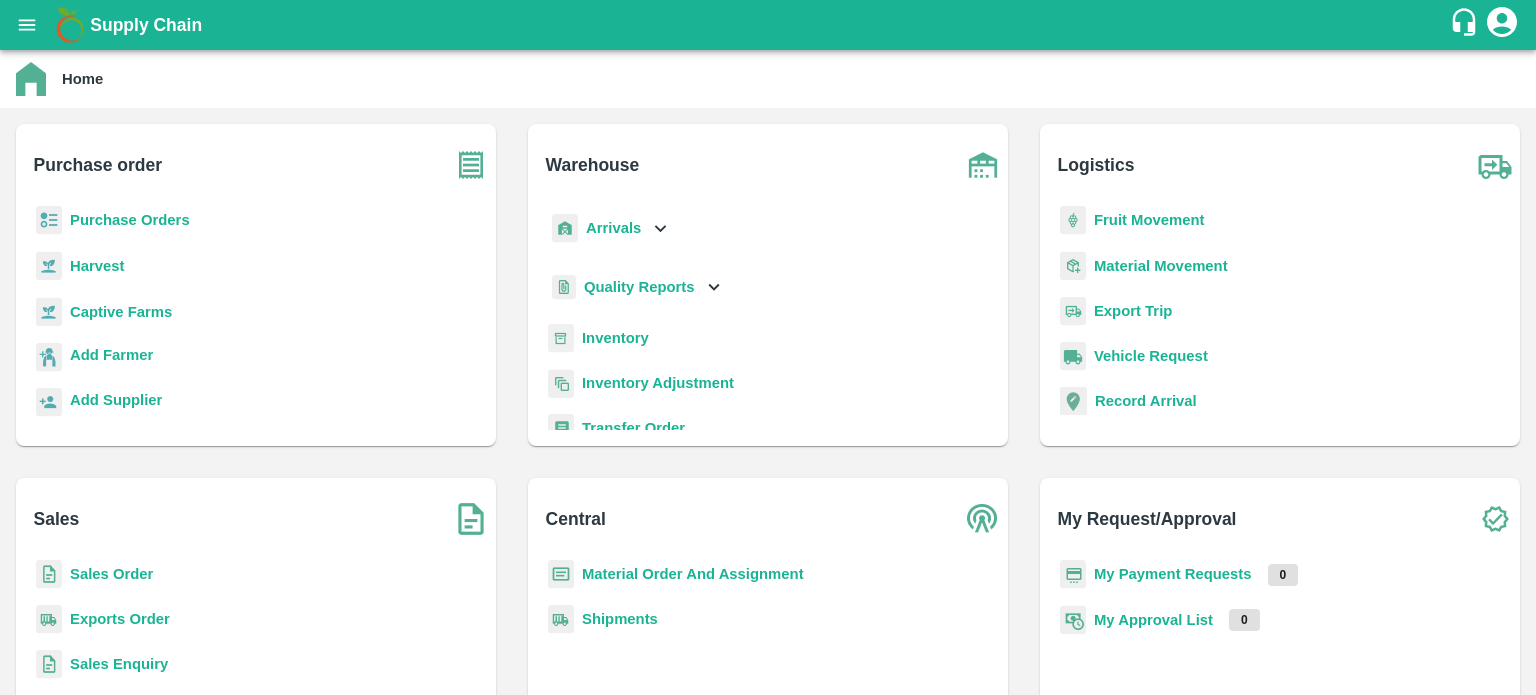 scroll, scrollTop: 0, scrollLeft: 0, axis: both 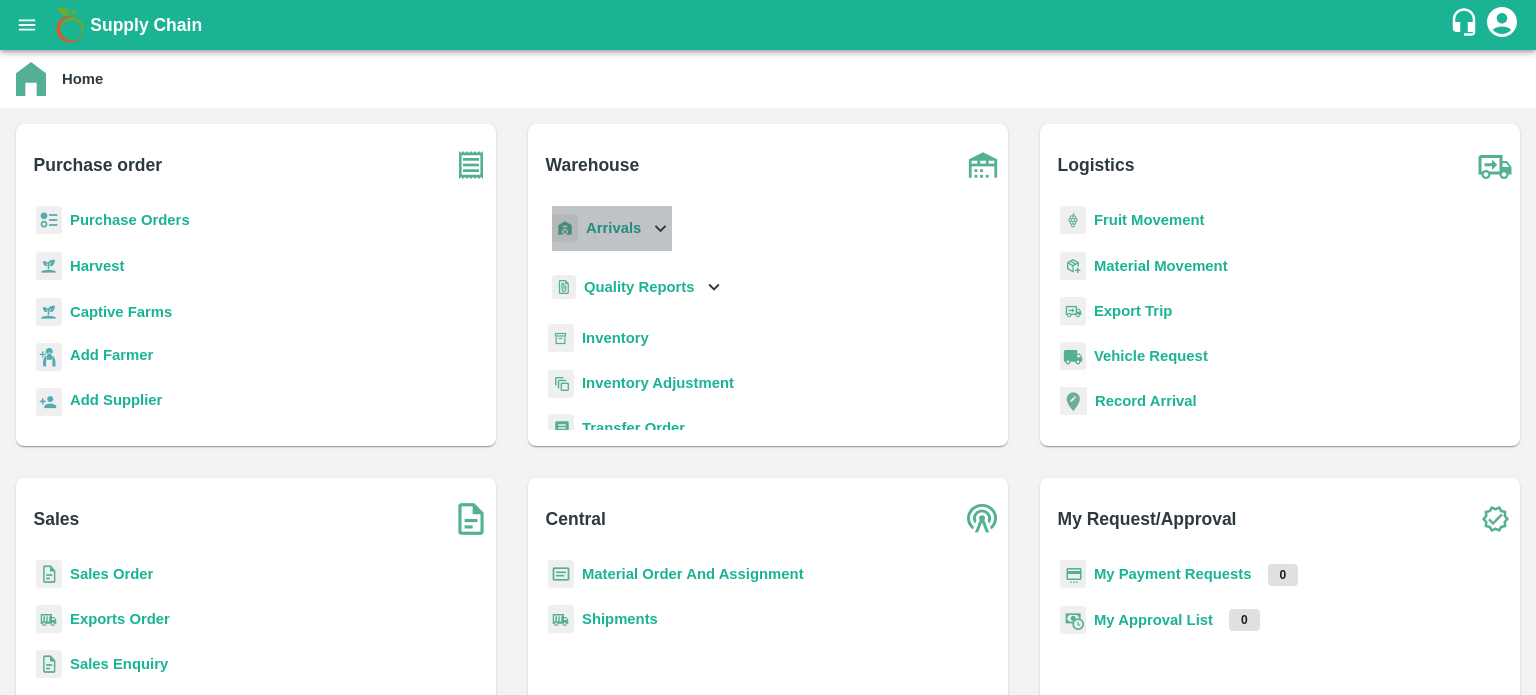 click 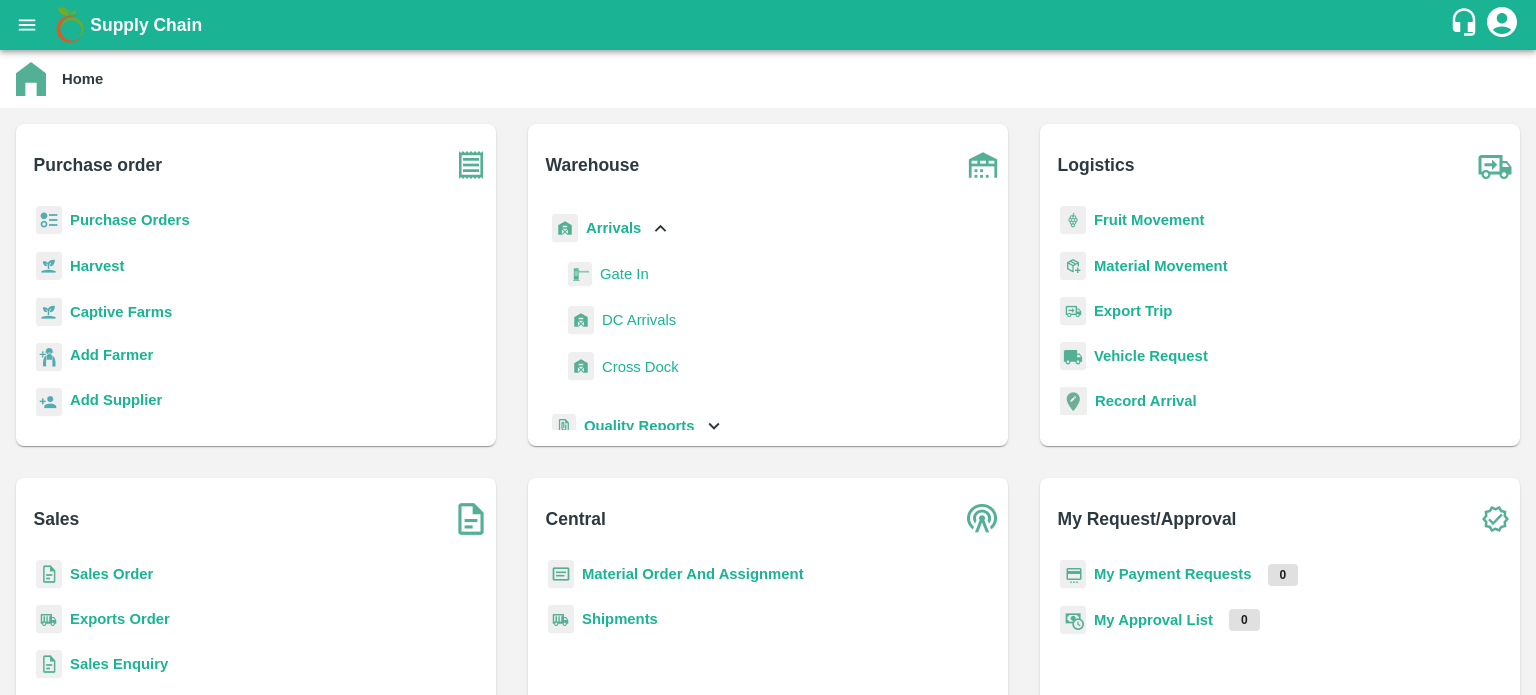 click on "DC Arrivals" at bounding box center (639, 320) 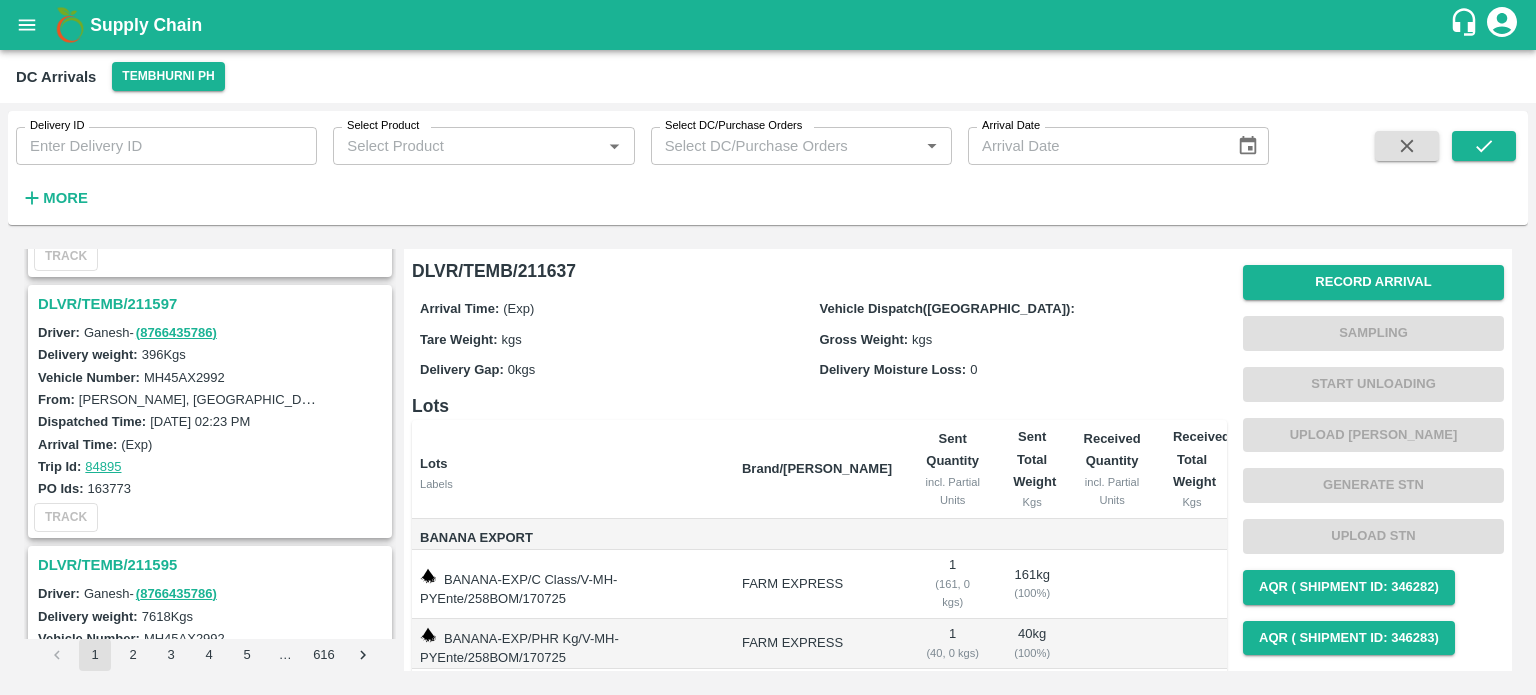 scroll, scrollTop: 6124, scrollLeft: 0, axis: vertical 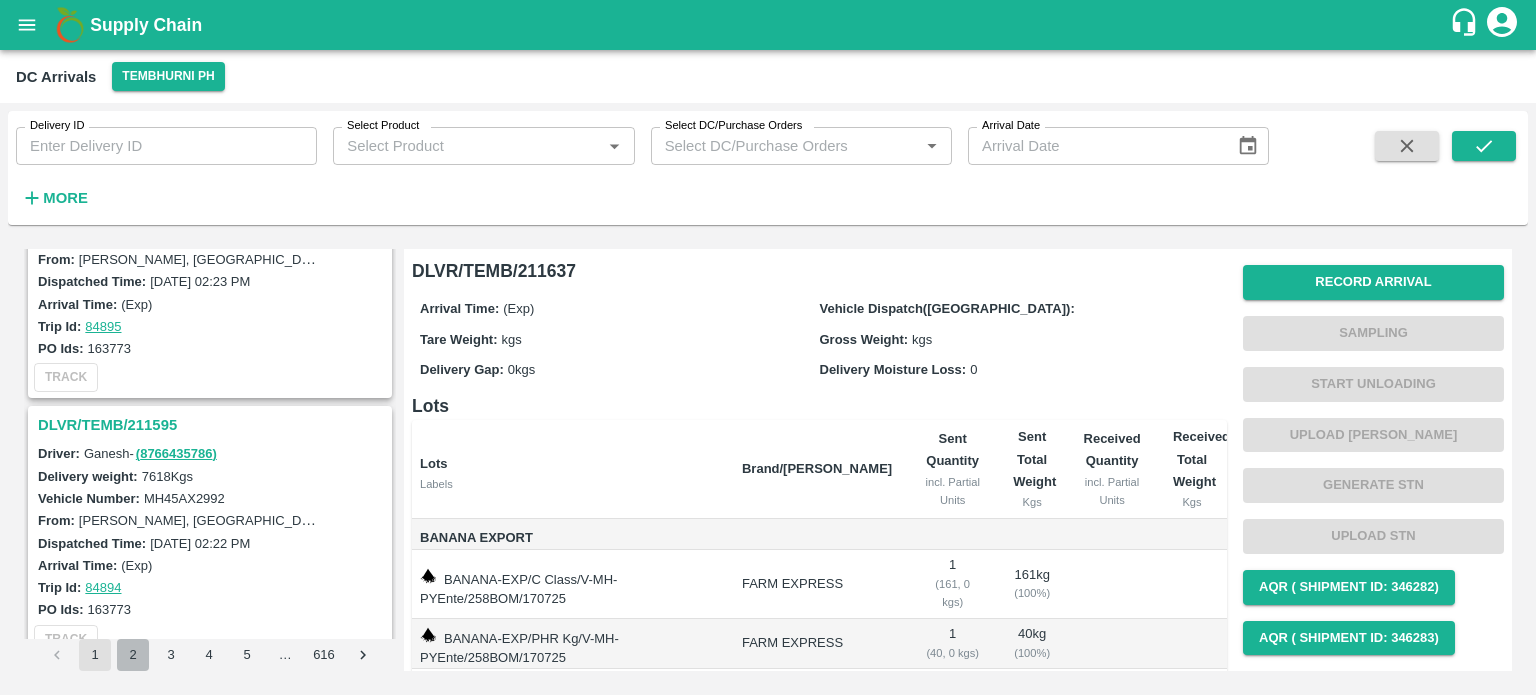 click on "2" at bounding box center [133, 655] 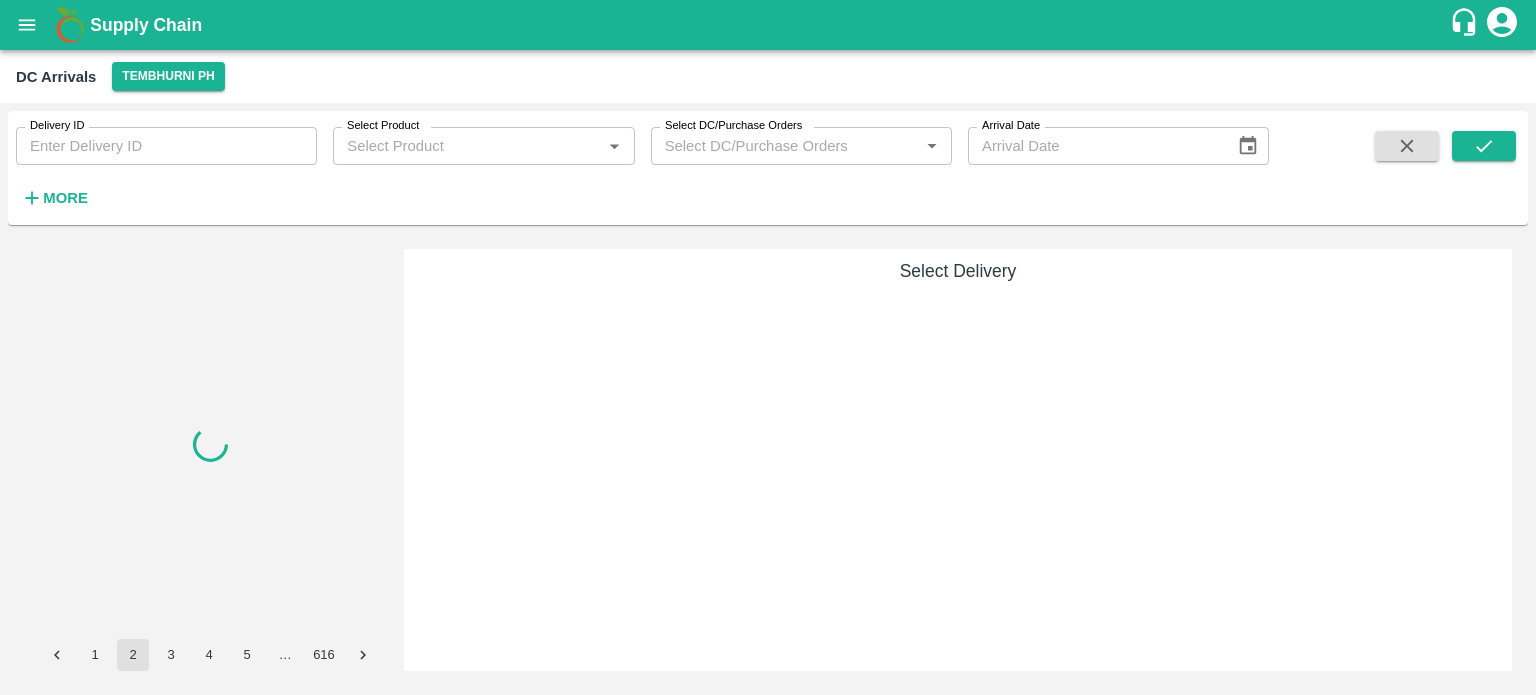 scroll, scrollTop: 0, scrollLeft: 0, axis: both 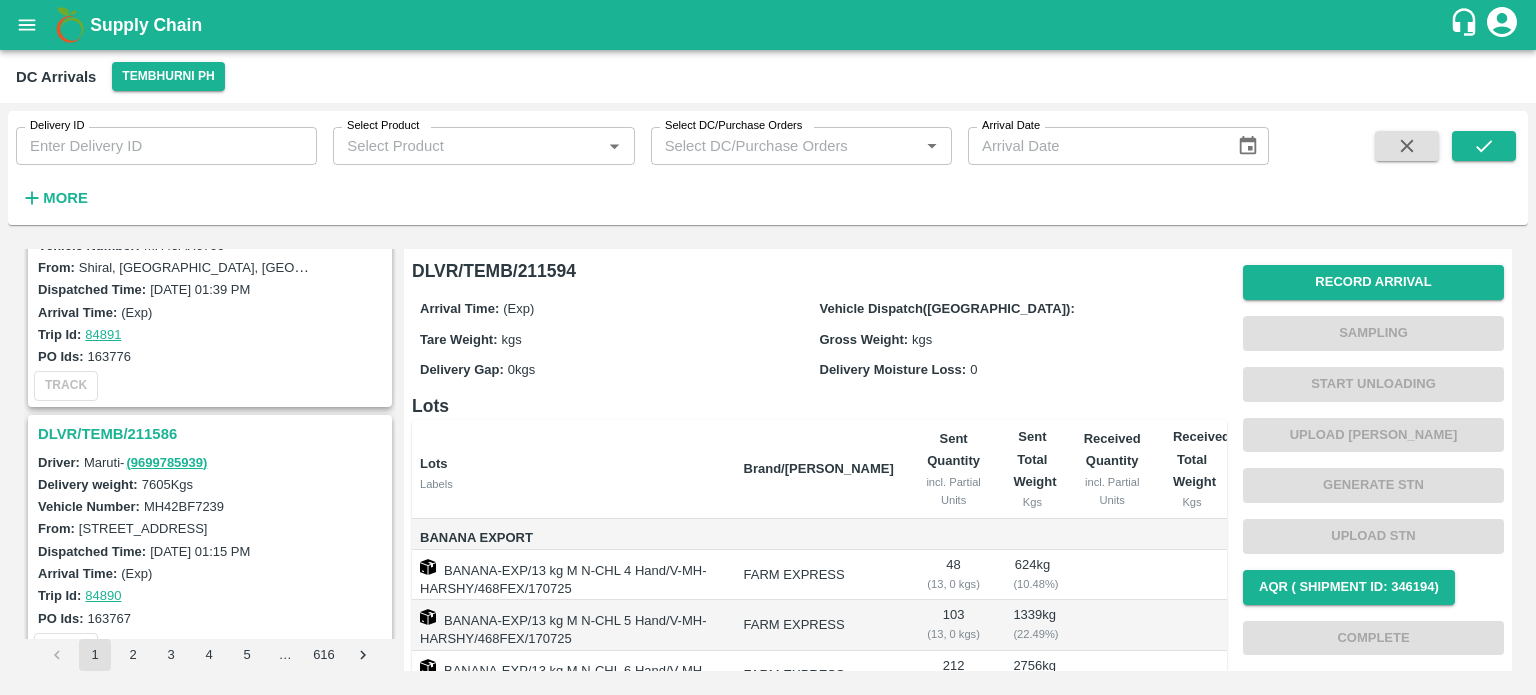 click on "DLVR/TEMB/211586" at bounding box center (213, 434) 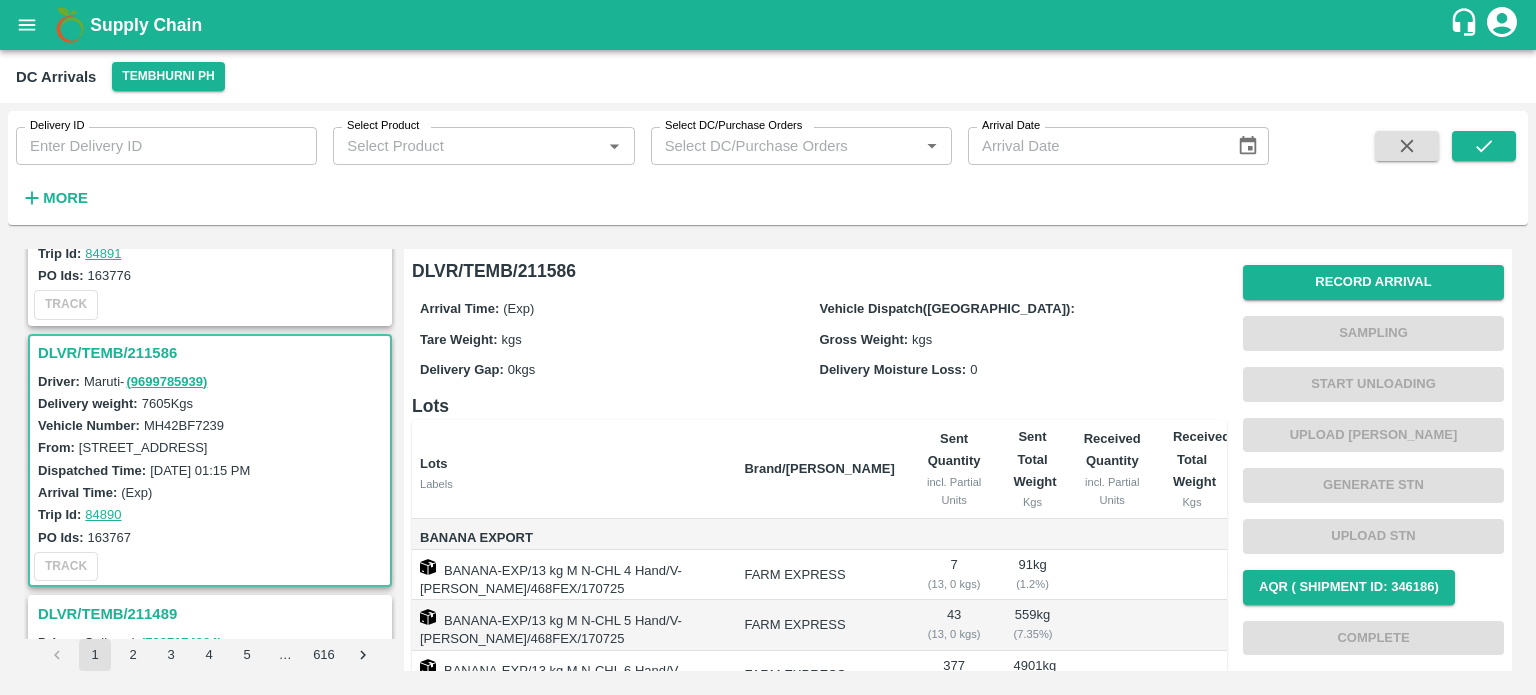 scroll, scrollTop: 759, scrollLeft: 0, axis: vertical 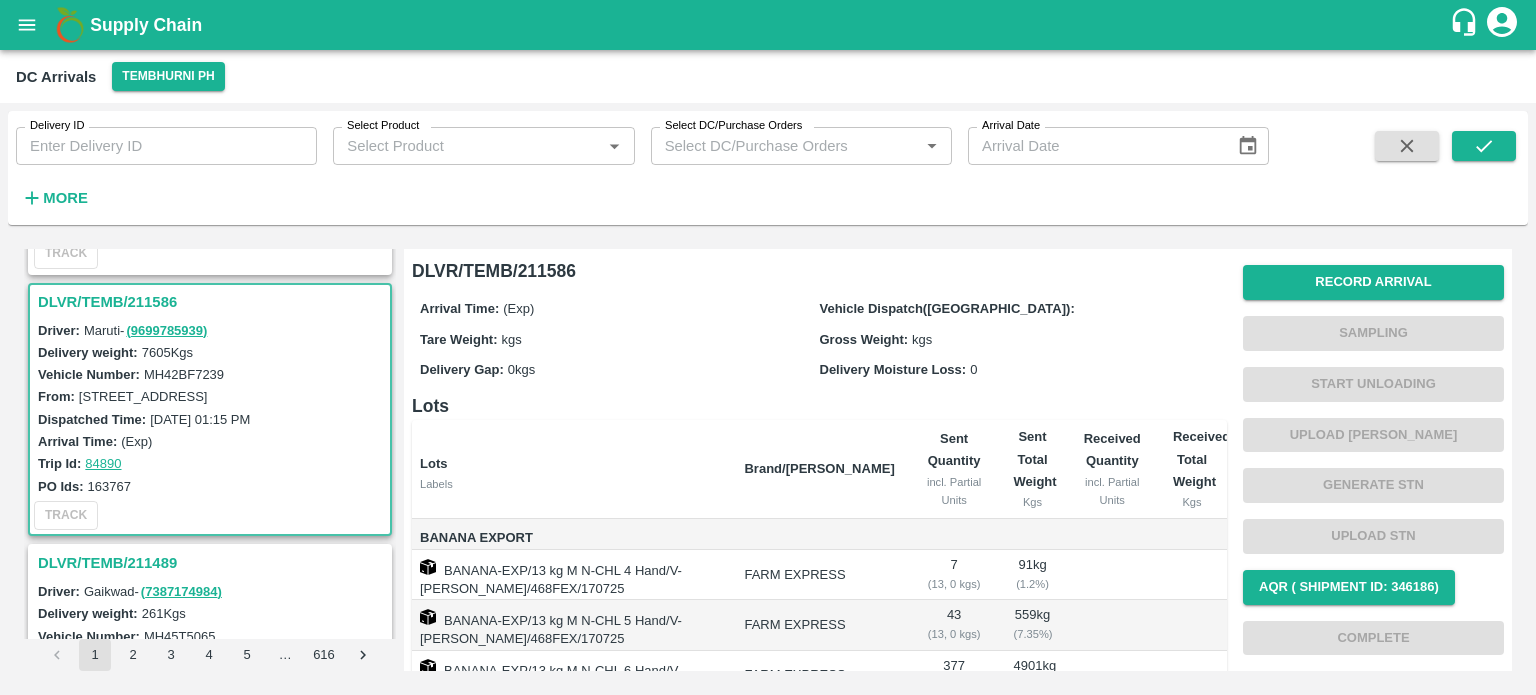 click on "MH42BF7239" at bounding box center [184, 374] 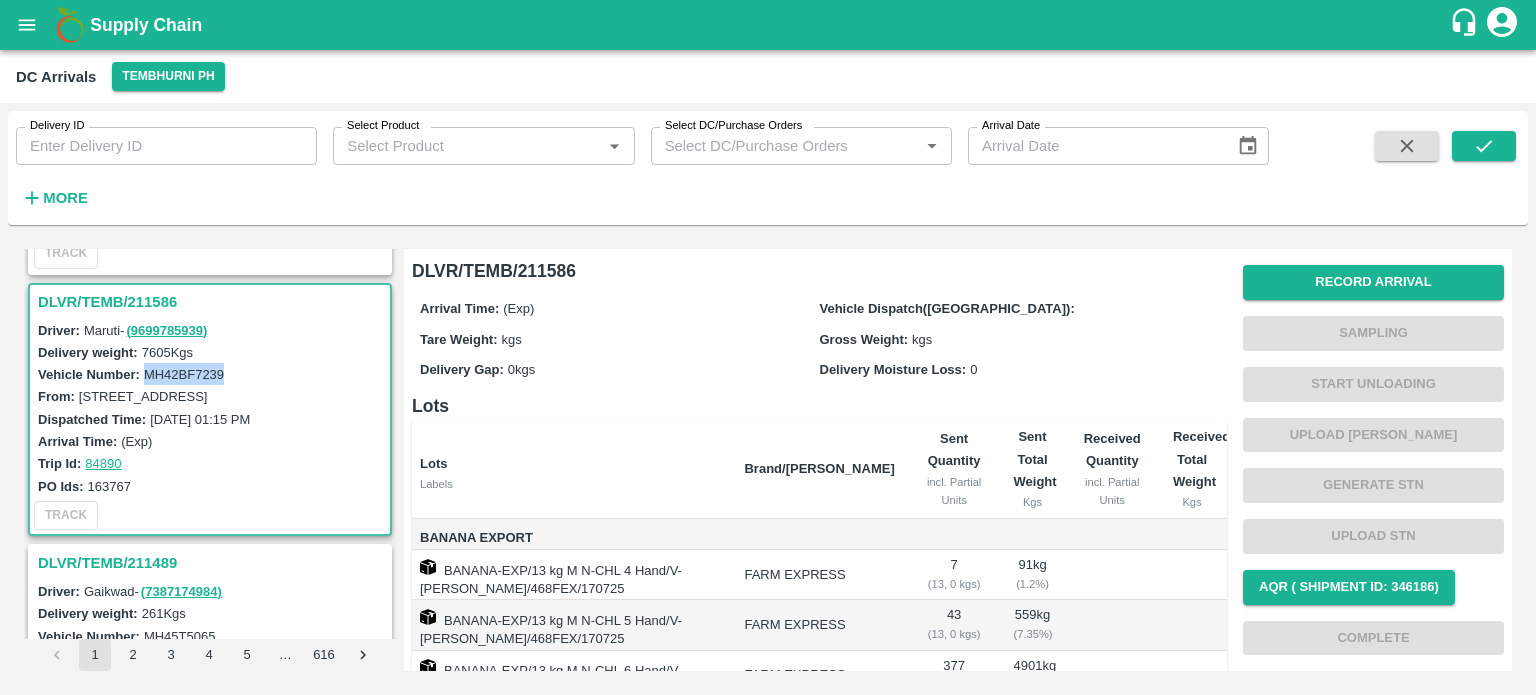 click on "MH42BF7239" at bounding box center [184, 374] 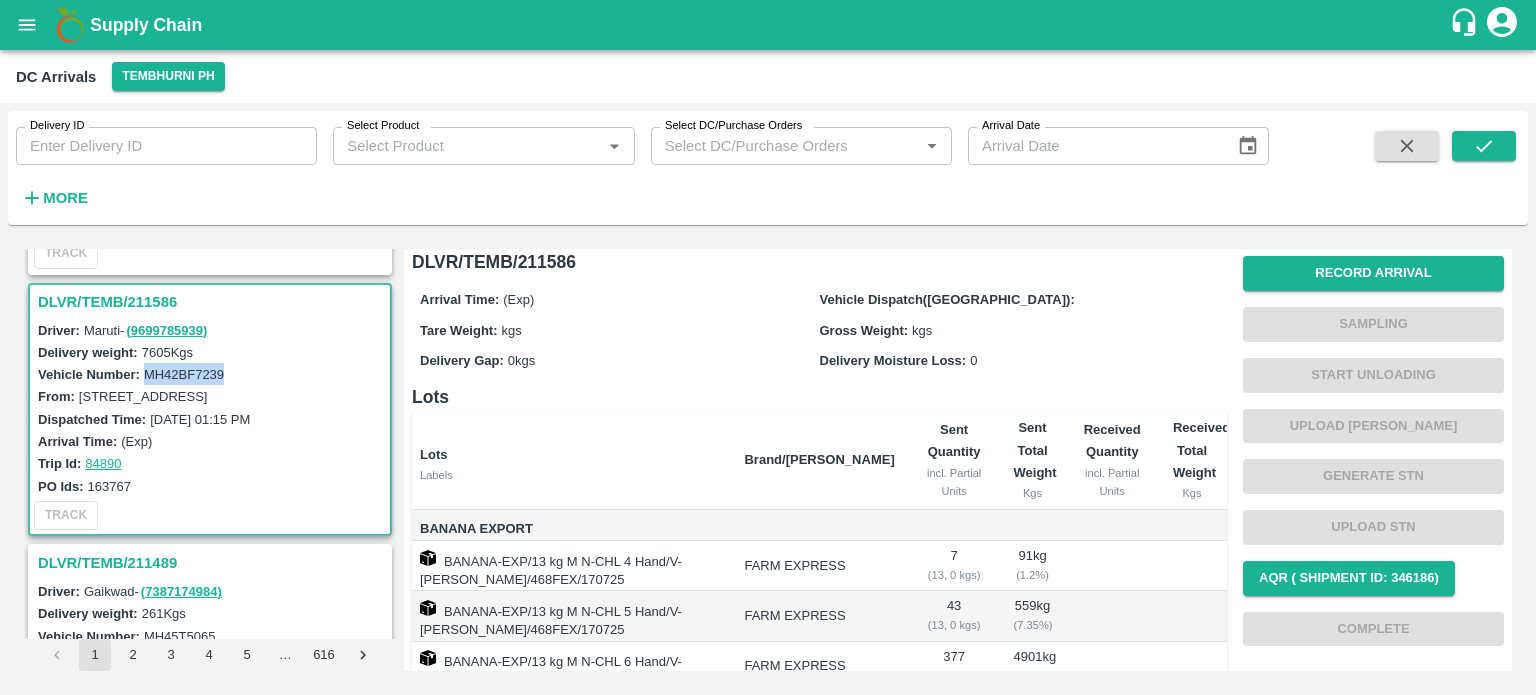 scroll, scrollTop: 4, scrollLeft: 0, axis: vertical 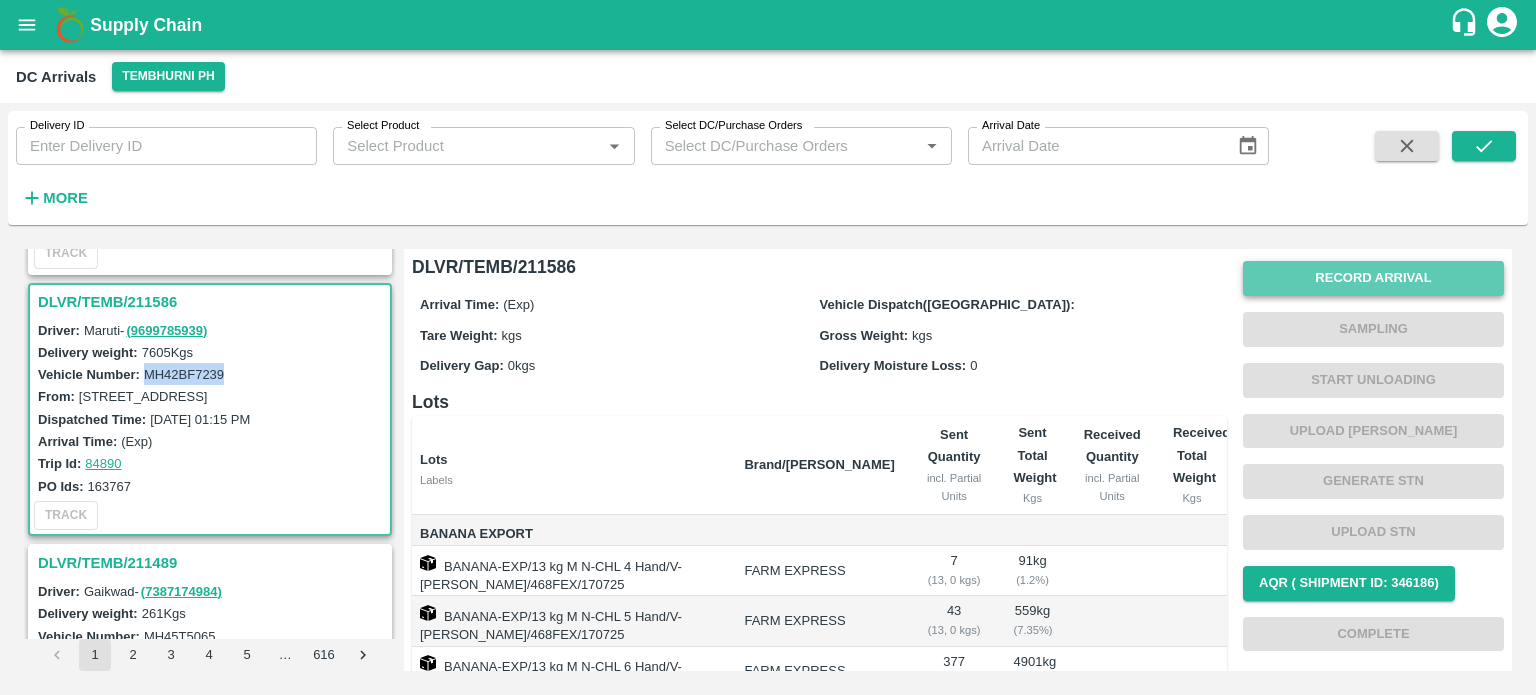 click on "Record Arrival" at bounding box center (1373, 278) 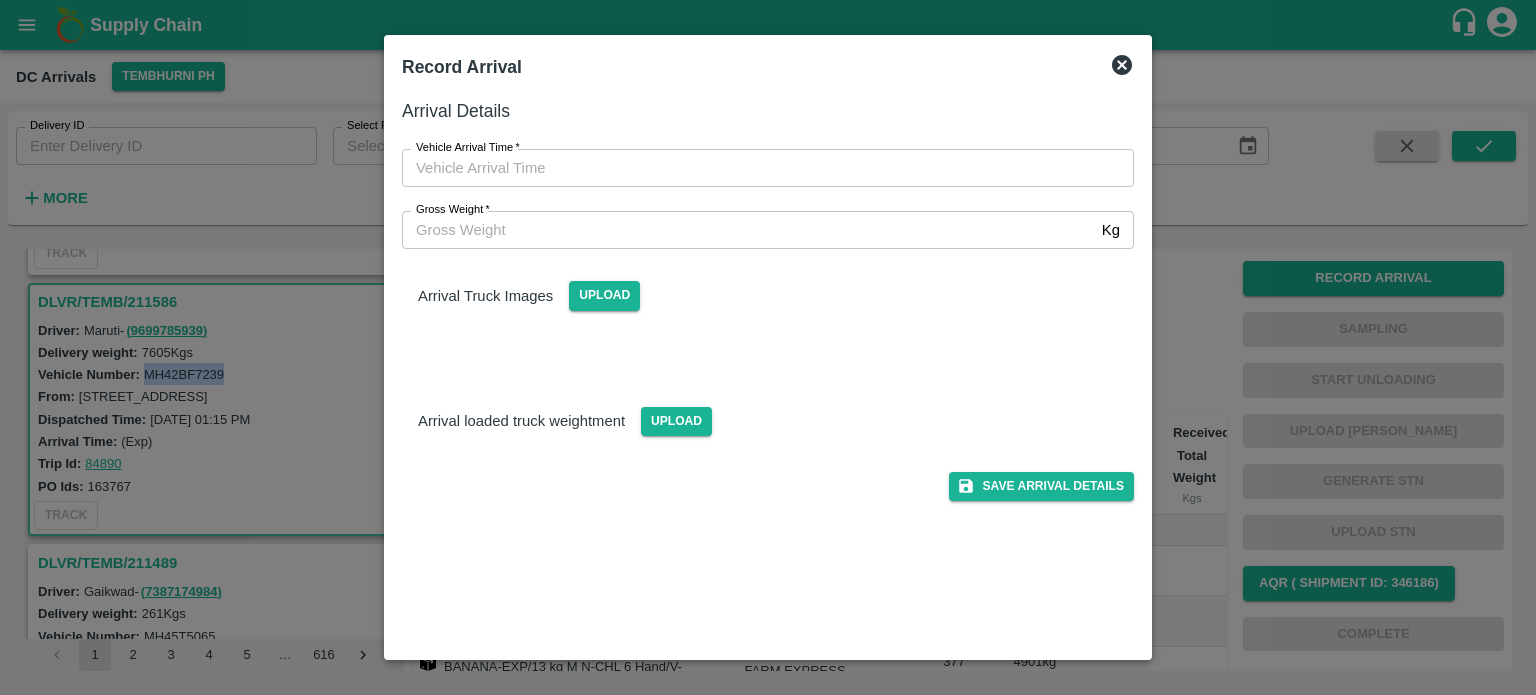 type on "DD/MM/YYYY hh:mm aa" 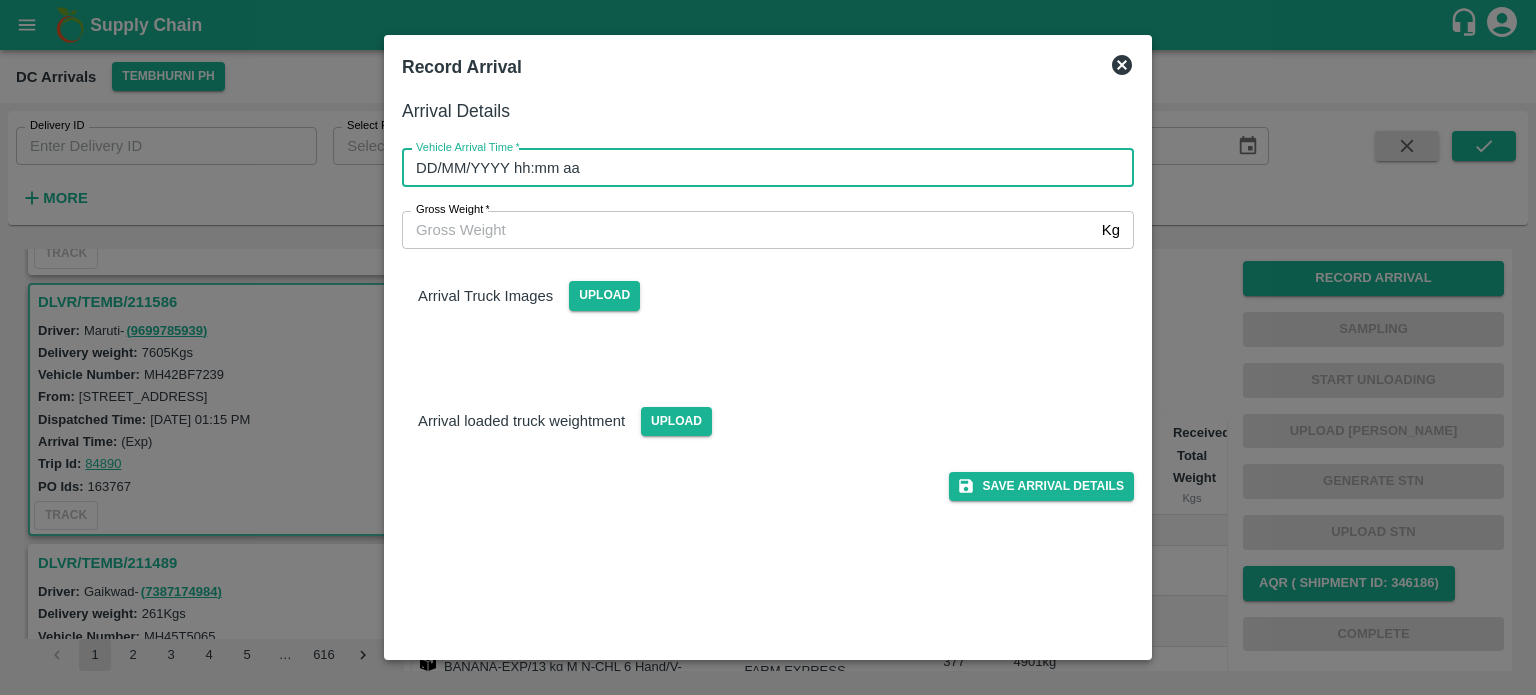 click on "DD/MM/YYYY hh:mm aa" at bounding box center [761, 168] 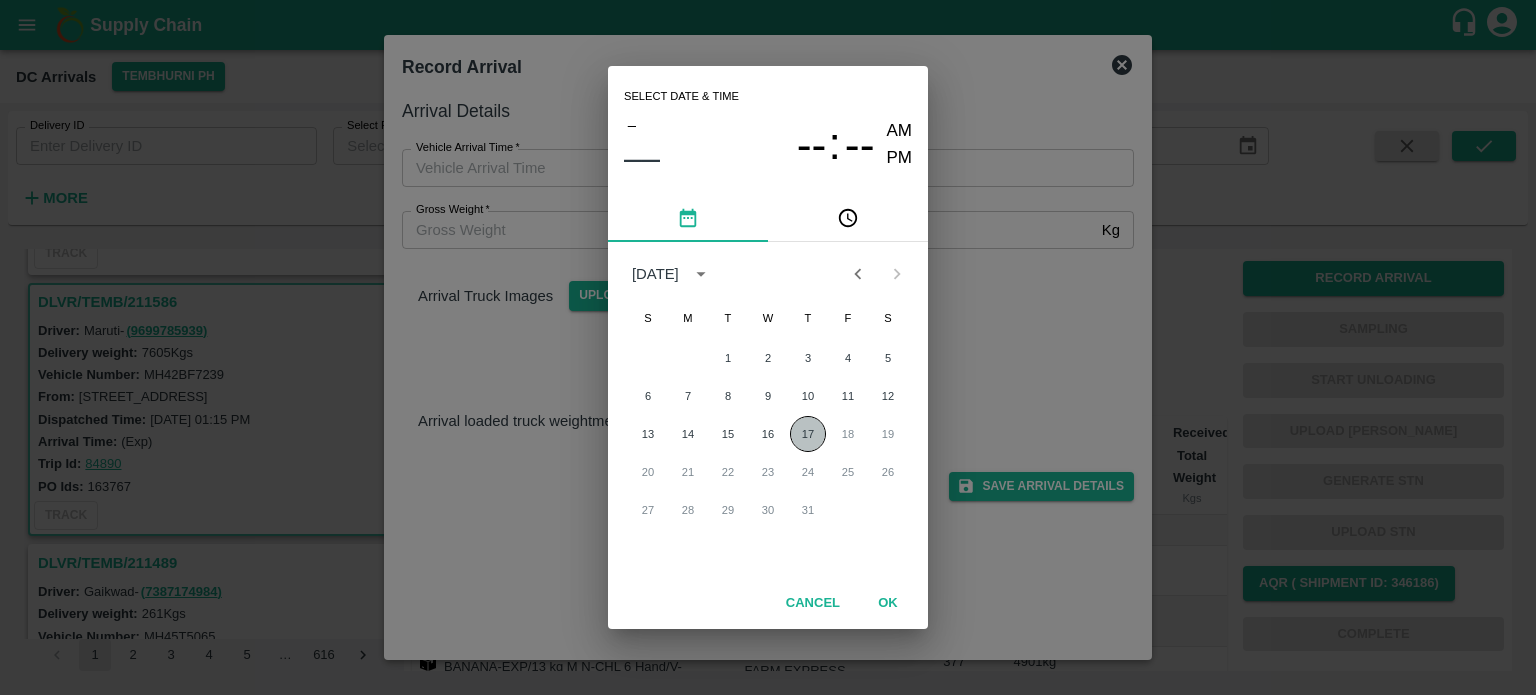 click on "17" at bounding box center [808, 434] 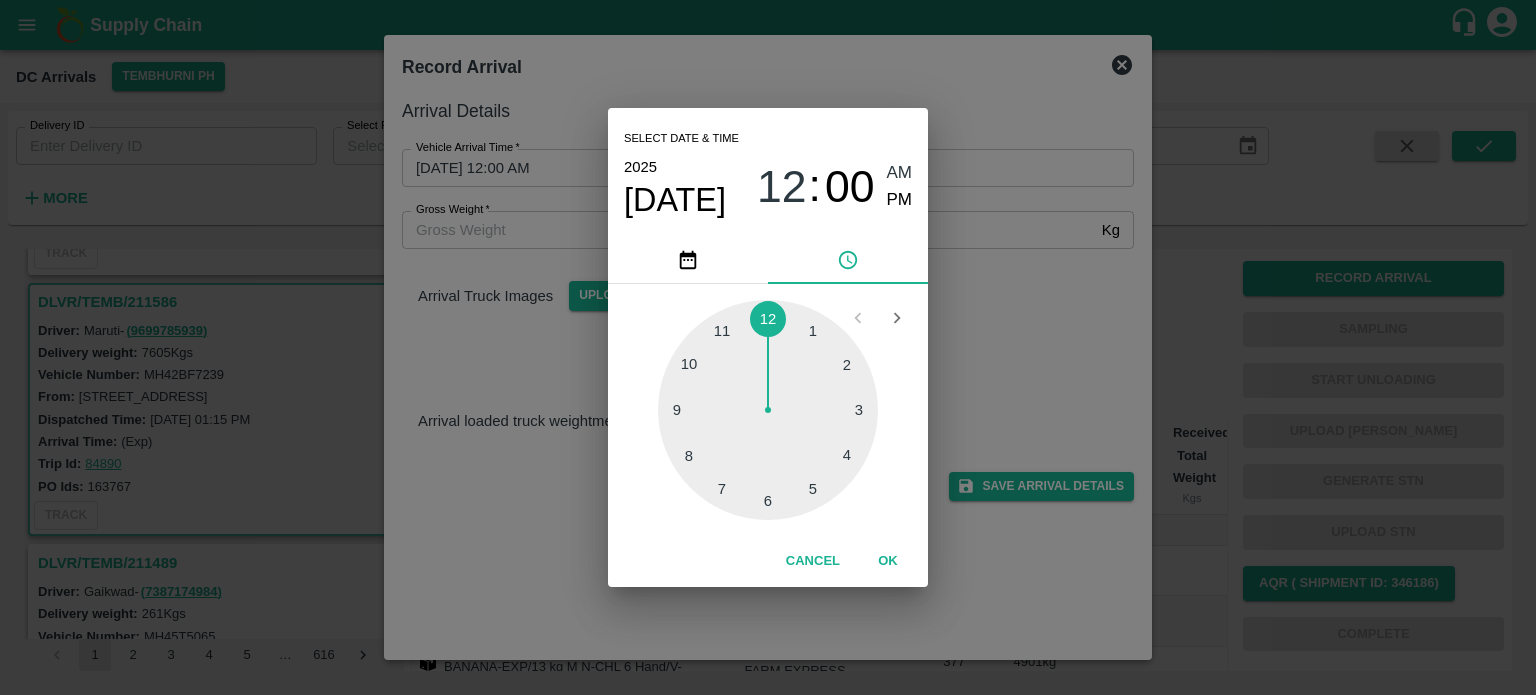 click at bounding box center (768, 410) 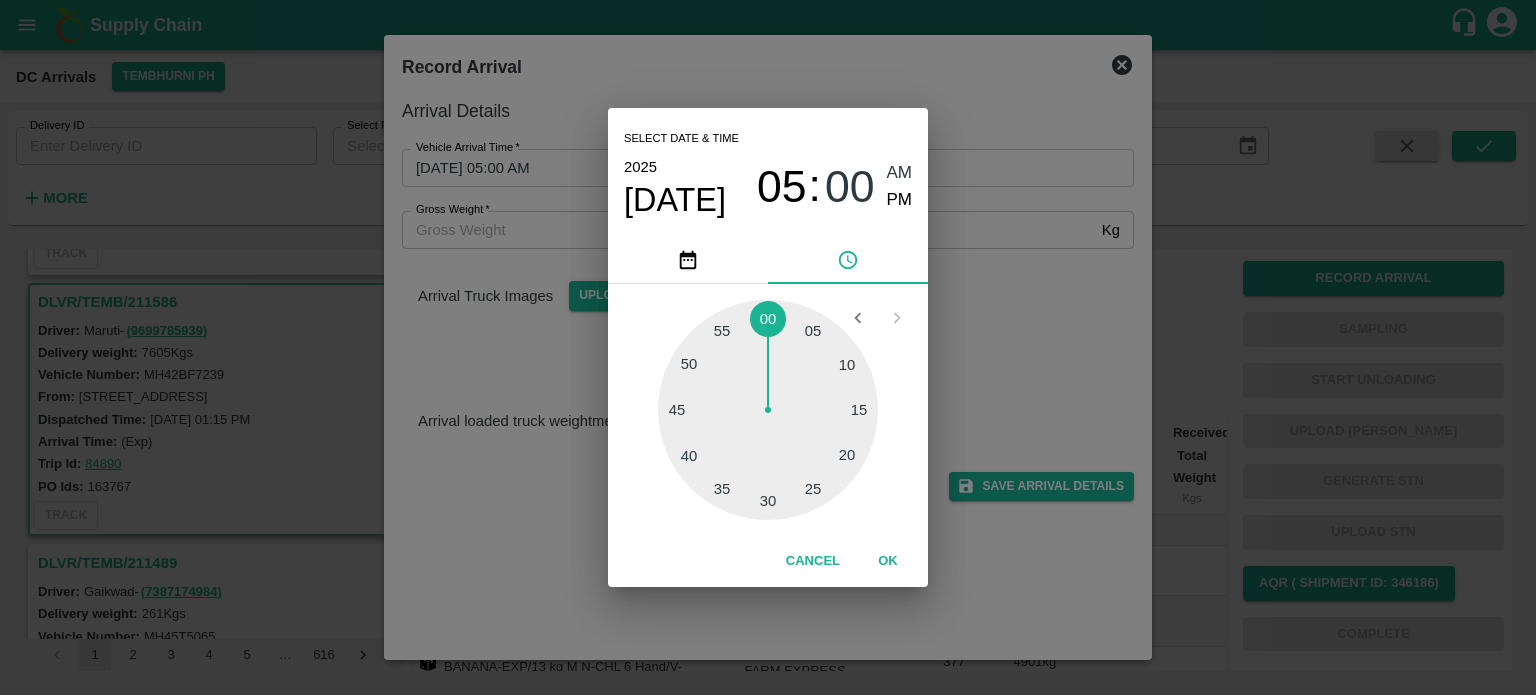 click at bounding box center (768, 410) 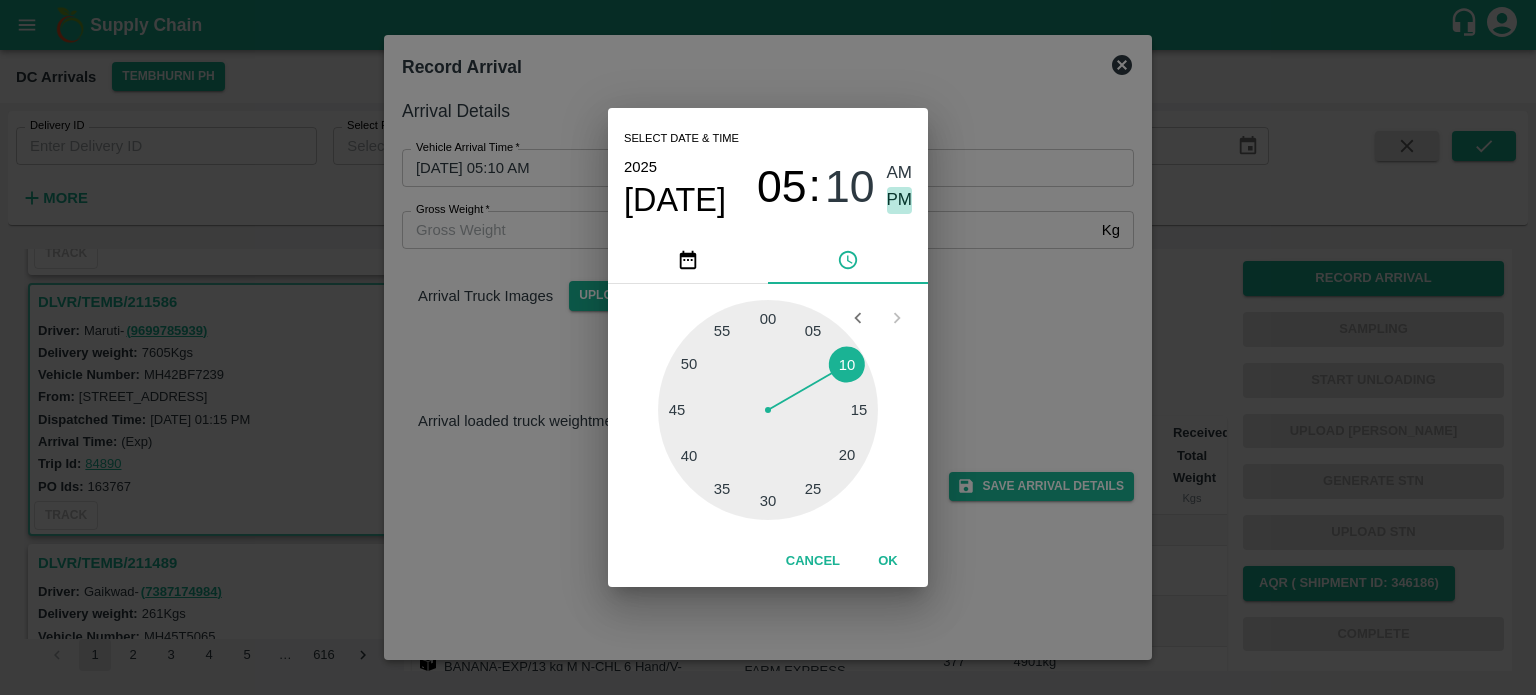 click on "PM" at bounding box center [900, 200] 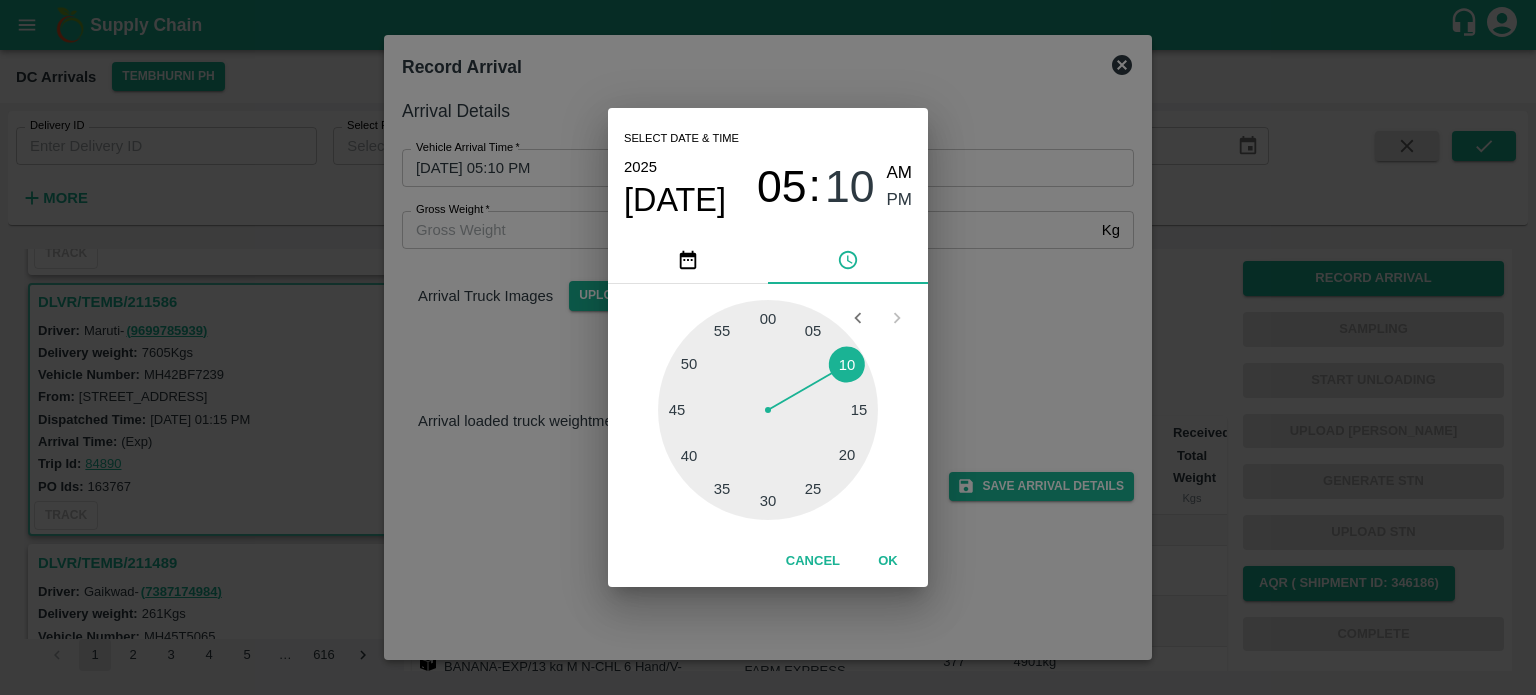 click on "Select date & time [DATE] 05 : 10 AM PM 05 10 15 20 25 30 35 40 45 50 55 00 Cancel OK" at bounding box center (768, 347) 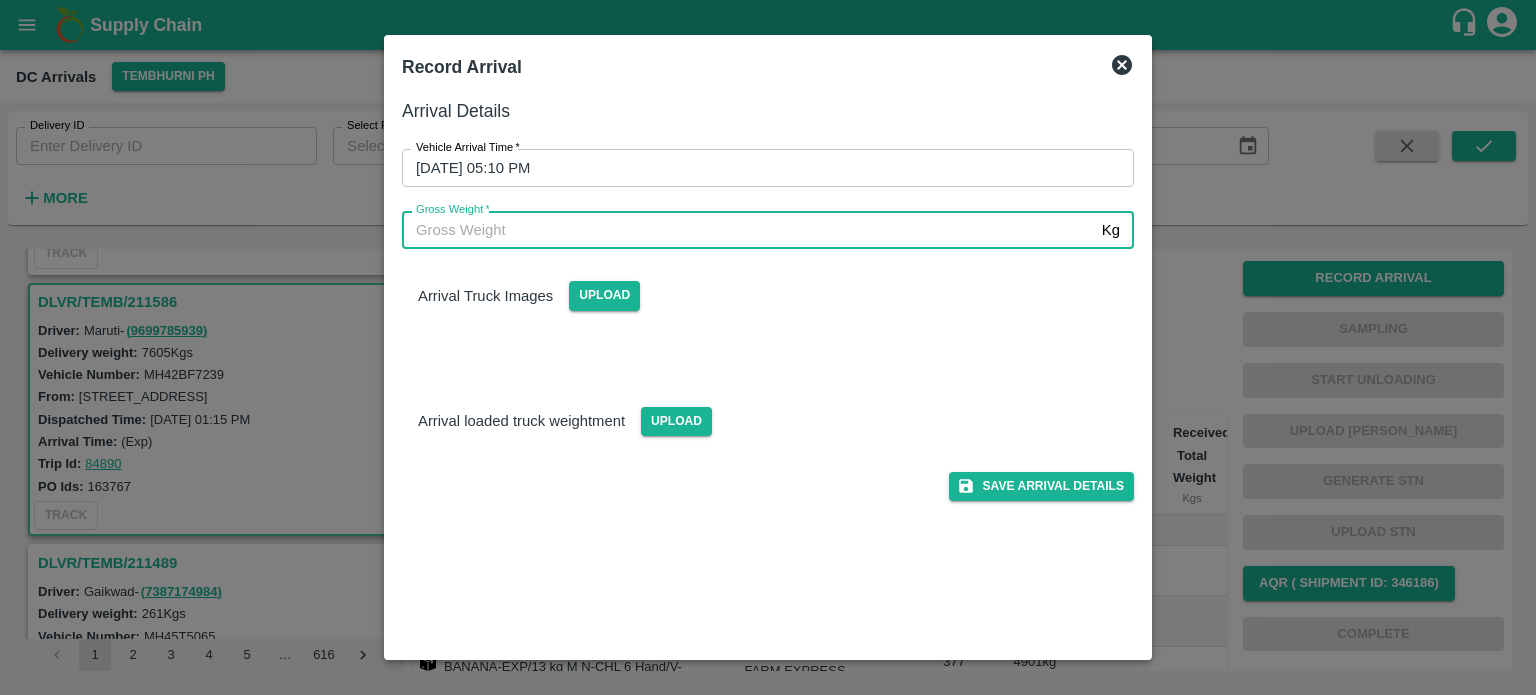 click on "Gross Weight   *" at bounding box center [748, 230] 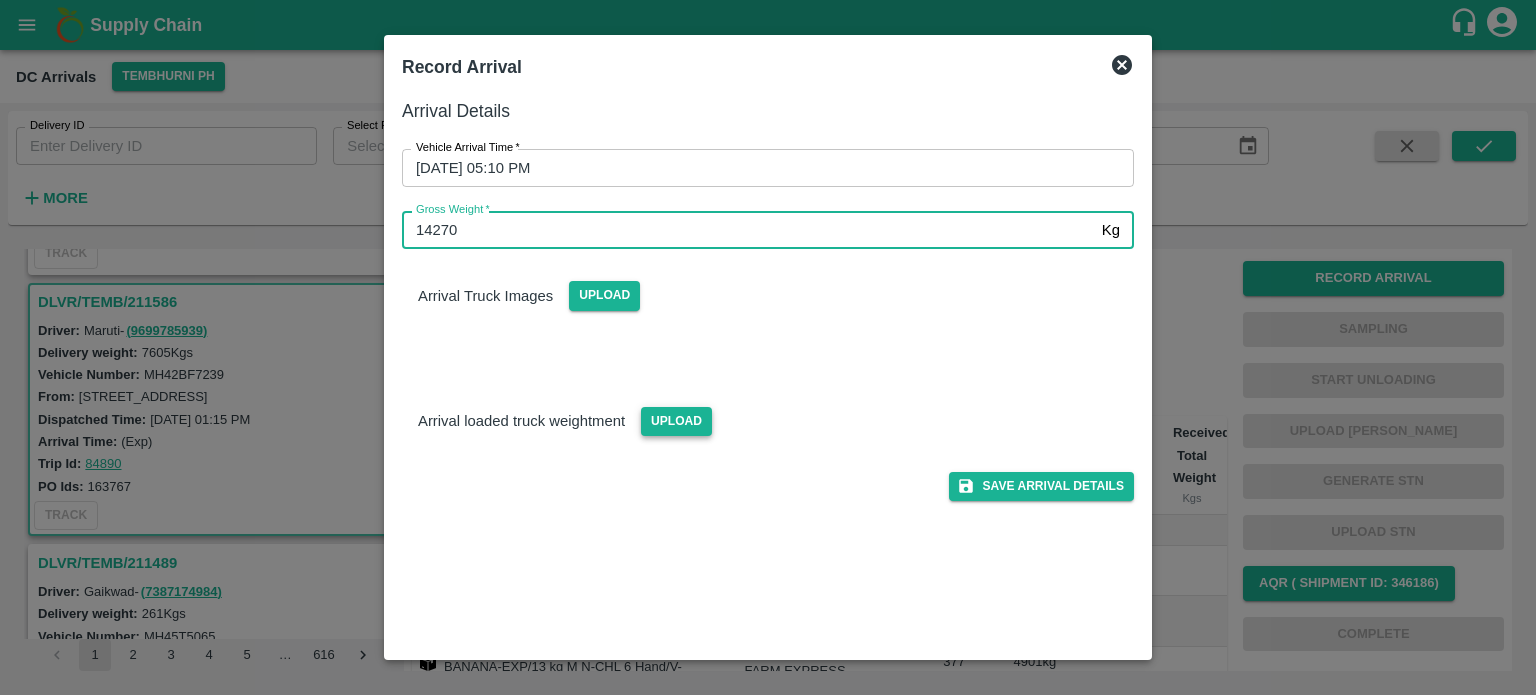 type on "14270" 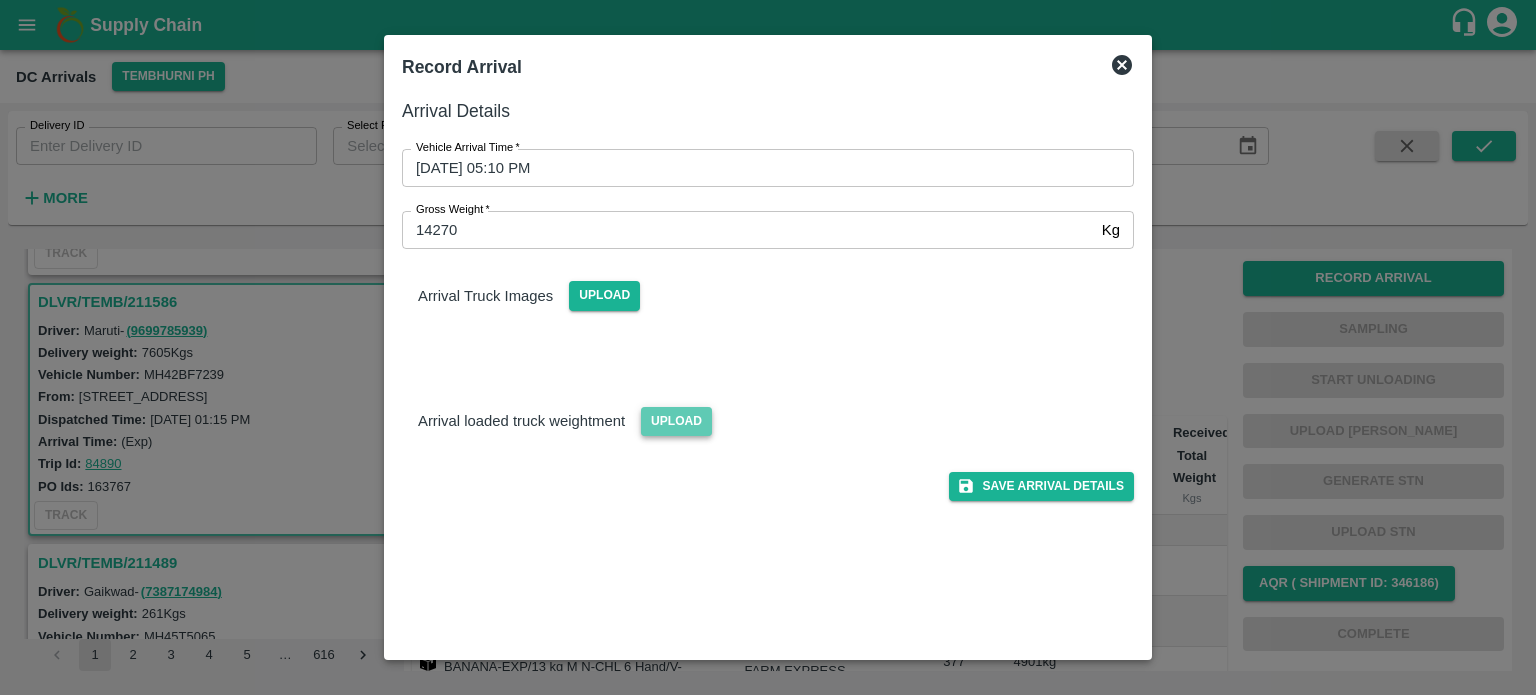 click on "Upload" at bounding box center (676, 421) 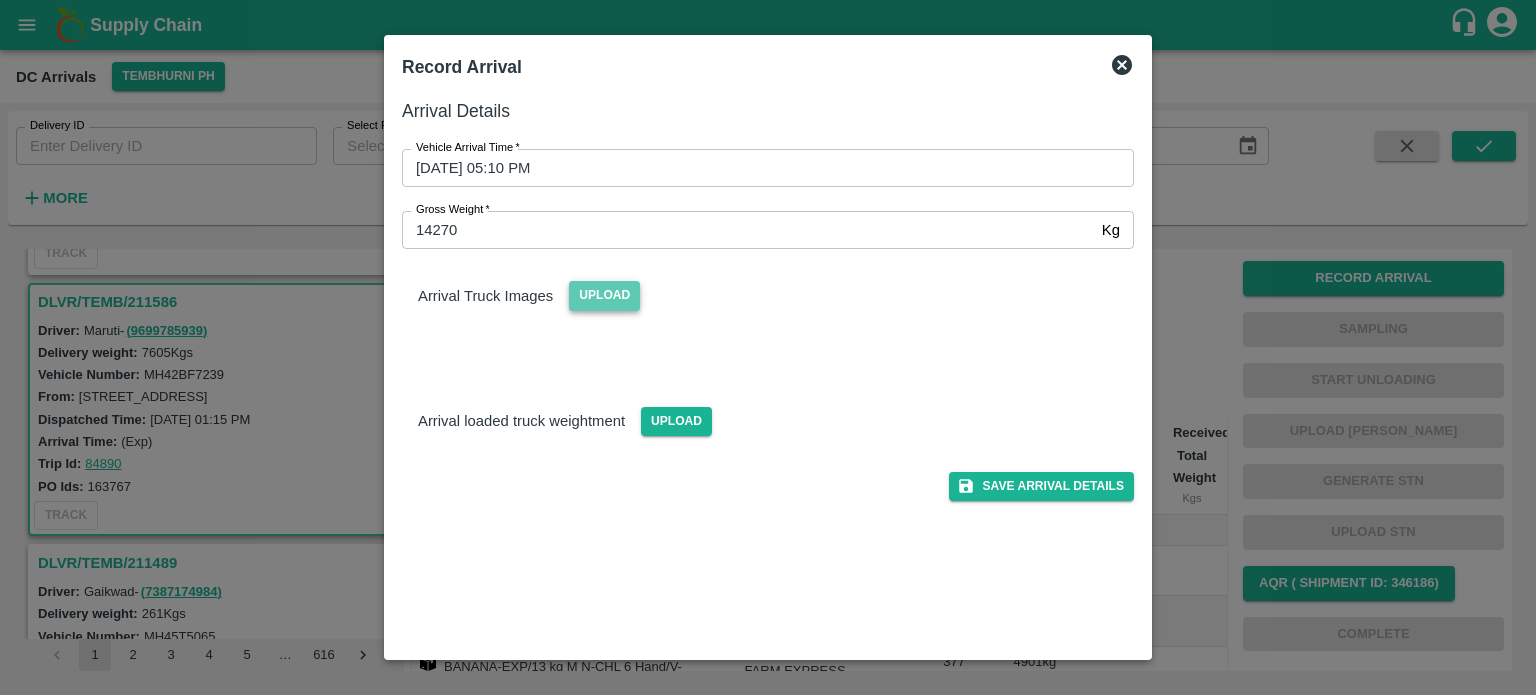 click on "Upload" at bounding box center [604, 295] 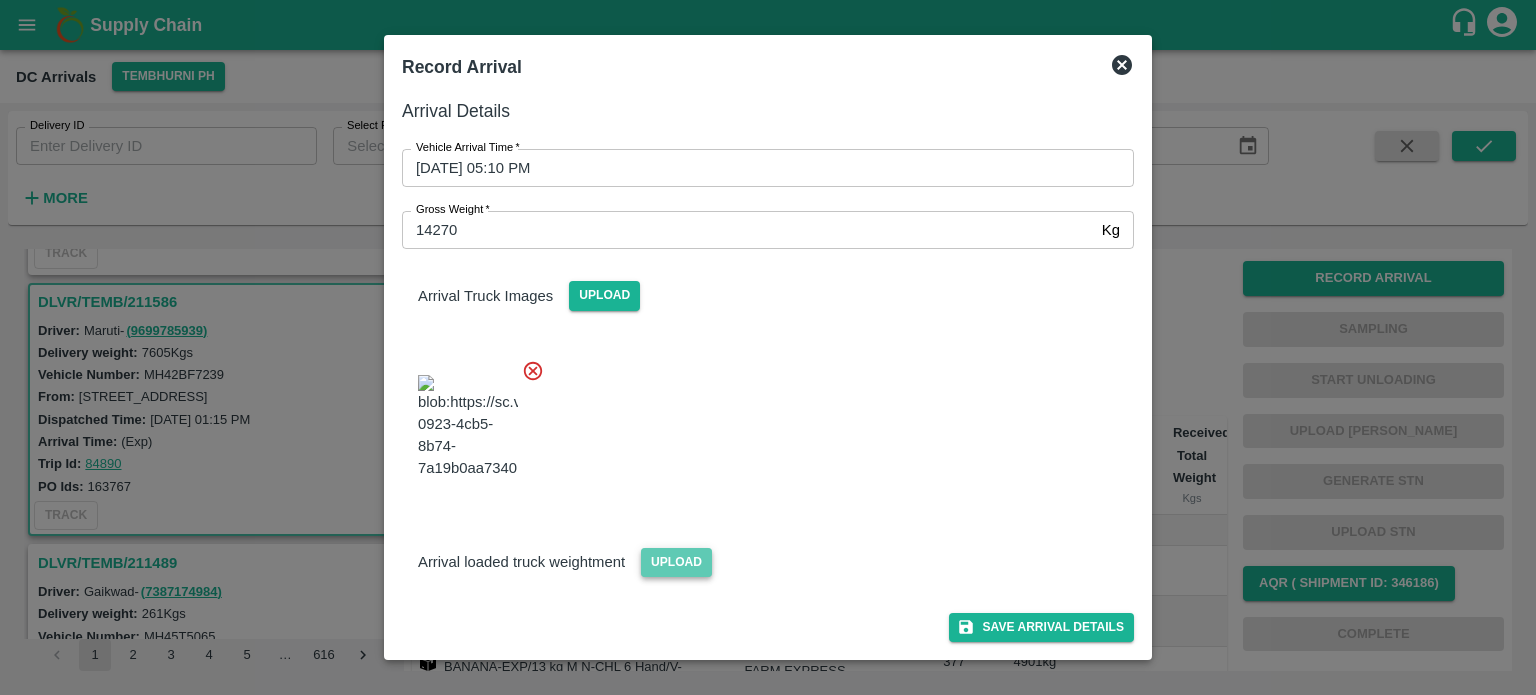click on "Upload" at bounding box center (676, 562) 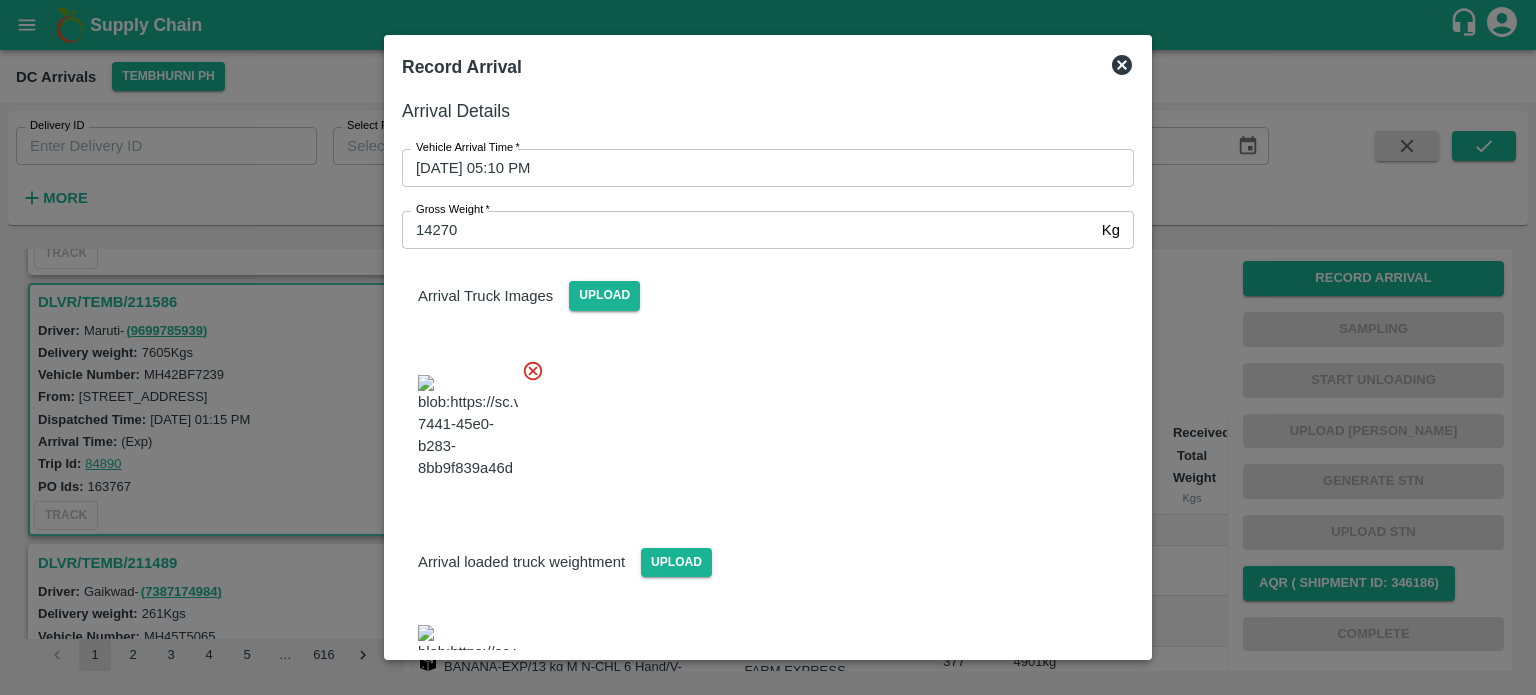click at bounding box center (760, 421) 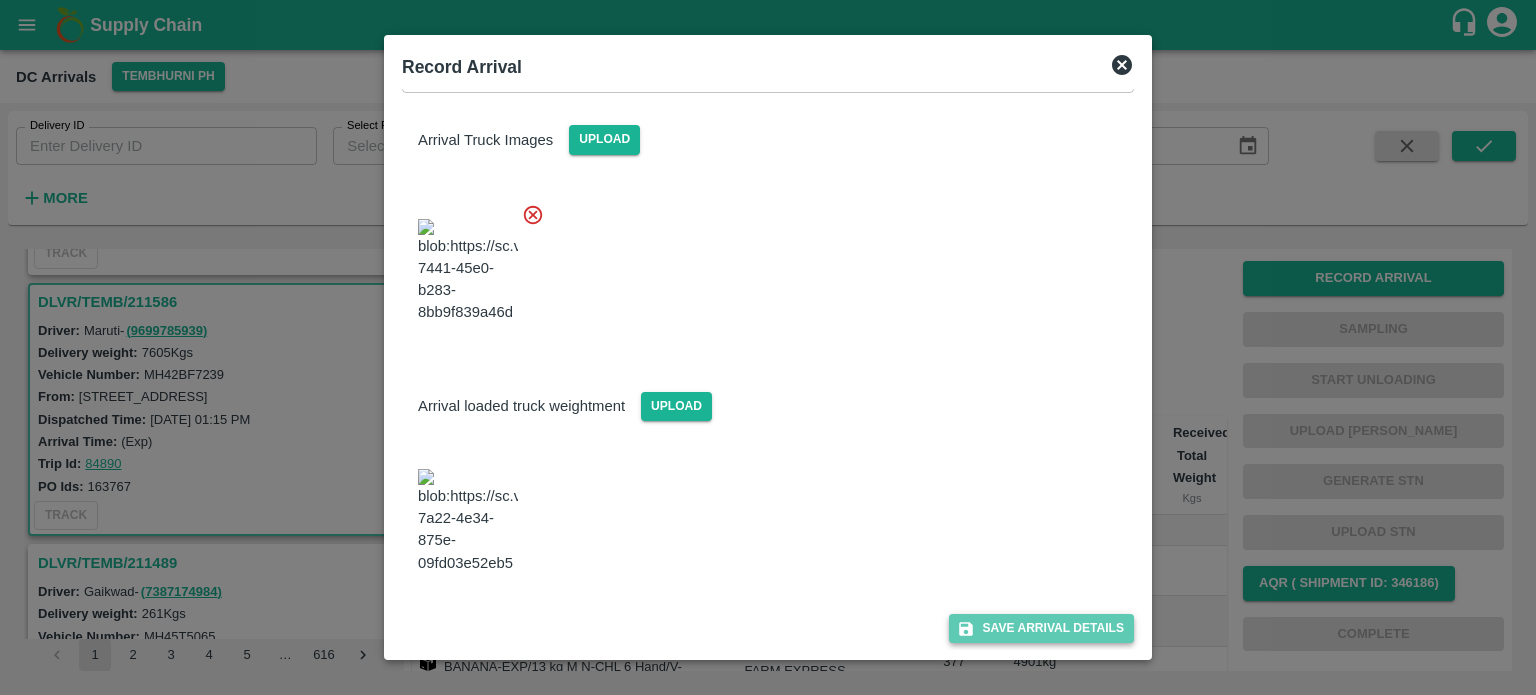 click on "Save Arrival Details" at bounding box center [1041, 628] 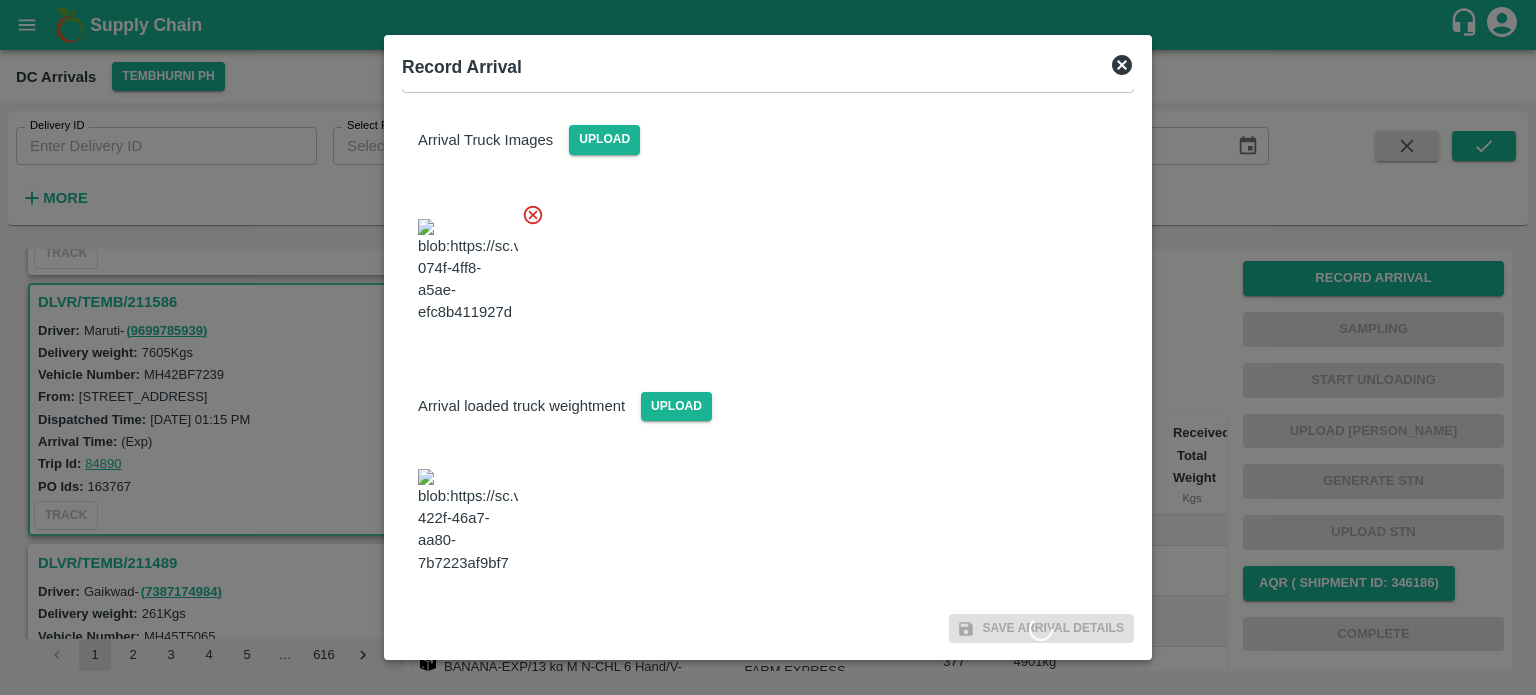 scroll, scrollTop: 0, scrollLeft: 0, axis: both 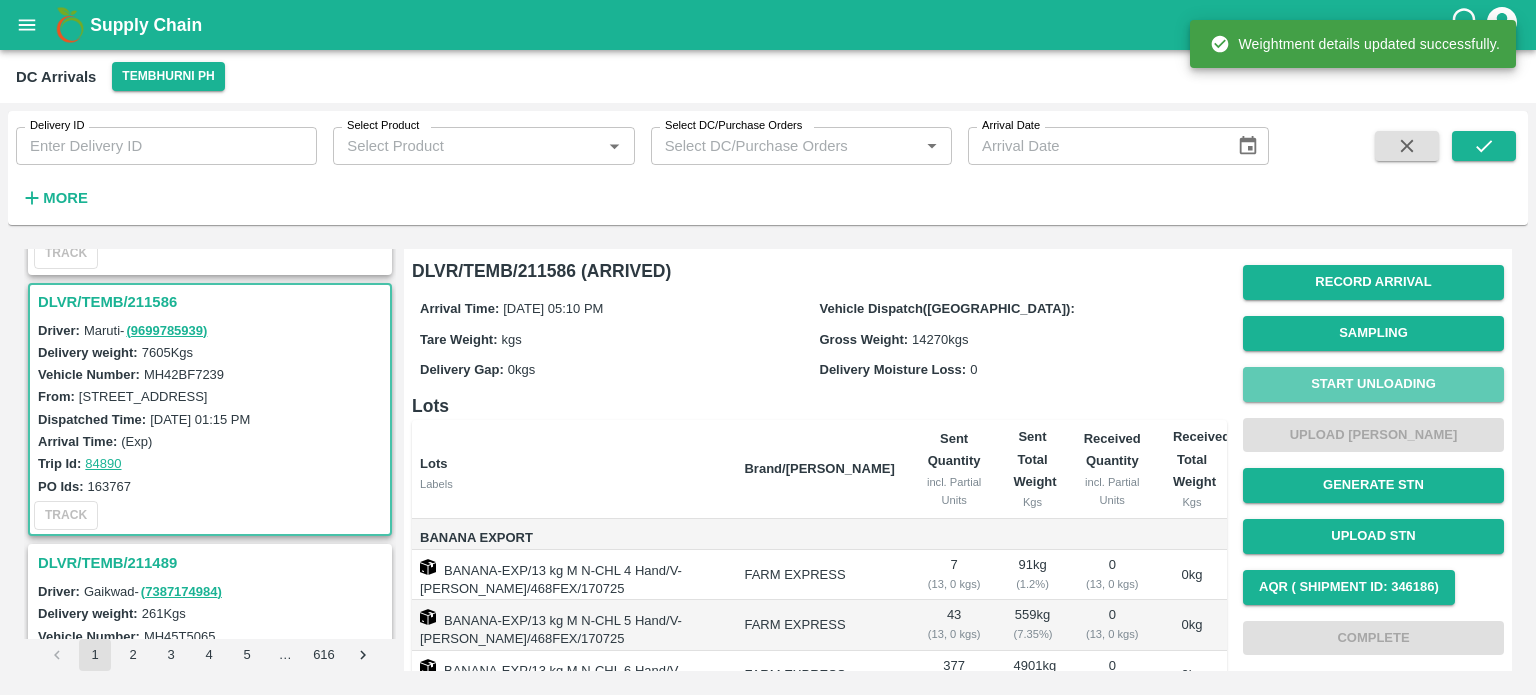 click on "Start Unloading" at bounding box center (1373, 384) 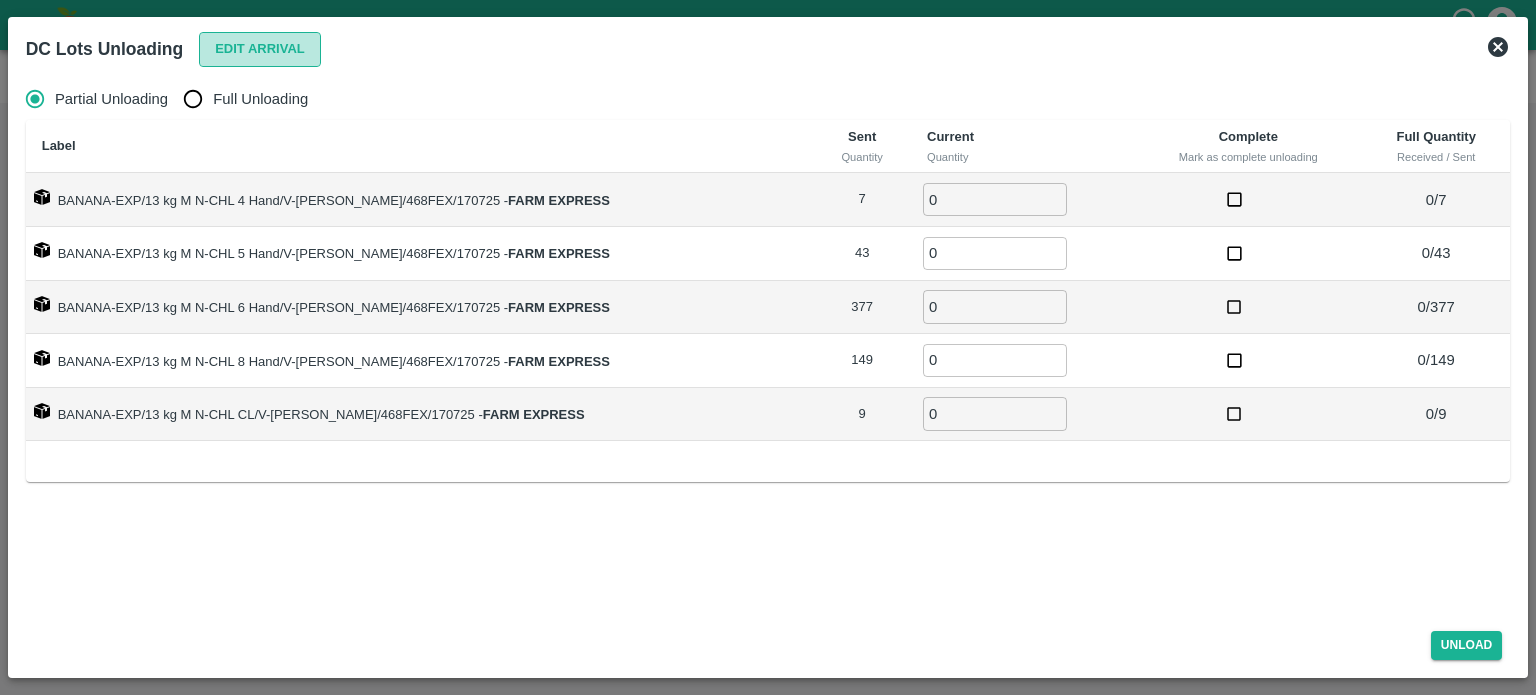 click on "Edit Arrival" at bounding box center (260, 49) 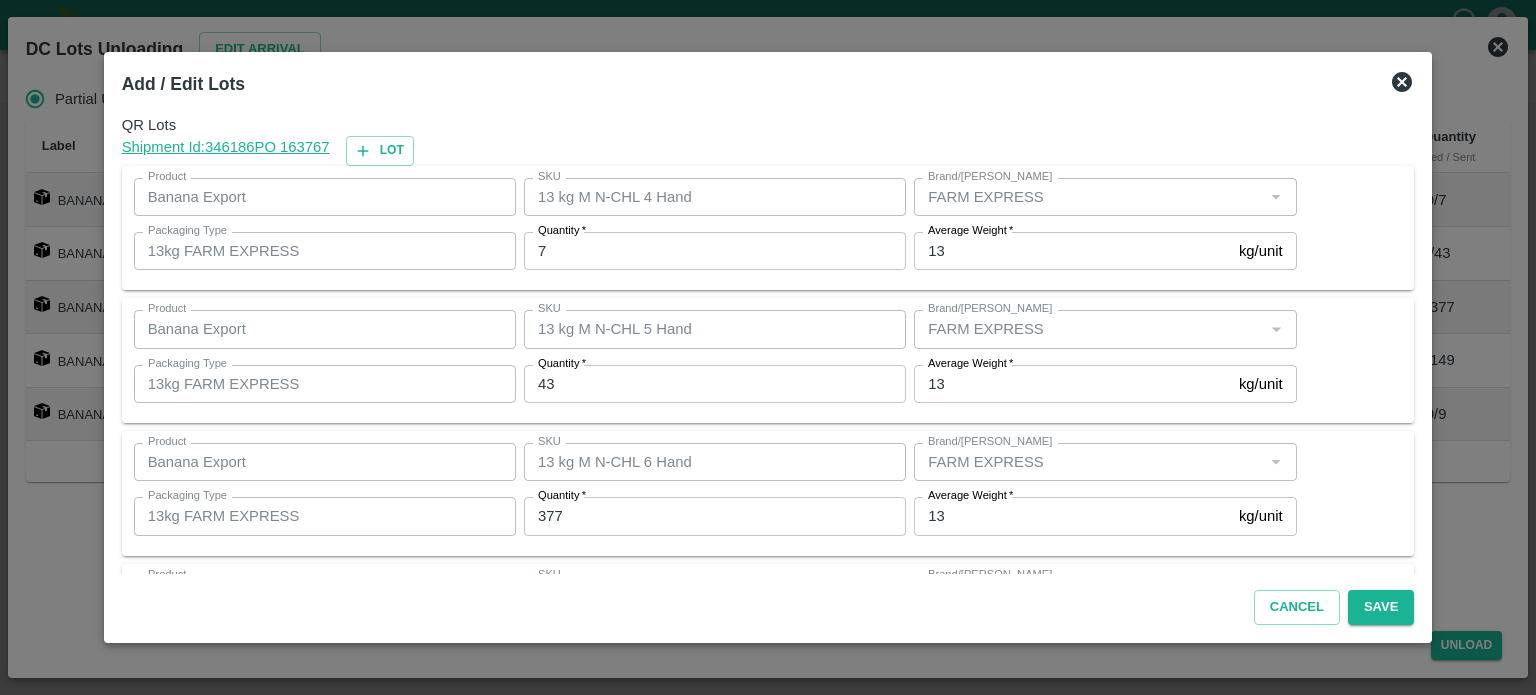 click on "43" at bounding box center (715, 384) 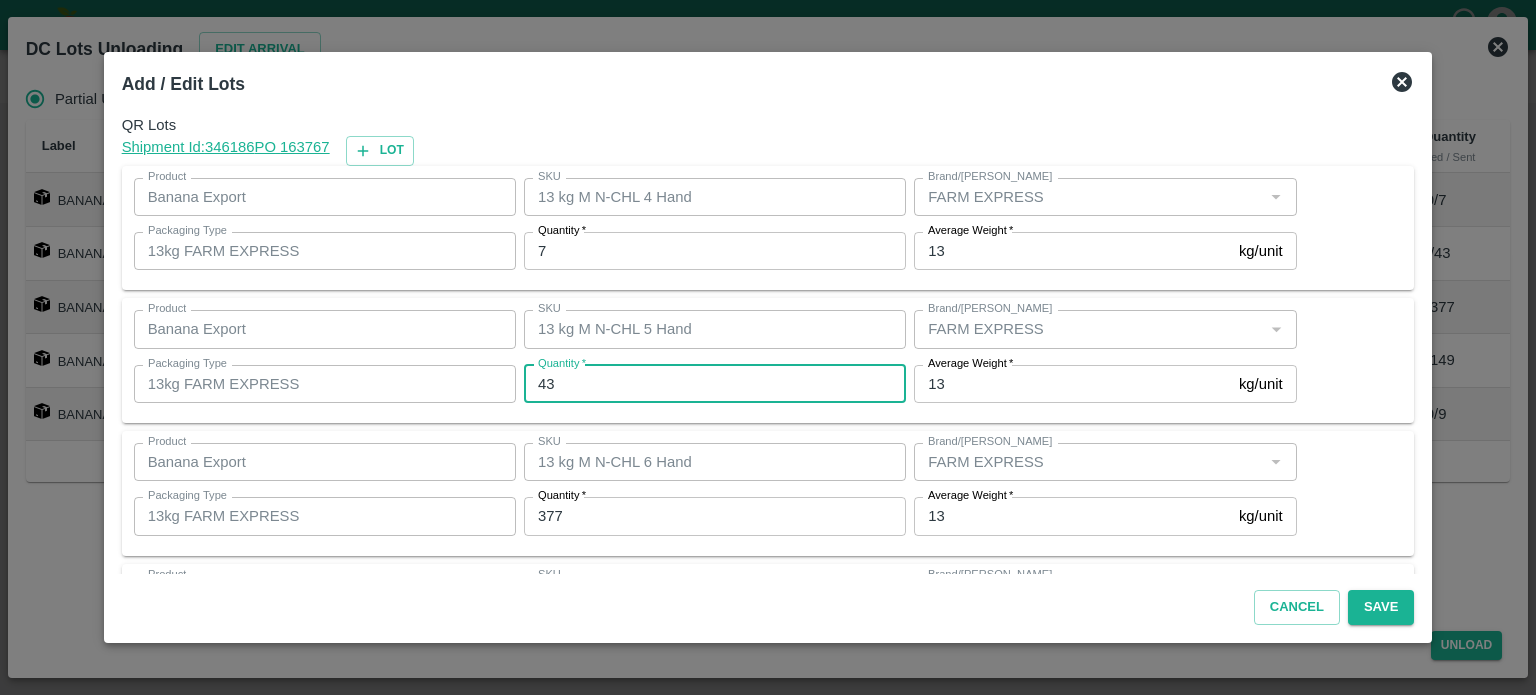 click on "43" at bounding box center [715, 384] 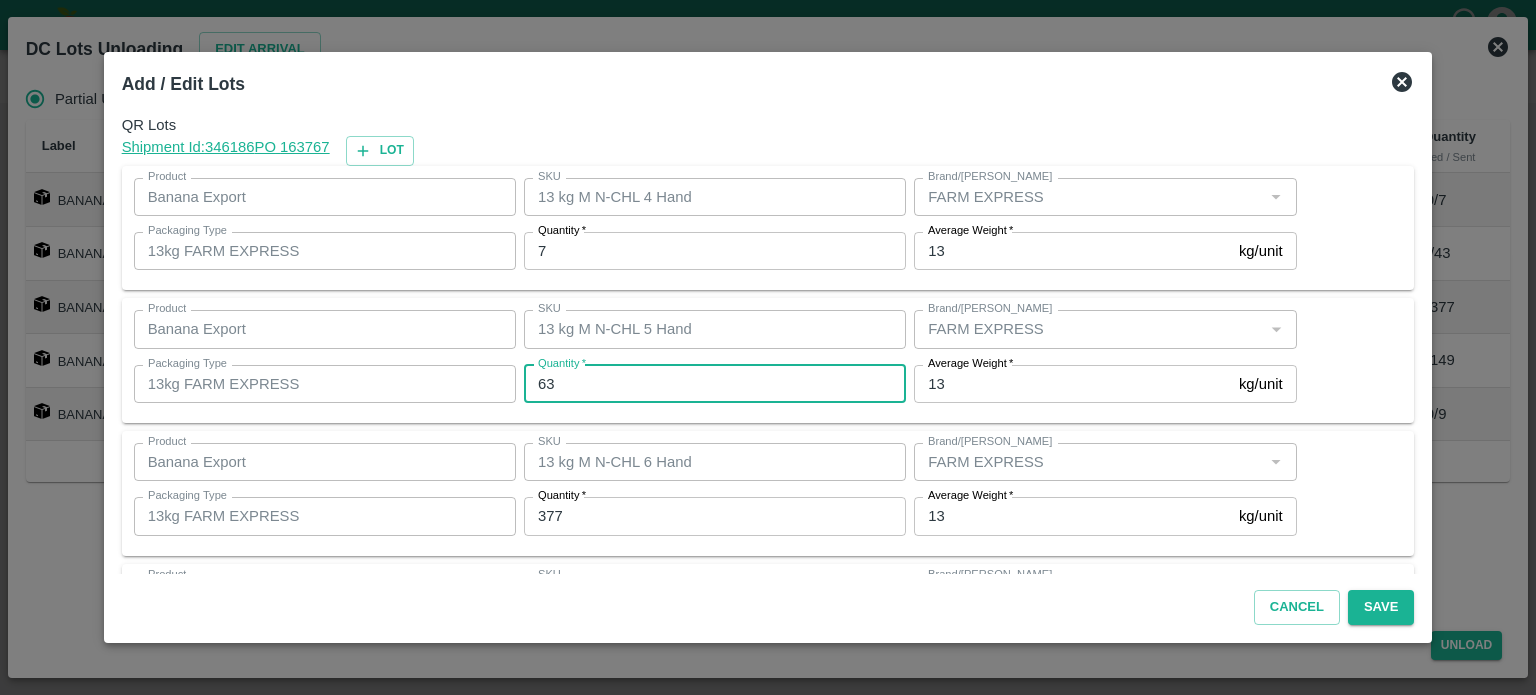 type on "63" 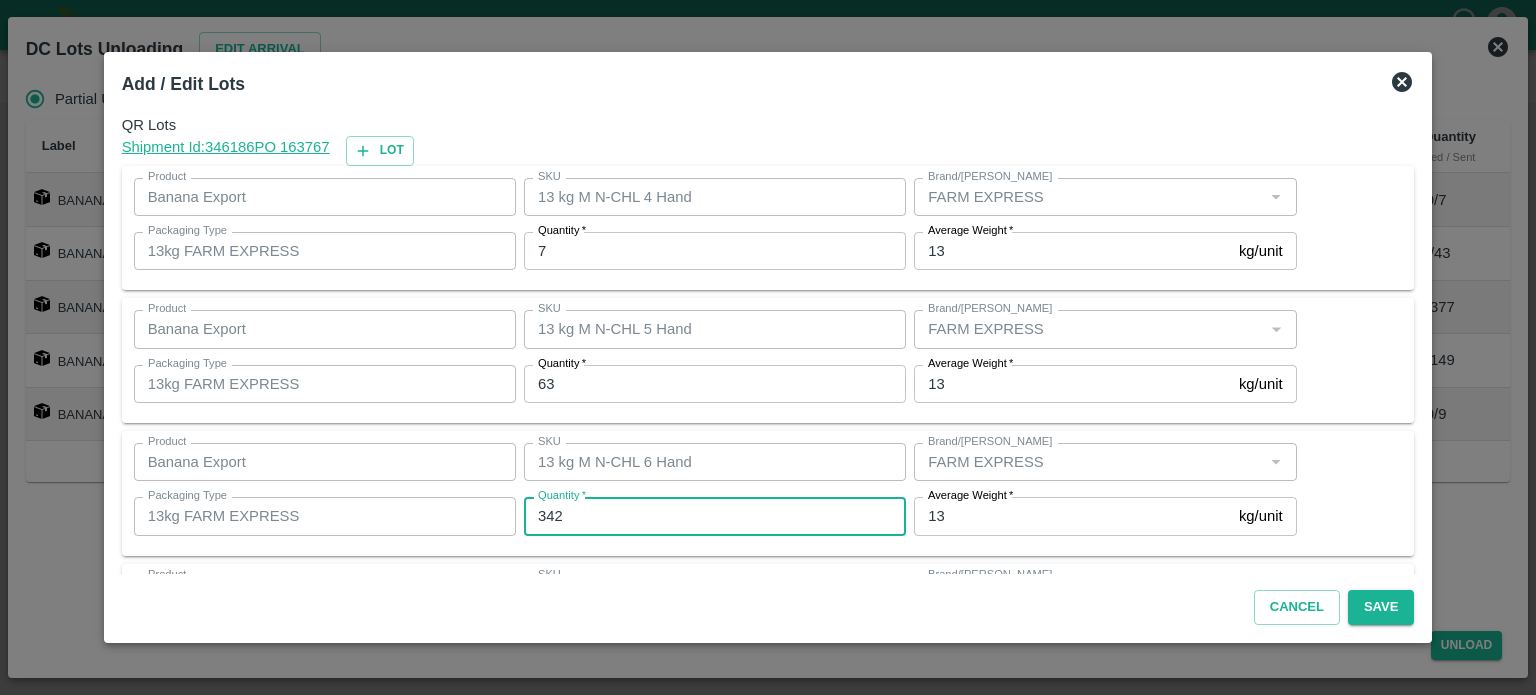 type on "342" 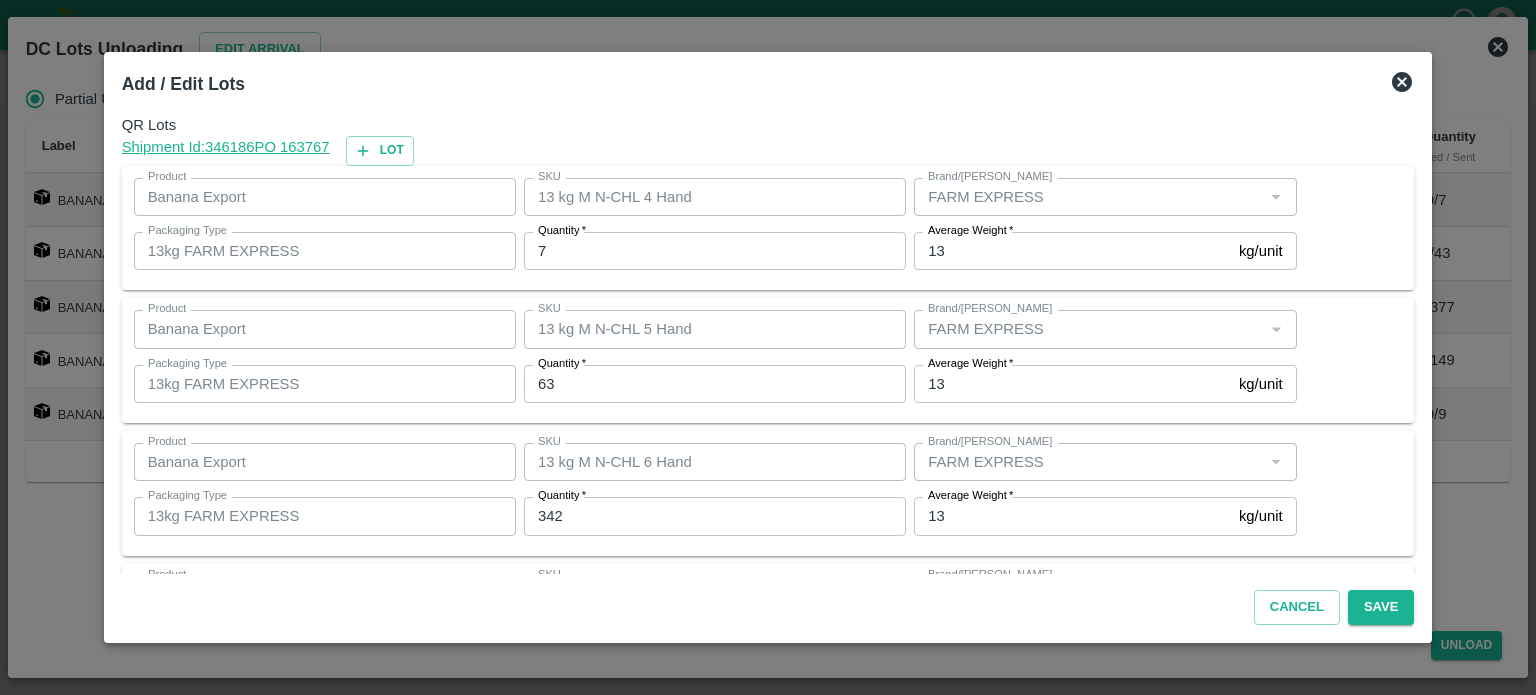 scroll, scrollTop: 262, scrollLeft: 0, axis: vertical 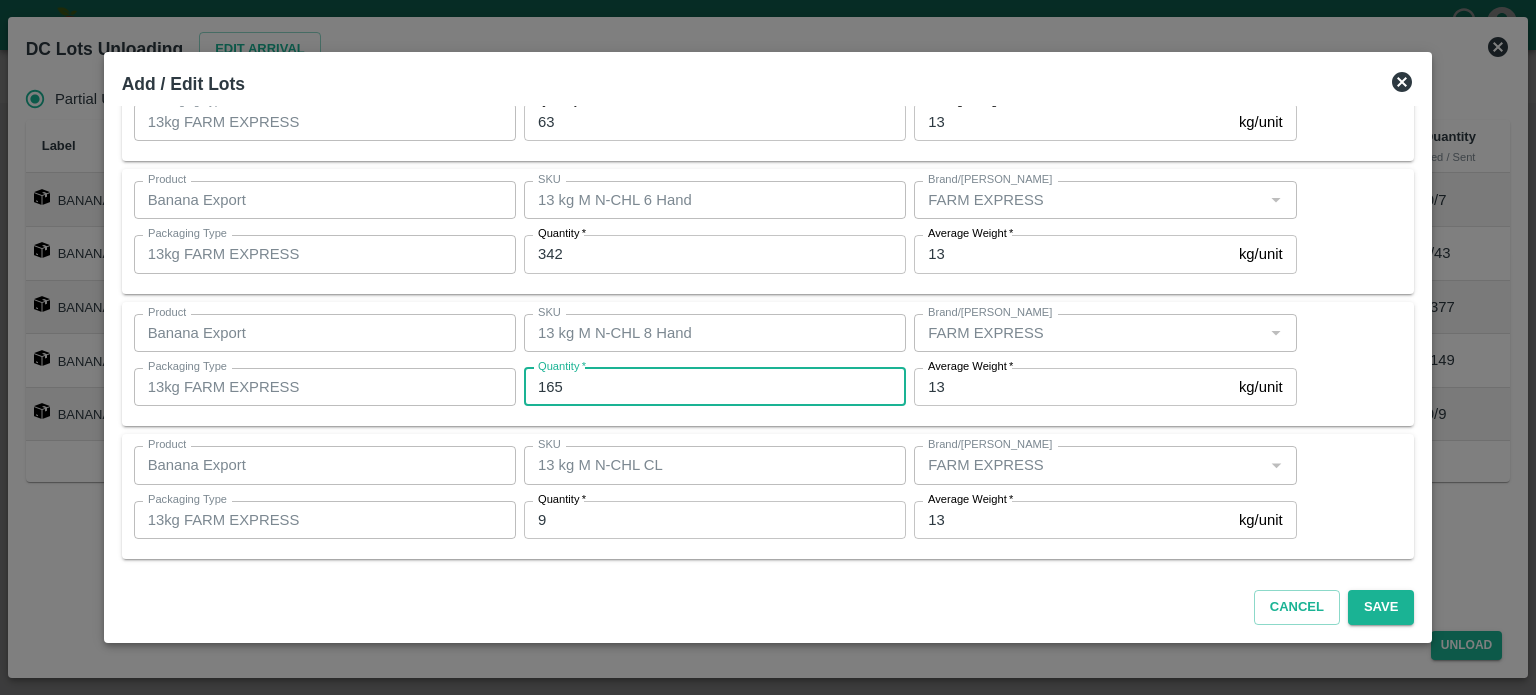 type on "165" 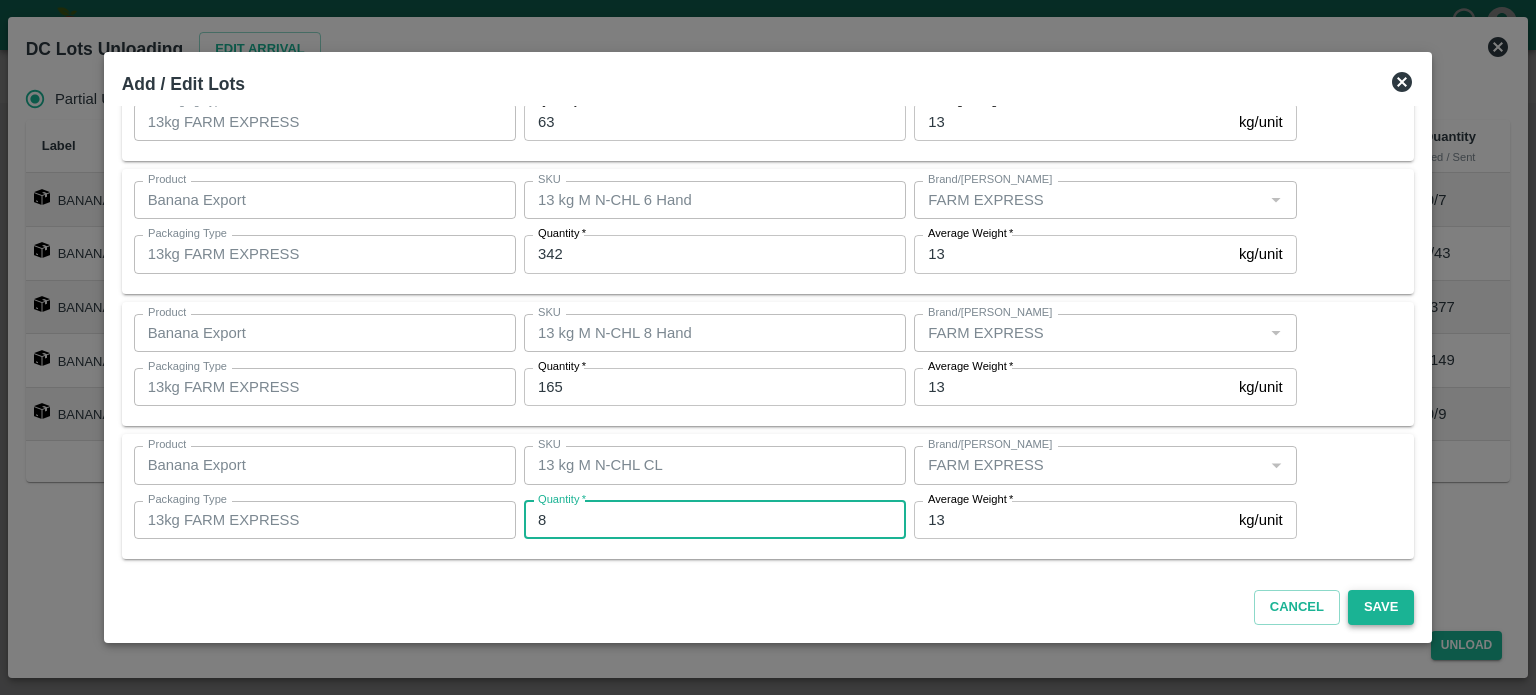 type on "8" 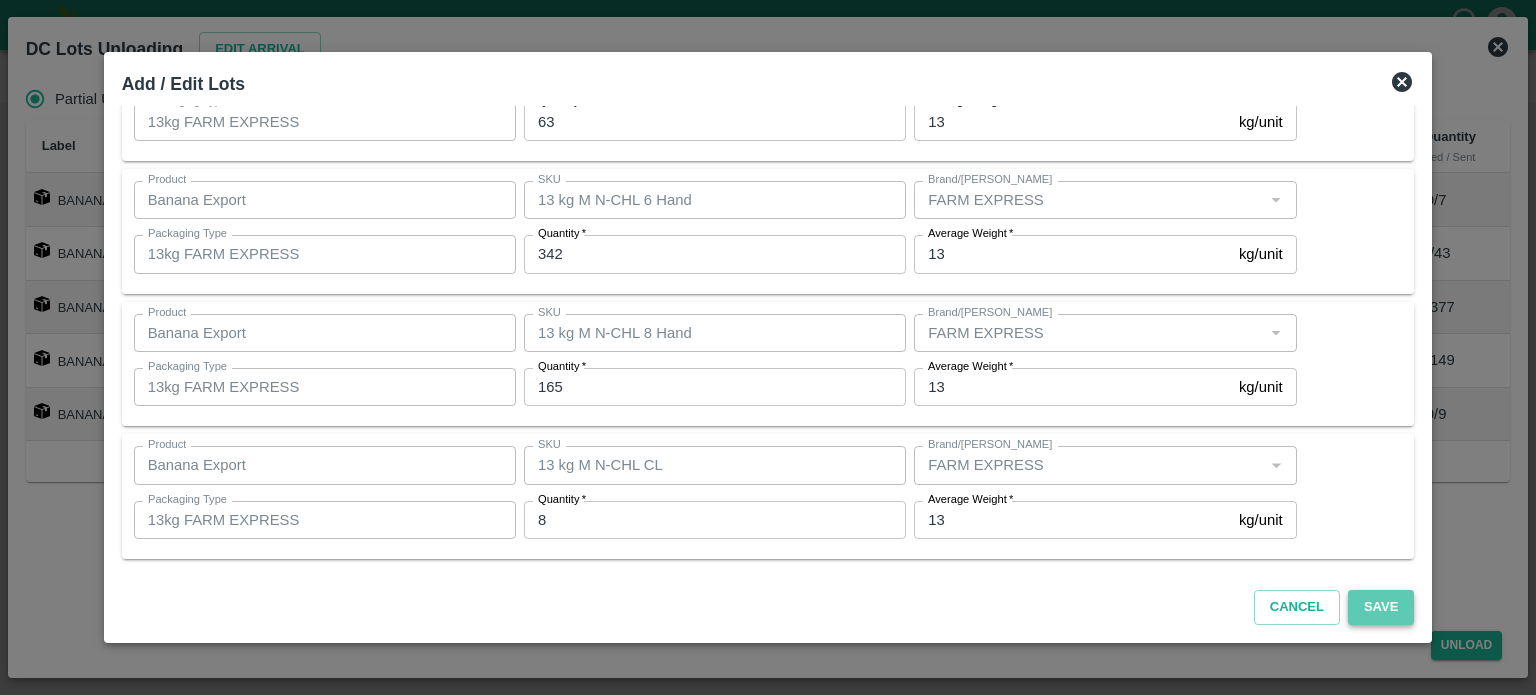 click on "Save" at bounding box center [1381, 607] 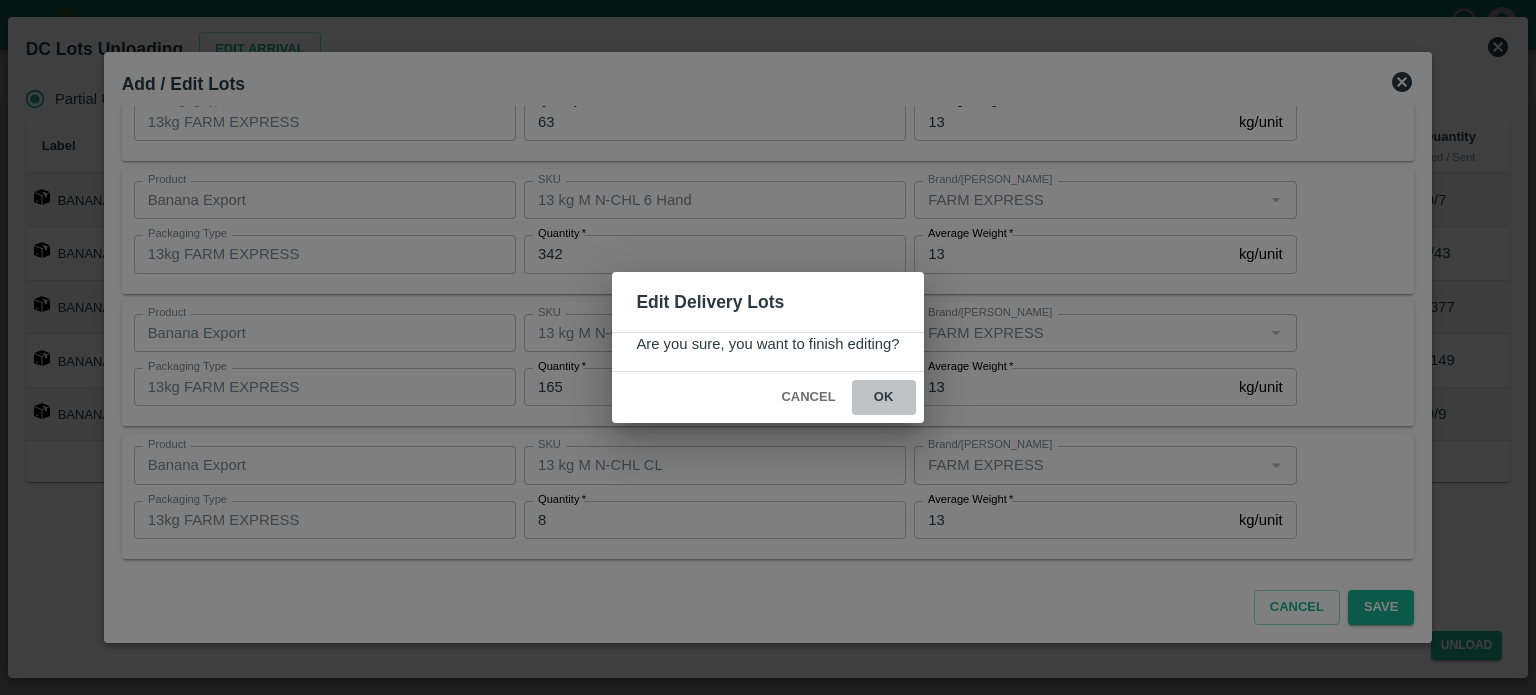click on "ok" at bounding box center (884, 397) 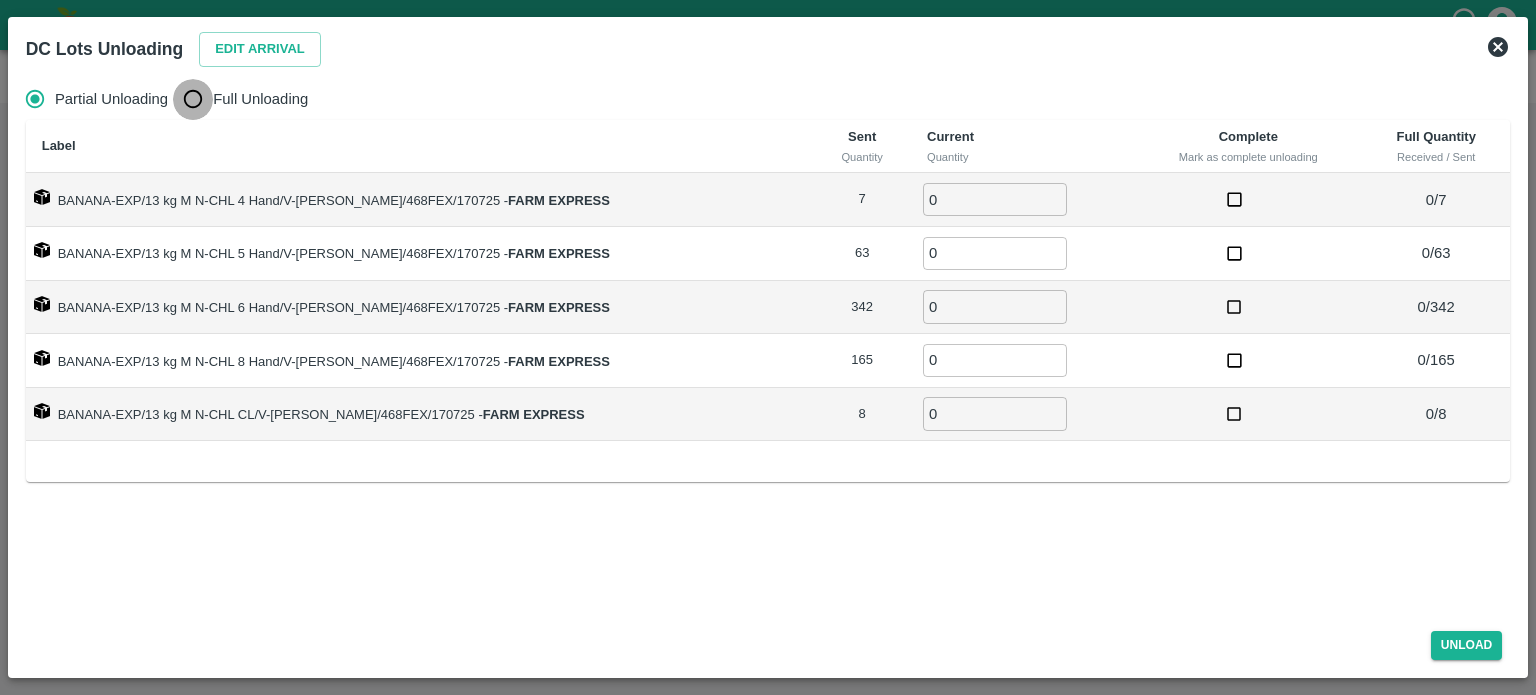 click on "Full Unloading" at bounding box center (193, 99) 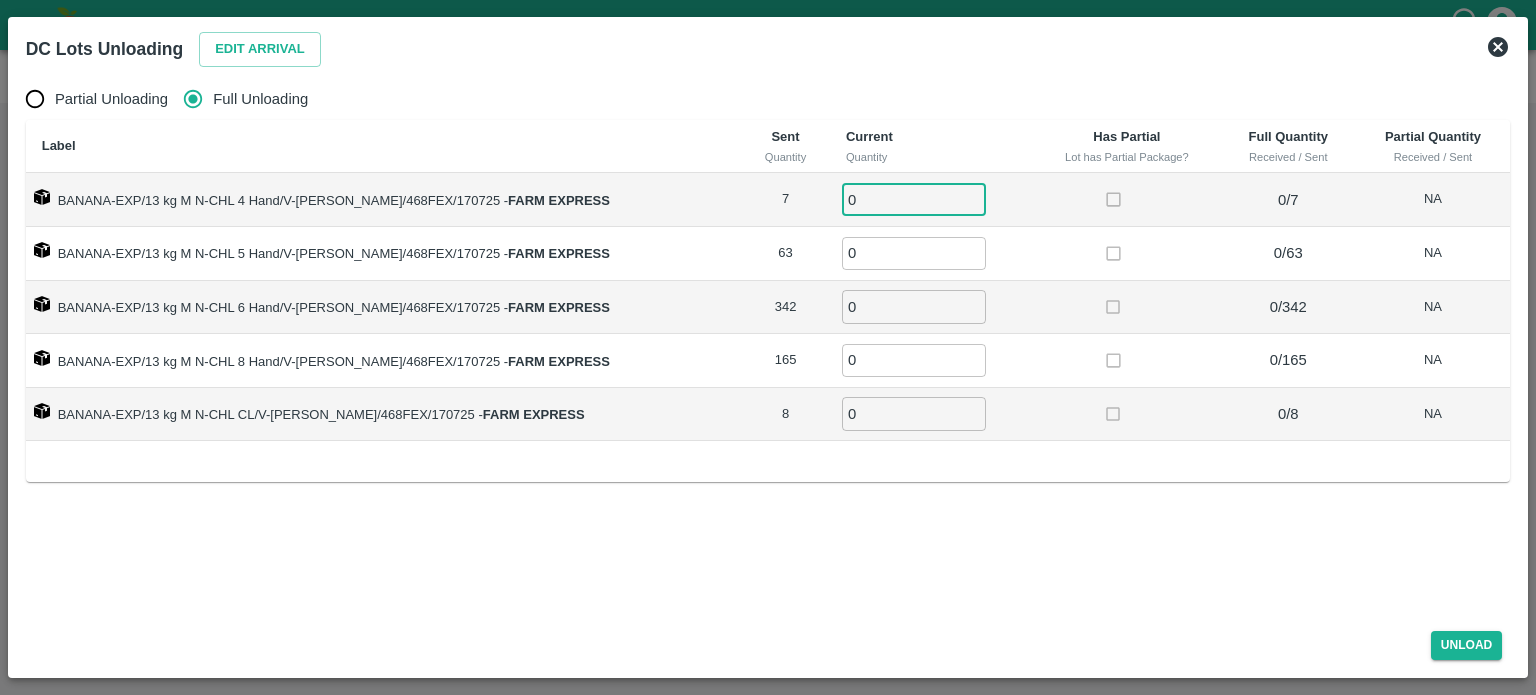 click on "0" at bounding box center (914, 199) 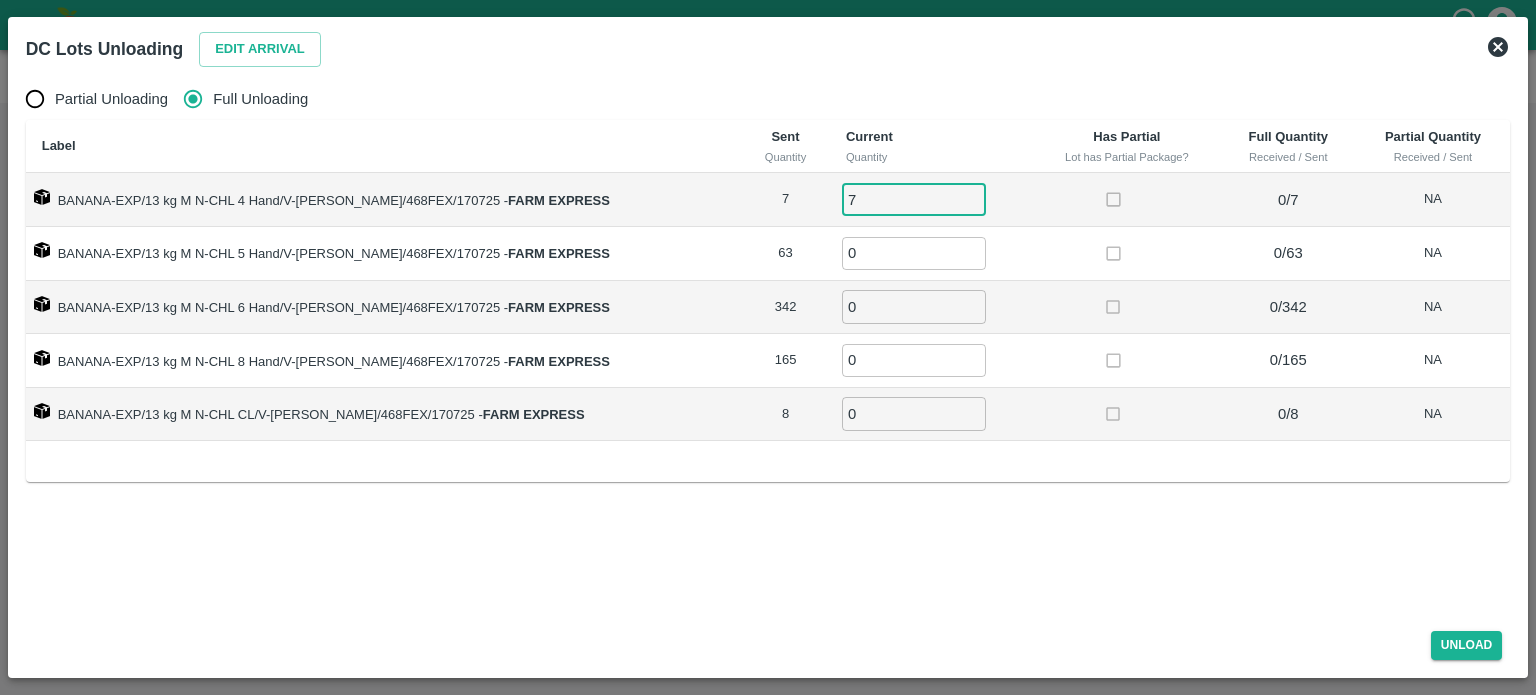 type on "7" 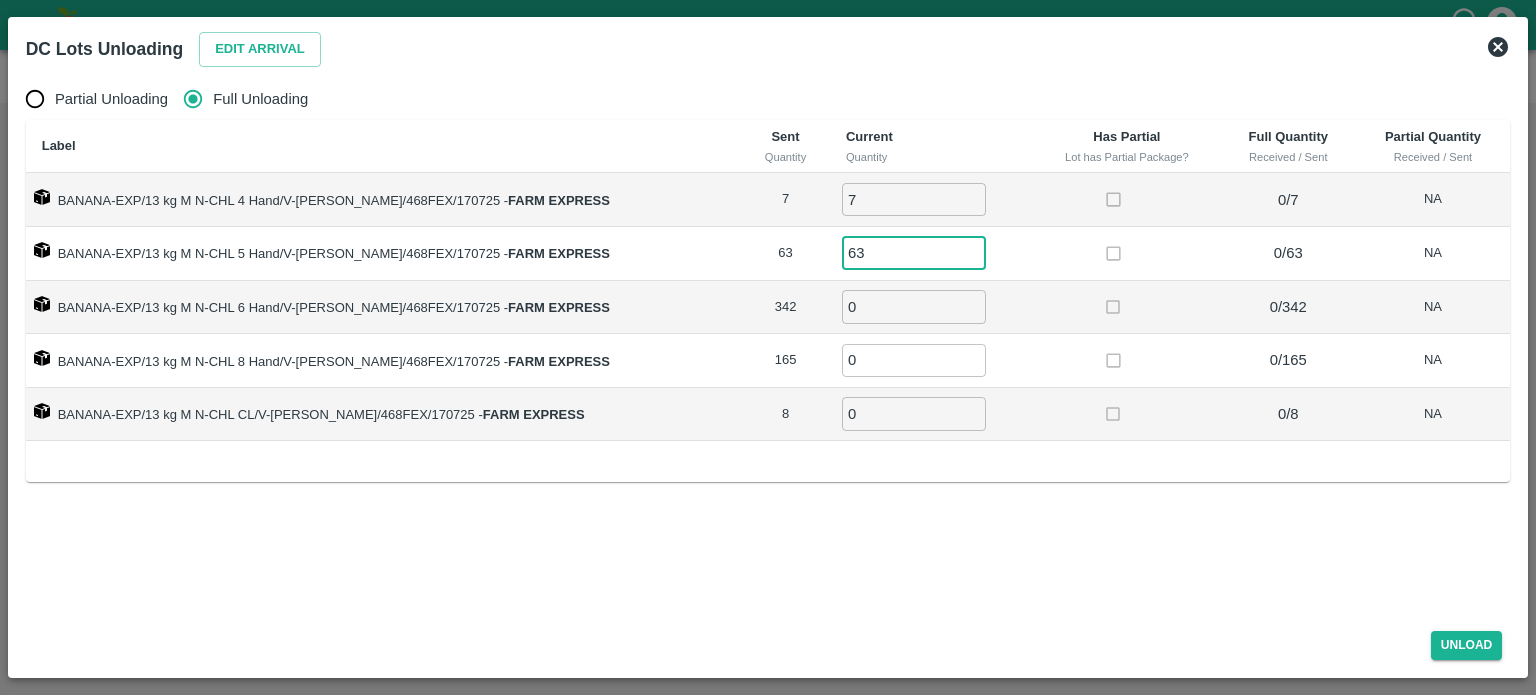 type on "63" 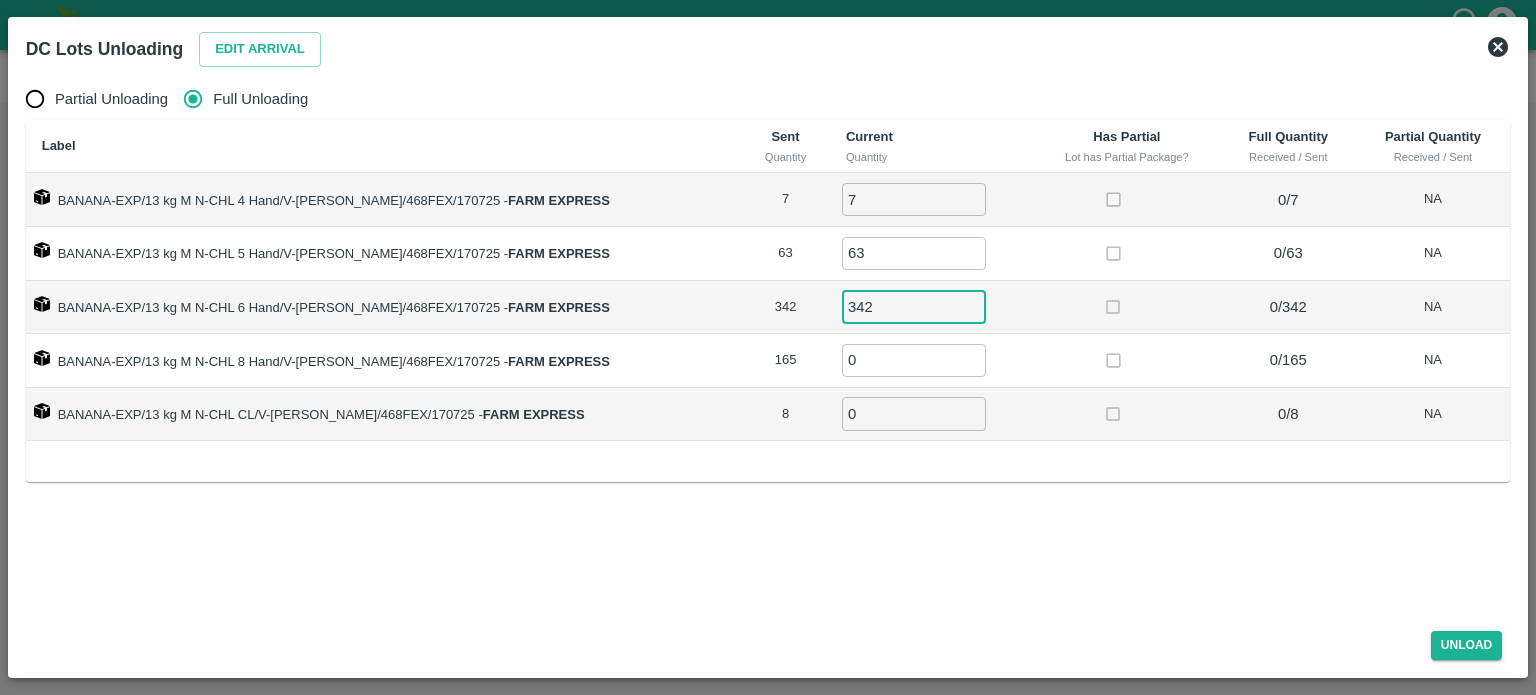 type on "342" 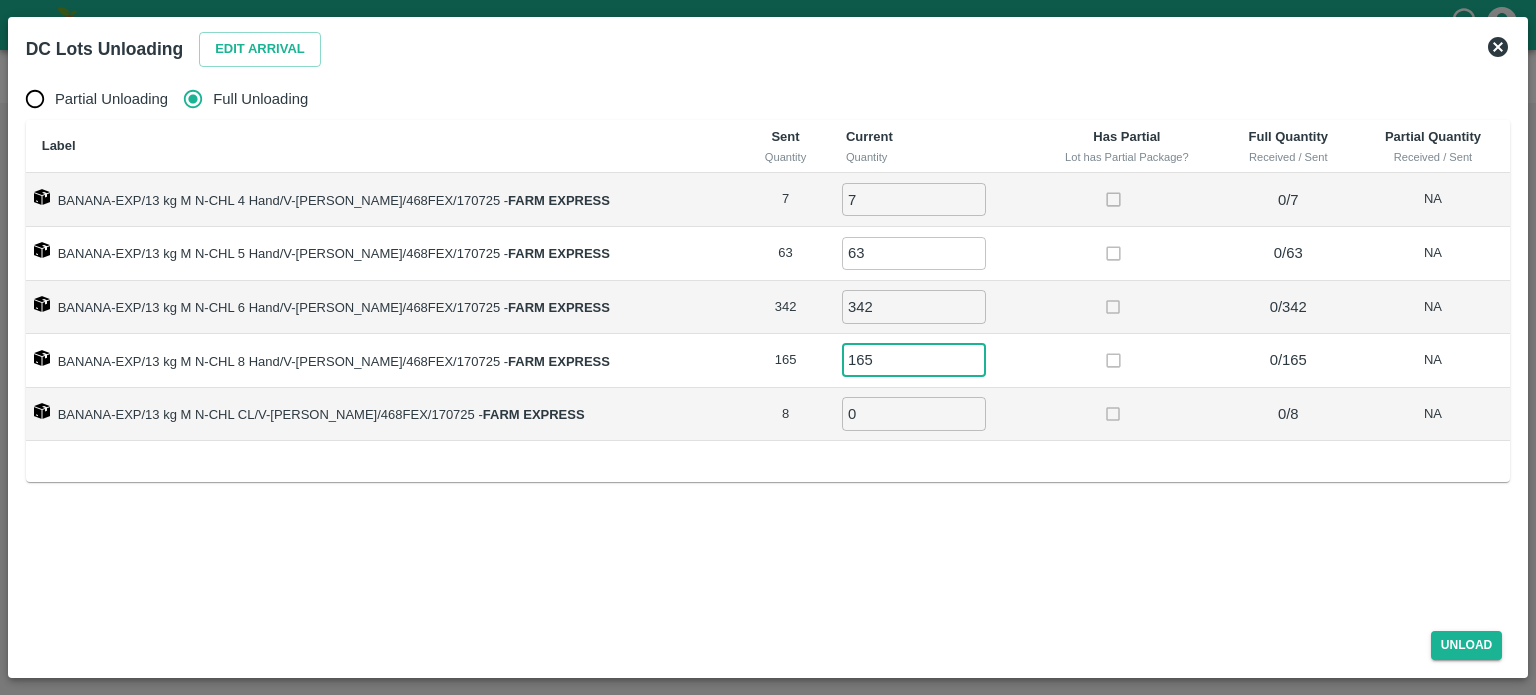 type on "165" 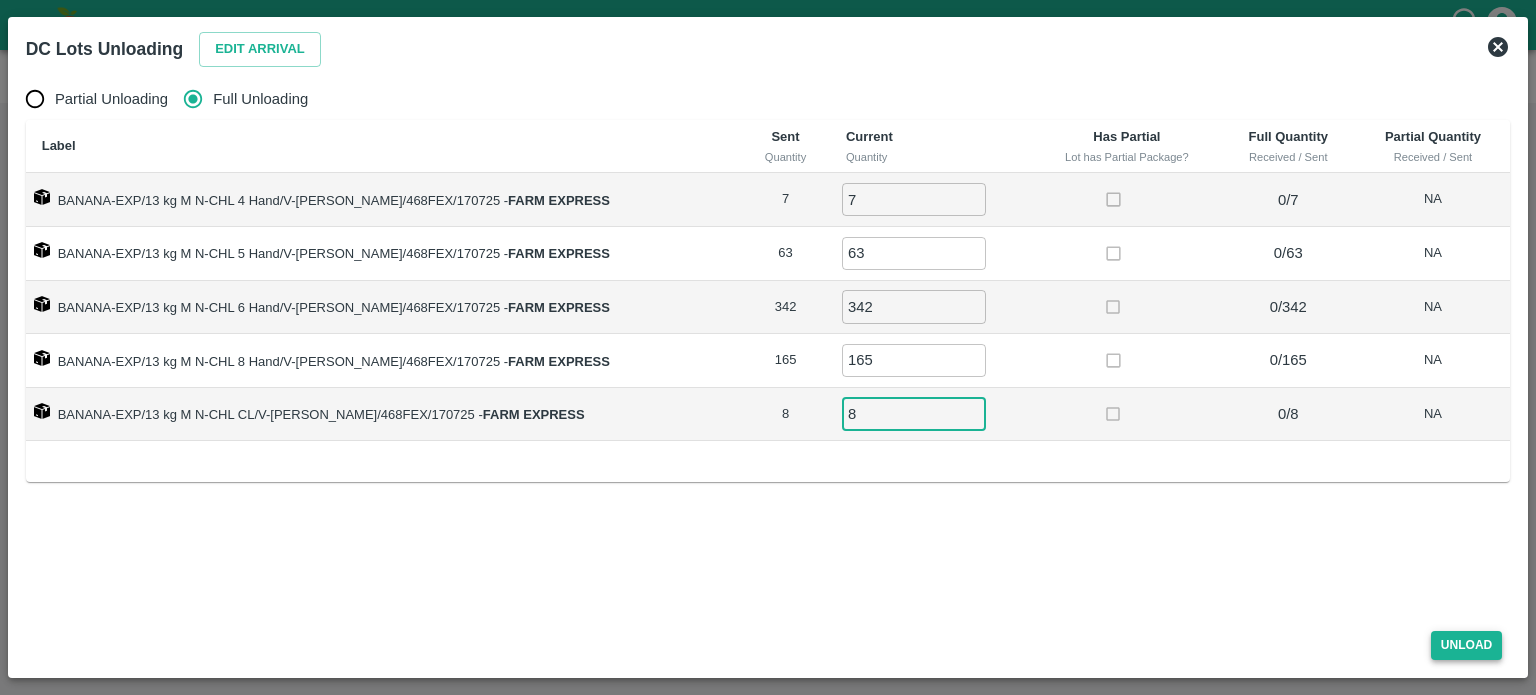 type on "8" 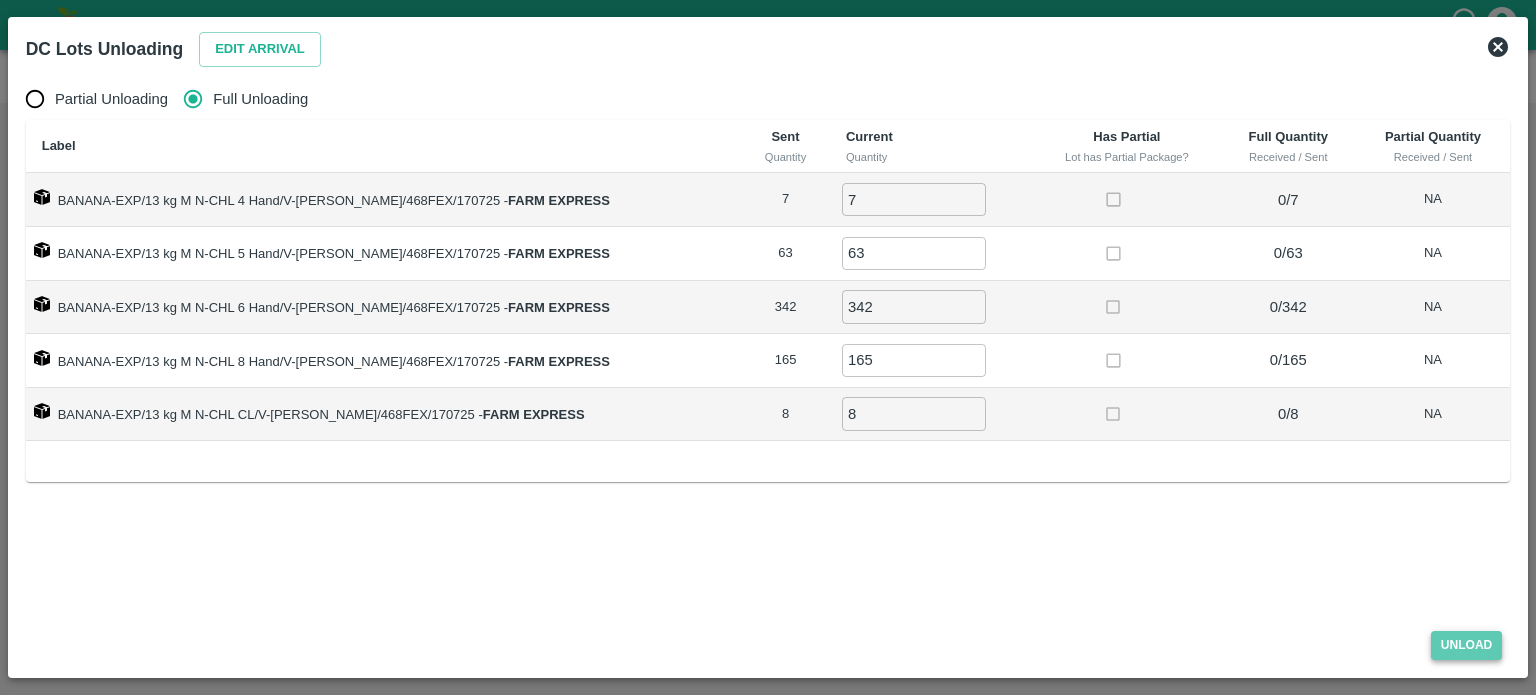 click on "Unload" at bounding box center (1467, 645) 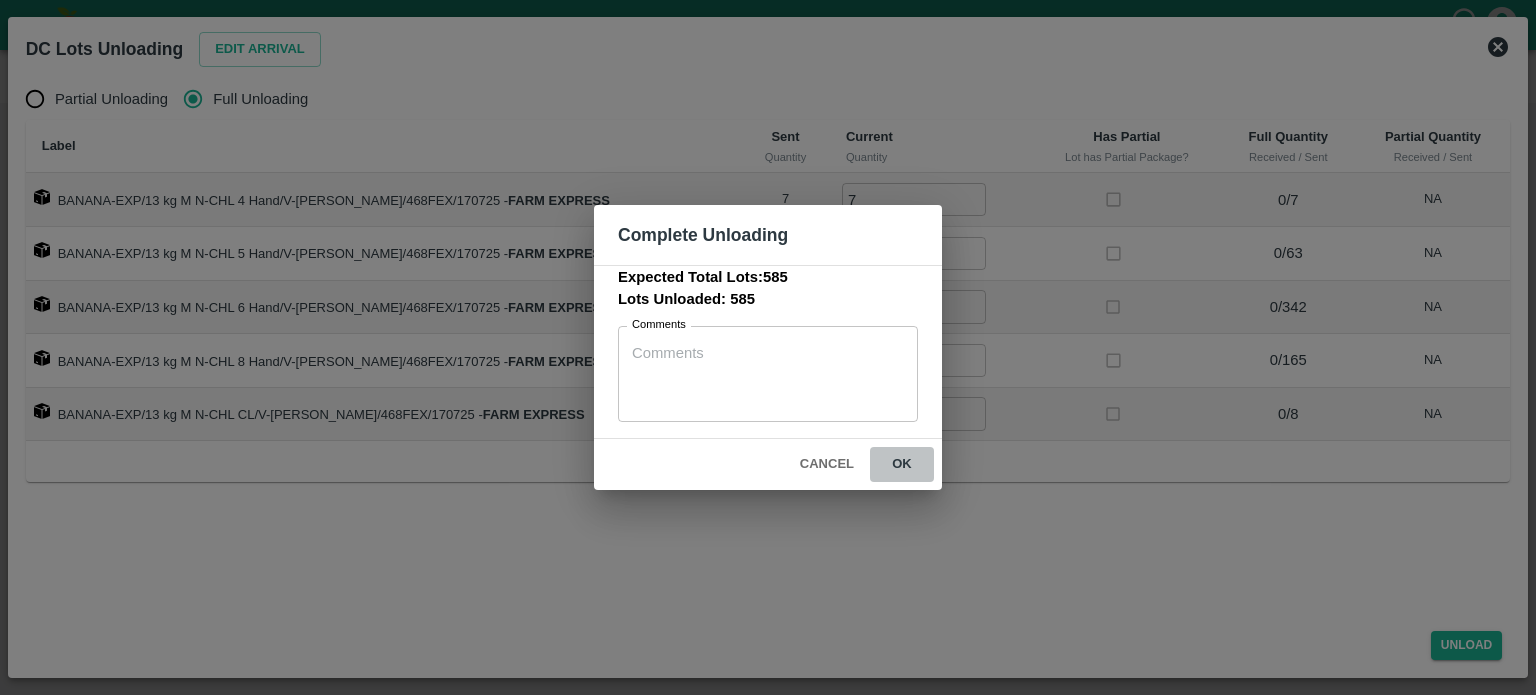click on "ok" at bounding box center (902, 464) 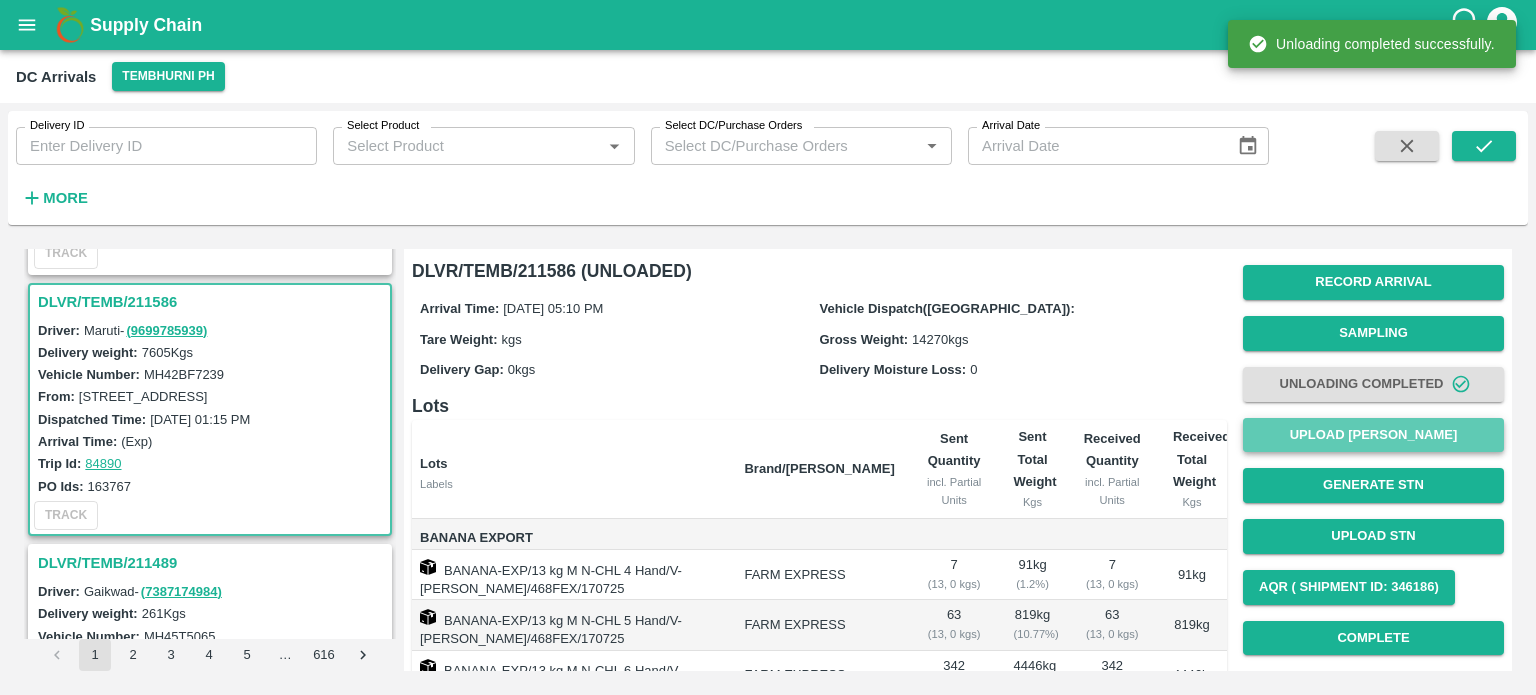 click on "Upload [PERSON_NAME]" at bounding box center (1373, 435) 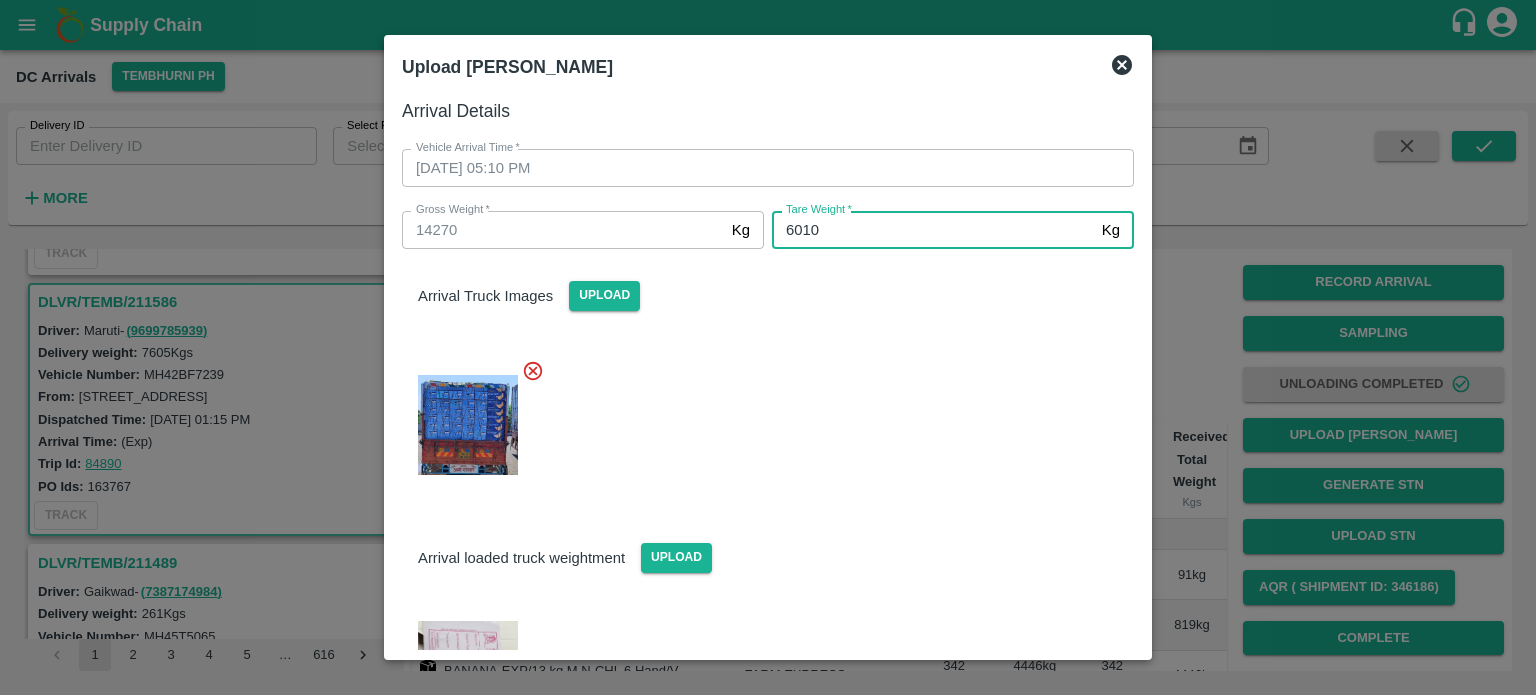type on "6010" 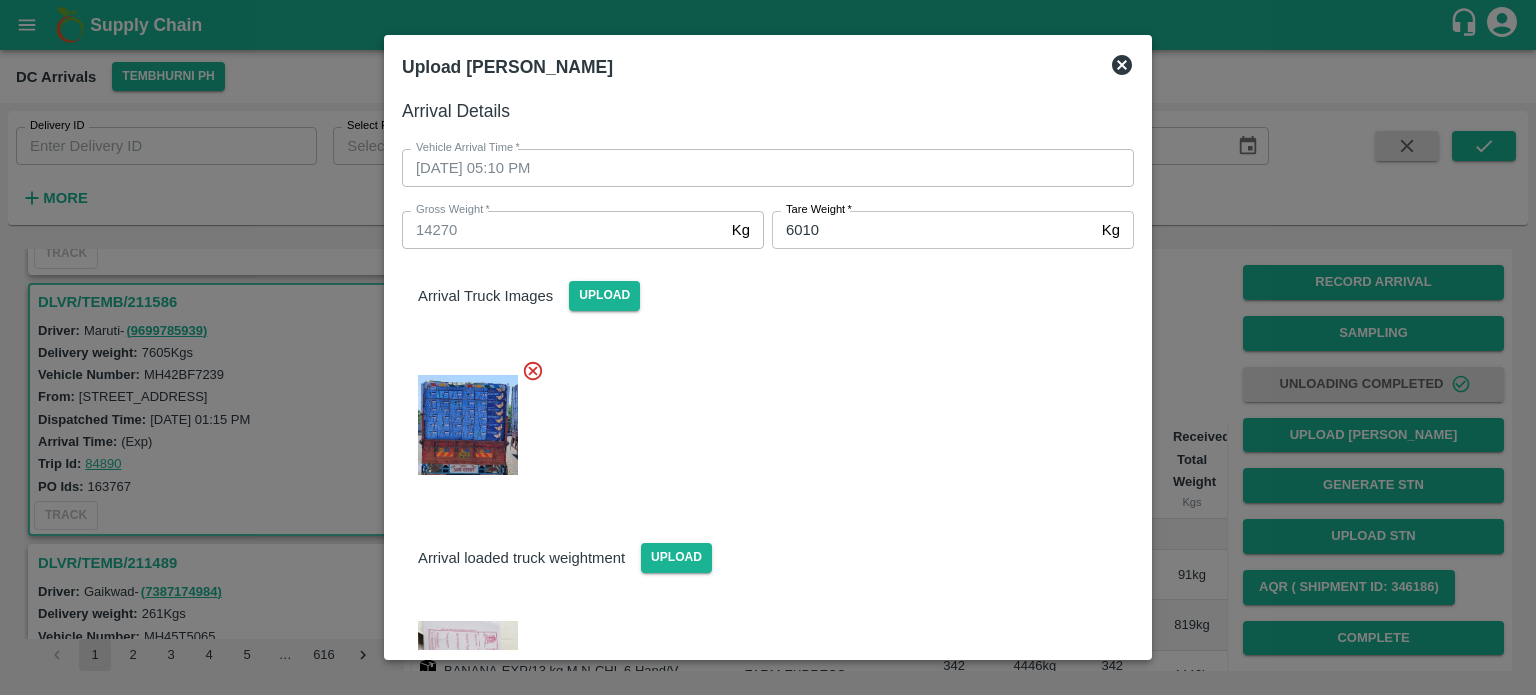 click on "Arrival loaded truck weightment Upload" at bounding box center (760, 656) 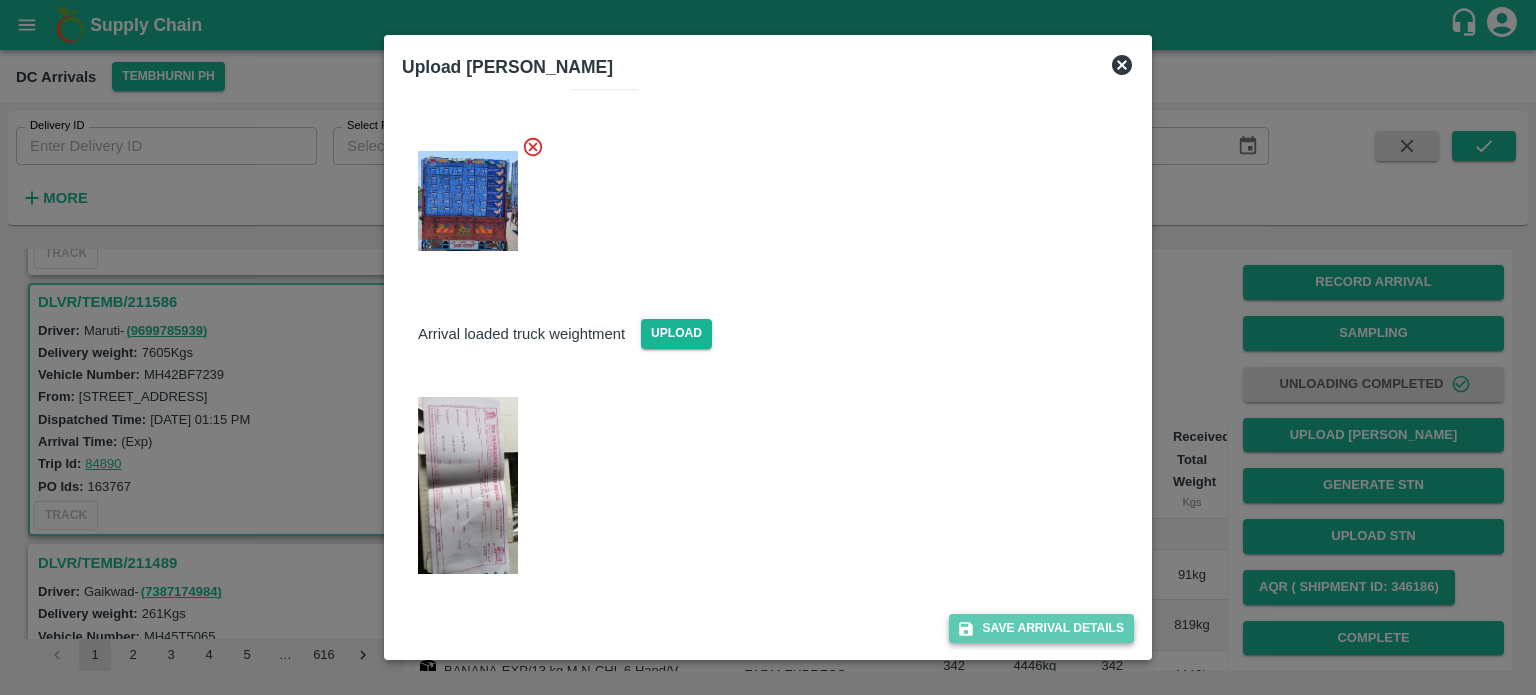 click on "Save Arrival Details" at bounding box center (1041, 628) 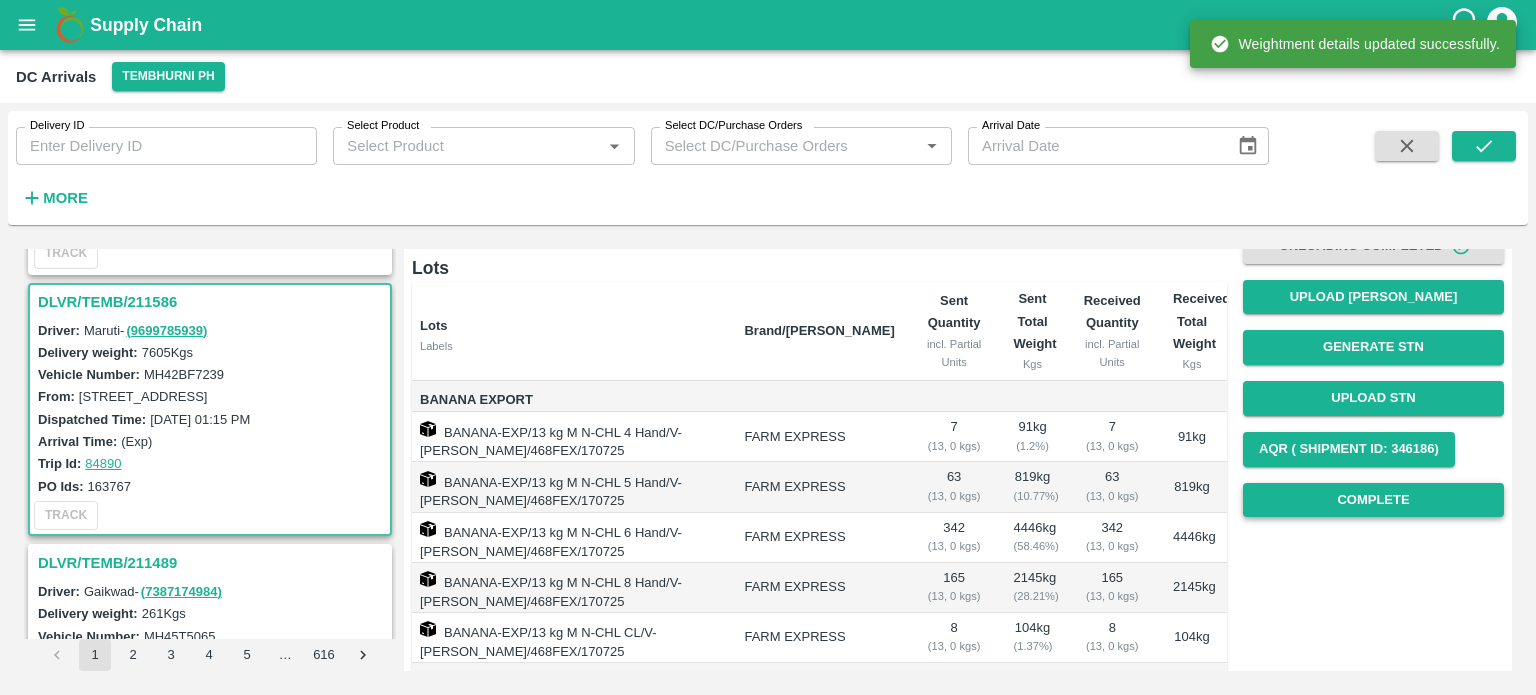 scroll, scrollTop: 140, scrollLeft: 0, axis: vertical 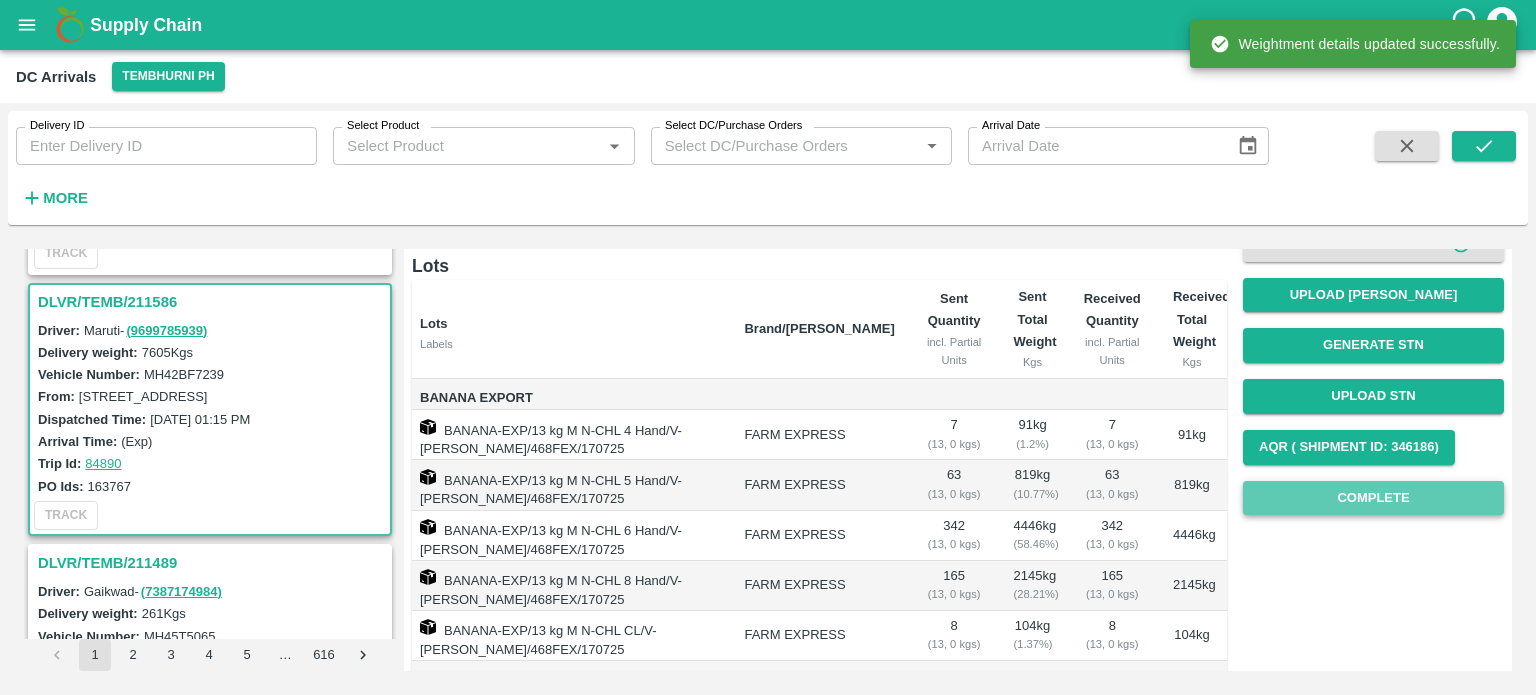 click on "Complete" at bounding box center (1373, 498) 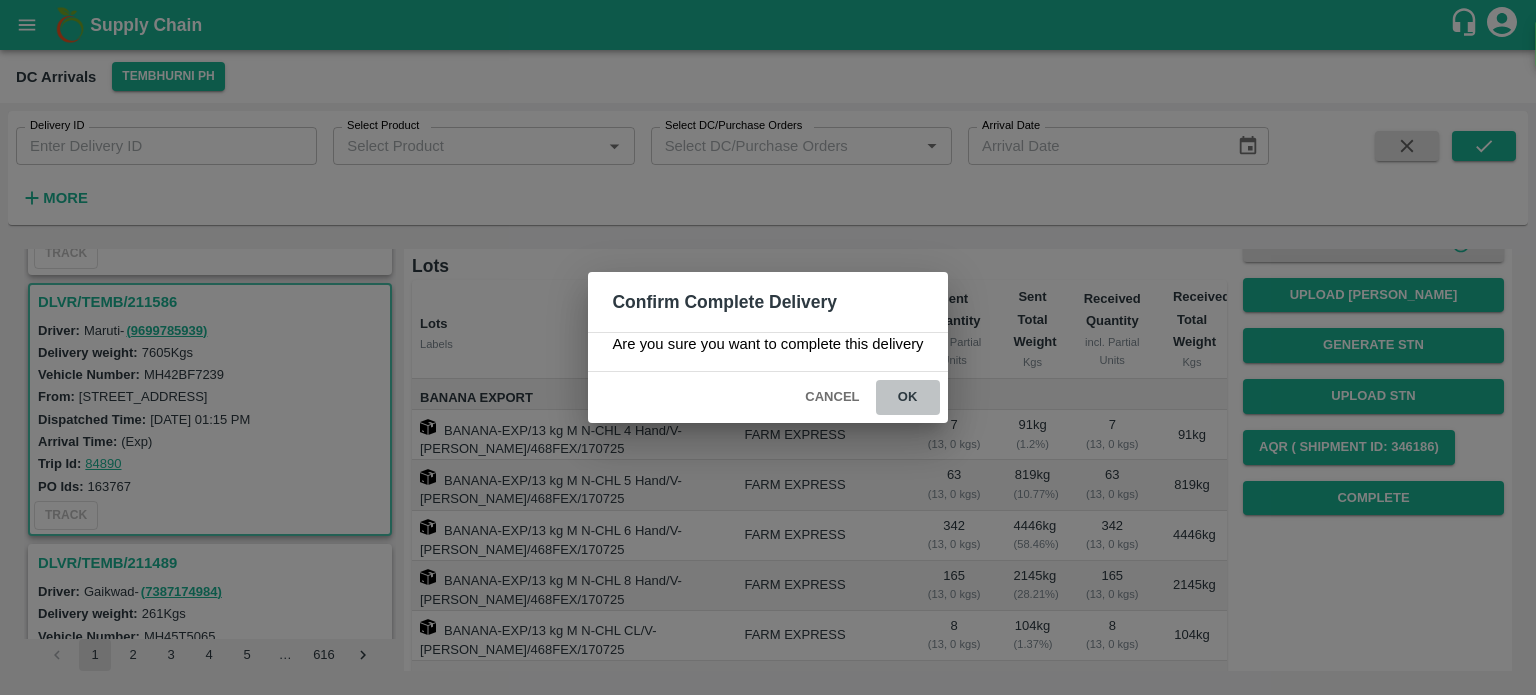 click on "ok" at bounding box center [908, 397] 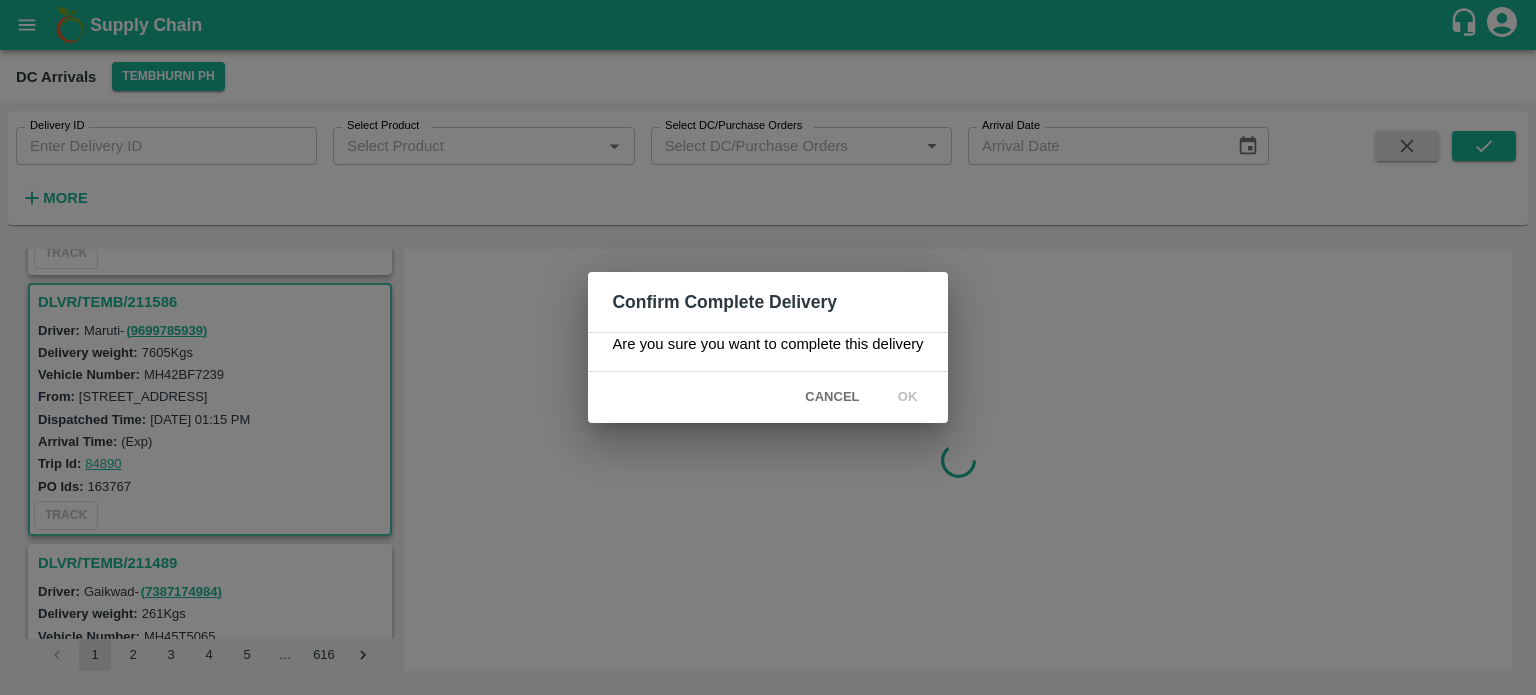 scroll, scrollTop: 0, scrollLeft: 0, axis: both 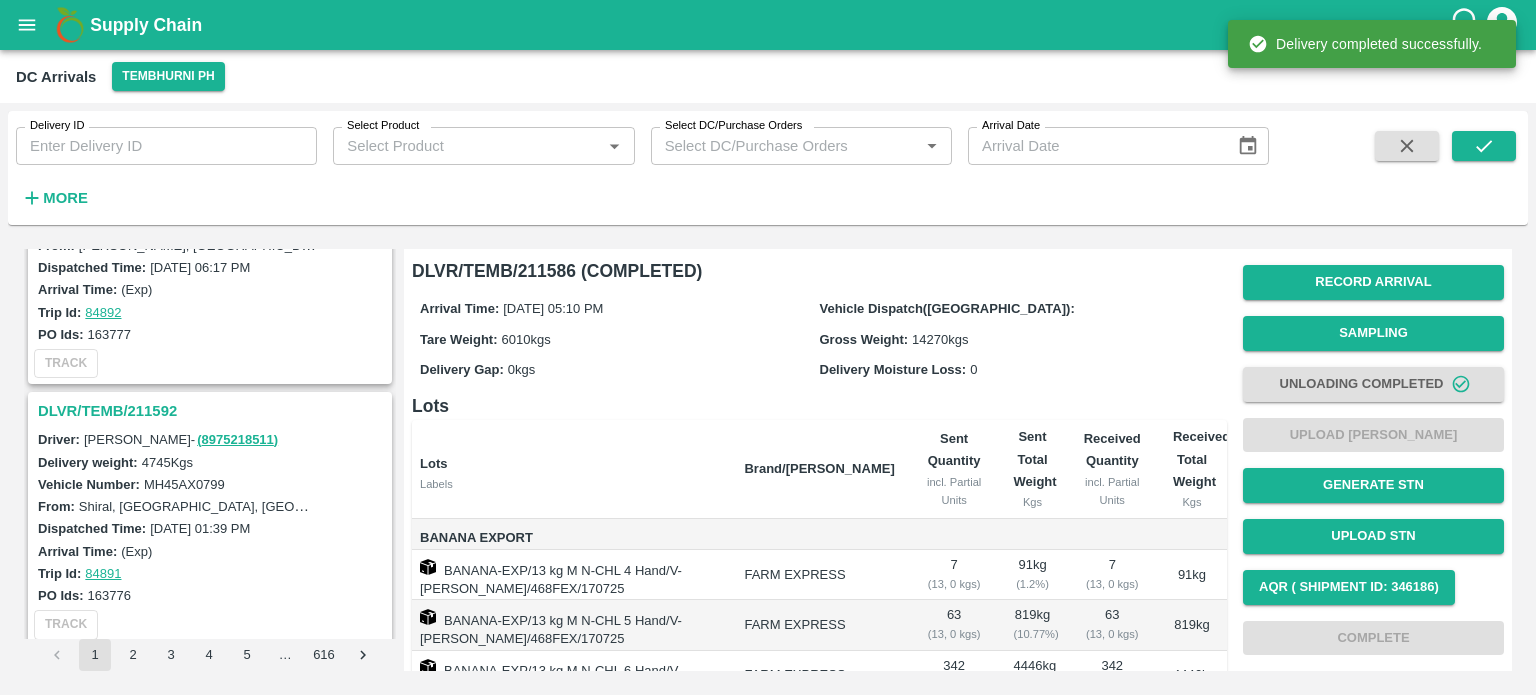 click on "DLVR/TEMB/211592" at bounding box center [213, 411] 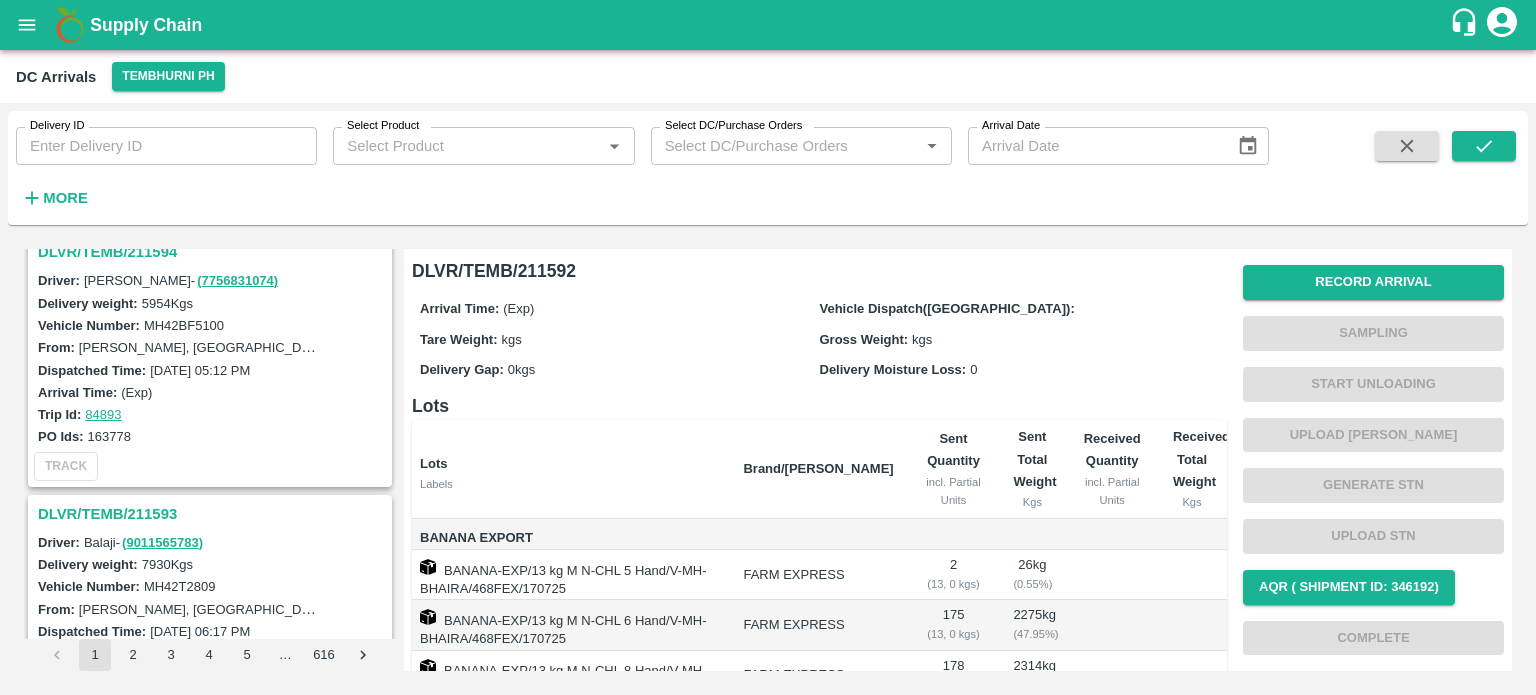 scroll, scrollTop: 0, scrollLeft: 0, axis: both 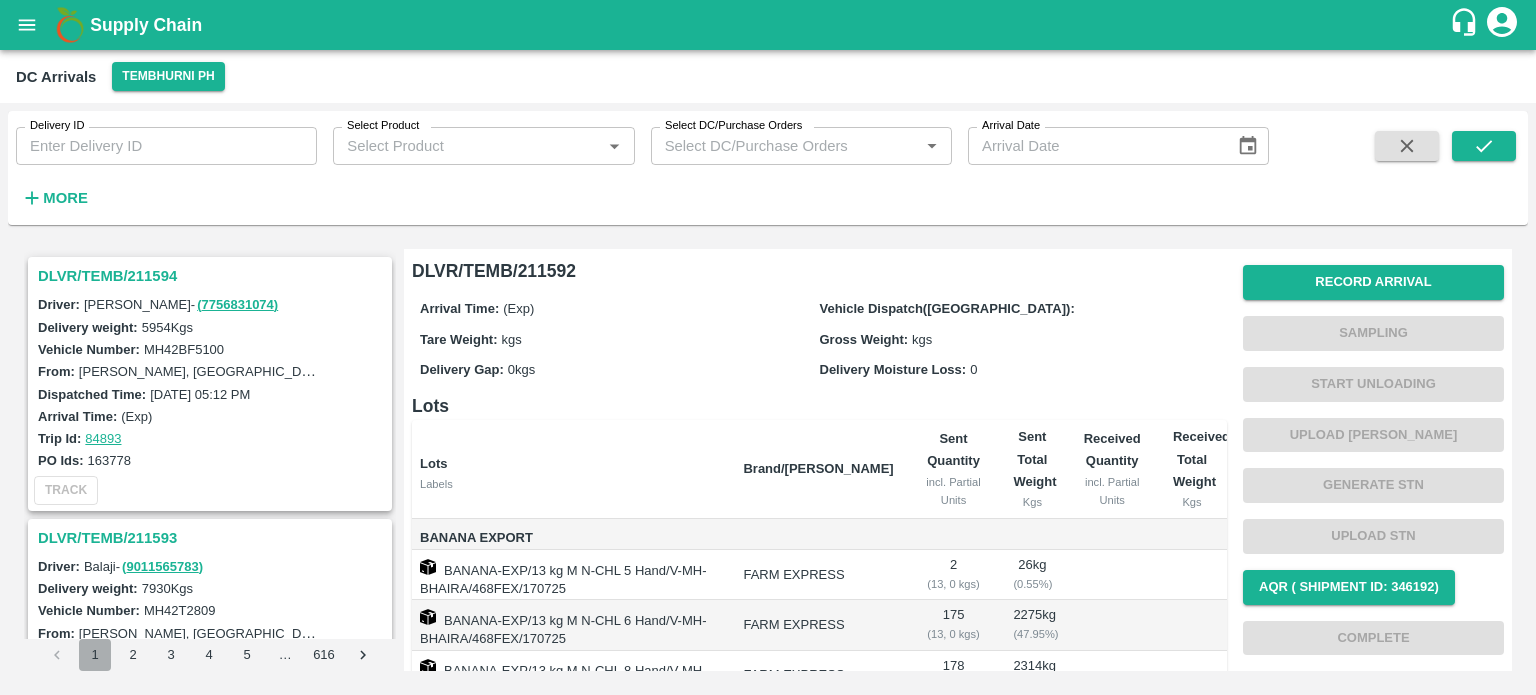 click on "1" at bounding box center [95, 655] 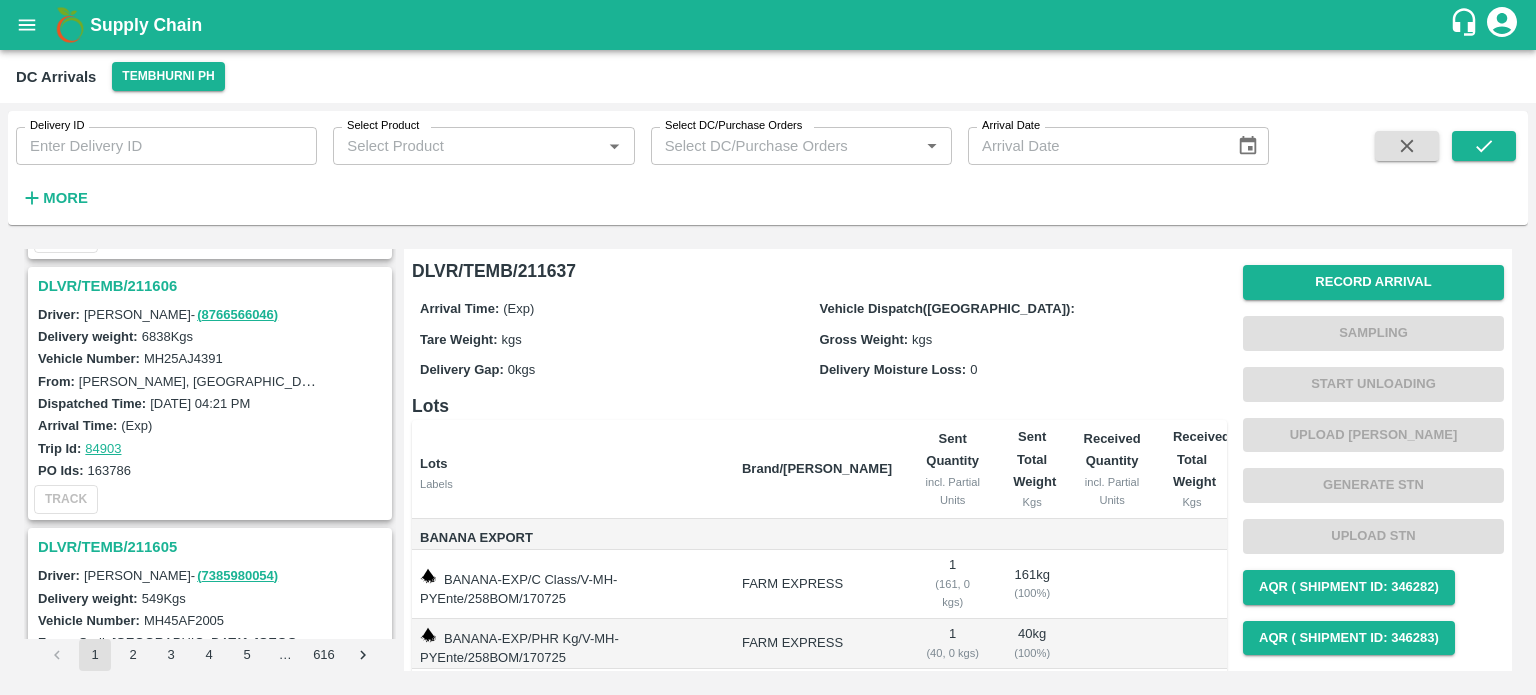 scroll, scrollTop: 4355, scrollLeft: 0, axis: vertical 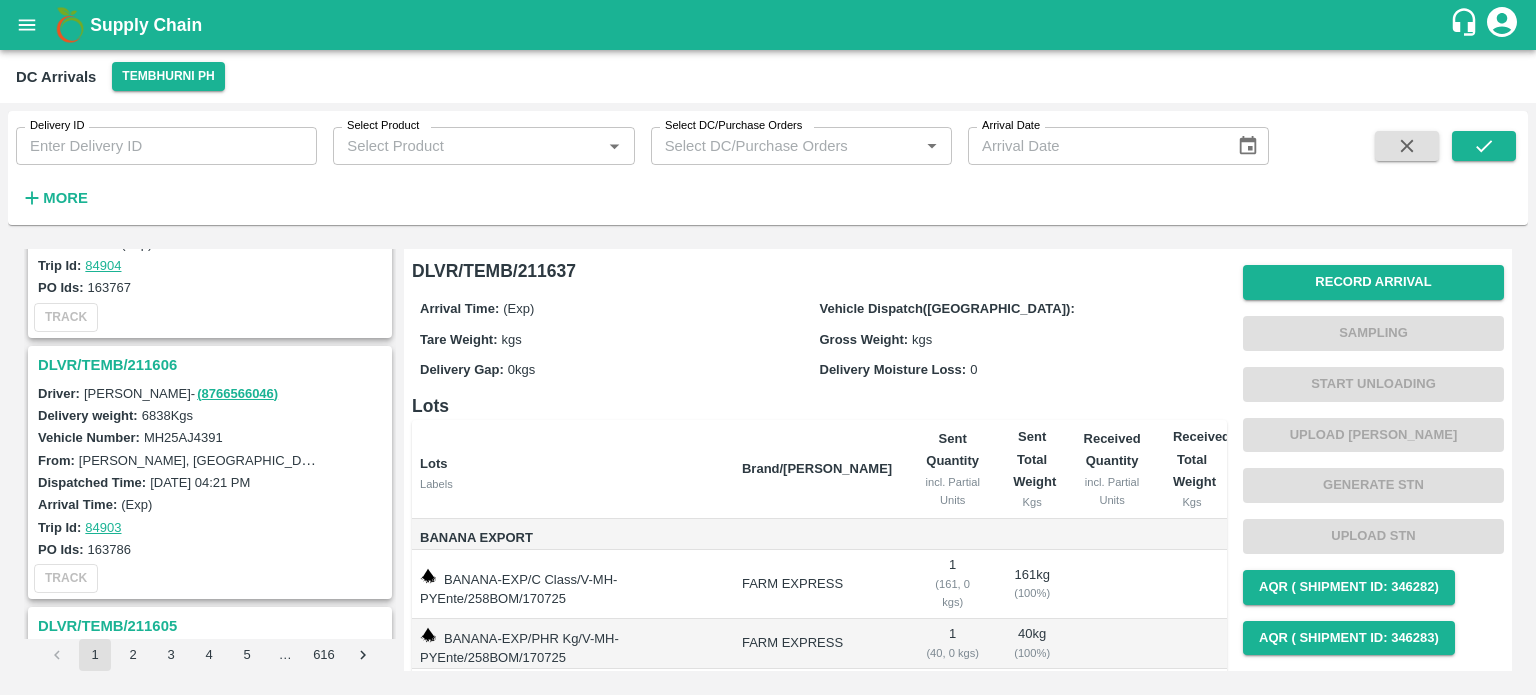 click on "DLVR/TEMB/211606" at bounding box center (213, 365) 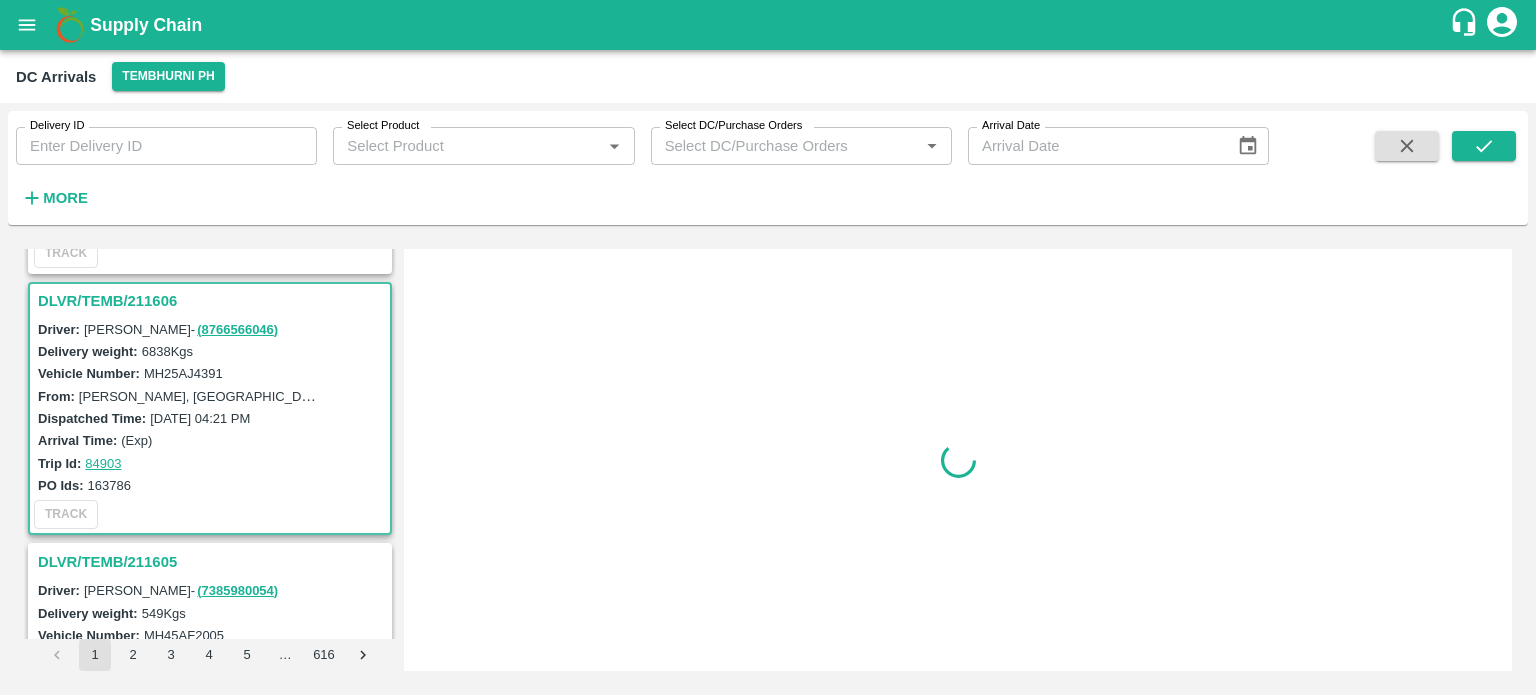 scroll, scrollTop: 4432, scrollLeft: 0, axis: vertical 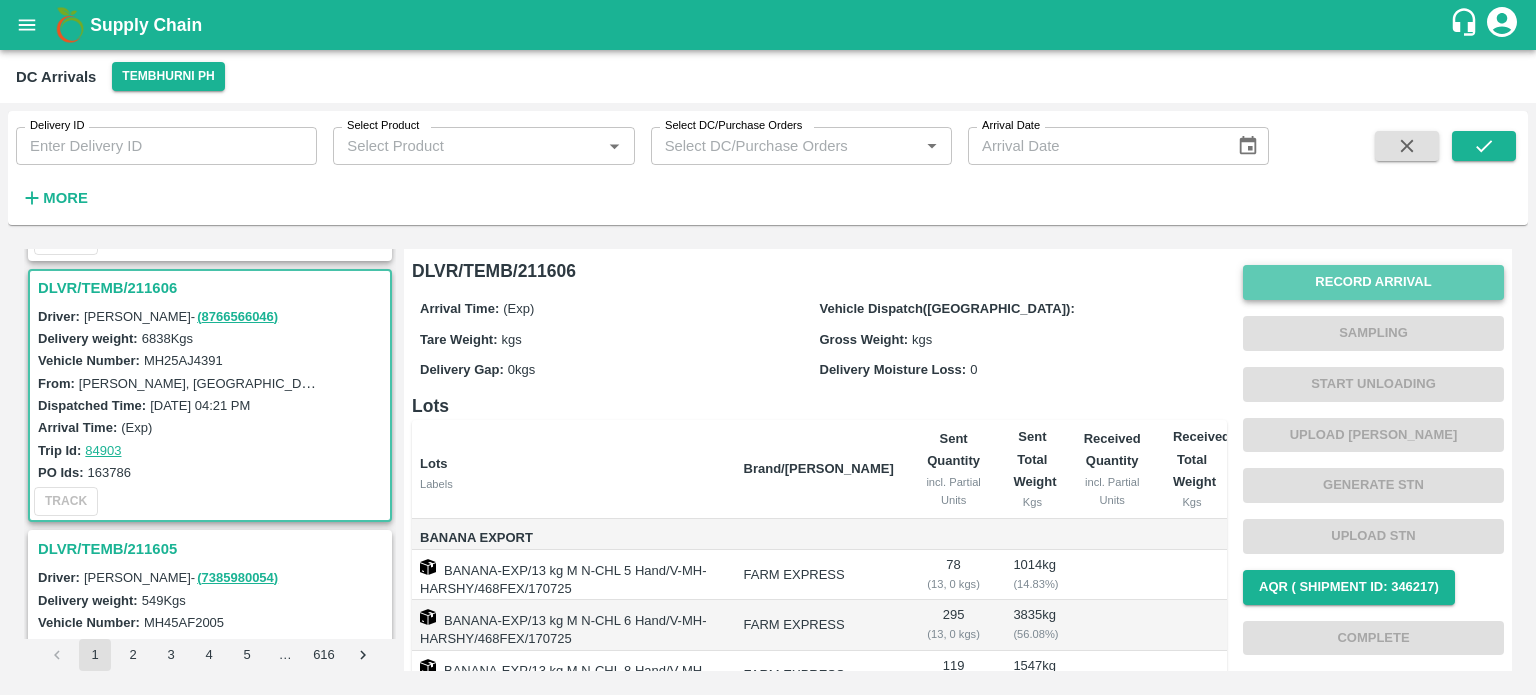 click on "Record Arrival" at bounding box center [1373, 282] 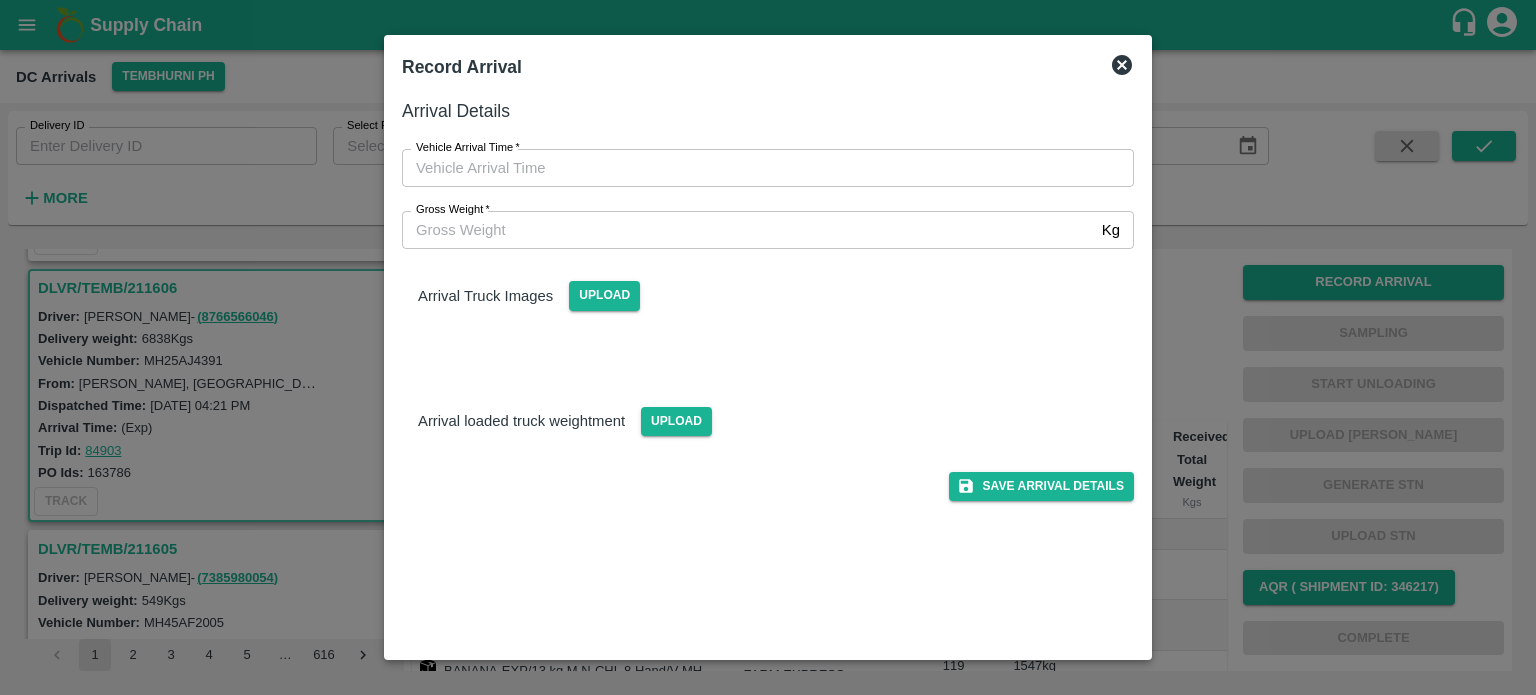 type on "DD/MM/YYYY hh:mm aa" 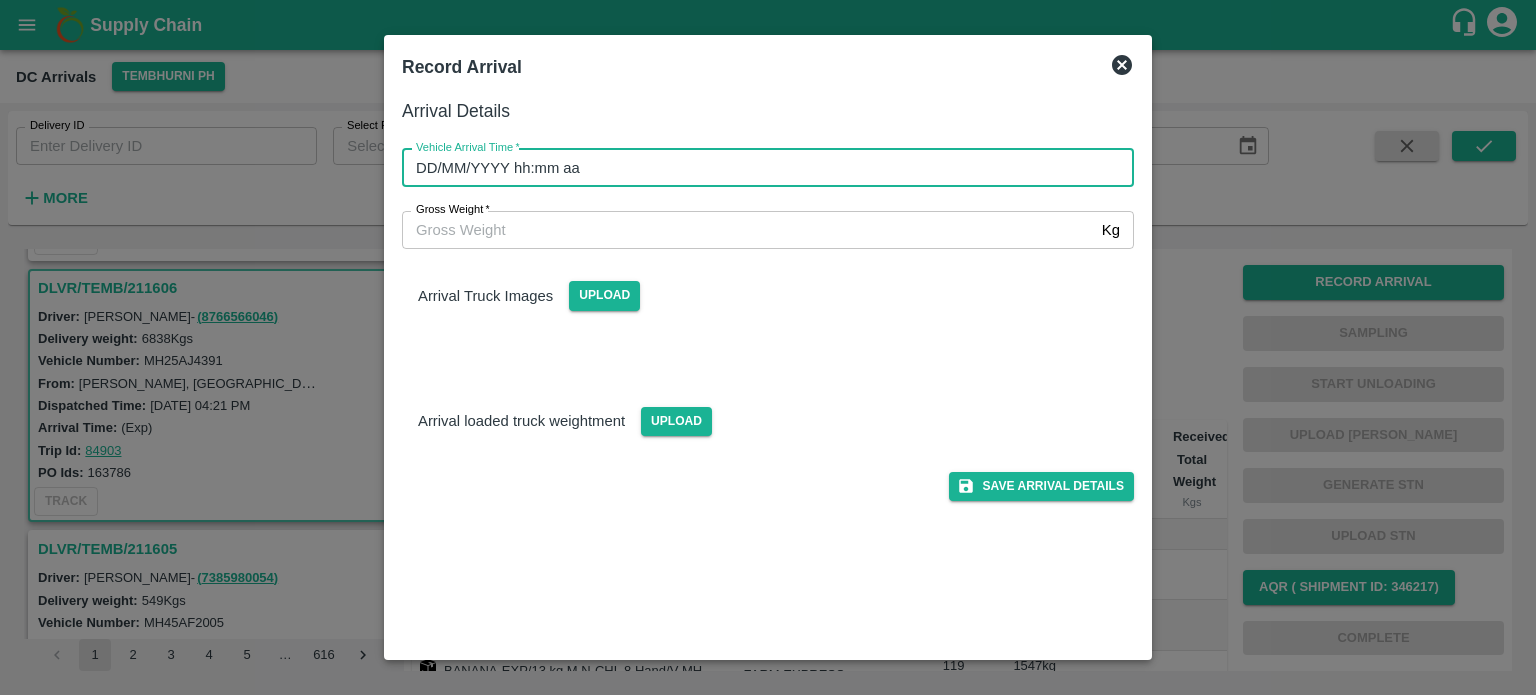 click on "DD/MM/YYYY hh:mm aa" at bounding box center (761, 168) 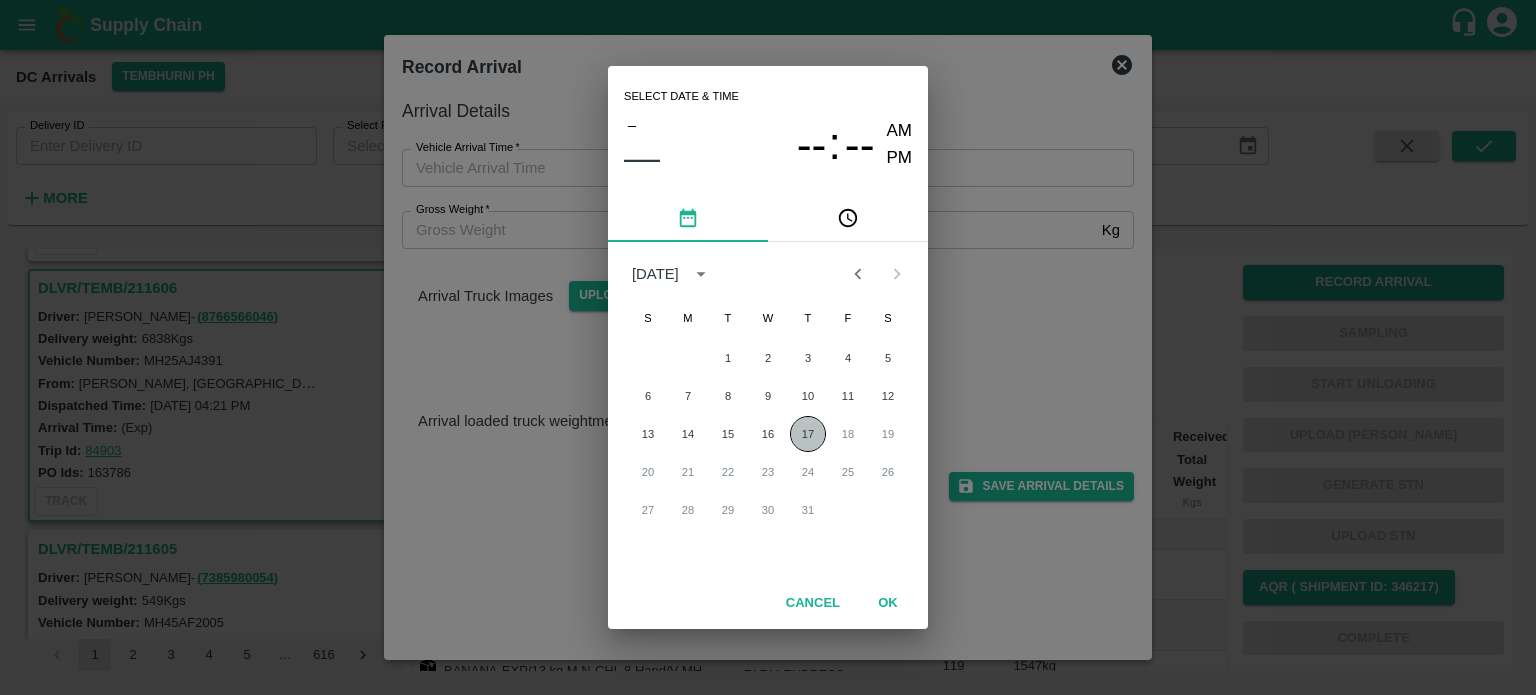 click on "17" at bounding box center (808, 434) 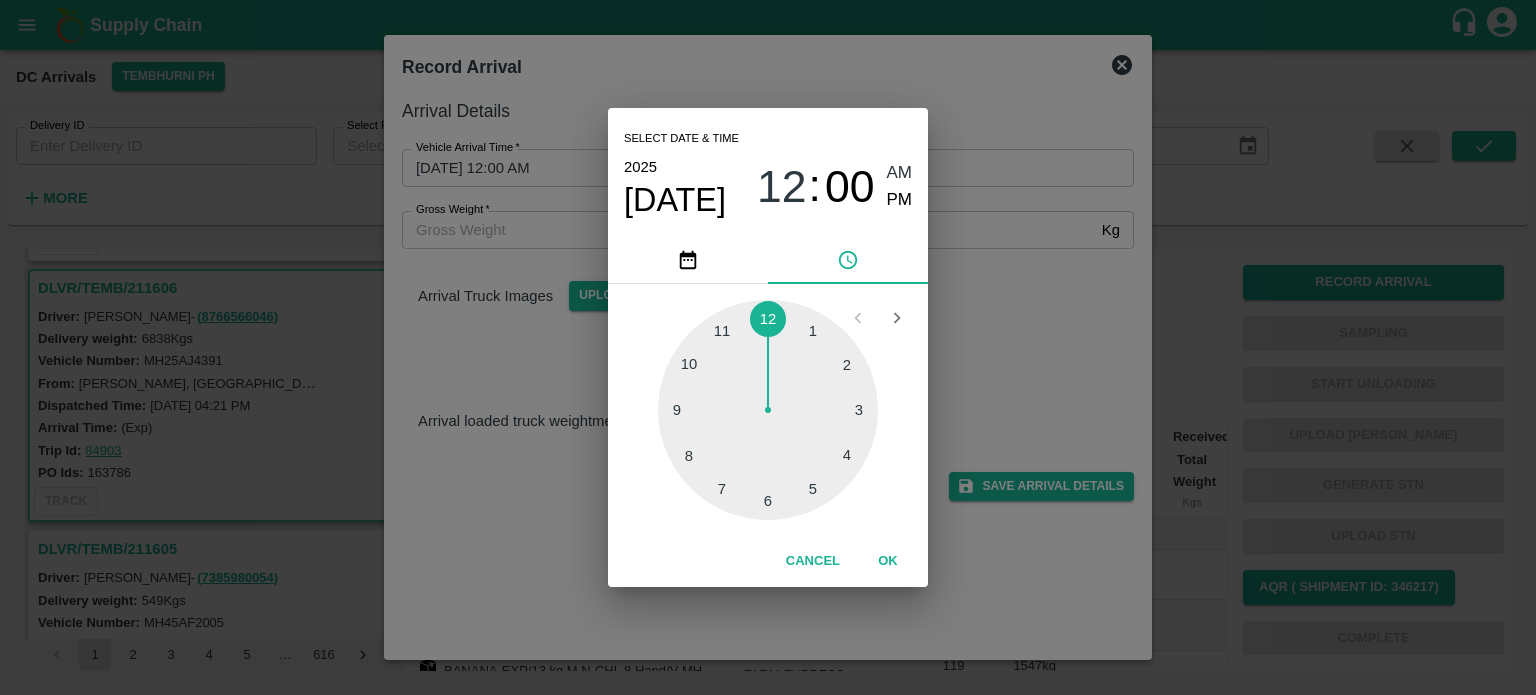 click at bounding box center [768, 410] 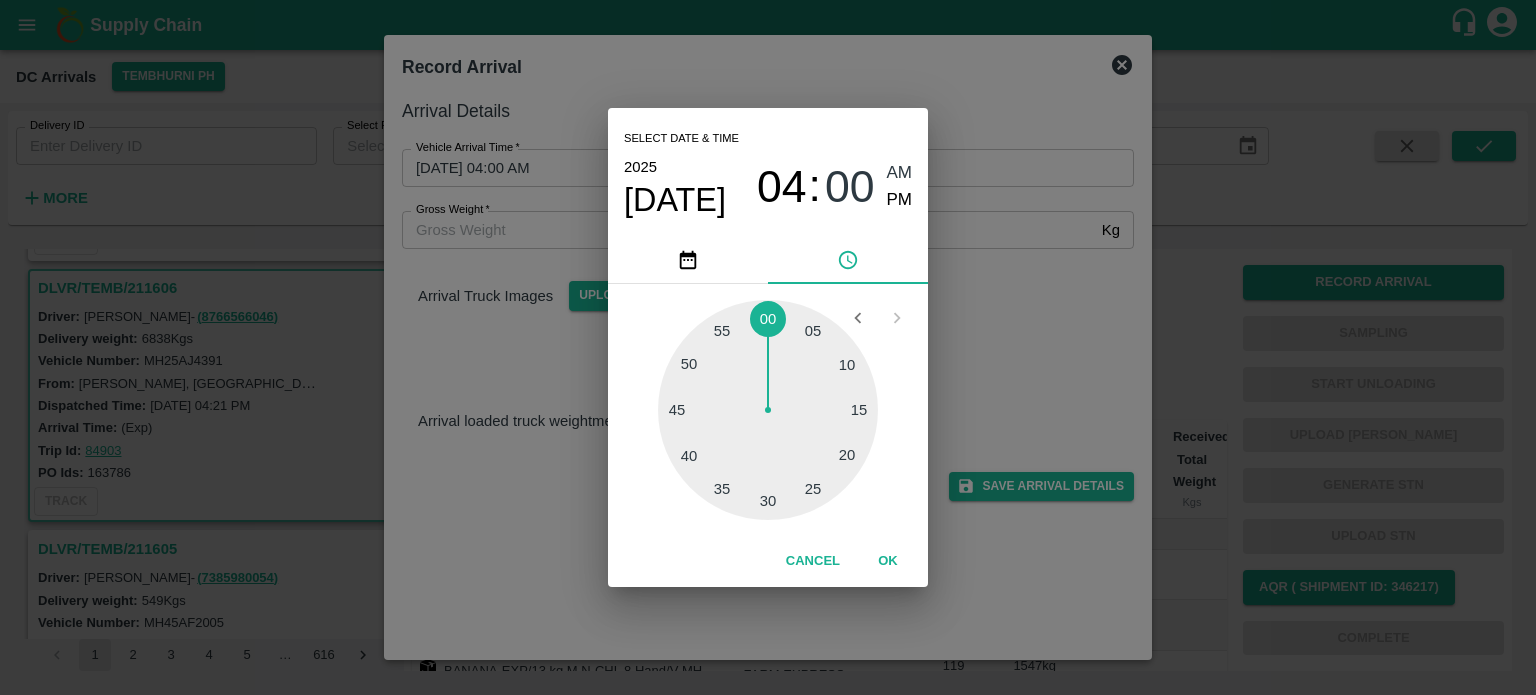 click at bounding box center [768, 410] 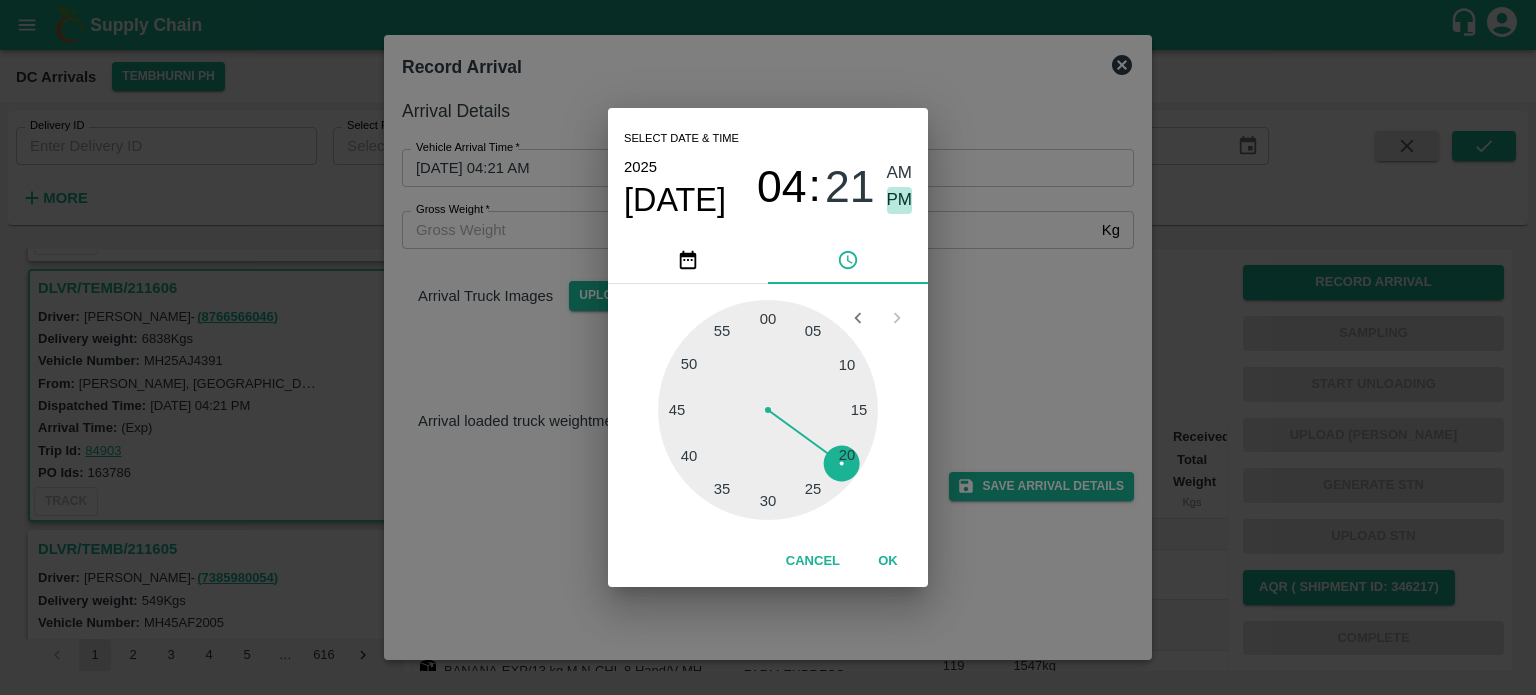 click on "PM" at bounding box center [900, 200] 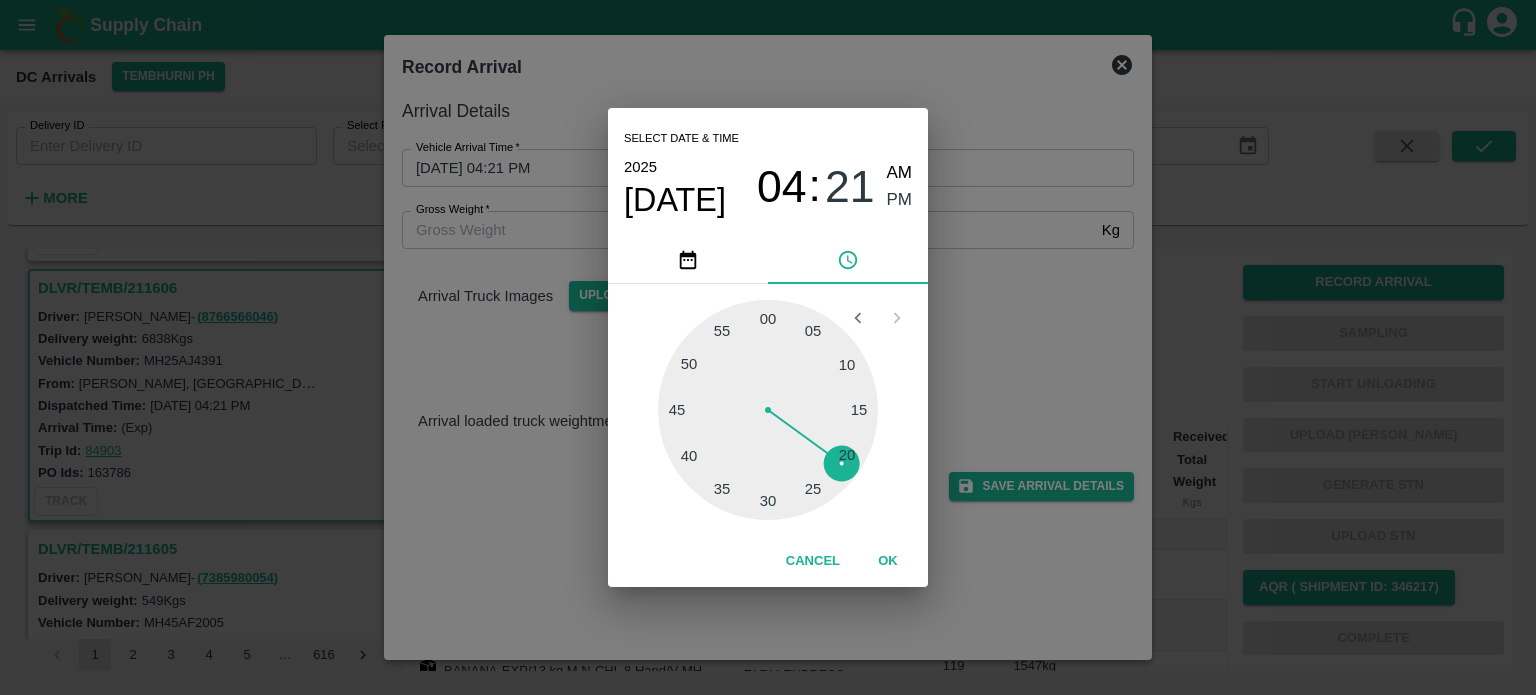 click on "Select date & time [DATE] 04 : 21 AM PM 05 10 15 20 25 30 35 40 45 50 55 00 Cancel OK" at bounding box center (768, 347) 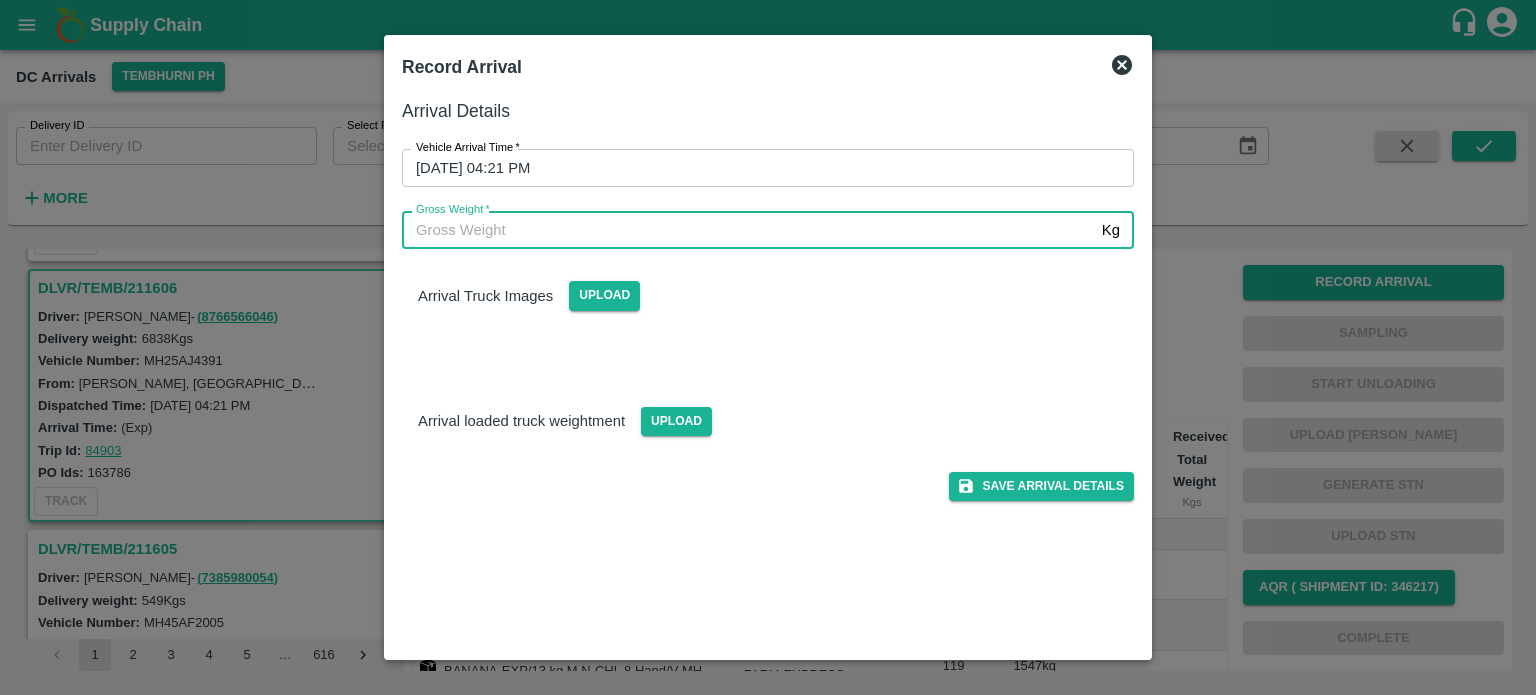 click on "Gross Weight   *" at bounding box center [748, 230] 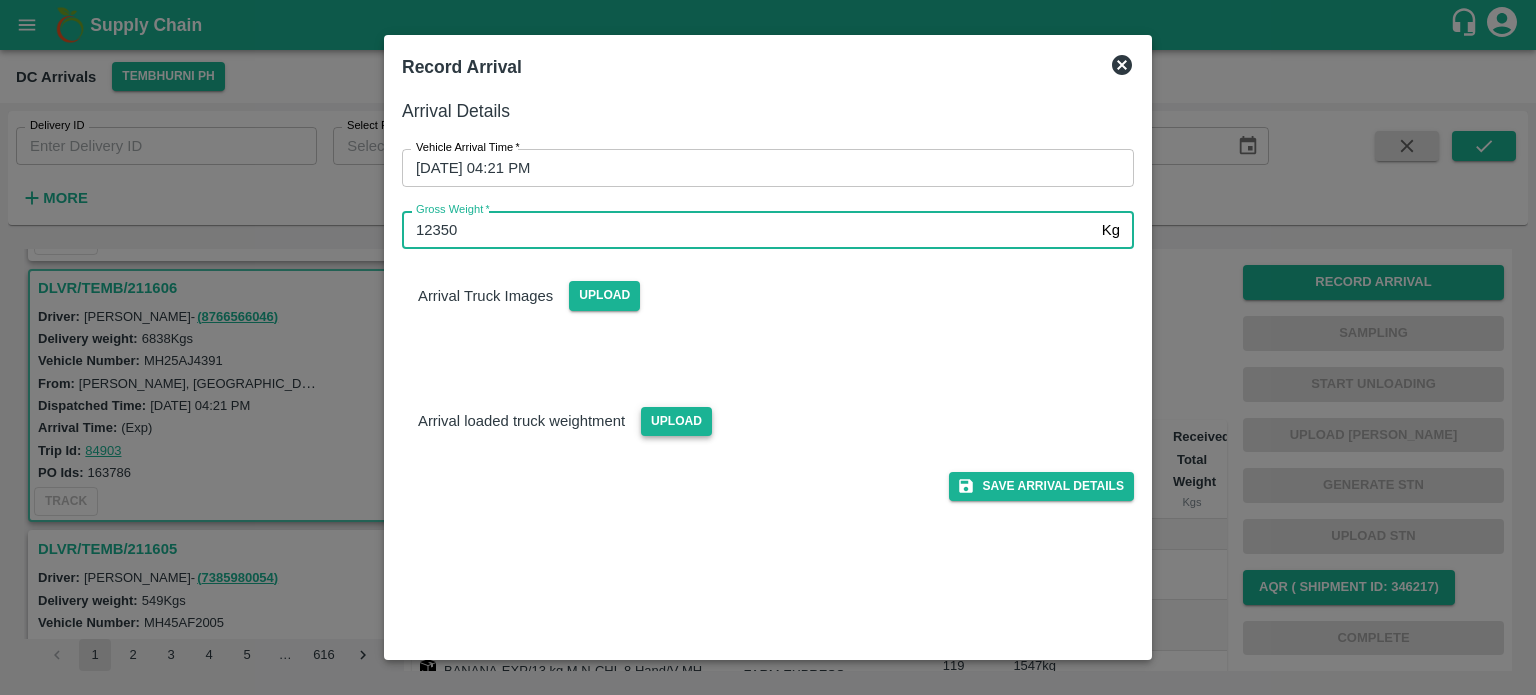 type on "12350" 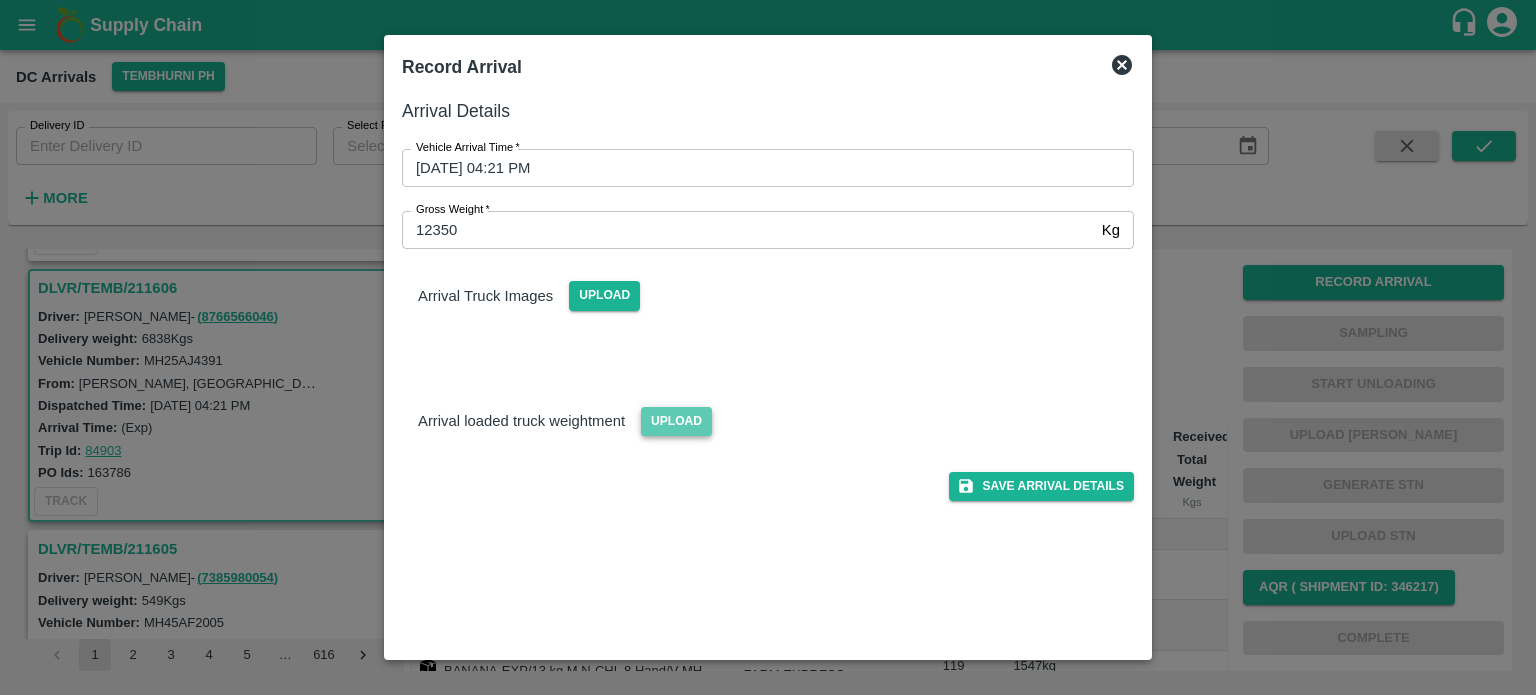 click on "Upload" at bounding box center [676, 421] 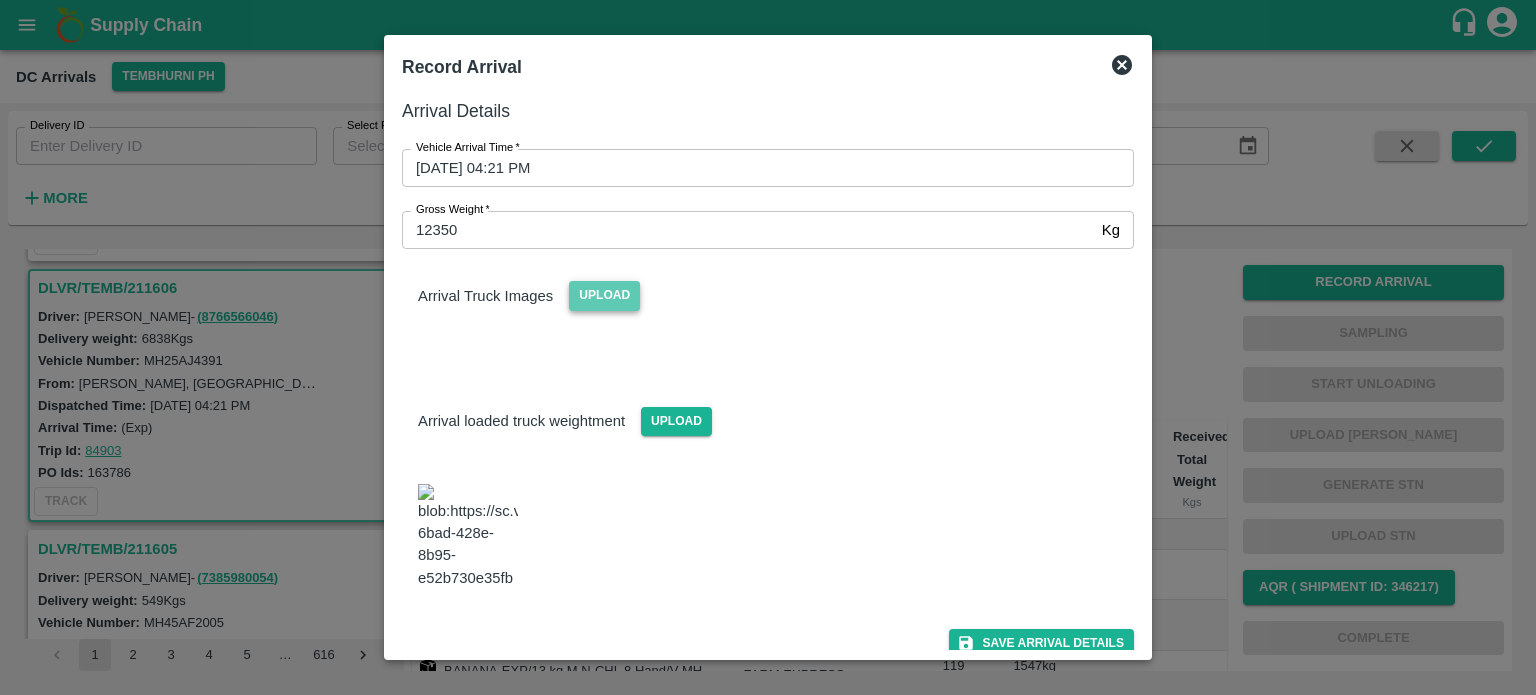 click on "Upload" at bounding box center (604, 295) 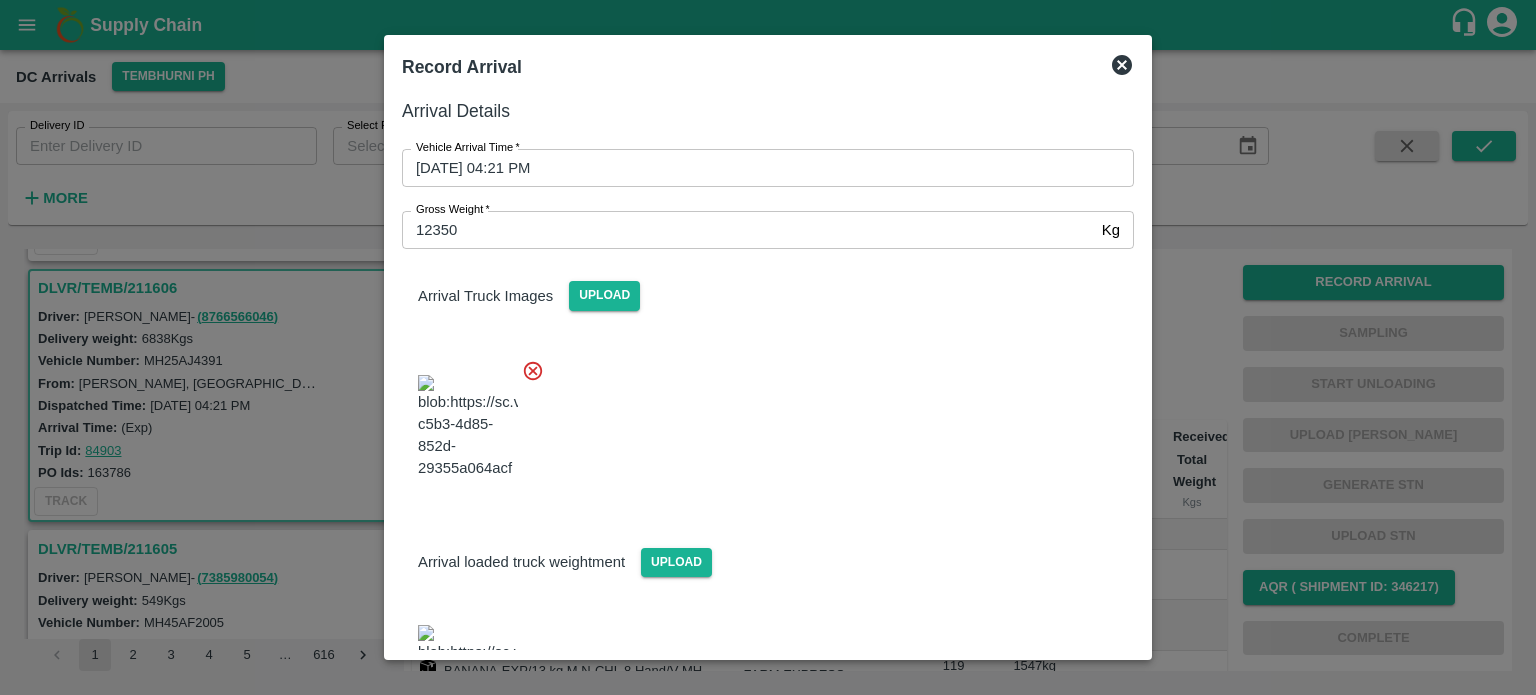 scroll, scrollTop: 346, scrollLeft: 0, axis: vertical 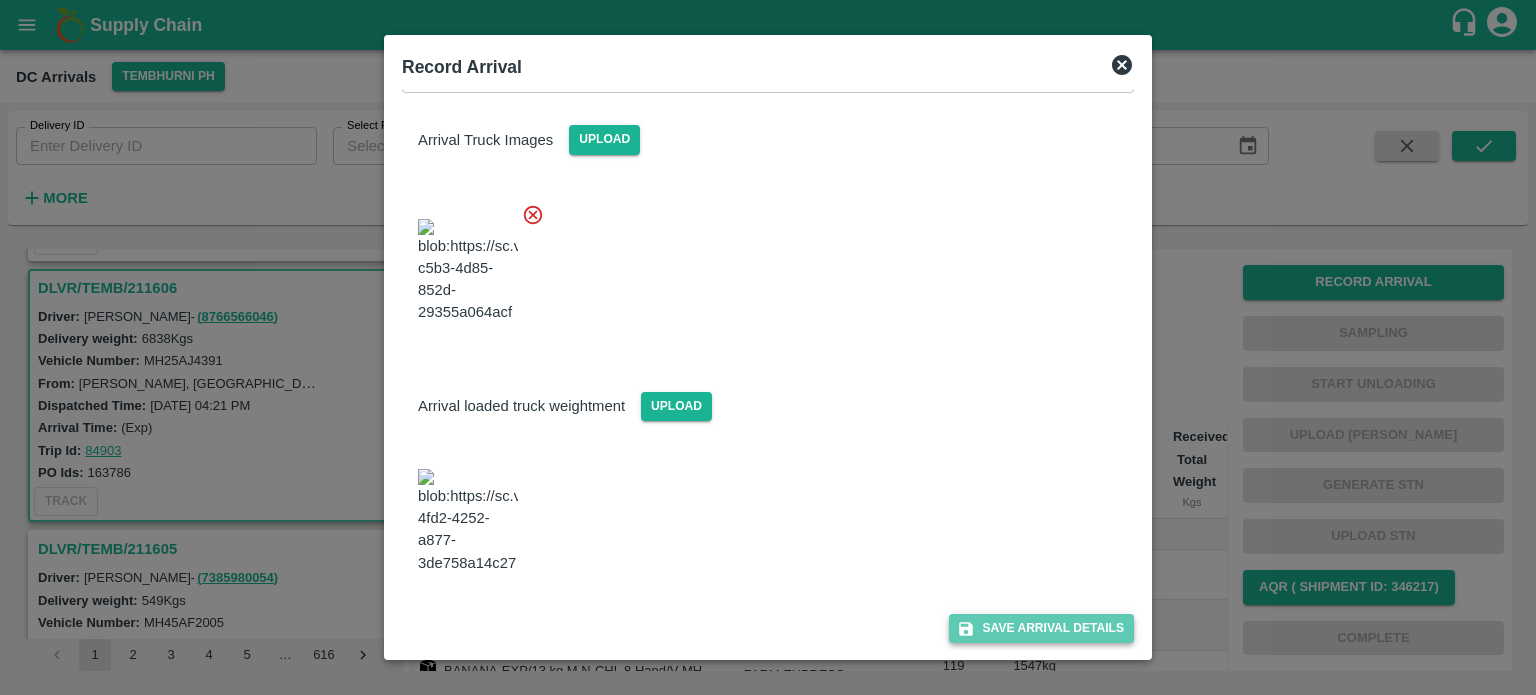 click on "Save Arrival Details" at bounding box center (1041, 628) 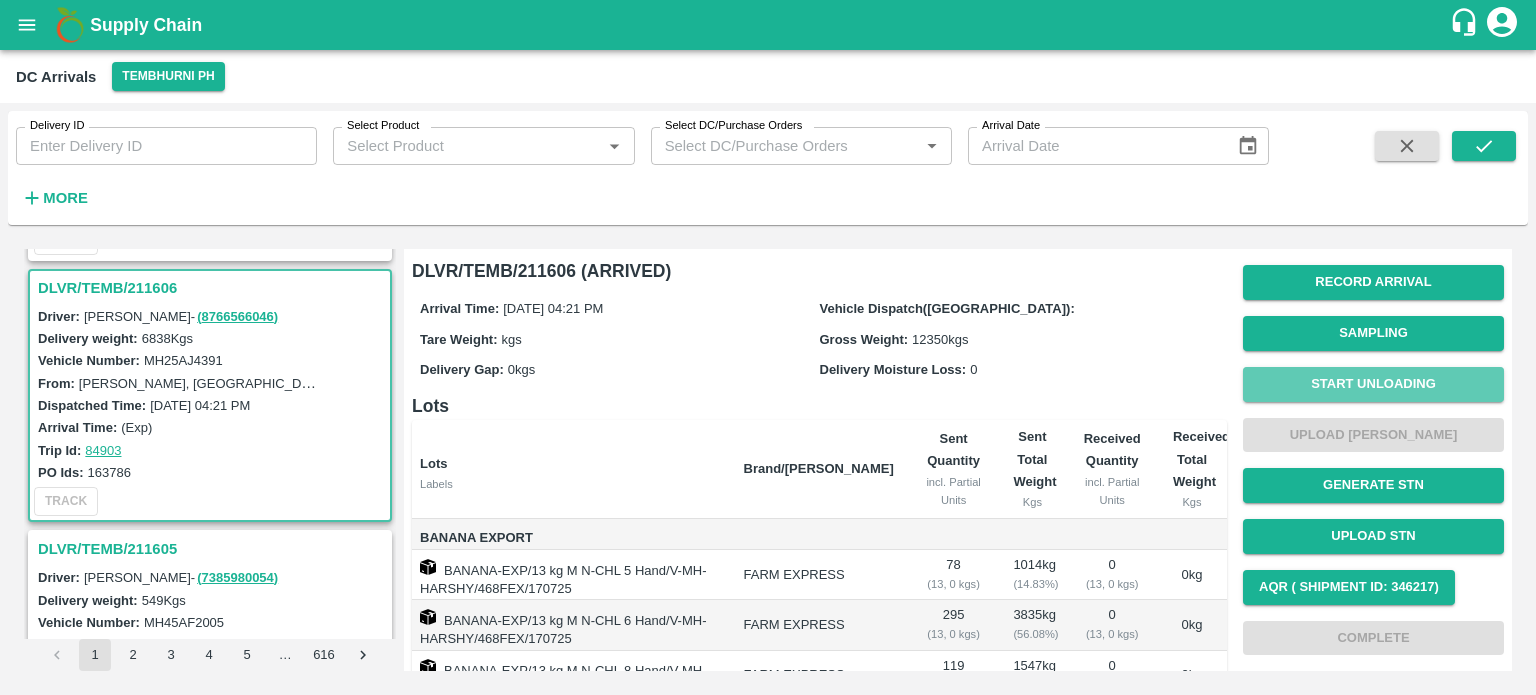 click on "Start Unloading" at bounding box center (1373, 384) 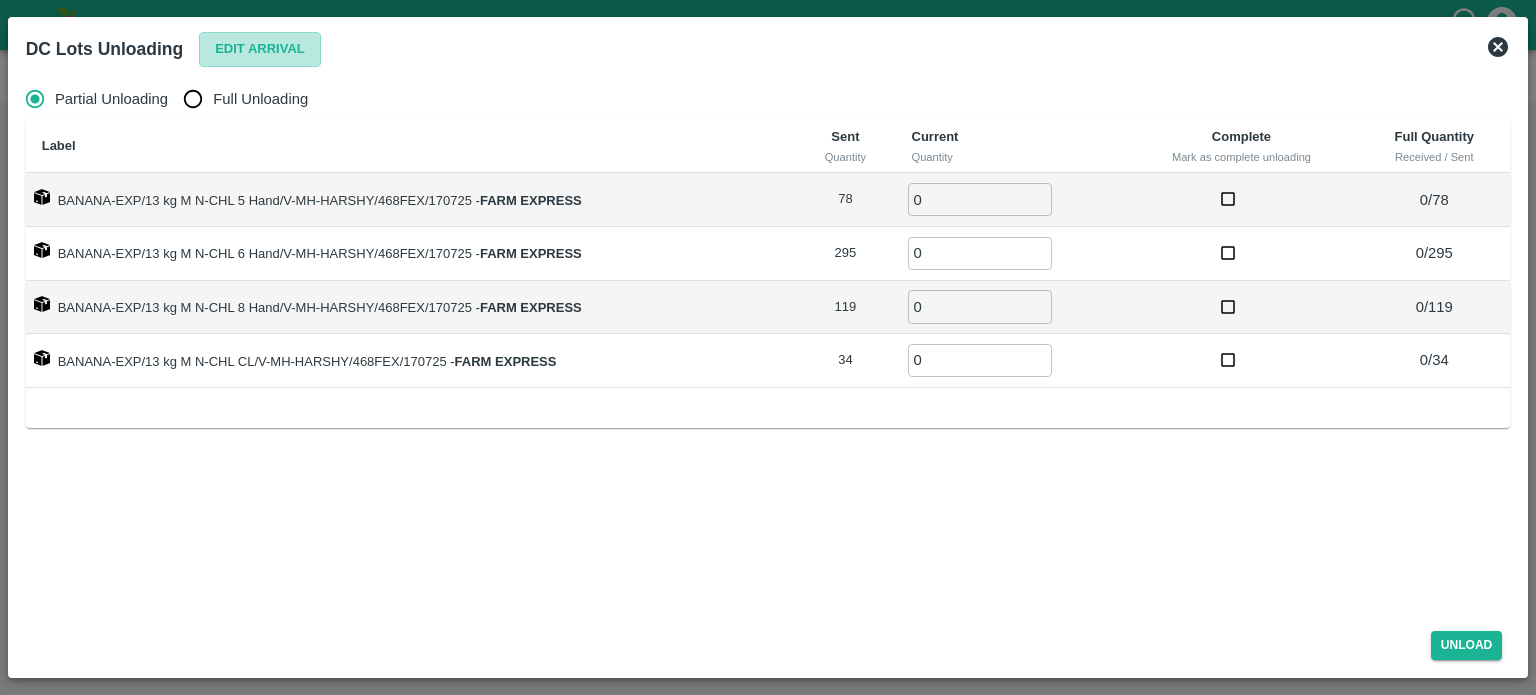 click on "Edit Arrival" at bounding box center (260, 49) 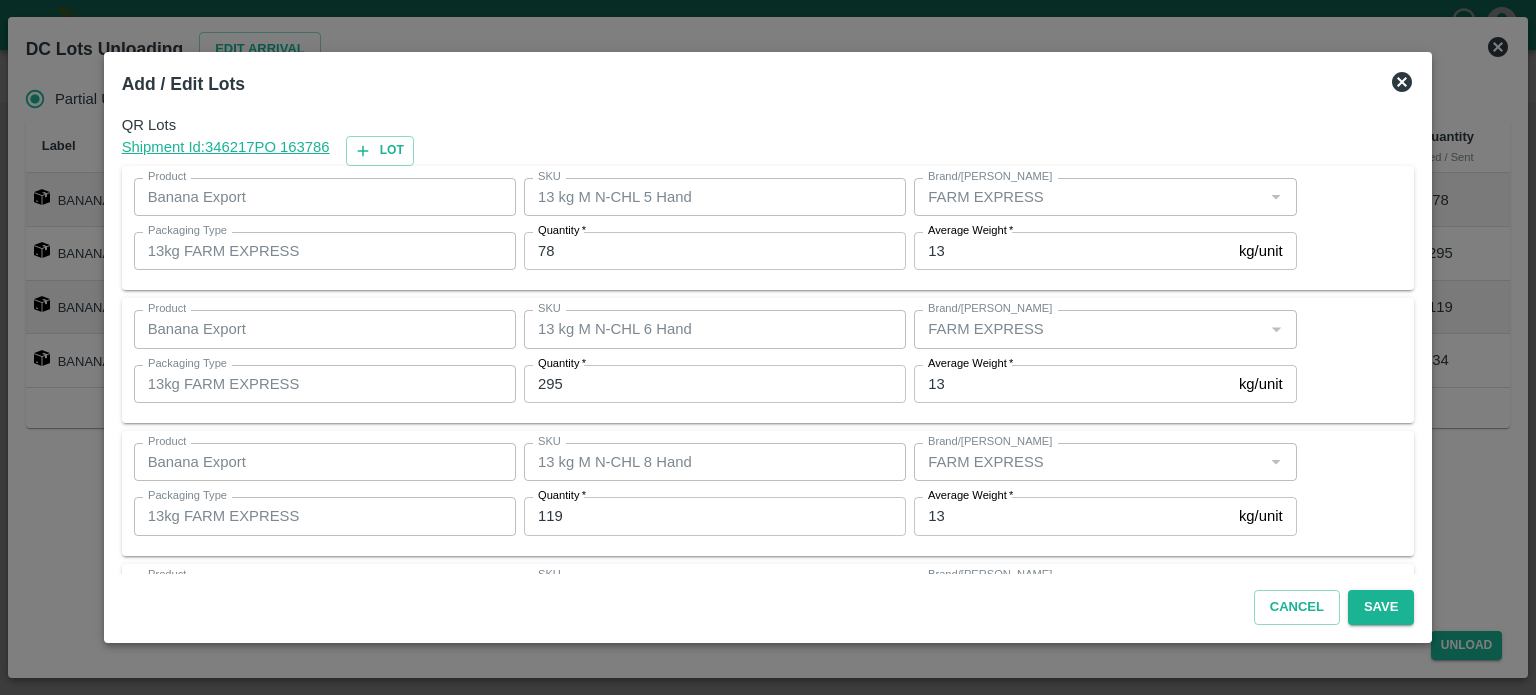 click on "78" at bounding box center (715, 251) 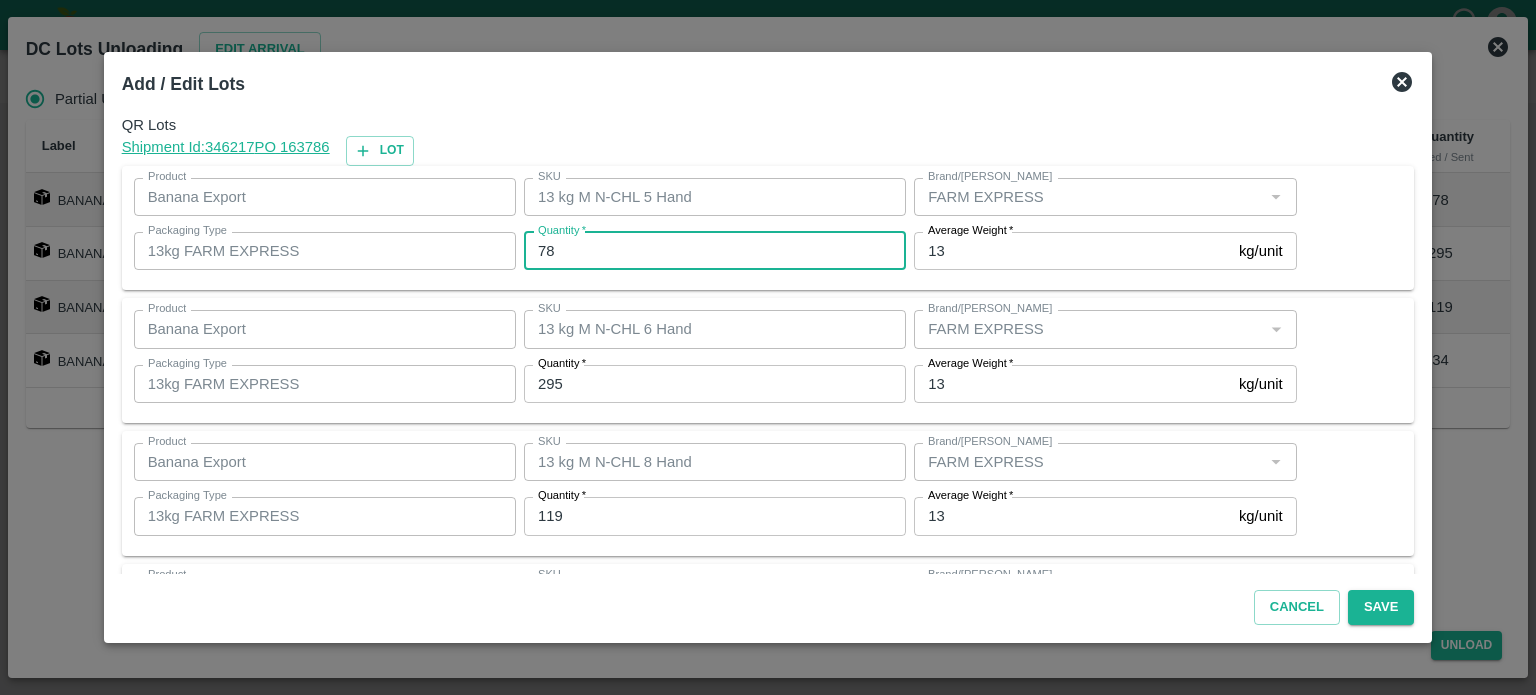 click on "78" at bounding box center (715, 251) 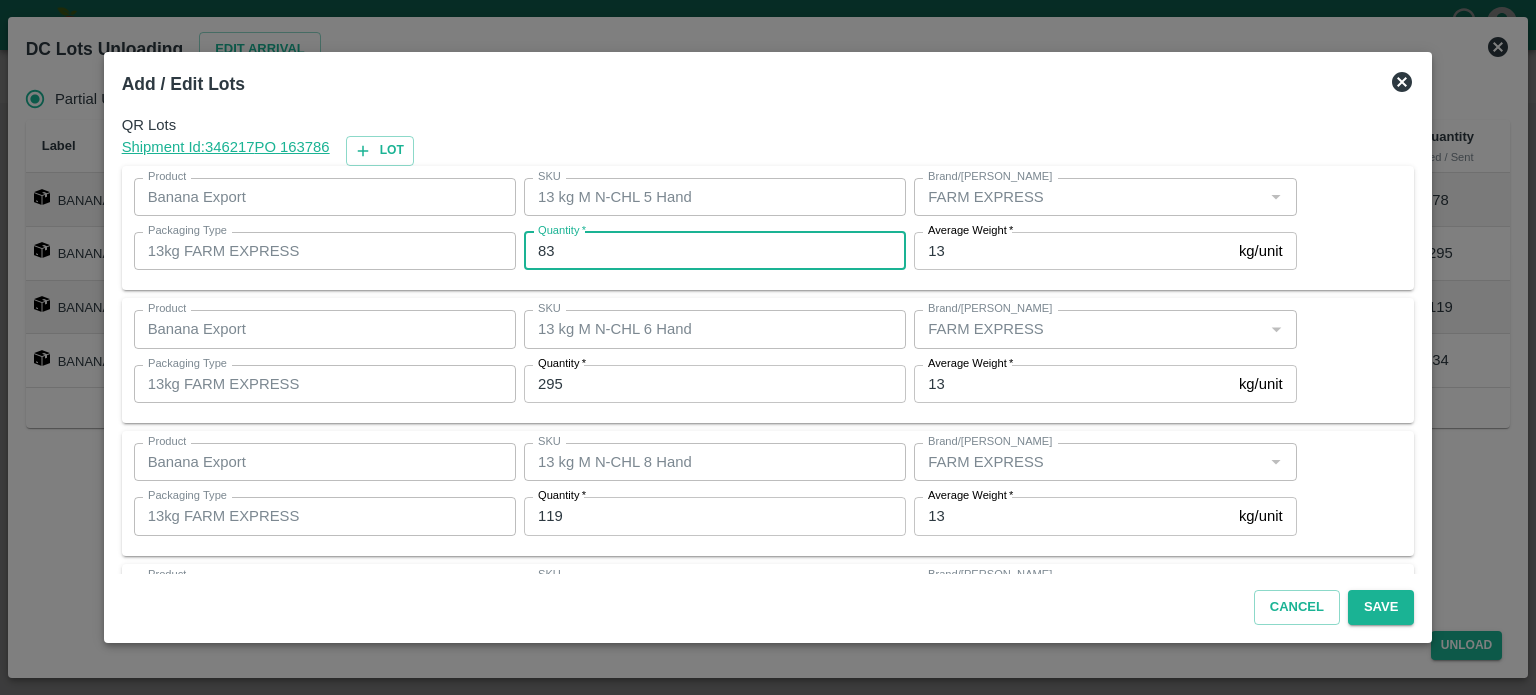 type on "83" 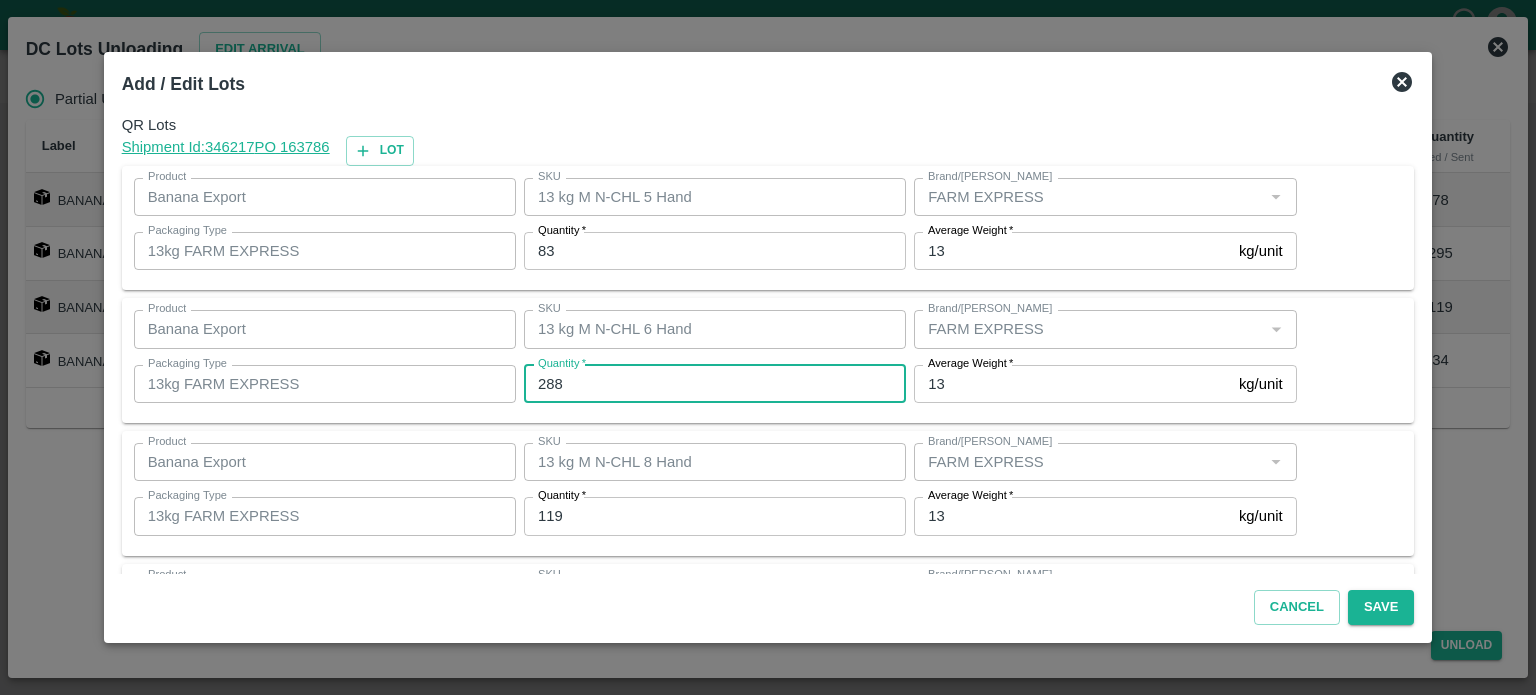 type on "288" 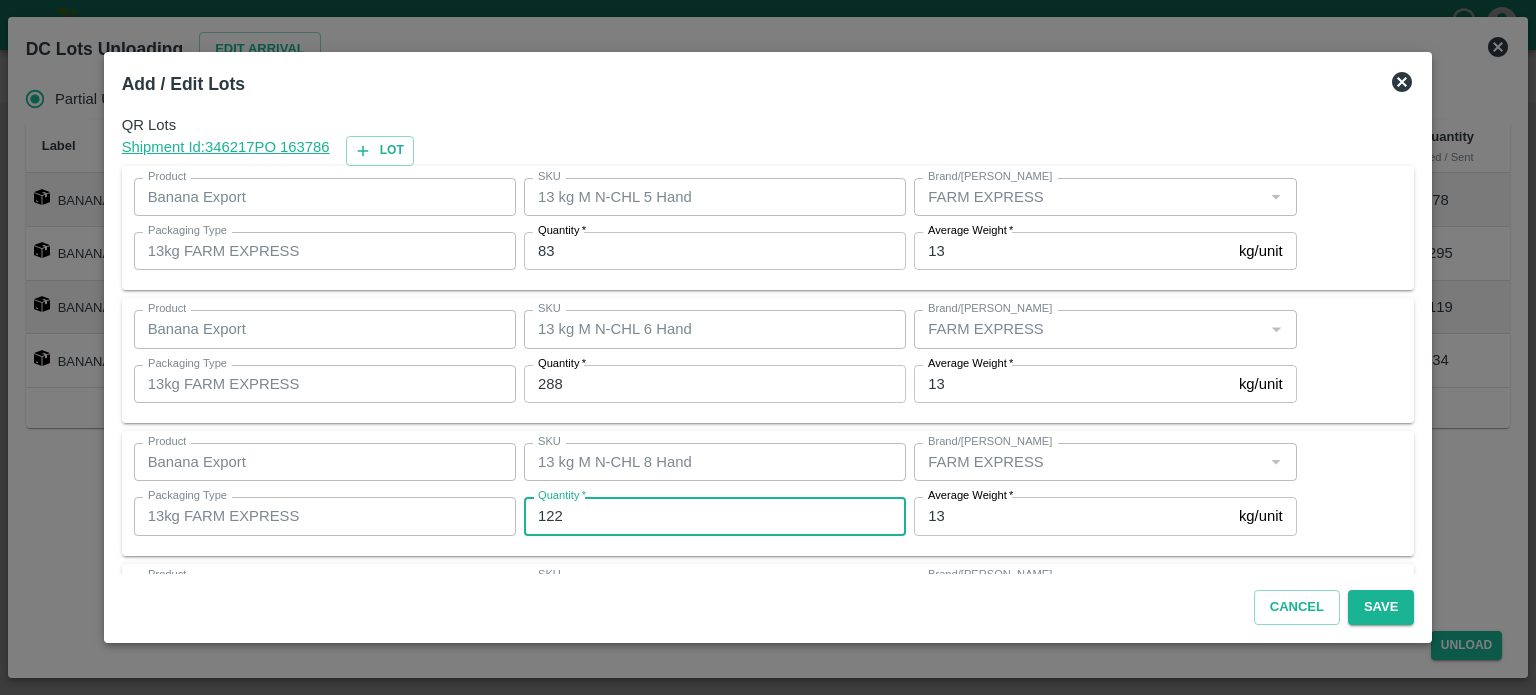type on "122" 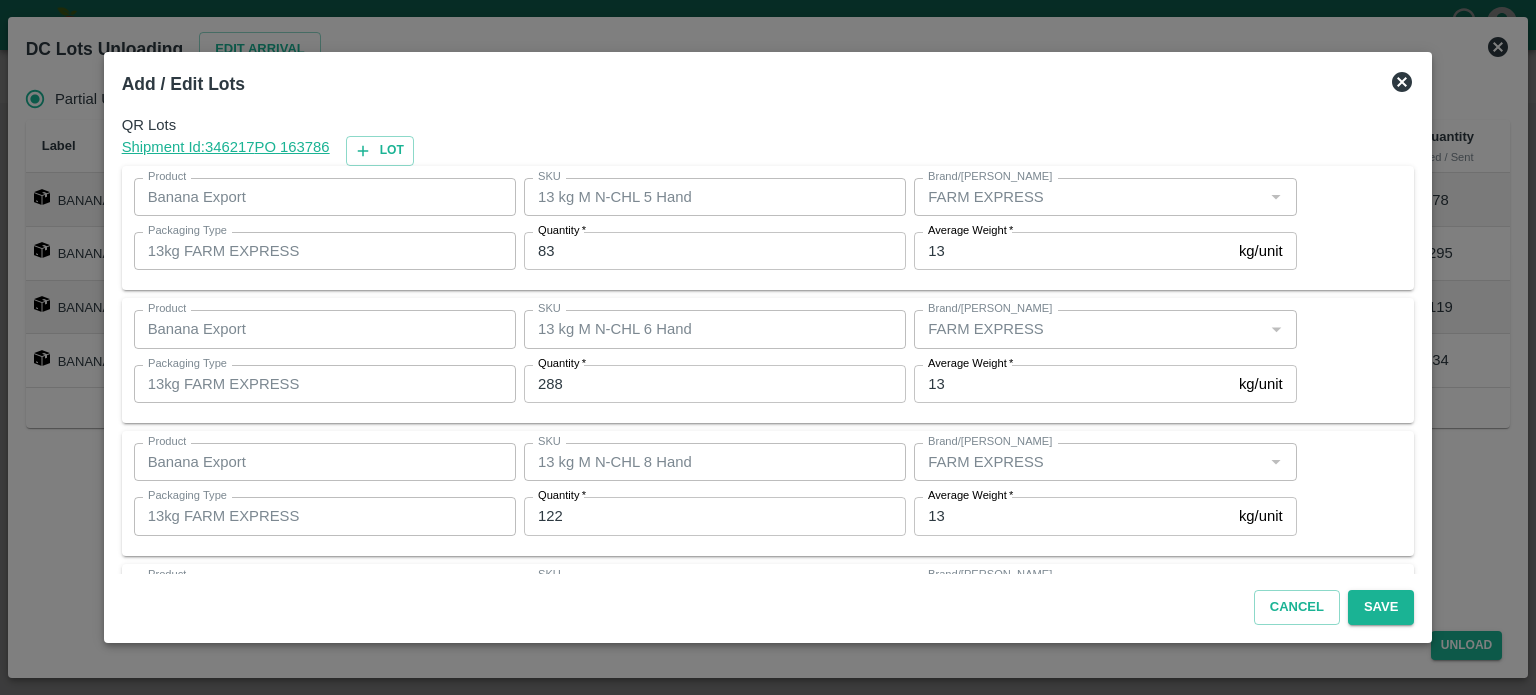 scroll, scrollTop: 129, scrollLeft: 0, axis: vertical 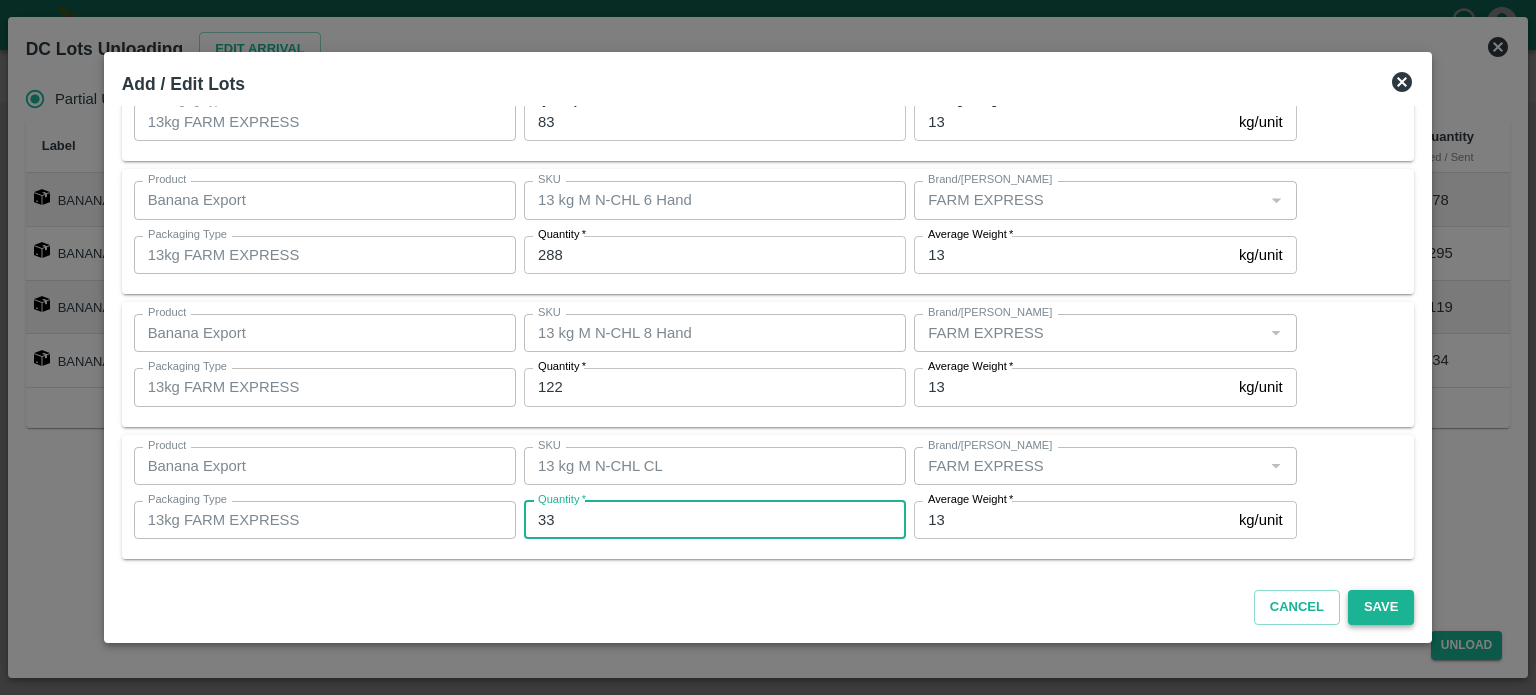 type on "33" 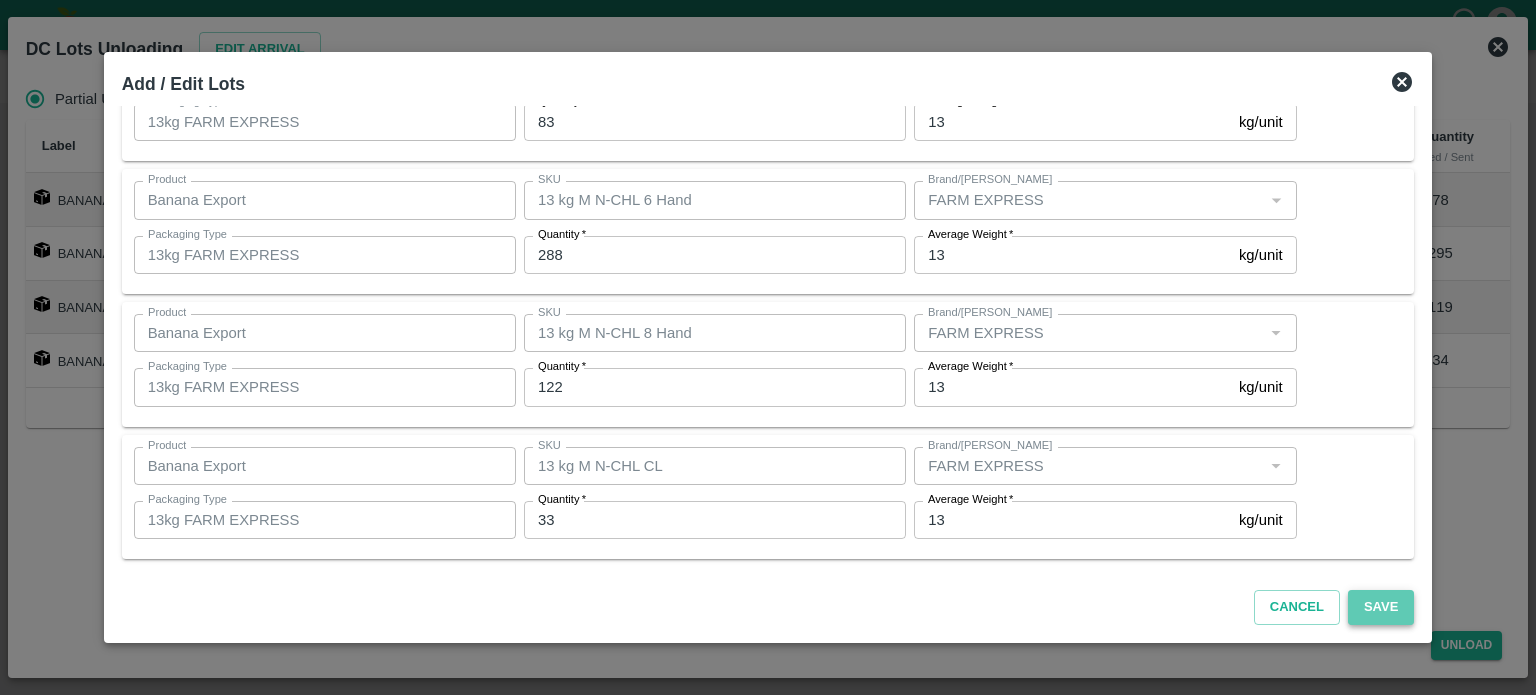 click on "Save" at bounding box center (1381, 607) 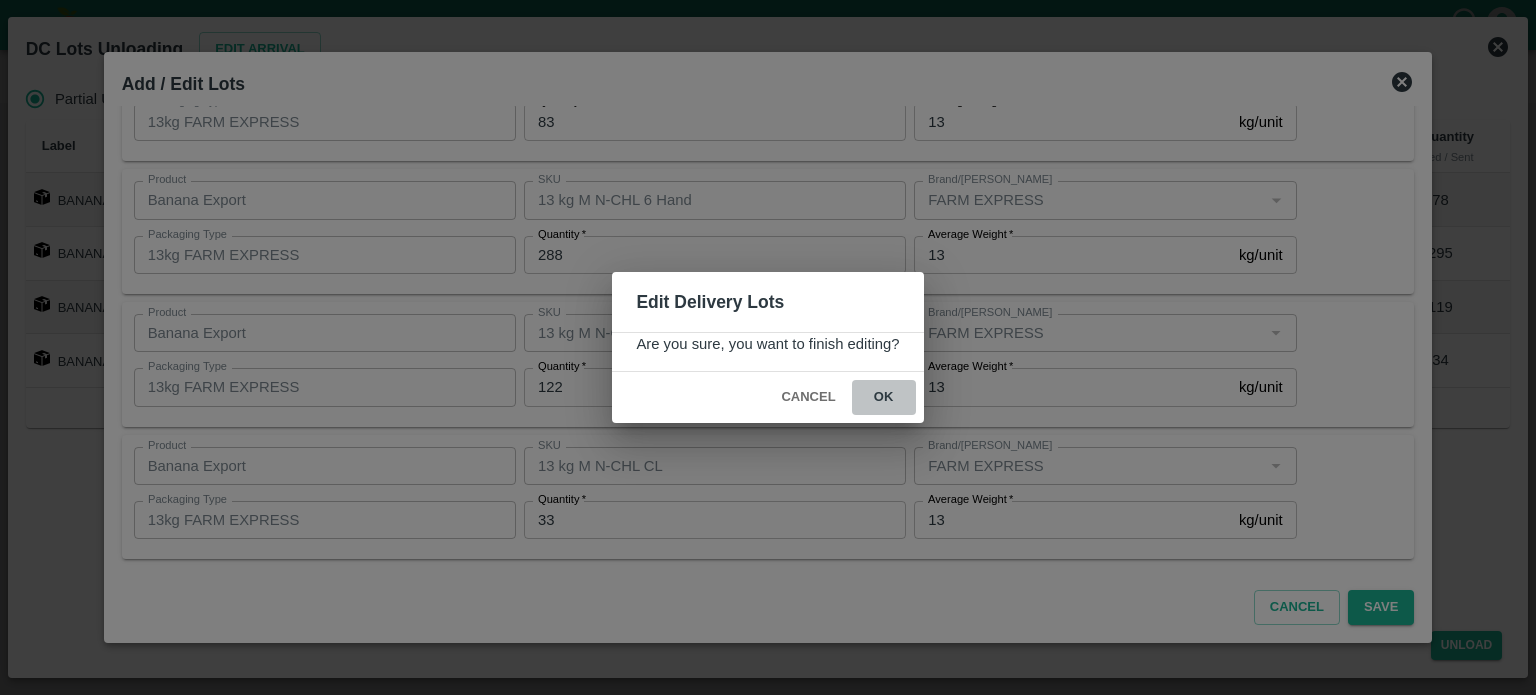 click on "ok" at bounding box center [884, 397] 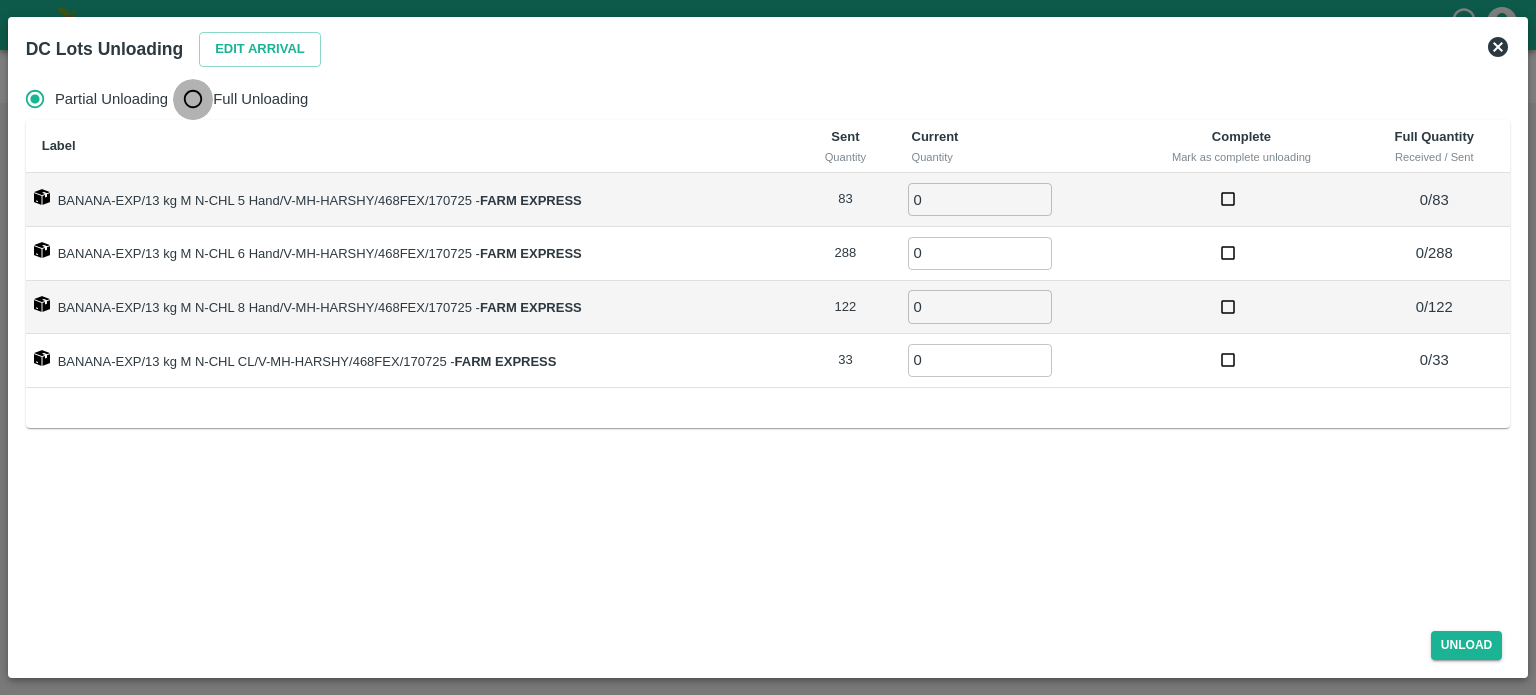 click on "Full Unloading" at bounding box center (193, 99) 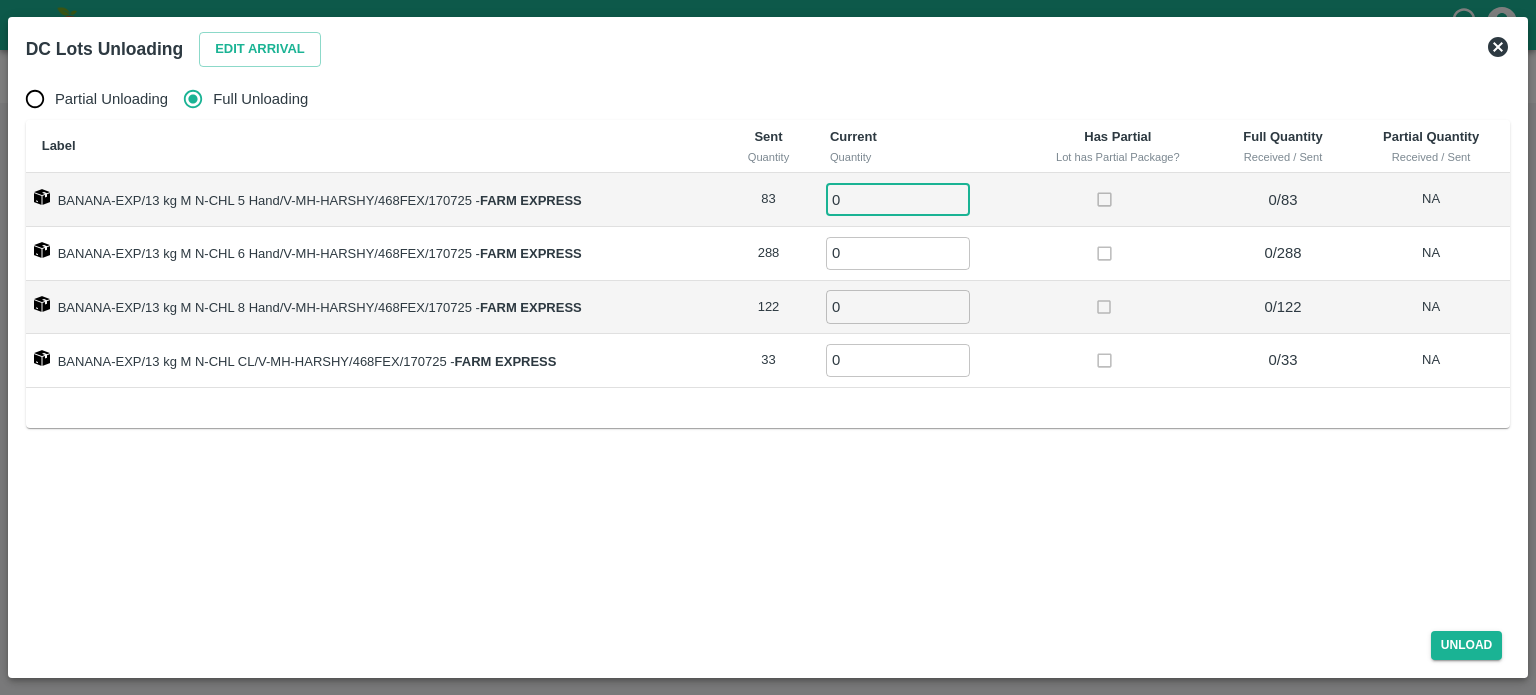 click on "0" at bounding box center [898, 199] 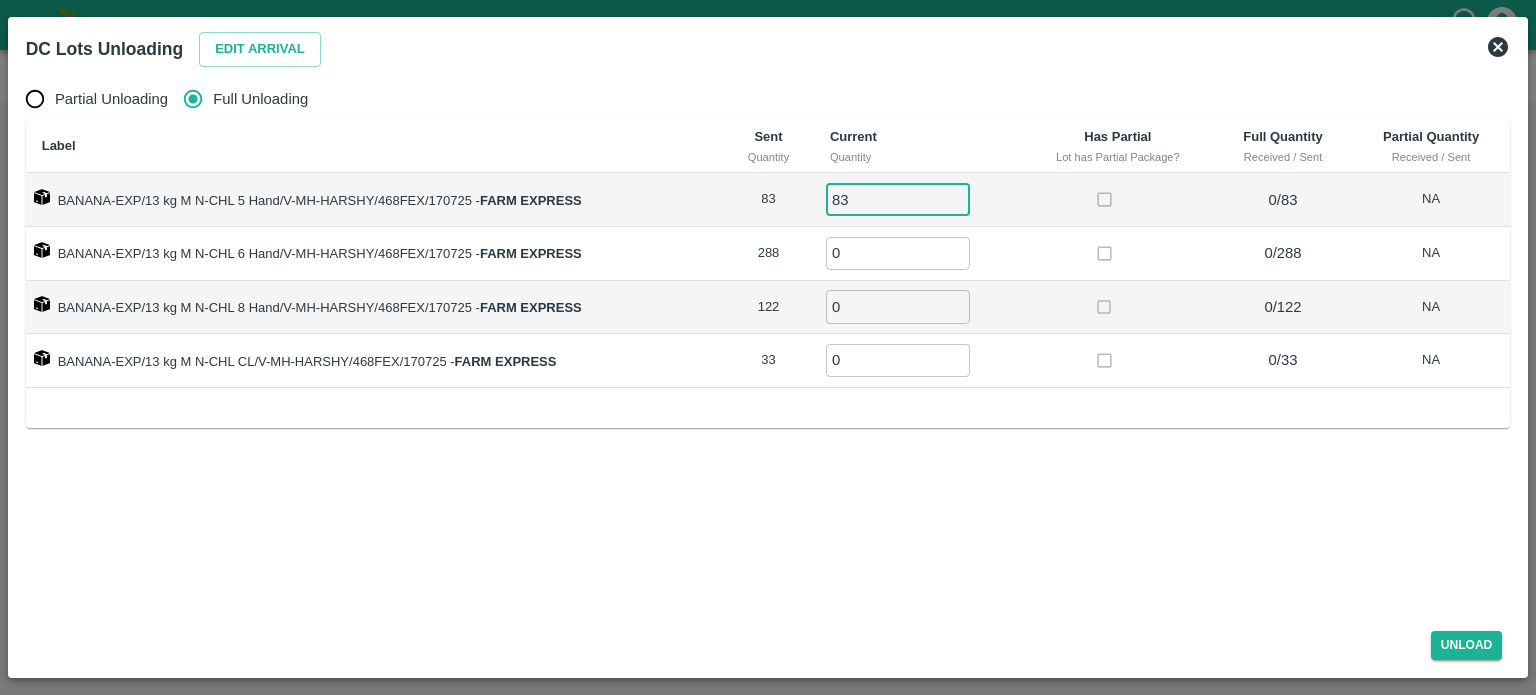 type on "83" 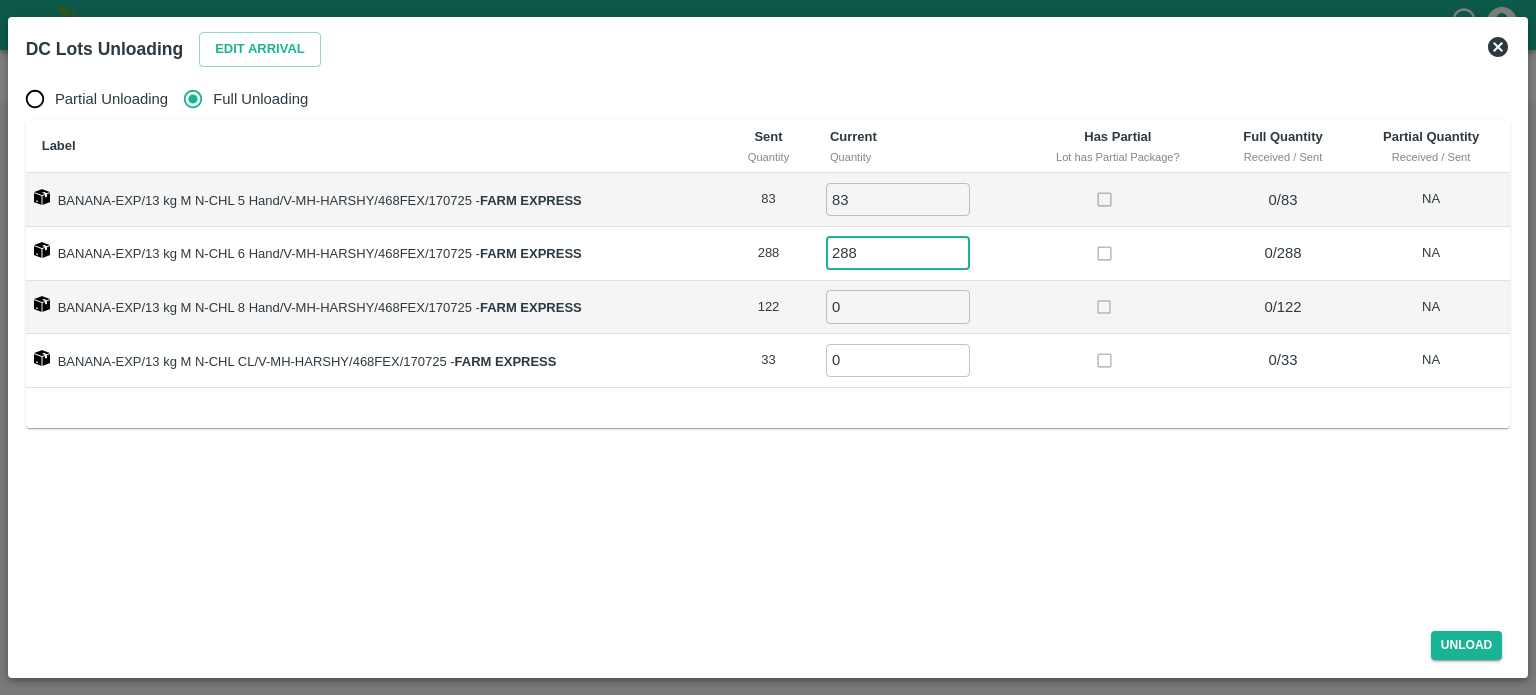 type on "288" 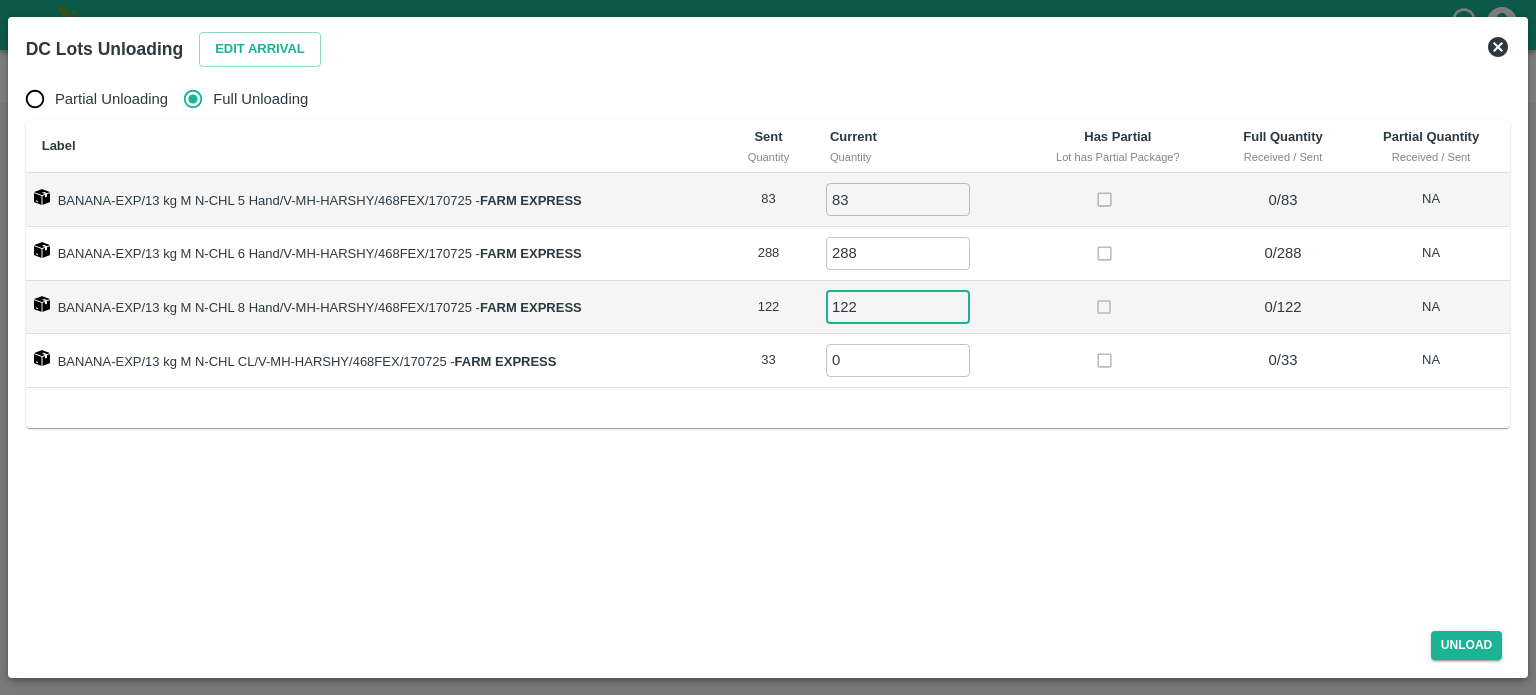 type on "122" 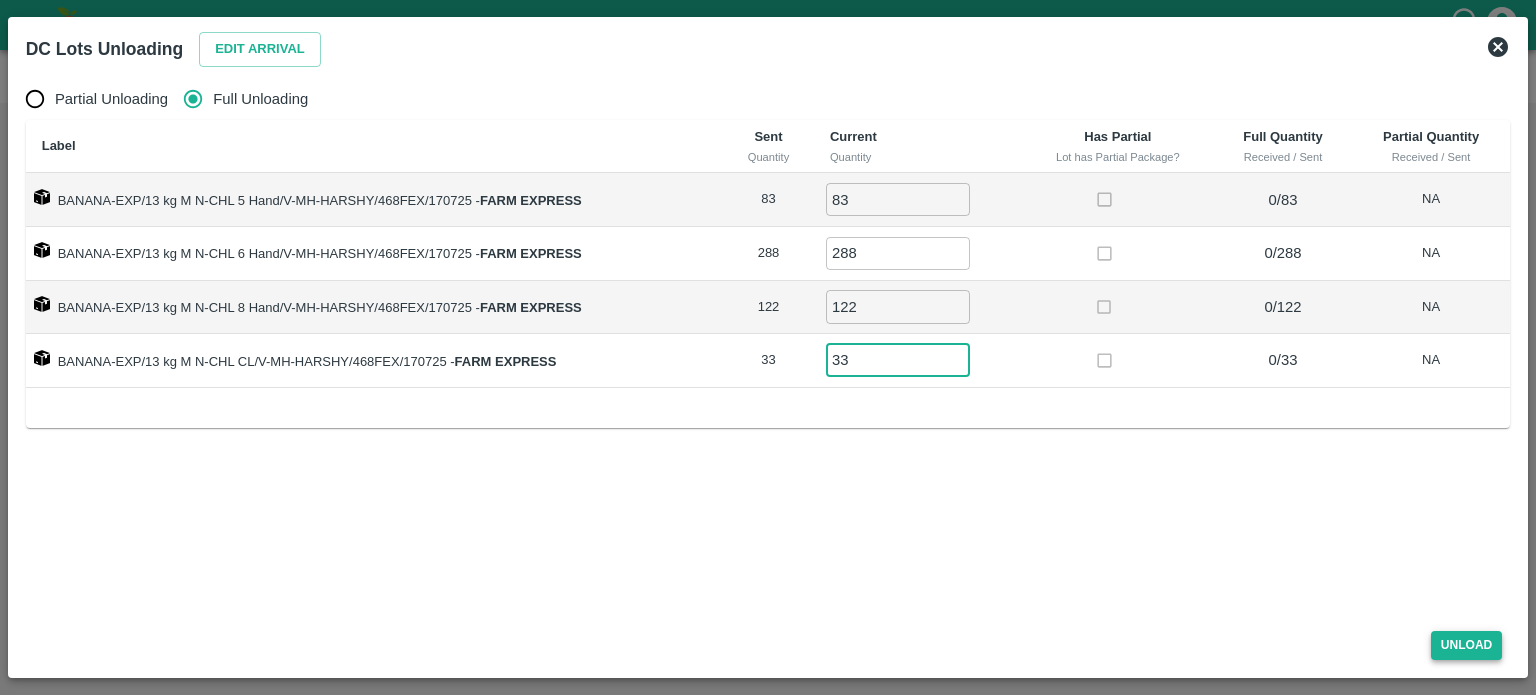 type on "33" 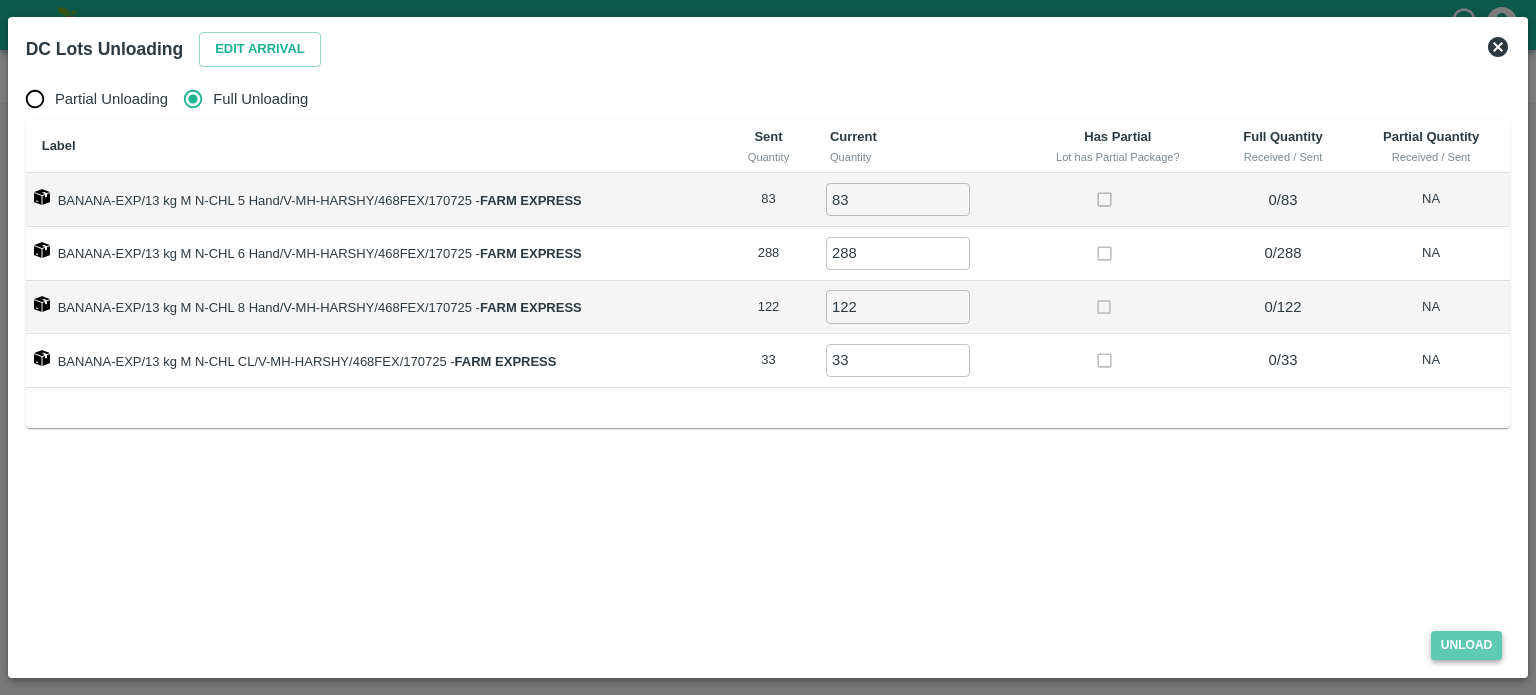 click on "Unload" at bounding box center [1467, 645] 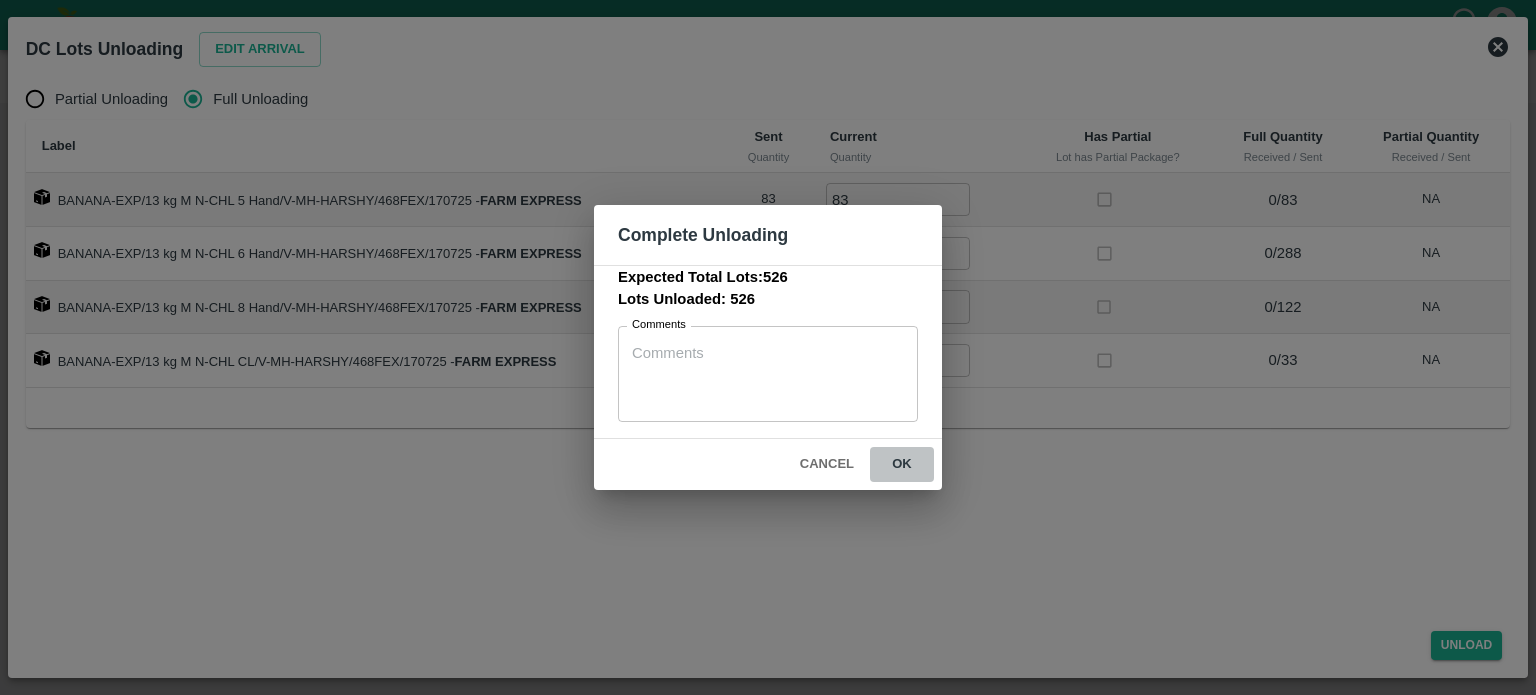 click on "ok" at bounding box center [902, 464] 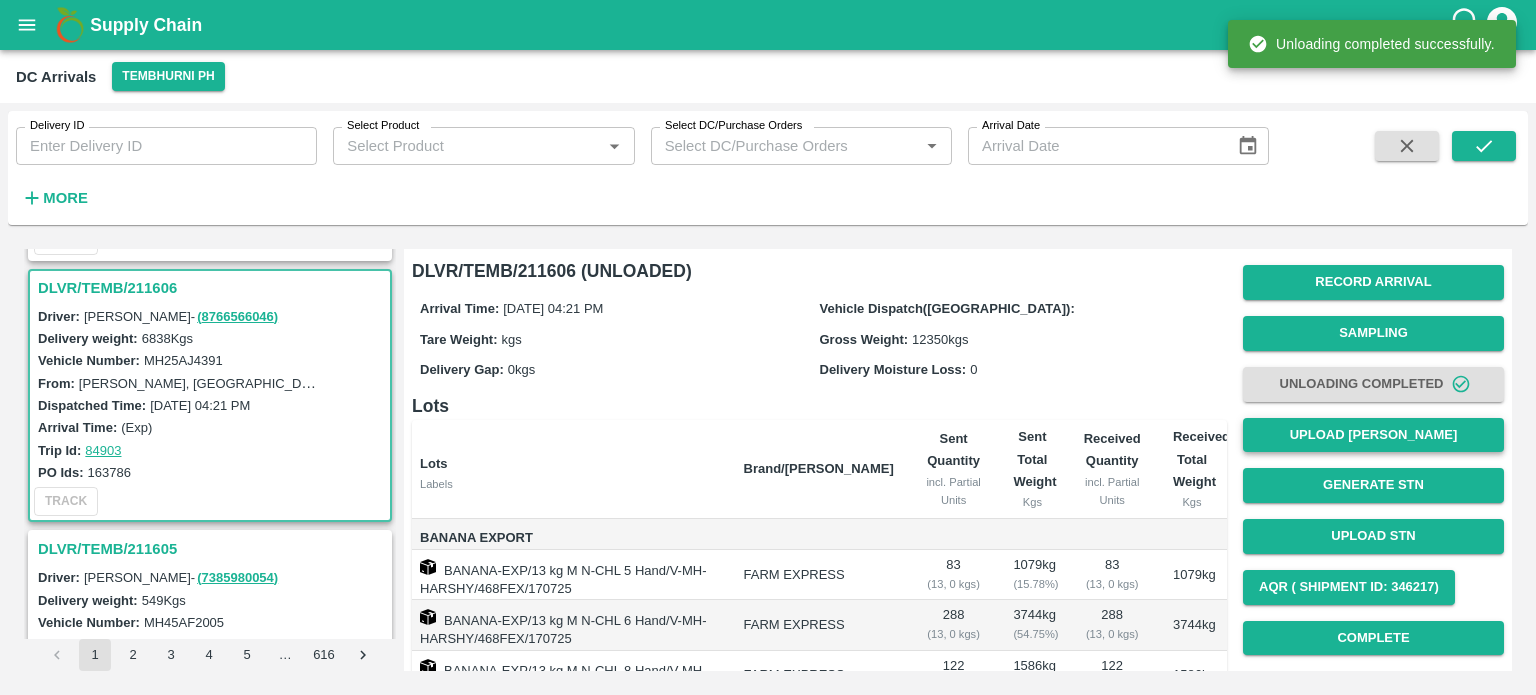 click on "Upload [PERSON_NAME]" at bounding box center (1373, 435) 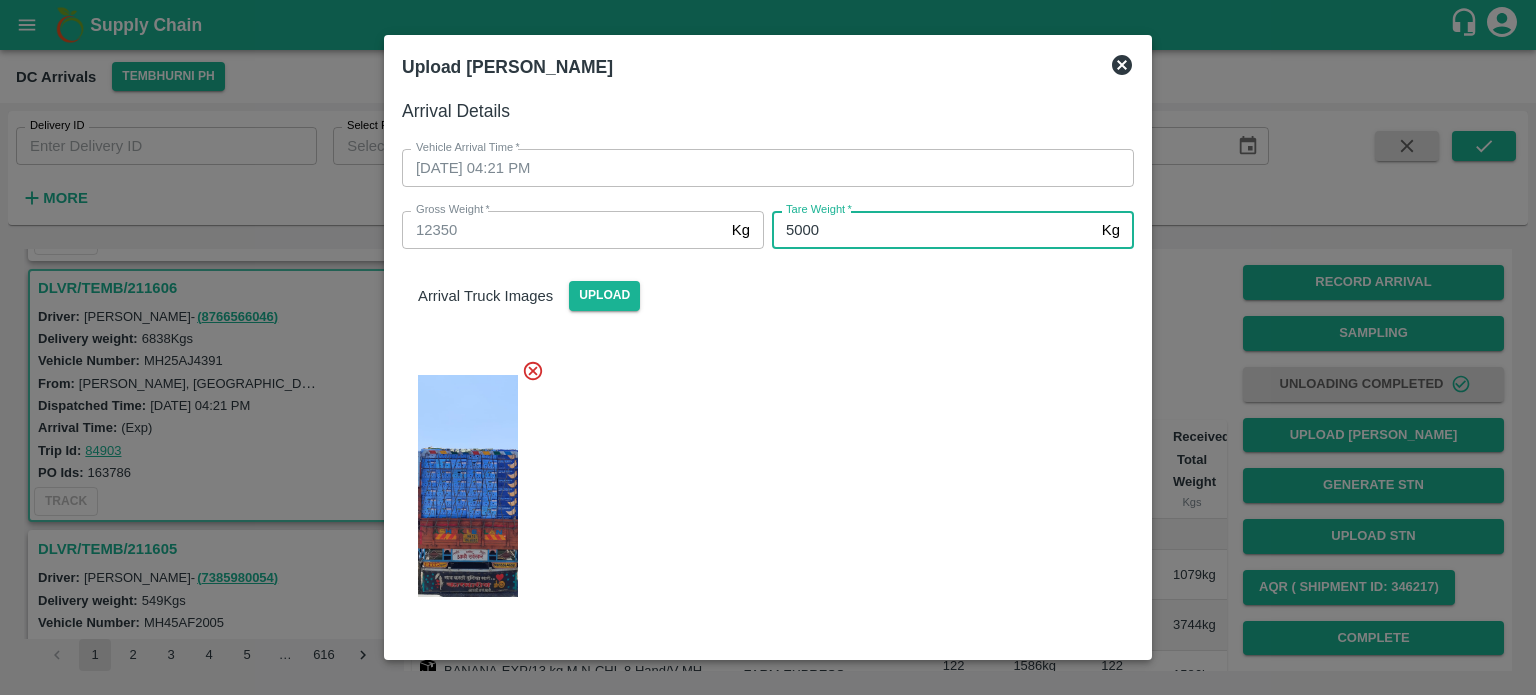 type on "5000" 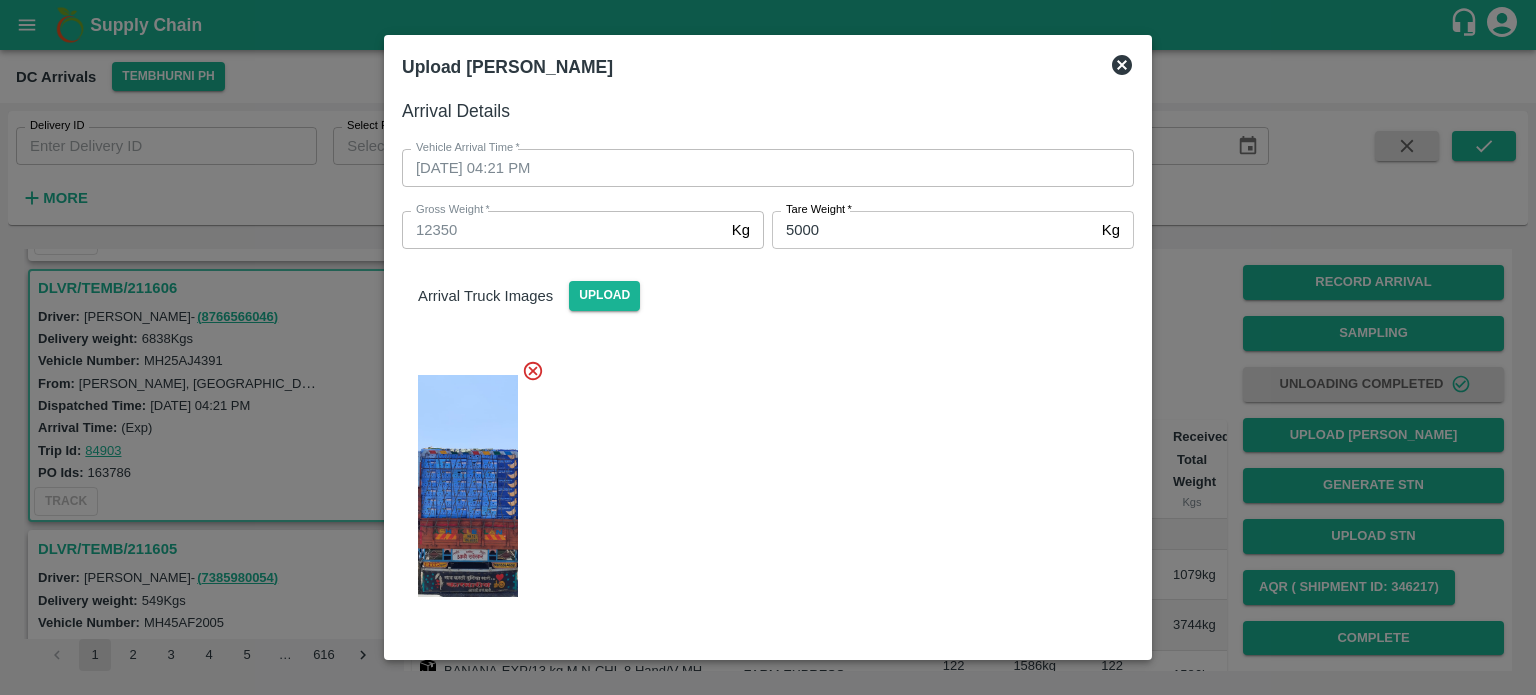 click on "Save Arrival Details" at bounding box center (1041, 974) 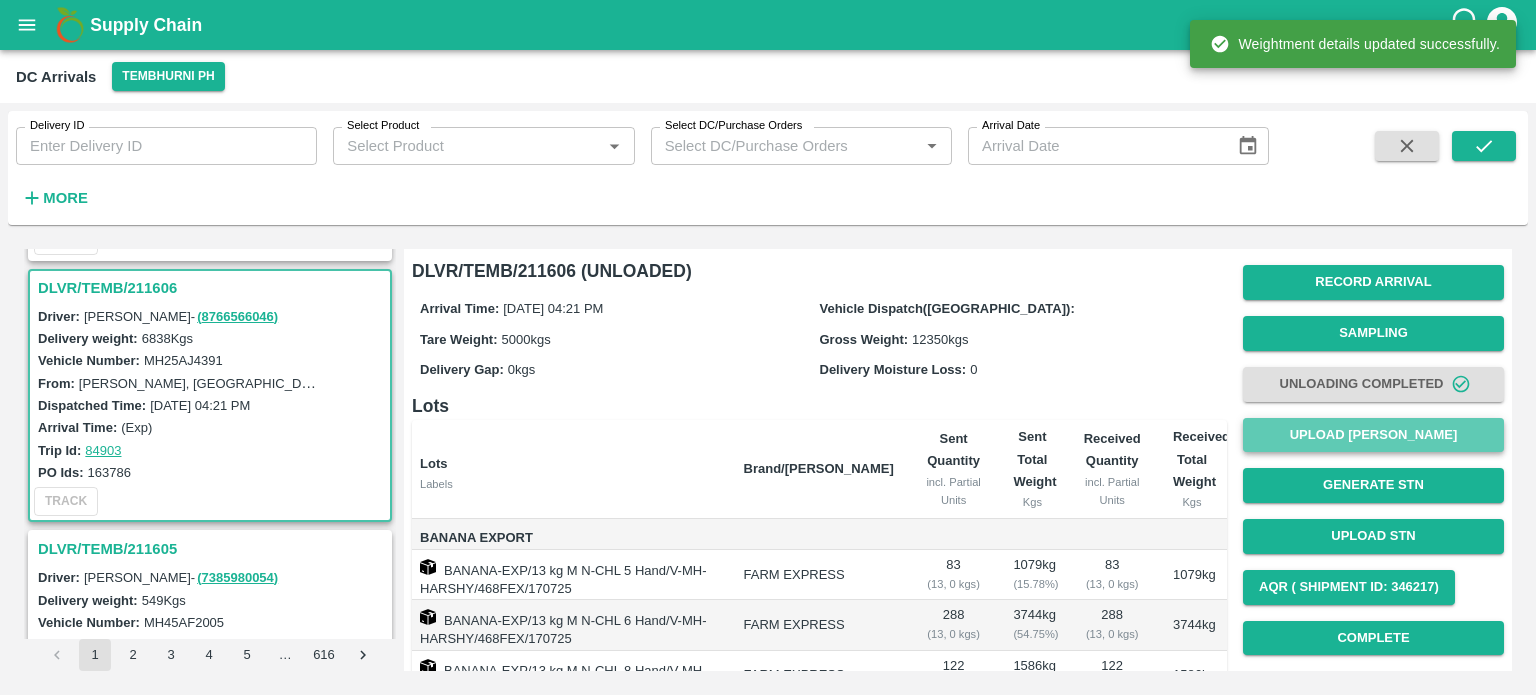 click on "Upload [PERSON_NAME]" at bounding box center (1373, 435) 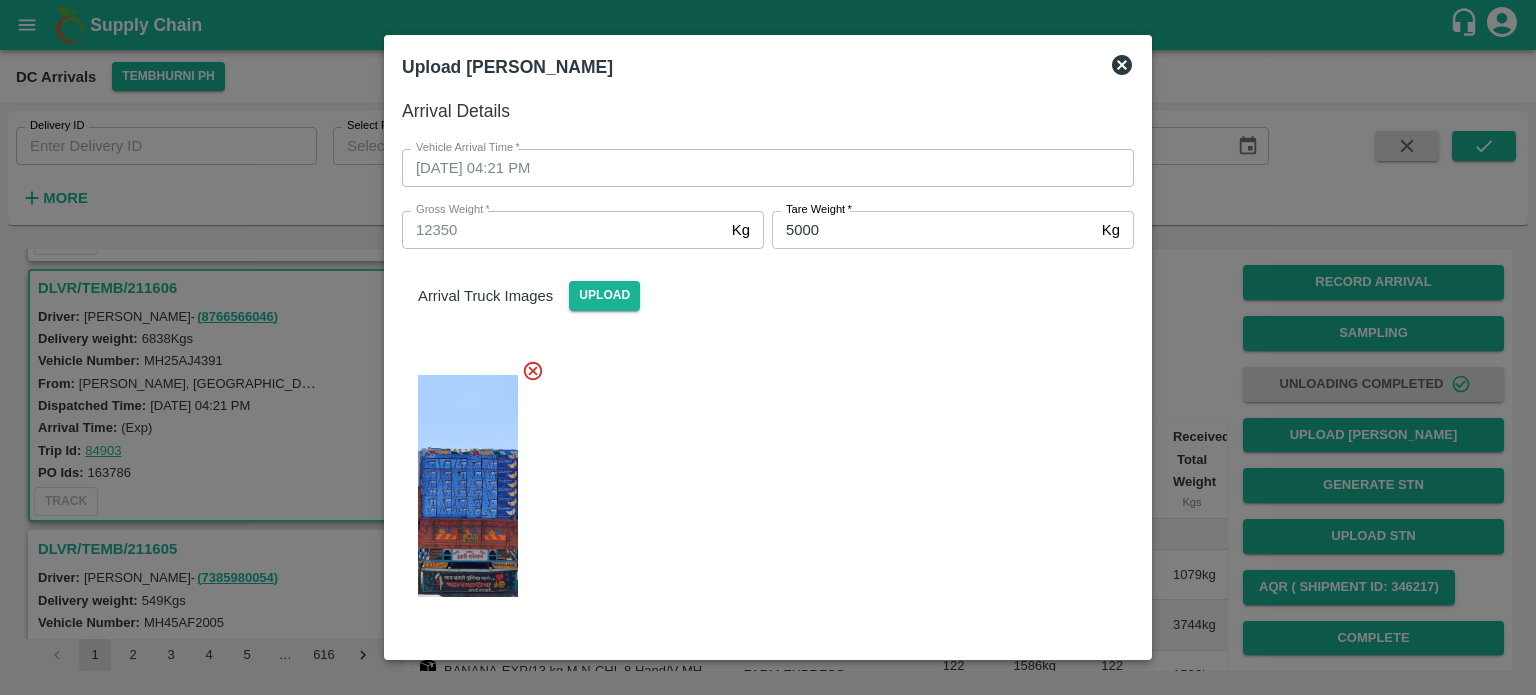 click 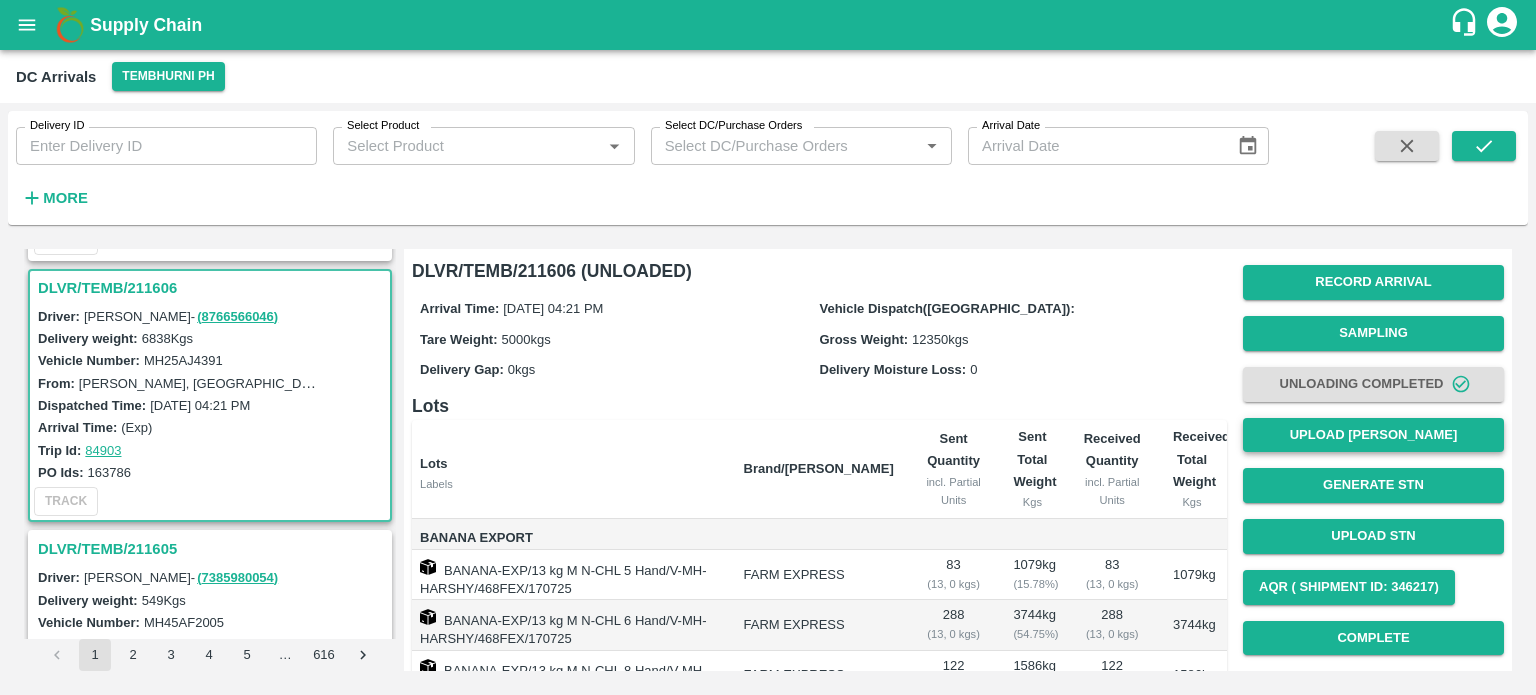 scroll, scrollTop: 227, scrollLeft: 0, axis: vertical 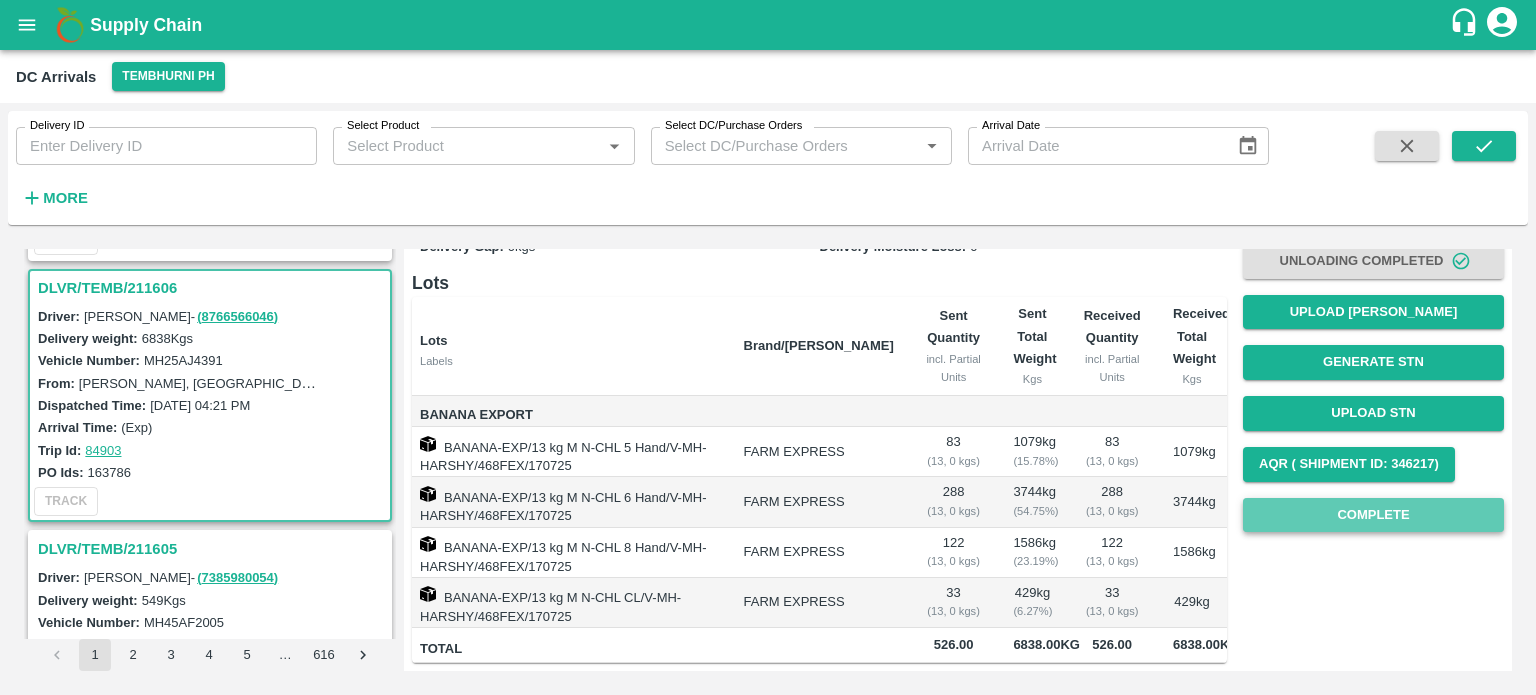 click on "Complete" at bounding box center (1373, 515) 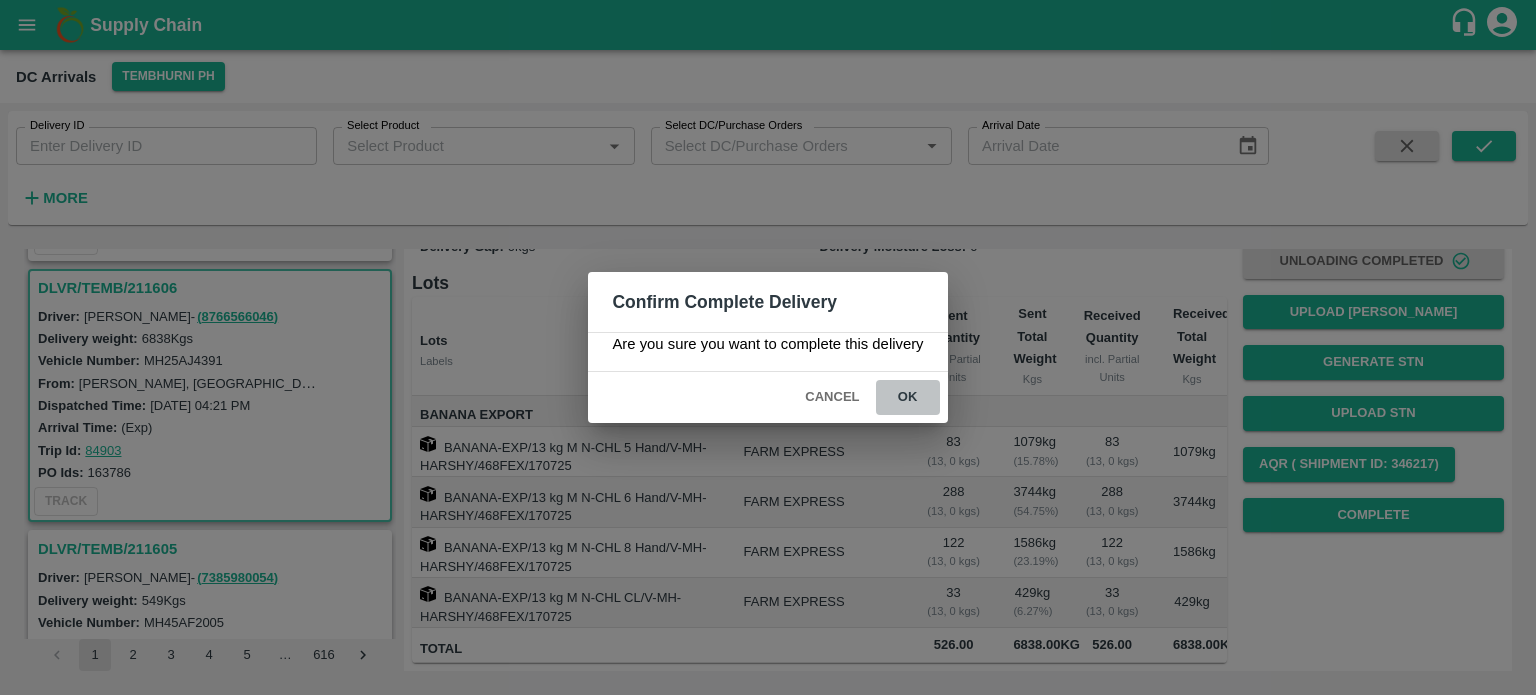 click on "ok" at bounding box center [908, 397] 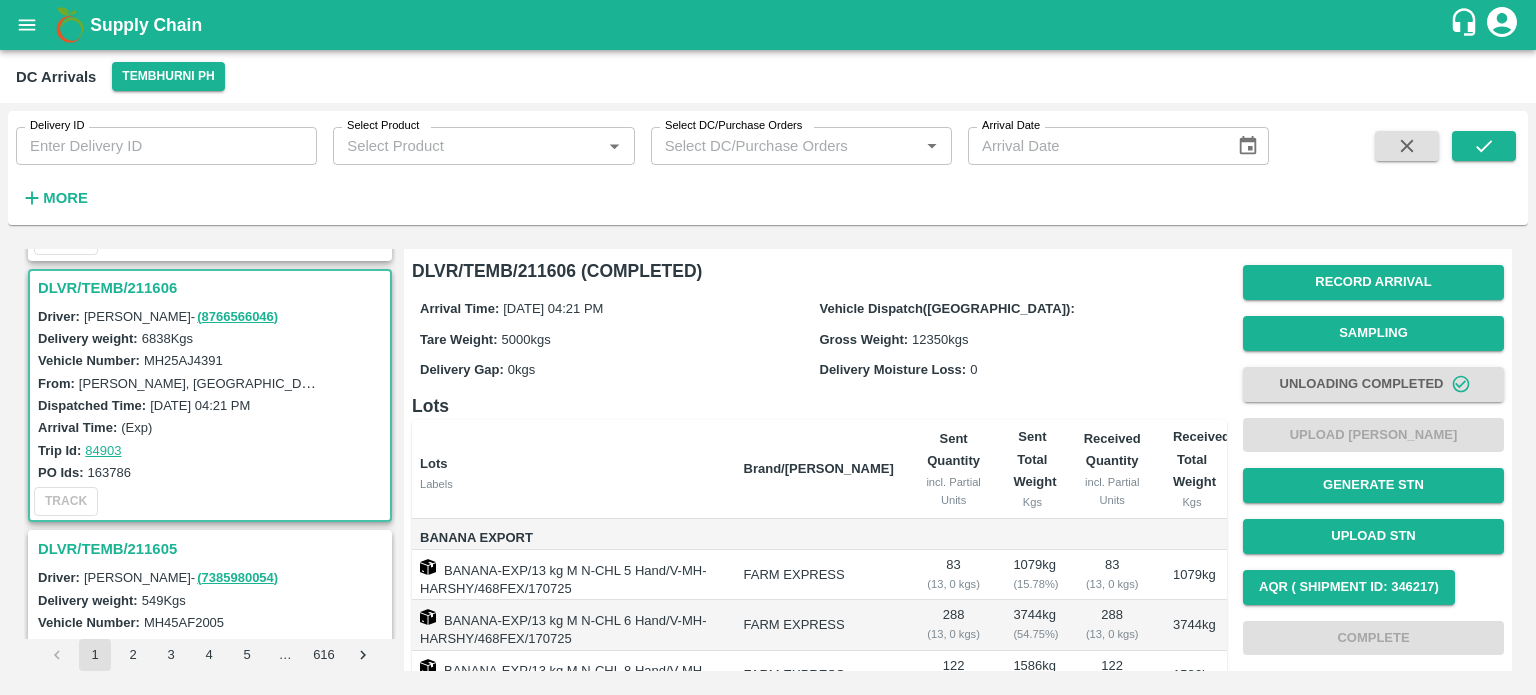 click on "More" at bounding box center (65, 198) 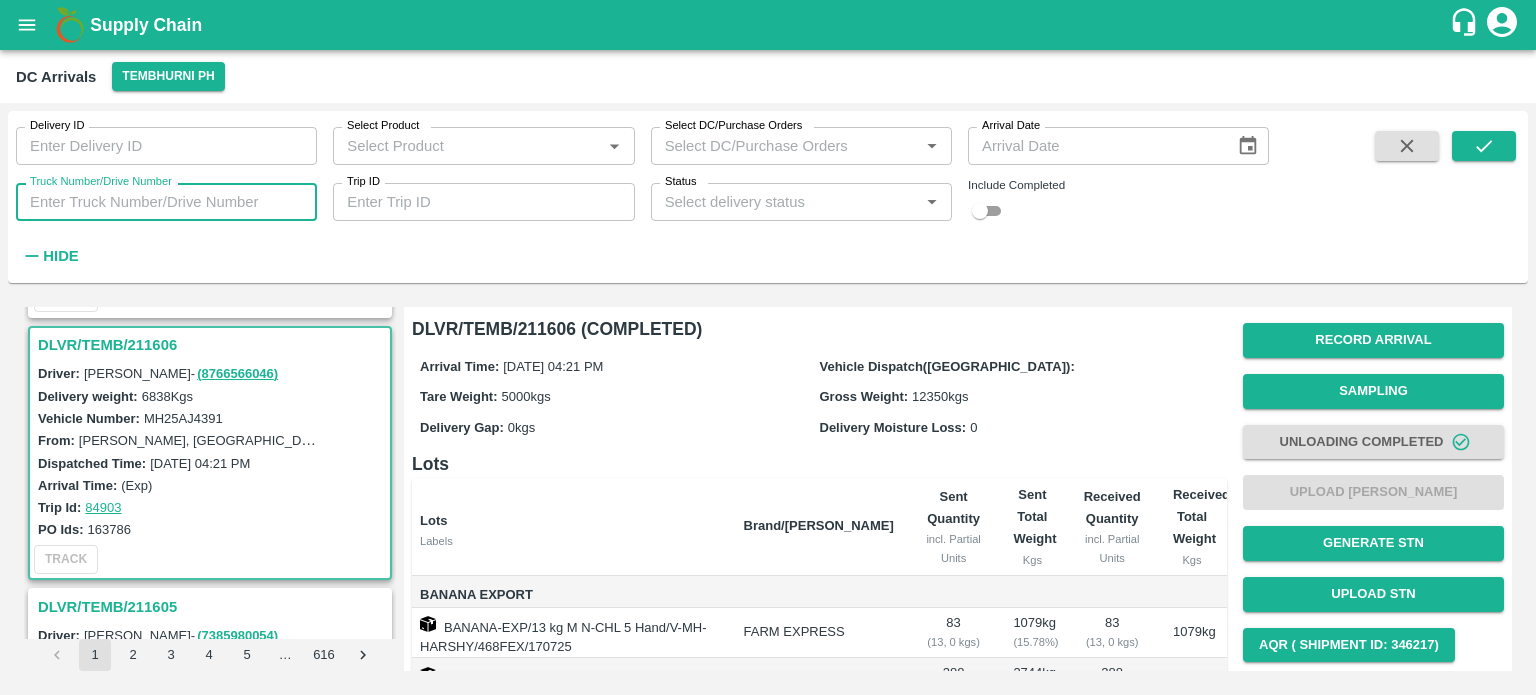 click on "Truck Number/Drive Number" at bounding box center [166, 202] 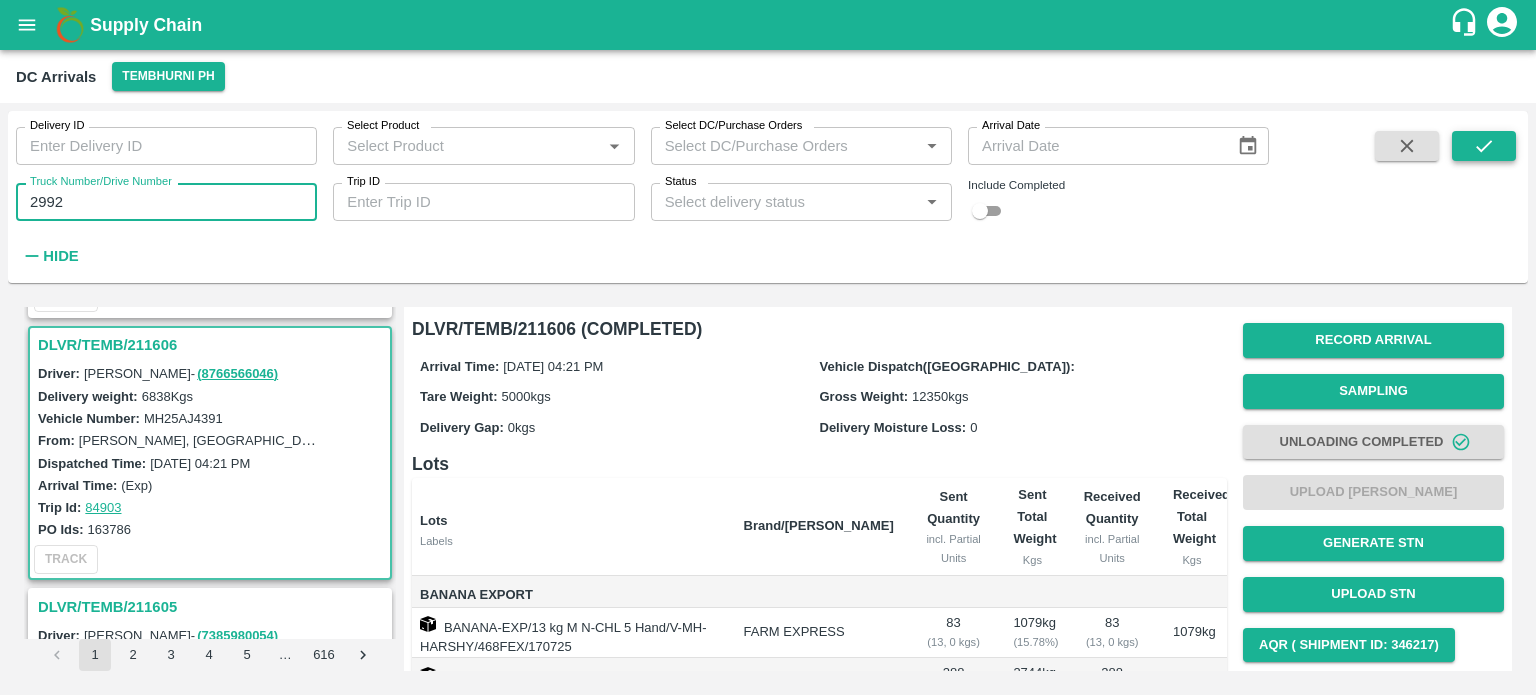 type on "2992" 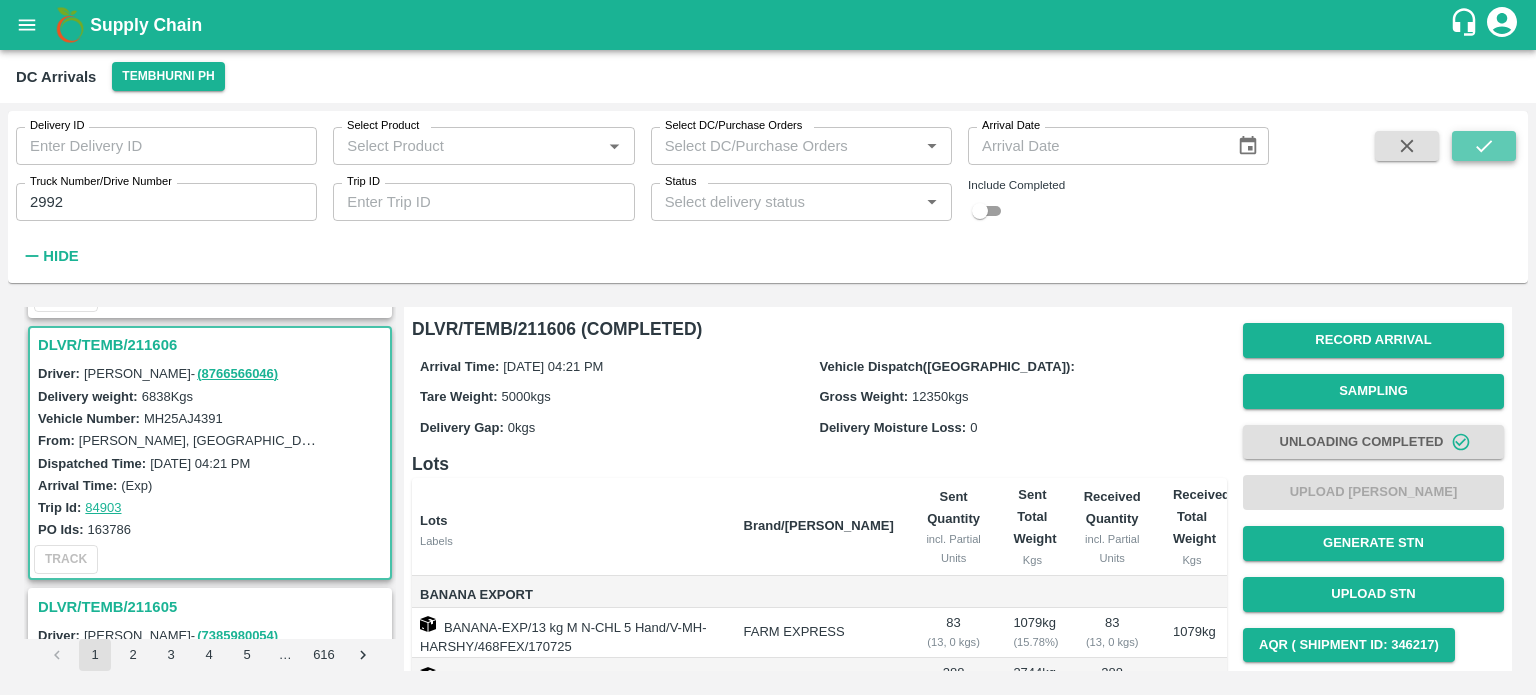 click 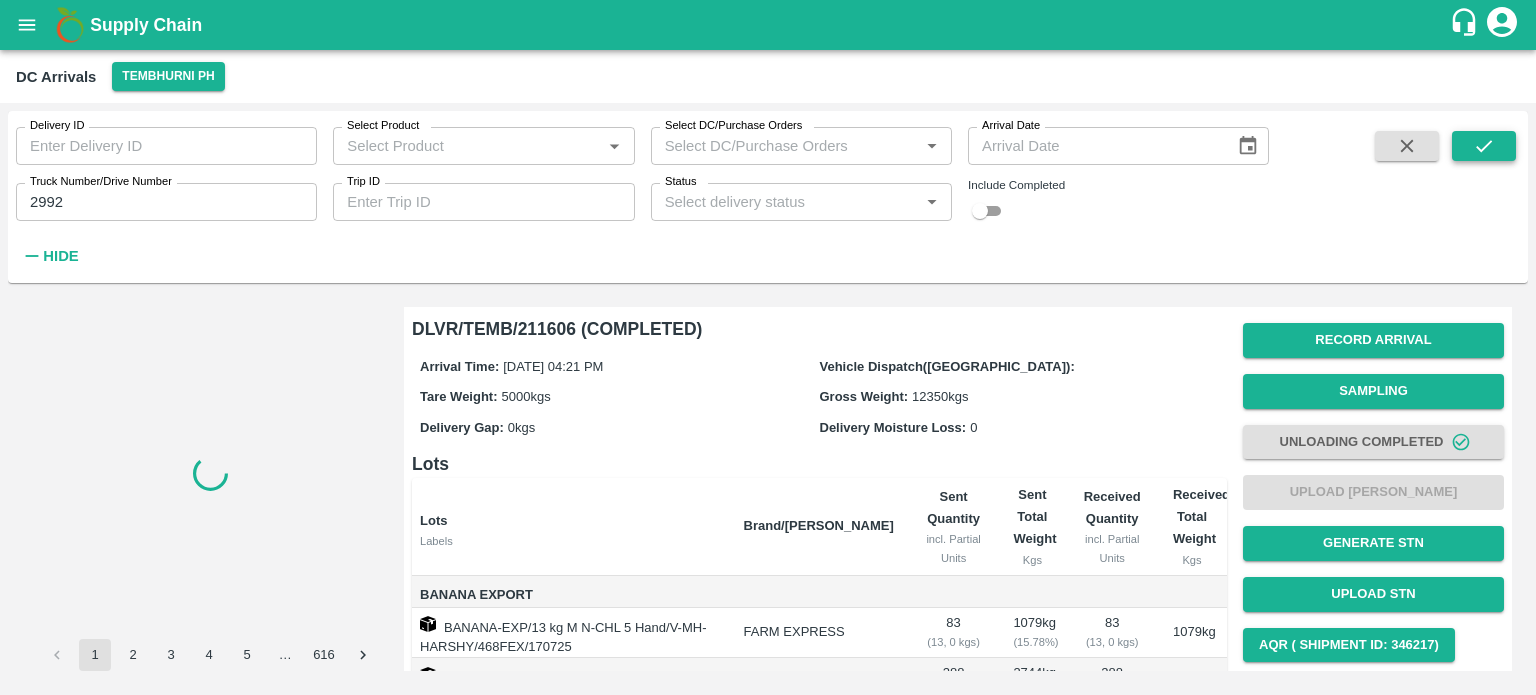 scroll, scrollTop: 0, scrollLeft: 0, axis: both 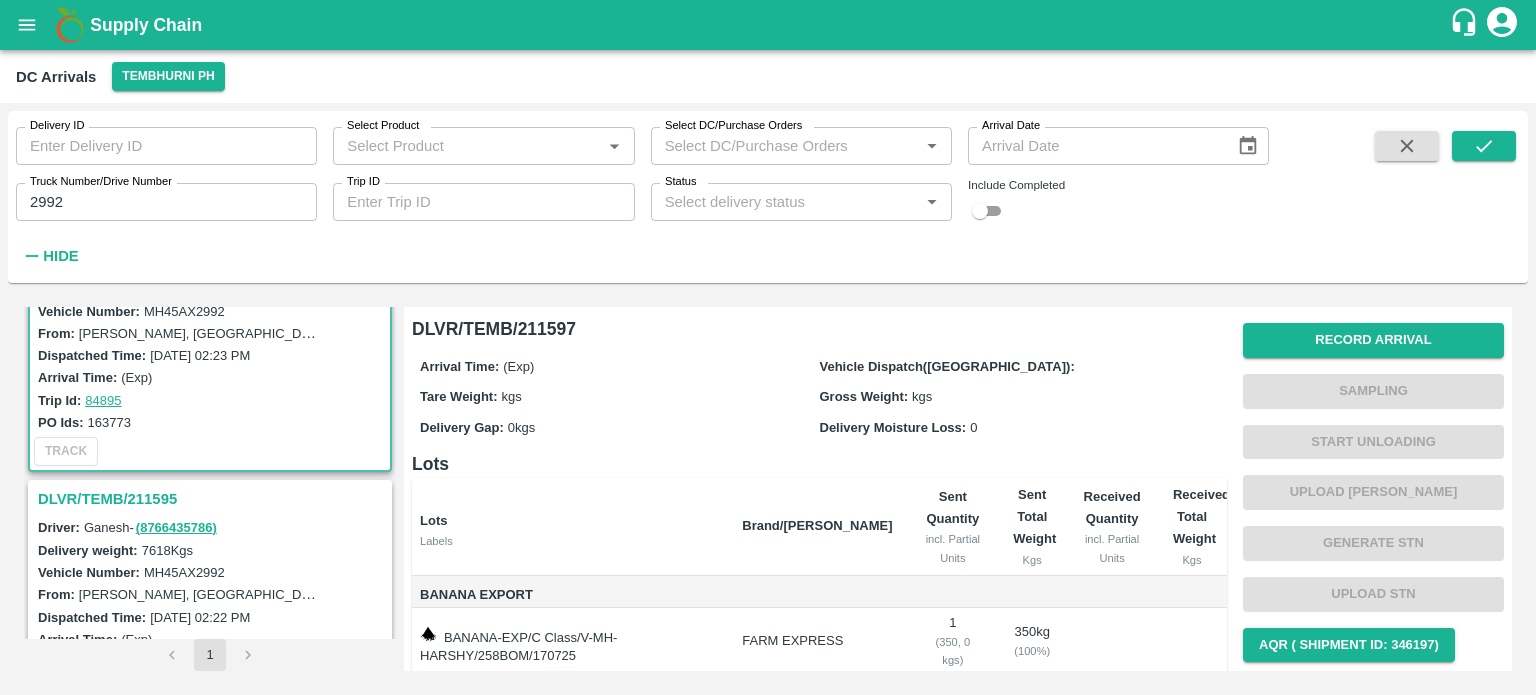 click on "DLVR/TEMB/211595" at bounding box center [213, 499] 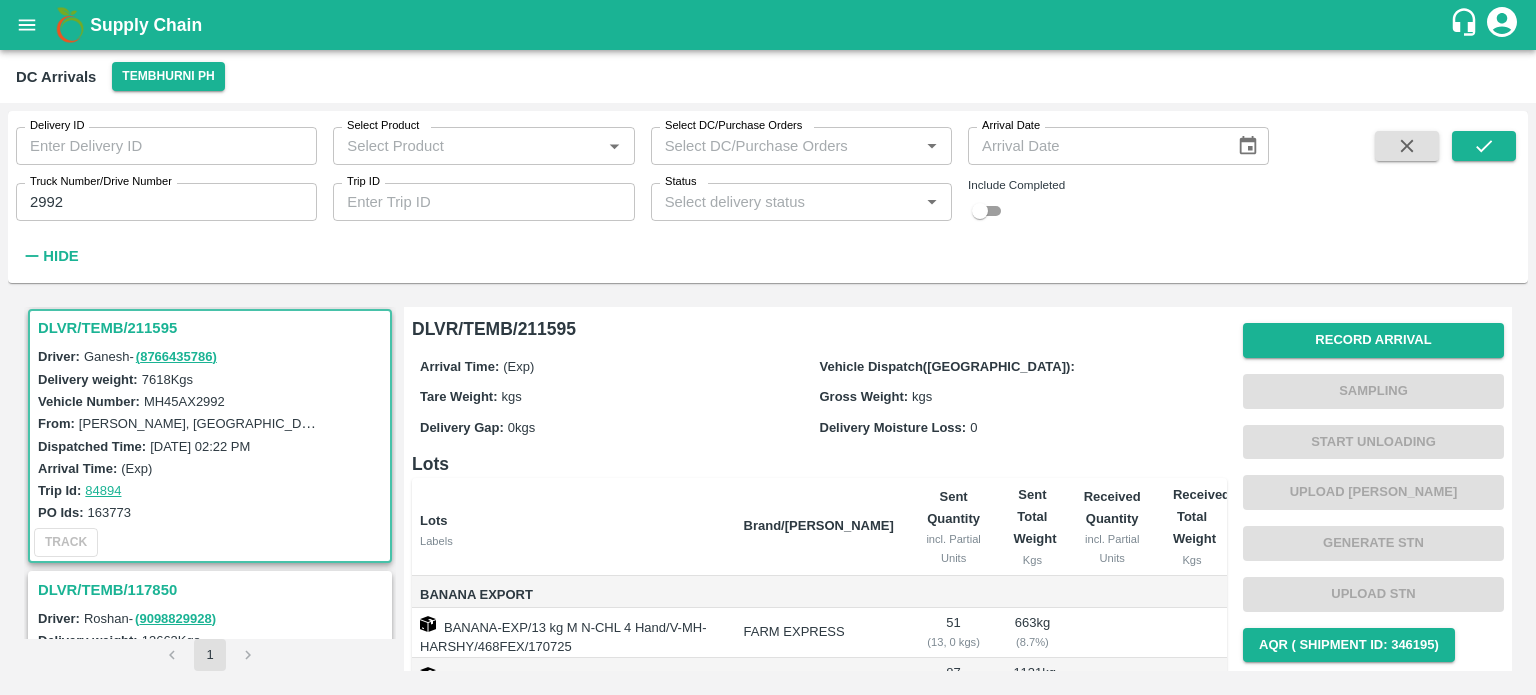 scroll, scrollTop: 268, scrollLeft: 0, axis: vertical 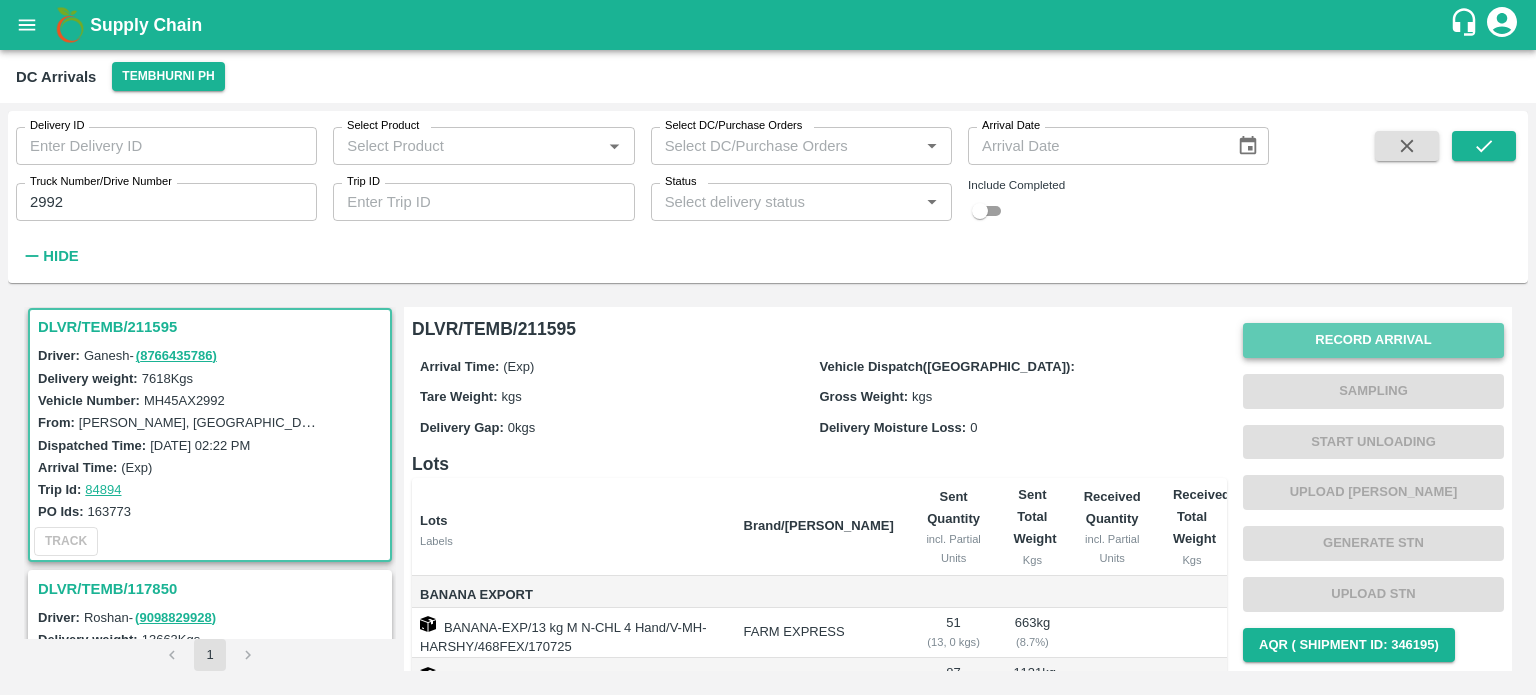 click on "Record Arrival" at bounding box center [1373, 340] 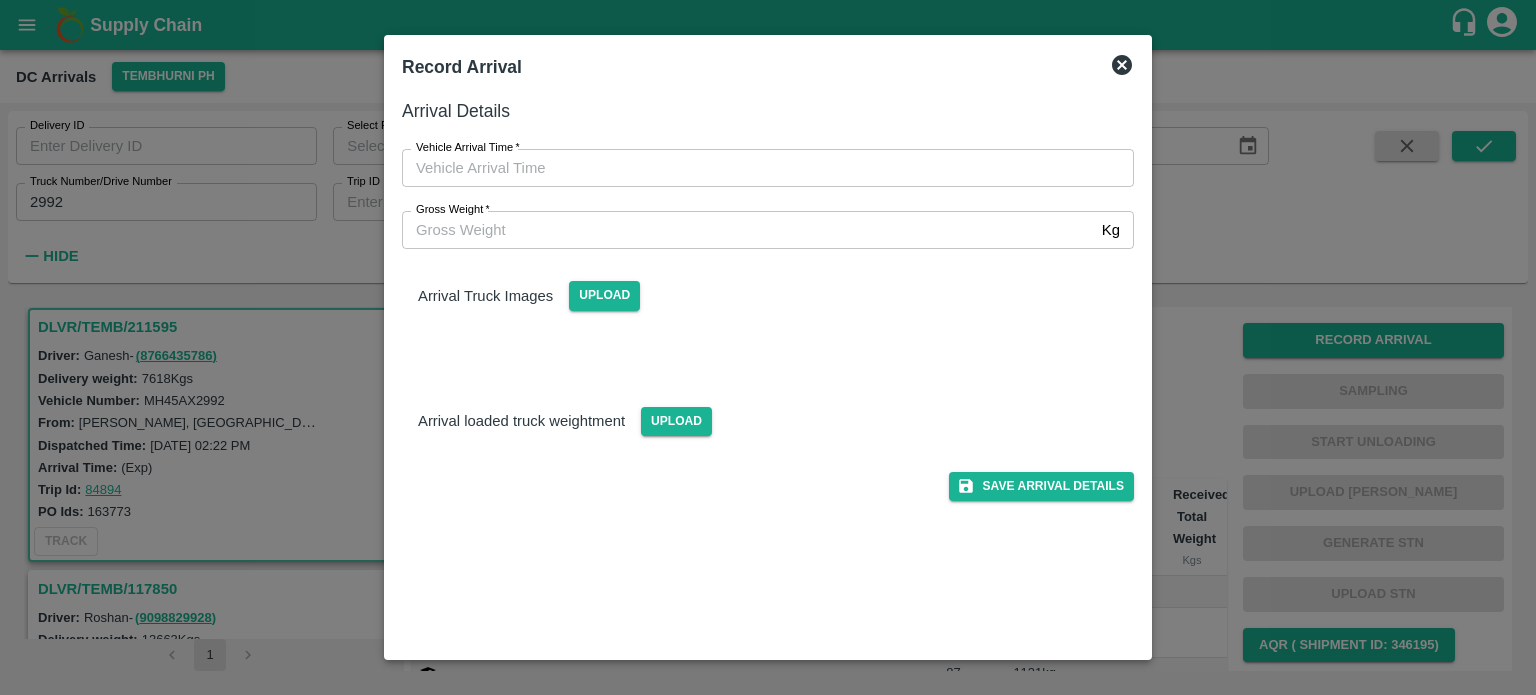 click 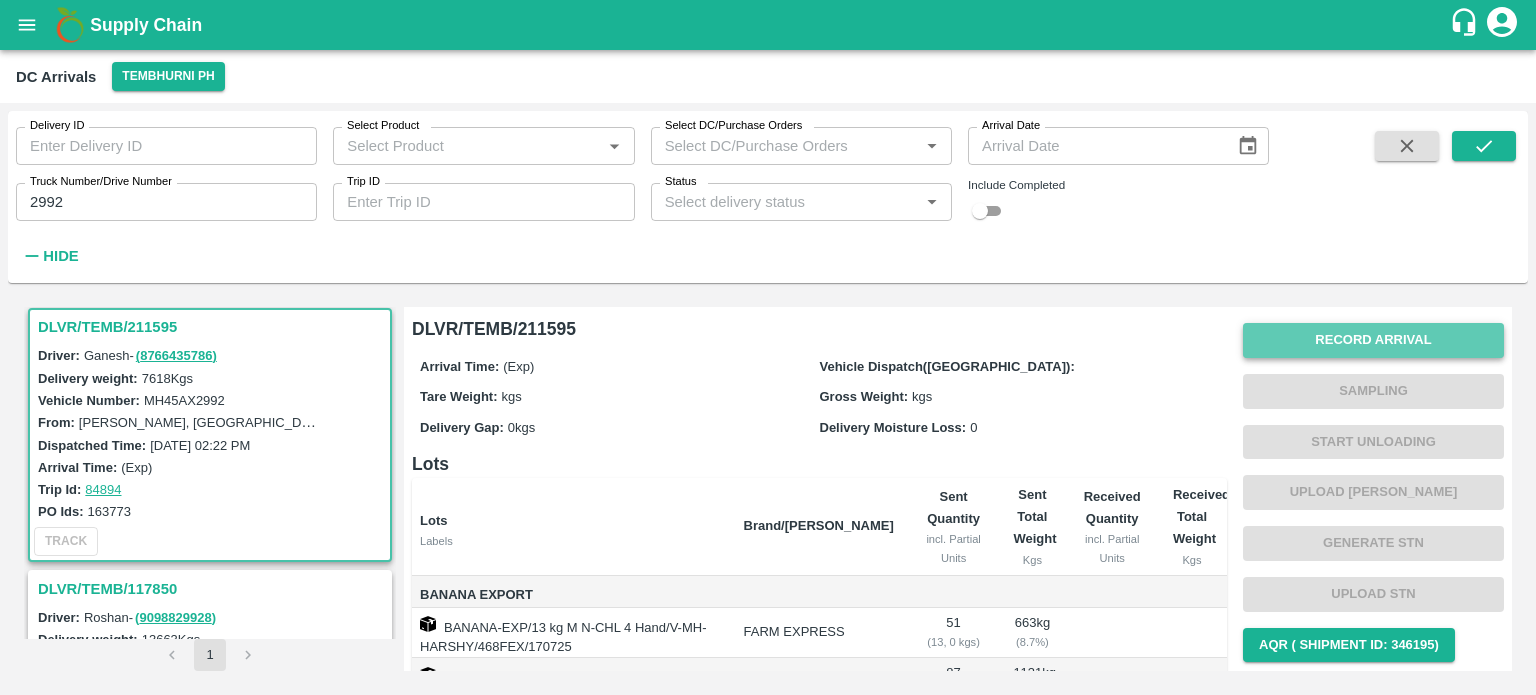 click on "Record Arrival" at bounding box center [1373, 340] 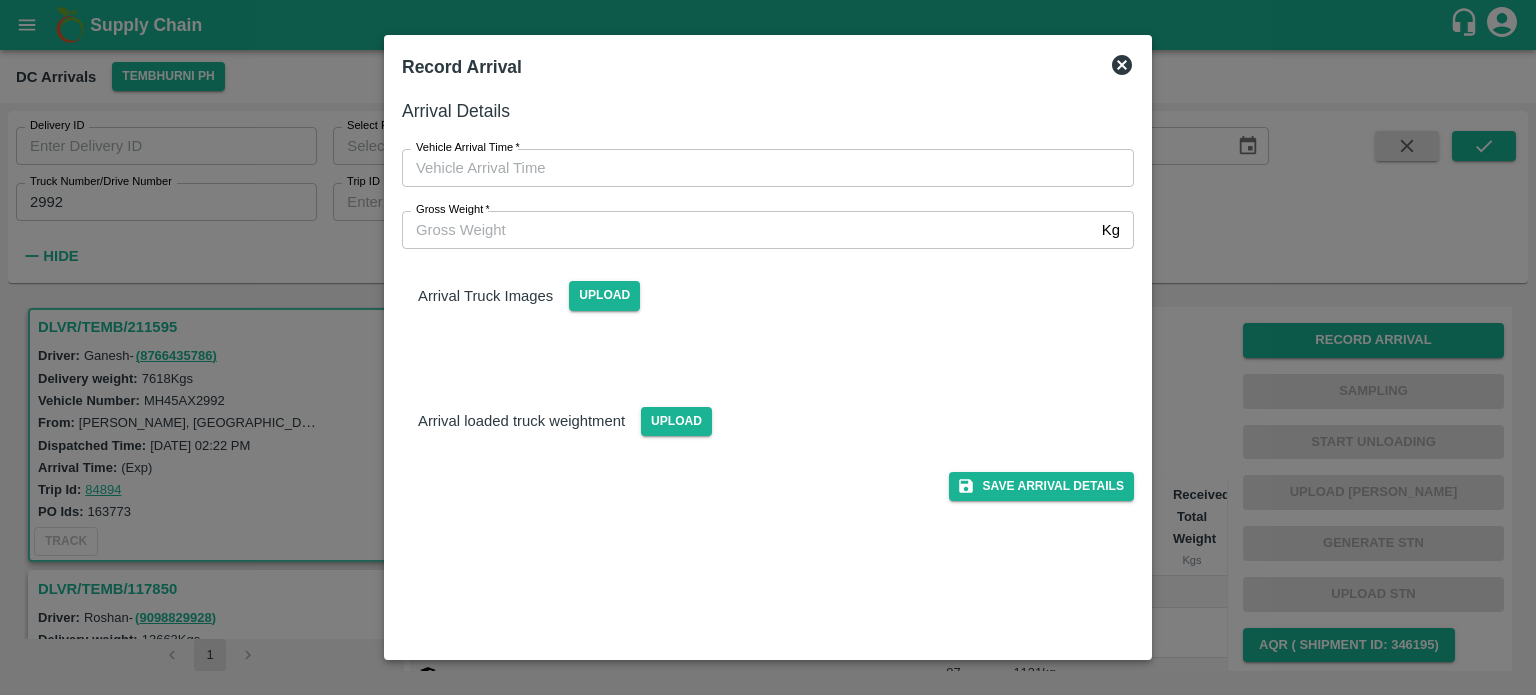 type on "DD/MM/YYYY hh:mm aa" 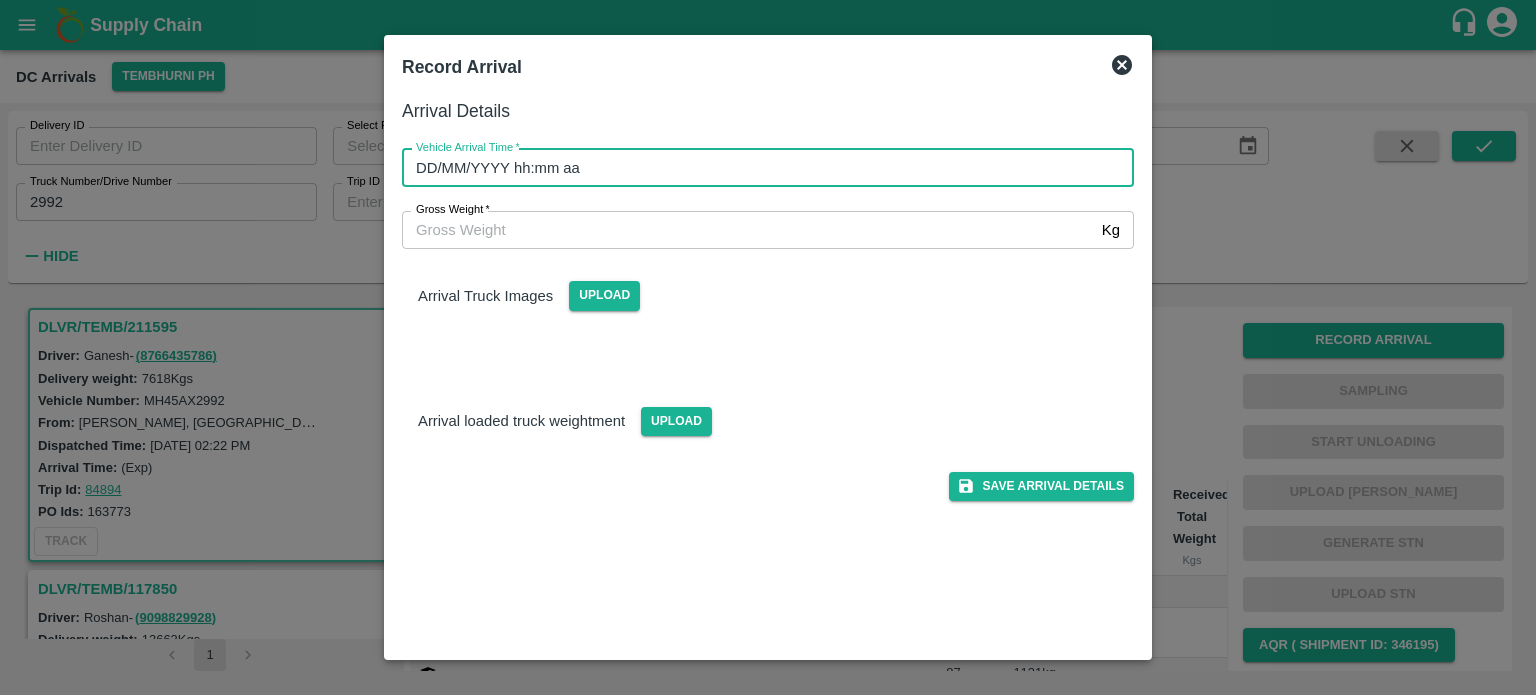 click on "DD/MM/YYYY hh:mm aa" at bounding box center [761, 168] 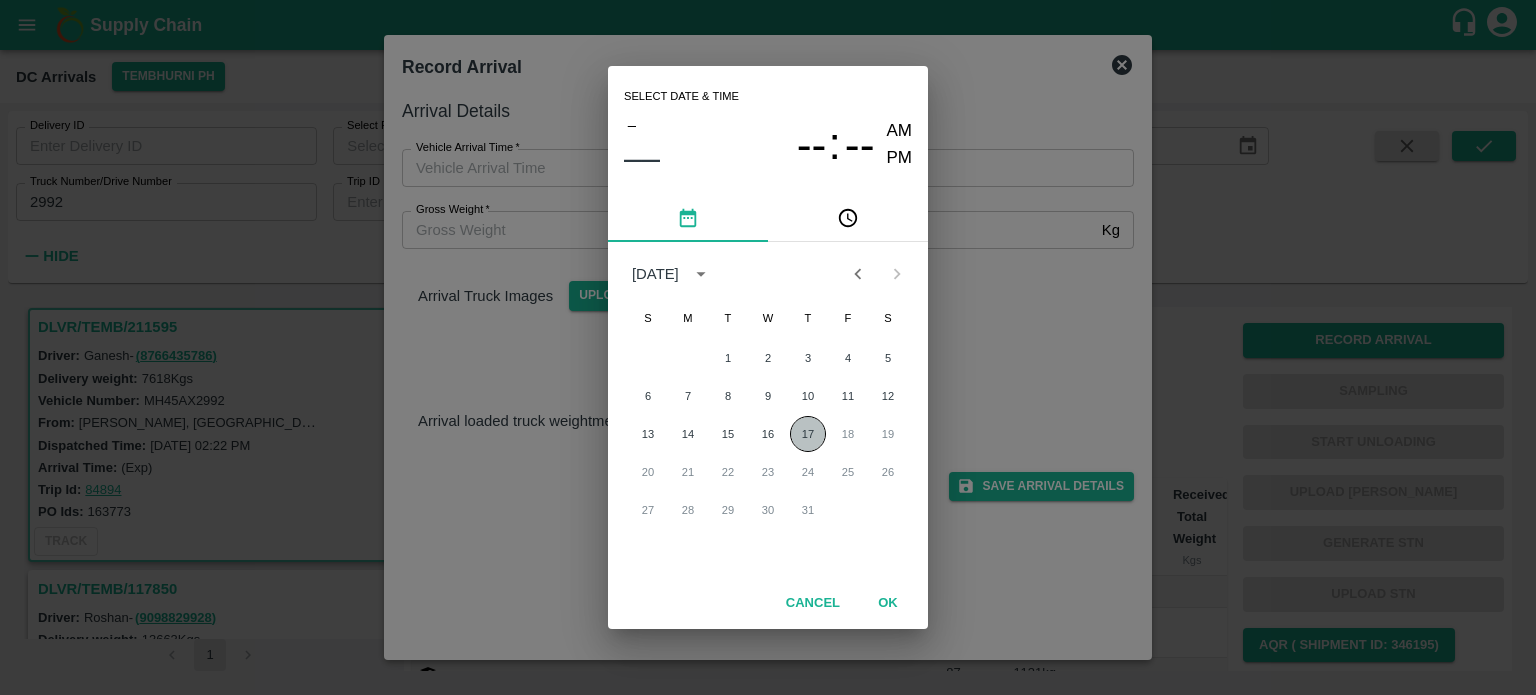 click on "17" at bounding box center (808, 434) 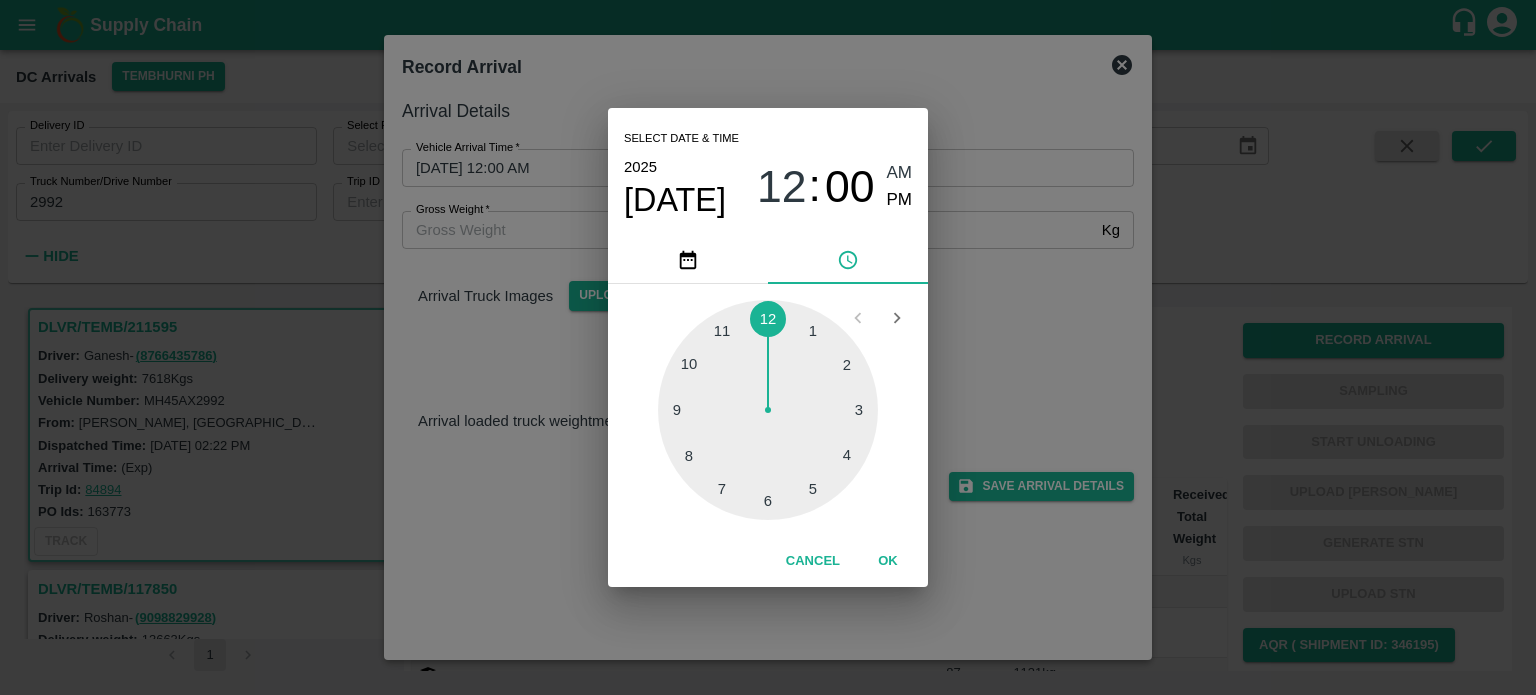 click at bounding box center (768, 410) 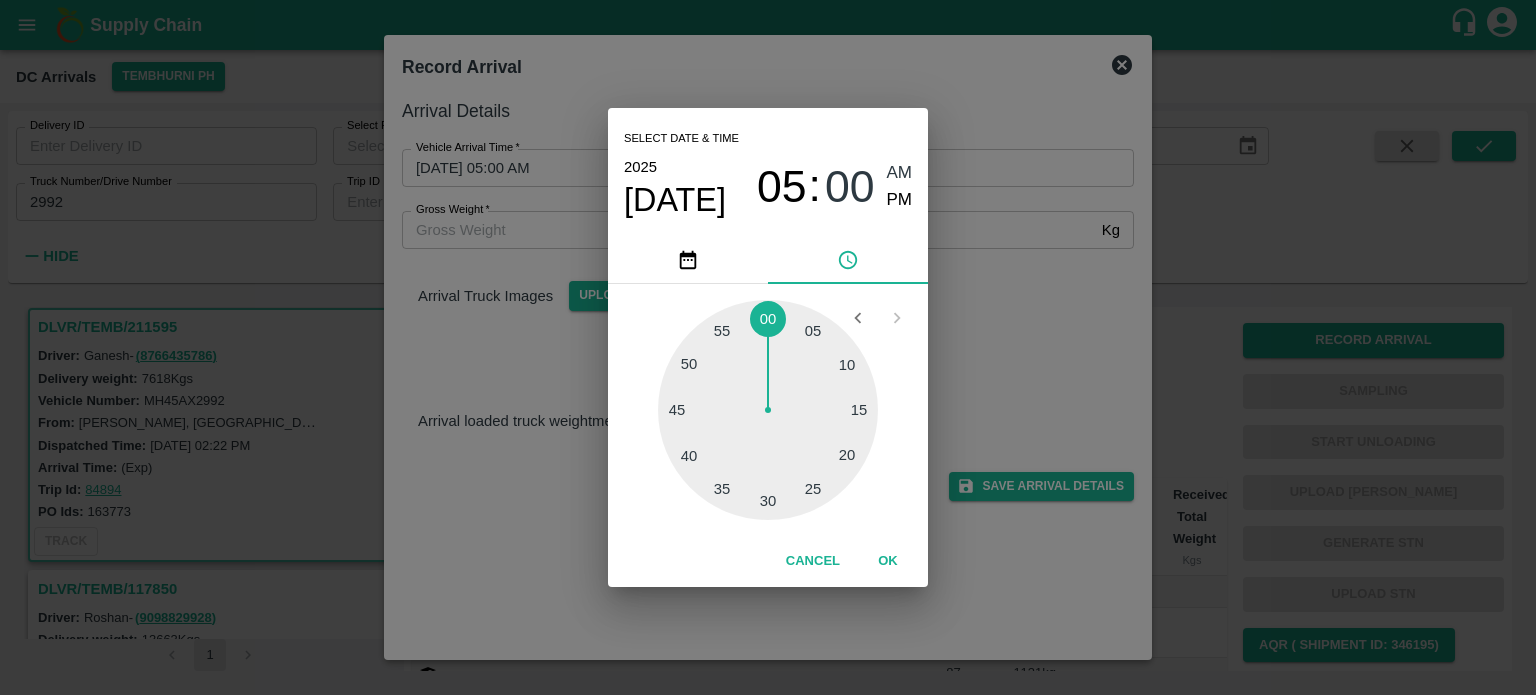 click at bounding box center (768, 410) 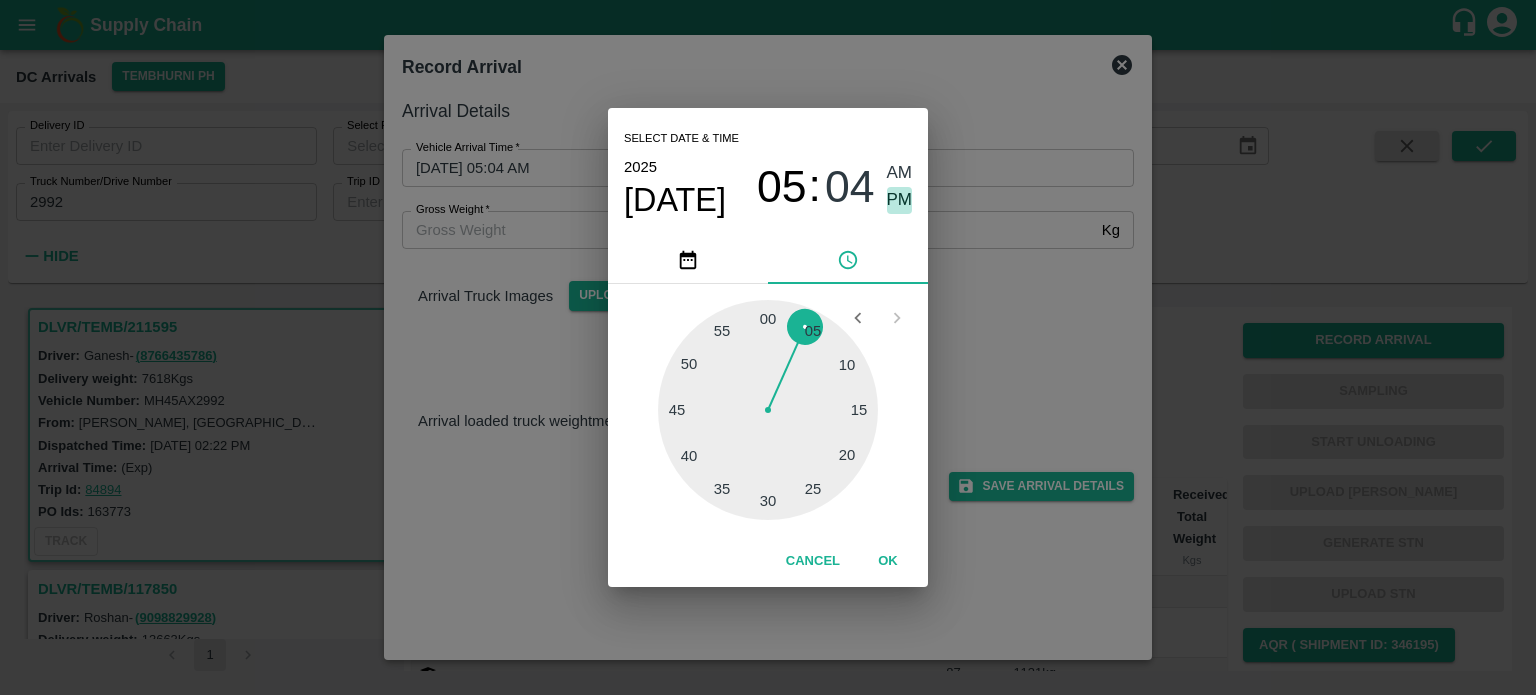 click on "PM" at bounding box center (900, 200) 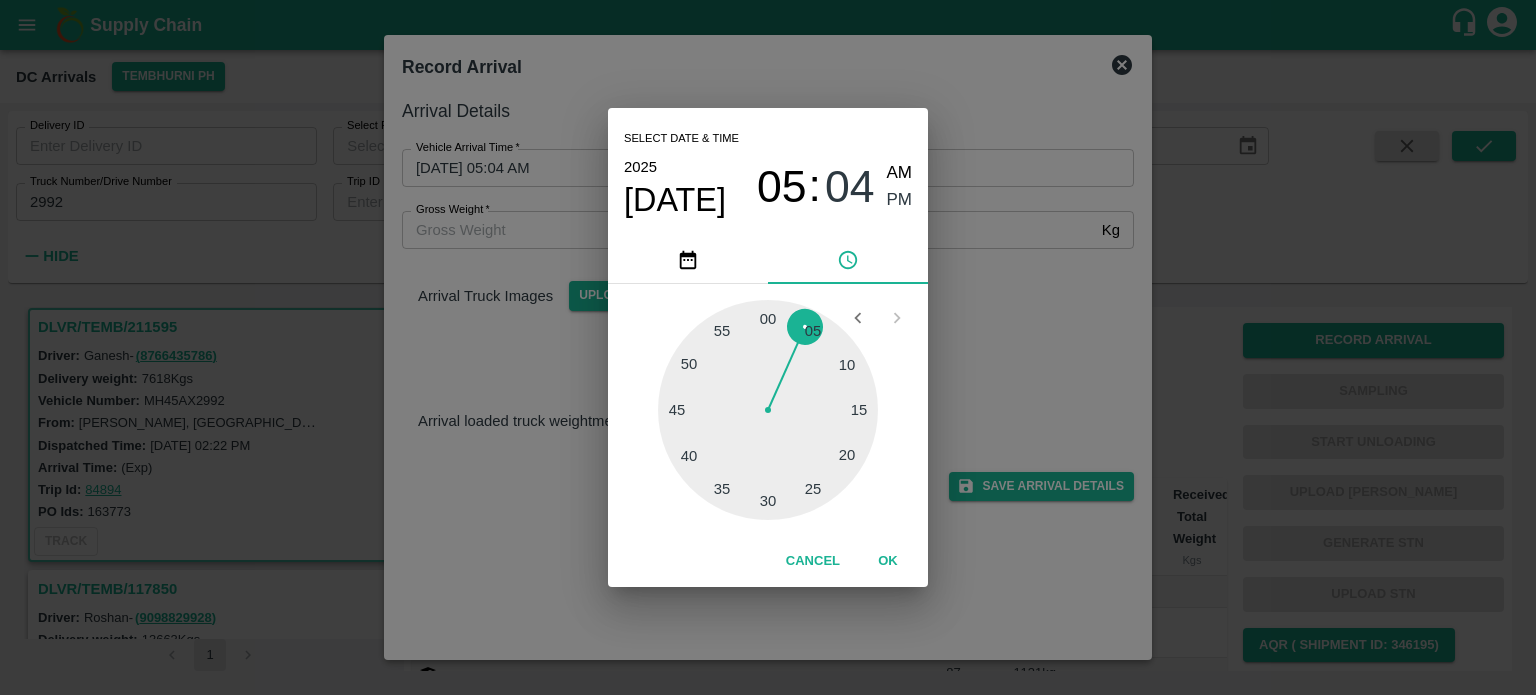 type on "[DATE] 05:04 PM" 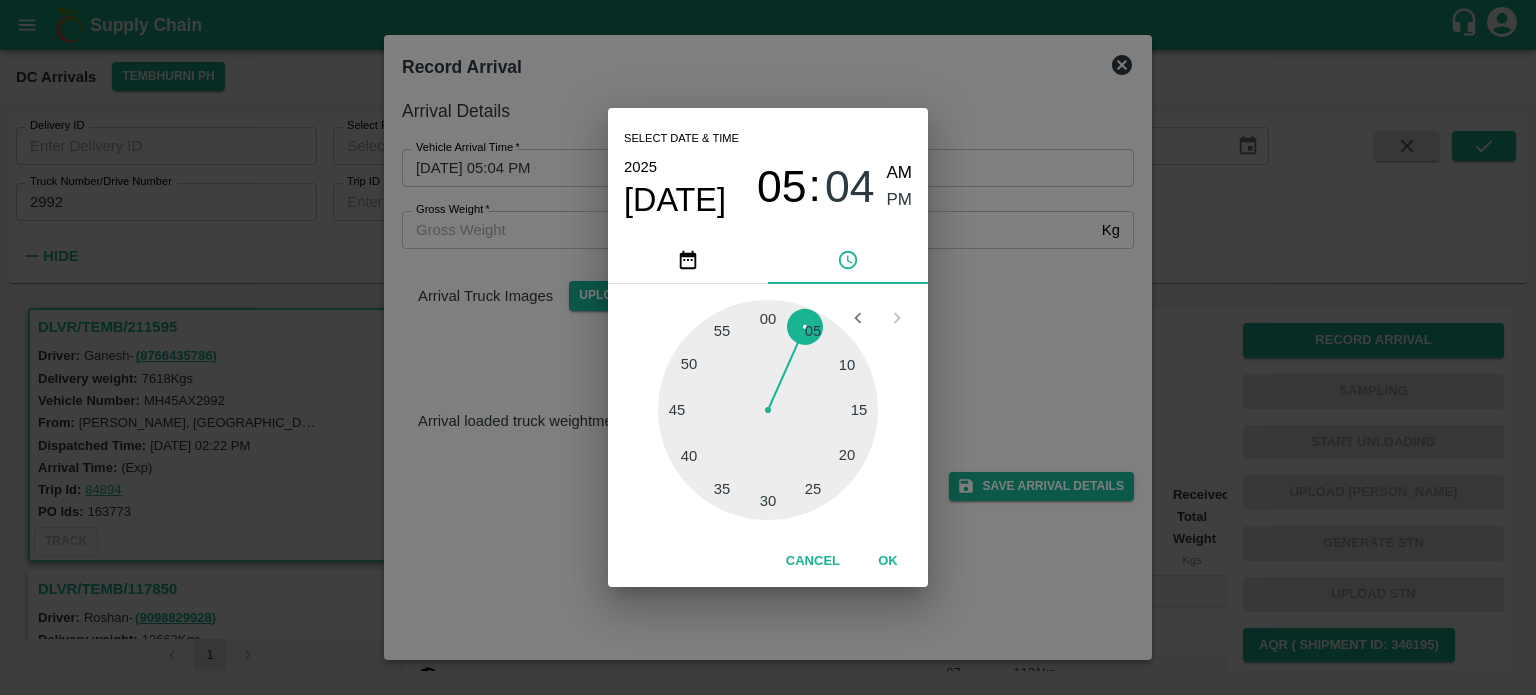 click on "Select date & time [DATE] 05 : 04 AM PM 05 10 15 20 25 30 35 40 45 50 55 00 Cancel OK" at bounding box center (768, 347) 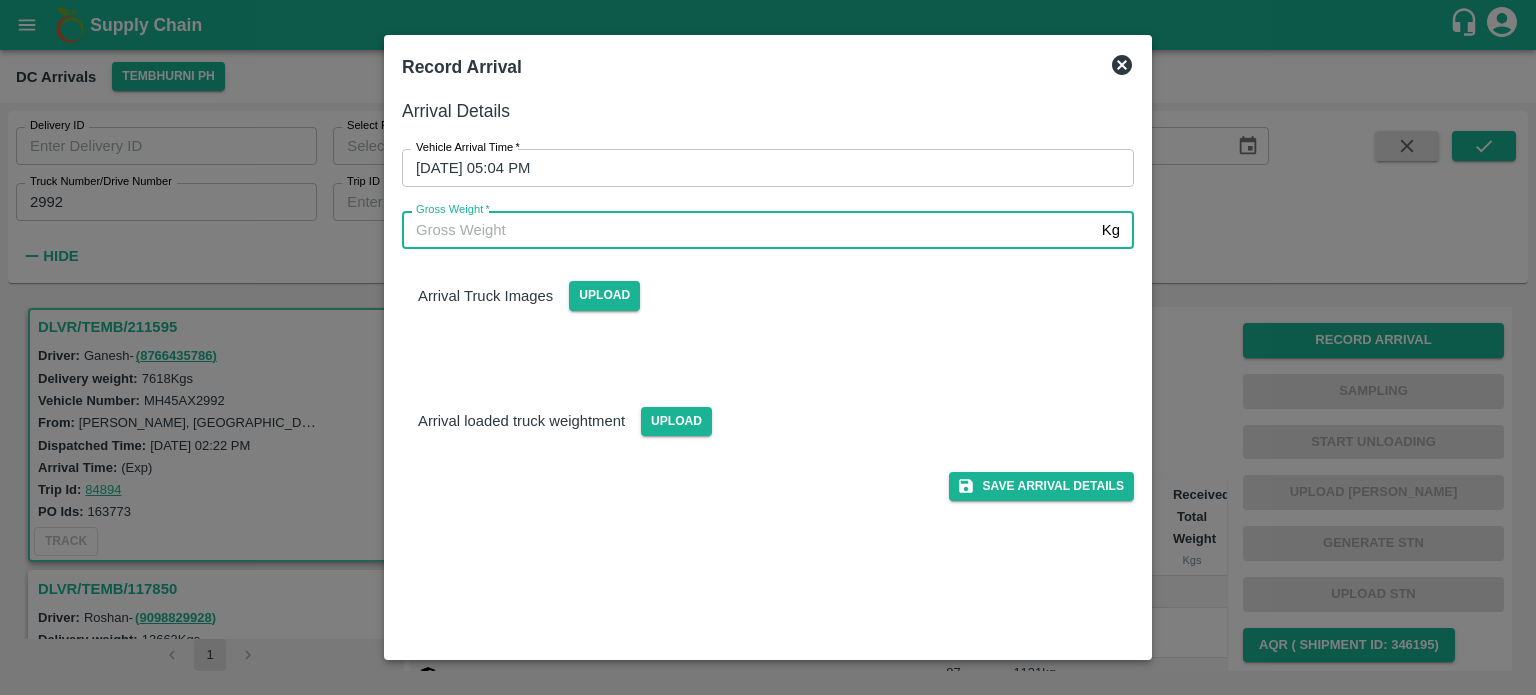click on "Gross Weight   *" at bounding box center (748, 230) 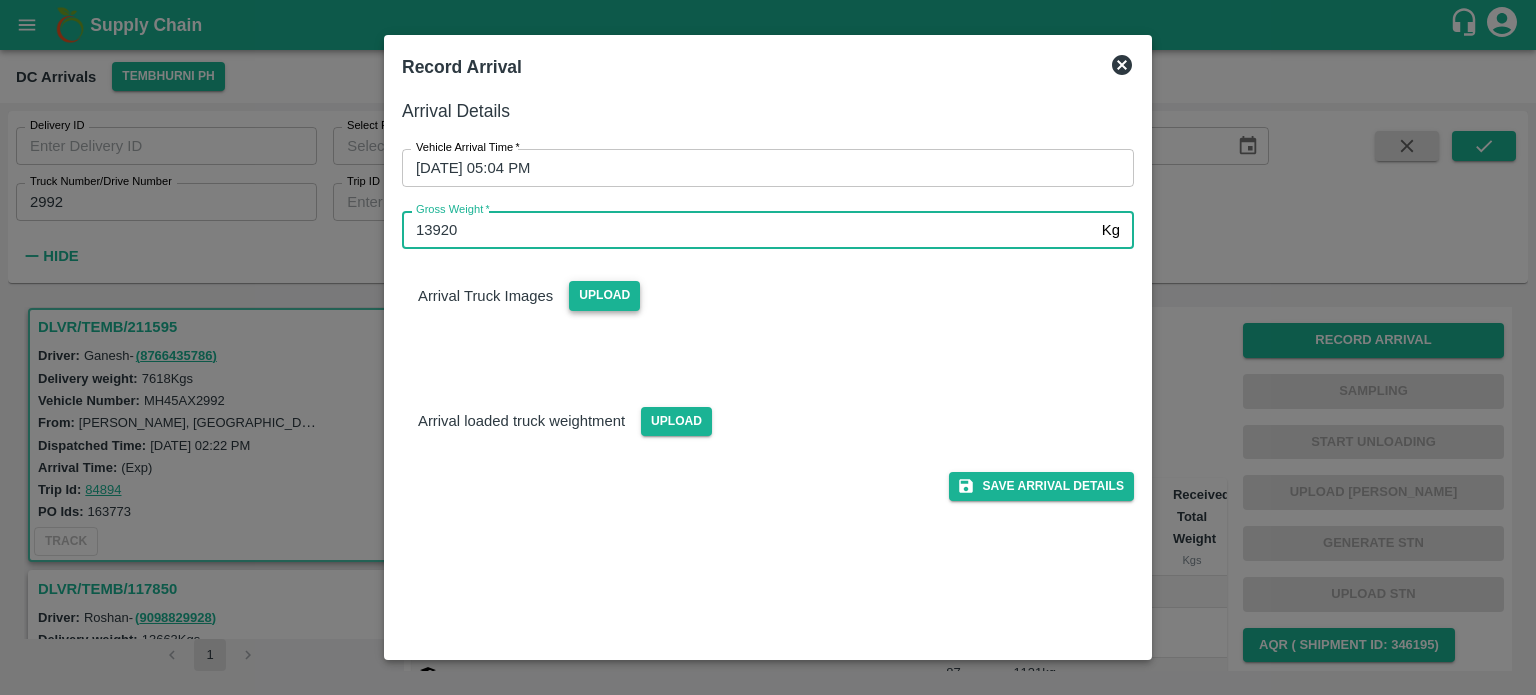 type on "13920" 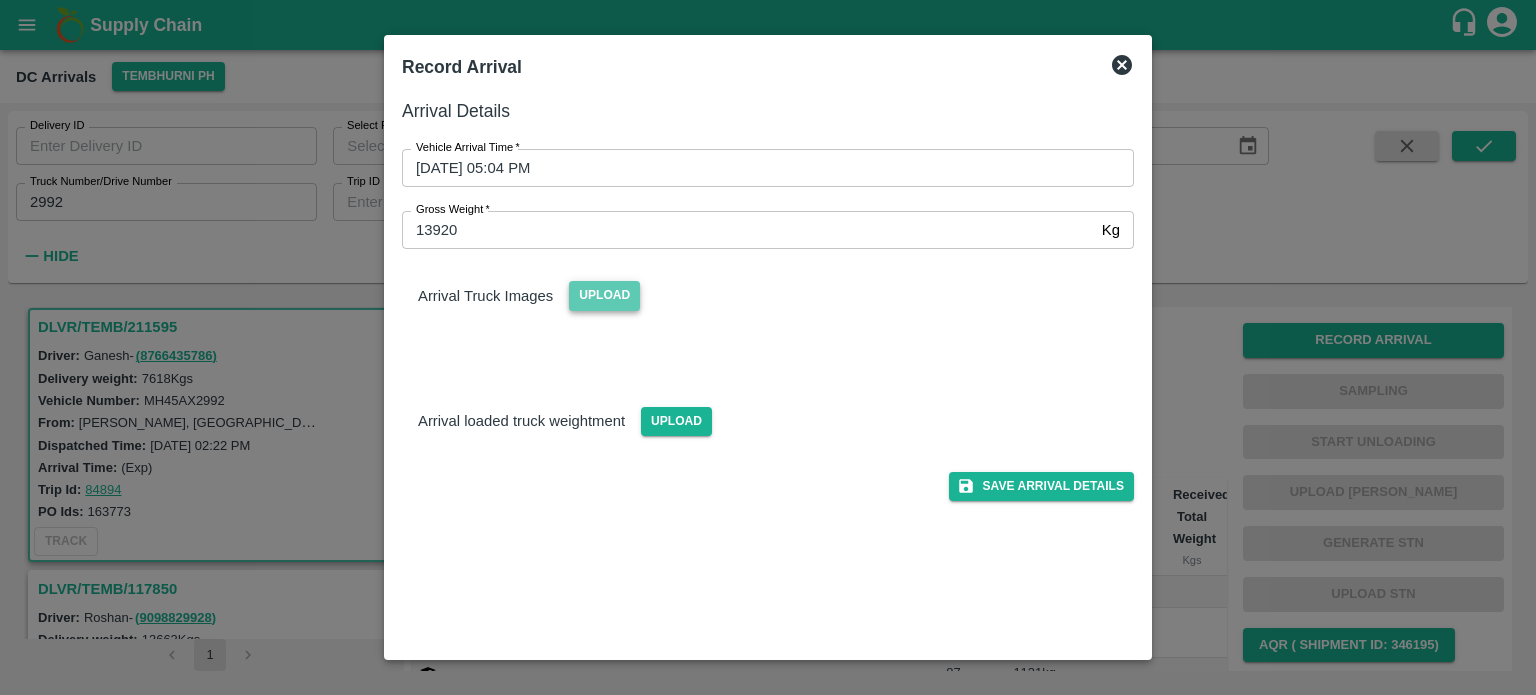 click on "Upload" at bounding box center (604, 295) 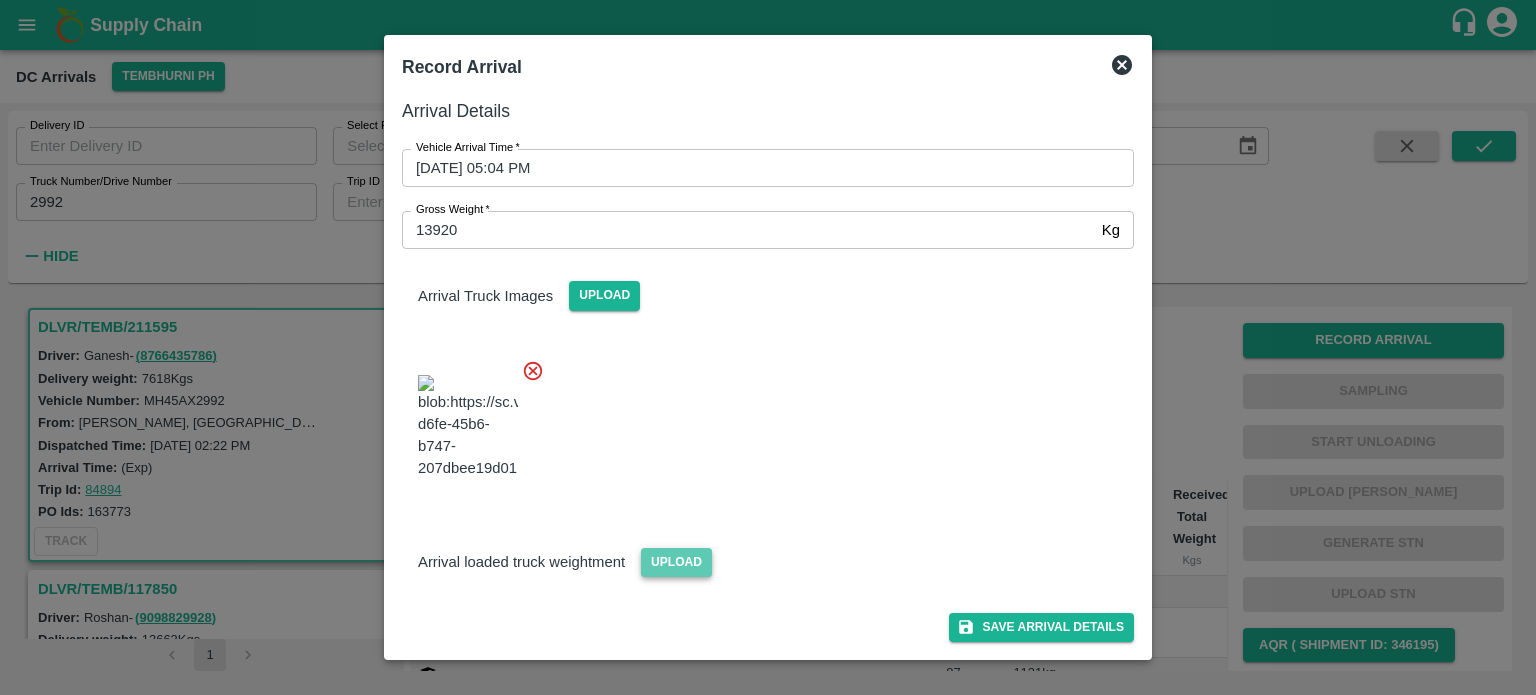 click on "Upload" at bounding box center (676, 562) 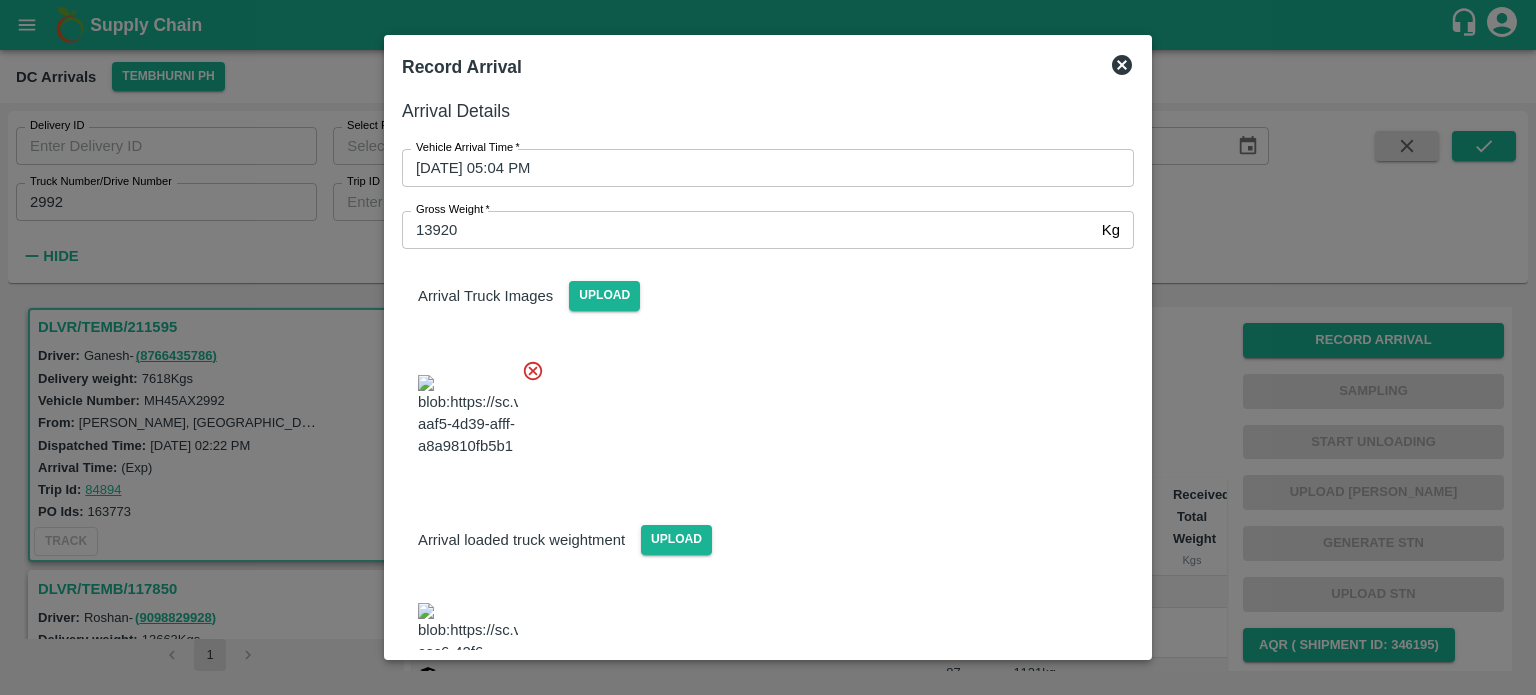 scroll, scrollTop: 180, scrollLeft: 0, axis: vertical 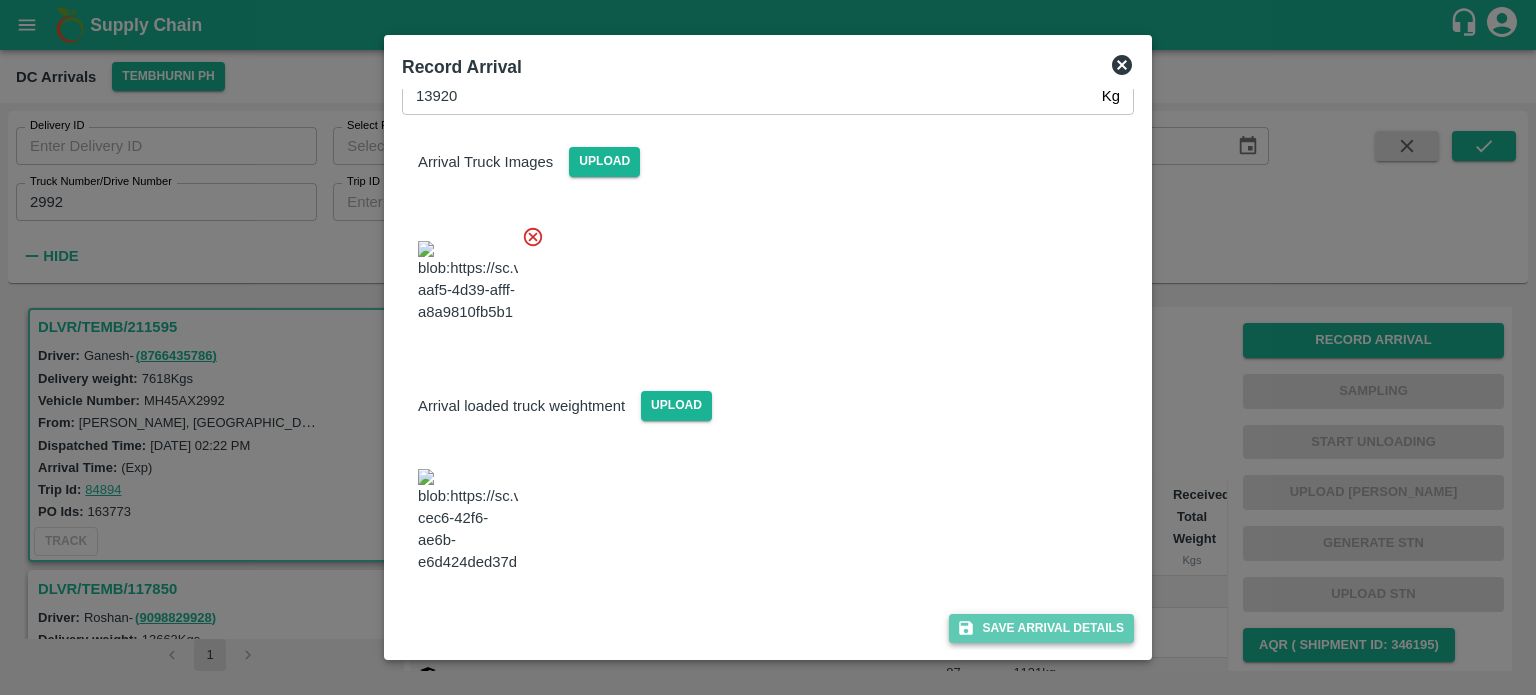 click on "Save Arrival Details" at bounding box center [1041, 628] 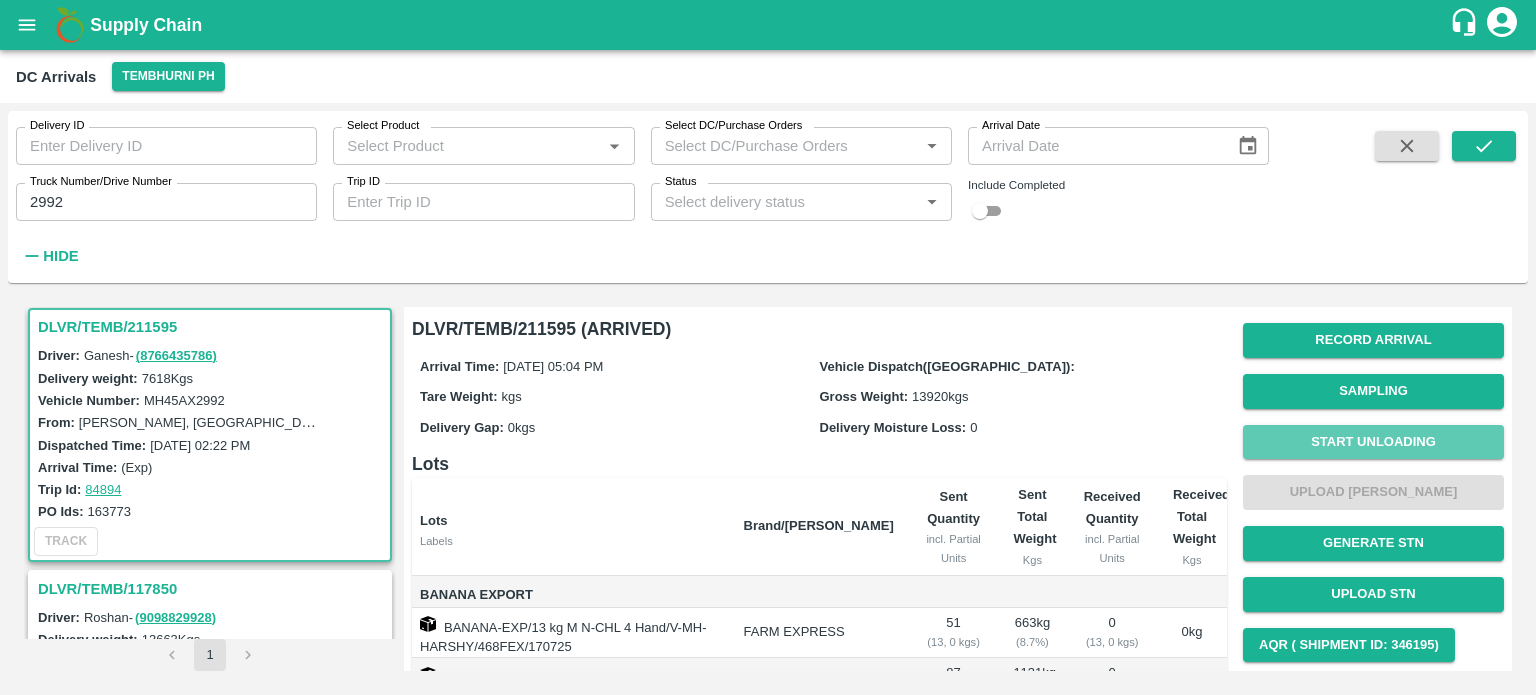 click on "Start Unloading" at bounding box center [1373, 442] 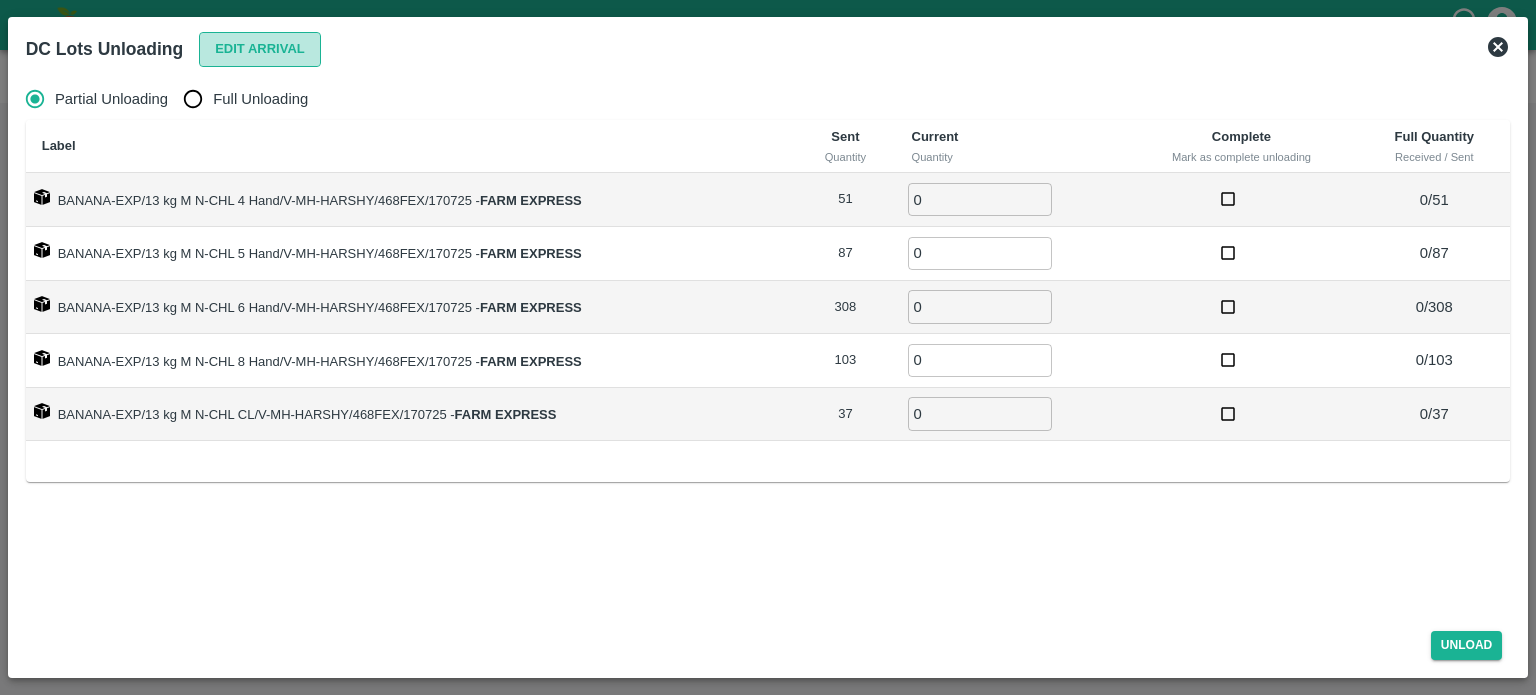 click on "Edit Arrival" at bounding box center [260, 49] 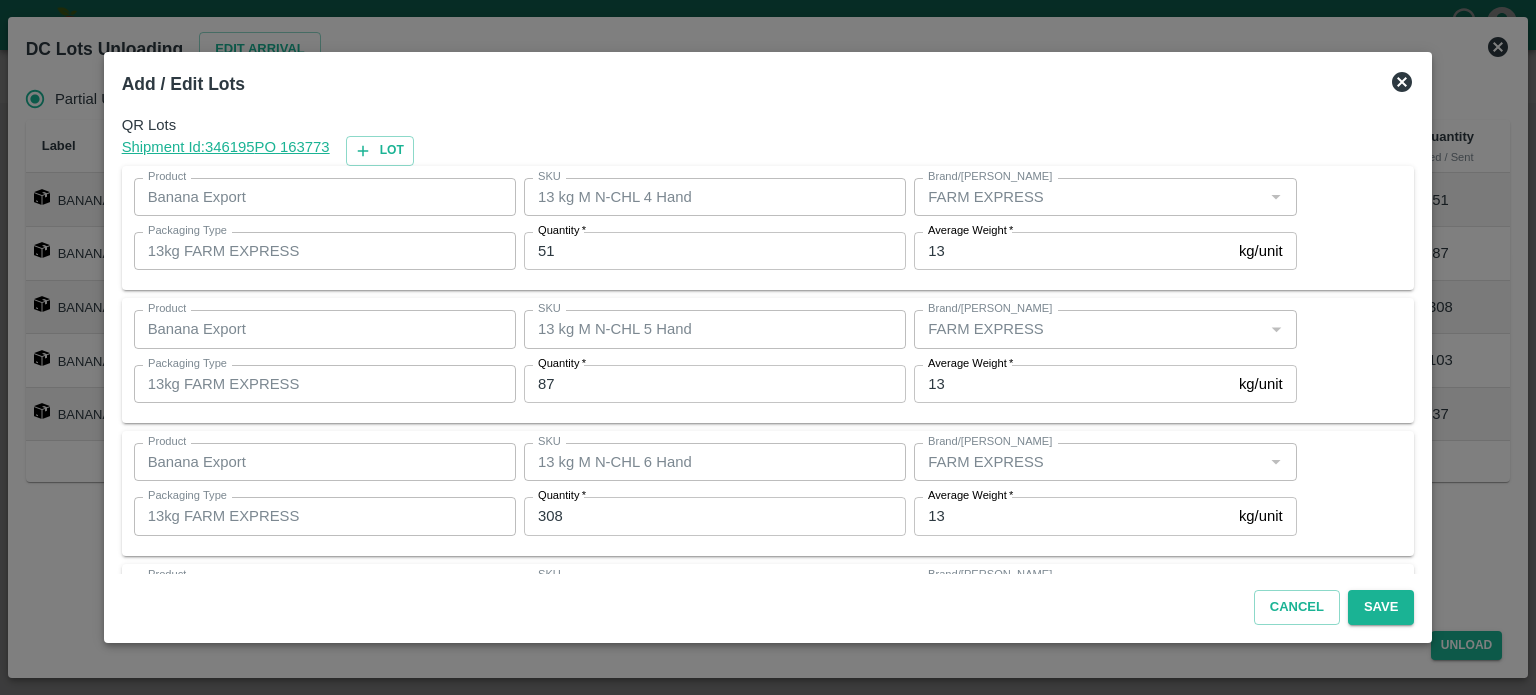 click on "51" at bounding box center [715, 251] 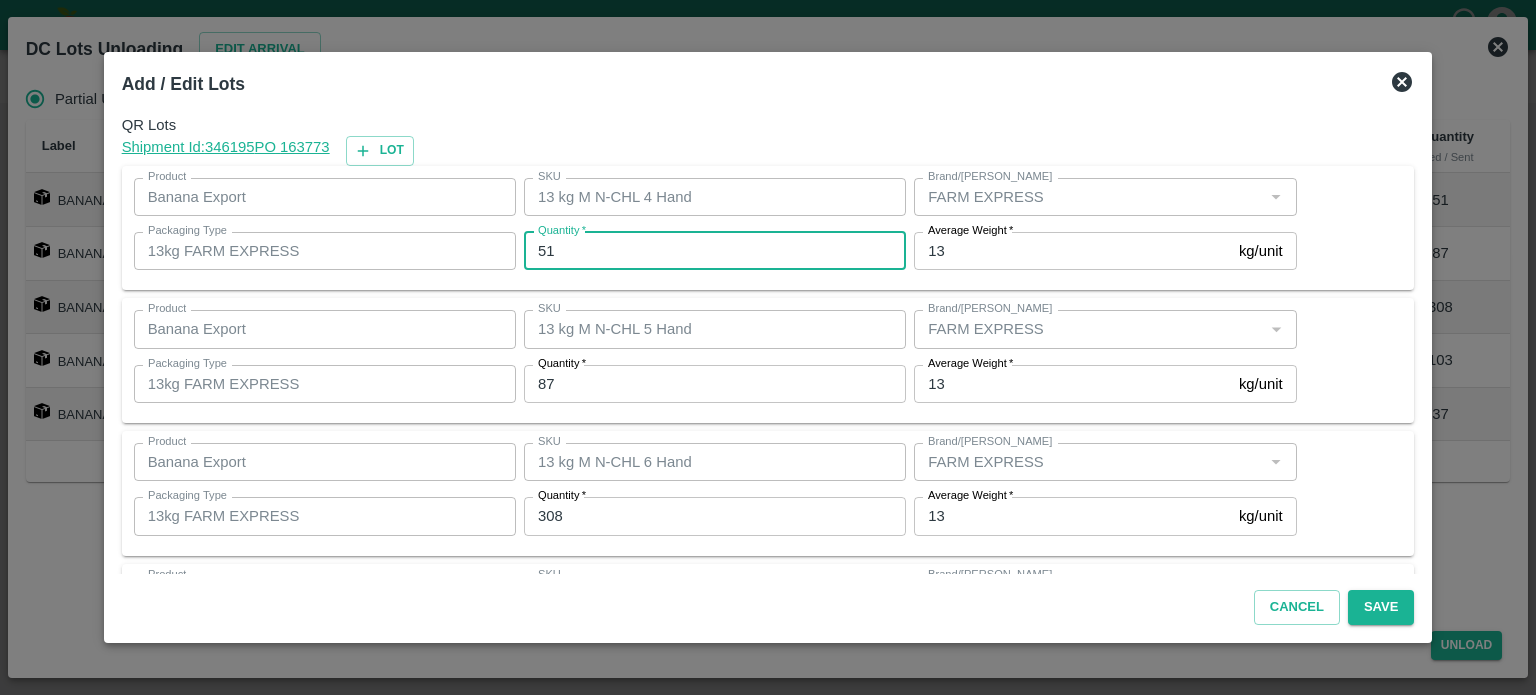 click on "51" at bounding box center [715, 251] 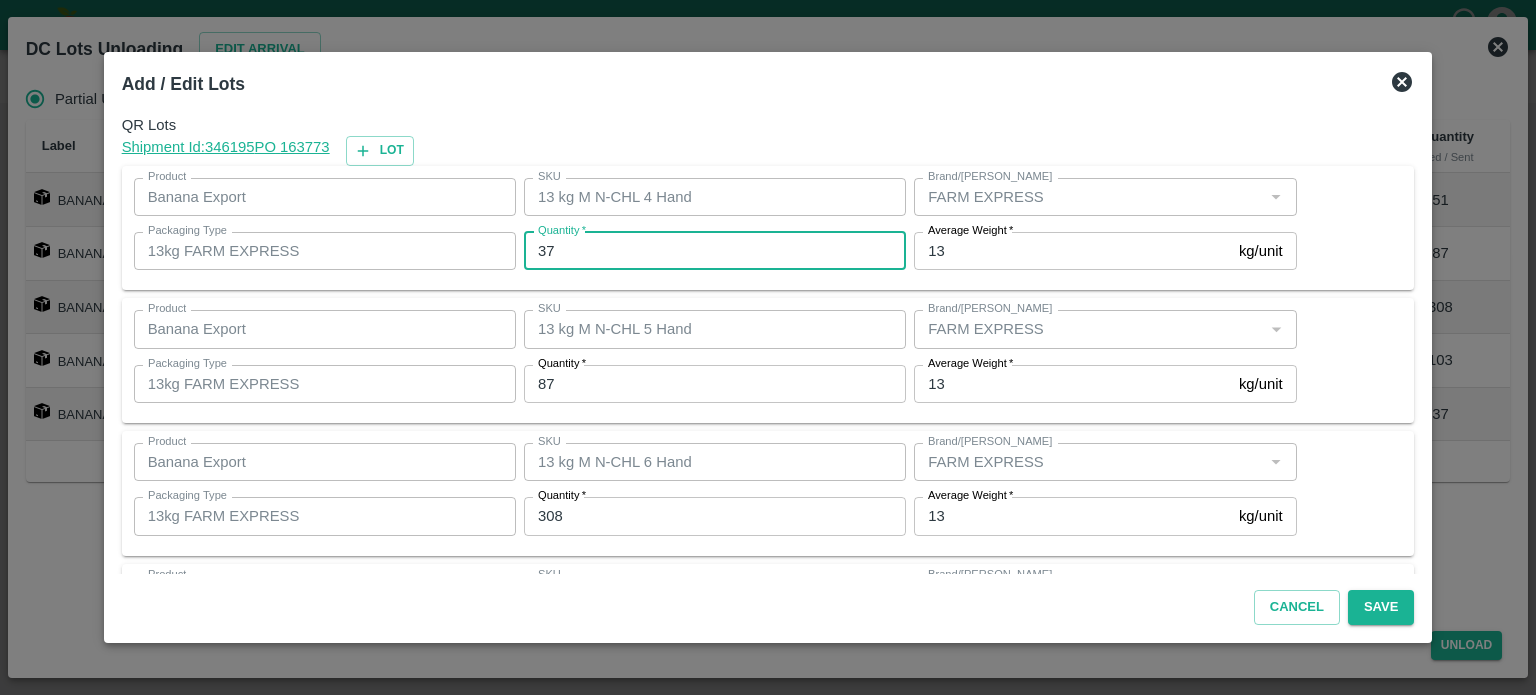 type on "37" 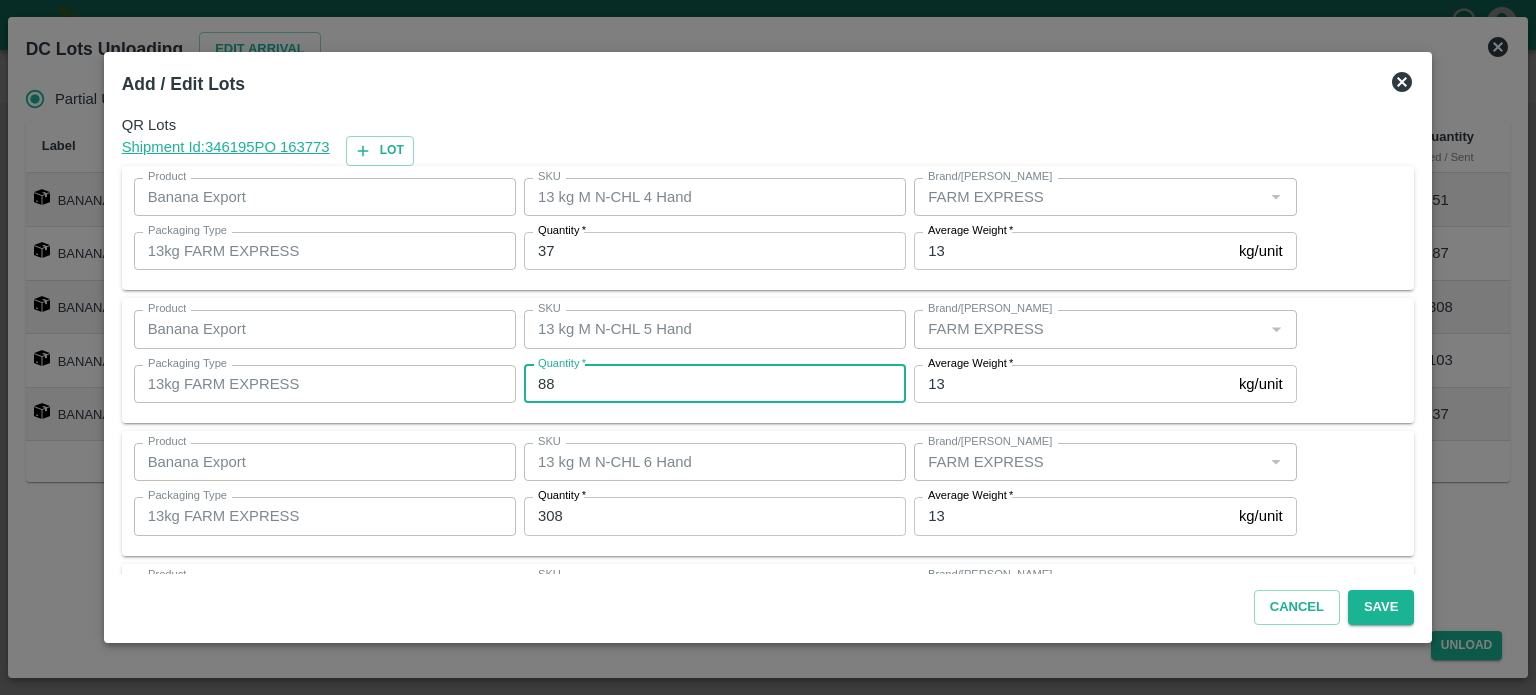 type on "88" 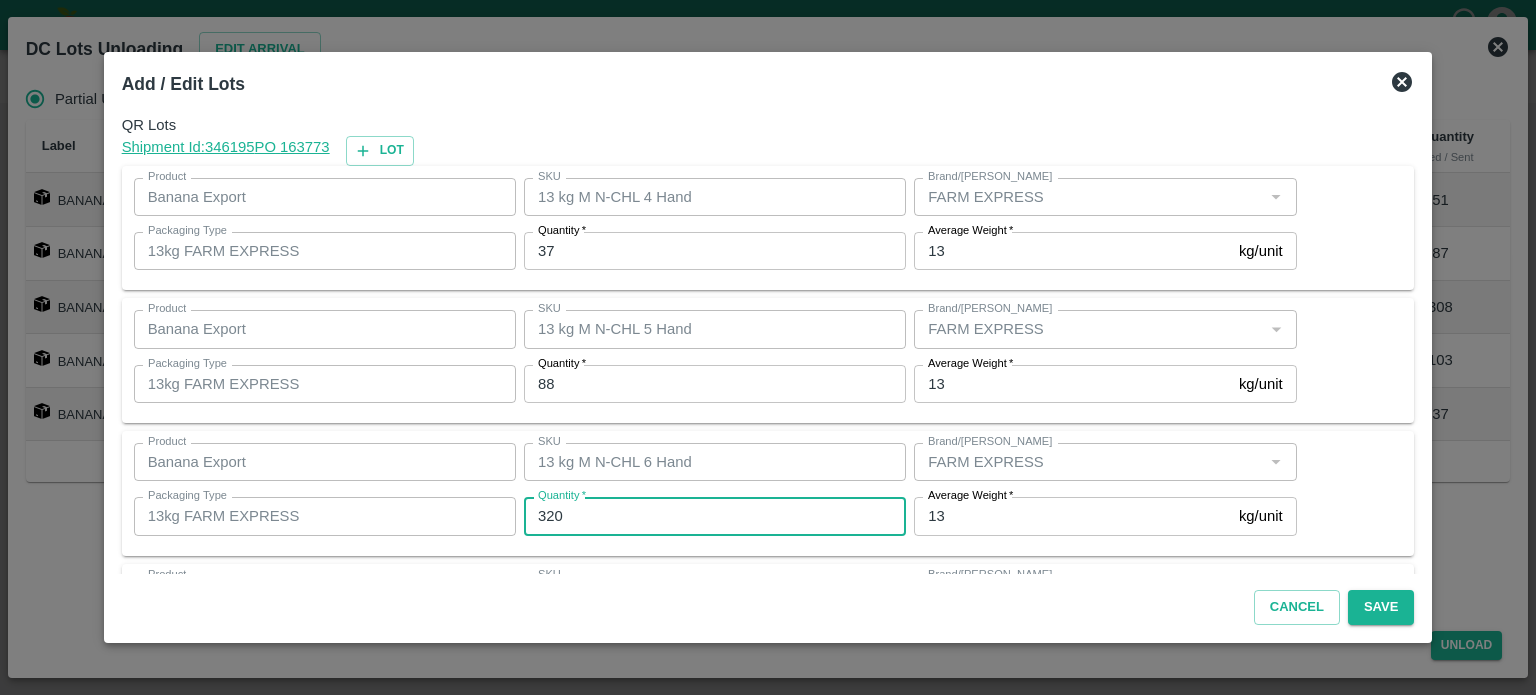 type on "320" 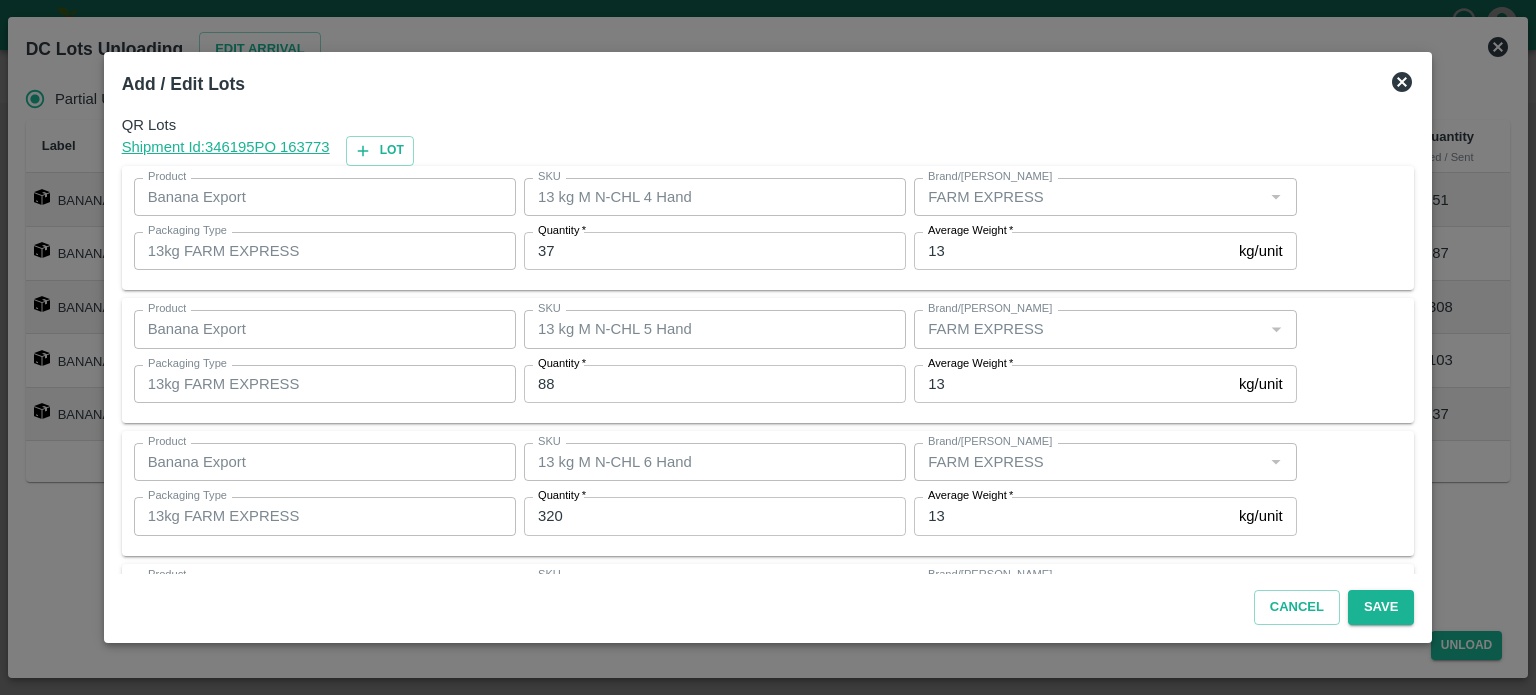 scroll, scrollTop: 262, scrollLeft: 0, axis: vertical 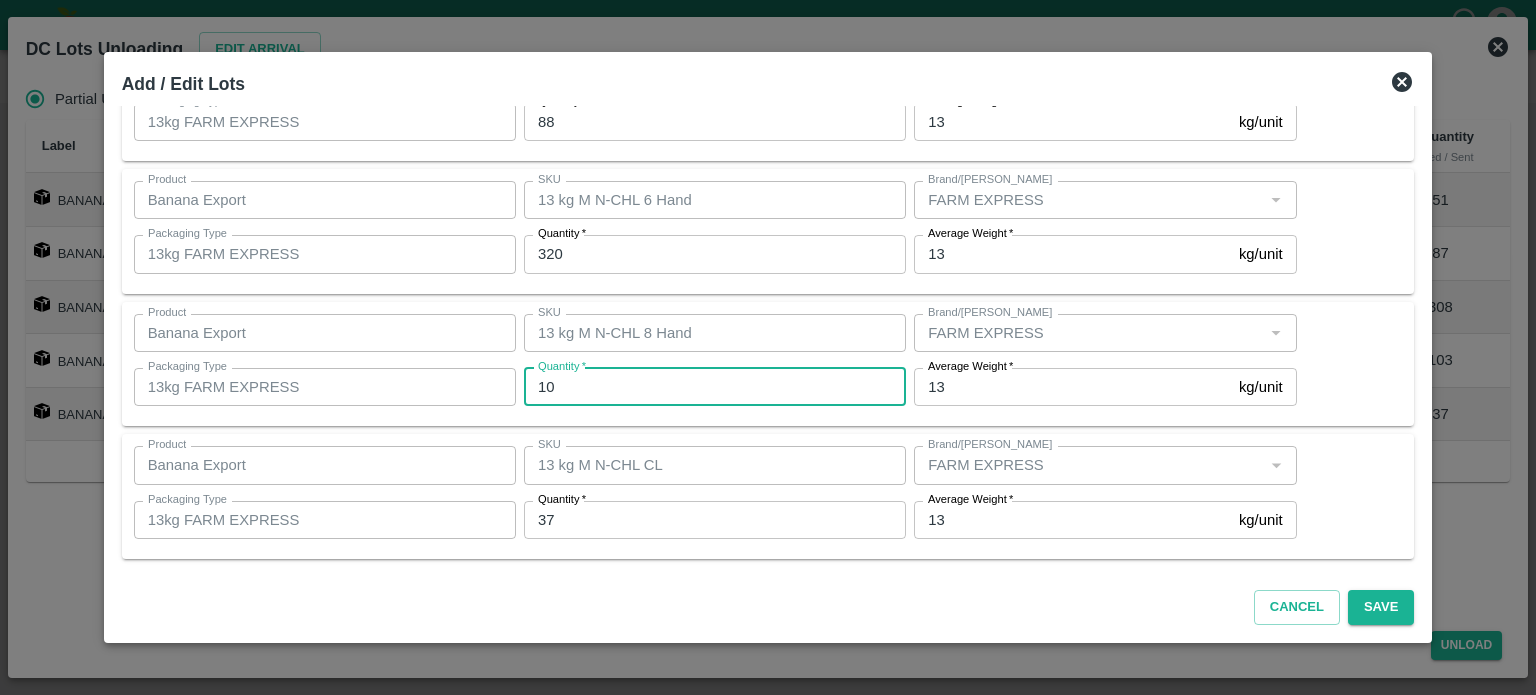 type on "103" 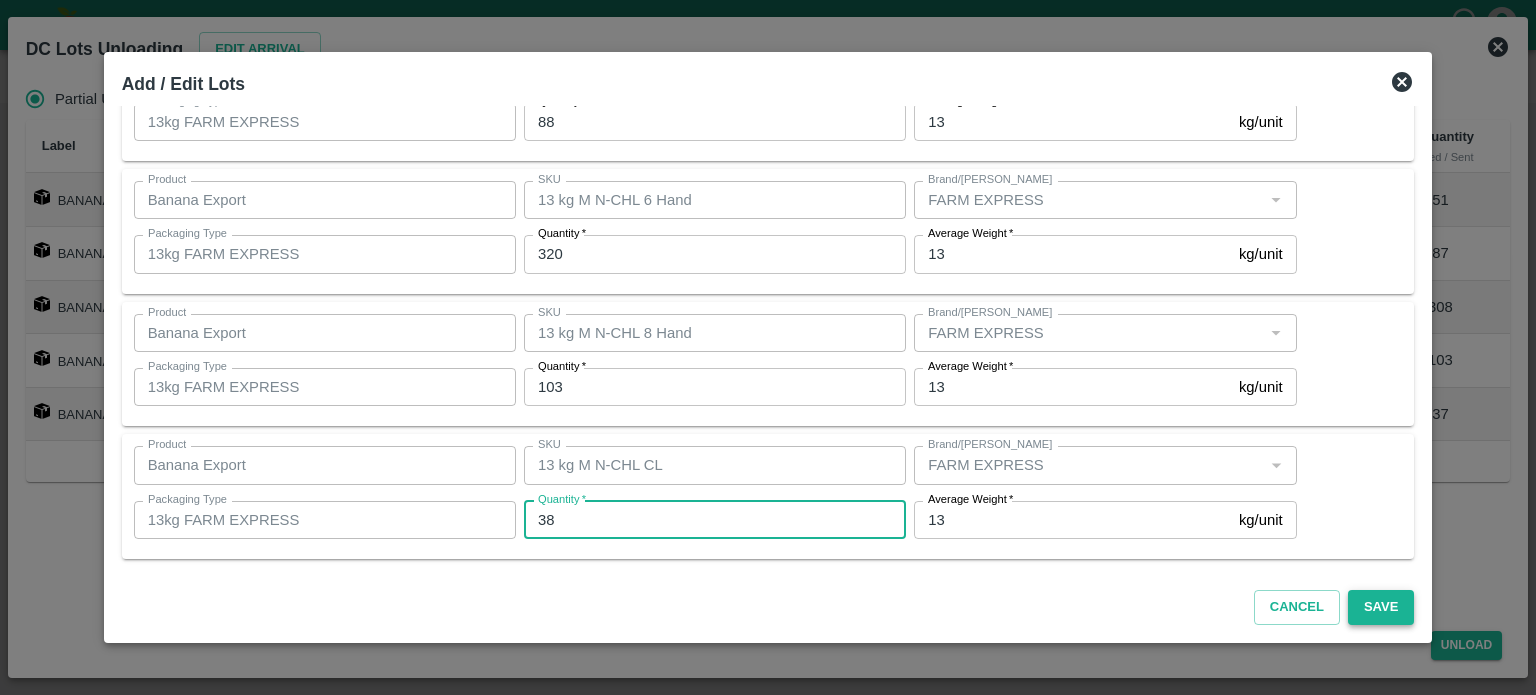 type on "38" 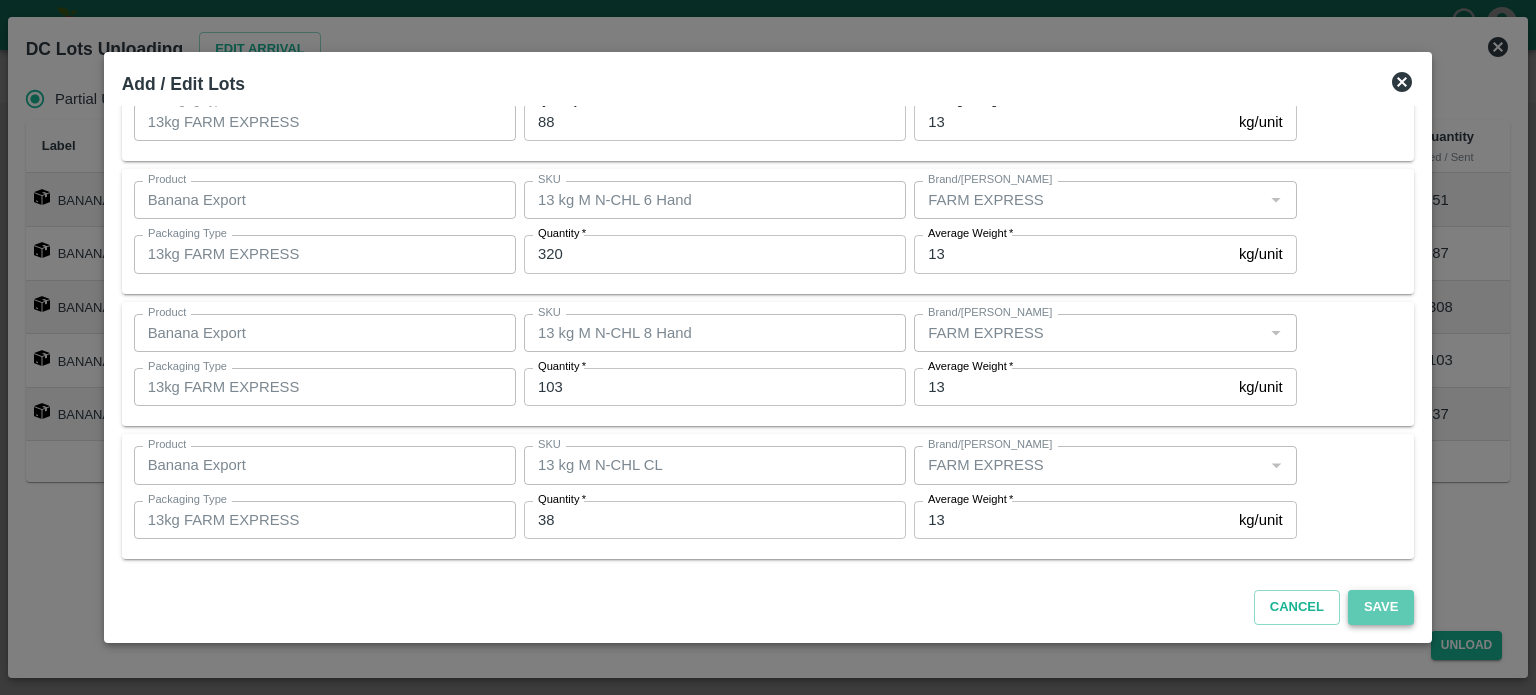click on "Save" at bounding box center (1381, 607) 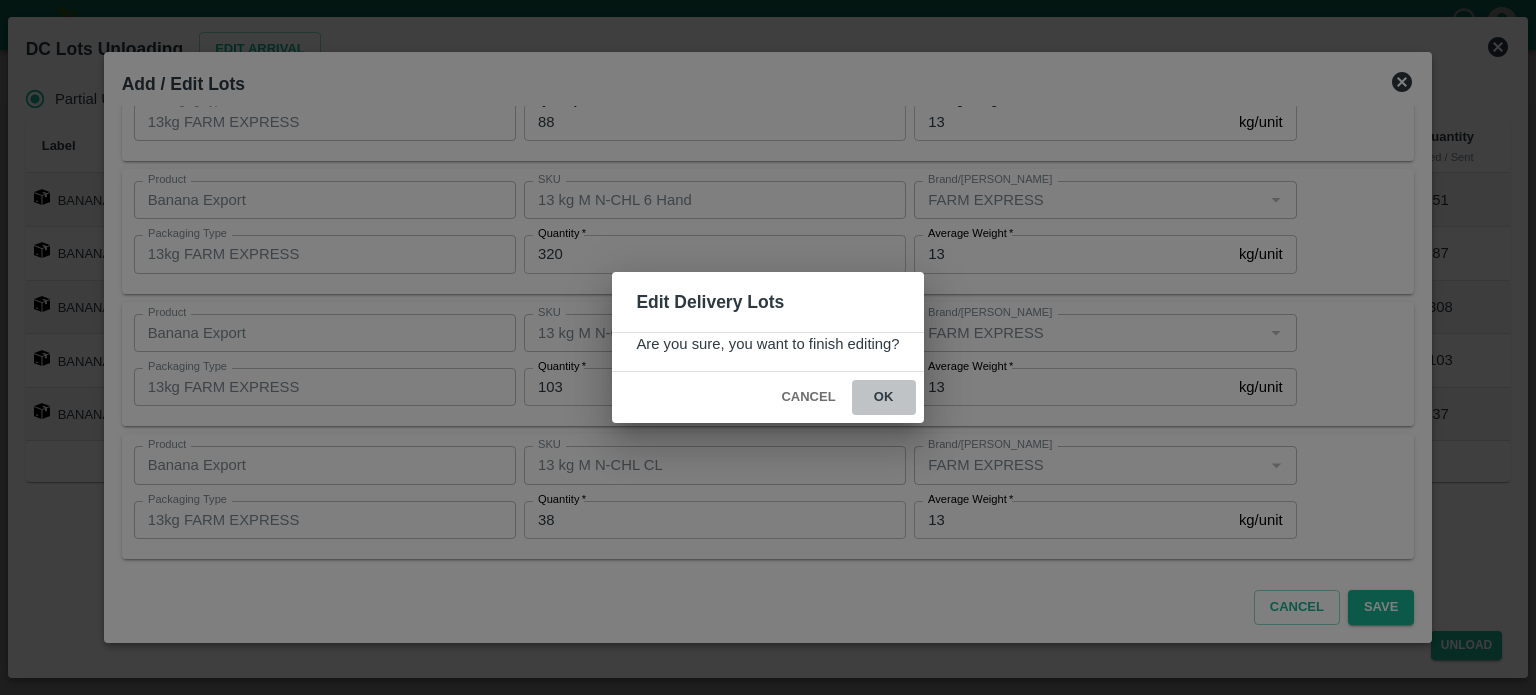 click on "ok" at bounding box center [884, 397] 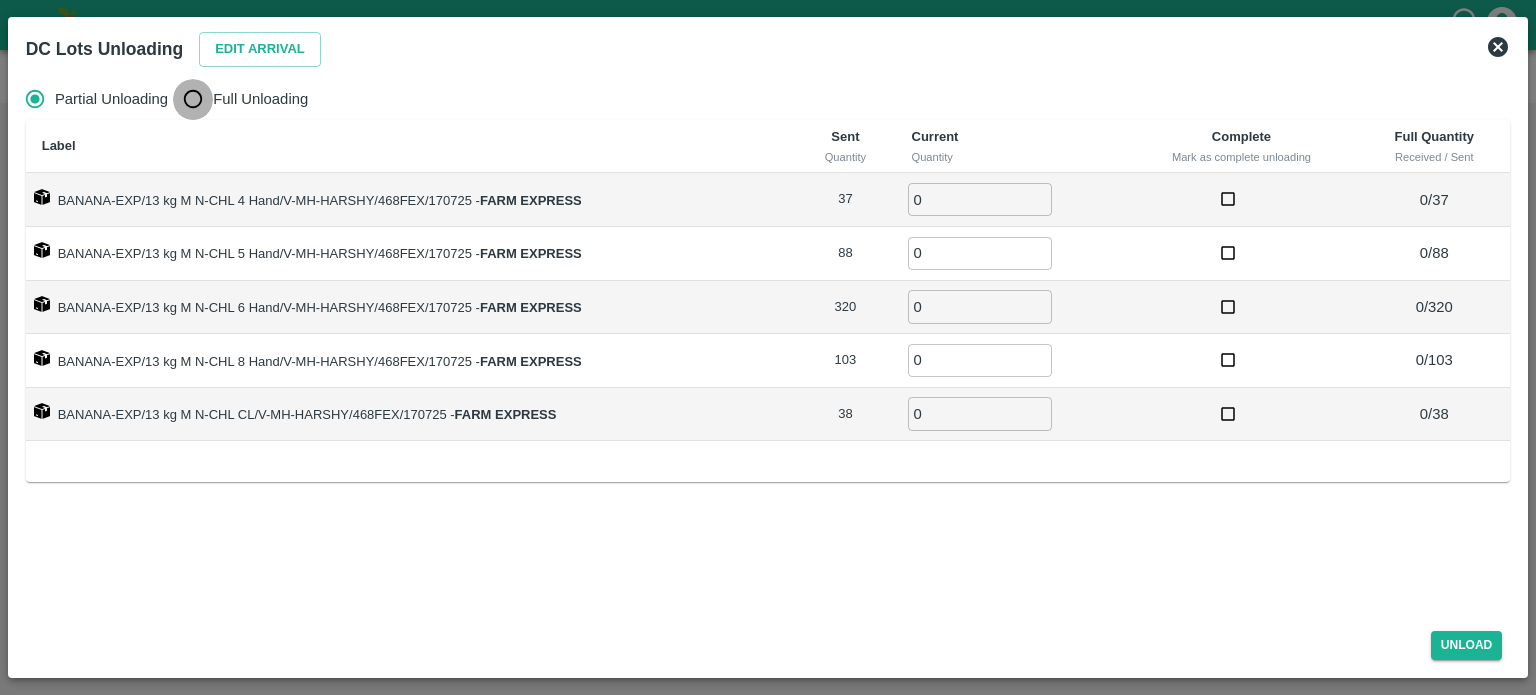 click on "Full Unloading" at bounding box center (193, 99) 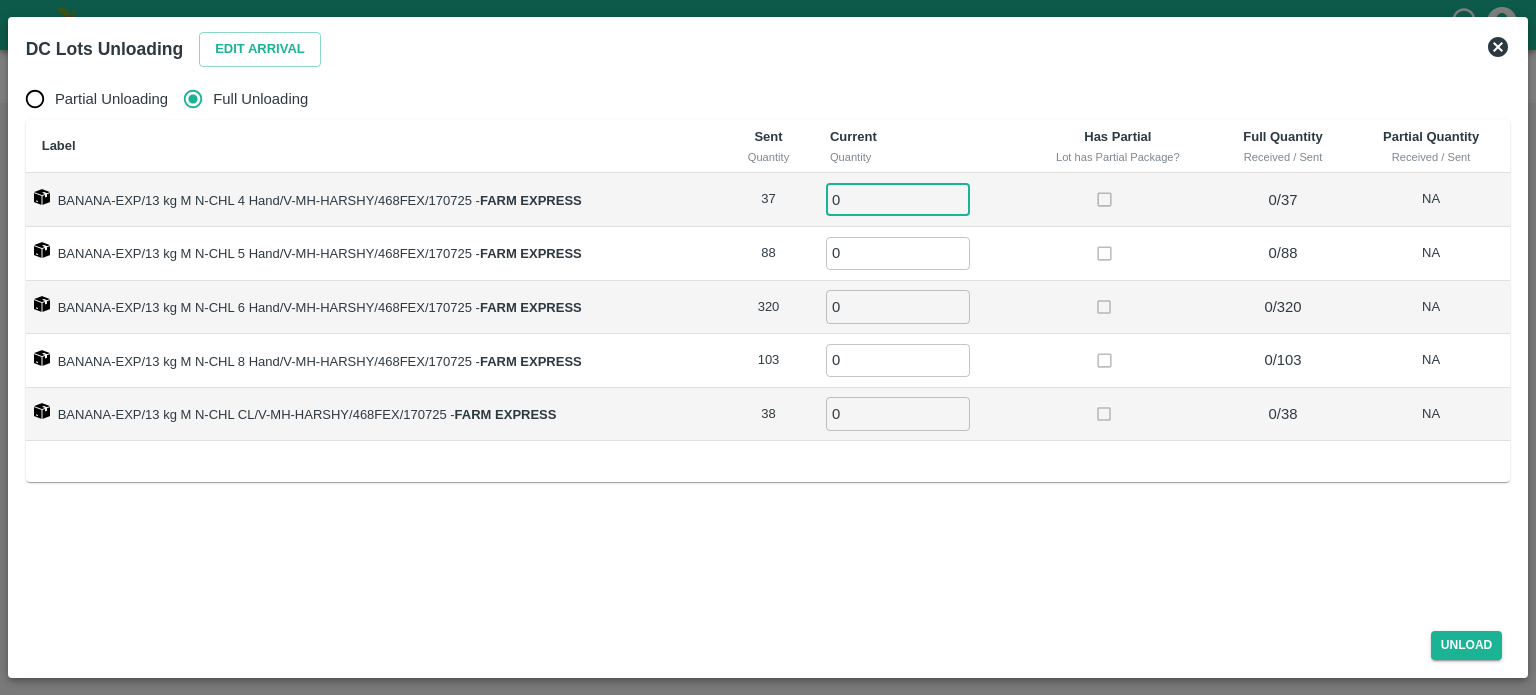 click on "0" at bounding box center [898, 199] 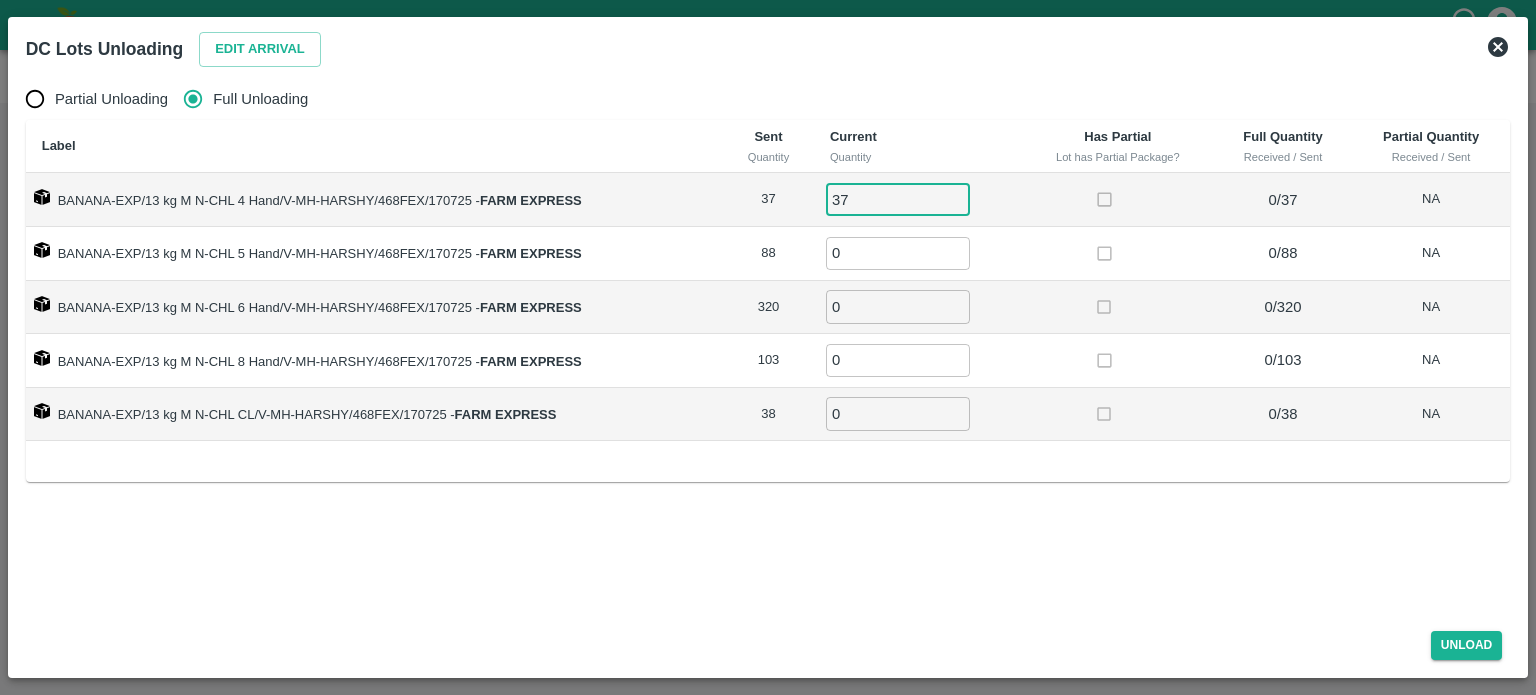 type on "37" 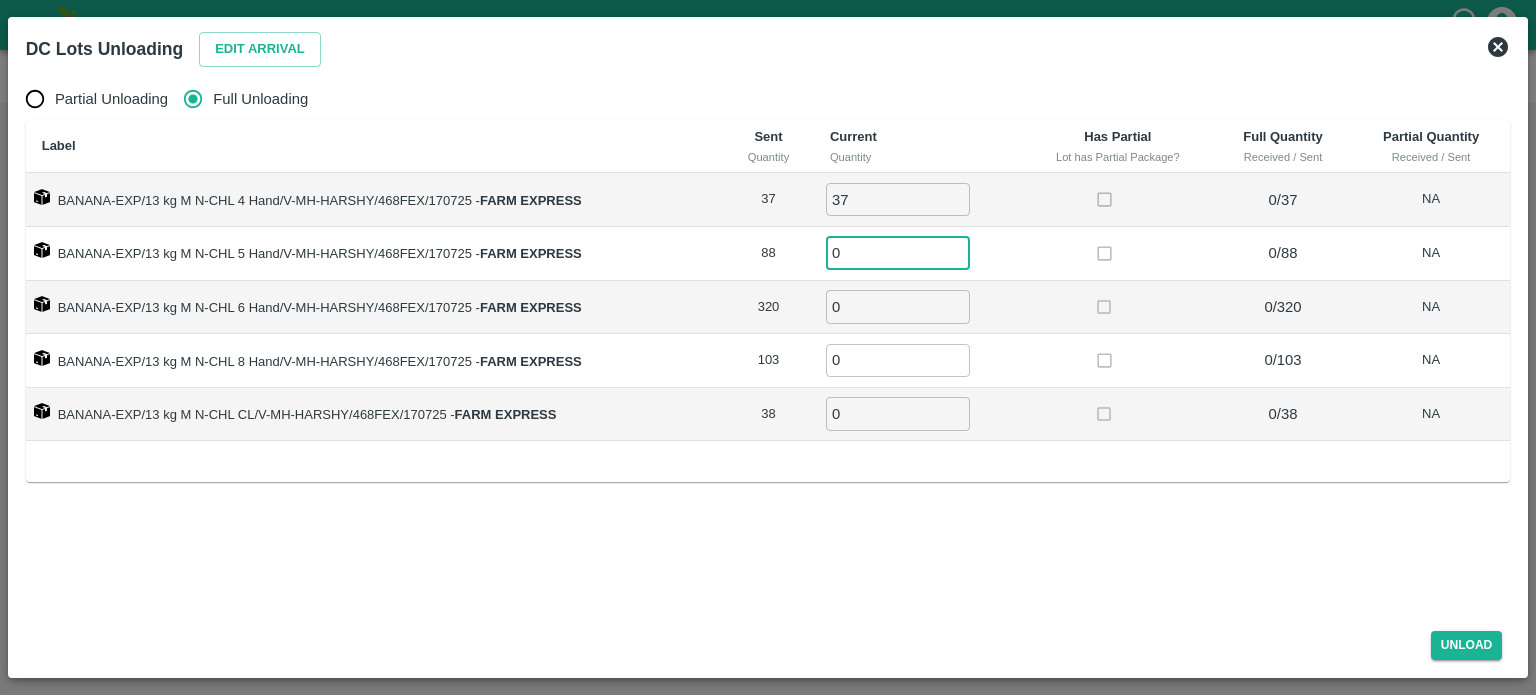 type on "6" 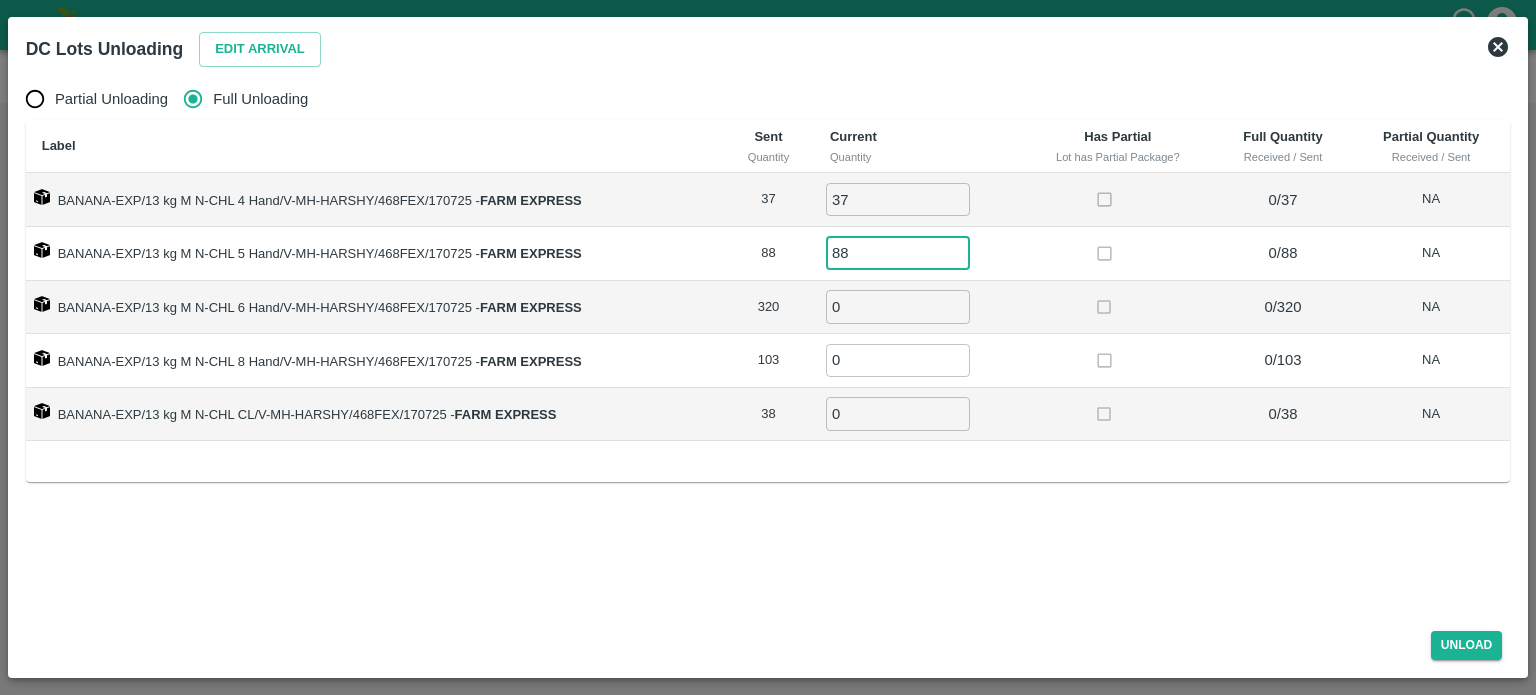 type on "88" 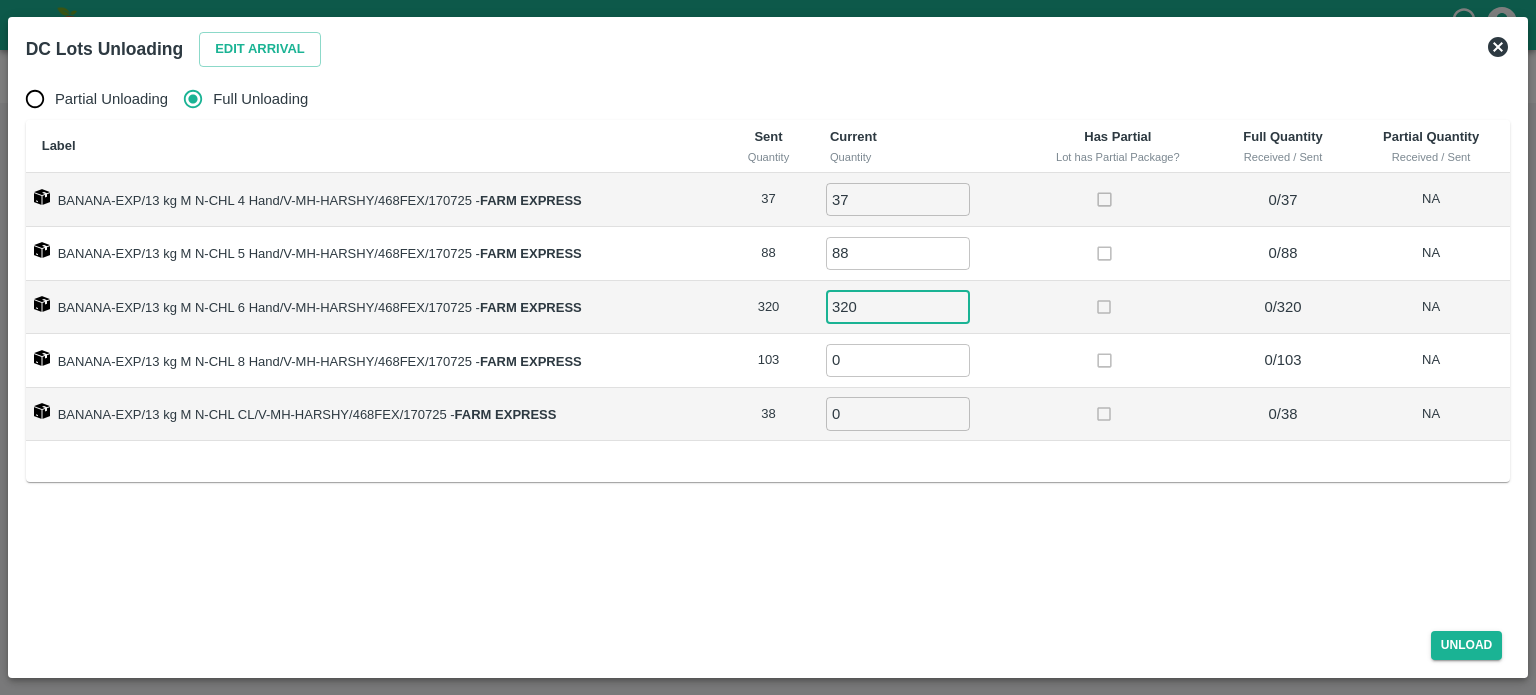 type on "320" 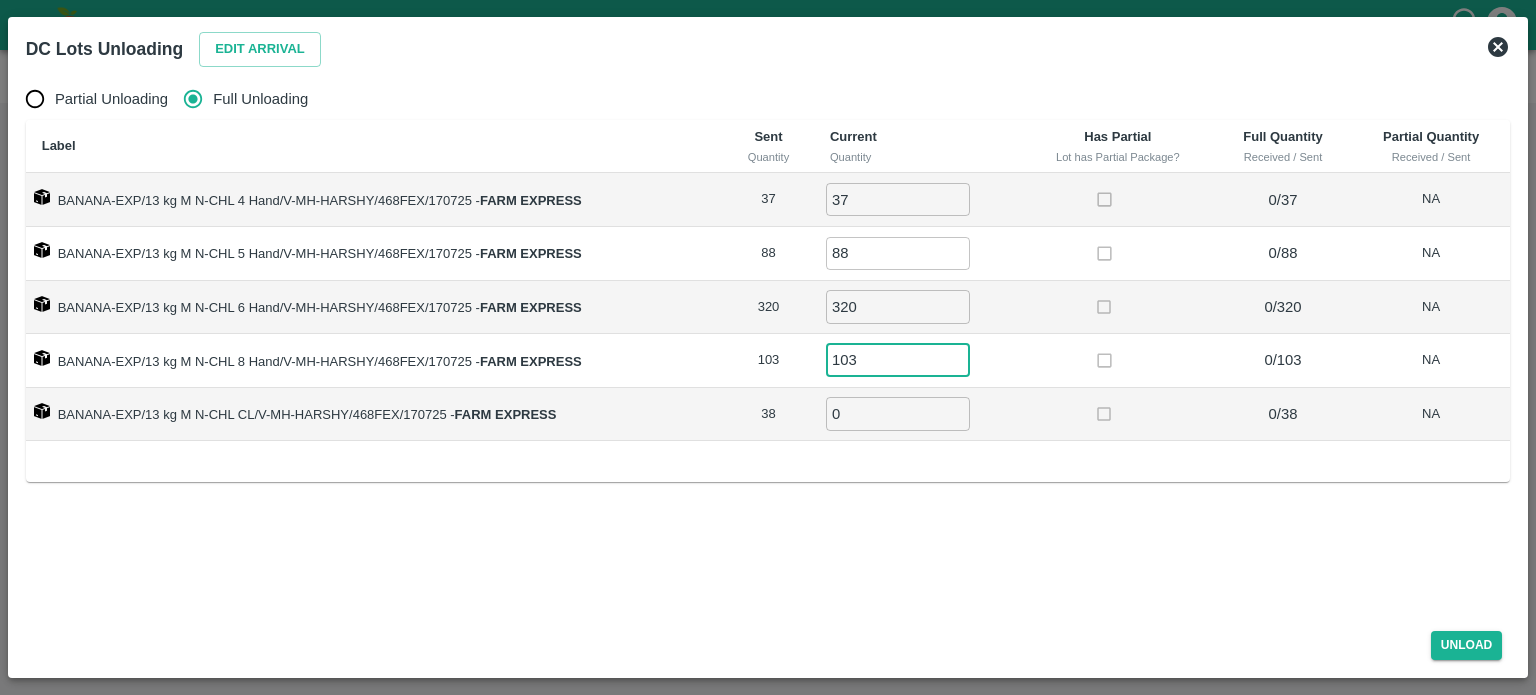 type on "103" 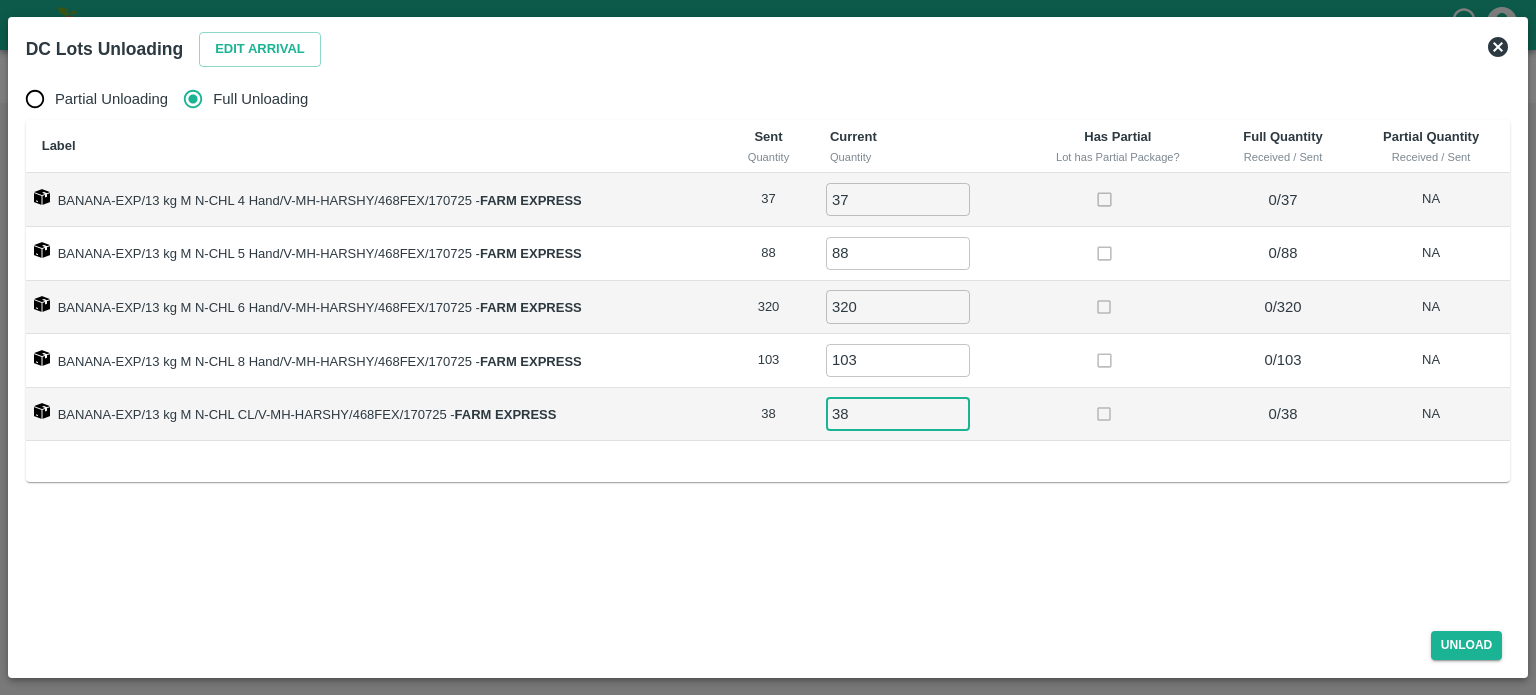type on "38" 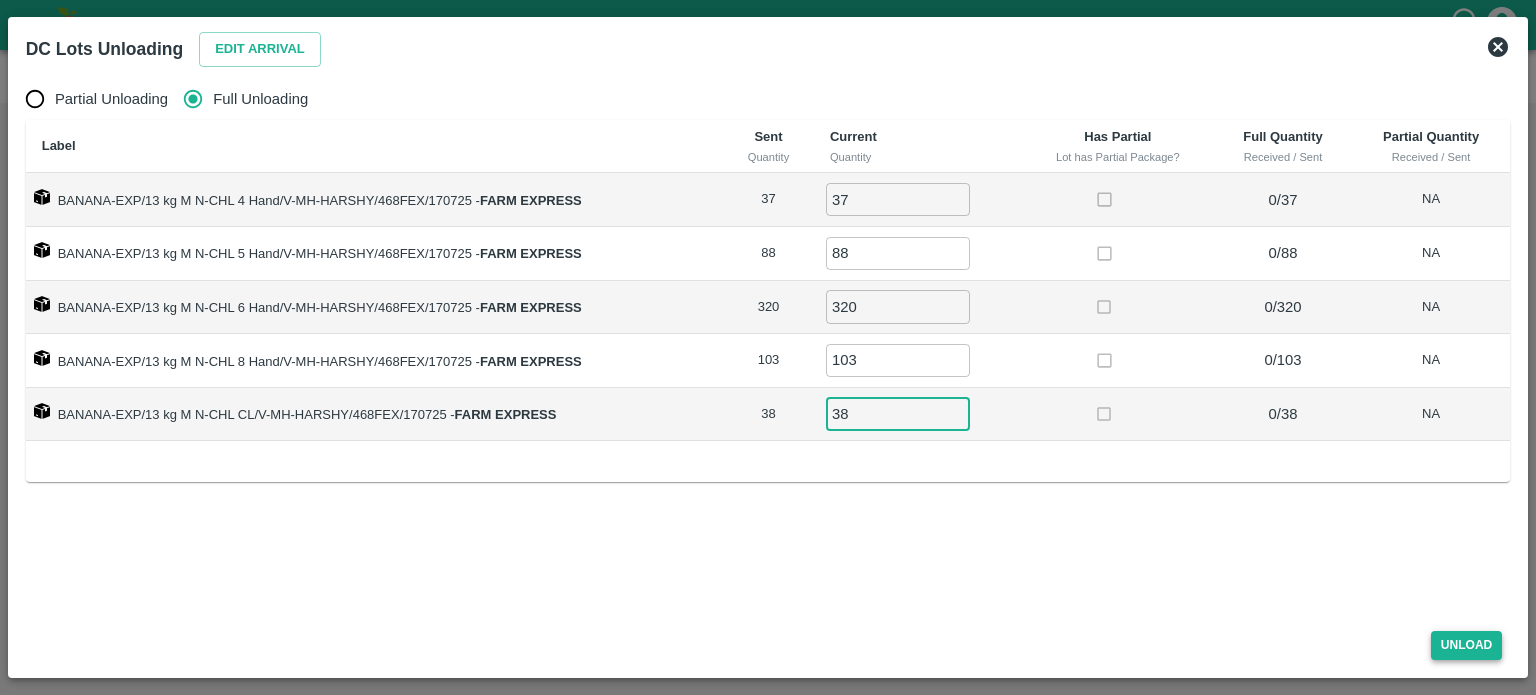 click on "Unload" at bounding box center (1467, 645) 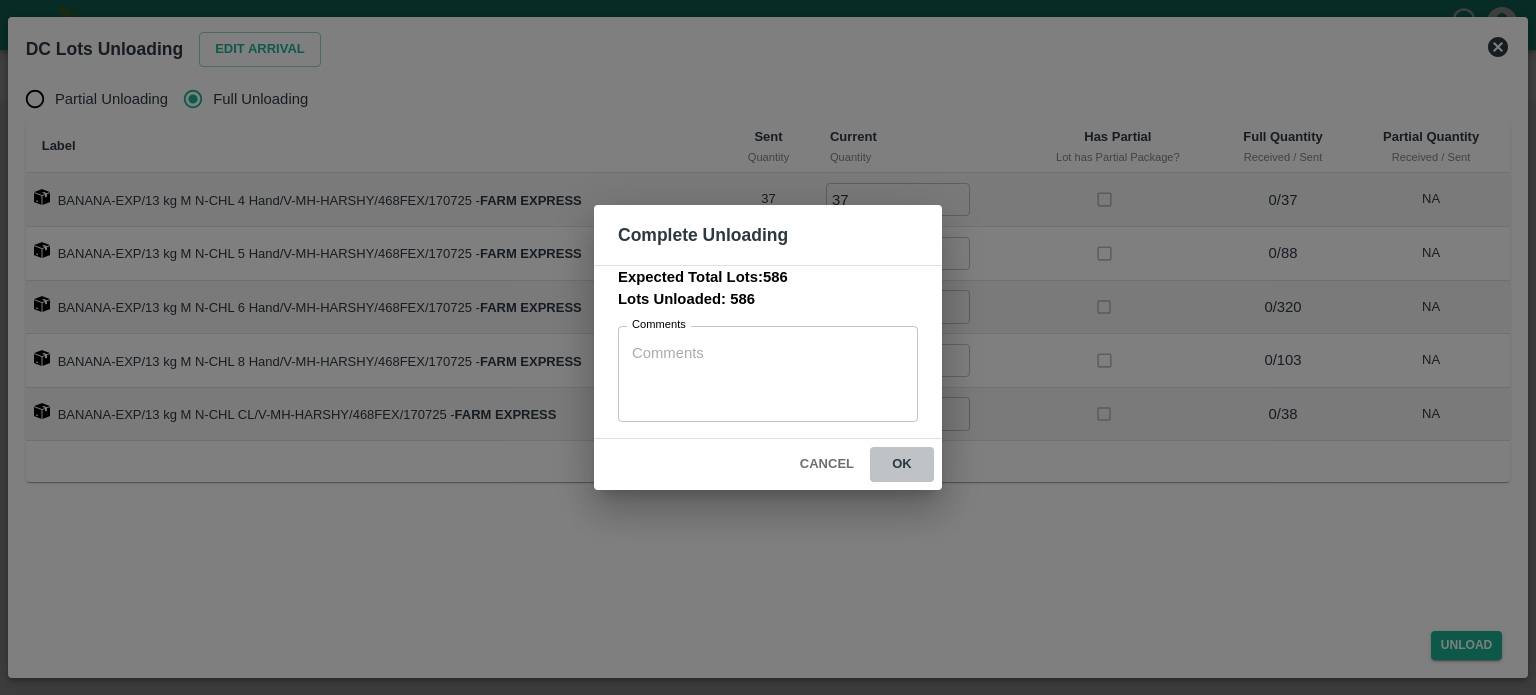 click on "ok" at bounding box center (902, 464) 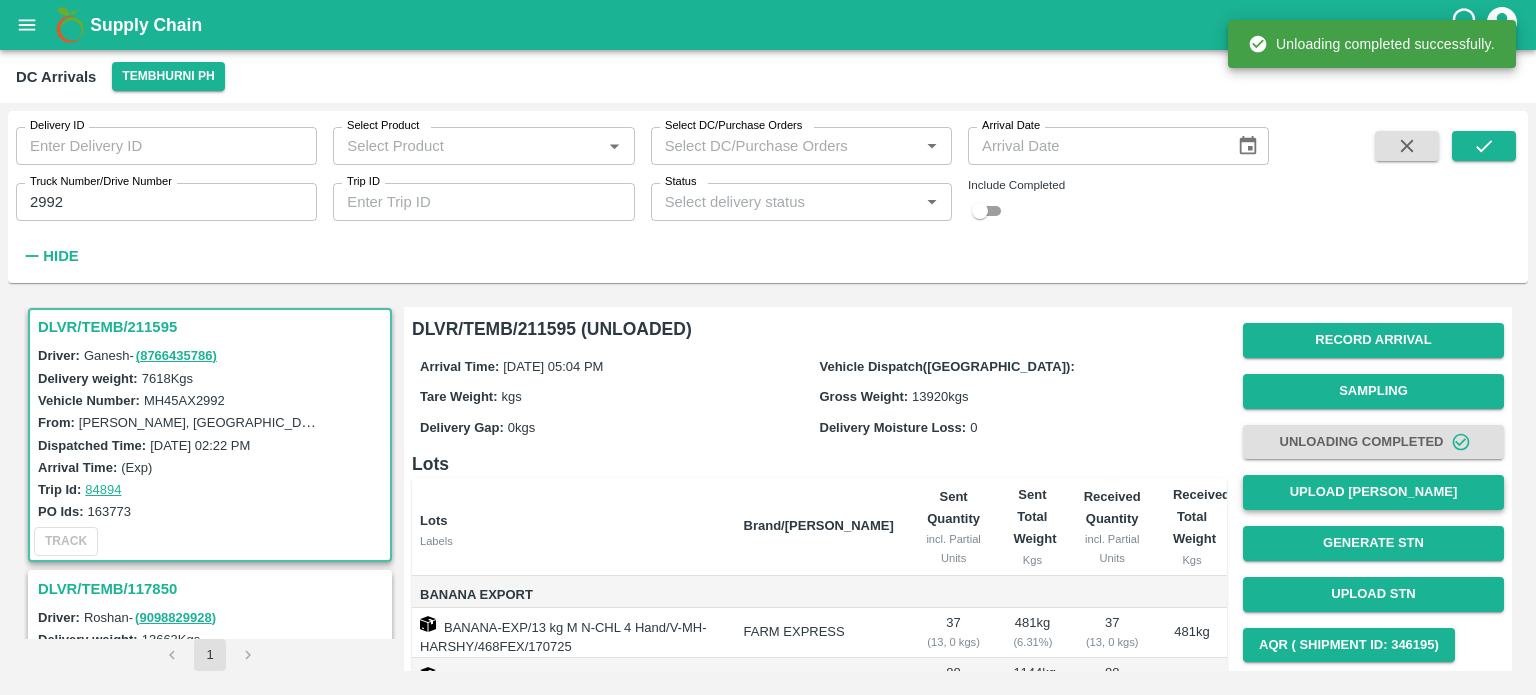 click on "Upload [PERSON_NAME]" at bounding box center [1373, 492] 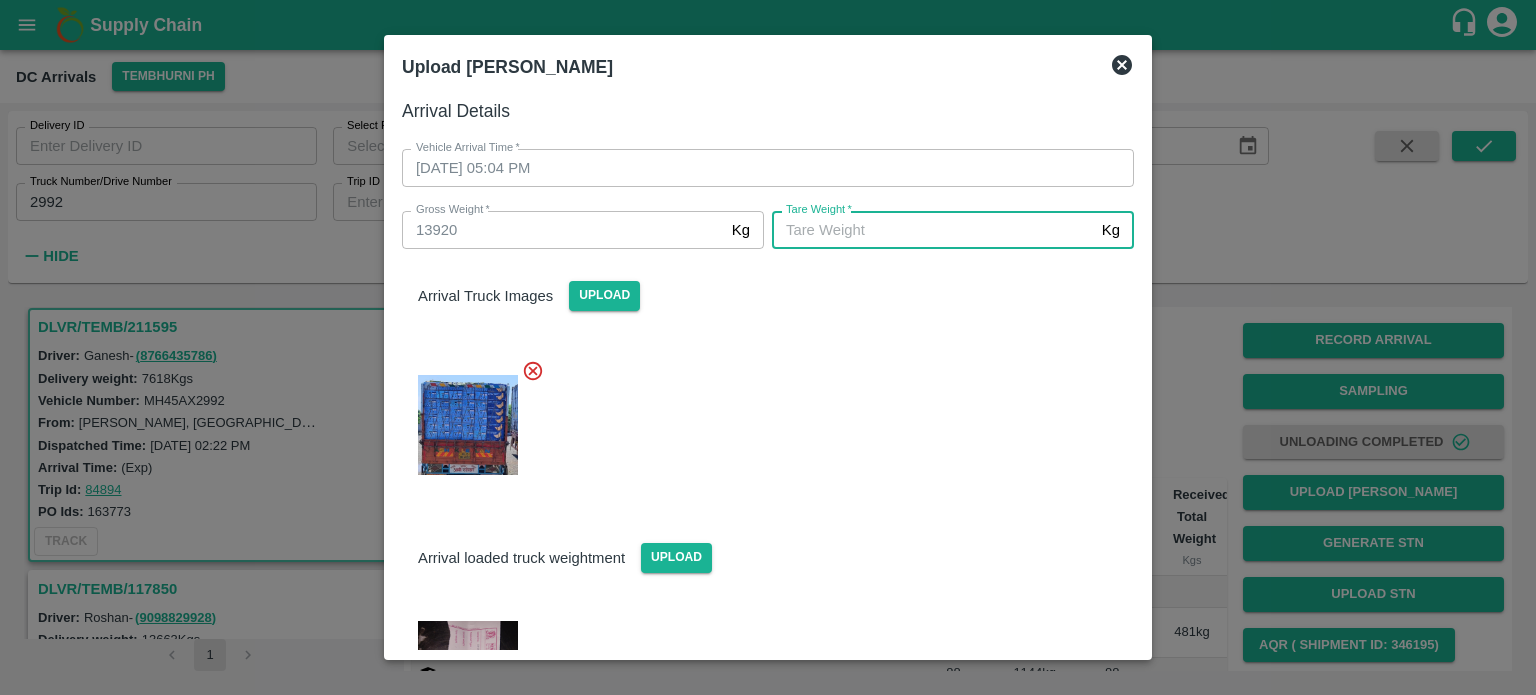 click on "[PERSON_NAME]   *" at bounding box center [933, 230] 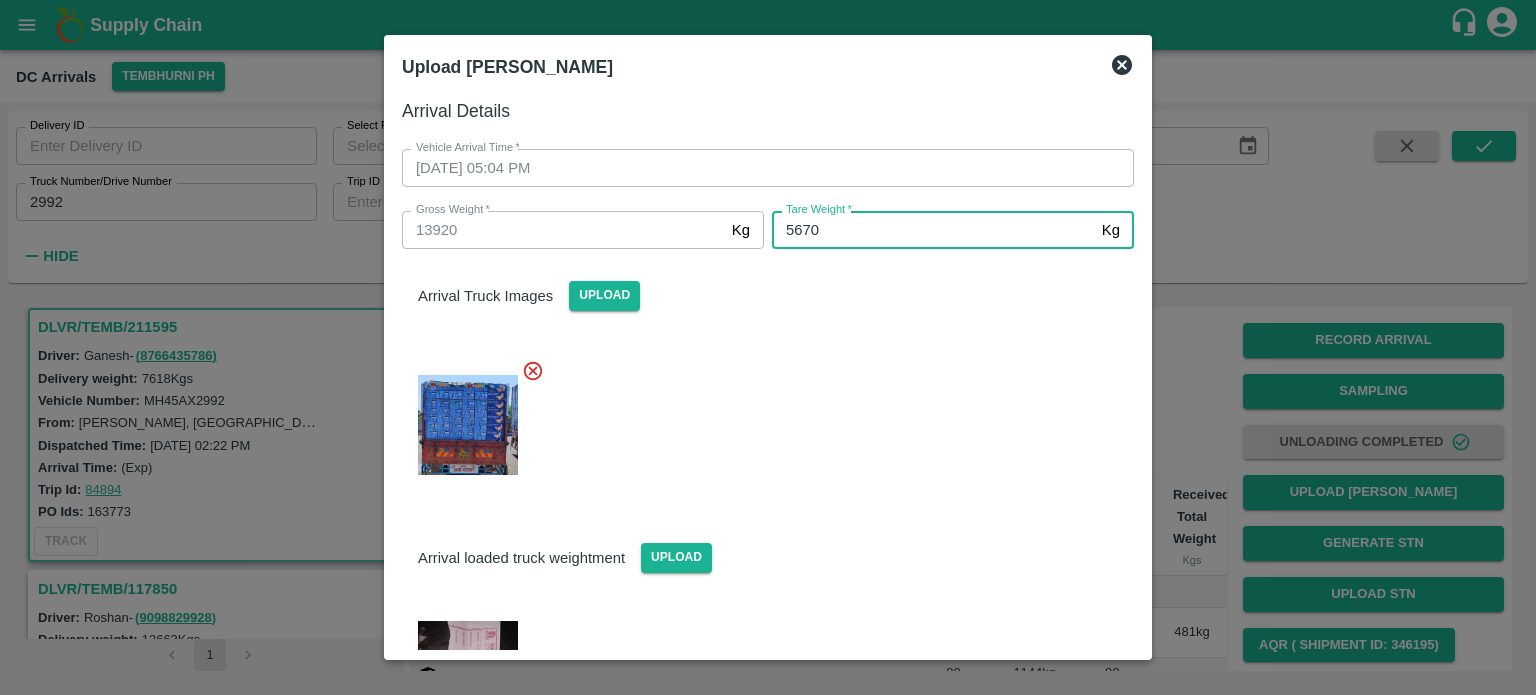 scroll, scrollTop: 180, scrollLeft: 0, axis: vertical 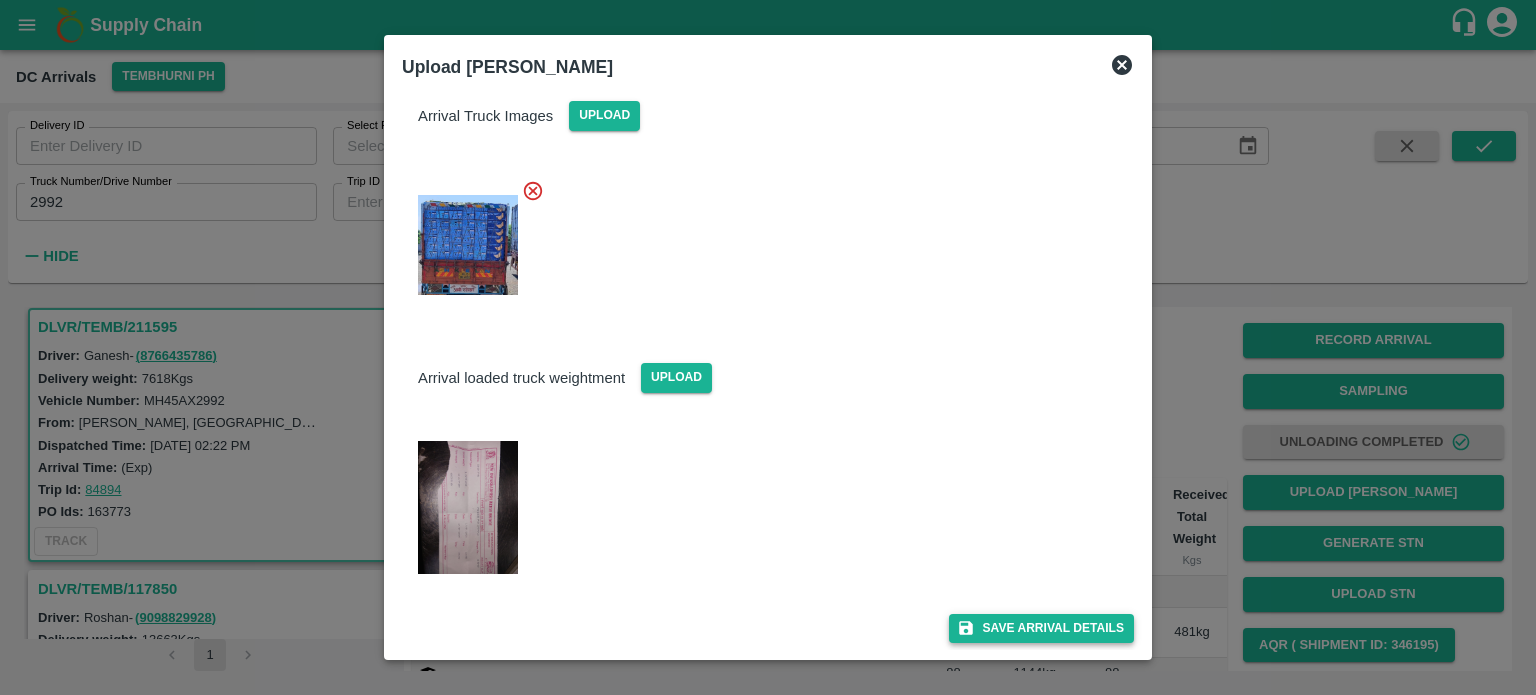 type on "5670" 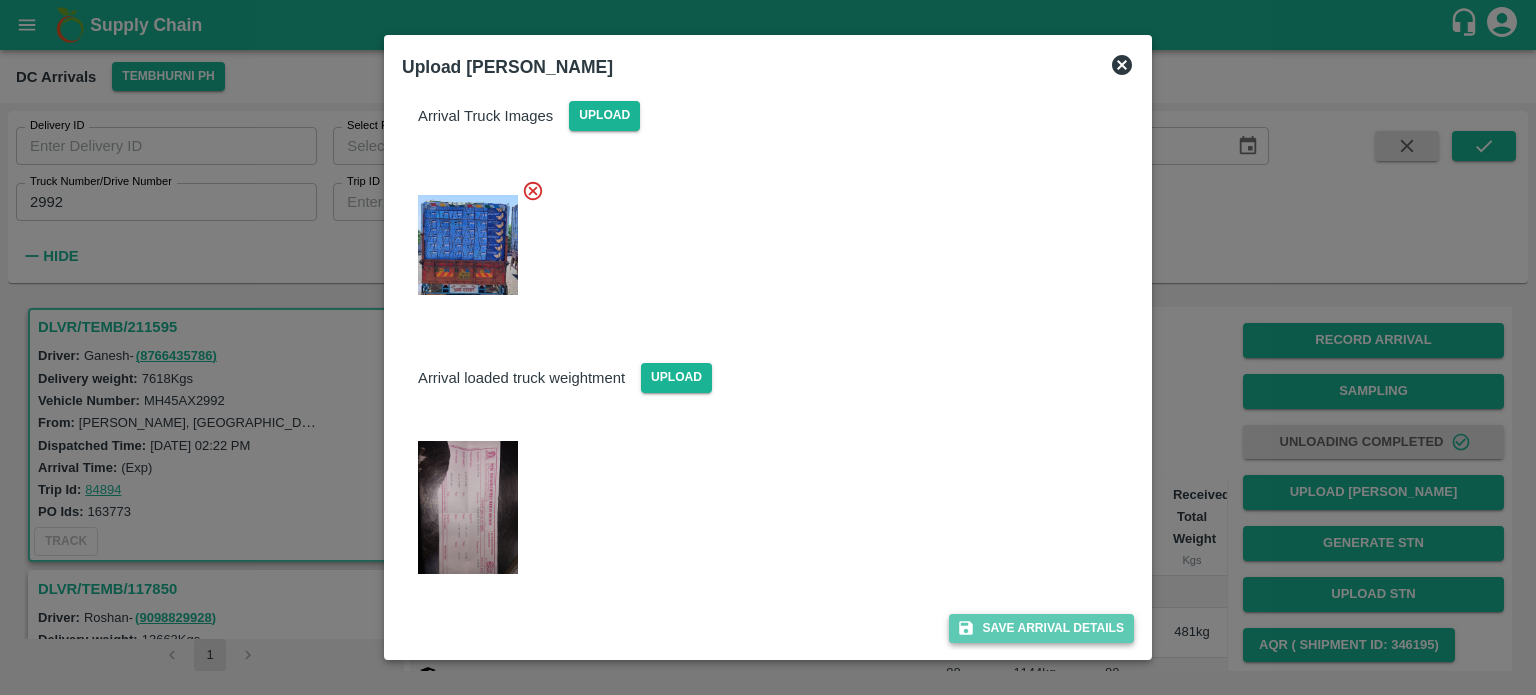 click on "Save Arrival Details" at bounding box center (1041, 628) 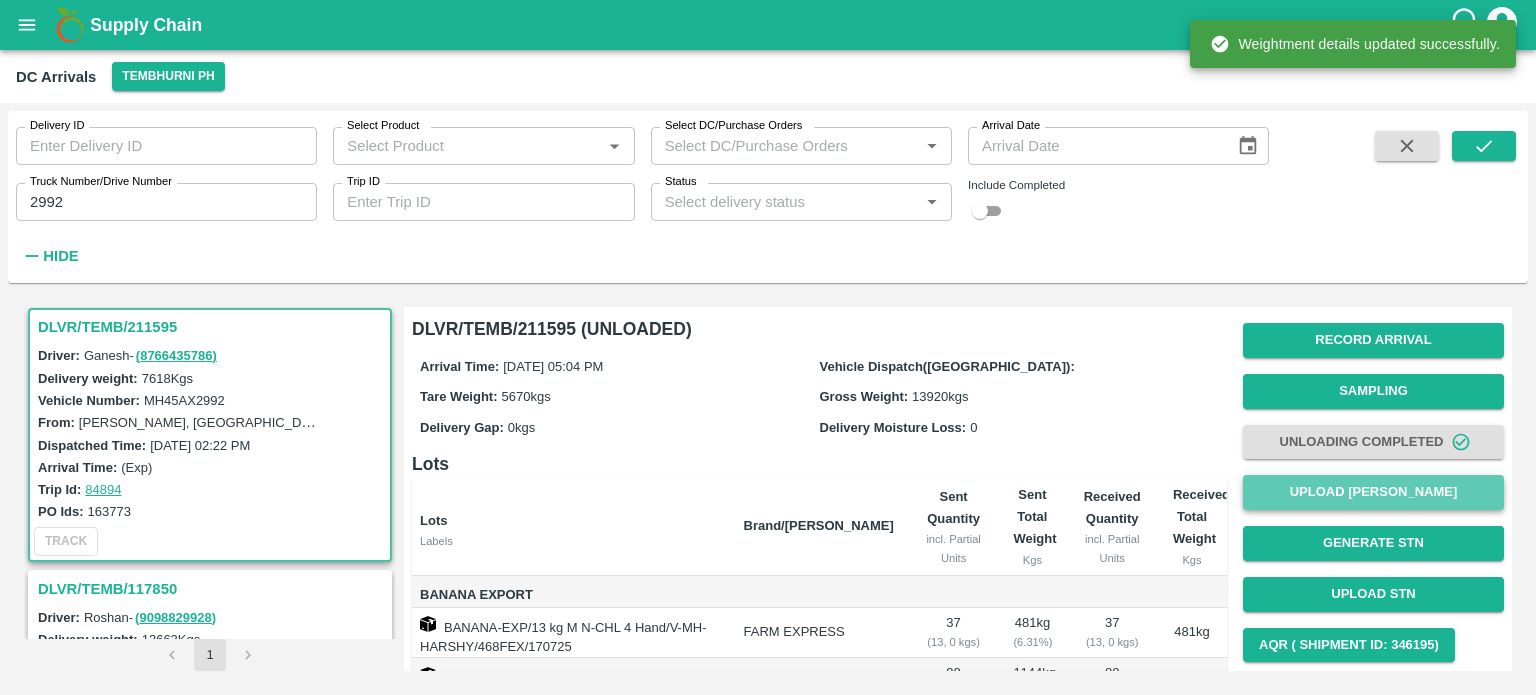 click on "Upload [PERSON_NAME]" at bounding box center (1373, 492) 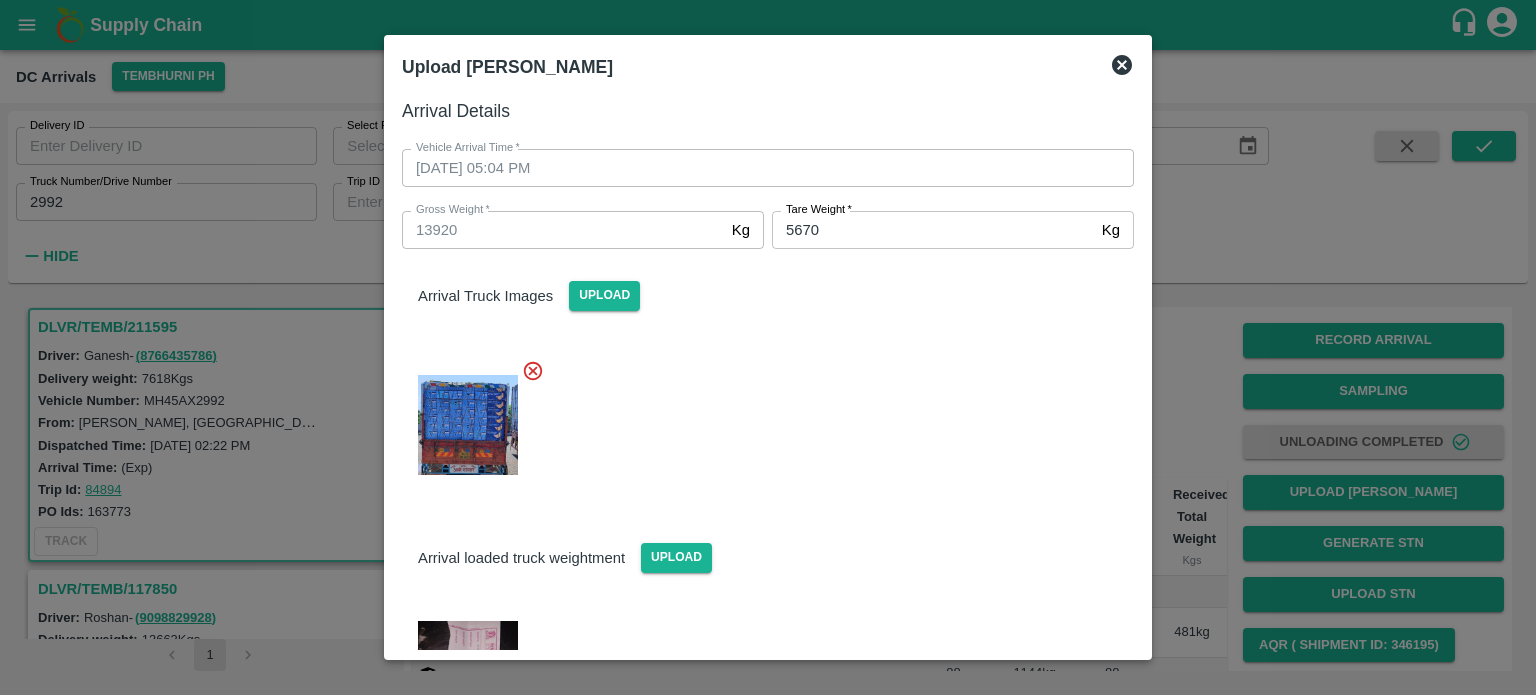 click 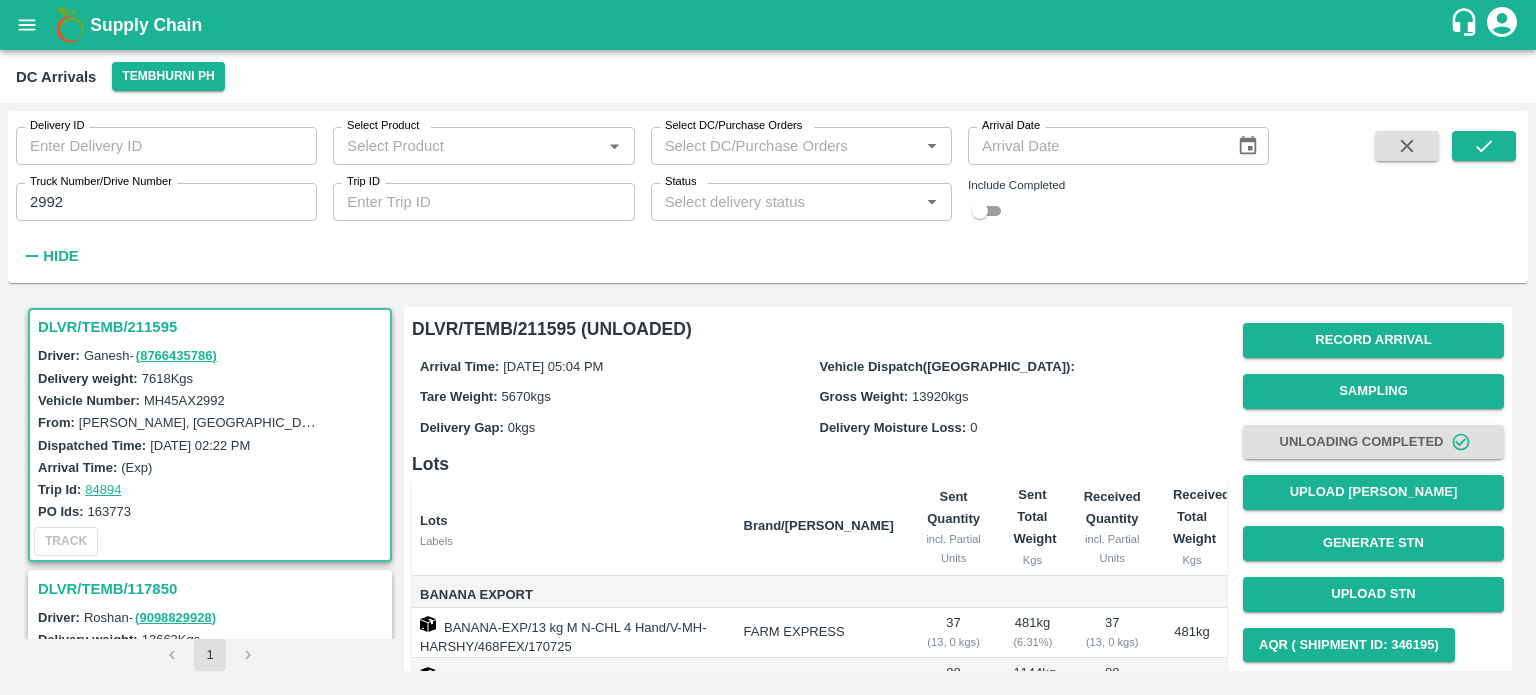 scroll, scrollTop: 352, scrollLeft: 0, axis: vertical 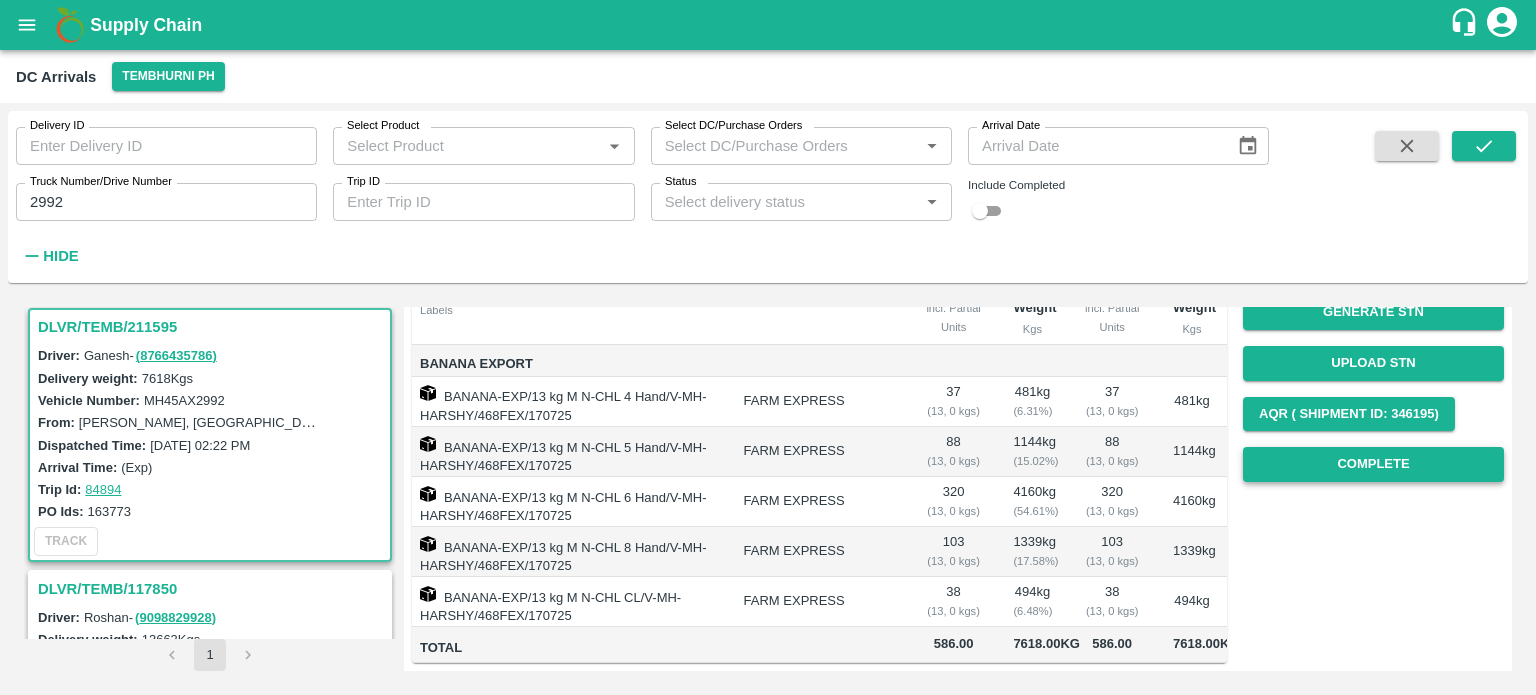 click on "Complete" at bounding box center [1373, 464] 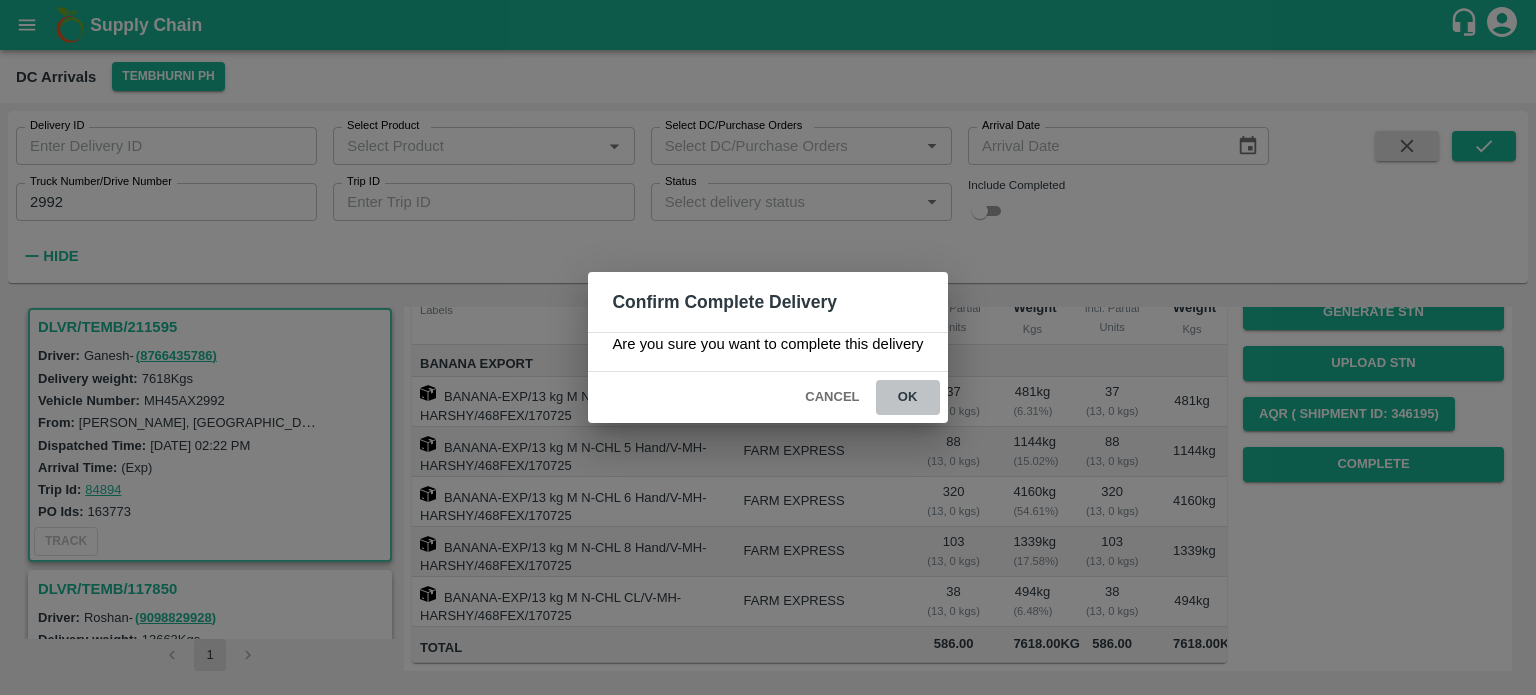 click on "ok" at bounding box center [908, 397] 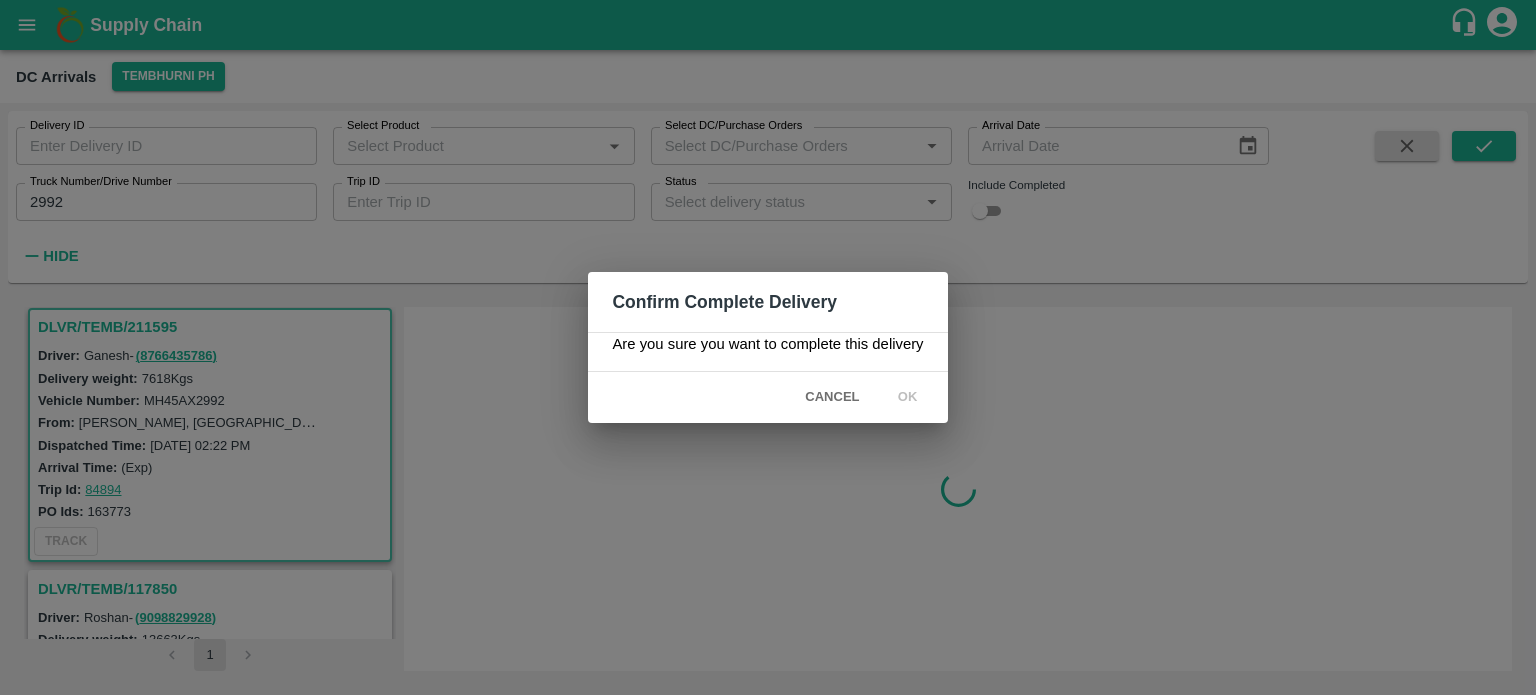 scroll, scrollTop: 0, scrollLeft: 0, axis: both 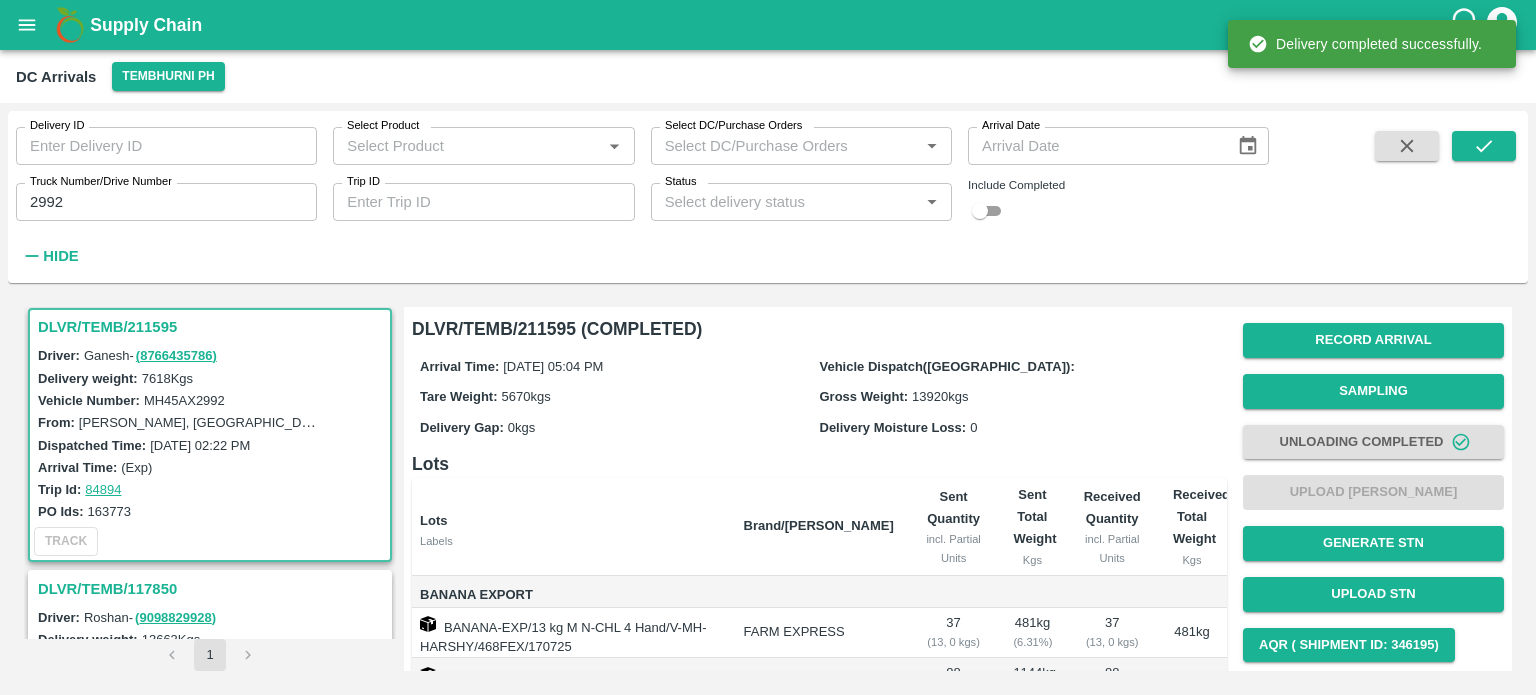 click on "2992" at bounding box center (166, 202) 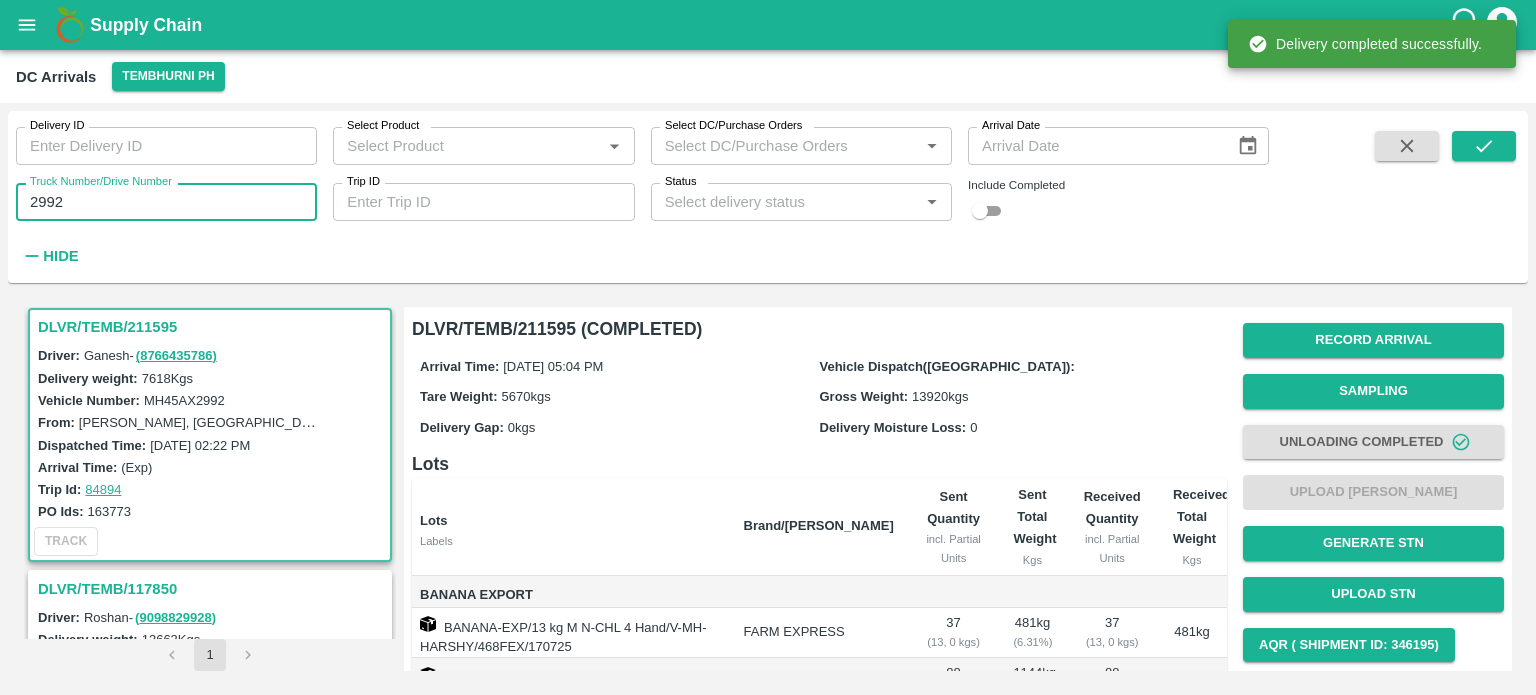 click on "2992" at bounding box center (166, 202) 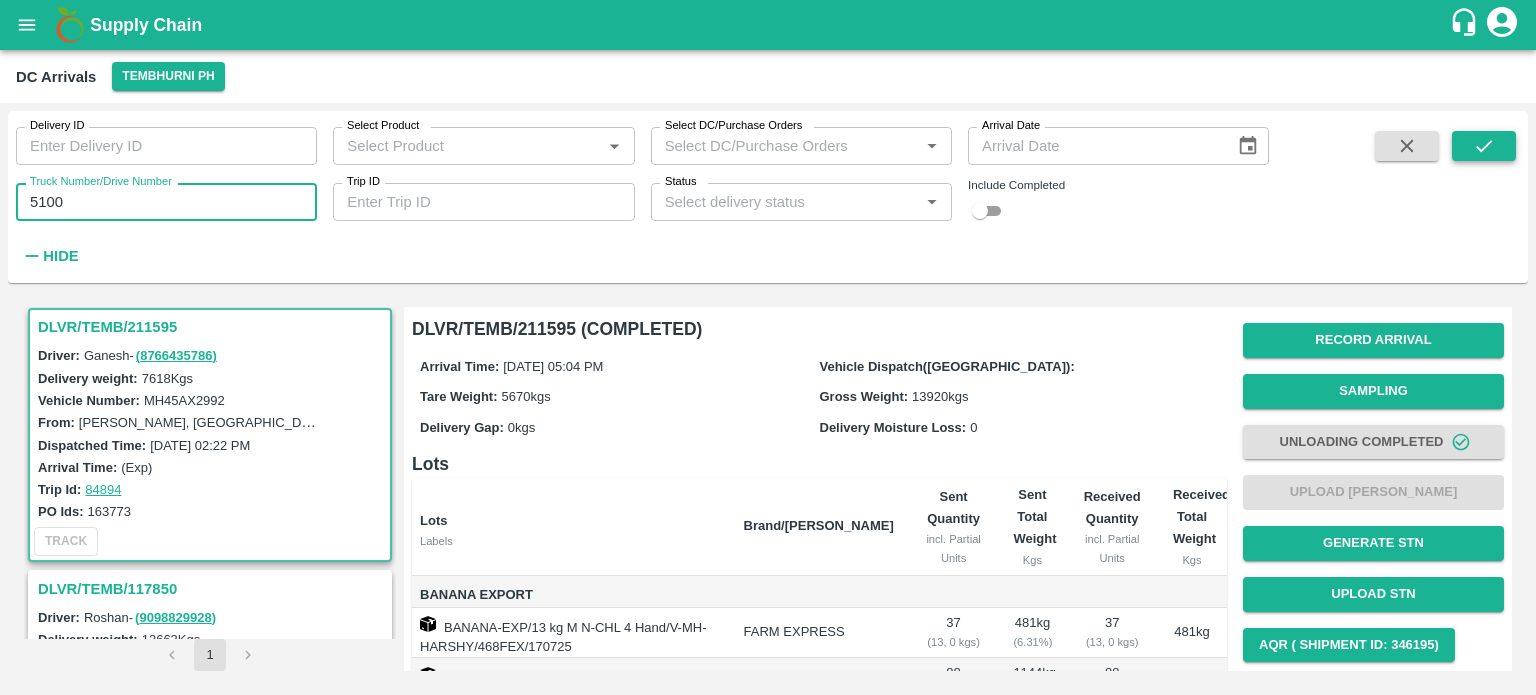 type on "5100" 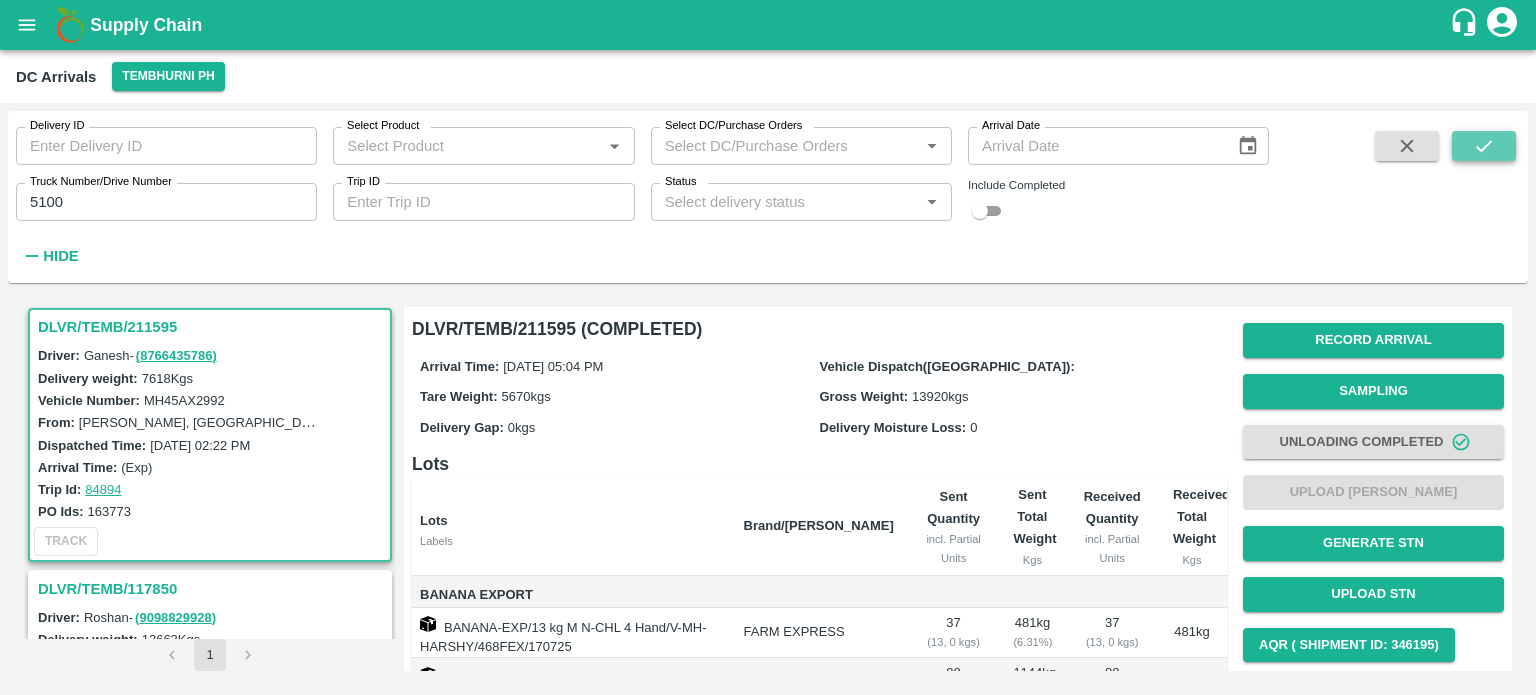 click 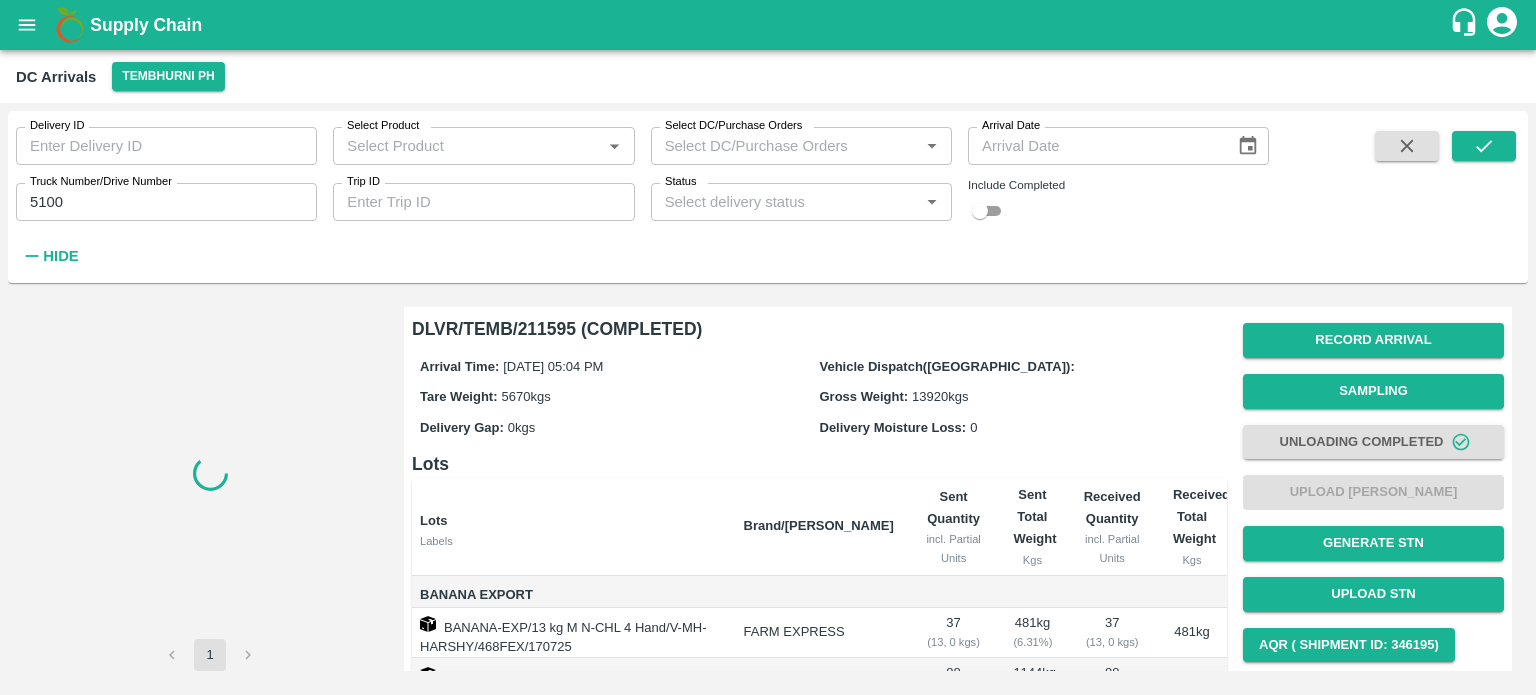 scroll, scrollTop: 0, scrollLeft: 0, axis: both 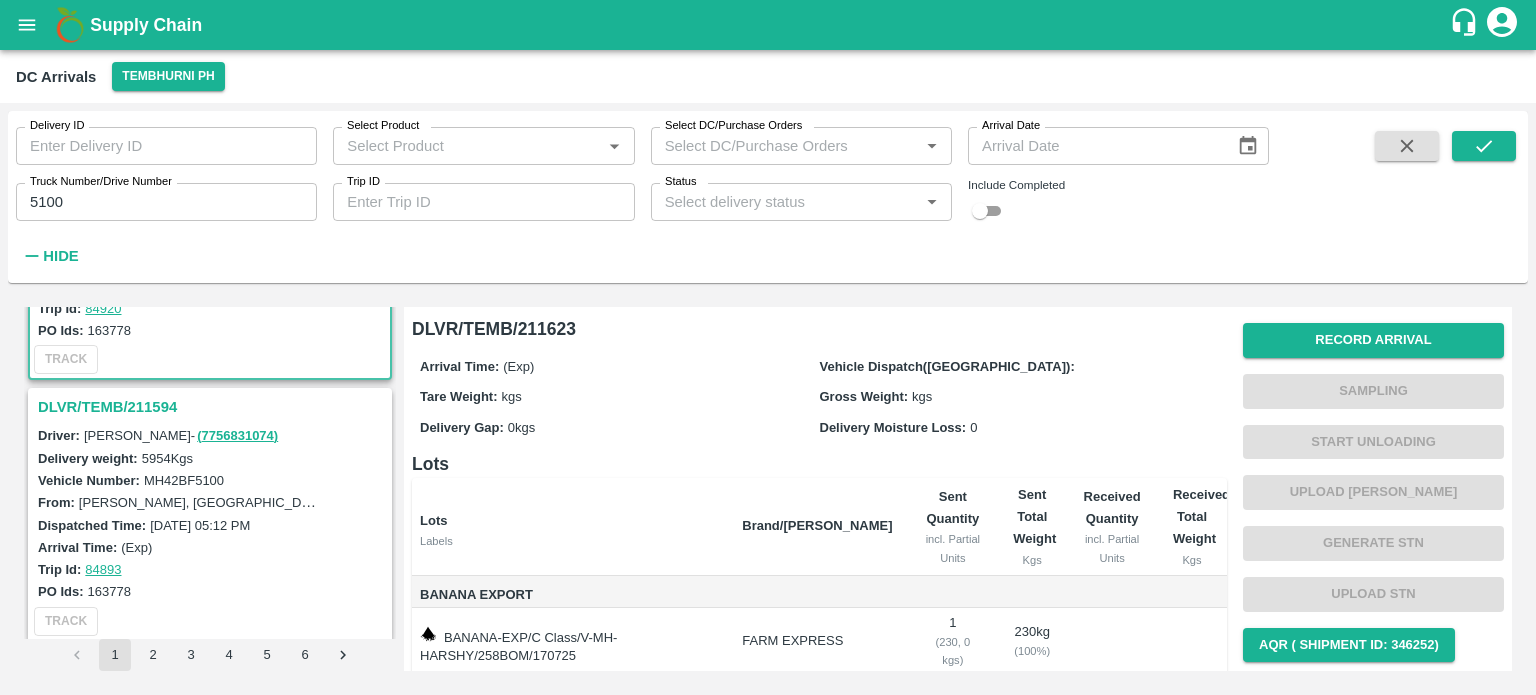 click on "DLVR/TEMB/211594" at bounding box center [213, 407] 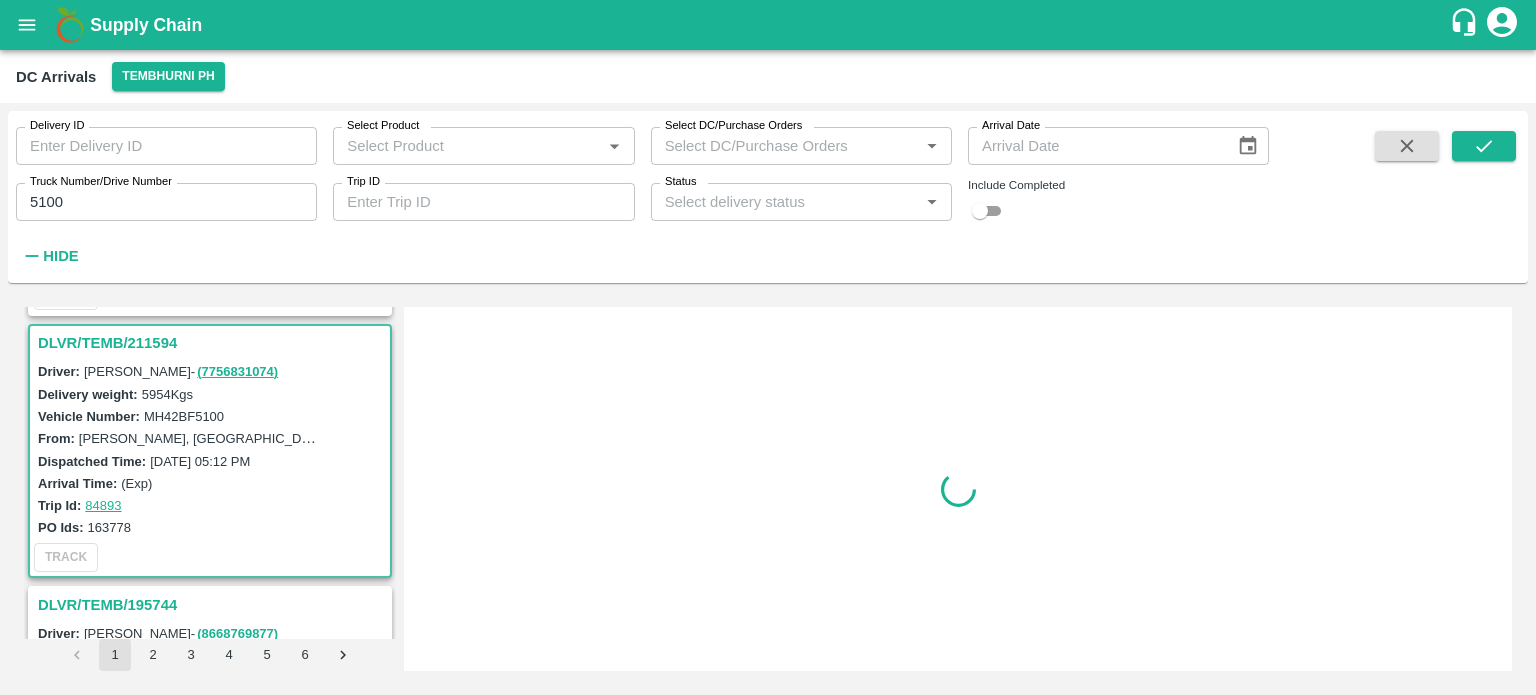 scroll, scrollTop: 268, scrollLeft: 0, axis: vertical 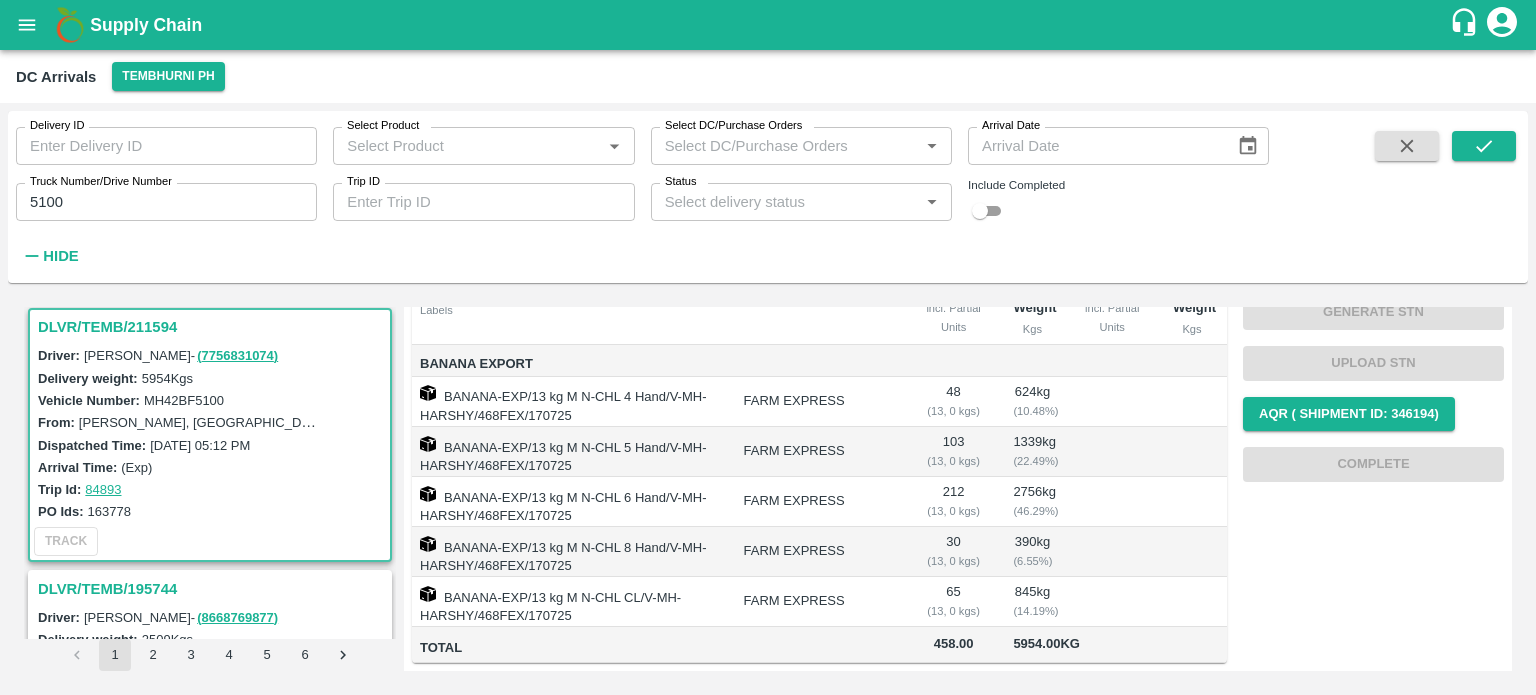 click on "MH42BF5100" at bounding box center [184, 400] 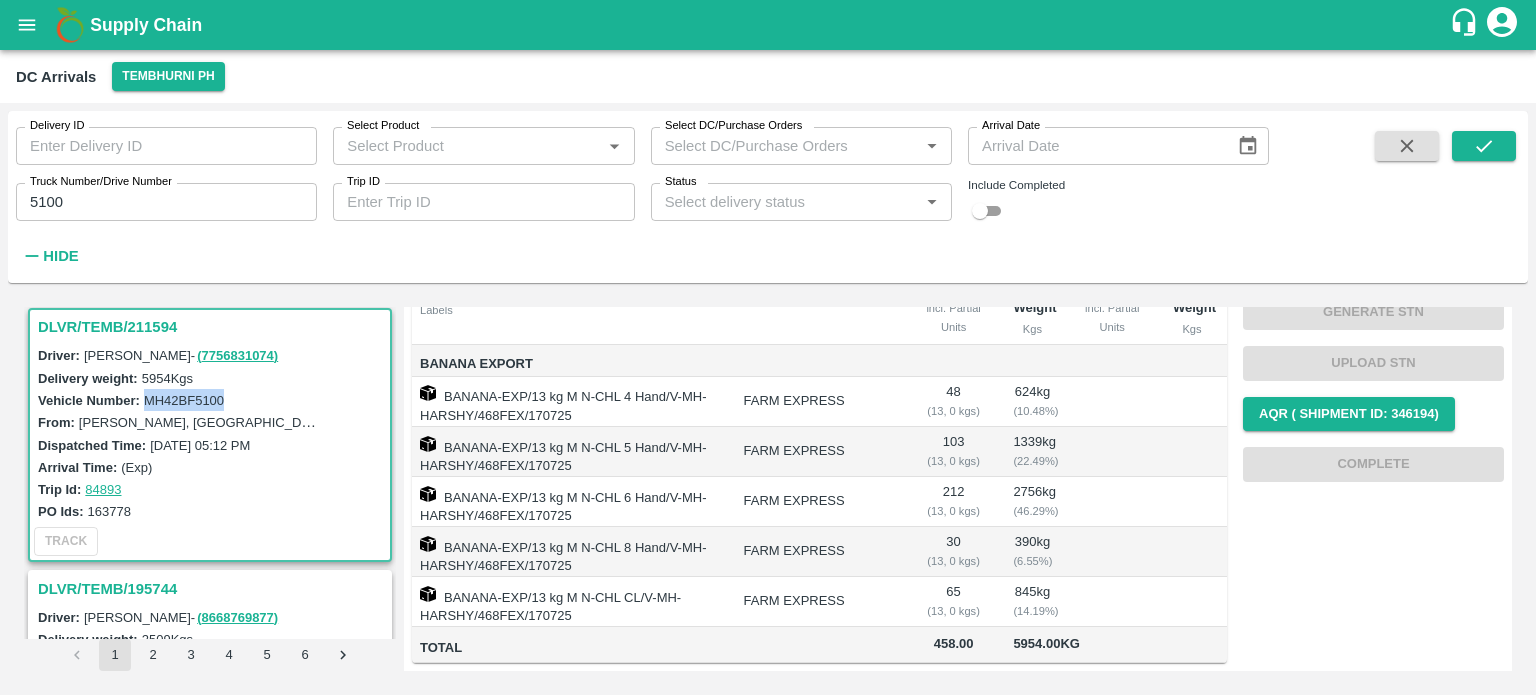 click on "MH42BF5100" at bounding box center (184, 400) 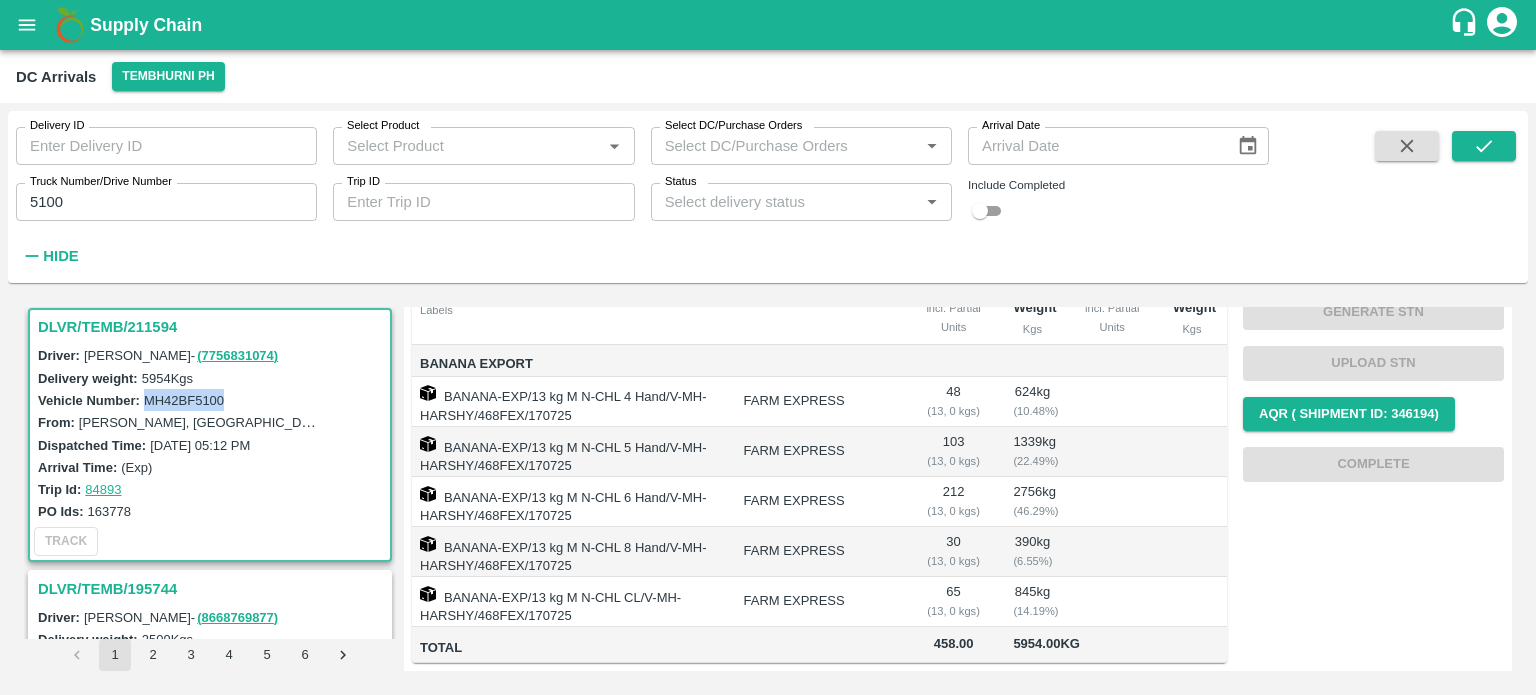 scroll, scrollTop: 0, scrollLeft: 0, axis: both 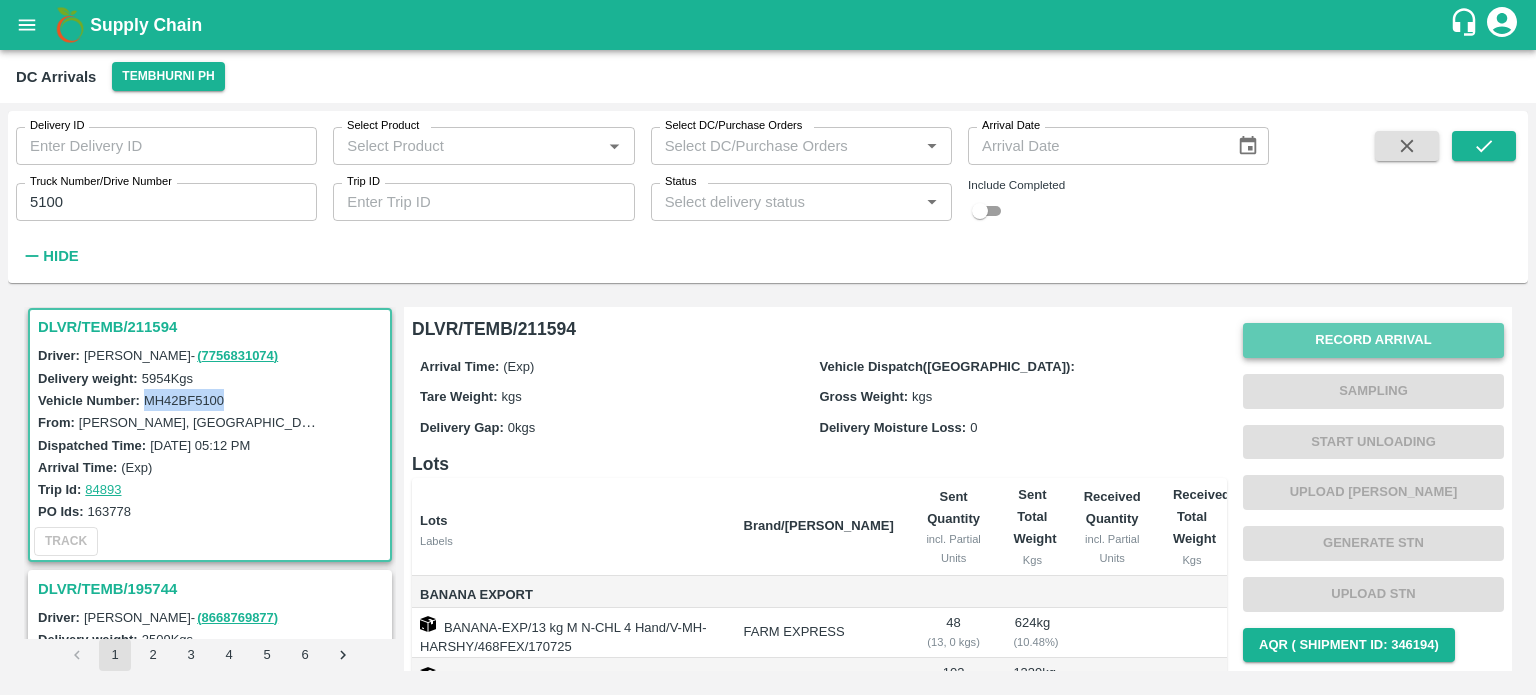 click on "Record Arrival" at bounding box center (1373, 340) 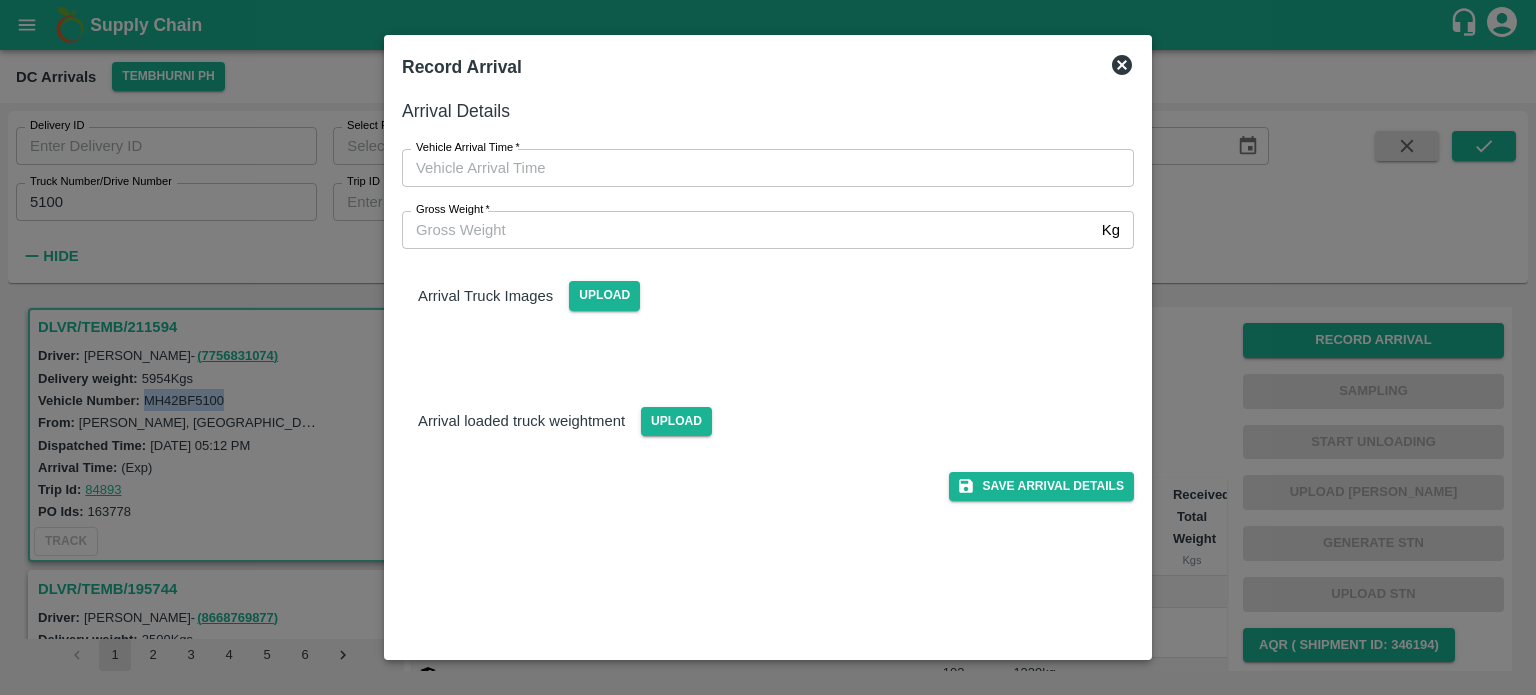 type on "DD/MM/YYYY hh:mm aa" 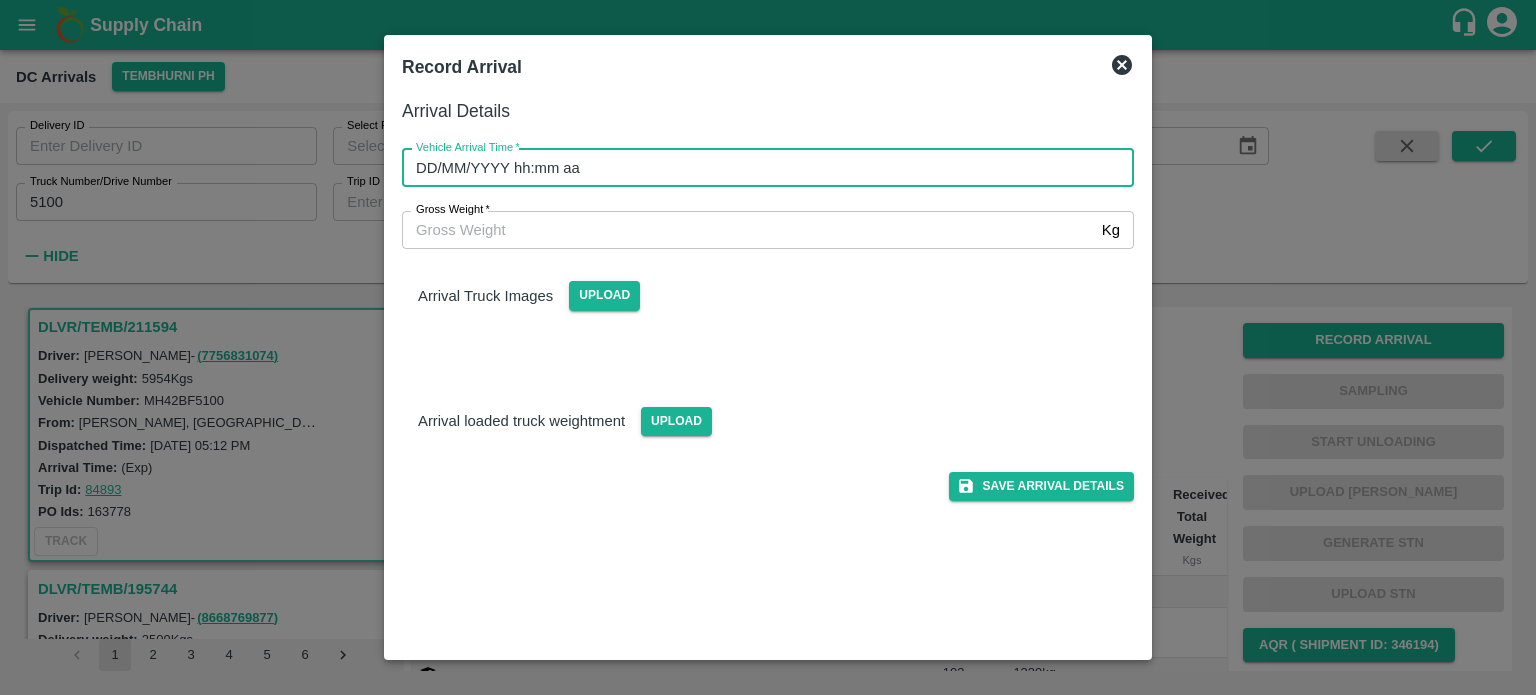 click on "DD/MM/YYYY hh:mm aa" at bounding box center (761, 168) 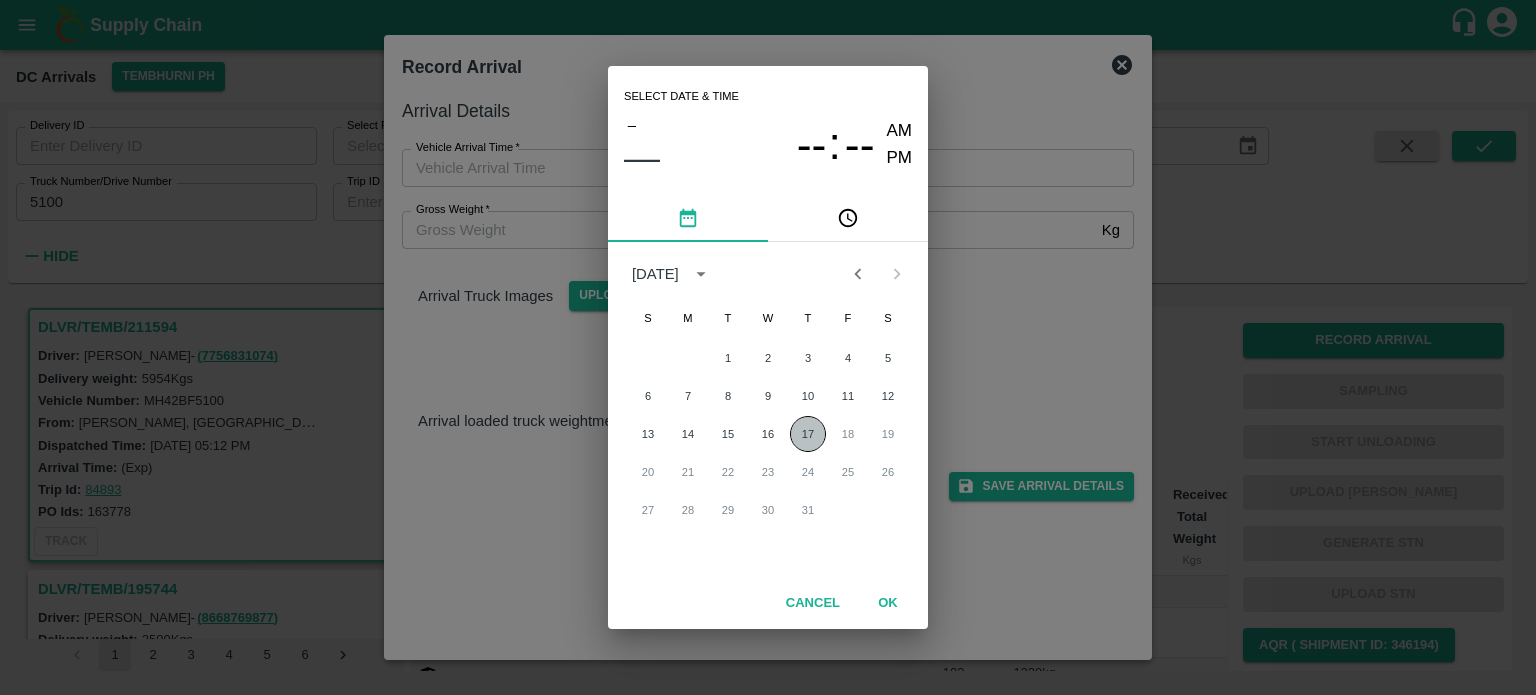 click on "17" at bounding box center [808, 434] 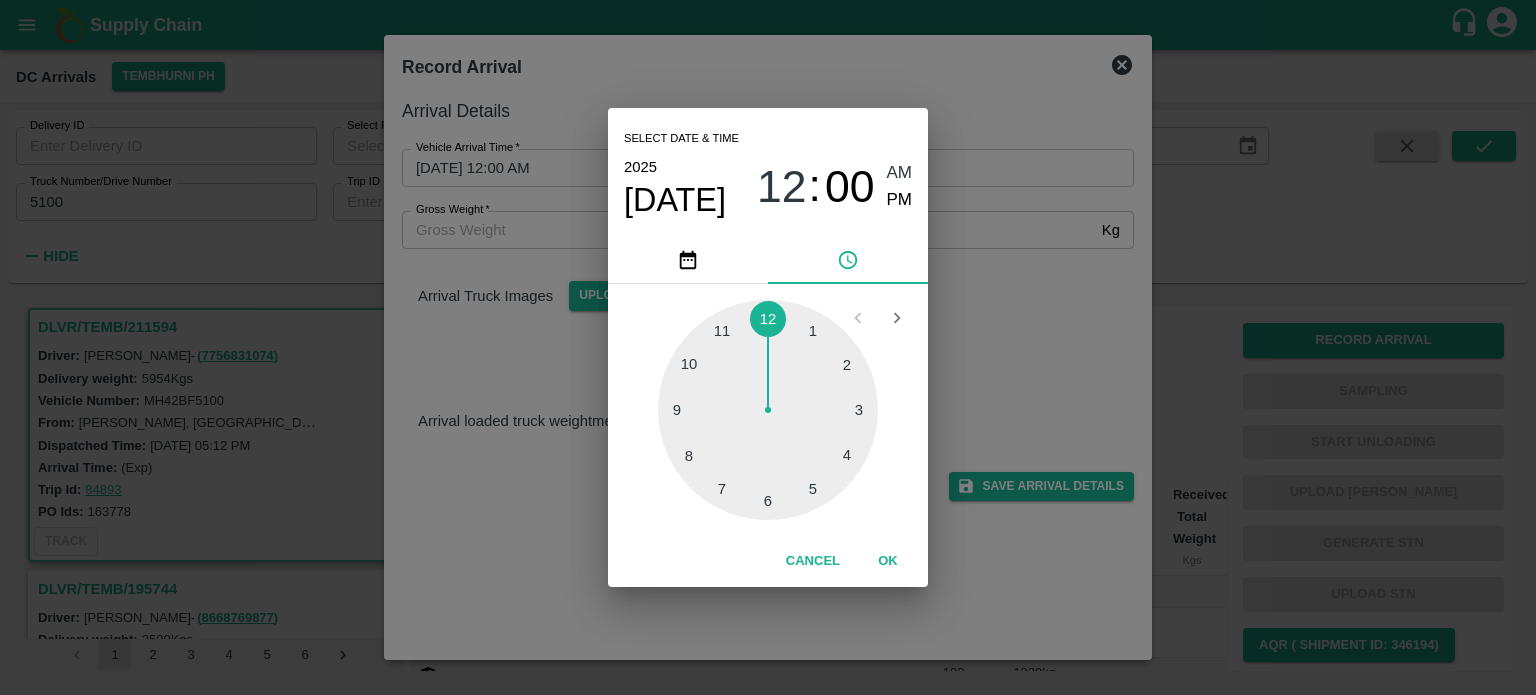 click at bounding box center (768, 410) 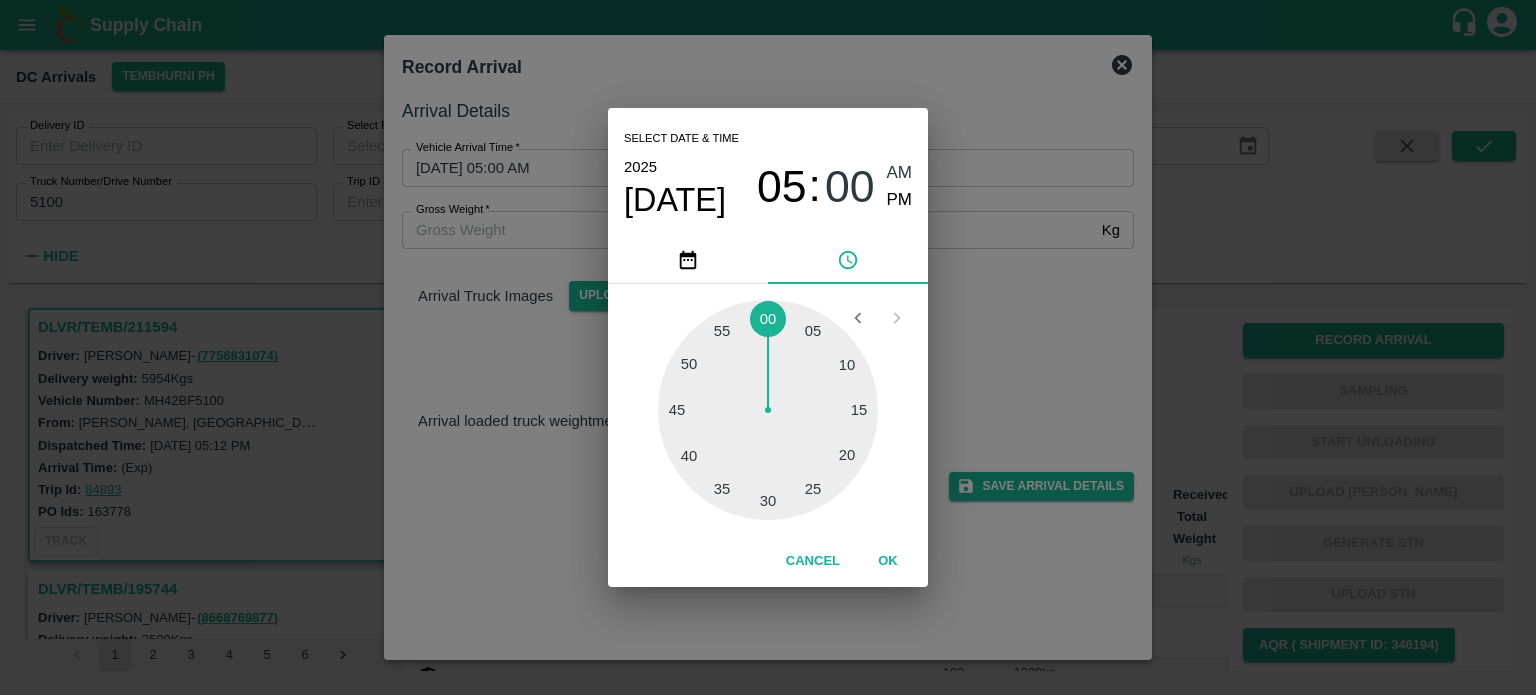 click at bounding box center [768, 410] 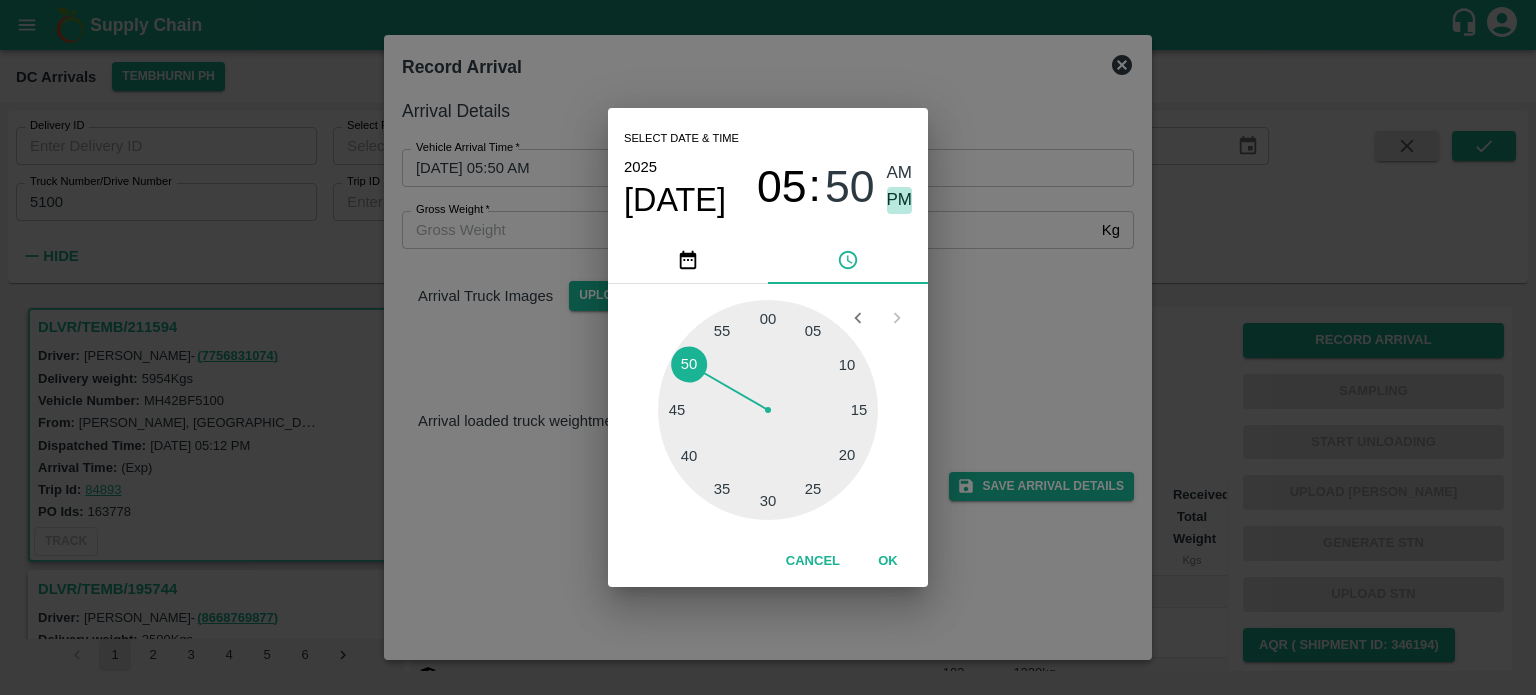 click on "PM" at bounding box center (900, 200) 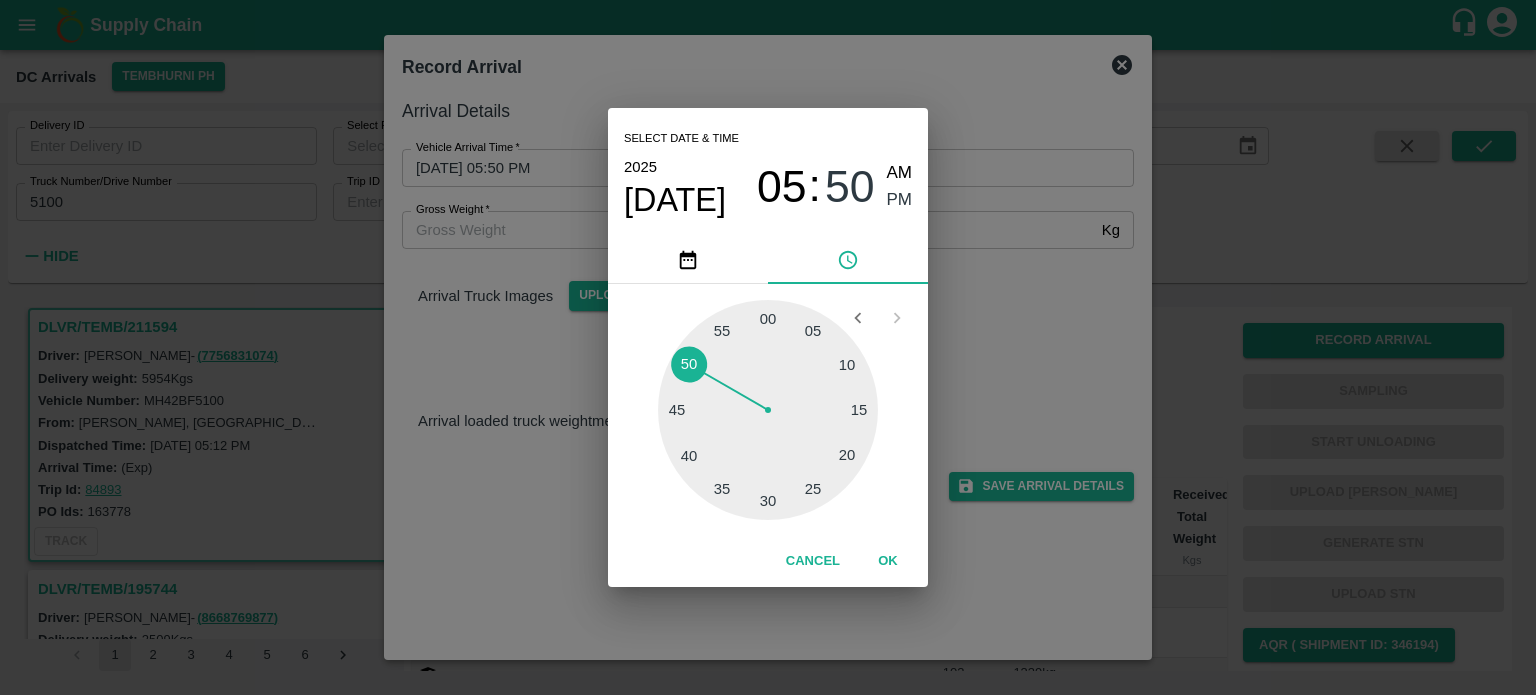 click on "Select date & time [DATE] 05 : 50 AM PM 05 10 15 20 25 30 35 40 45 50 55 00 Cancel OK" at bounding box center [768, 347] 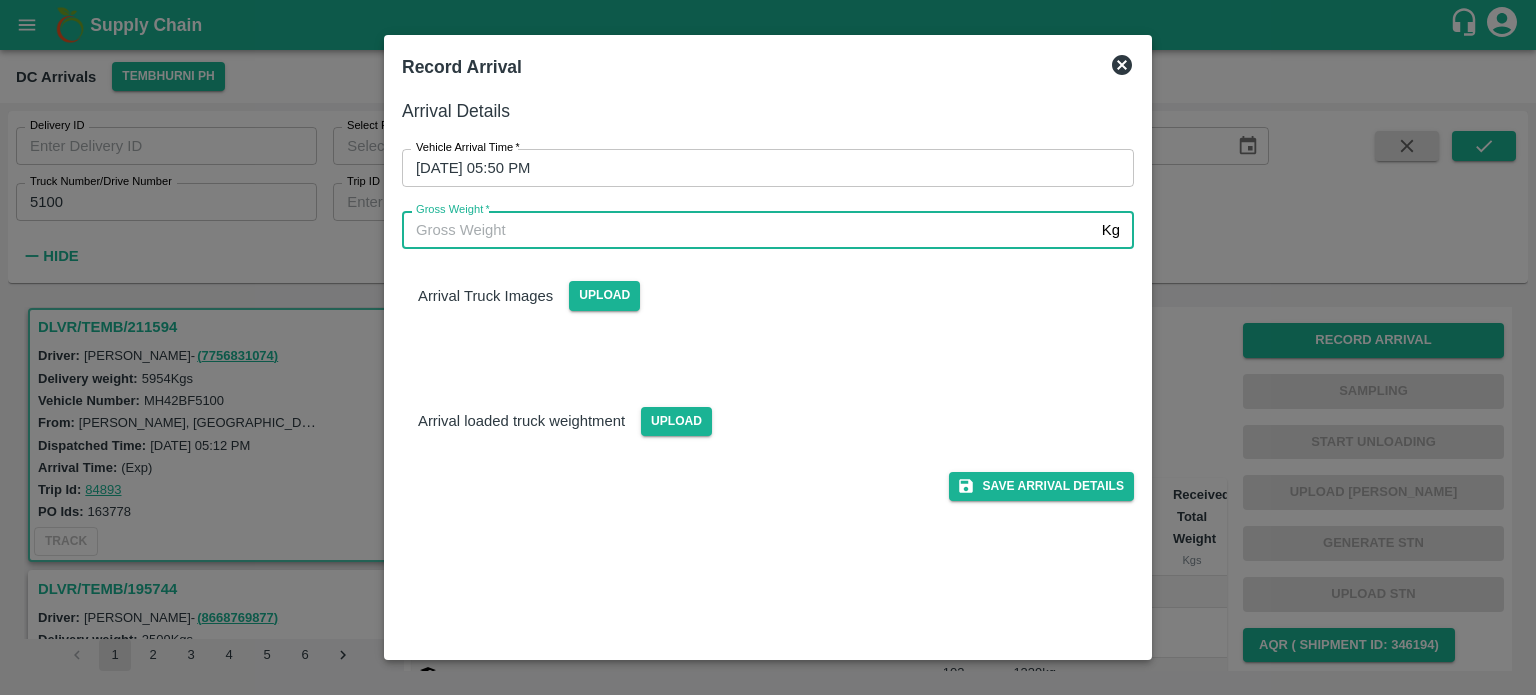 click on "Gross Weight   *" at bounding box center [748, 230] 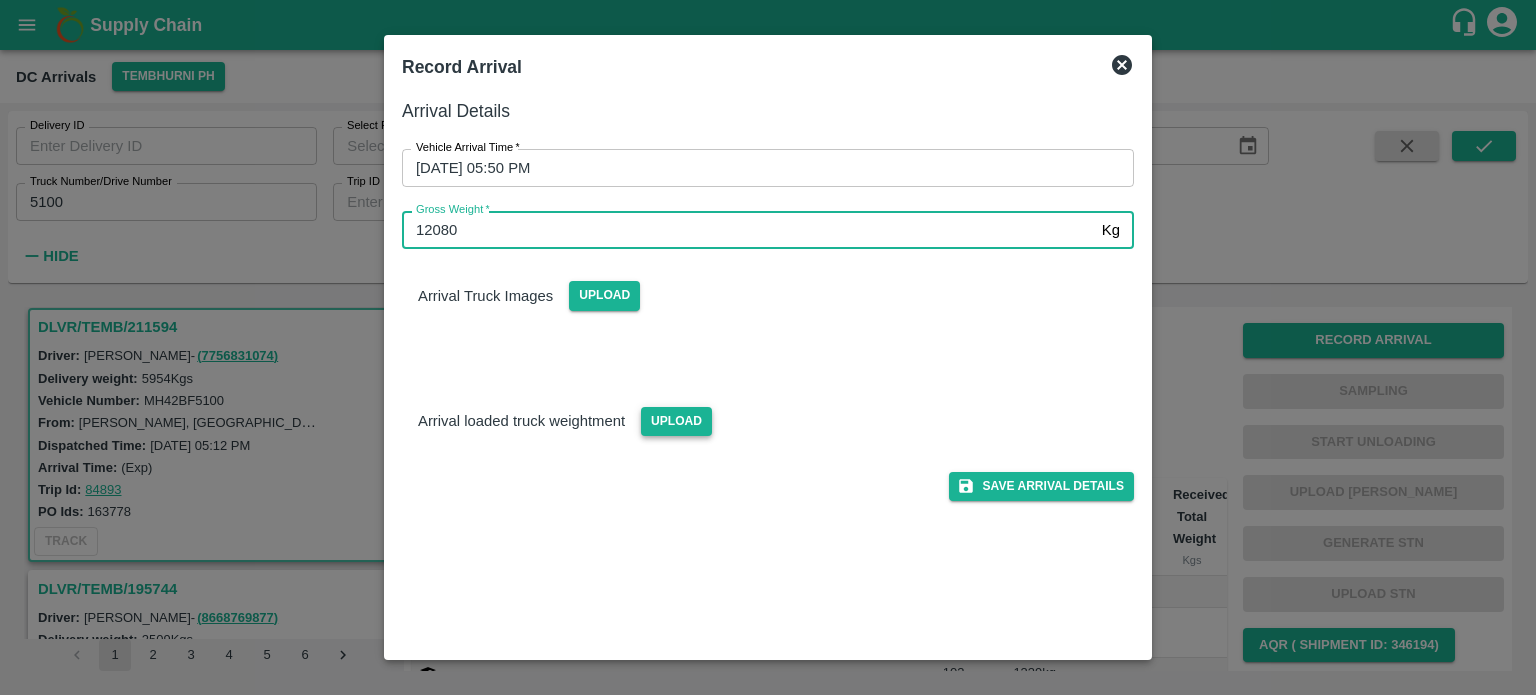 type on "12080" 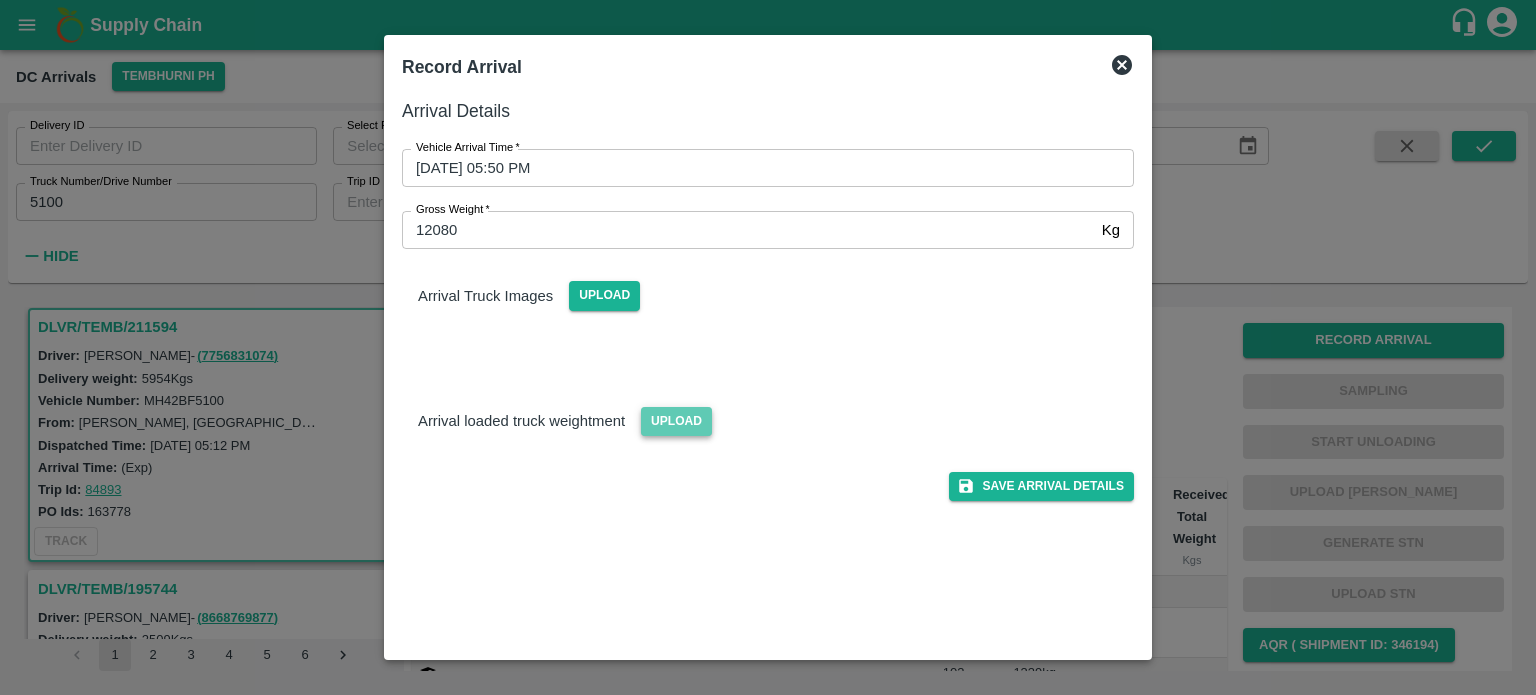 click on "Upload" at bounding box center [676, 421] 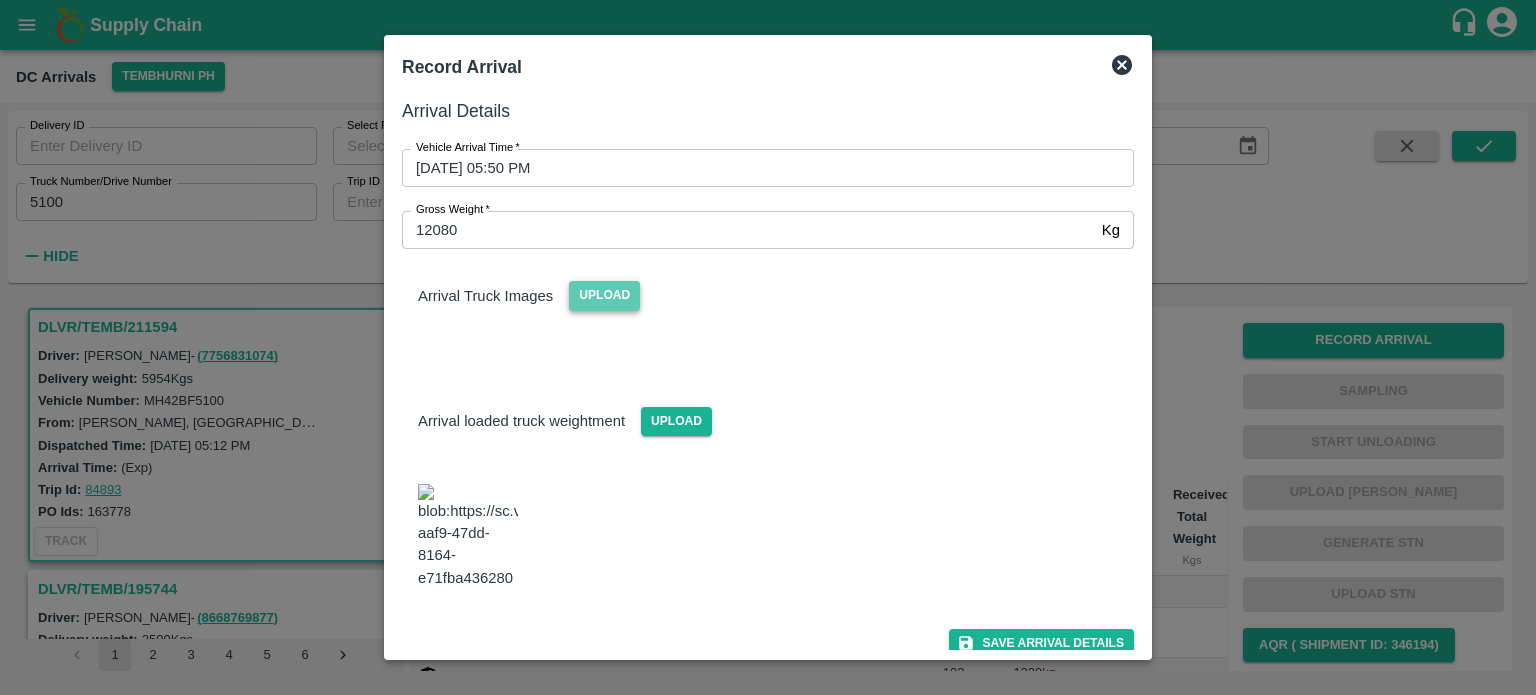 click on "Upload" at bounding box center (604, 295) 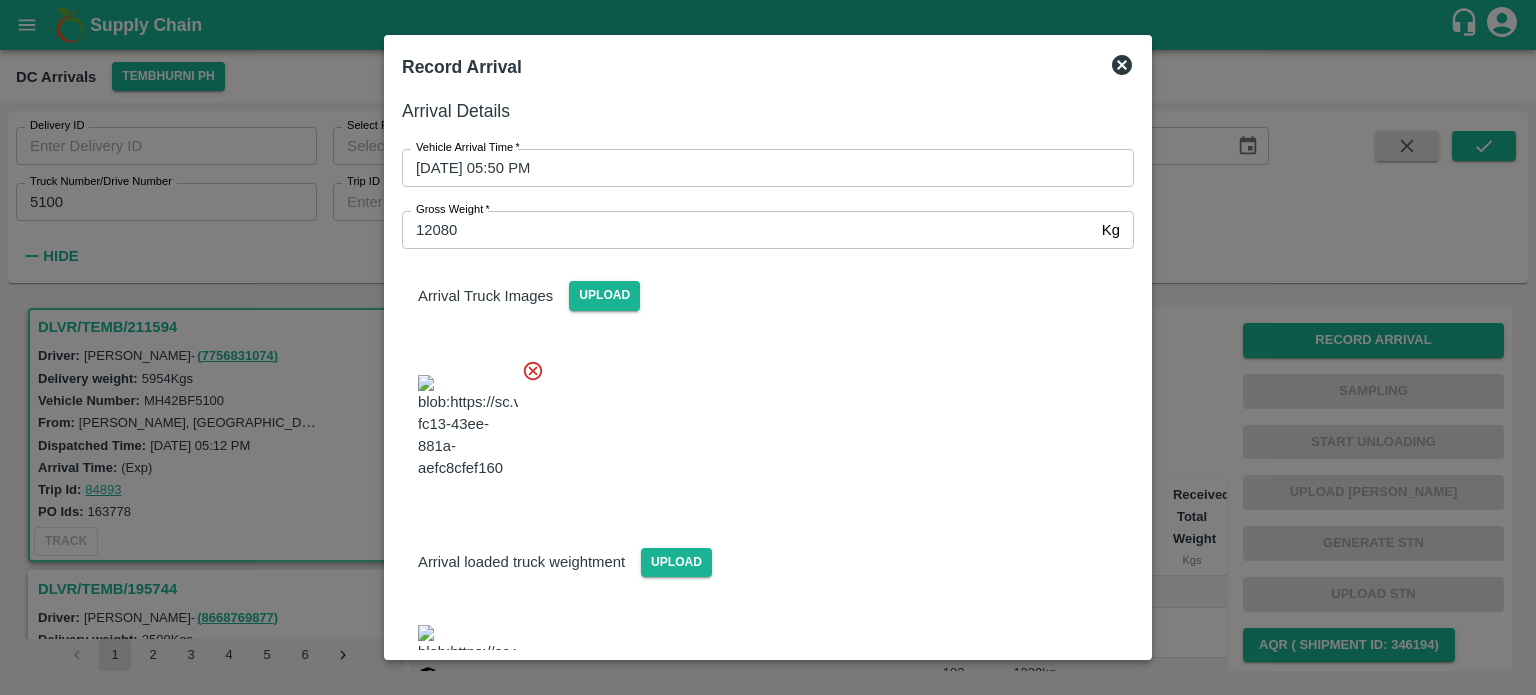 scroll, scrollTop: 216, scrollLeft: 0, axis: vertical 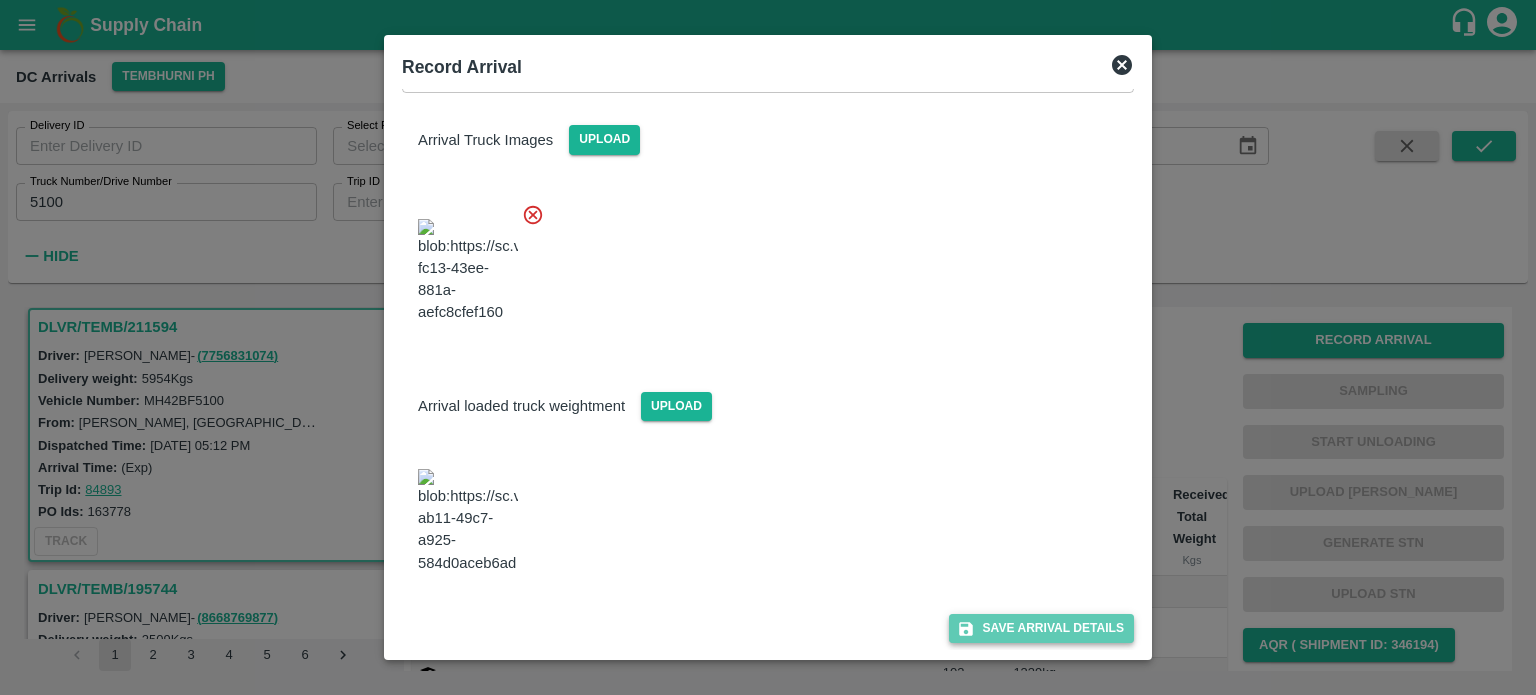 click on "Save Arrival Details" at bounding box center [1041, 628] 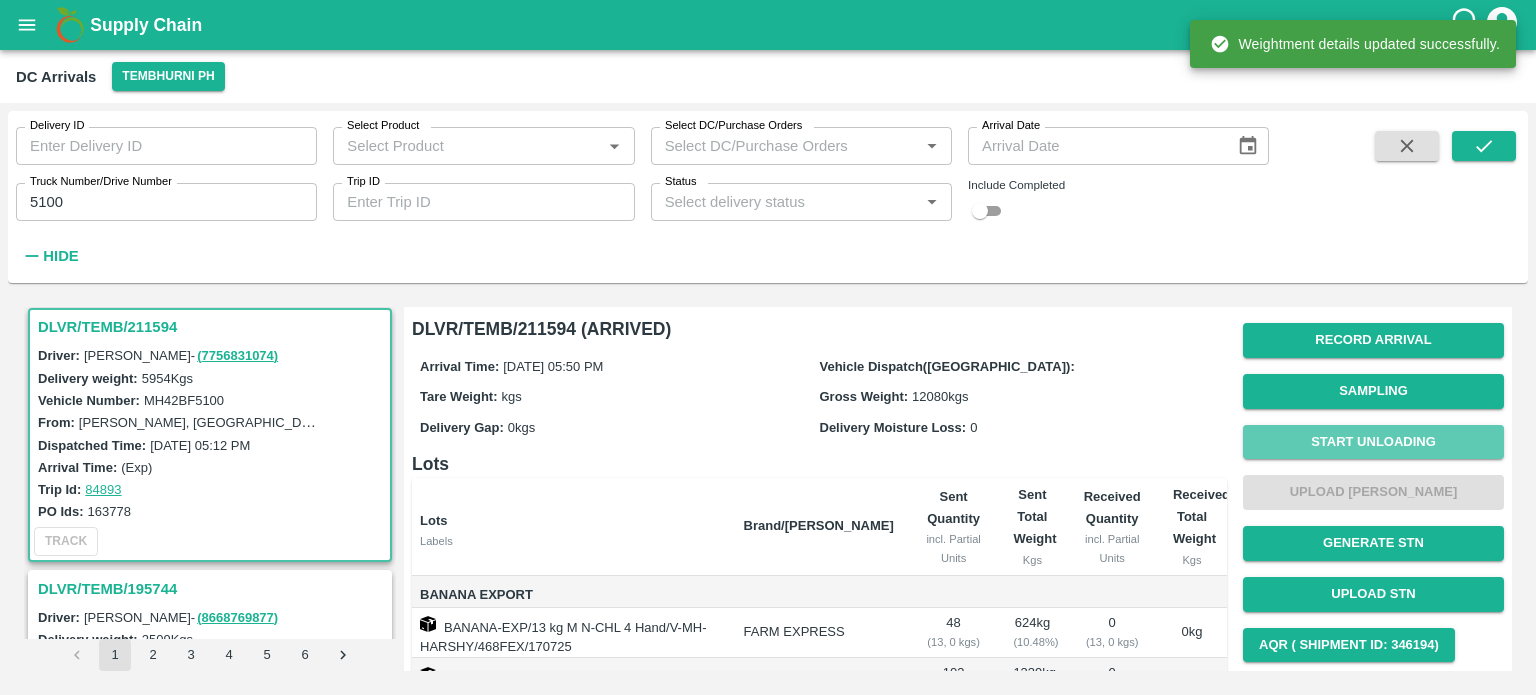 click on "Start Unloading" at bounding box center (1373, 442) 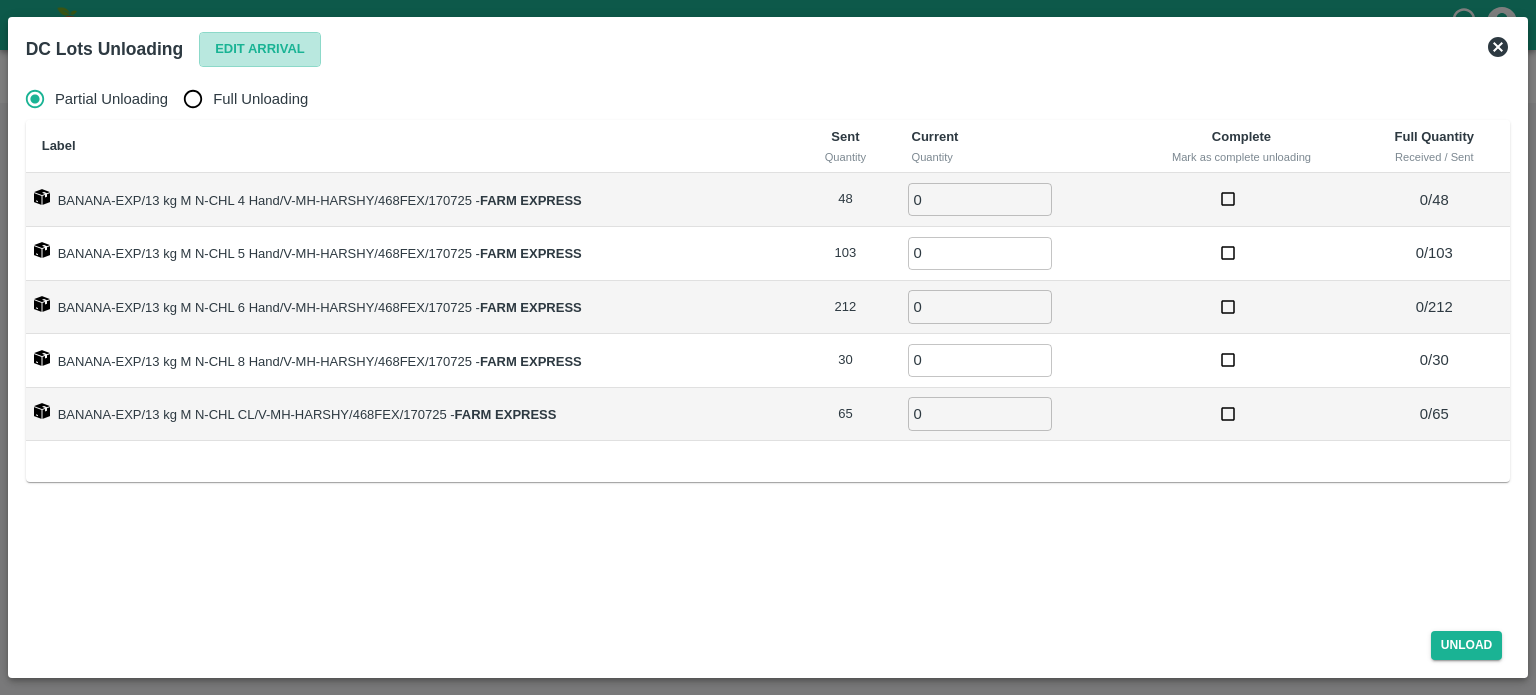 click on "Edit Arrival" at bounding box center [260, 49] 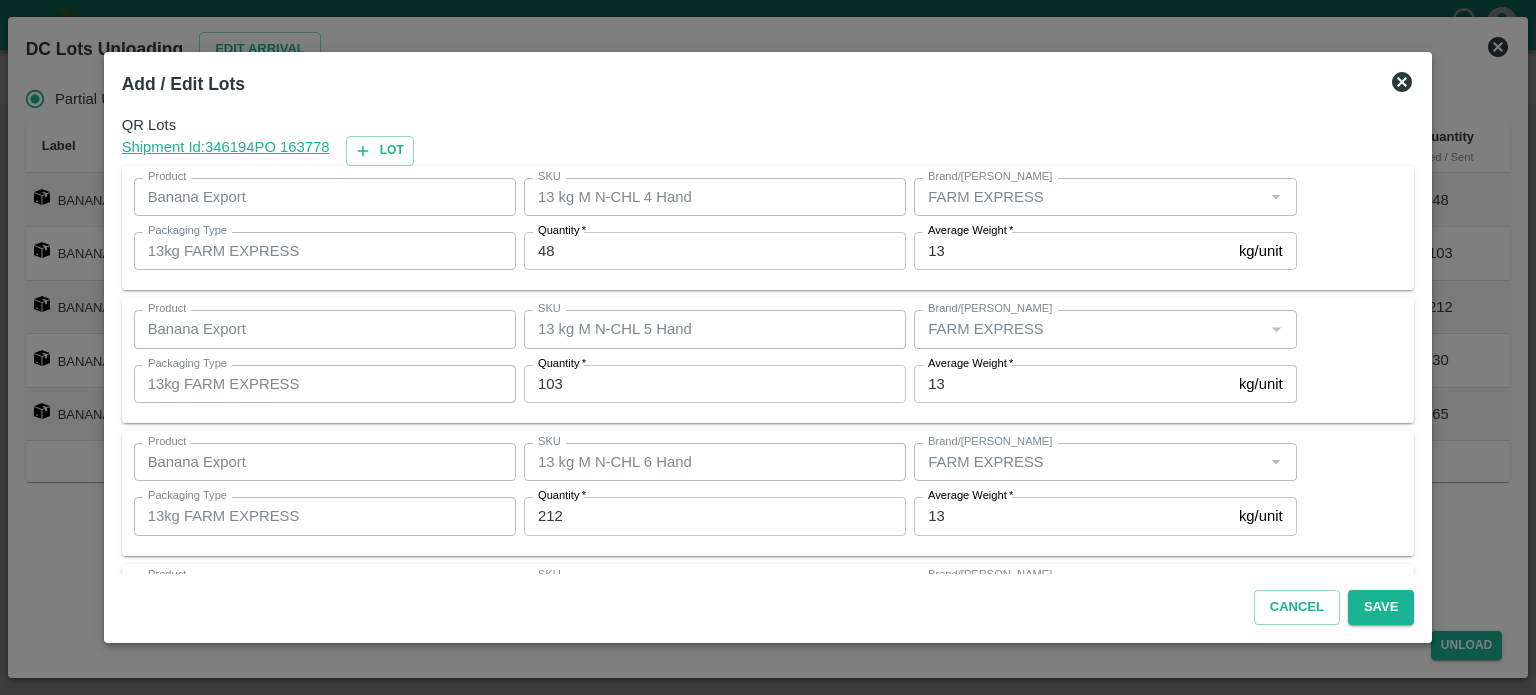 click on "48" at bounding box center (715, 251) 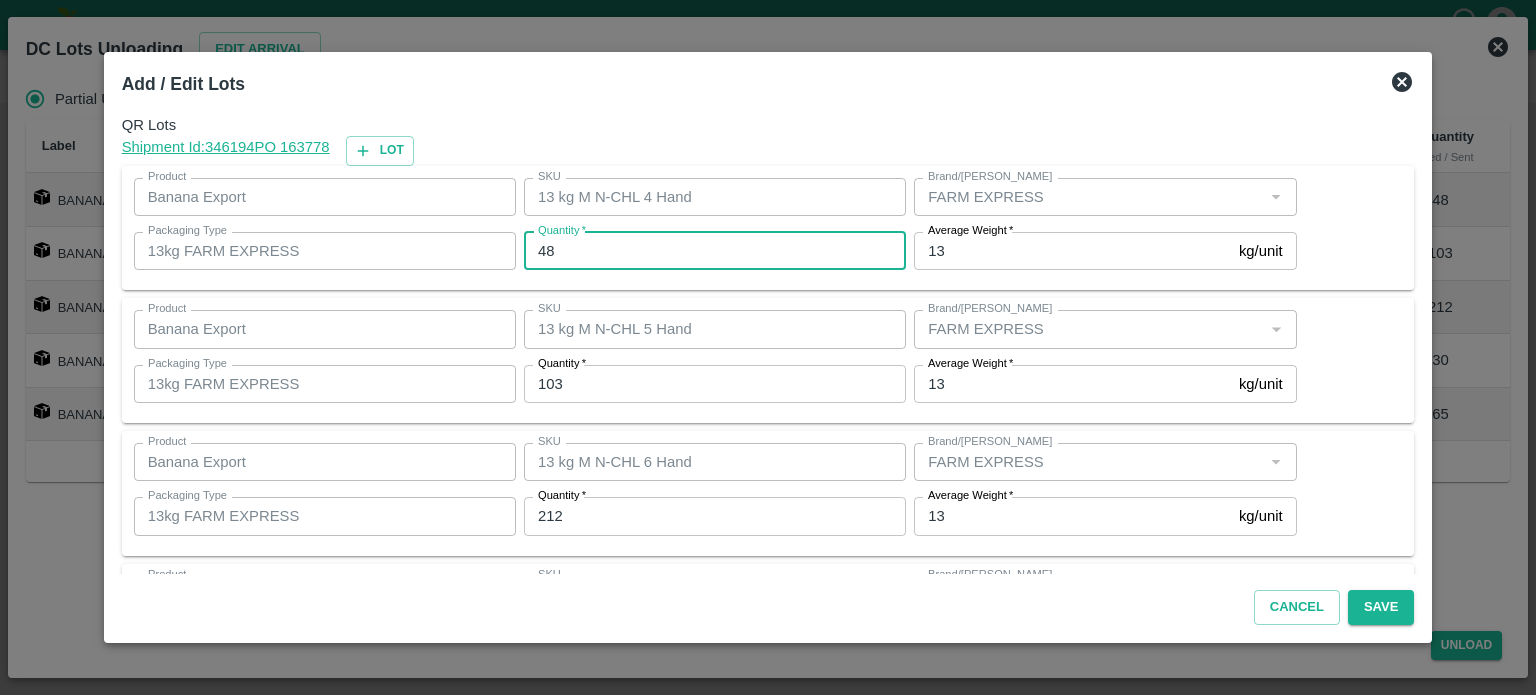 click on "48" at bounding box center [715, 251] 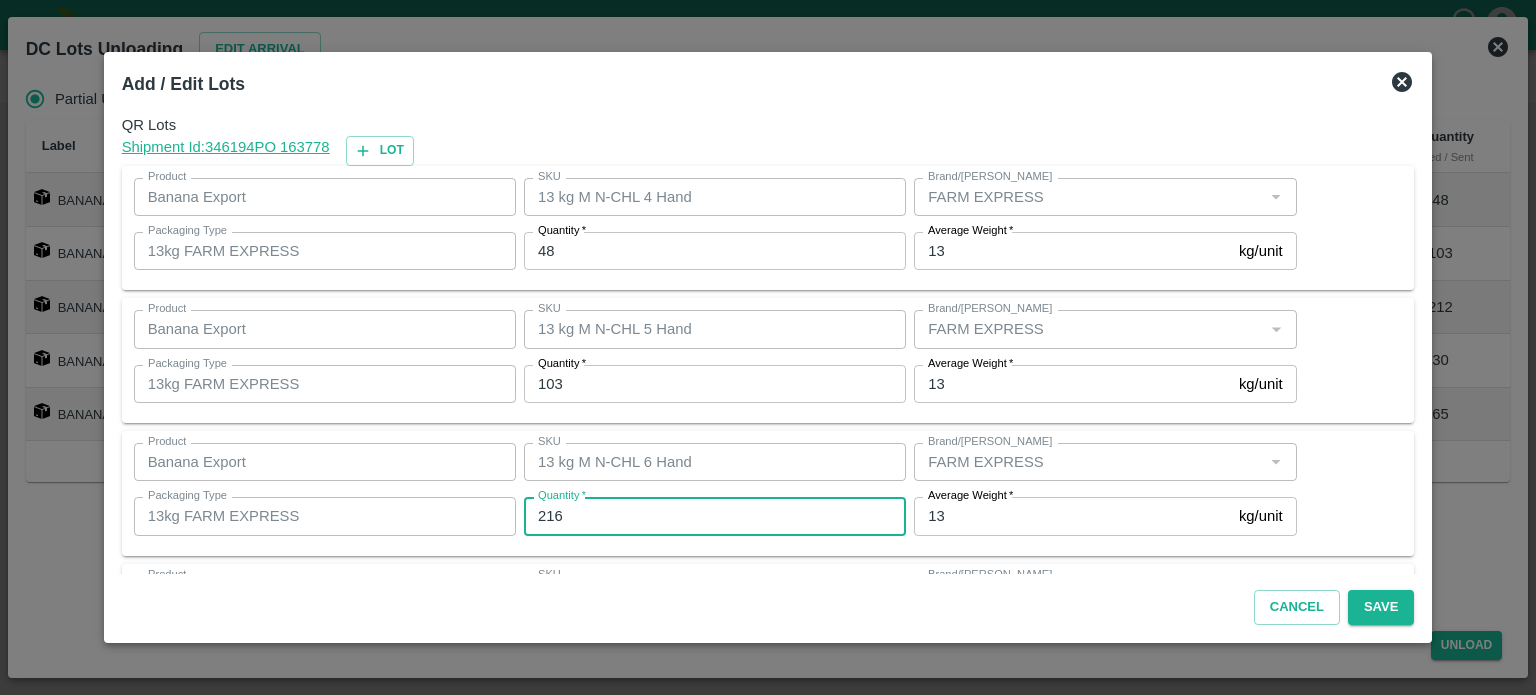 type on "216" 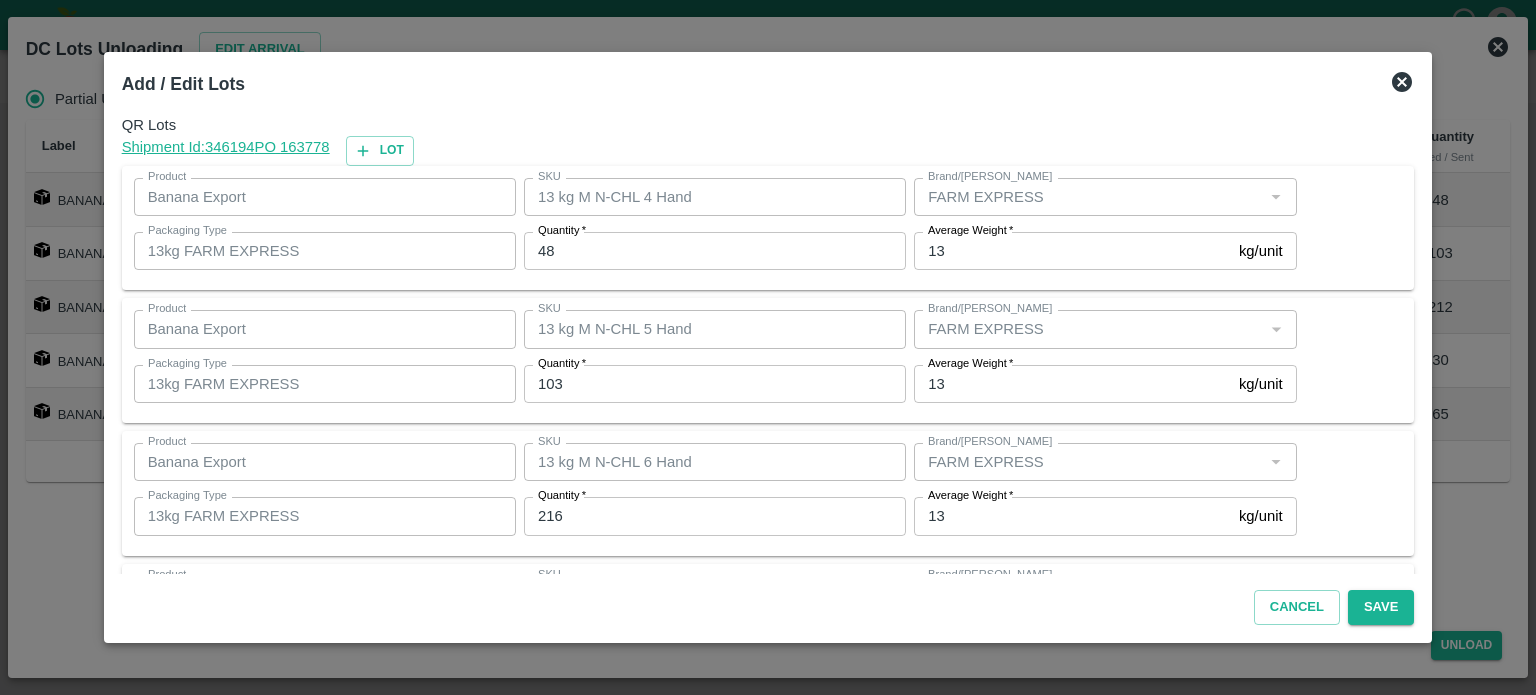 scroll, scrollTop: 262, scrollLeft: 0, axis: vertical 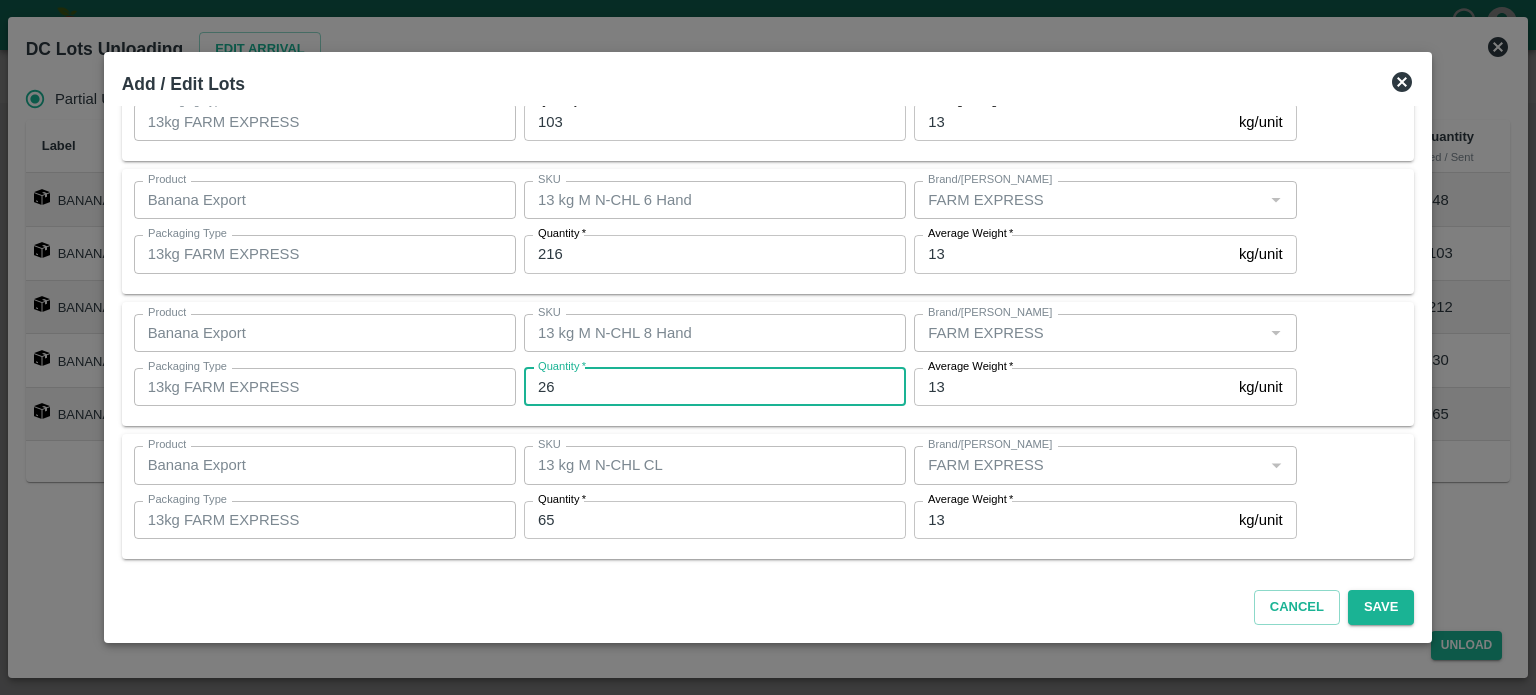 type on "26" 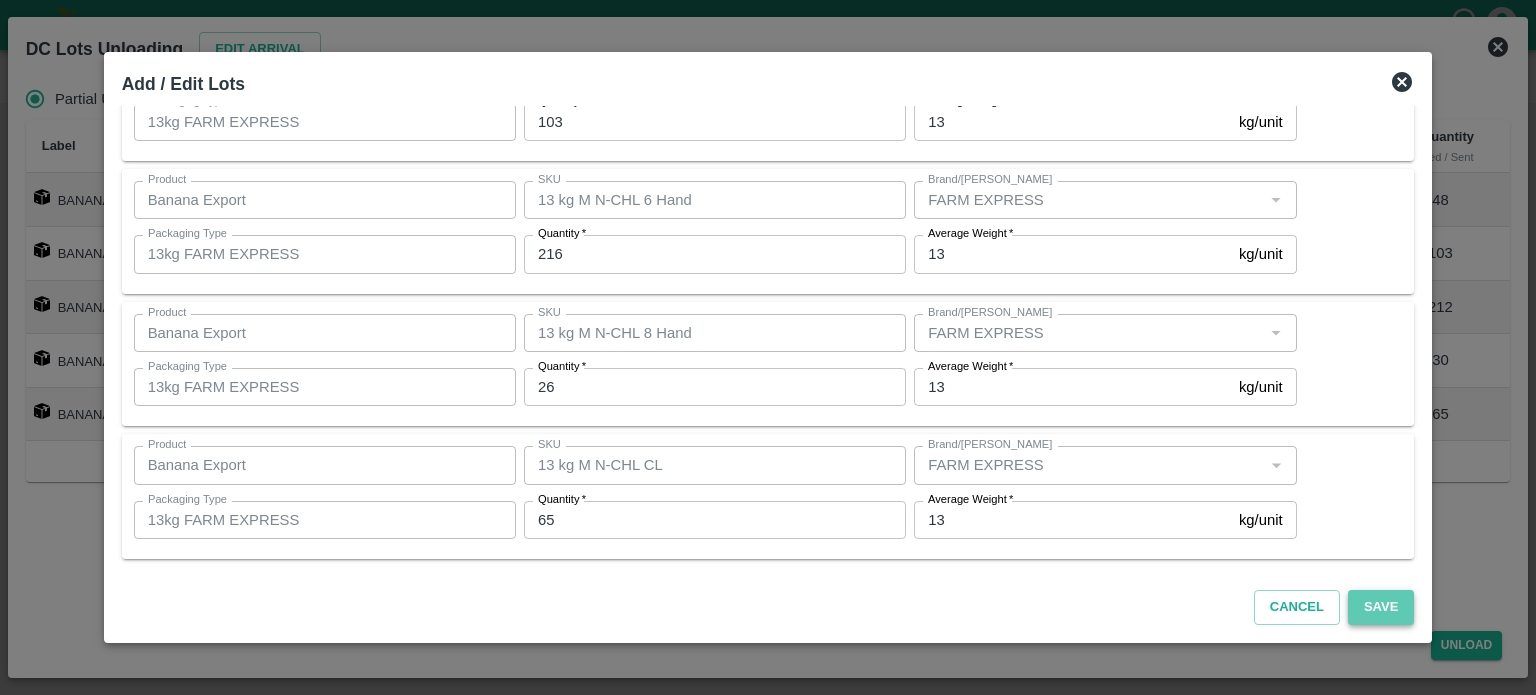 click on "Save" at bounding box center (1381, 607) 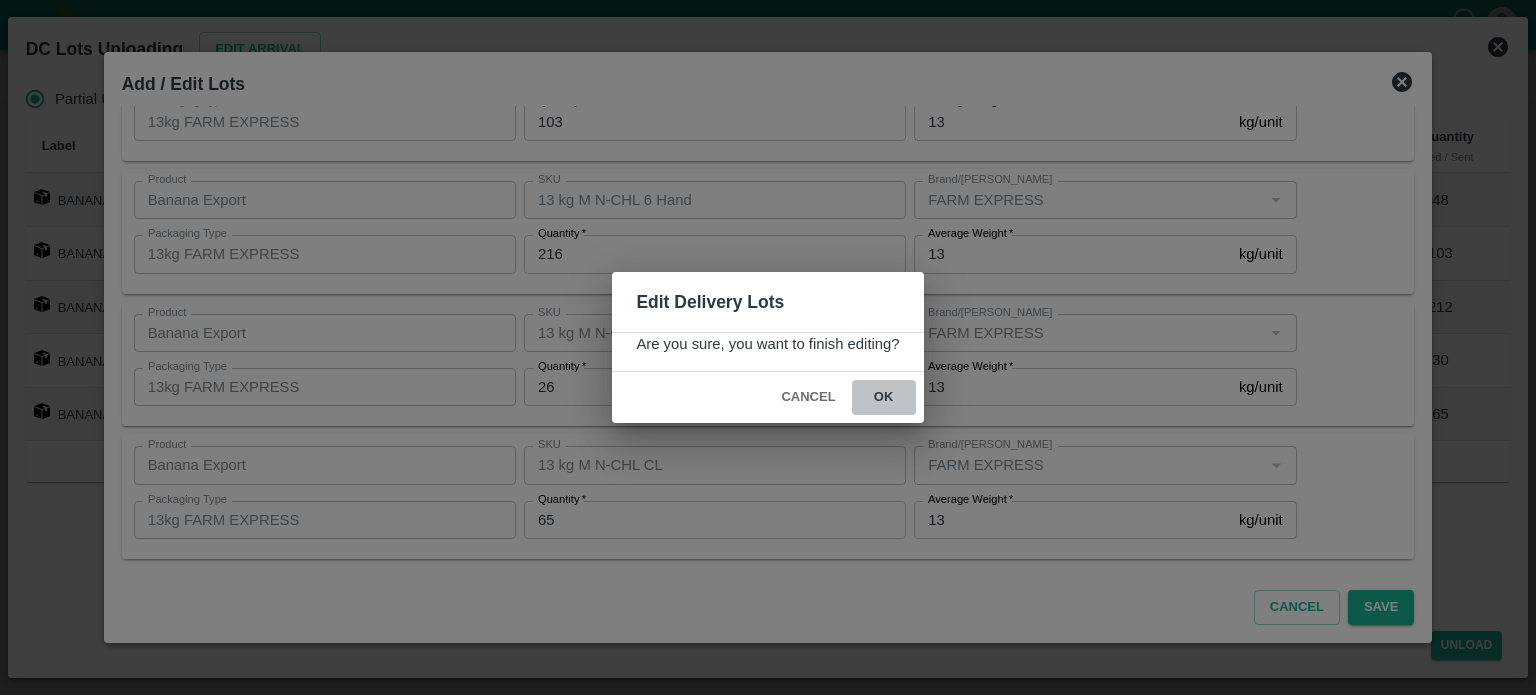click on "ok" at bounding box center (884, 397) 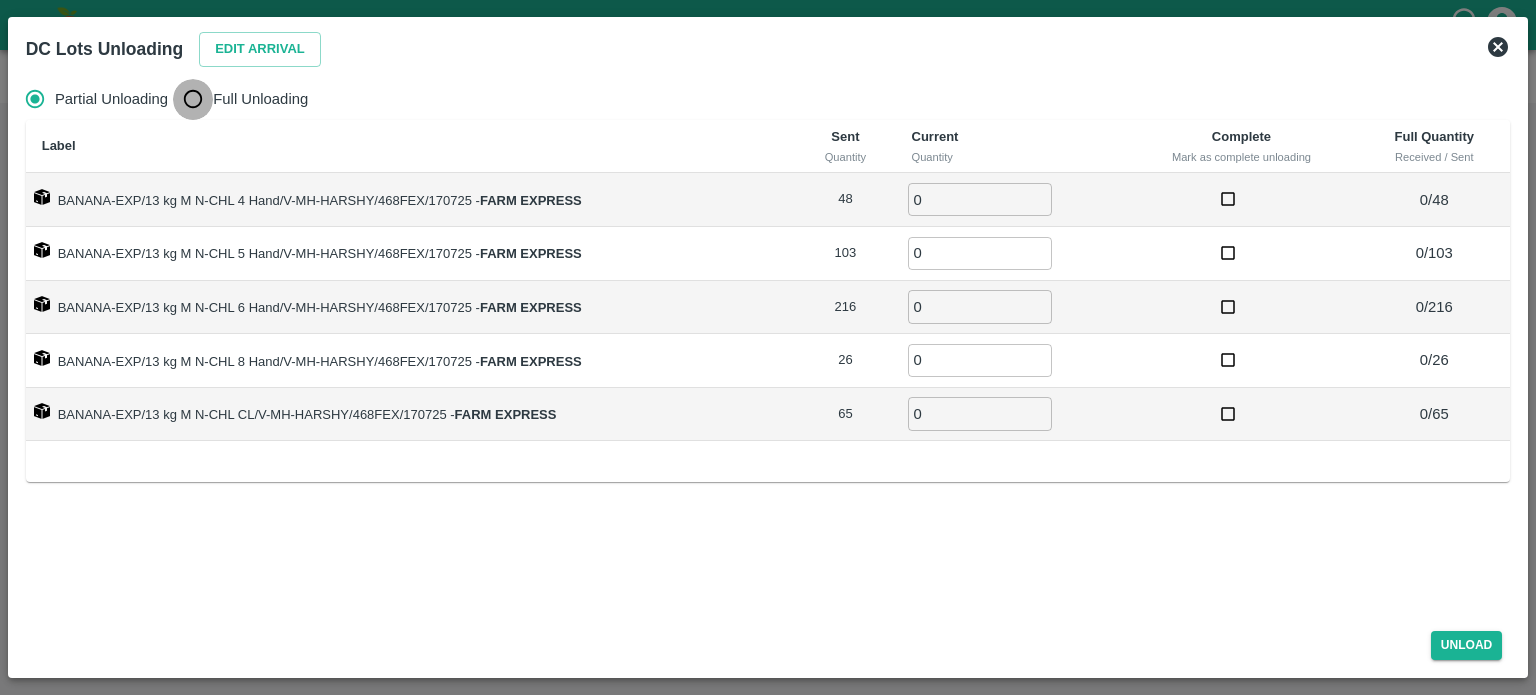 click on "Full Unloading" at bounding box center (193, 99) 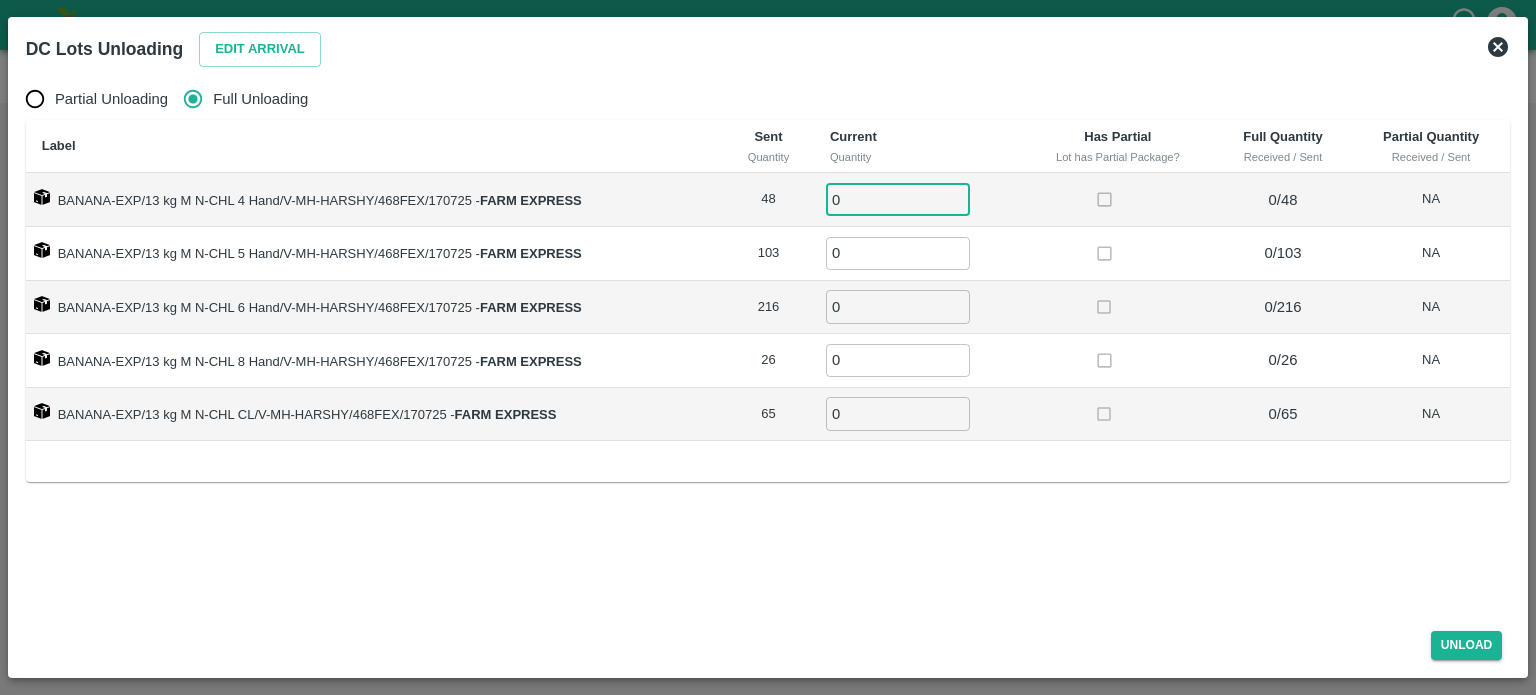 click on "0" at bounding box center (898, 199) 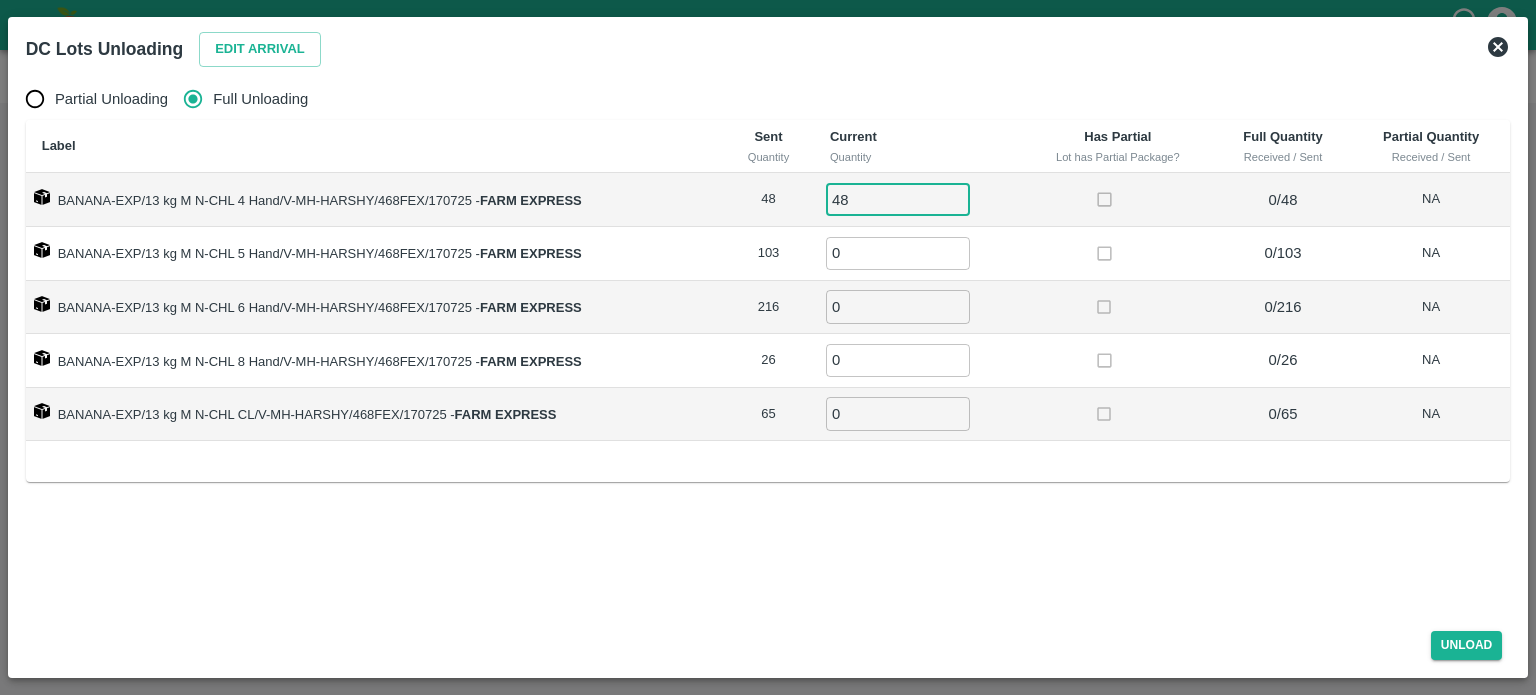 type on "48" 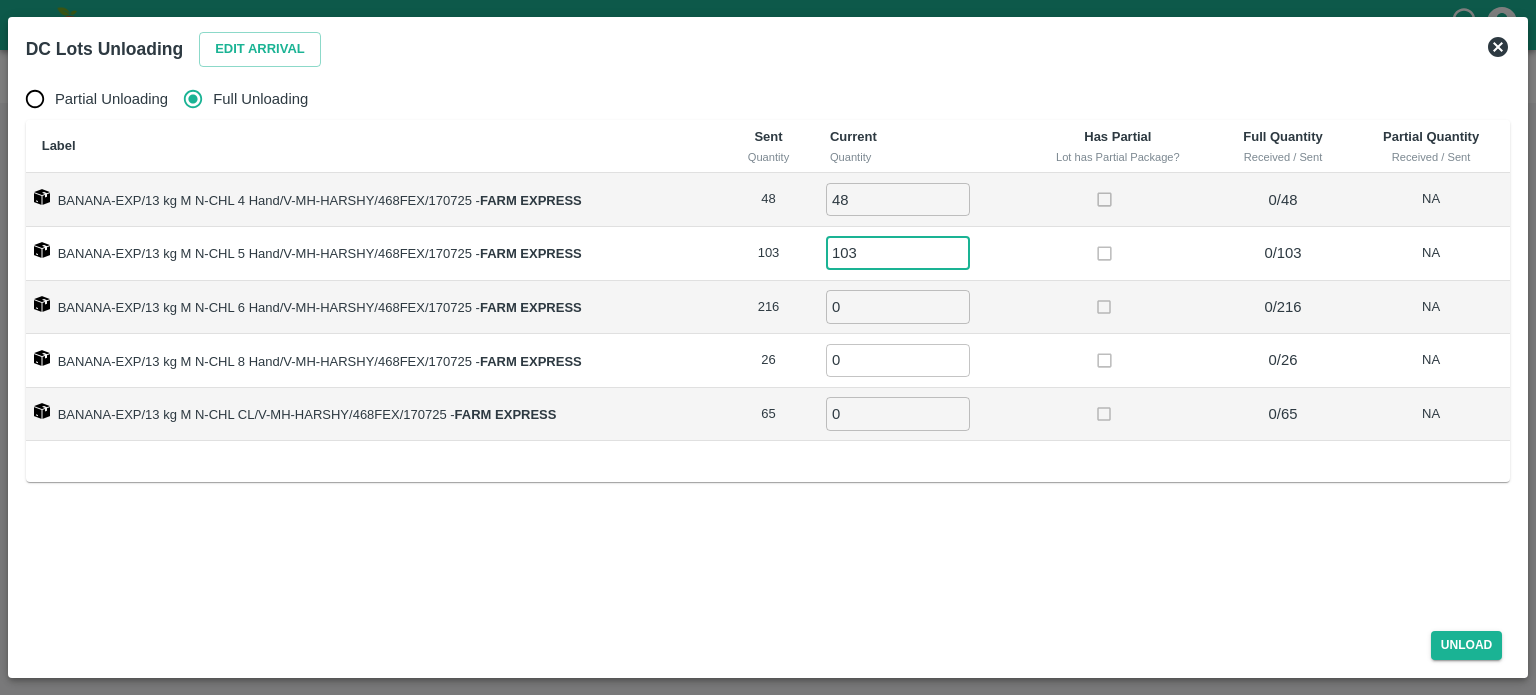 type on "103" 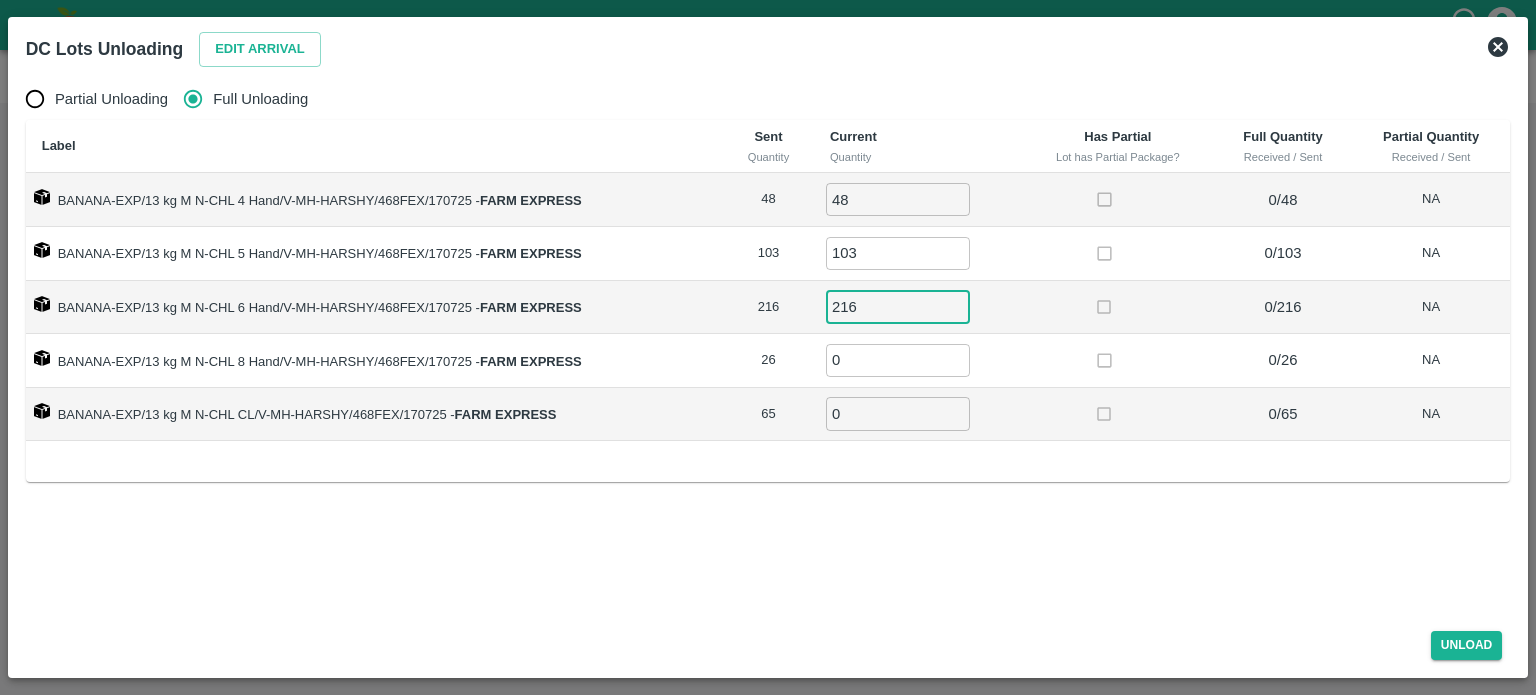 type on "216" 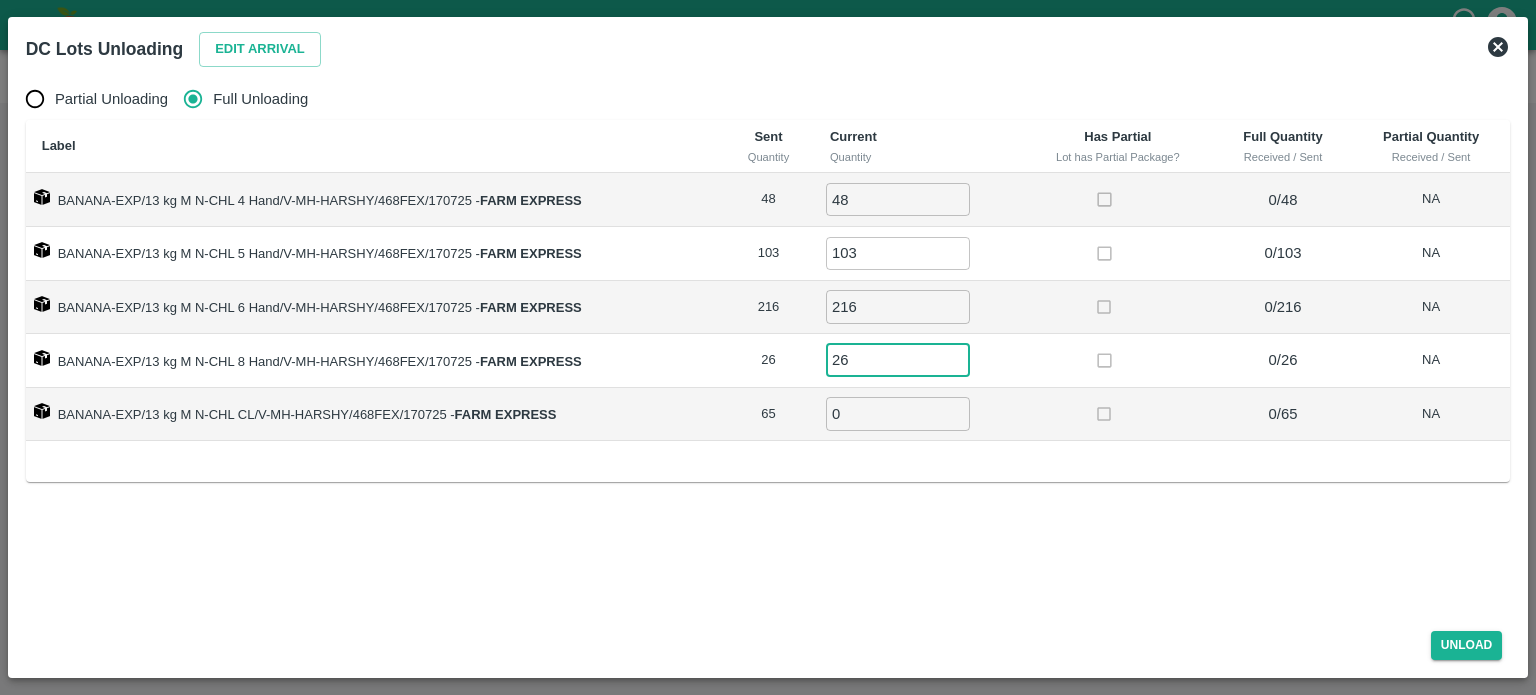 type on "26" 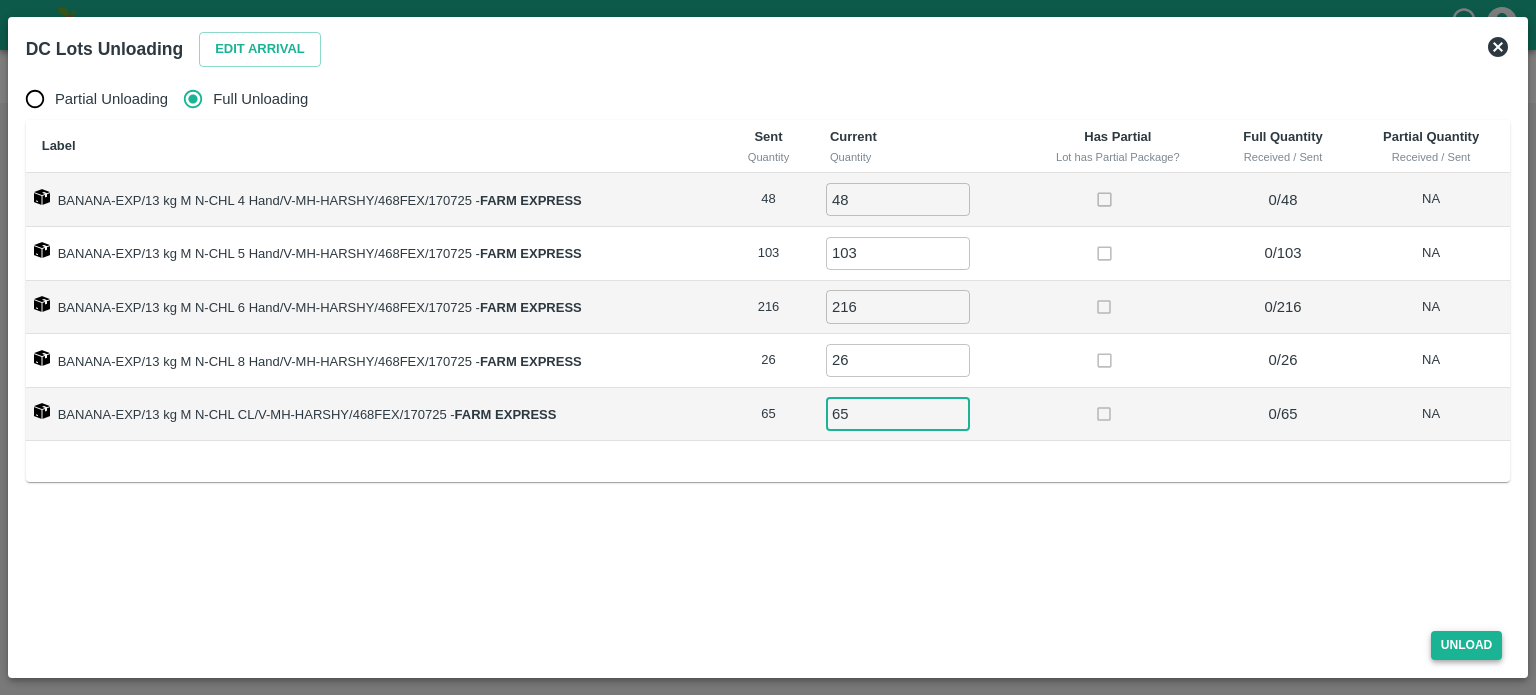 type on "65" 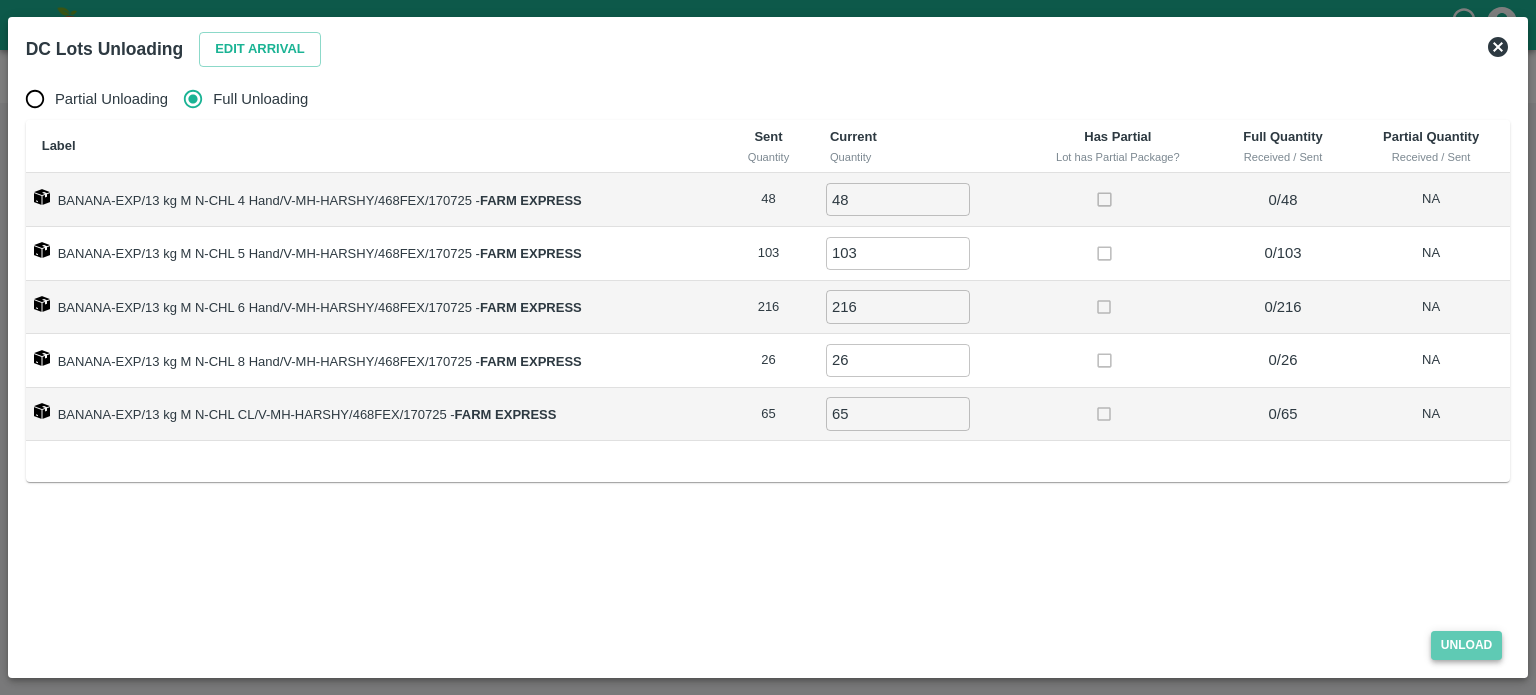 click on "Unload" at bounding box center (1467, 645) 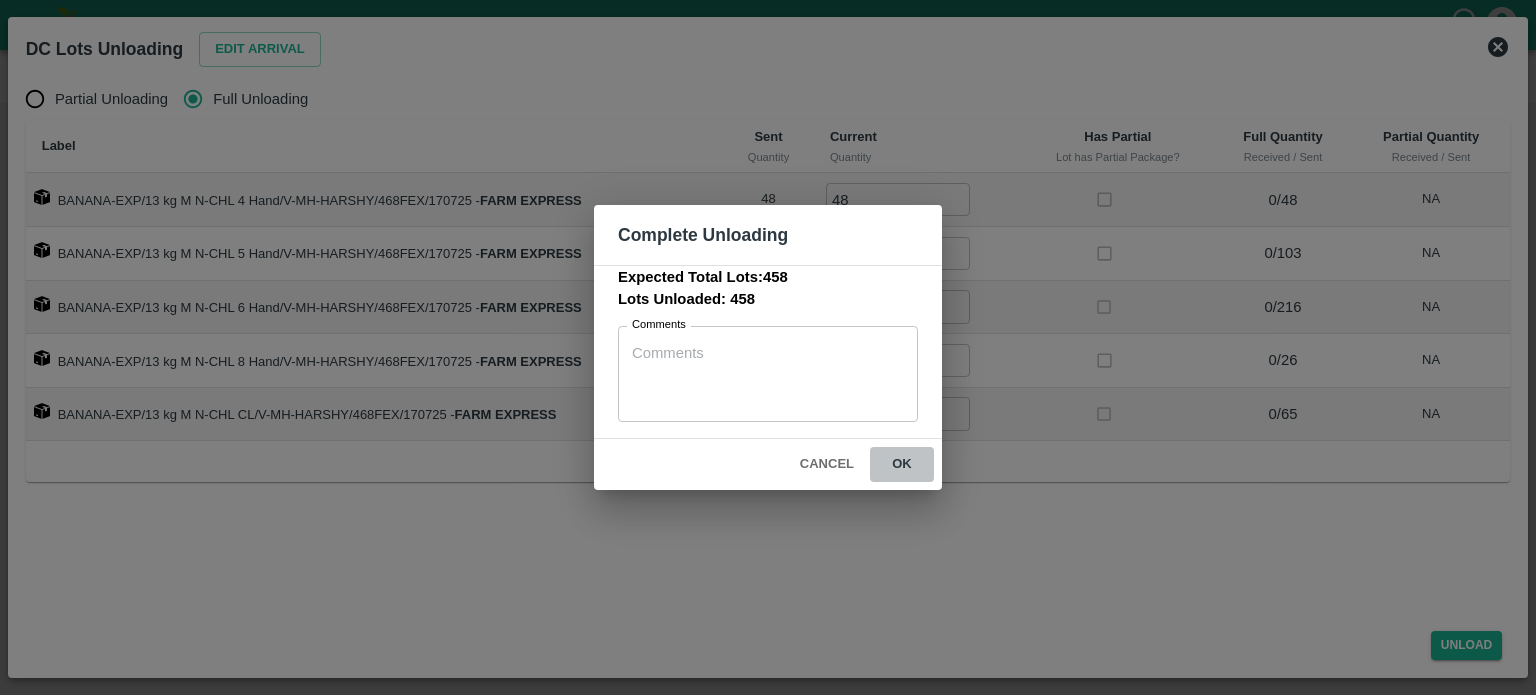 click on "ok" at bounding box center (902, 464) 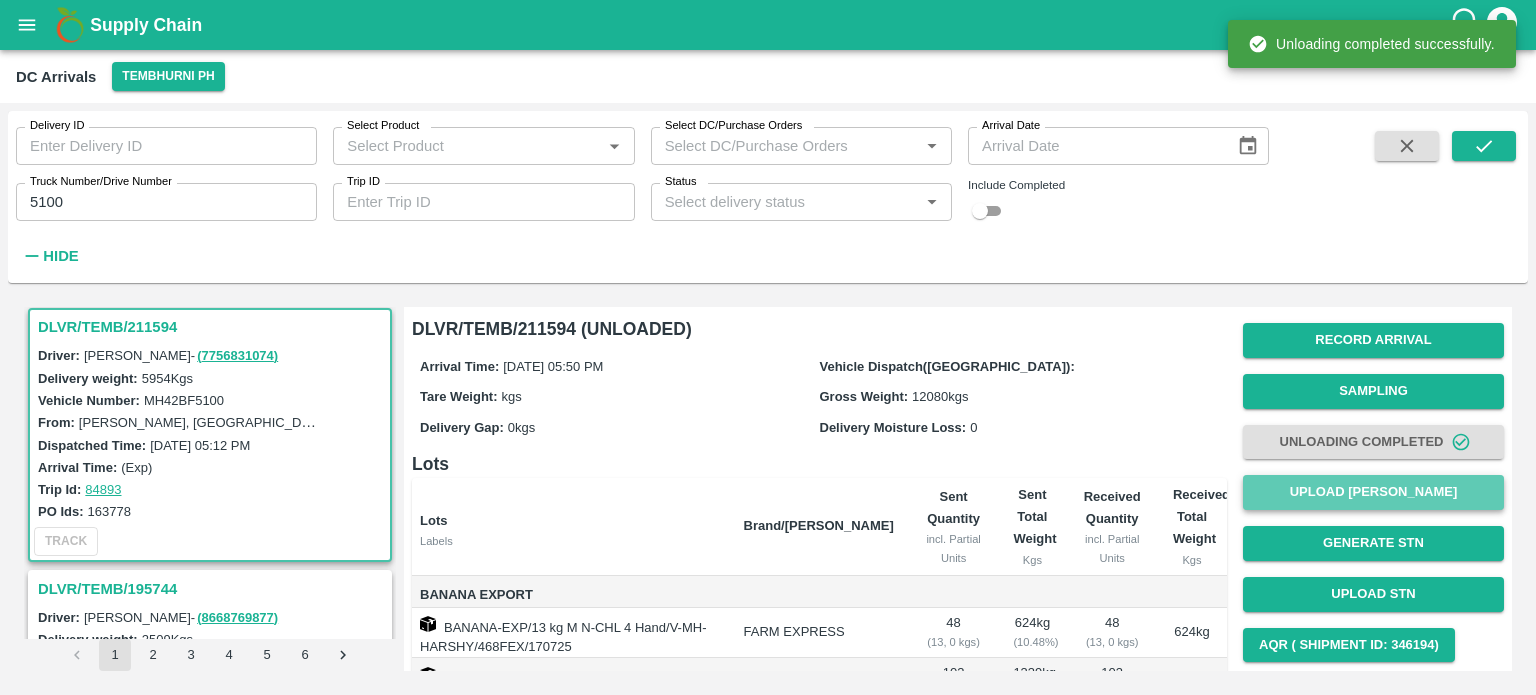 click on "Upload [PERSON_NAME]" at bounding box center [1373, 492] 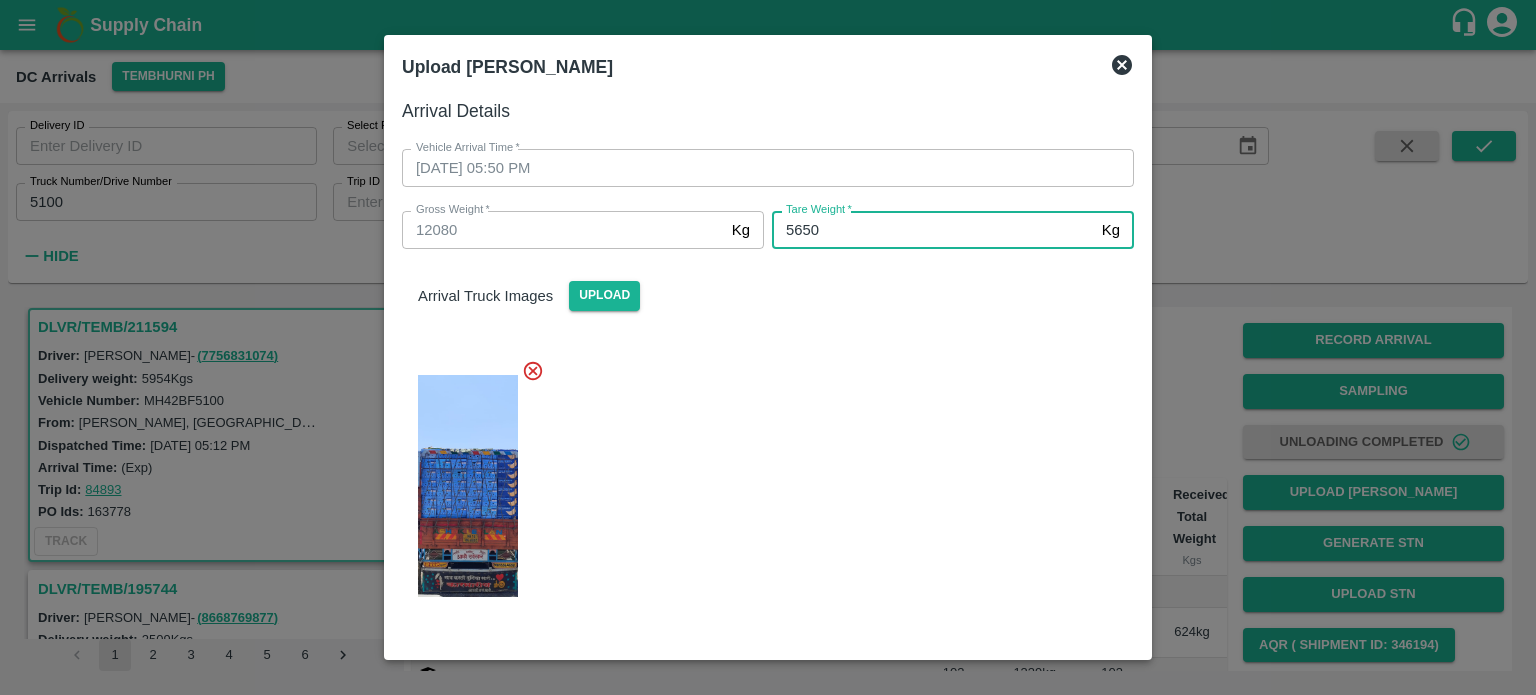 type on "5650" 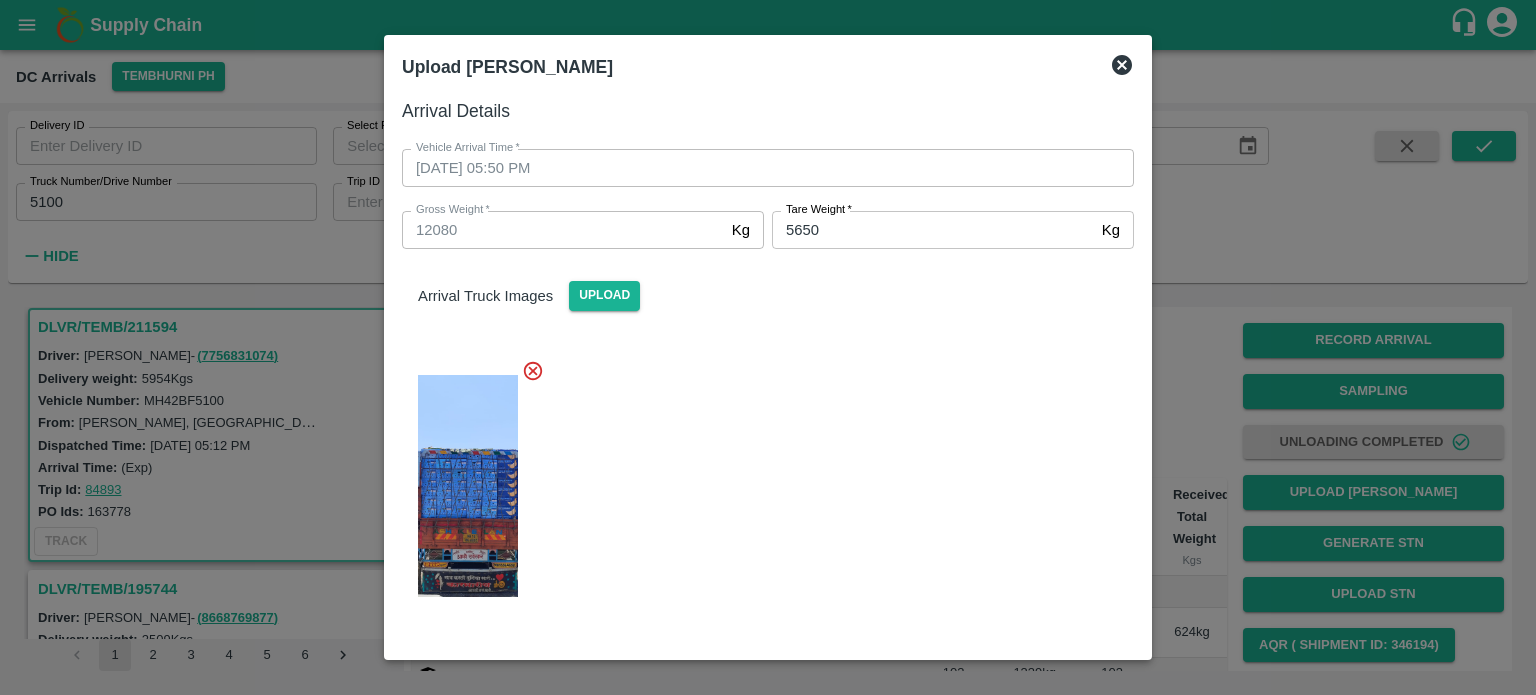 click at bounding box center (760, 480) 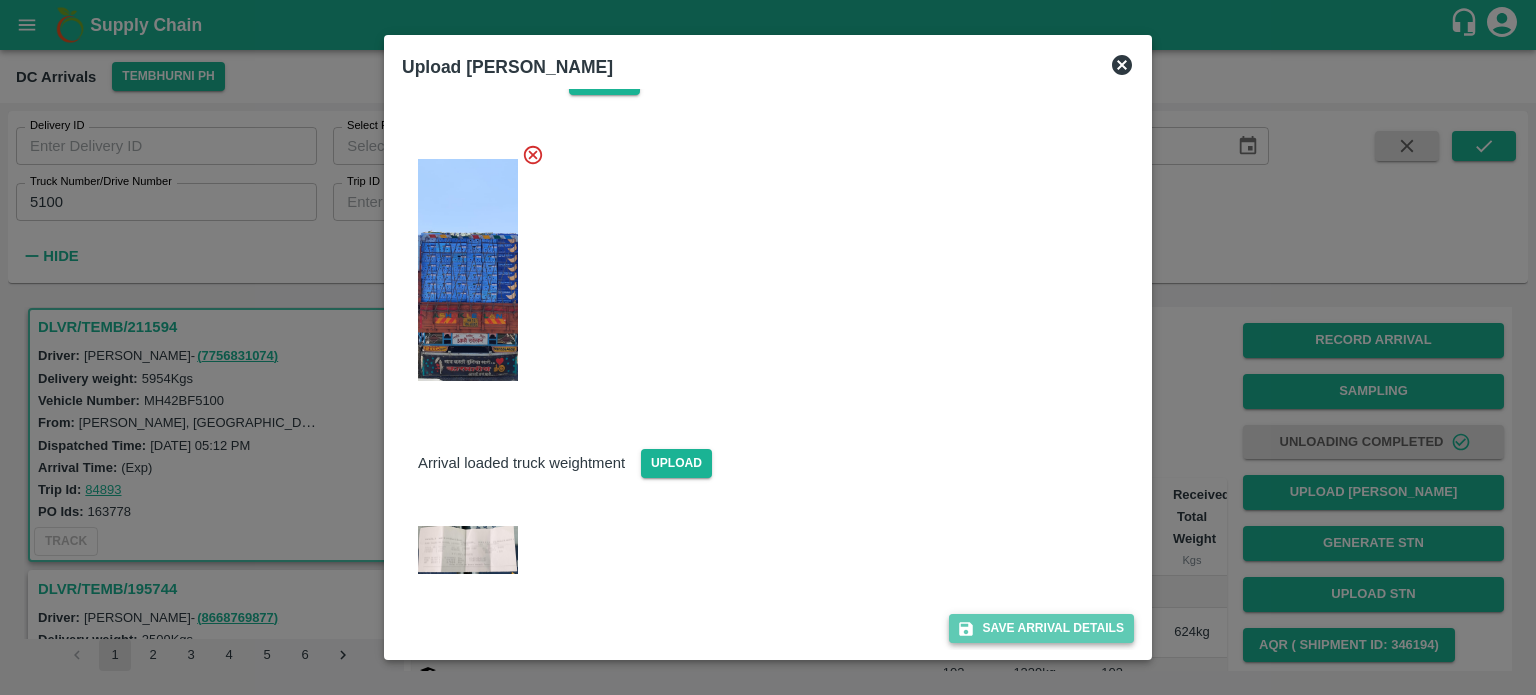 click on "Save Arrival Details" at bounding box center [1041, 628] 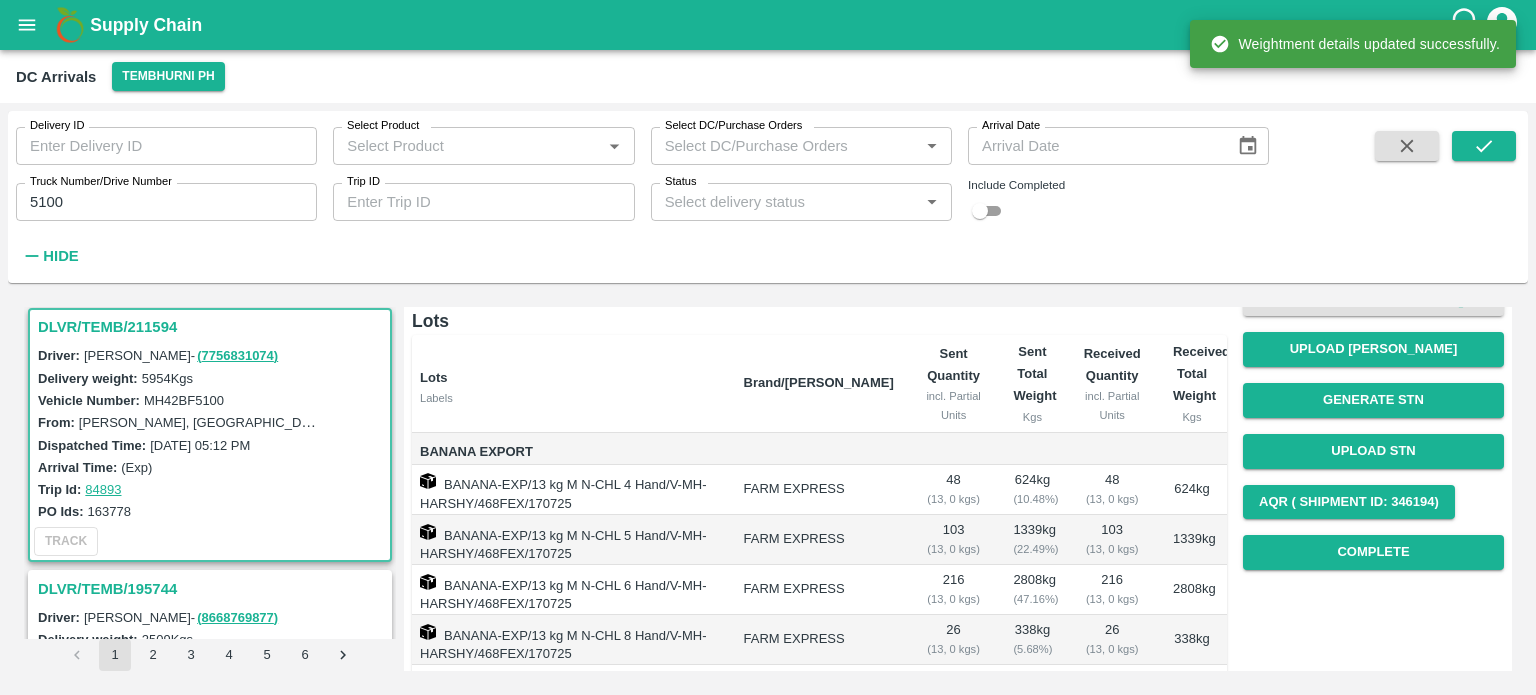 scroll, scrollTop: 144, scrollLeft: 0, axis: vertical 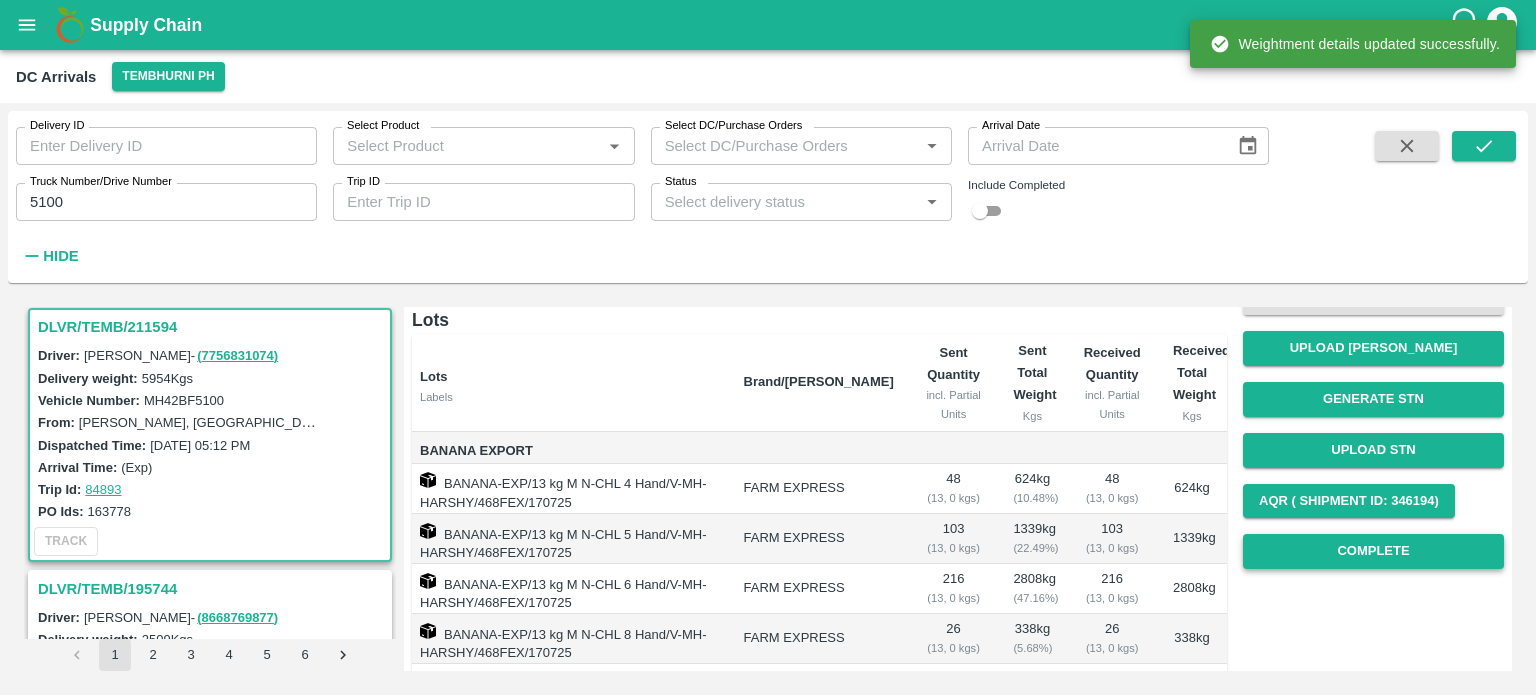 click on "Complete" at bounding box center [1373, 551] 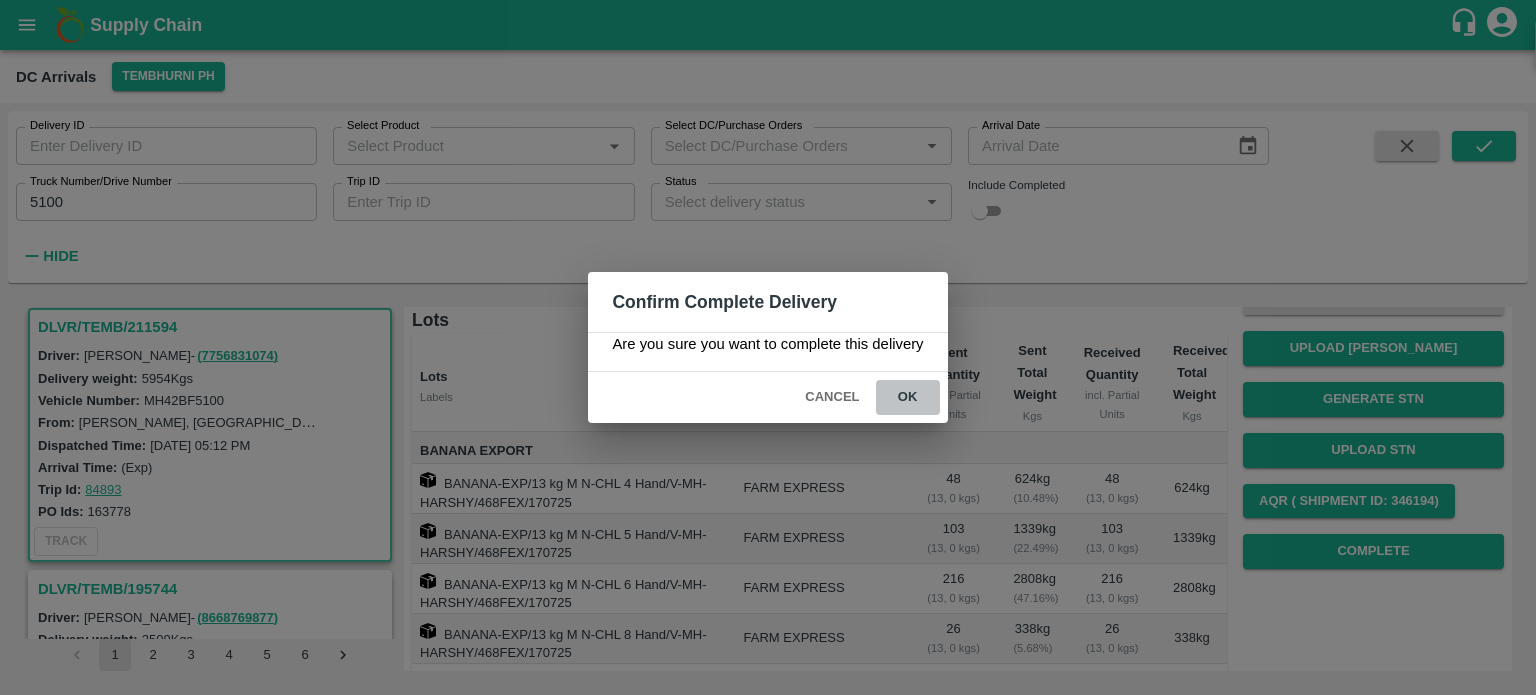 click on "ok" at bounding box center [908, 397] 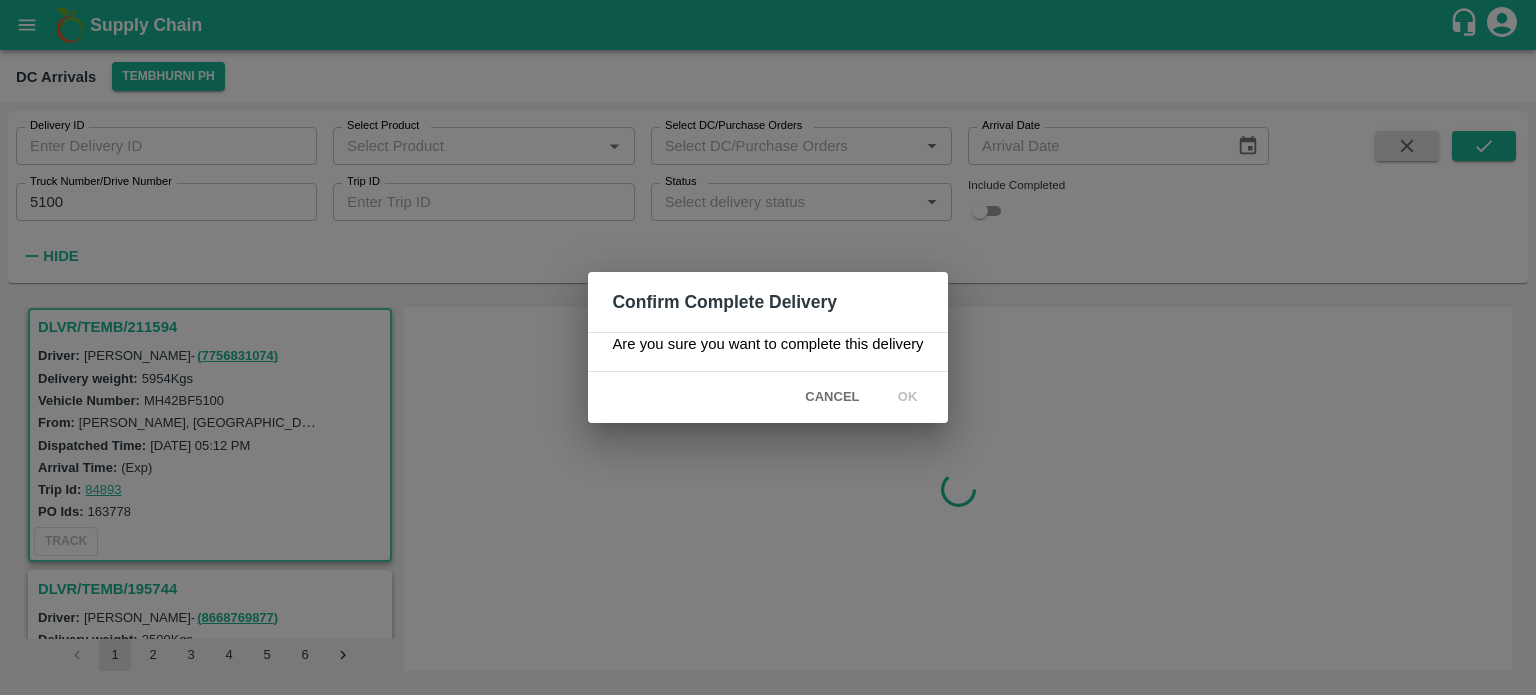 scroll, scrollTop: 0, scrollLeft: 0, axis: both 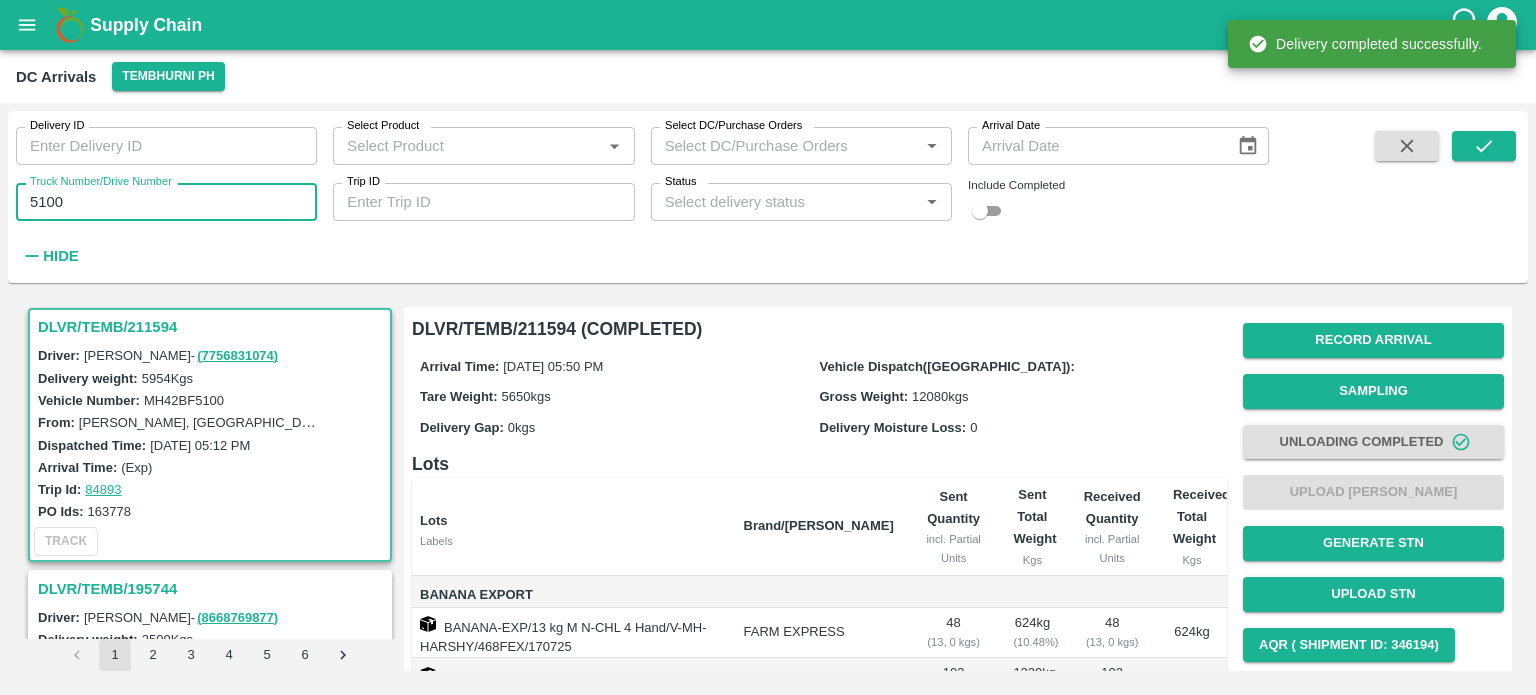 click on "5100" at bounding box center (166, 202) 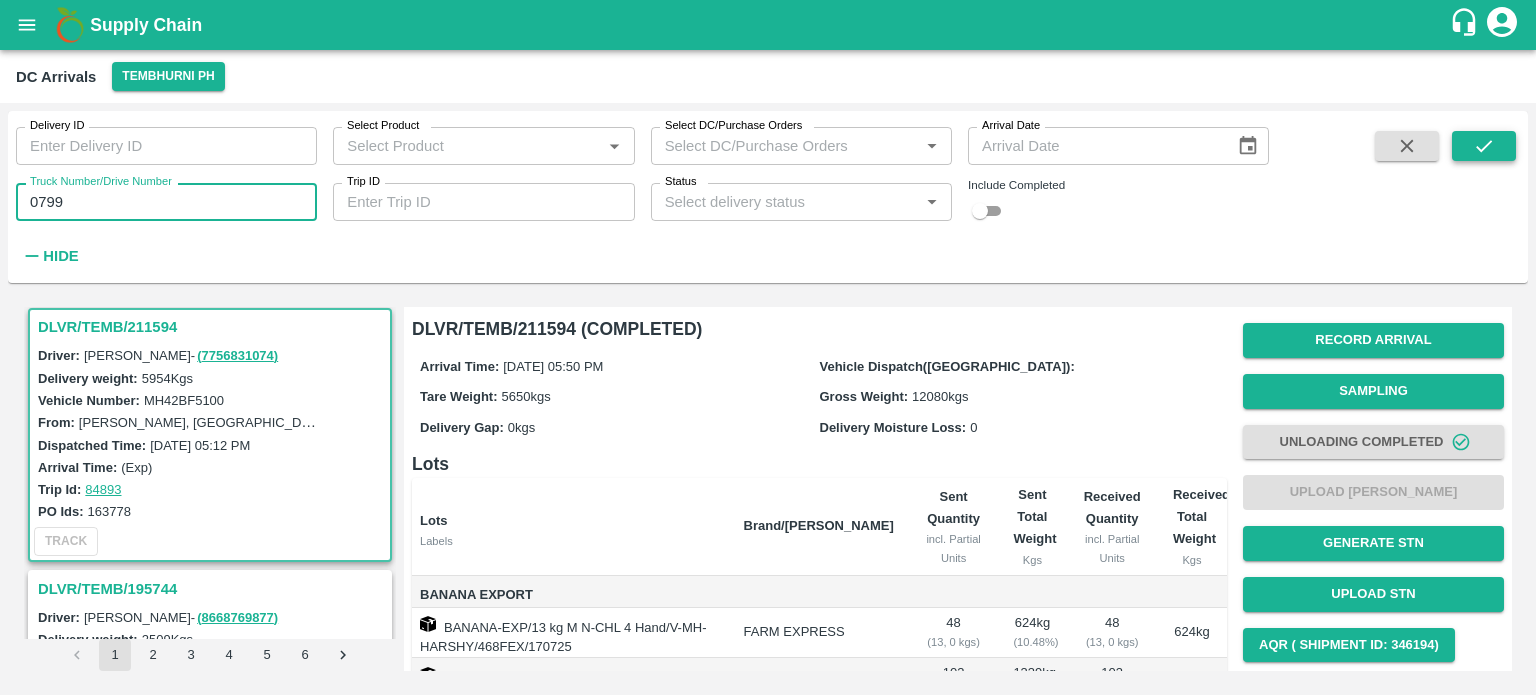 type on "0799" 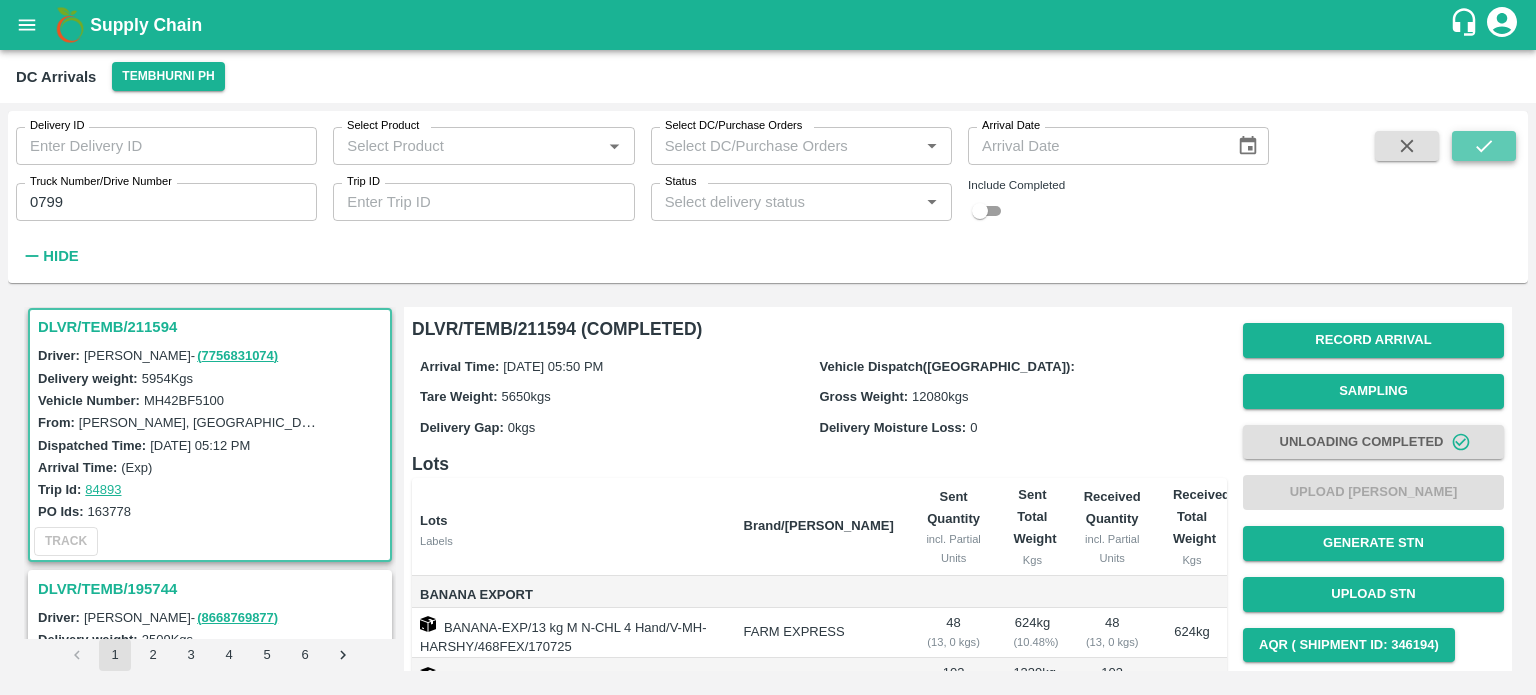 click 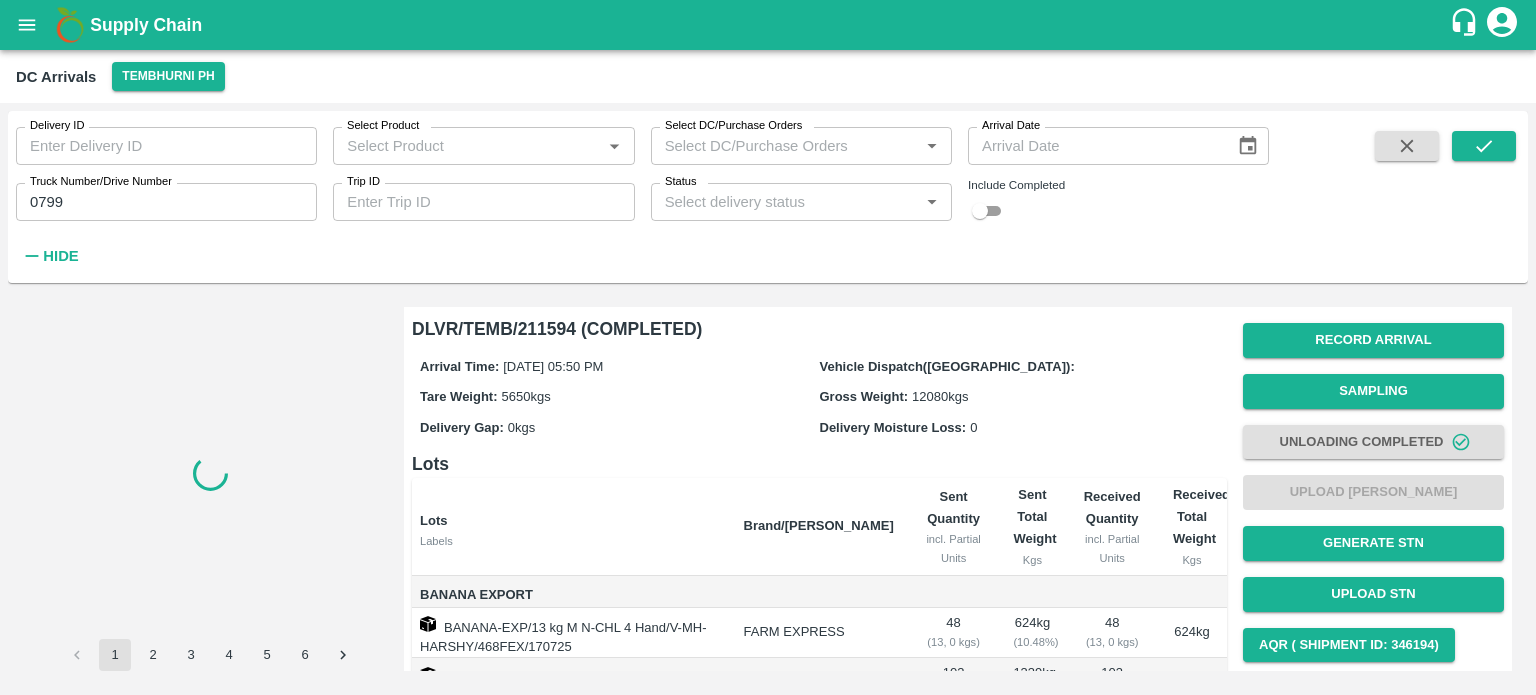 scroll, scrollTop: 0, scrollLeft: 0, axis: both 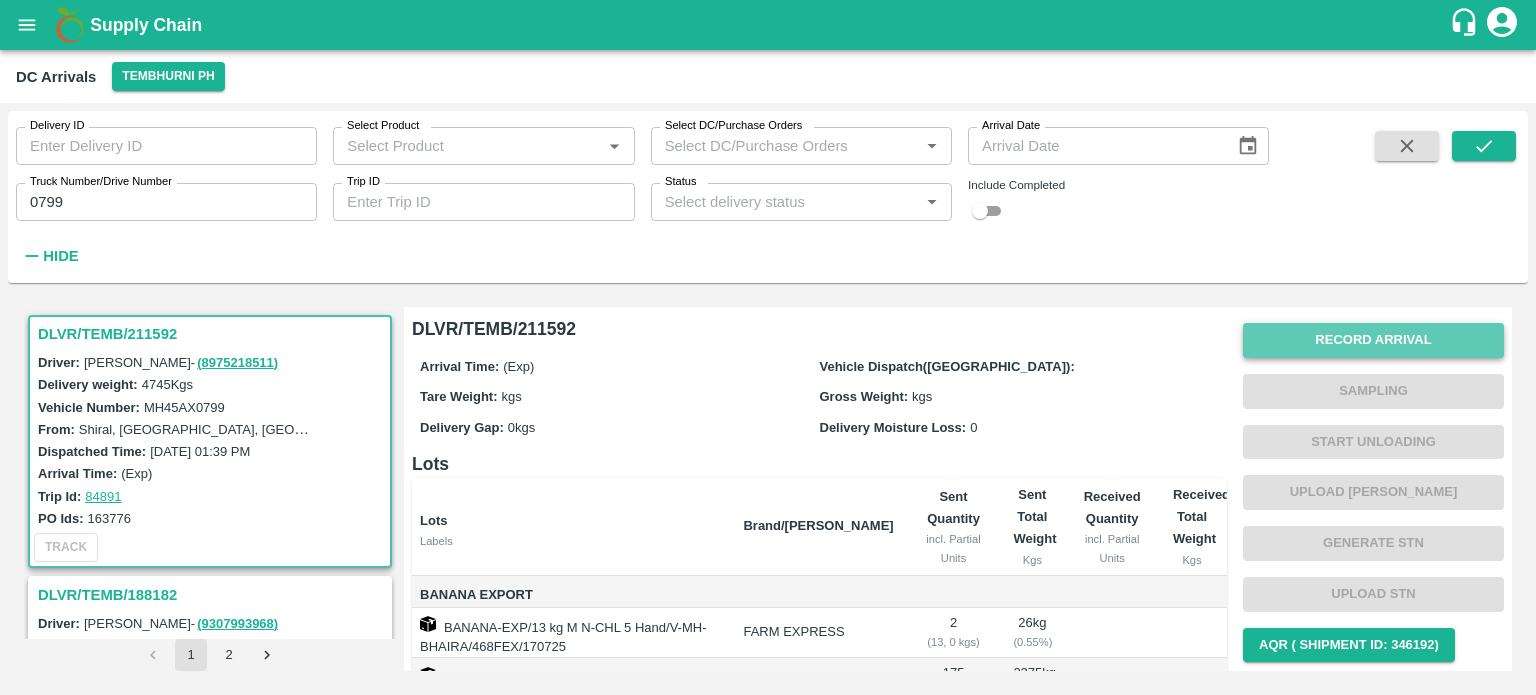 click on "Record Arrival" at bounding box center (1373, 340) 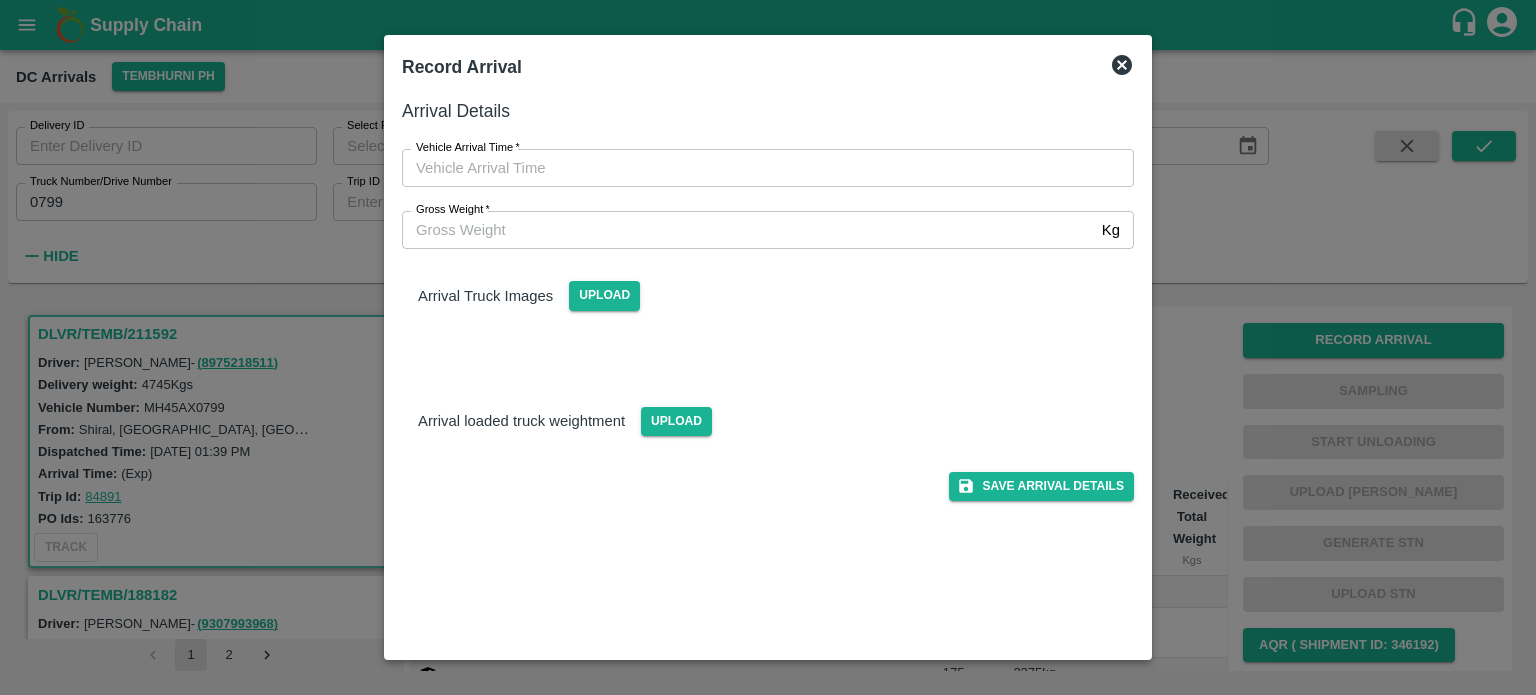 type on "DD/MM/YYYY hh:mm aa" 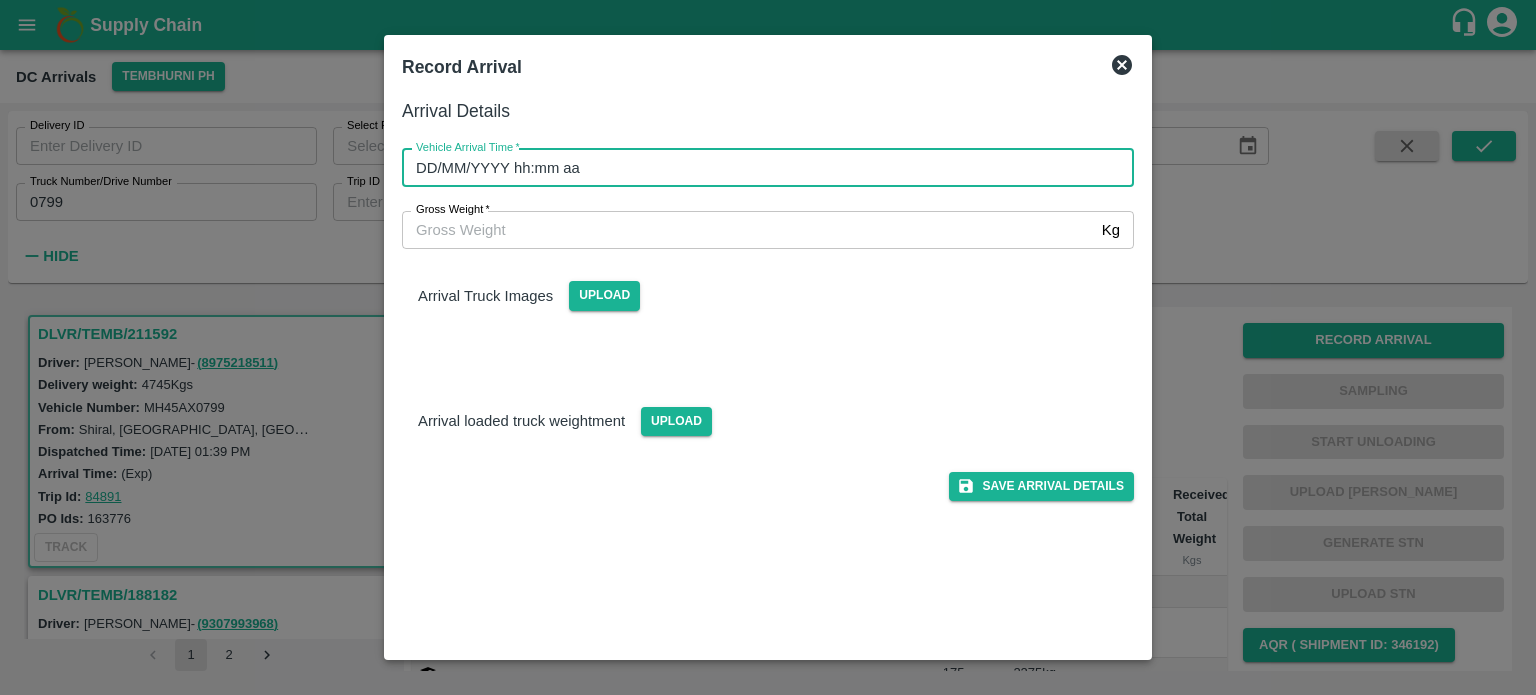 click on "DD/MM/YYYY hh:mm aa" at bounding box center (761, 168) 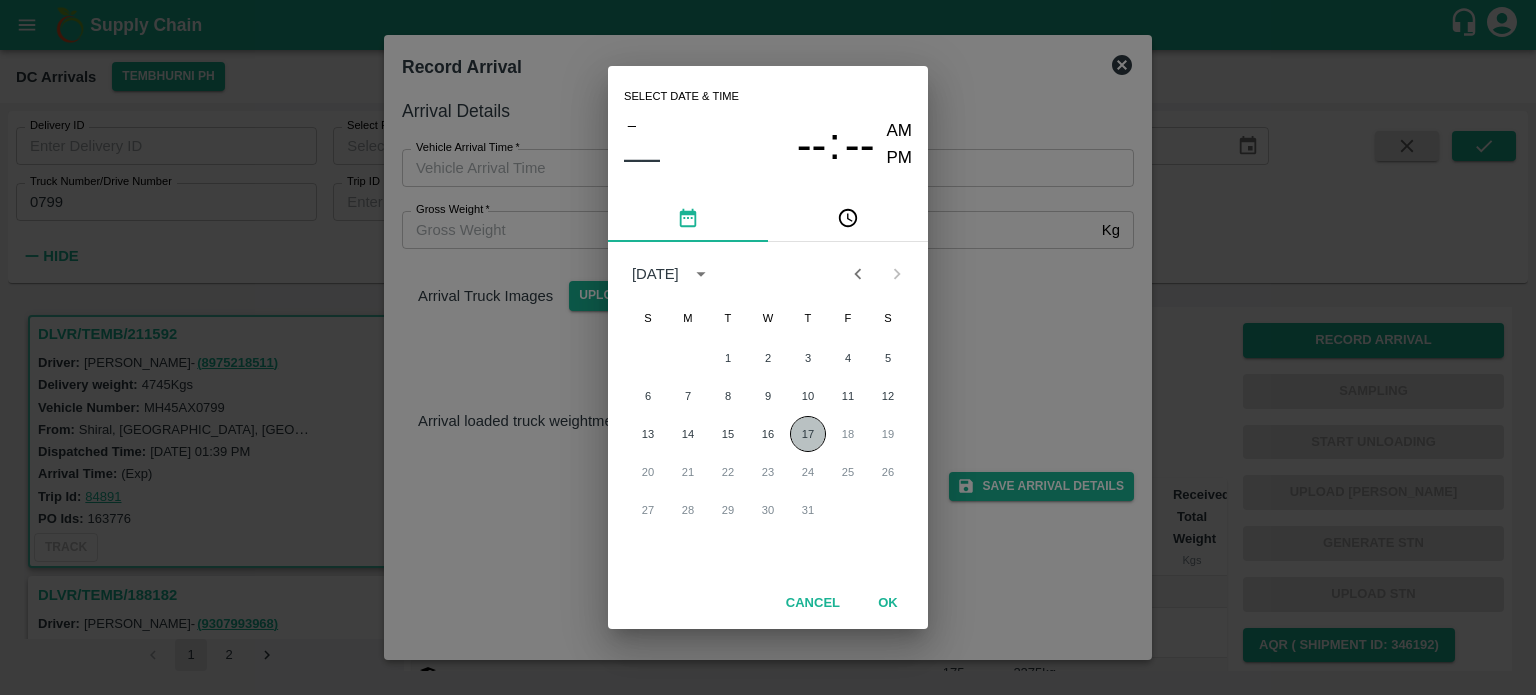 click on "17" at bounding box center (808, 434) 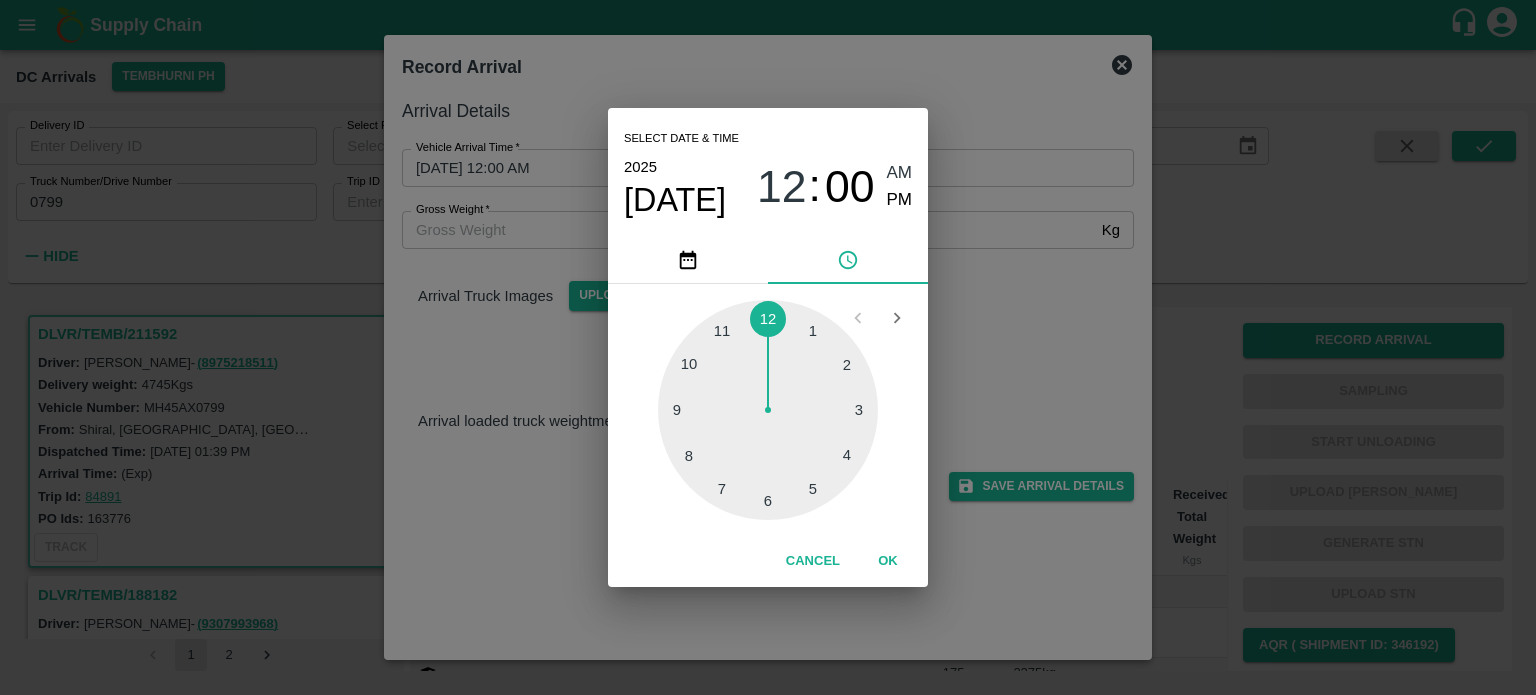 click at bounding box center [768, 410] 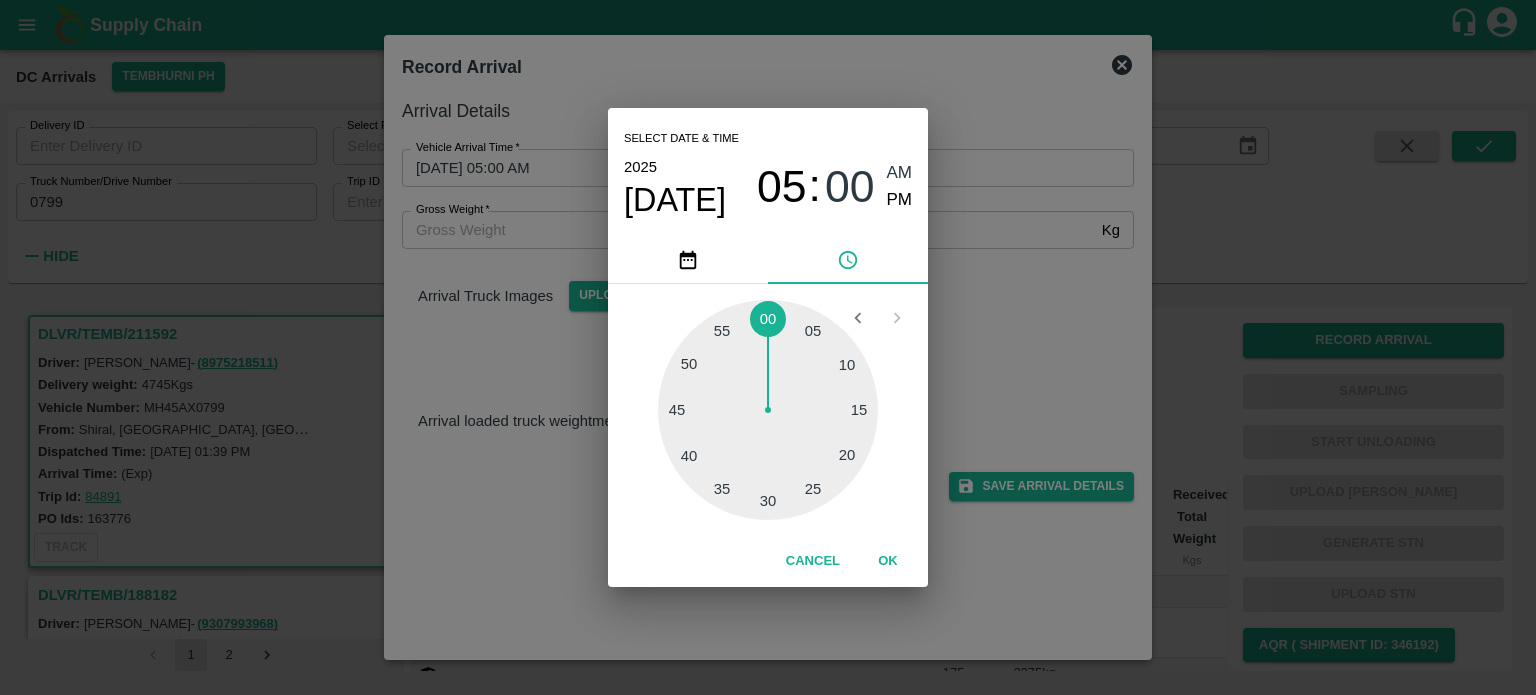 click at bounding box center (768, 410) 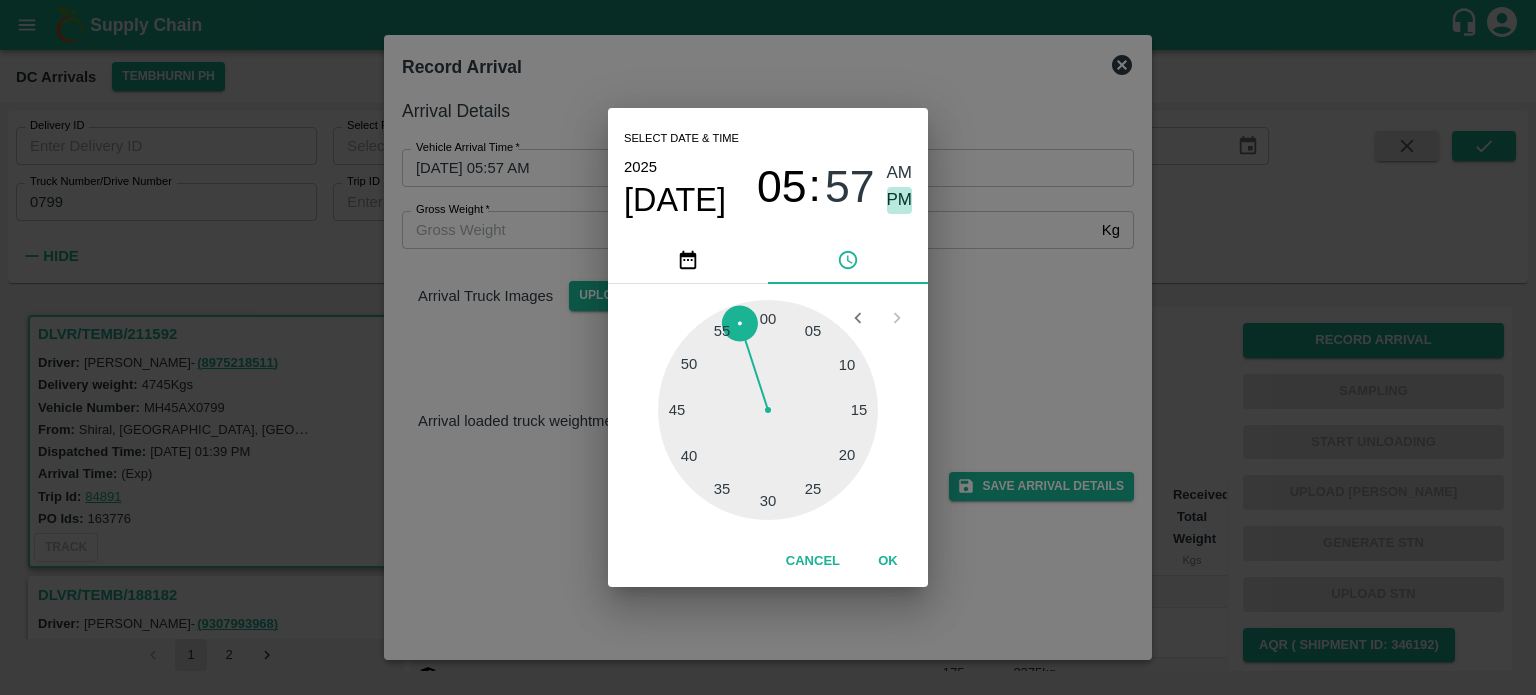 click on "PM" at bounding box center [900, 200] 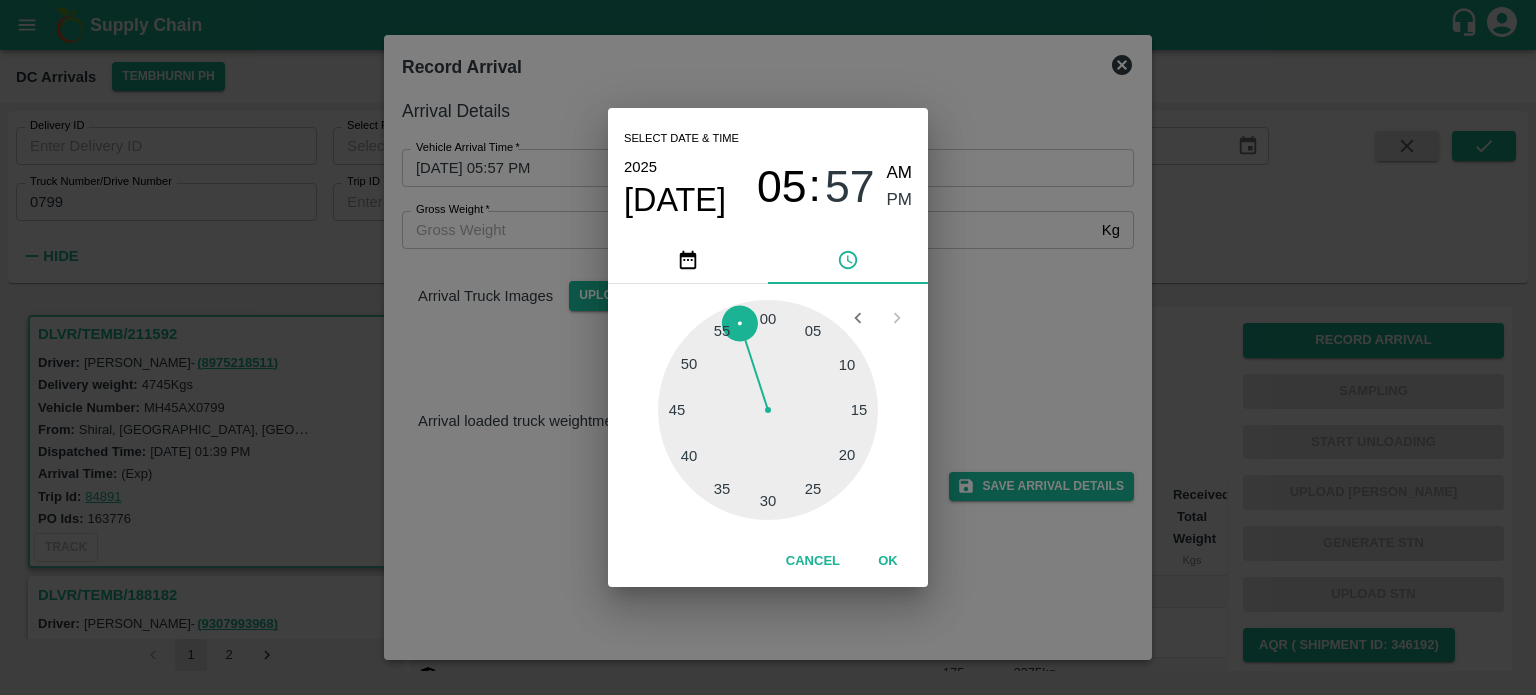 click on "Select date & time [DATE] 05 : 57 AM PM 05 10 15 20 25 30 35 40 45 50 55 00 Cancel OK" at bounding box center [768, 347] 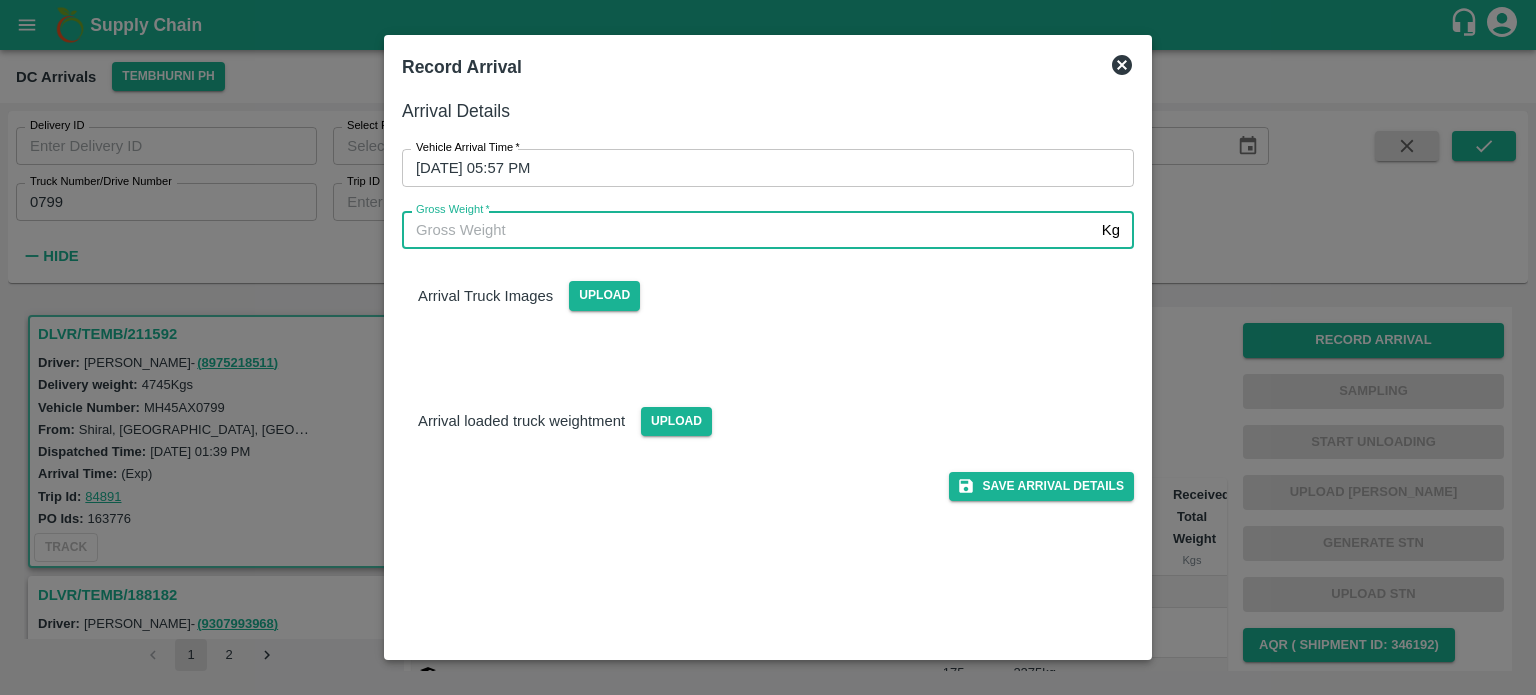 click on "Gross Weight   *" at bounding box center (748, 230) 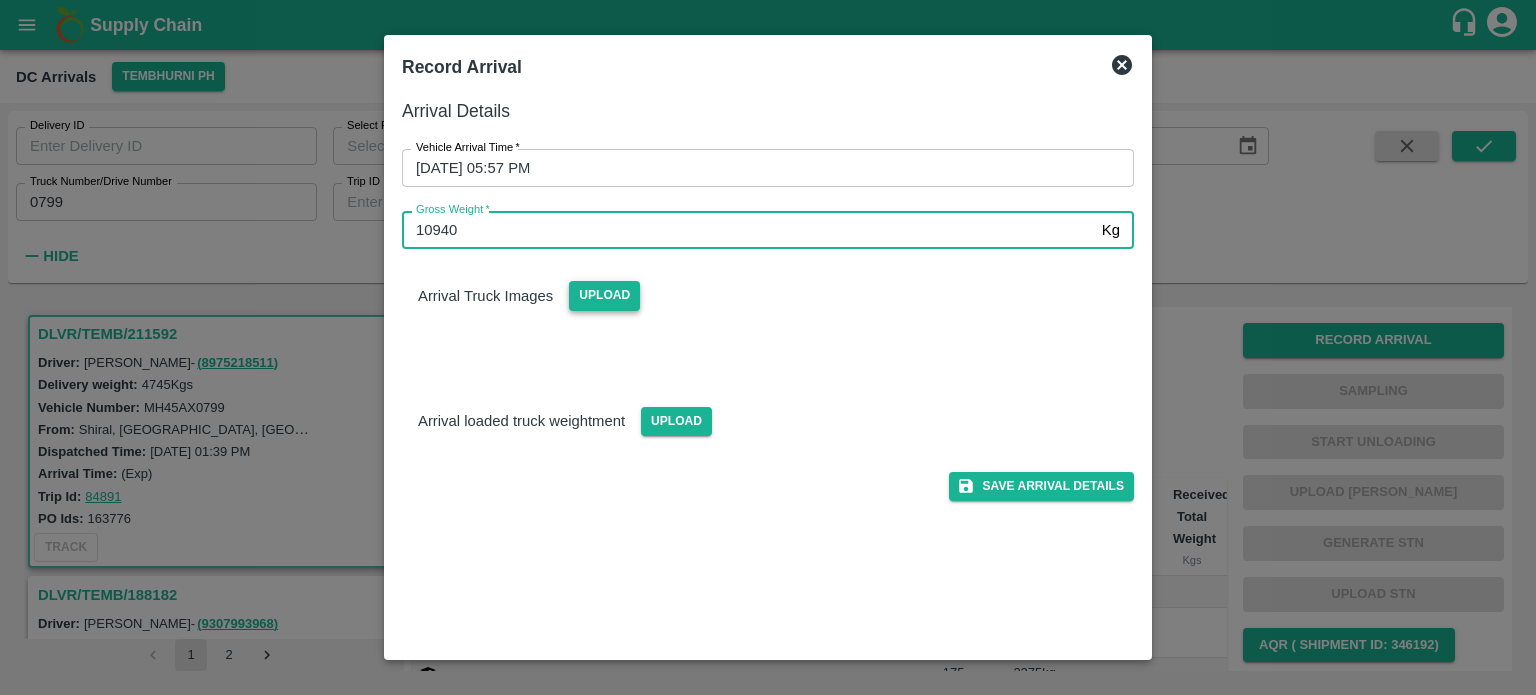type on "10940" 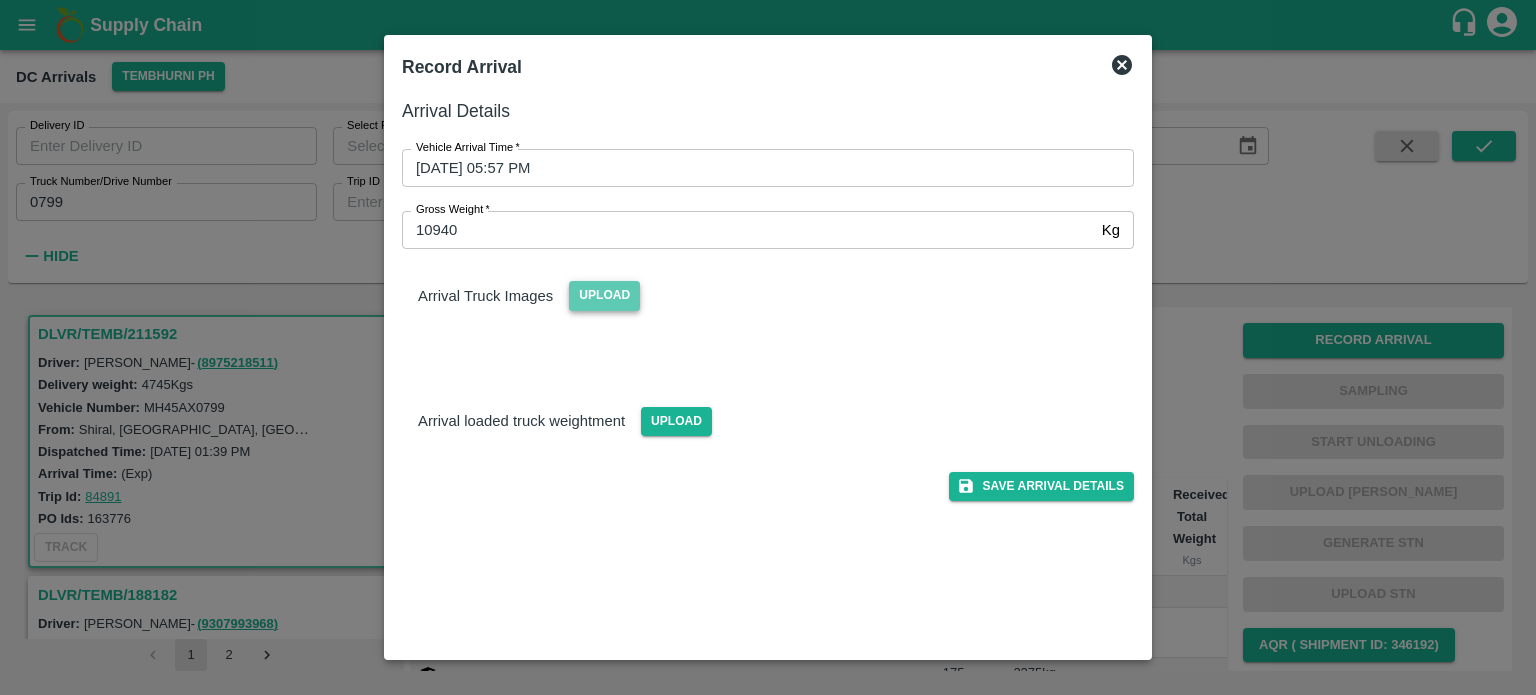 click on "Upload" at bounding box center (604, 295) 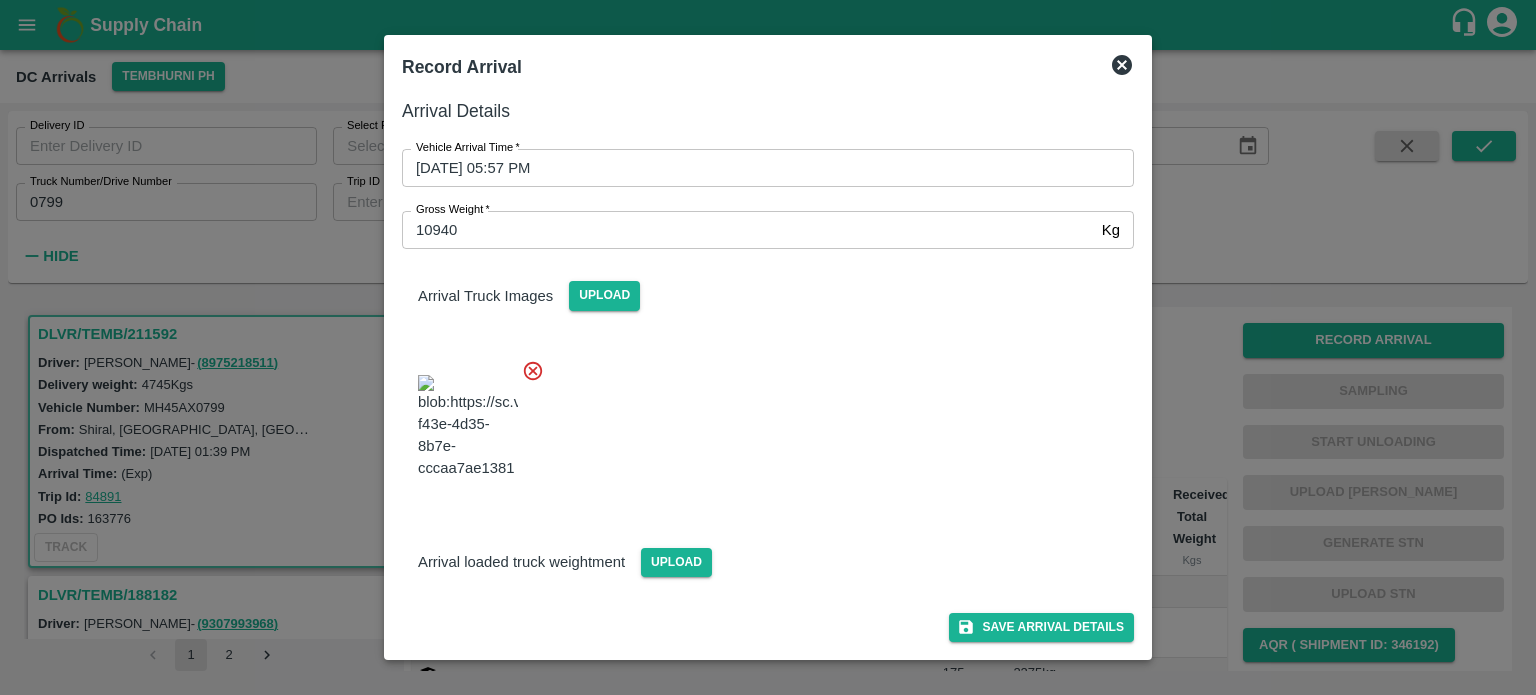 scroll, scrollTop: 116, scrollLeft: 0, axis: vertical 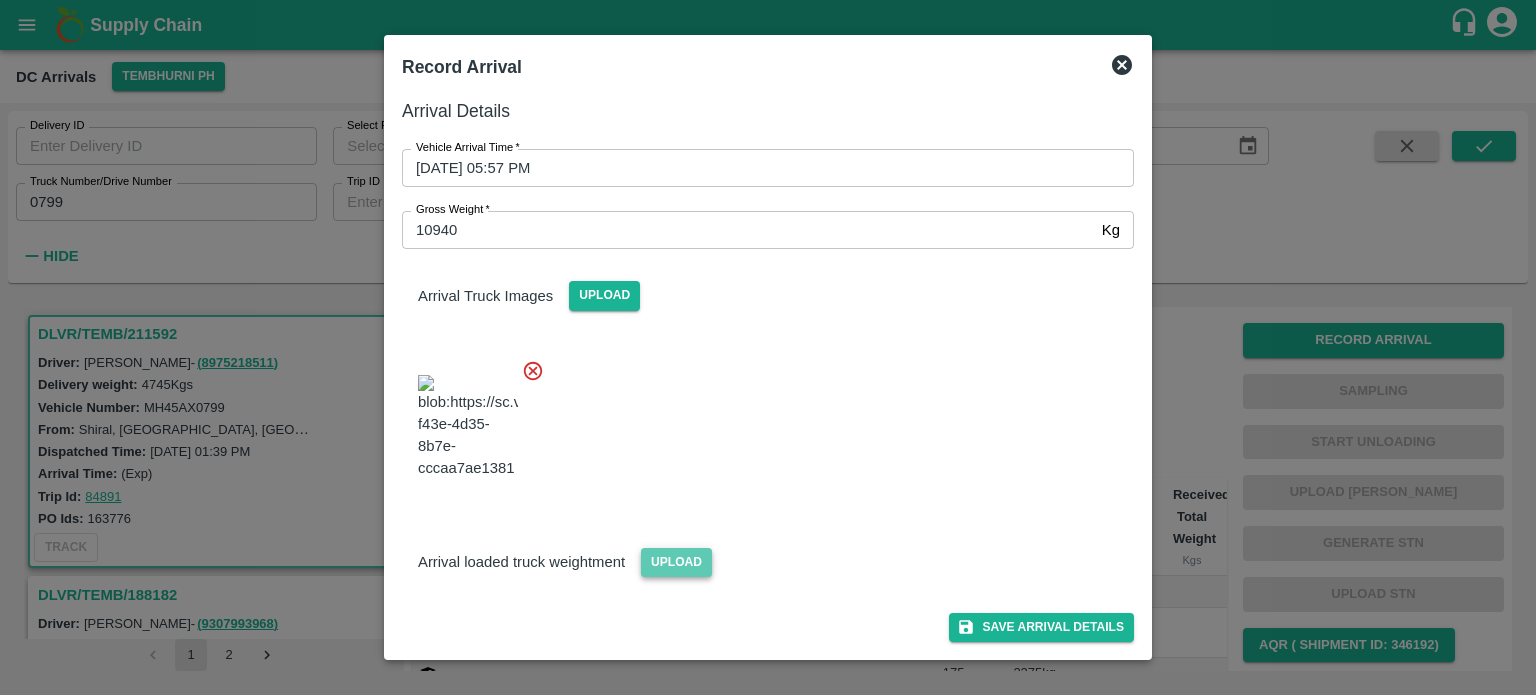 click on "Upload" at bounding box center (676, 562) 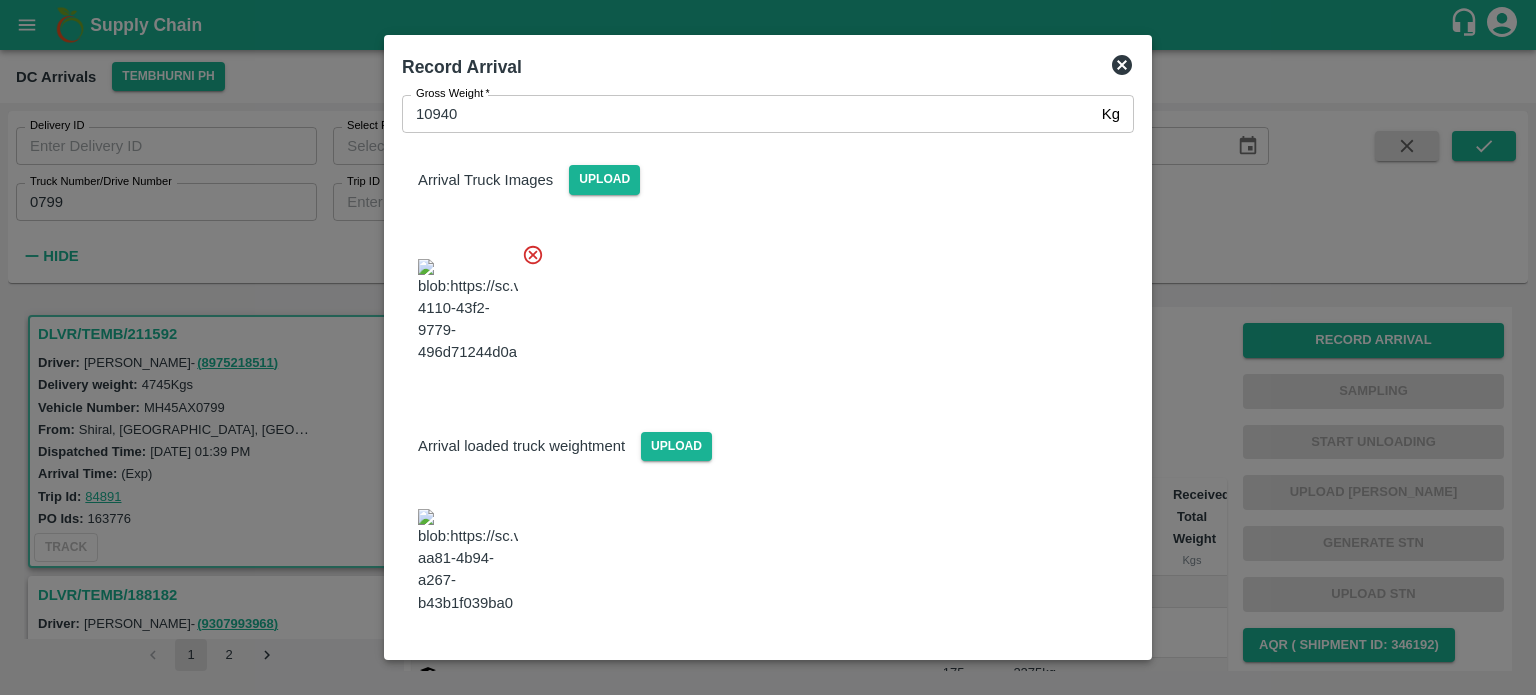 scroll, scrollTop: 346, scrollLeft: 0, axis: vertical 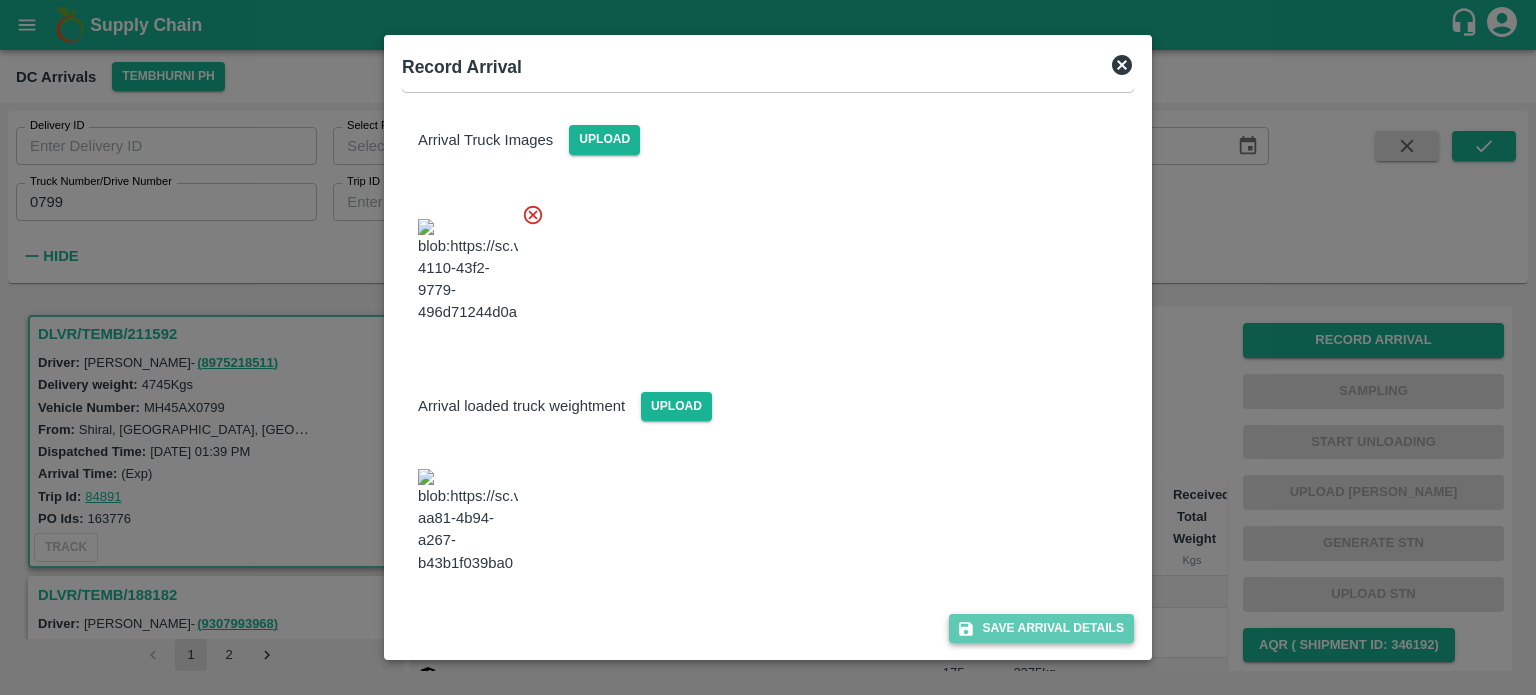 click on "Save Arrival Details" at bounding box center [1041, 628] 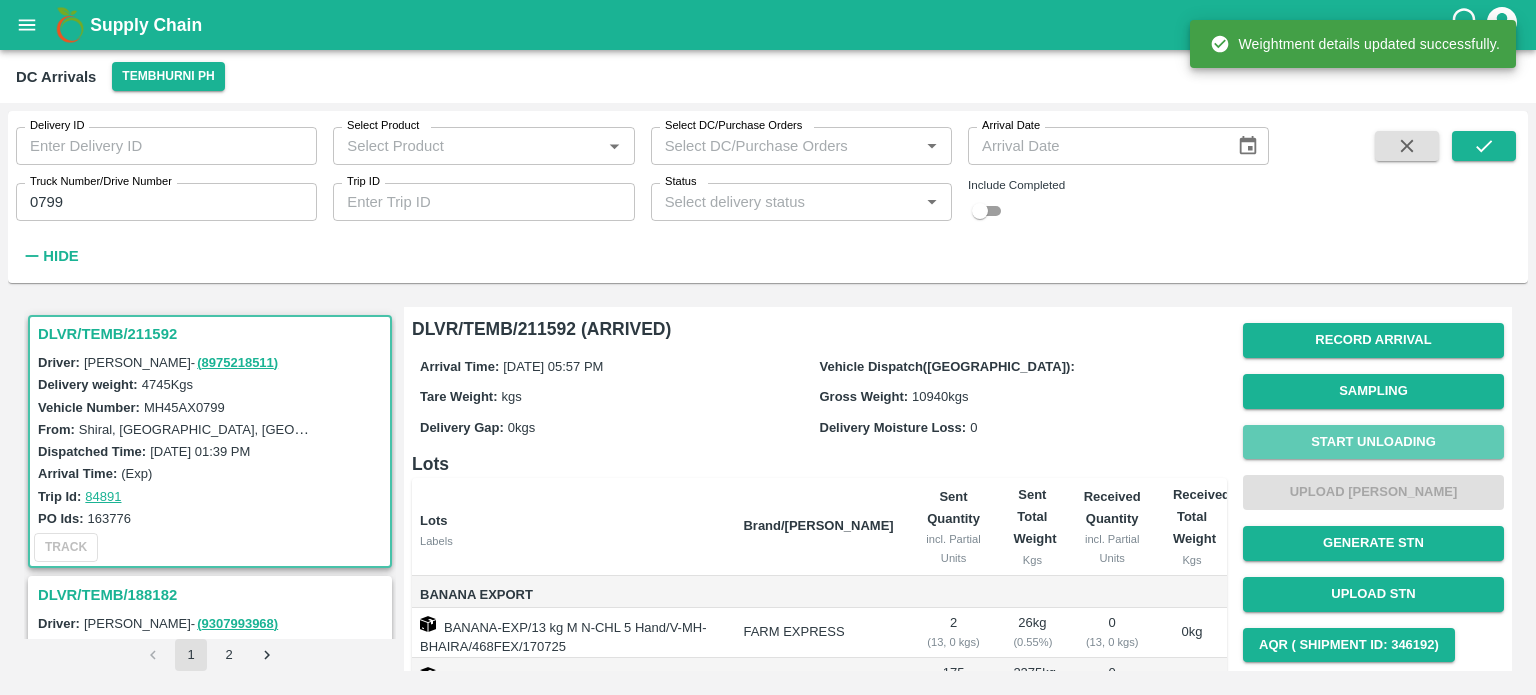 click on "Start Unloading" at bounding box center [1373, 442] 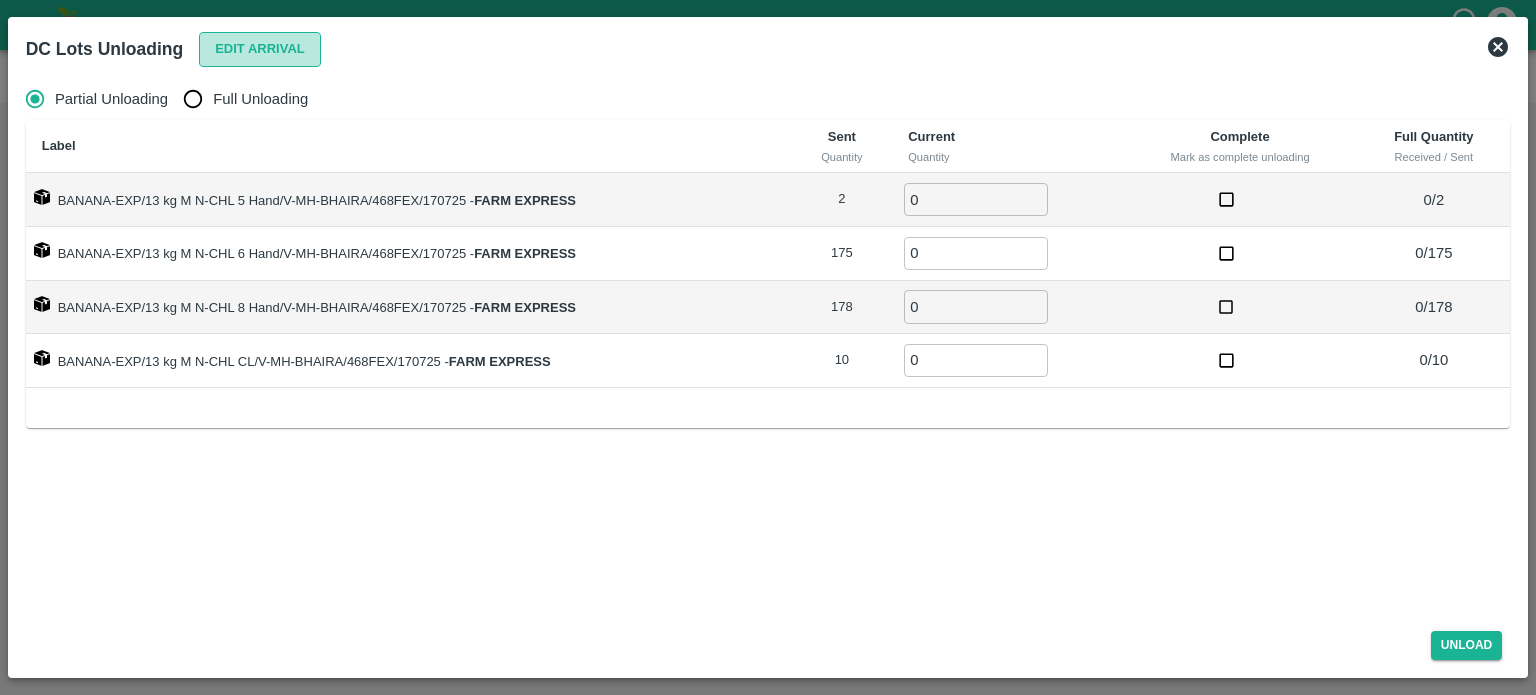 click on "Edit Arrival" at bounding box center [260, 49] 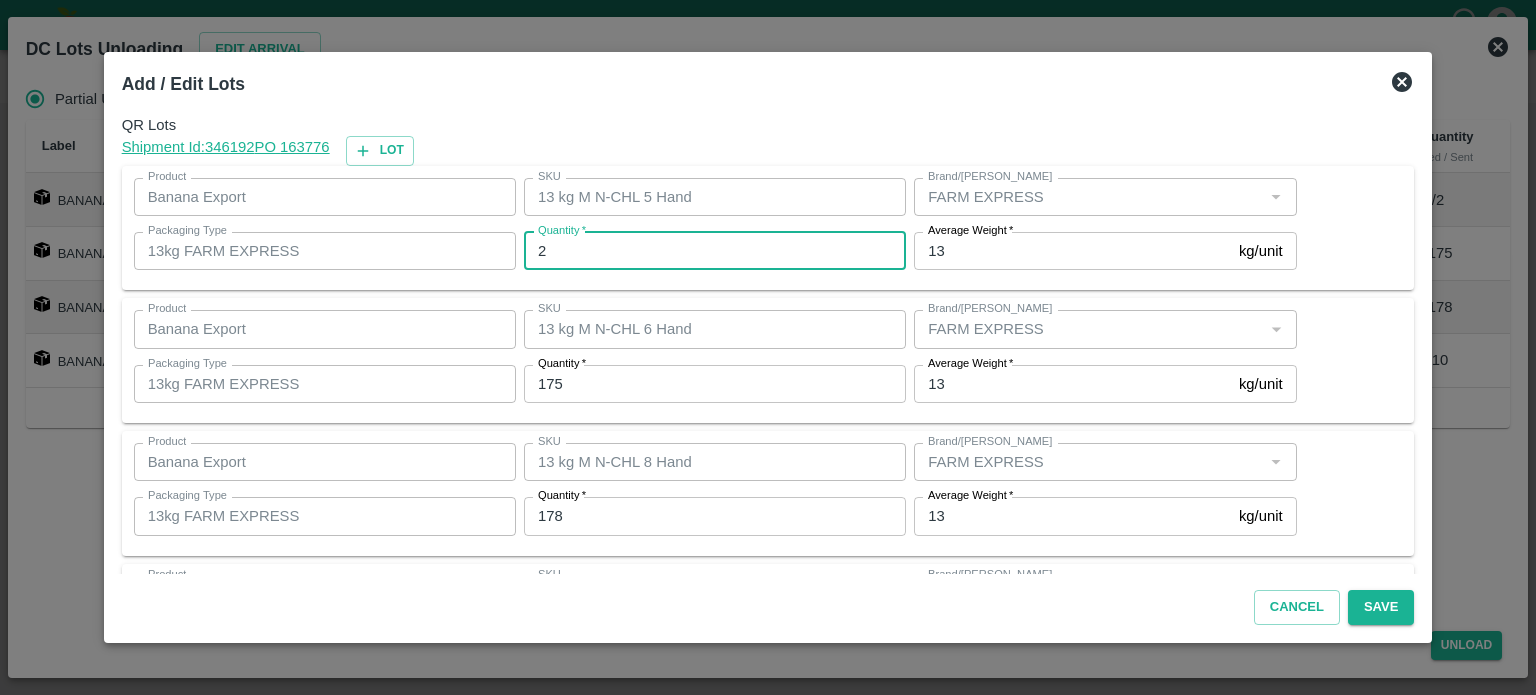 click on "2" at bounding box center (715, 251) 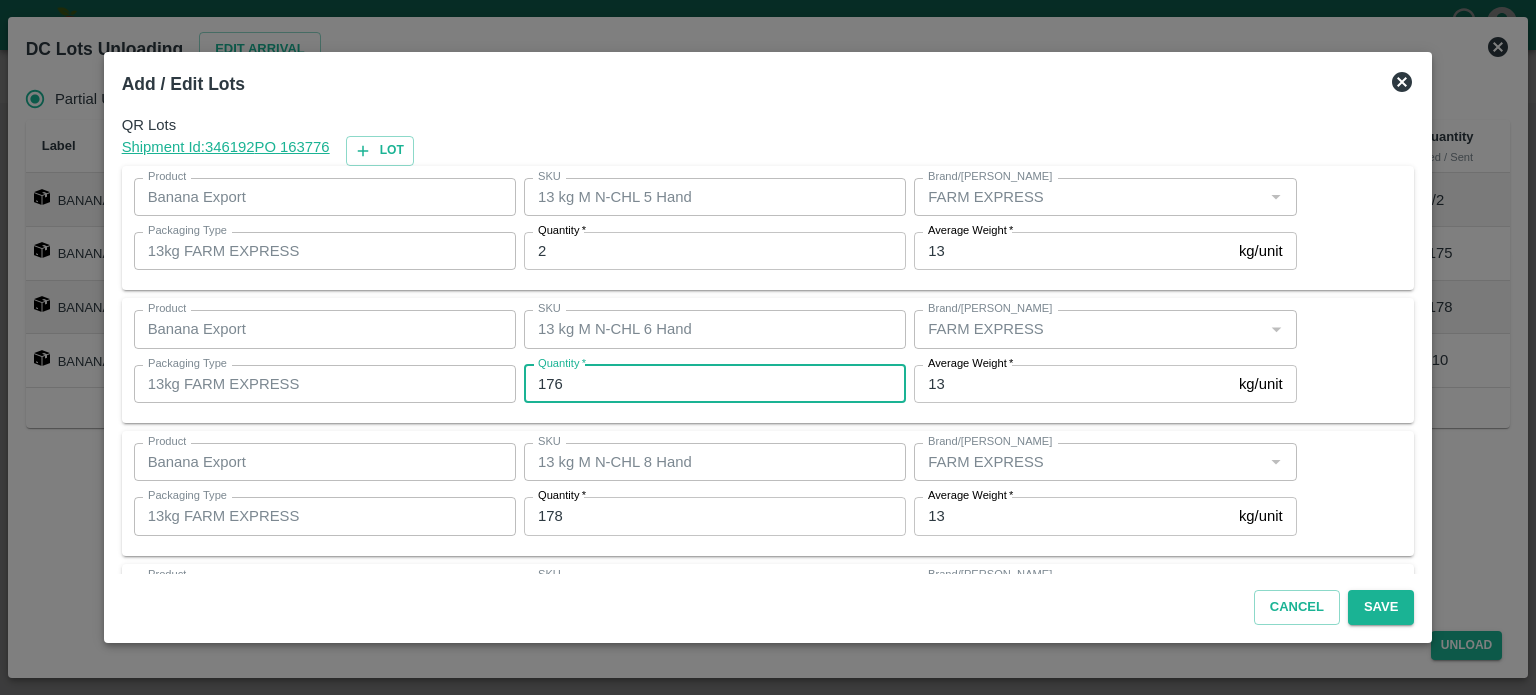 type on "176" 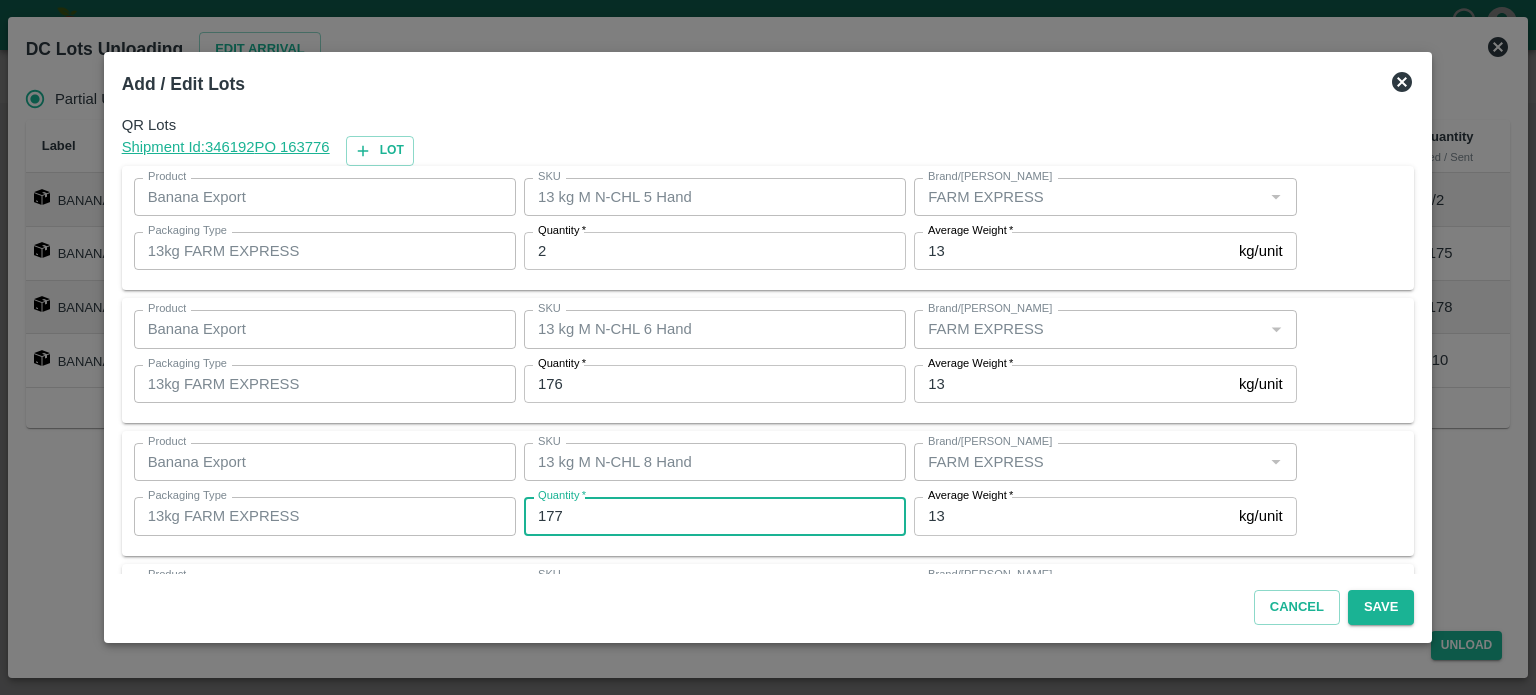 type on "177" 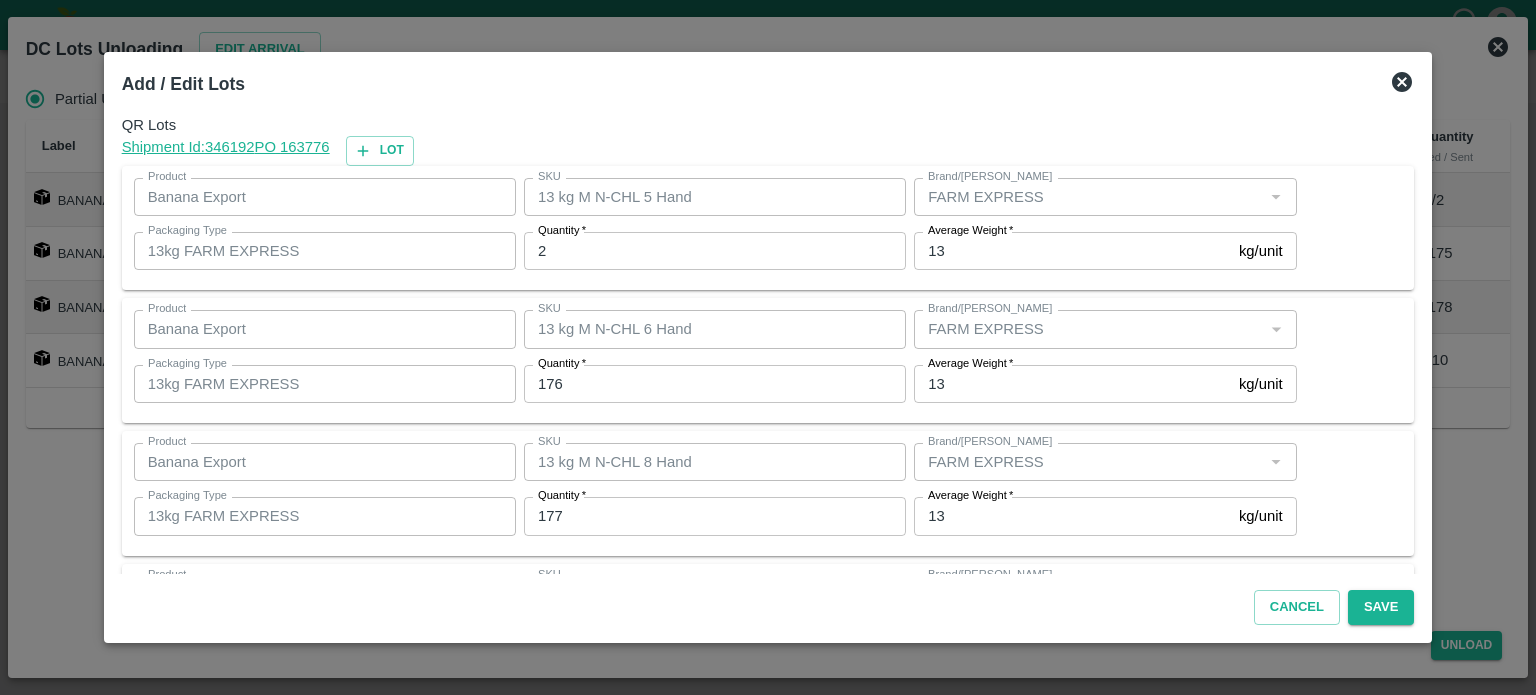 scroll, scrollTop: 129, scrollLeft: 0, axis: vertical 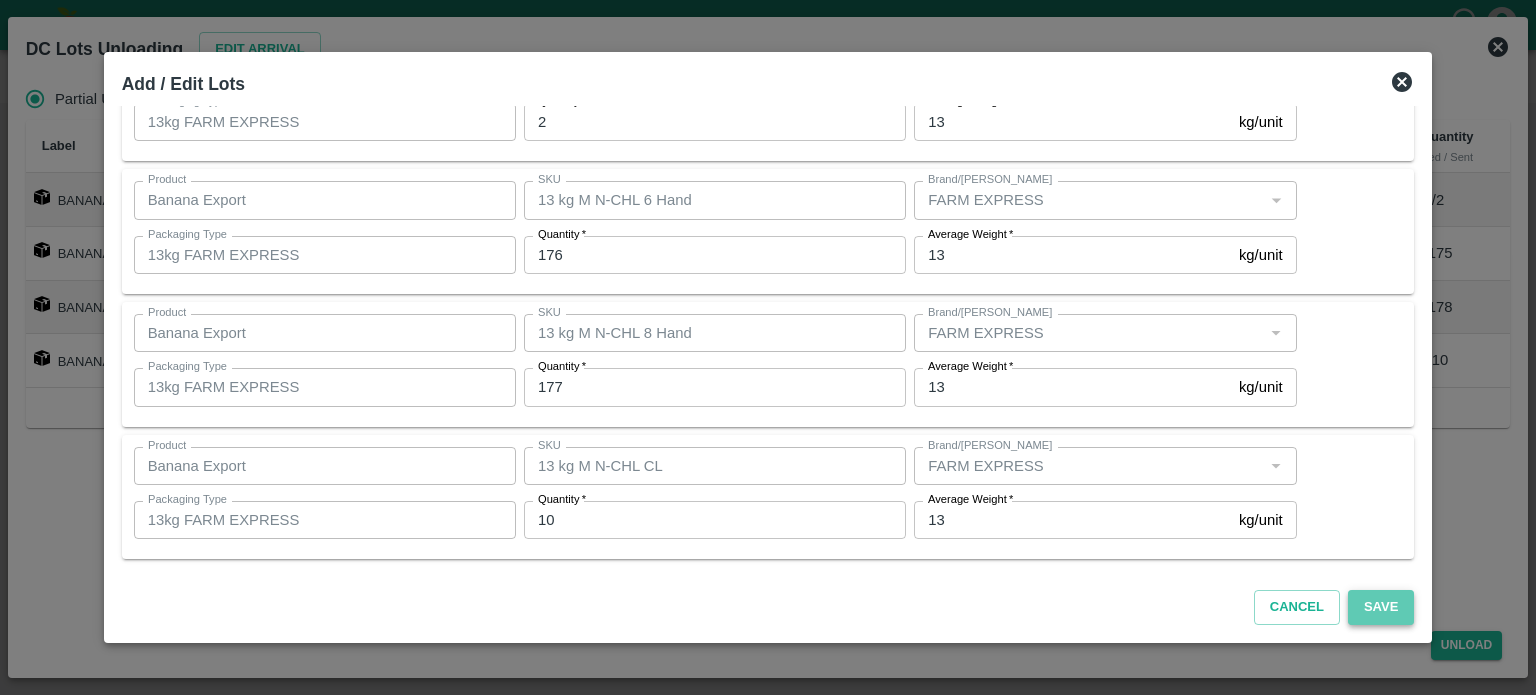 click on "Save" at bounding box center (1381, 607) 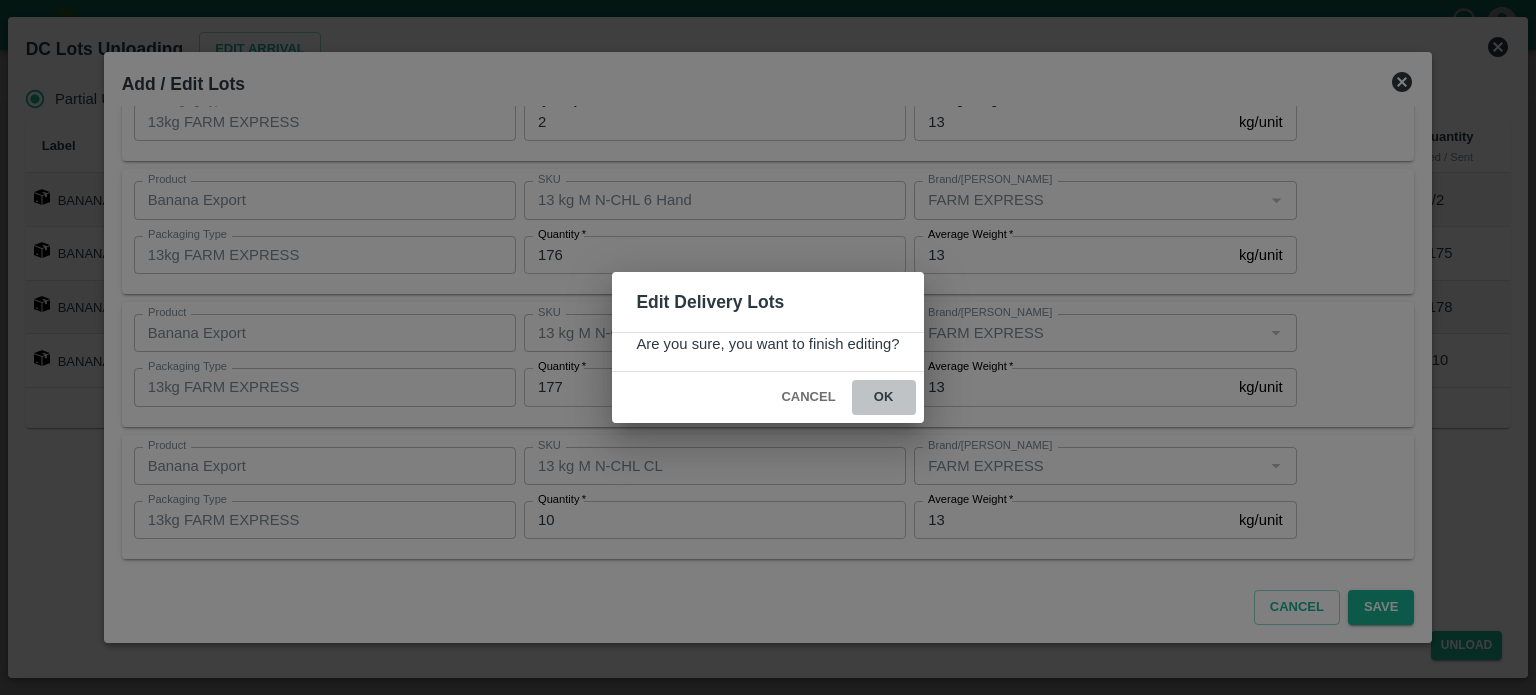 click on "ok" at bounding box center [884, 397] 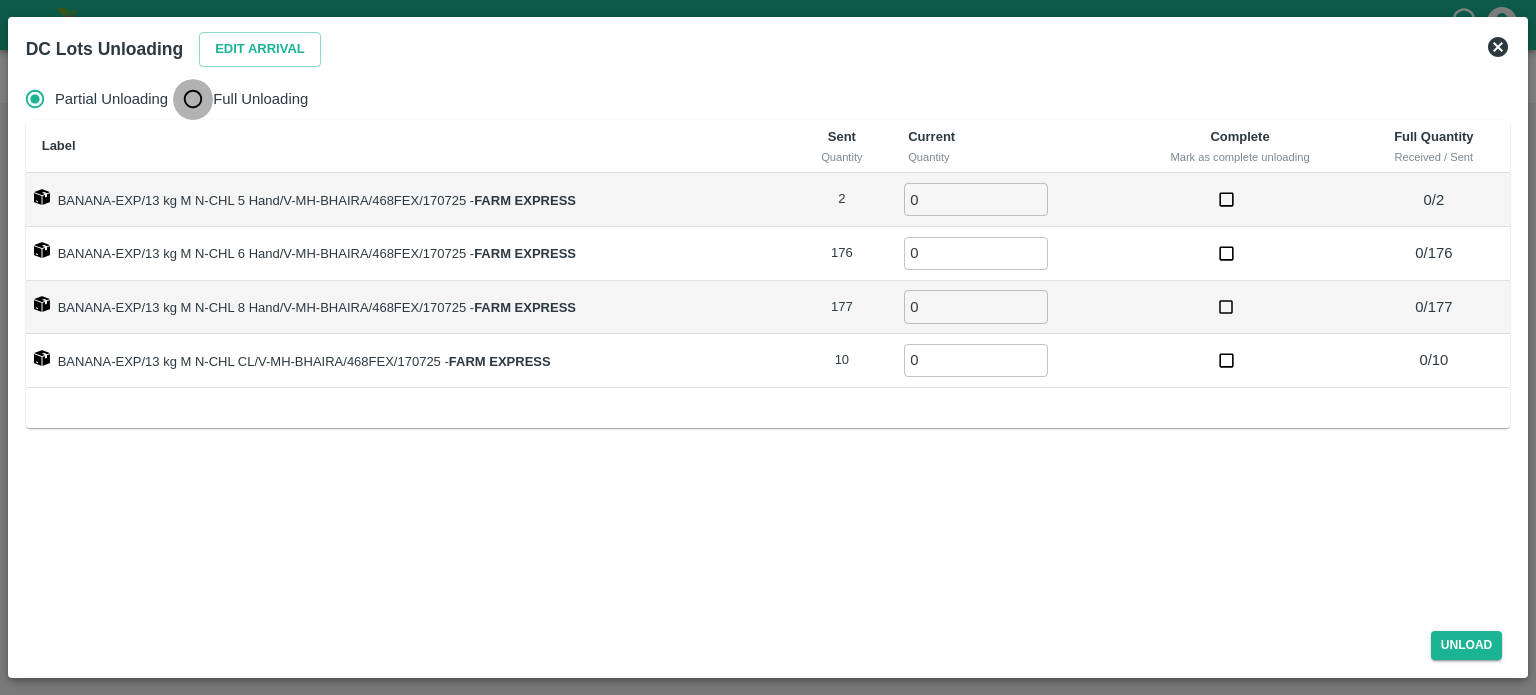 click on "Full Unloading" at bounding box center (193, 99) 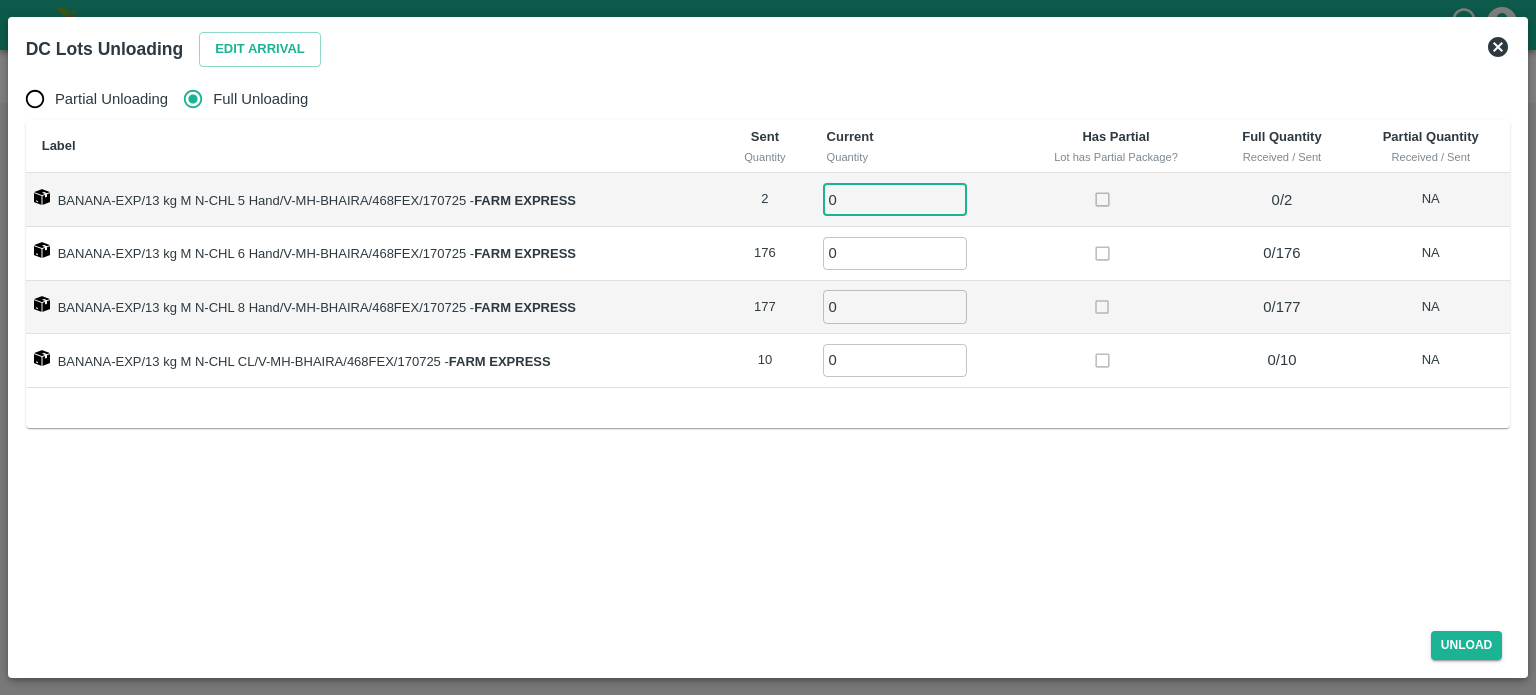 click on "0" at bounding box center [895, 199] 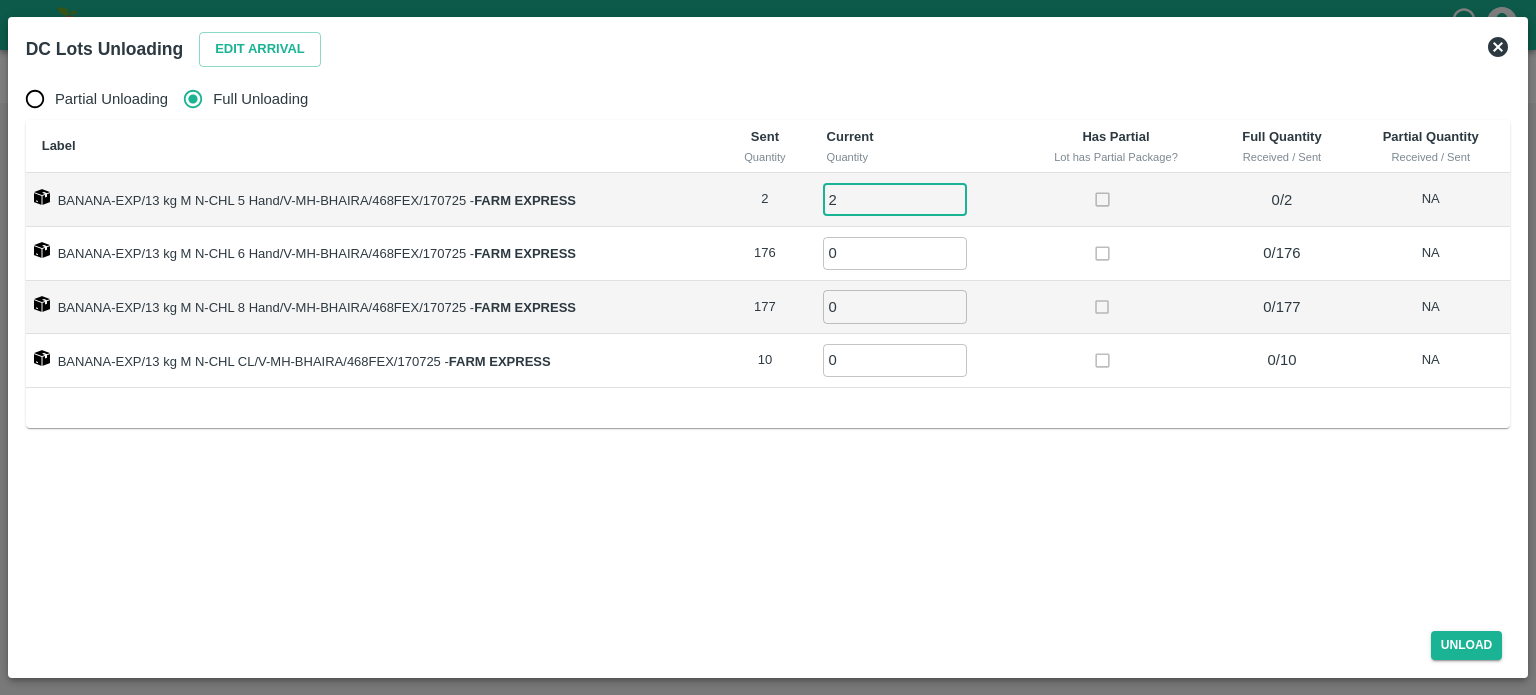 type on "2" 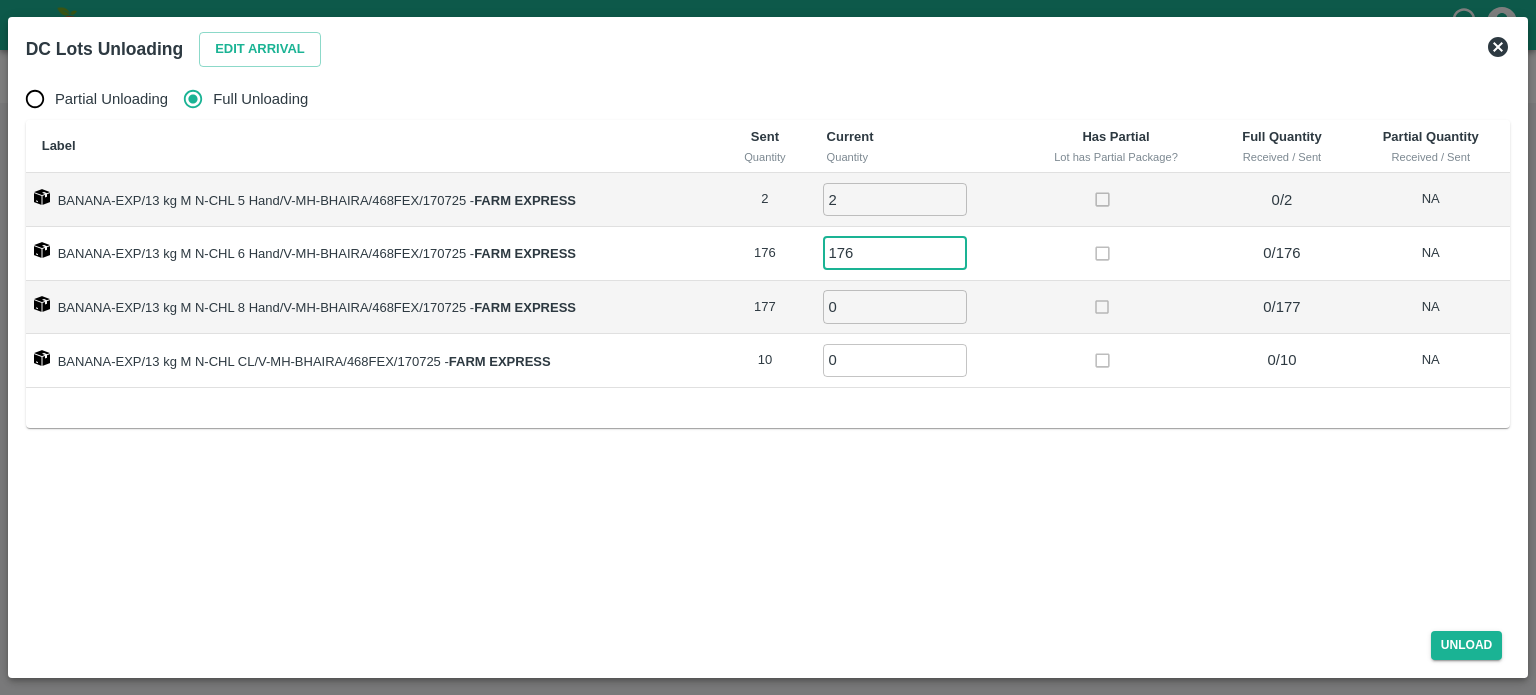 type on "176" 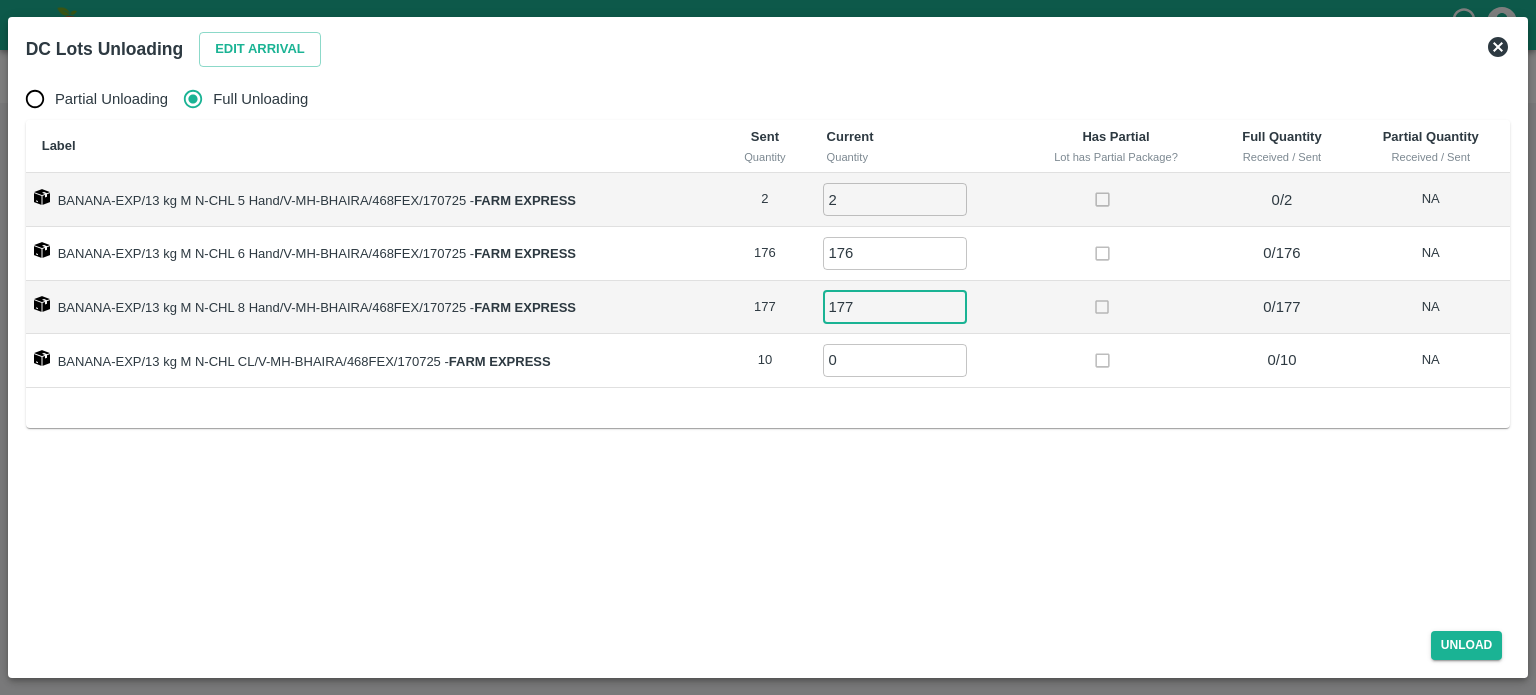 type on "177" 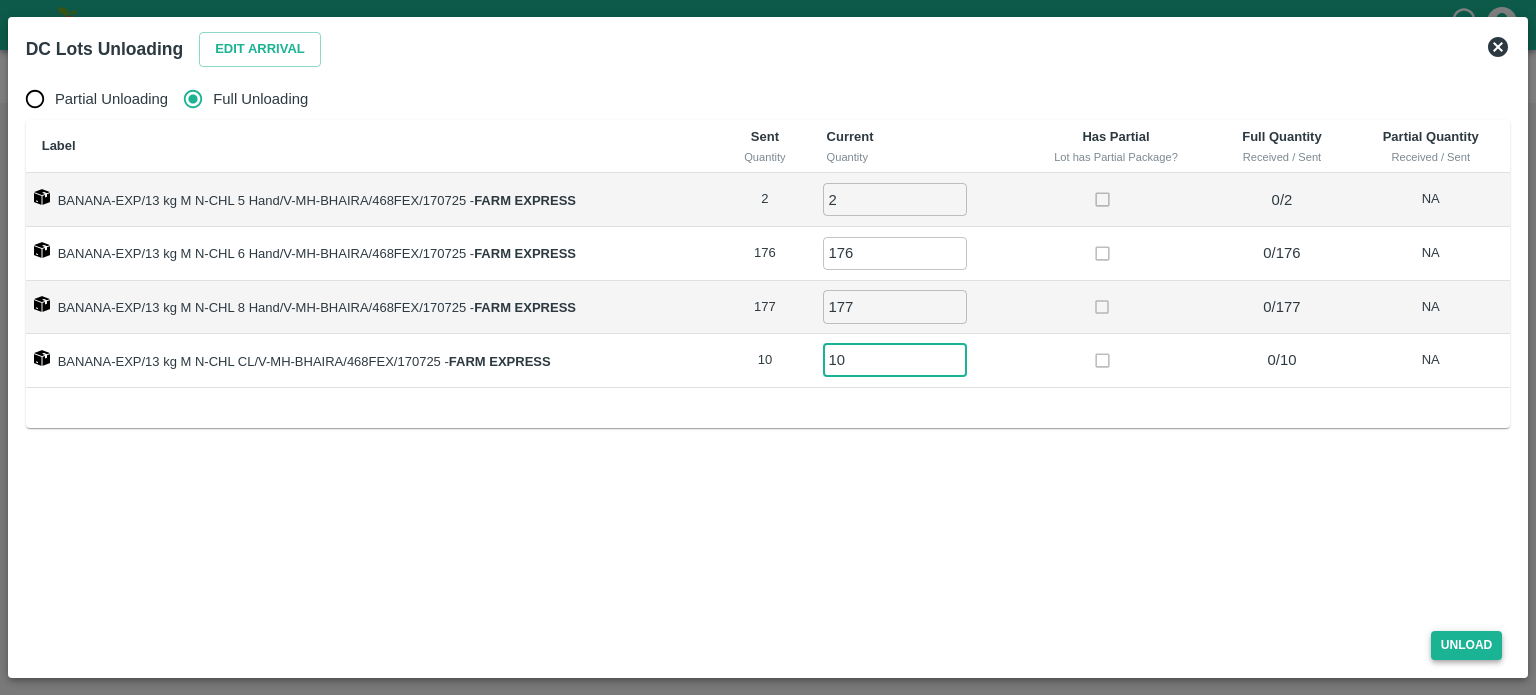 type on "10" 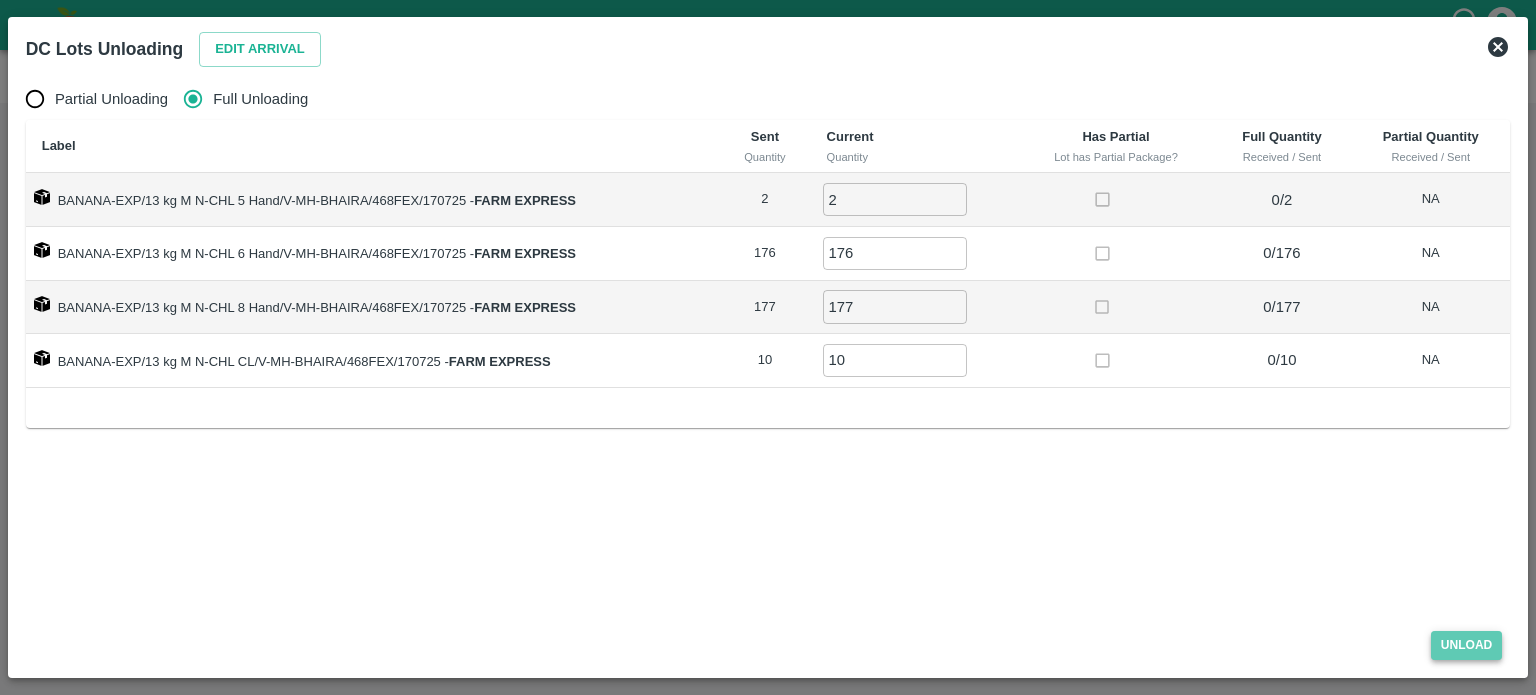 click on "Unload" at bounding box center [1467, 645] 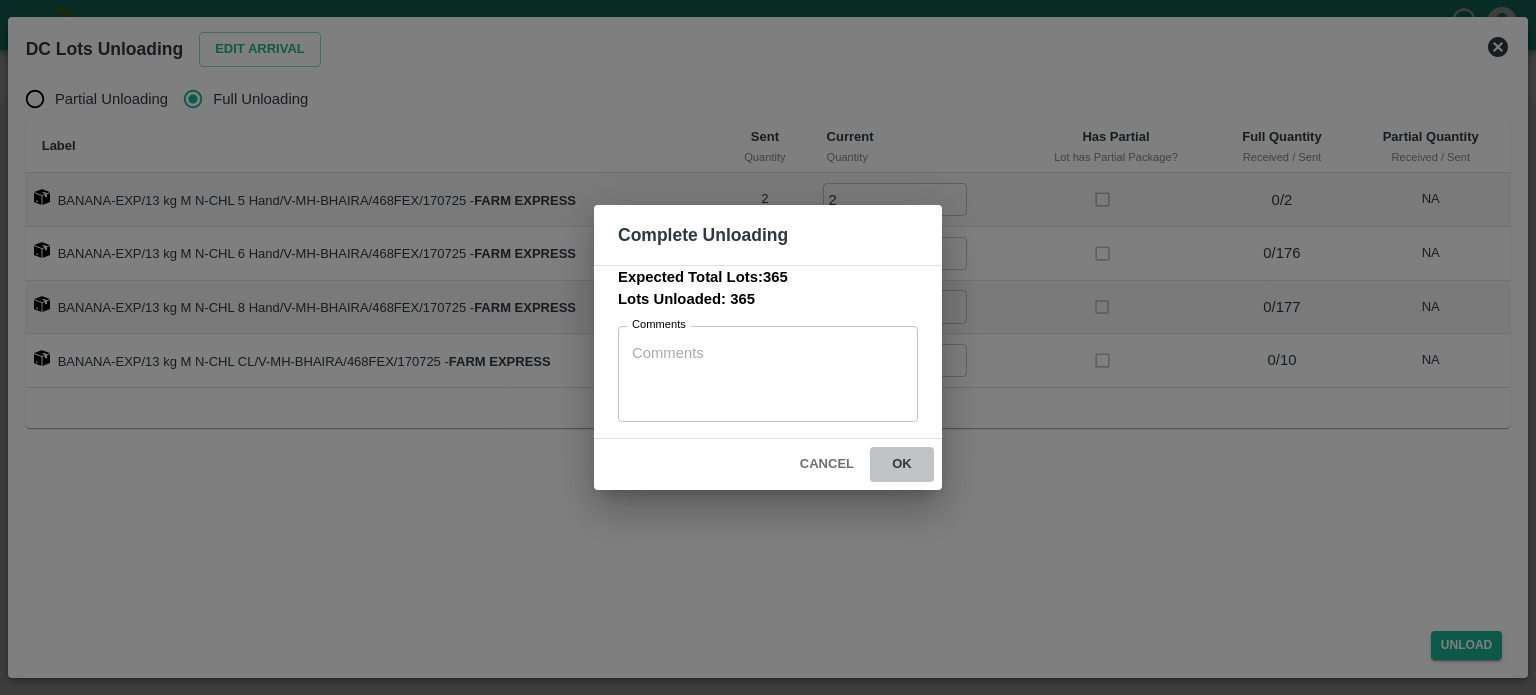 click on "ok" at bounding box center (902, 464) 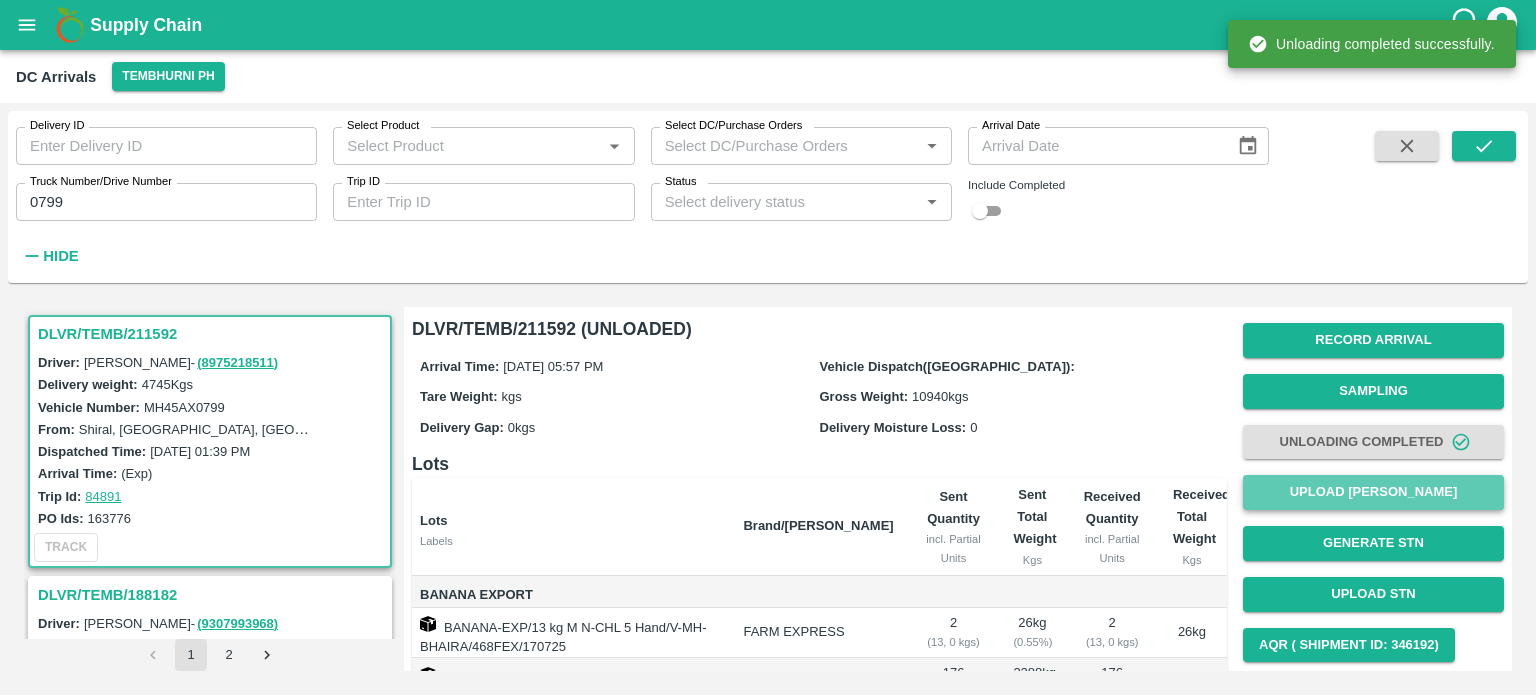 click on "Upload [PERSON_NAME]" at bounding box center [1373, 492] 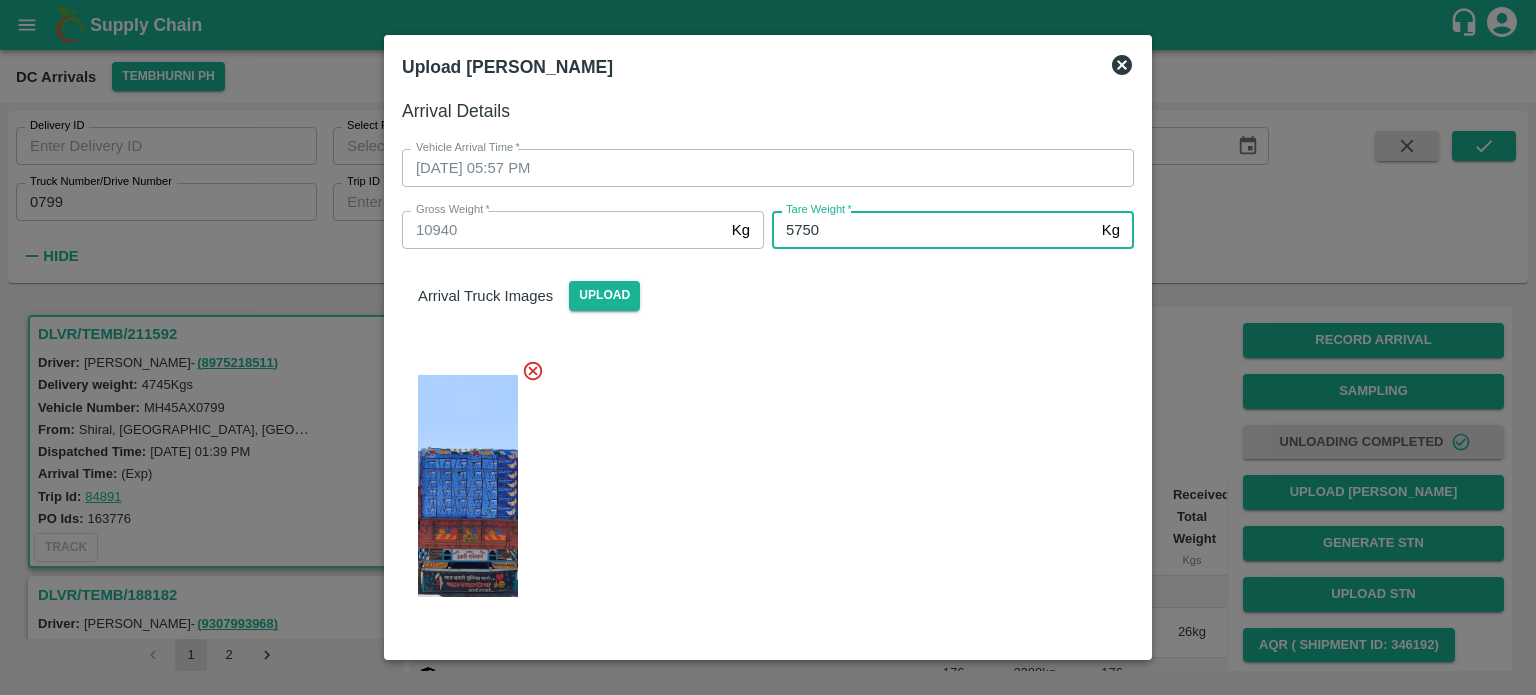 type on "5750" 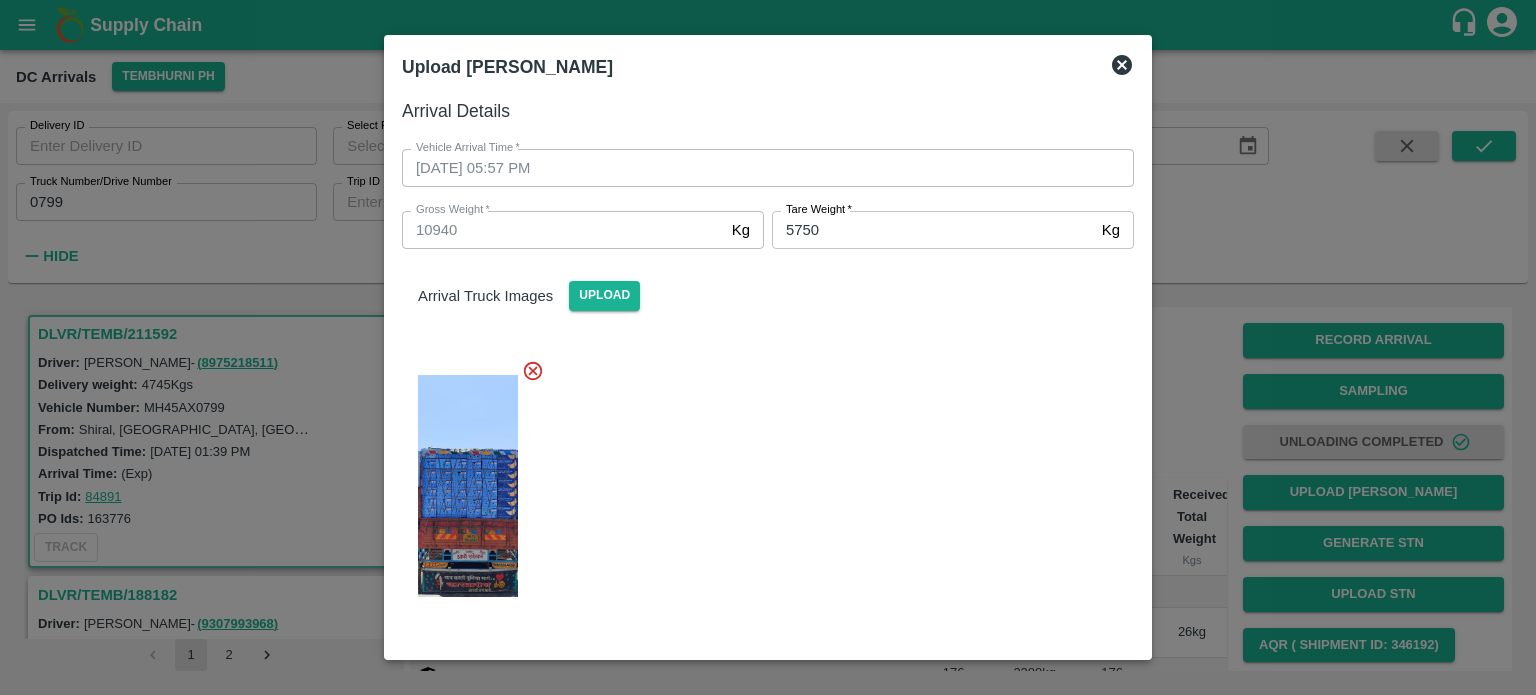 click at bounding box center (760, 480) 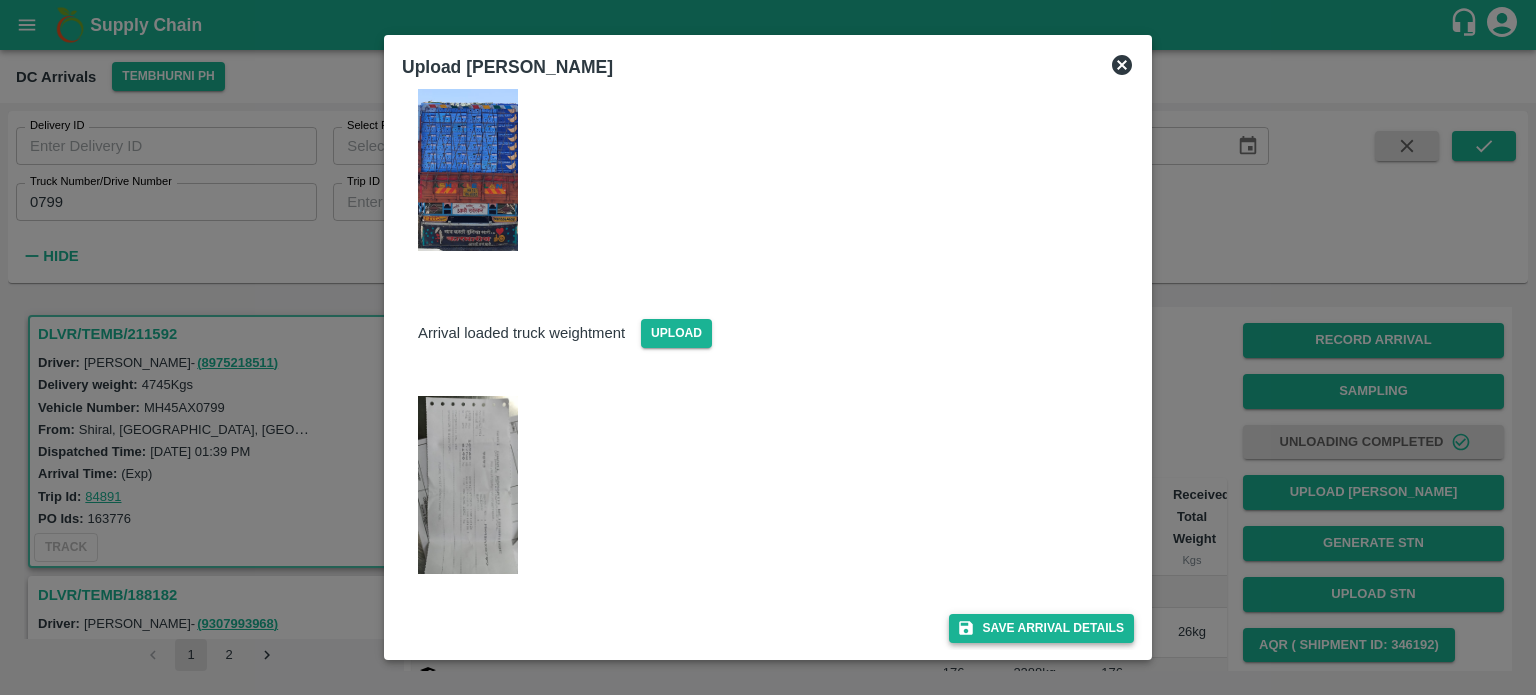 scroll, scrollTop: 345, scrollLeft: 0, axis: vertical 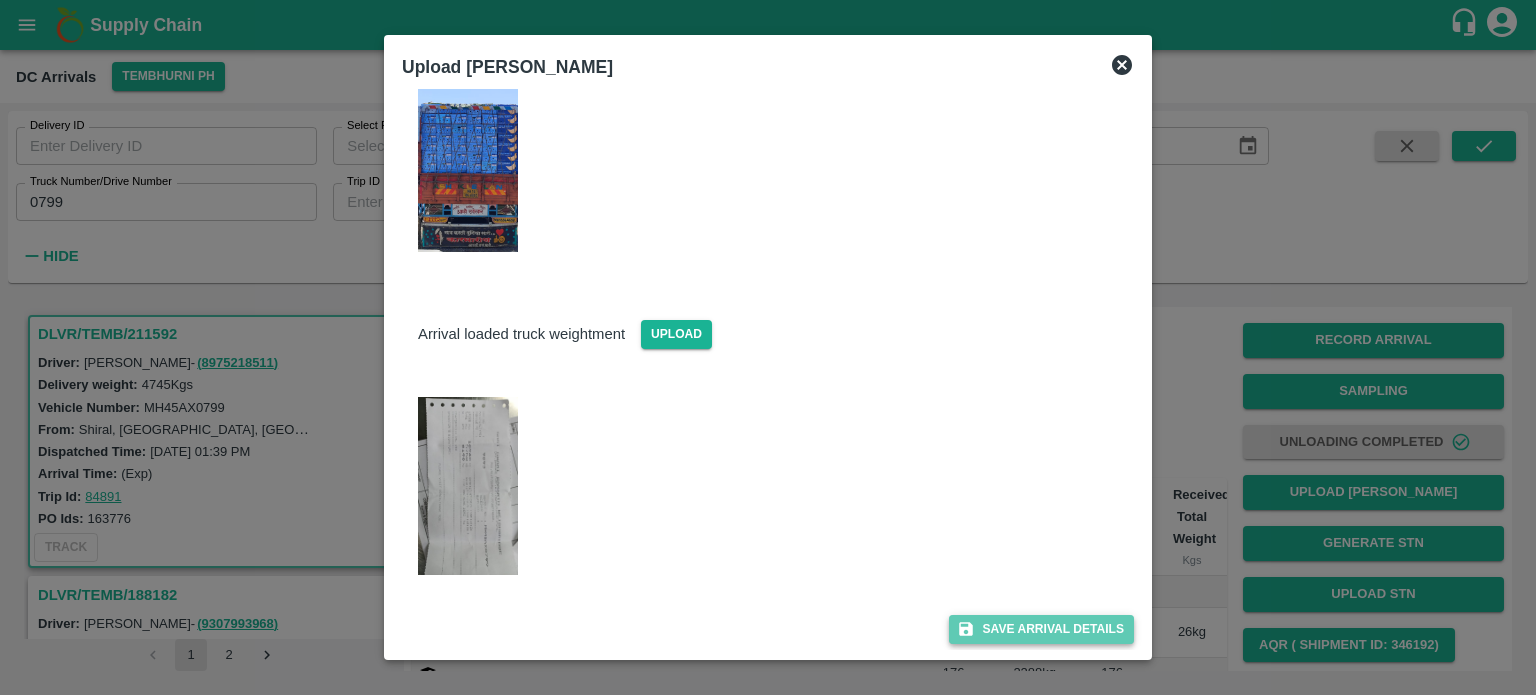 click on "Save Arrival Details" at bounding box center [1041, 629] 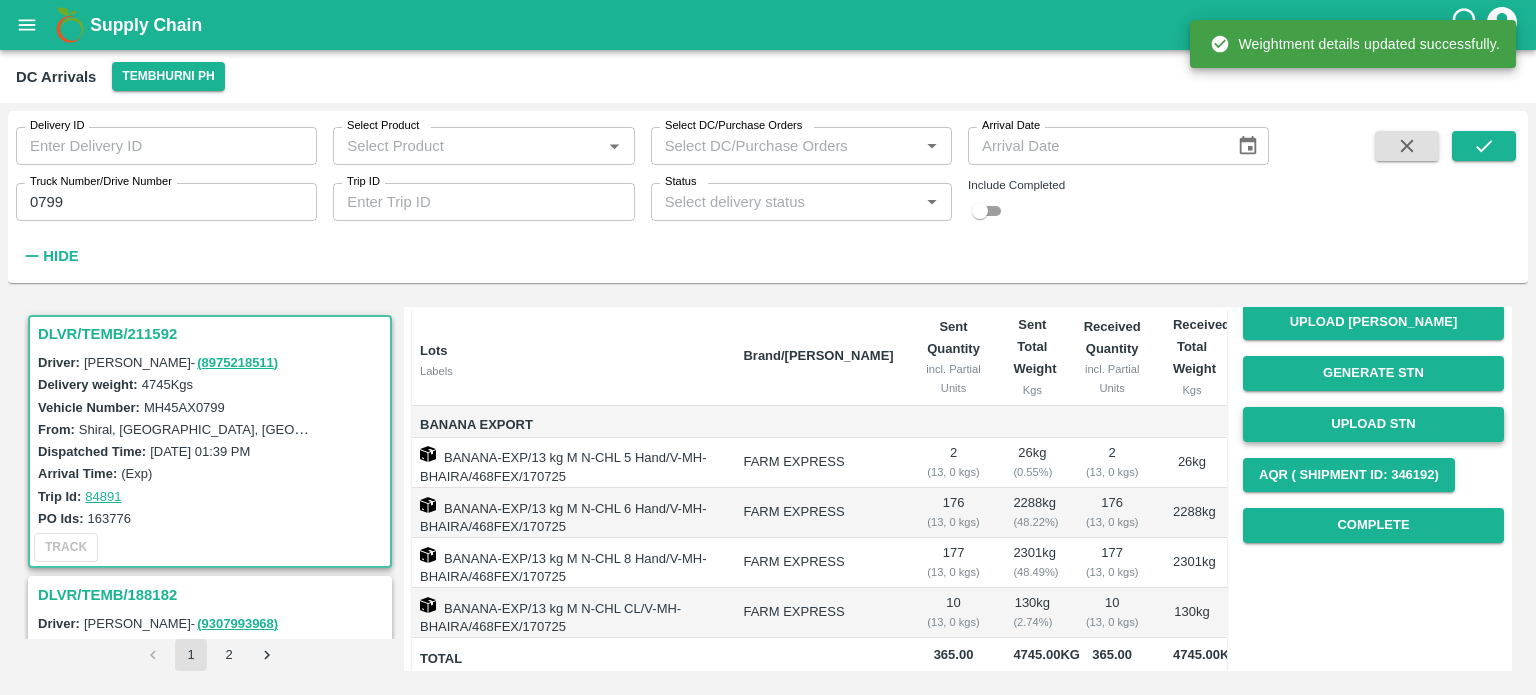 scroll, scrollTop: 171, scrollLeft: 0, axis: vertical 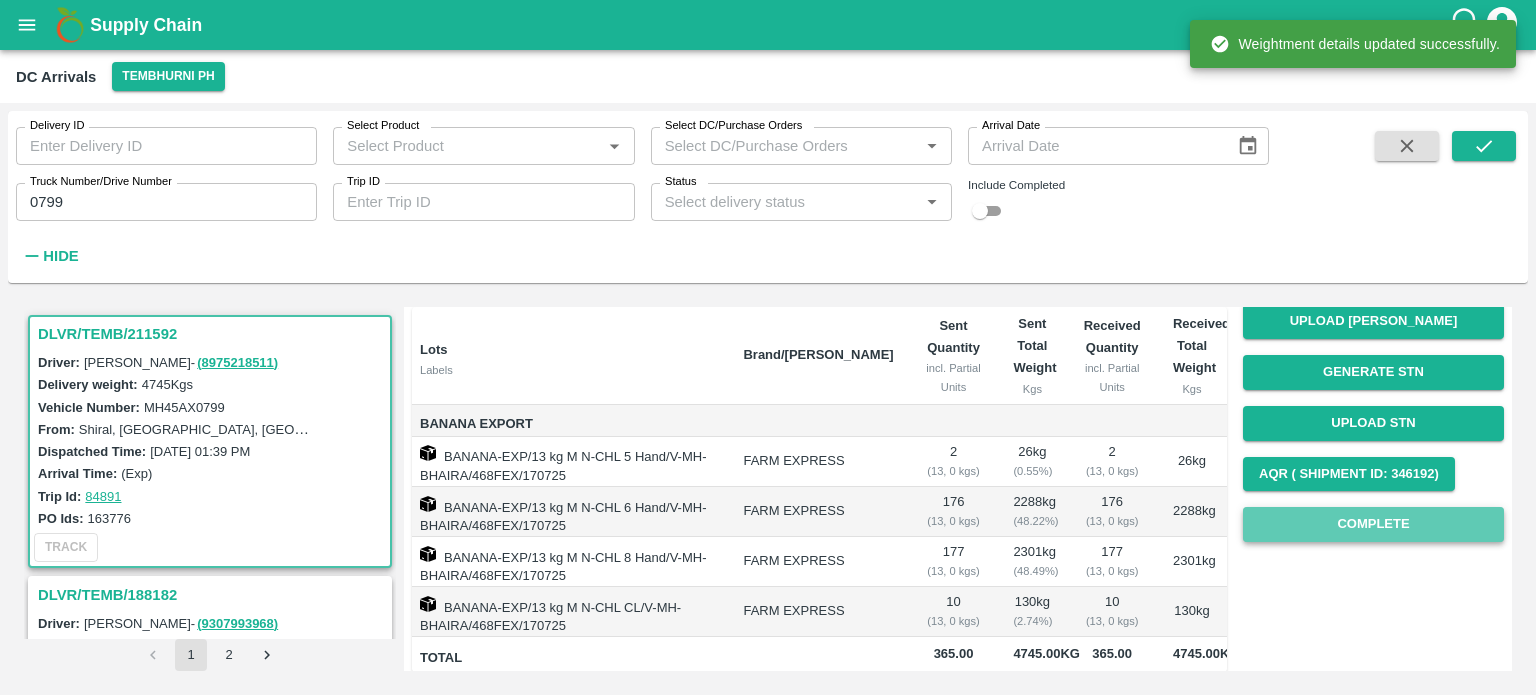 click on "Complete" at bounding box center [1373, 524] 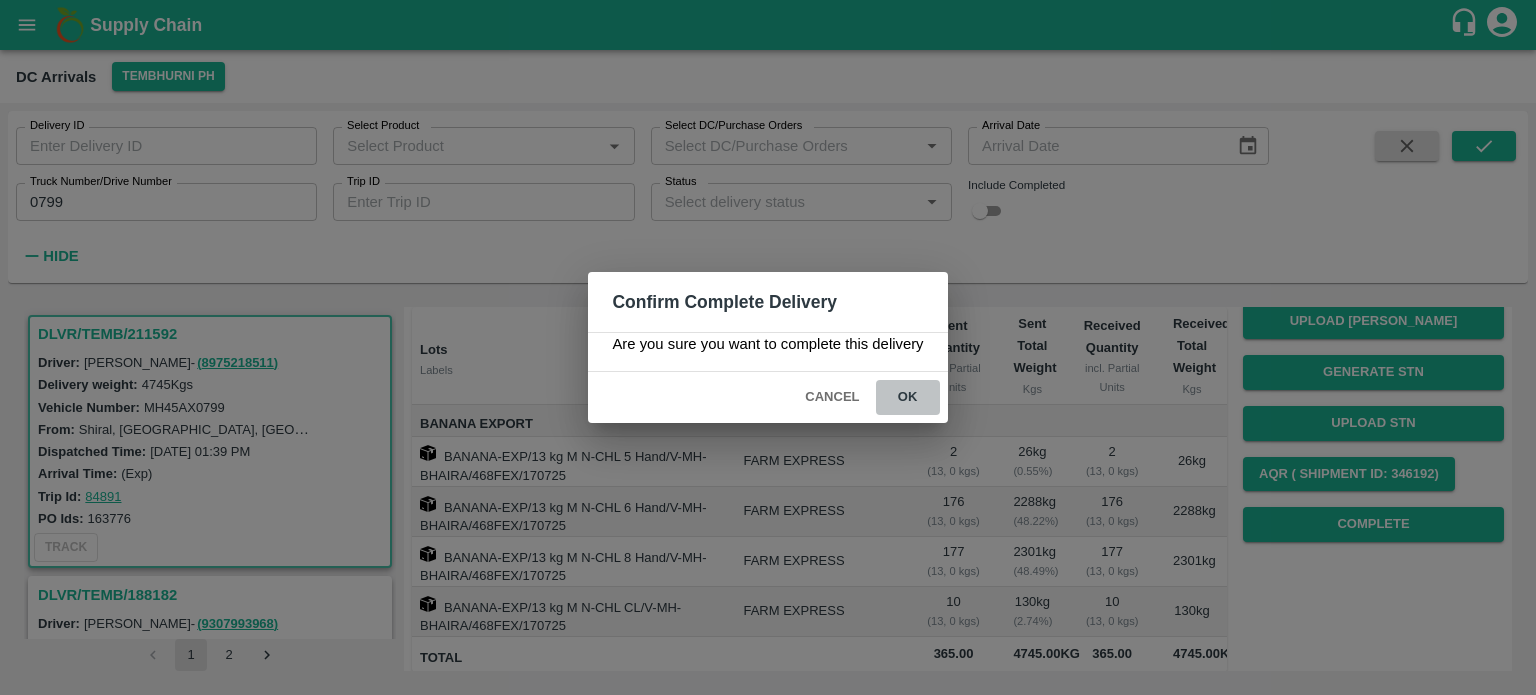 click on "ok" at bounding box center [908, 397] 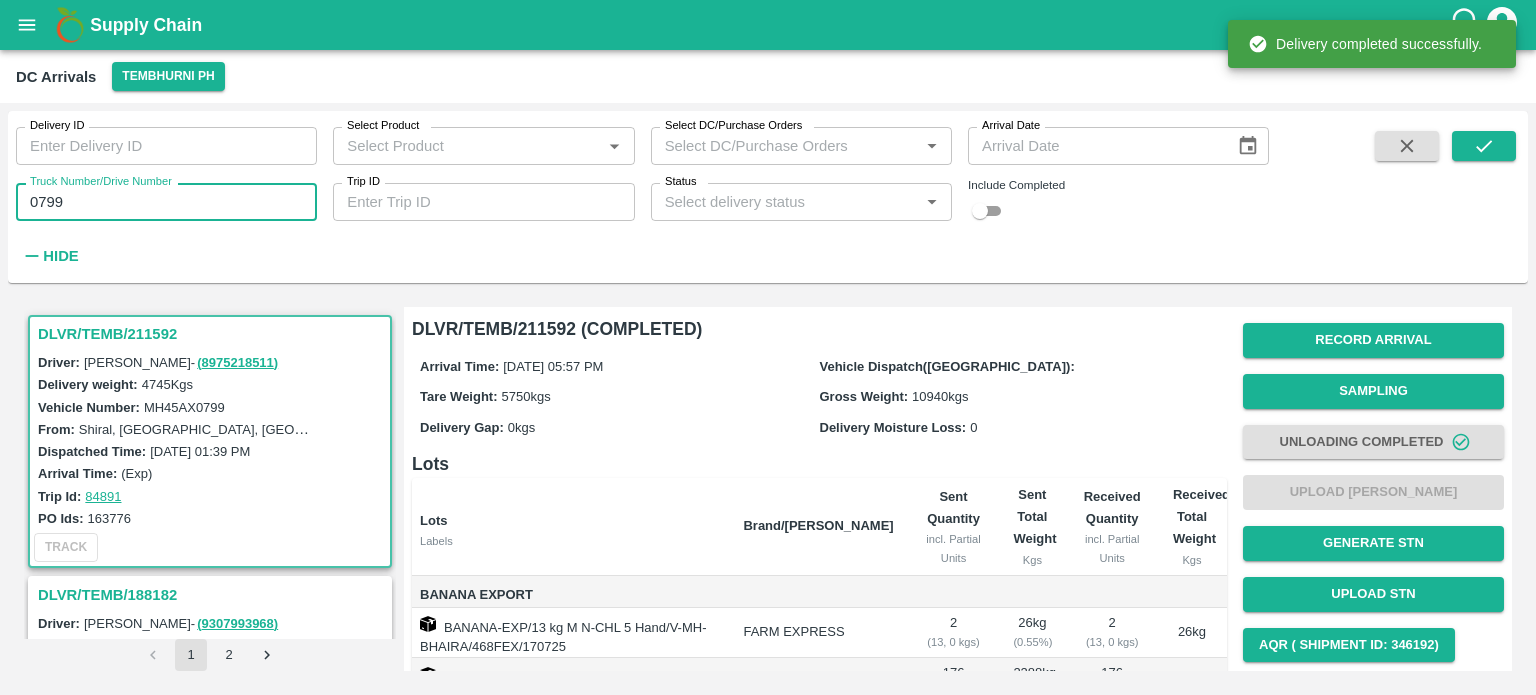 click on "0799" at bounding box center [166, 202] 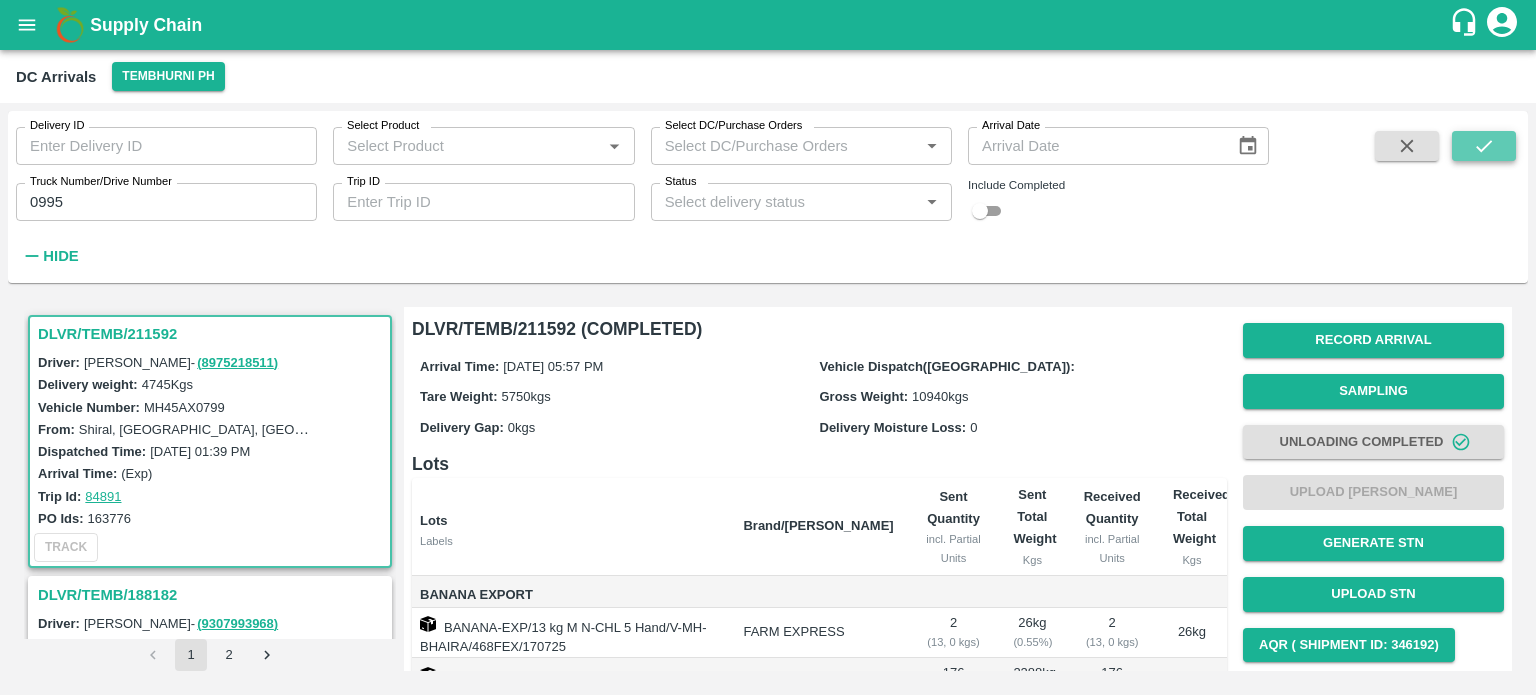 click 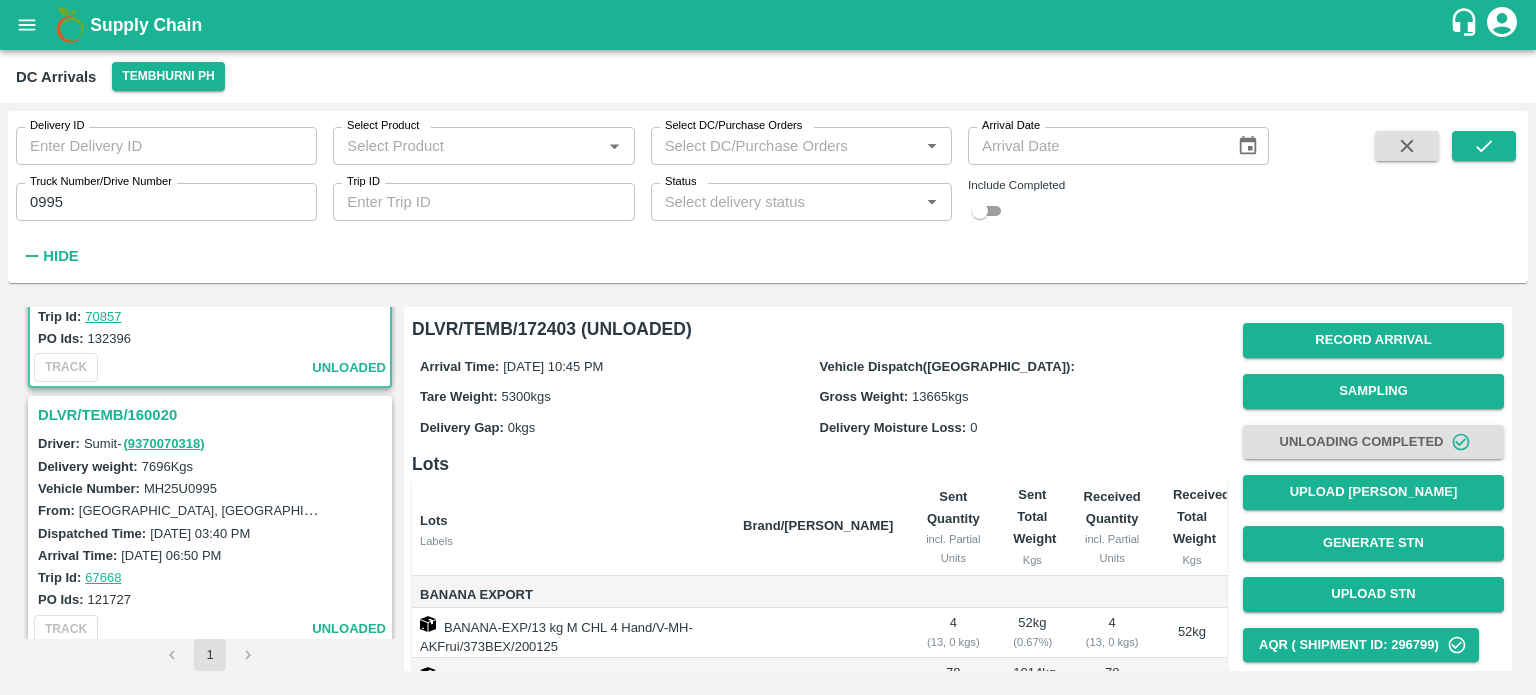 scroll, scrollTop: 386, scrollLeft: 0, axis: vertical 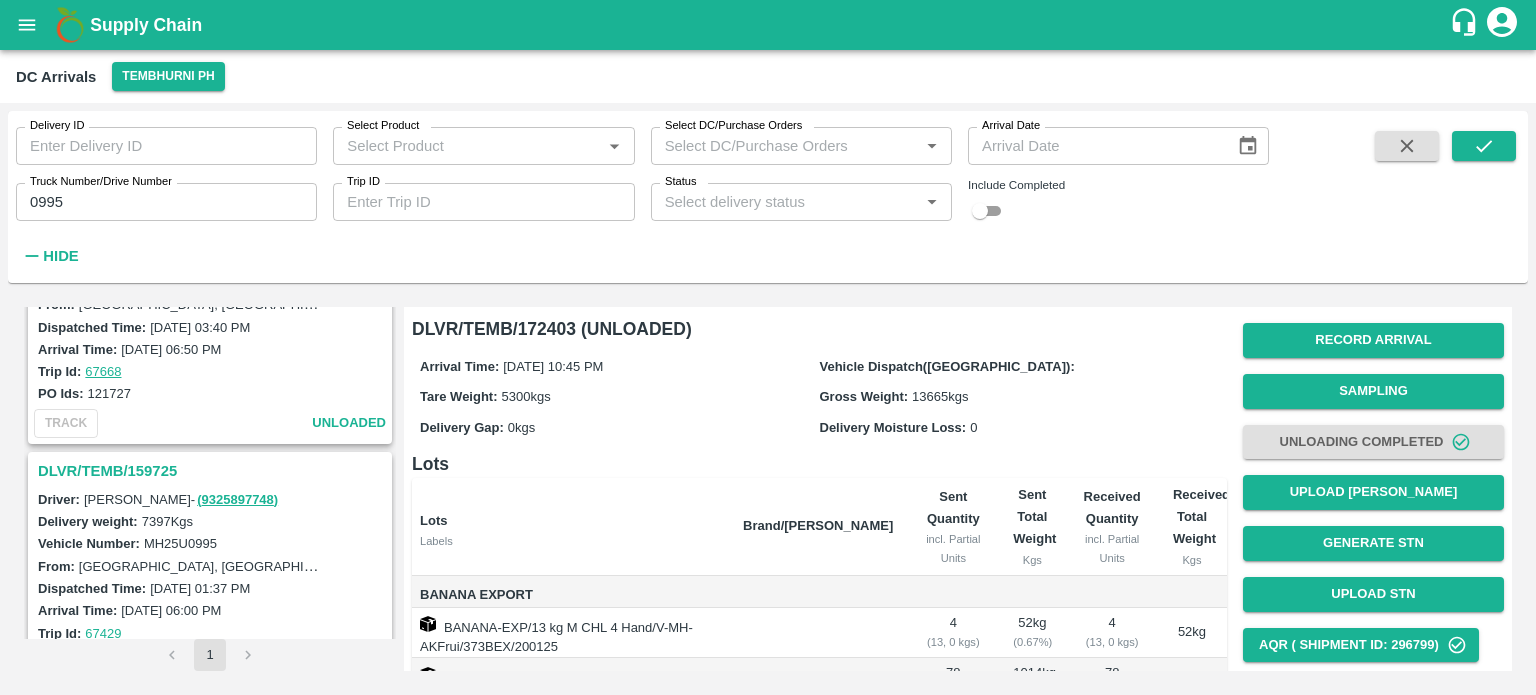 click on "[GEOGRAPHIC_DATA], [GEOGRAPHIC_DATA], [GEOGRAPHIC_DATA], [GEOGRAPHIC_DATA]" at bounding box center [360, 566] 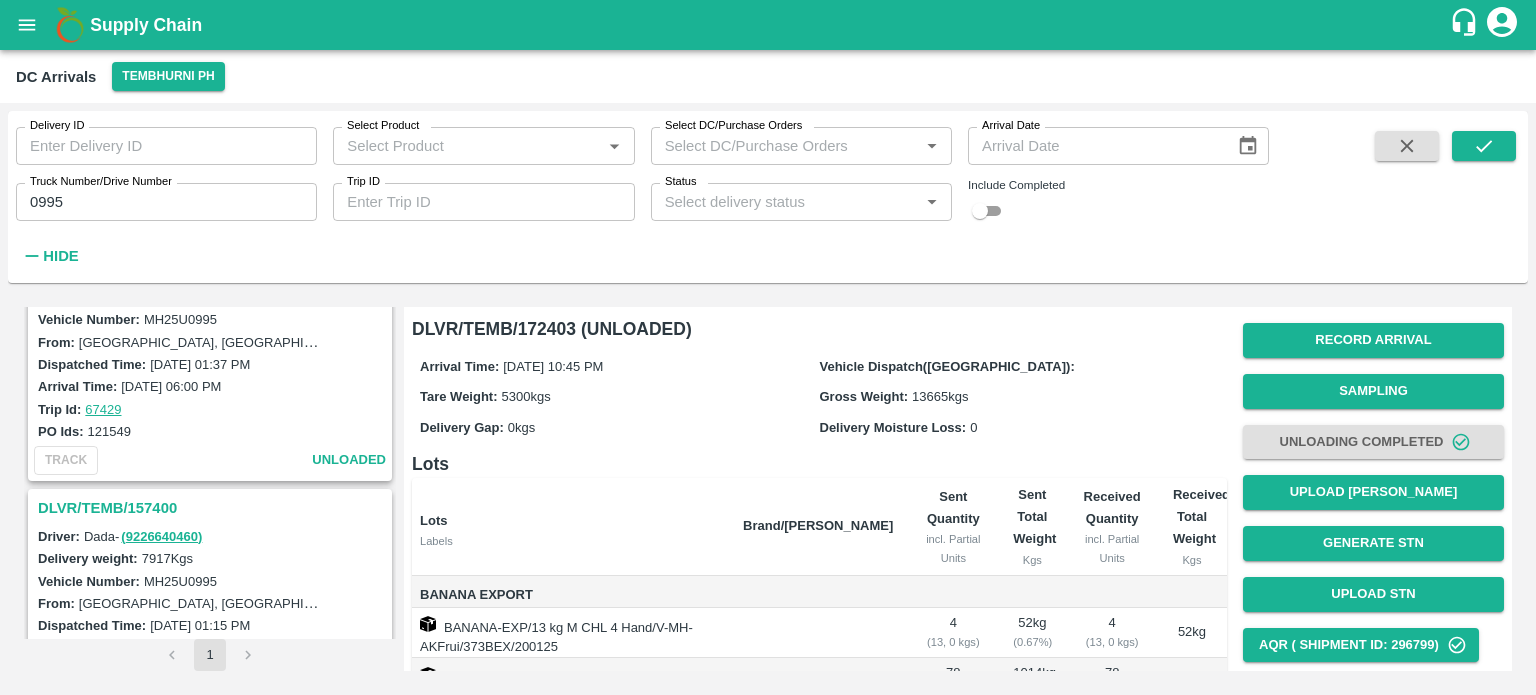 scroll, scrollTop: 0, scrollLeft: 0, axis: both 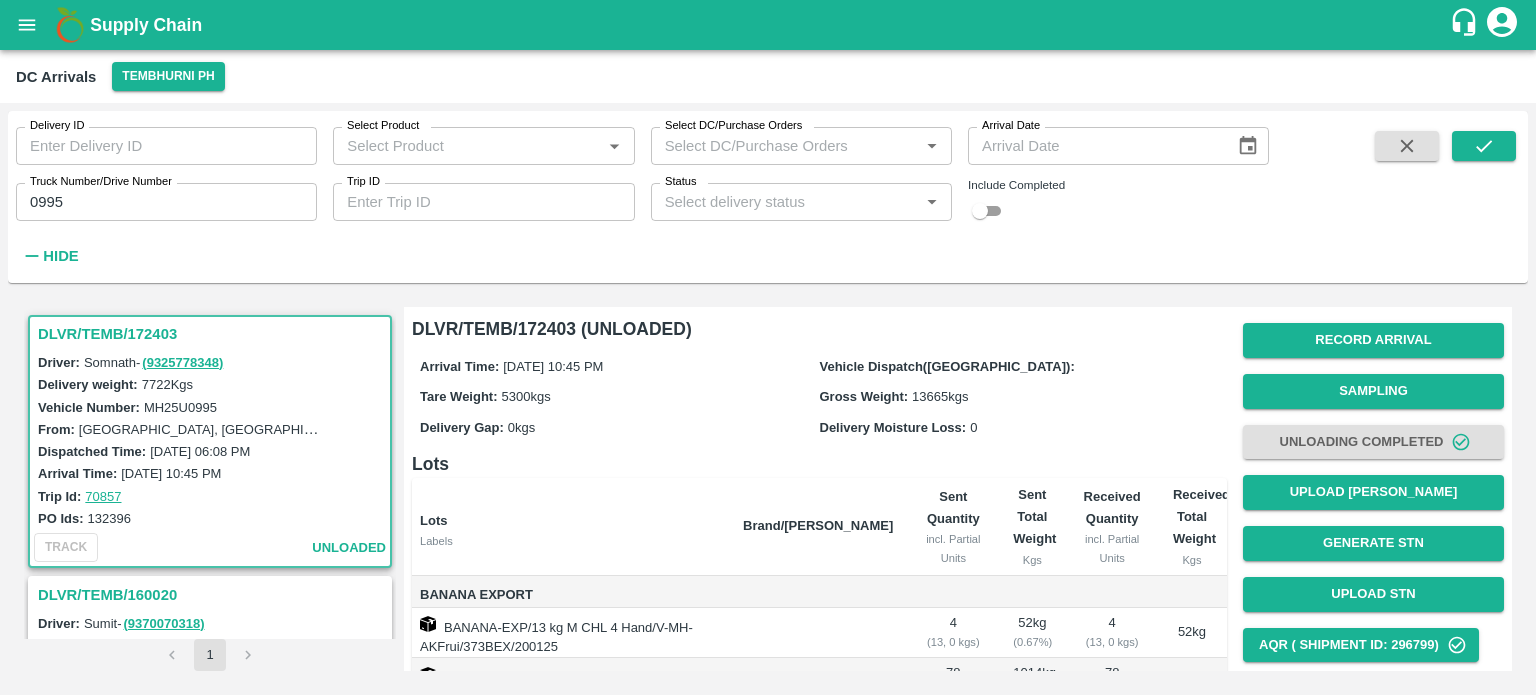 click on "0995" at bounding box center [166, 202] 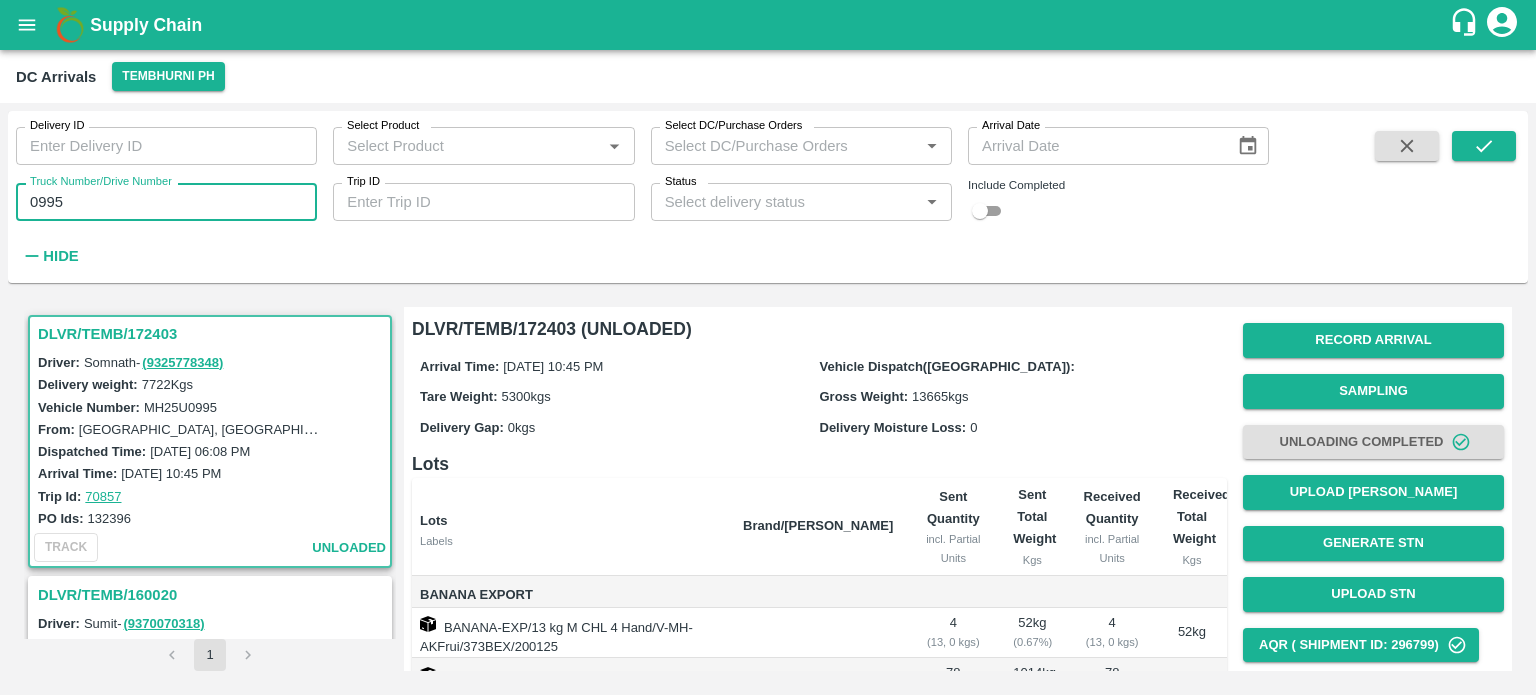 click on "0995" at bounding box center [166, 202] 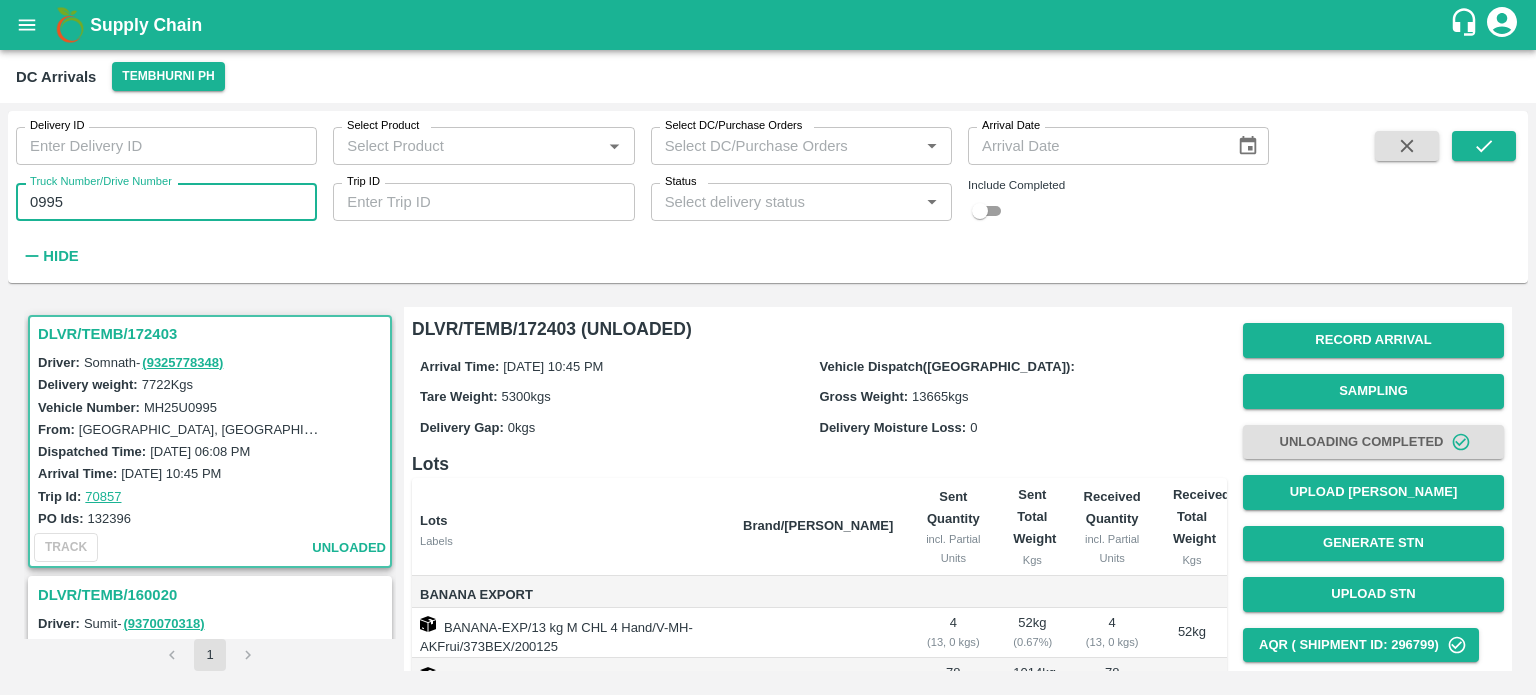 type on "0995" 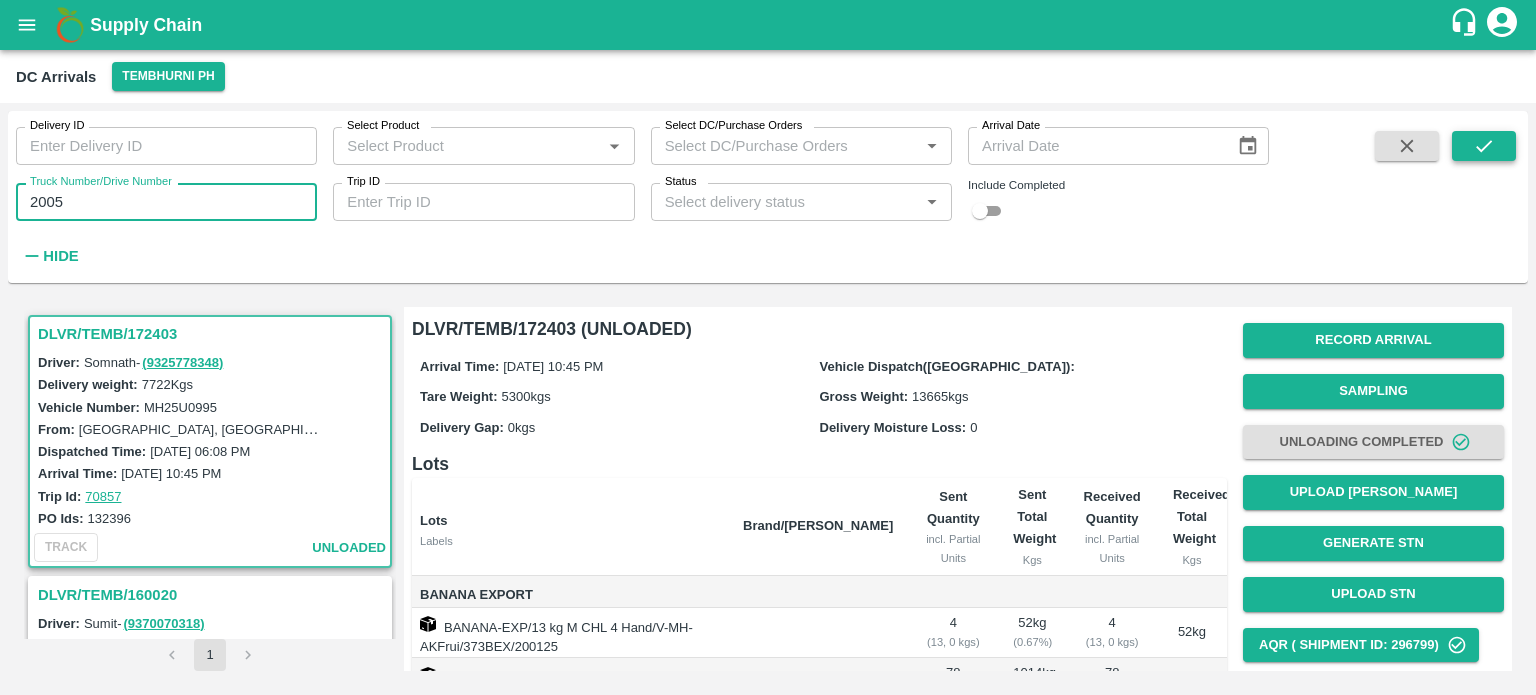 type on "2005" 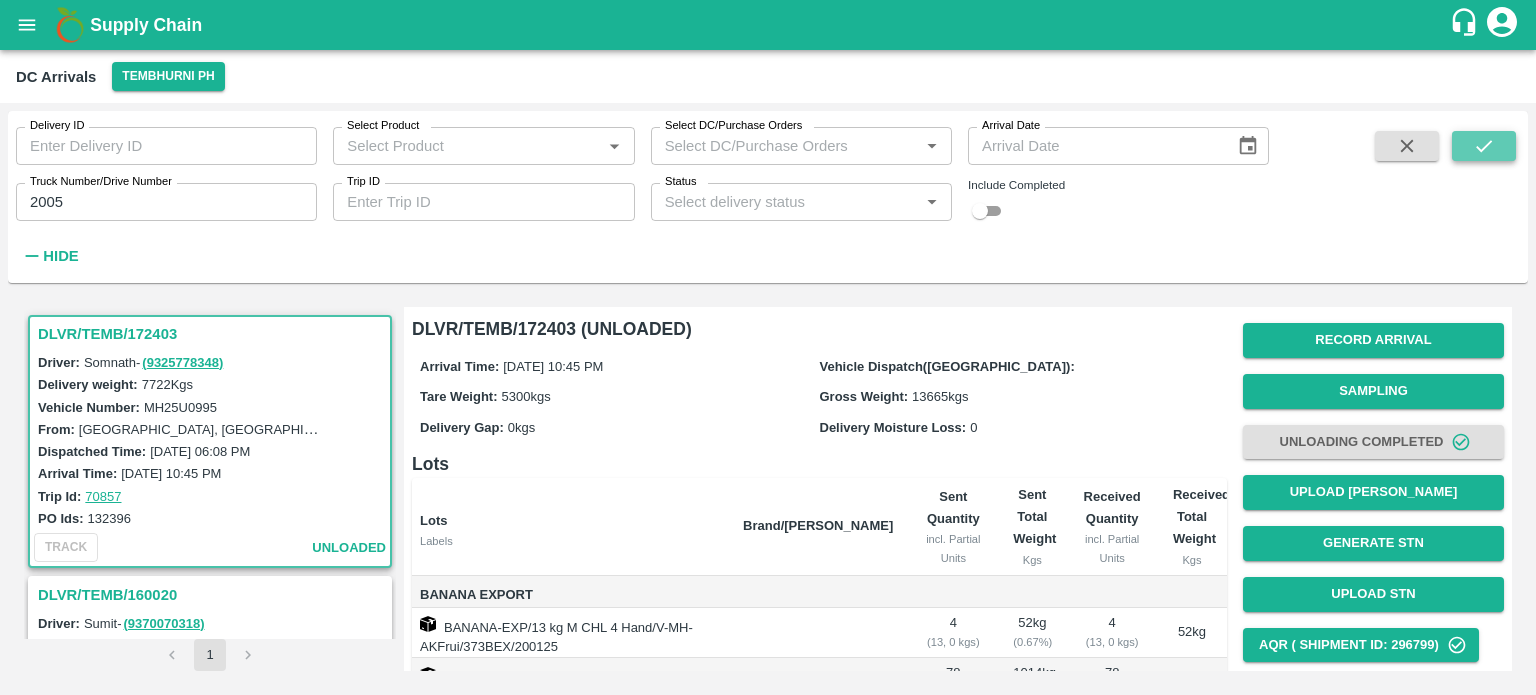 click 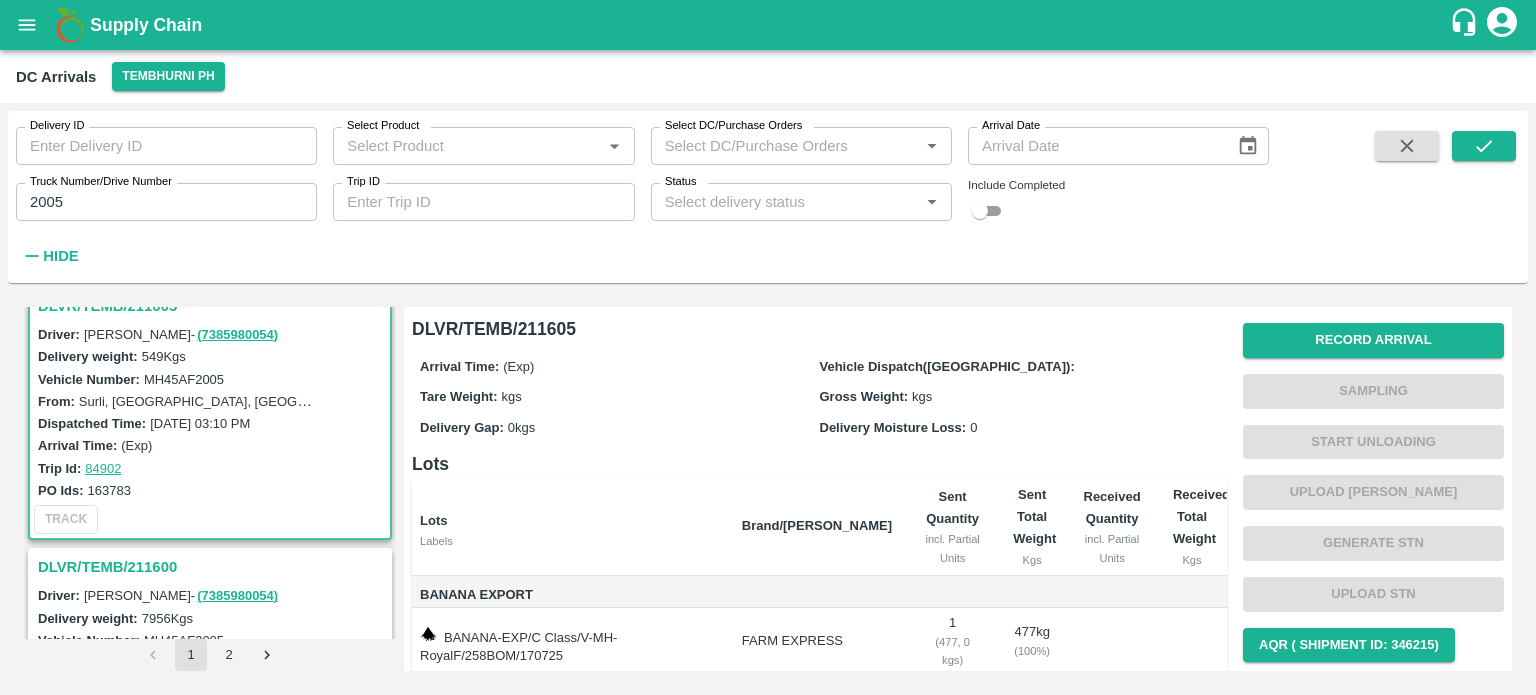 scroll, scrollTop: 178, scrollLeft: 0, axis: vertical 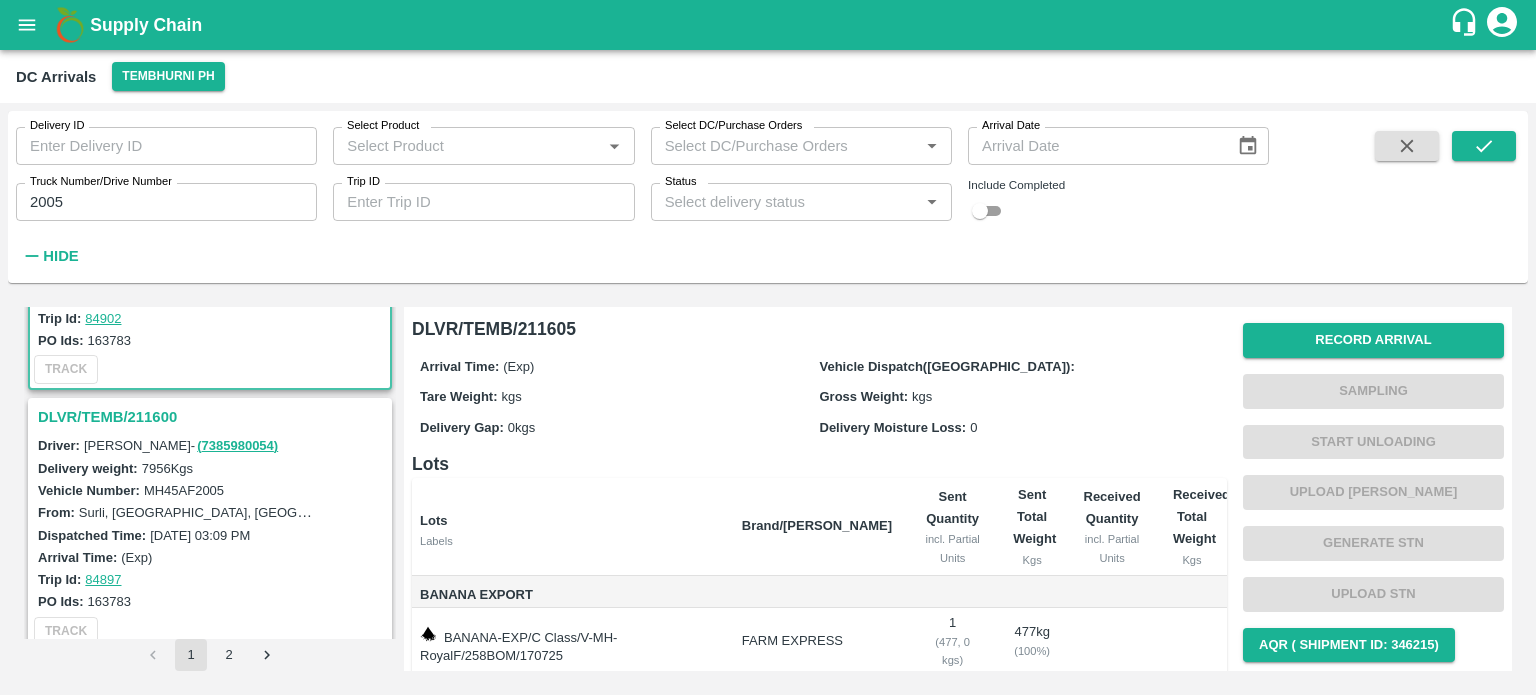 click on "DLVR/TEMB/211600" at bounding box center (213, 417) 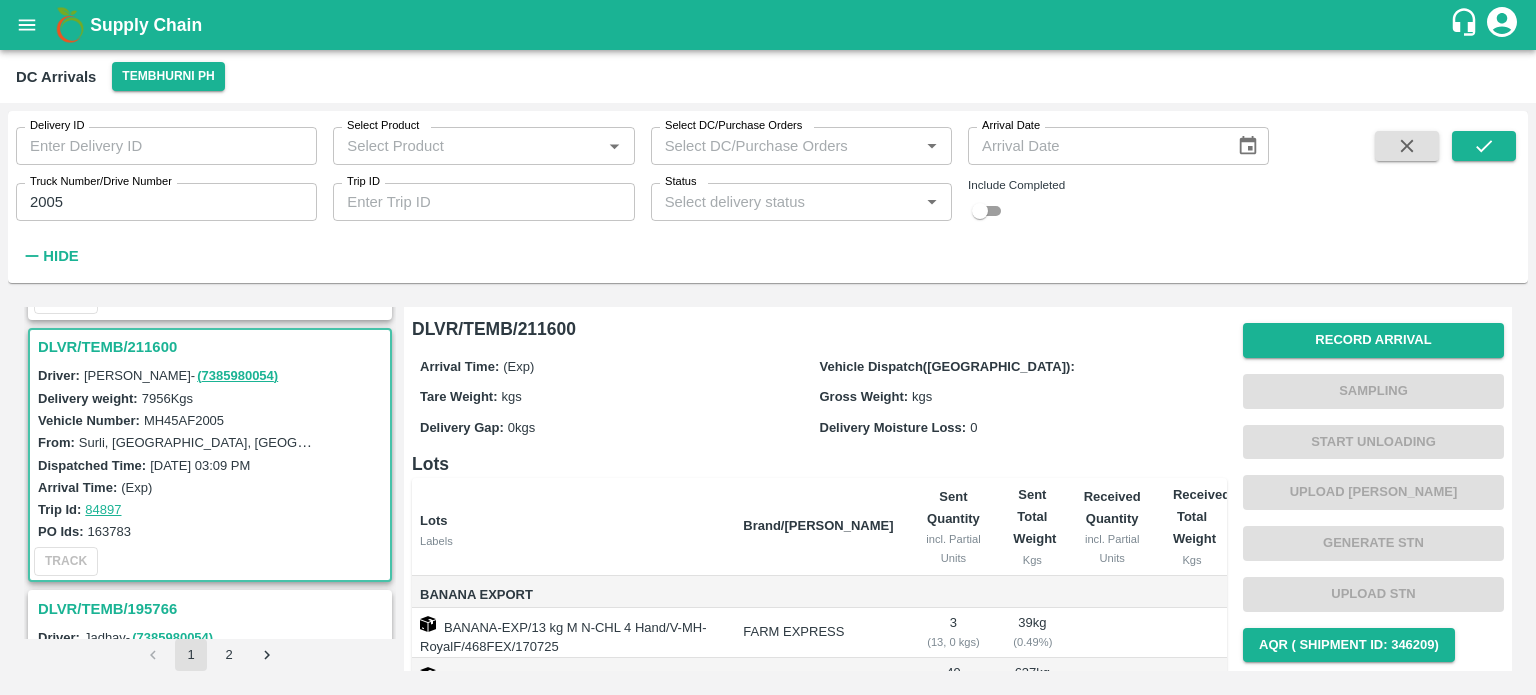 scroll, scrollTop: 247, scrollLeft: 0, axis: vertical 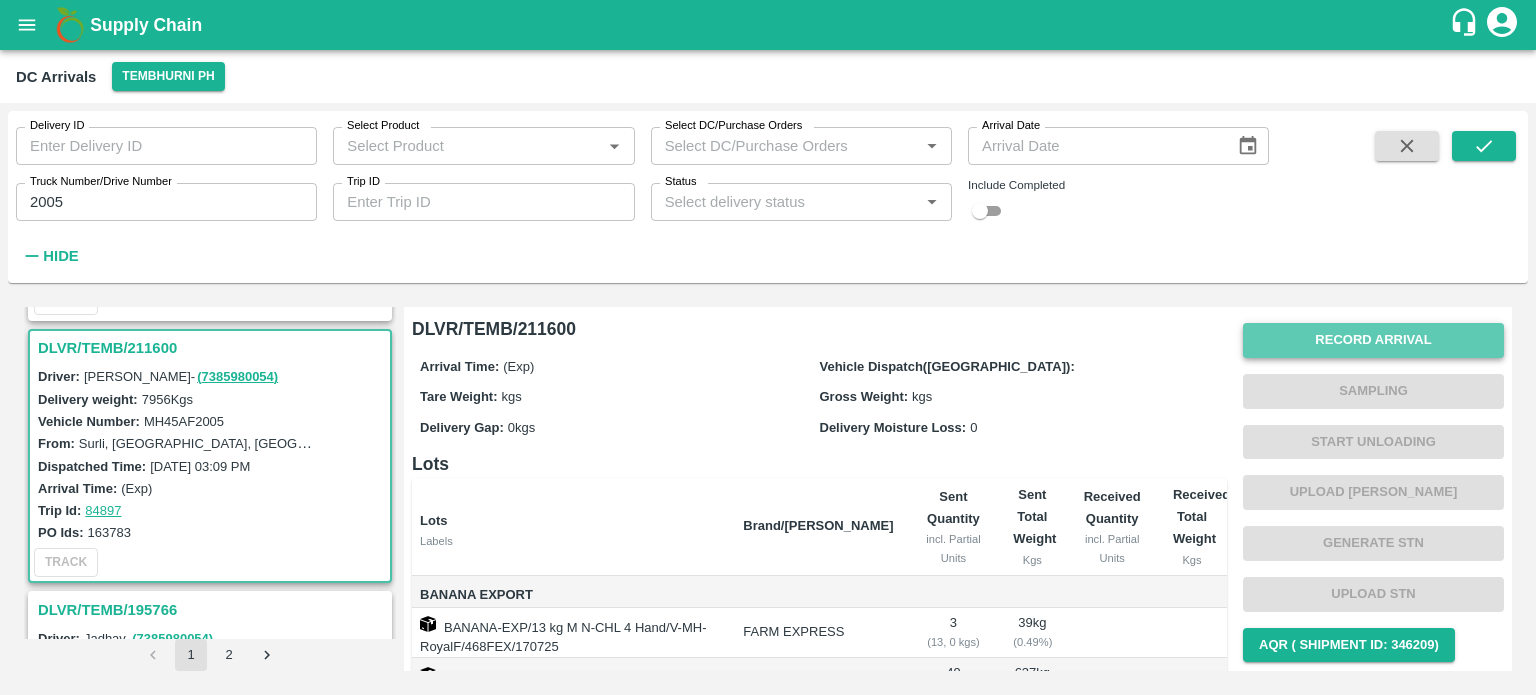 click on "Record Arrival" at bounding box center (1373, 340) 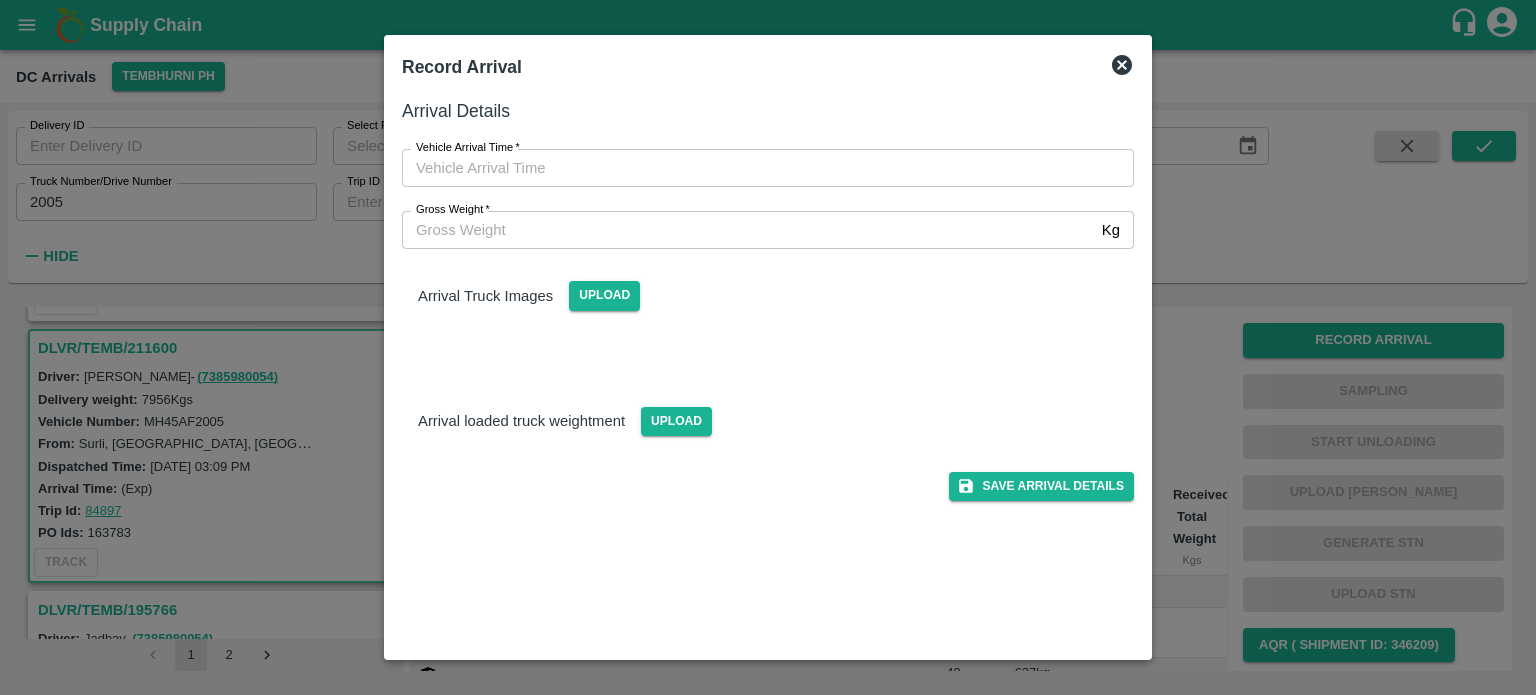 type on "DD/MM/YYYY hh:mm aa" 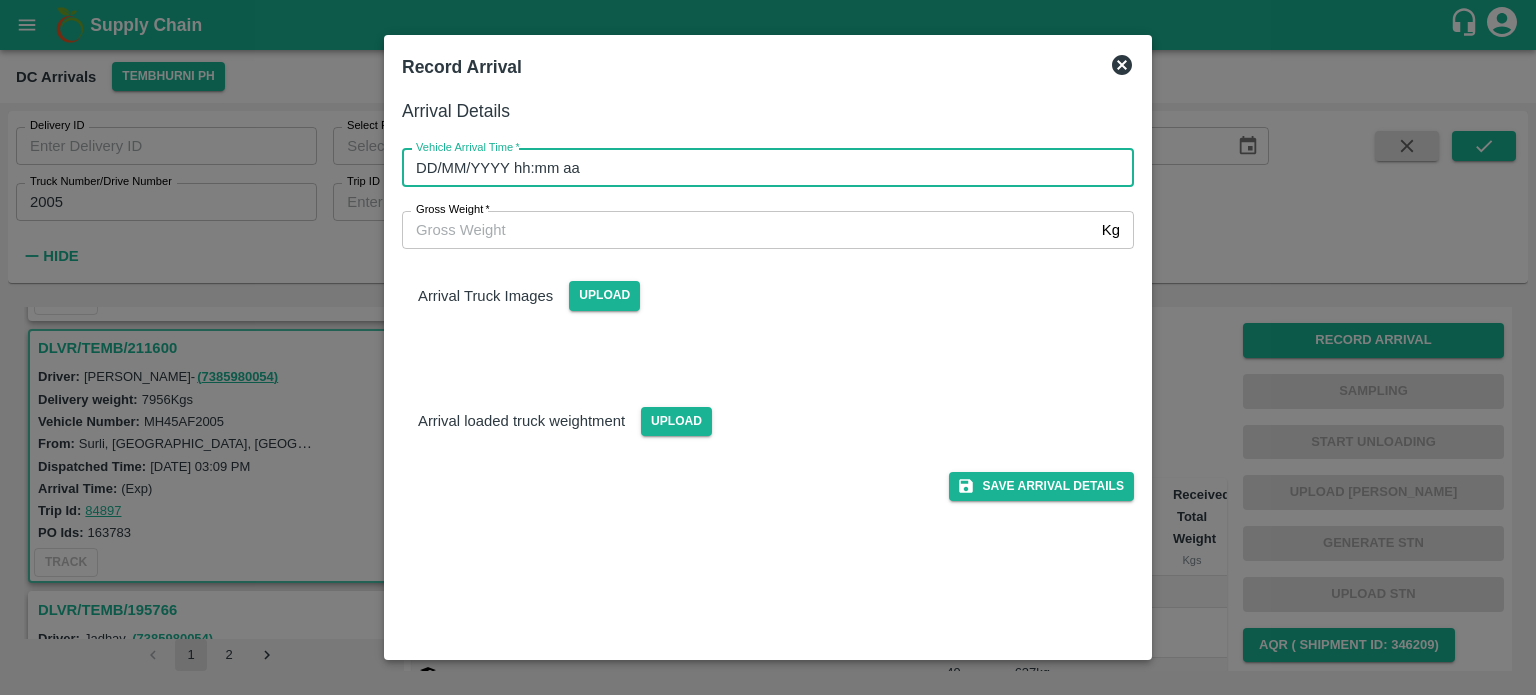 click on "DD/MM/YYYY hh:mm aa" at bounding box center [761, 168] 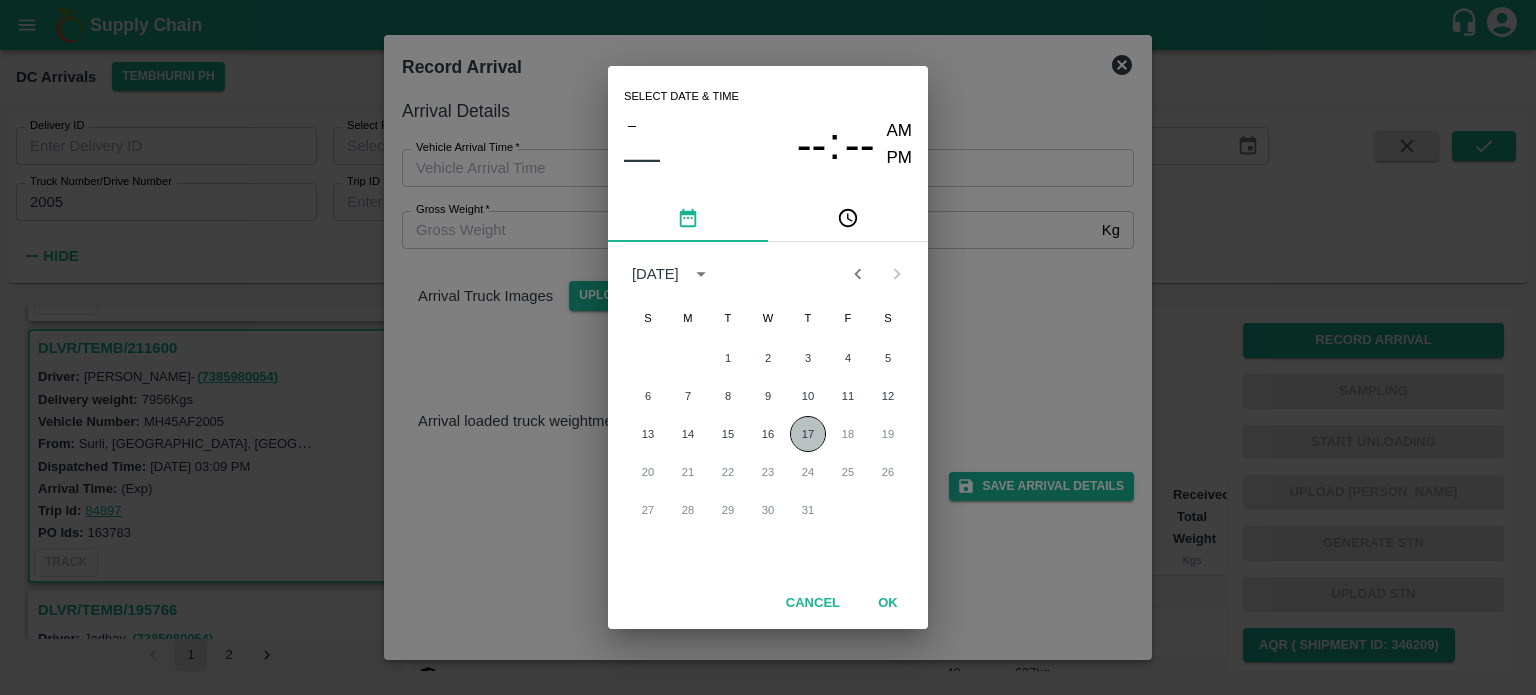 click on "17" at bounding box center (808, 434) 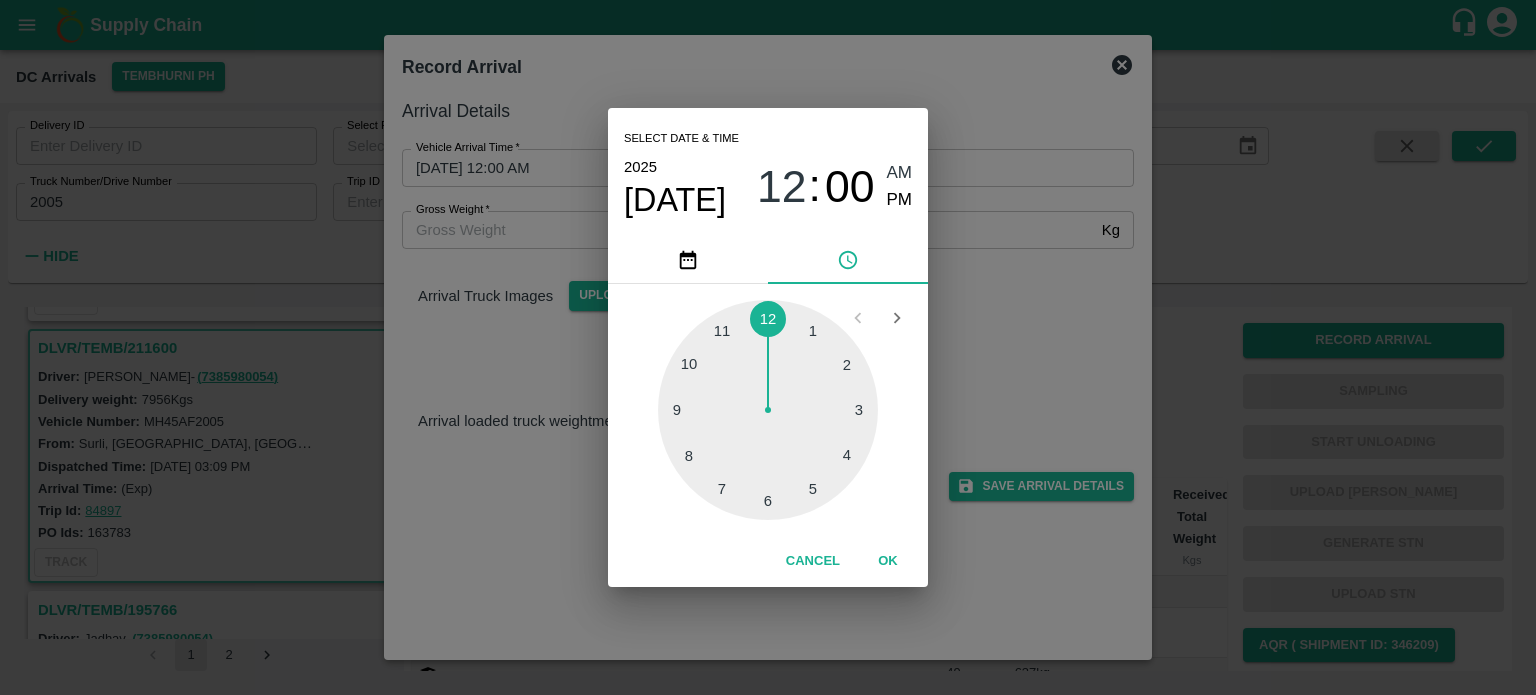 click at bounding box center [768, 410] 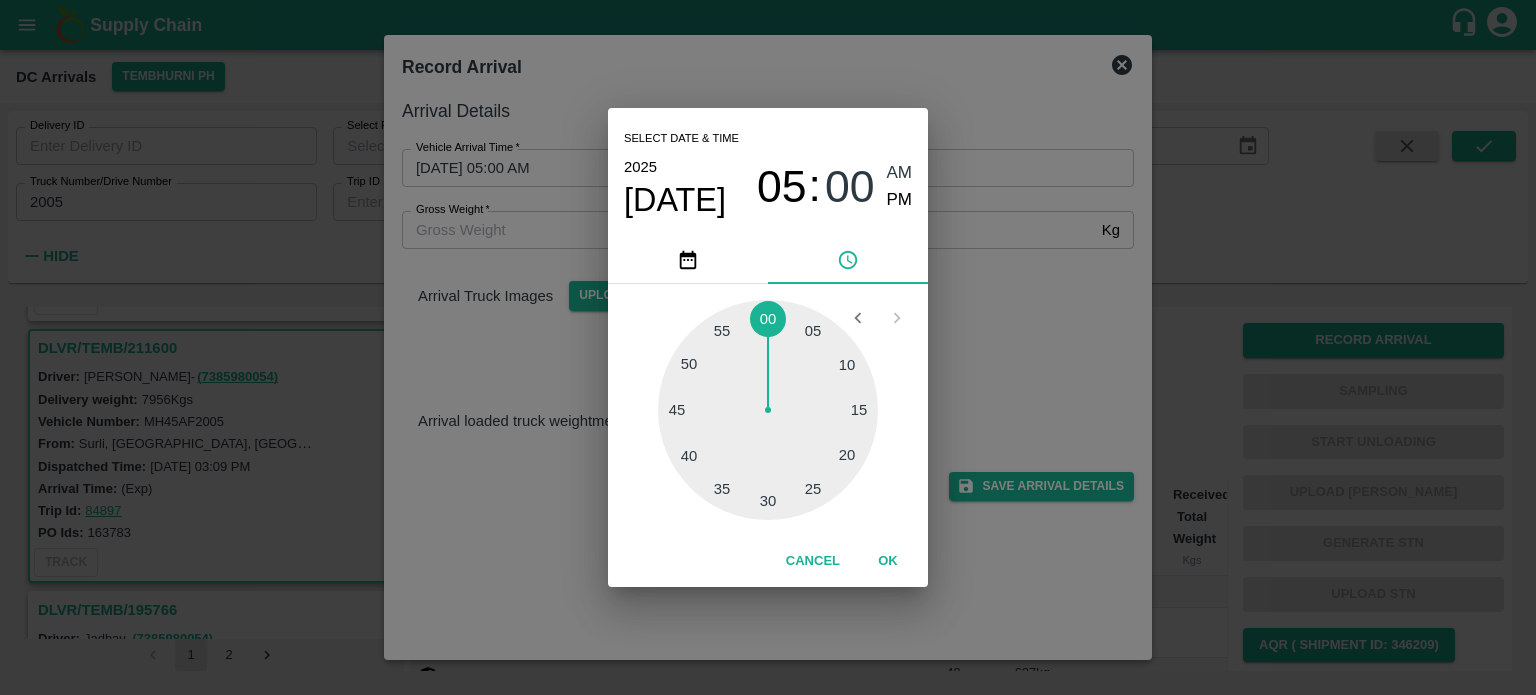 click at bounding box center (768, 410) 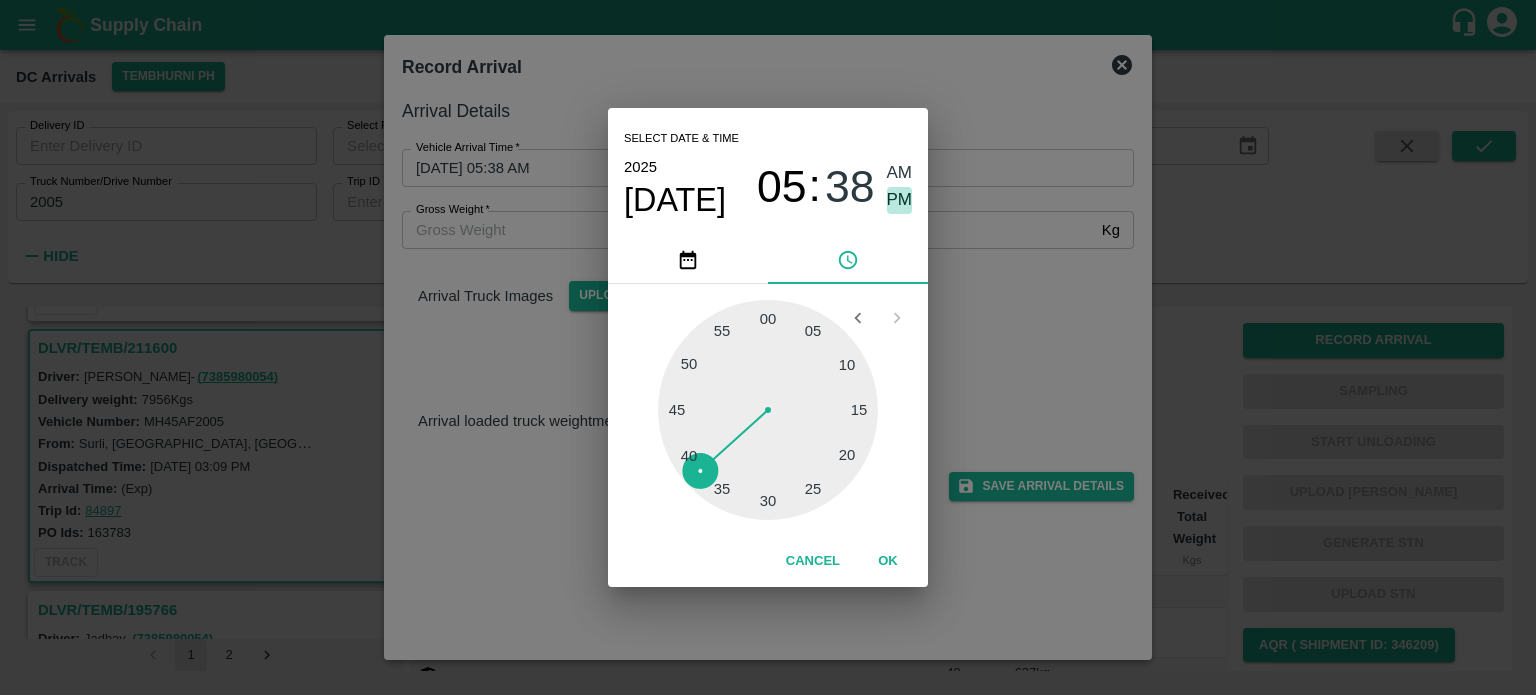 click on "PM" at bounding box center (900, 200) 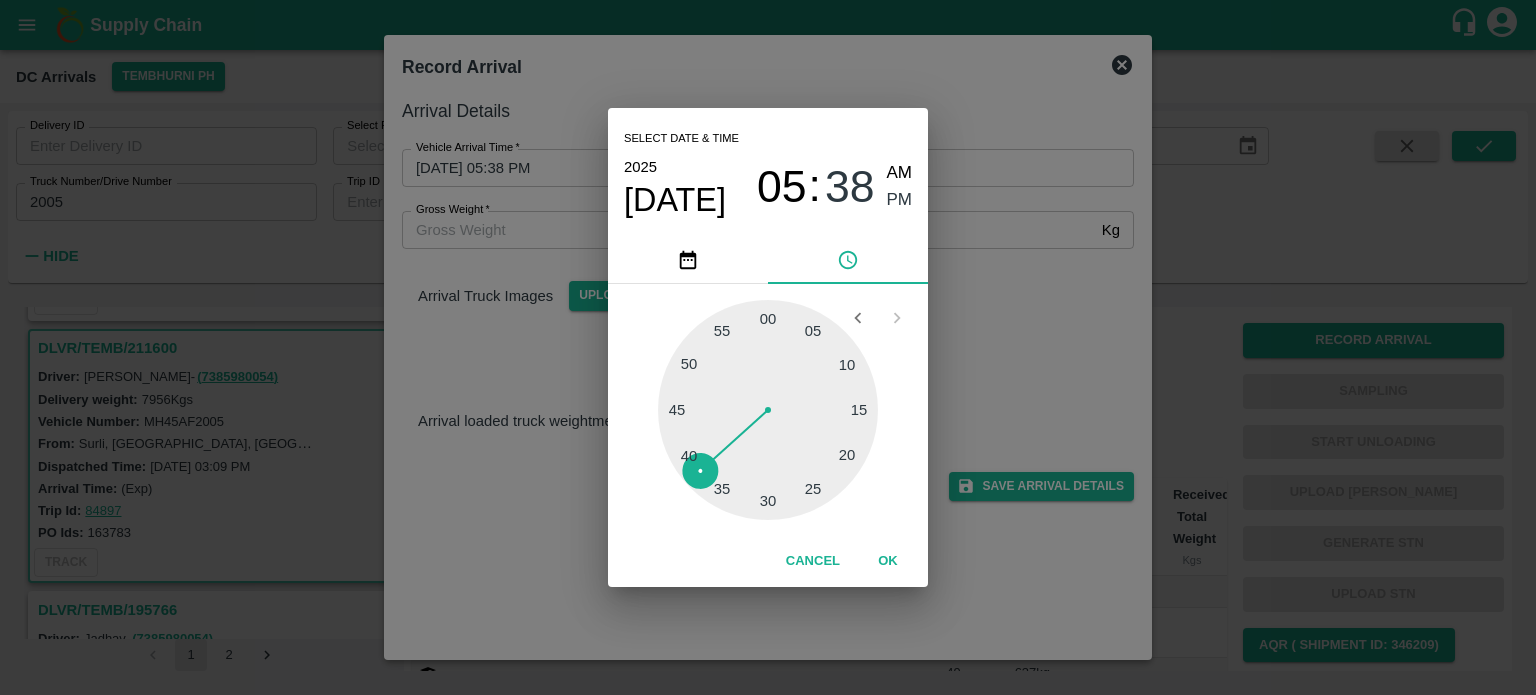 click on "Select date & time [DATE] 05 : 38 AM PM 05 10 15 20 25 30 35 40 45 50 55 00 Cancel OK" at bounding box center (768, 347) 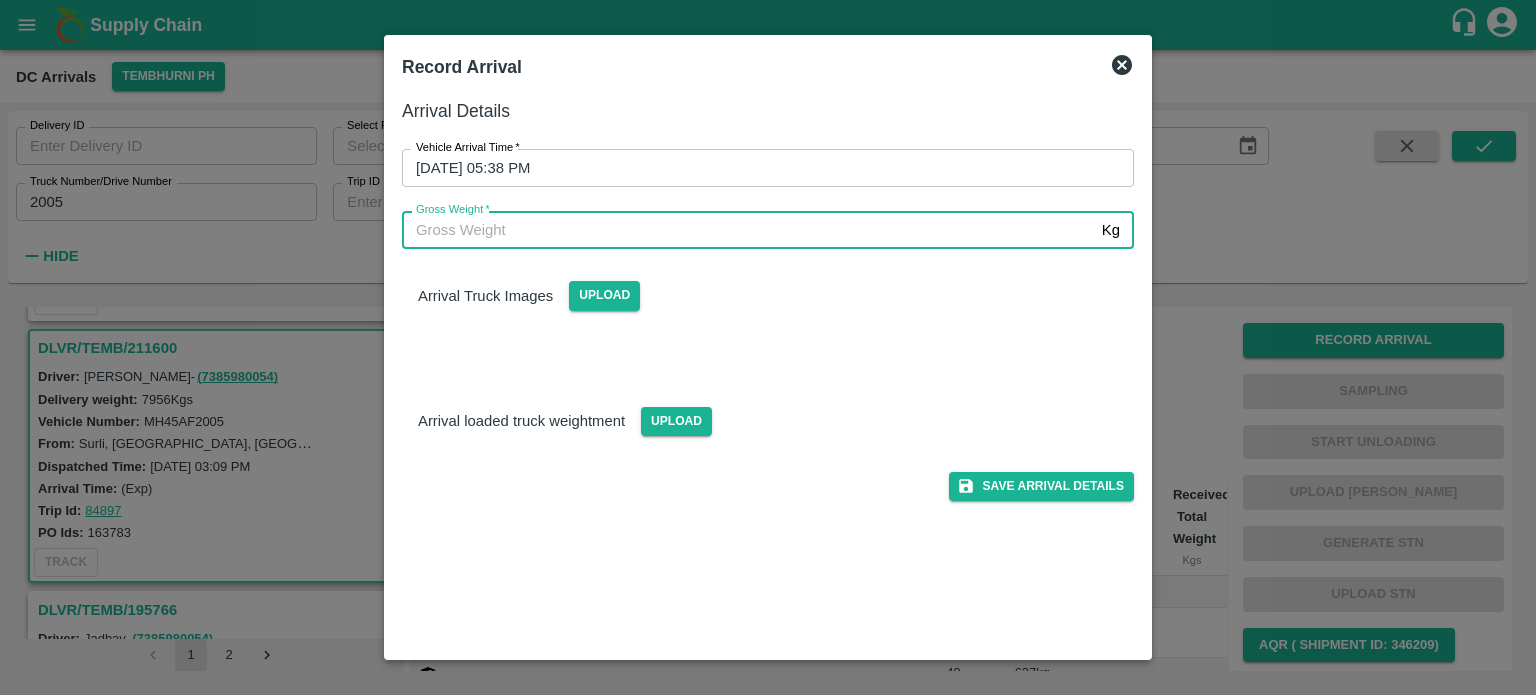 click on "Gross Weight   *" at bounding box center [748, 230] 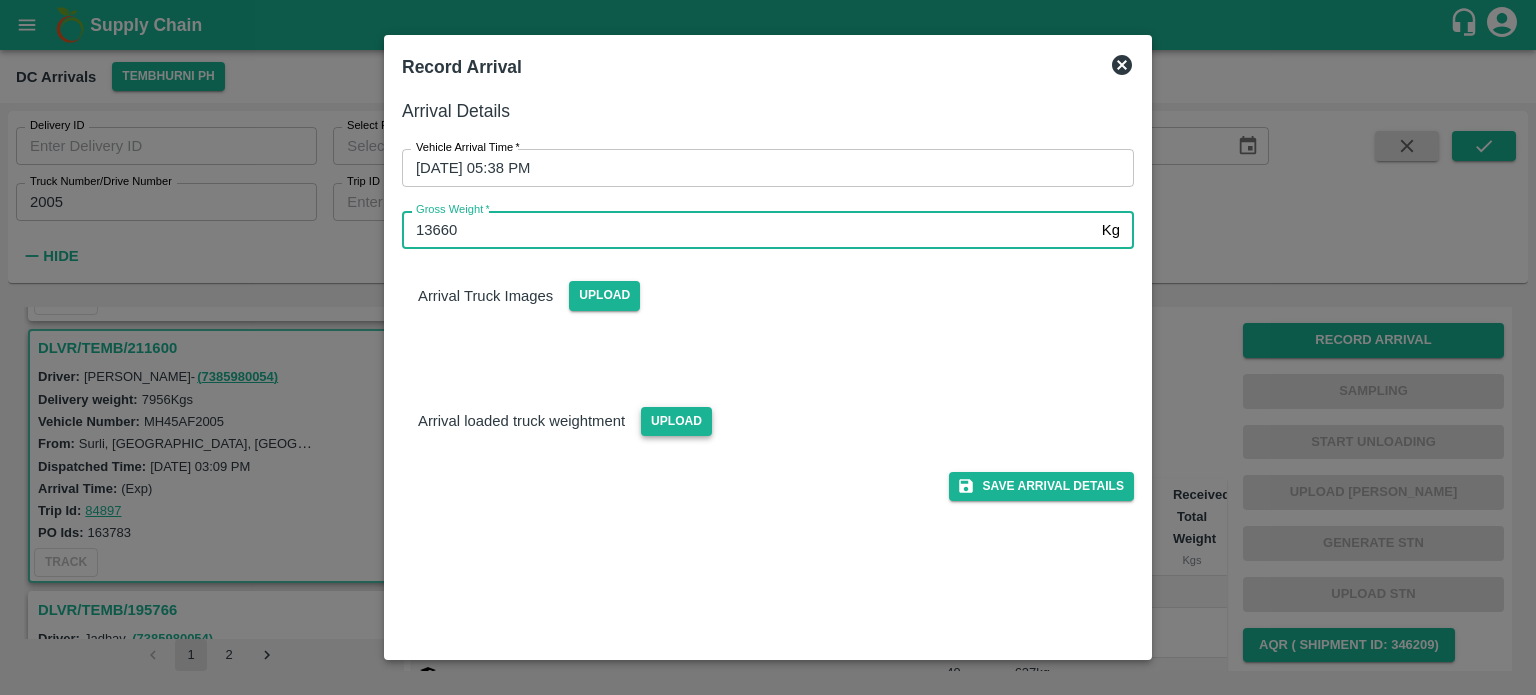type on "13660" 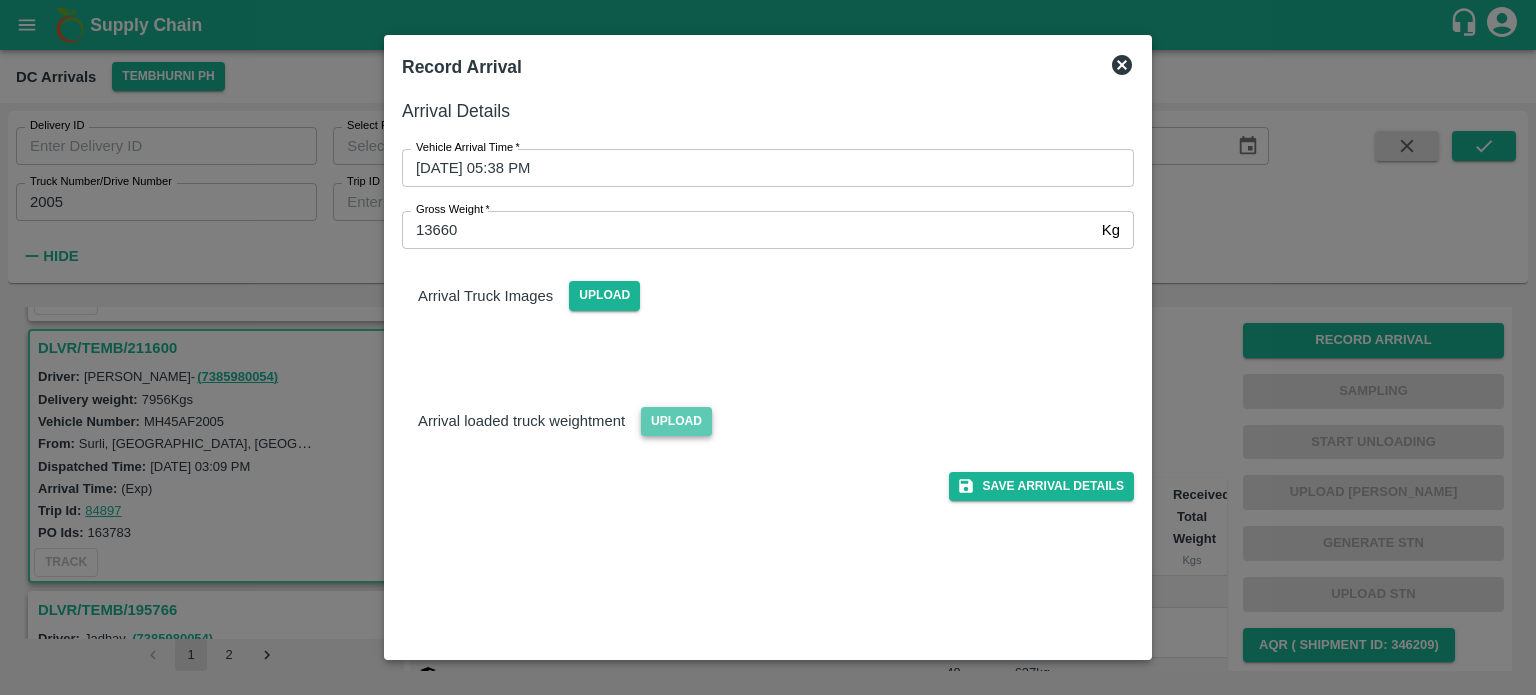 click on "Upload" at bounding box center (676, 421) 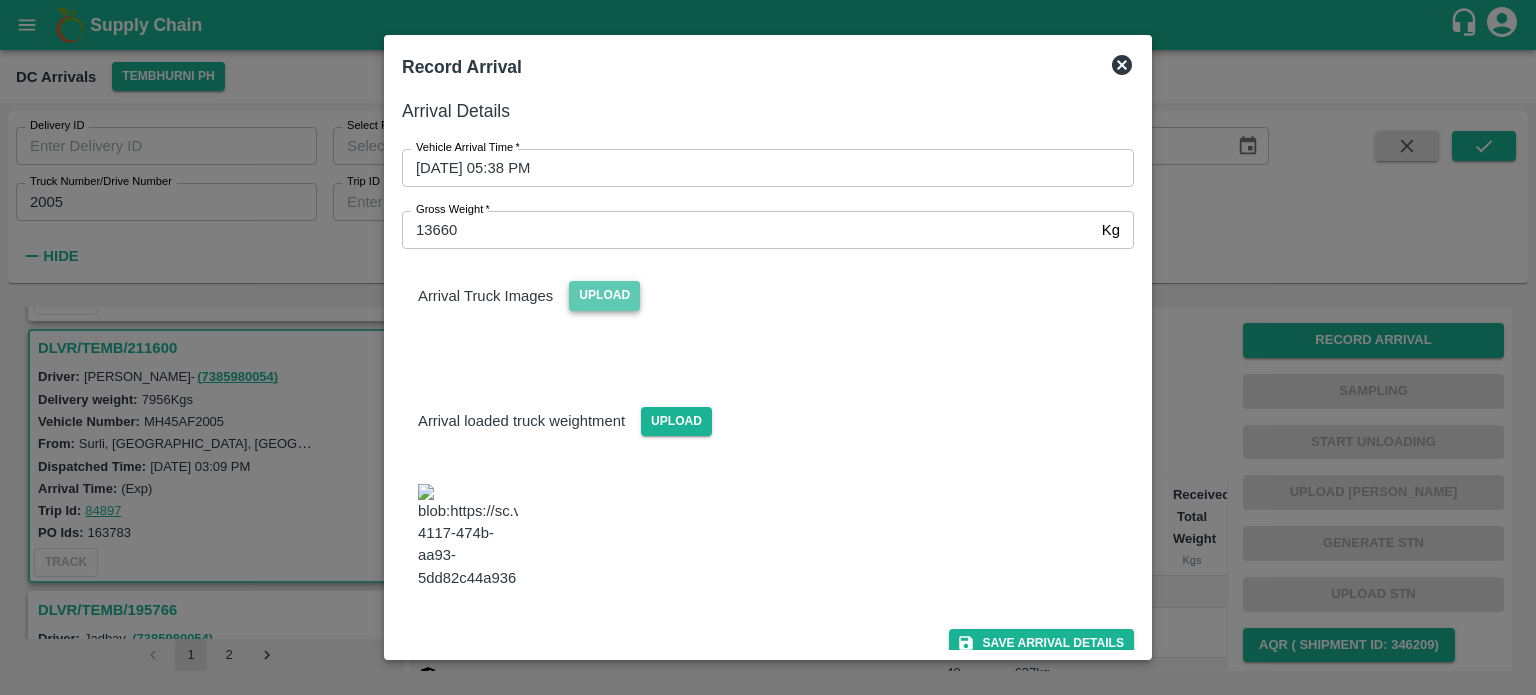 click on "Upload" at bounding box center [604, 295] 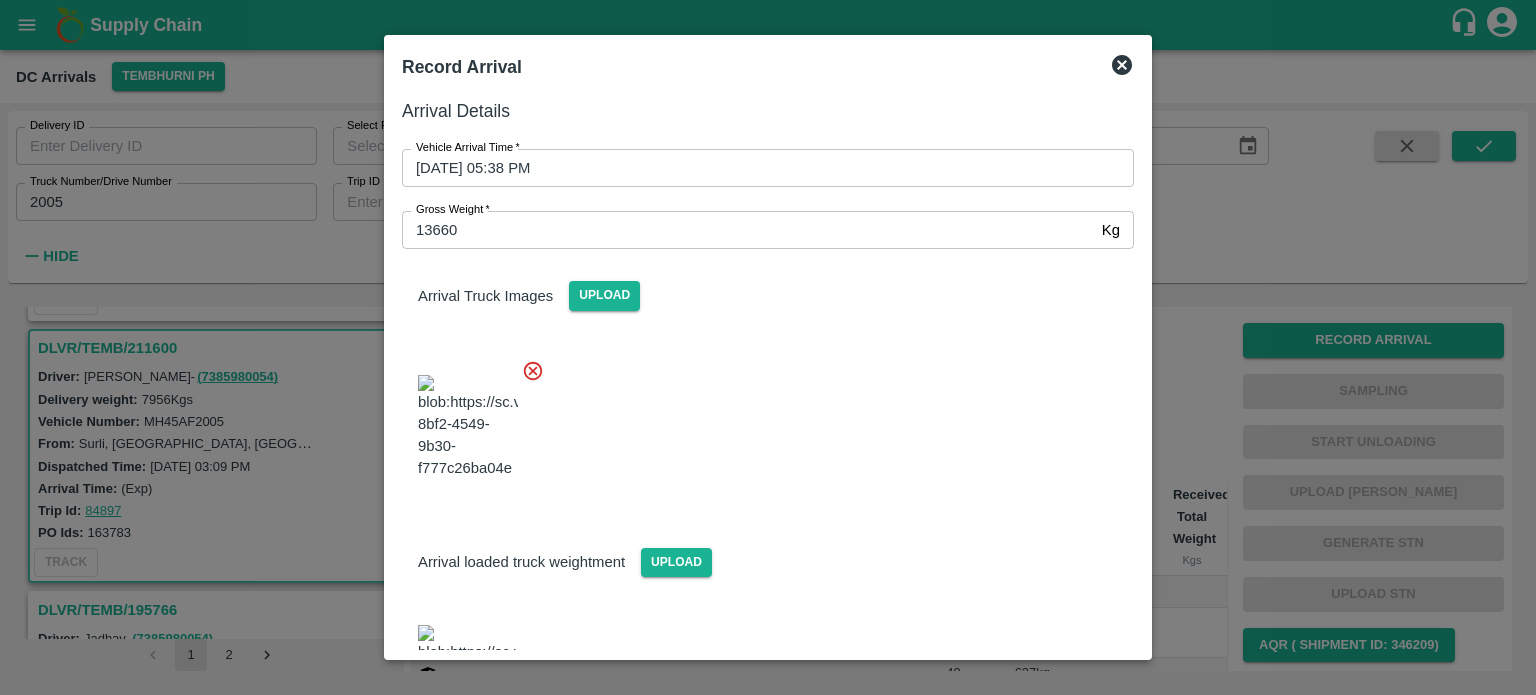 scroll, scrollTop: 224, scrollLeft: 0, axis: vertical 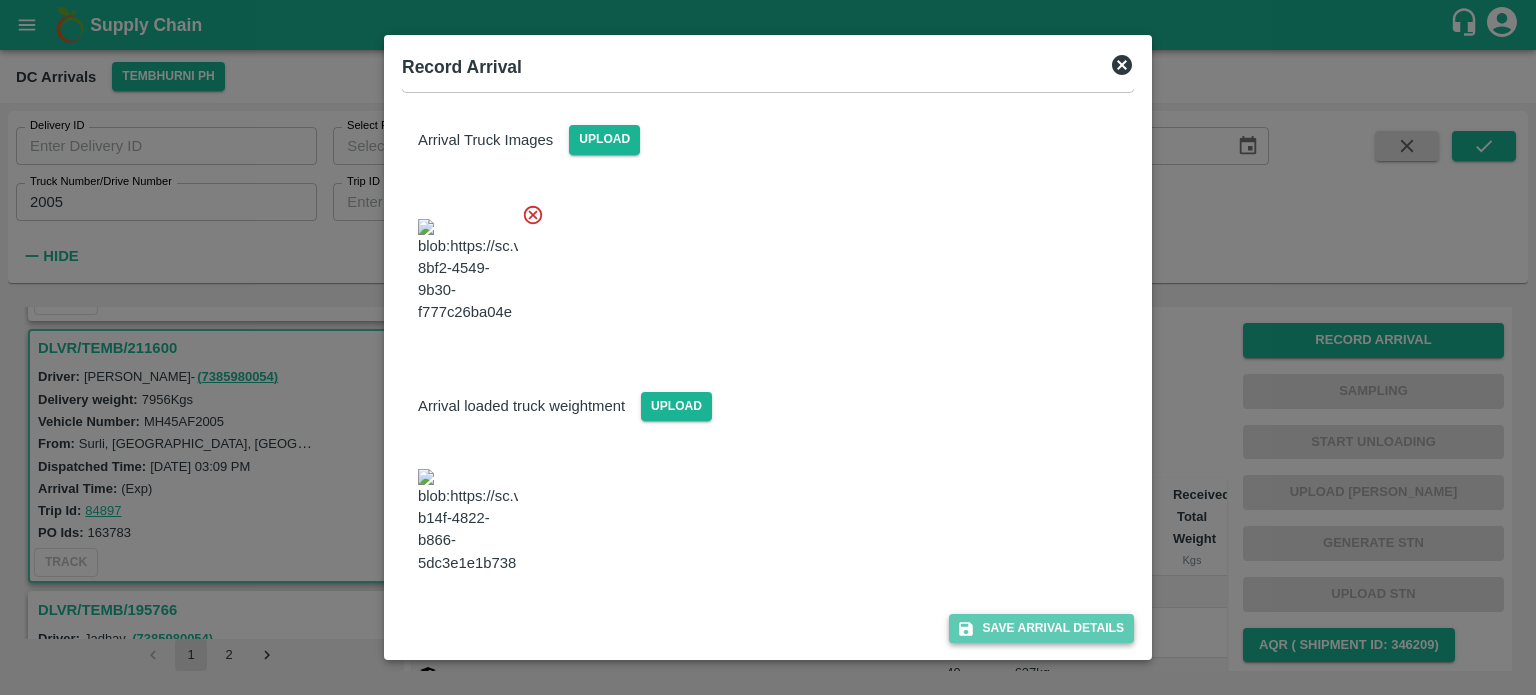 click on "Save Arrival Details" at bounding box center (1041, 628) 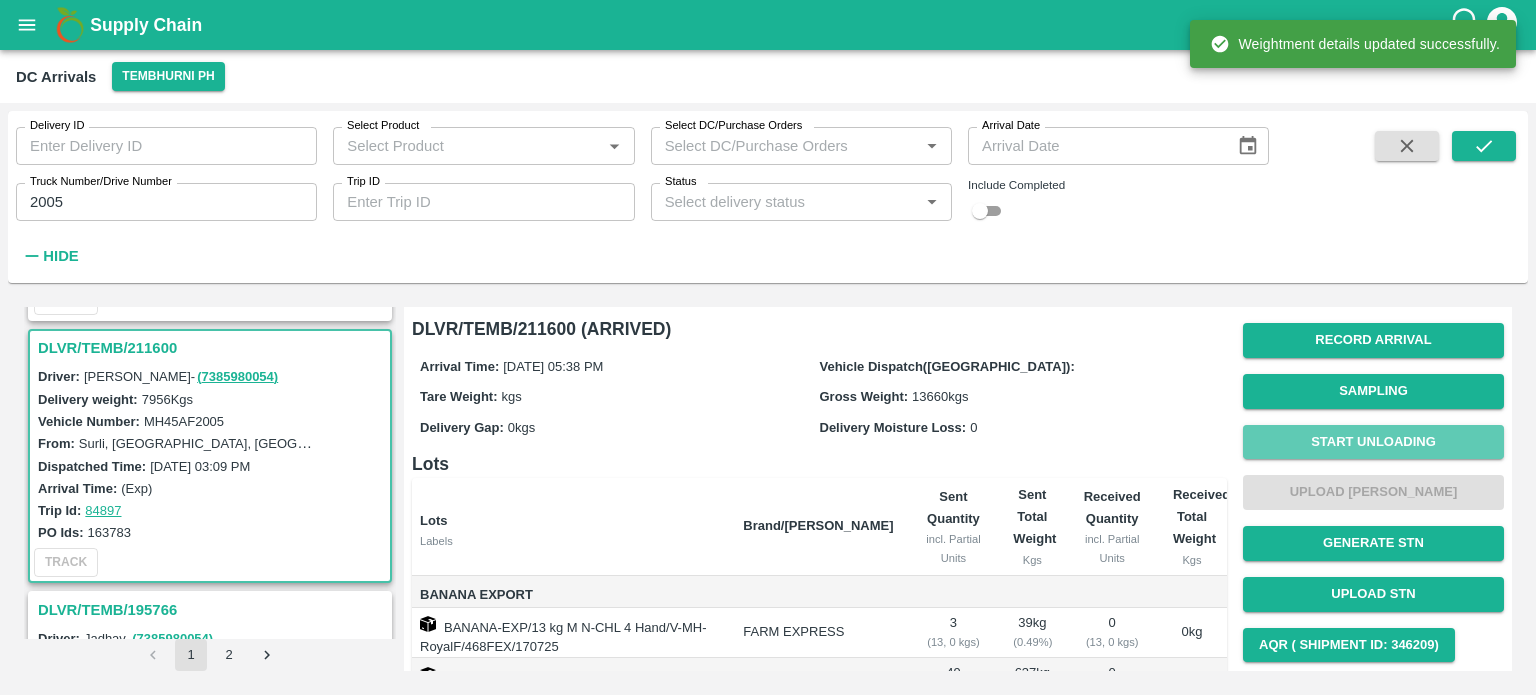 click on "Start Unloading" at bounding box center [1373, 442] 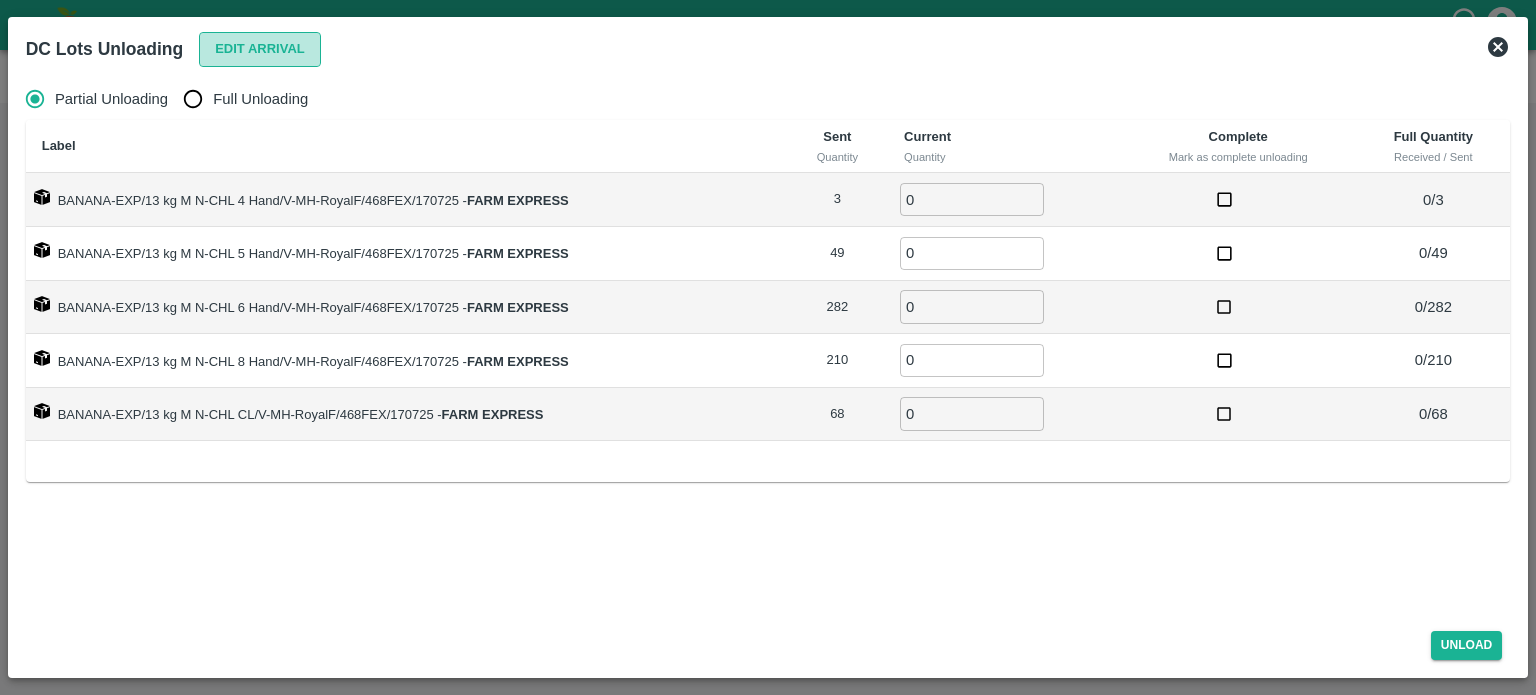 click on "Edit Arrival" at bounding box center [260, 49] 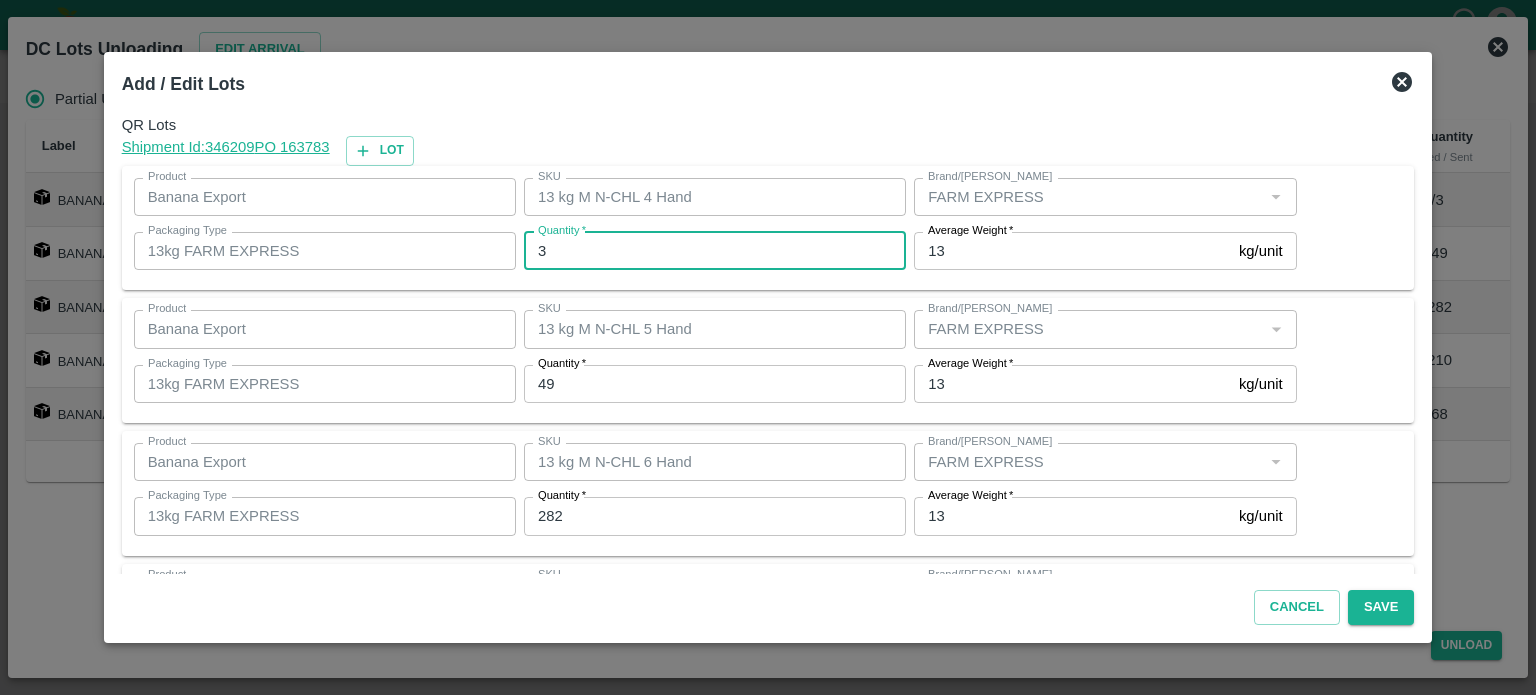 click on "3" at bounding box center [715, 251] 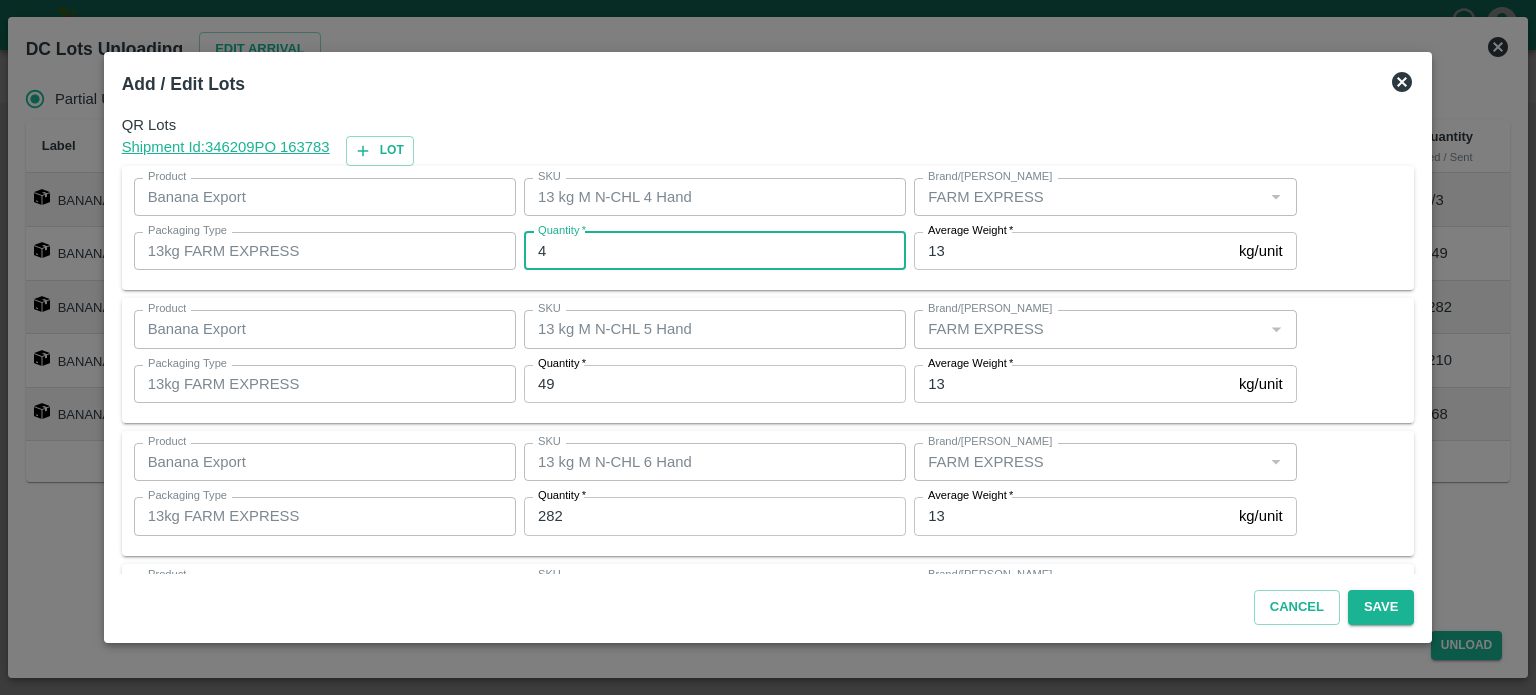 type on "4" 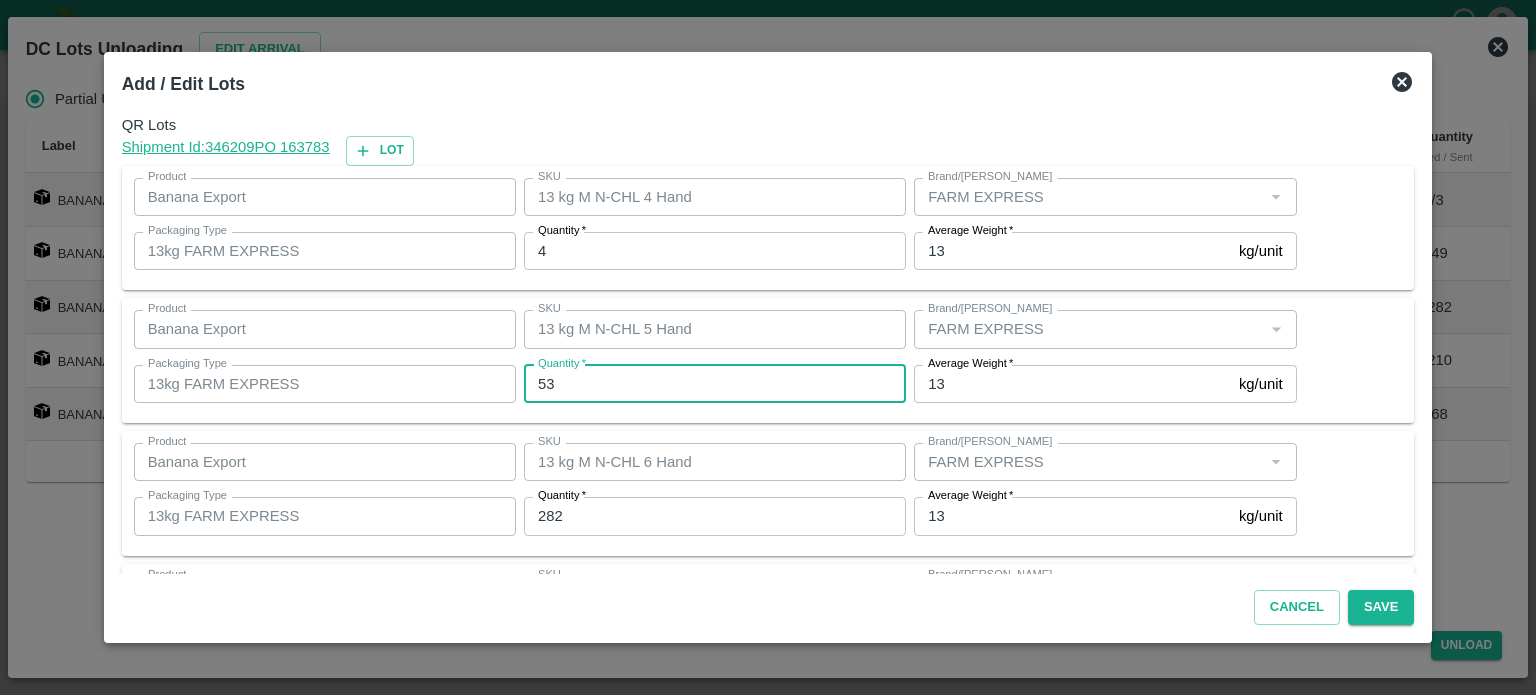 type on "53" 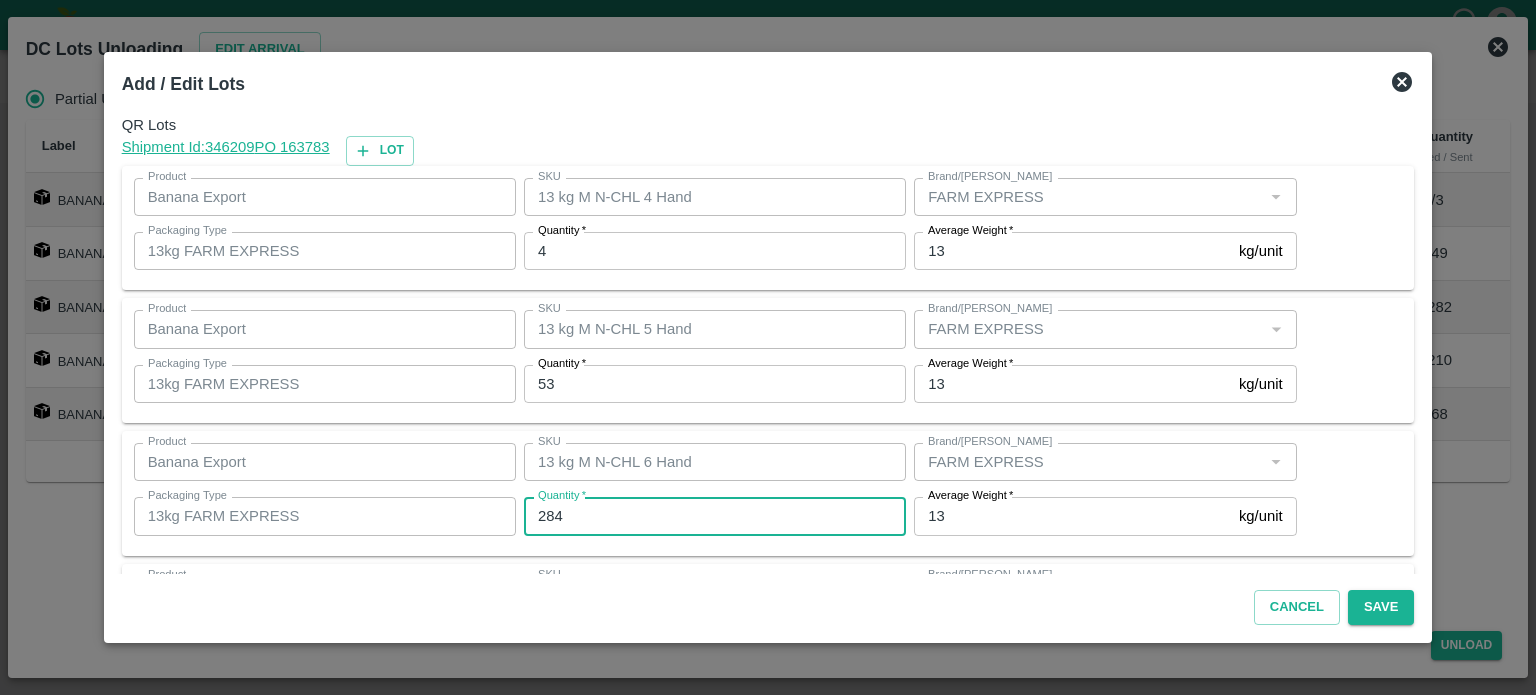 type on "284" 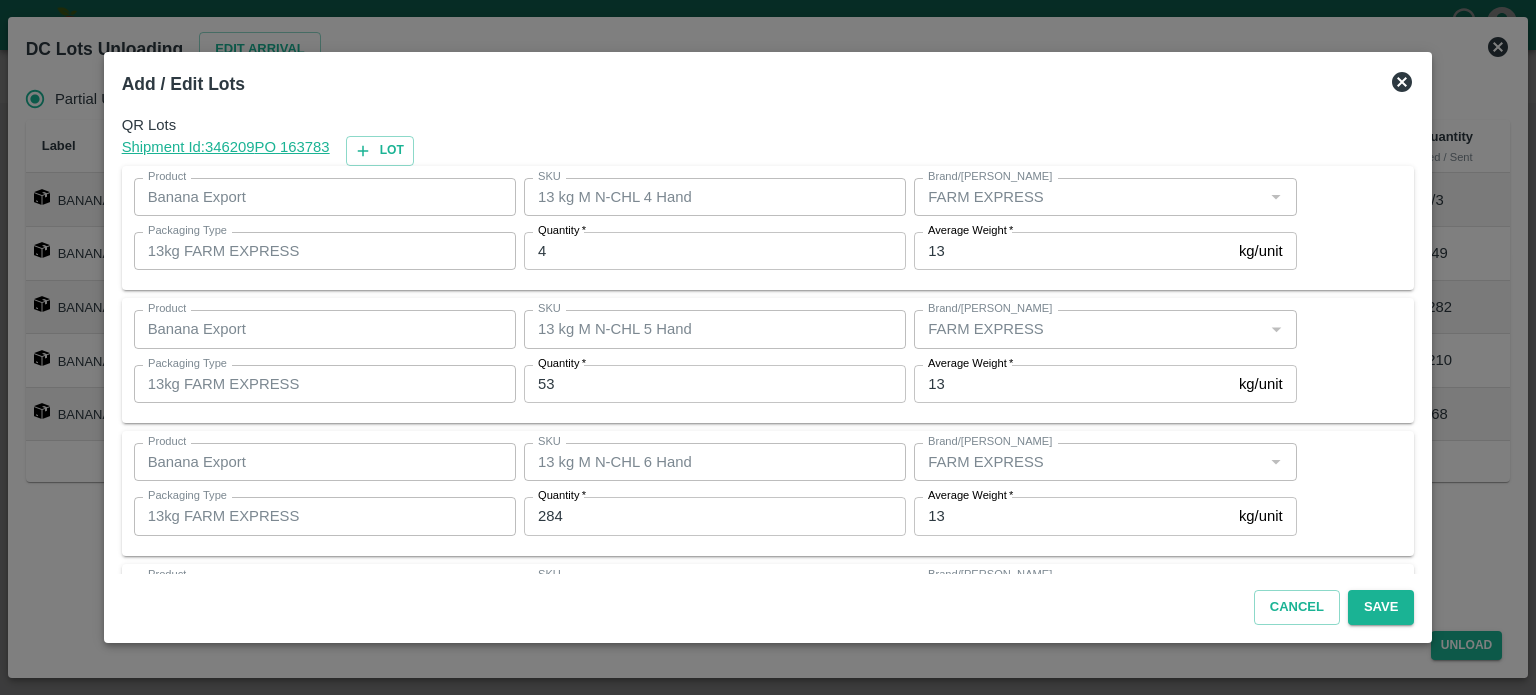 scroll, scrollTop: 262, scrollLeft: 0, axis: vertical 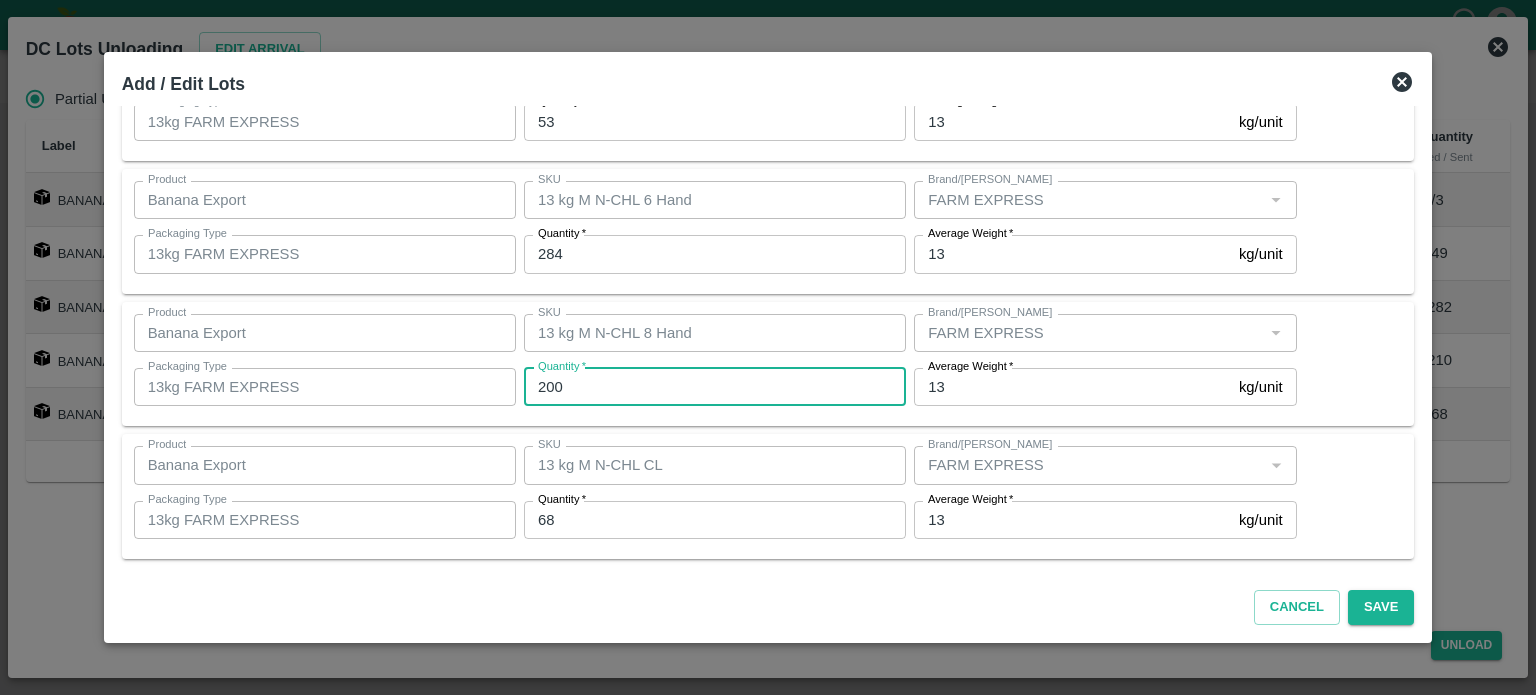 type on "200" 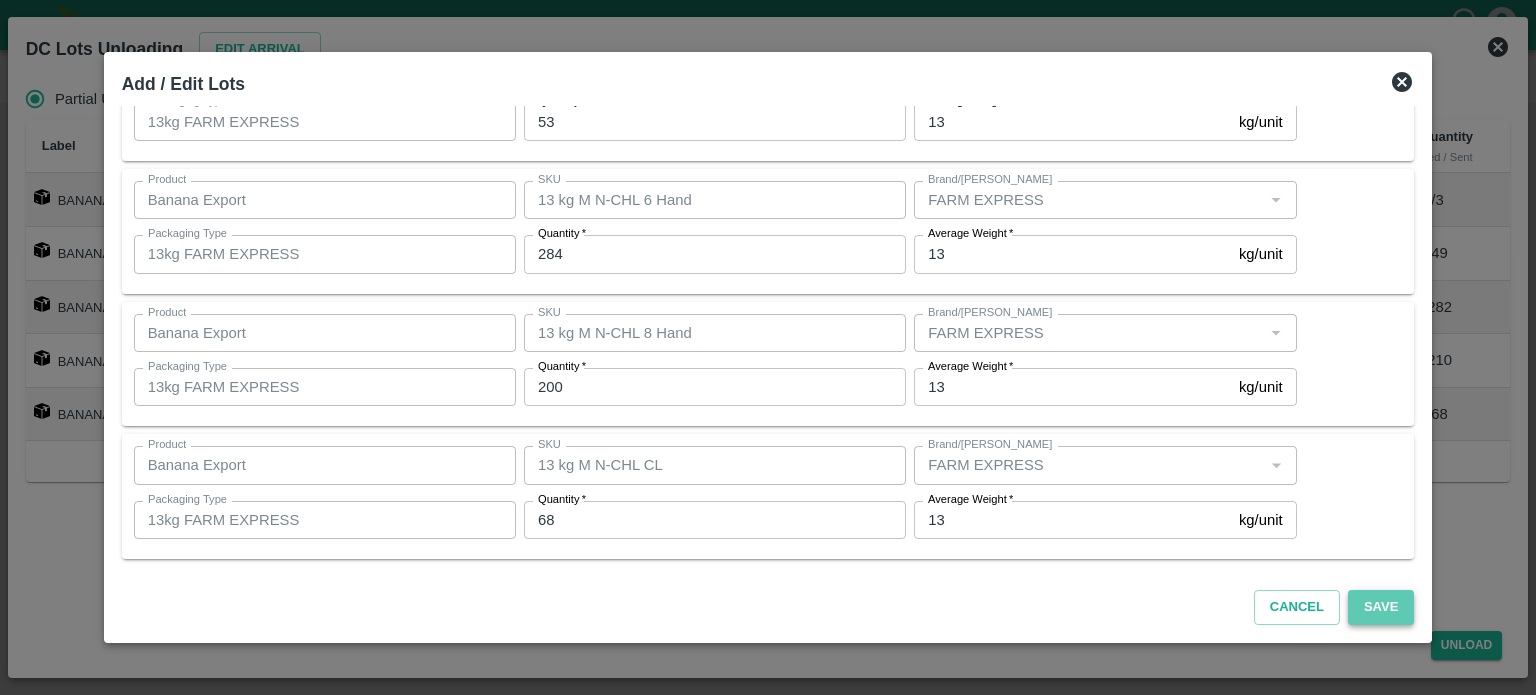 click on "Save" at bounding box center [1381, 607] 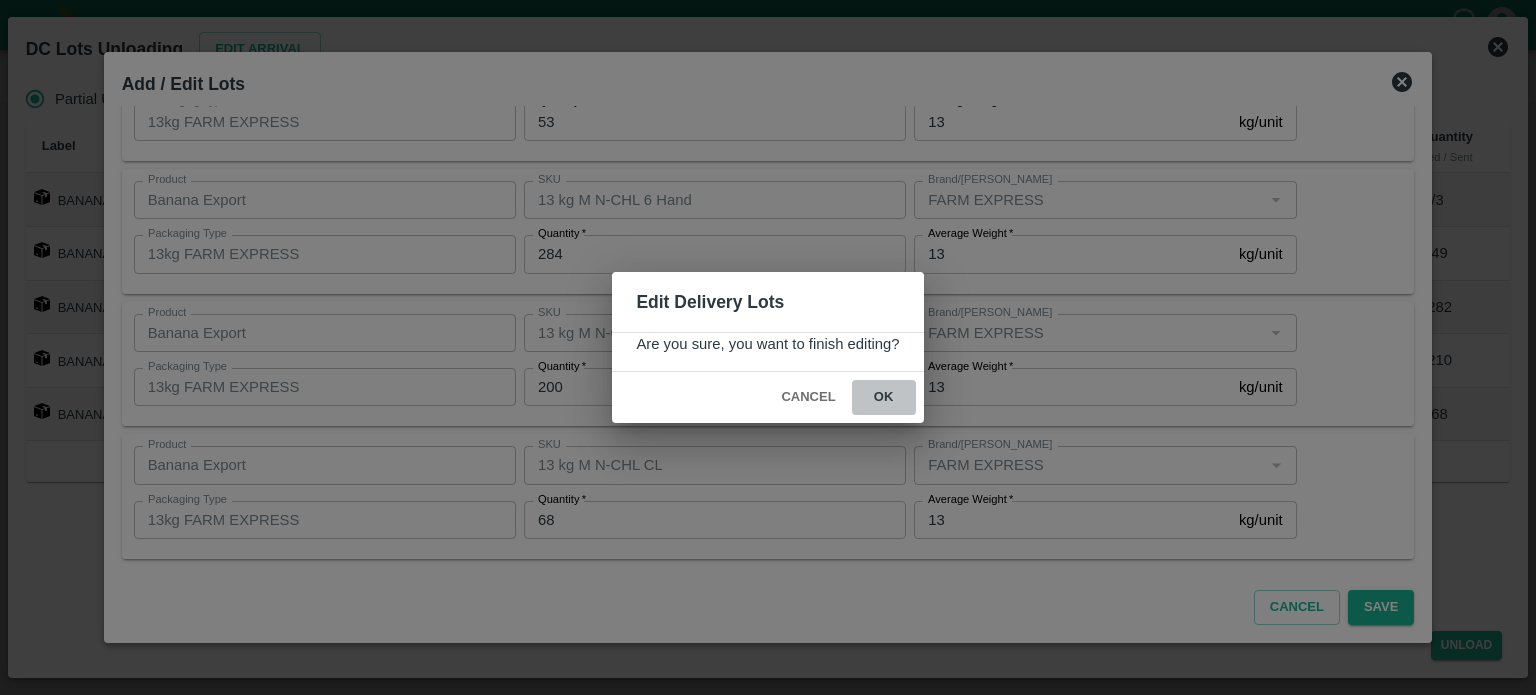 click on "ok" at bounding box center [884, 397] 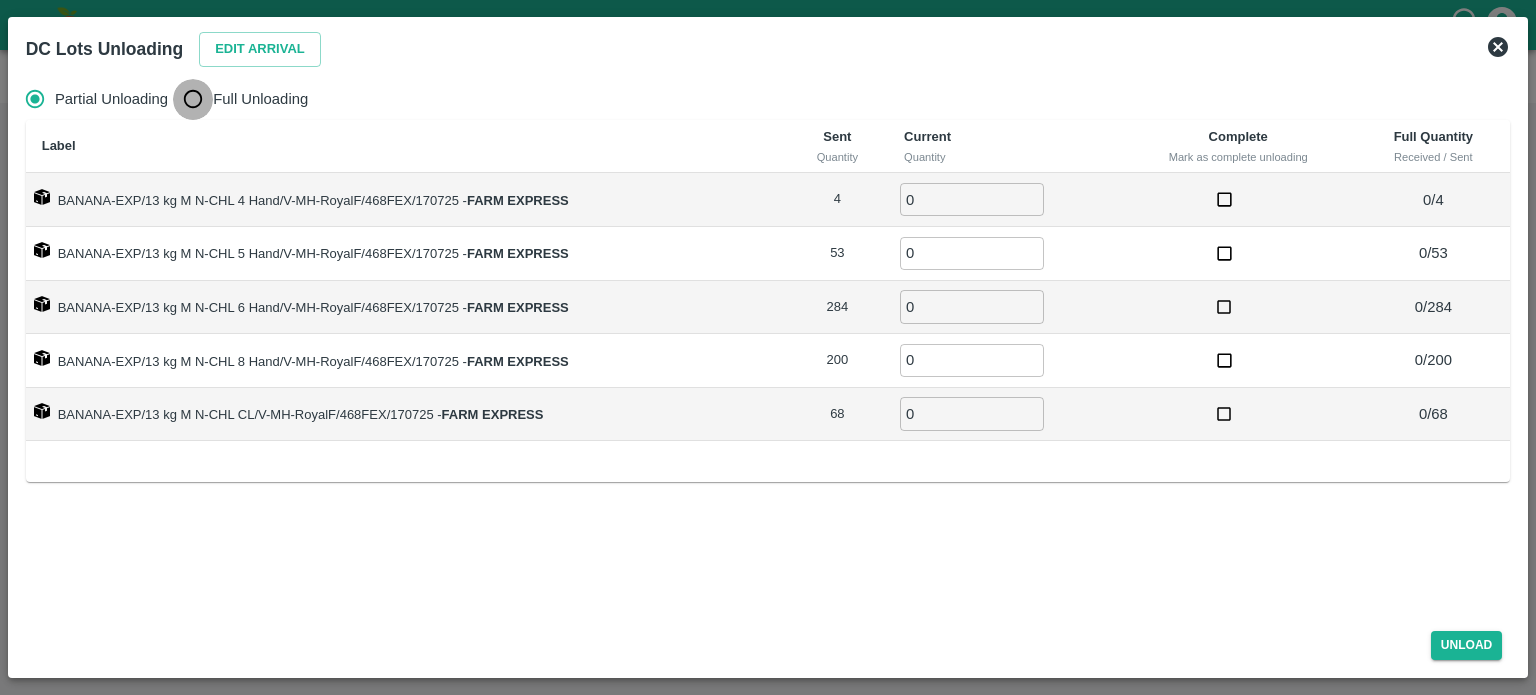 click on "Full Unloading" at bounding box center (193, 99) 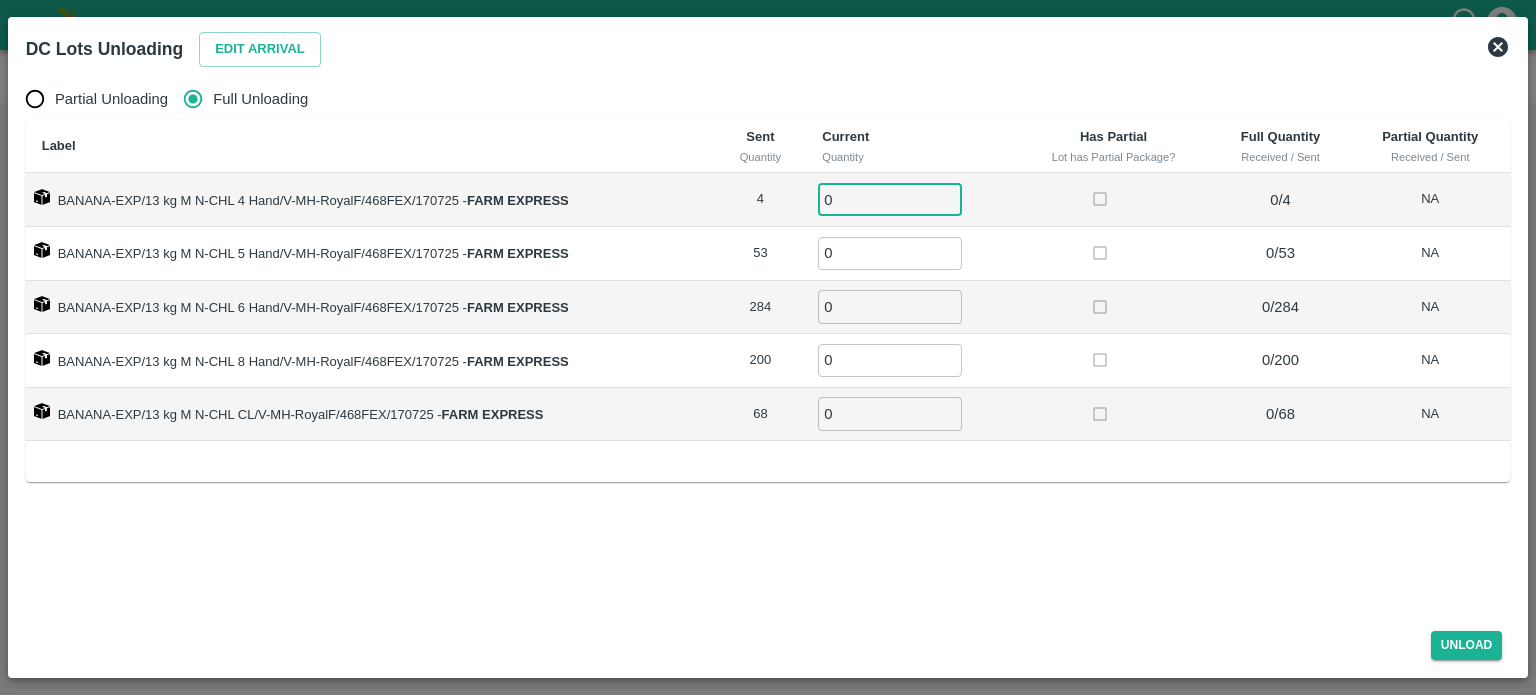 click on "0" at bounding box center (890, 199) 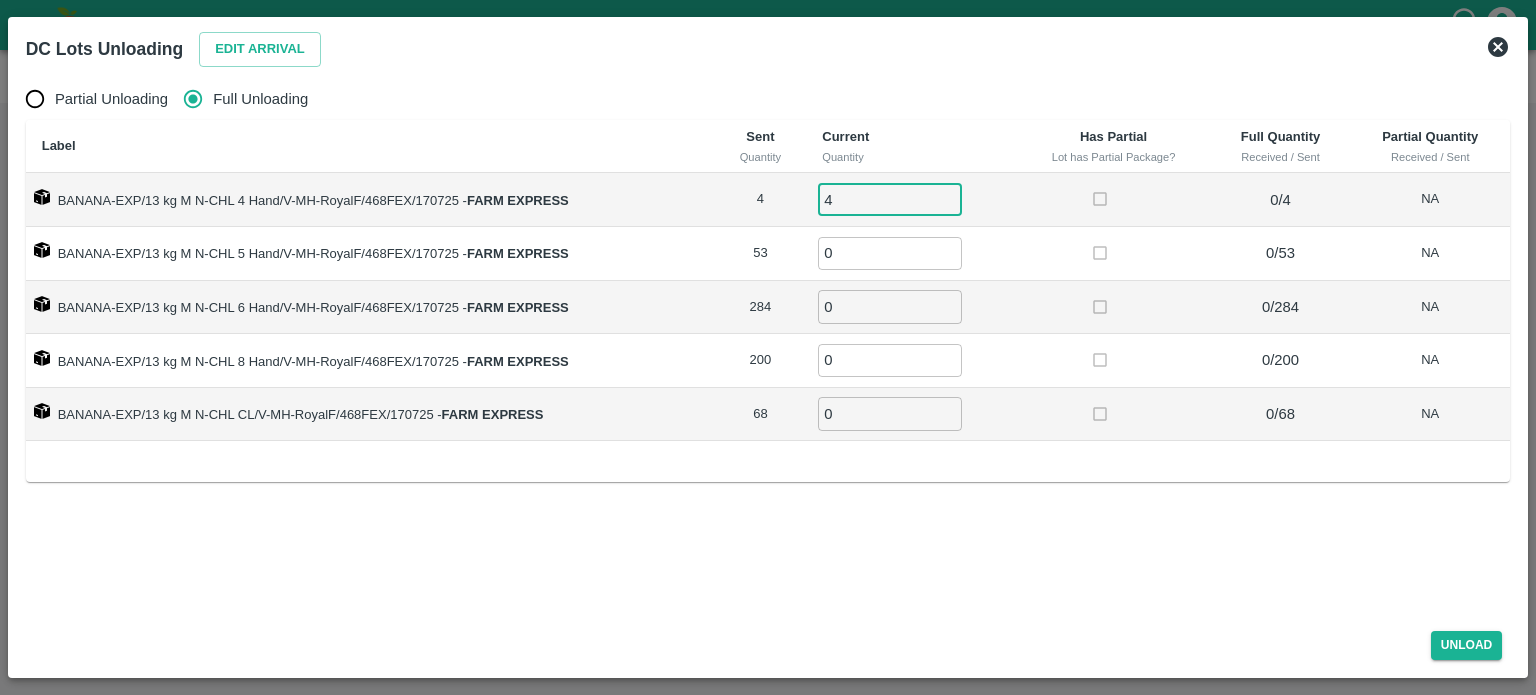 type on "4" 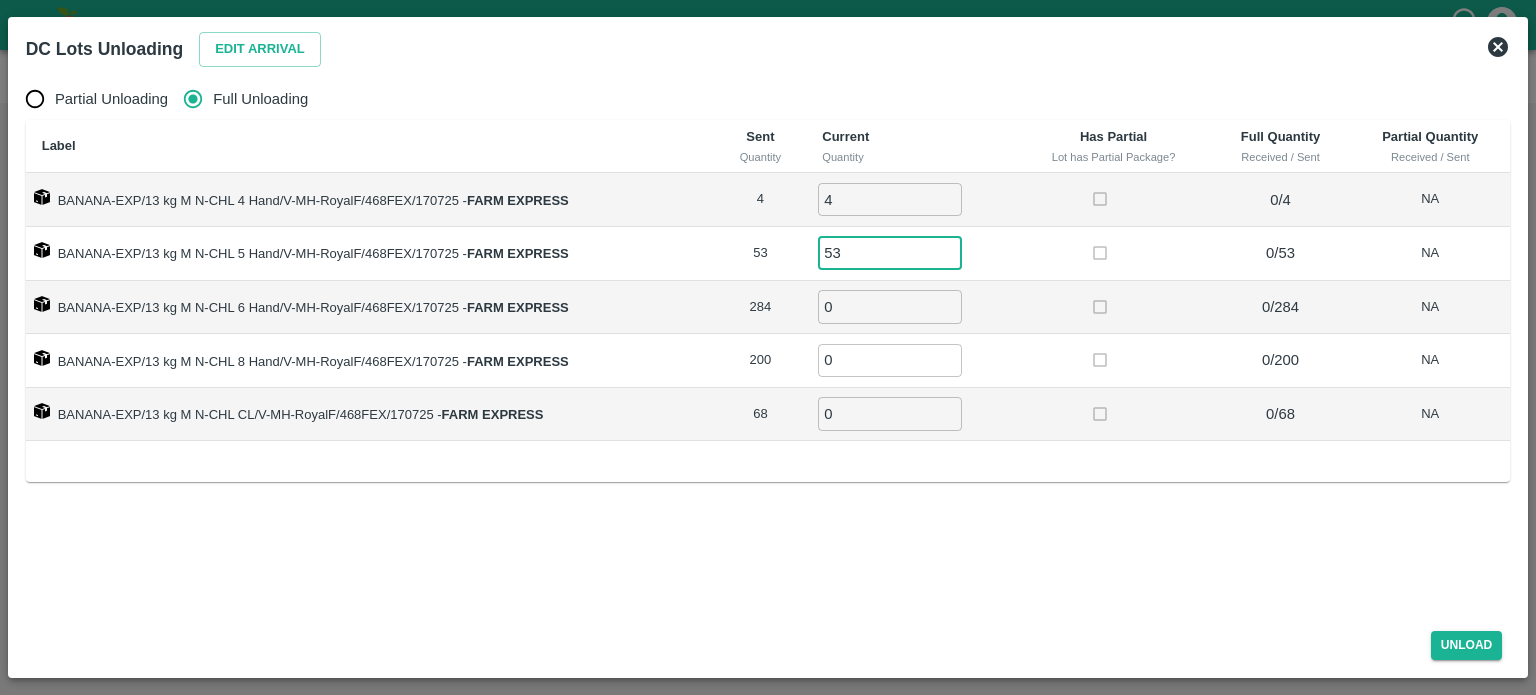 type on "53" 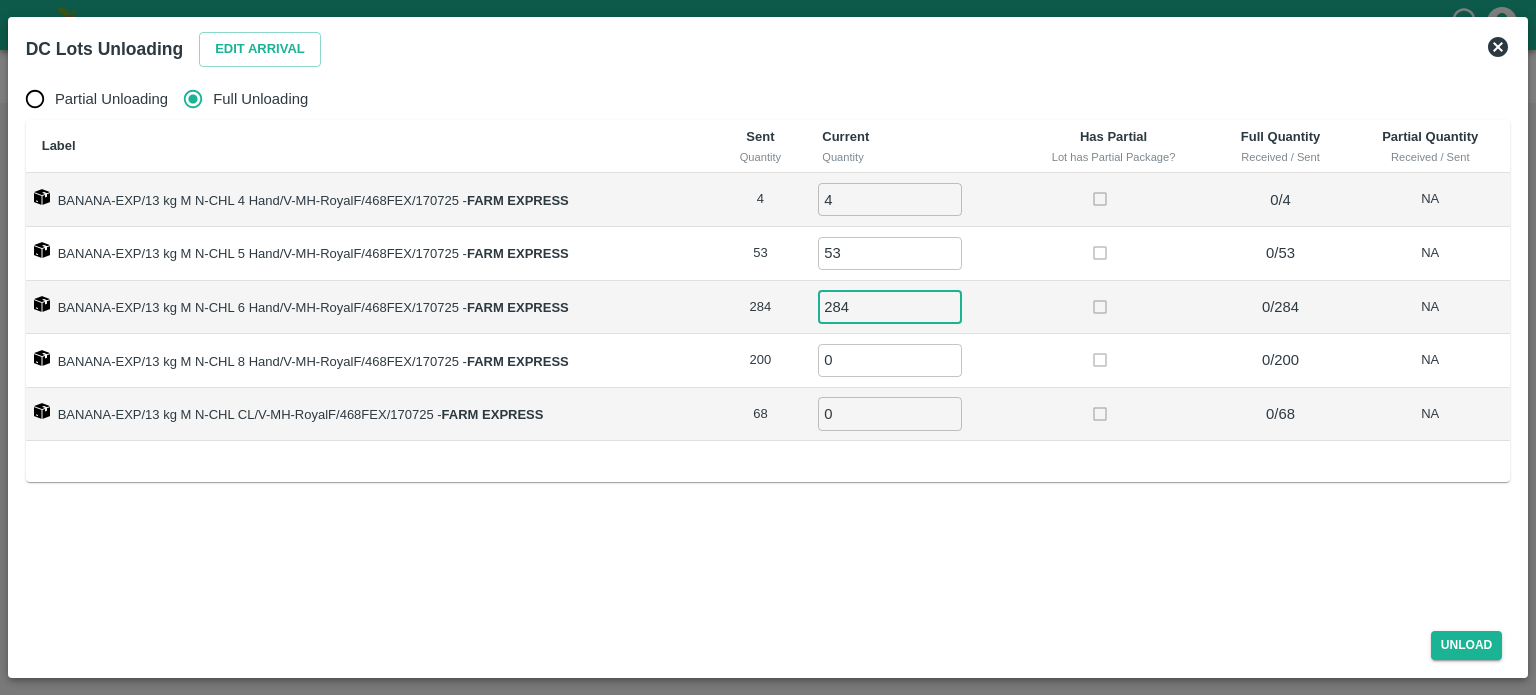 type on "284" 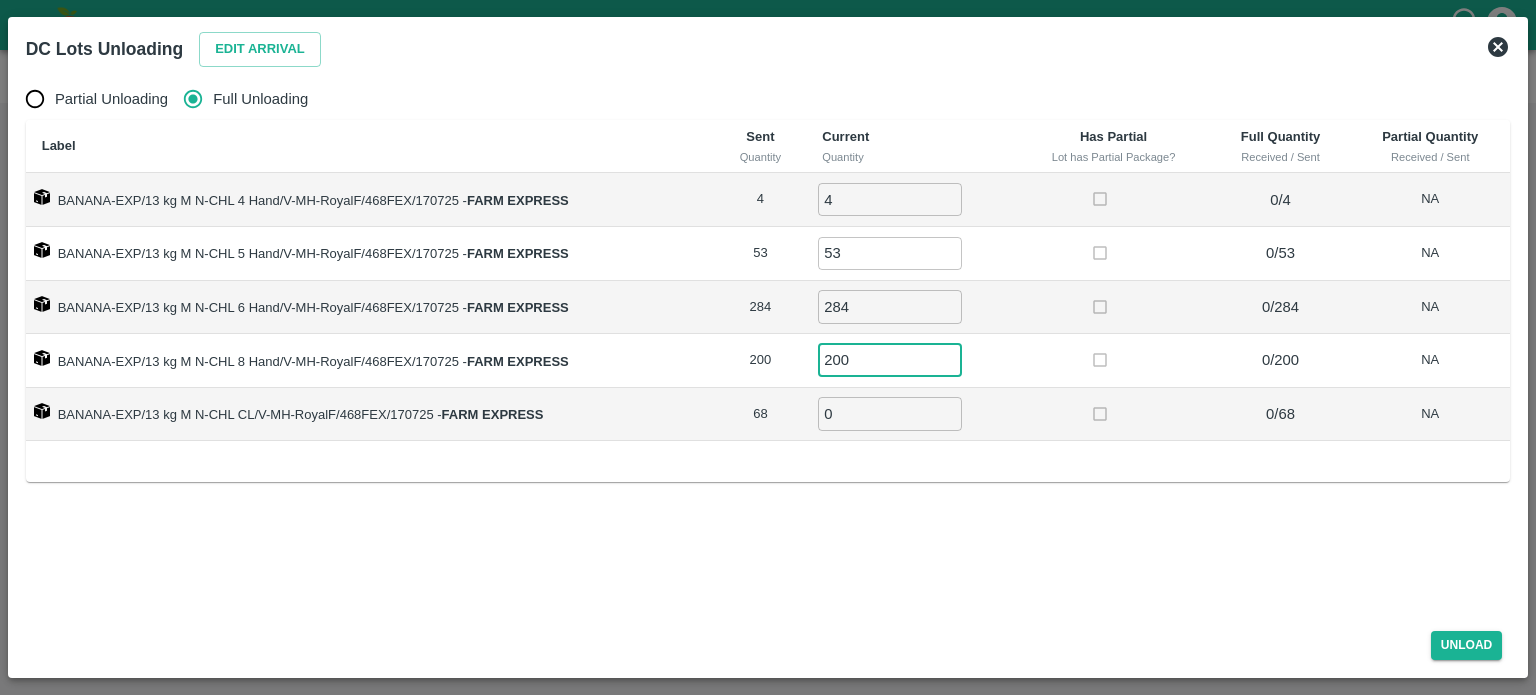 type on "200" 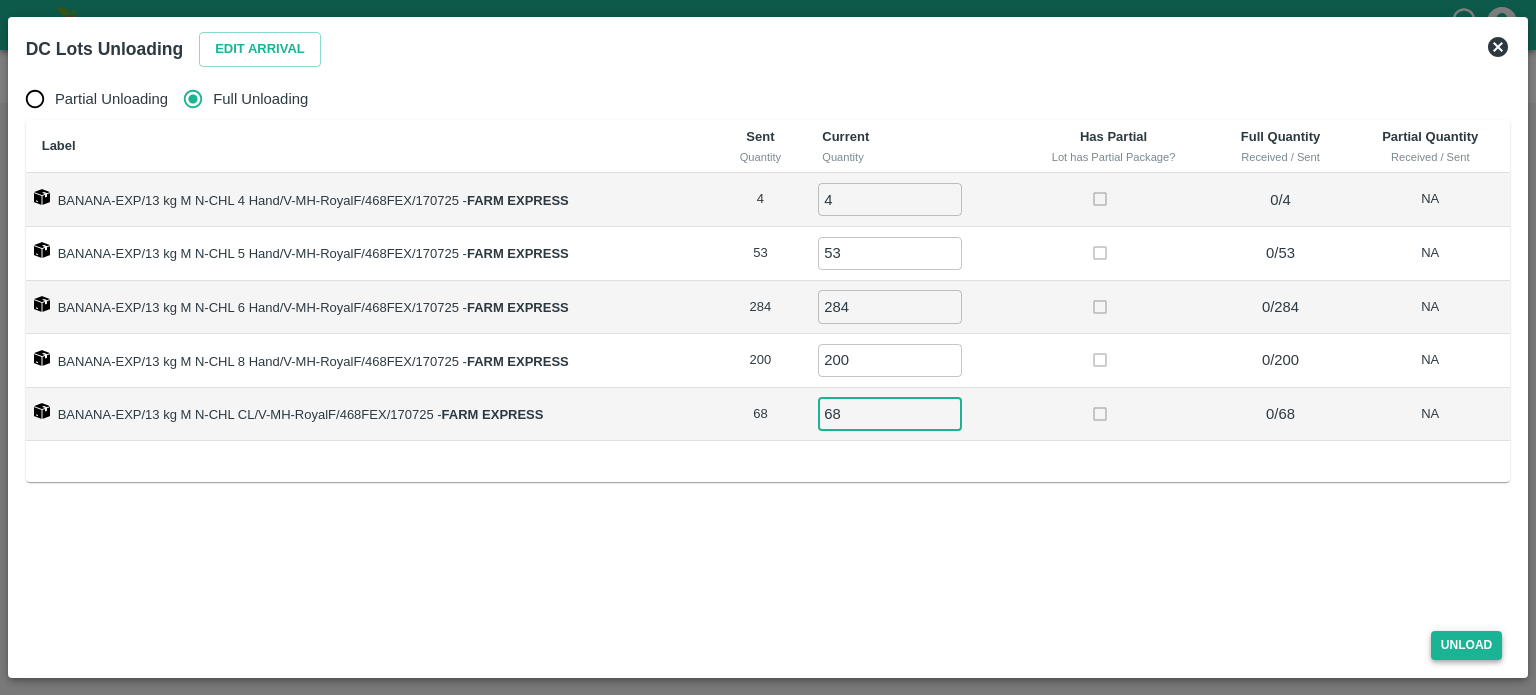 type on "68" 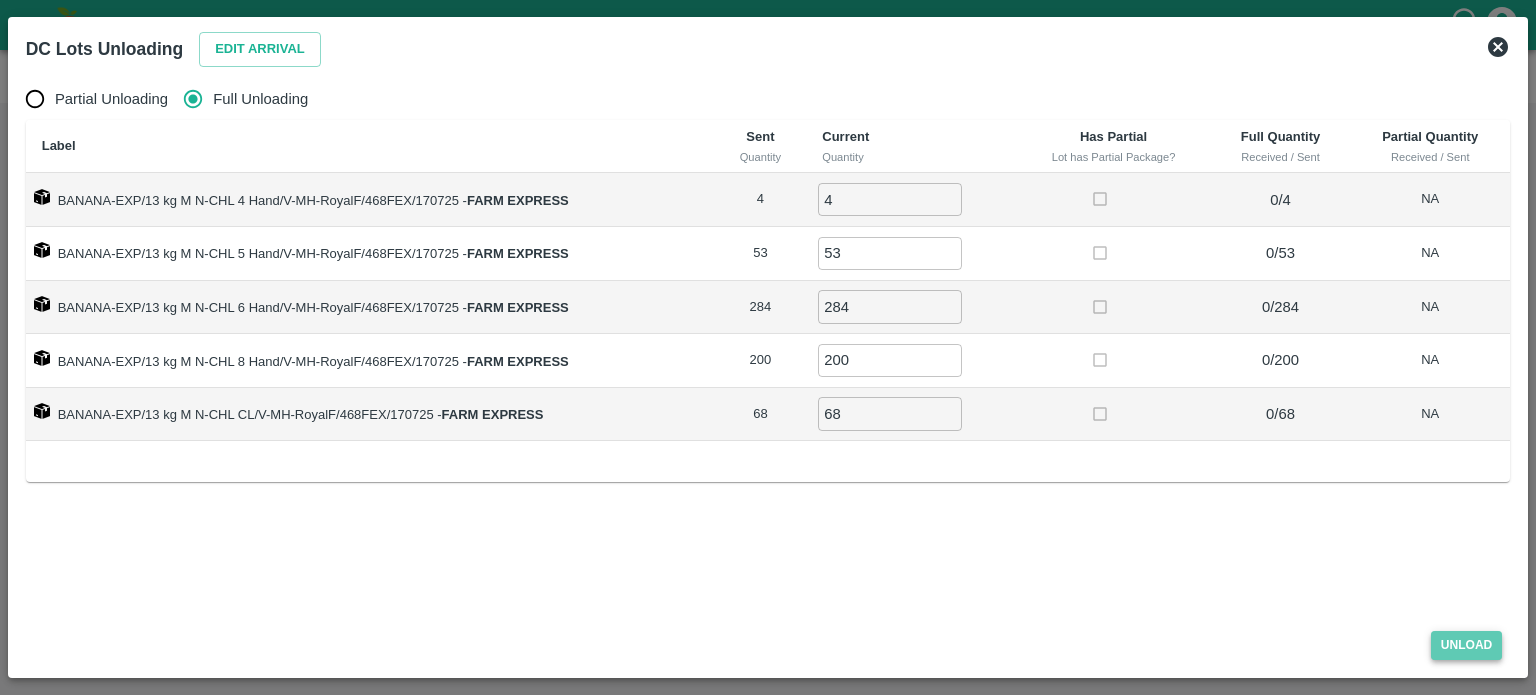 click on "Unload" at bounding box center (1467, 645) 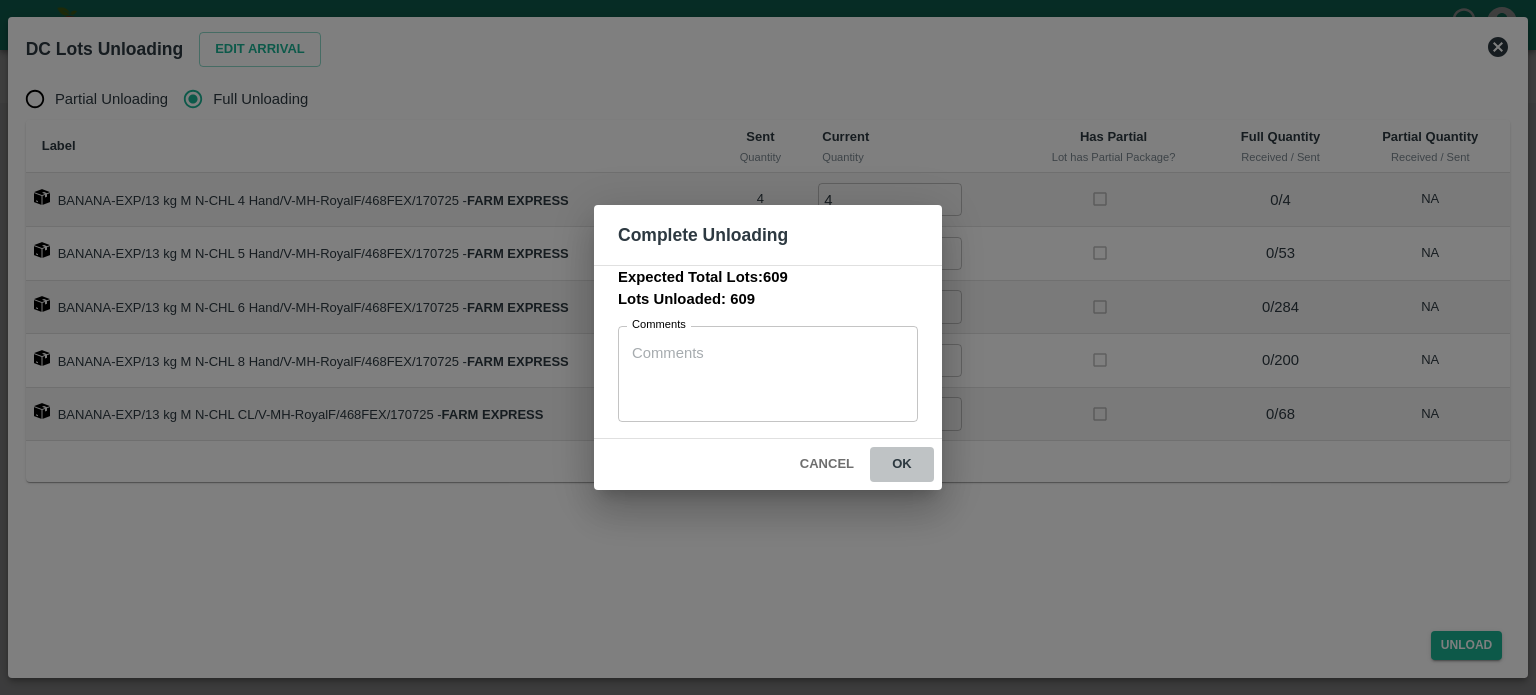 click on "ok" at bounding box center [902, 464] 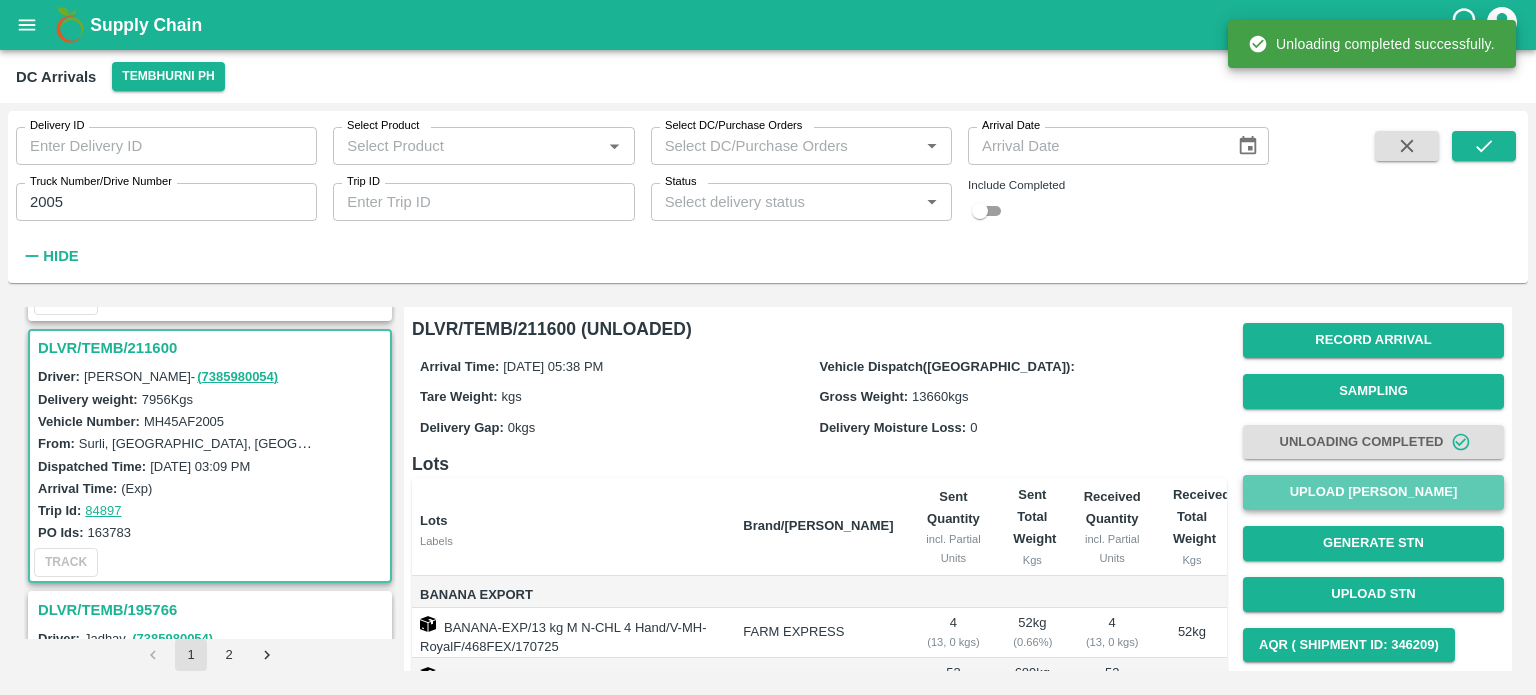 click on "Upload [PERSON_NAME]" at bounding box center [1373, 492] 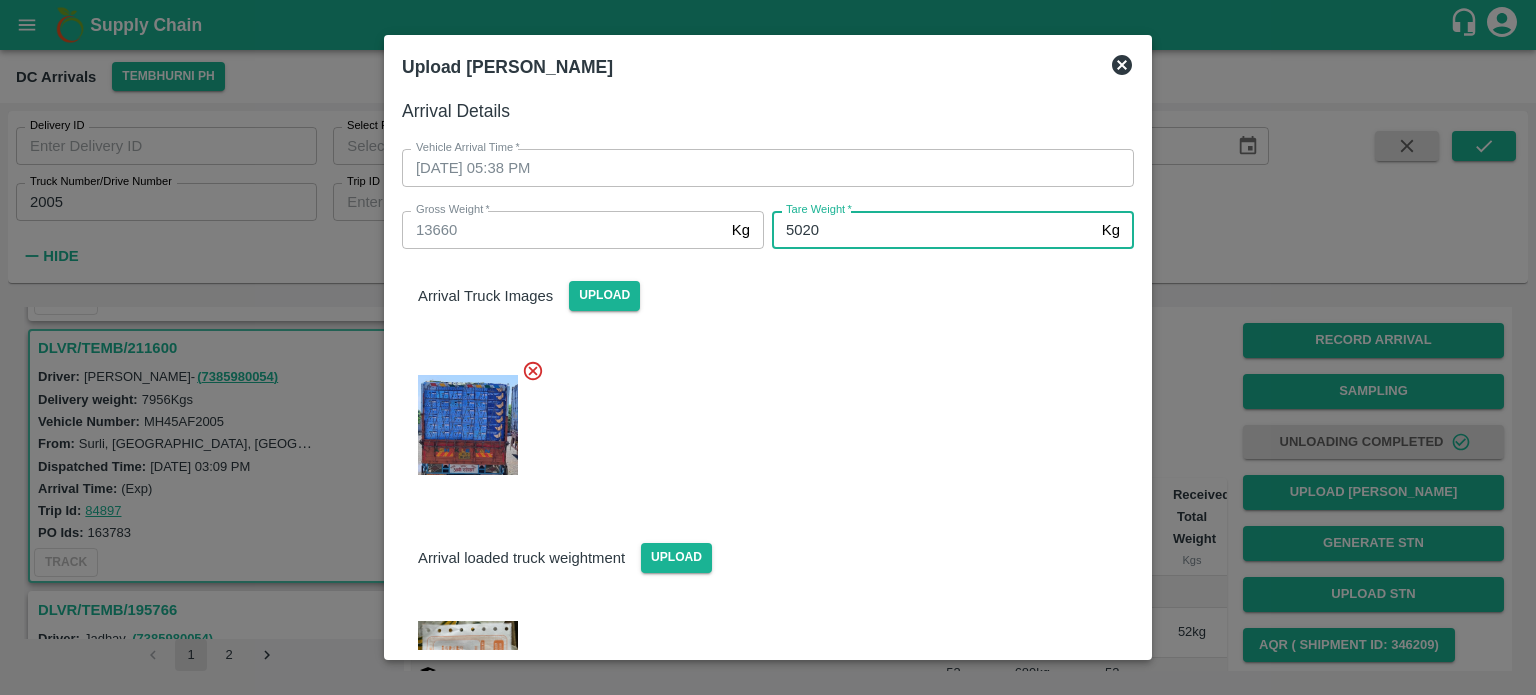 type on "5020" 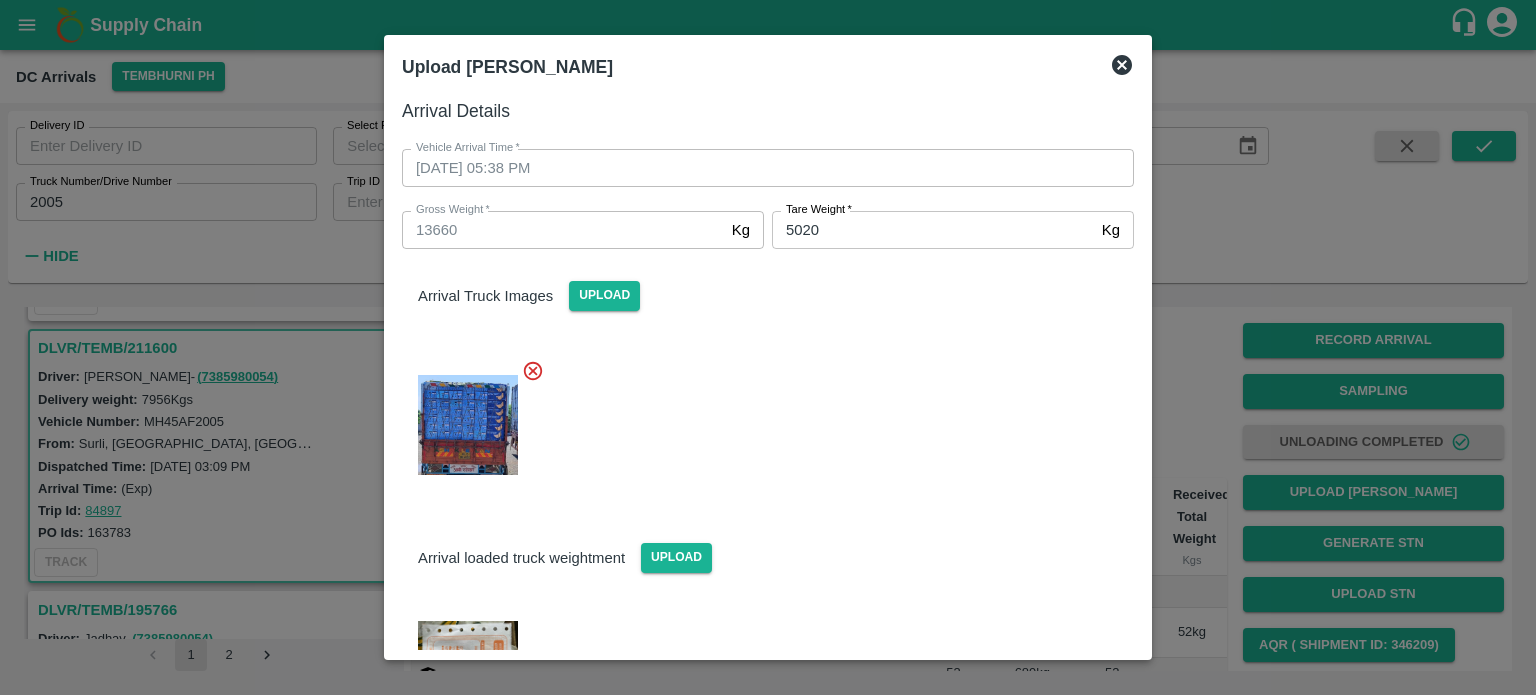 click on "Arrival loaded truck weightment Upload" at bounding box center (760, 656) 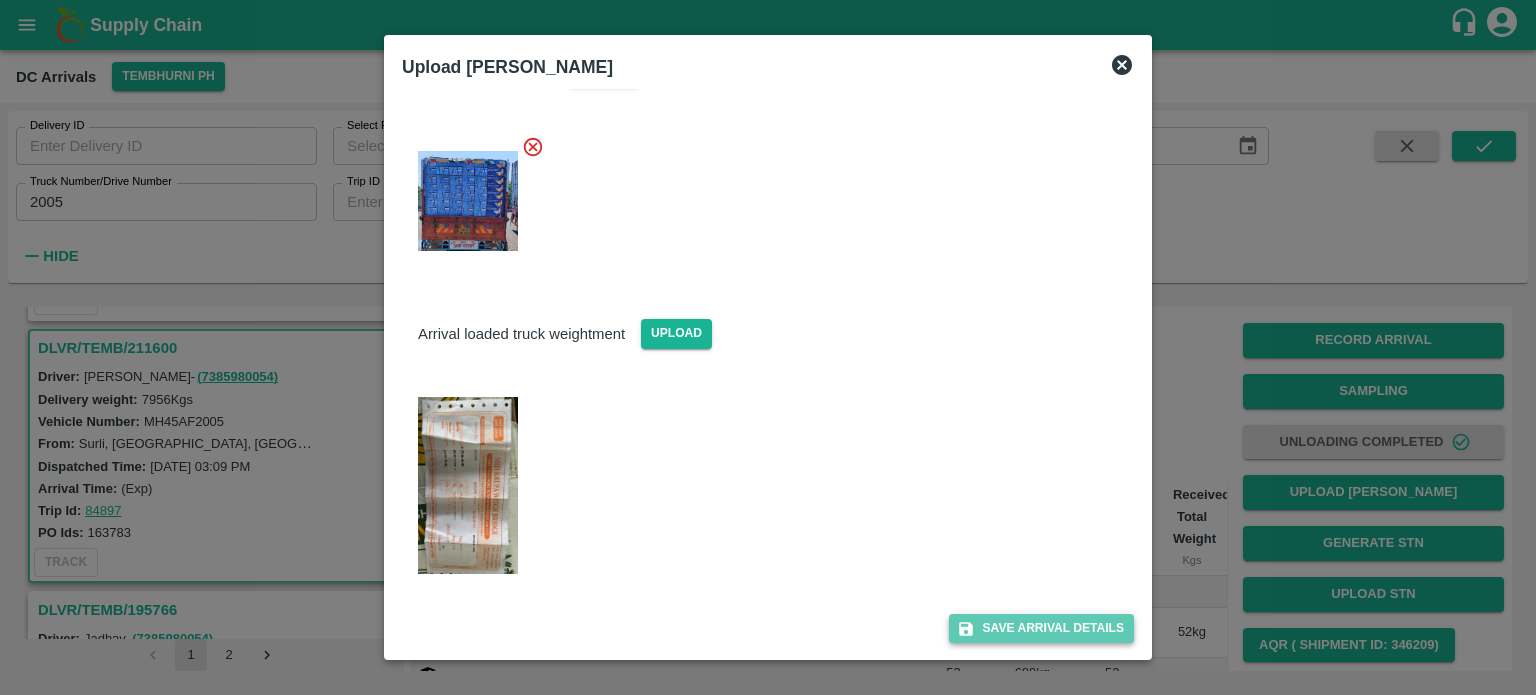 click on "Save Arrival Details" at bounding box center [1041, 628] 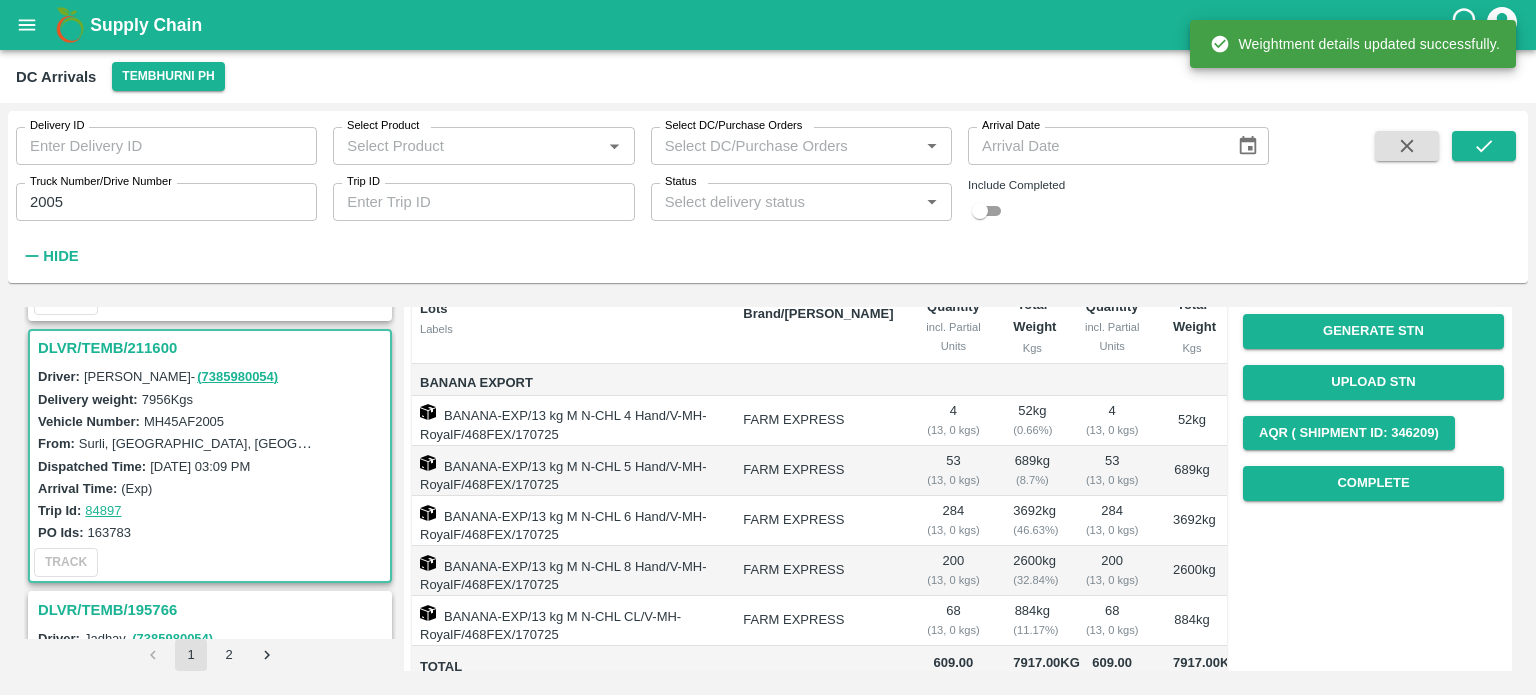 scroll, scrollTop: 215, scrollLeft: 0, axis: vertical 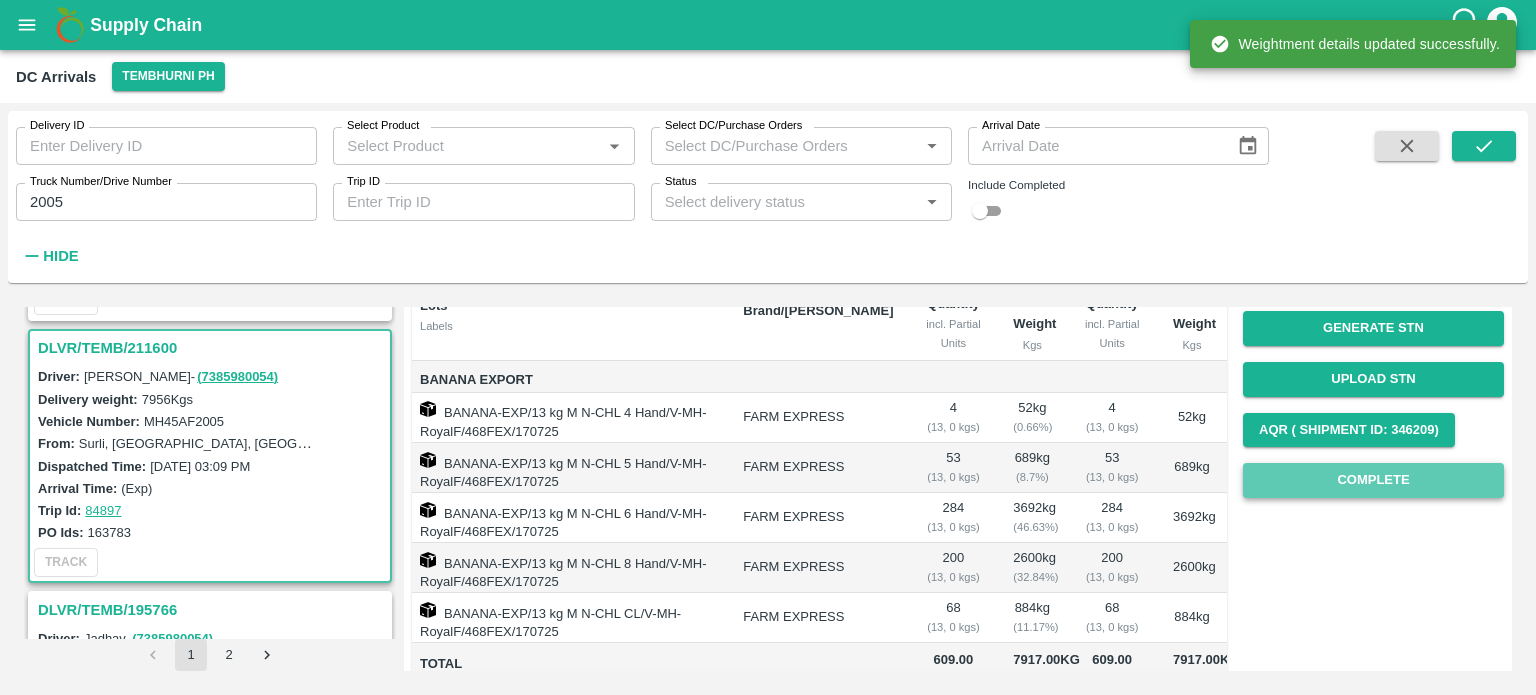 click on "Complete" at bounding box center [1373, 480] 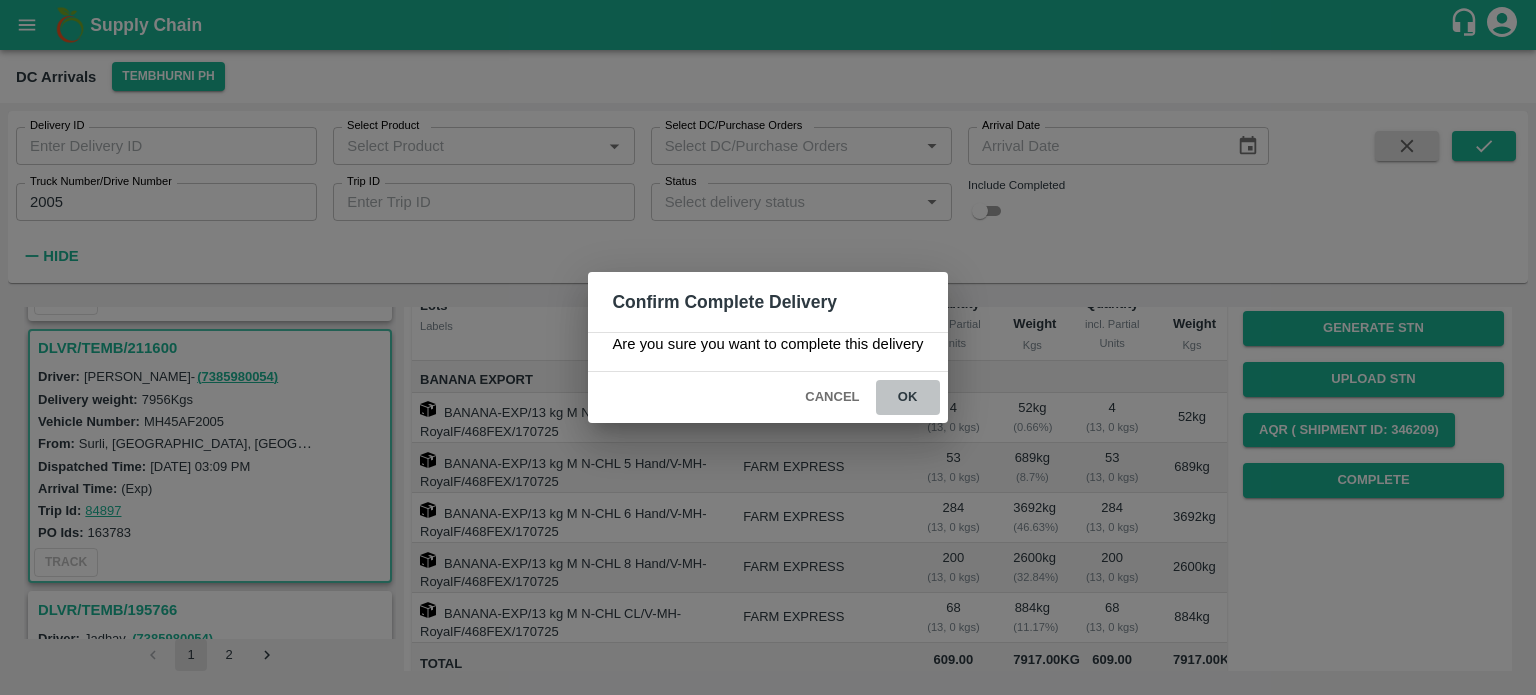 click on "ok" at bounding box center (908, 397) 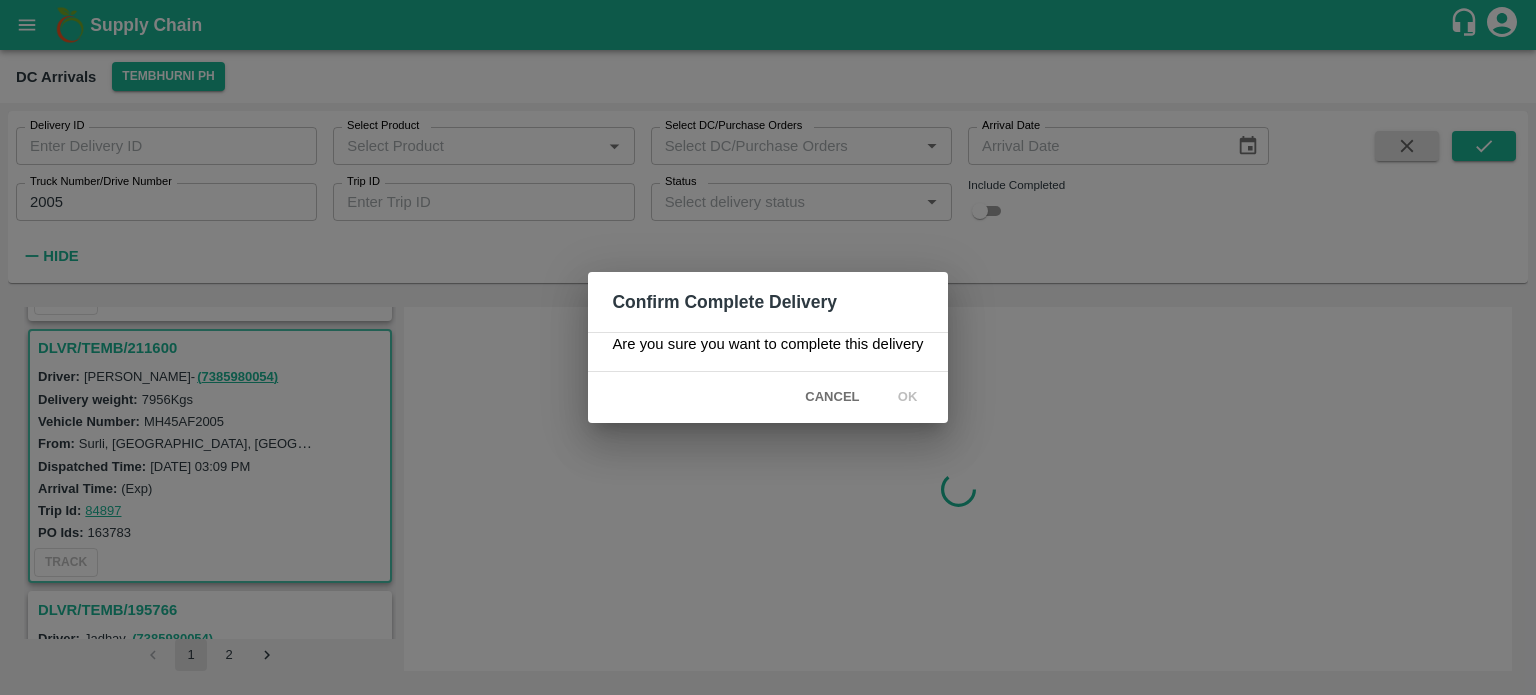 scroll, scrollTop: 0, scrollLeft: 0, axis: both 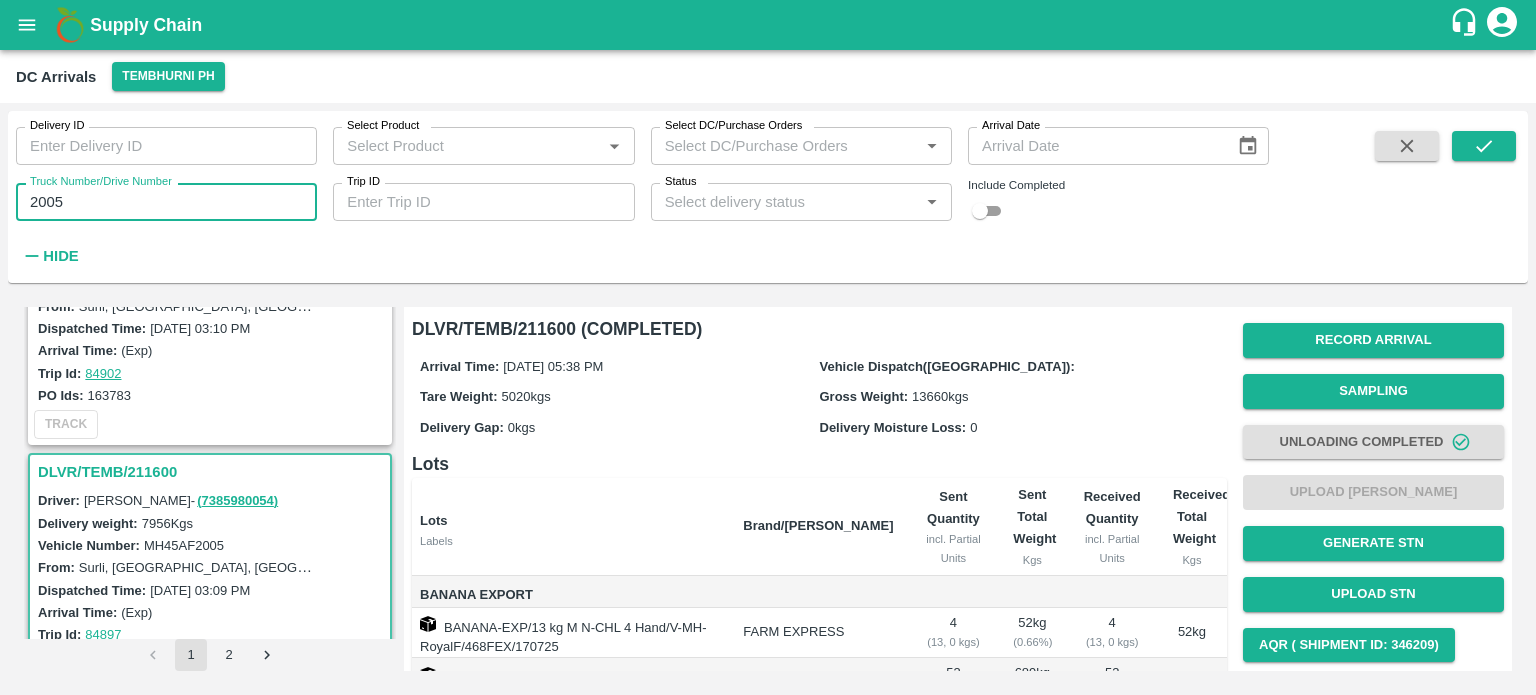 click on "2005" at bounding box center (166, 202) 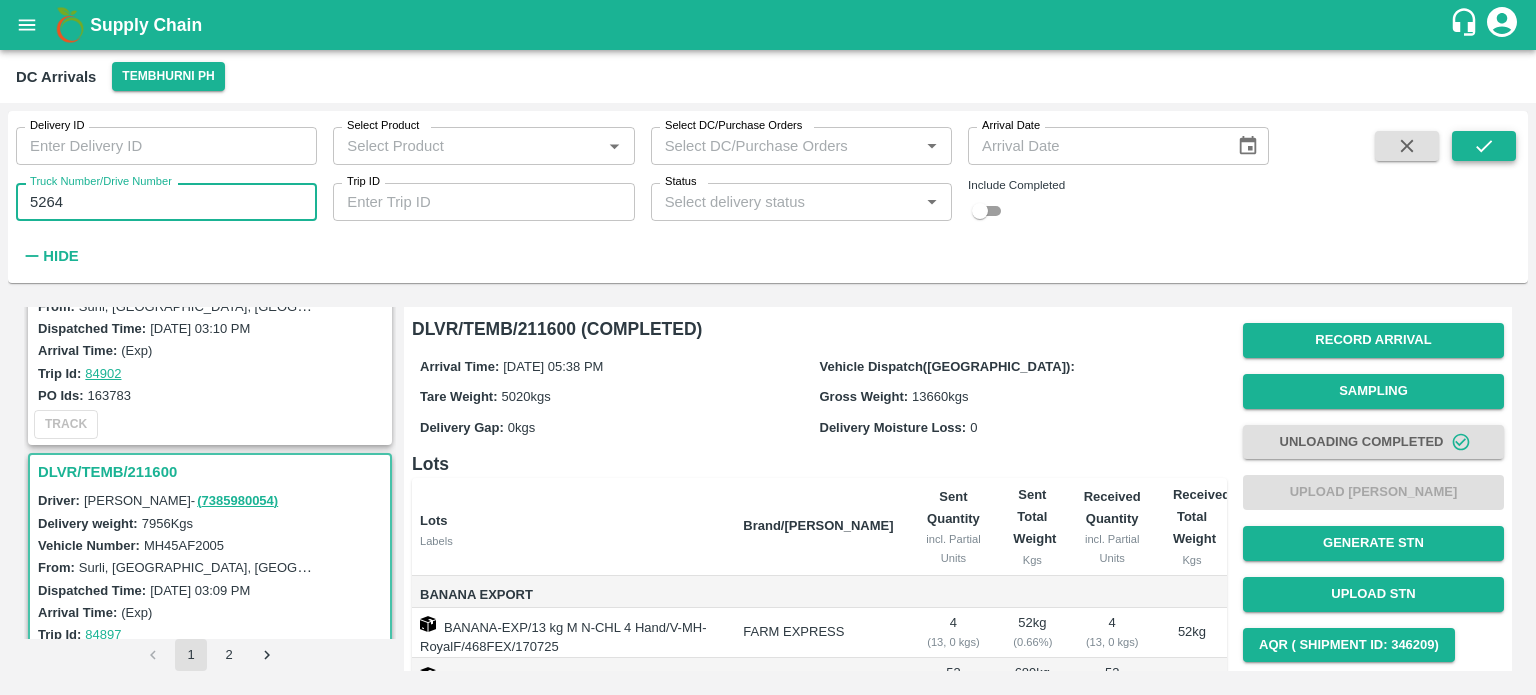 type on "5264" 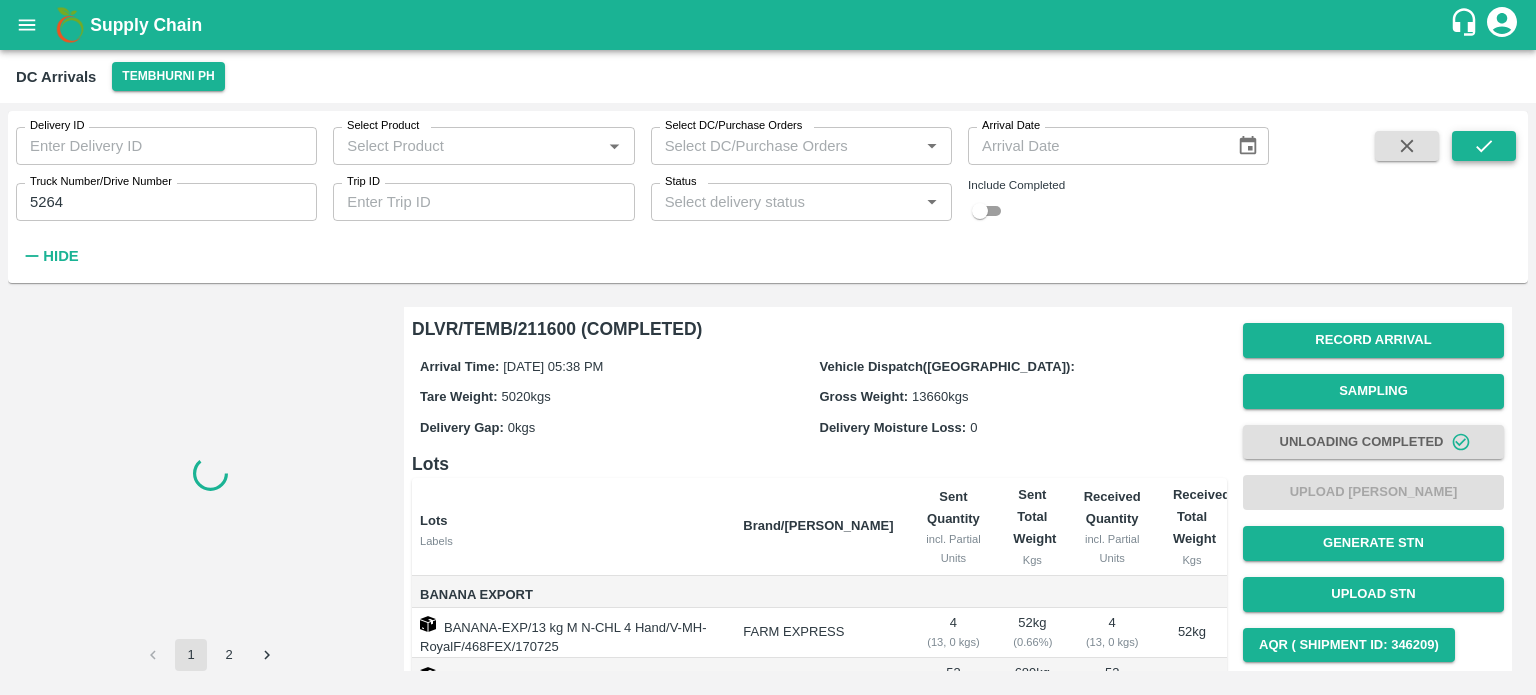 scroll, scrollTop: 0, scrollLeft: 0, axis: both 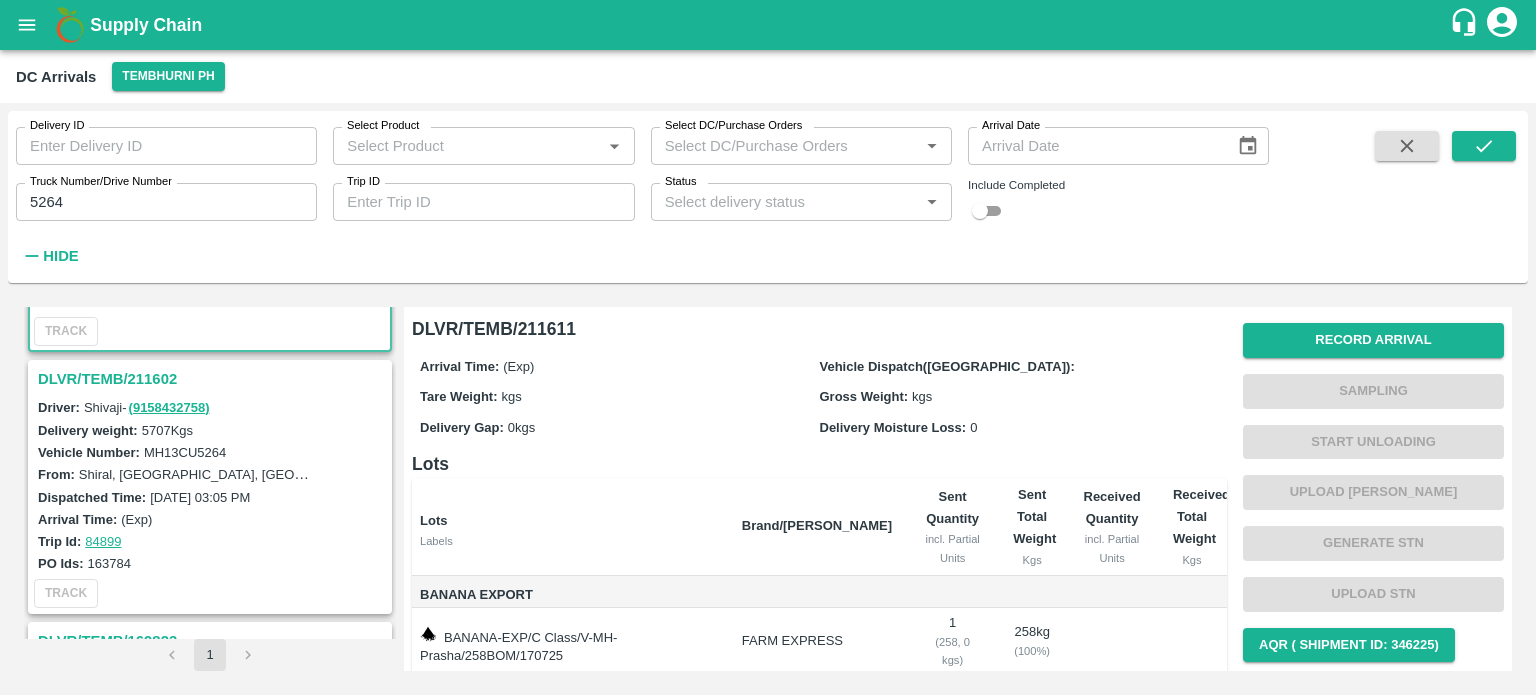 click on "DLVR/TEMB/211602" at bounding box center (213, 379) 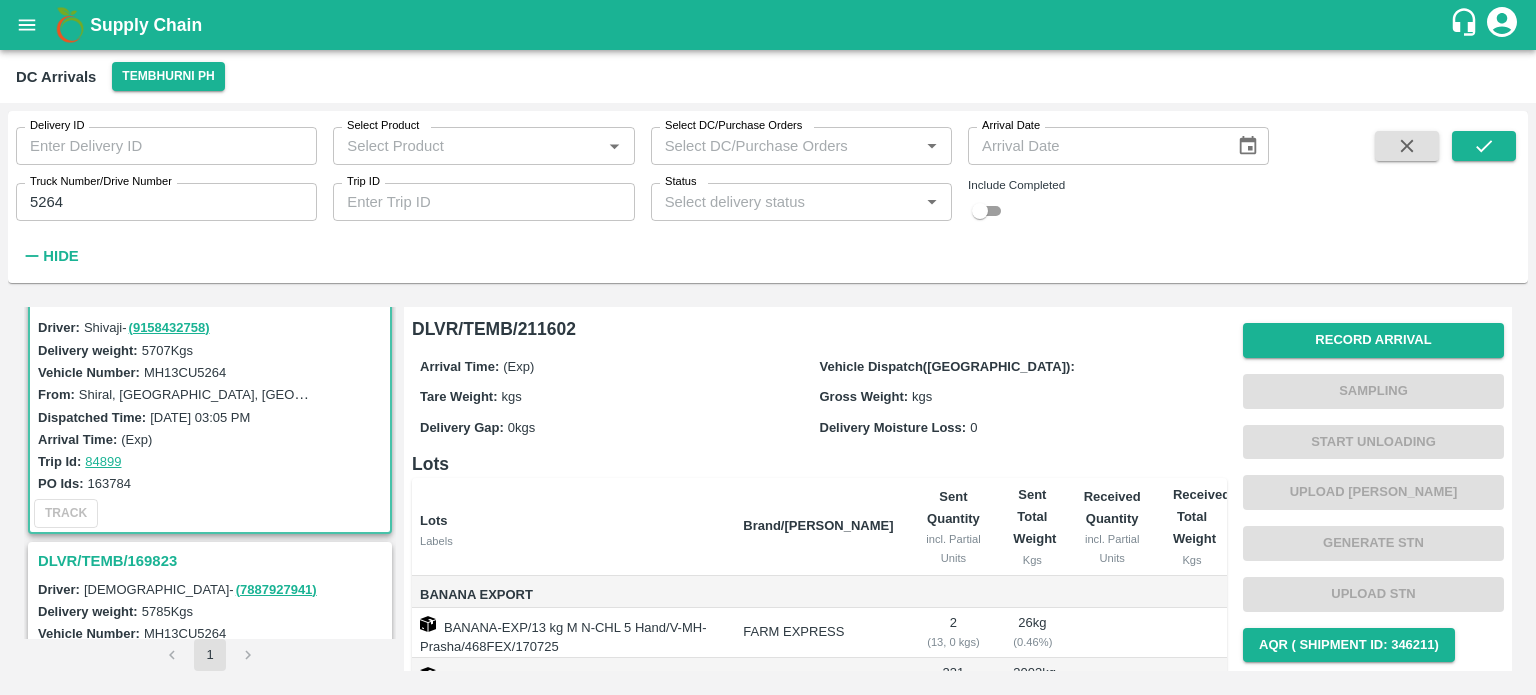 scroll, scrollTop: 224, scrollLeft: 0, axis: vertical 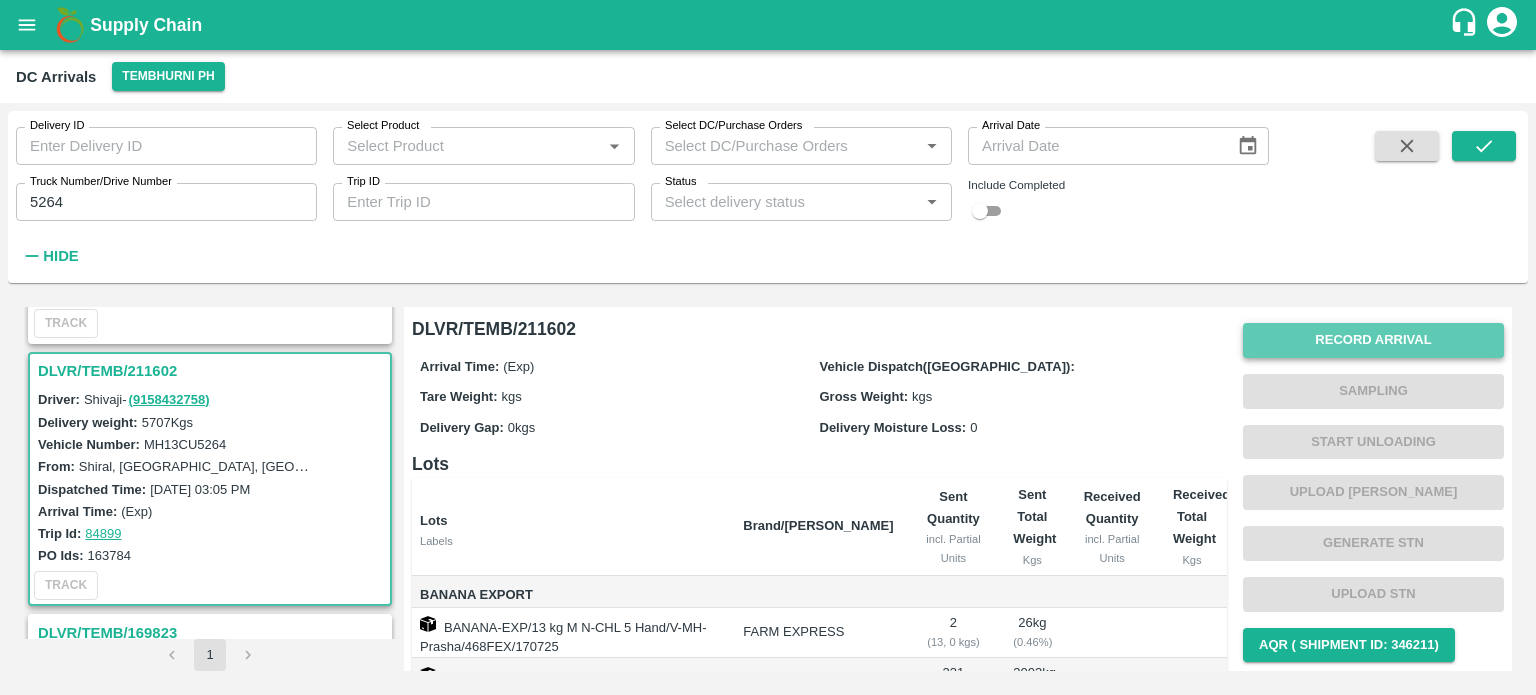 click on "Record Arrival" at bounding box center [1373, 340] 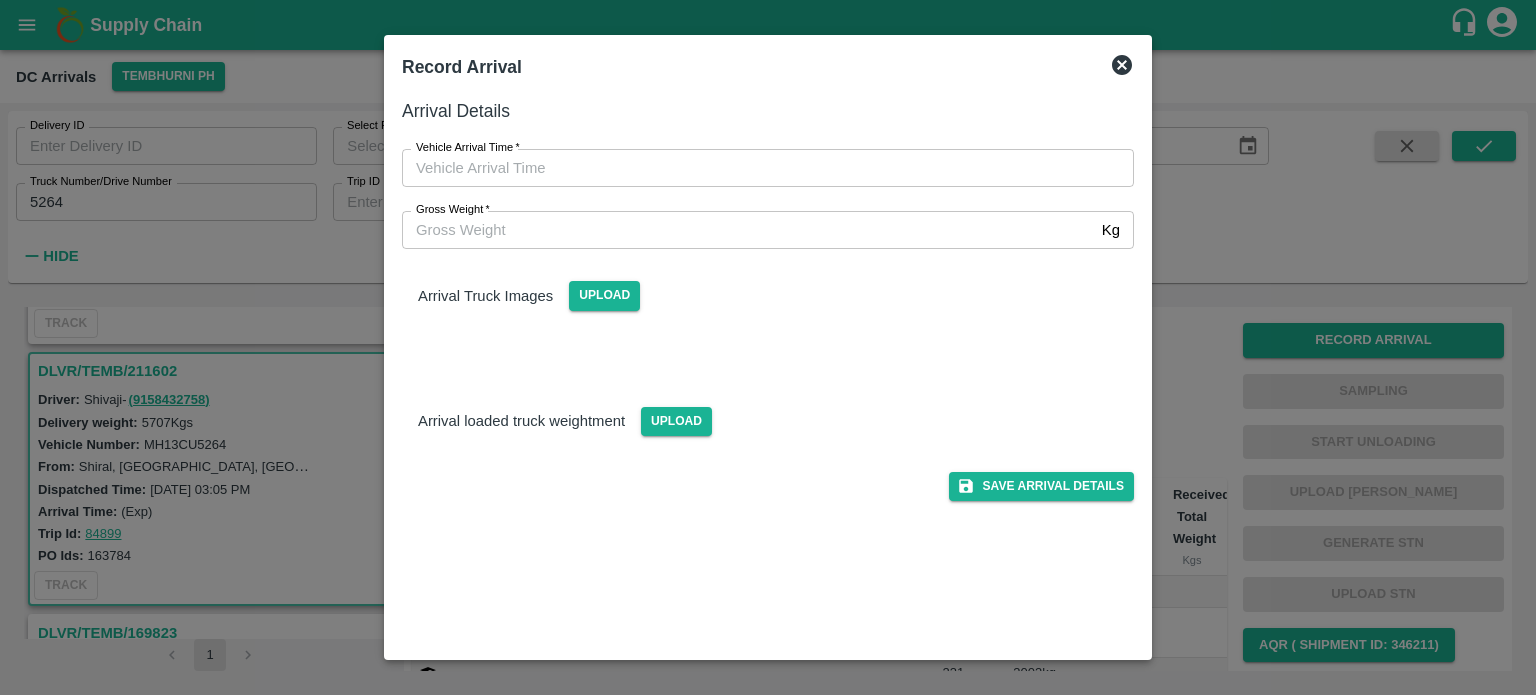 type on "DD/MM/YYYY hh:mm aa" 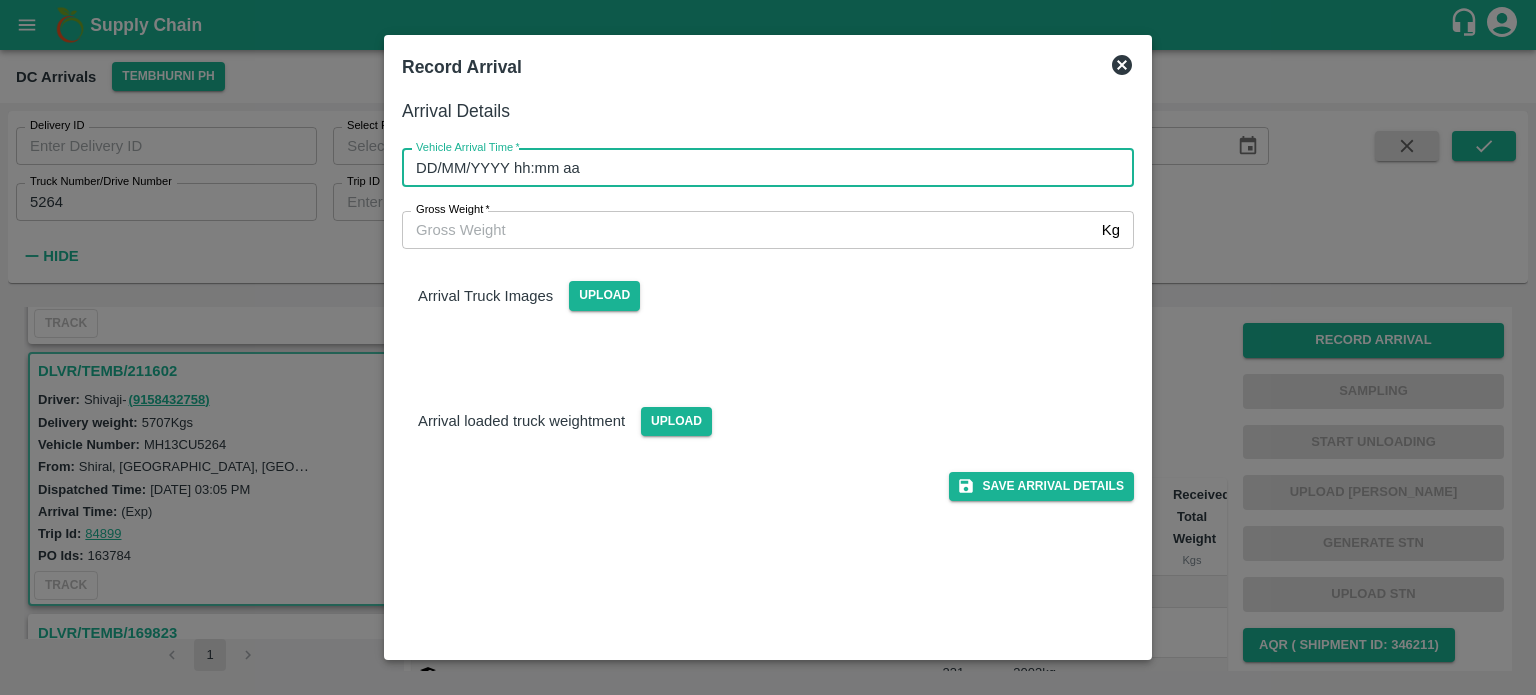 click on "DD/MM/YYYY hh:mm aa" at bounding box center (761, 168) 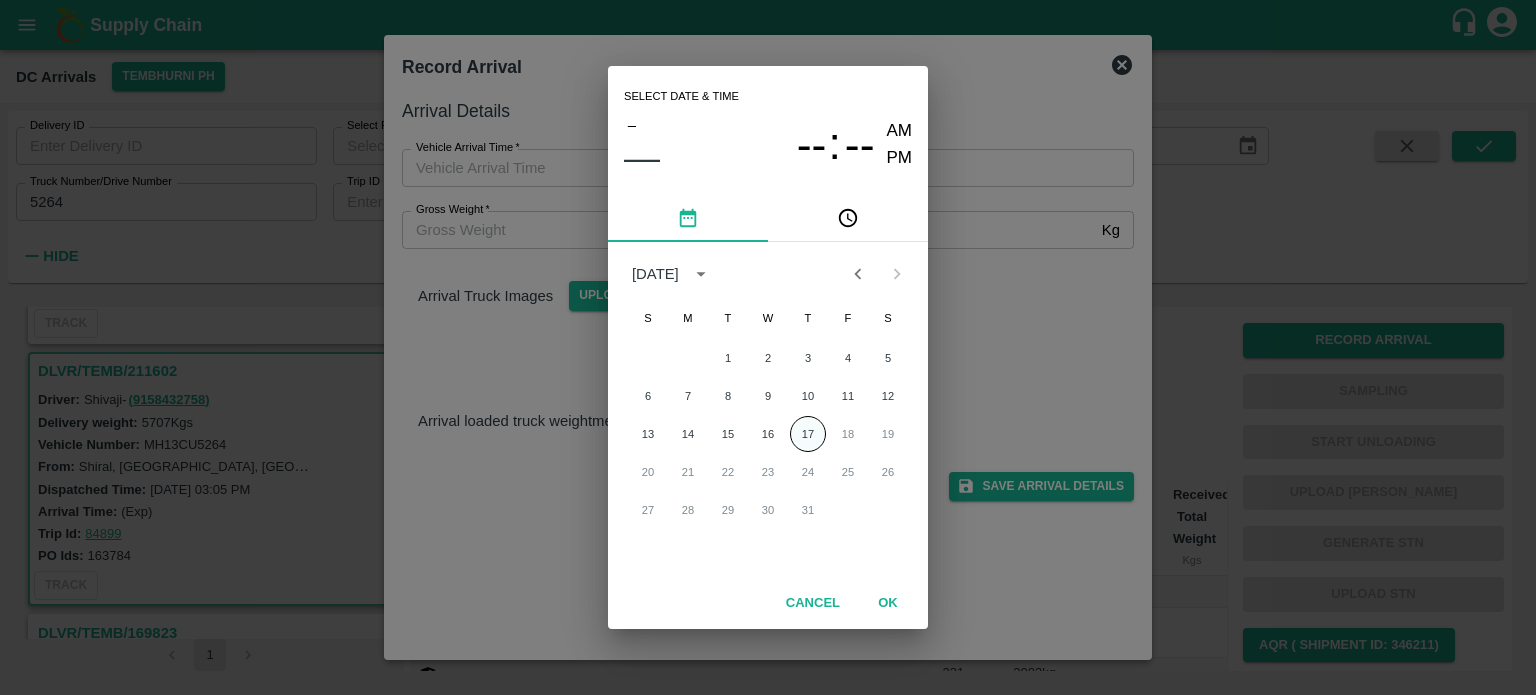 click on "17" at bounding box center (808, 434) 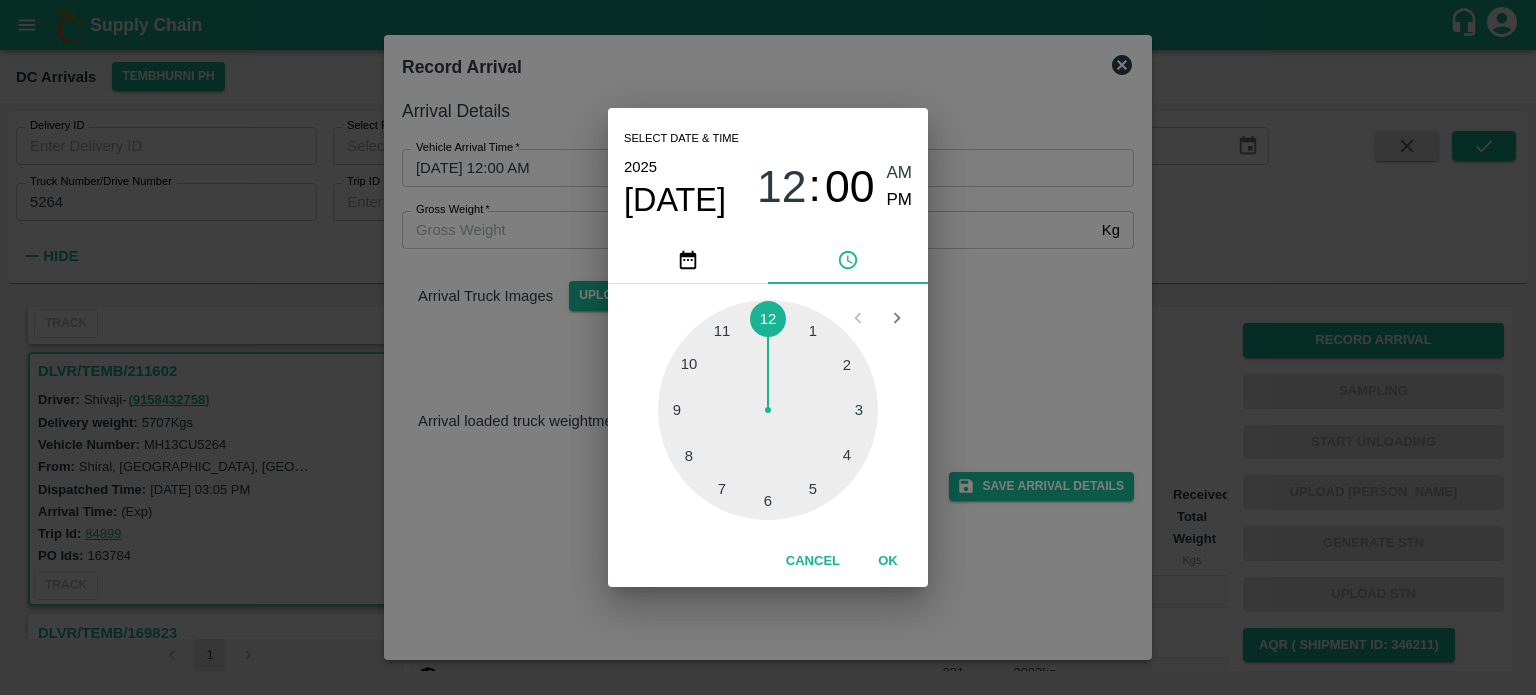 click at bounding box center [768, 410] 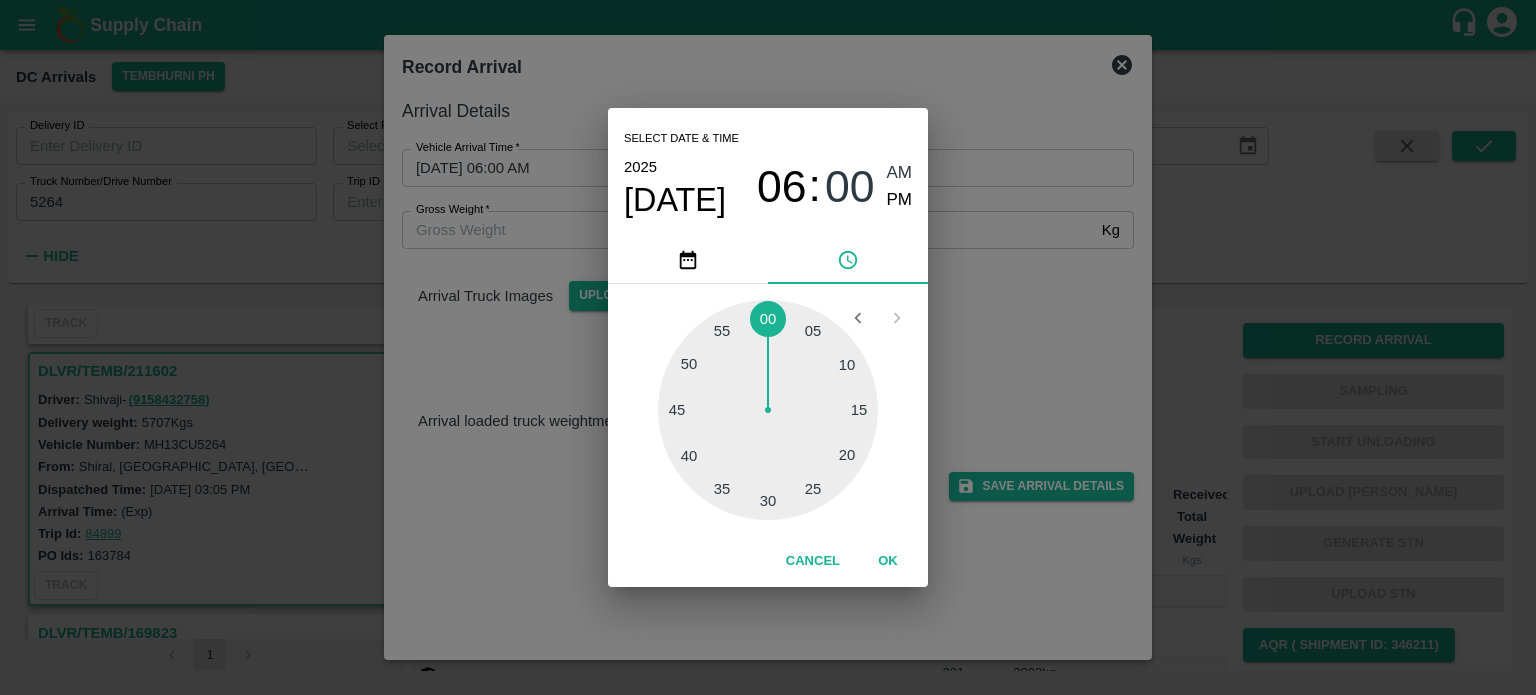 click at bounding box center [768, 410] 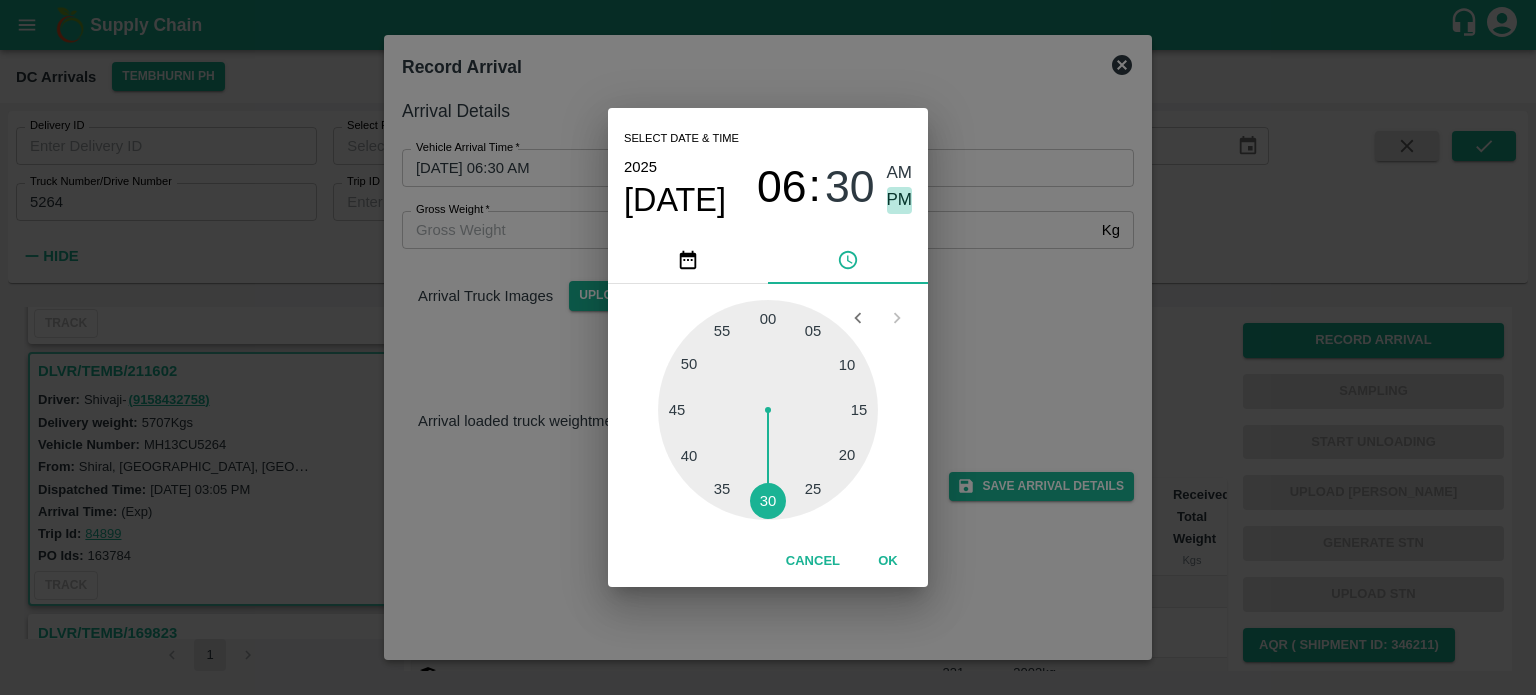 click on "PM" at bounding box center (900, 200) 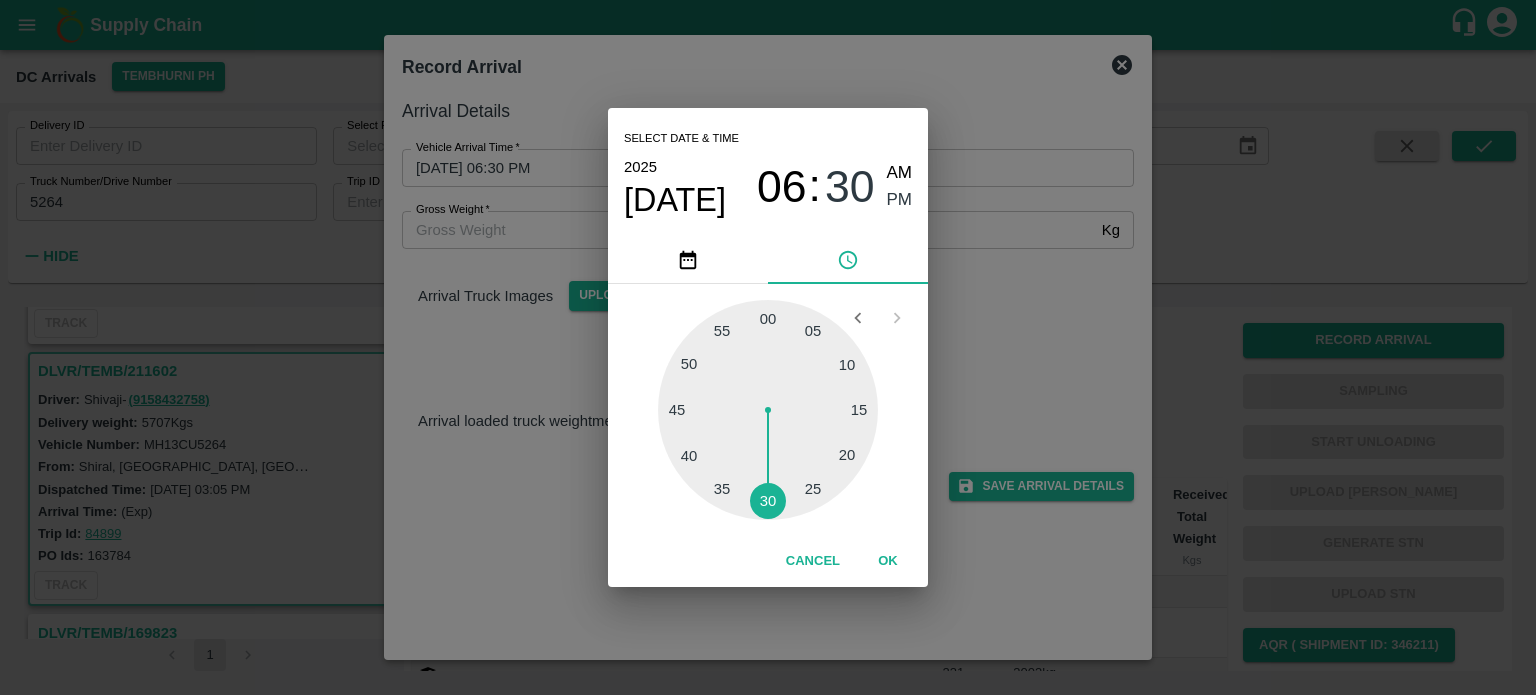 click on "Select date & time [DATE] 06 : 30 AM PM 05 10 15 20 25 30 35 40 45 50 55 00 Cancel OK" at bounding box center [768, 347] 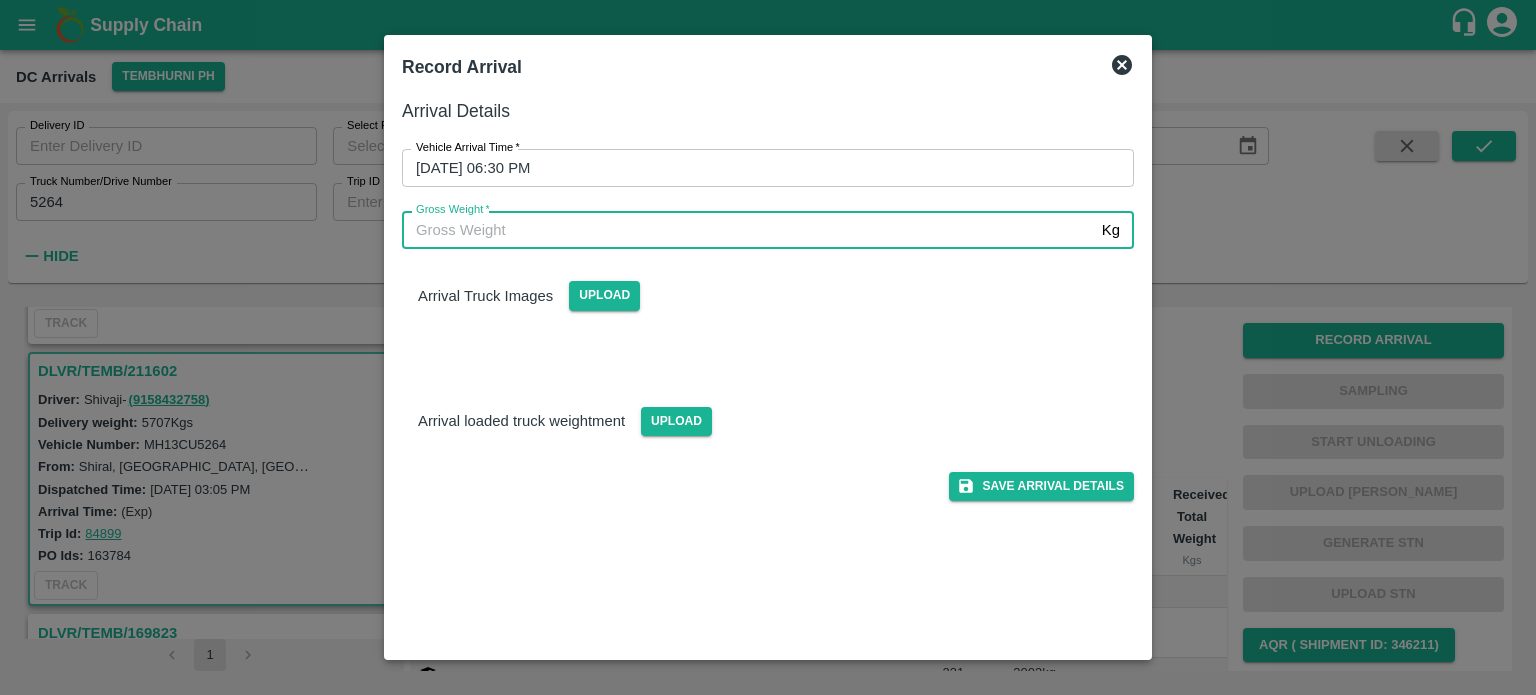 click on "Gross Weight   *" at bounding box center (748, 230) 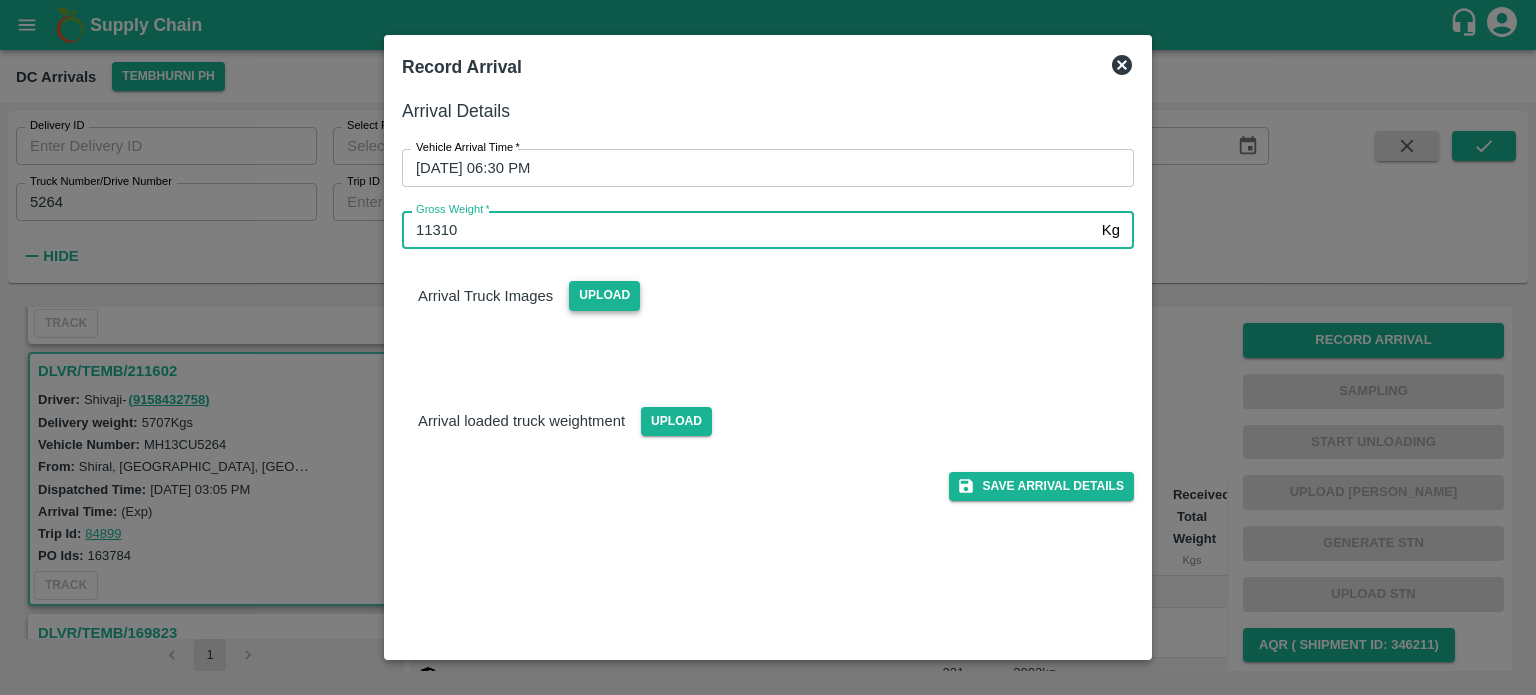 type on "11310" 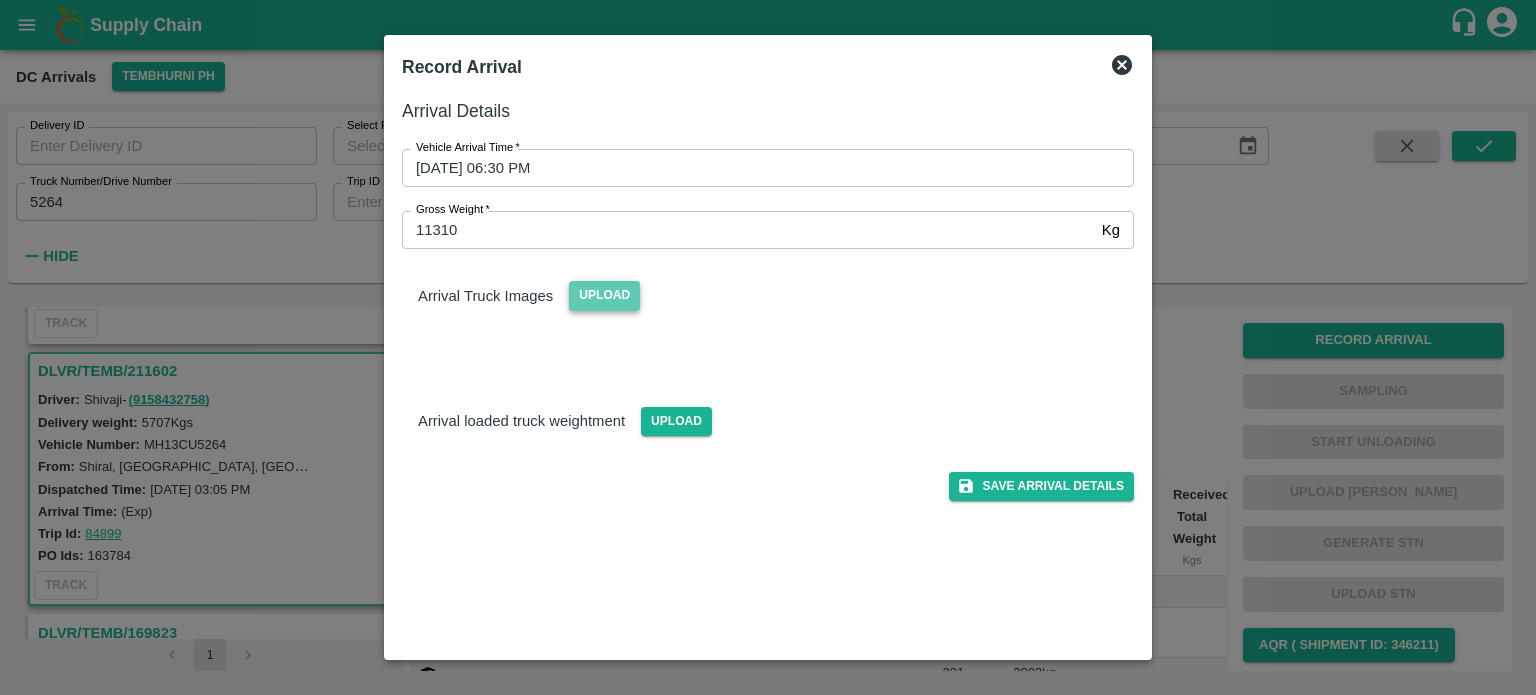 click on "Upload" at bounding box center (604, 295) 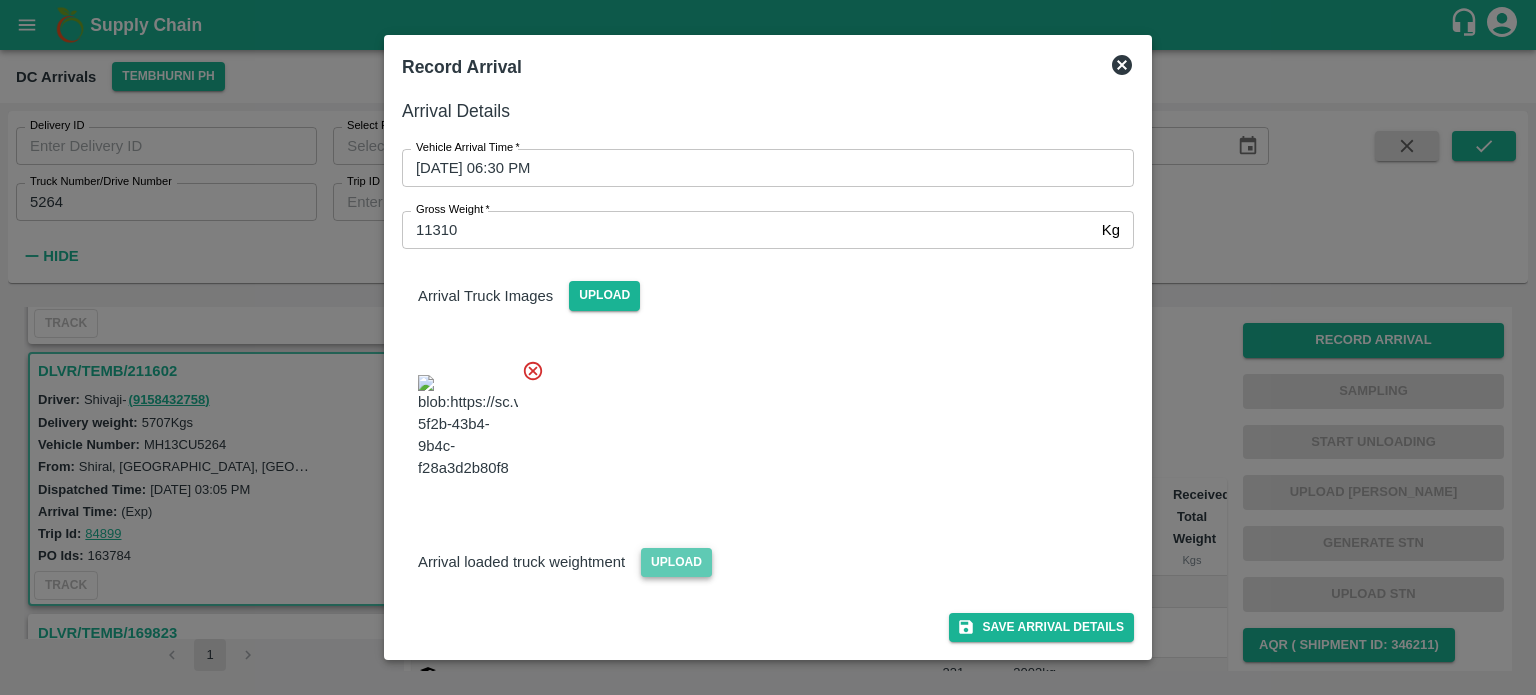 click on "Upload" at bounding box center [676, 562] 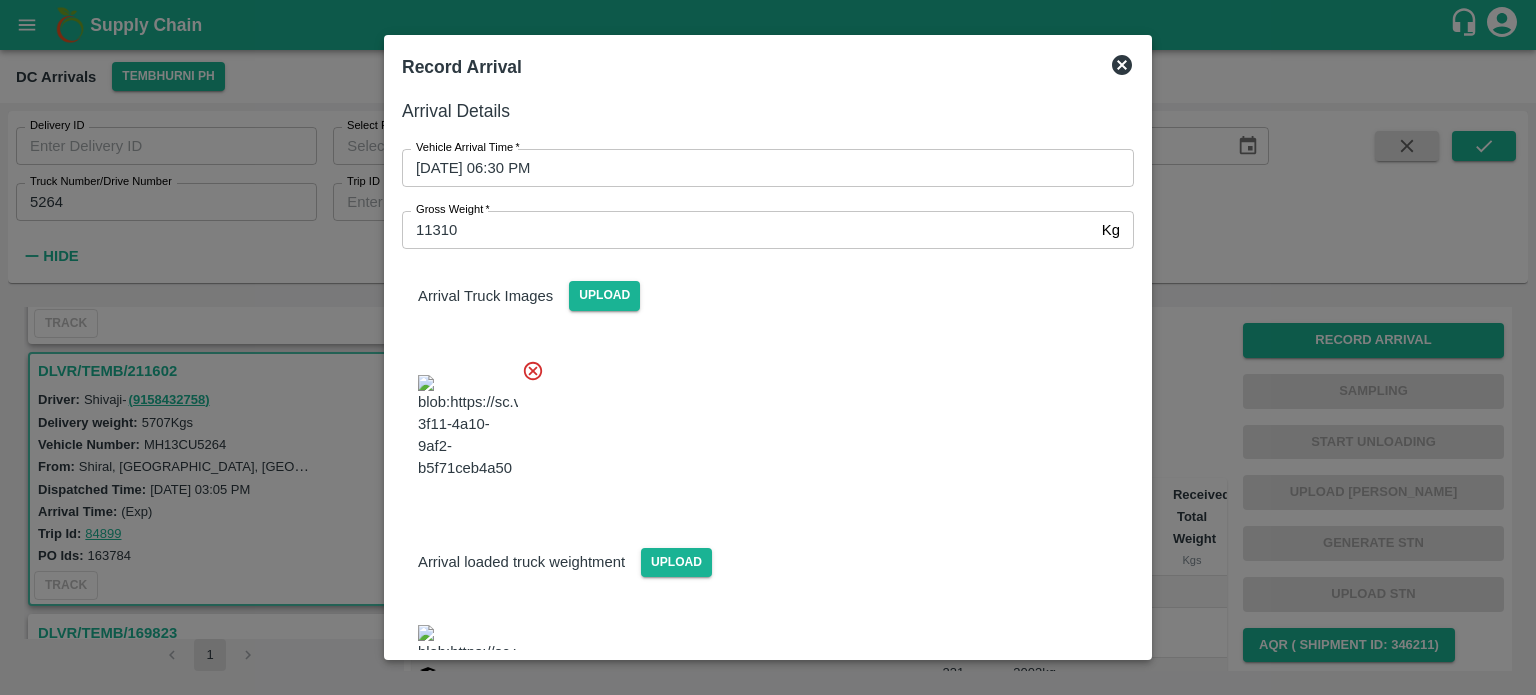 scroll, scrollTop: 224, scrollLeft: 0, axis: vertical 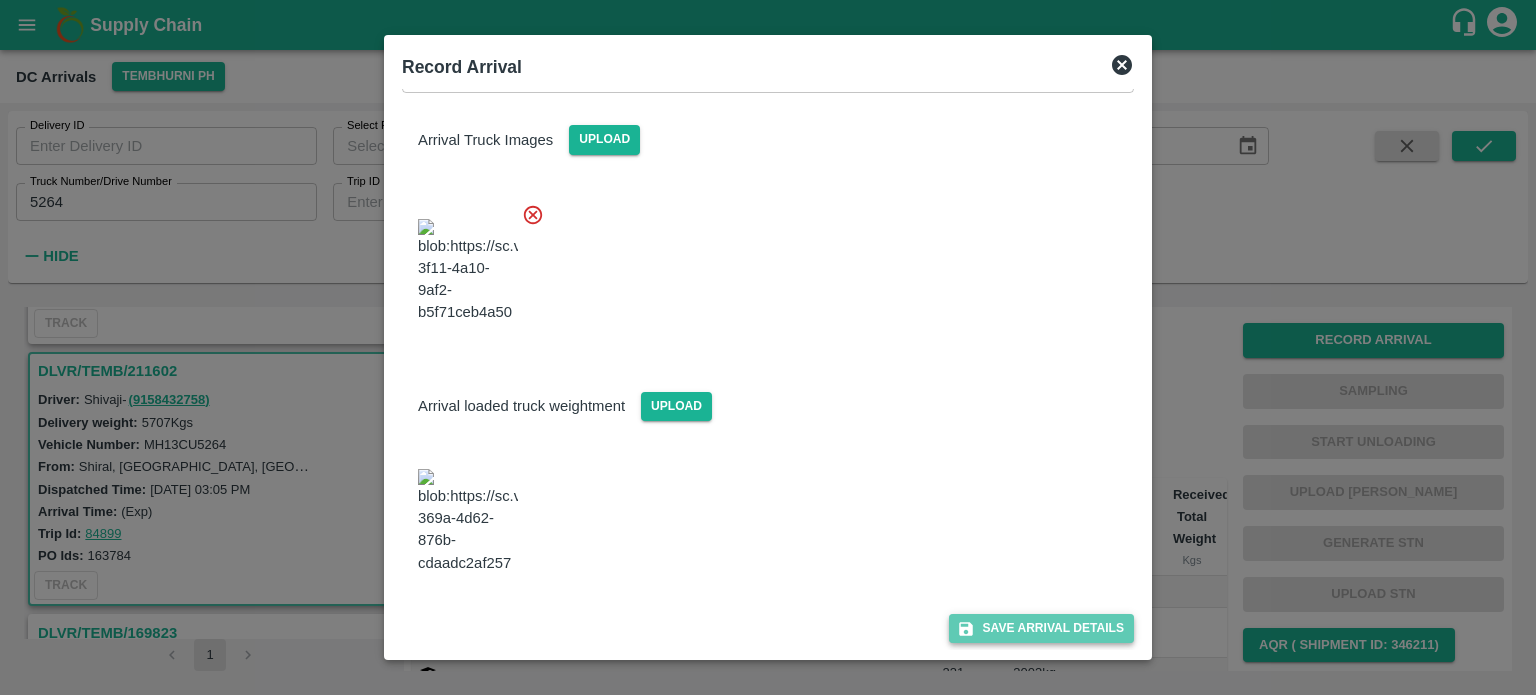 click on "Save Arrival Details" at bounding box center [1041, 628] 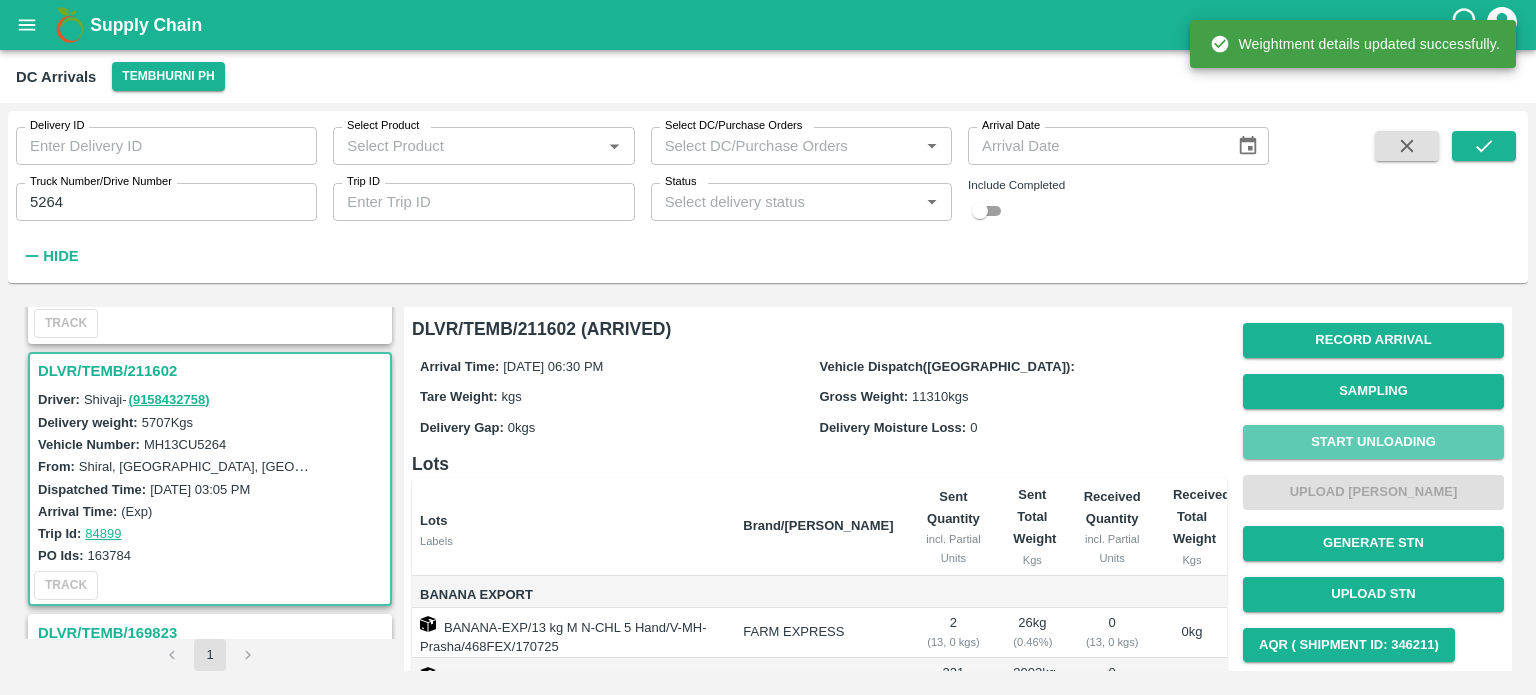 click on "Start Unloading" at bounding box center [1373, 442] 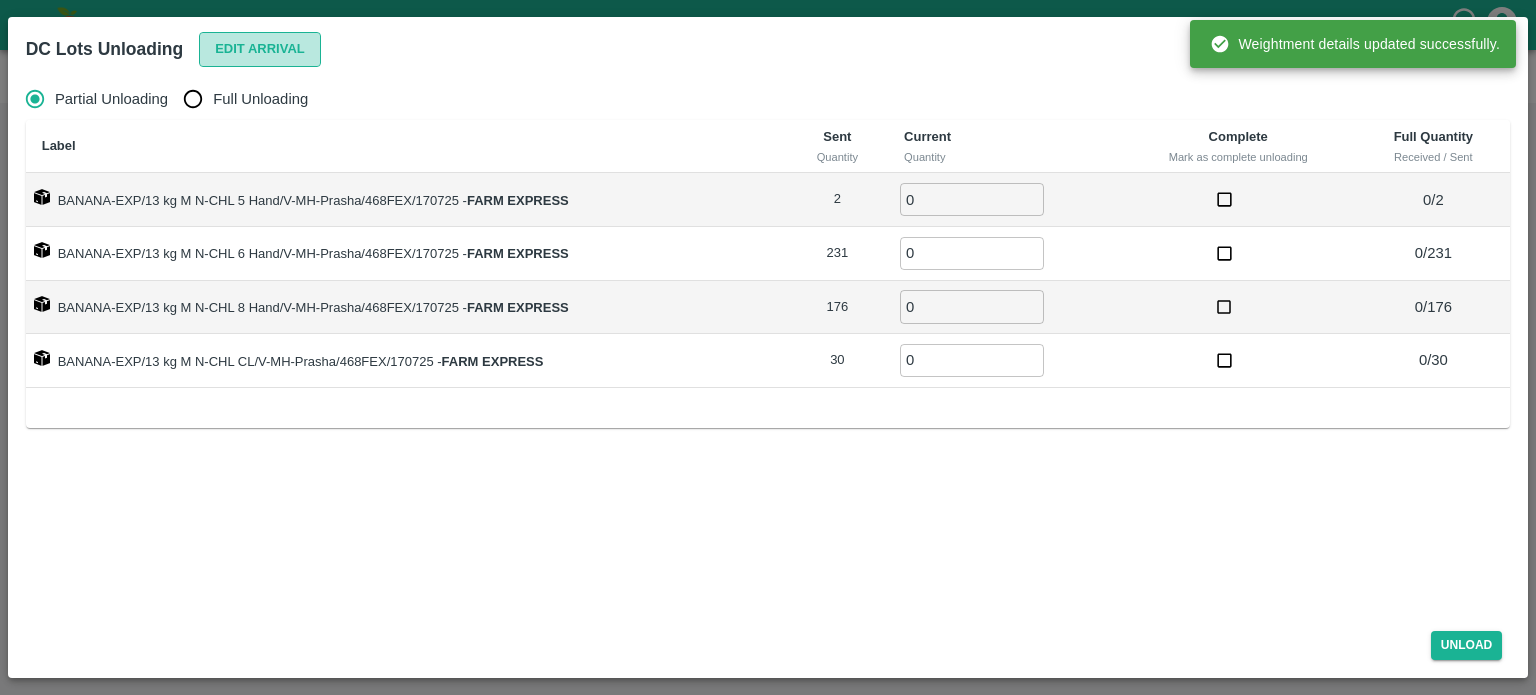 click on "Edit Arrival" at bounding box center (260, 49) 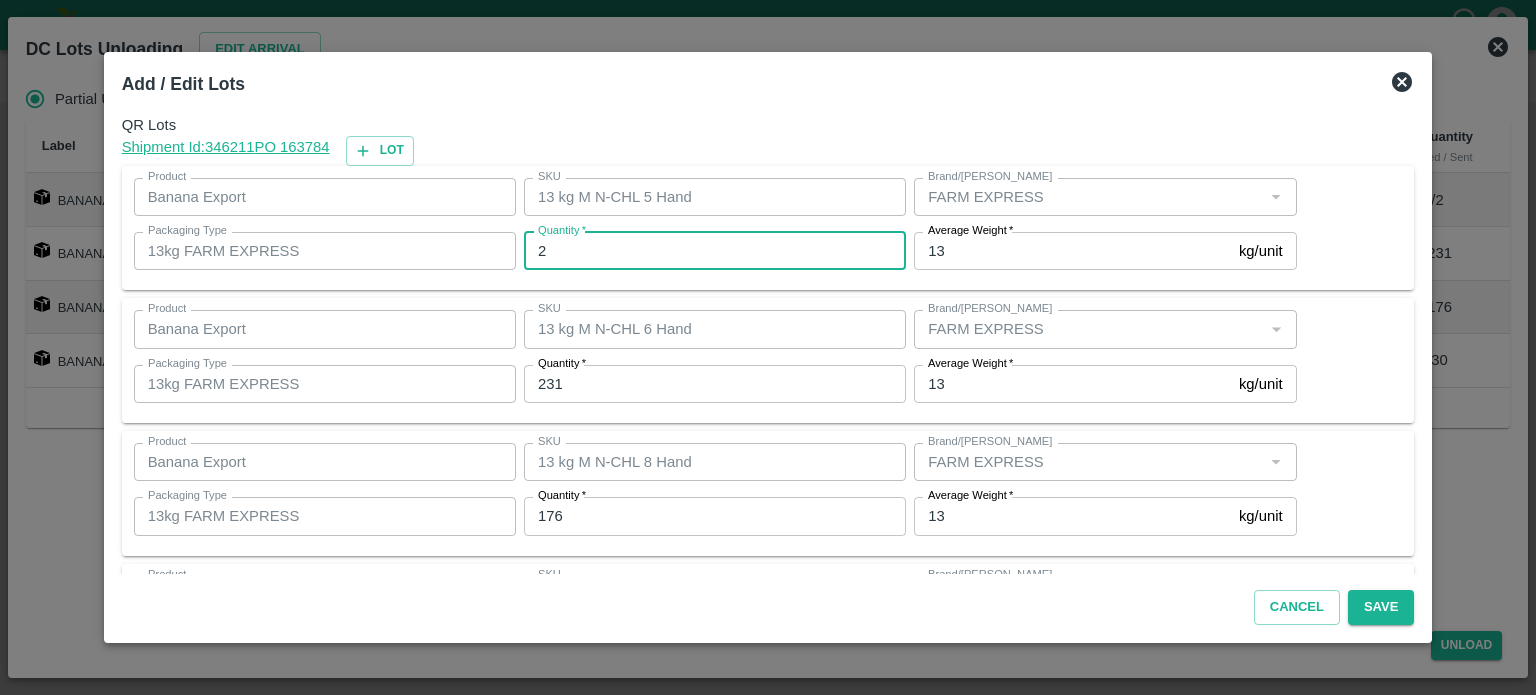 click on "2" at bounding box center (715, 251) 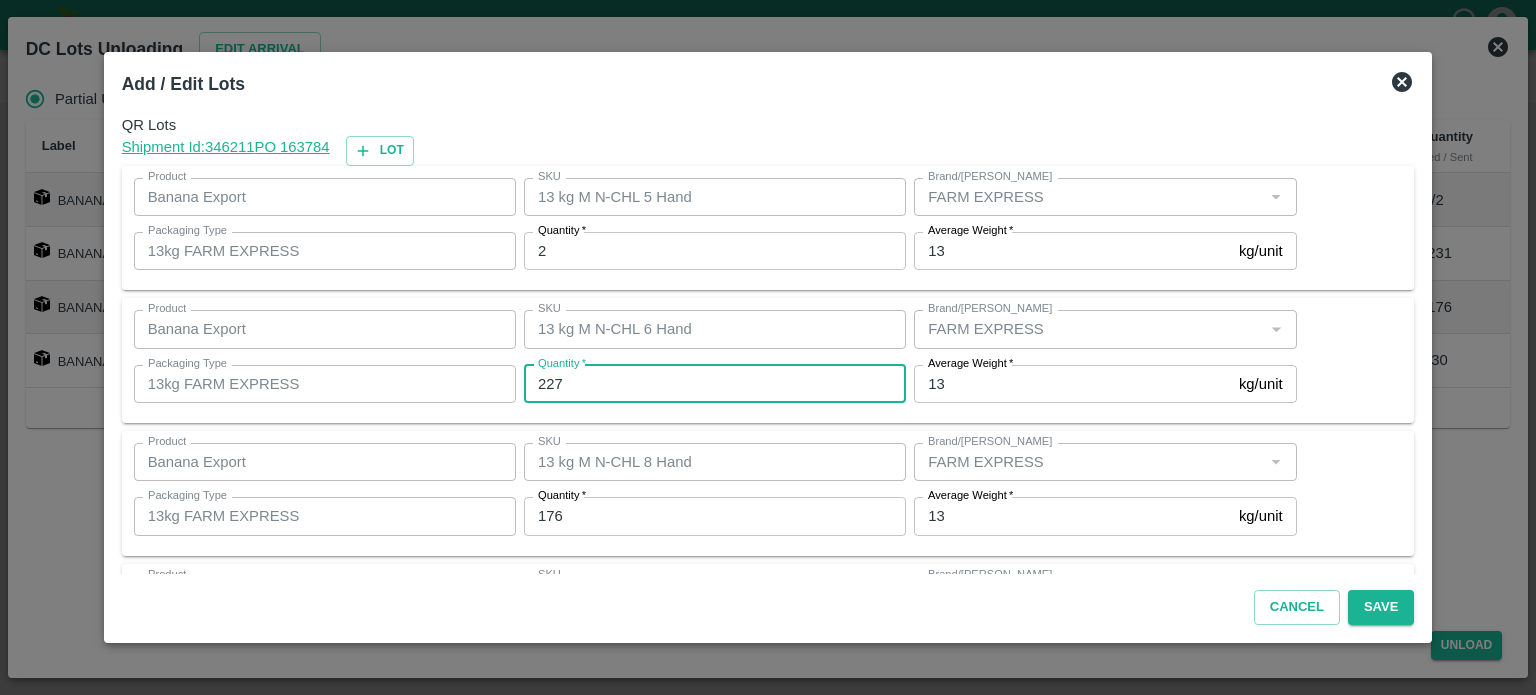 type on "227" 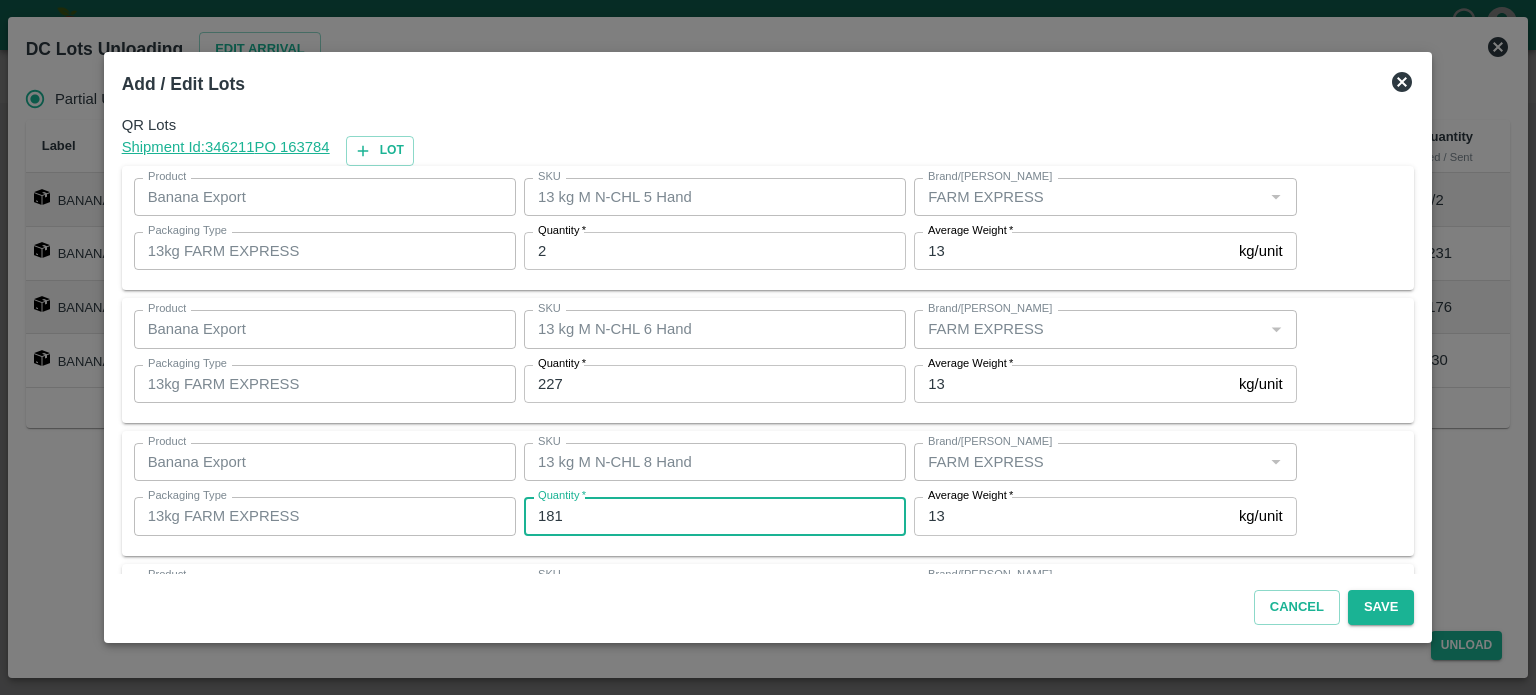 type on "181" 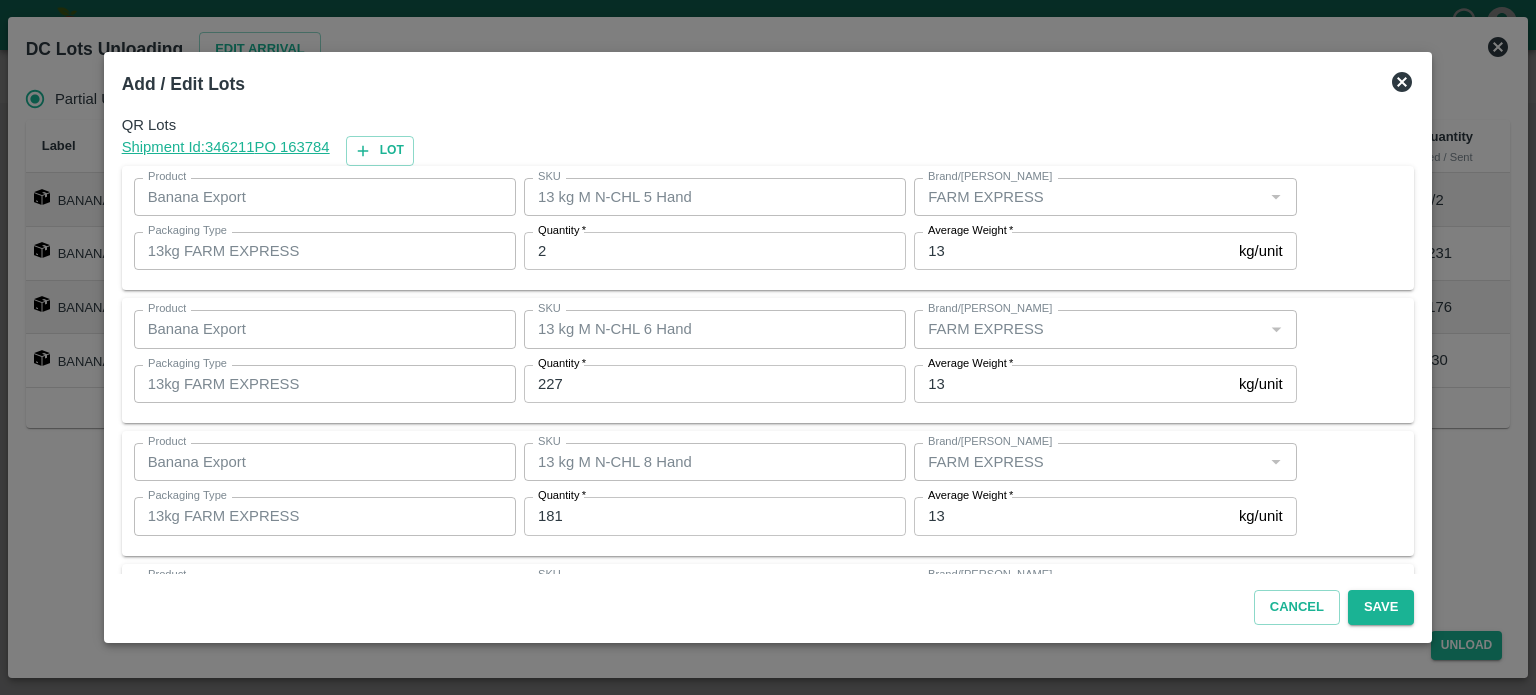 scroll, scrollTop: 129, scrollLeft: 0, axis: vertical 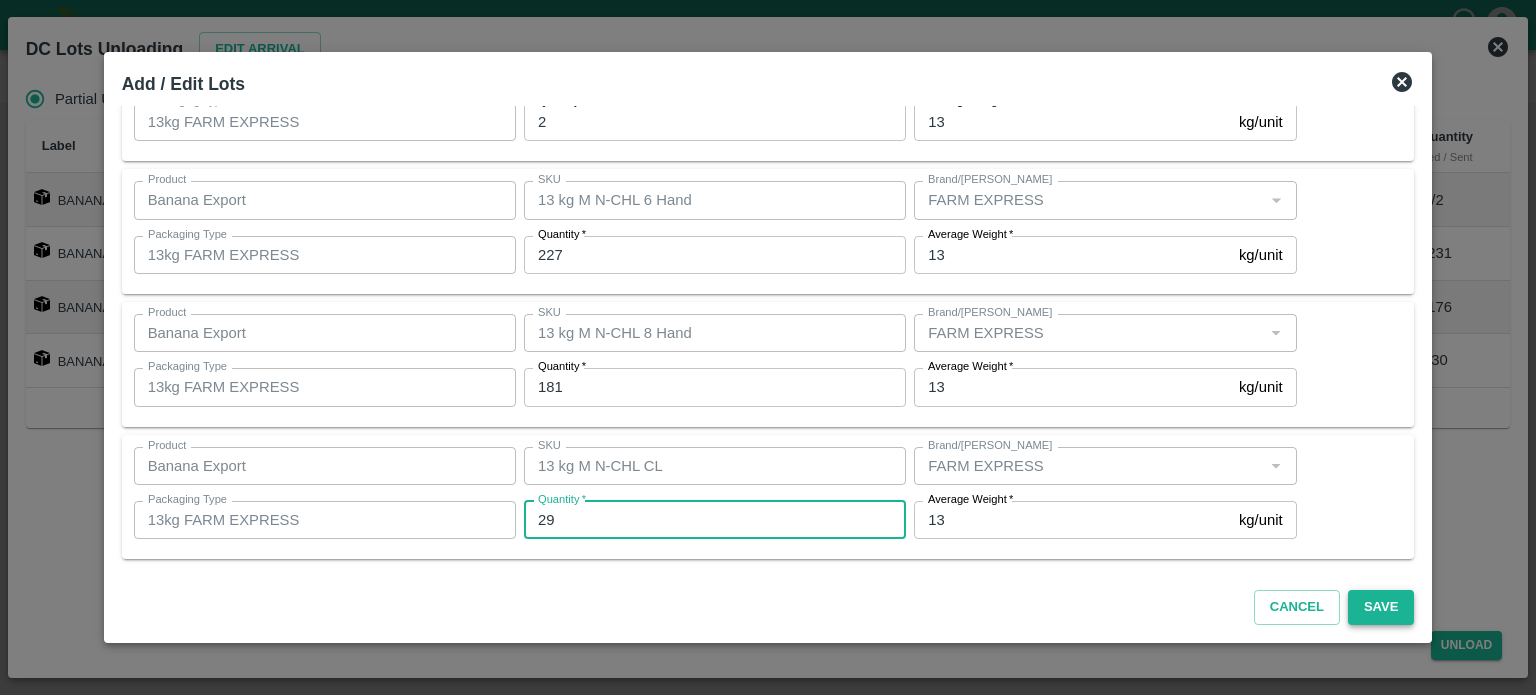 type on "29" 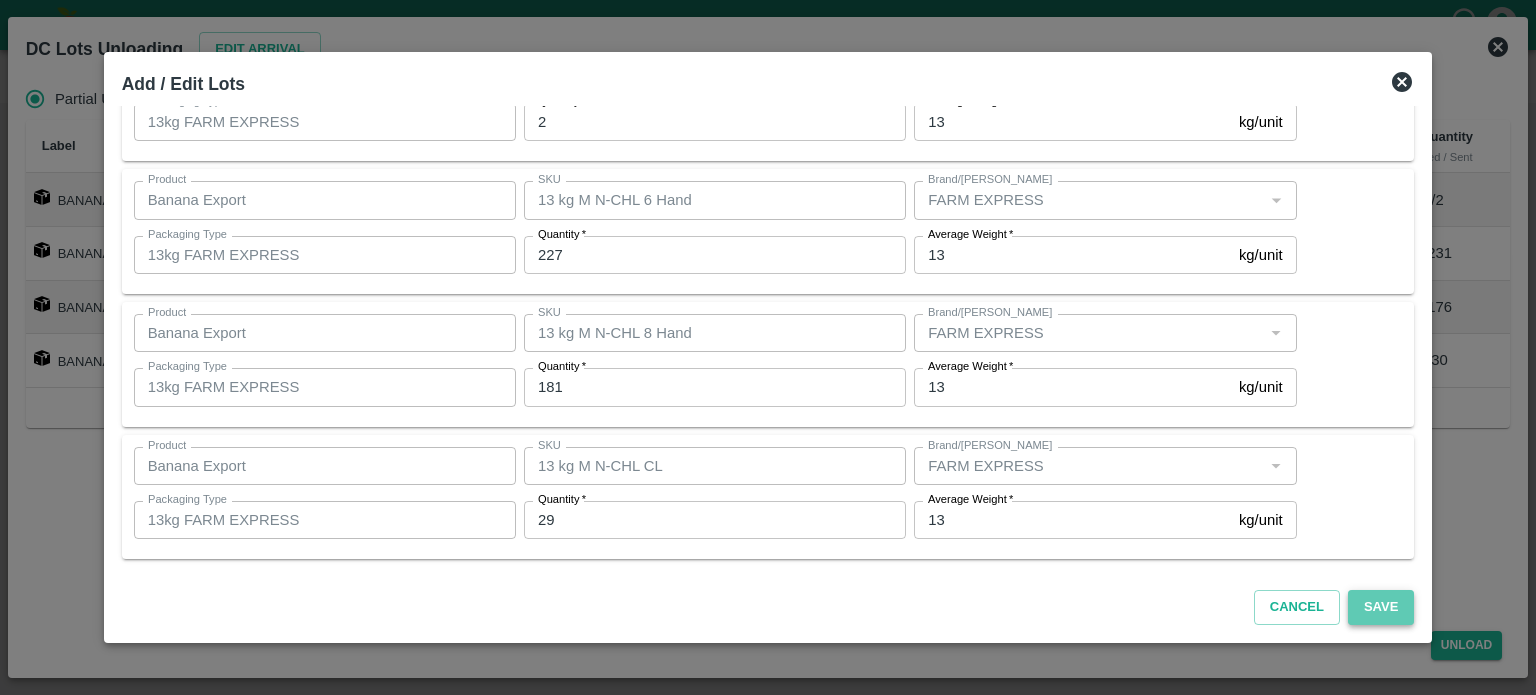 click on "Save" at bounding box center [1381, 607] 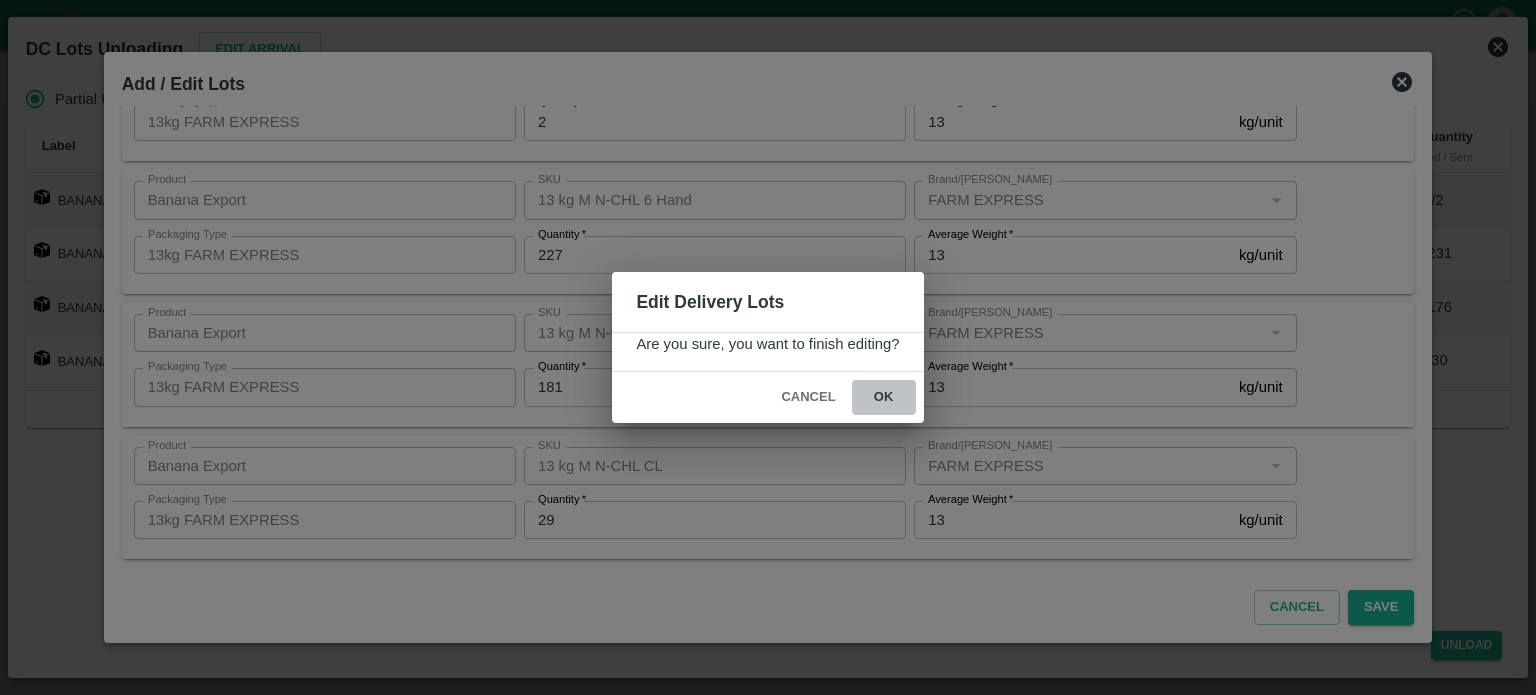 click on "ok" at bounding box center (884, 397) 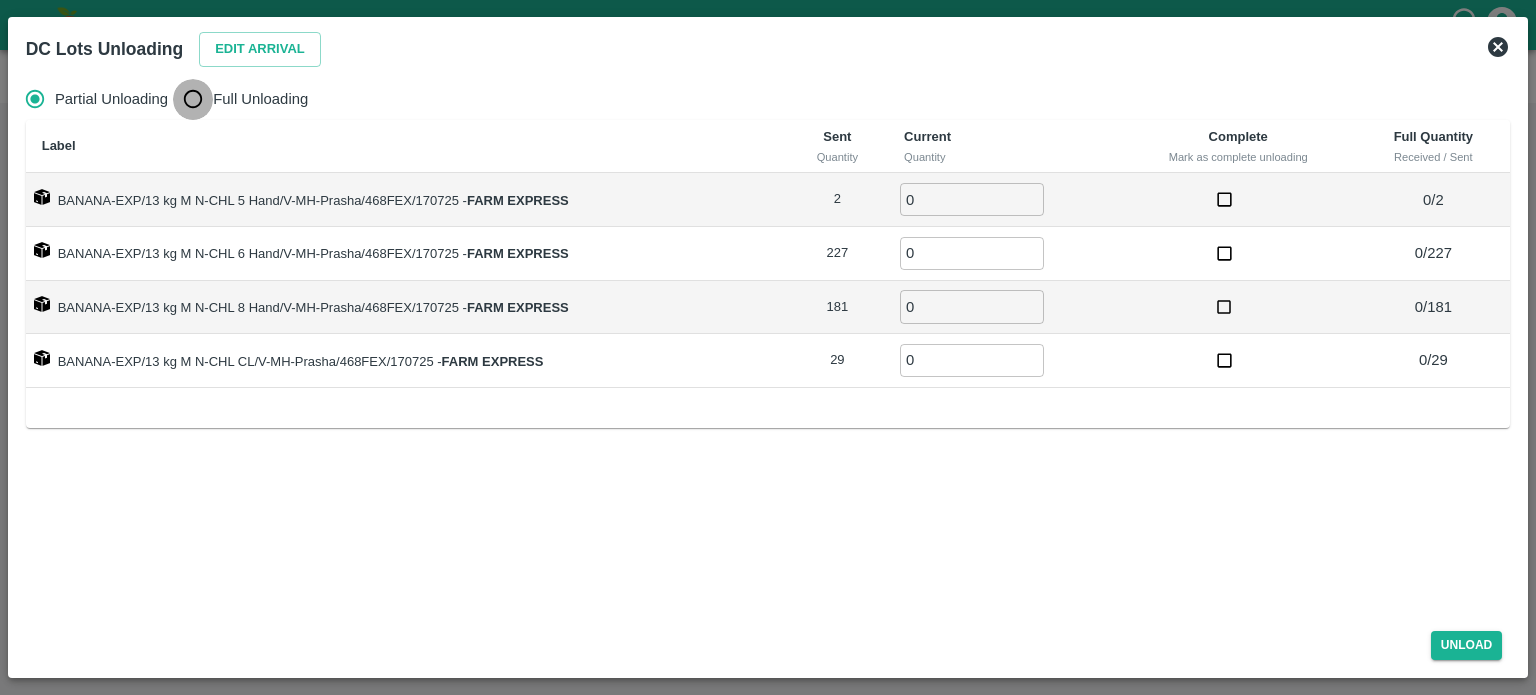 click on "Full Unloading" at bounding box center (193, 99) 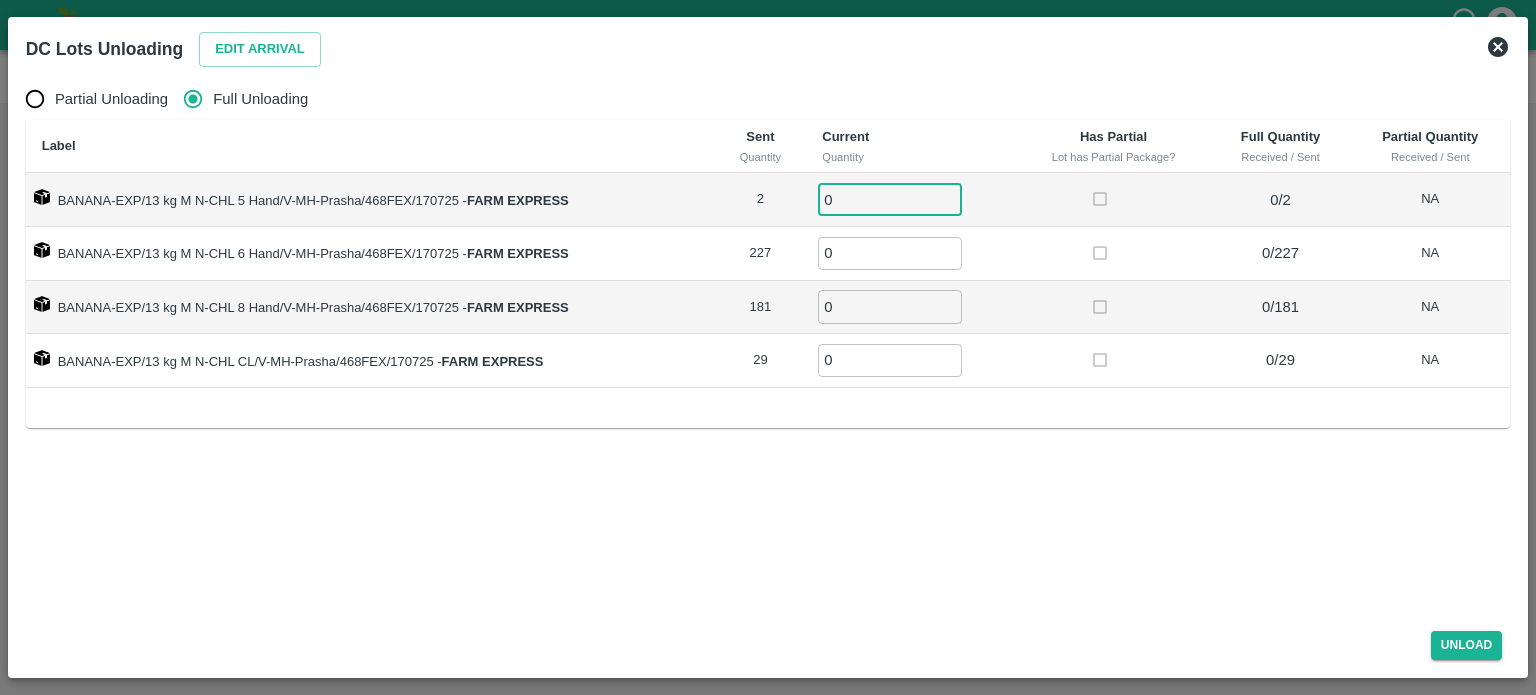 click on "0" at bounding box center [890, 199] 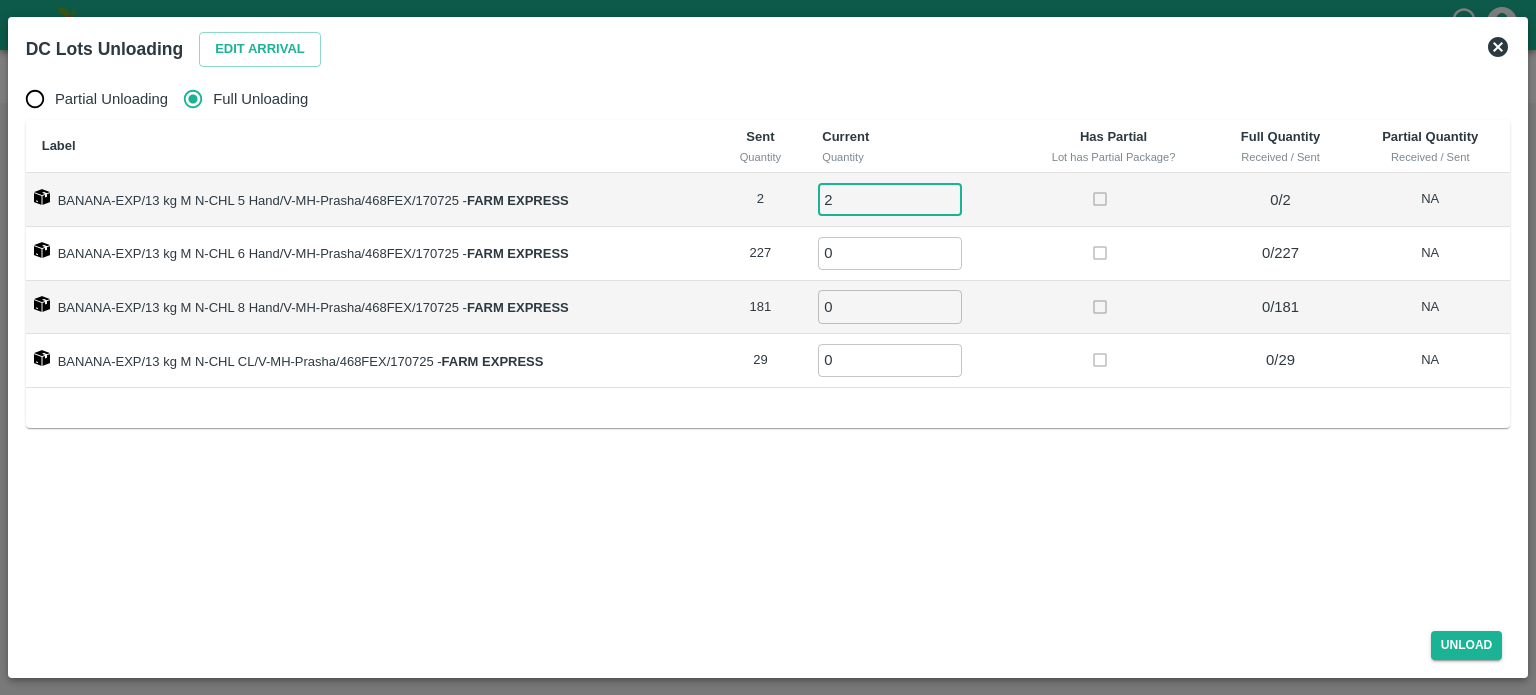 type on "2" 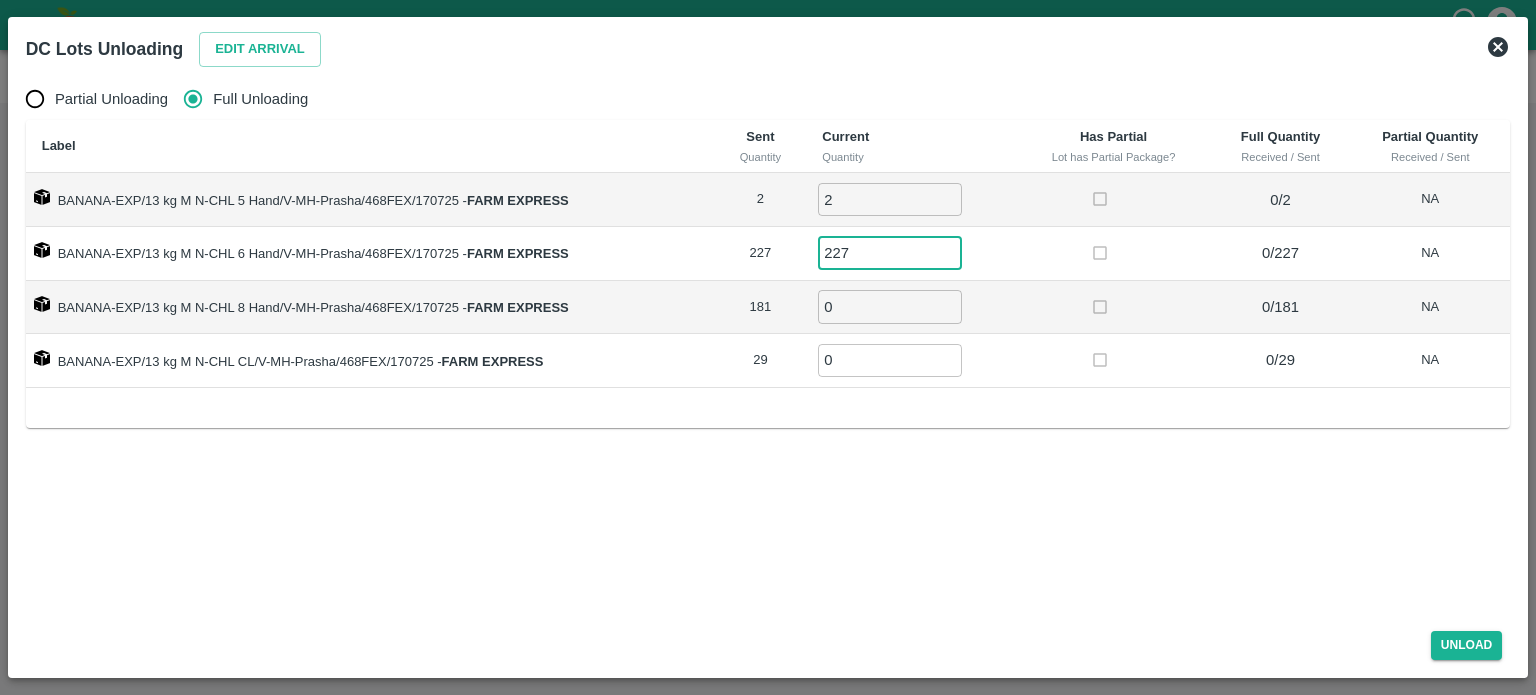 type on "227" 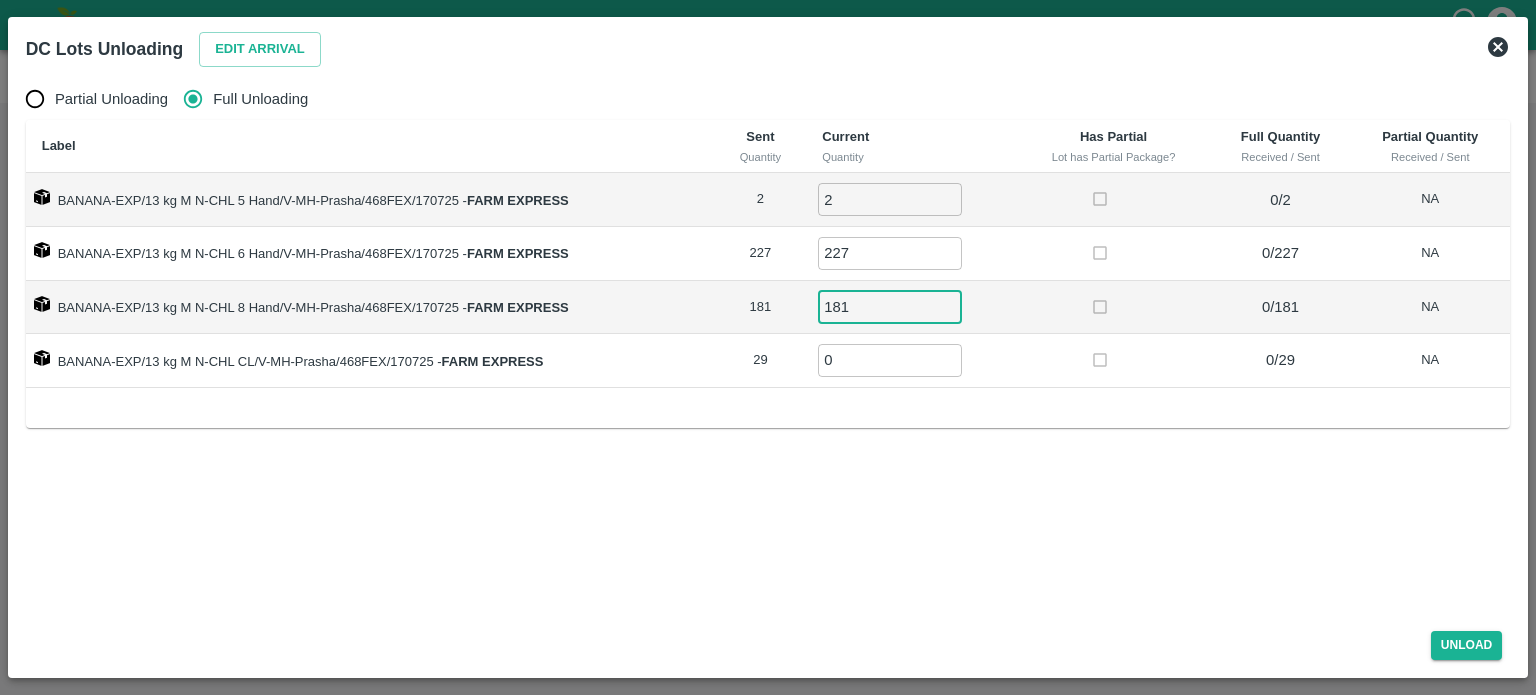 type on "181" 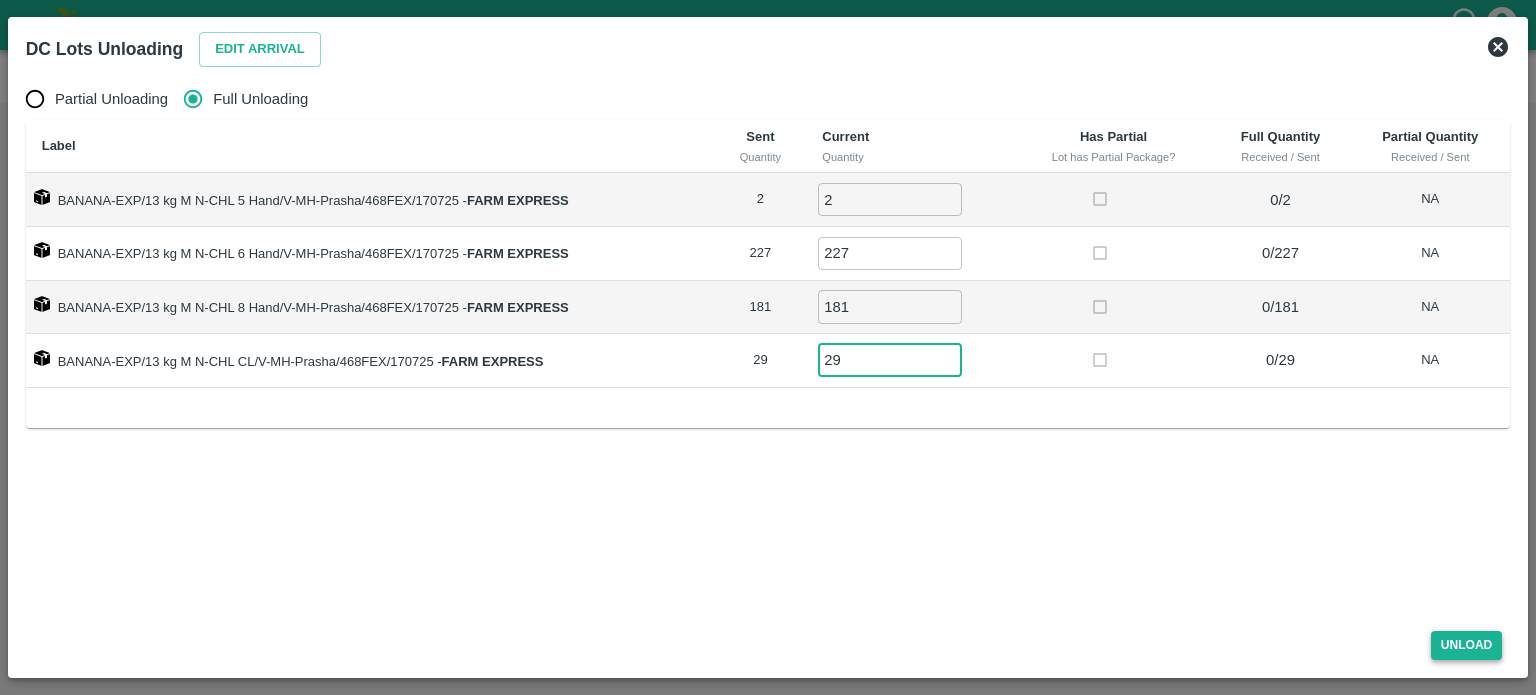 type on "29" 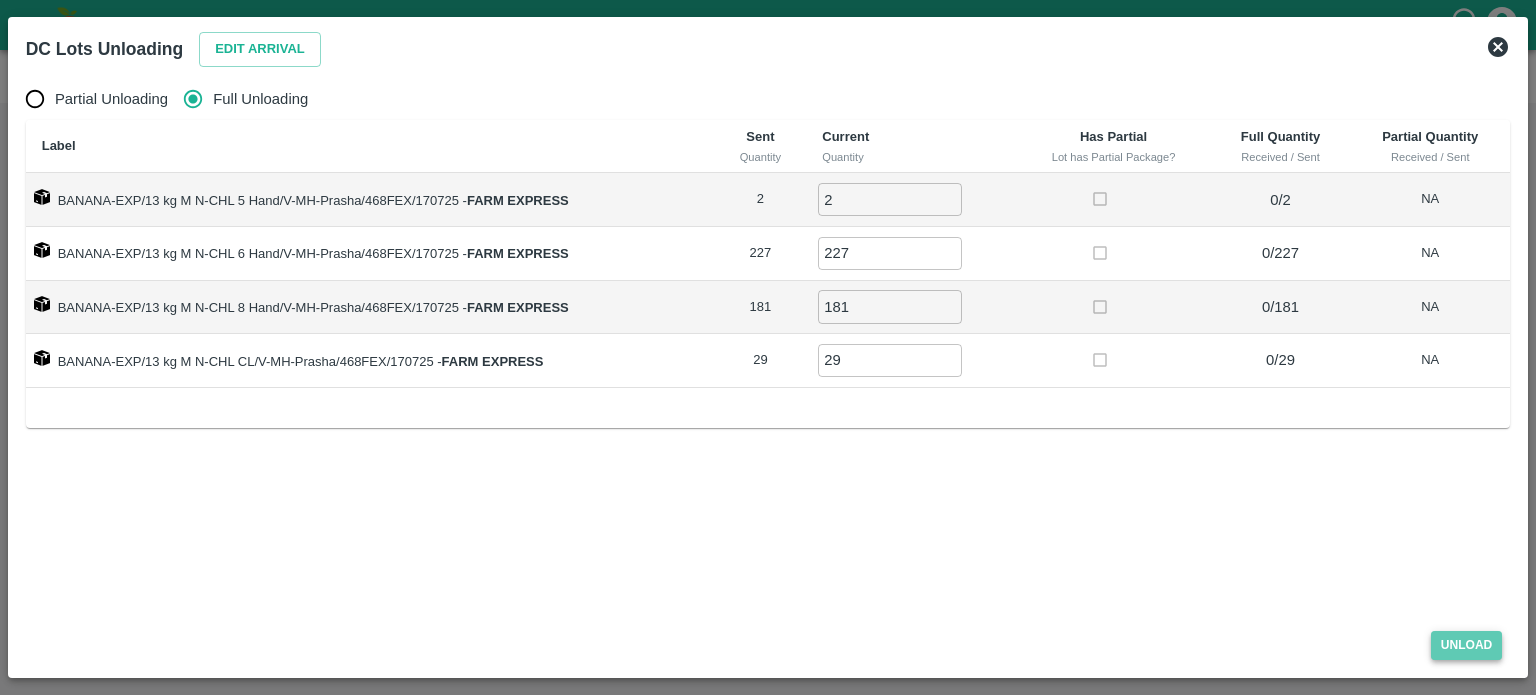 click on "Unload" at bounding box center (1467, 645) 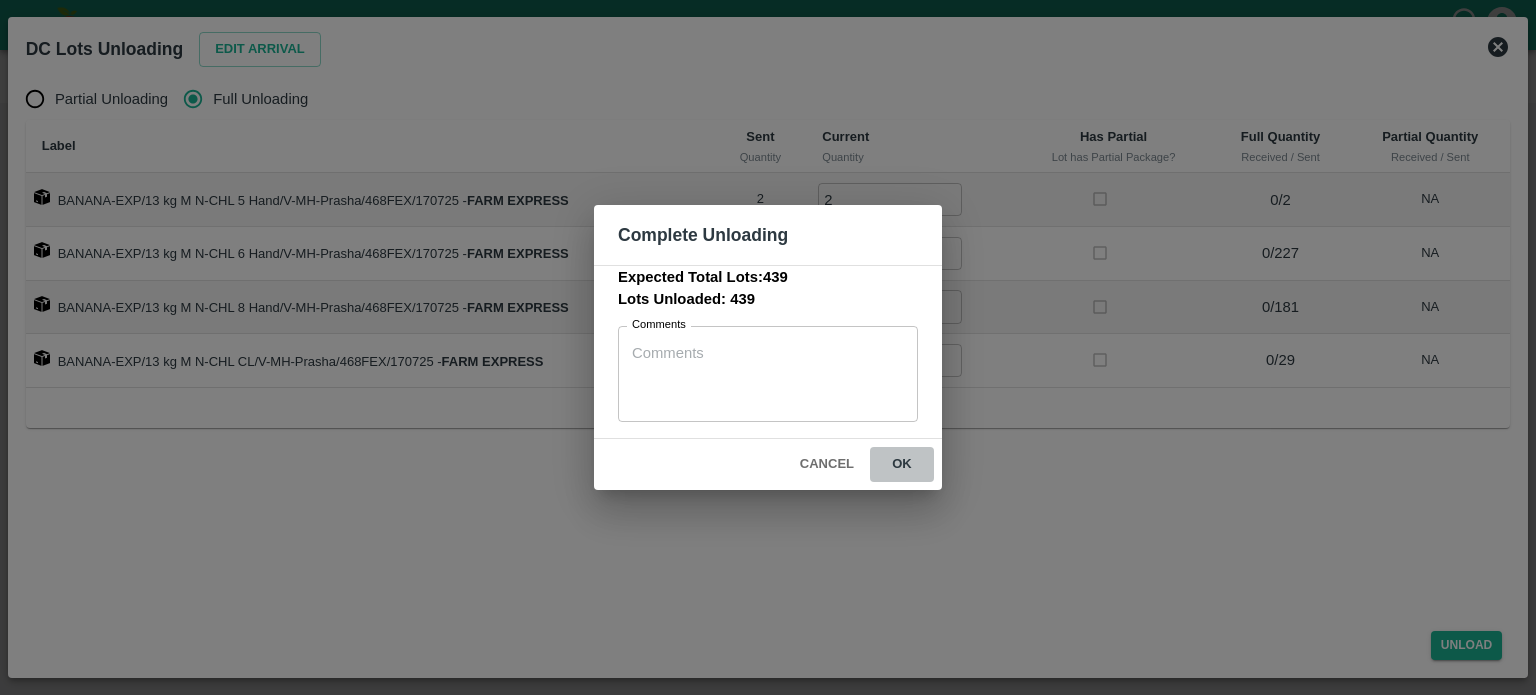 click on "ok" at bounding box center (902, 464) 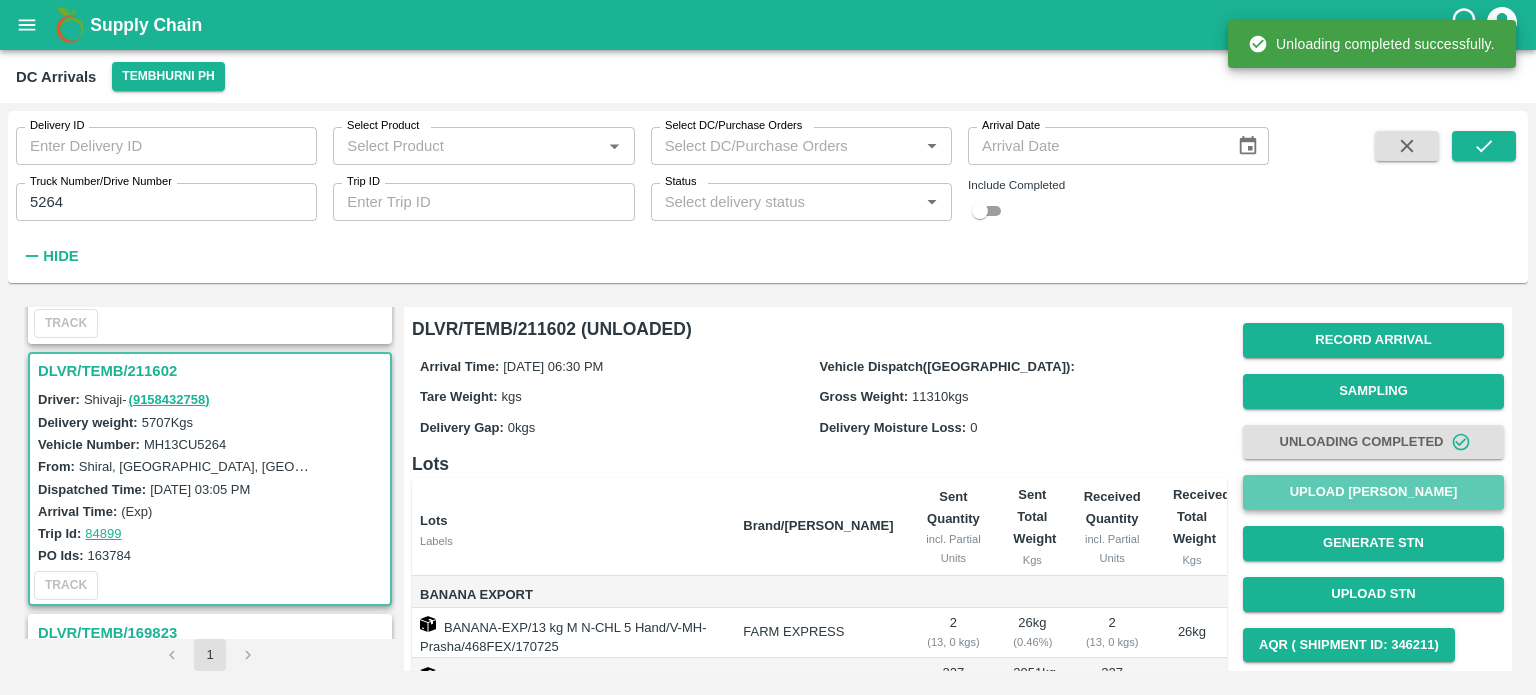 click on "Upload [PERSON_NAME]" at bounding box center [1373, 492] 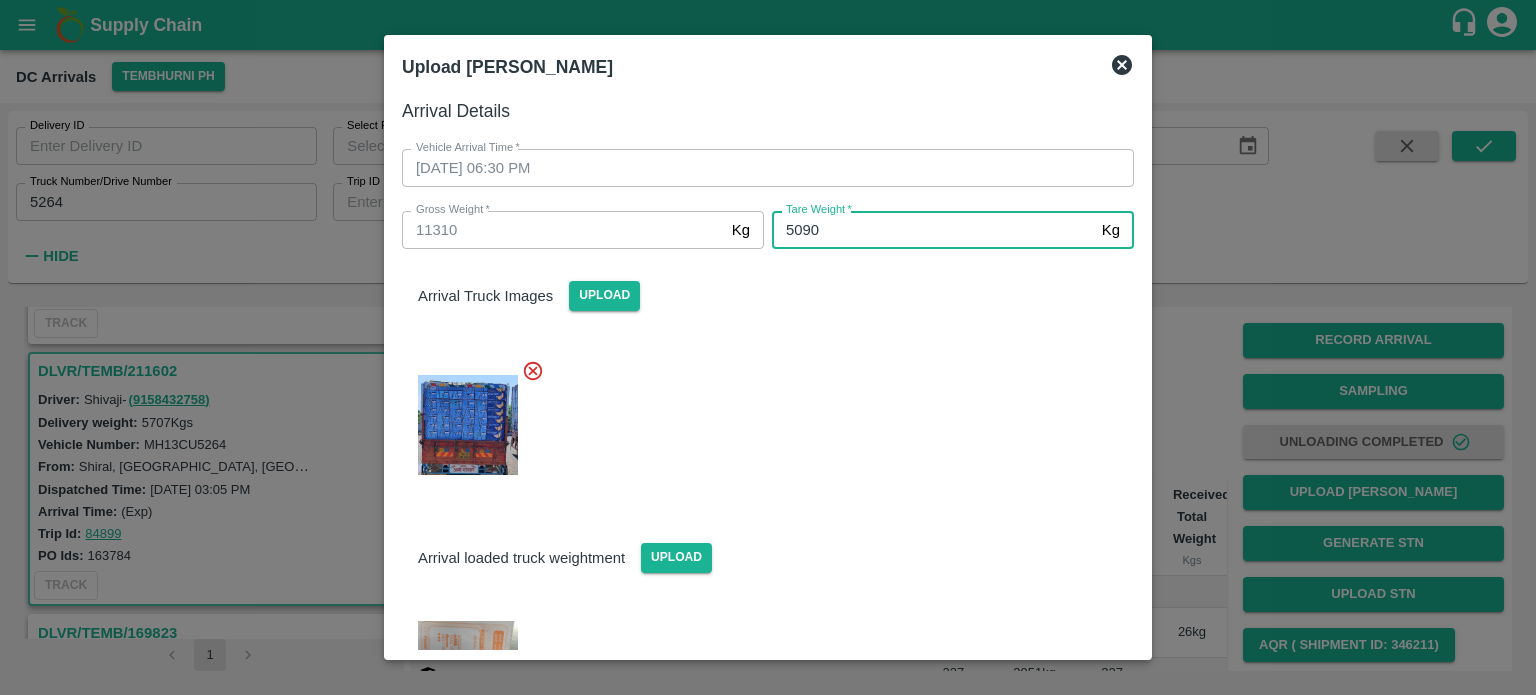 type on "5090" 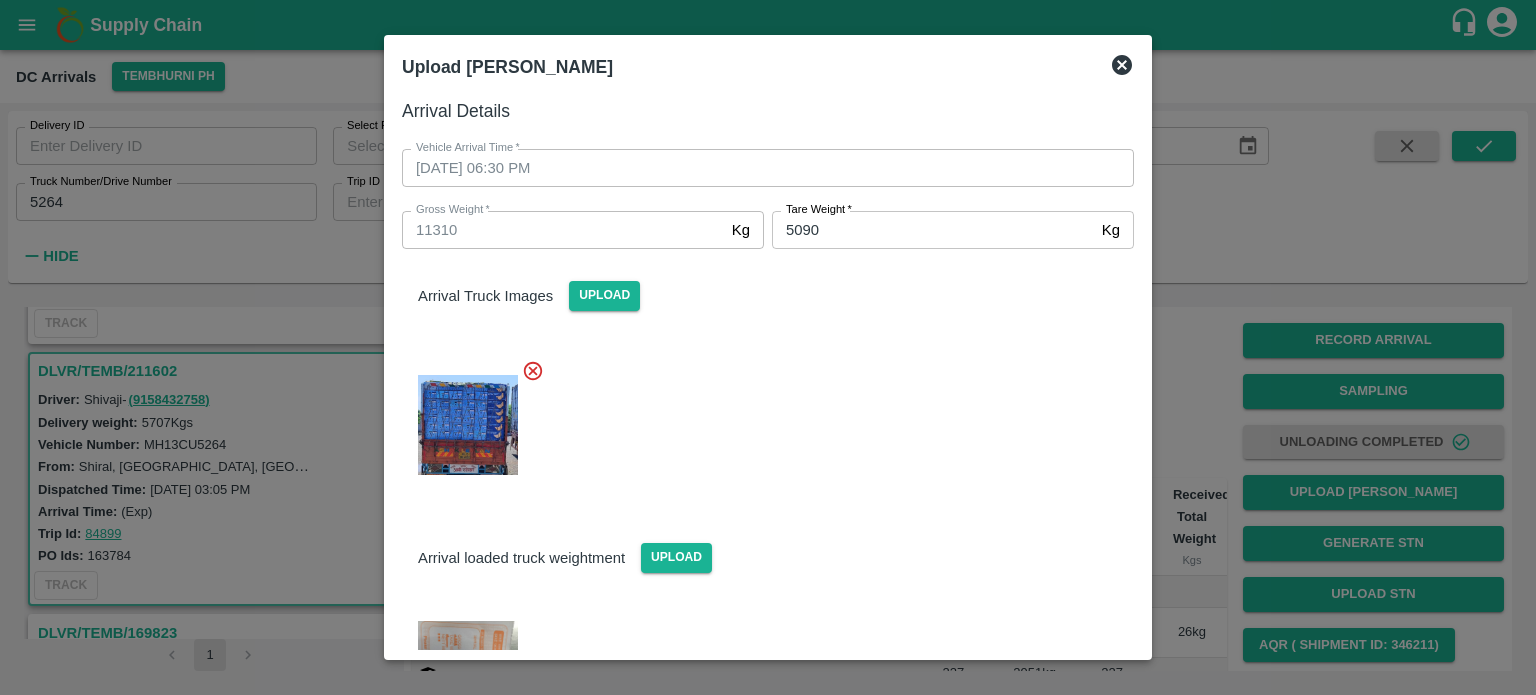 click on "Arrival loaded truck weightment Upload" at bounding box center (768, 541) 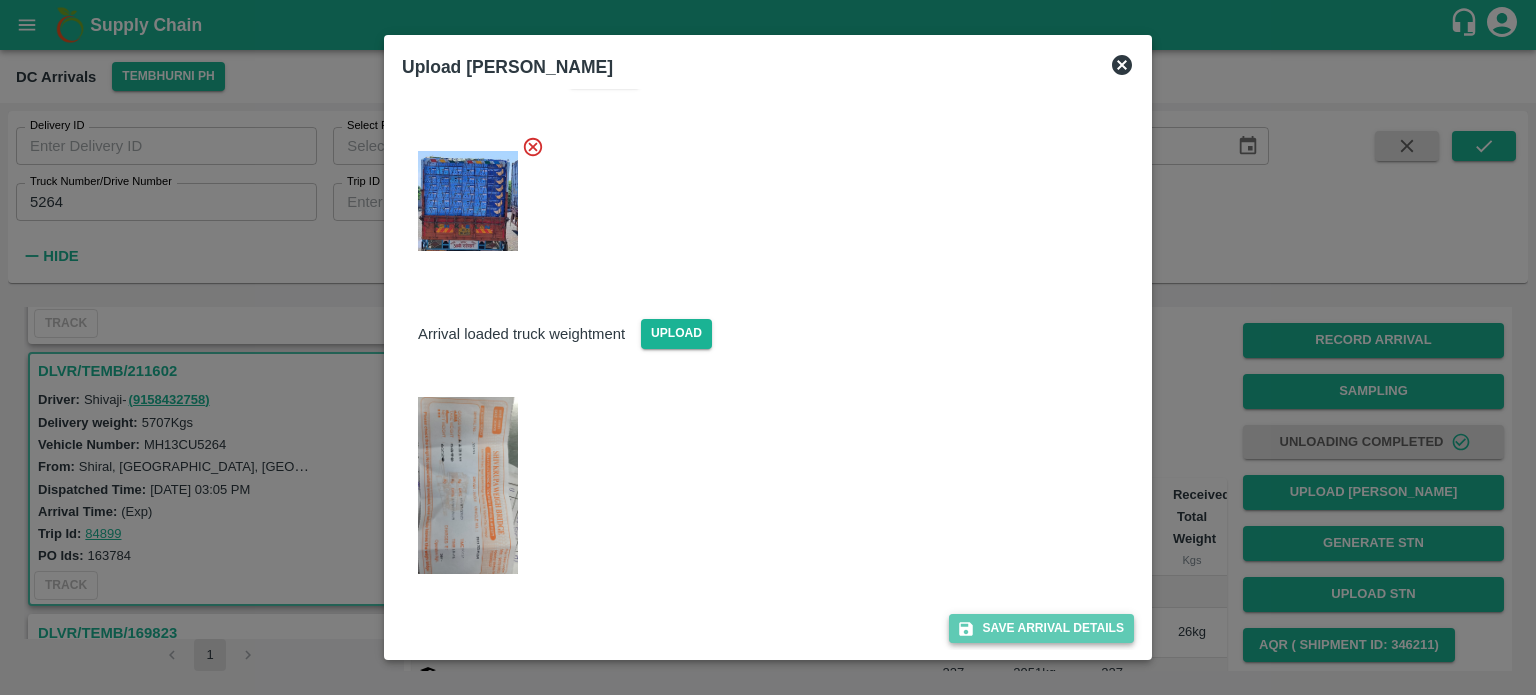 click on "Save Arrival Details" at bounding box center [1041, 628] 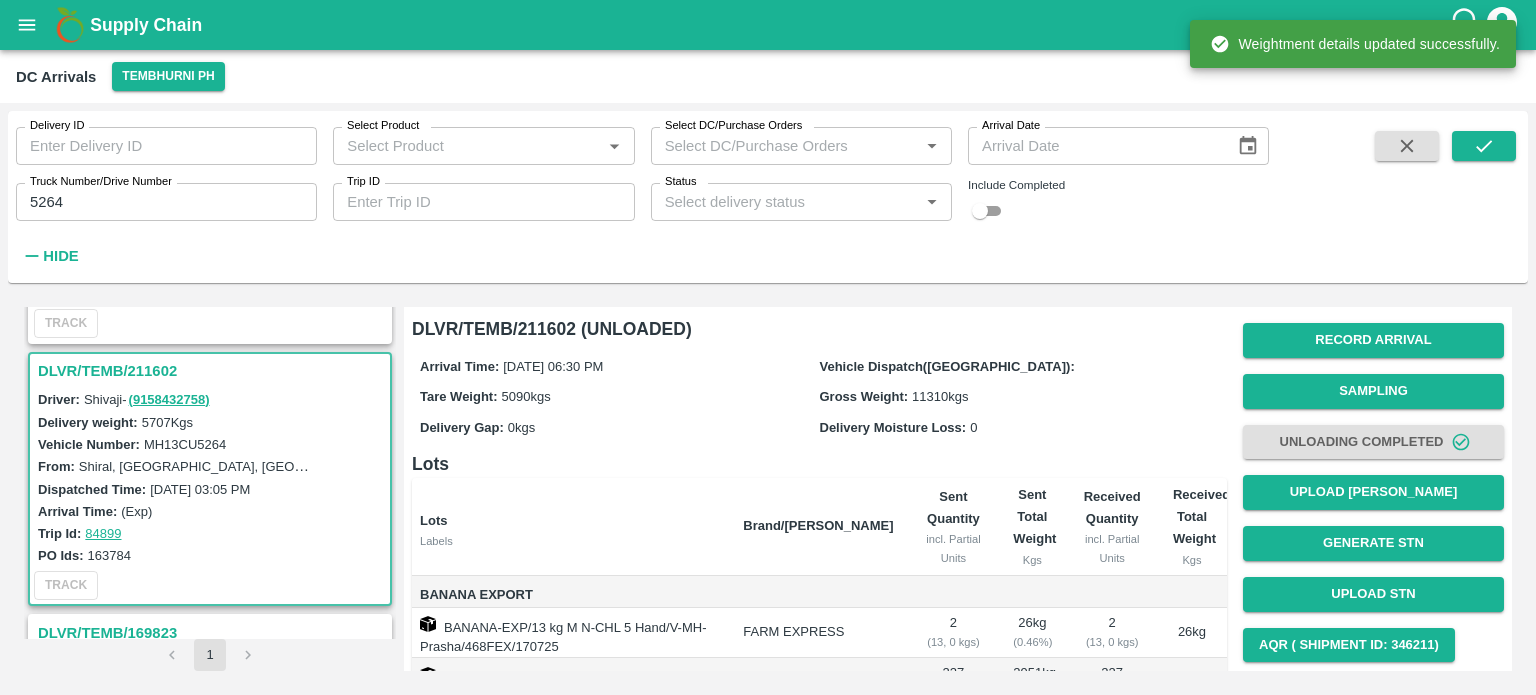scroll, scrollTop: 218, scrollLeft: 0, axis: vertical 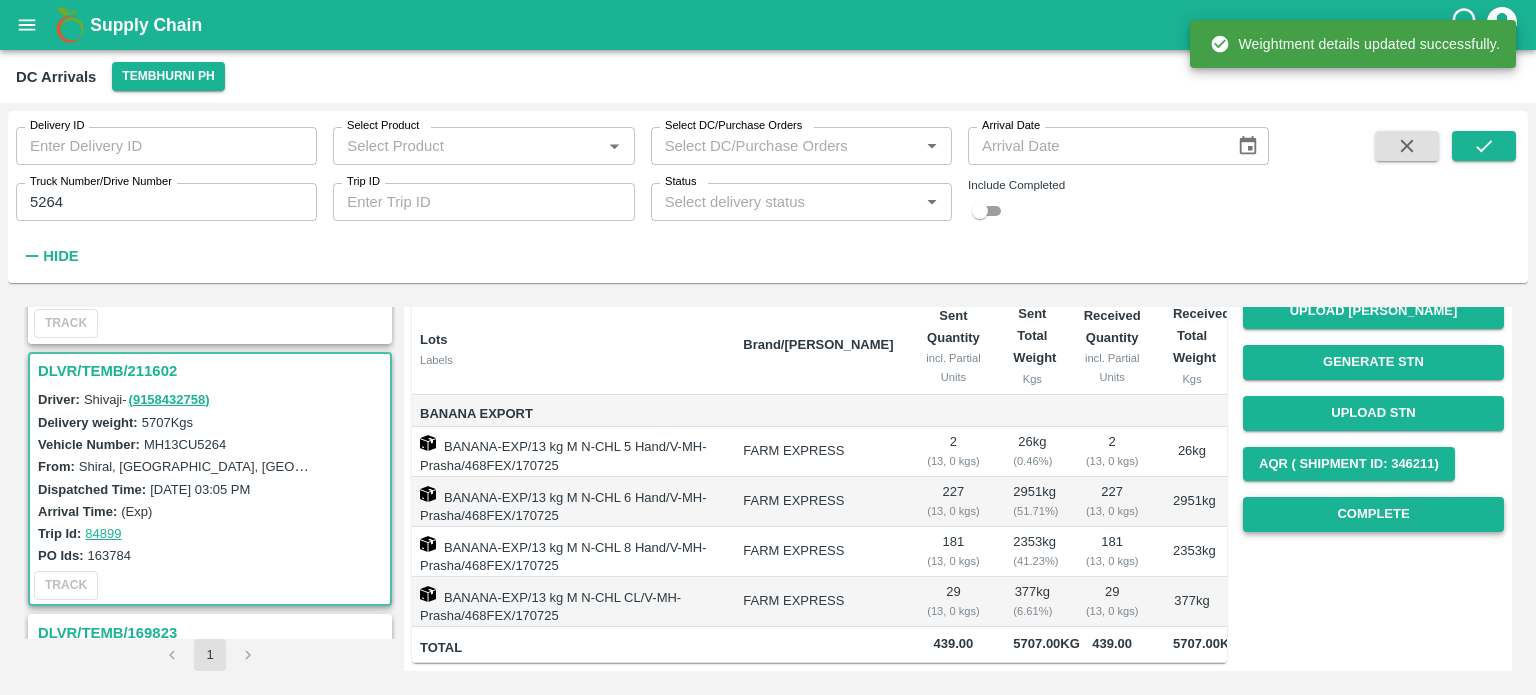 click on "Complete" at bounding box center [1373, 514] 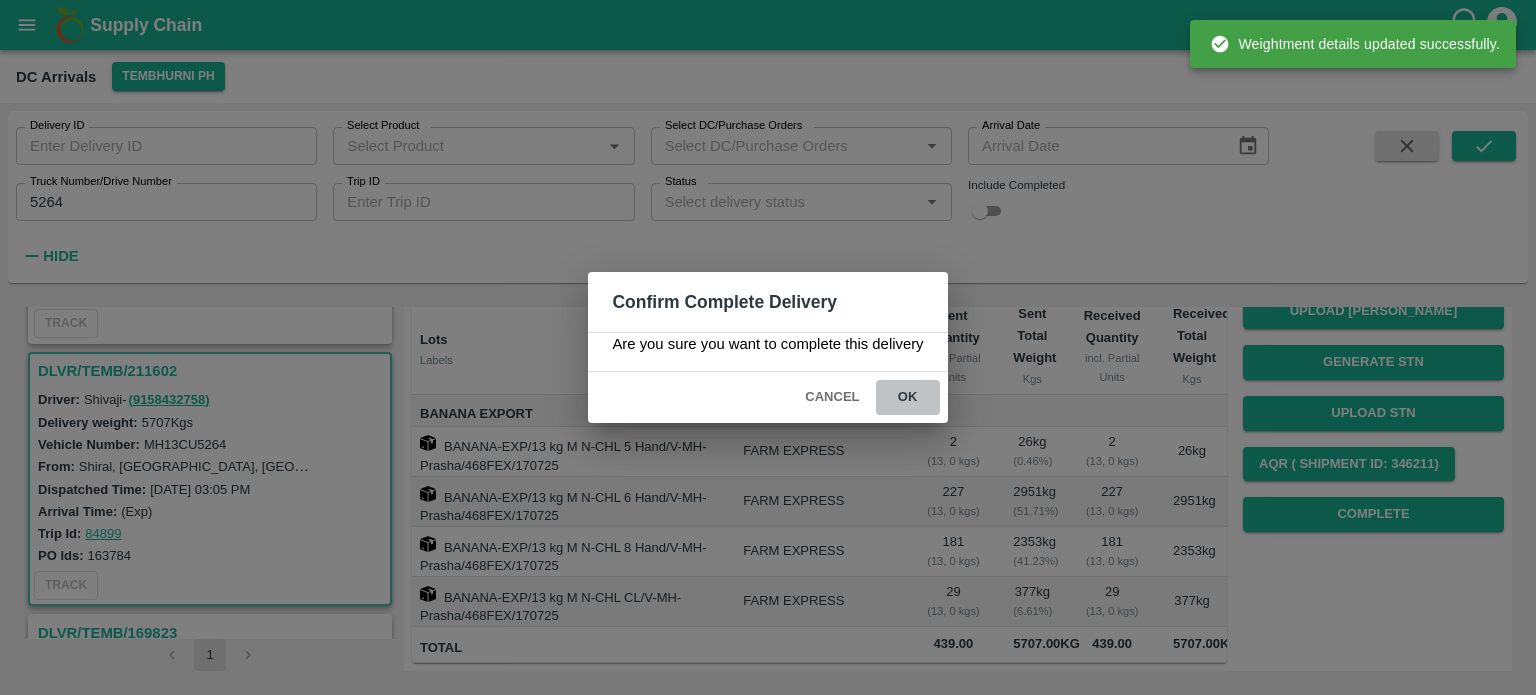 click on "ok" at bounding box center (908, 397) 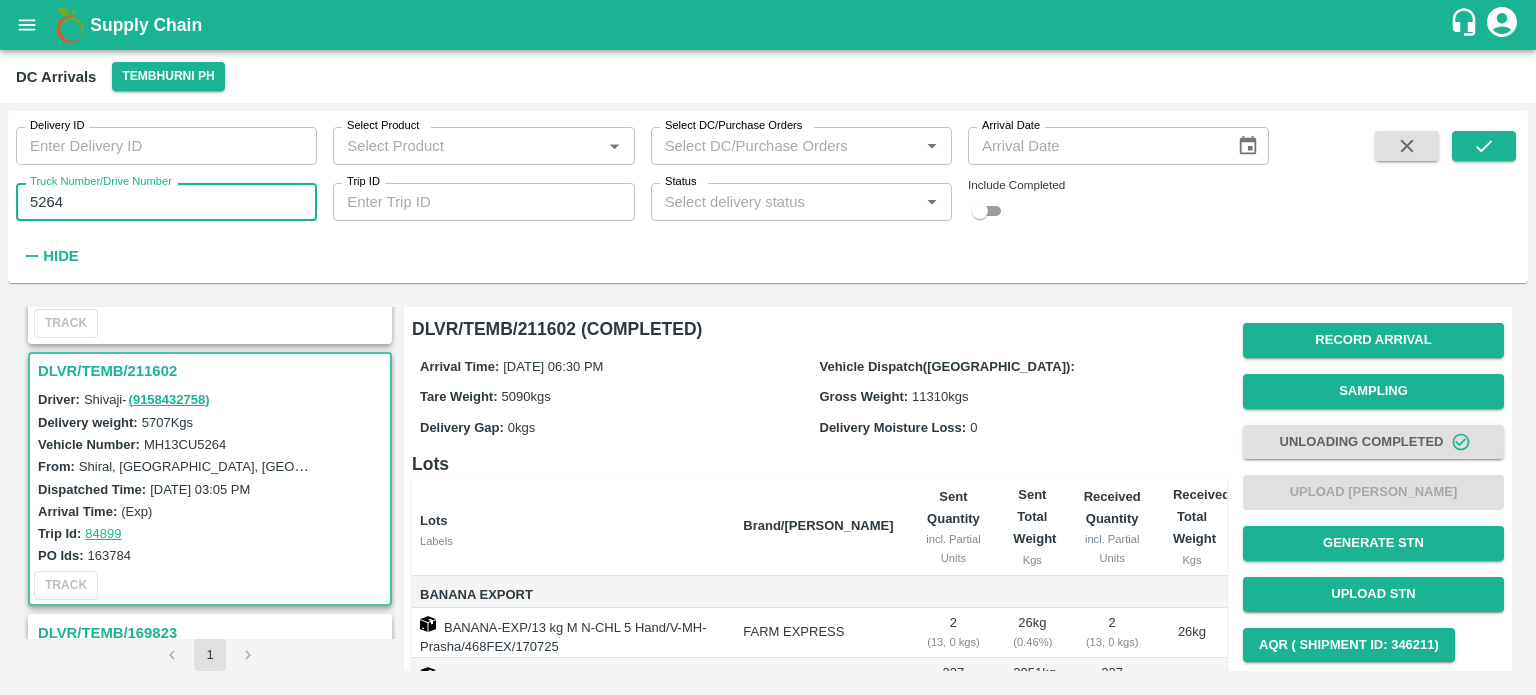 click on "5264" at bounding box center [166, 202] 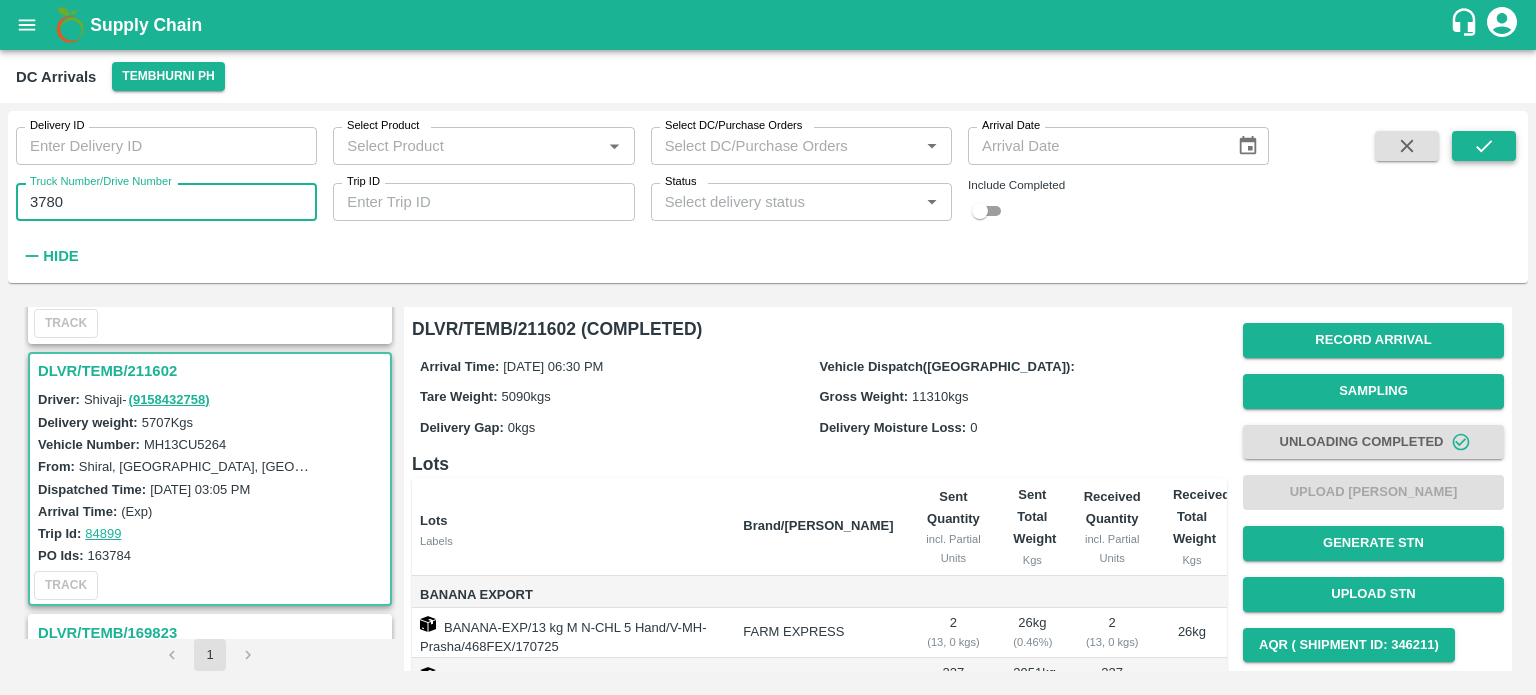 type on "3780" 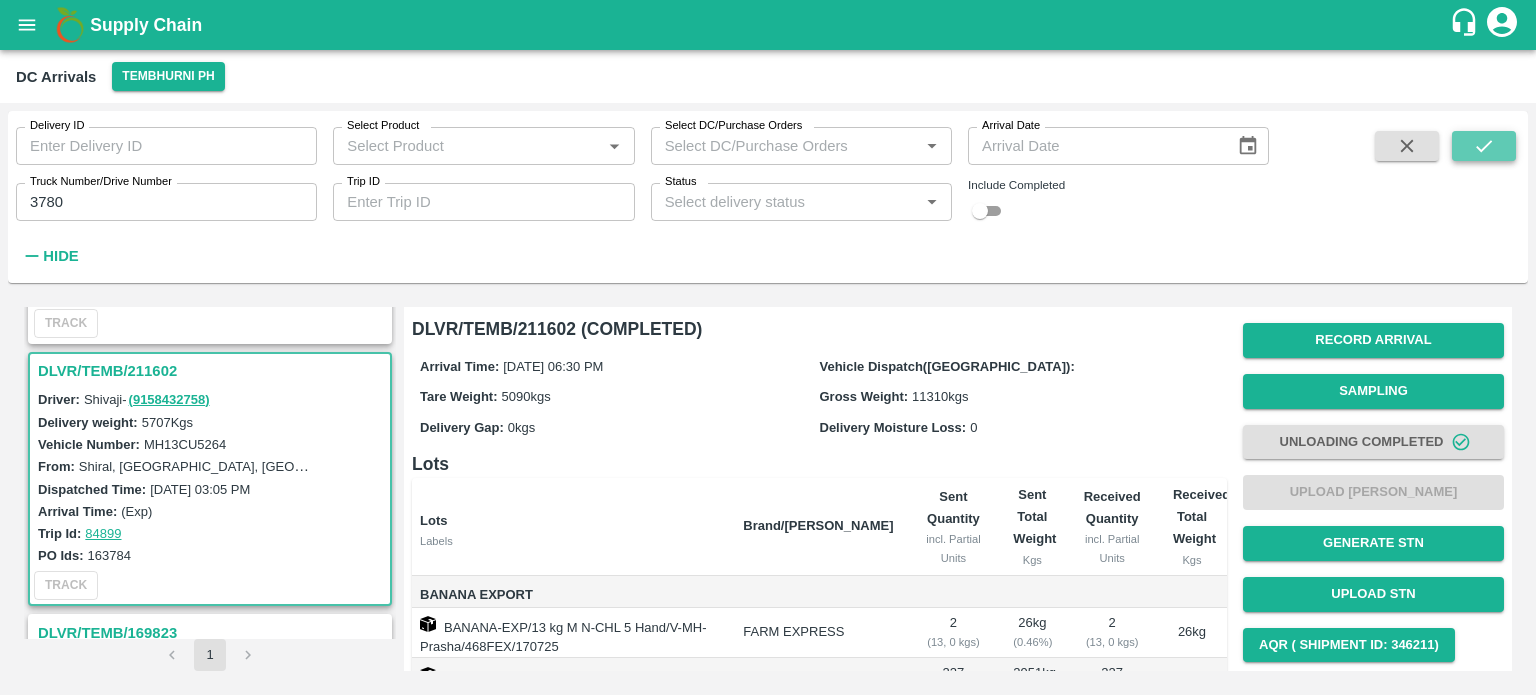 click 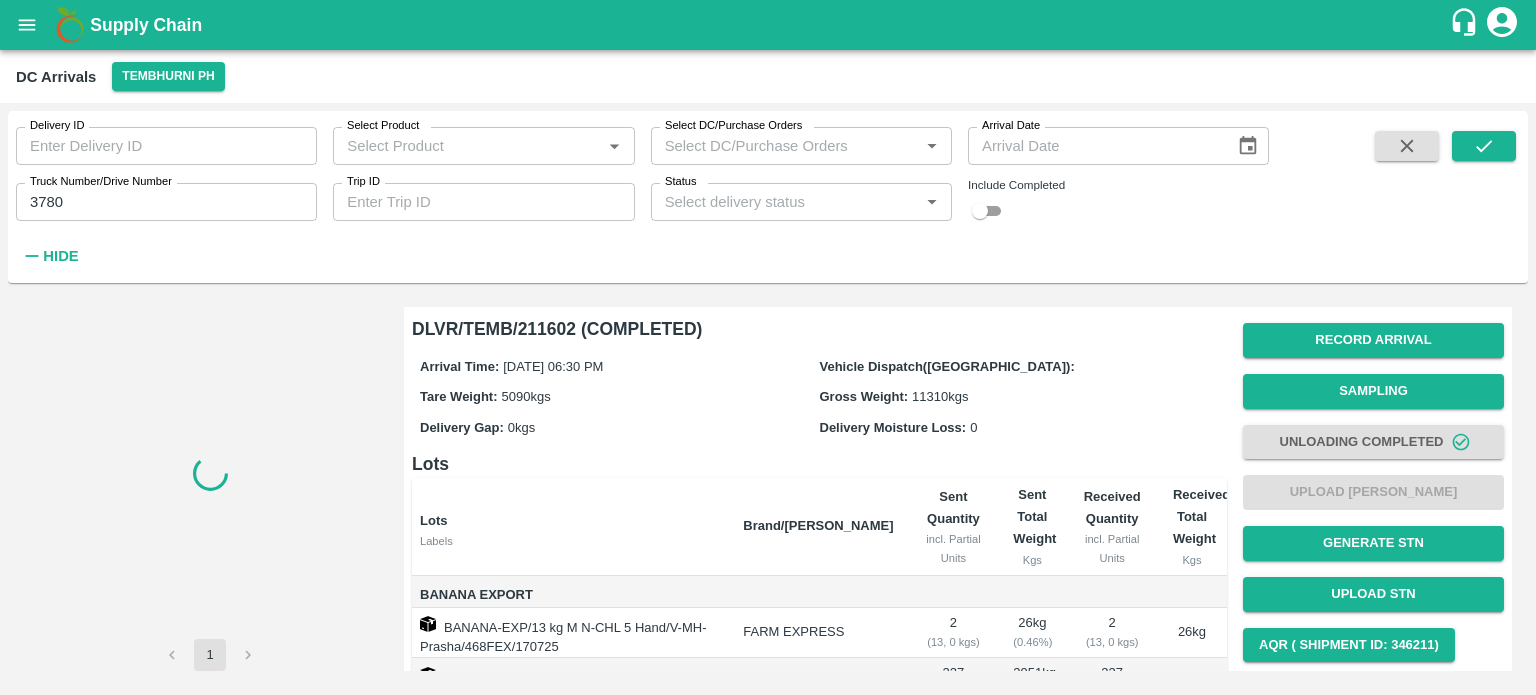 scroll, scrollTop: 0, scrollLeft: 0, axis: both 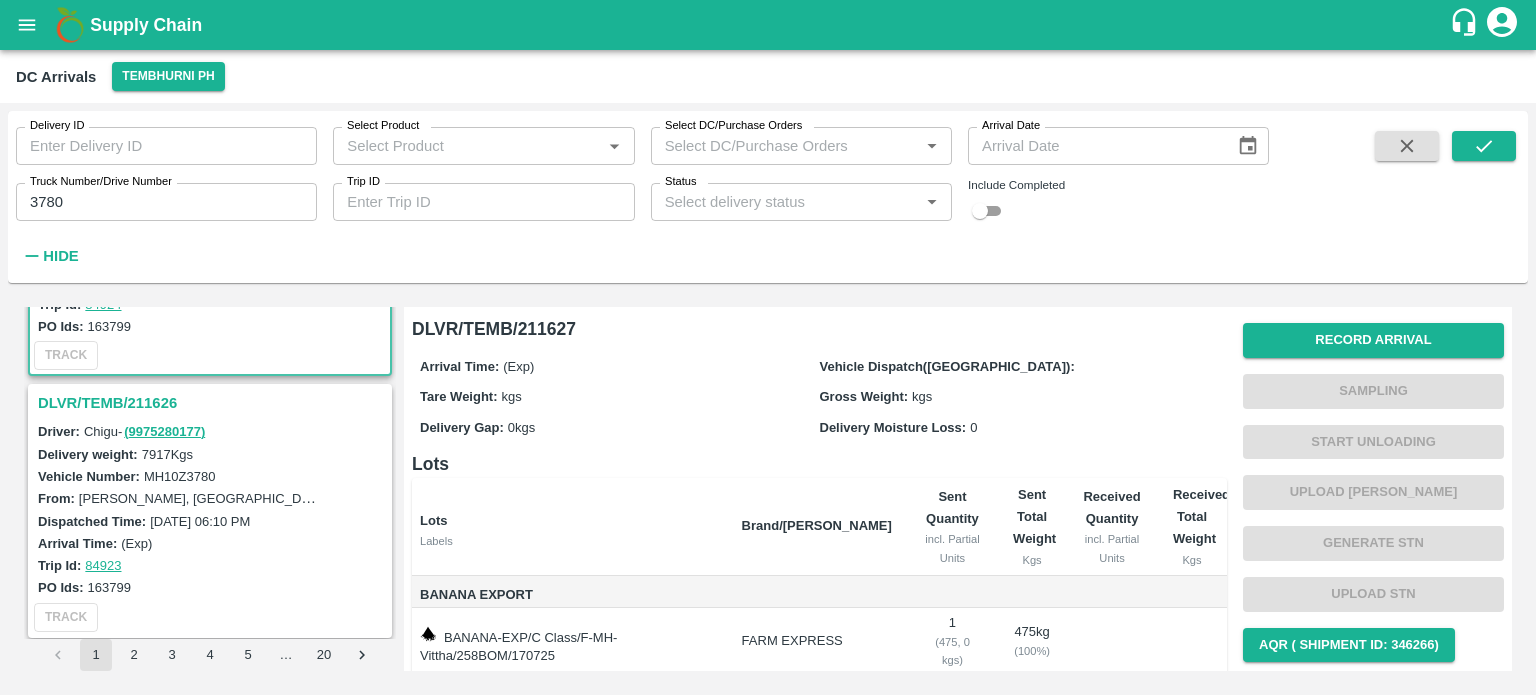 click on "DLVR/TEMB/211626" at bounding box center [213, 403] 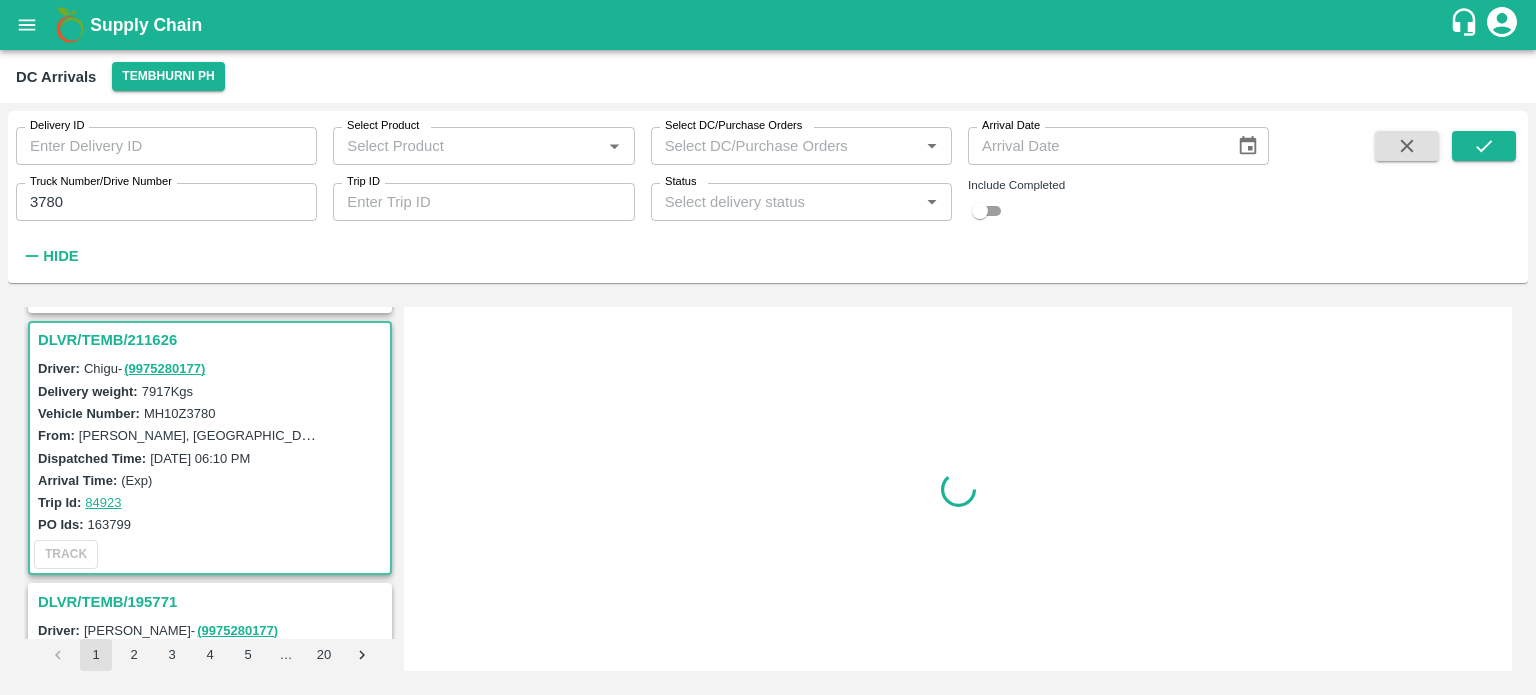 scroll, scrollTop: 268, scrollLeft: 0, axis: vertical 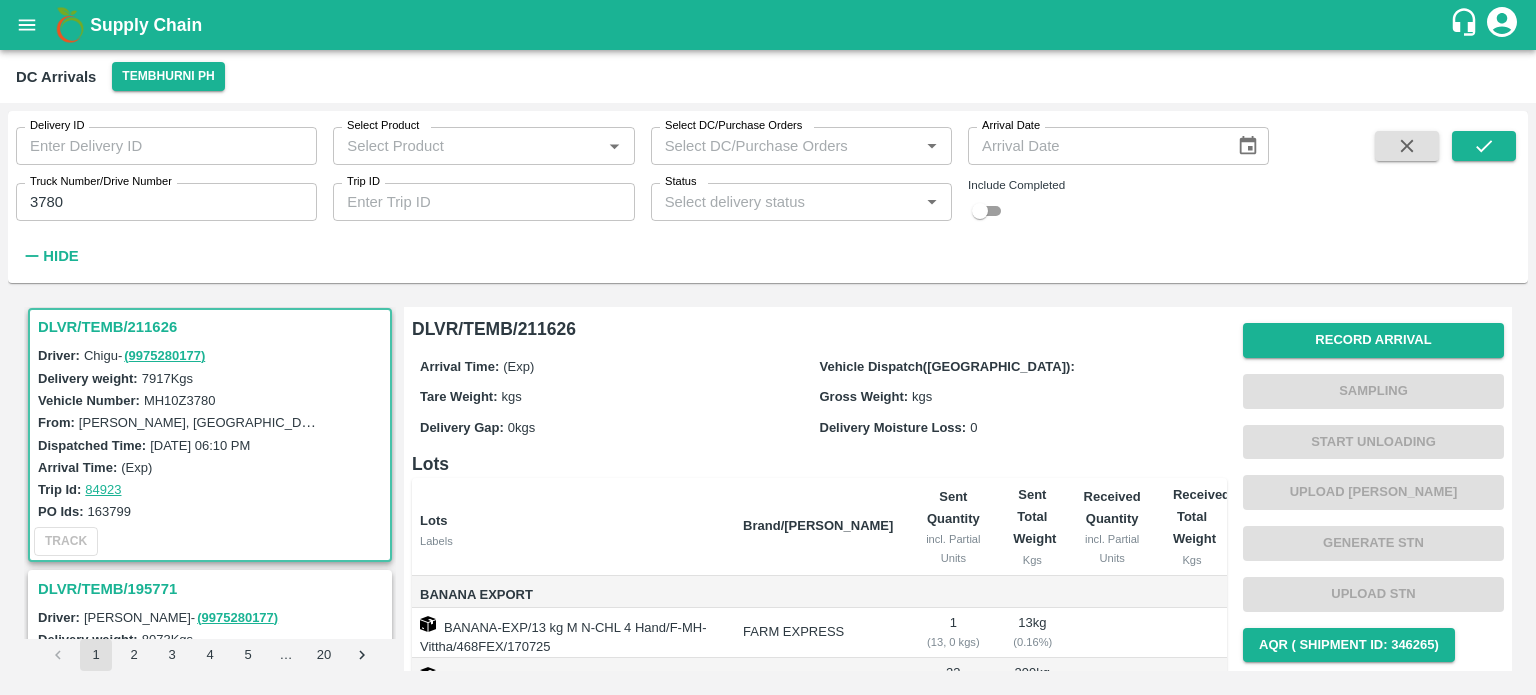 click on "MH10Z3780" at bounding box center (180, 400) 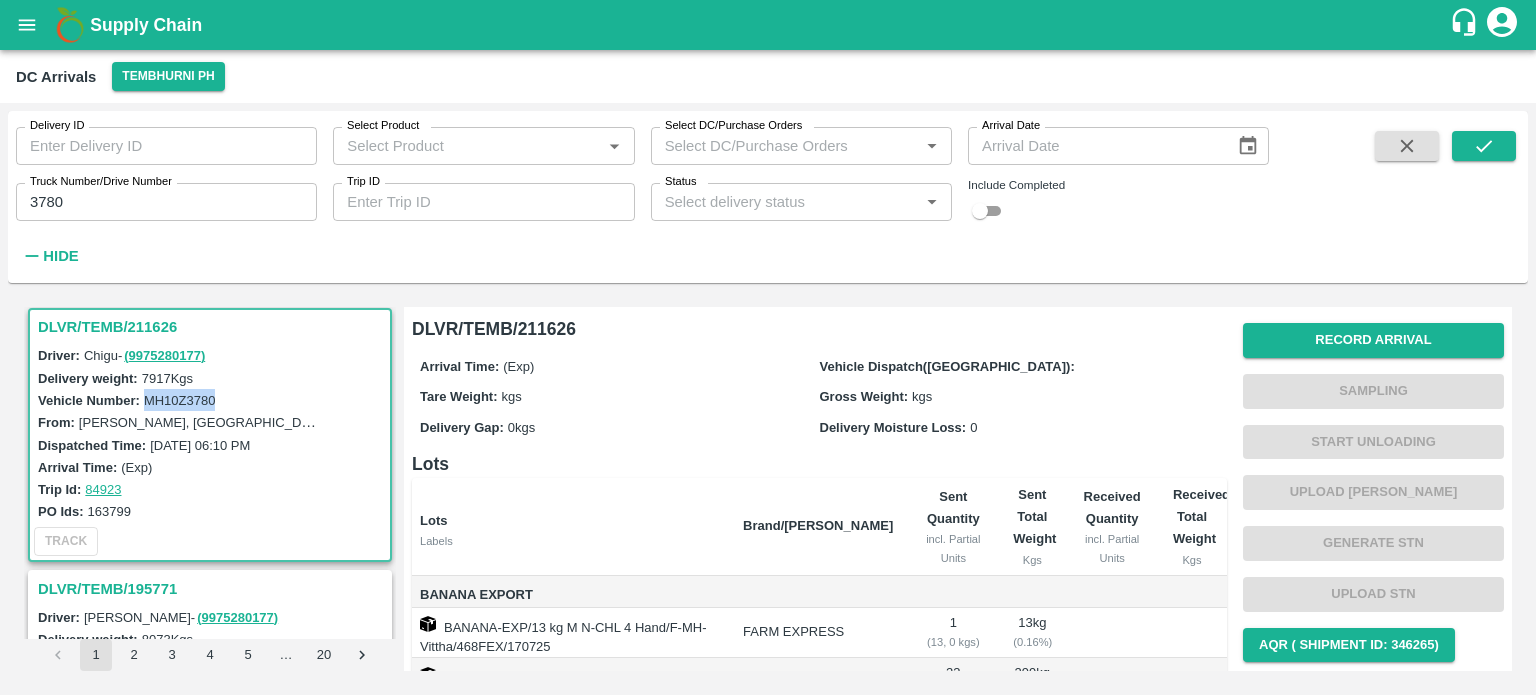 click on "MH10Z3780" at bounding box center [180, 400] 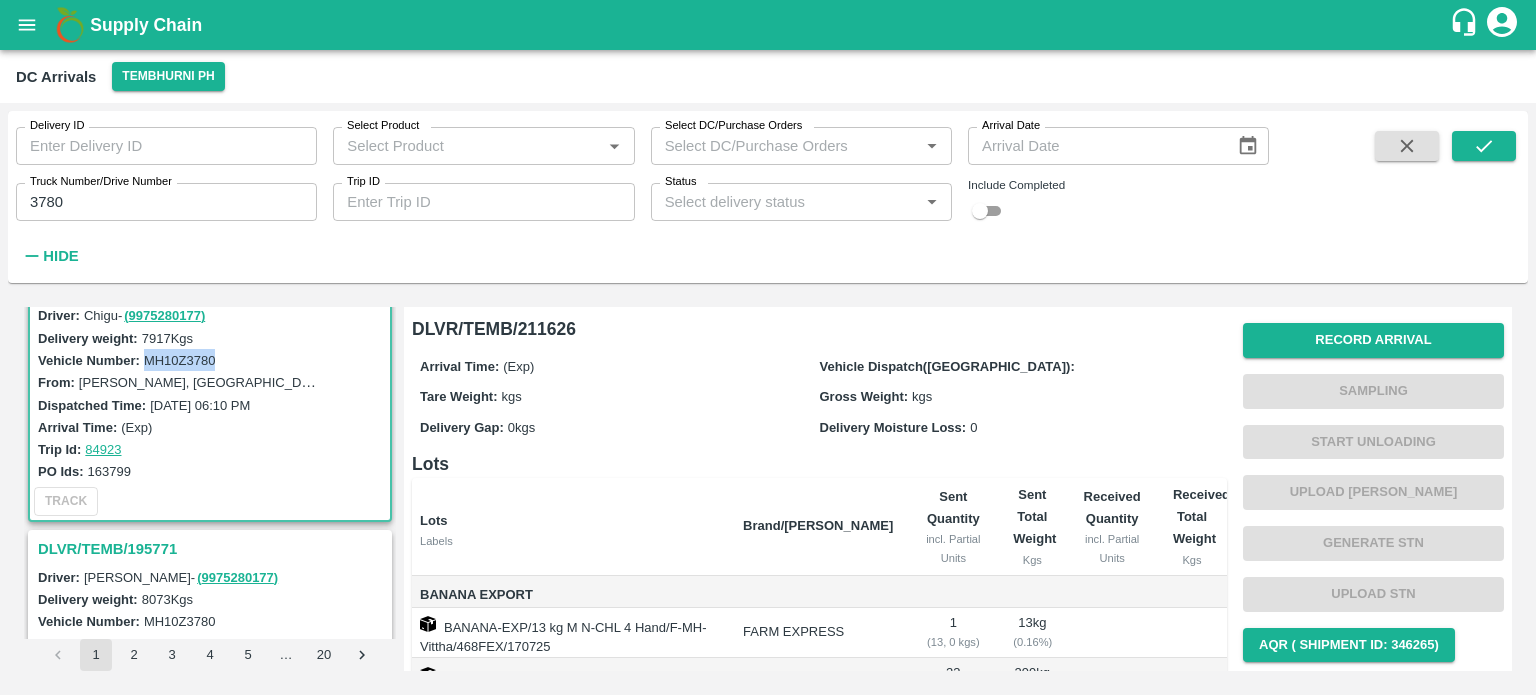 scroll, scrollTop: 308, scrollLeft: 0, axis: vertical 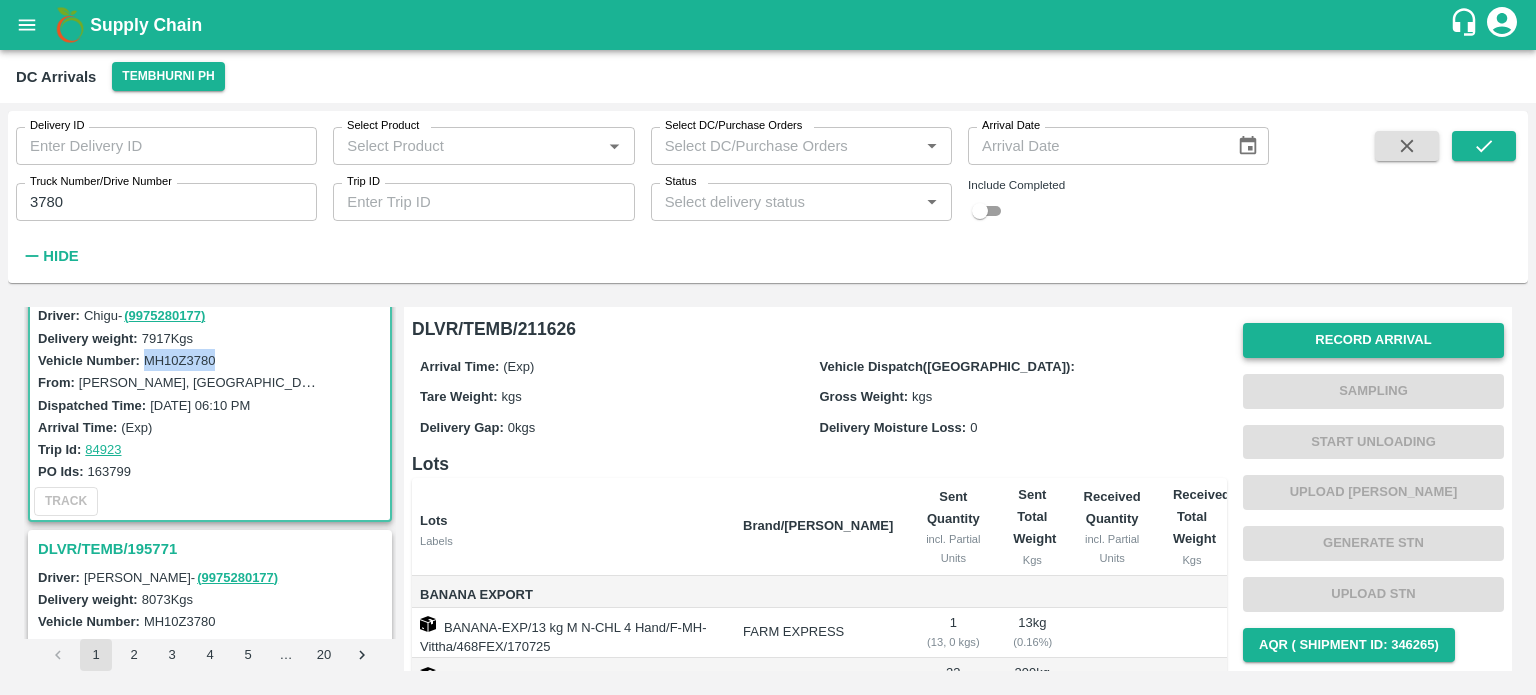 click on "Record Arrival" at bounding box center [1373, 340] 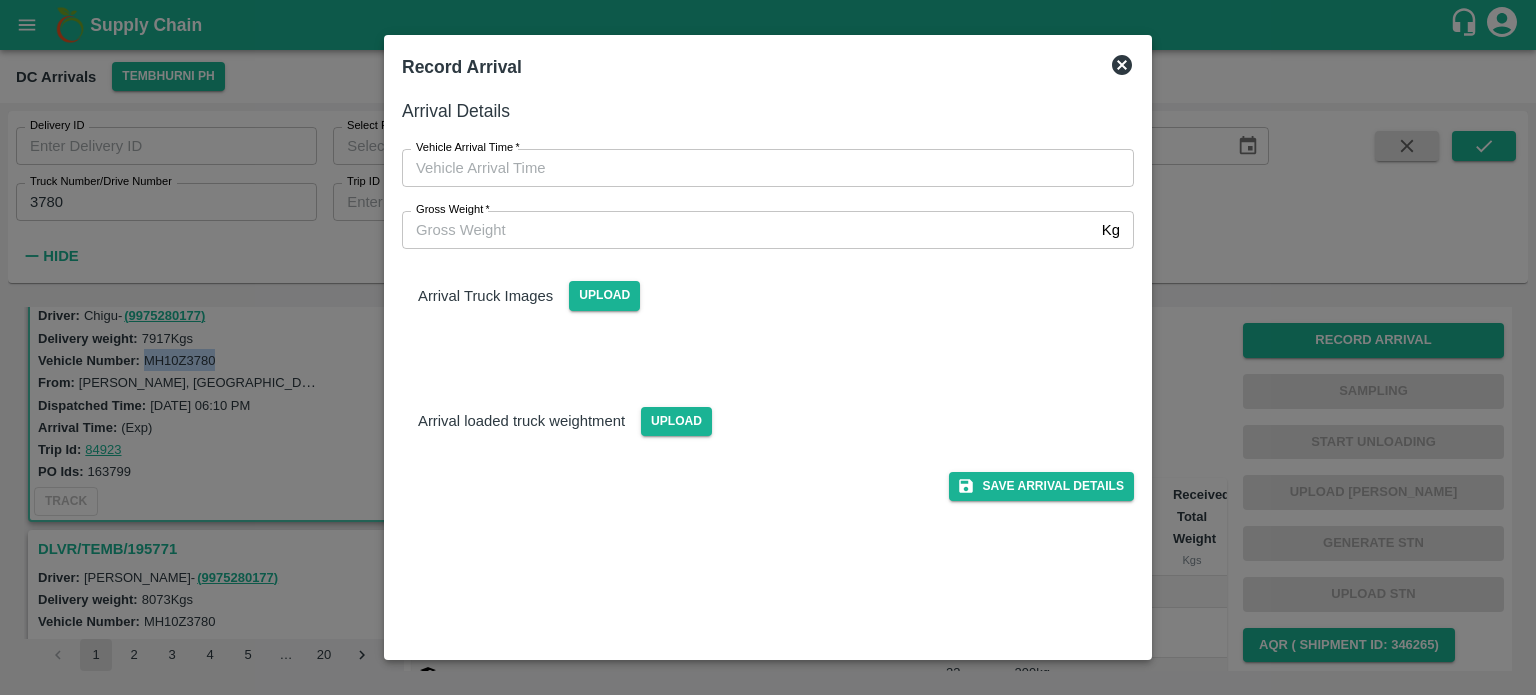 type on "DD/MM/YYYY hh:mm aa" 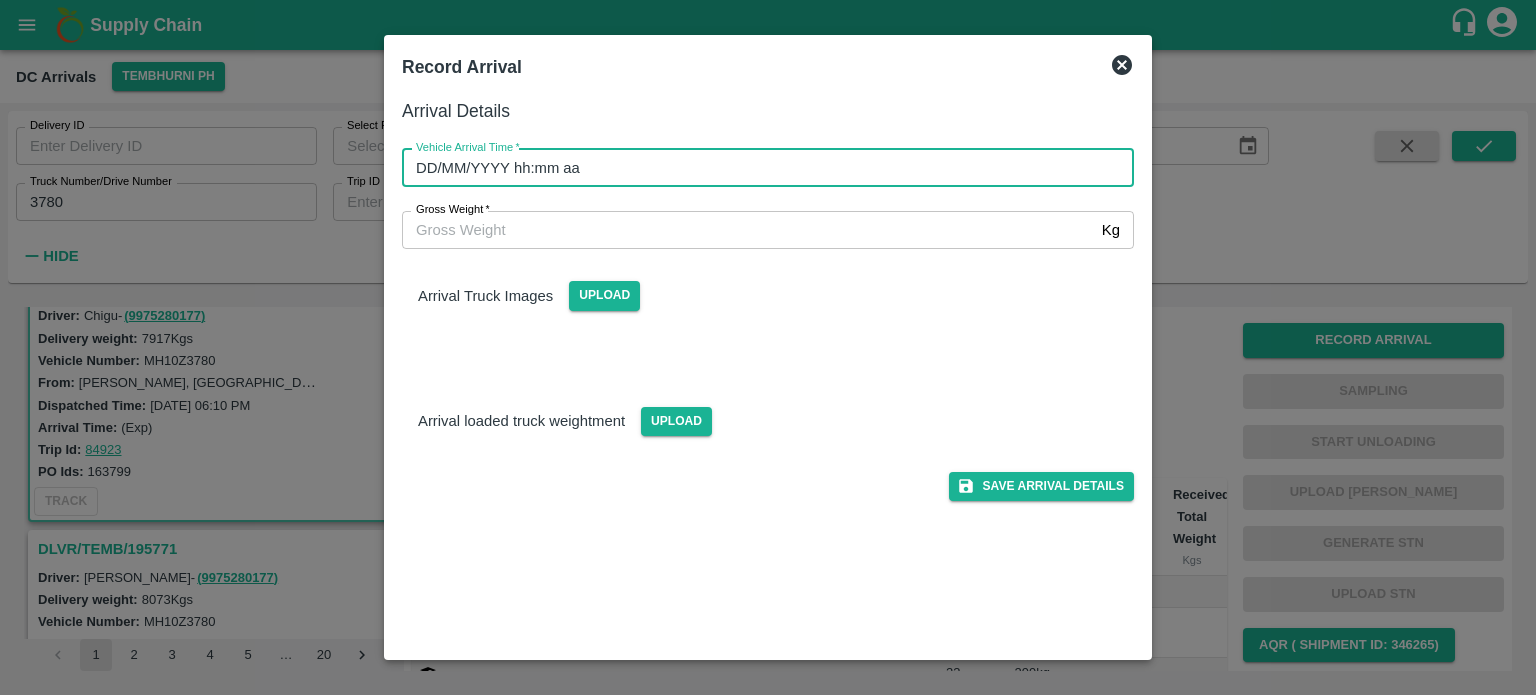 click on "DD/MM/YYYY hh:mm aa" at bounding box center (761, 168) 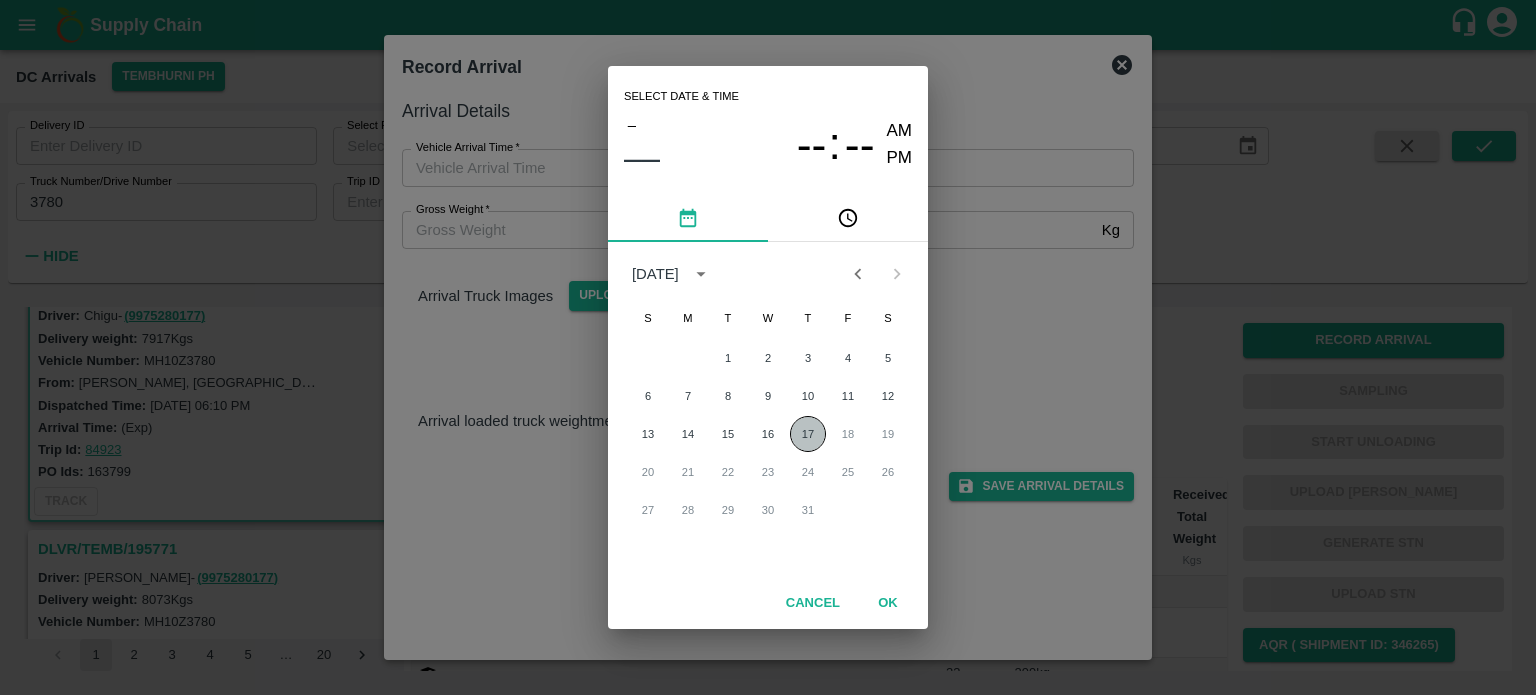 click on "17" at bounding box center (808, 434) 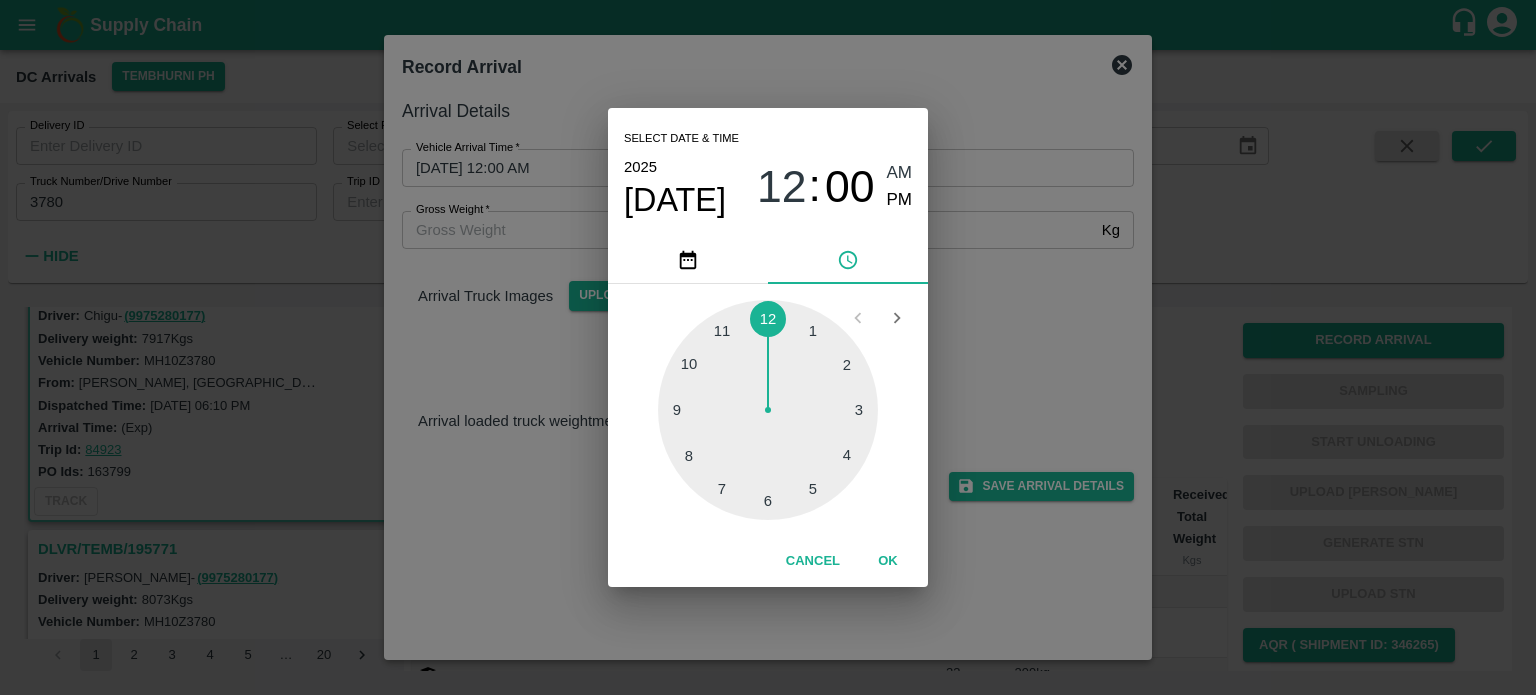 click at bounding box center (768, 410) 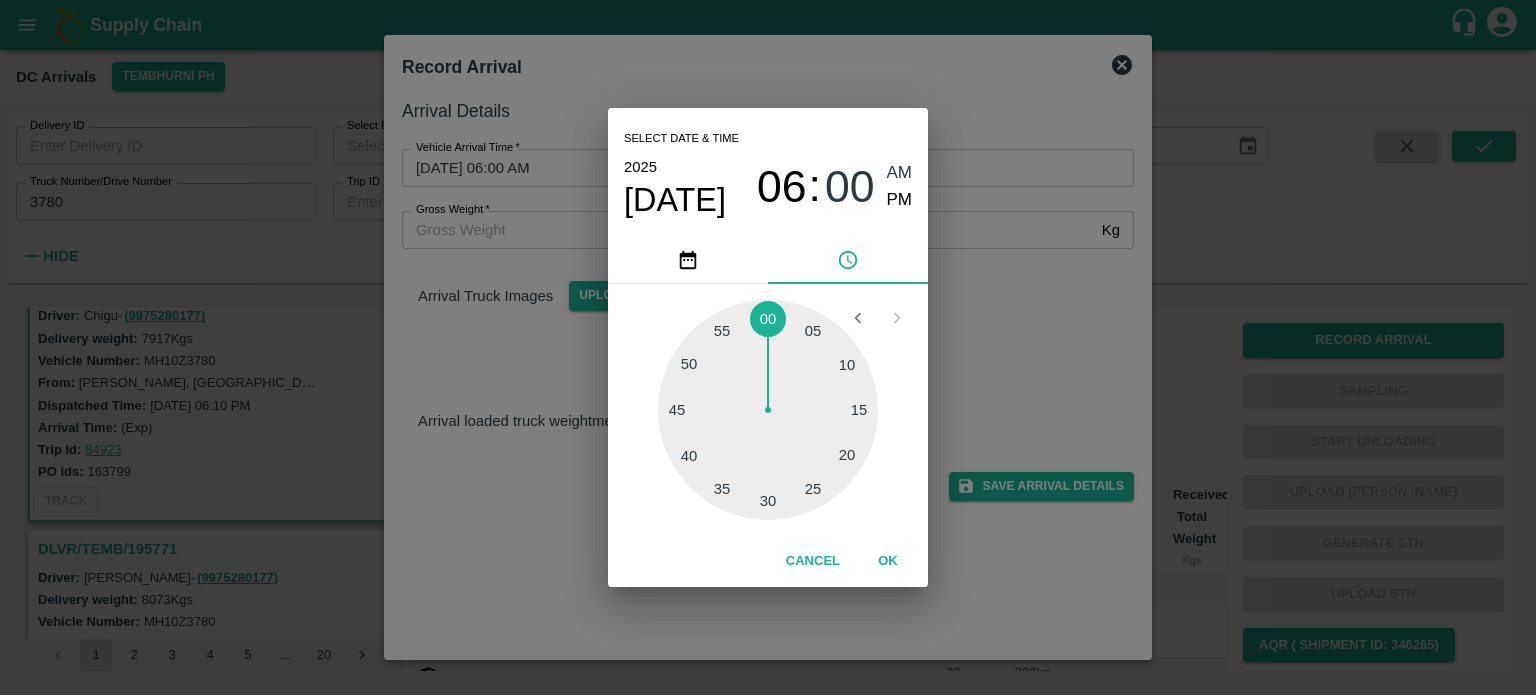 click at bounding box center [768, 410] 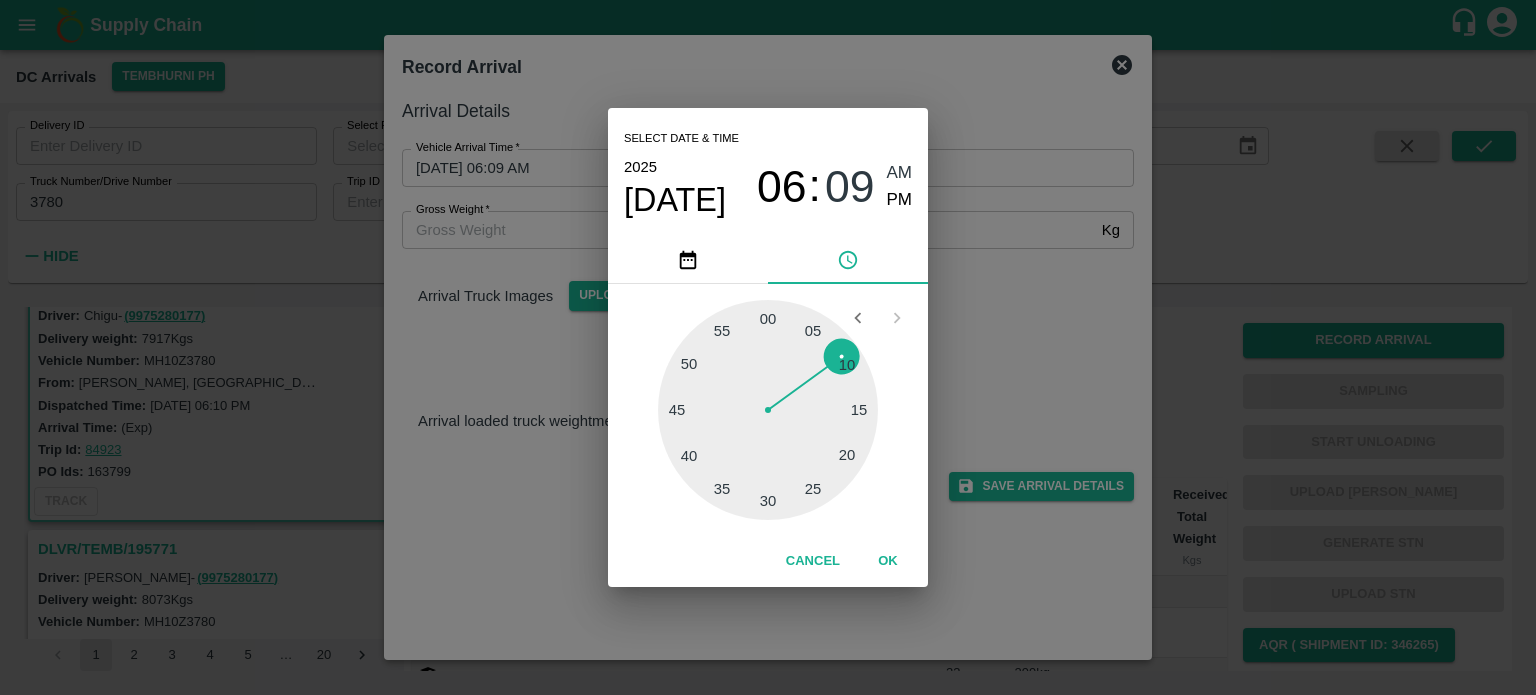 click on "PM" at bounding box center (900, 200) 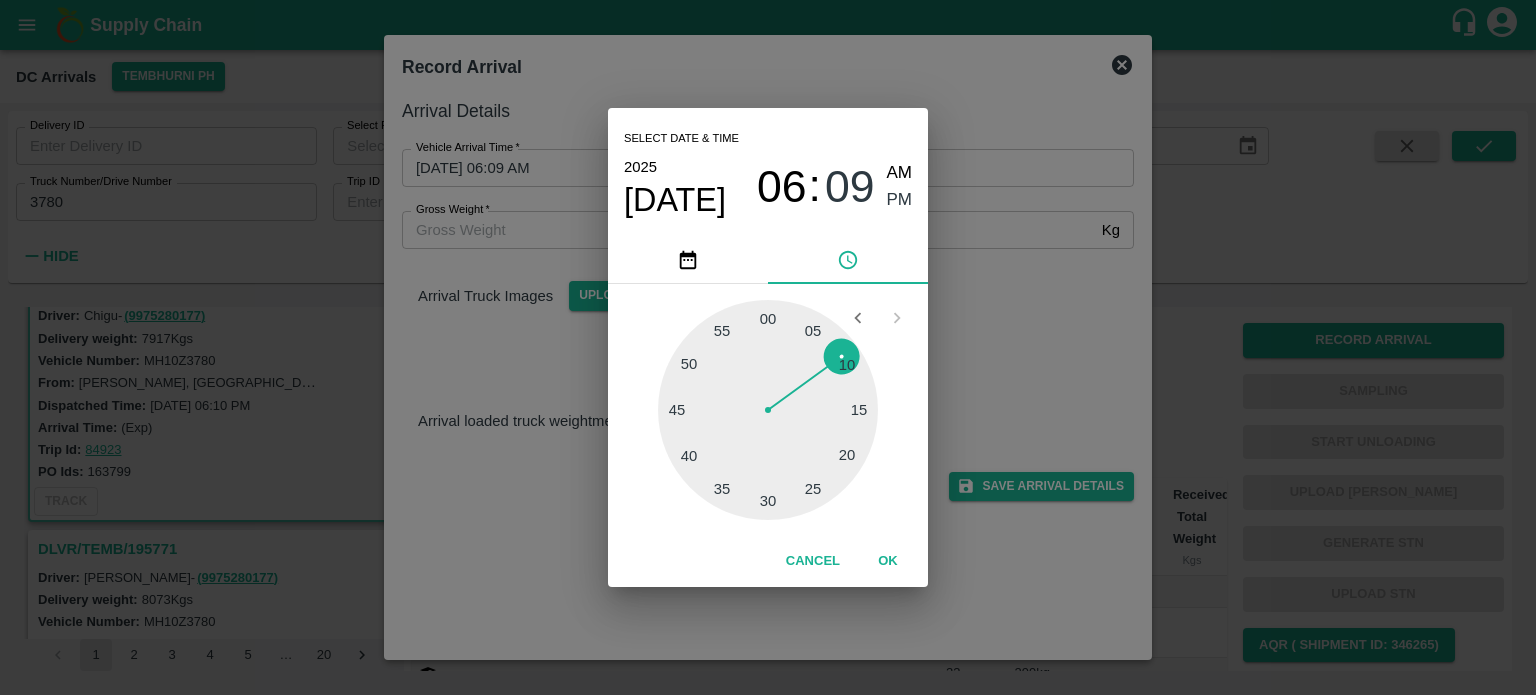 type on "[DATE] 06:09 PM" 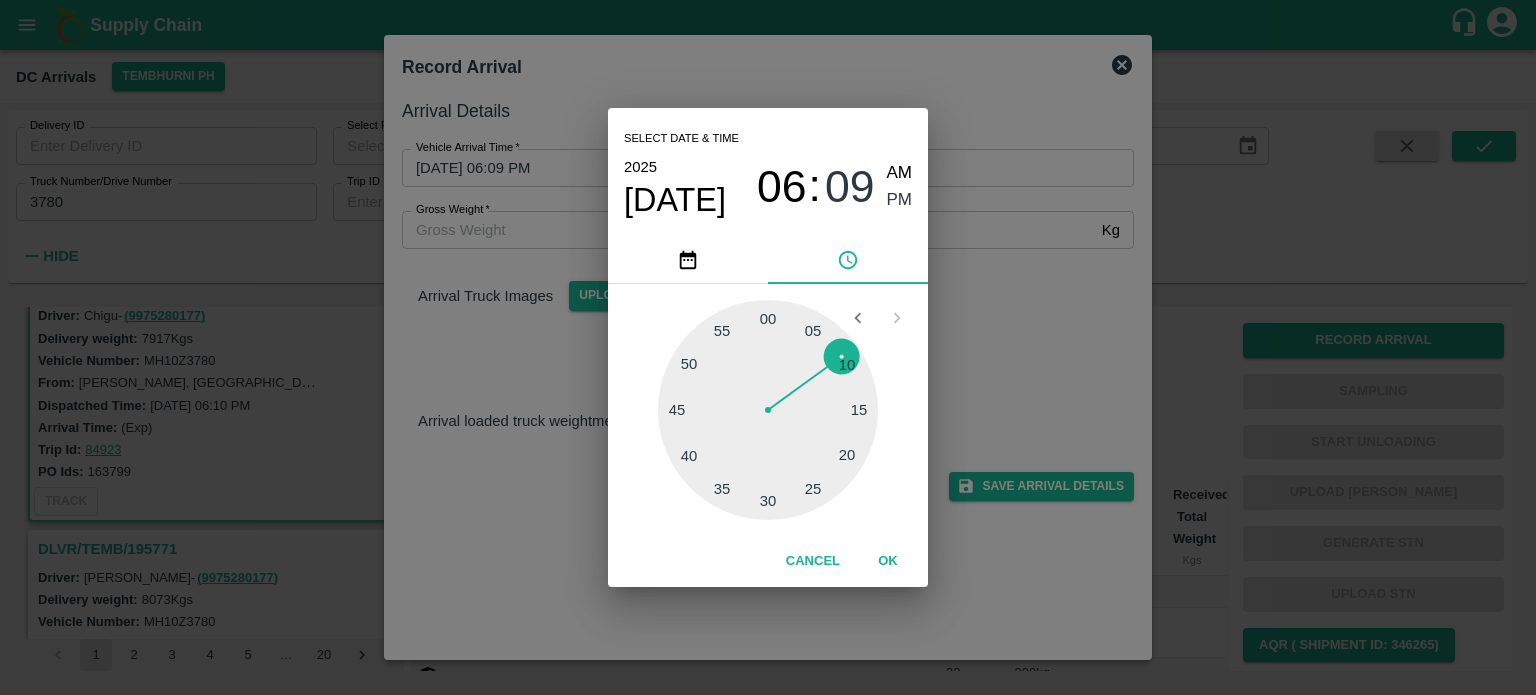 click on "Select date & time [DATE] 06 : 09 AM PM 05 10 15 20 25 30 35 40 45 50 55 00 Cancel OK" at bounding box center [768, 347] 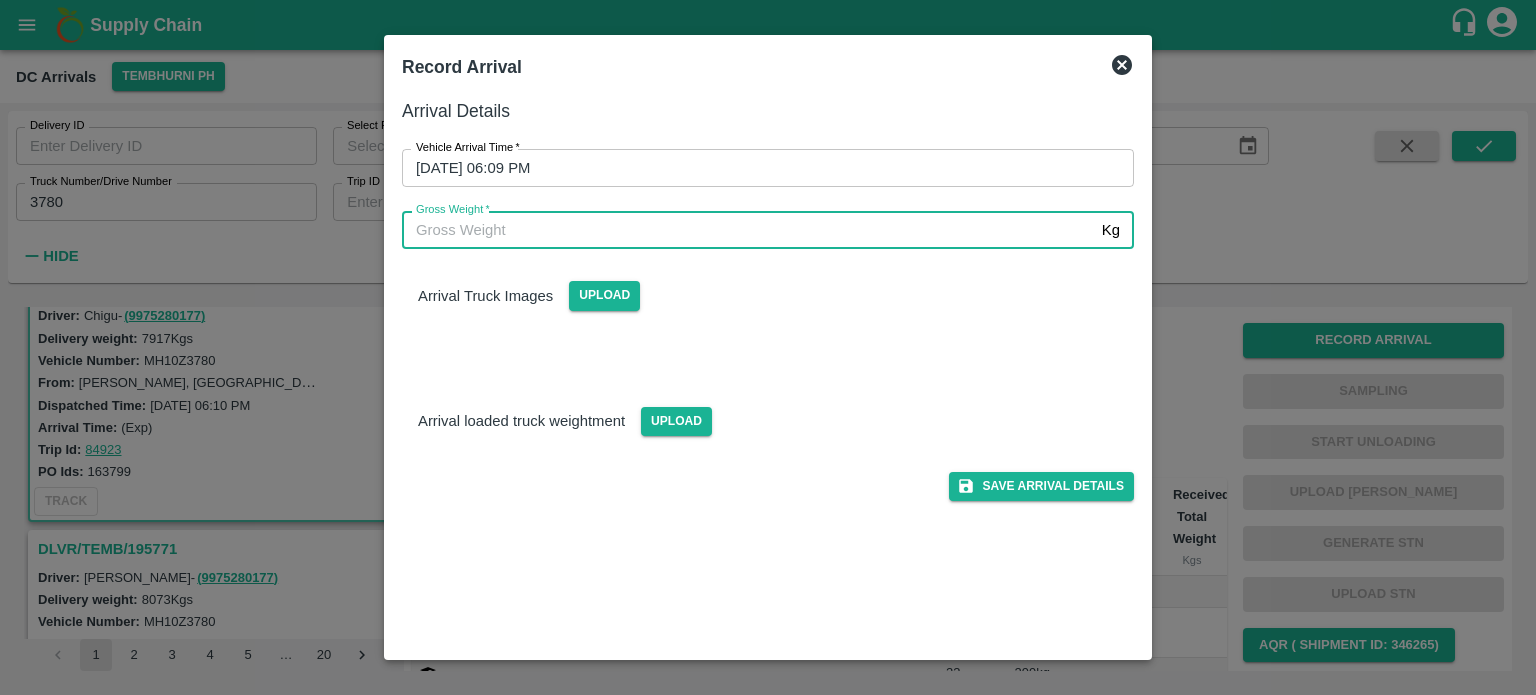 click on "Gross Weight   *" at bounding box center (748, 230) 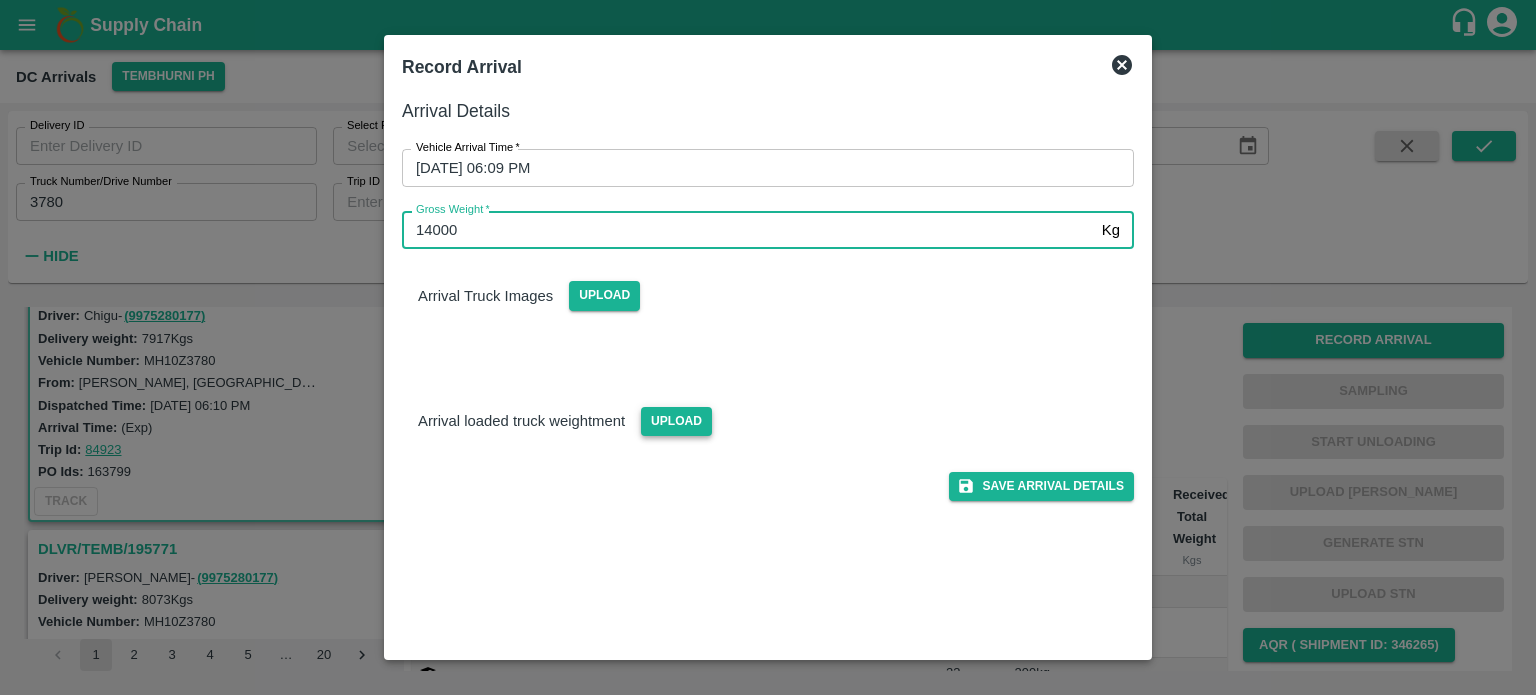 type on "14000" 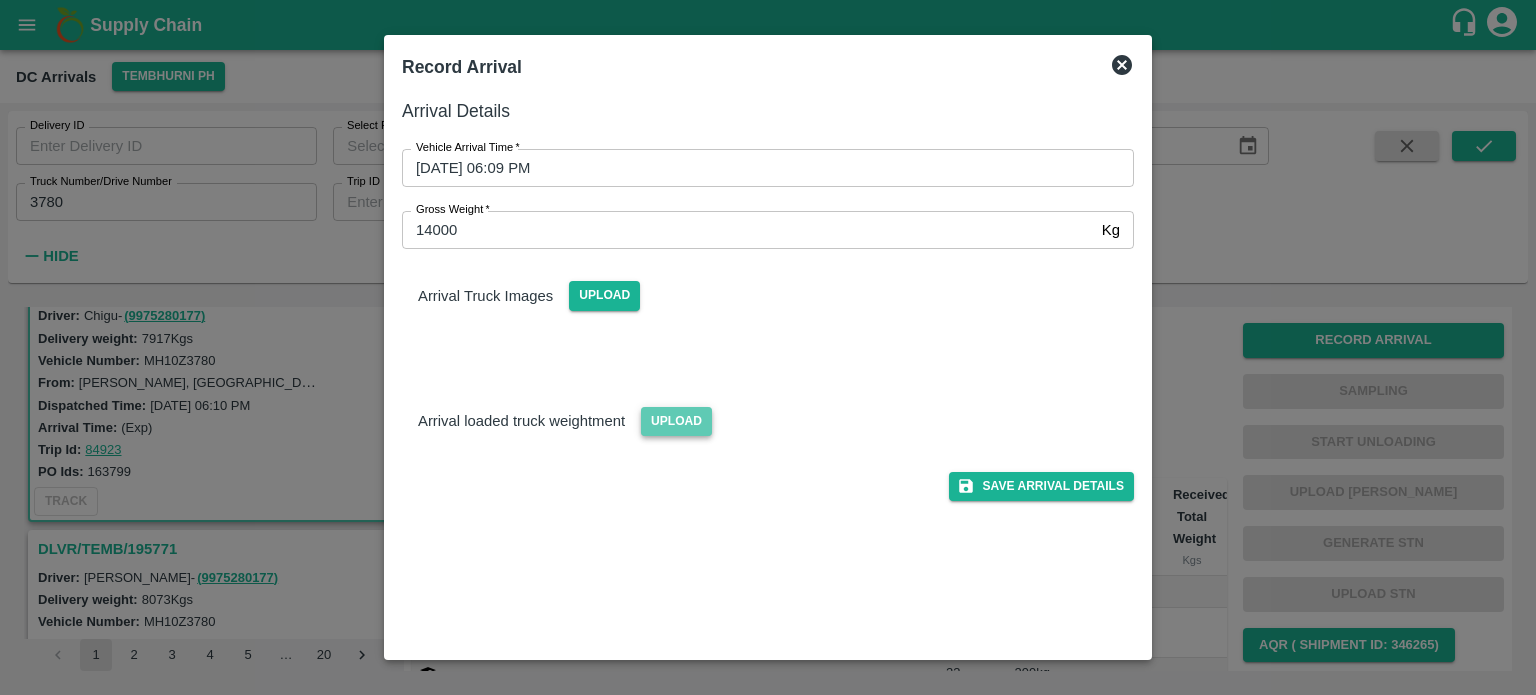 click on "Upload" at bounding box center (676, 421) 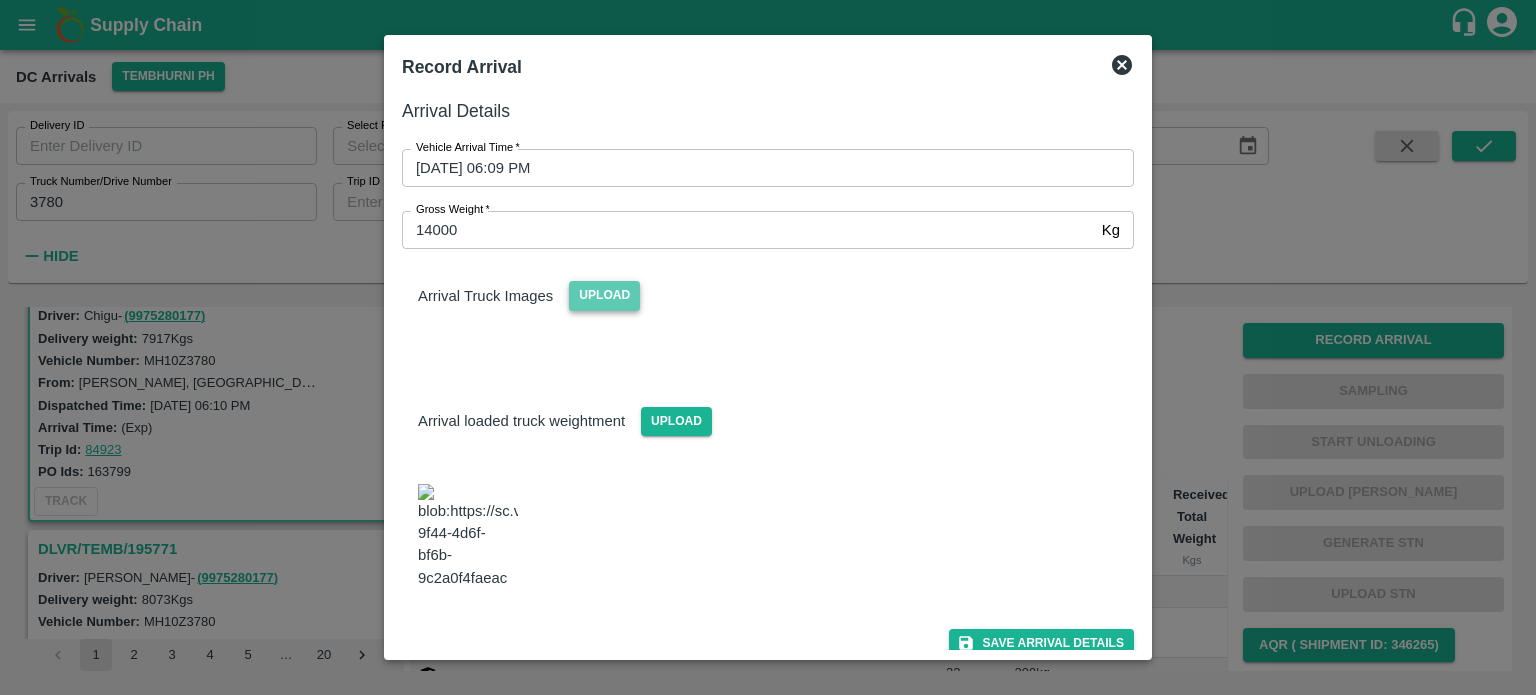 click on "Upload" at bounding box center [604, 295] 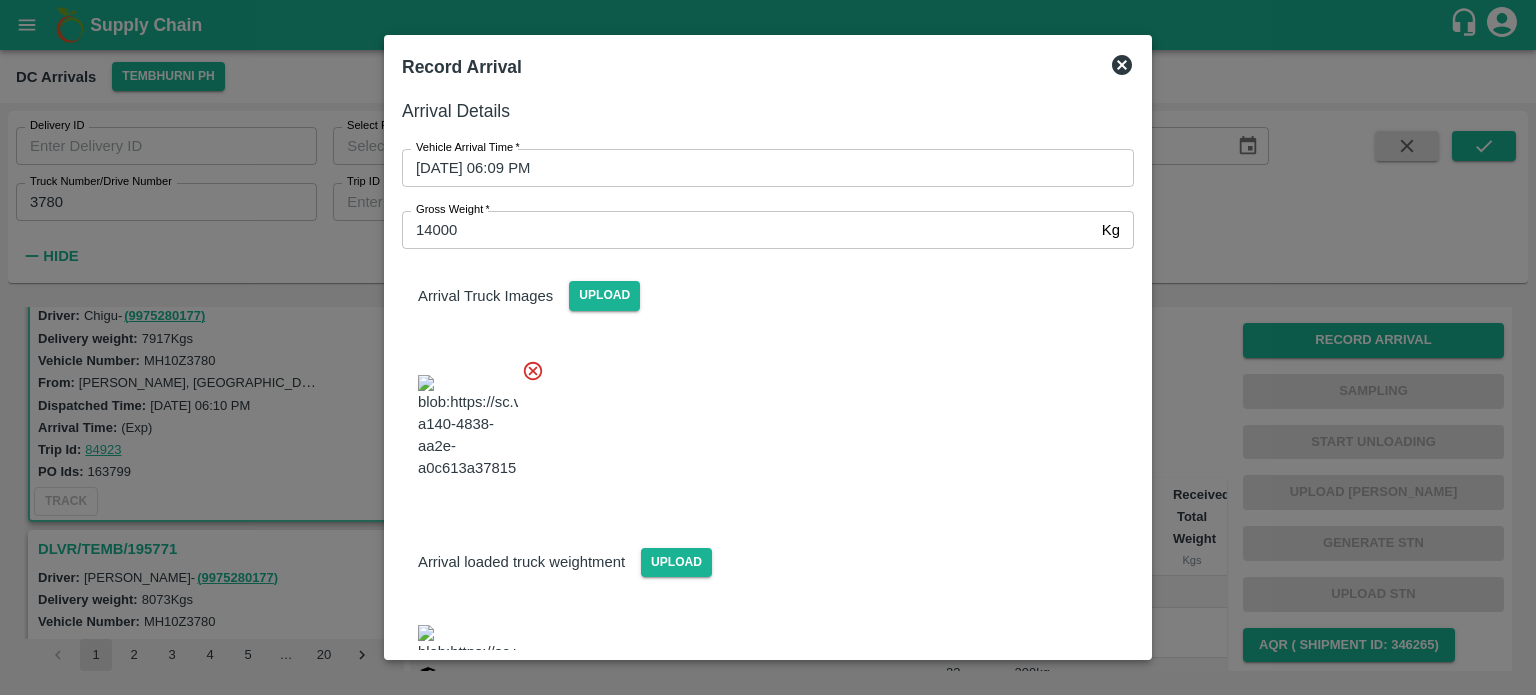 scroll, scrollTop: 82, scrollLeft: 0, axis: vertical 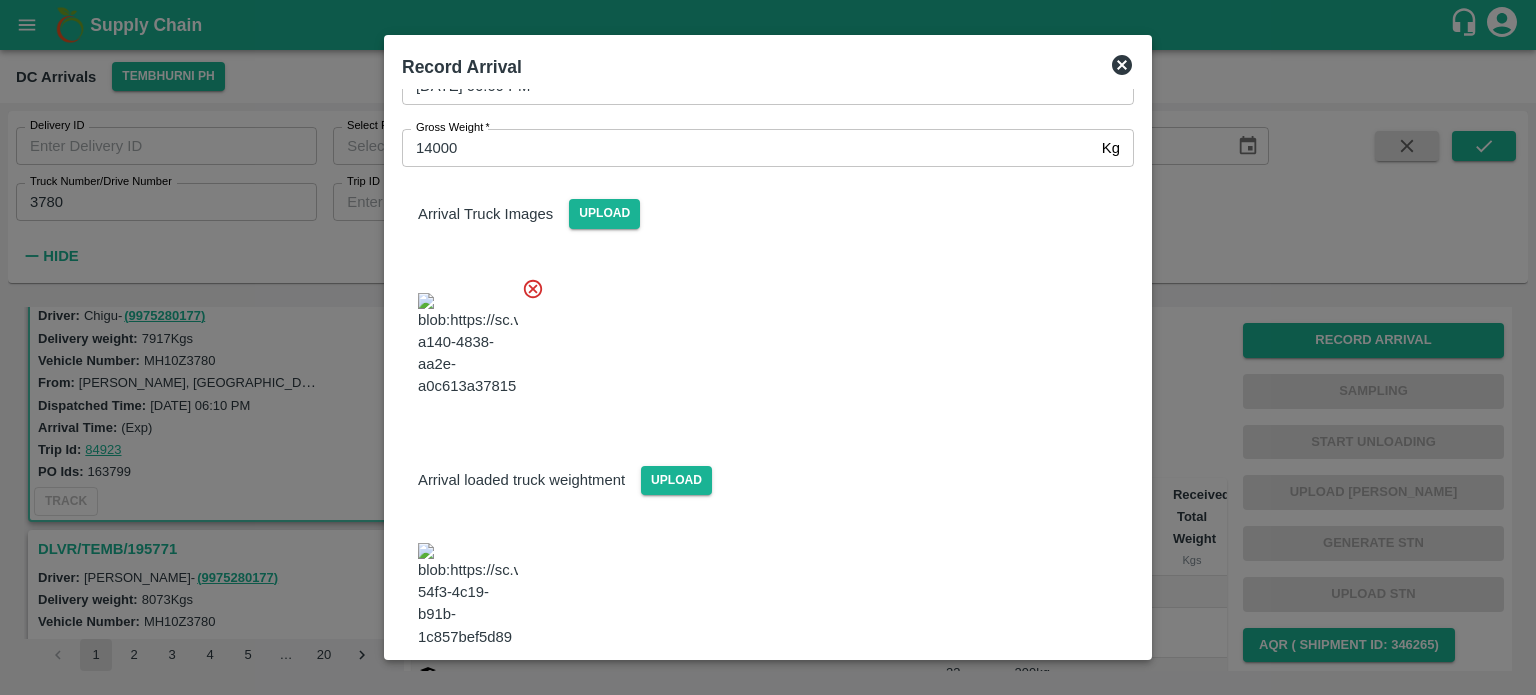 click on "Save Arrival Details" at bounding box center (1041, 702) 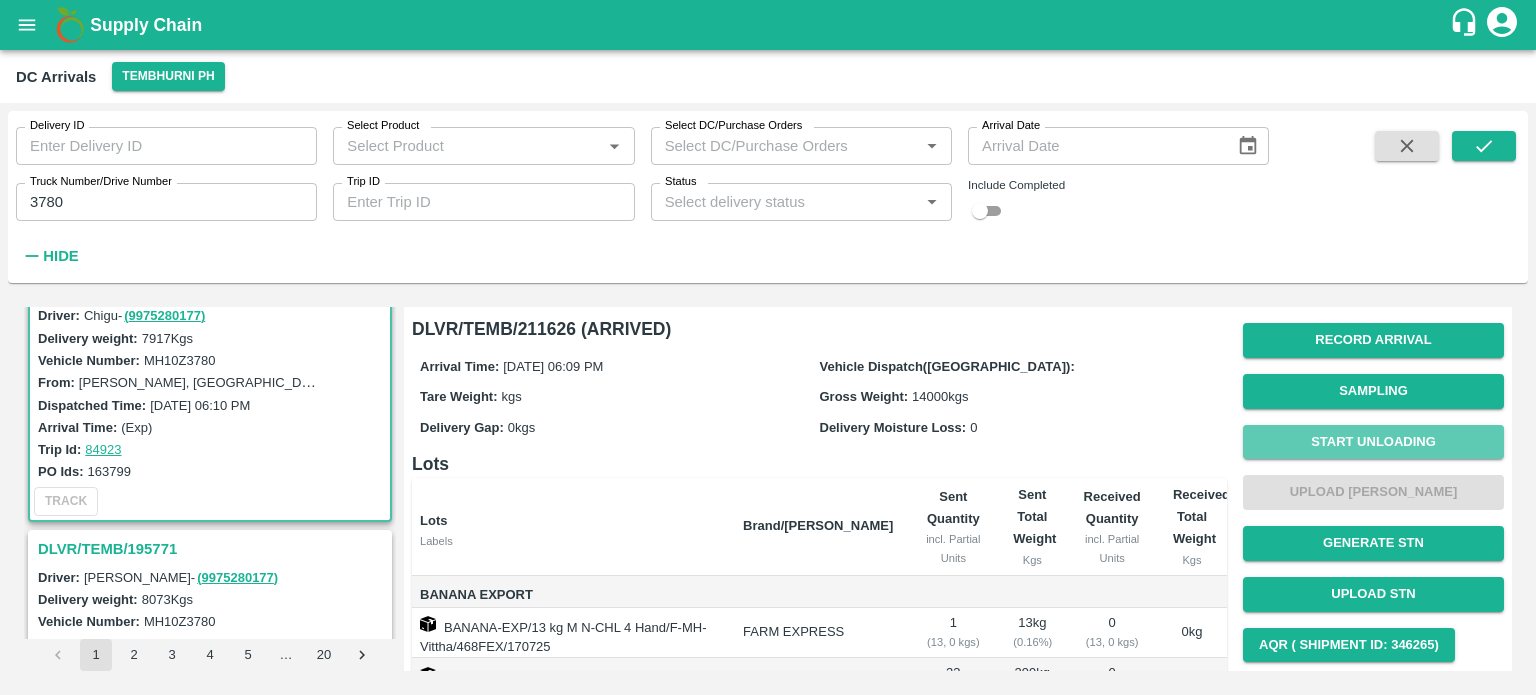 click on "Start Unloading" at bounding box center [1373, 442] 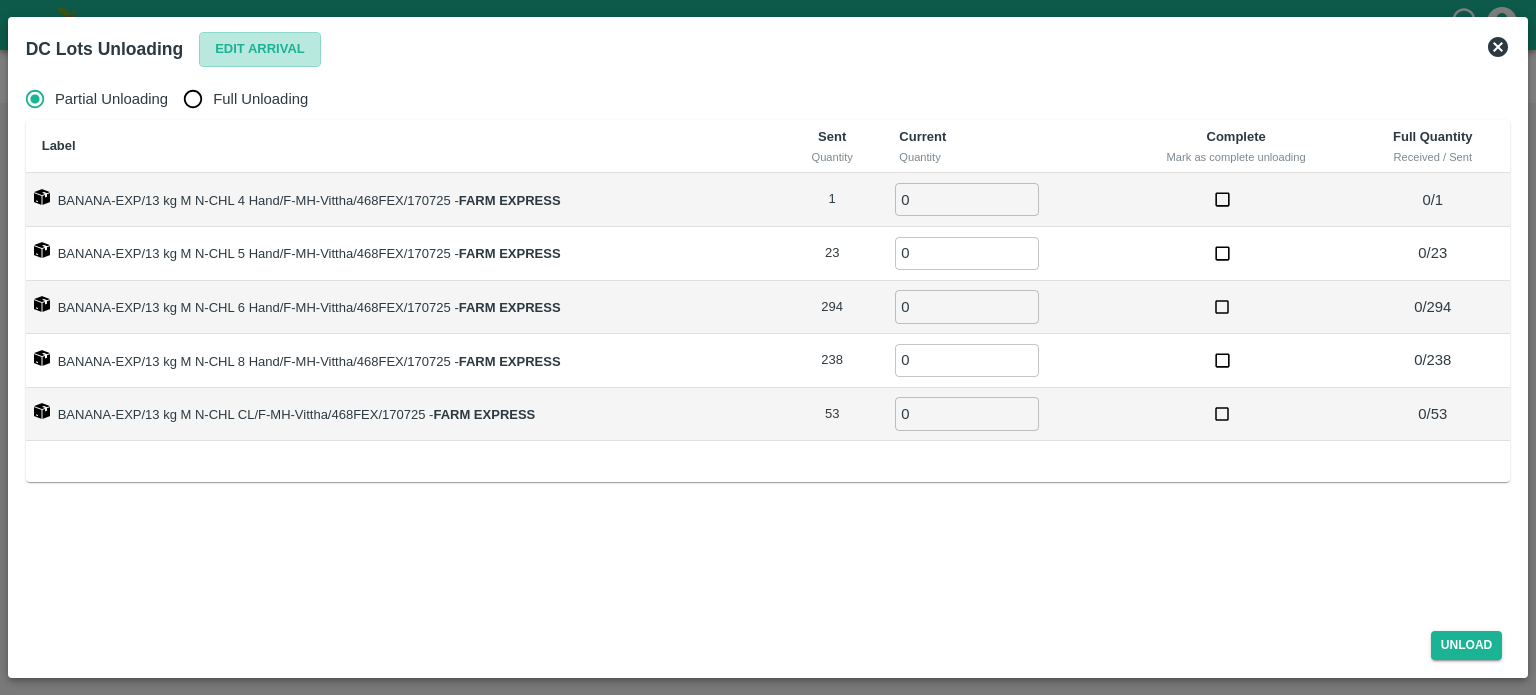 click on "Edit Arrival" at bounding box center (260, 49) 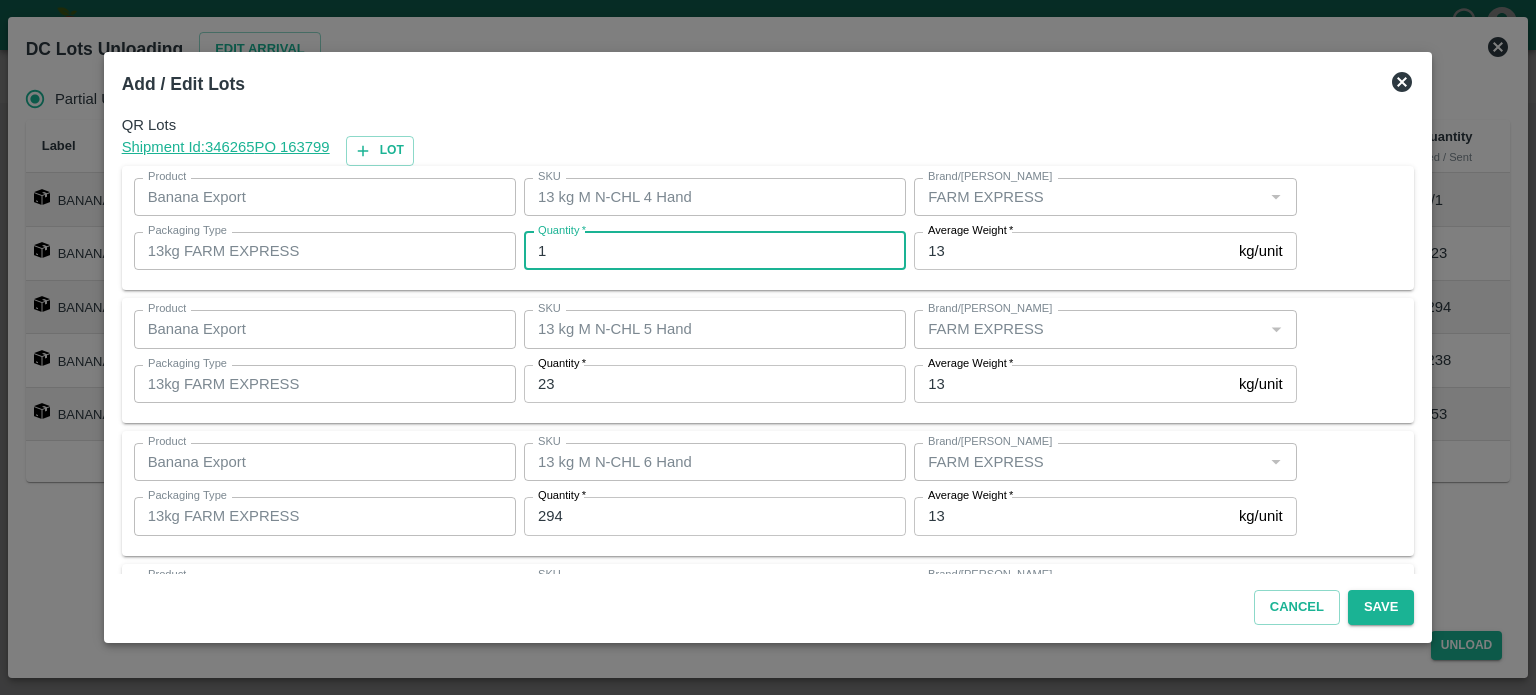 click on "1" at bounding box center [715, 251] 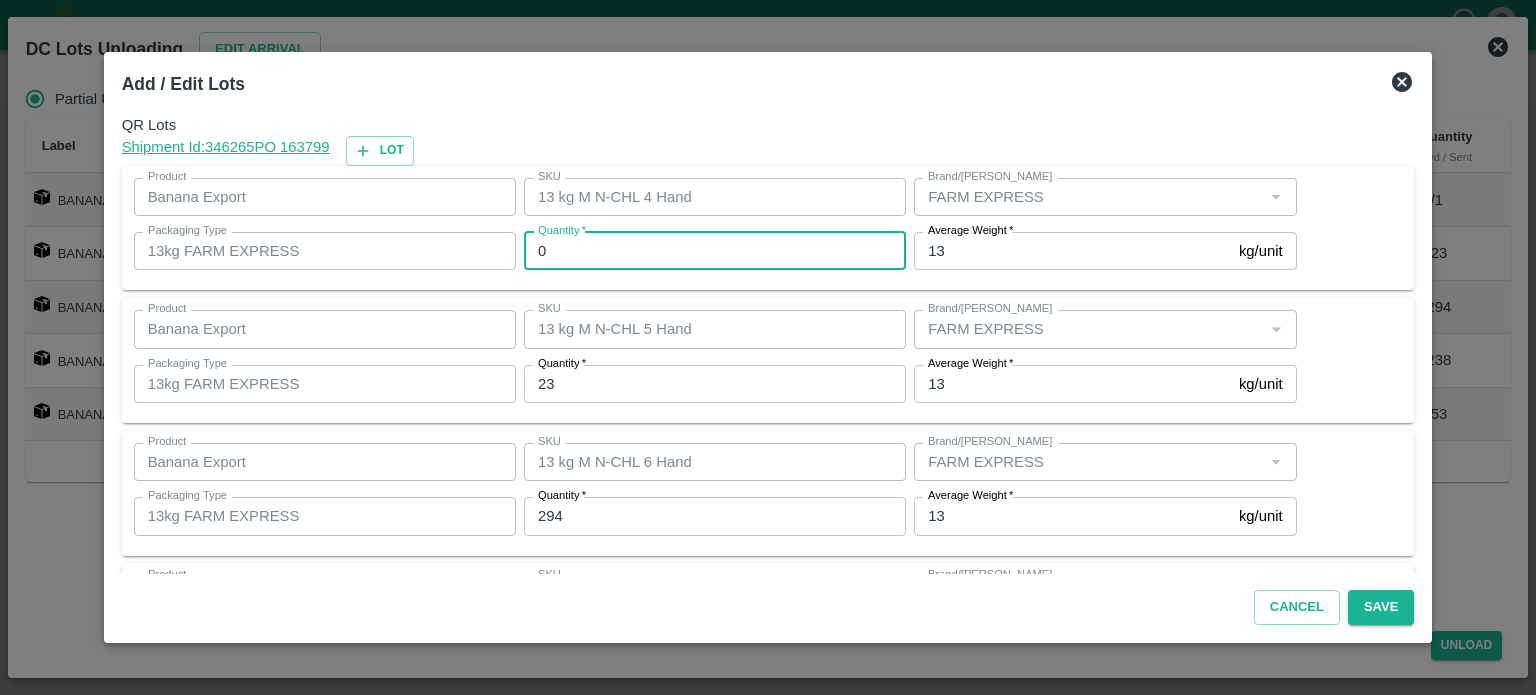 type on "0" 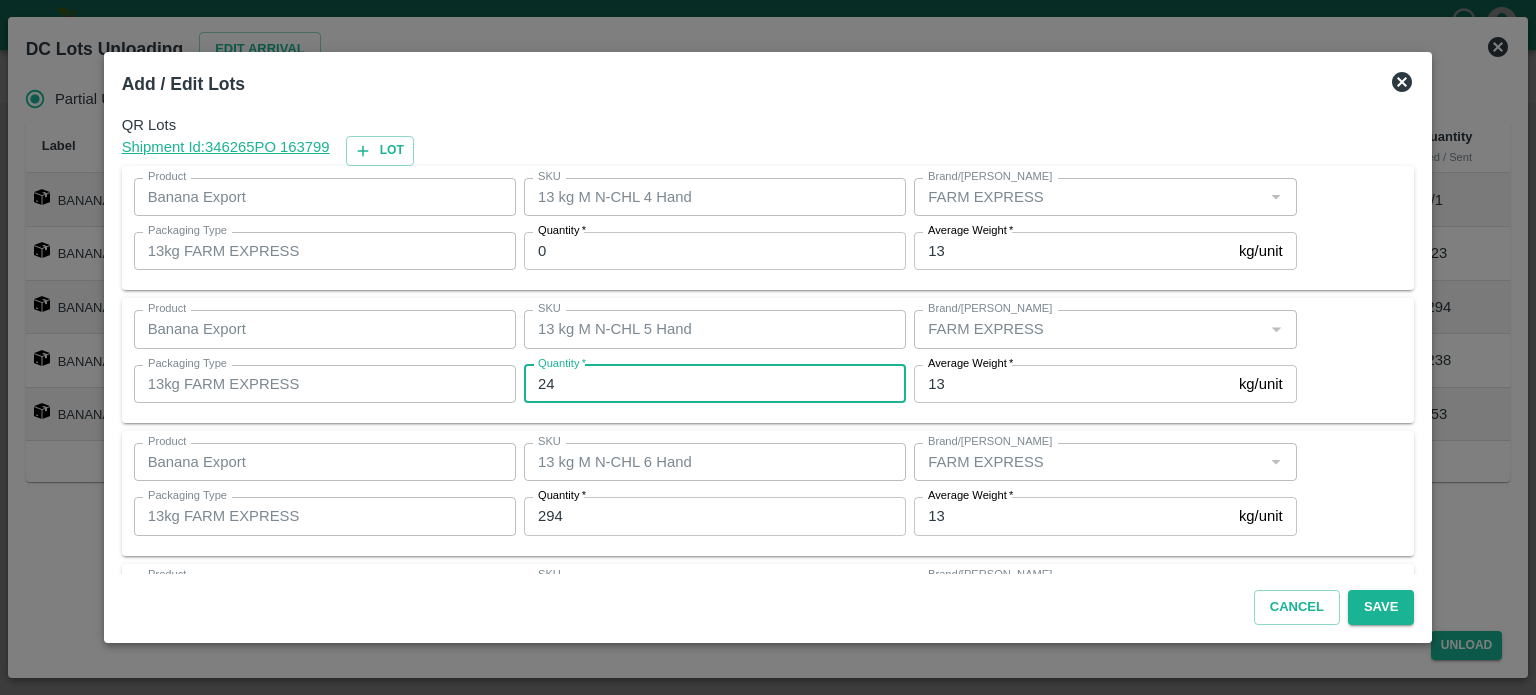 type on "24" 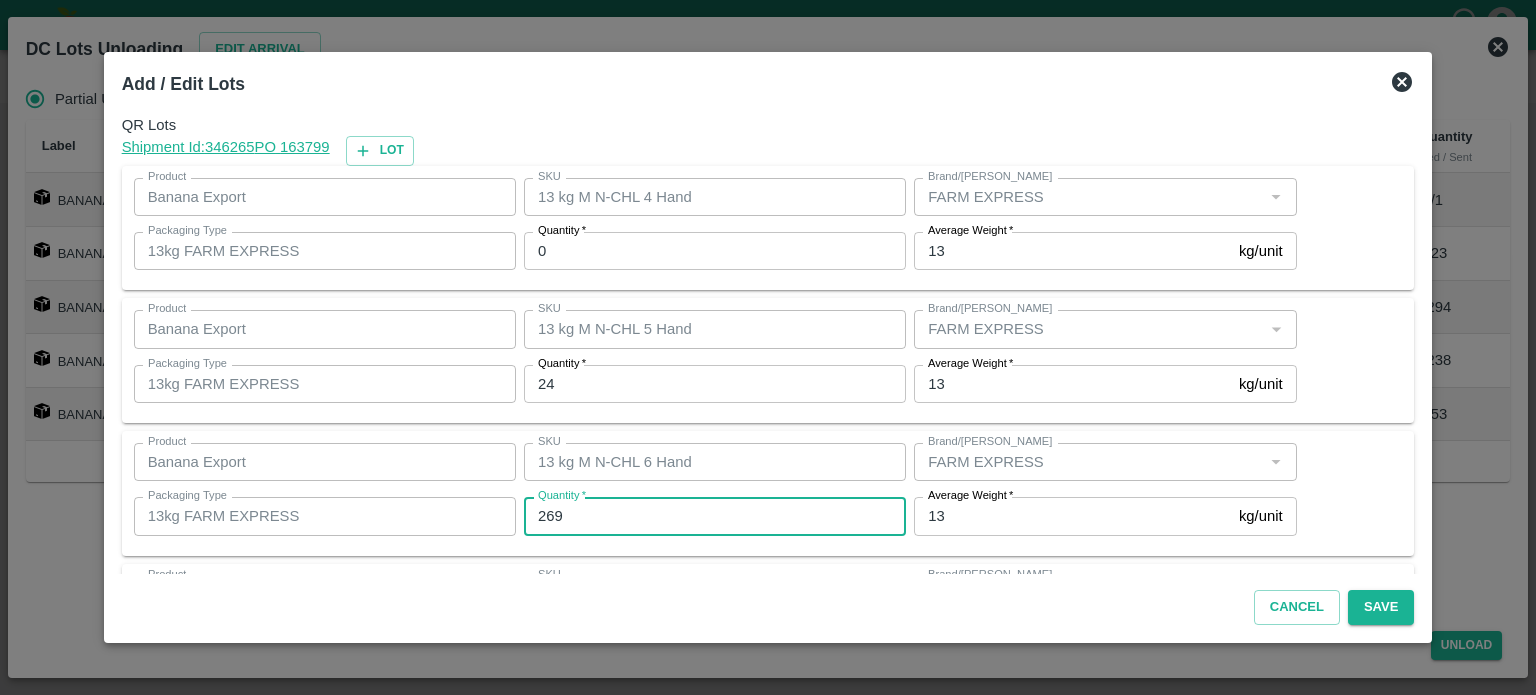 type on "269" 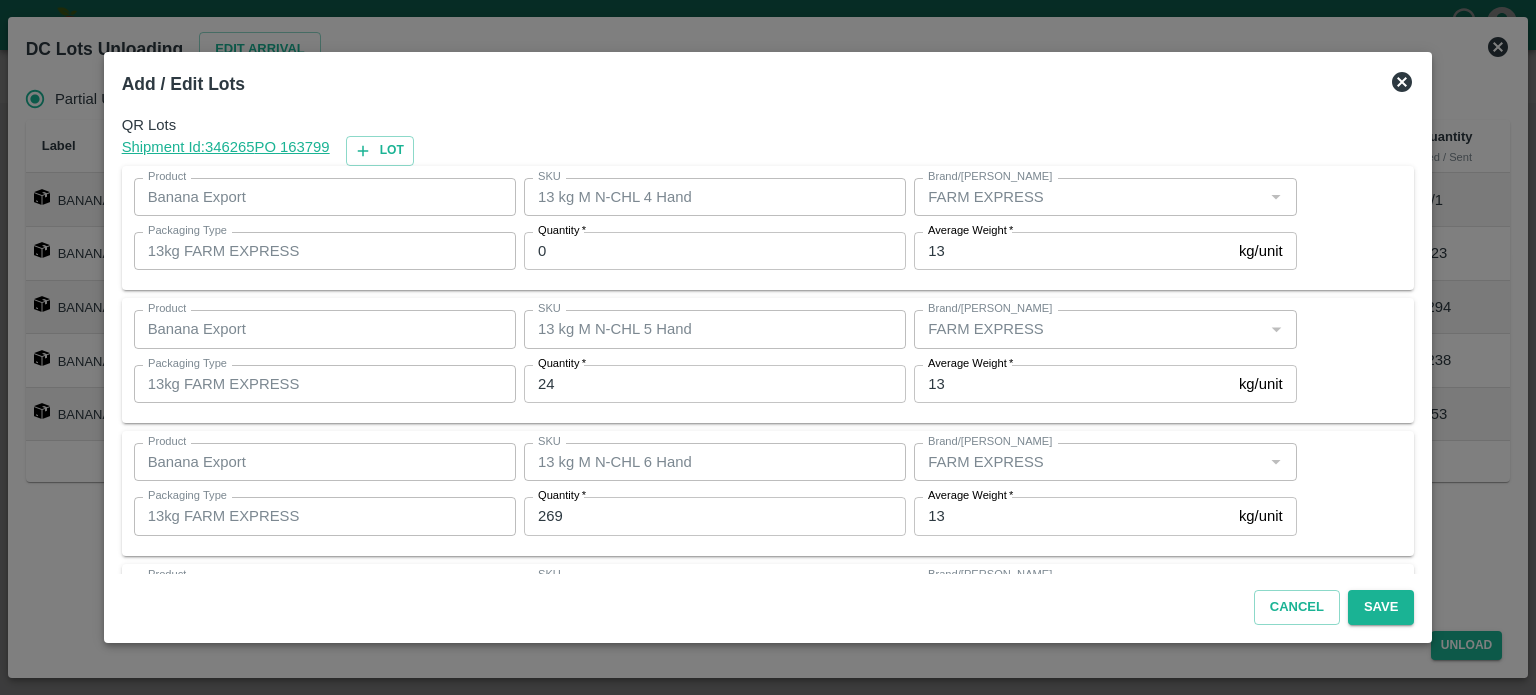 scroll, scrollTop: 262, scrollLeft: 0, axis: vertical 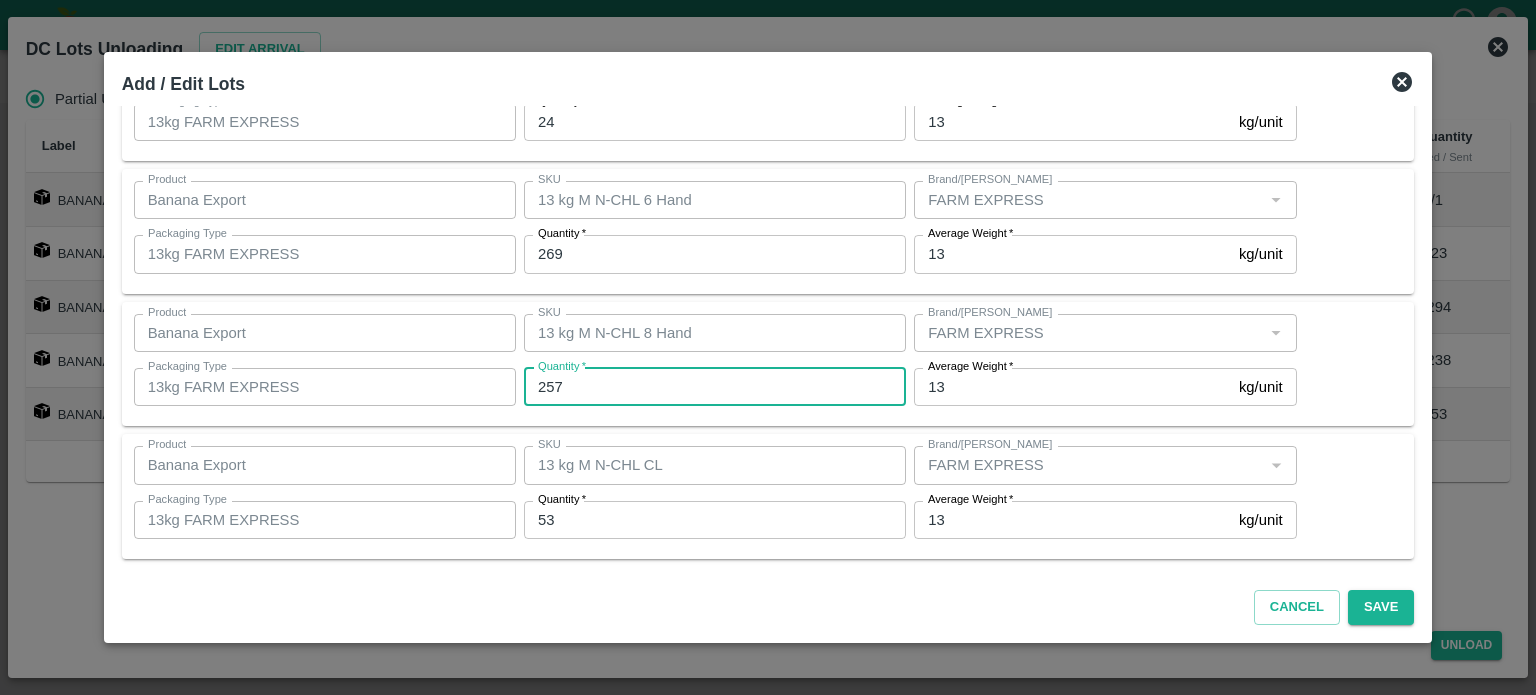 type on "257" 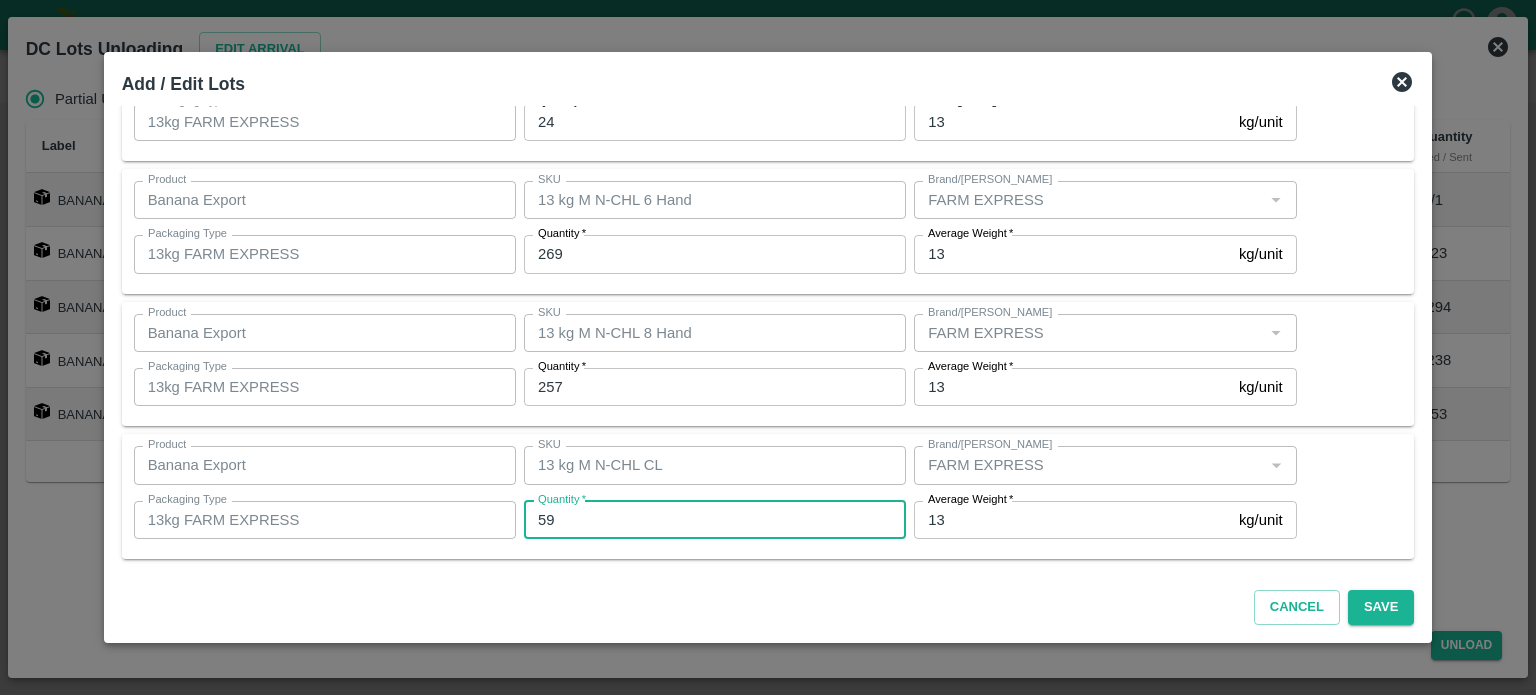 type on "59" 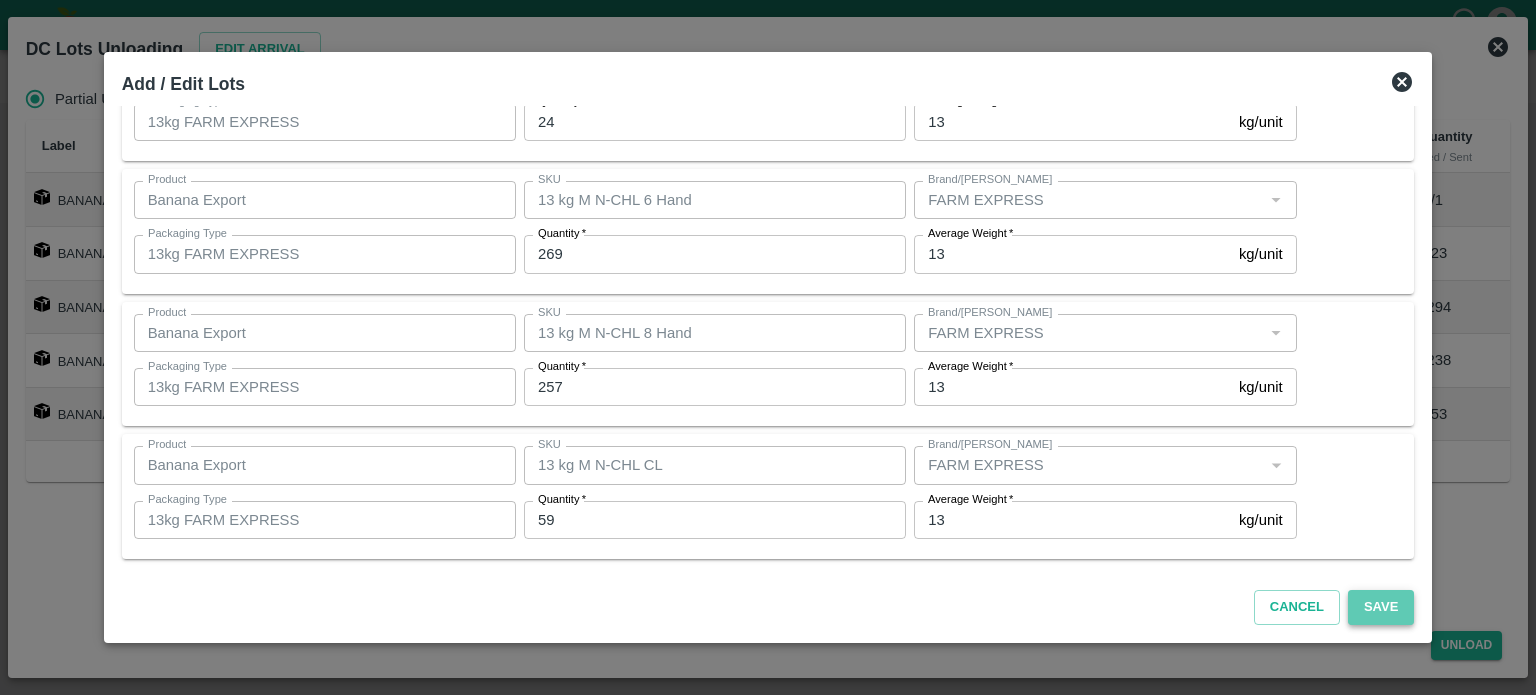 click on "Save" at bounding box center [1381, 607] 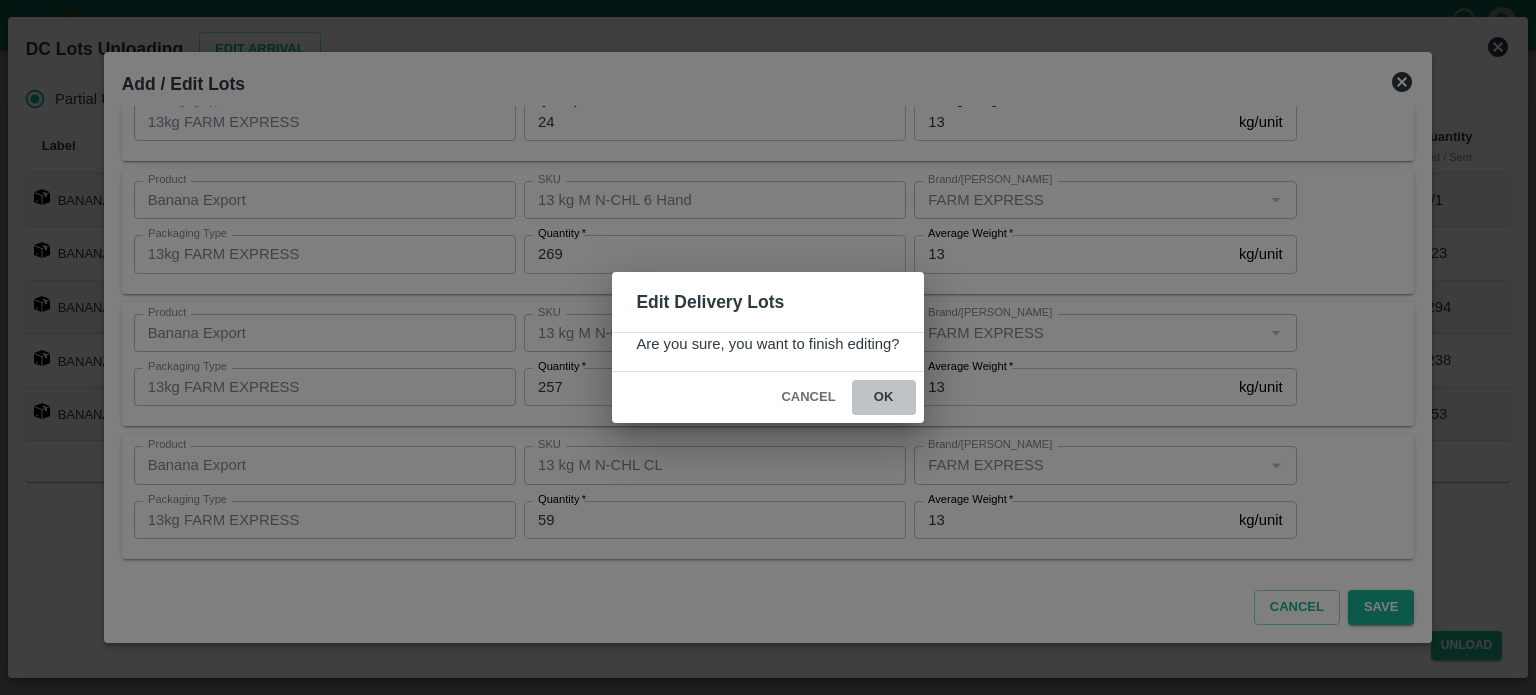 click on "ok" at bounding box center [884, 397] 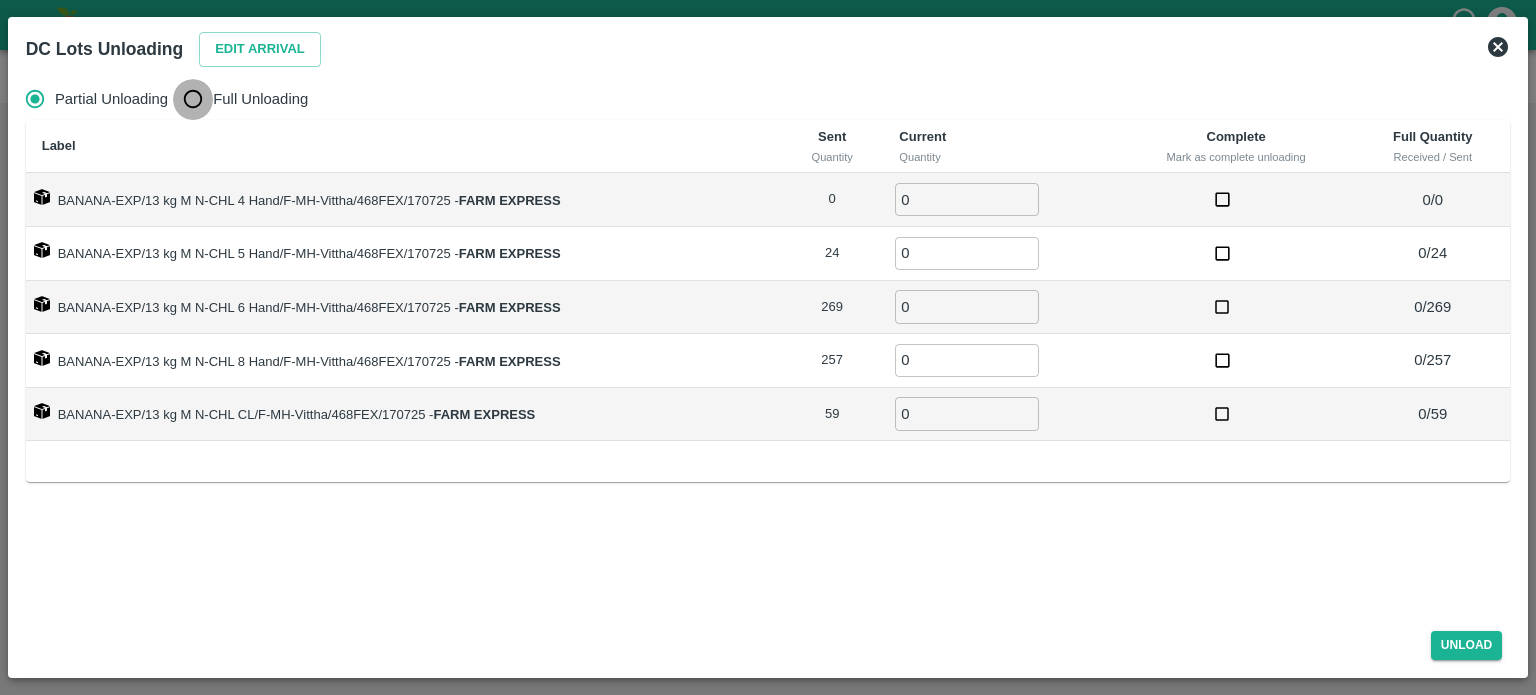 click on "Full Unloading" at bounding box center [193, 99] 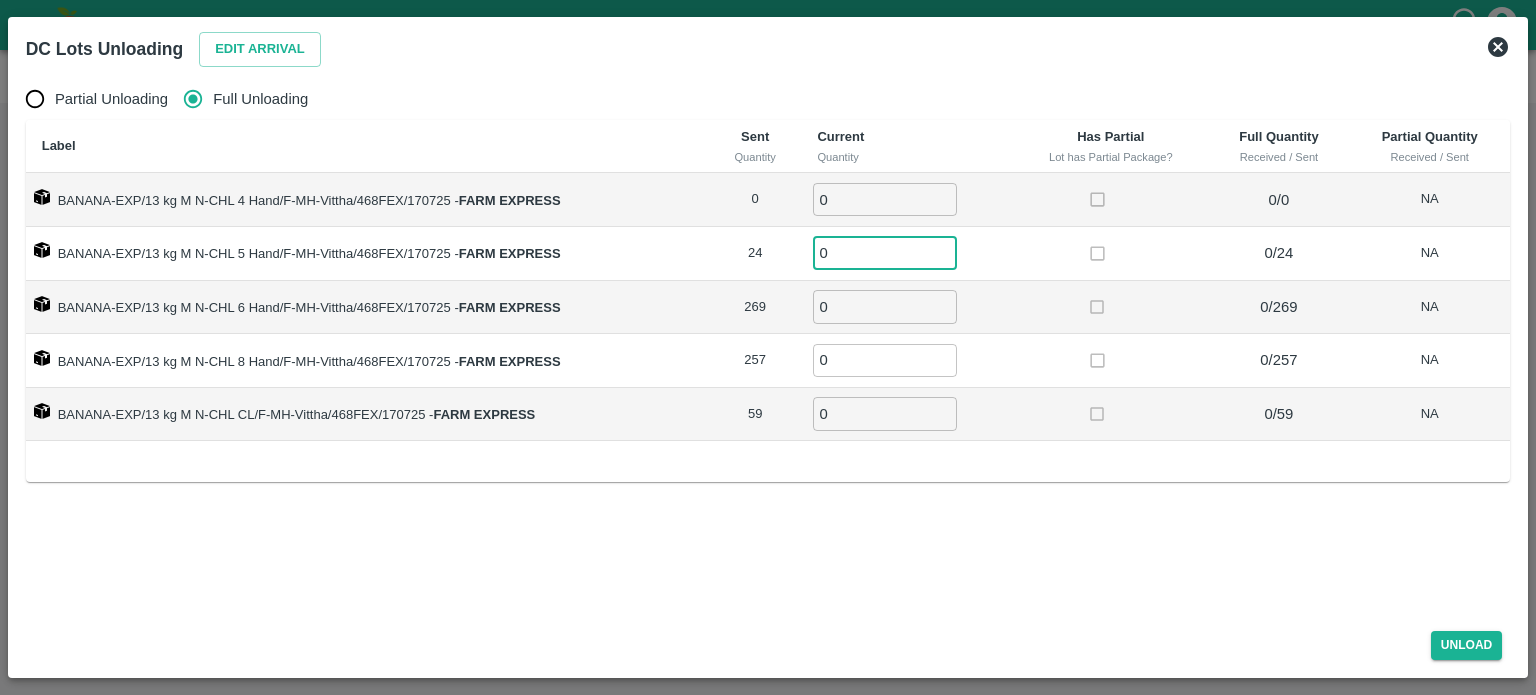 click on "0" at bounding box center (885, 253) 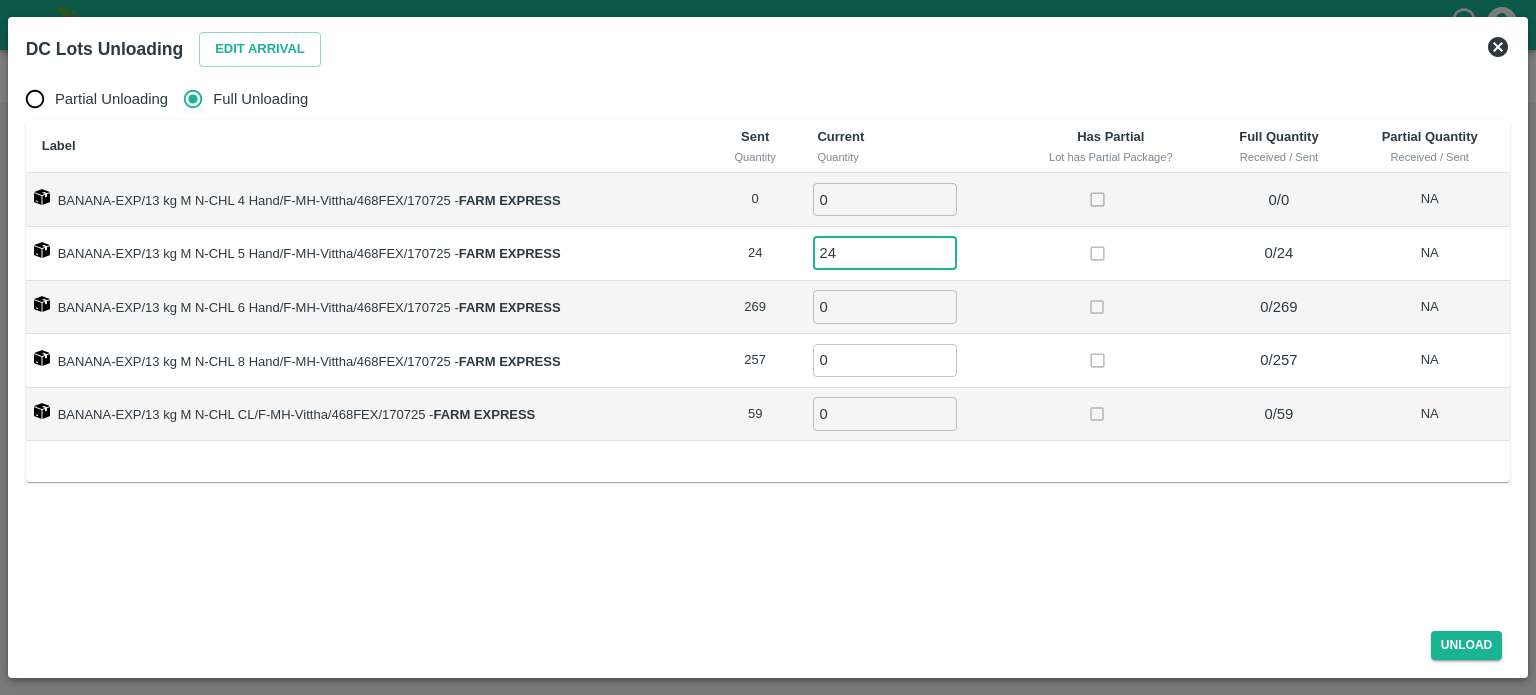 type on "24" 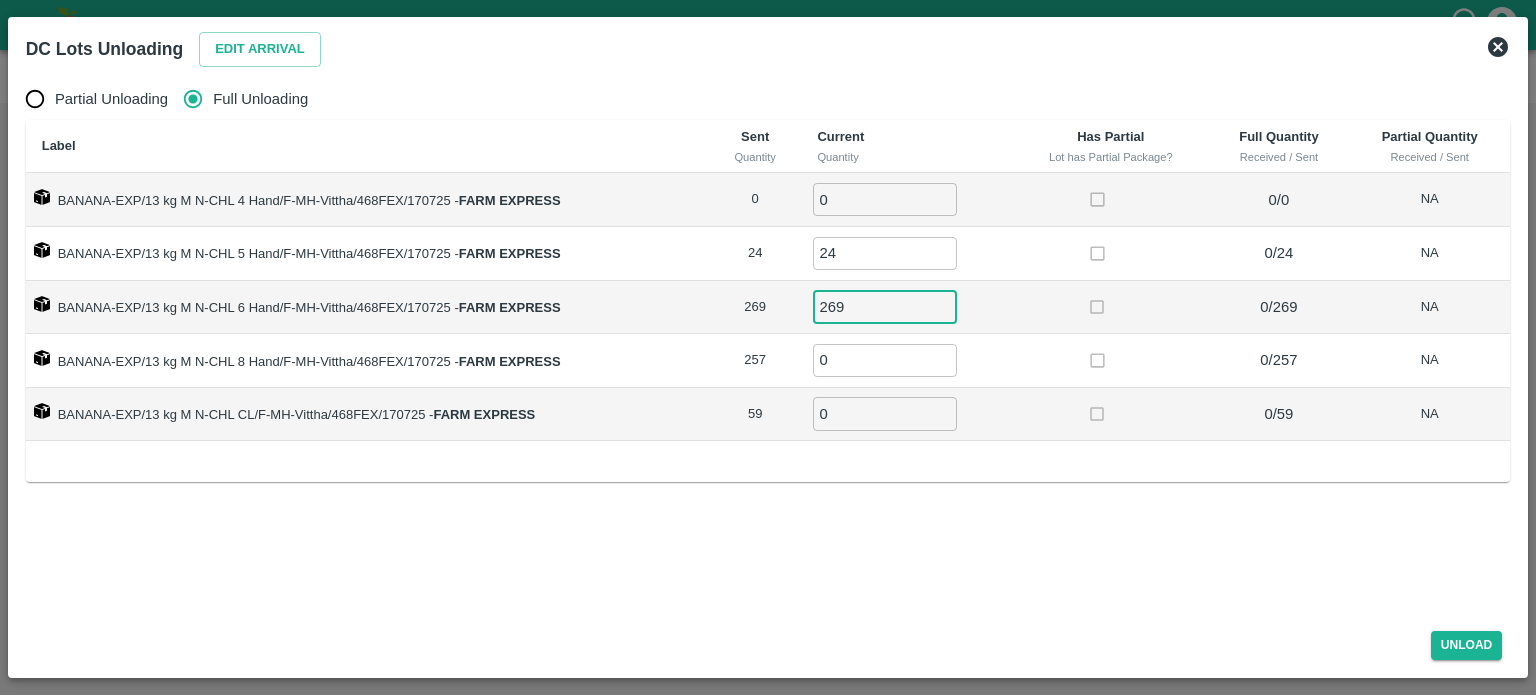 type on "269" 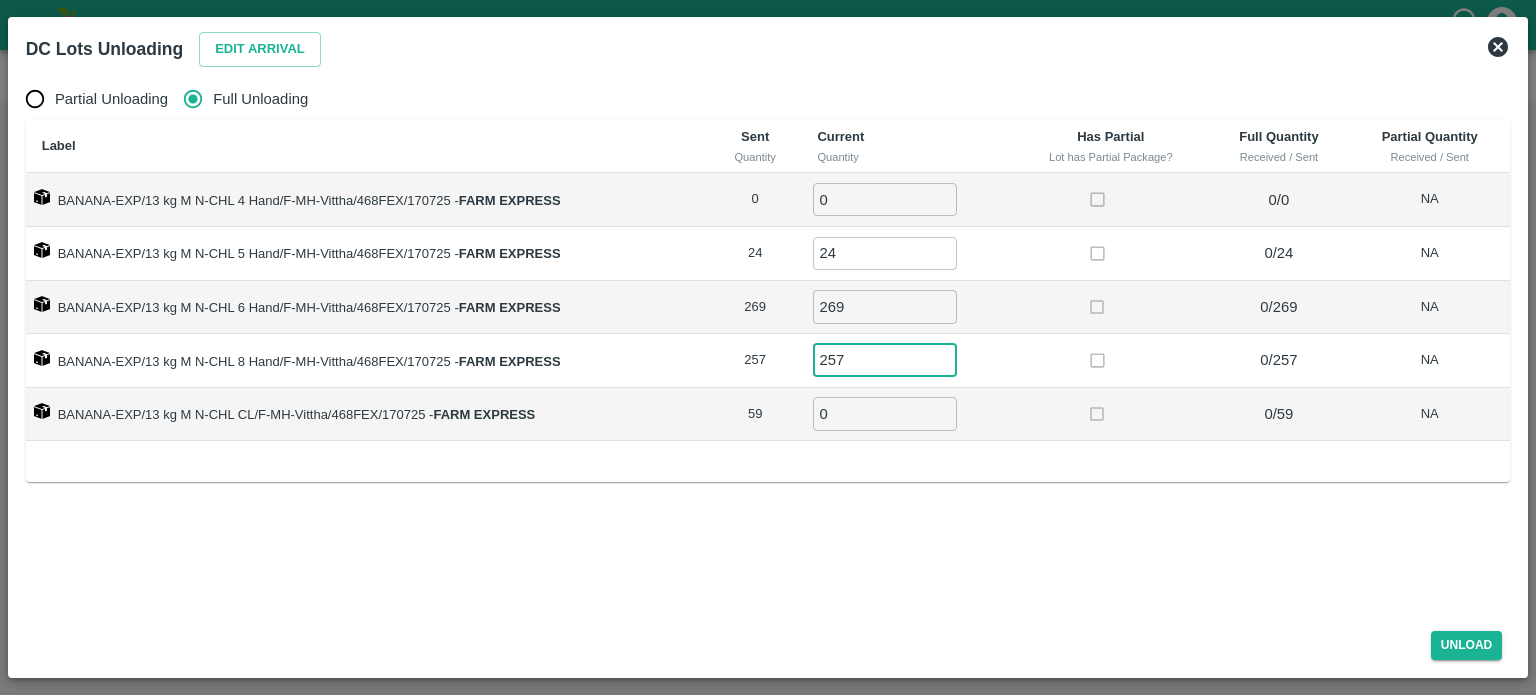 type on "257" 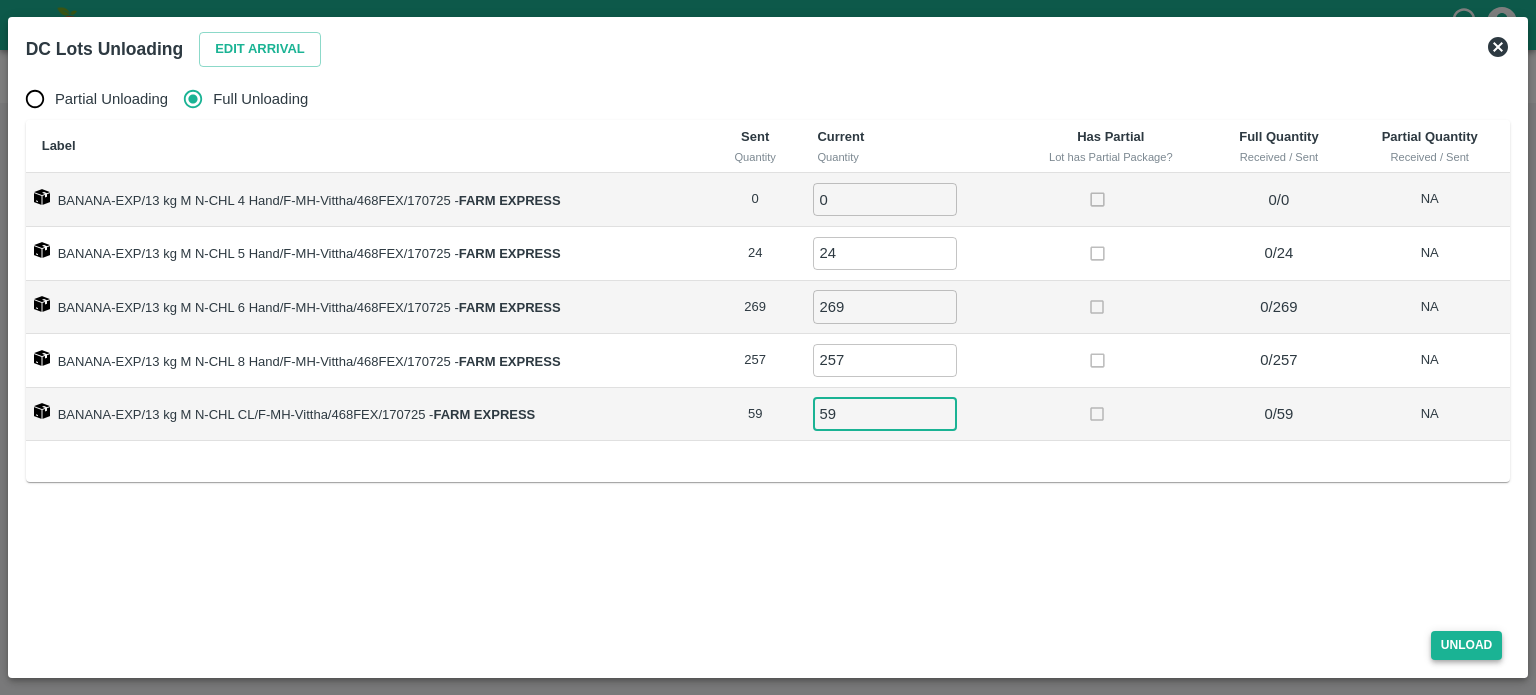 type on "59" 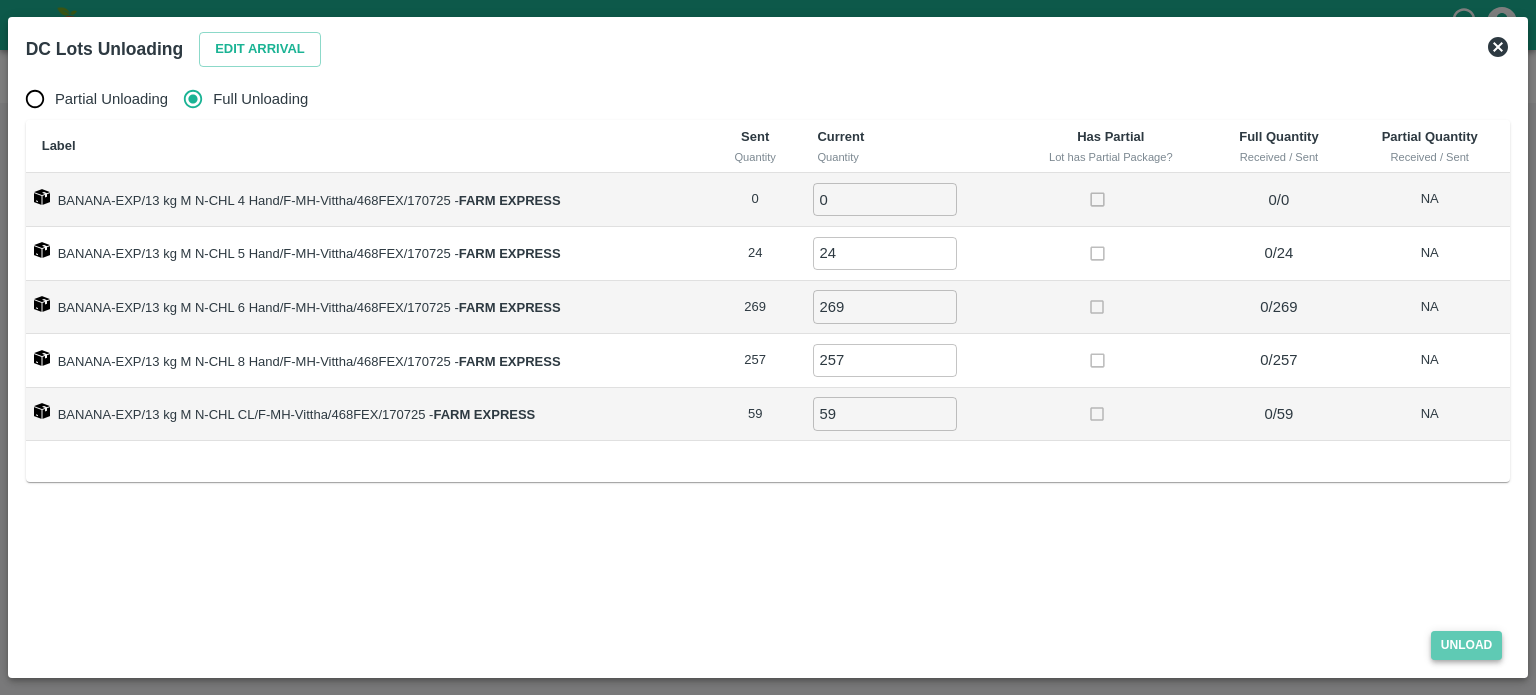 click on "Unload" at bounding box center (1467, 645) 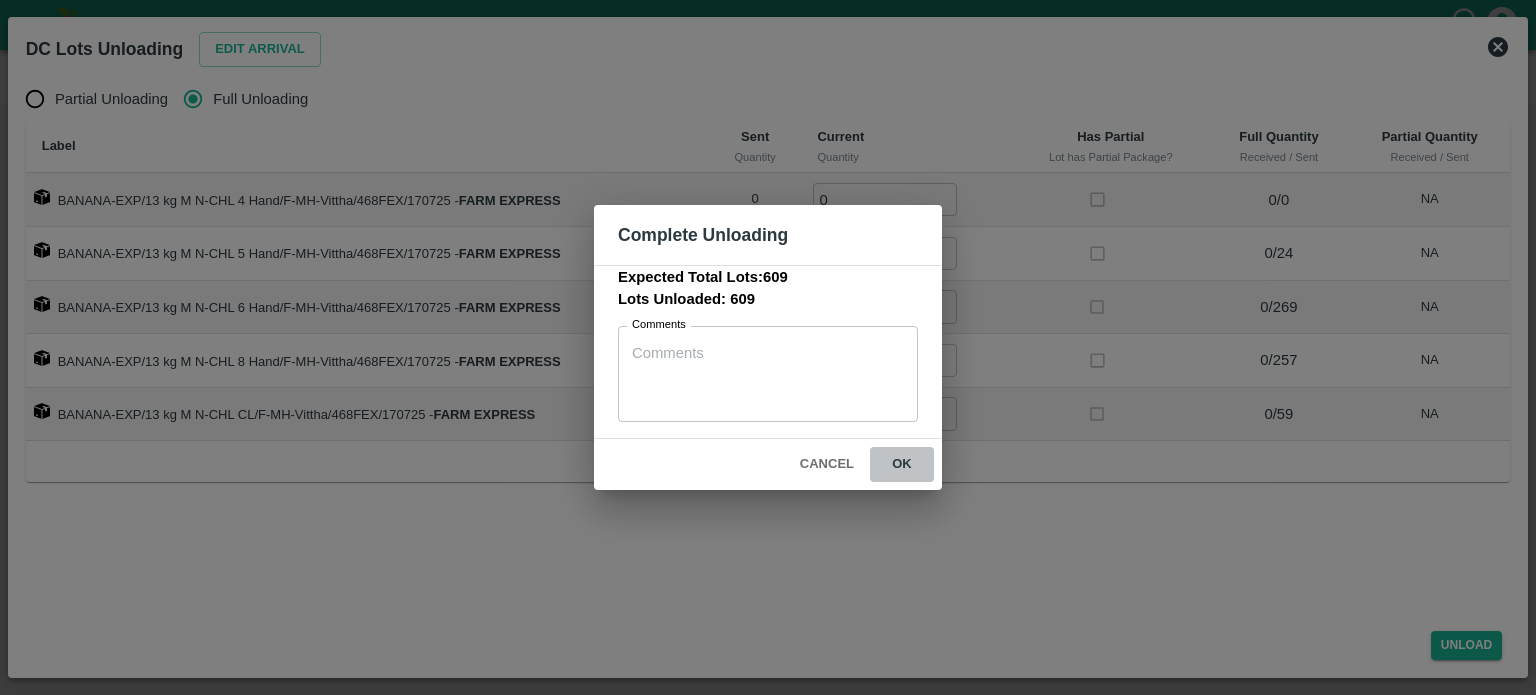 click on "ok" at bounding box center [902, 464] 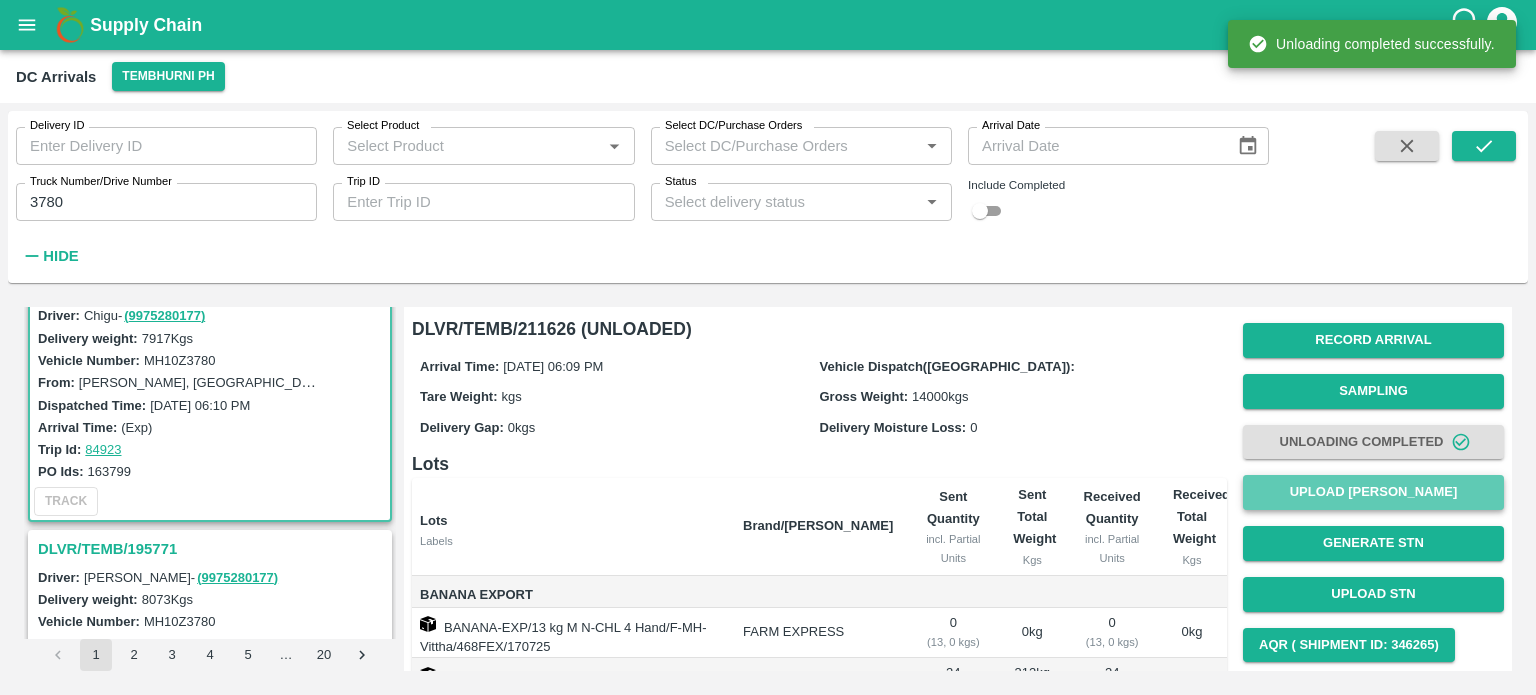 click on "Upload [PERSON_NAME]" at bounding box center (1373, 492) 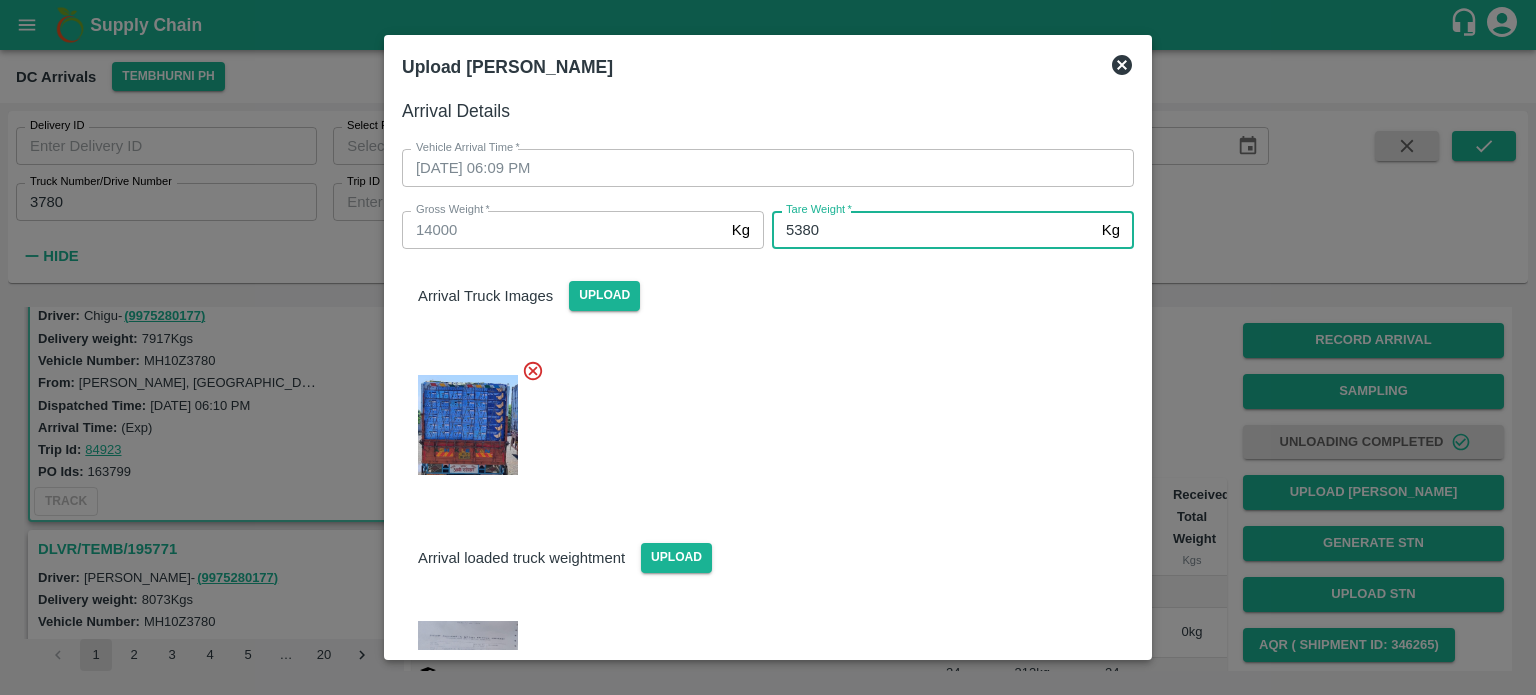 type on "5380" 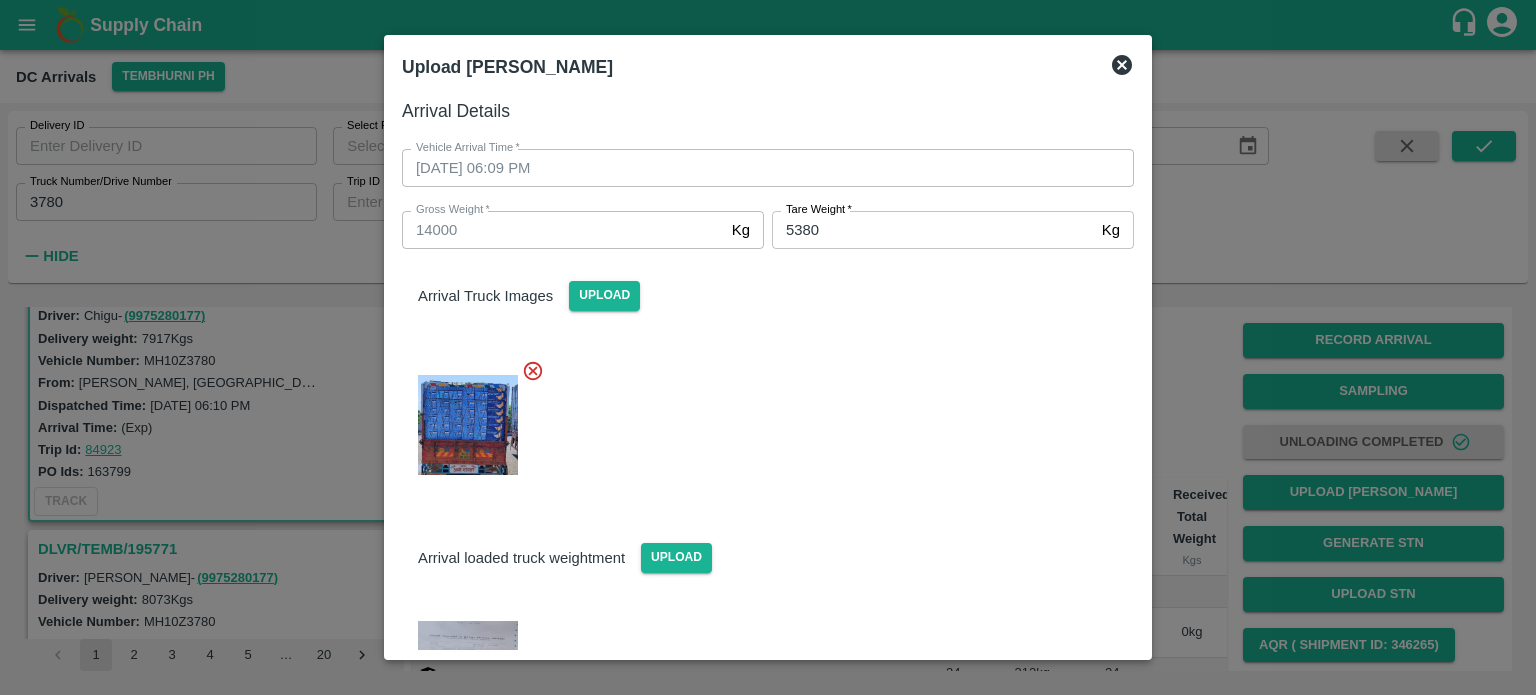 click at bounding box center (760, 419) 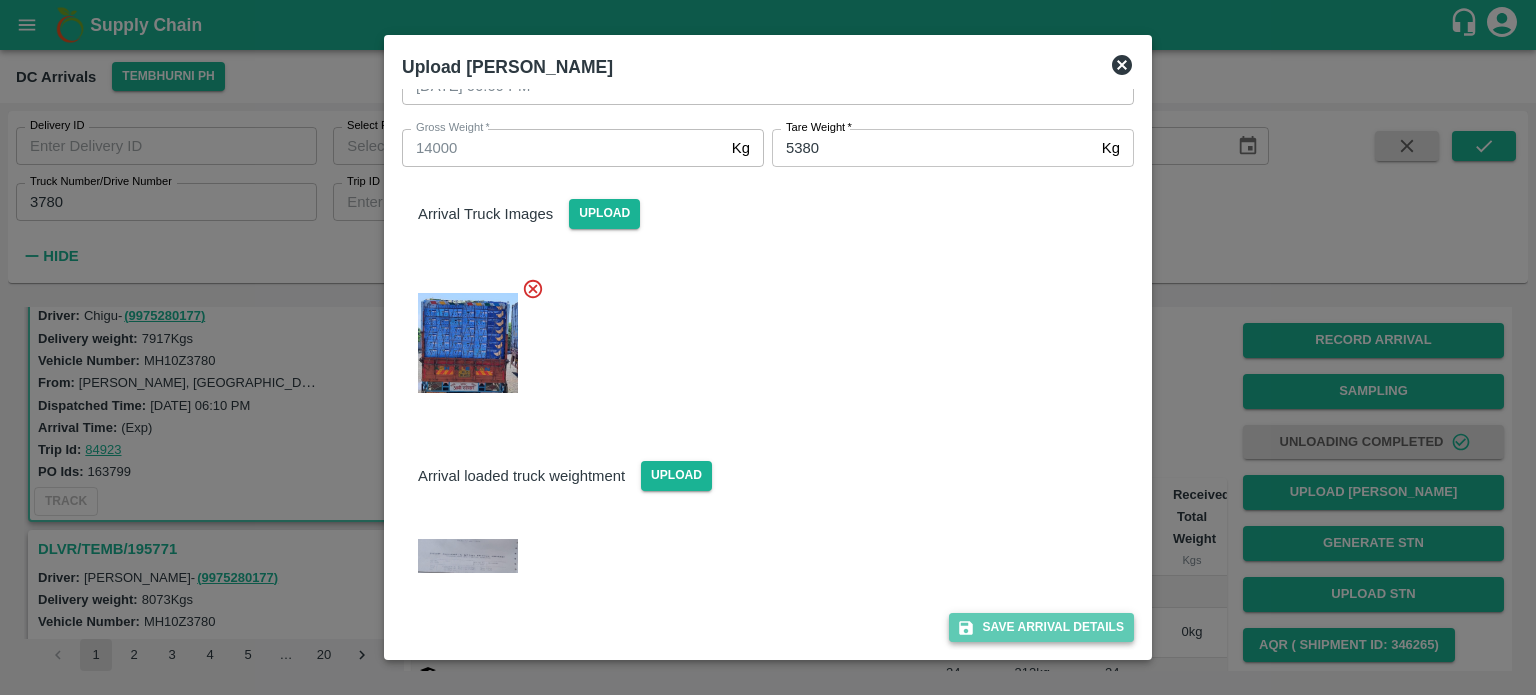 click on "Save Arrival Details" at bounding box center [1041, 627] 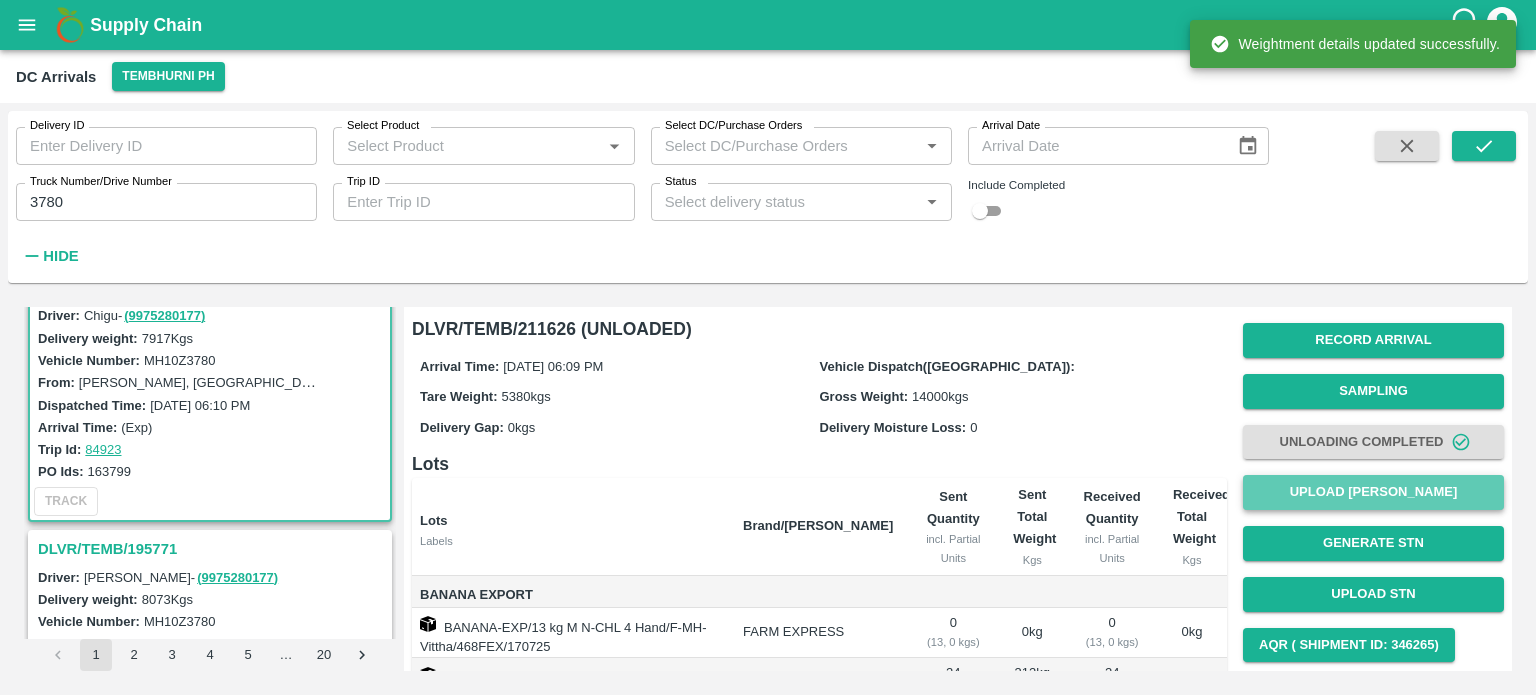 click on "Upload [PERSON_NAME]" at bounding box center [1373, 492] 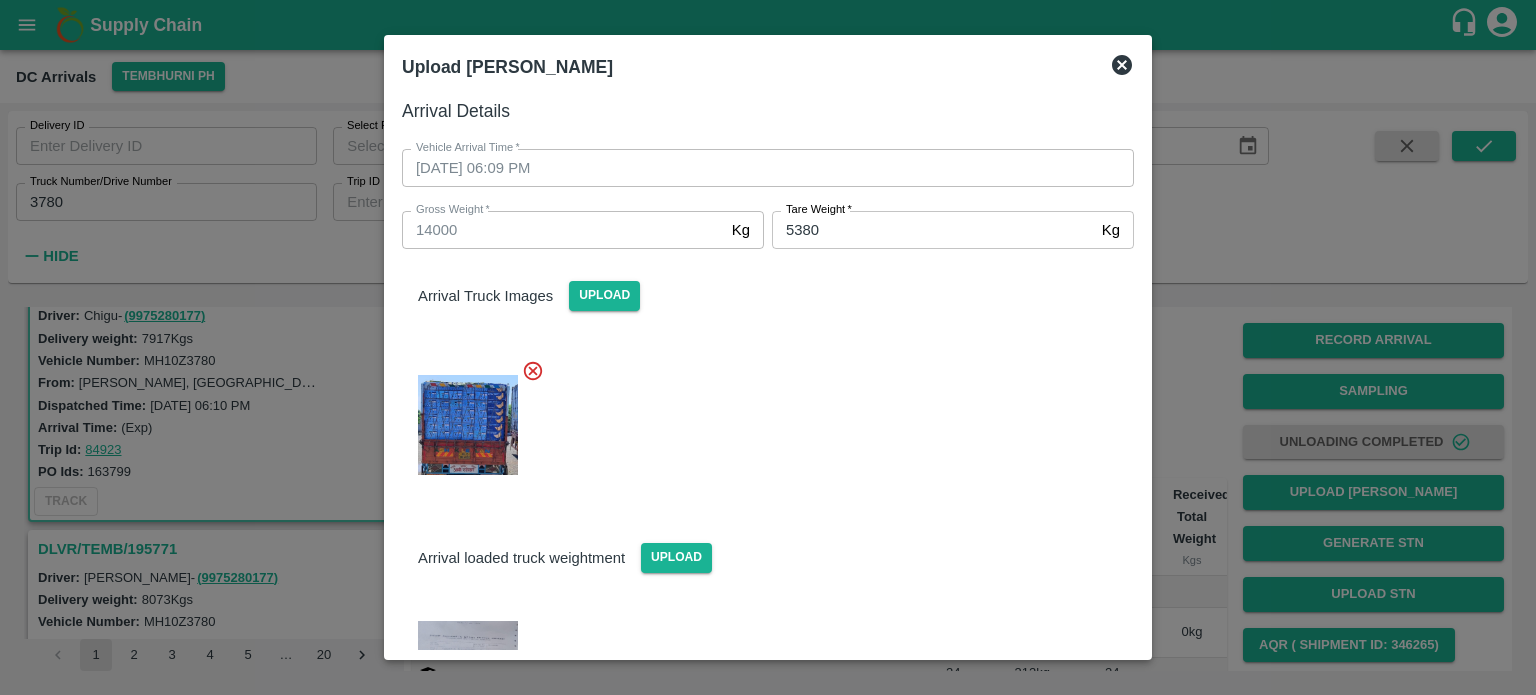 click 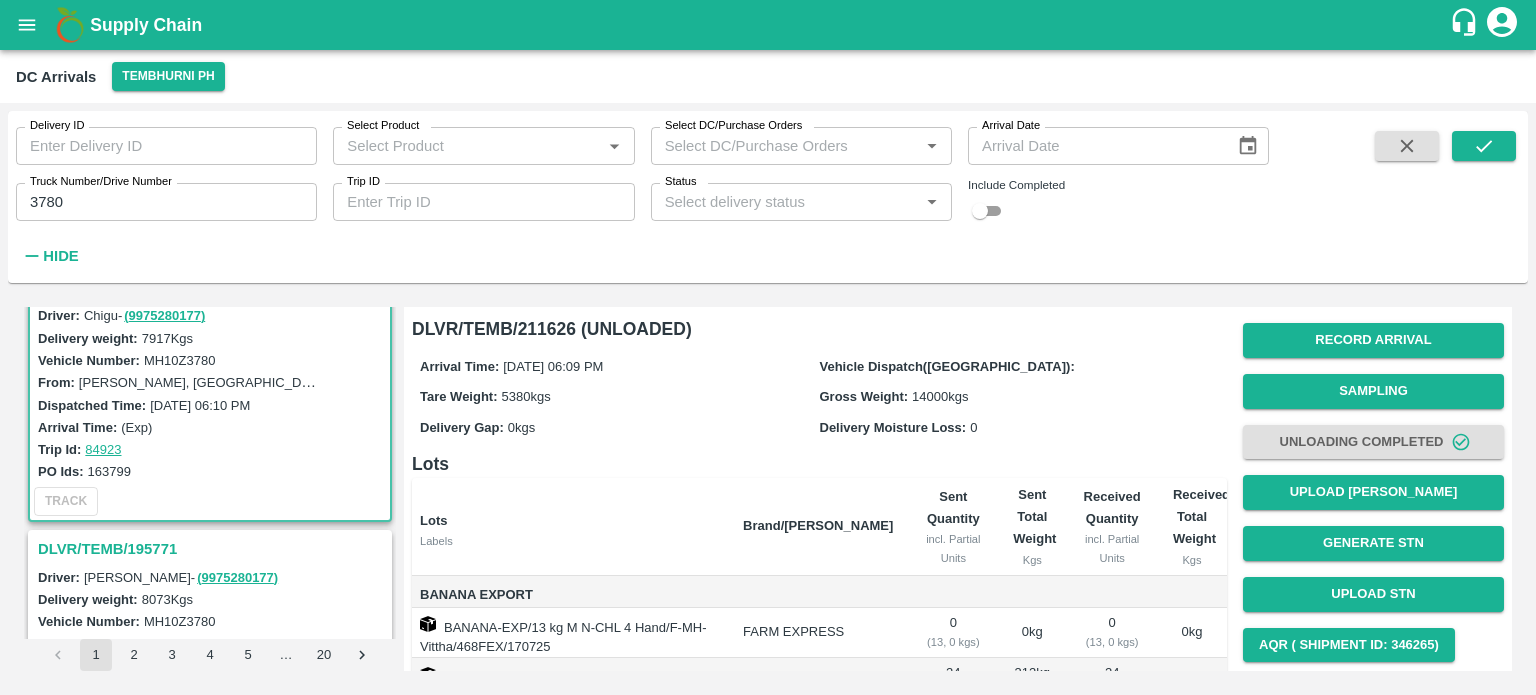 scroll, scrollTop: 334, scrollLeft: 0, axis: vertical 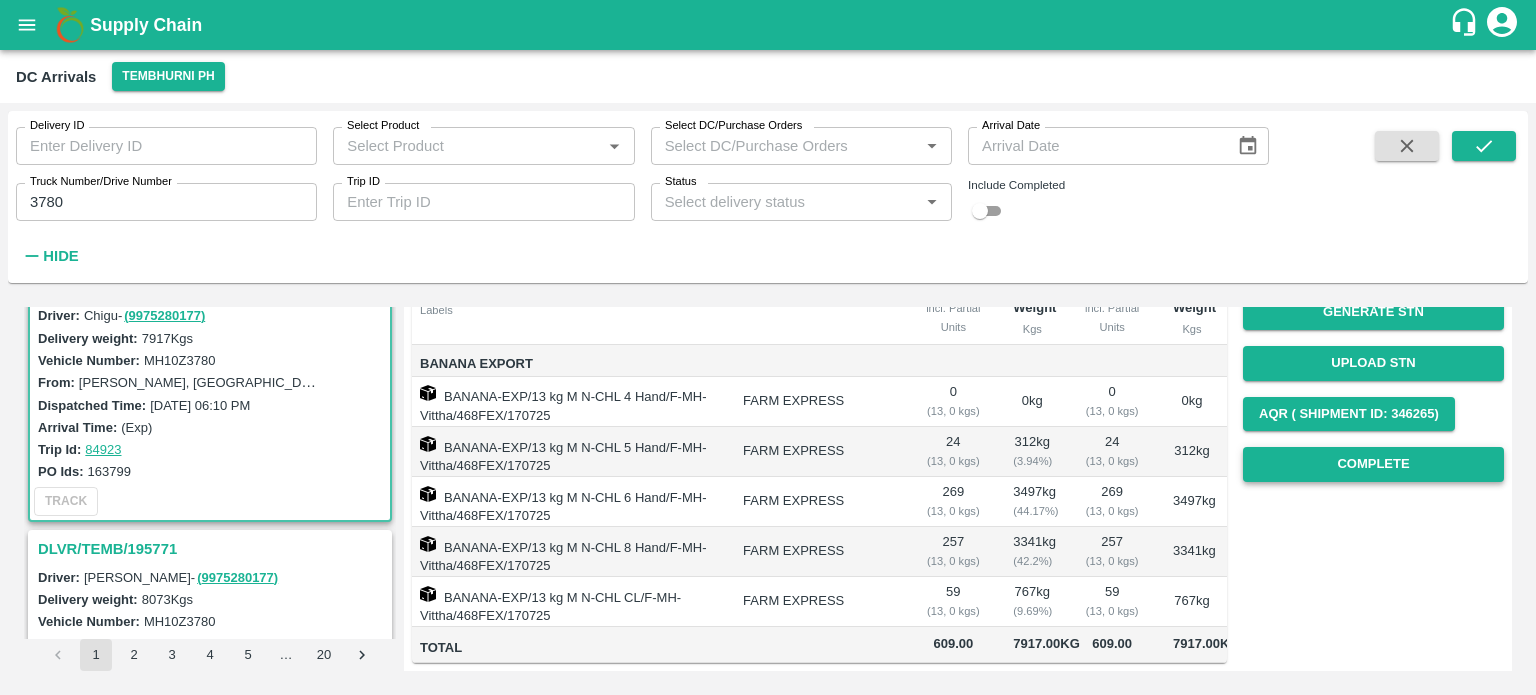 click on "Complete" at bounding box center (1373, 464) 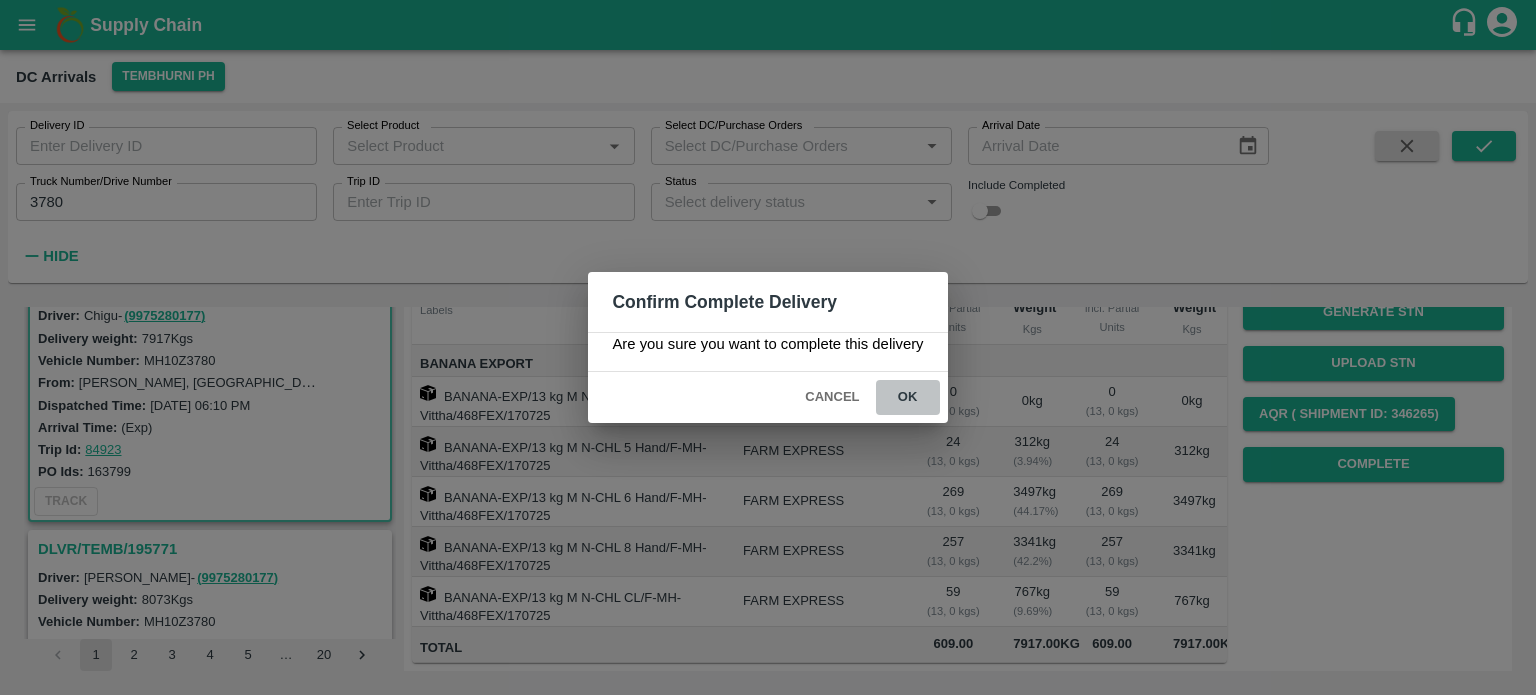 click on "ok" at bounding box center (908, 397) 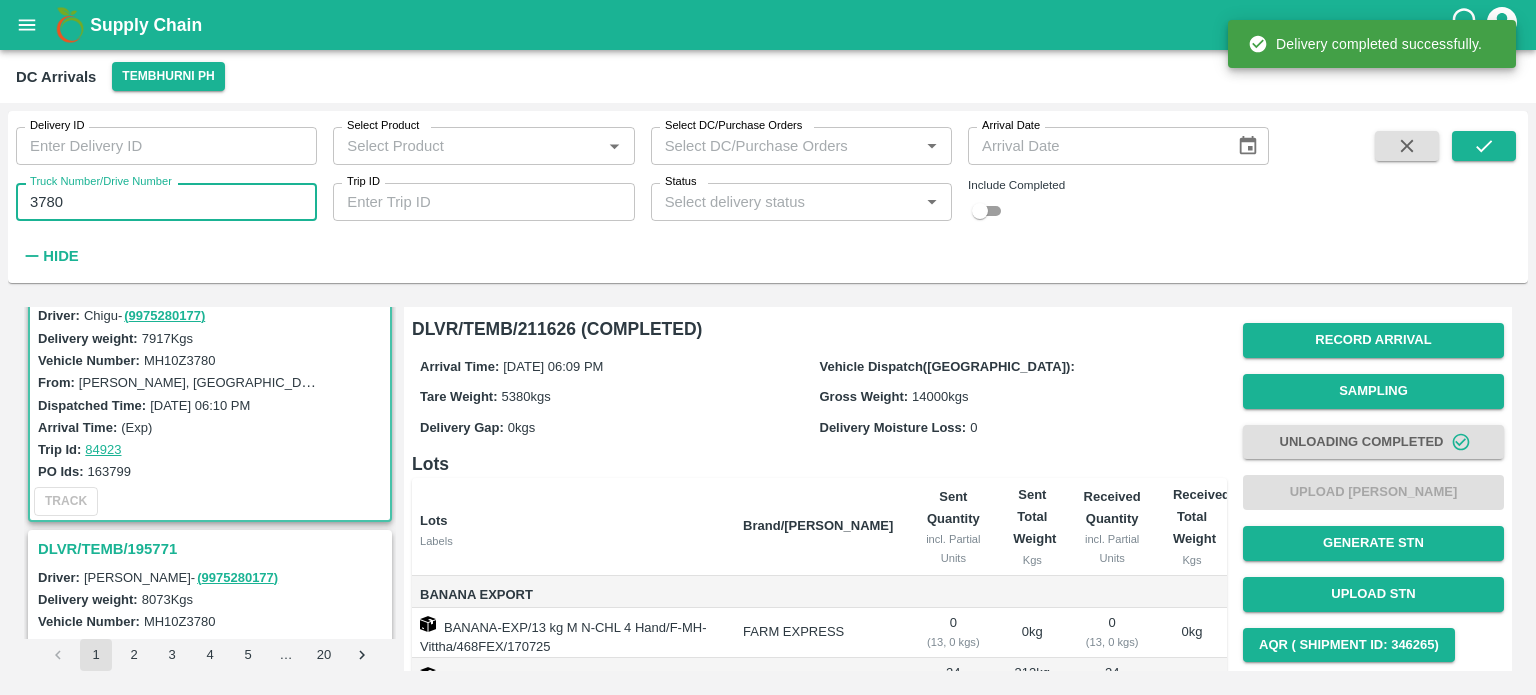 click on "3780" at bounding box center (166, 202) 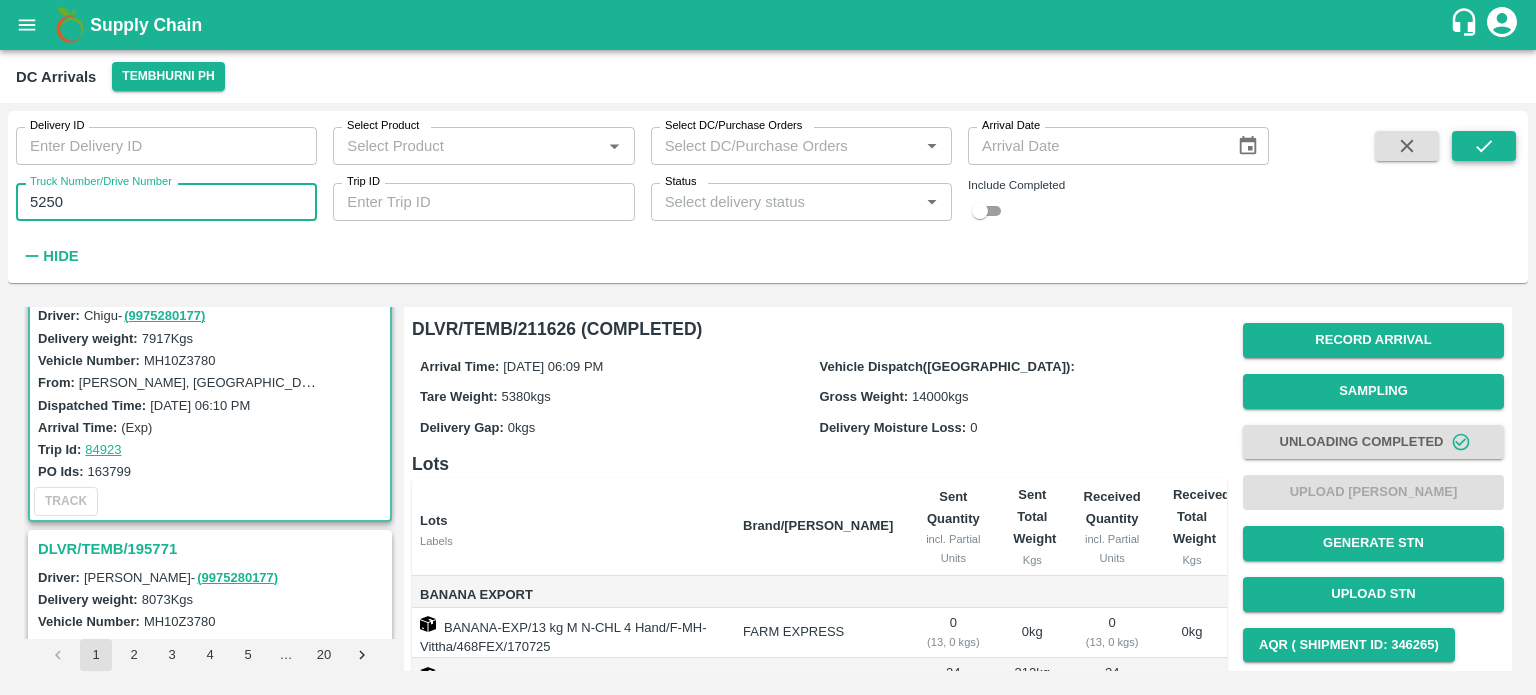 type on "5250" 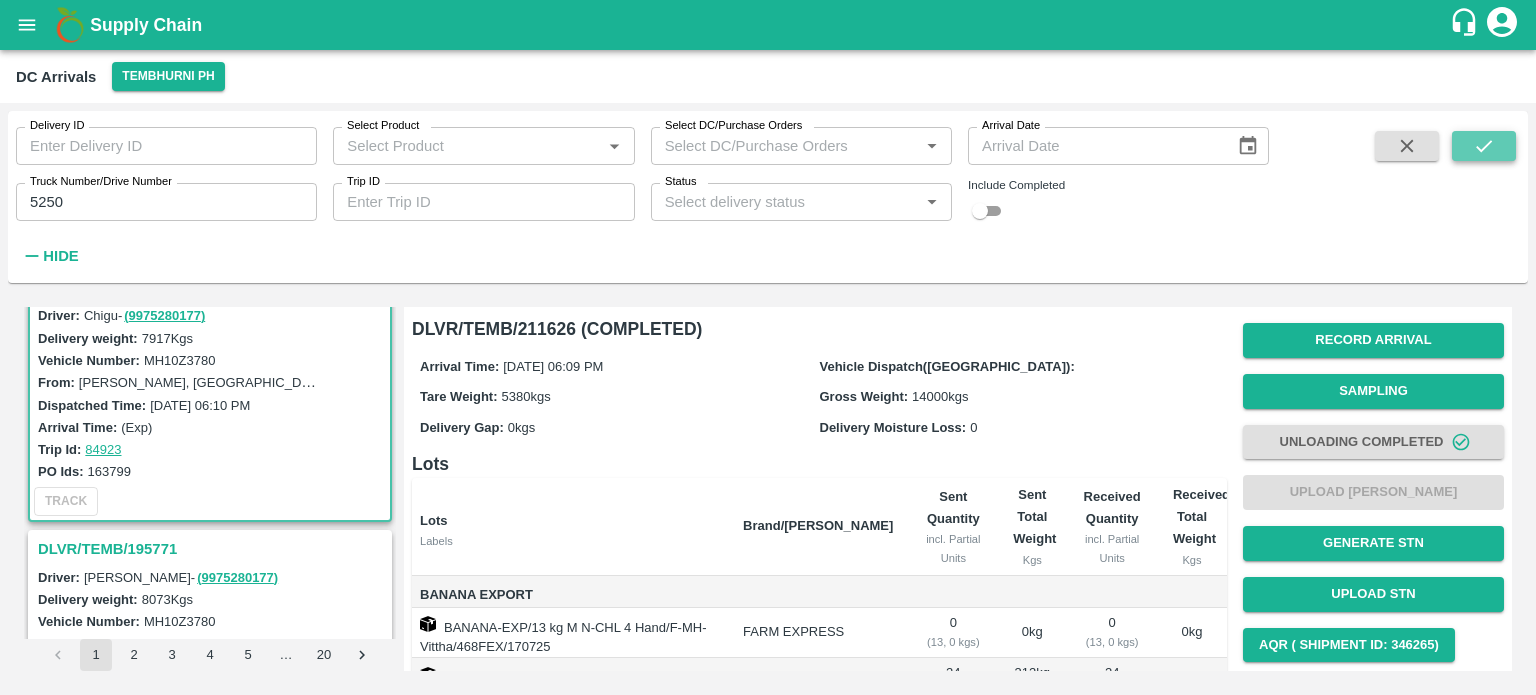 click 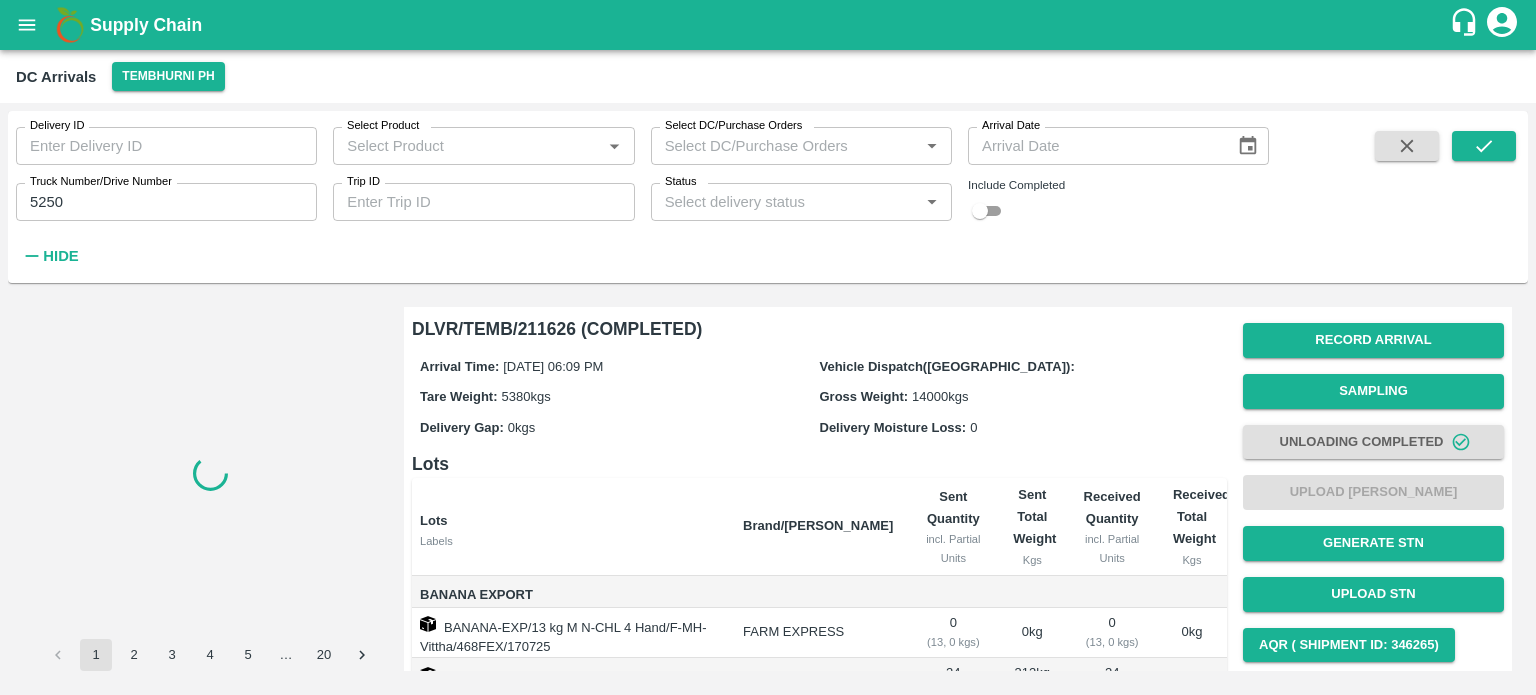 scroll, scrollTop: 0, scrollLeft: 0, axis: both 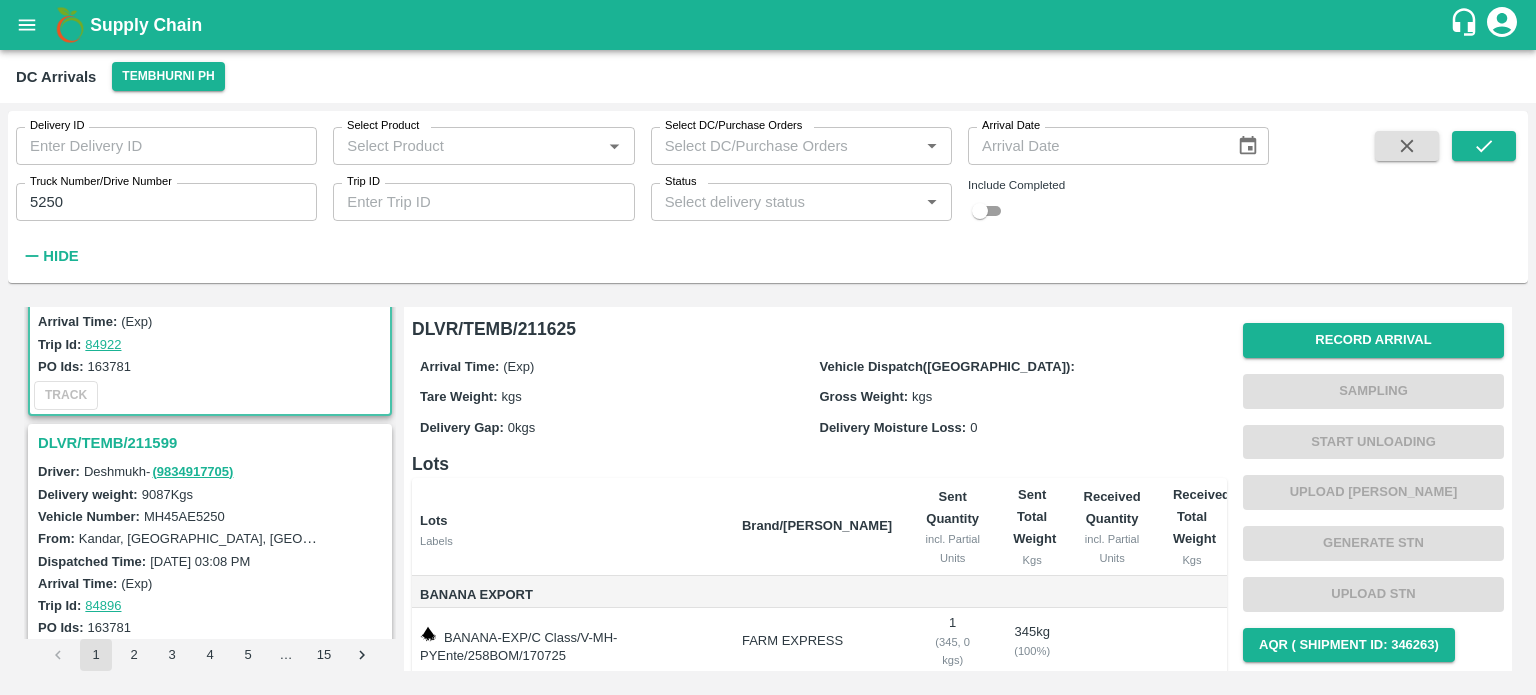 click on "DLVR/TEMB/211599" at bounding box center (213, 443) 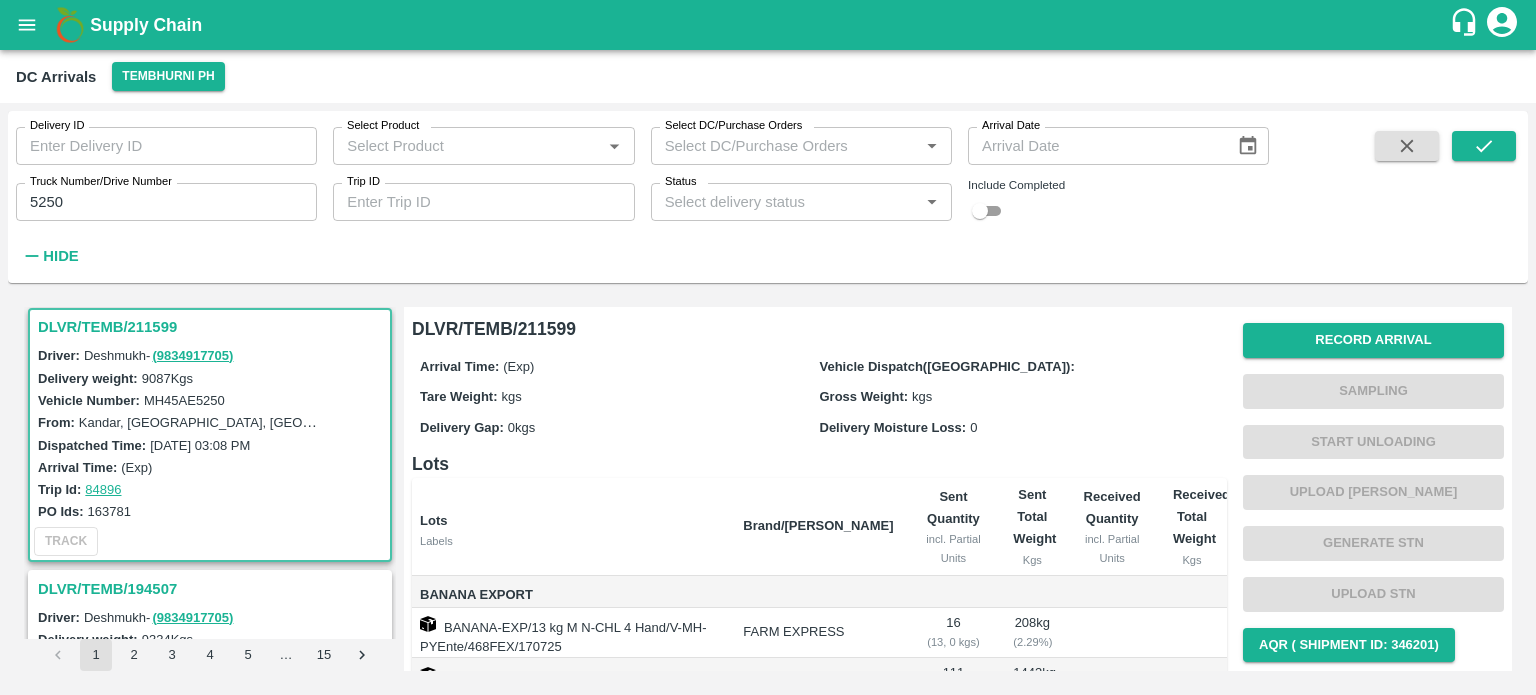 scroll, scrollTop: 268, scrollLeft: 0, axis: vertical 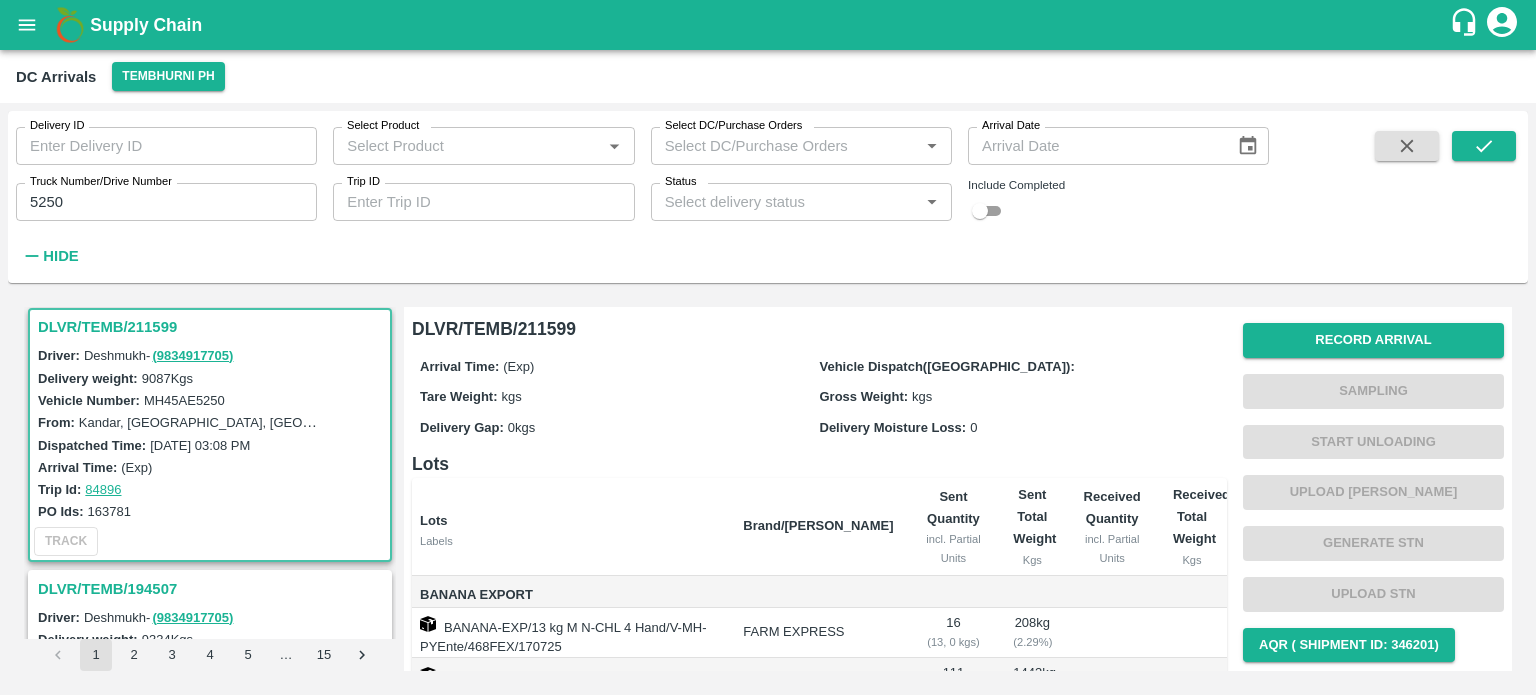 click on "MH45AE5250" at bounding box center (184, 400) 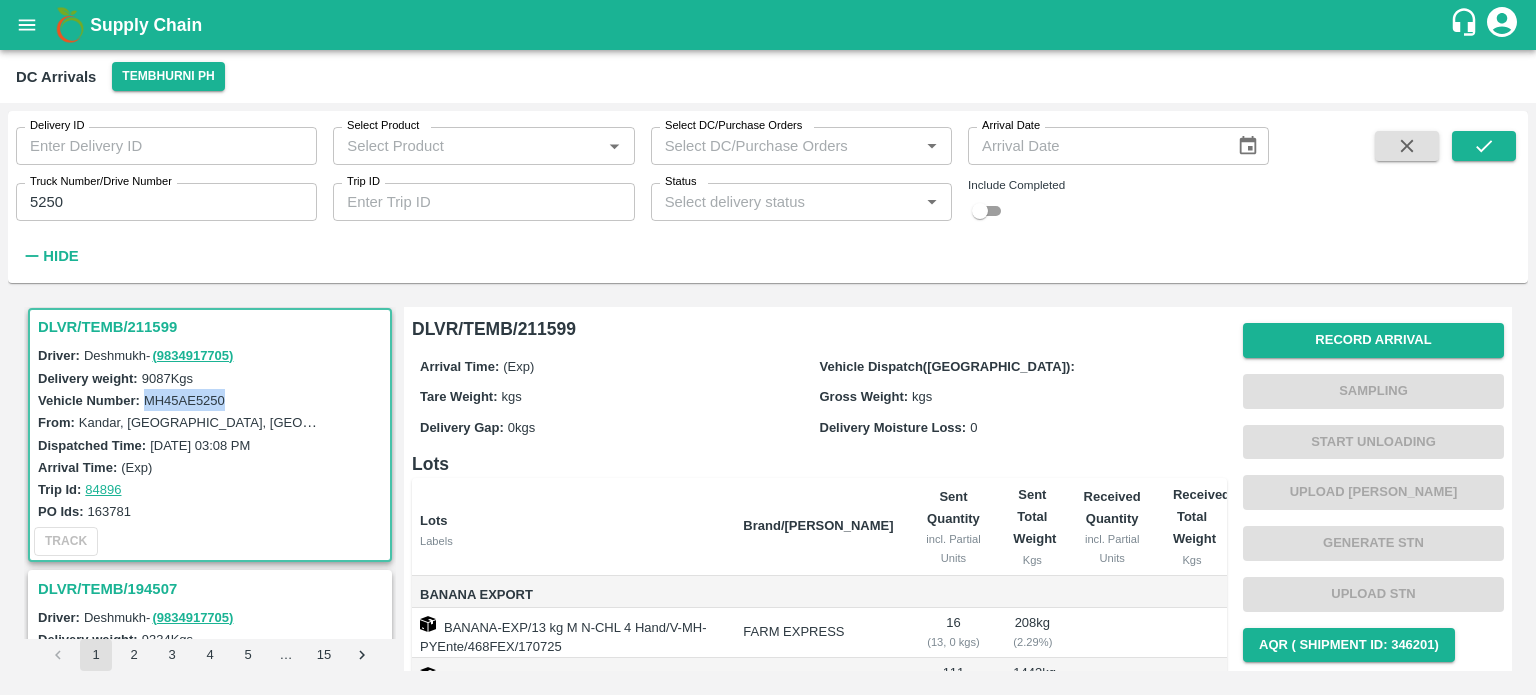 click on "MH45AE5250" at bounding box center (184, 400) 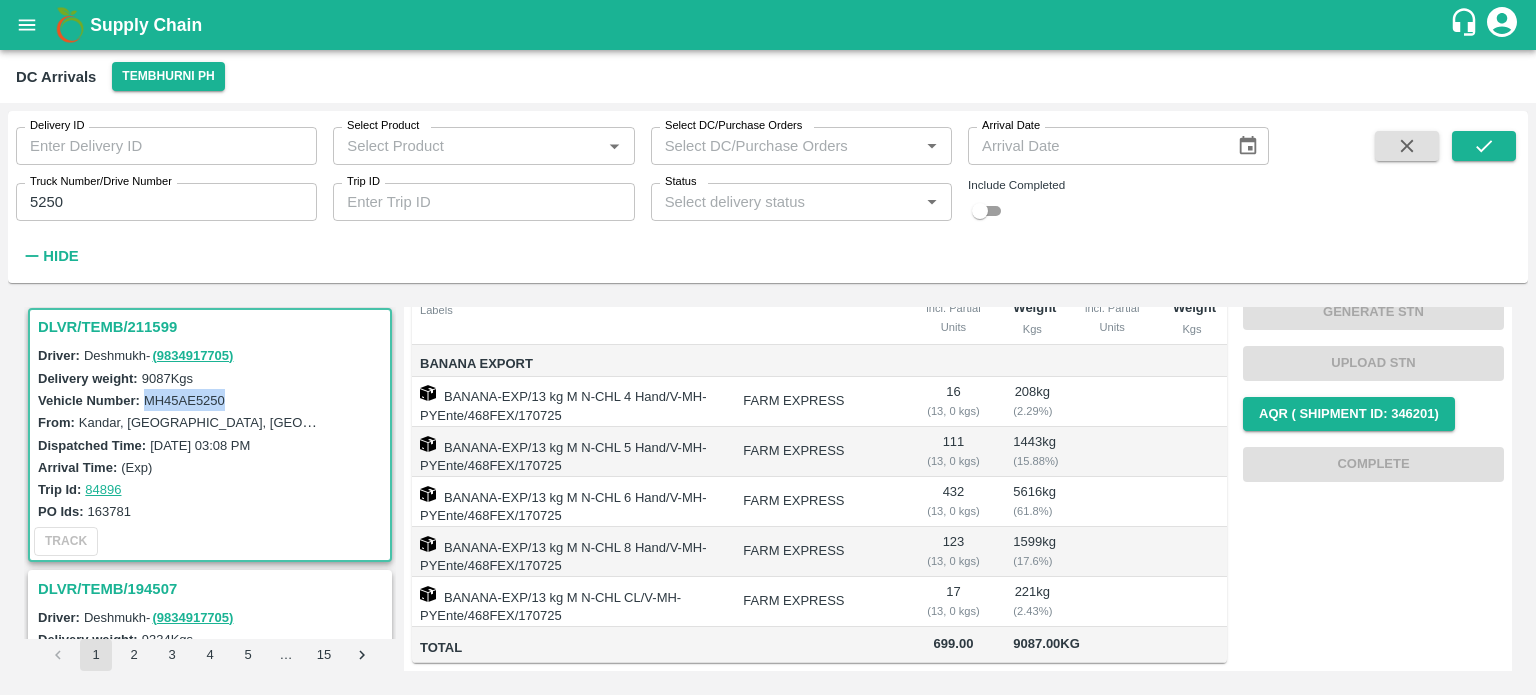 scroll, scrollTop: 0, scrollLeft: 0, axis: both 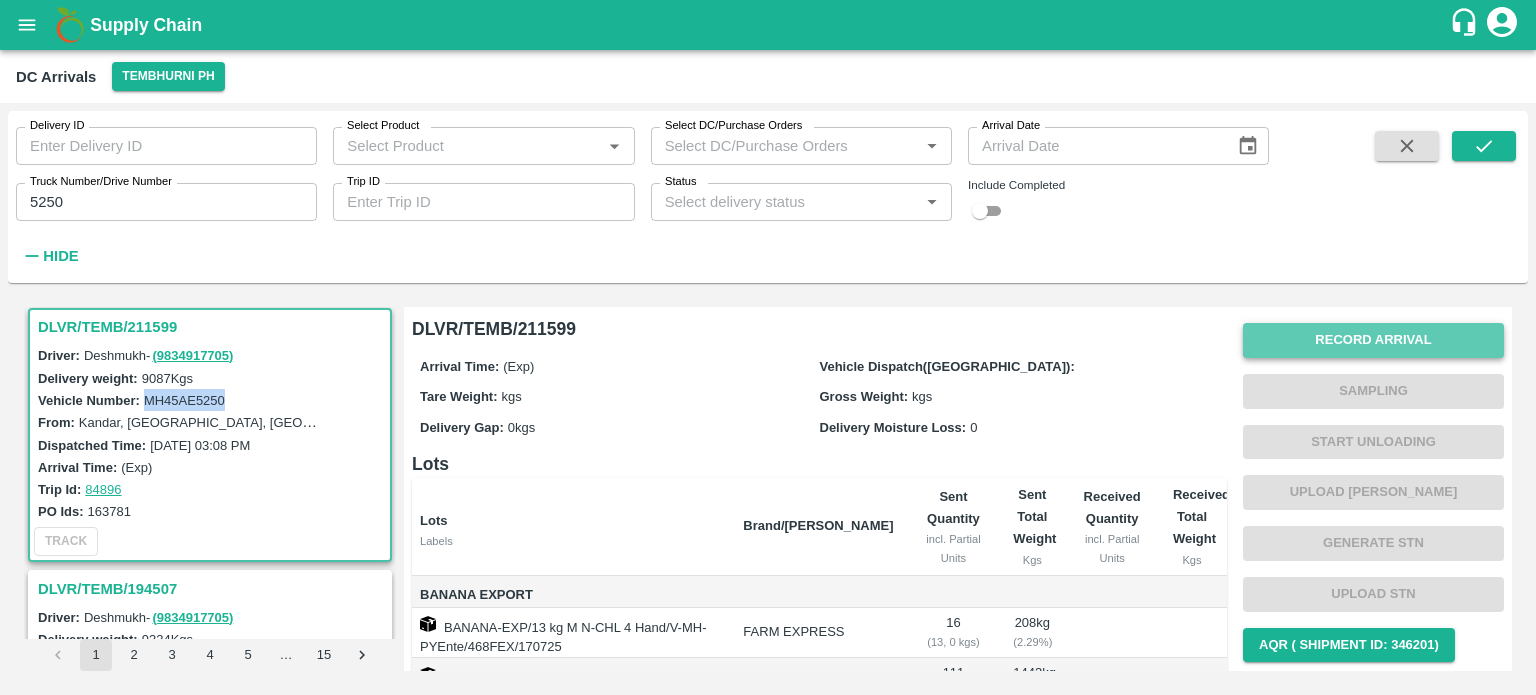 click on "Record Arrival" at bounding box center (1373, 340) 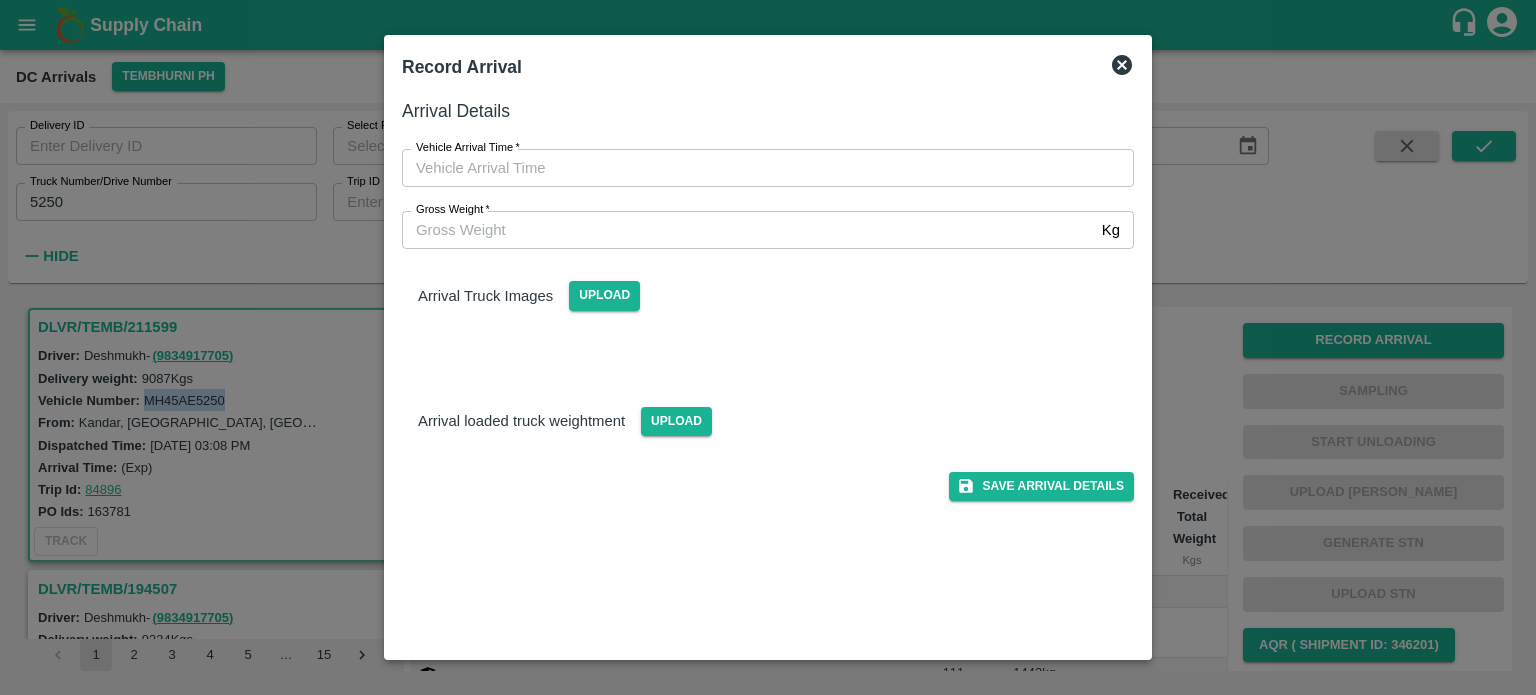 type on "DD/MM/YYYY hh:mm aa" 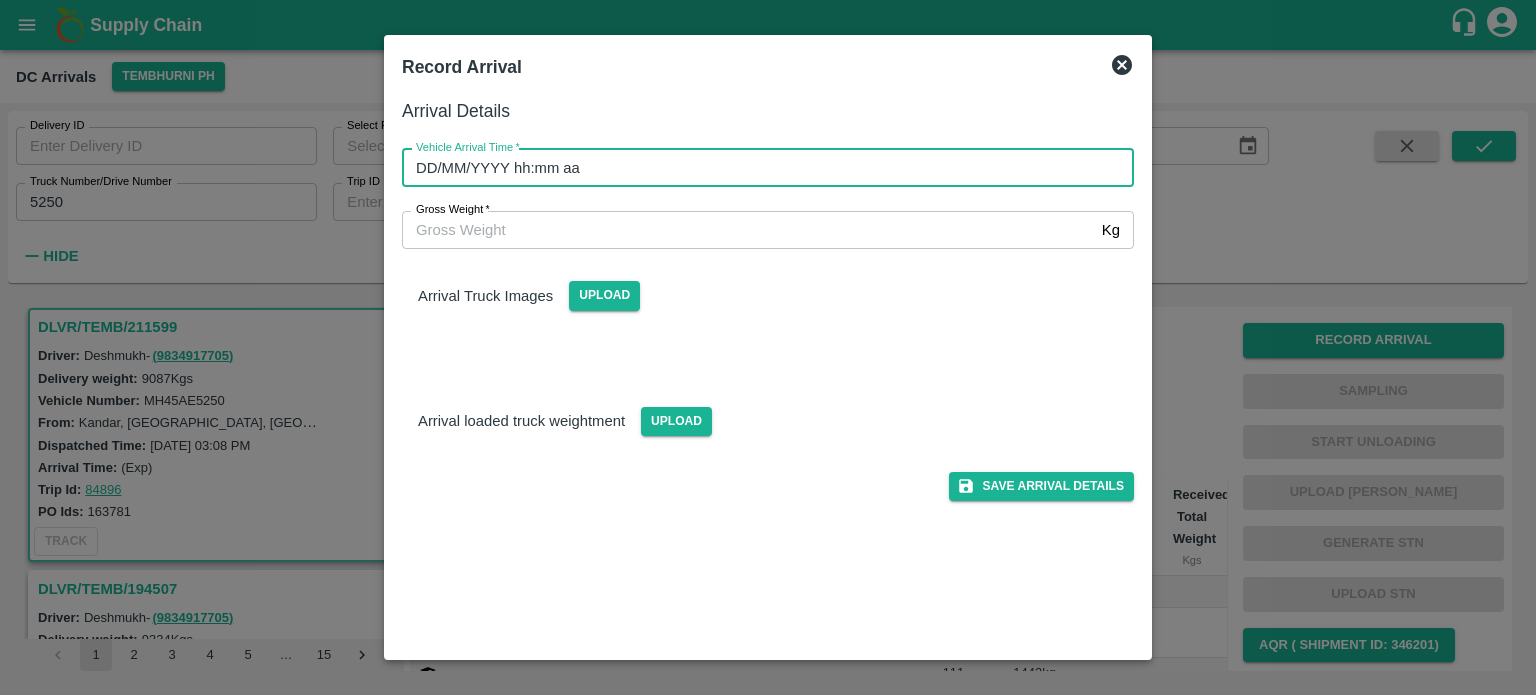 click on "DD/MM/YYYY hh:mm aa" at bounding box center (761, 168) 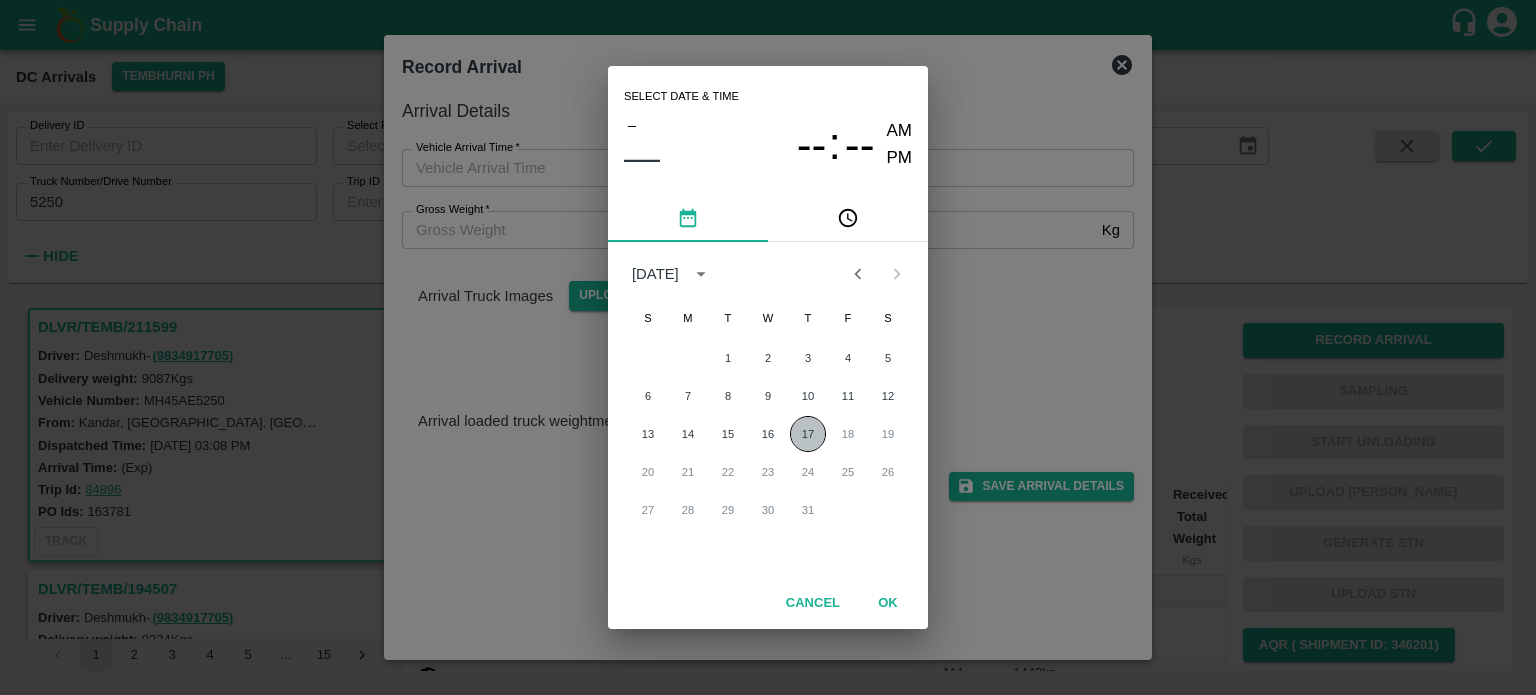 click on "17" at bounding box center (808, 434) 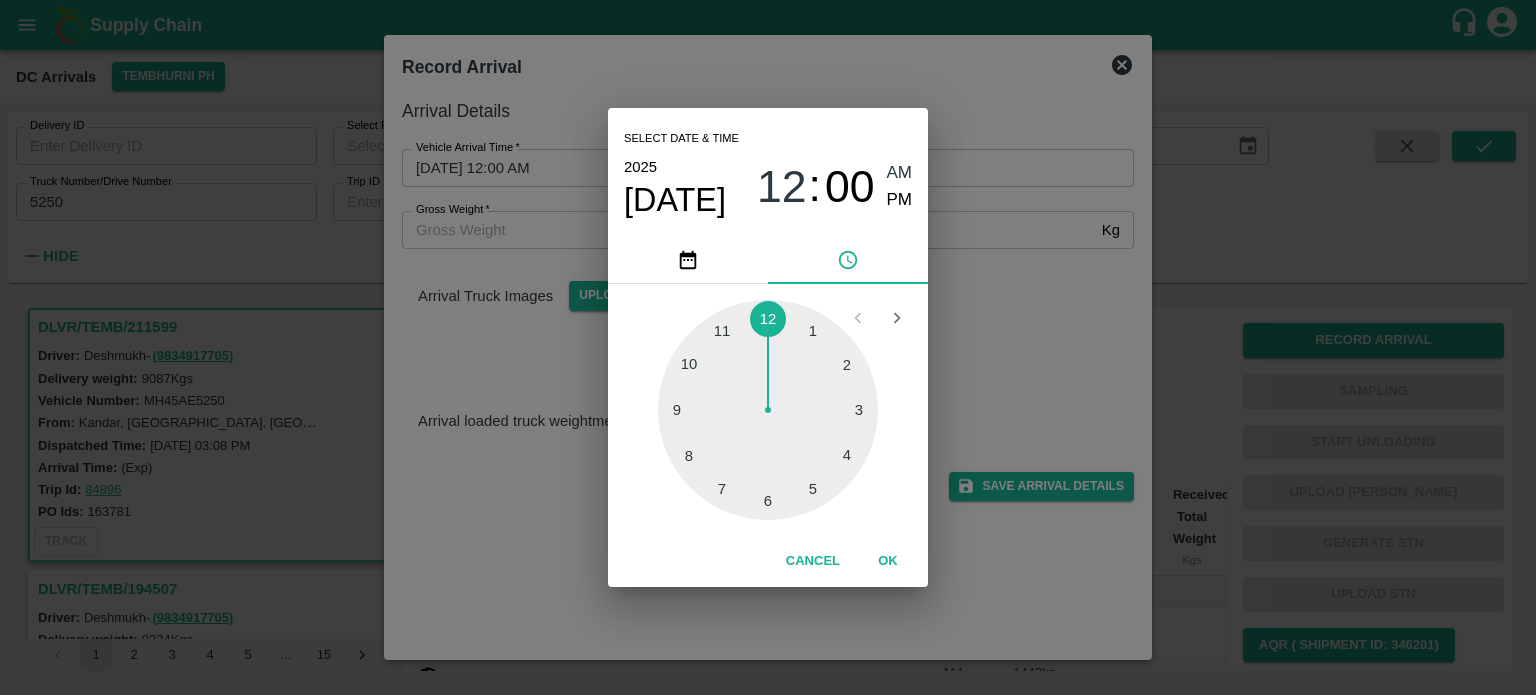 click at bounding box center [768, 410] 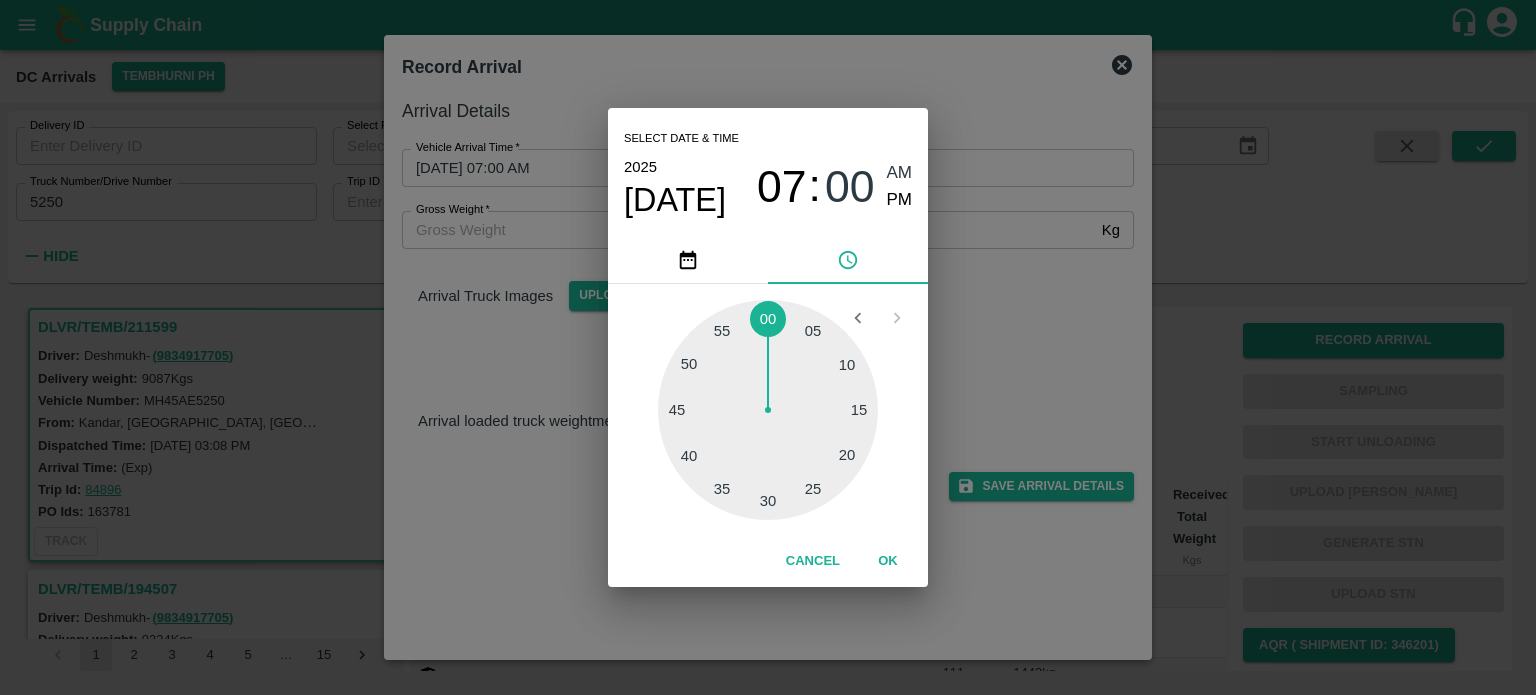 click at bounding box center [768, 410] 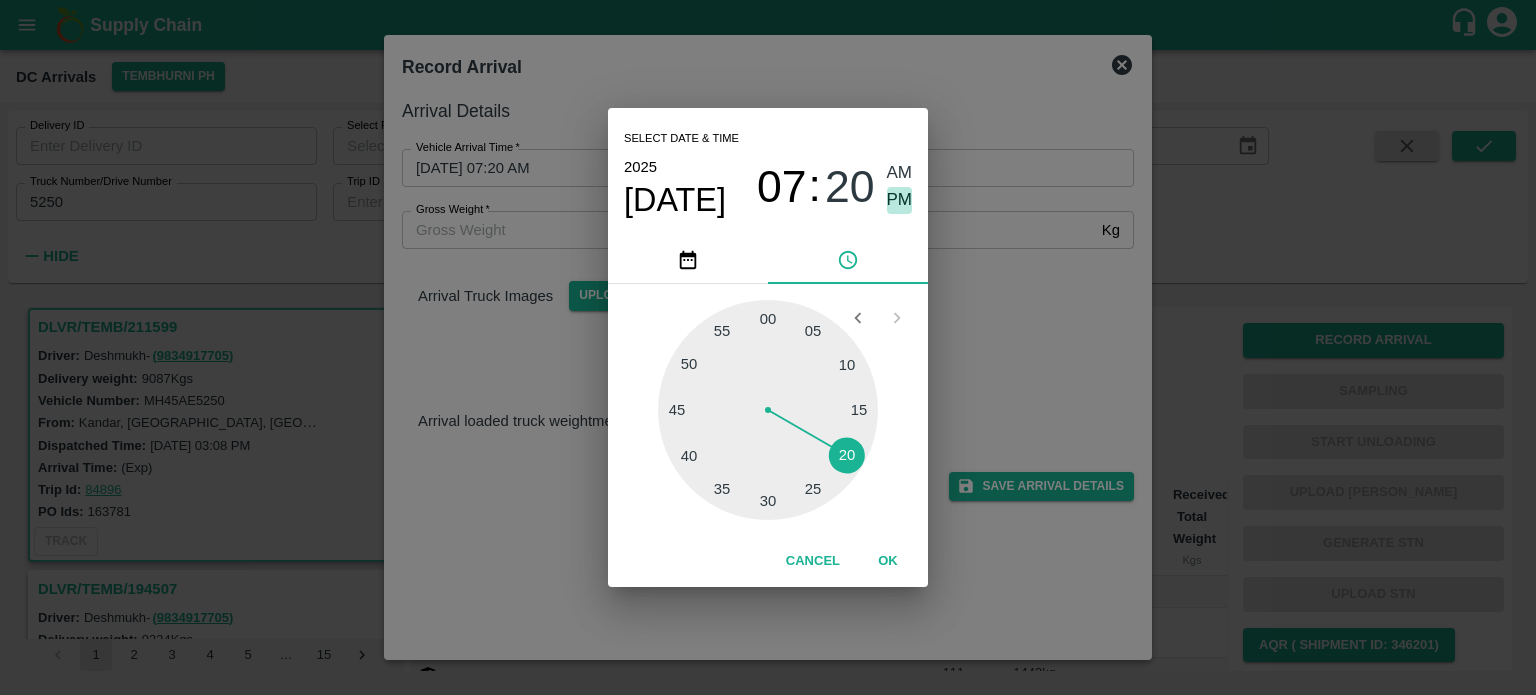 click on "PM" at bounding box center (900, 200) 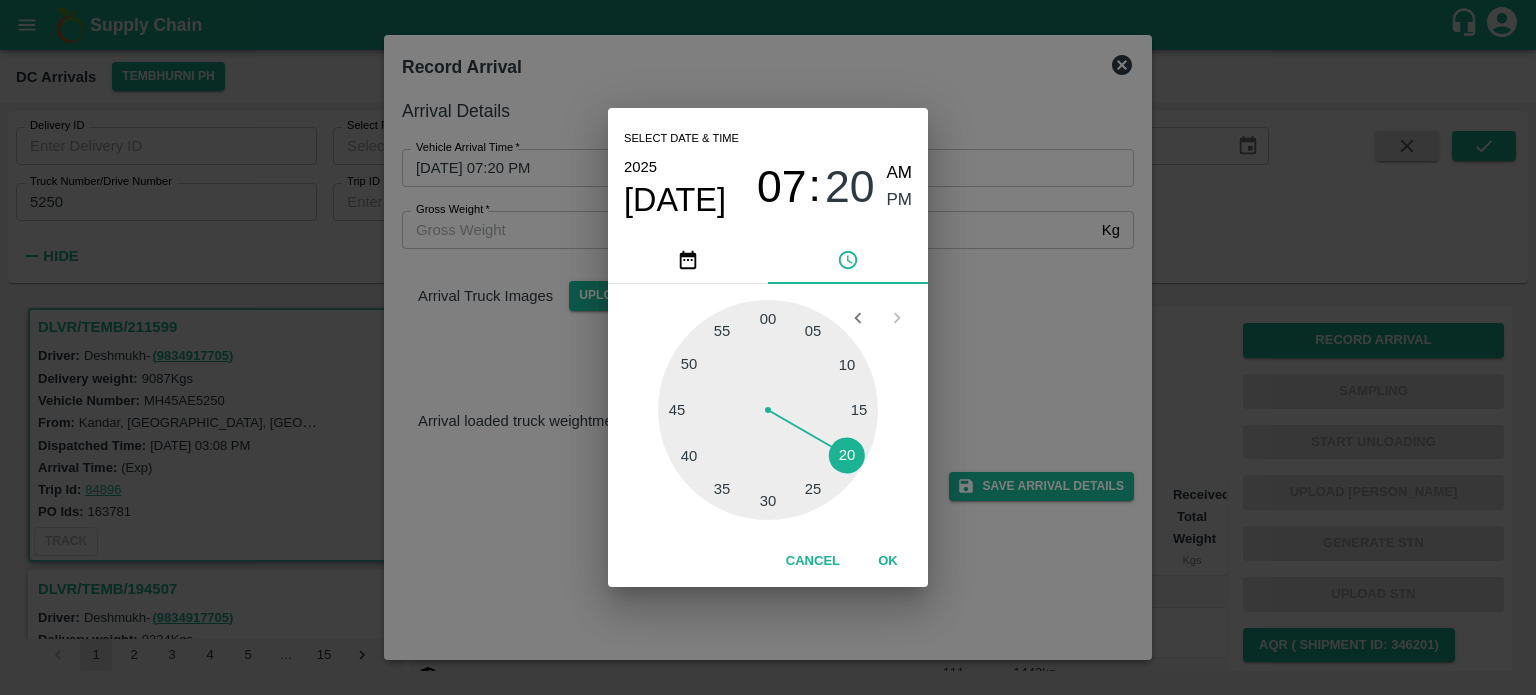 click on "Select date & time [DATE] 07 : 20 AM PM 05 10 15 20 25 30 35 40 45 50 55 00 Cancel OK" at bounding box center (768, 347) 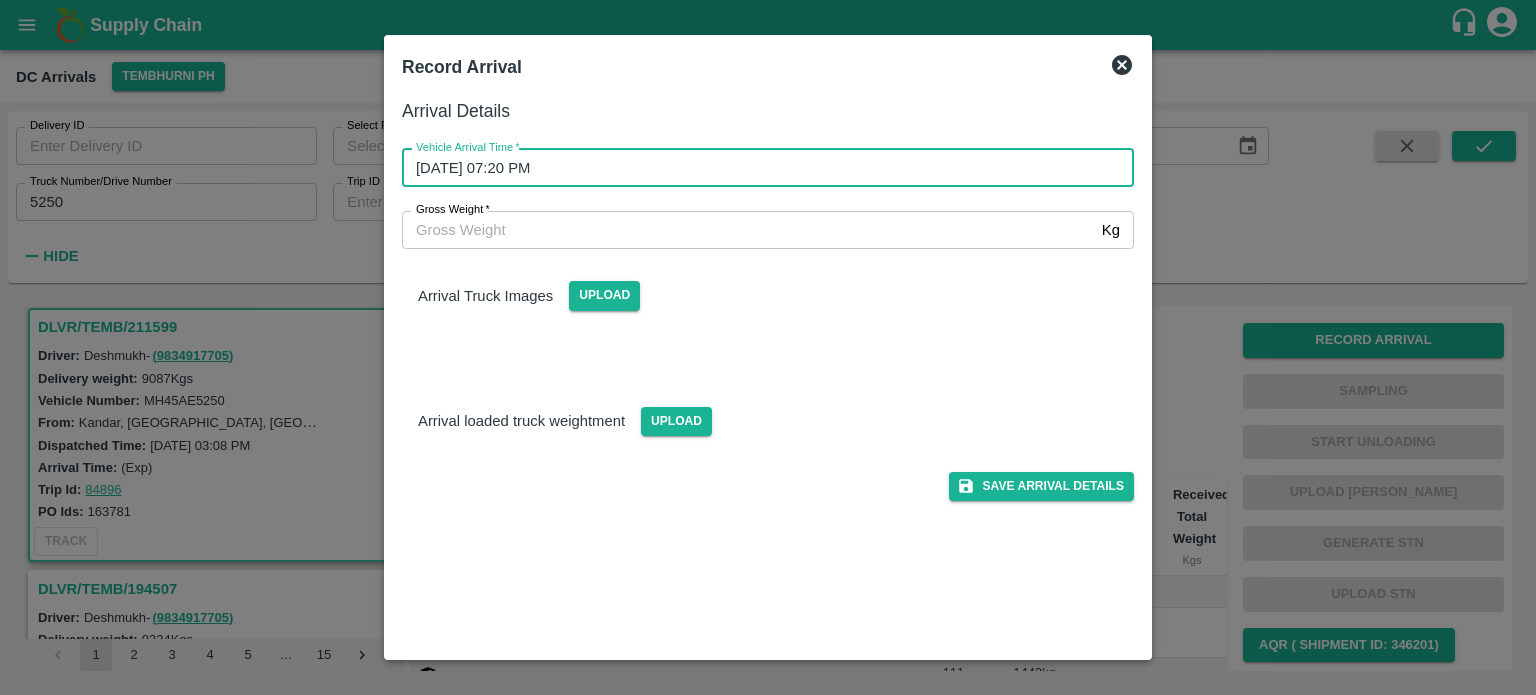click on "Gross Weight   *" at bounding box center (748, 230) 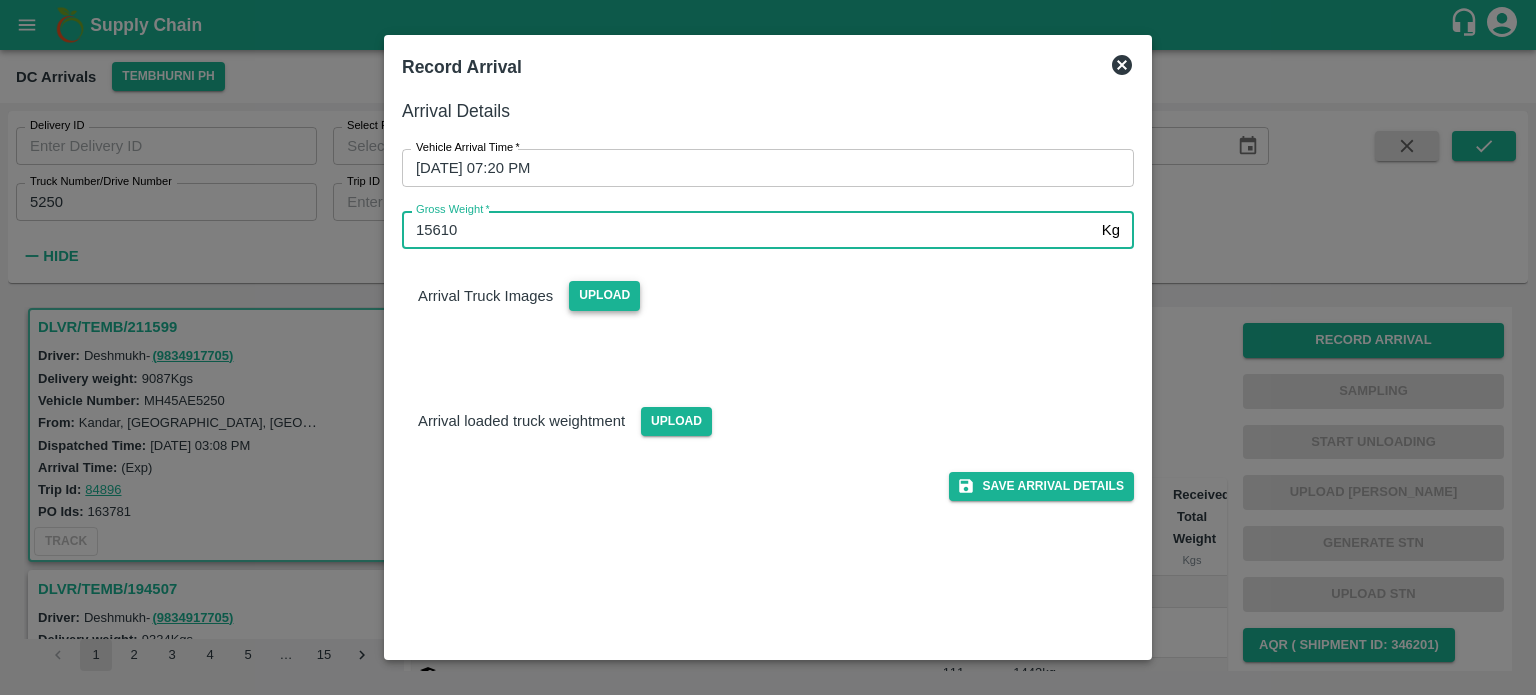 type on "15610" 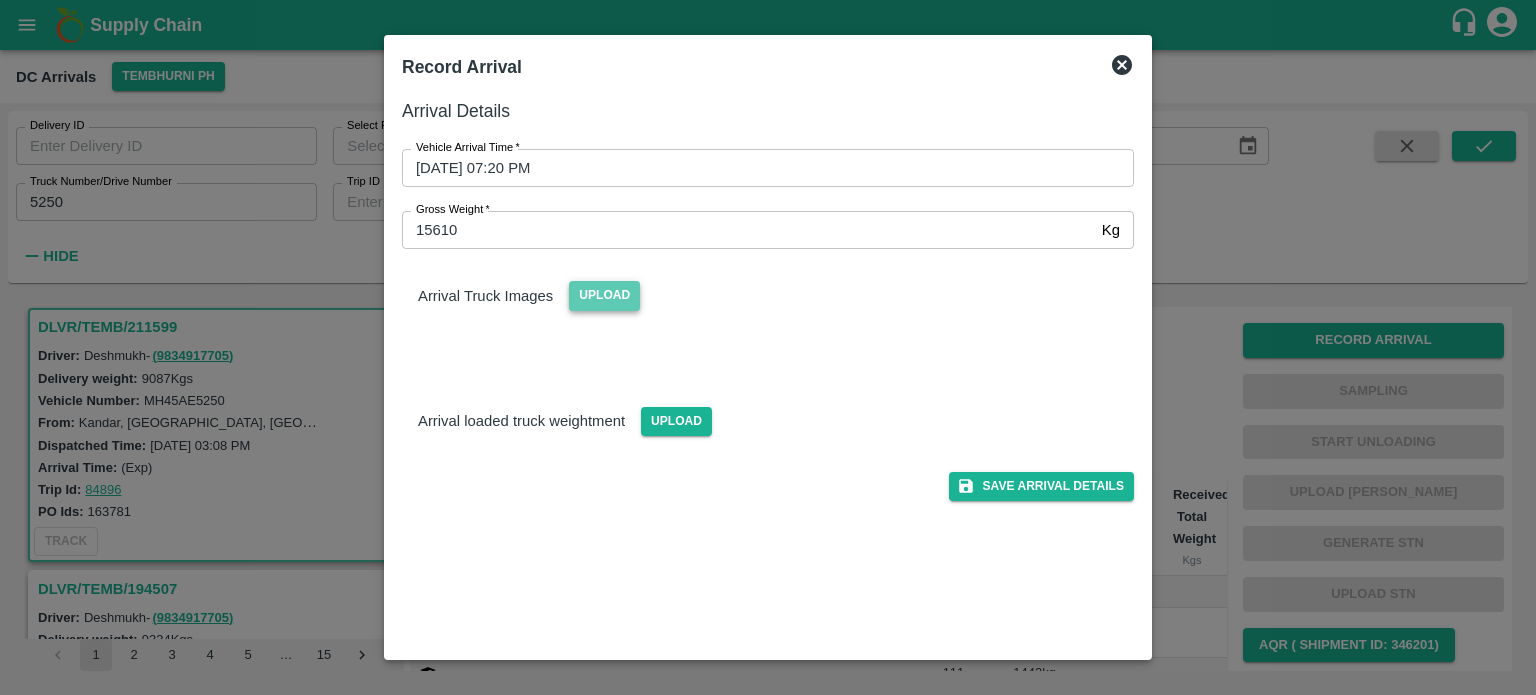 click on "Upload" at bounding box center (604, 295) 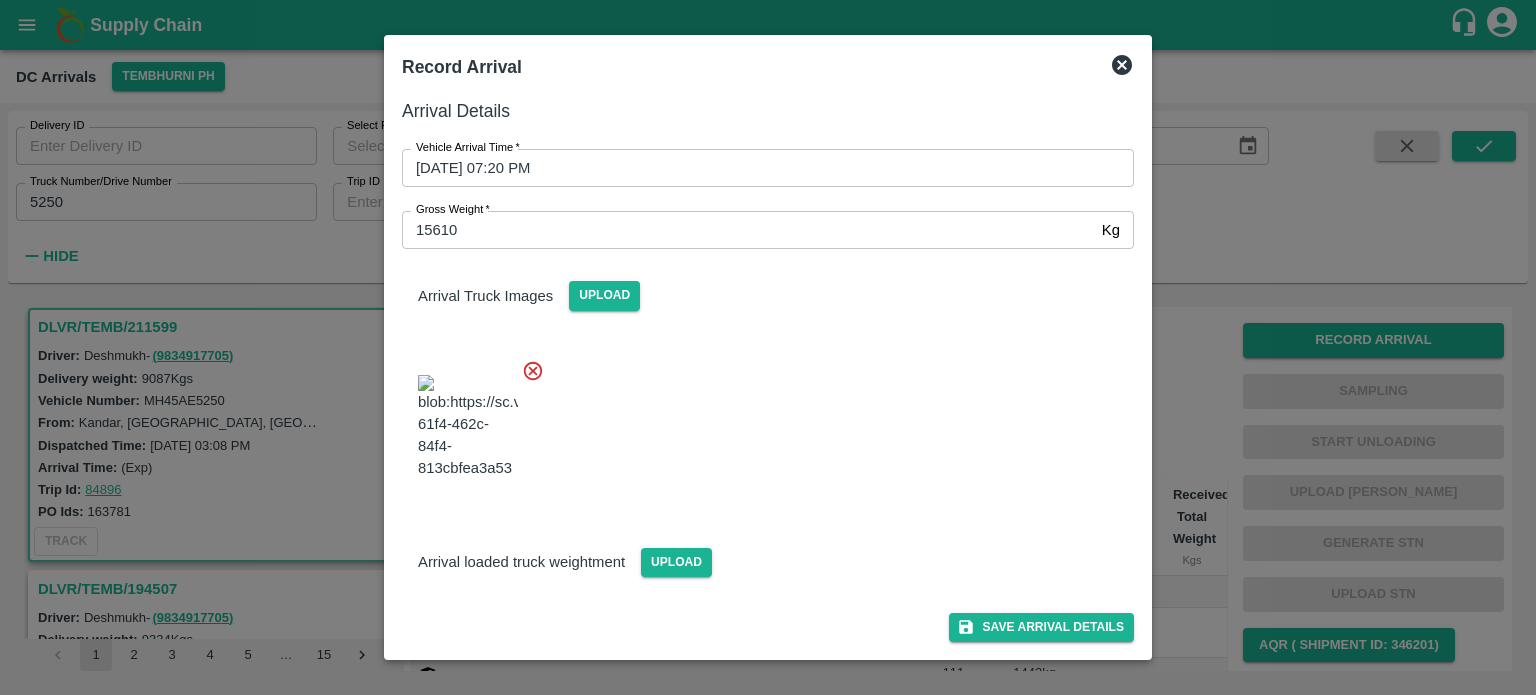scroll, scrollTop: 116, scrollLeft: 0, axis: vertical 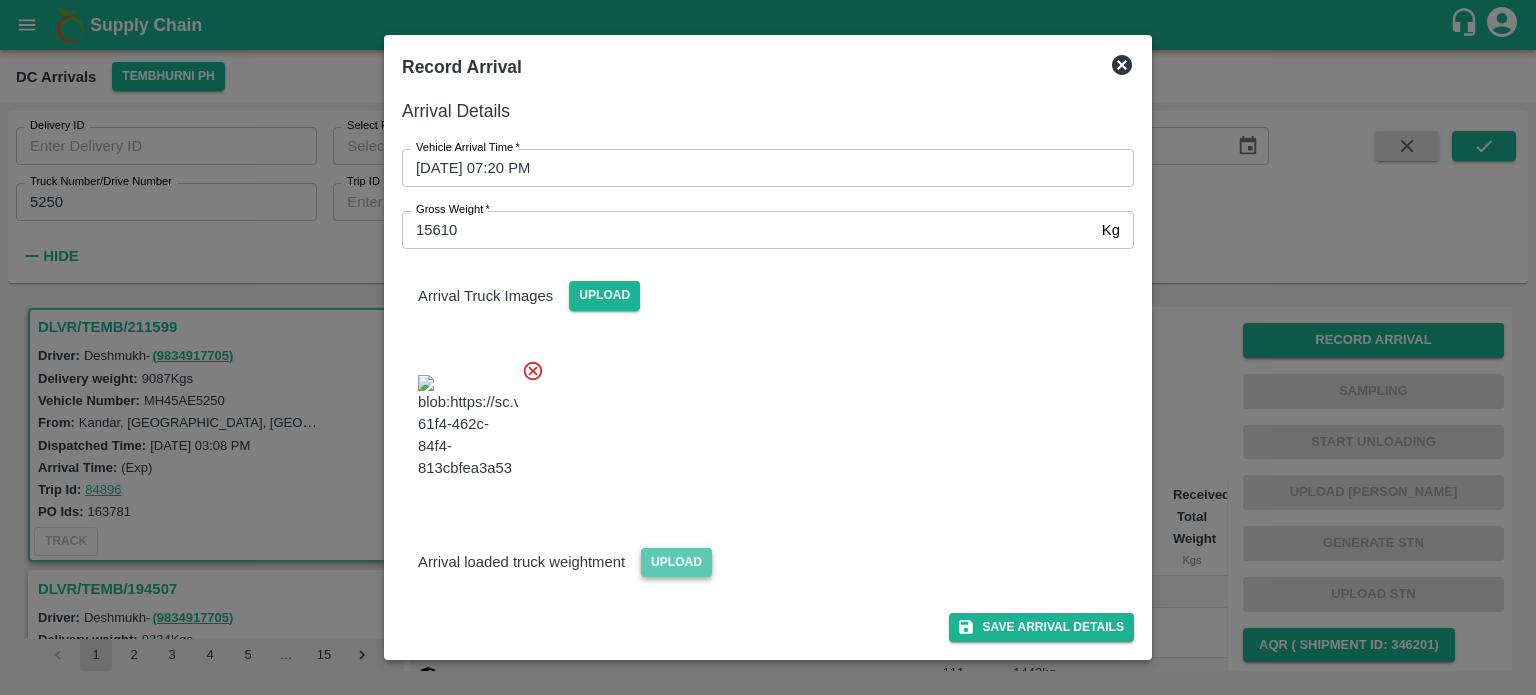 click on "Upload" at bounding box center (676, 562) 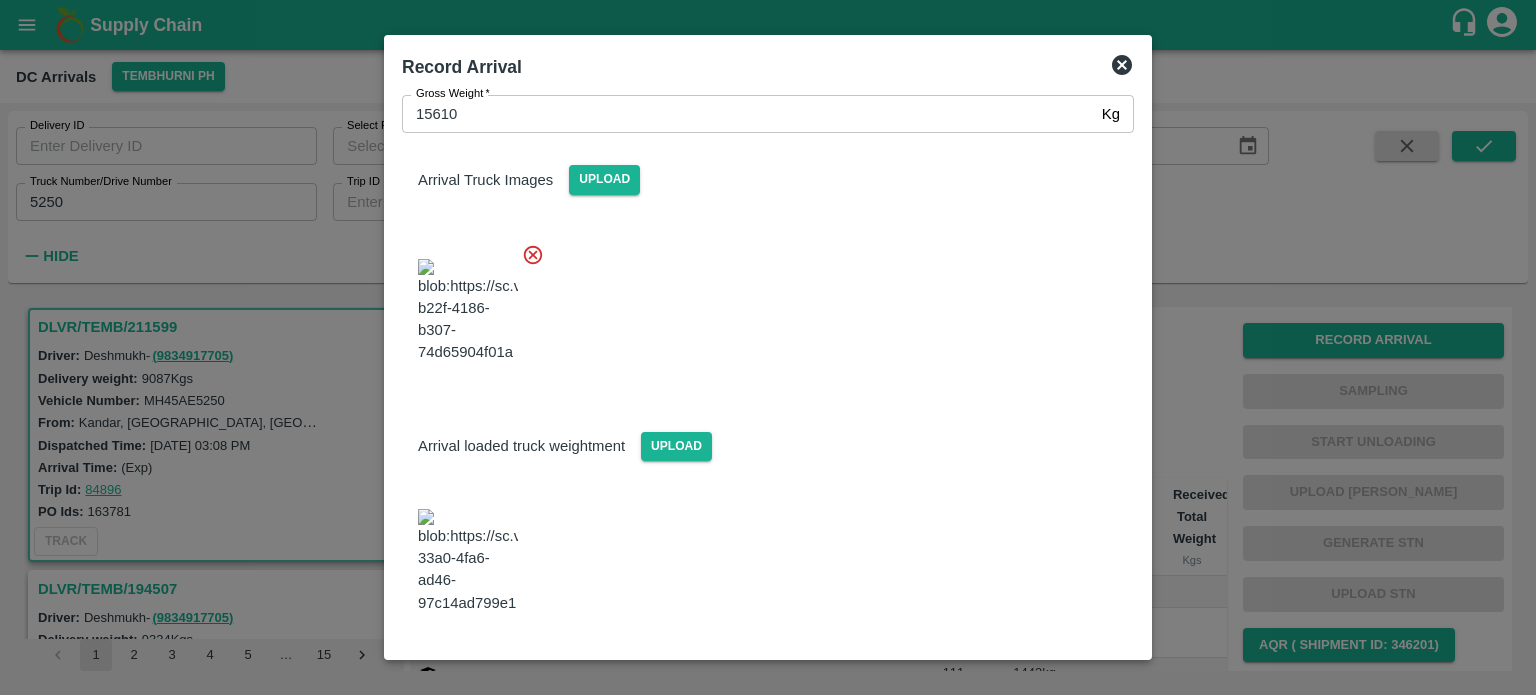 click at bounding box center [760, 305] 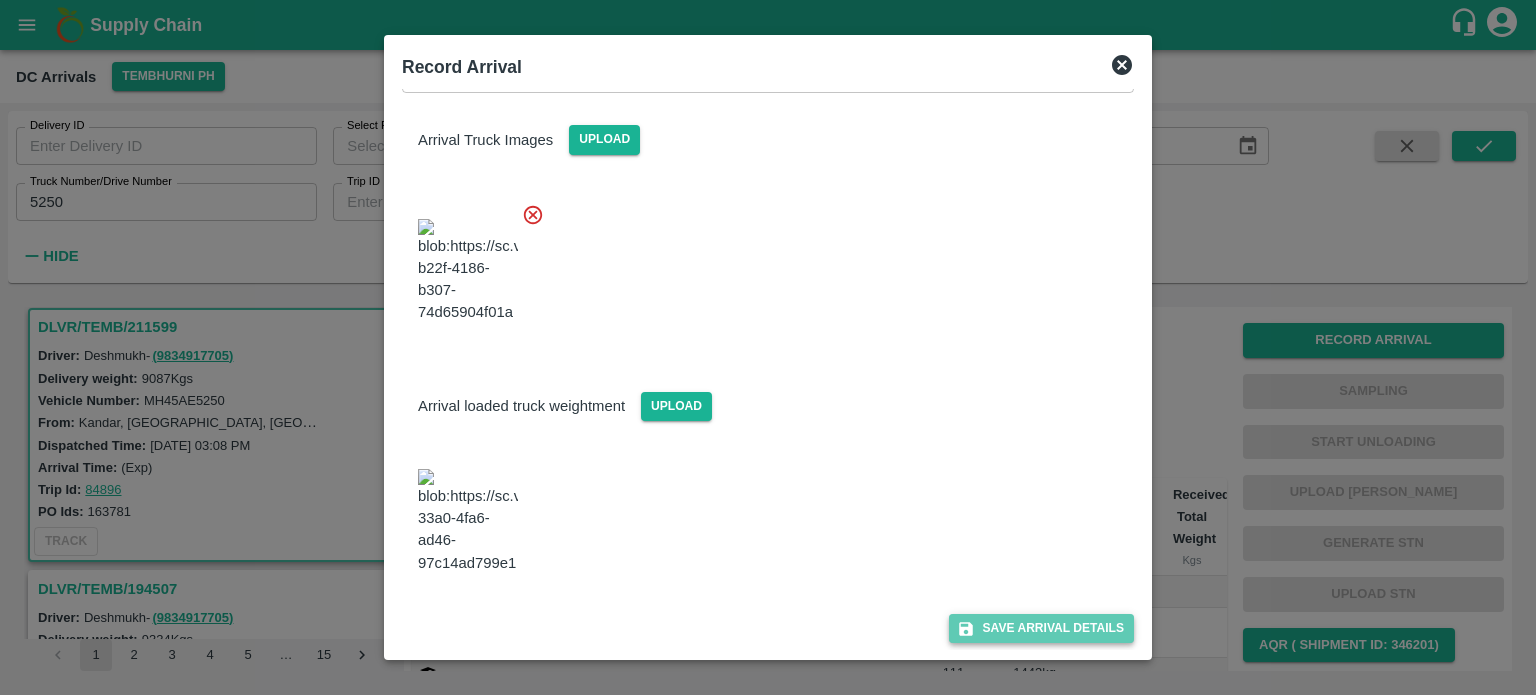 click on "Save Arrival Details" at bounding box center (1041, 628) 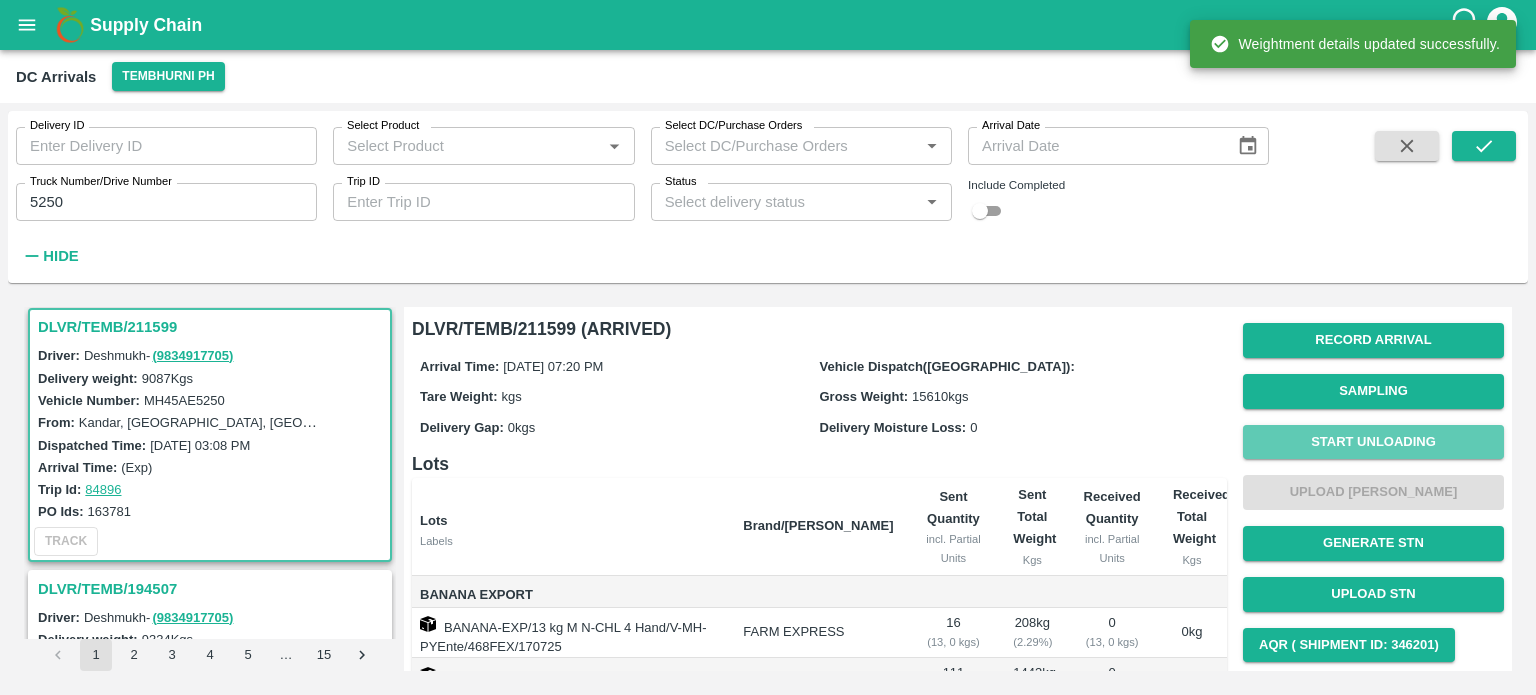 click on "Start Unloading" at bounding box center [1373, 442] 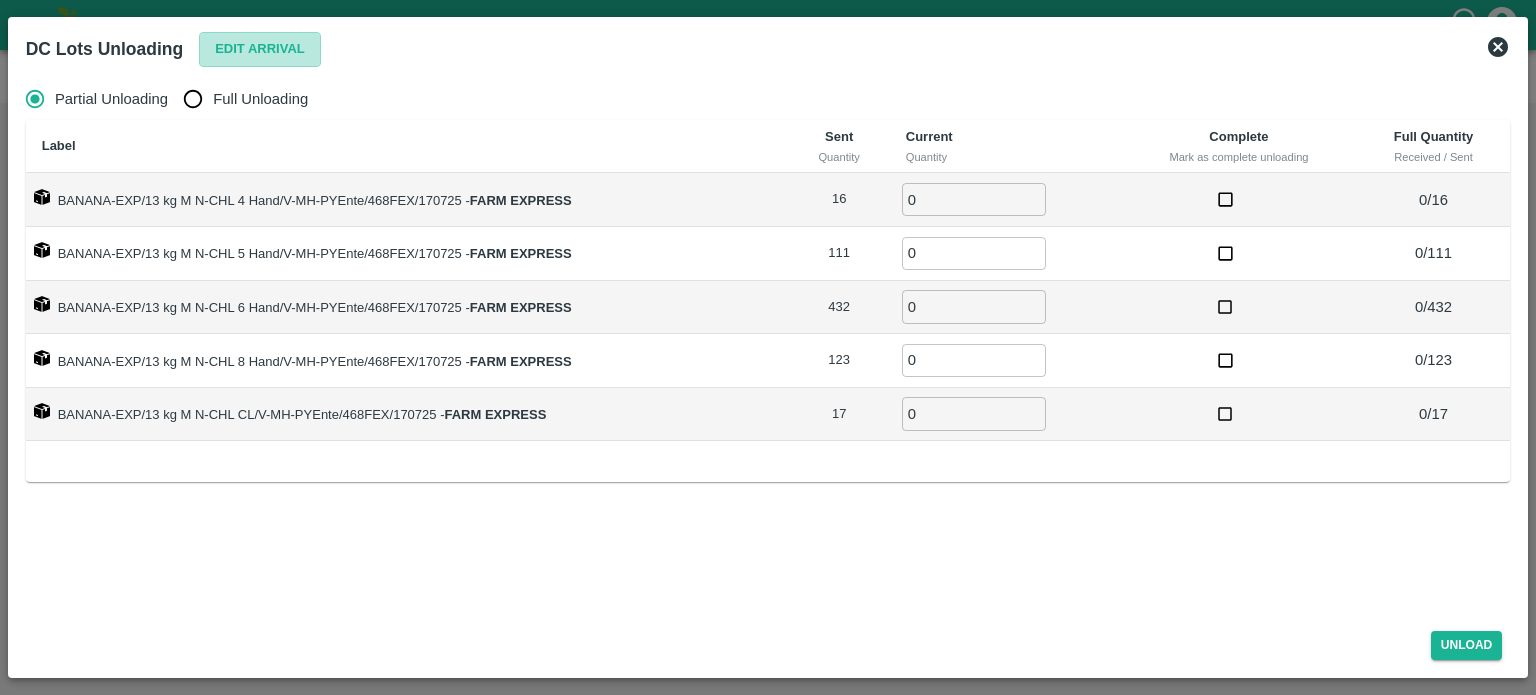click on "Edit Arrival" at bounding box center [260, 49] 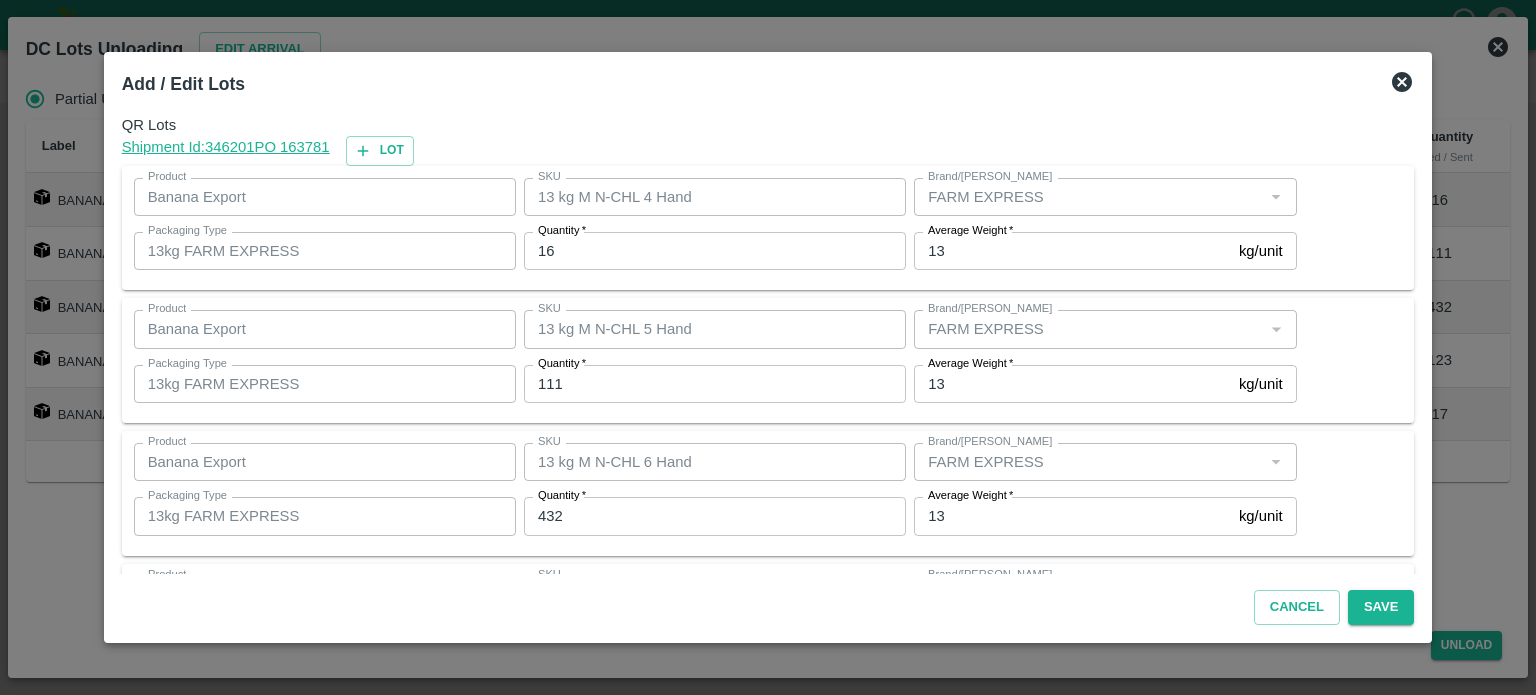 click on "16" at bounding box center [715, 251] 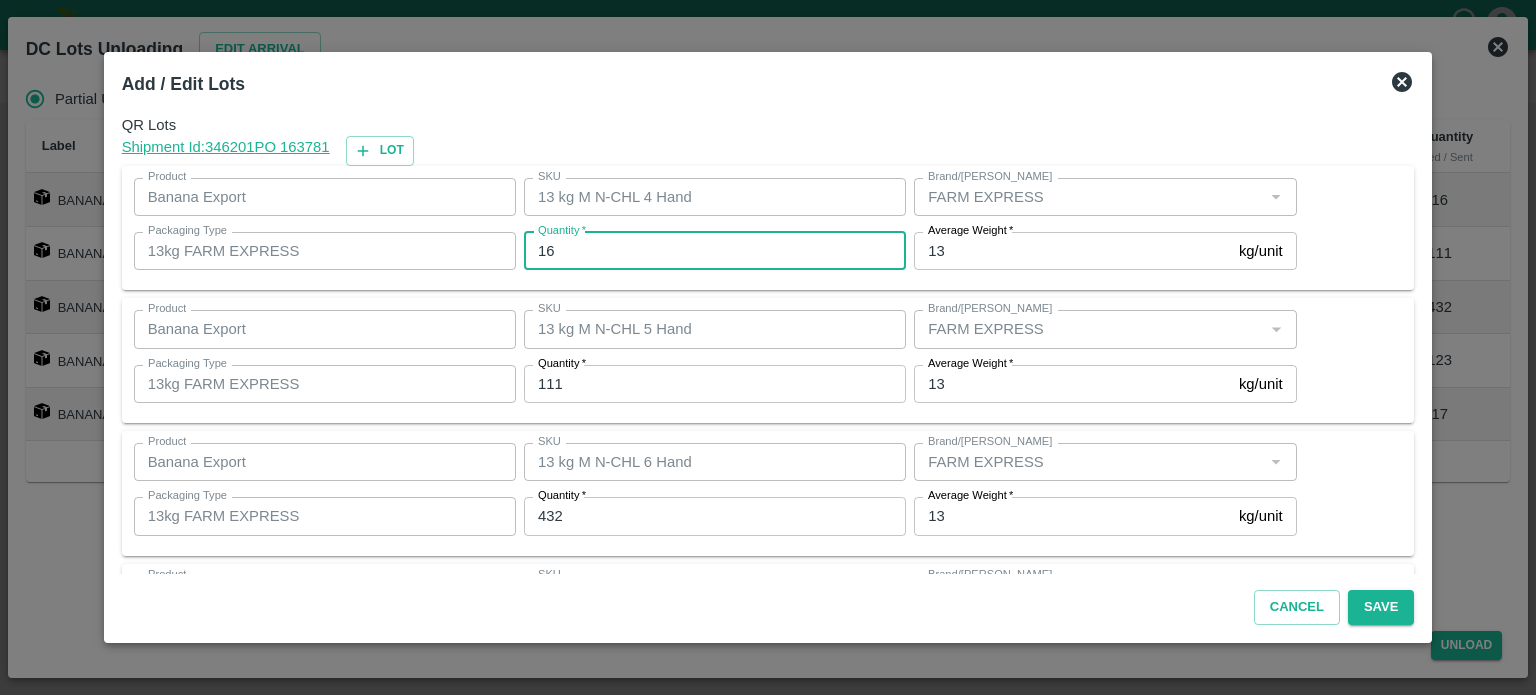 click on "16" at bounding box center [715, 251] 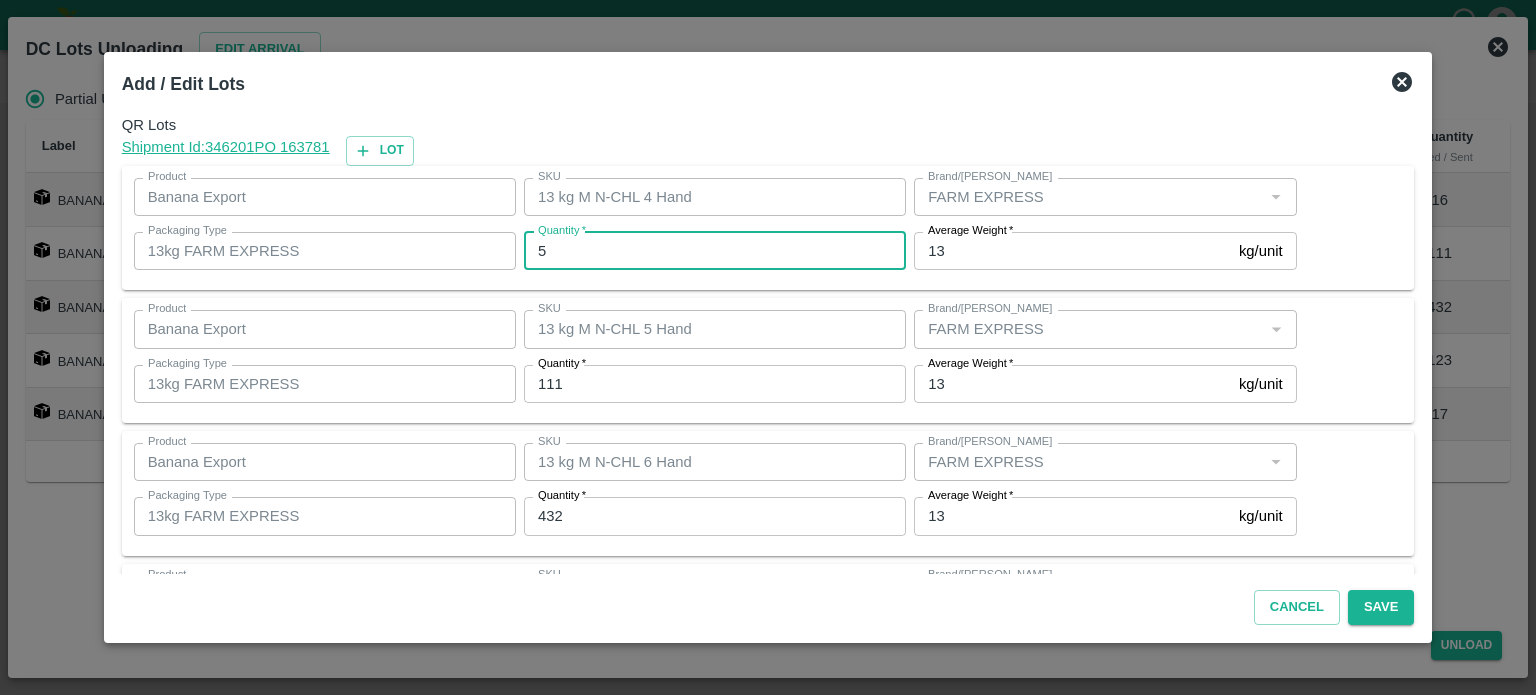 type on "5" 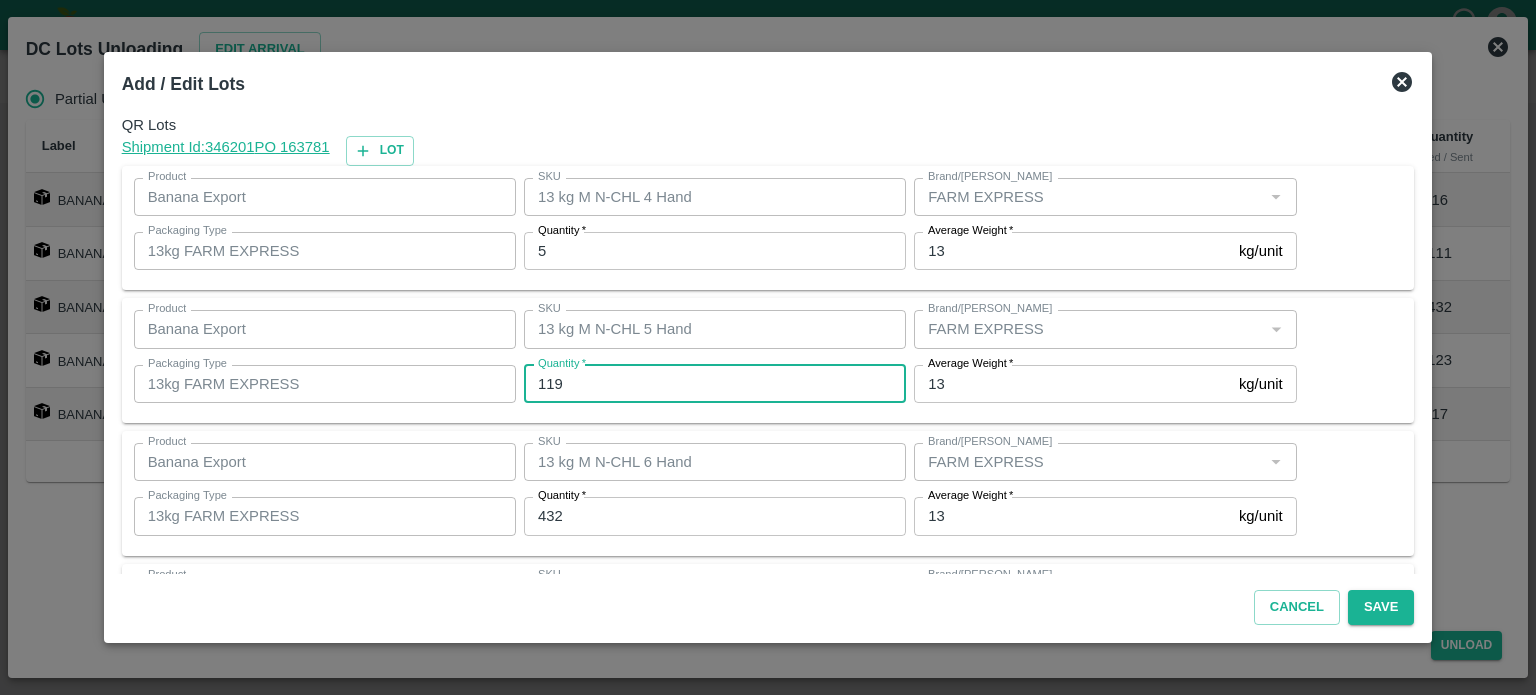 type on "119" 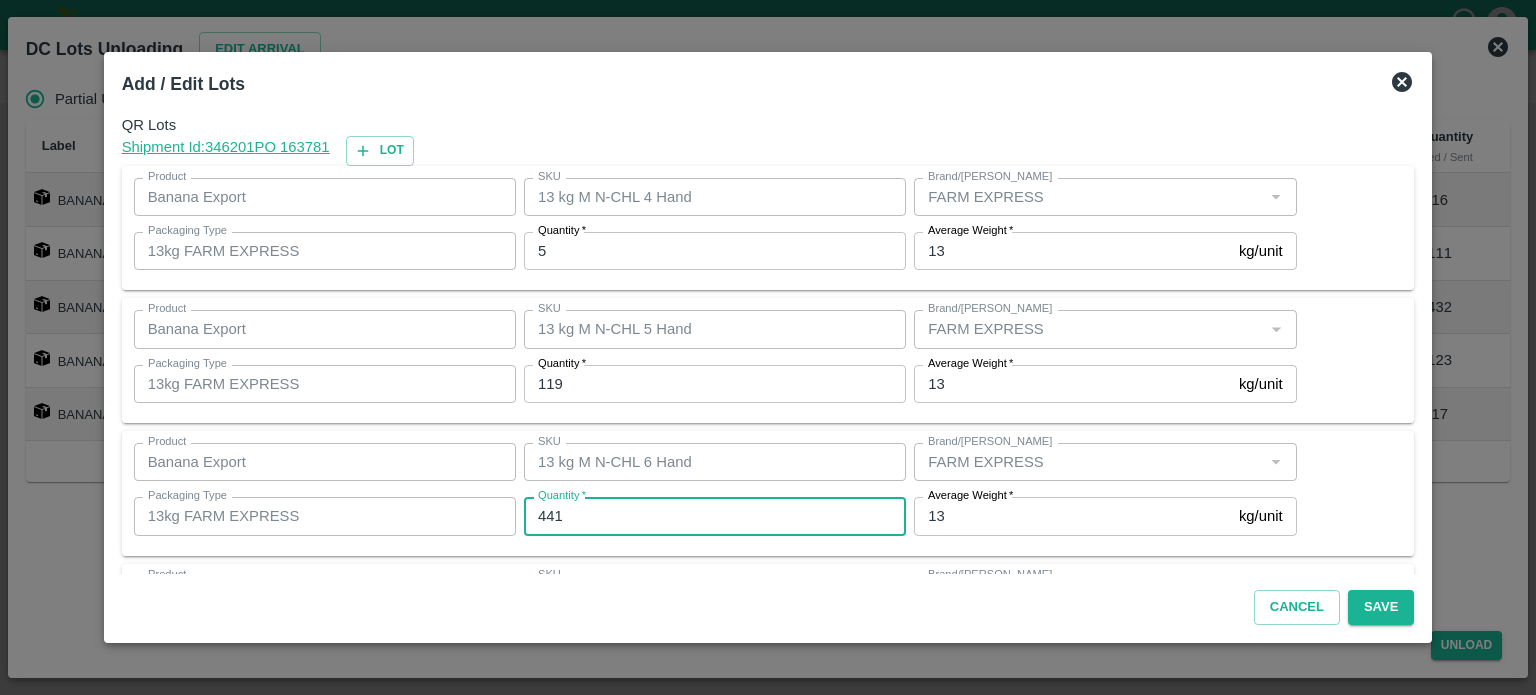 type on "441" 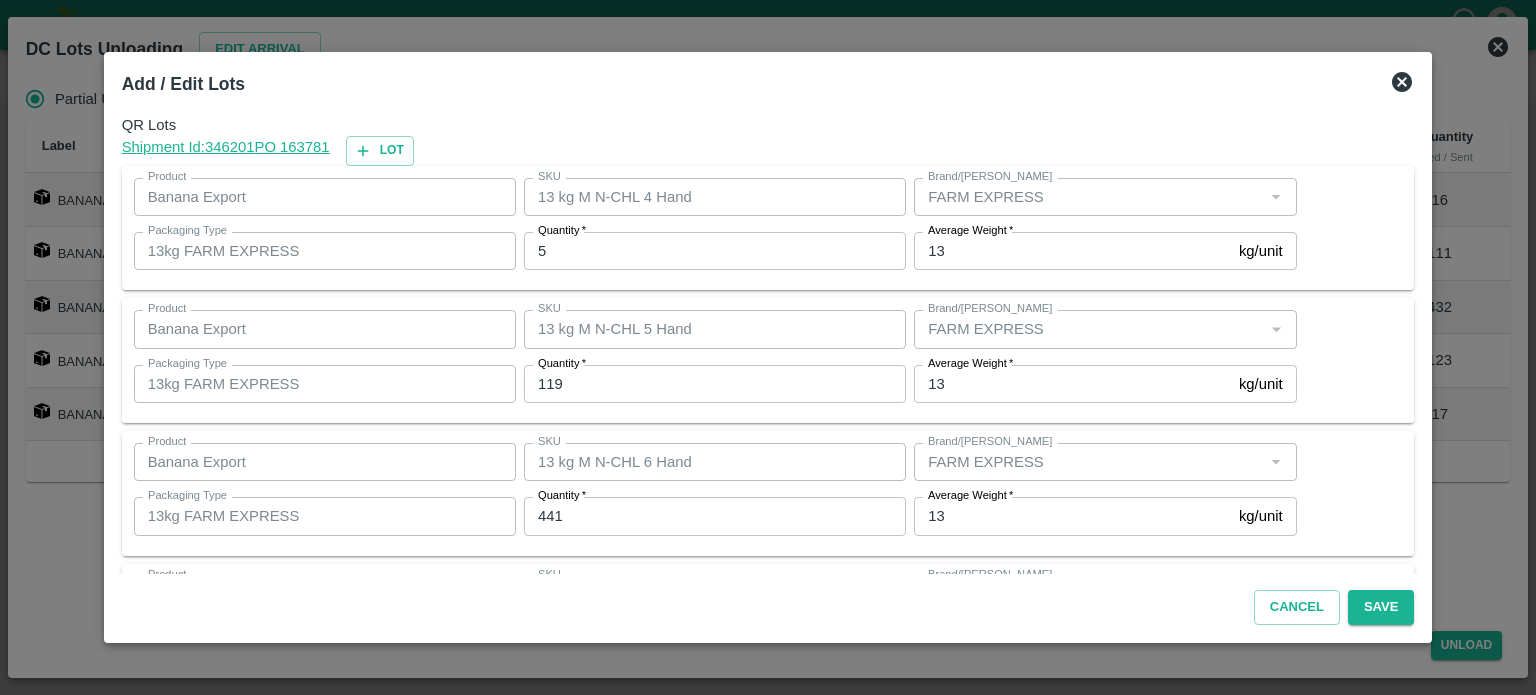 scroll, scrollTop: 262, scrollLeft: 0, axis: vertical 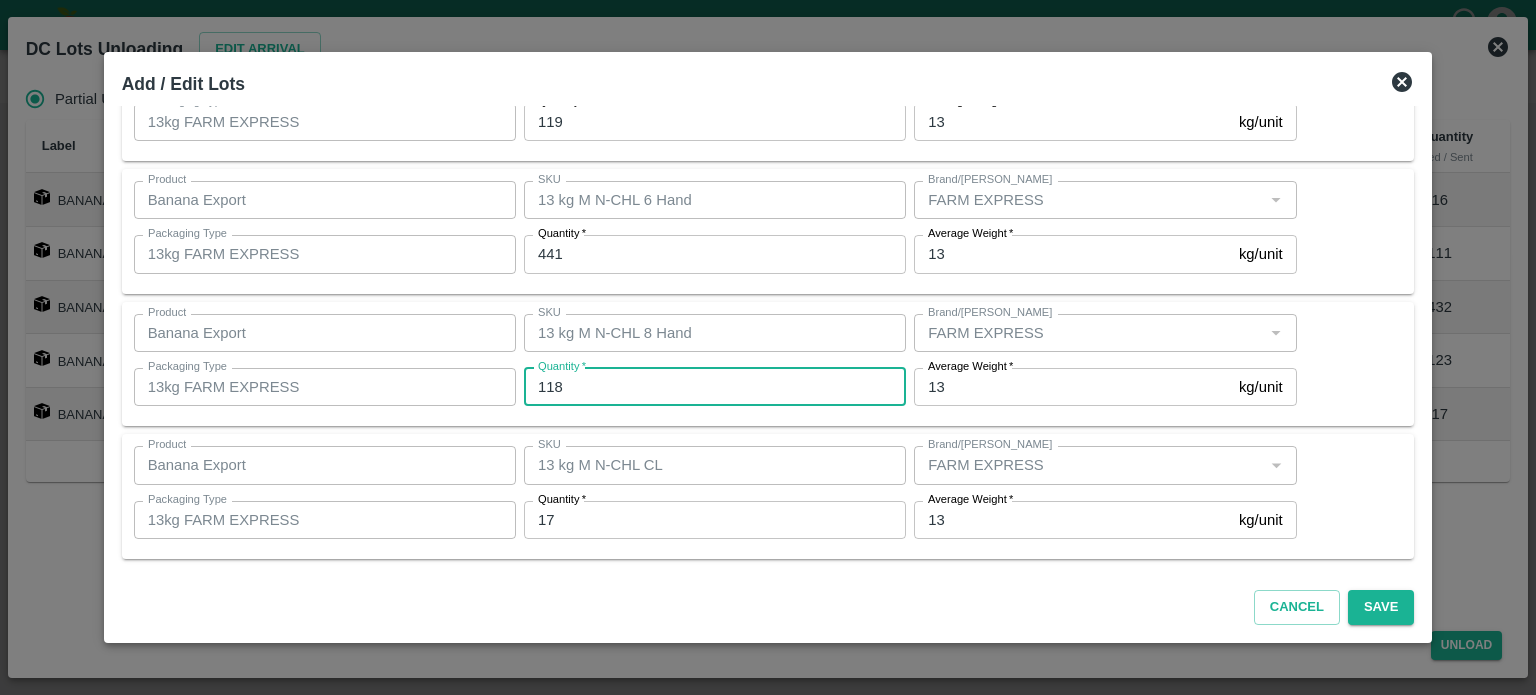 type on "118" 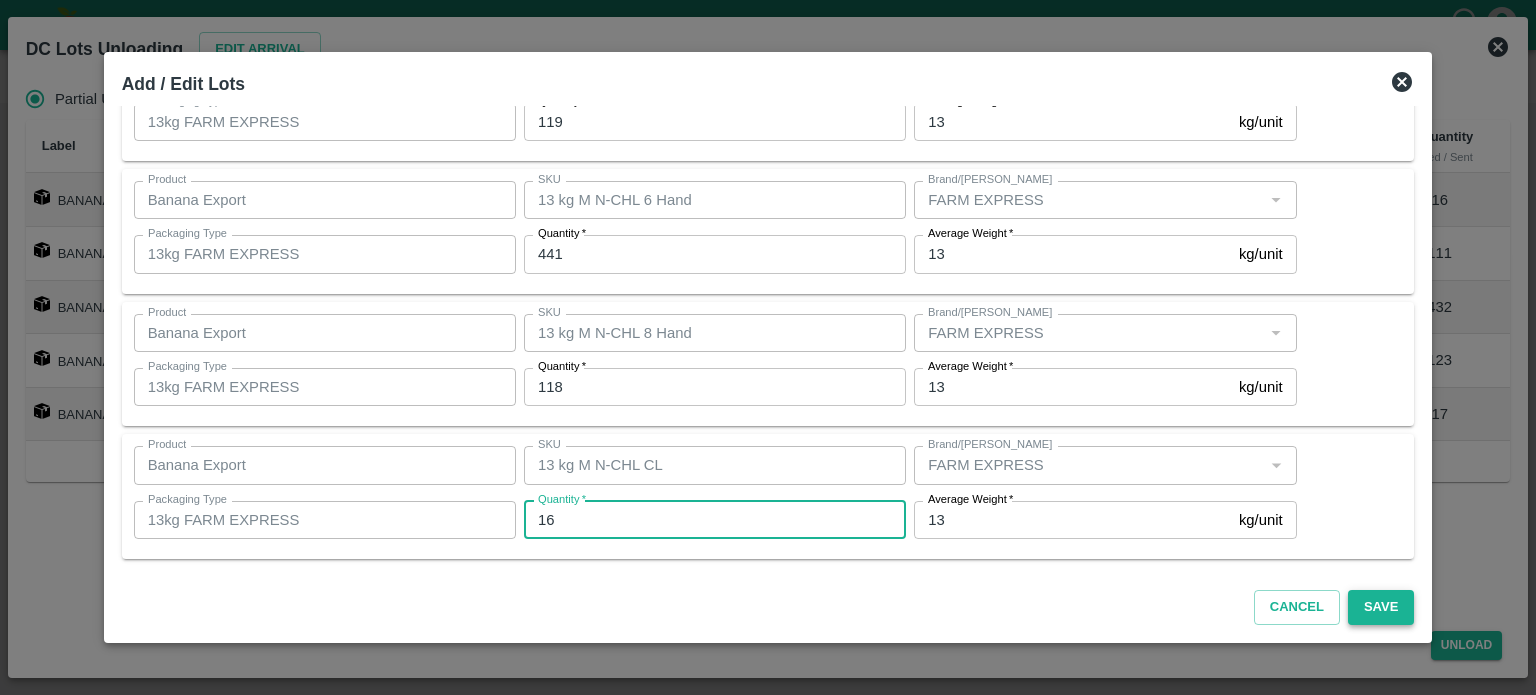 type on "16" 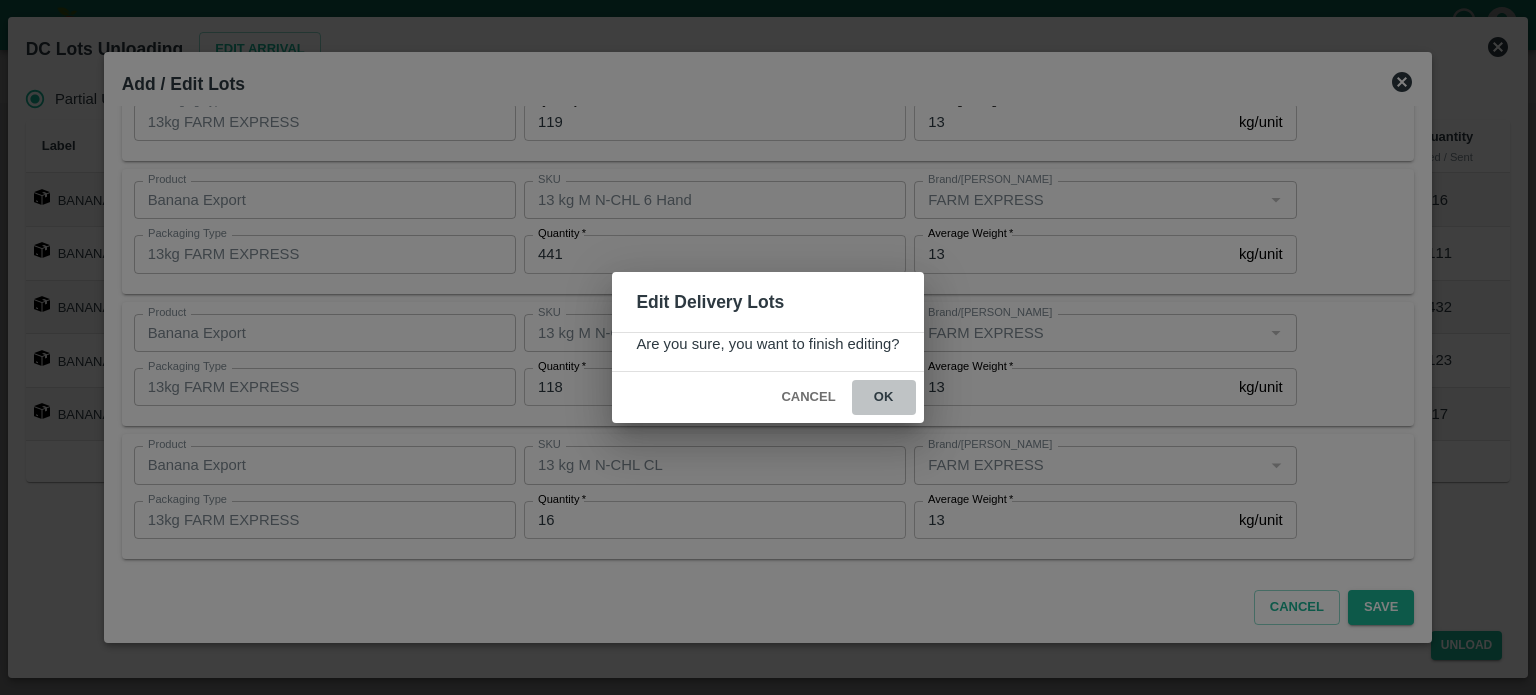 click on "ok" at bounding box center [884, 397] 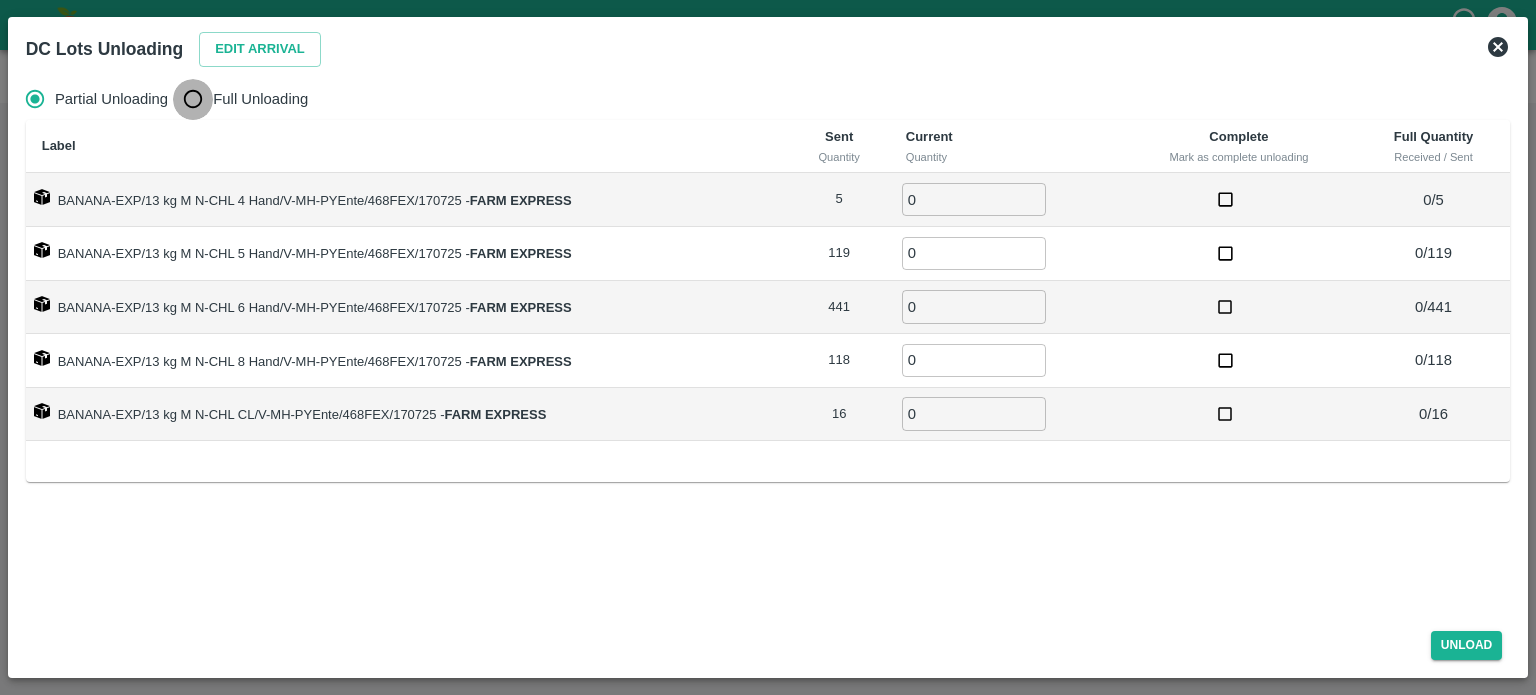 click on "Full Unloading" at bounding box center (193, 99) 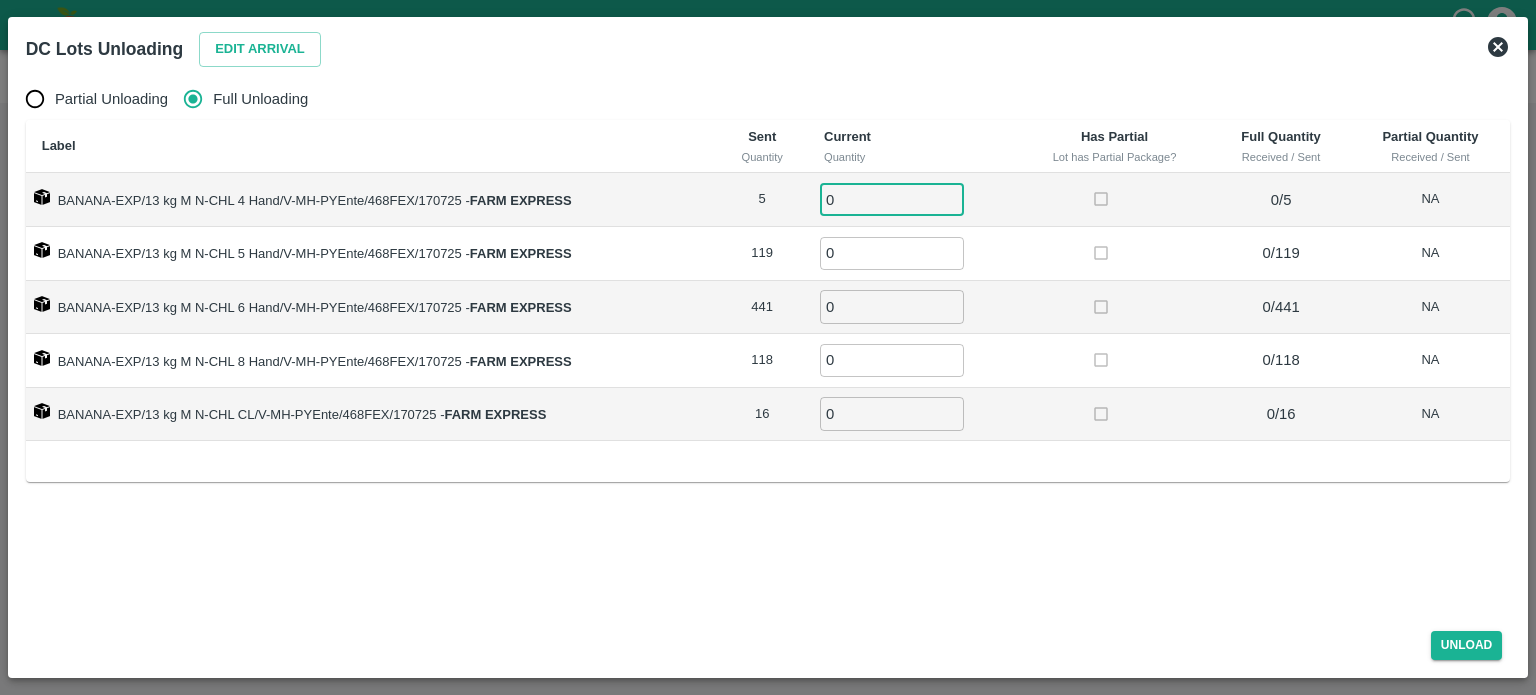 click on "0" at bounding box center (892, 199) 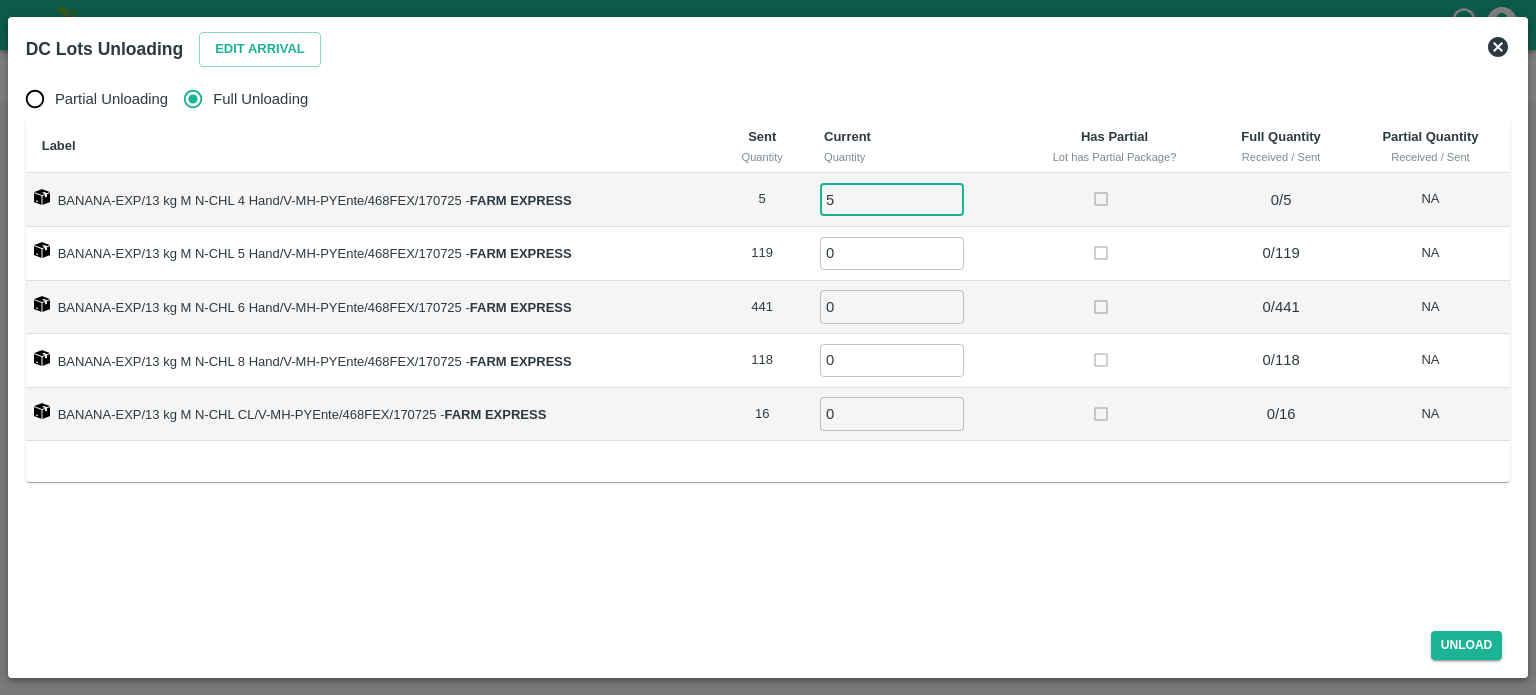 type on "5" 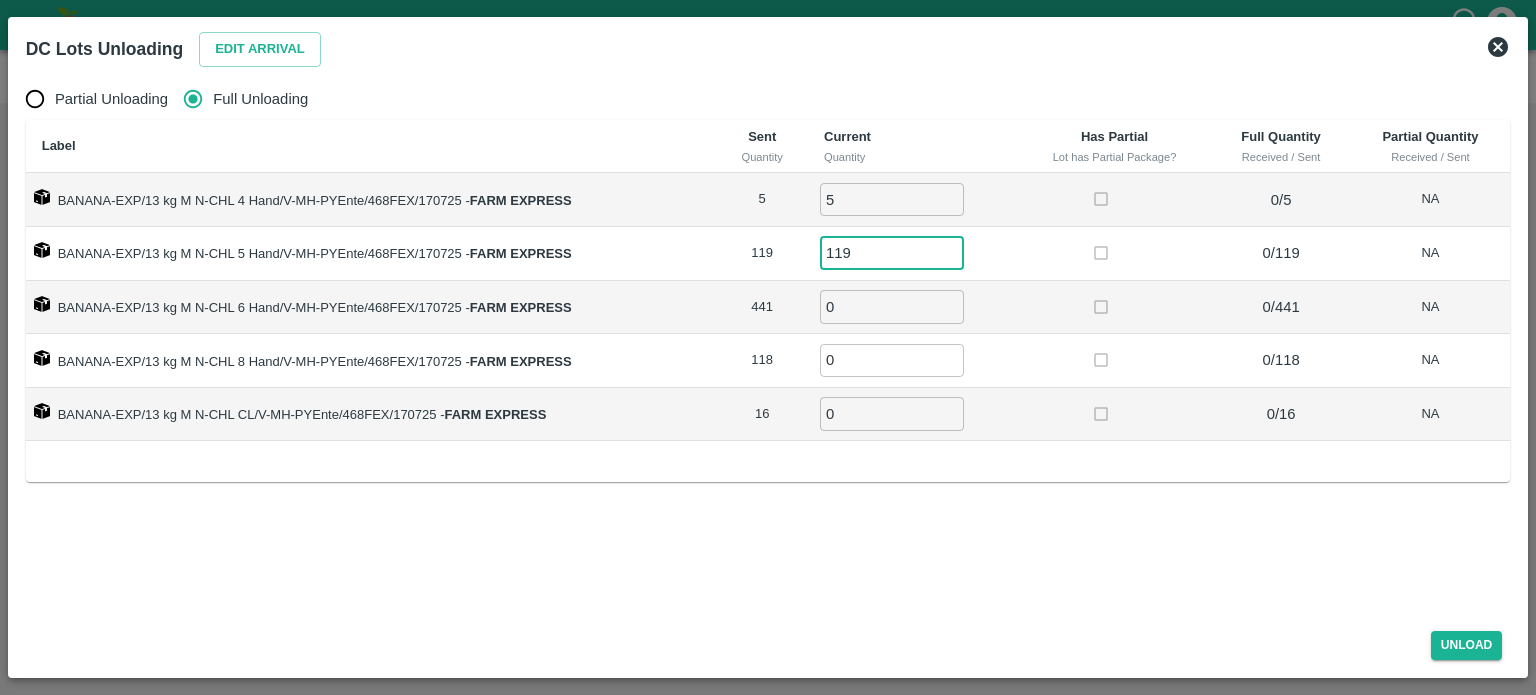 type on "119" 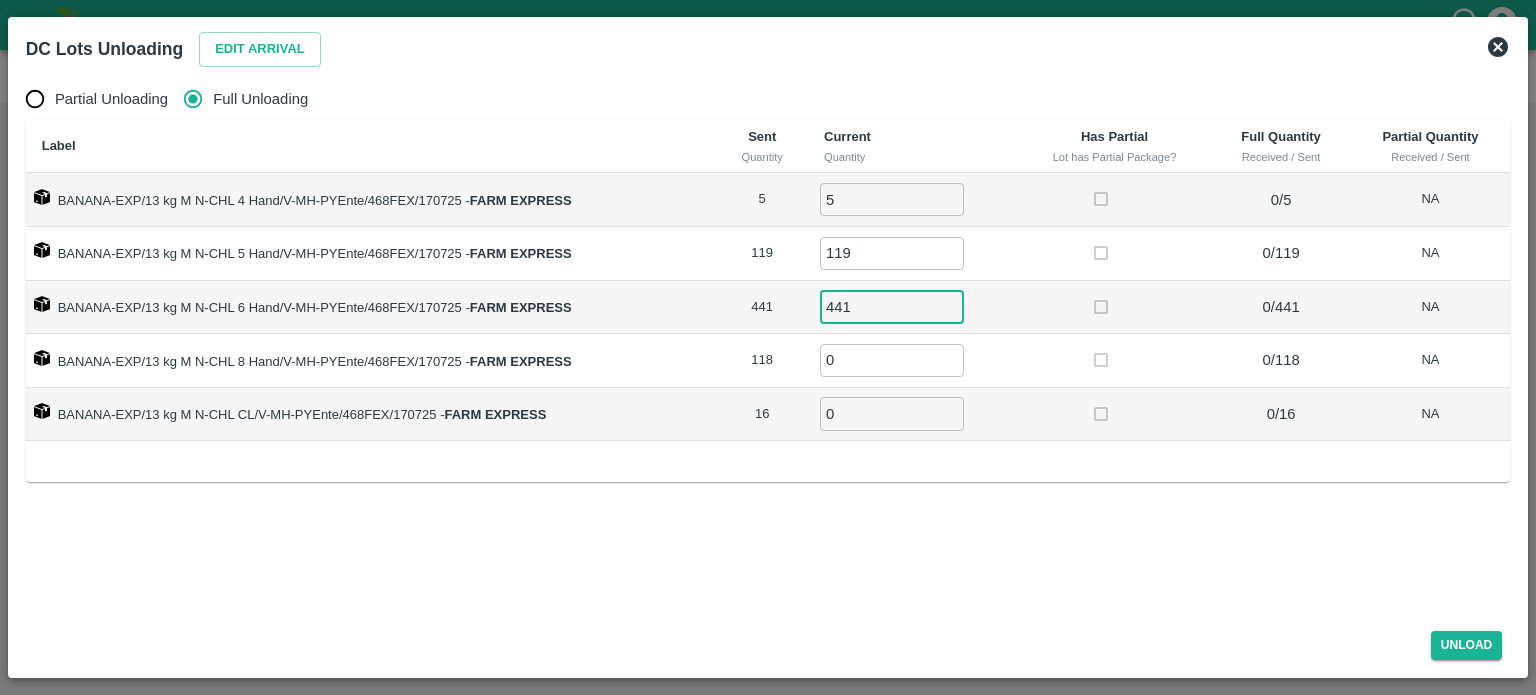 type on "441" 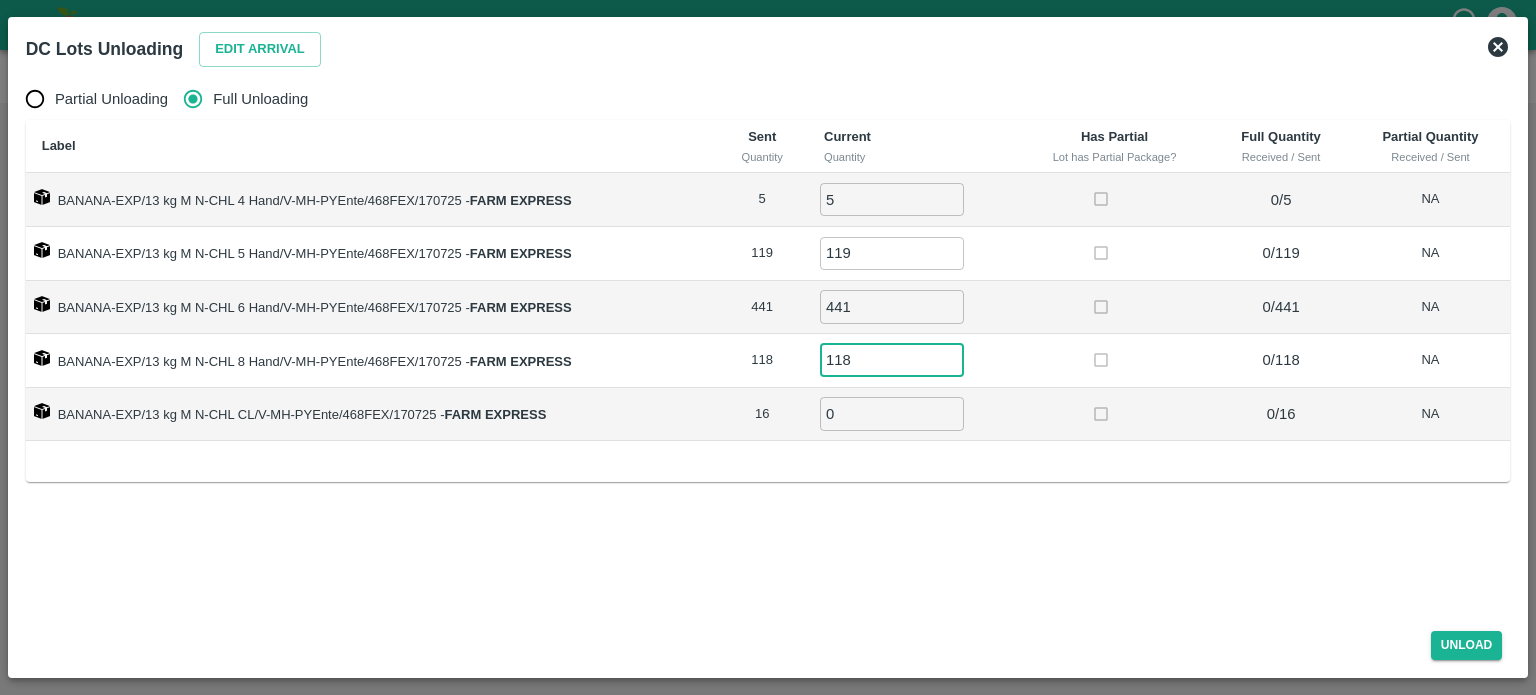 type on "118" 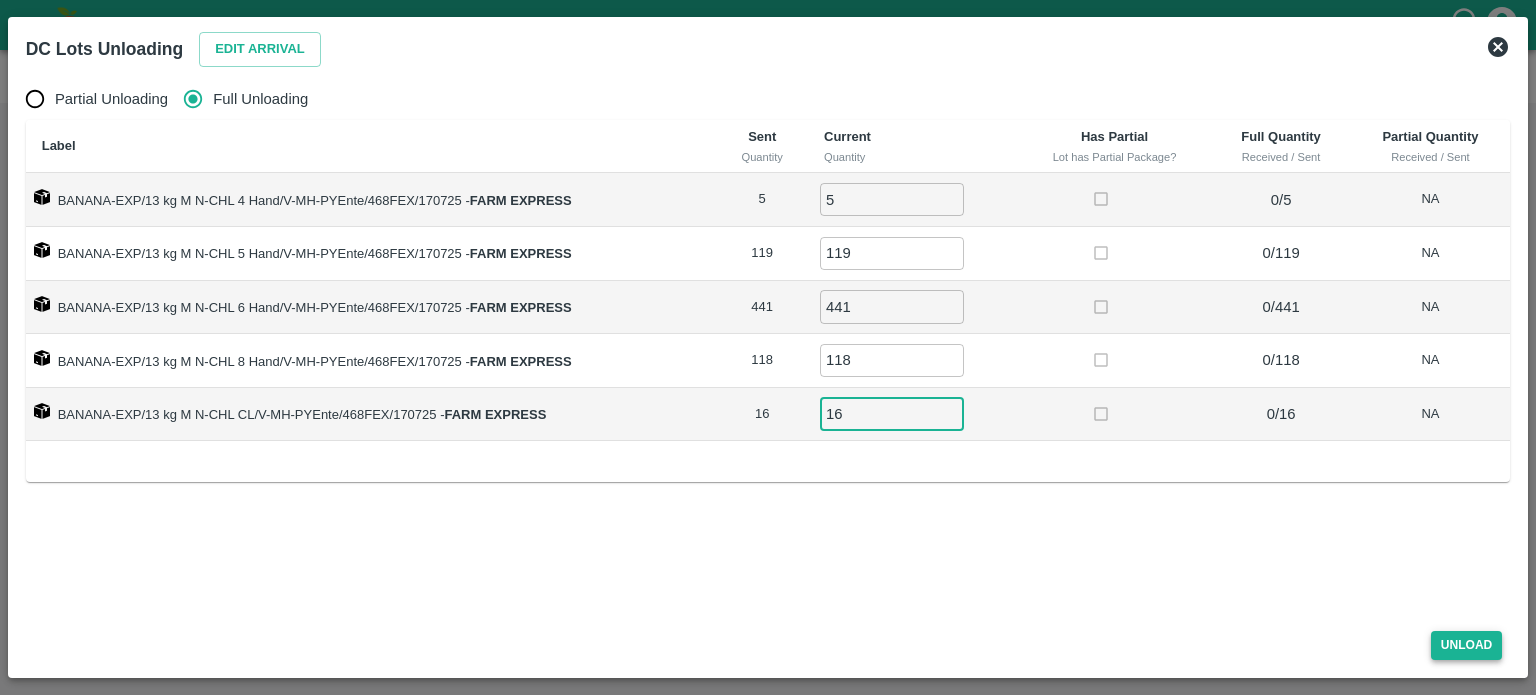 type on "16" 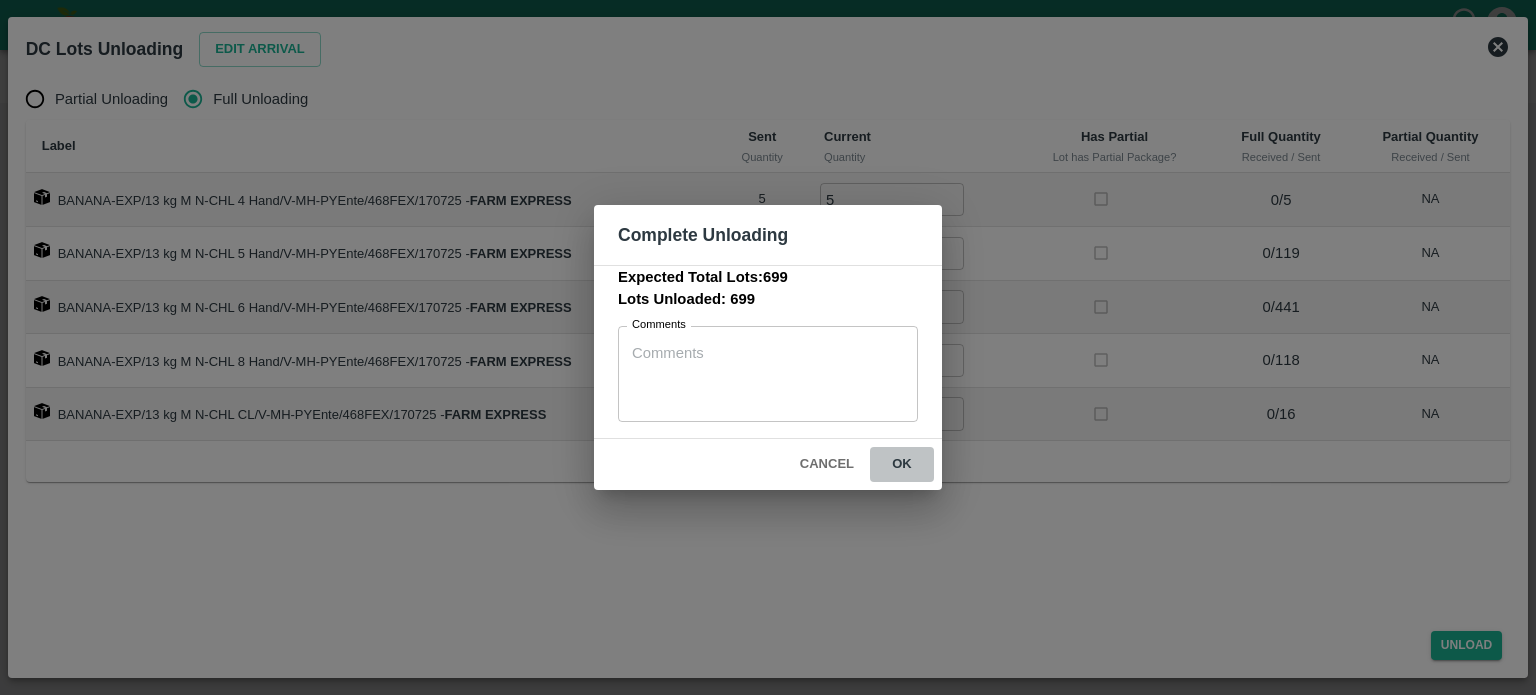 click on "ok" at bounding box center (902, 464) 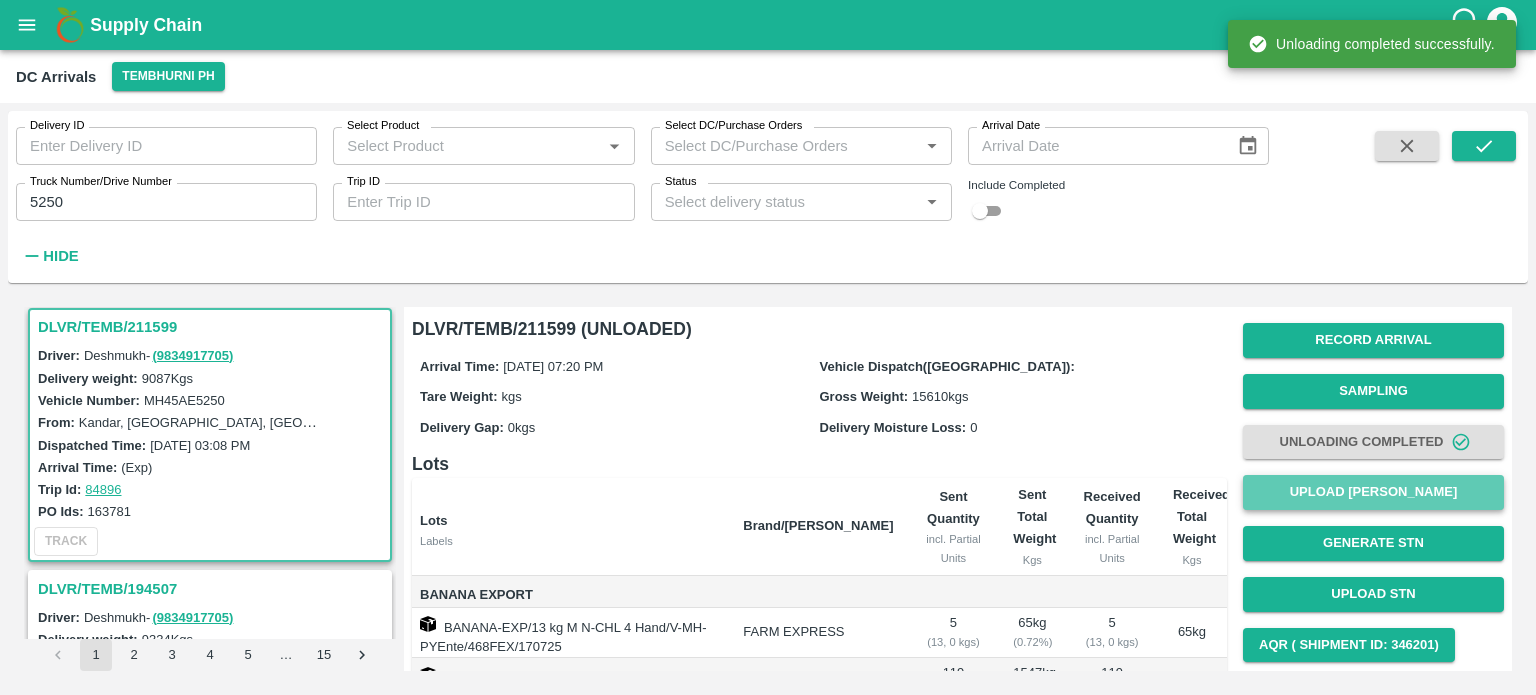 click on "Upload [PERSON_NAME]" at bounding box center (1373, 492) 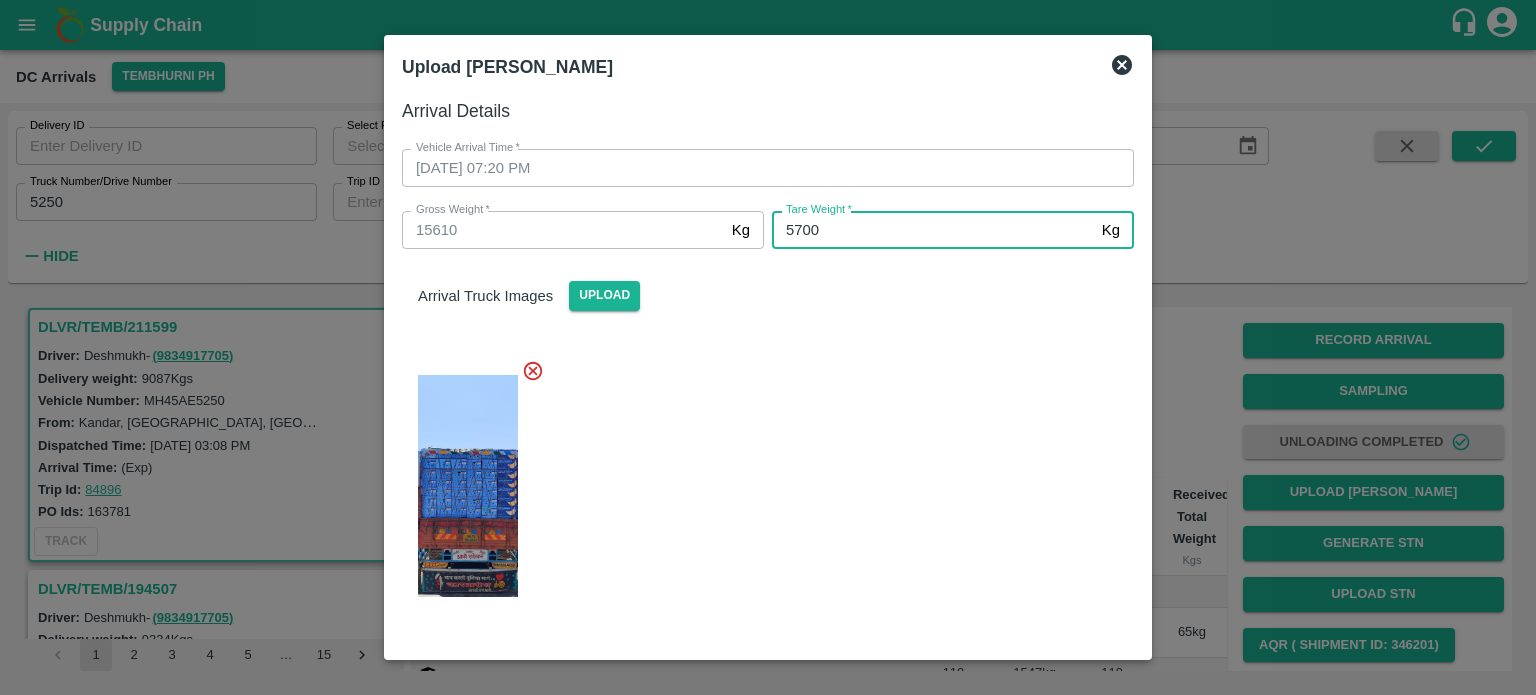 type on "5700" 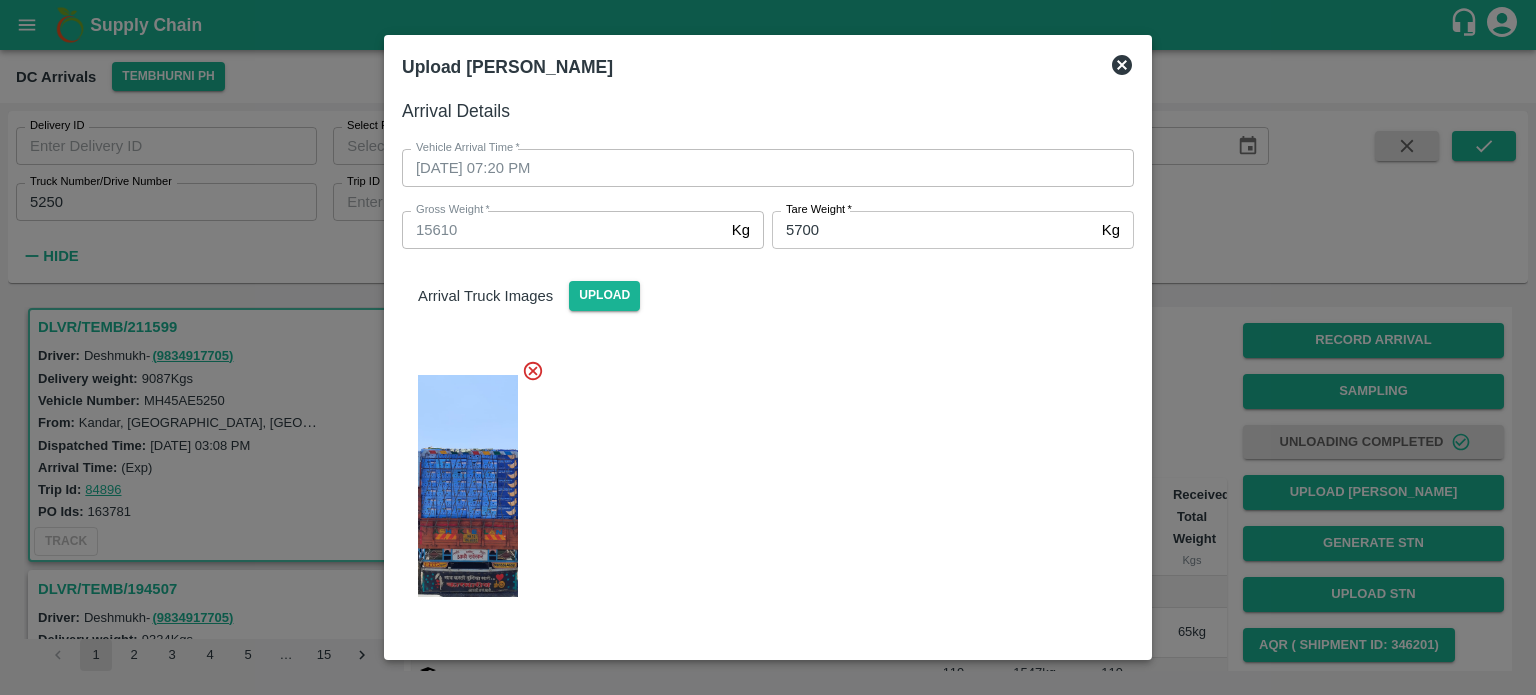 click at bounding box center [760, 480] 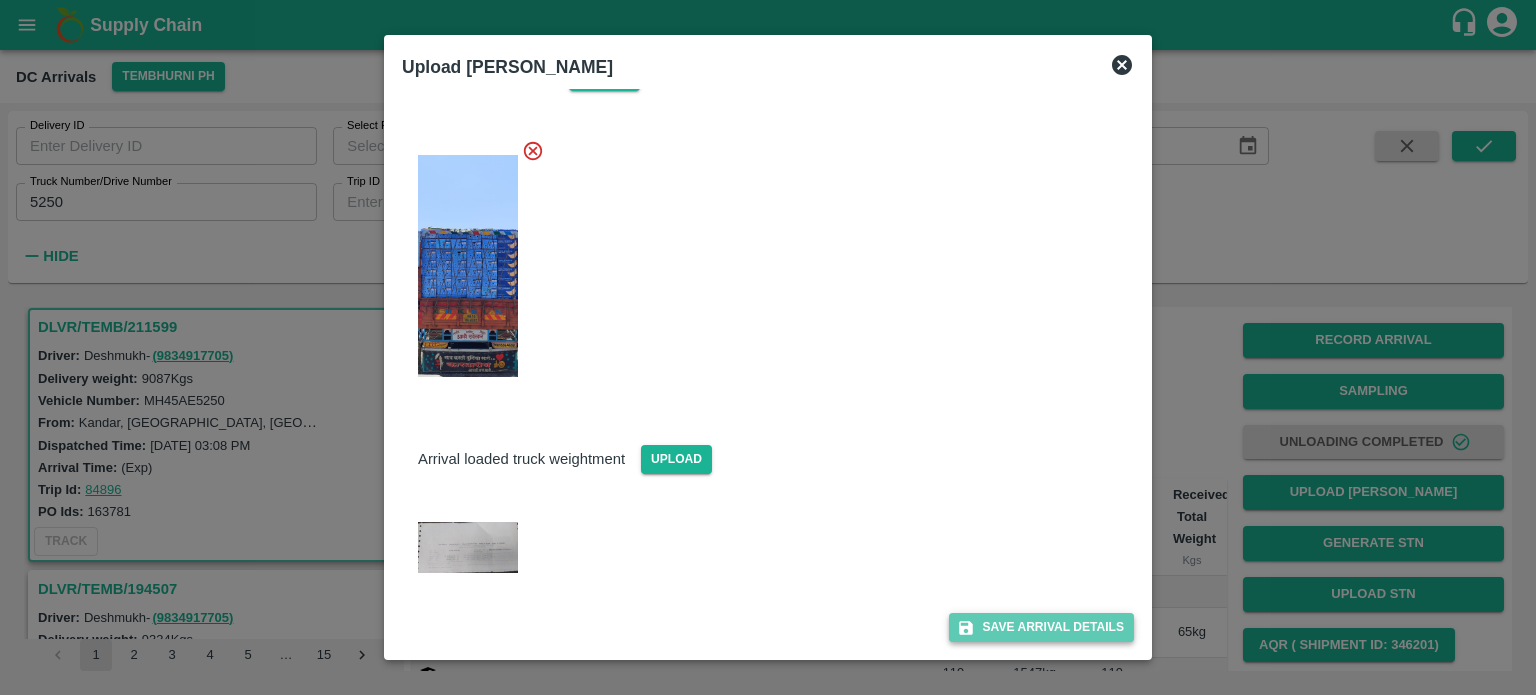 click on "Save Arrival Details" at bounding box center (1041, 627) 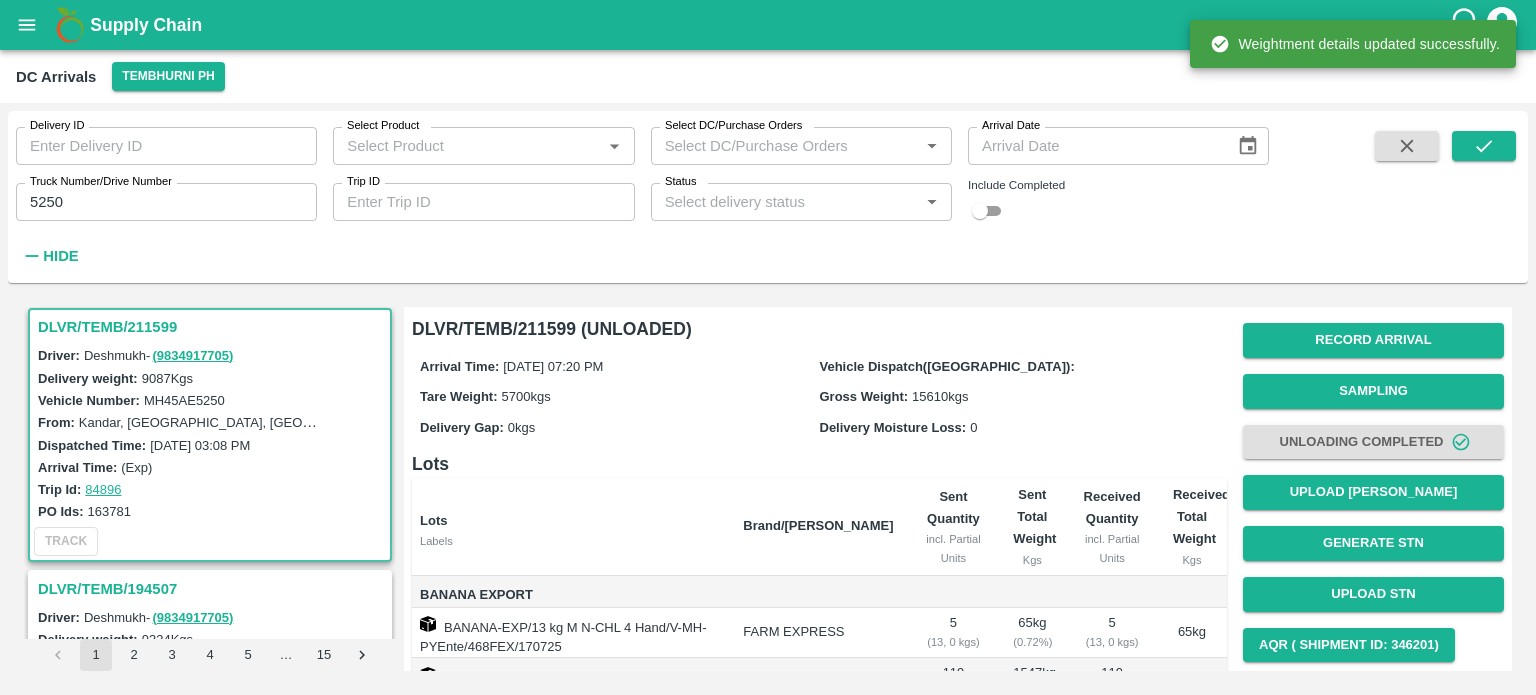 scroll, scrollTop: 224, scrollLeft: 0, axis: vertical 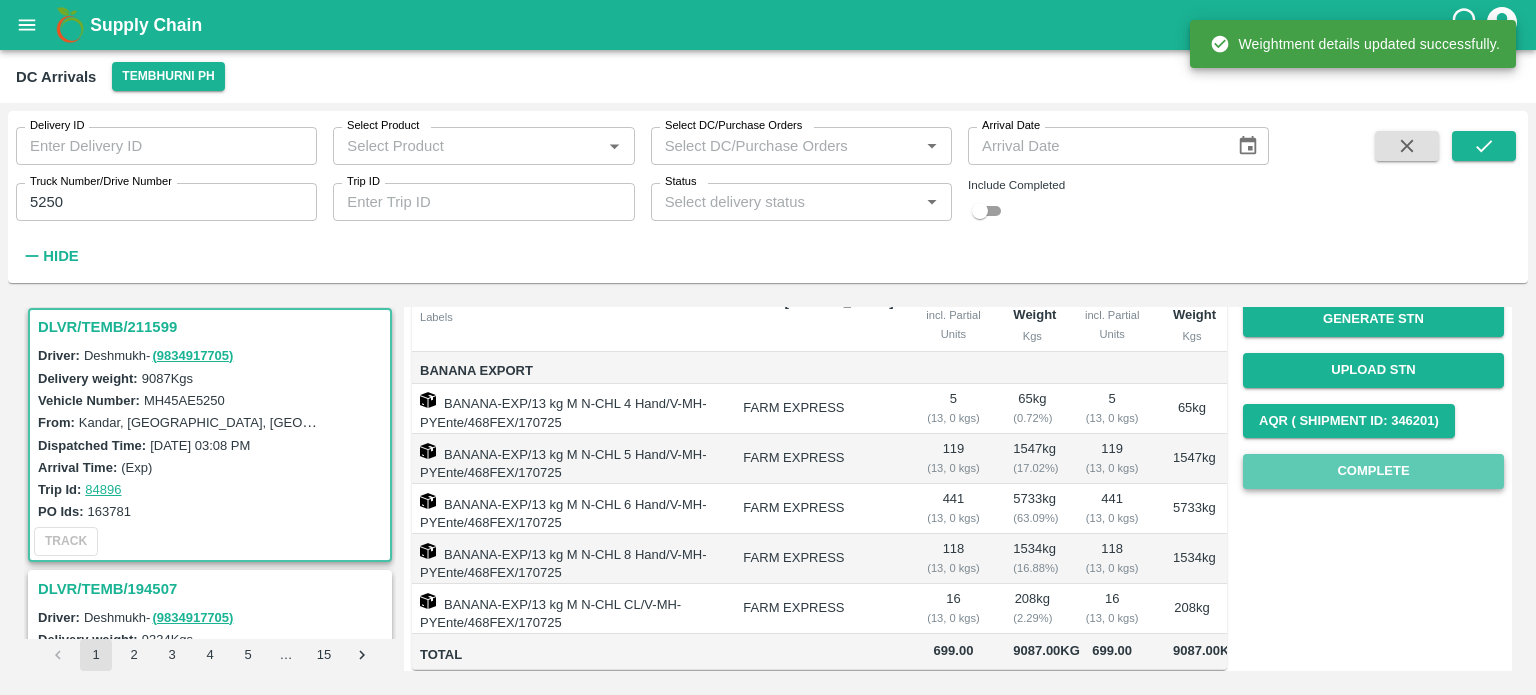 click on "Complete" at bounding box center (1373, 471) 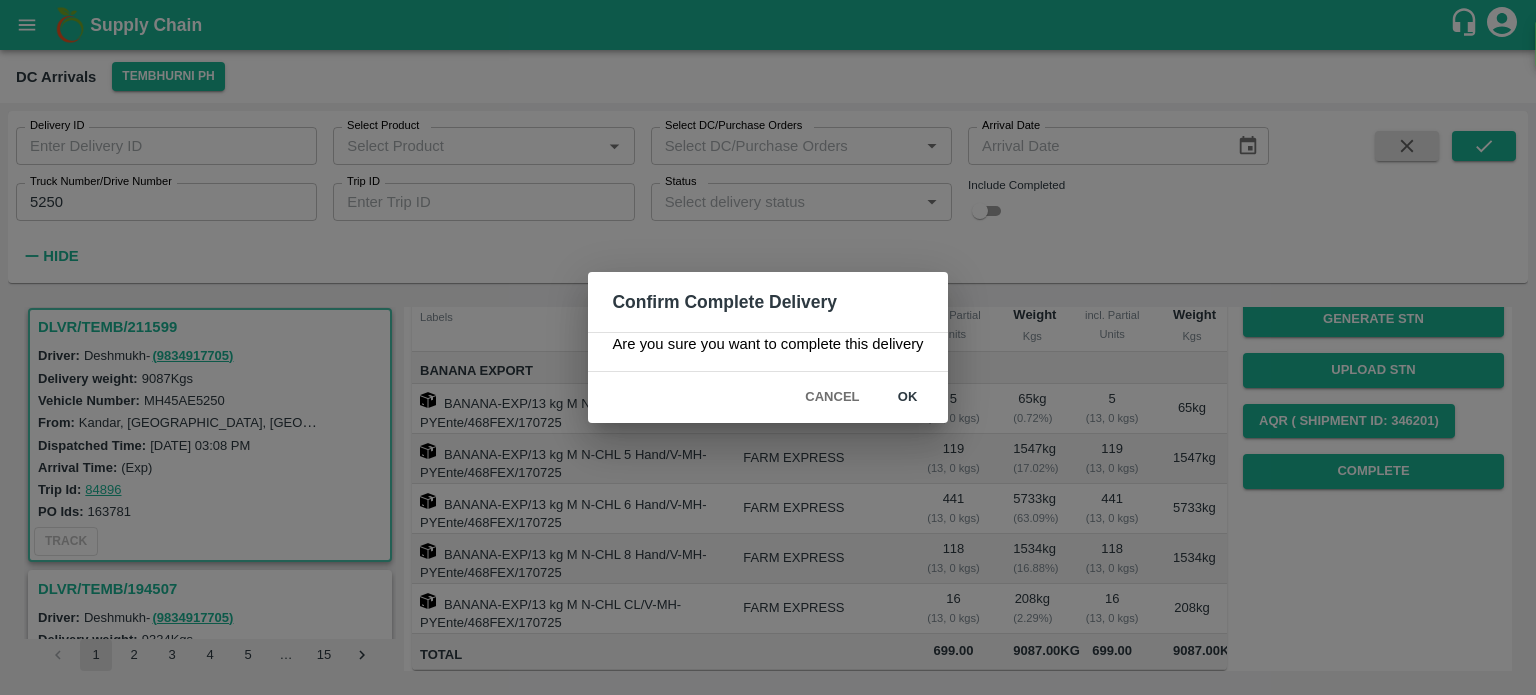 click on "ok" at bounding box center (908, 397) 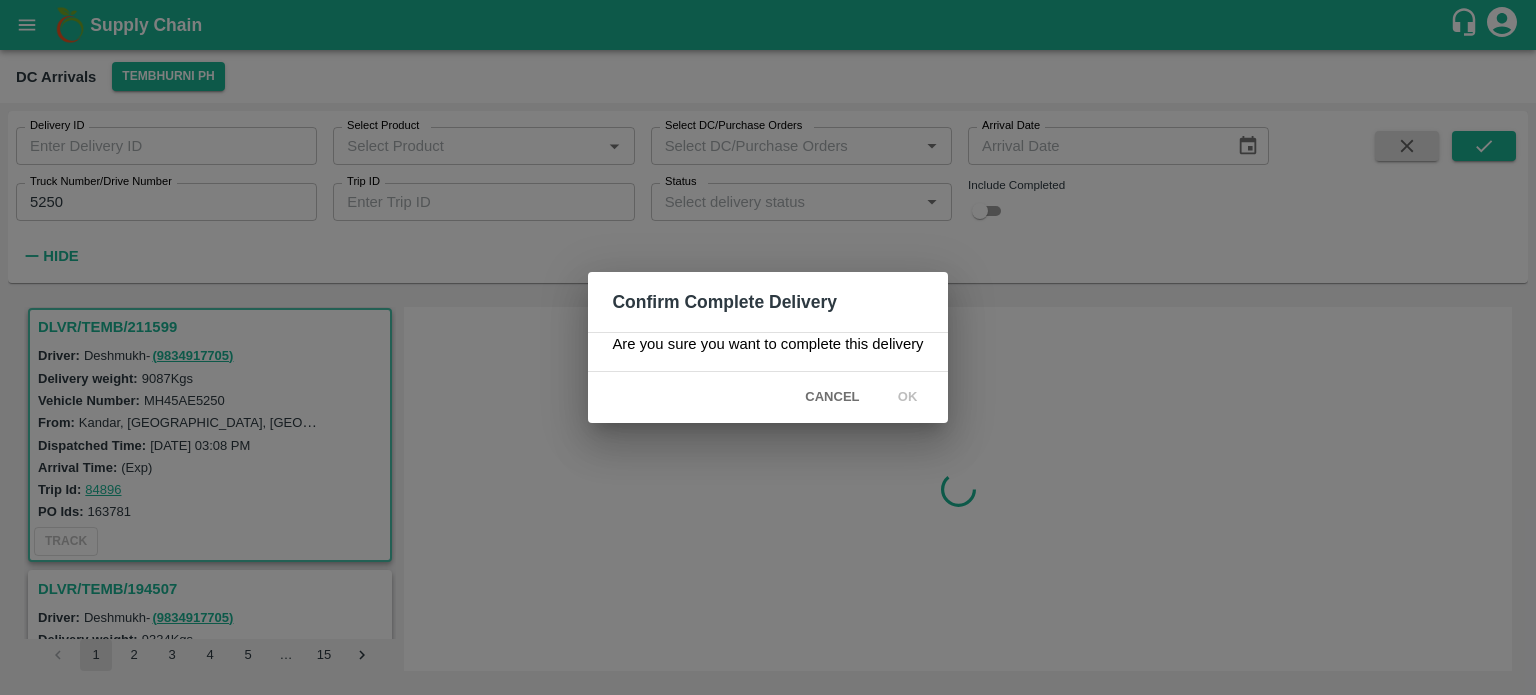 scroll, scrollTop: 0, scrollLeft: 0, axis: both 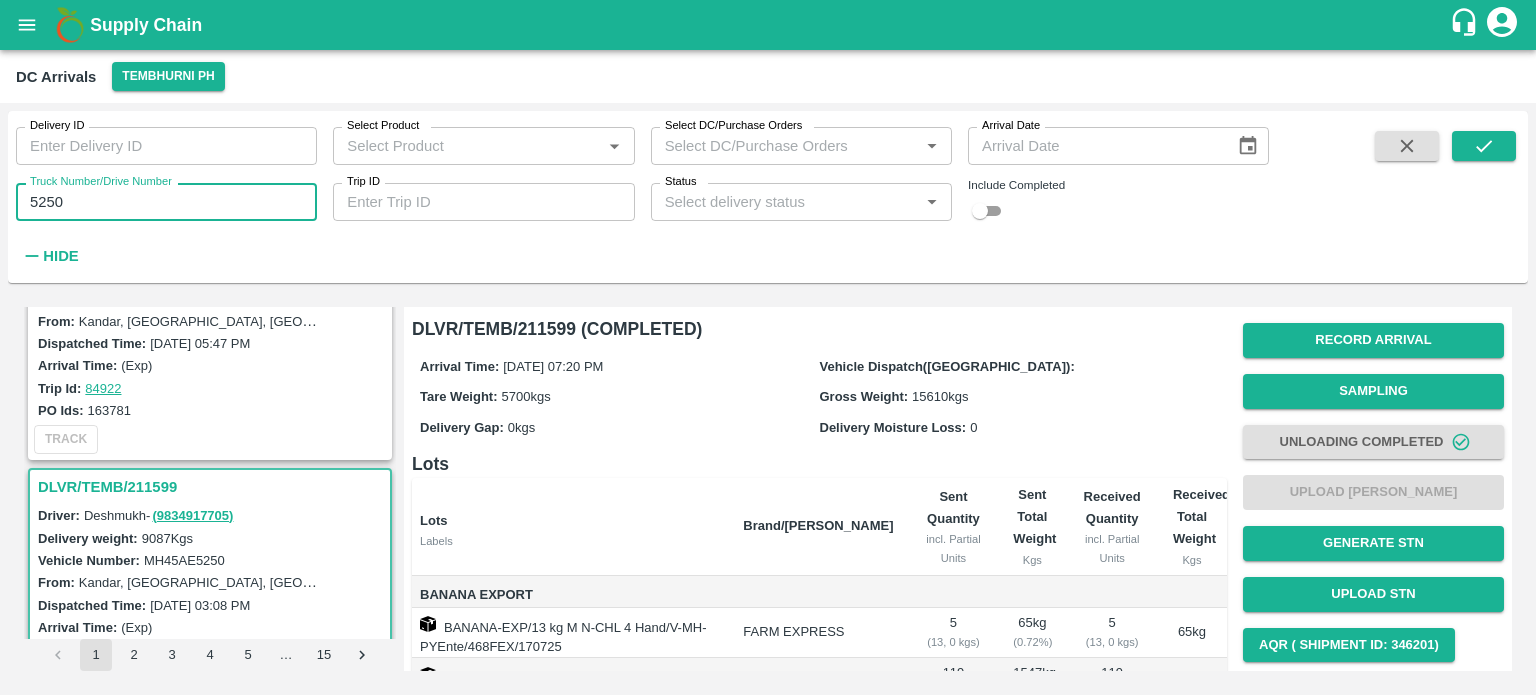 click on "5250" at bounding box center [166, 202] 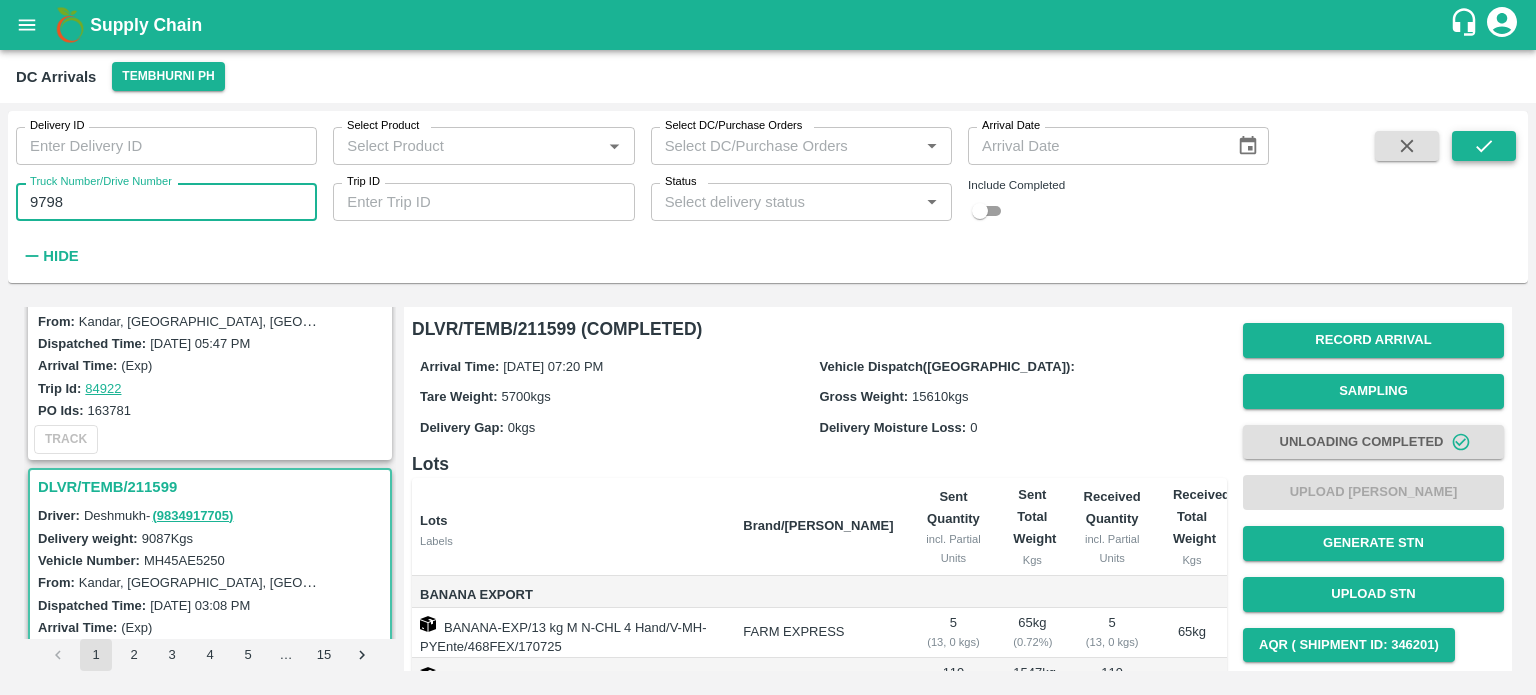 type on "9798" 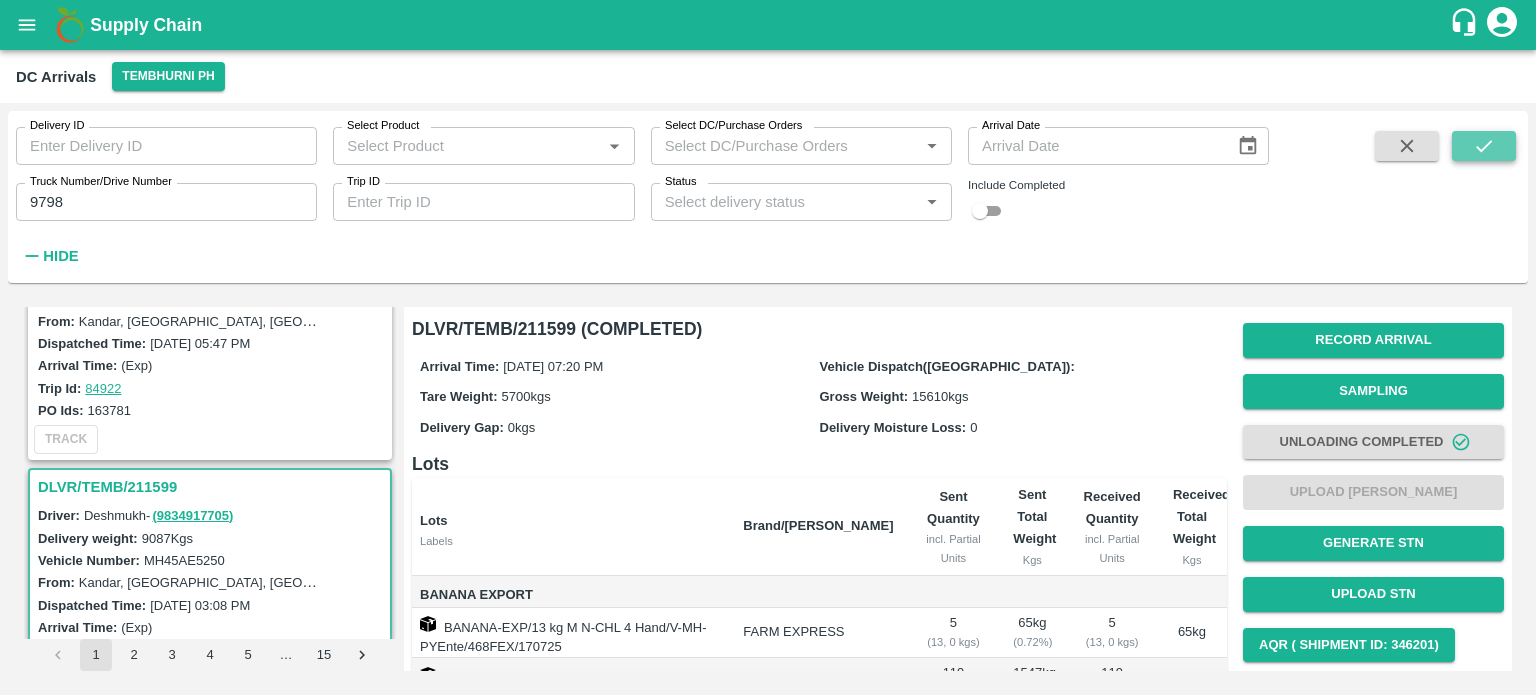 click 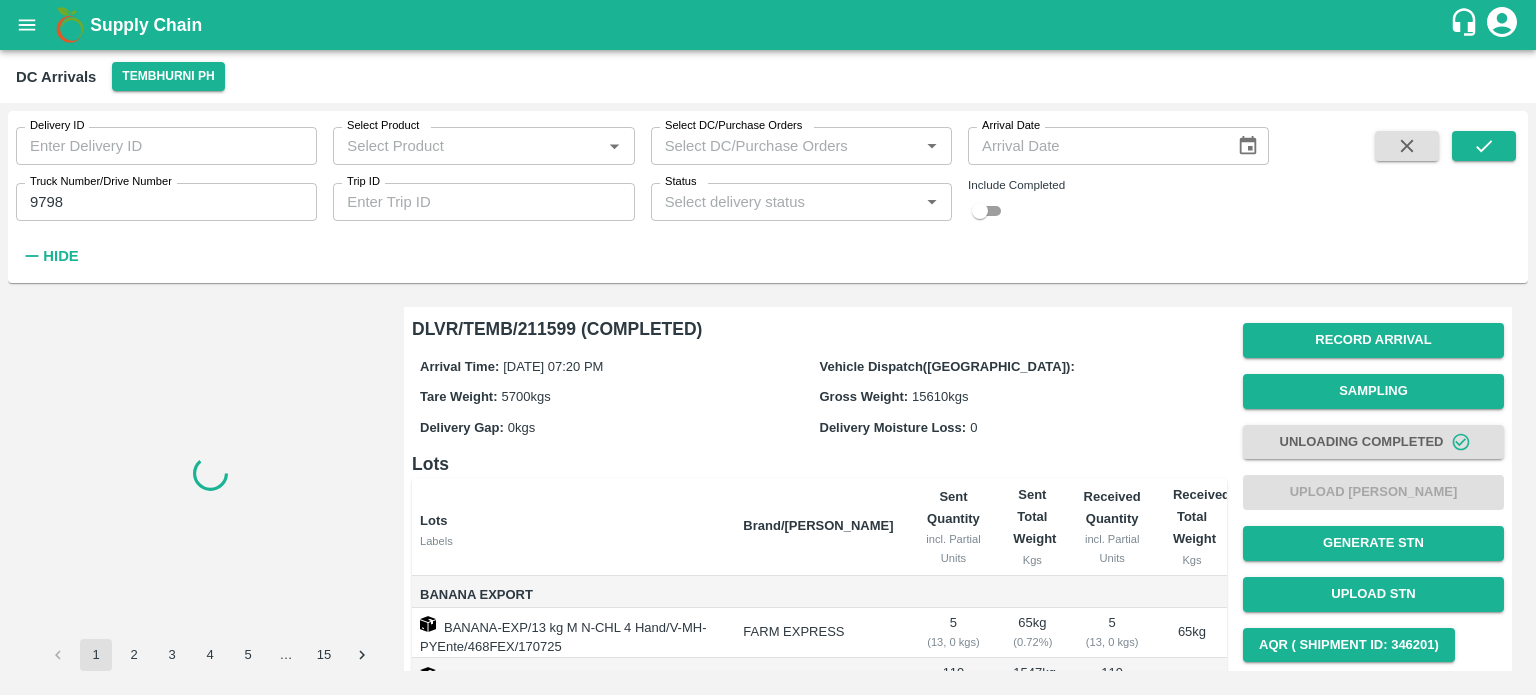 scroll, scrollTop: 0, scrollLeft: 0, axis: both 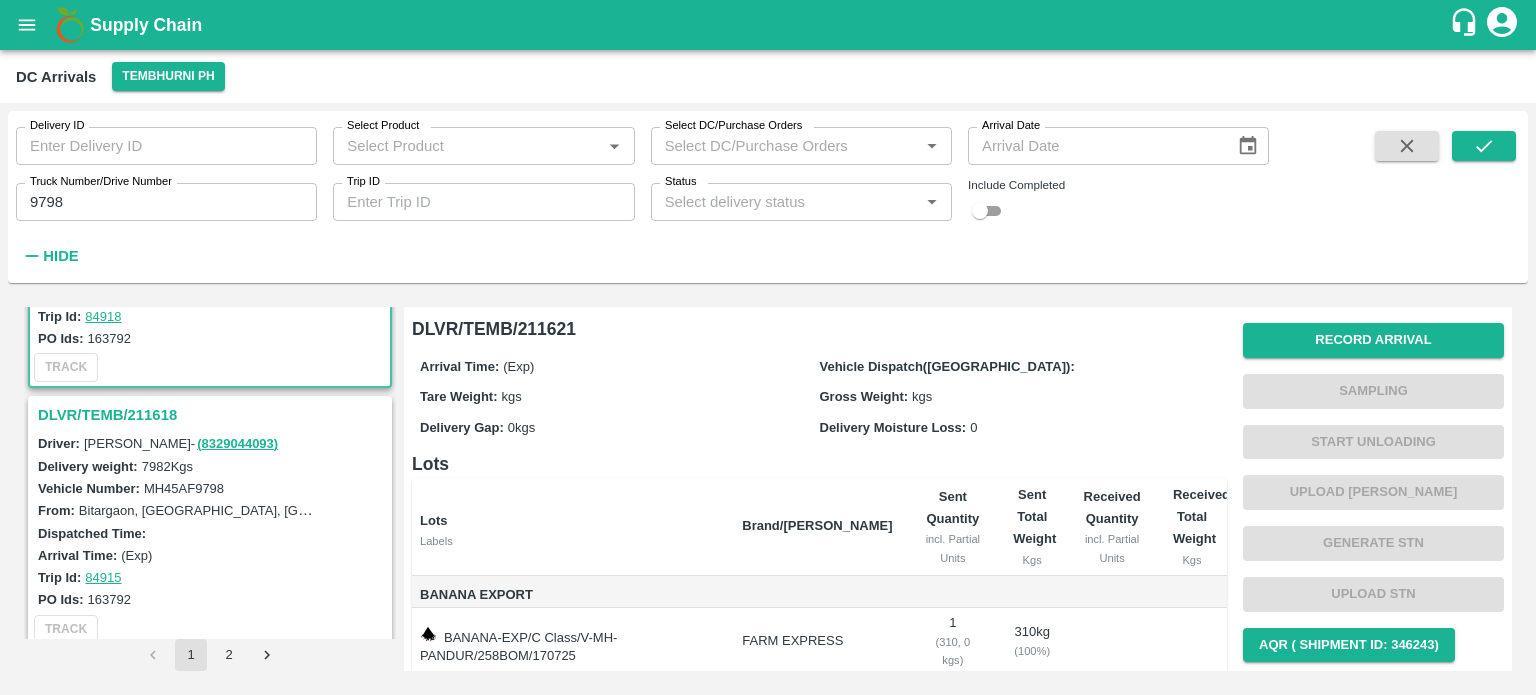 click on "DLVR/TEMB/211618" at bounding box center (213, 415) 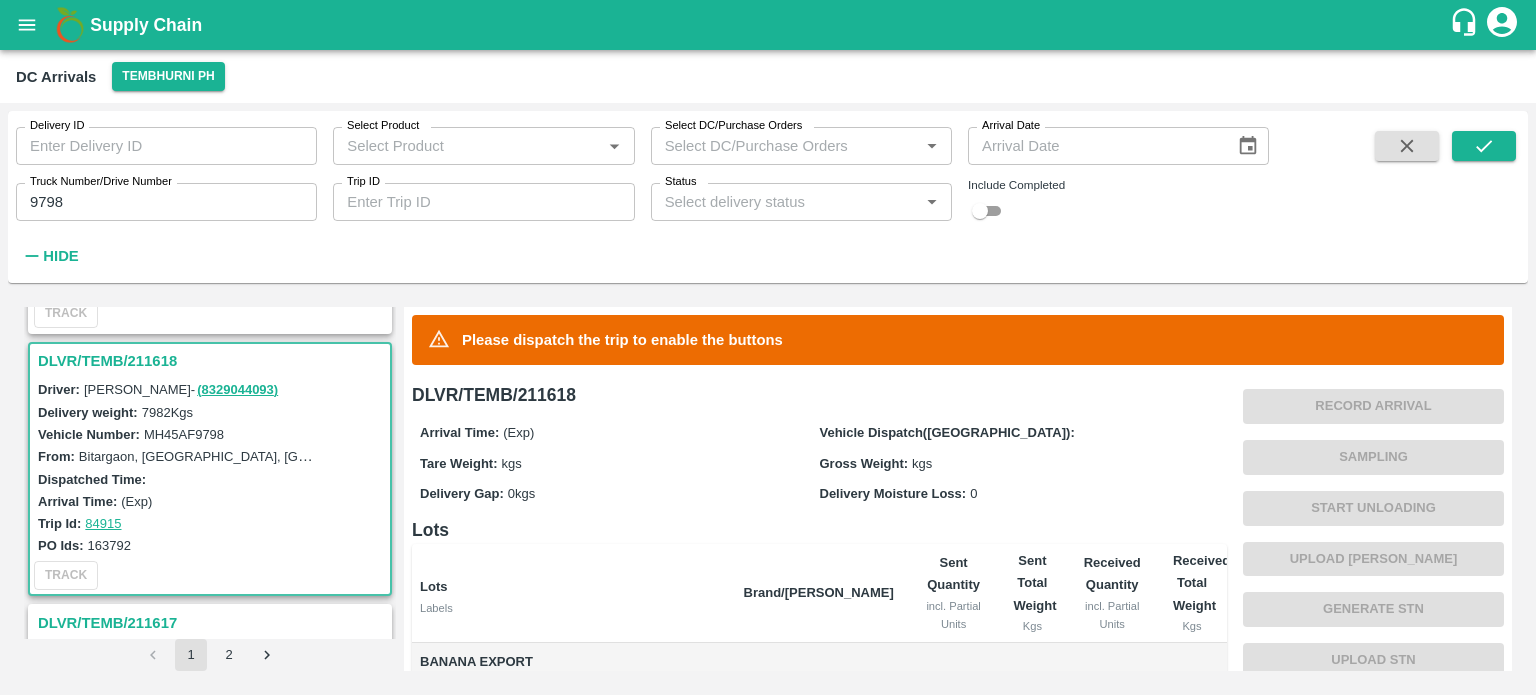 scroll, scrollTop: 235, scrollLeft: 0, axis: vertical 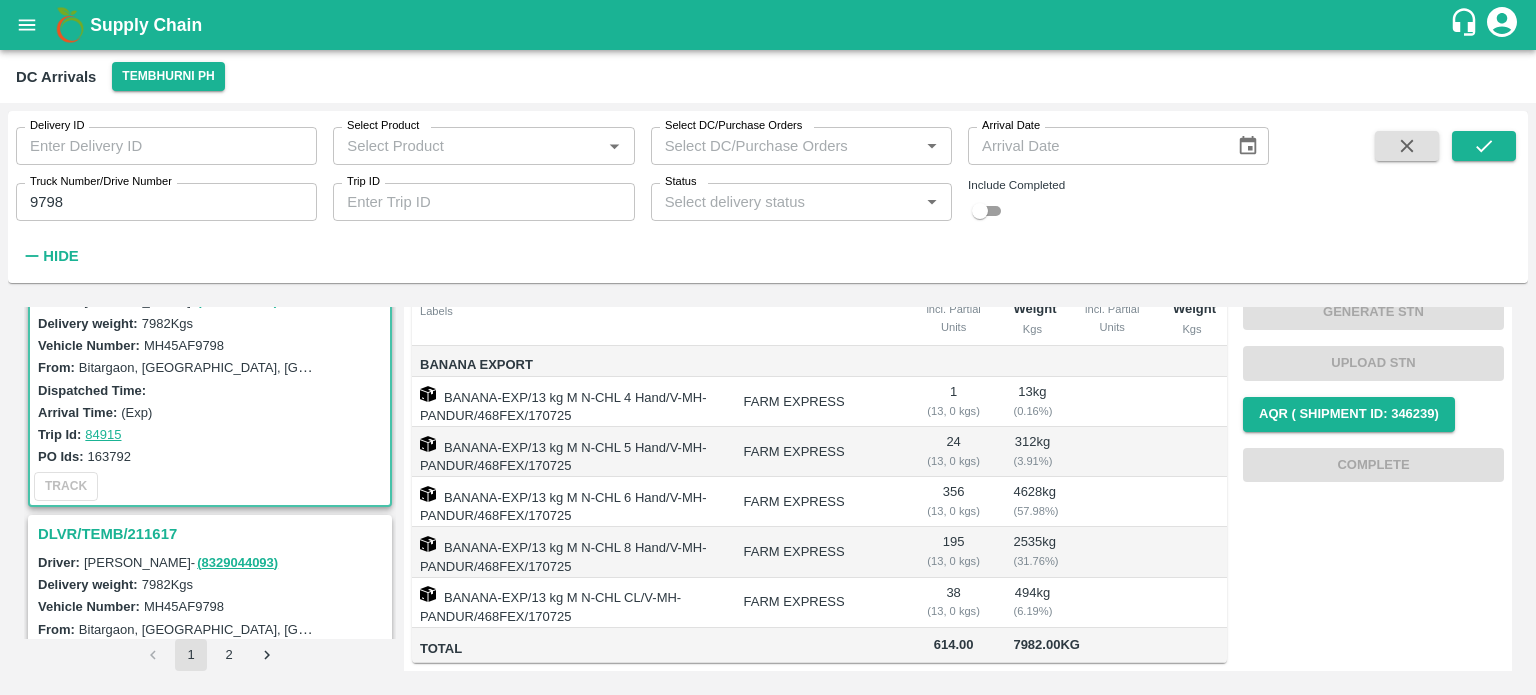 click on "DLVR/TEMB/211617" at bounding box center (213, 534) 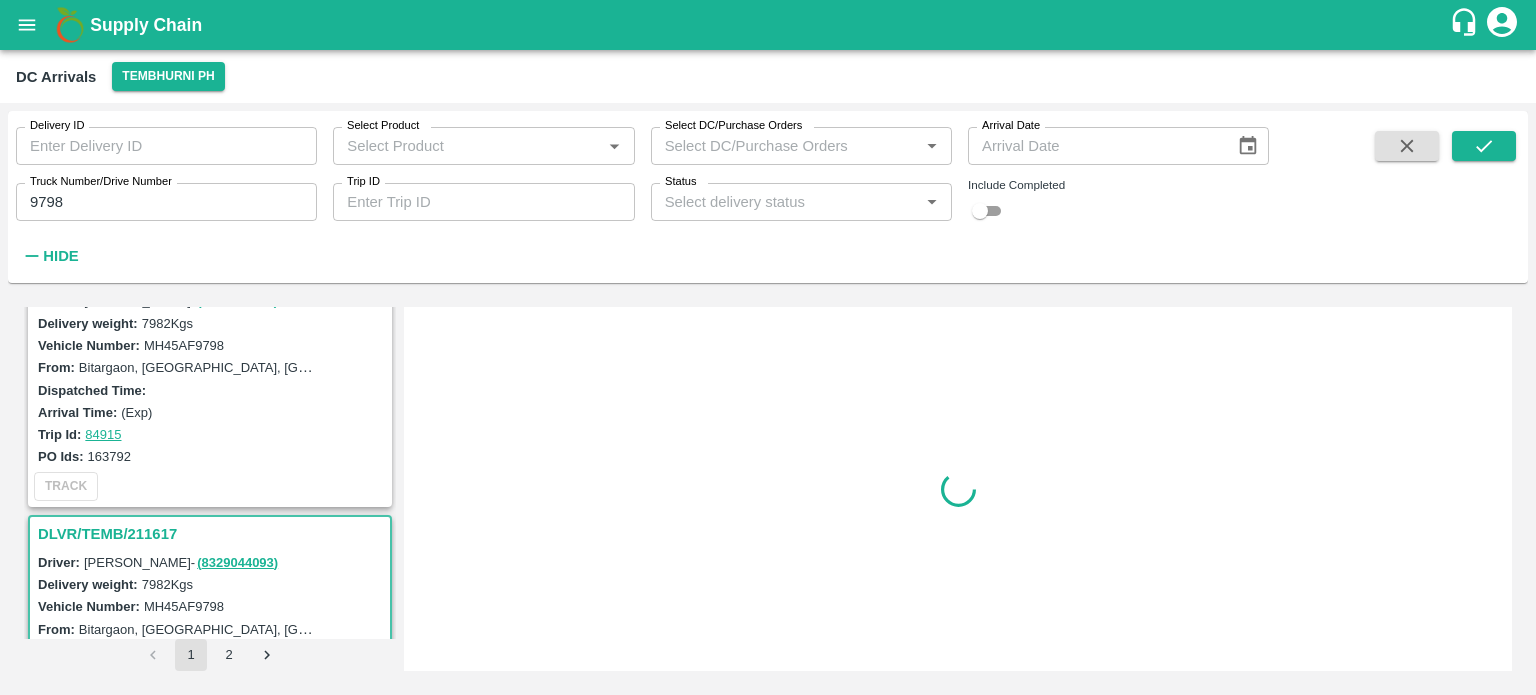 scroll, scrollTop: 0, scrollLeft: 0, axis: both 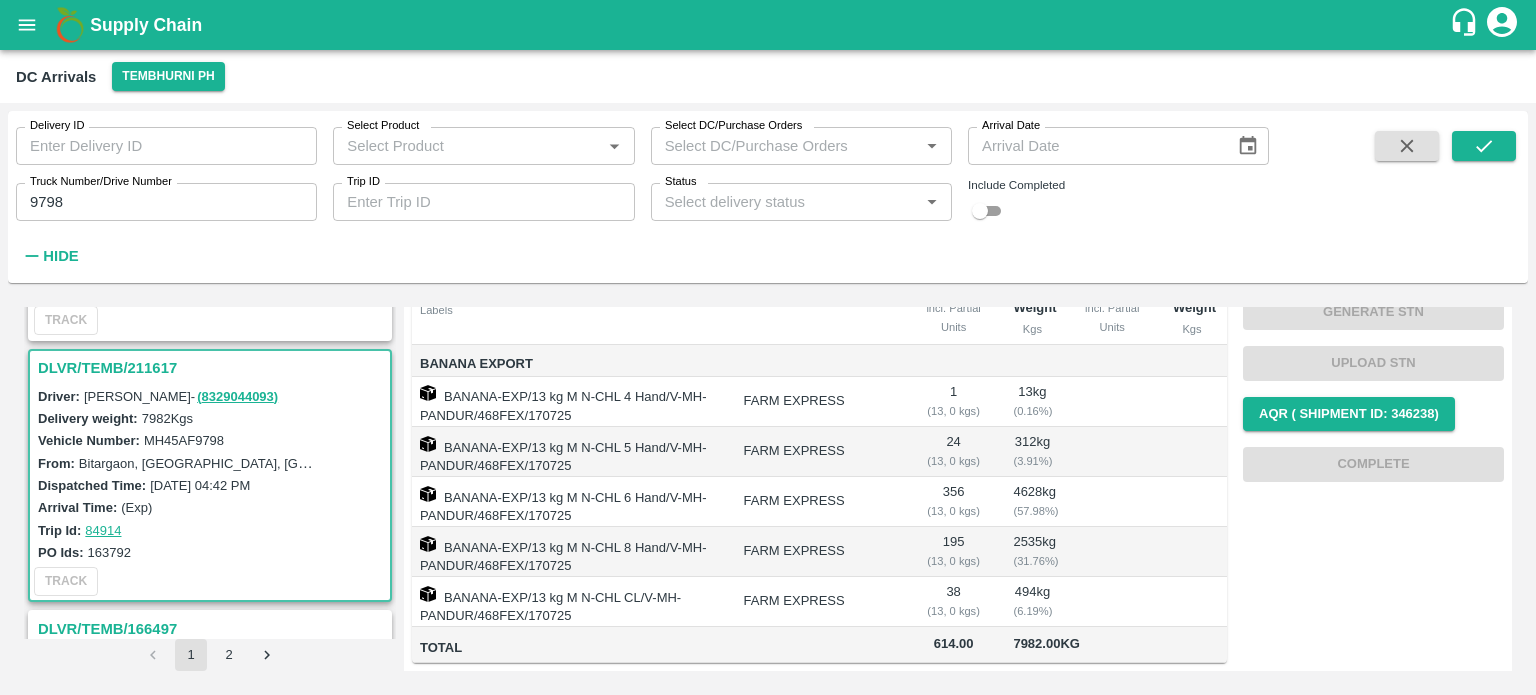 click on "MH45AF9798" at bounding box center (184, 440) 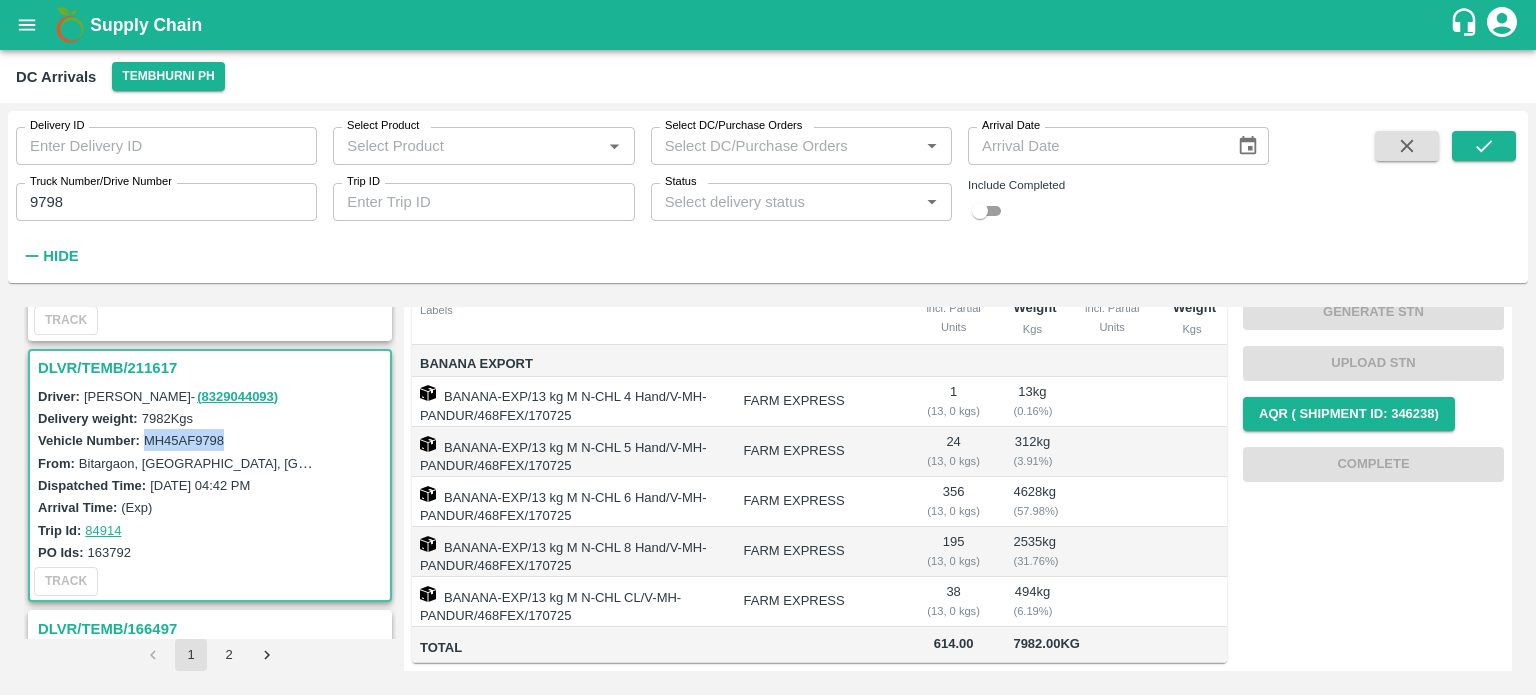 click on "MH45AF9798" at bounding box center (184, 440) 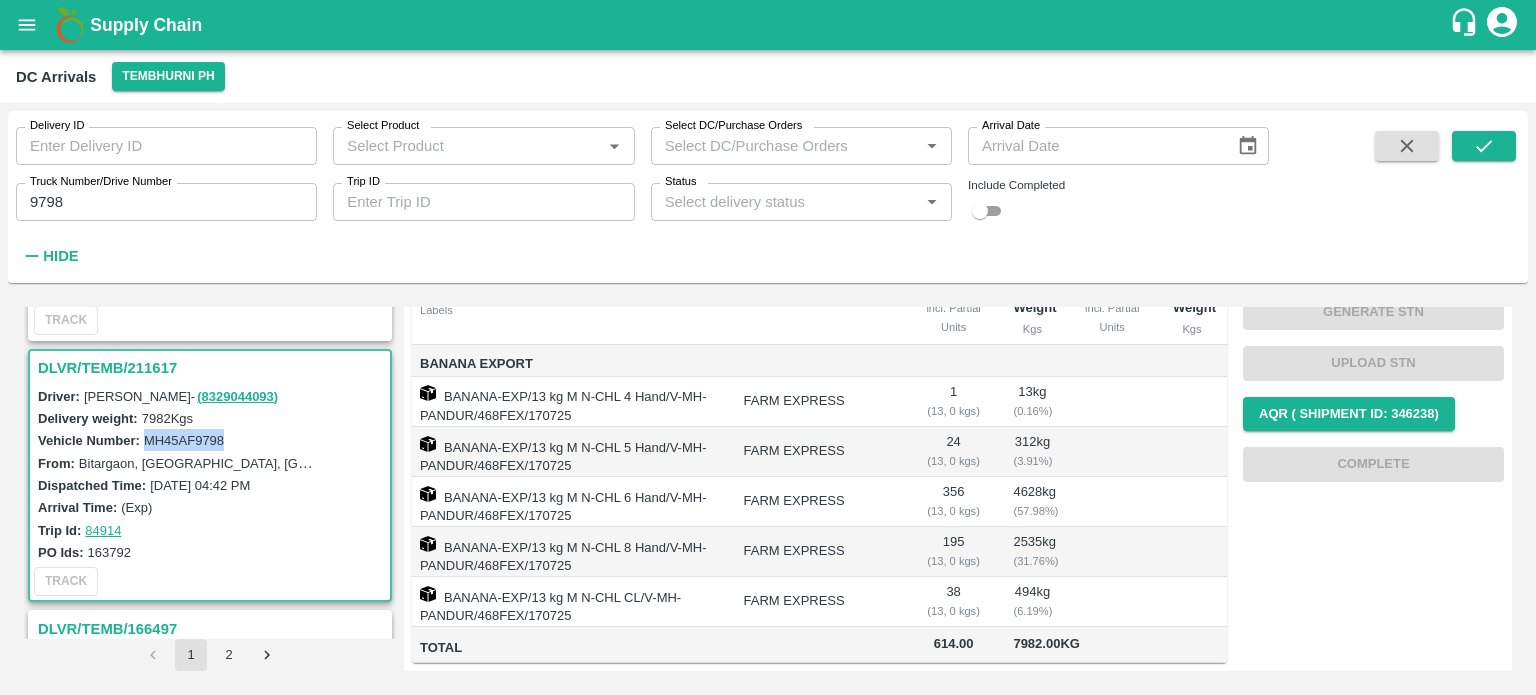 copy on "MH45AF9798" 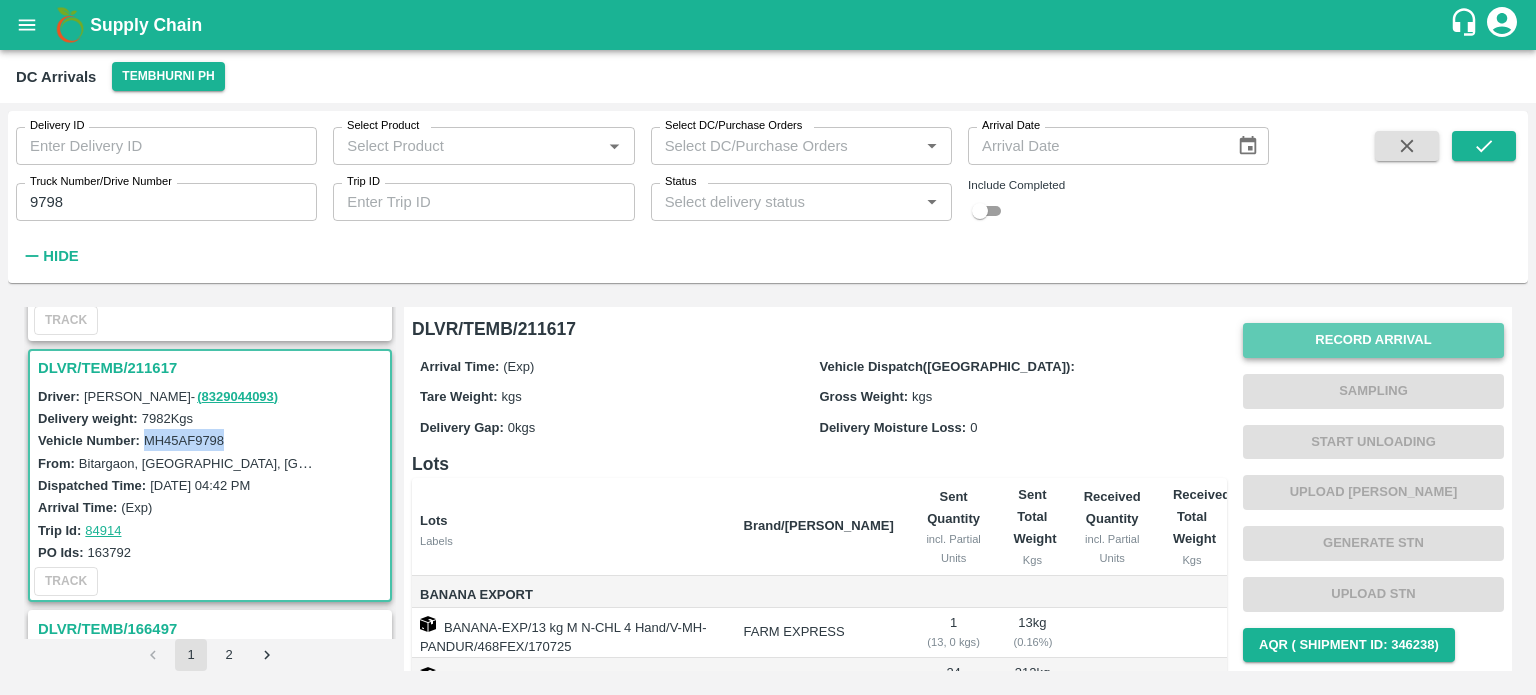 click on "Record Arrival" at bounding box center [1373, 340] 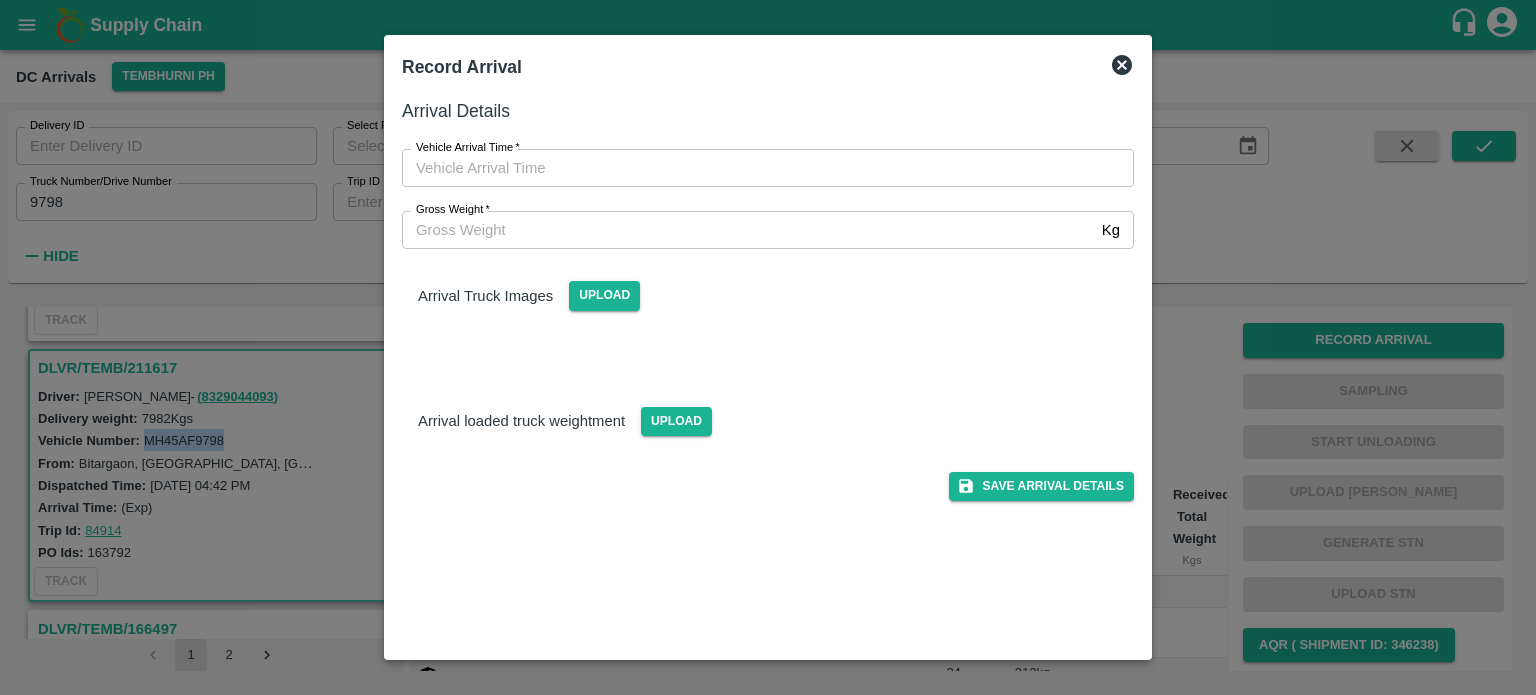 type on "DD/MM/YYYY hh:mm aa" 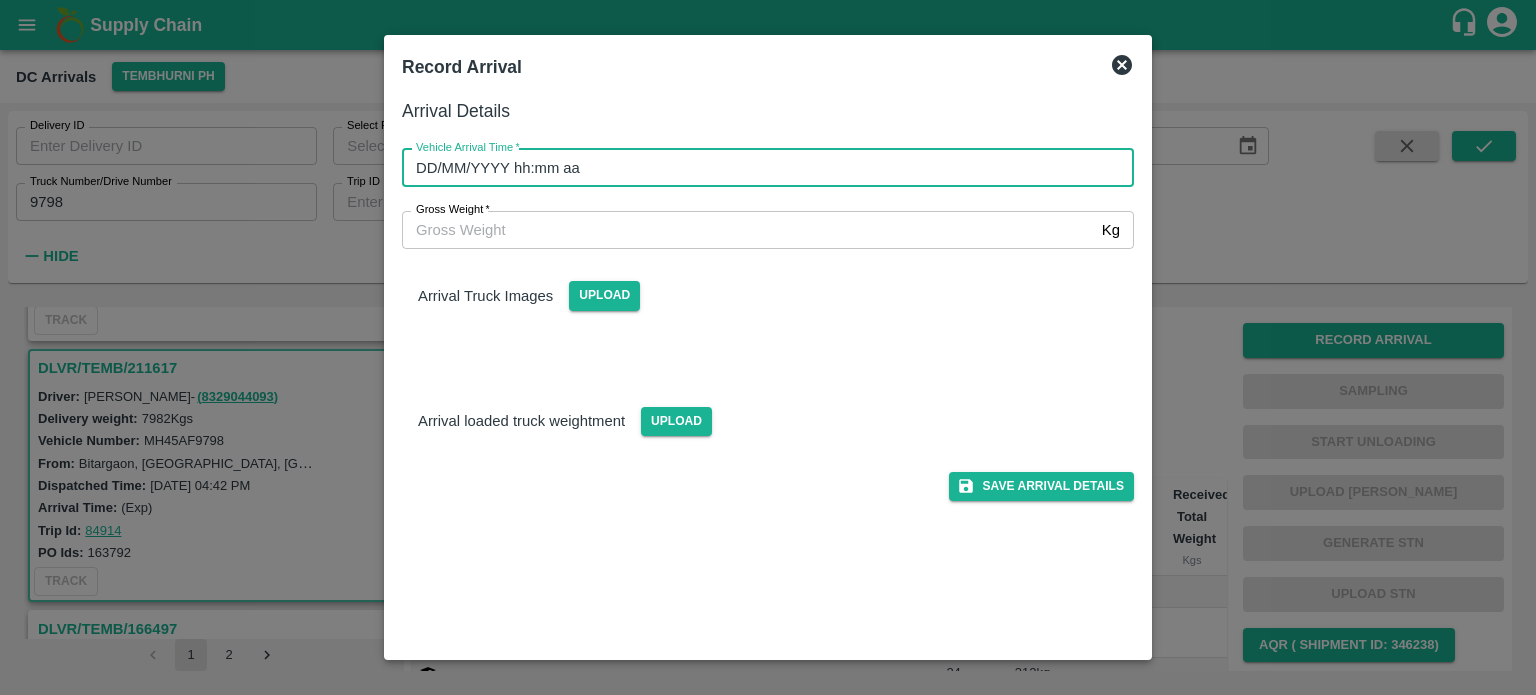 click on "DD/MM/YYYY hh:mm aa" at bounding box center (761, 168) 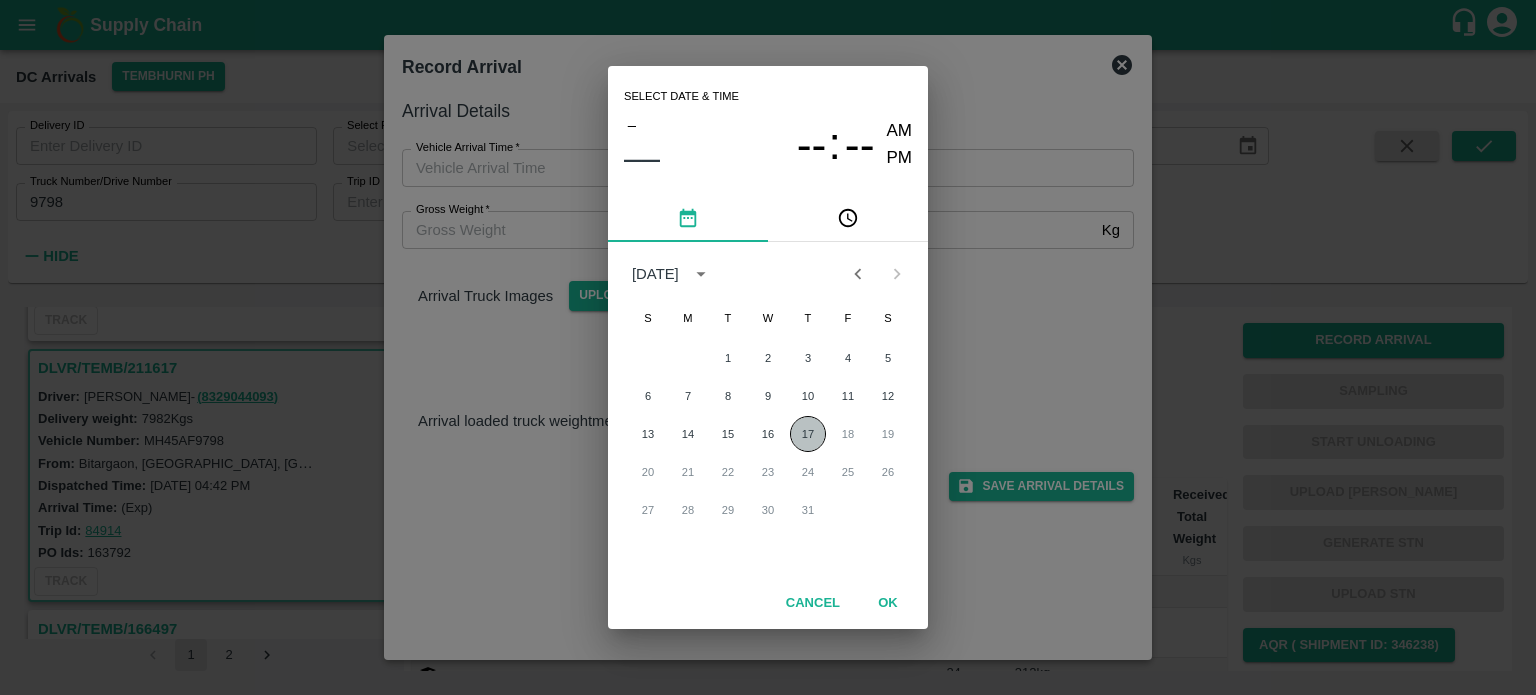 click on "17" at bounding box center [808, 434] 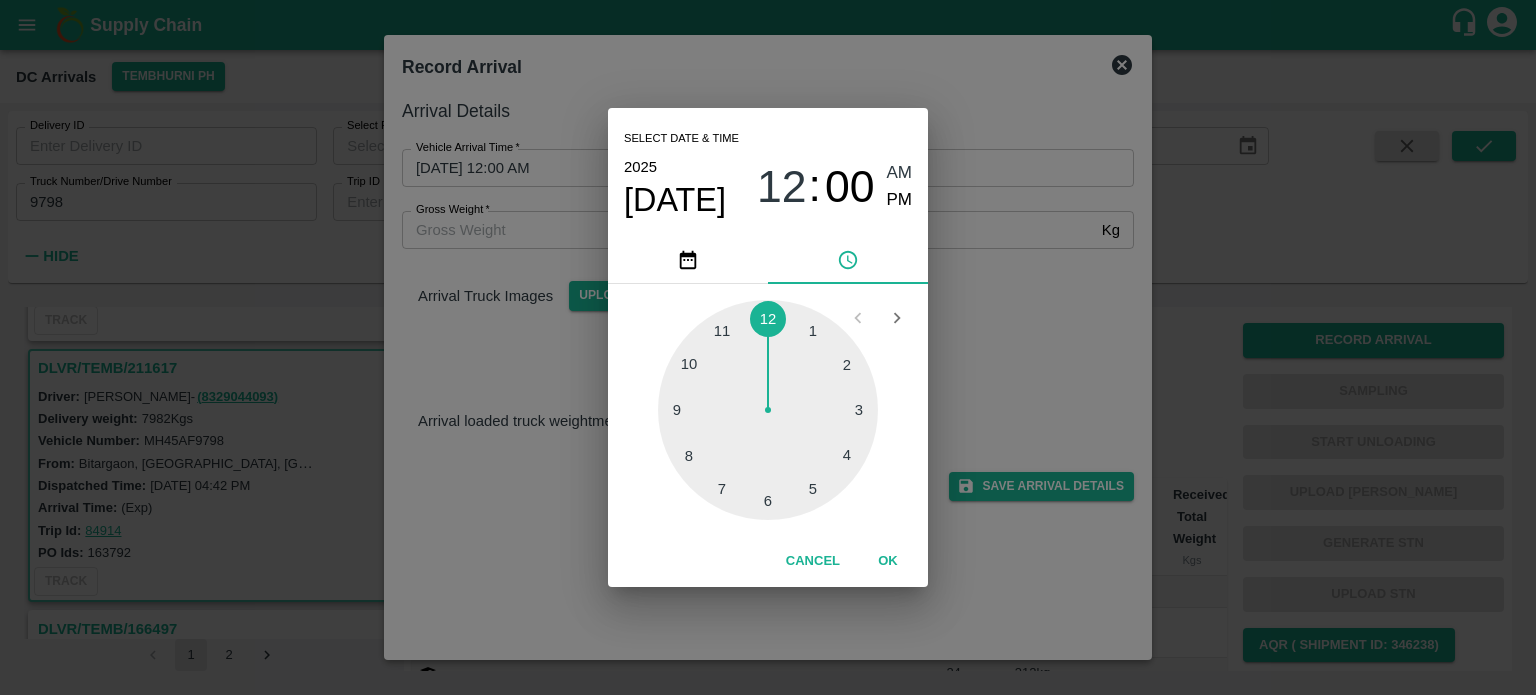 click at bounding box center [768, 410] 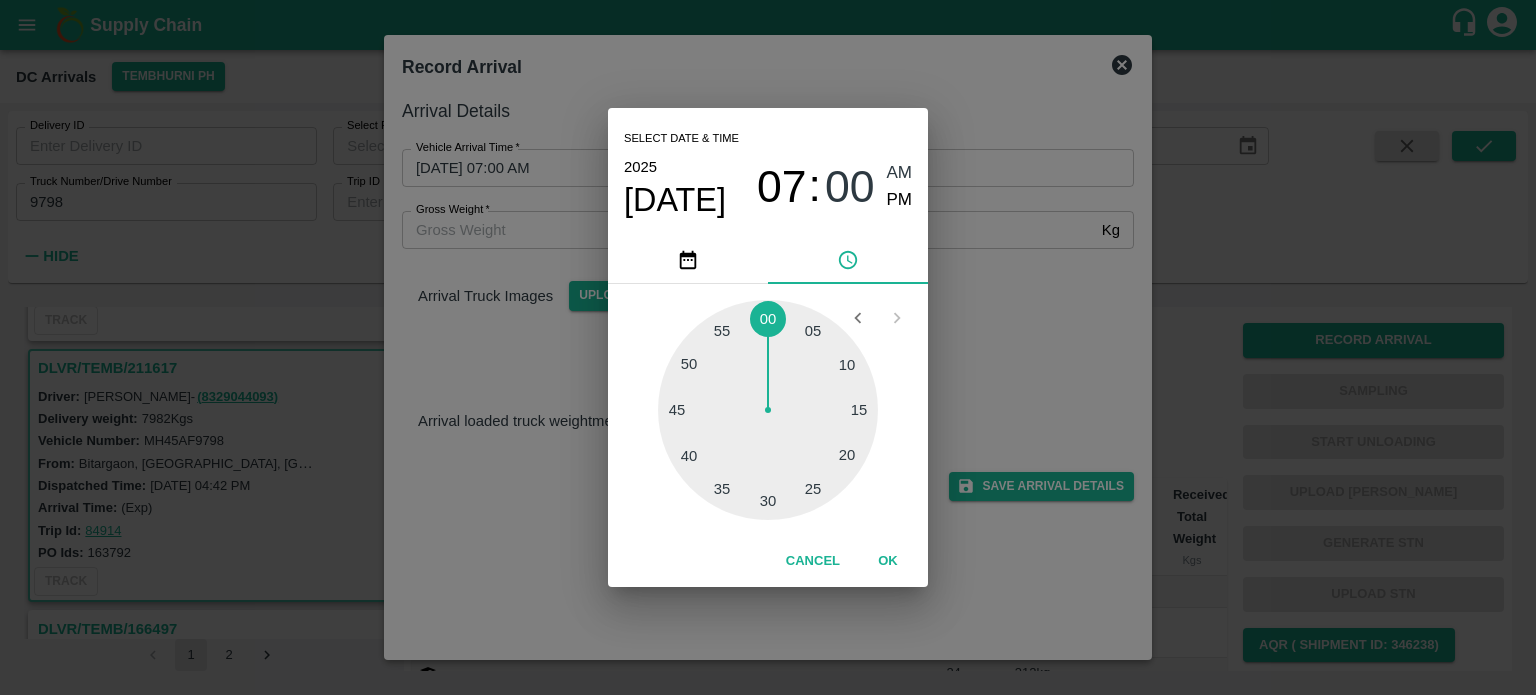 click at bounding box center (768, 410) 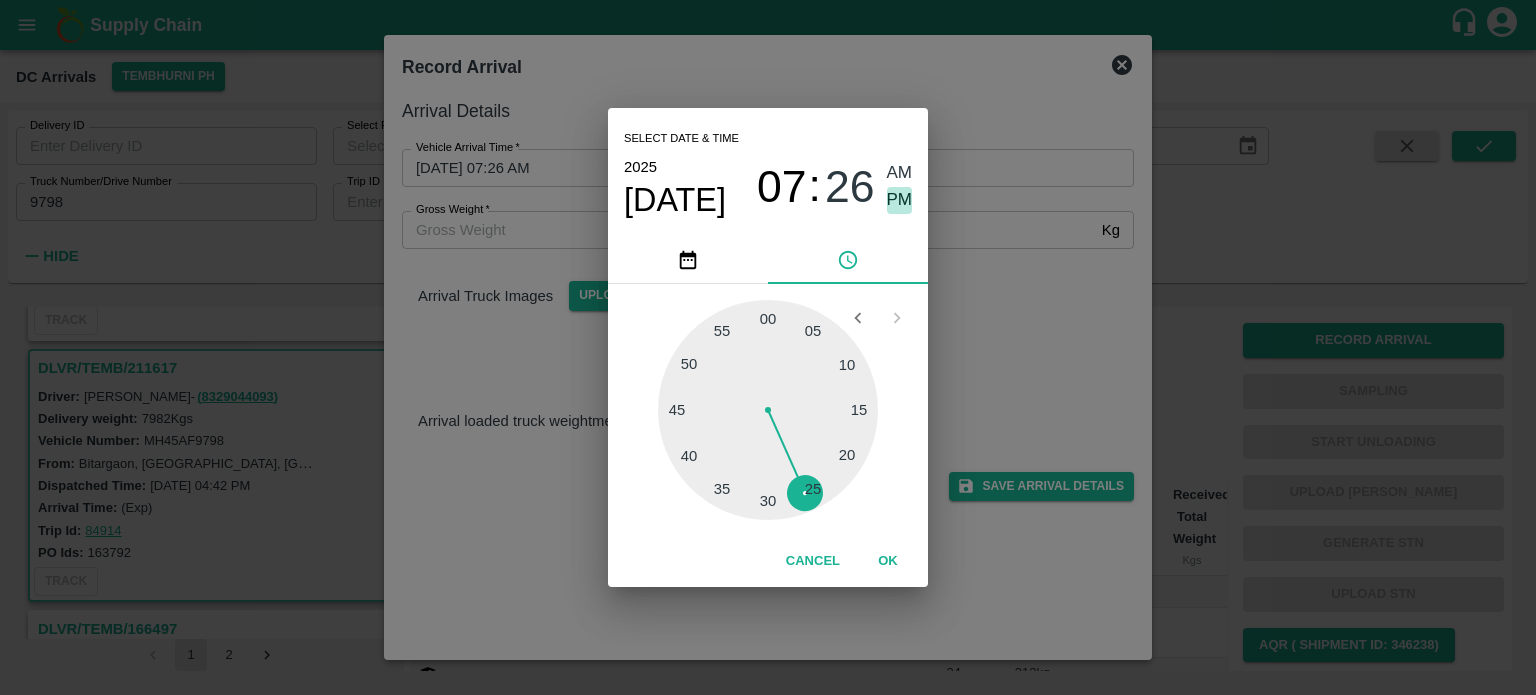 click on "PM" at bounding box center (900, 200) 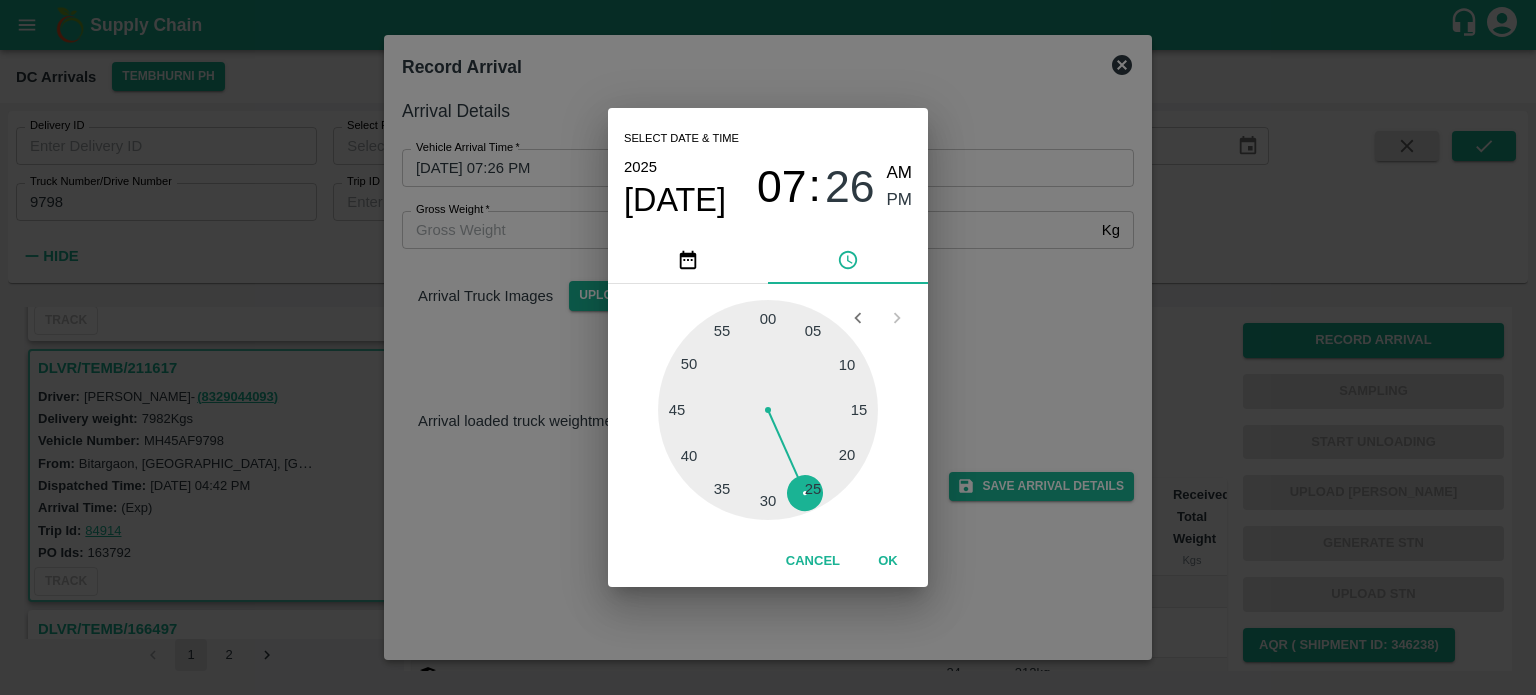 click on "Select date & time [DATE] 07 : 26 AM PM 05 10 15 20 25 30 35 40 45 50 55 00 Cancel OK" at bounding box center [768, 347] 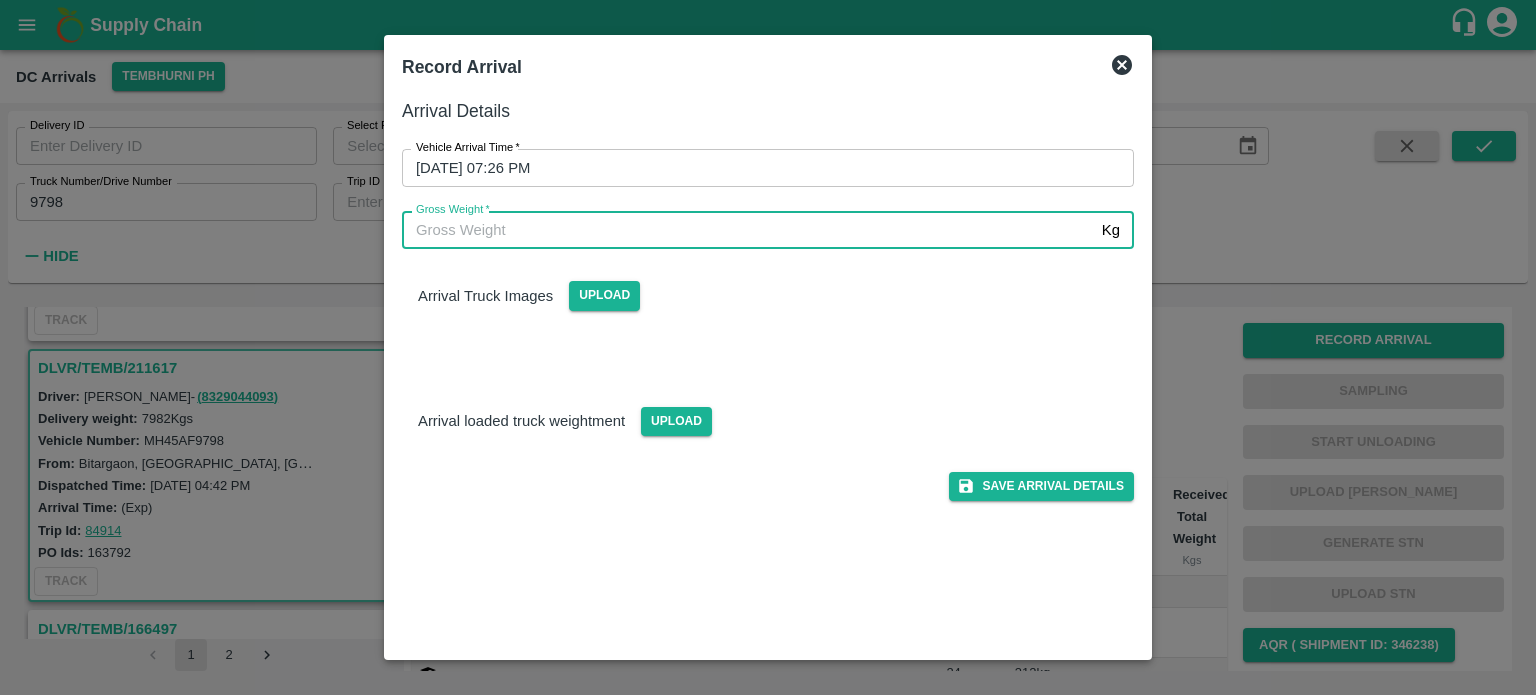 click on "Gross Weight   *" at bounding box center [748, 230] 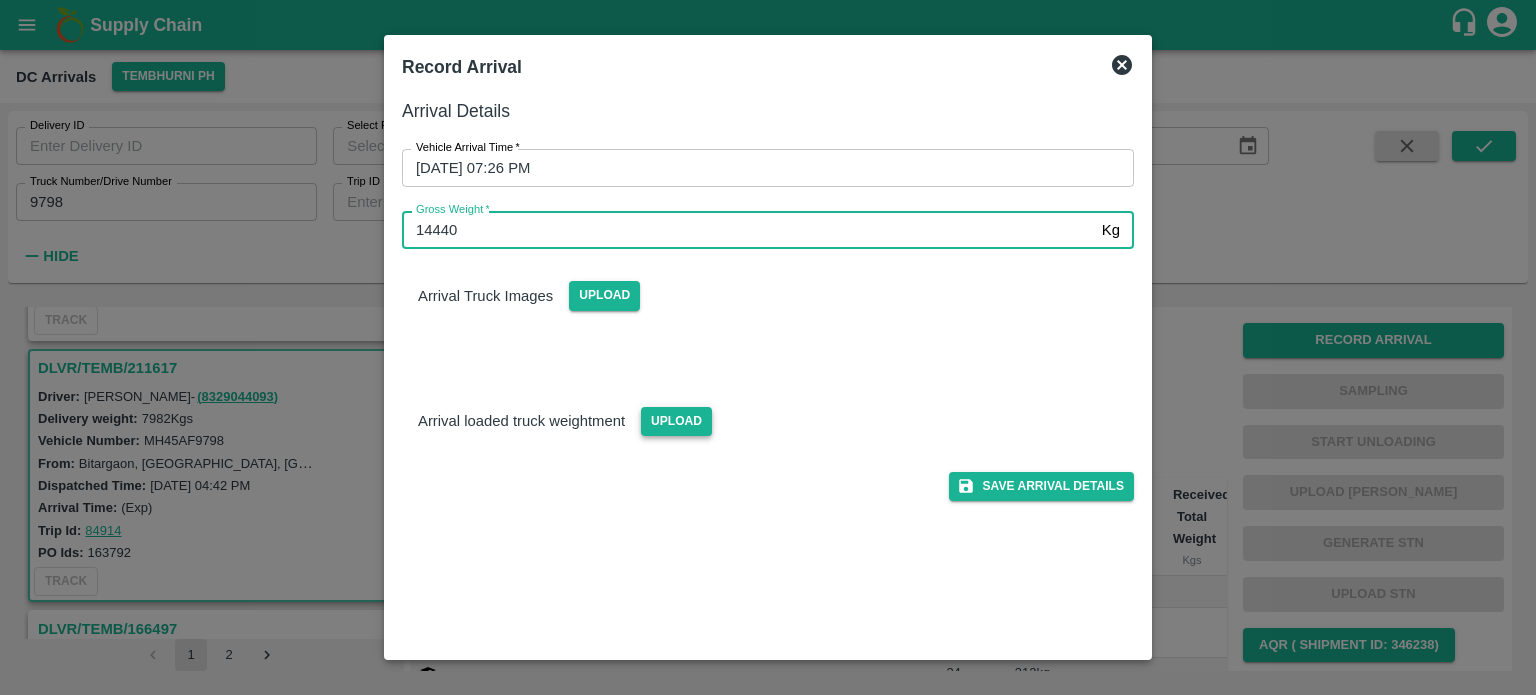 type on "14440" 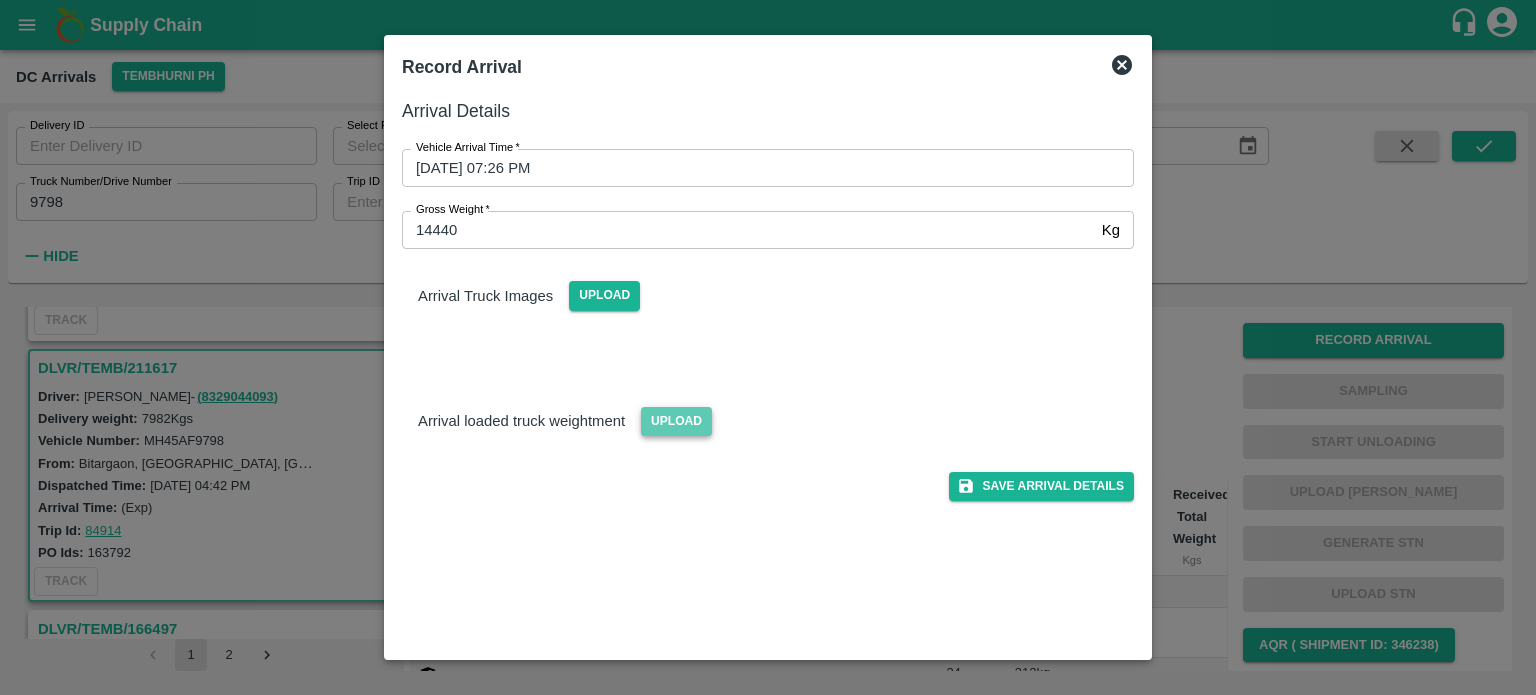 click on "Upload" at bounding box center (676, 421) 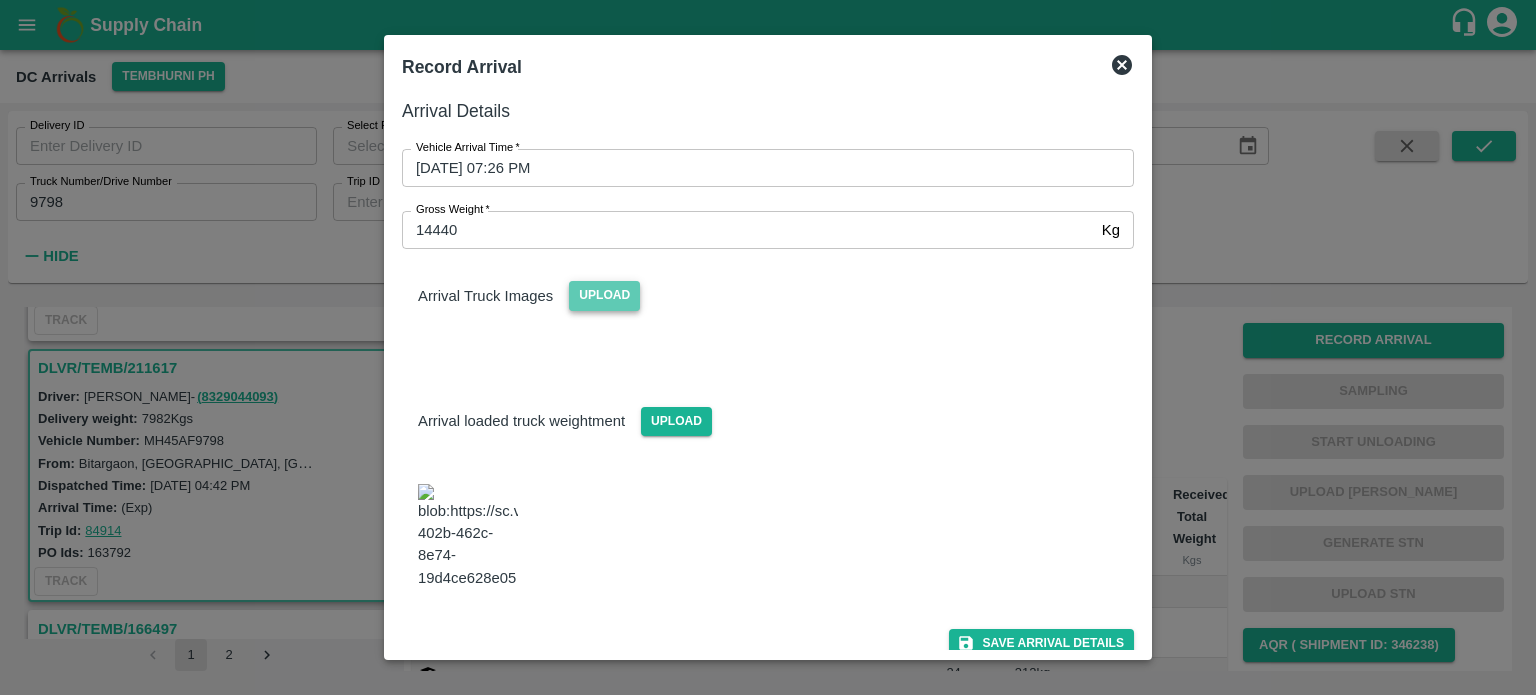 click on "Upload" at bounding box center (604, 295) 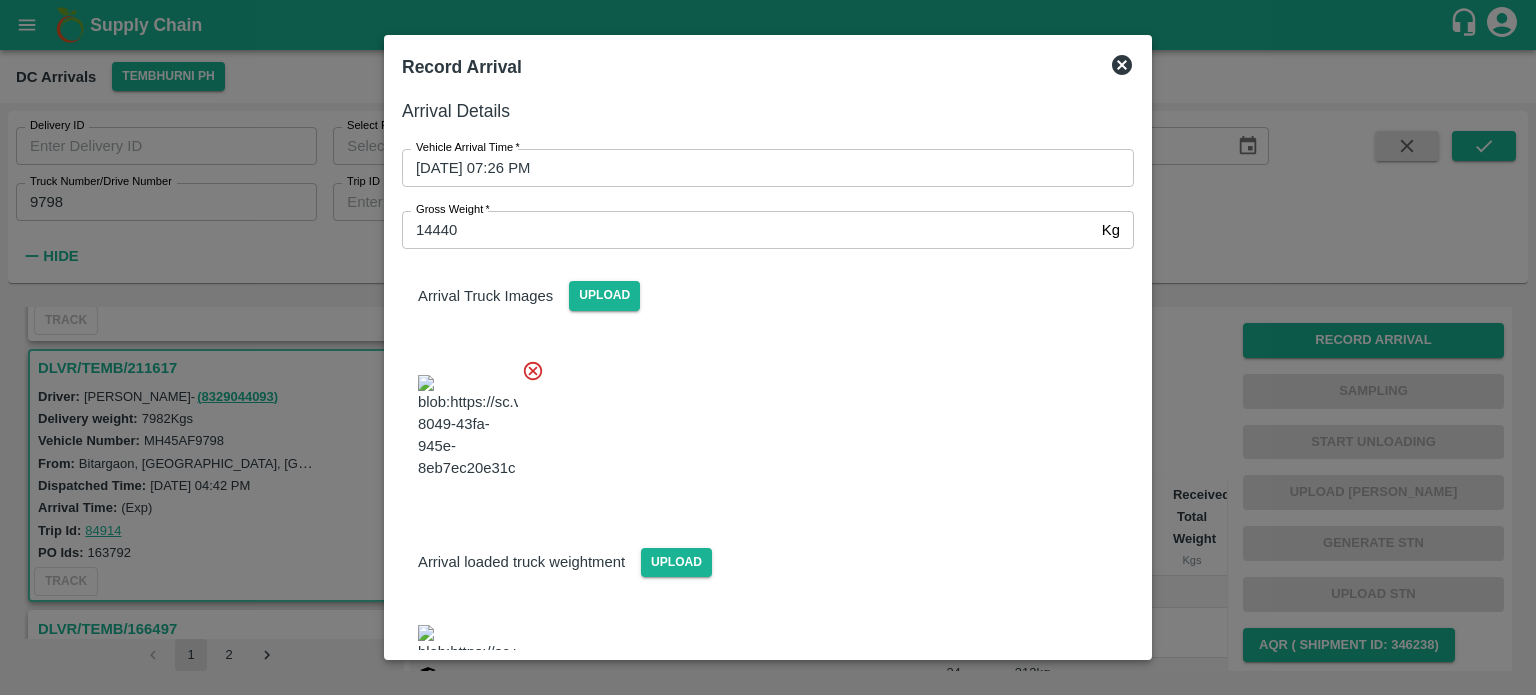 click at bounding box center (760, 421) 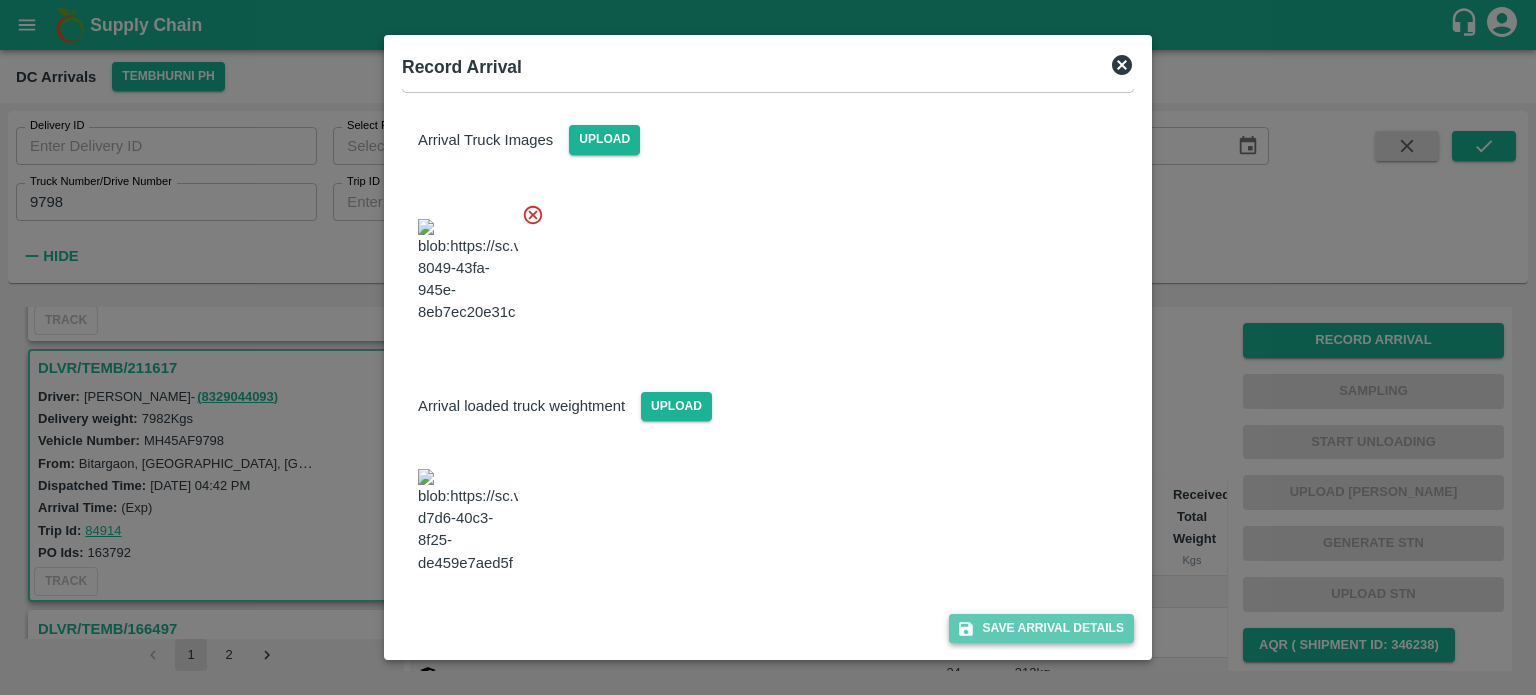 click on "Save Arrival Details" at bounding box center (1041, 628) 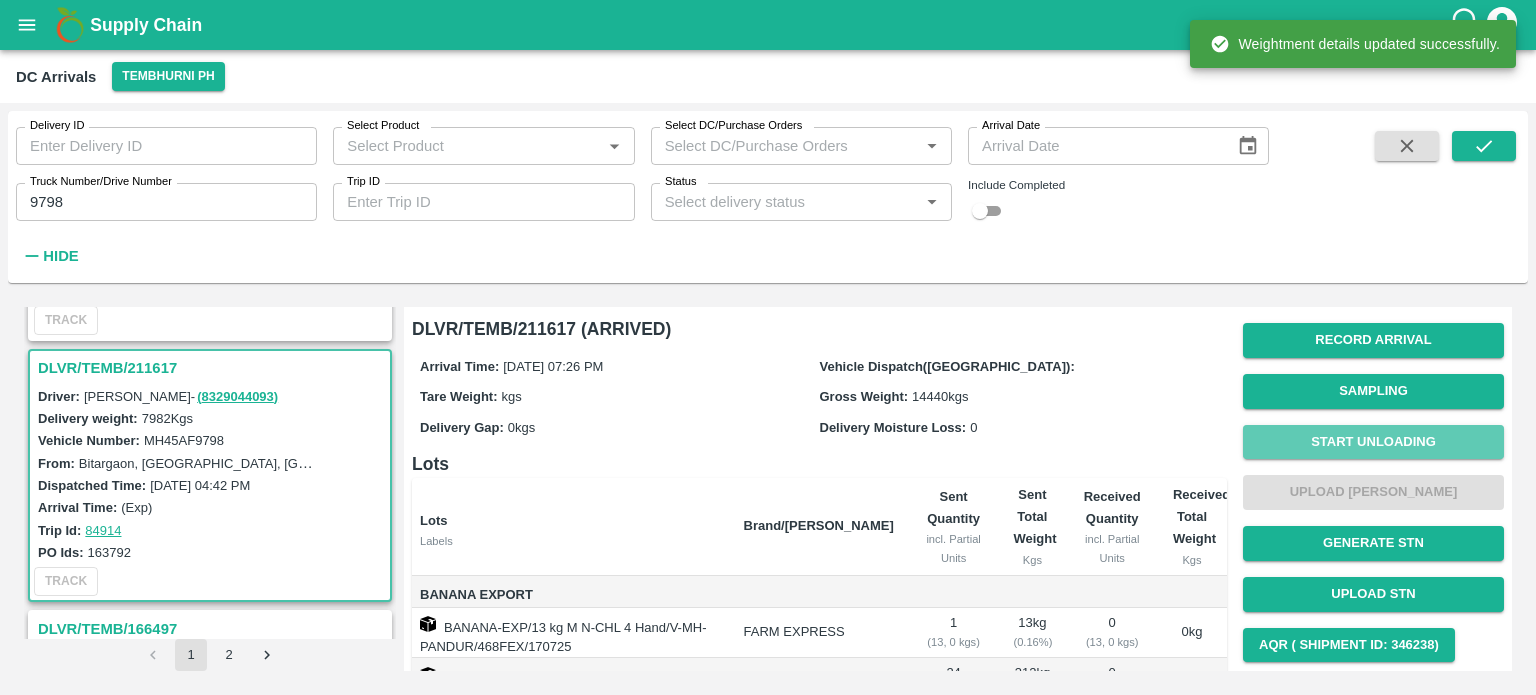 click on "Start Unloading" at bounding box center (1373, 442) 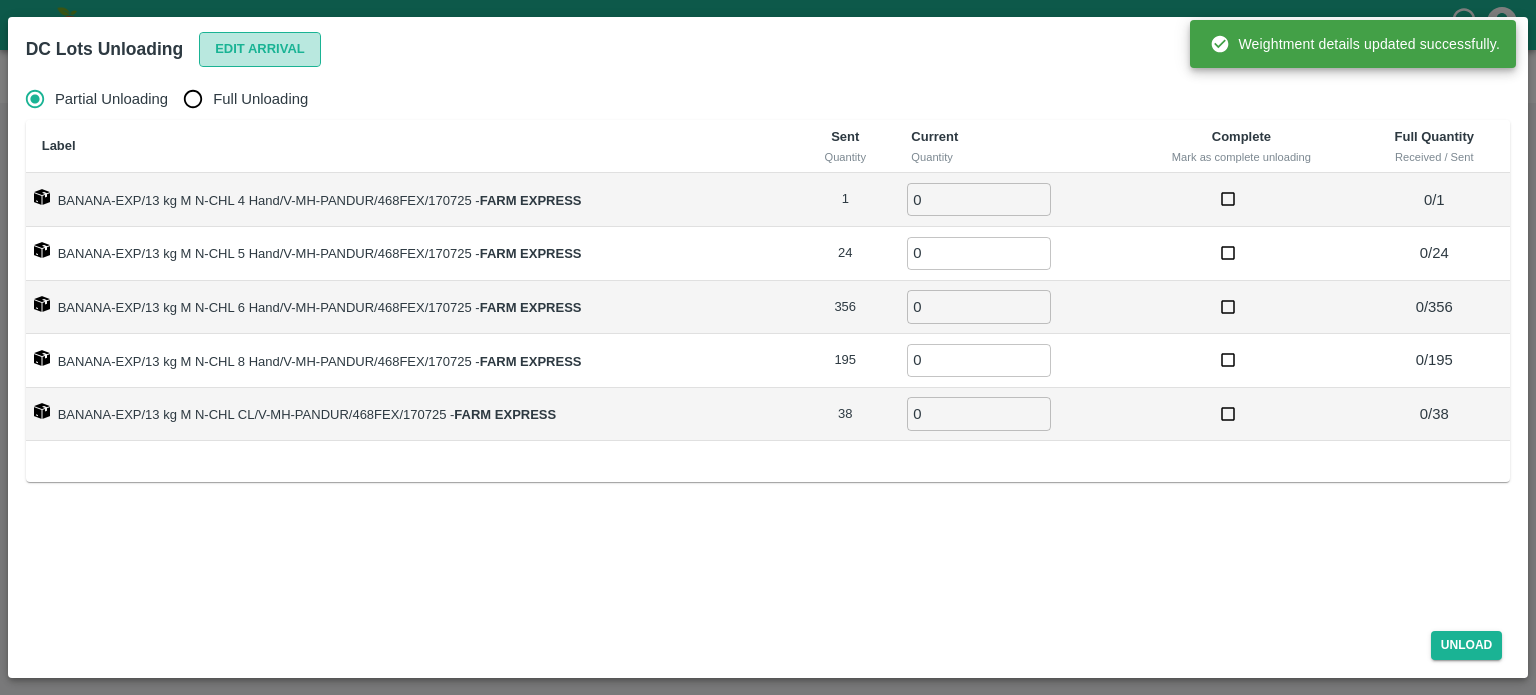 click on "Edit Arrival" at bounding box center [260, 49] 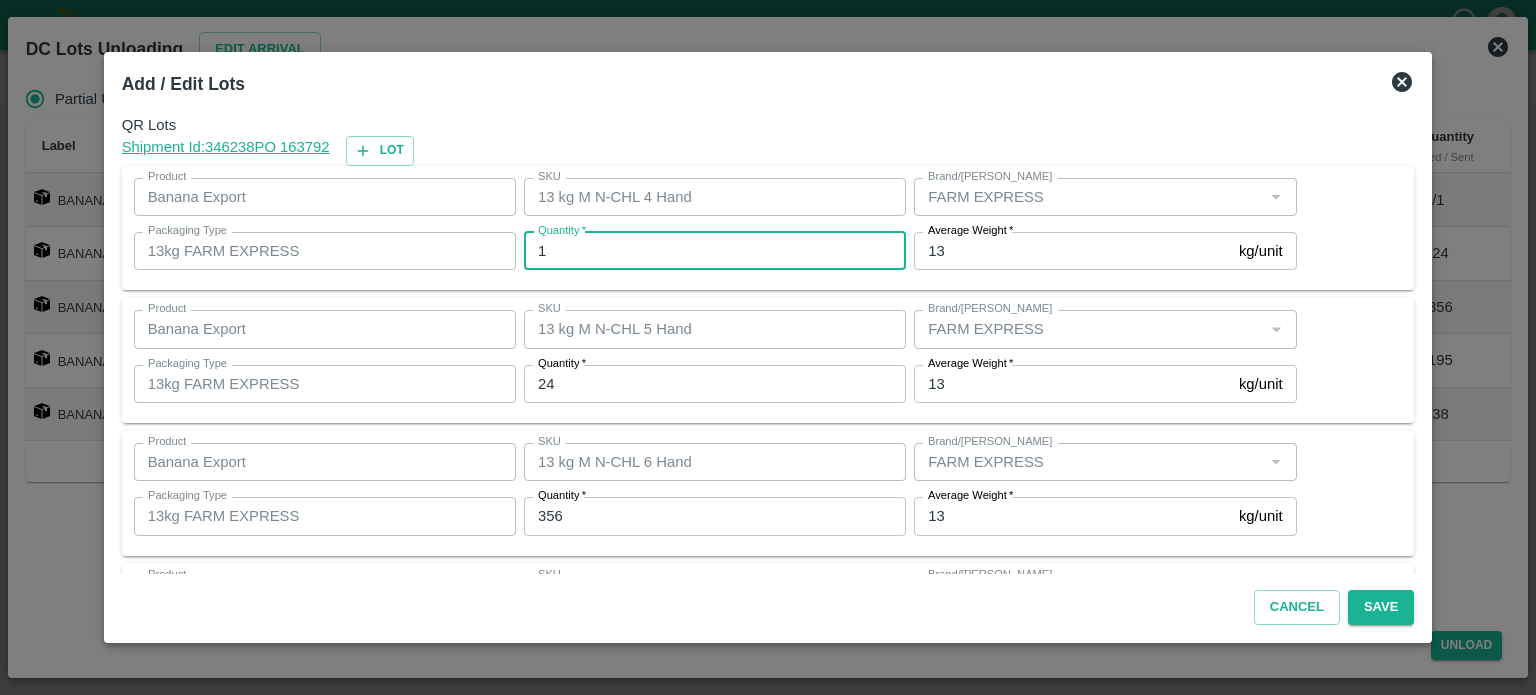 click on "1" at bounding box center (715, 251) 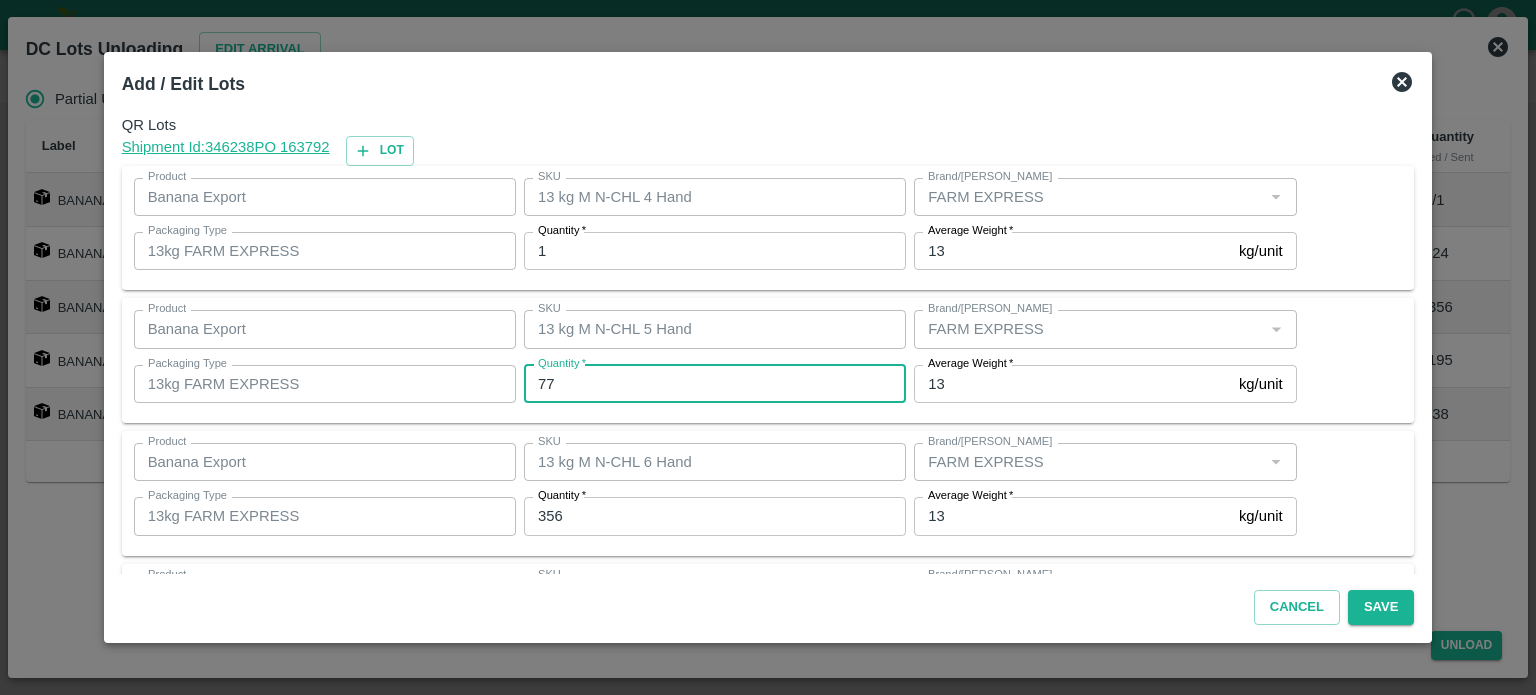 type on "77" 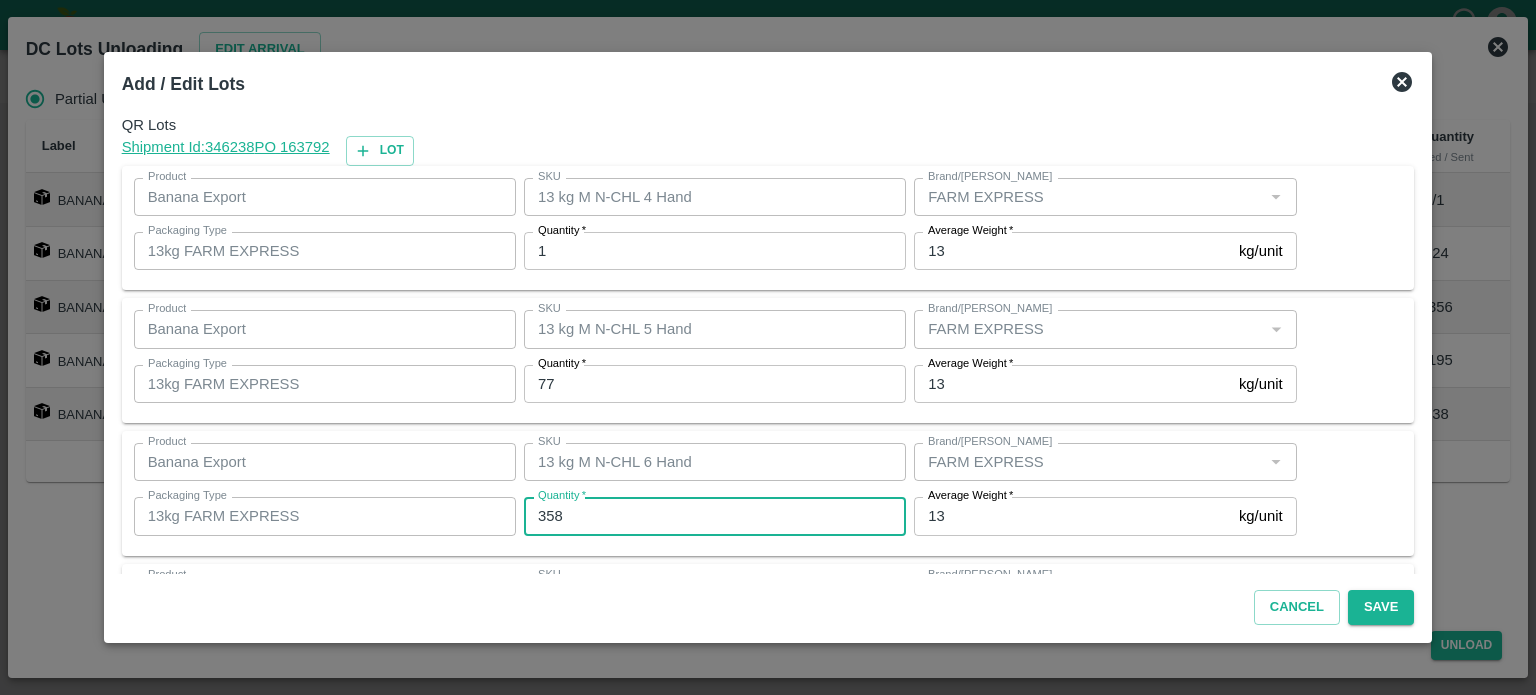 type on "358" 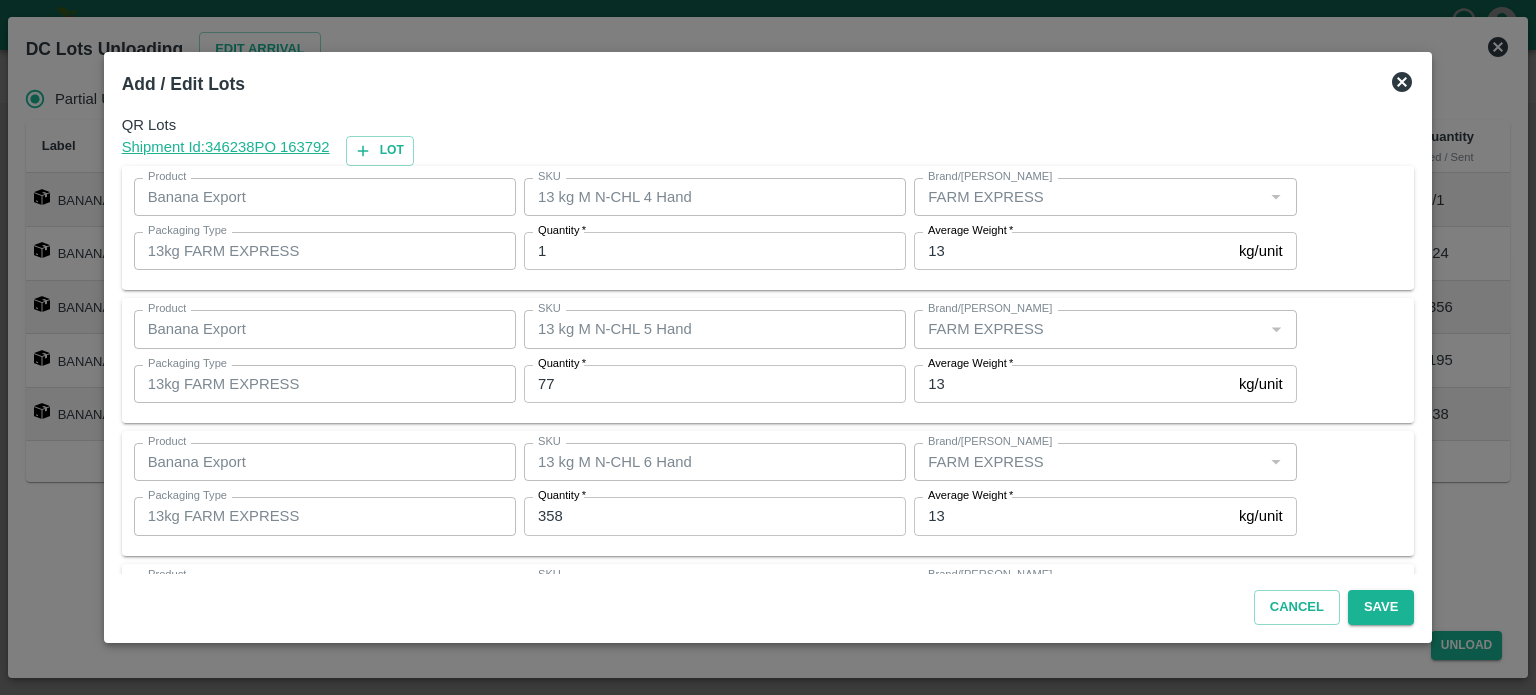 scroll, scrollTop: 262, scrollLeft: 0, axis: vertical 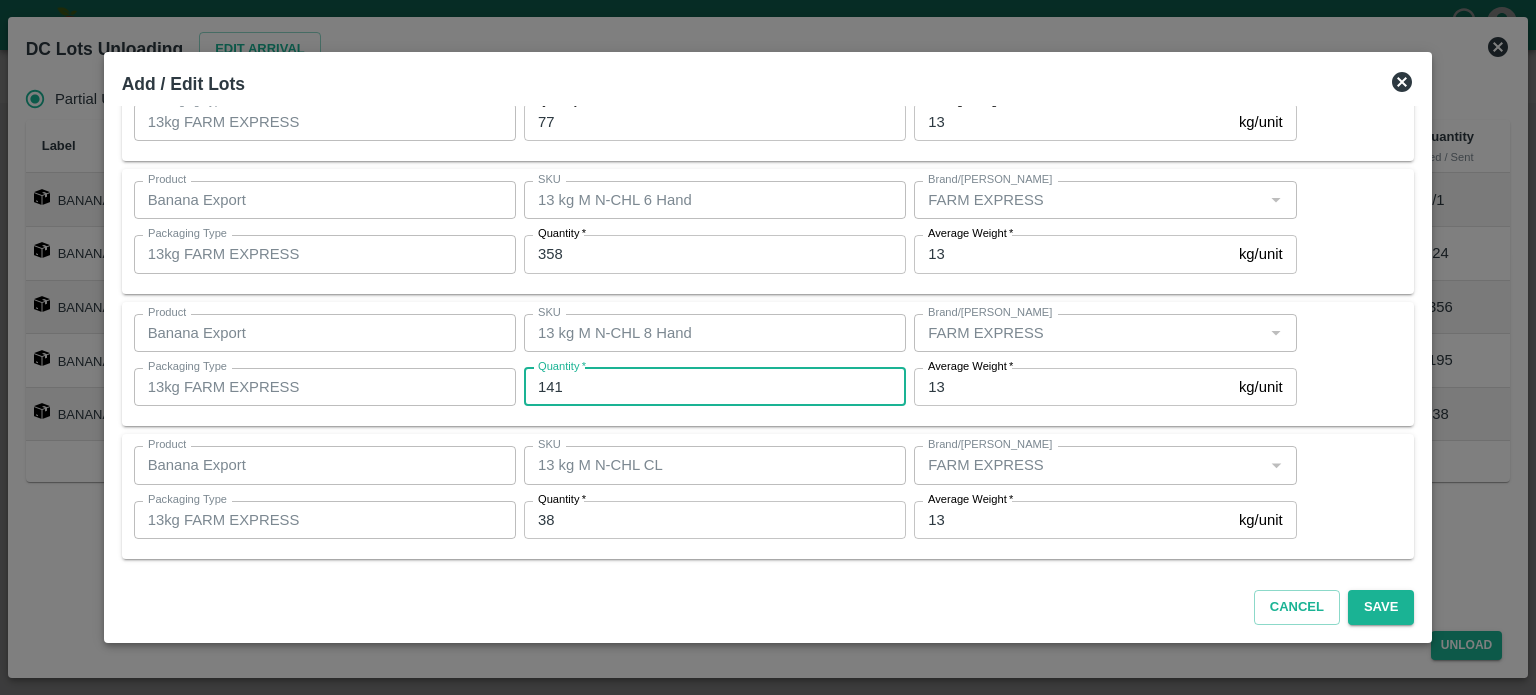 type on "141" 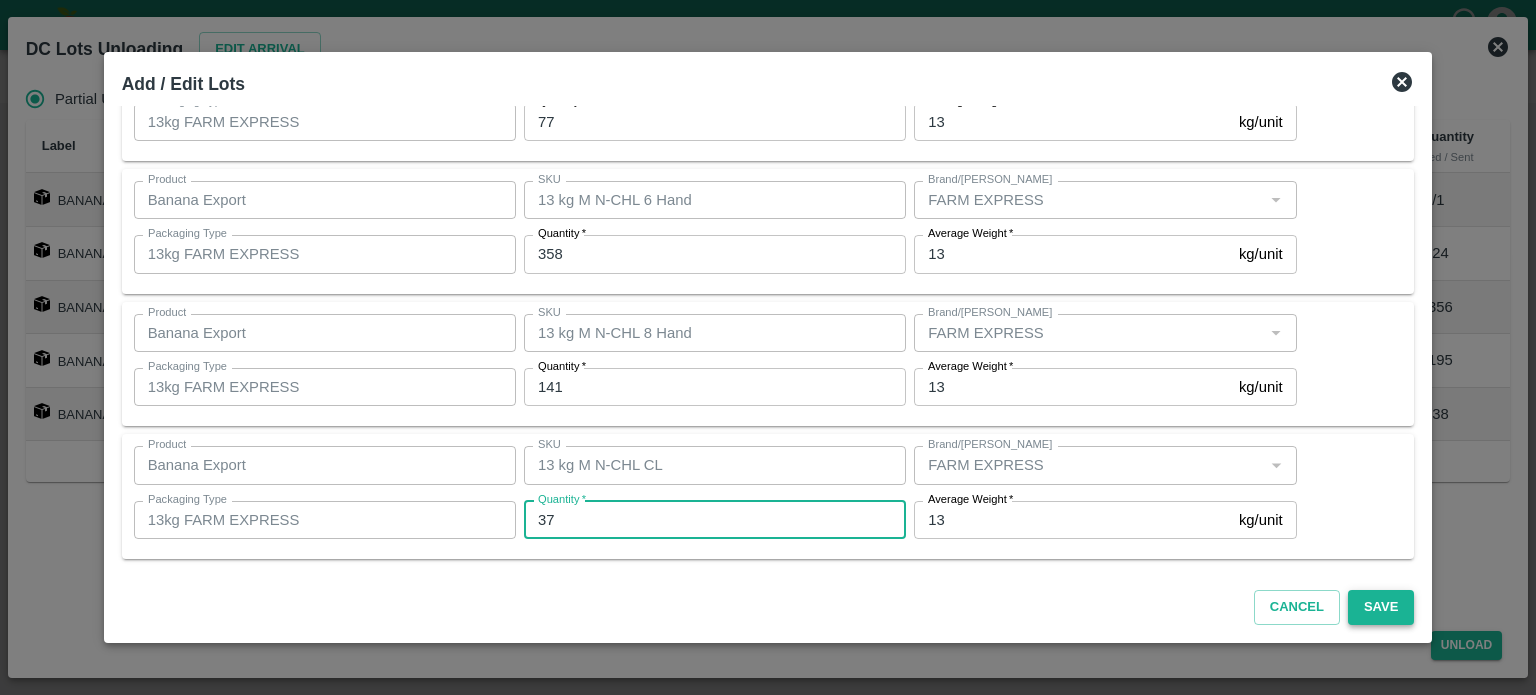 type on "37" 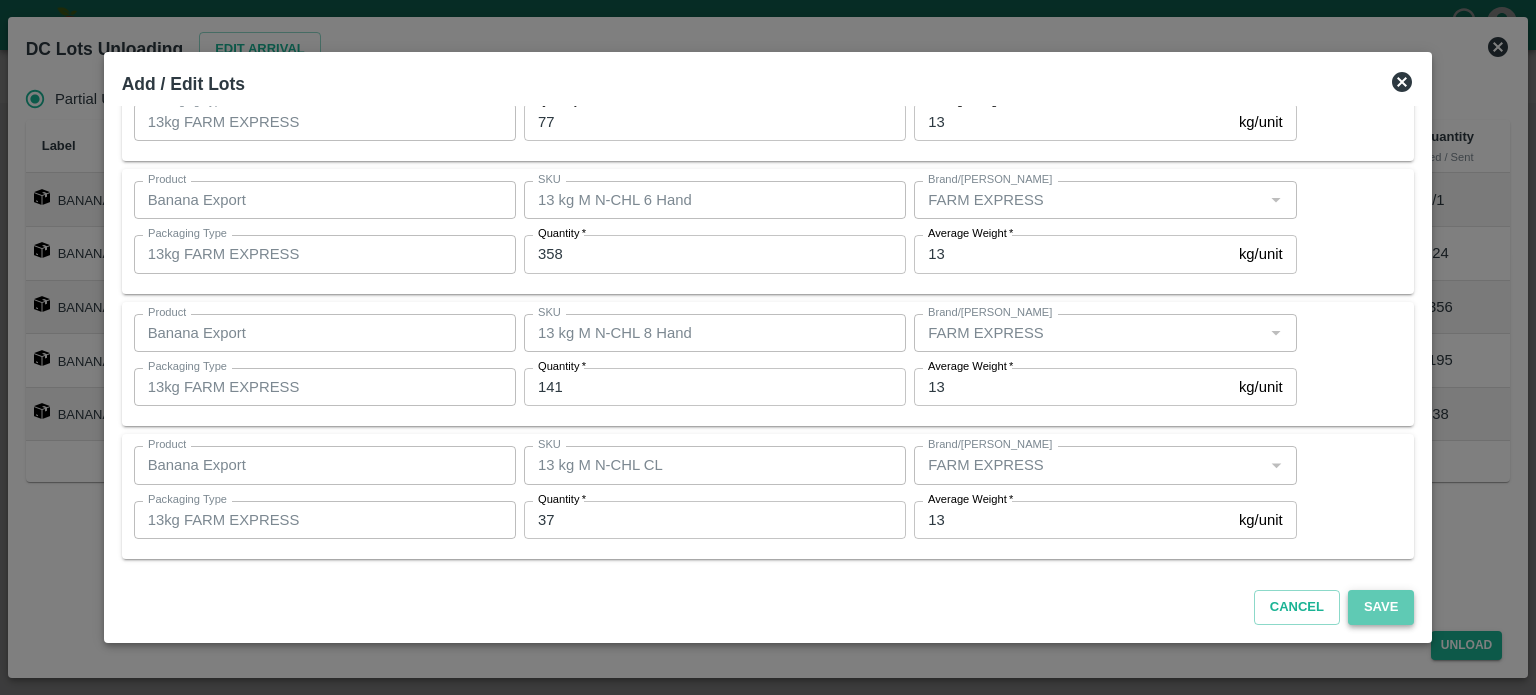 click on "Save" at bounding box center [1381, 607] 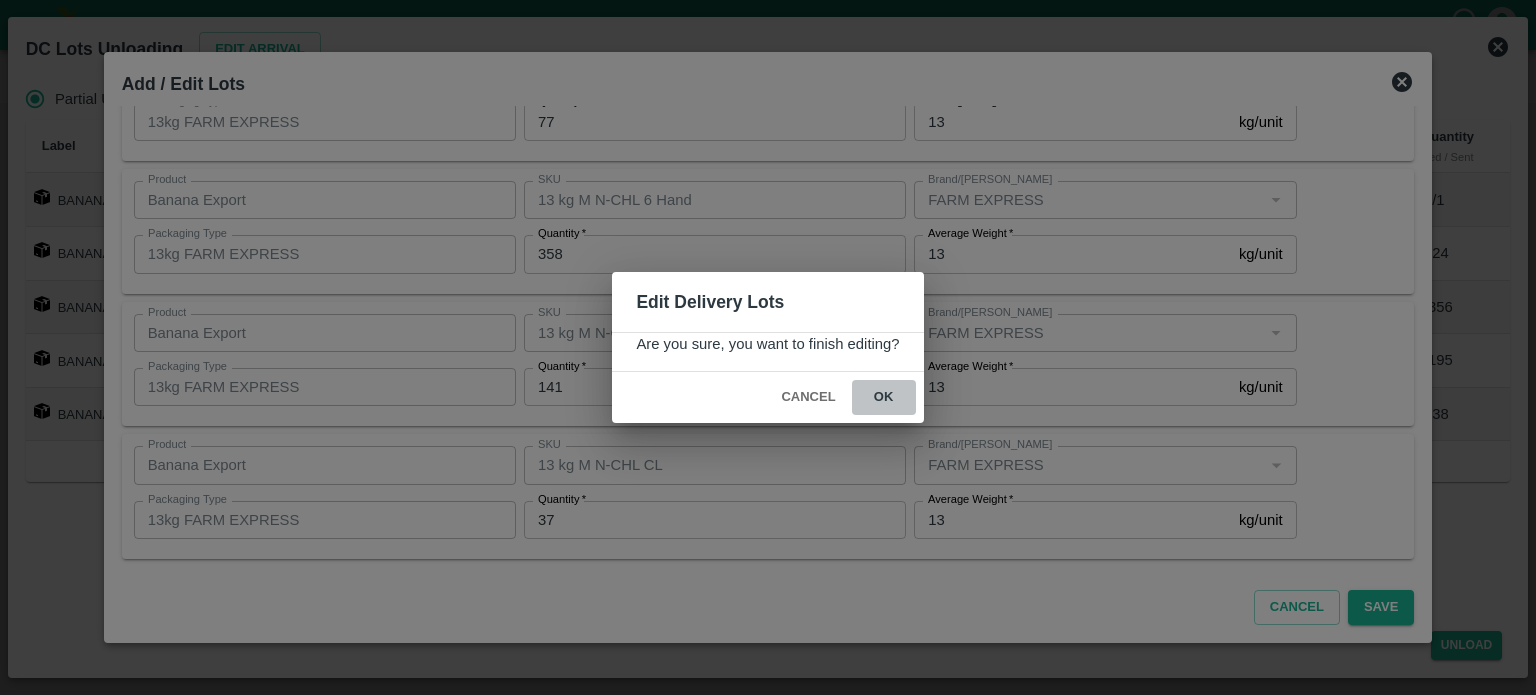 click on "ok" at bounding box center (884, 397) 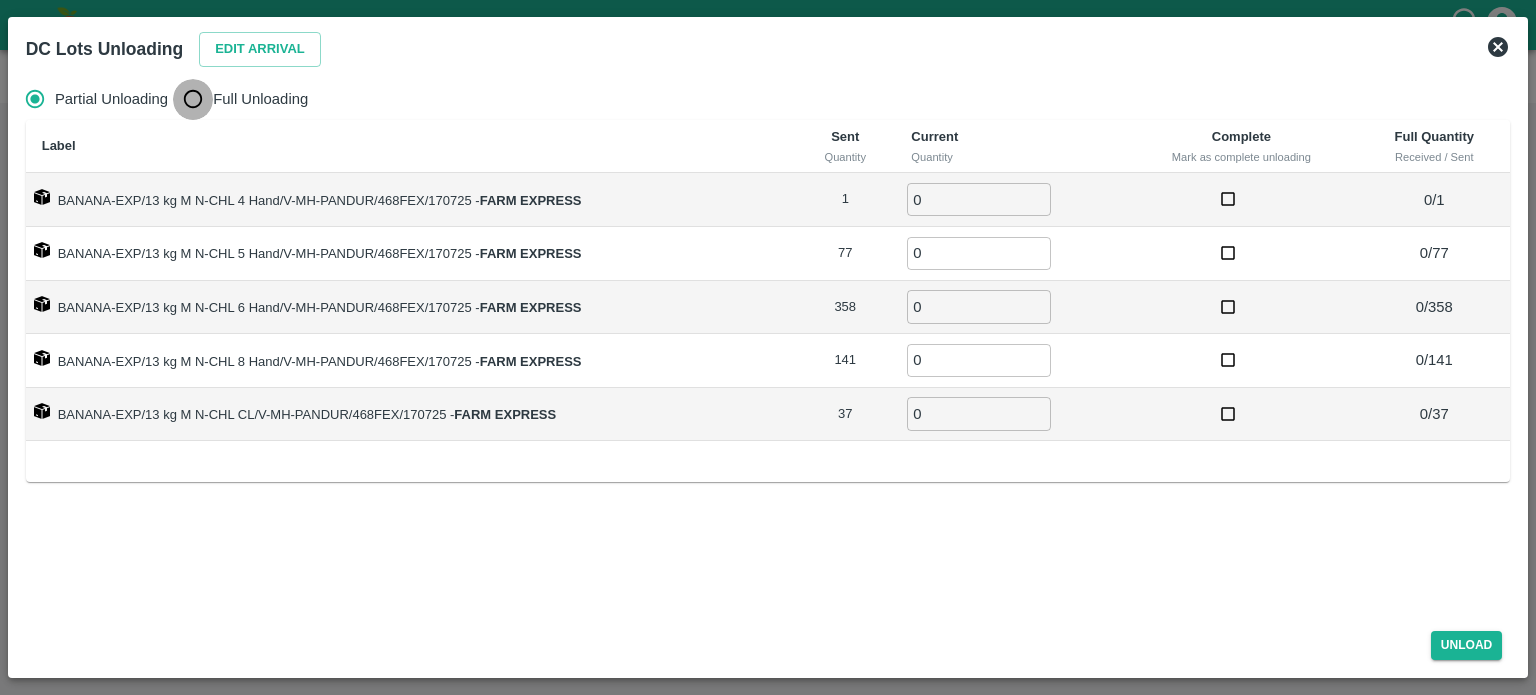 click on "Full Unloading" at bounding box center (193, 99) 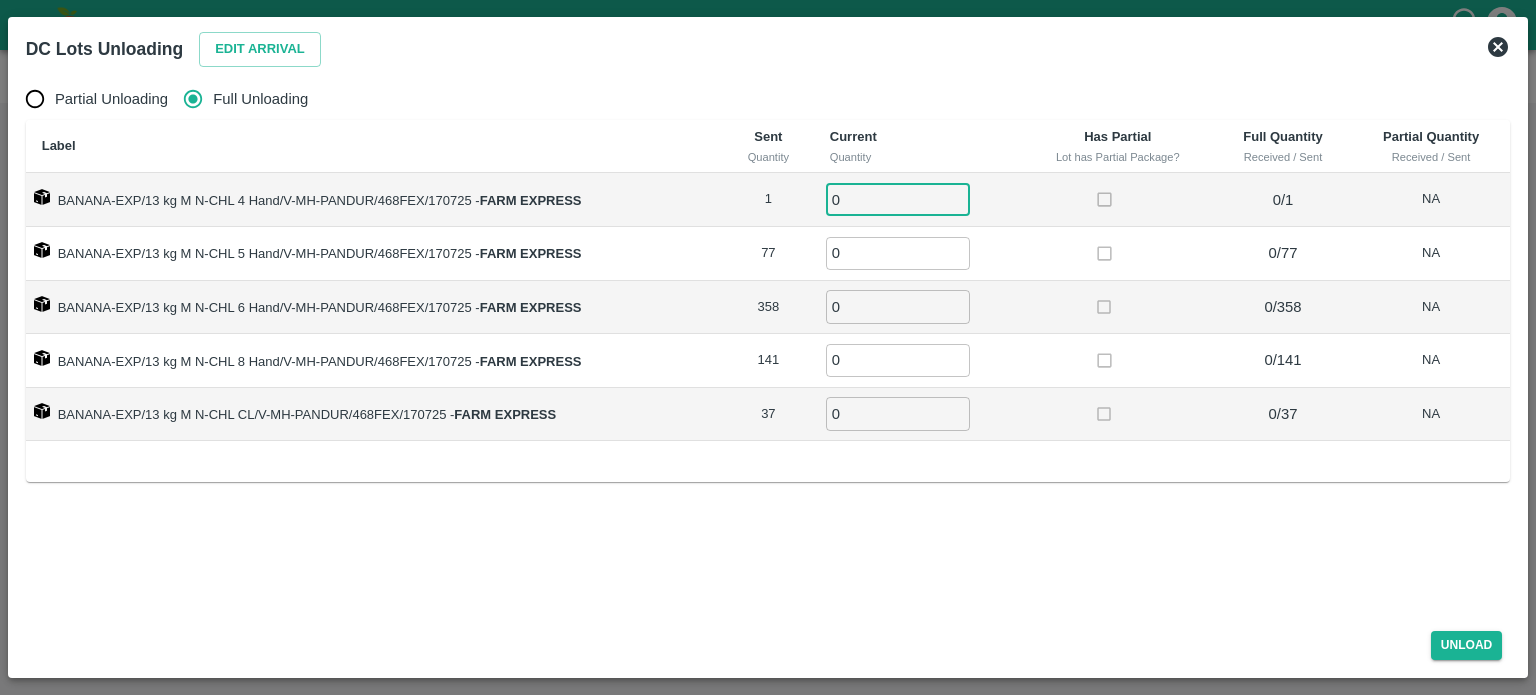 click on "0" at bounding box center [898, 199] 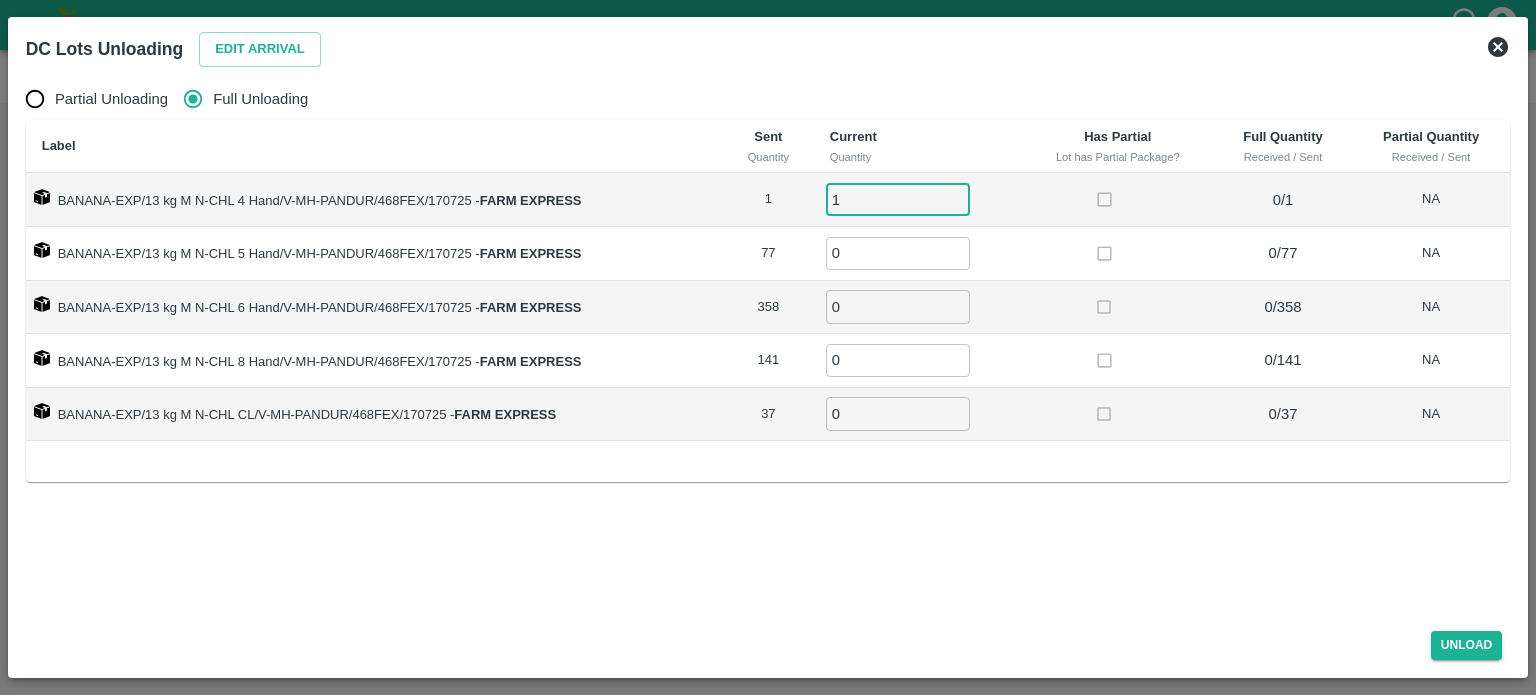 type on "1" 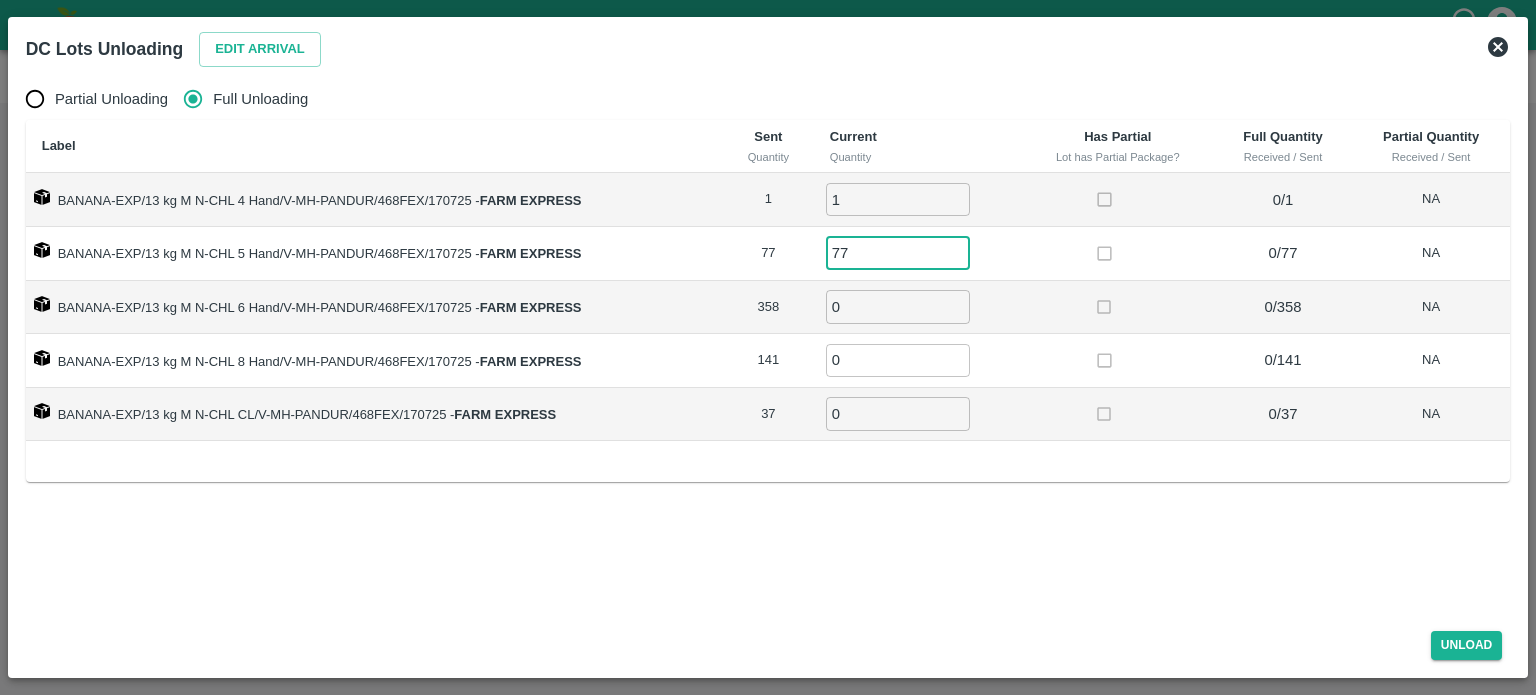 type on "77" 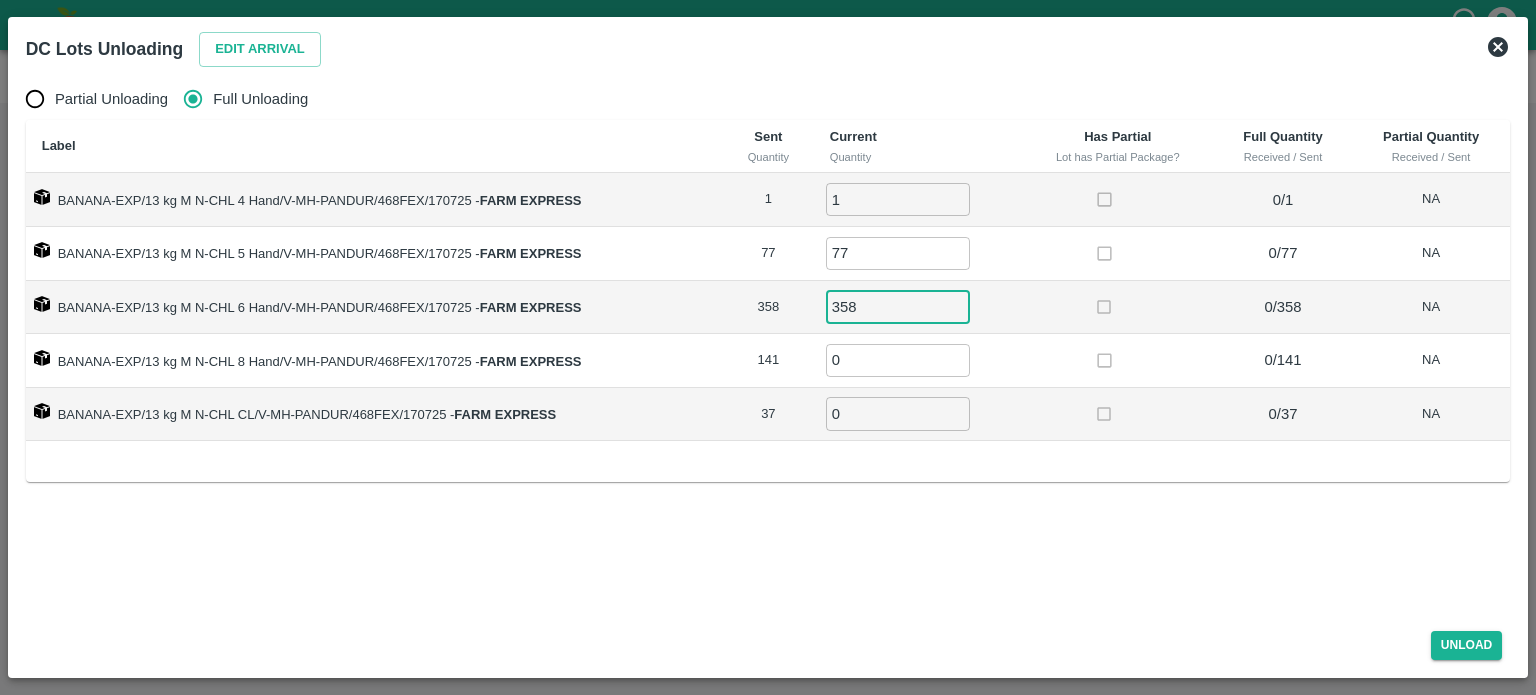 type on "358" 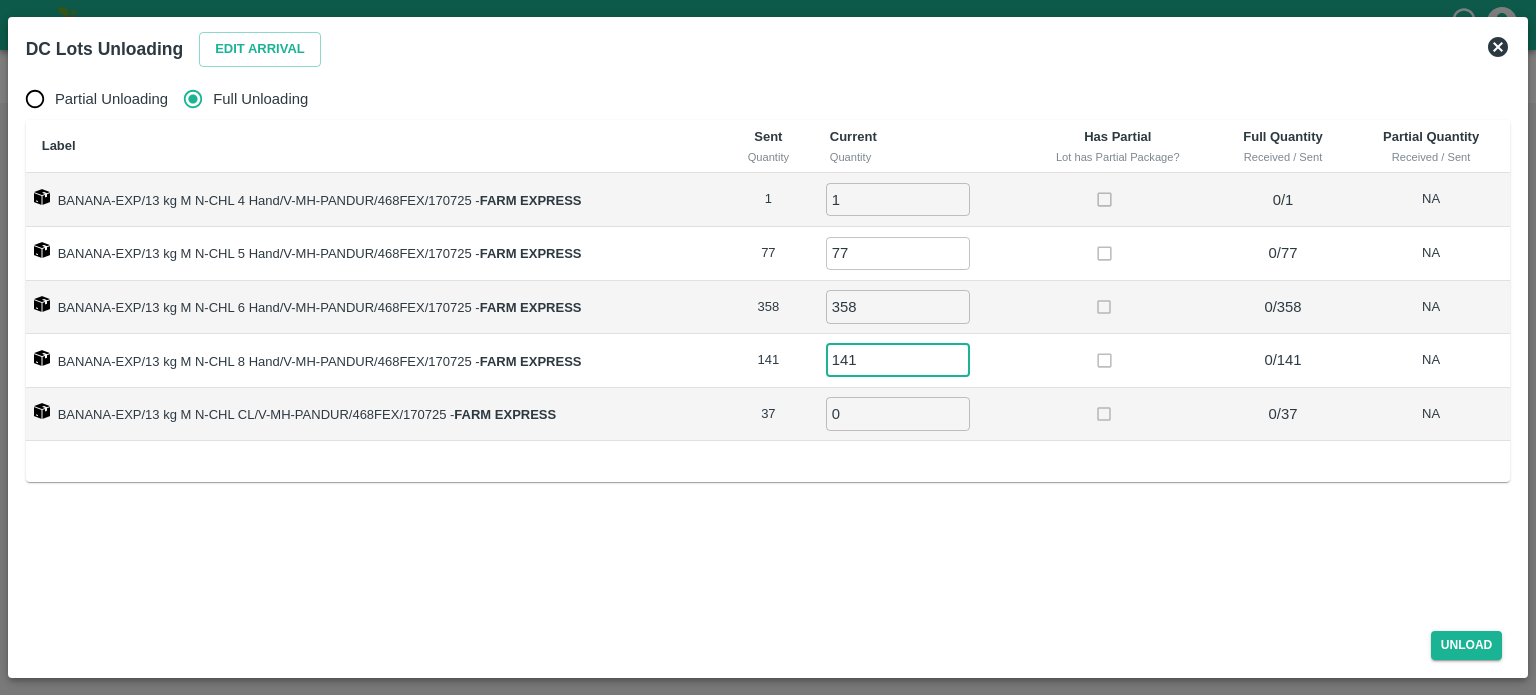 type on "141" 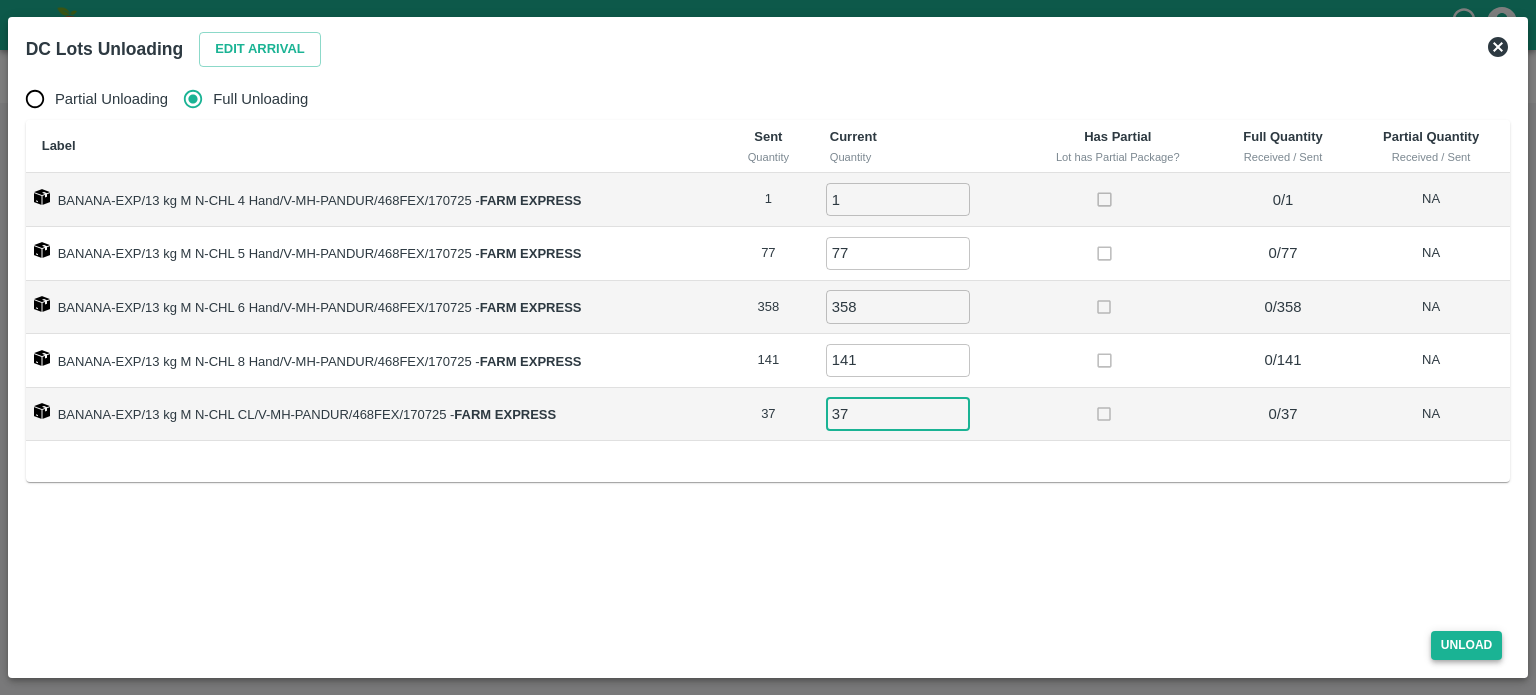 type on "37" 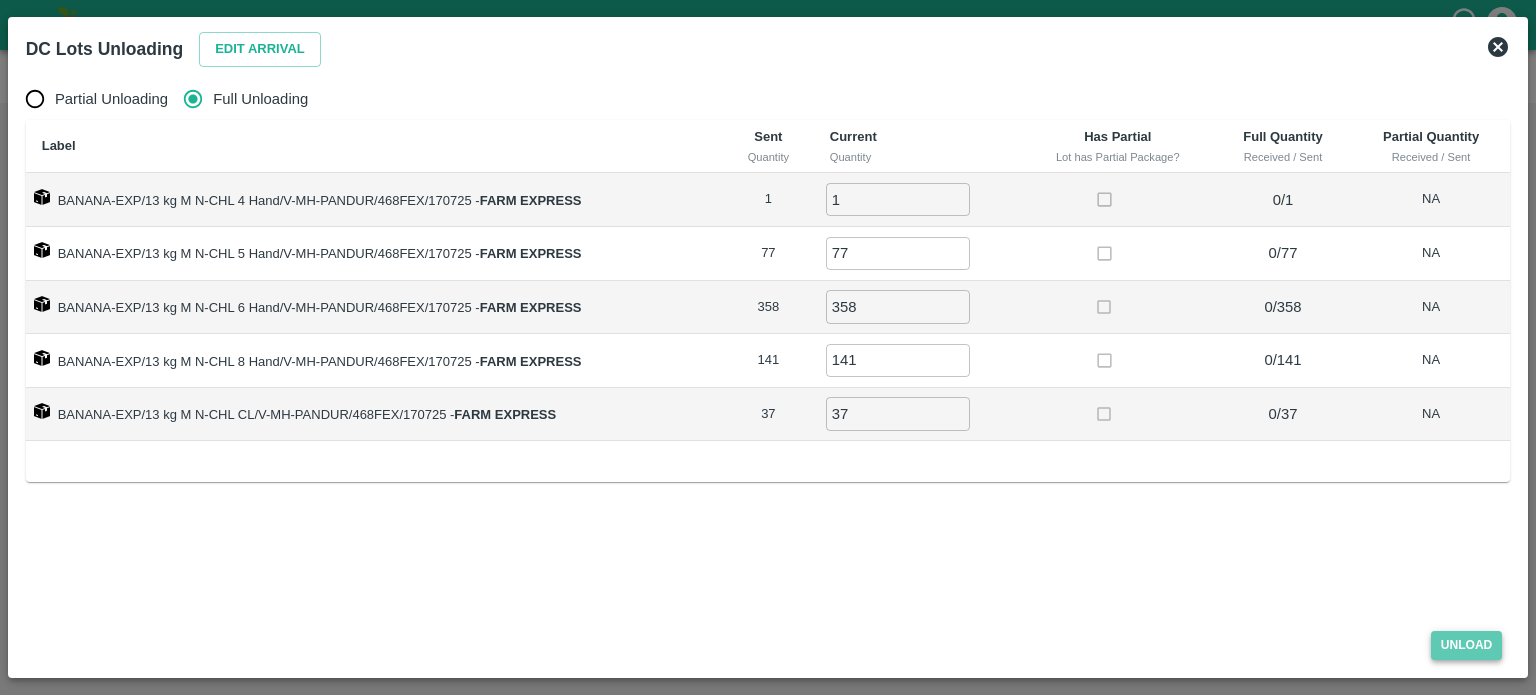 click on "Unload" at bounding box center [1467, 645] 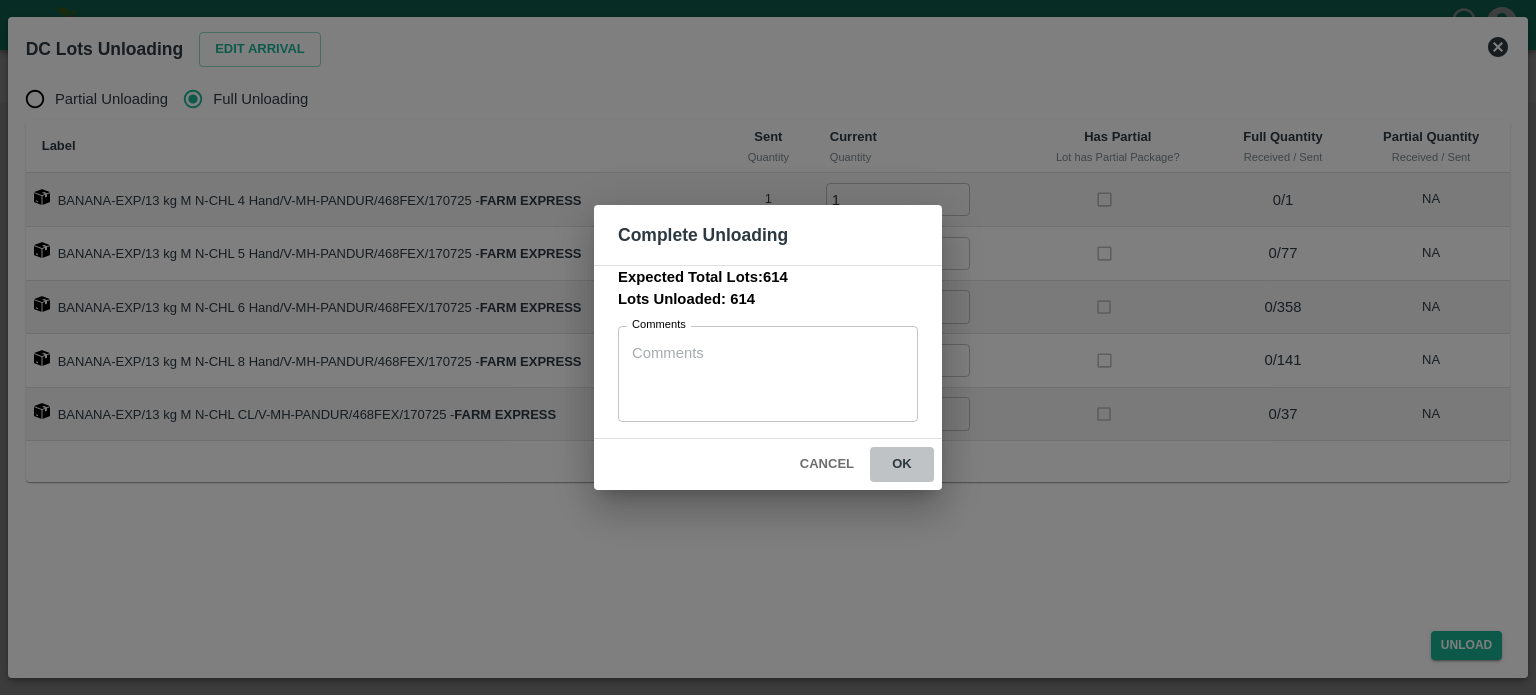 click on "ok" at bounding box center (902, 464) 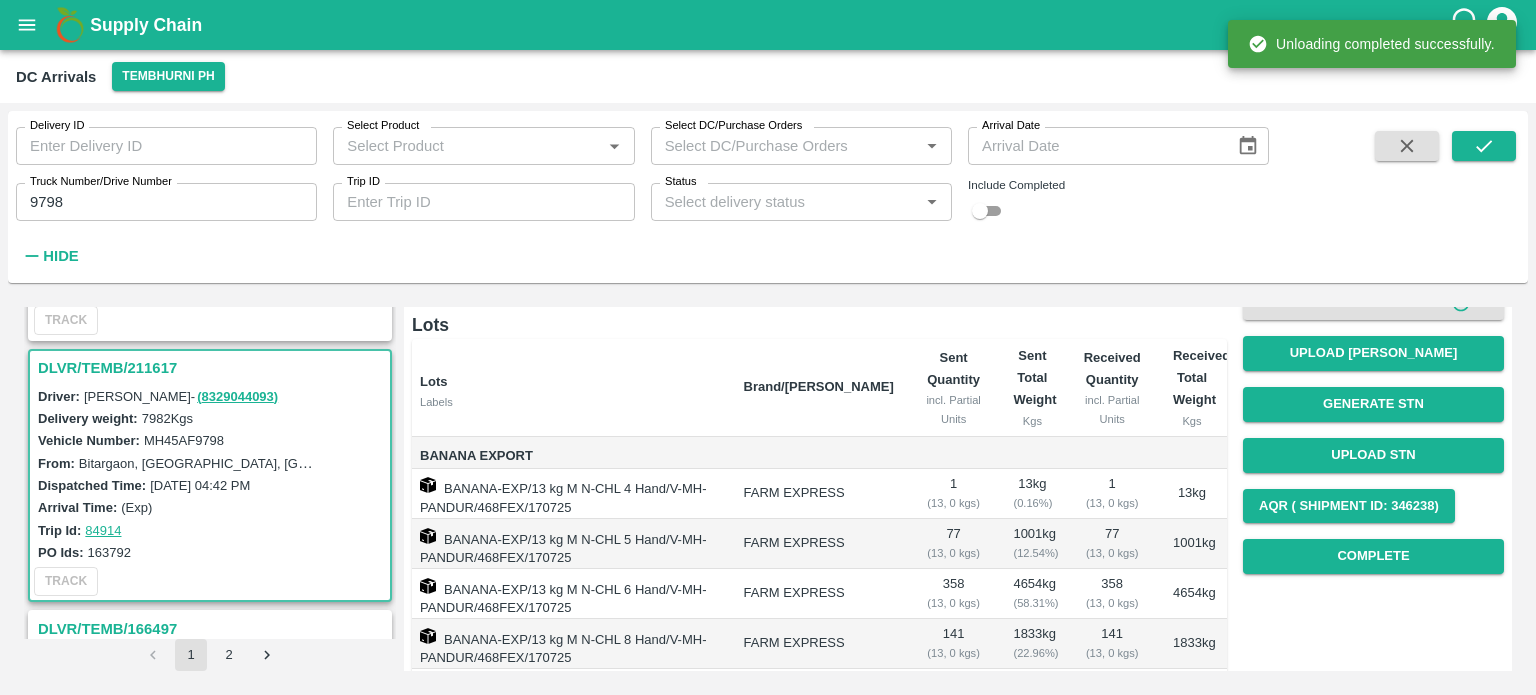 scroll, scrollTop: 136, scrollLeft: 0, axis: vertical 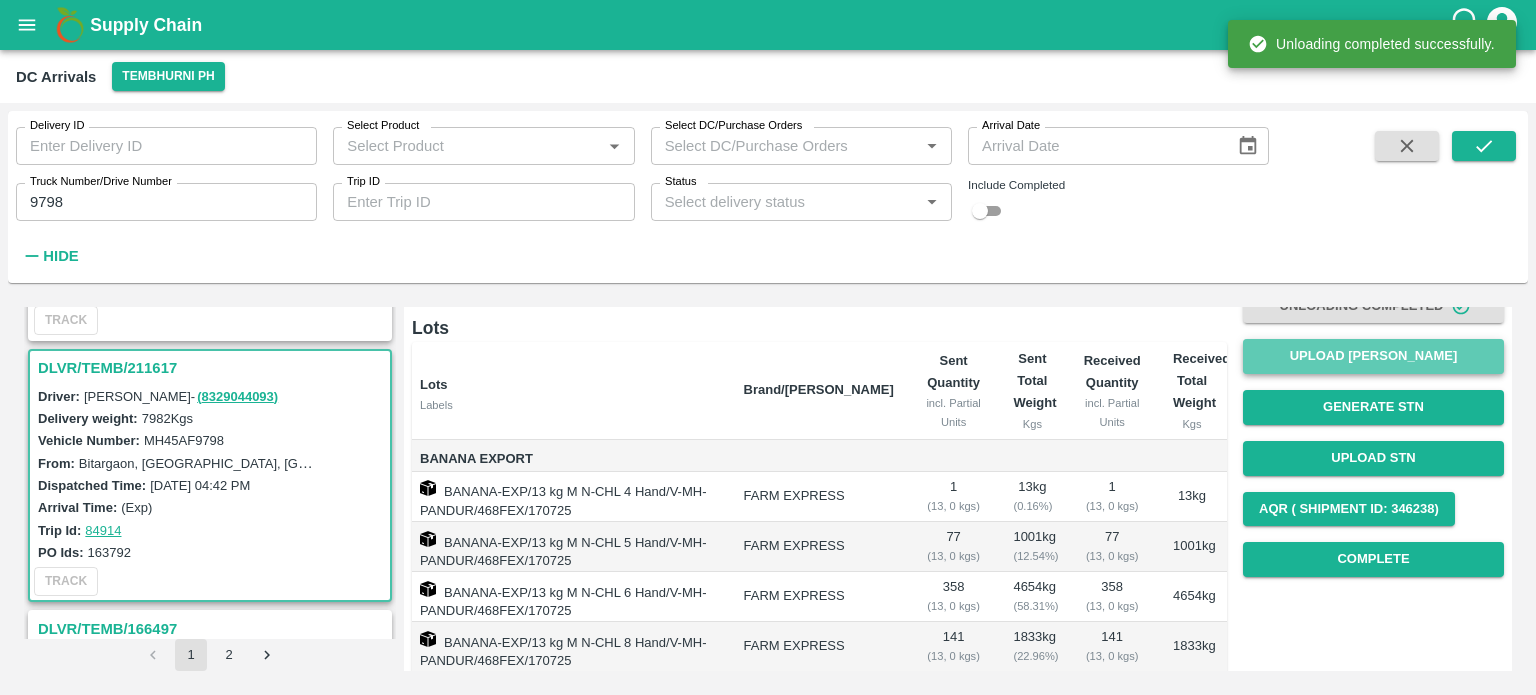 click on "Upload [PERSON_NAME]" at bounding box center [1373, 356] 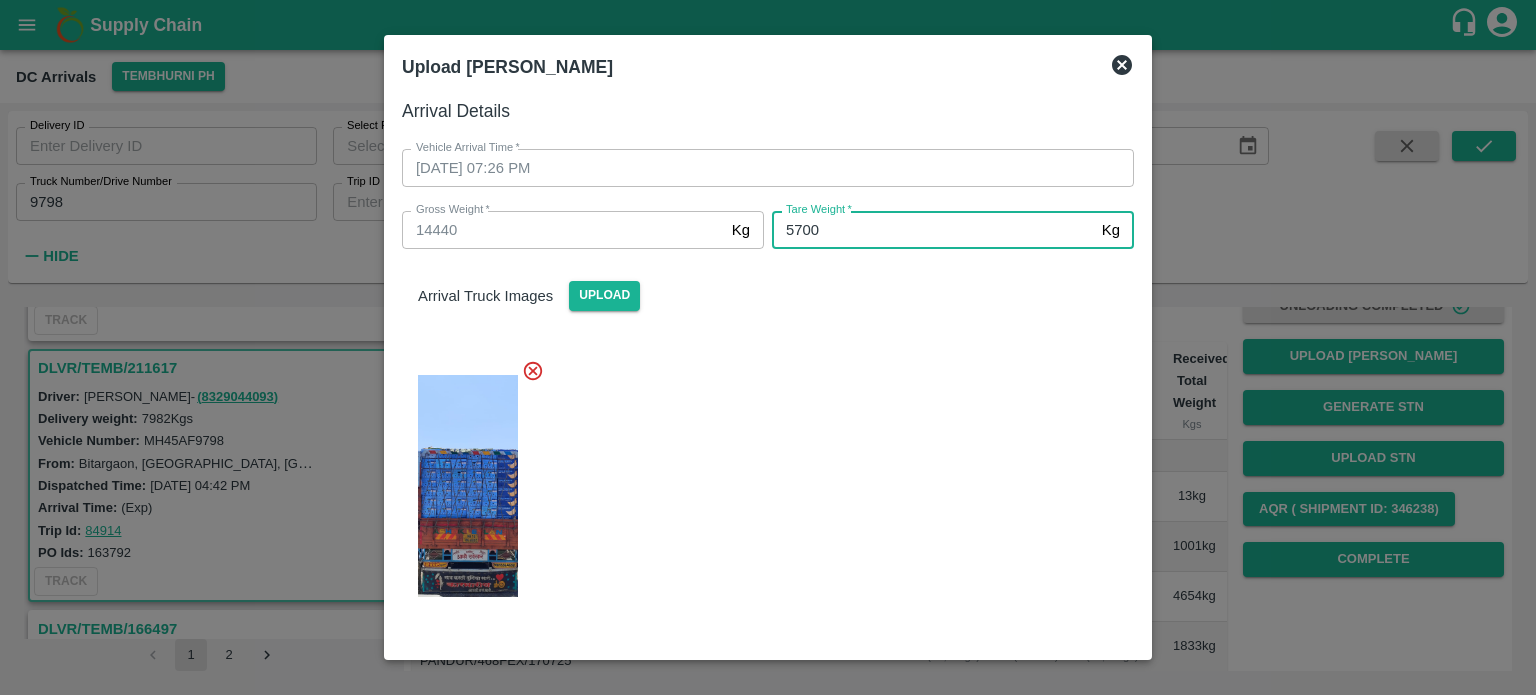 type on "5700" 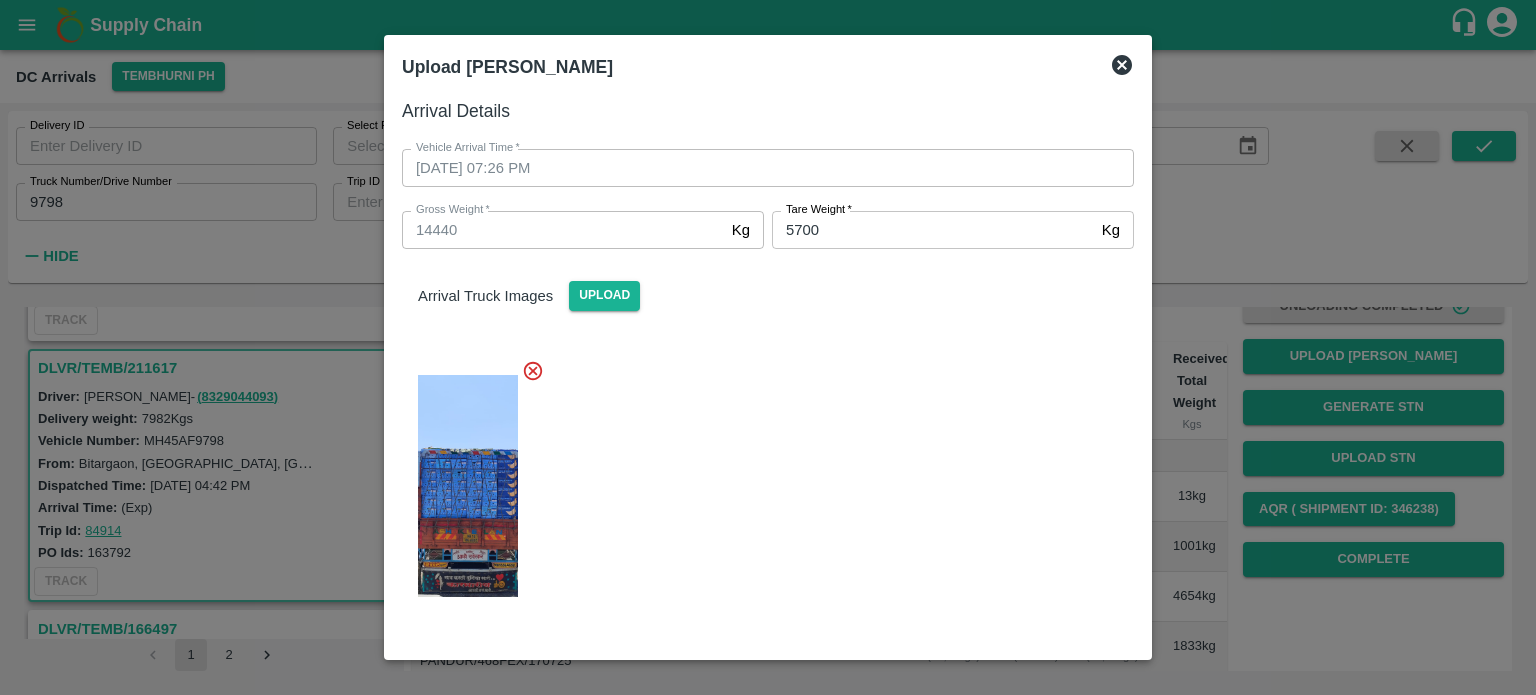 click at bounding box center [760, 480] 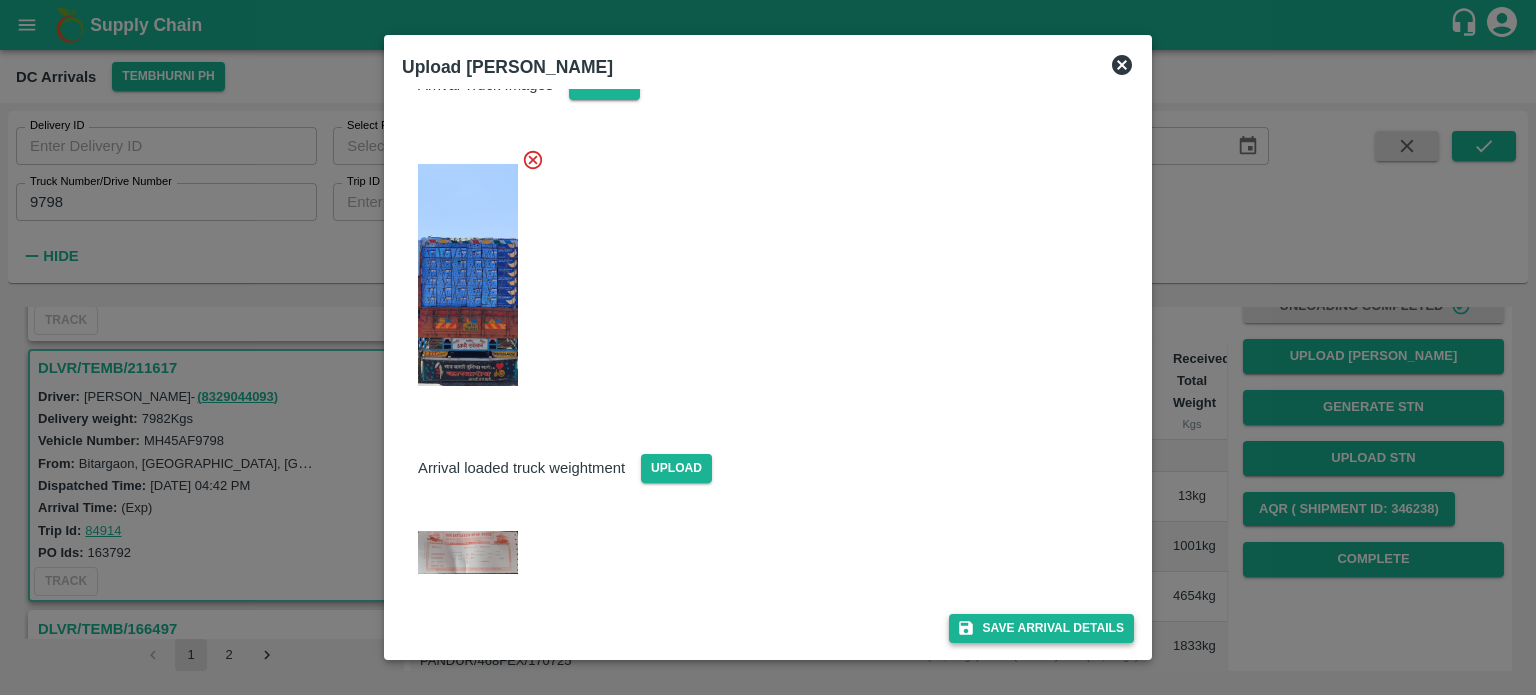 click on "Save Arrival Details" at bounding box center [1041, 628] 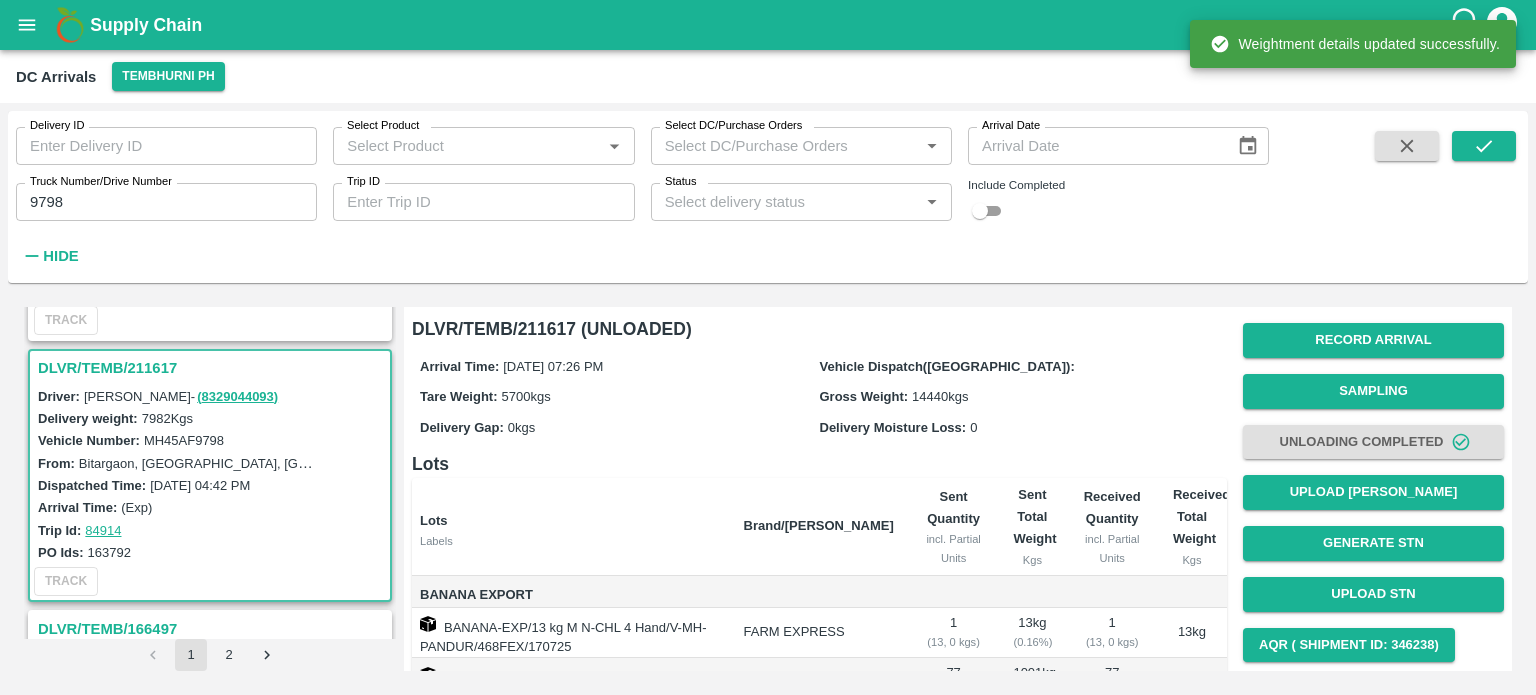 scroll, scrollTop: 190, scrollLeft: 0, axis: vertical 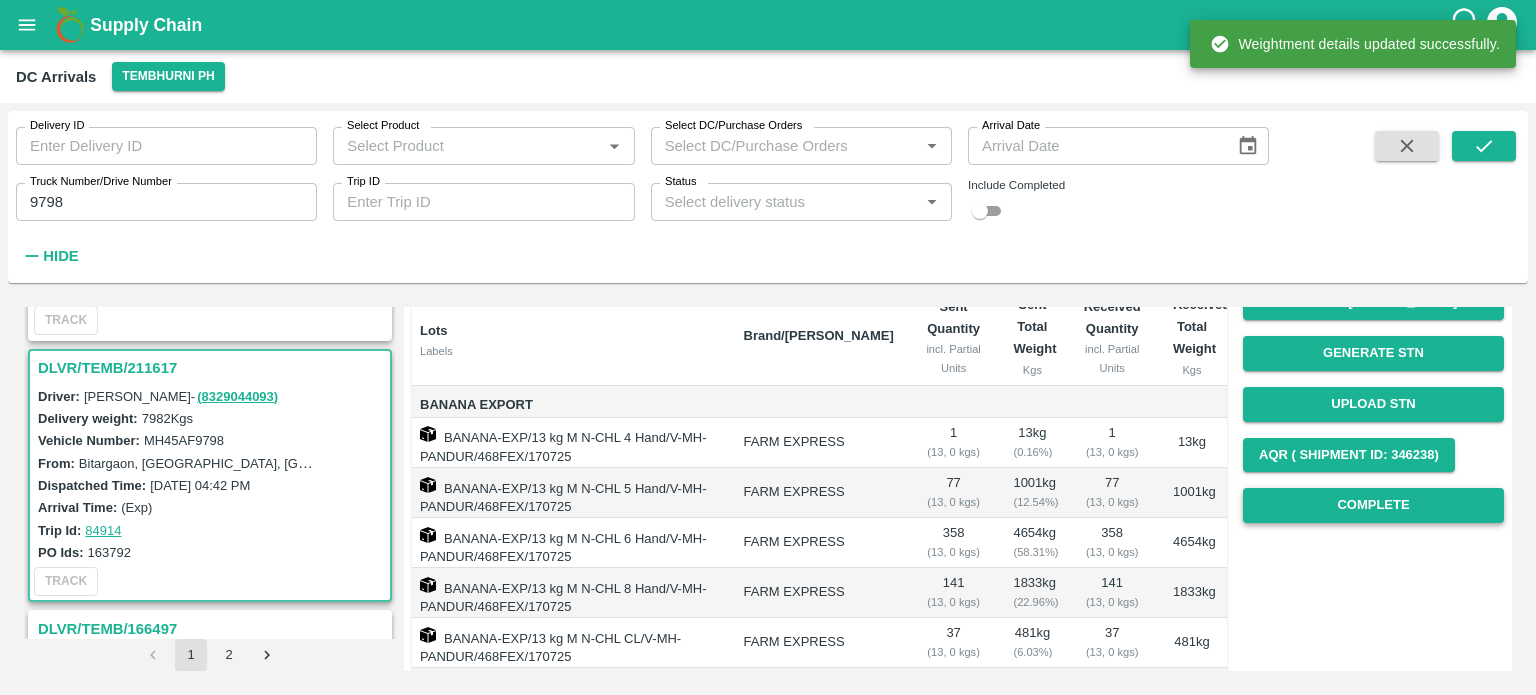 click on "Complete" at bounding box center [1373, 505] 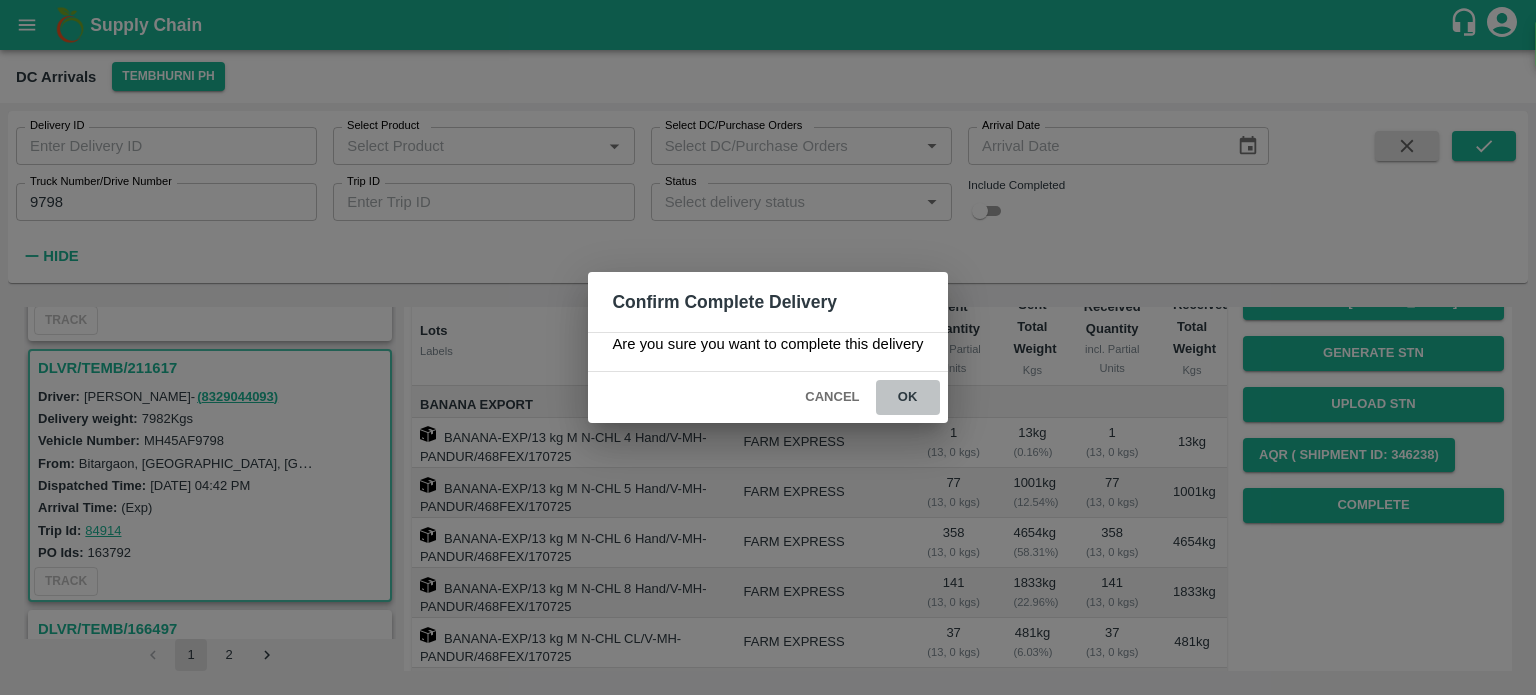 click on "ok" at bounding box center [908, 397] 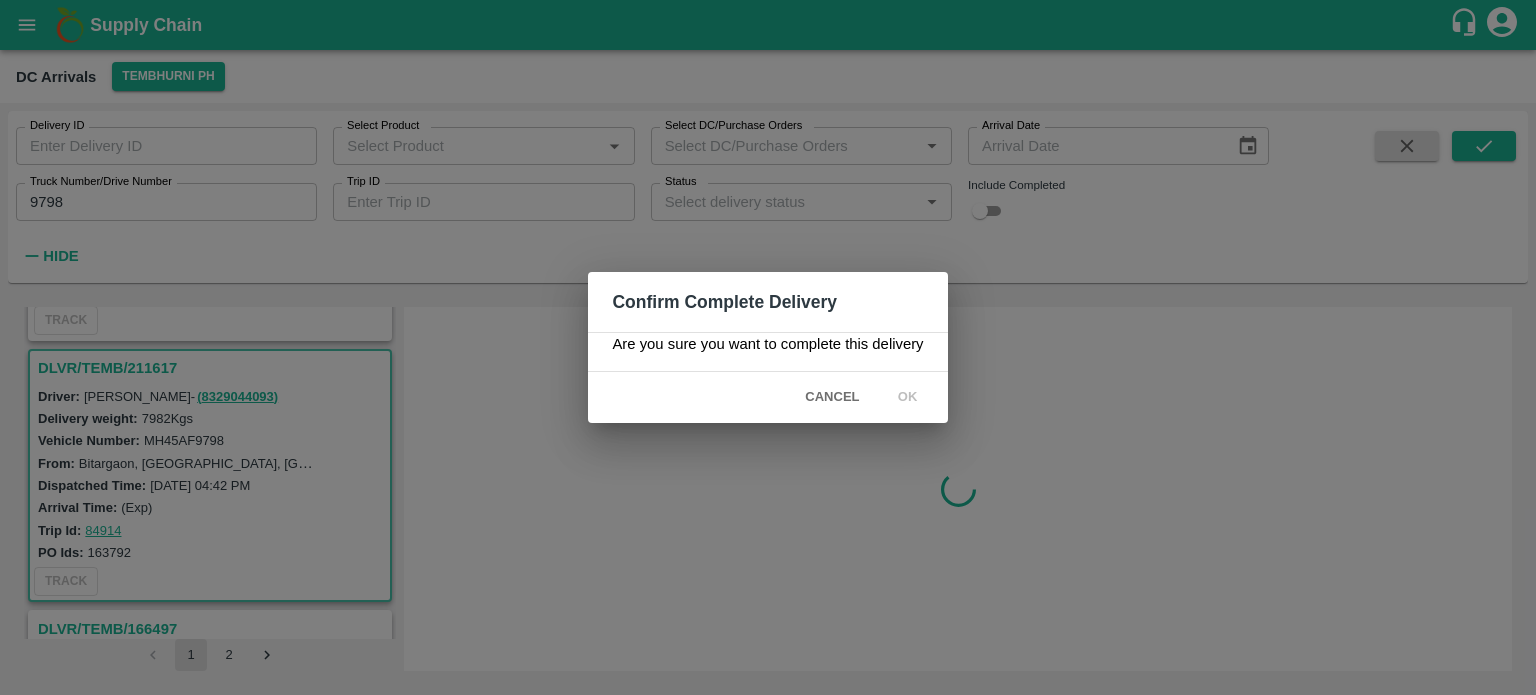 scroll, scrollTop: 0, scrollLeft: 0, axis: both 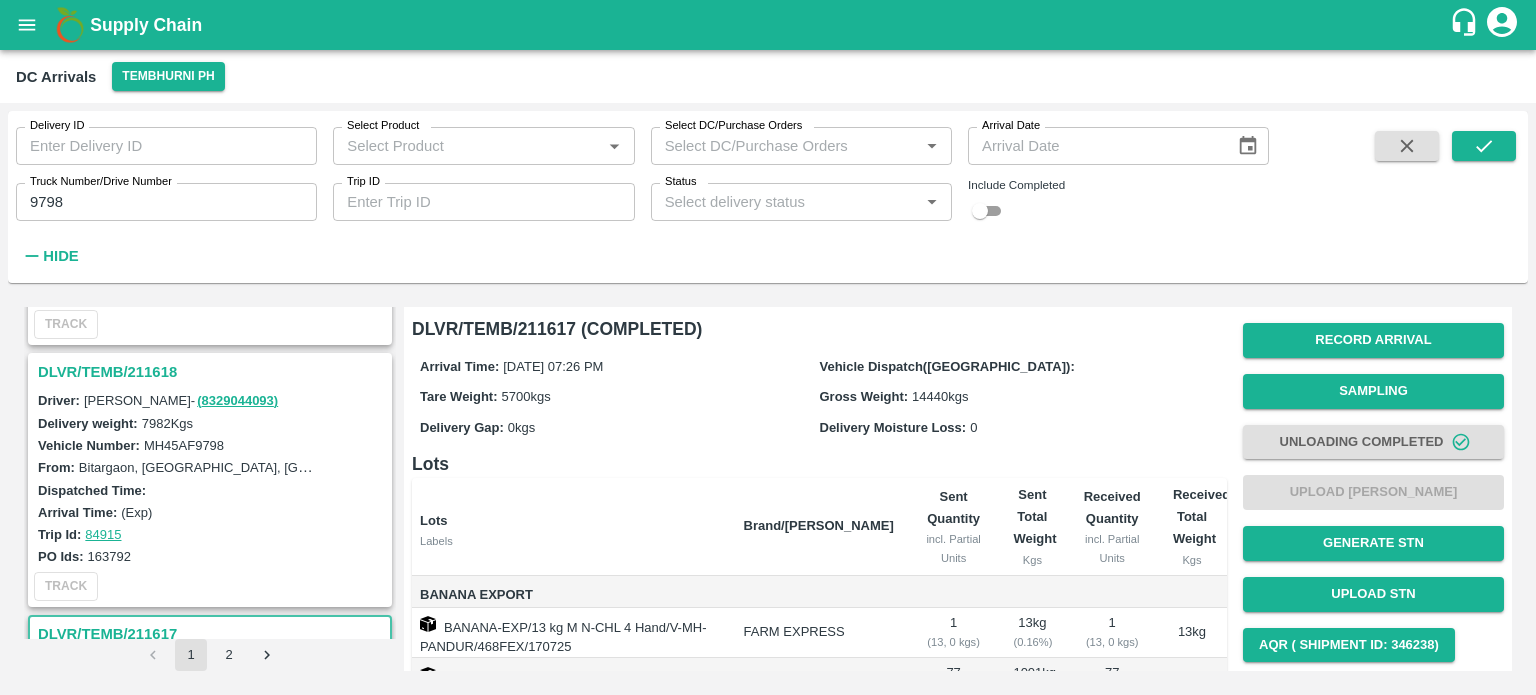 click on "DLVR/TEMB/211618" at bounding box center (213, 372) 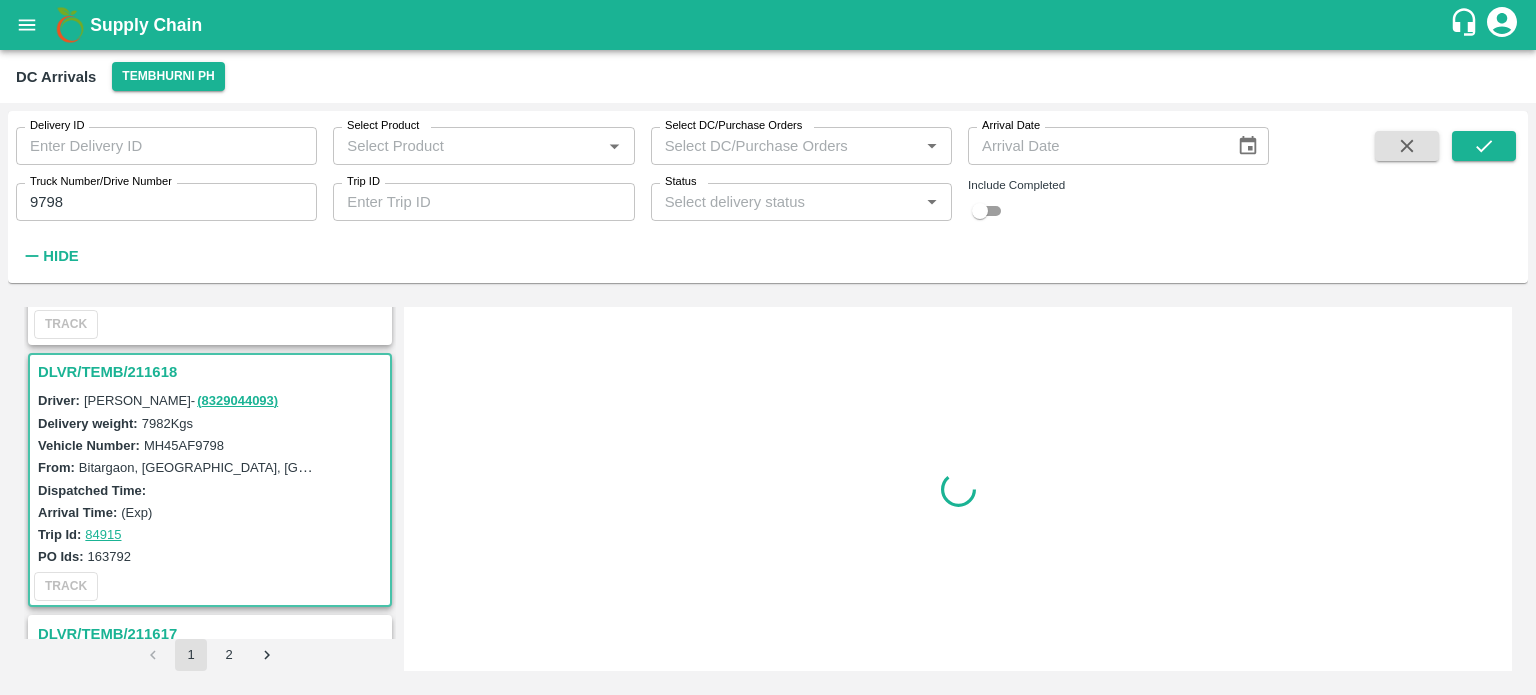 scroll, scrollTop: 268, scrollLeft: 0, axis: vertical 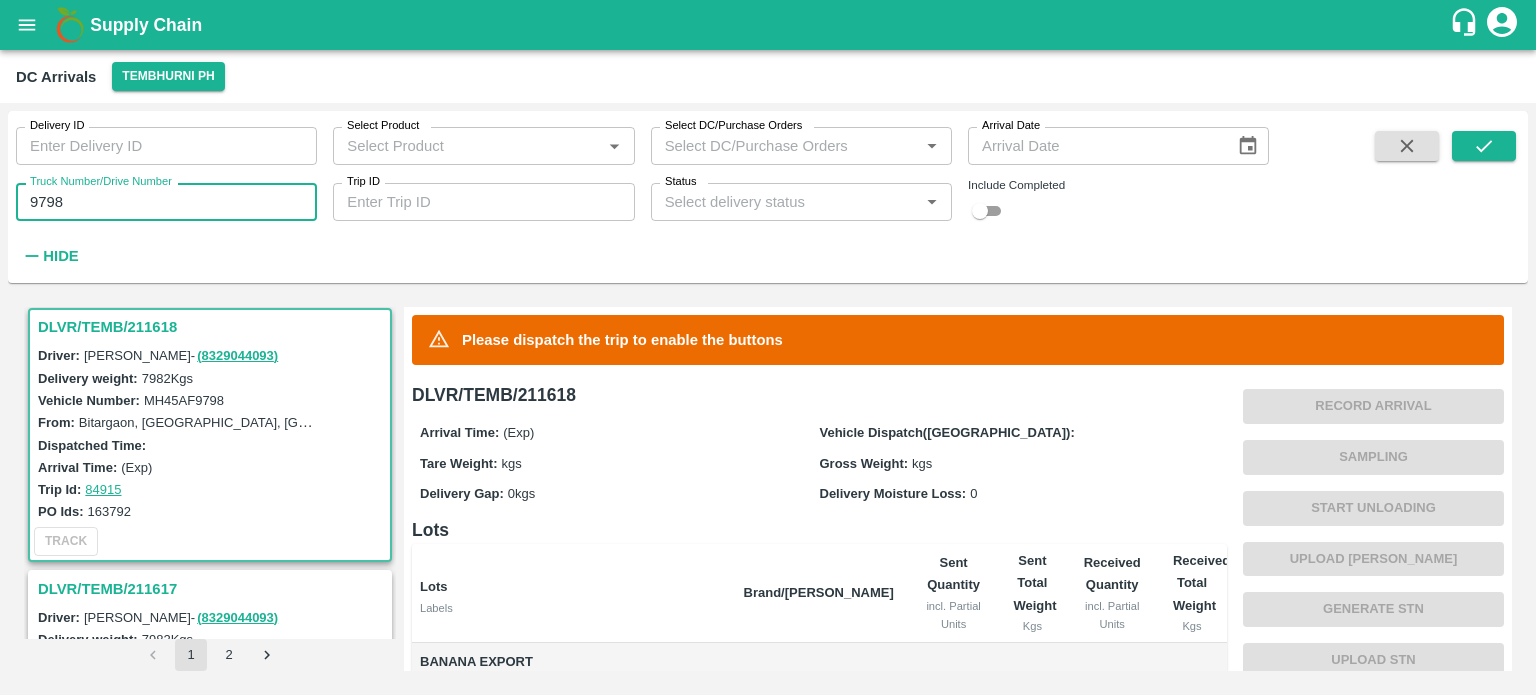 click on "9798" at bounding box center [166, 202] 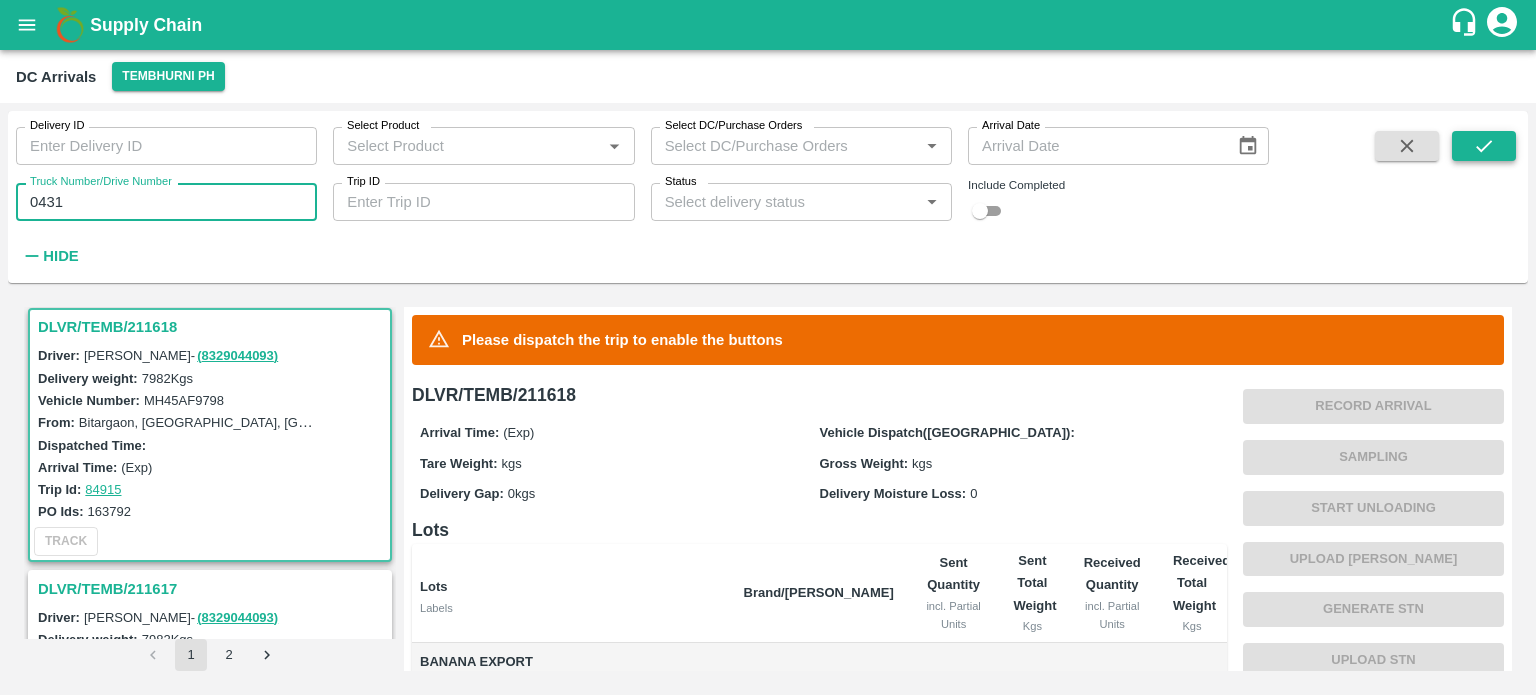 type on "0431" 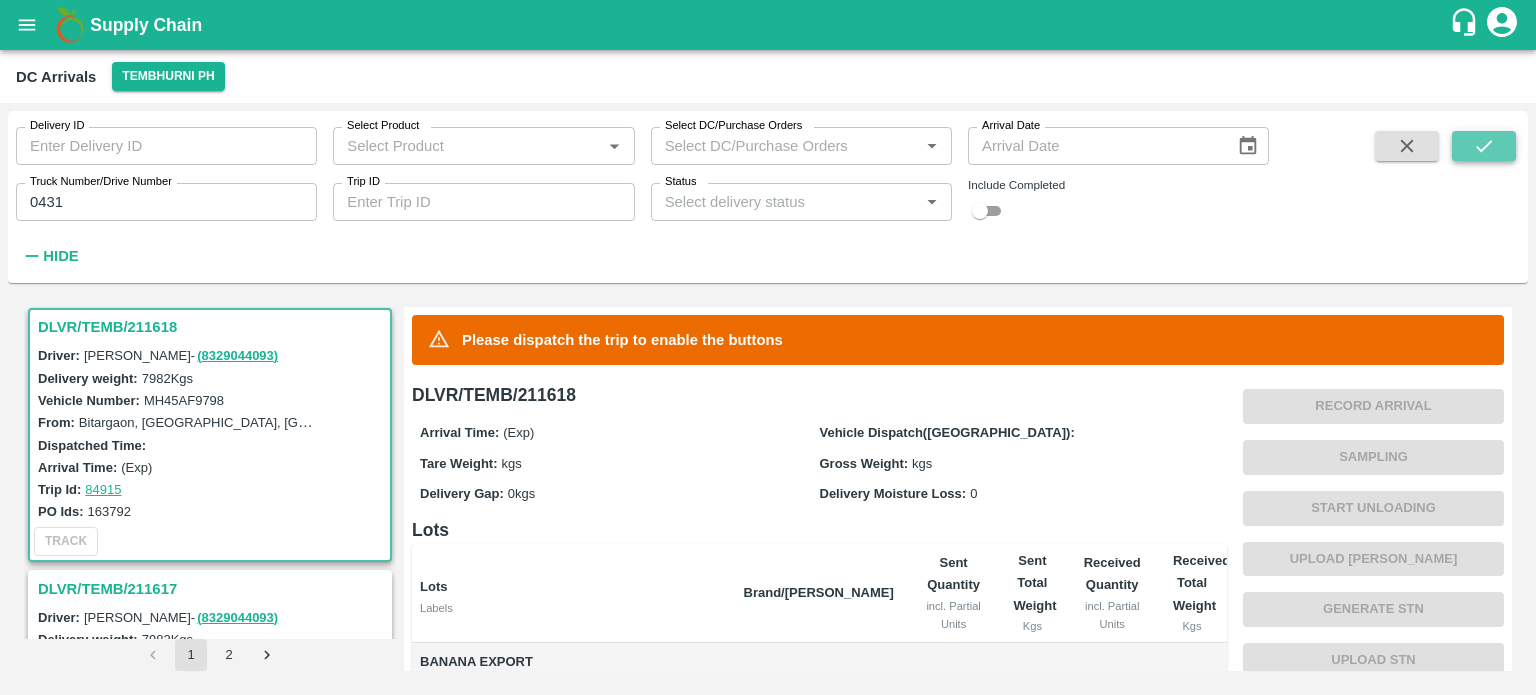 click 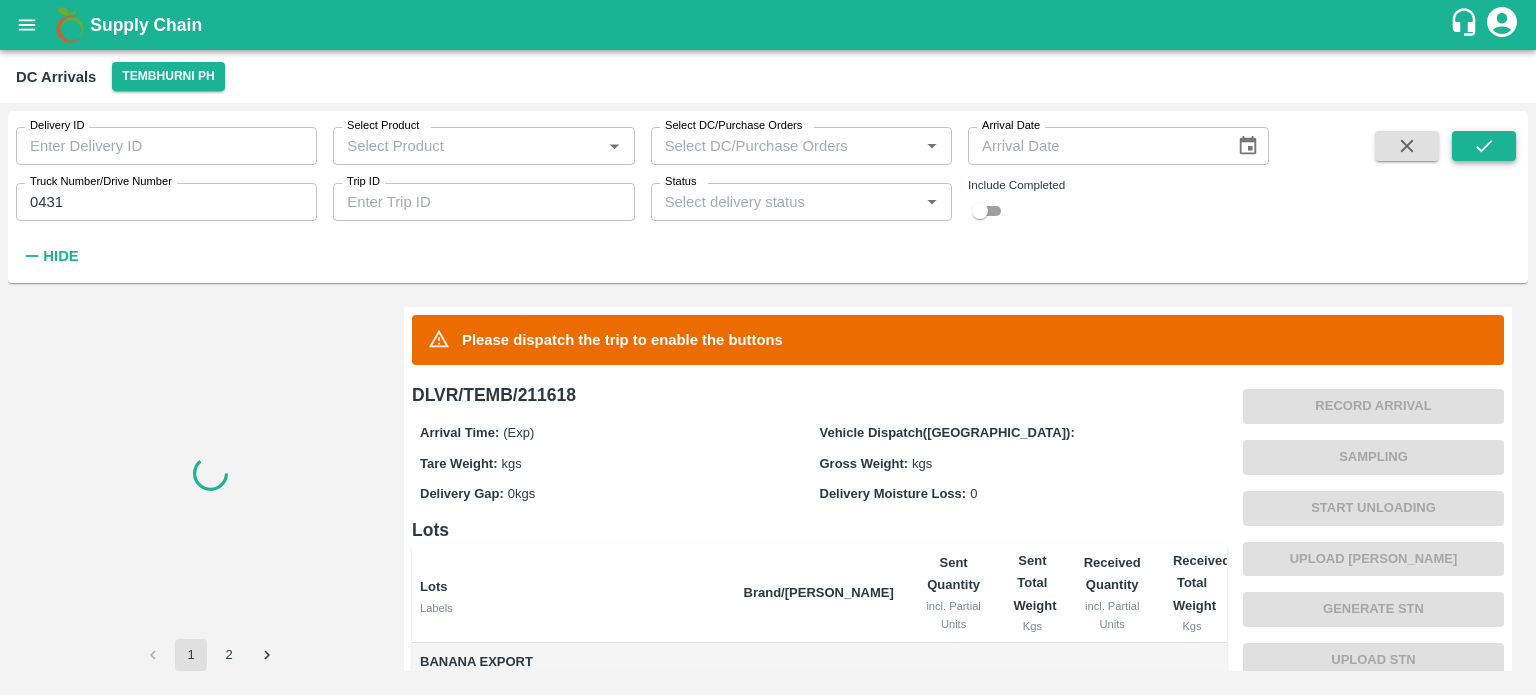 scroll, scrollTop: 0, scrollLeft: 0, axis: both 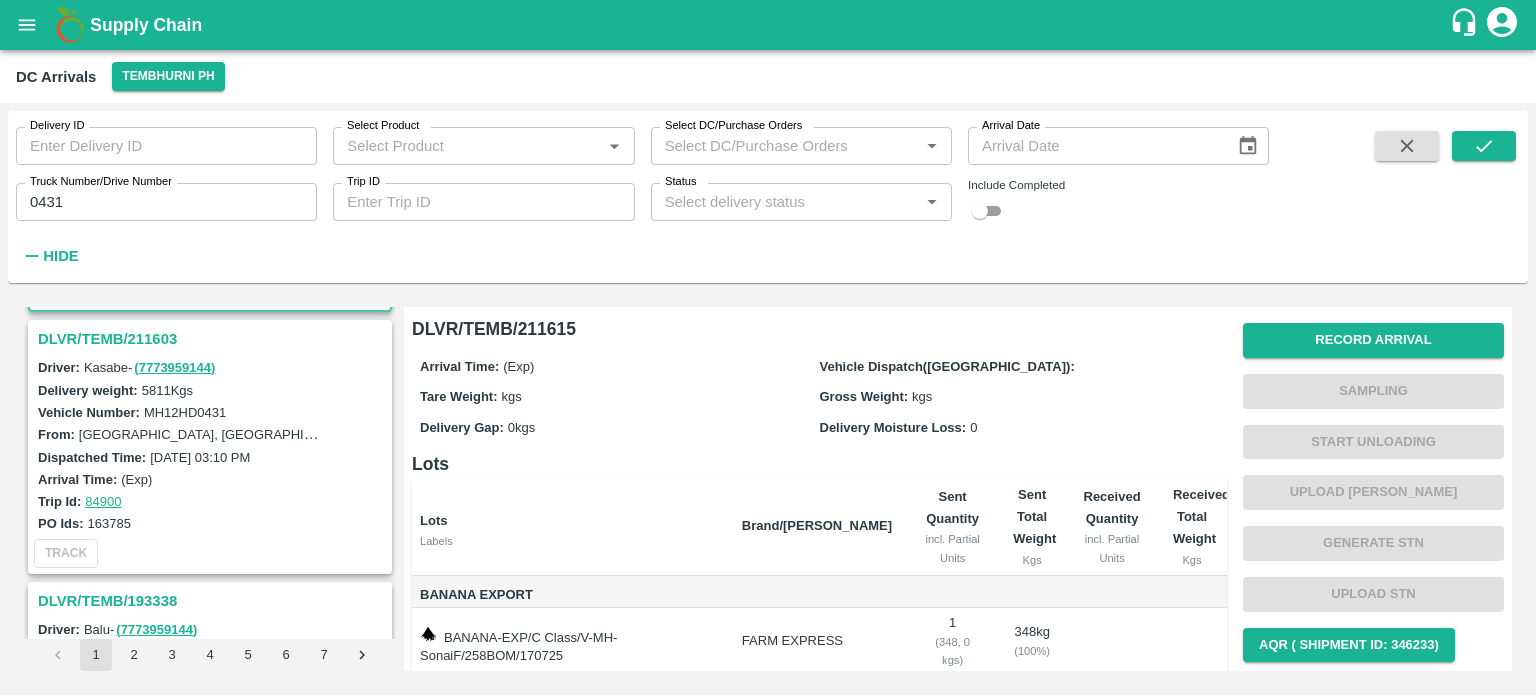 click on "DLVR/TEMB/211603" at bounding box center [213, 339] 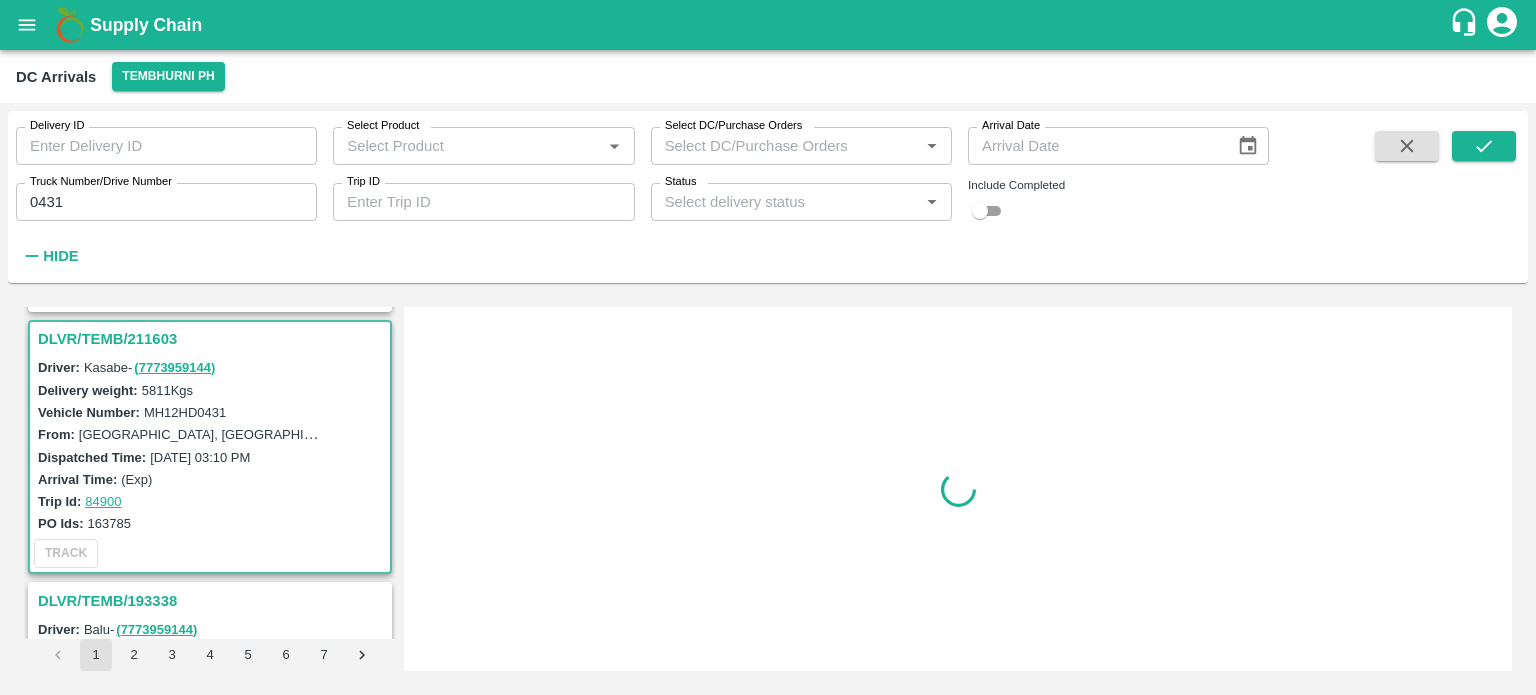 scroll, scrollTop: 268, scrollLeft: 0, axis: vertical 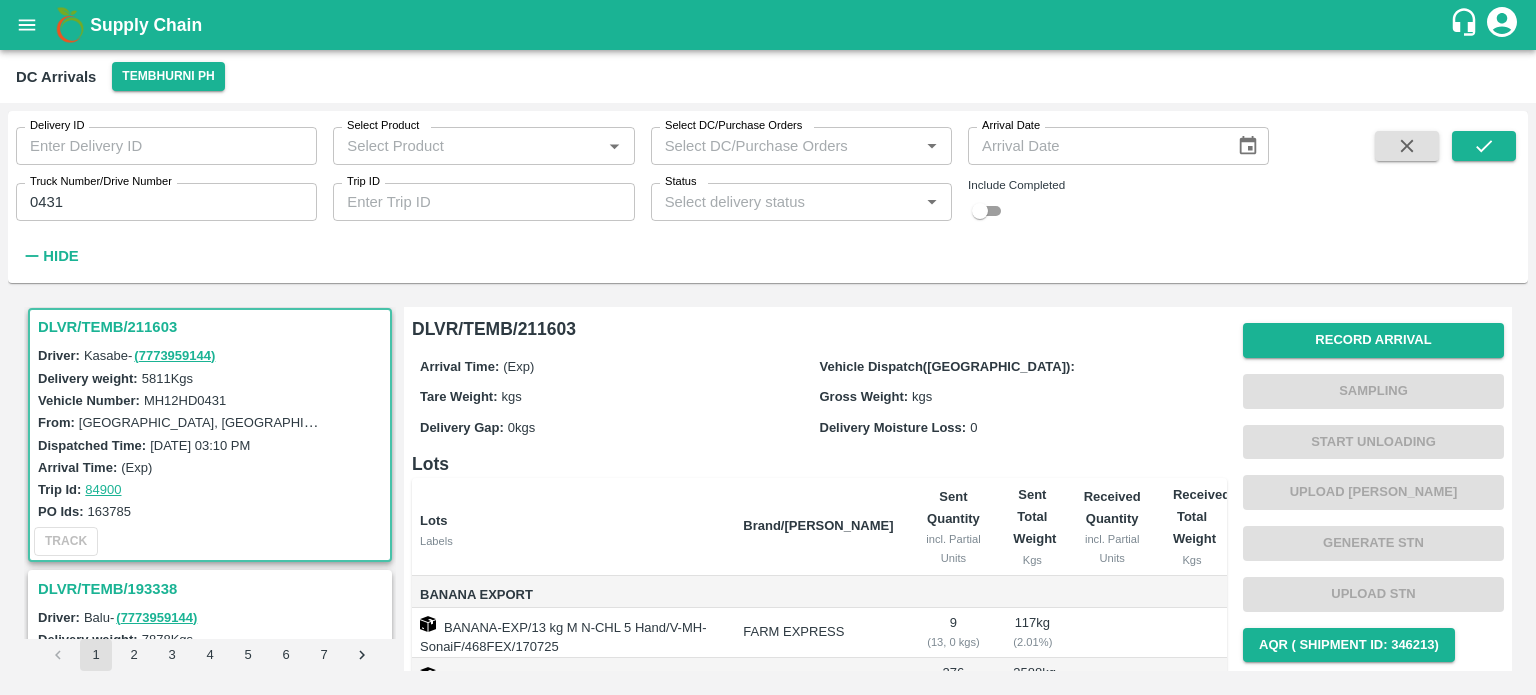 click on "MH12HD0431" at bounding box center [185, 400] 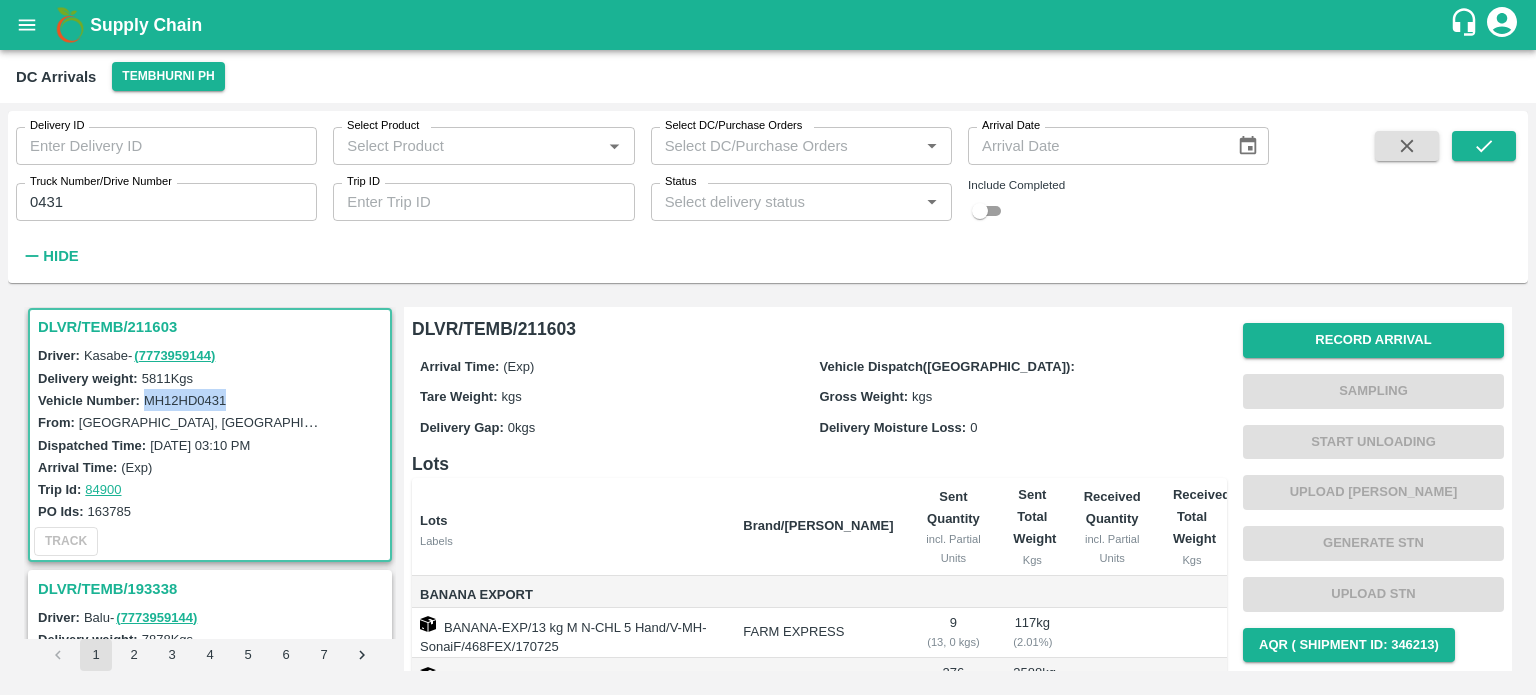 copy on "MH12HD0431" 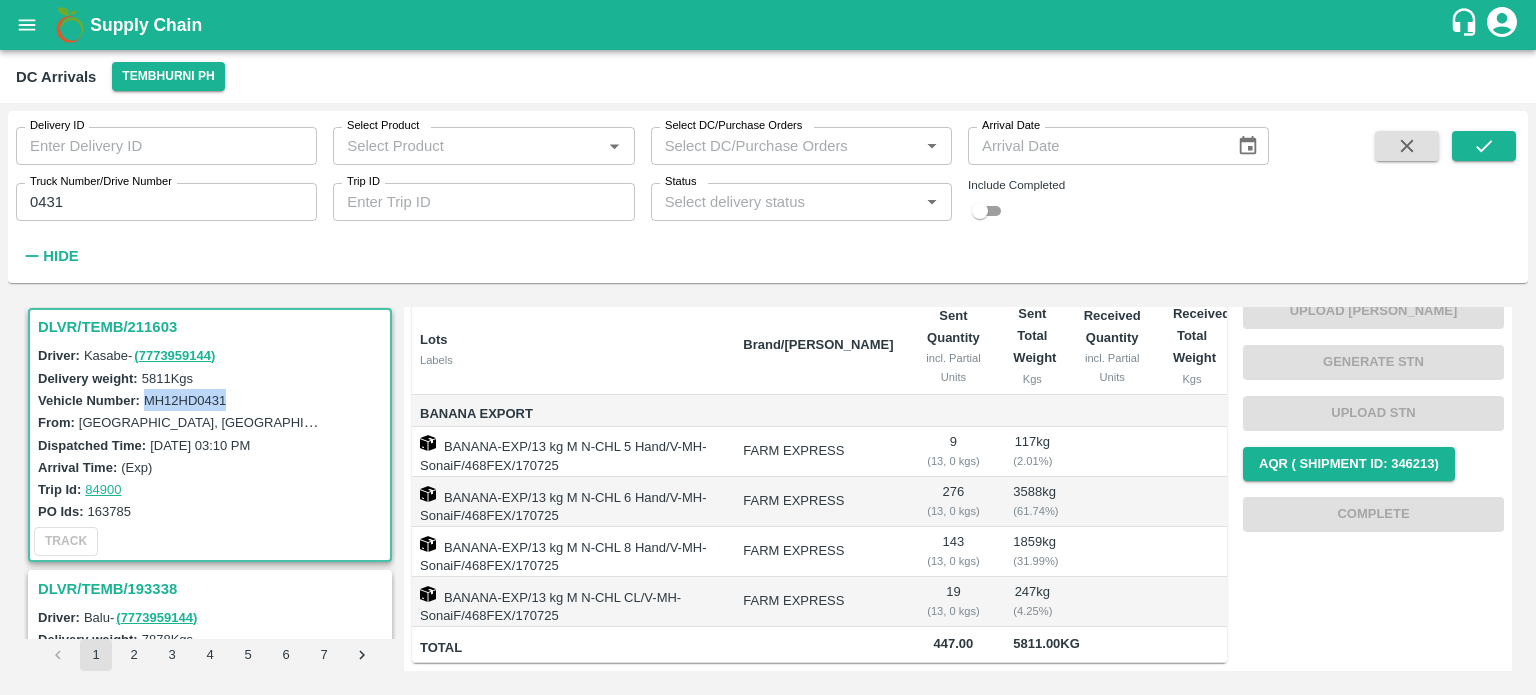 scroll, scrollTop: 0, scrollLeft: 0, axis: both 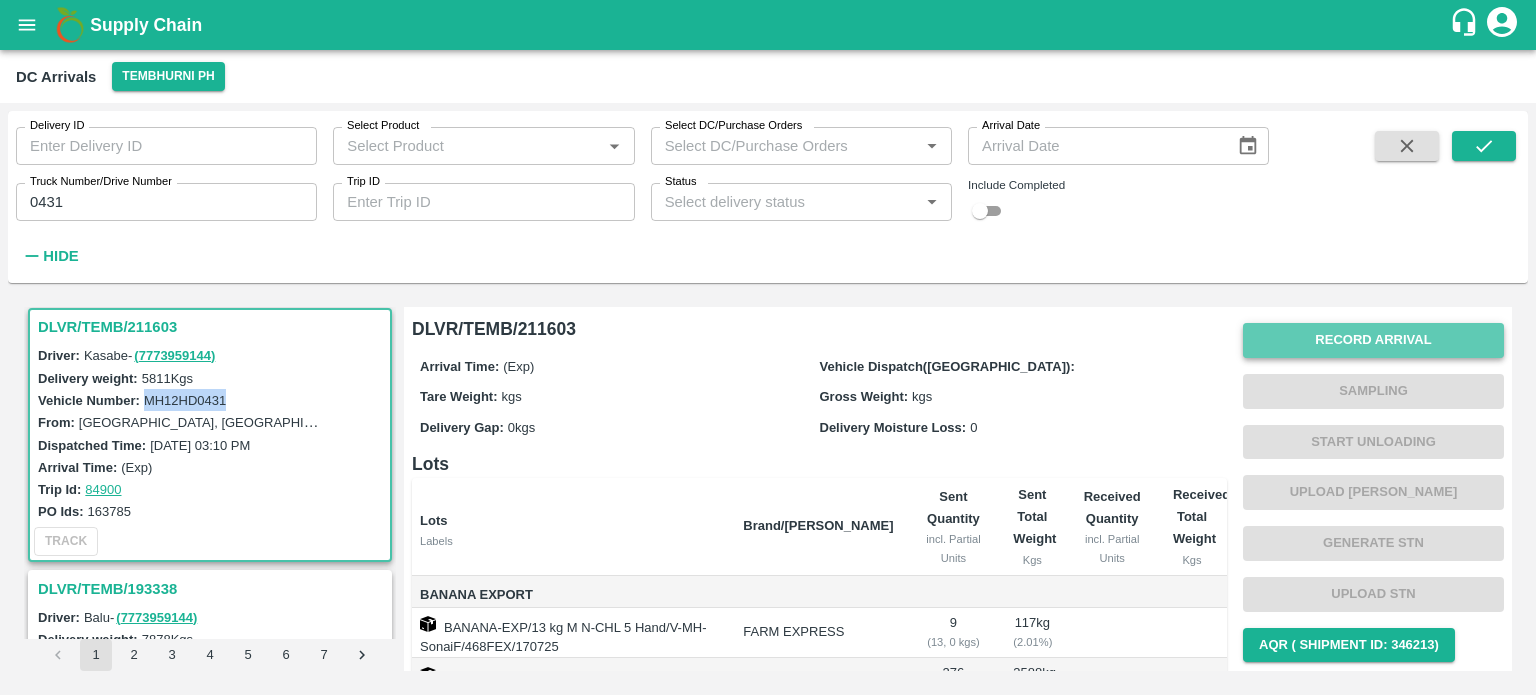 click on "Record Arrival" at bounding box center (1373, 340) 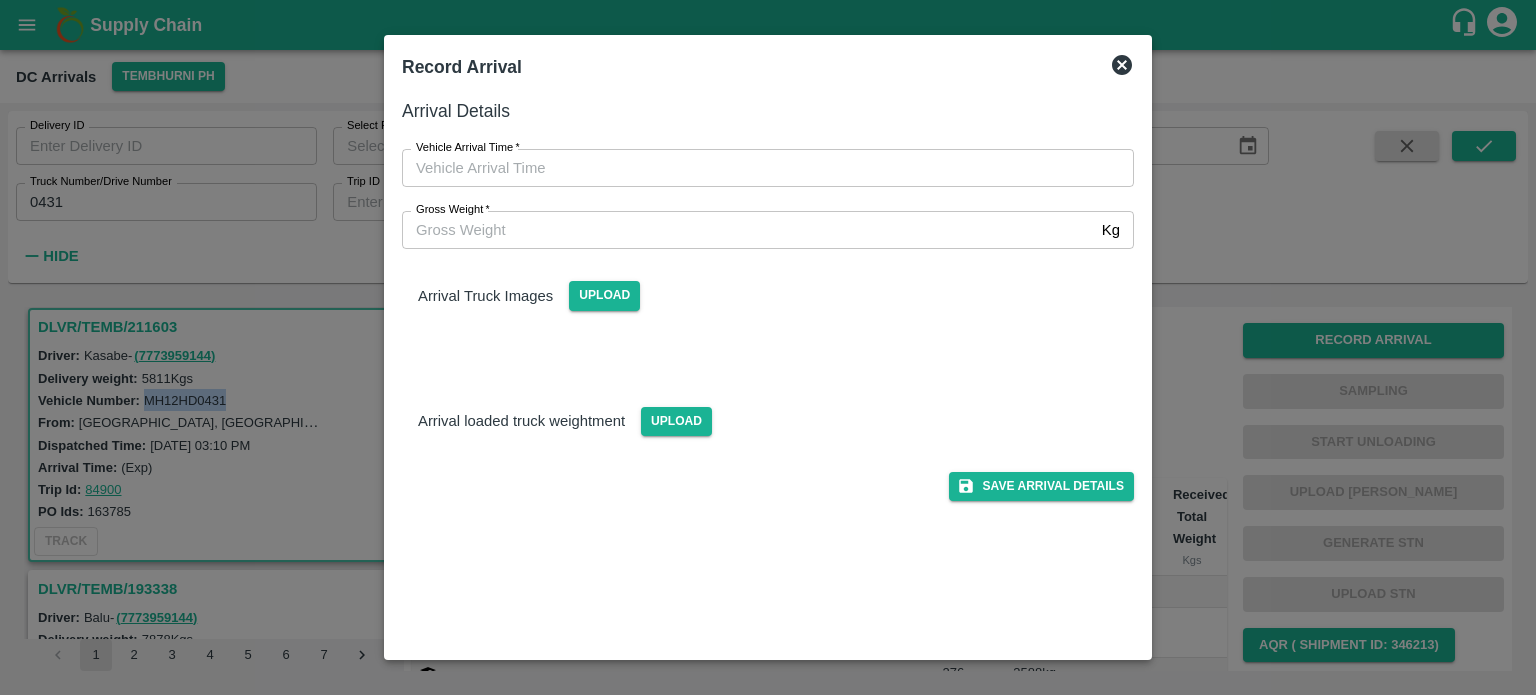 type on "DD/MM/YYYY hh:mm aa" 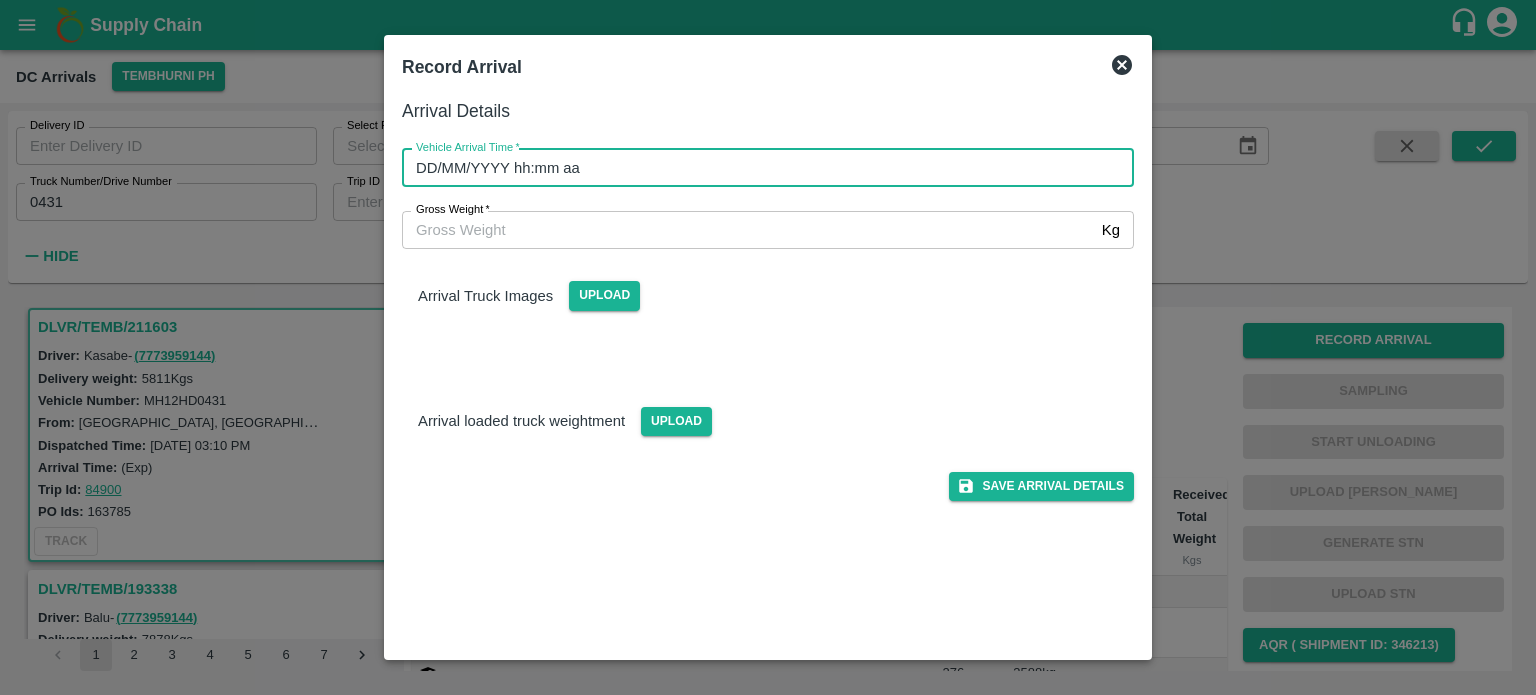 click on "DD/MM/YYYY hh:mm aa" at bounding box center [761, 168] 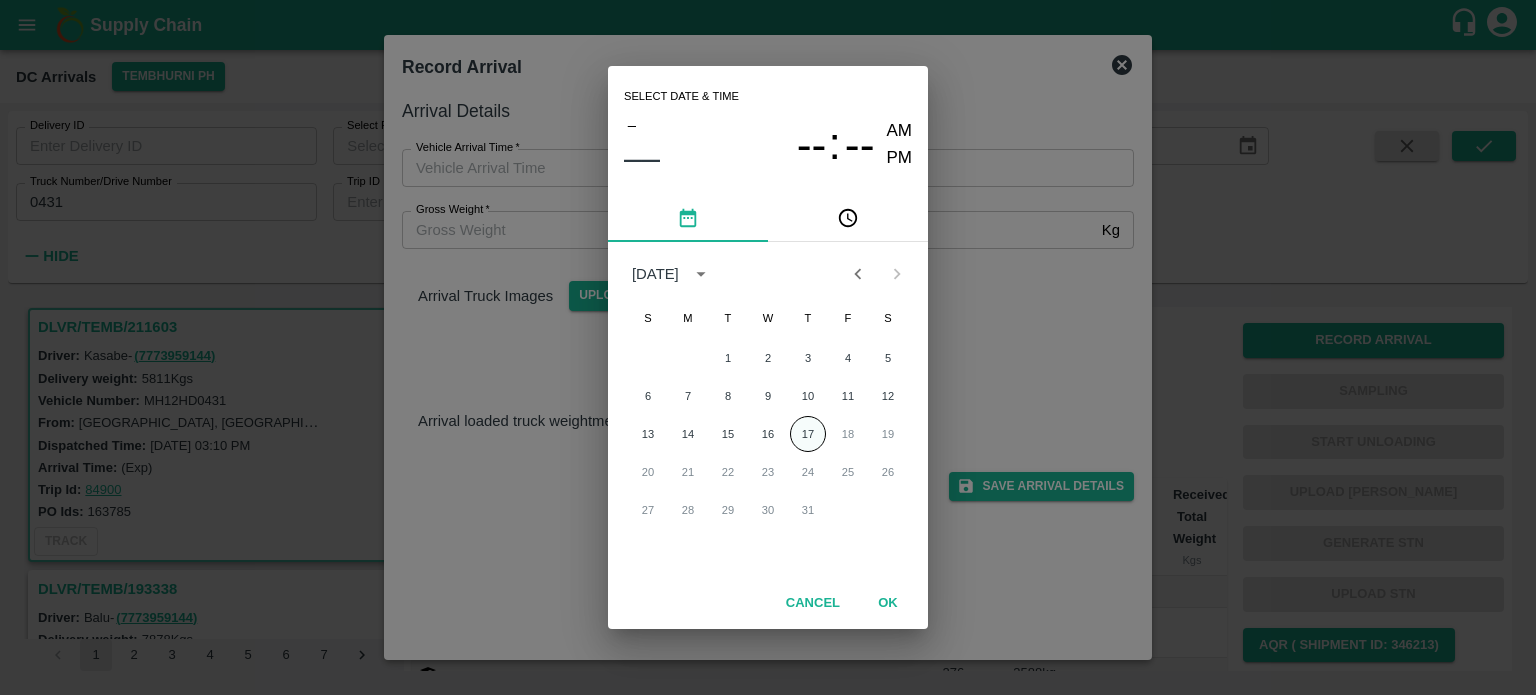 click on "17" at bounding box center (808, 434) 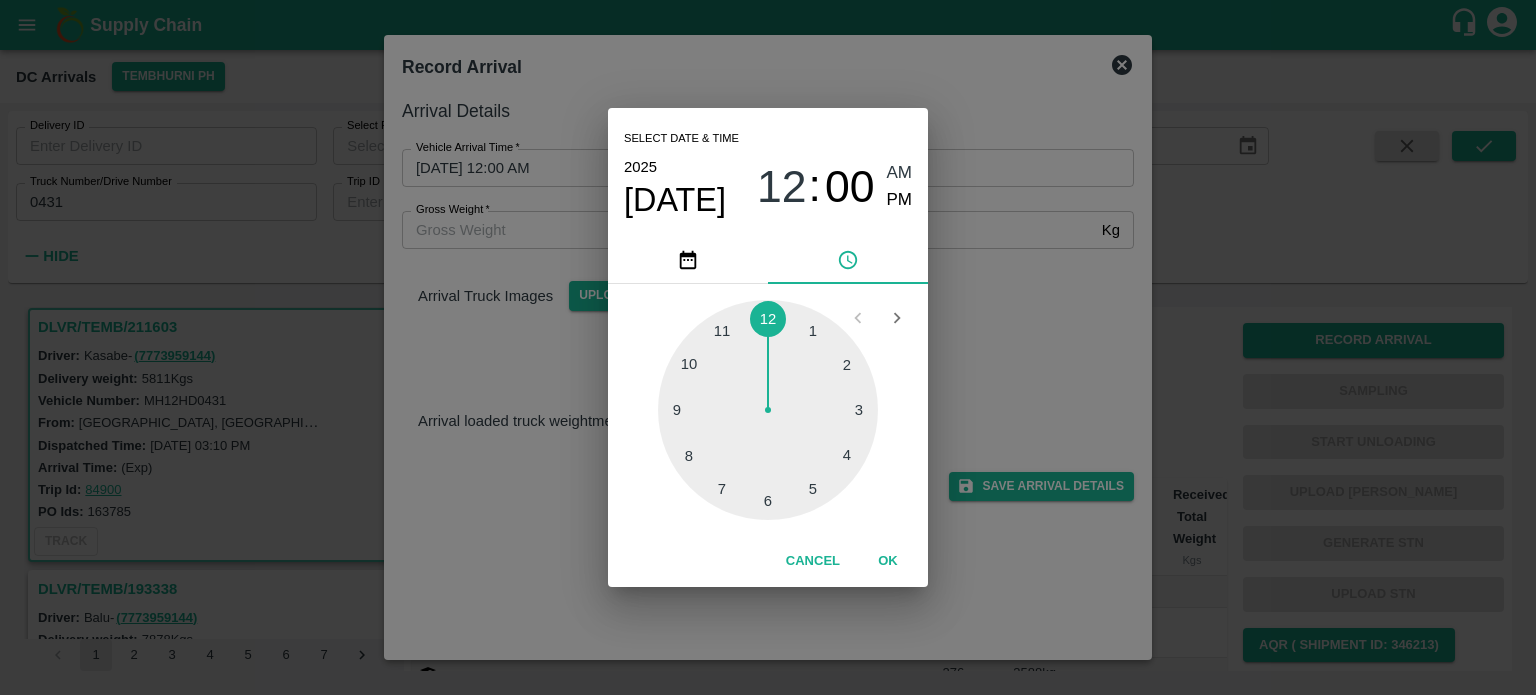 click at bounding box center (768, 410) 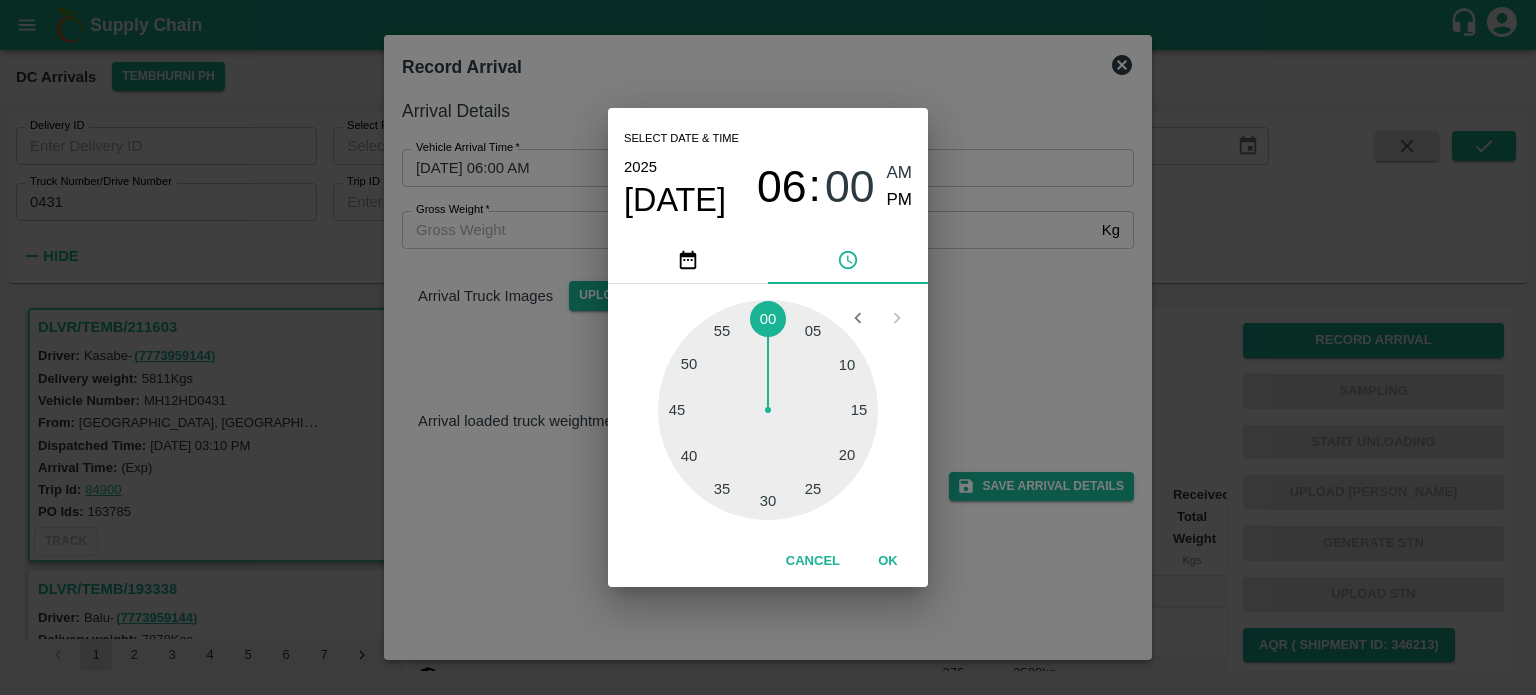 click at bounding box center [768, 410] 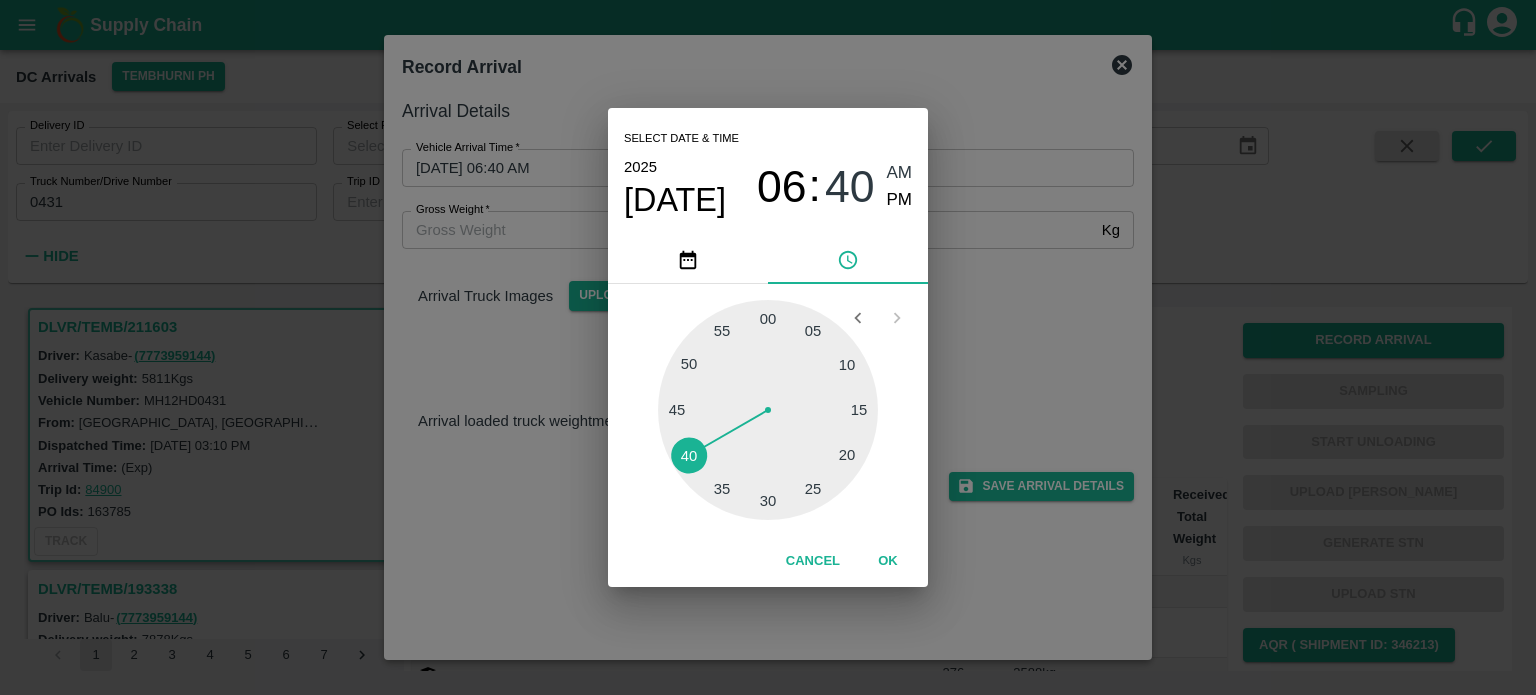 click on "PM" at bounding box center [900, 200] 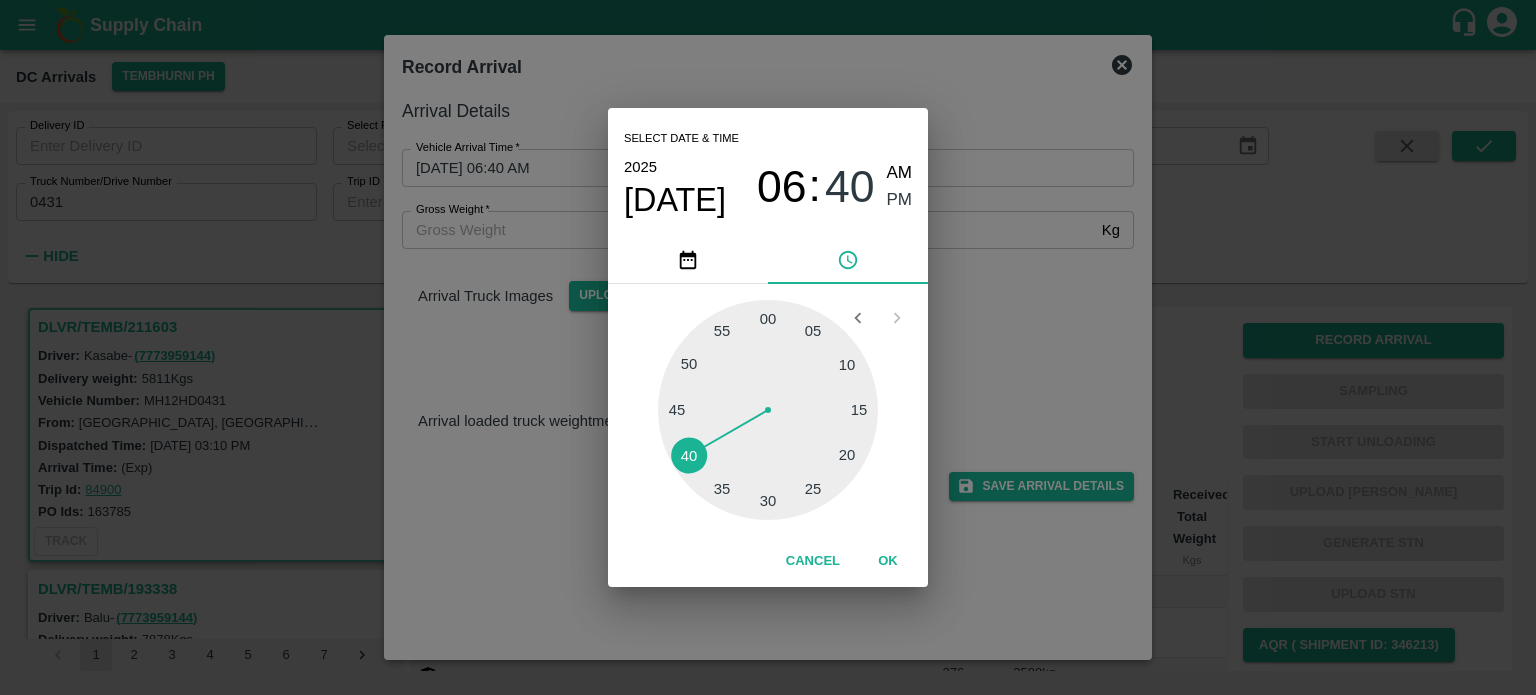 type on "[DATE] 06:40 PM" 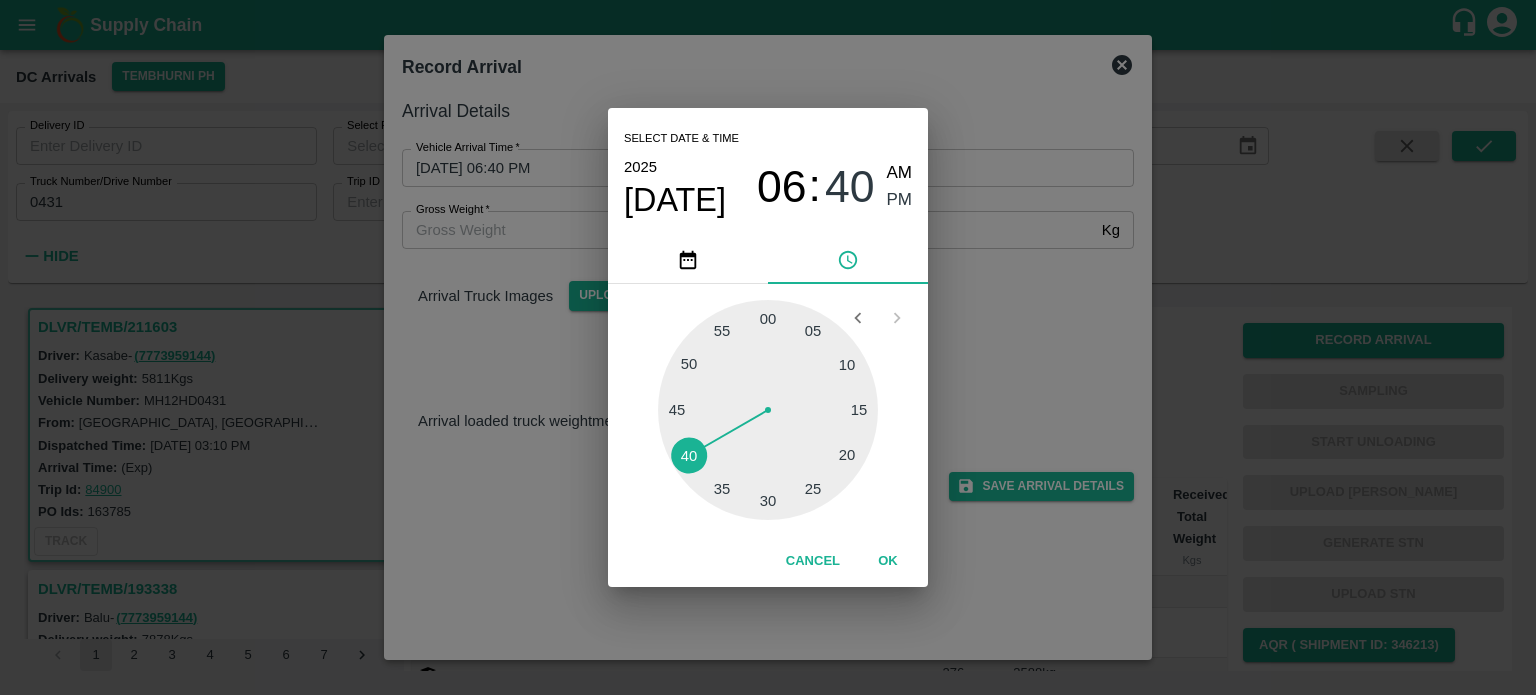 click on "Select date & time [DATE] 06 : 40 AM PM 05 10 15 20 25 30 35 40 45 50 55 00 Cancel OK" at bounding box center [768, 347] 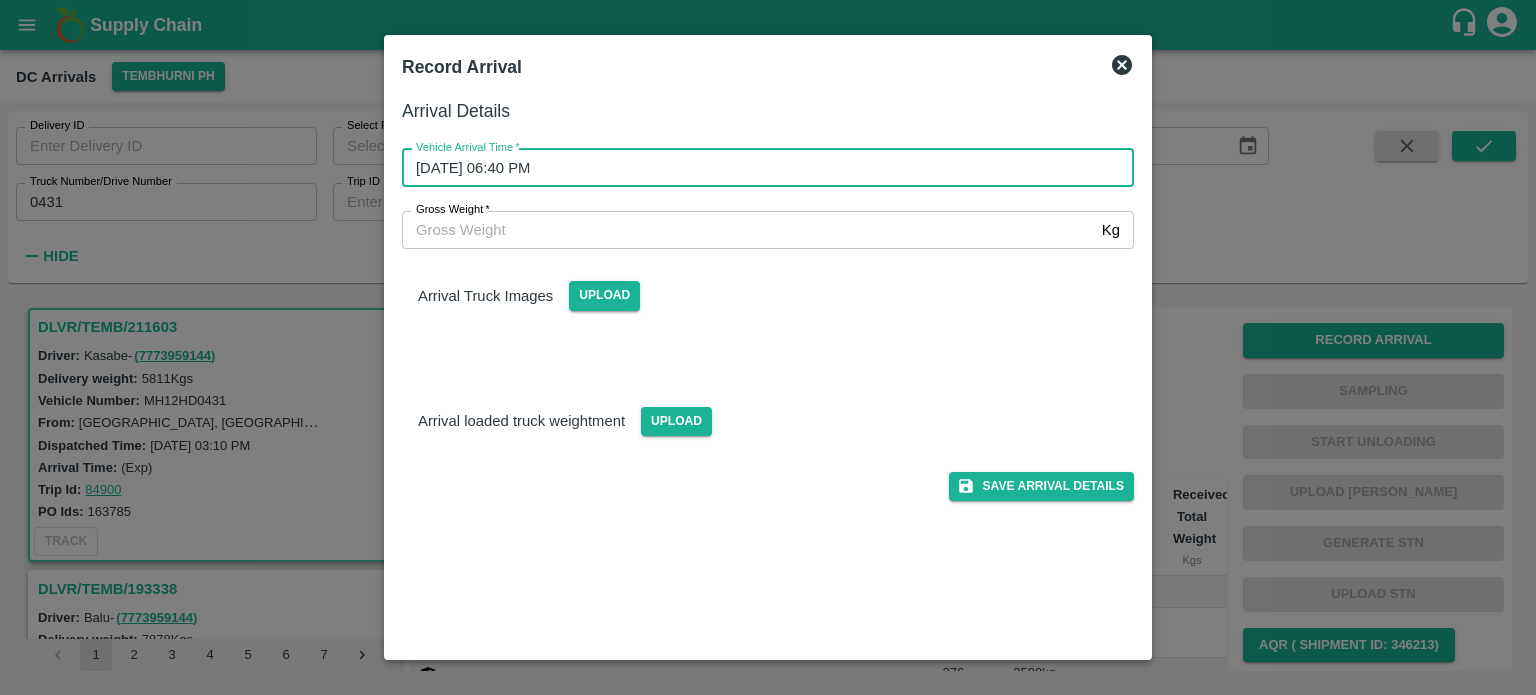 click on "Gross Weight   *" at bounding box center (748, 230) 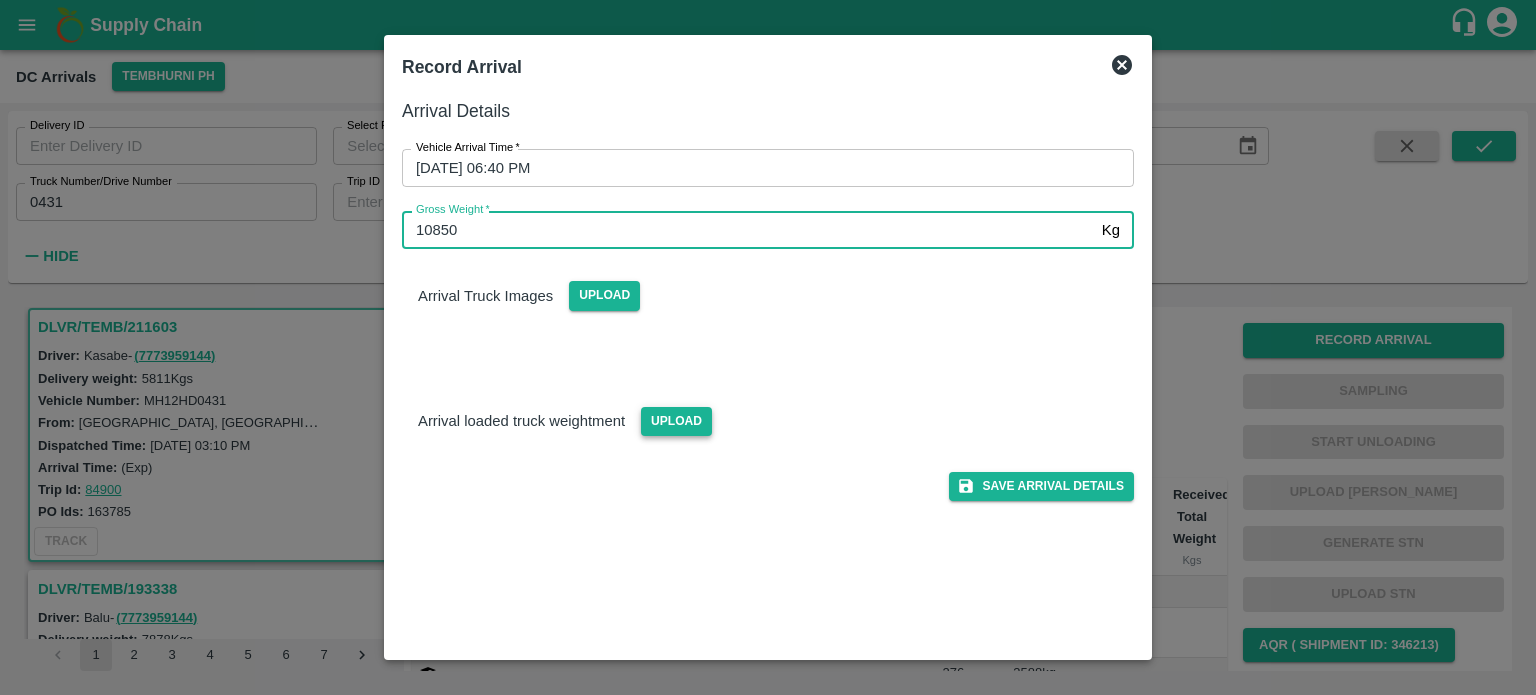 type on "10850" 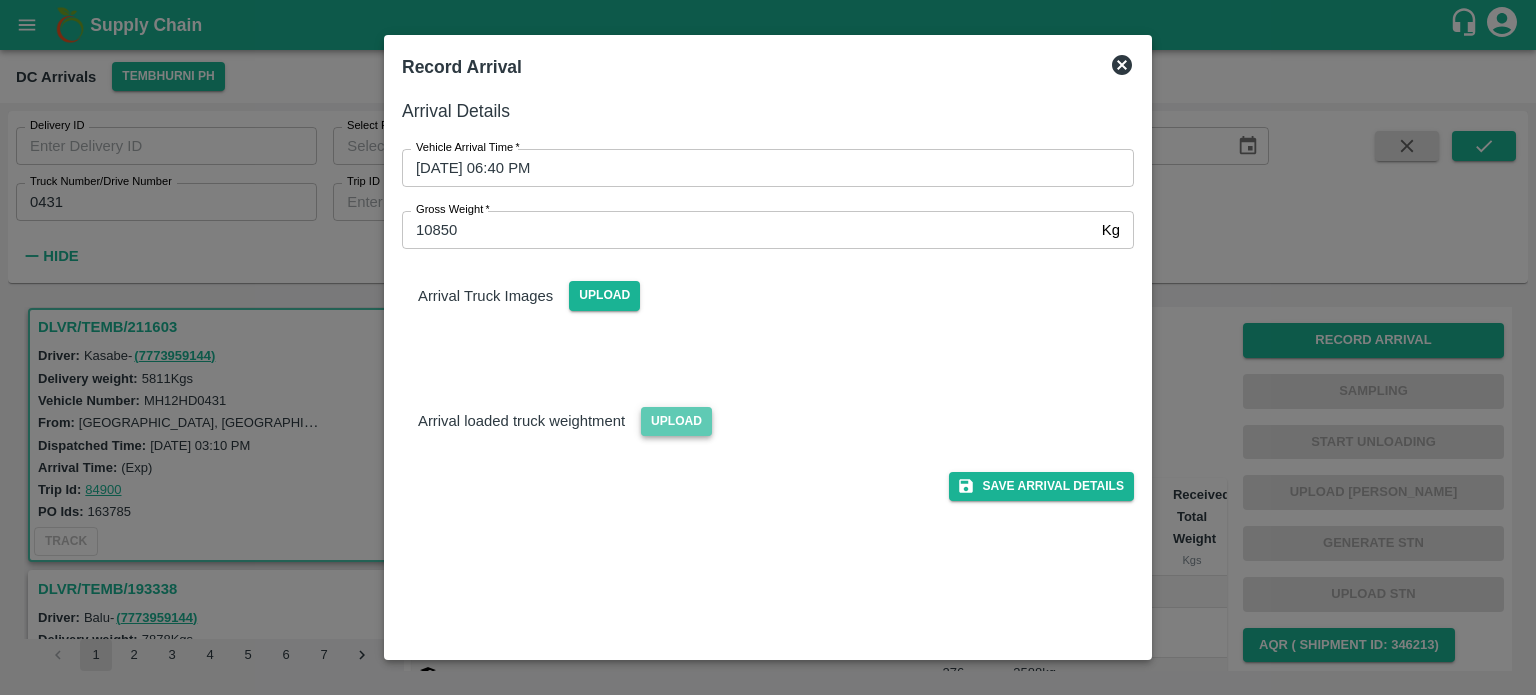 click on "Upload" at bounding box center (676, 421) 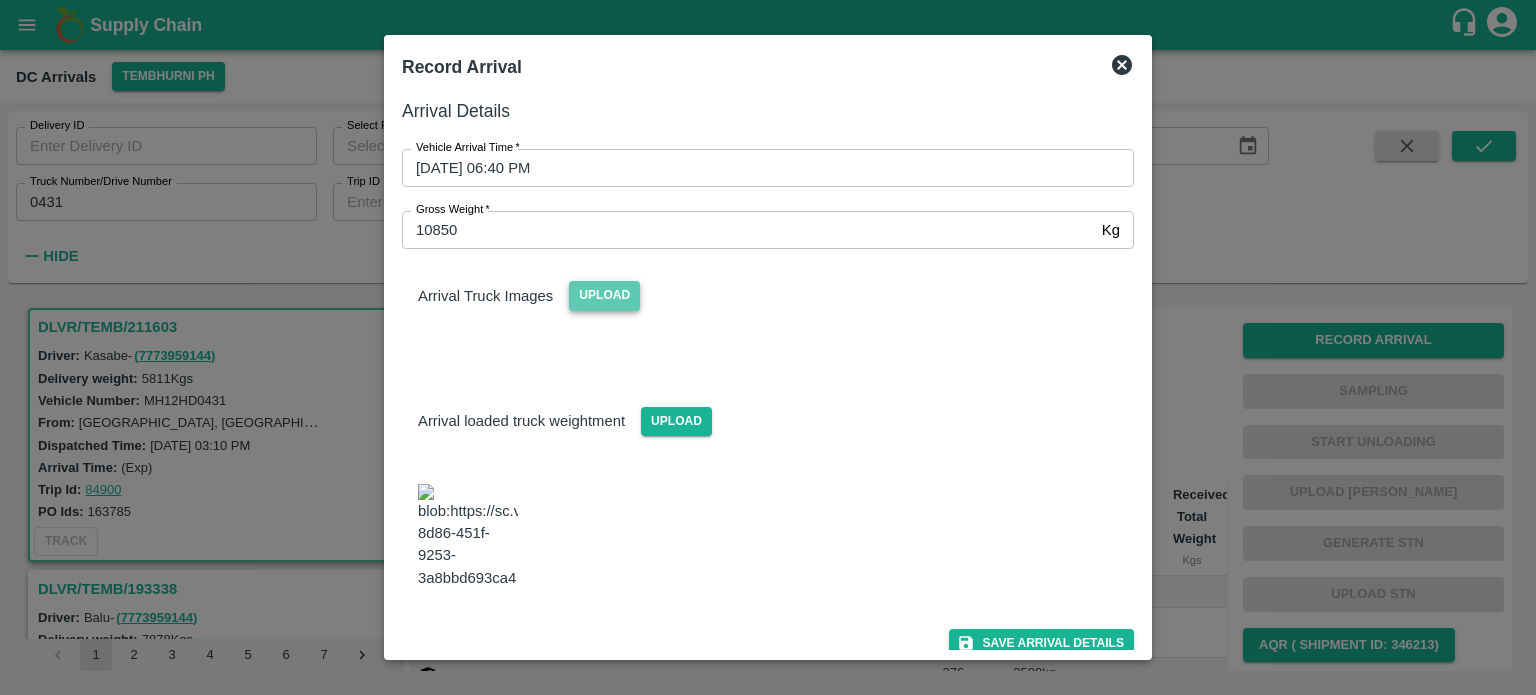 click on "Upload" at bounding box center (604, 295) 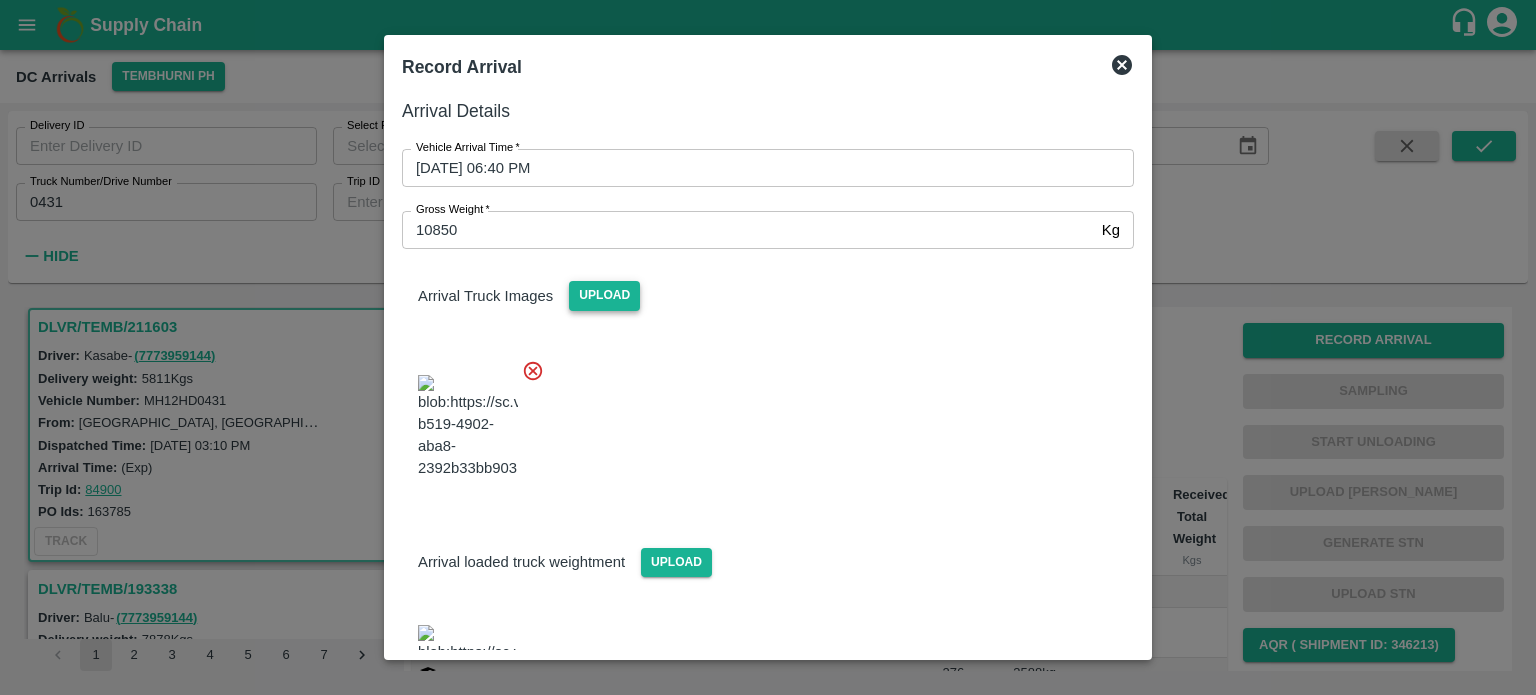scroll, scrollTop: 83, scrollLeft: 0, axis: vertical 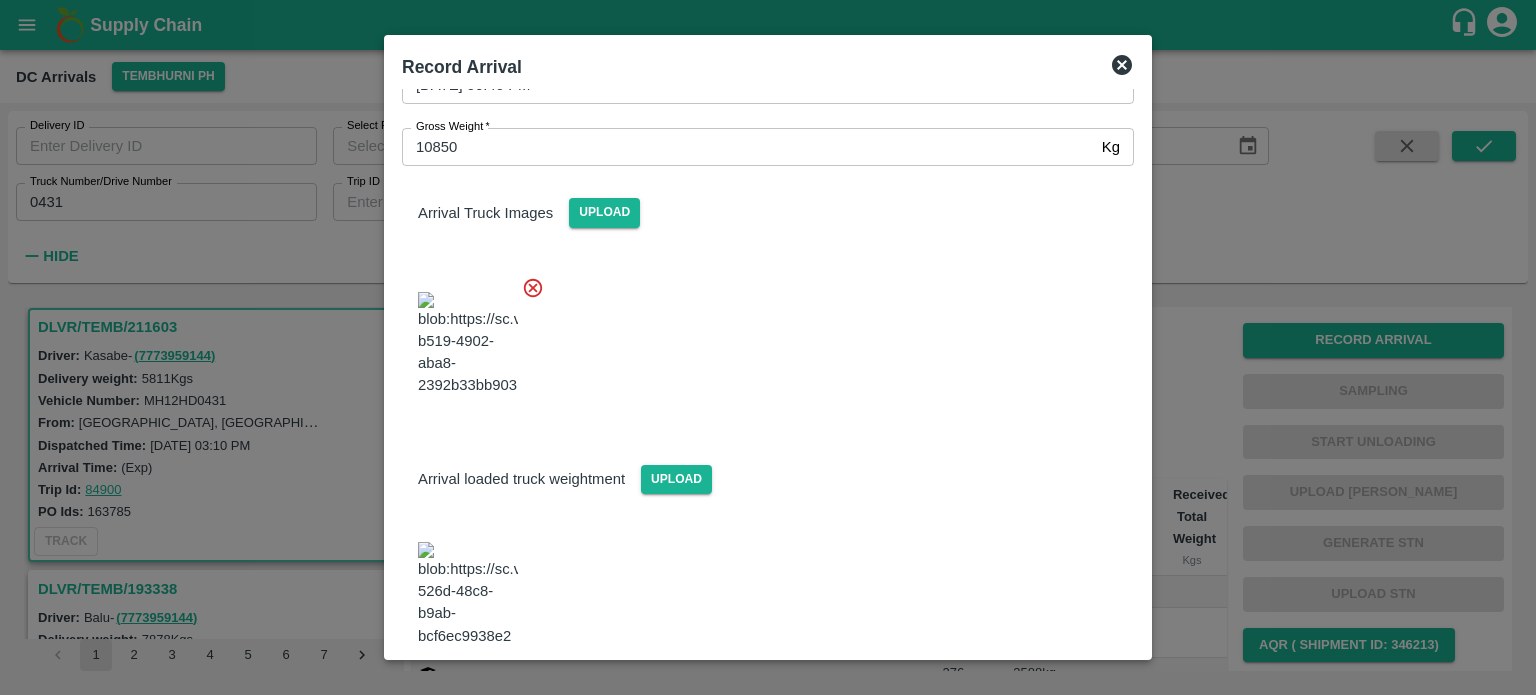 click on "Save Arrival Details" at bounding box center (1041, 701) 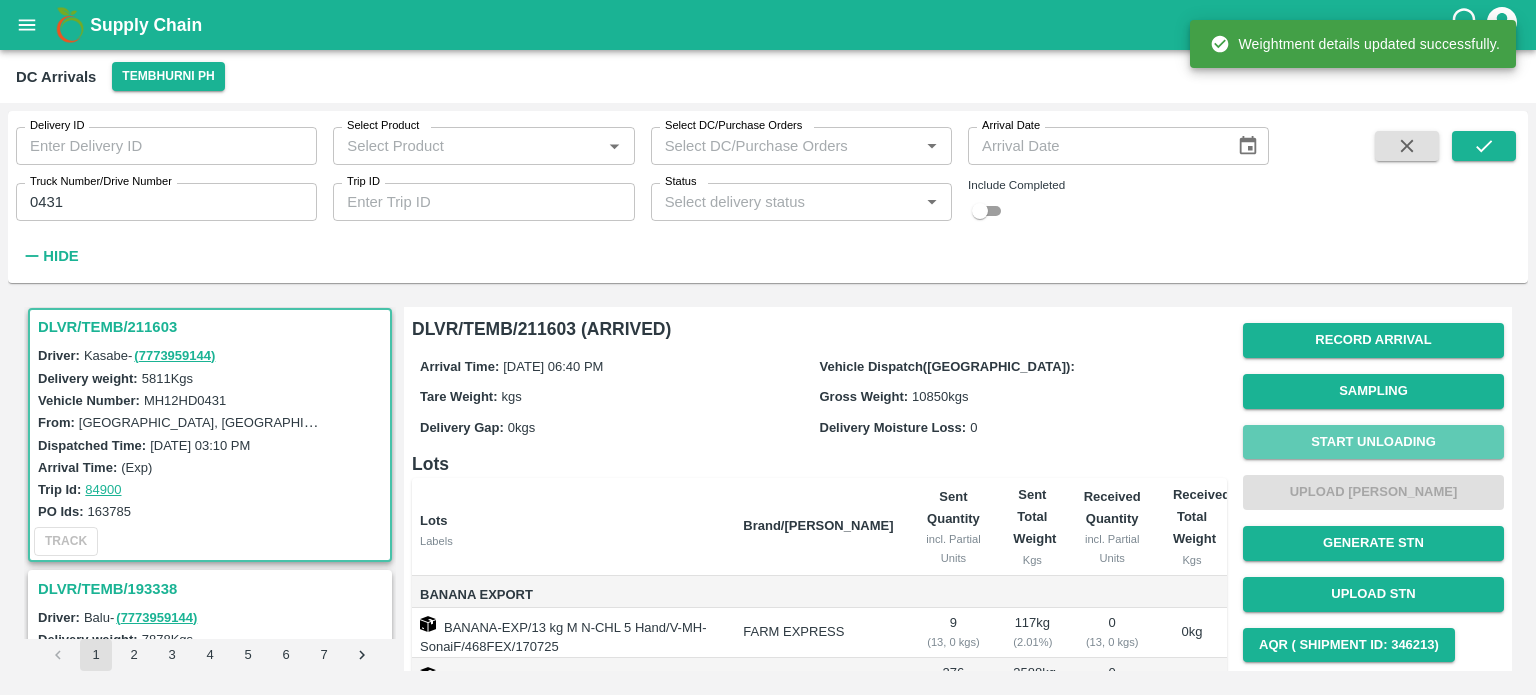 click on "Start Unloading" at bounding box center (1373, 442) 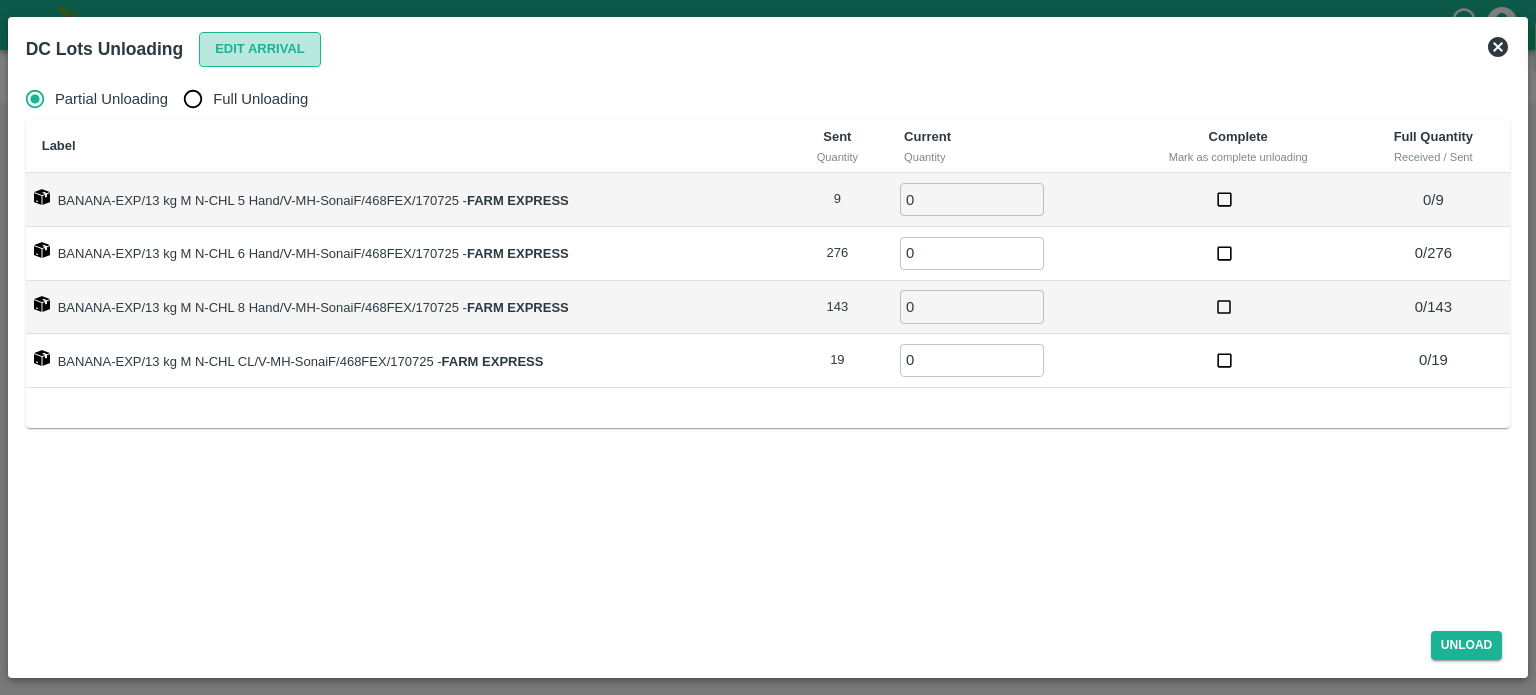 click on "Edit Arrival" at bounding box center [260, 49] 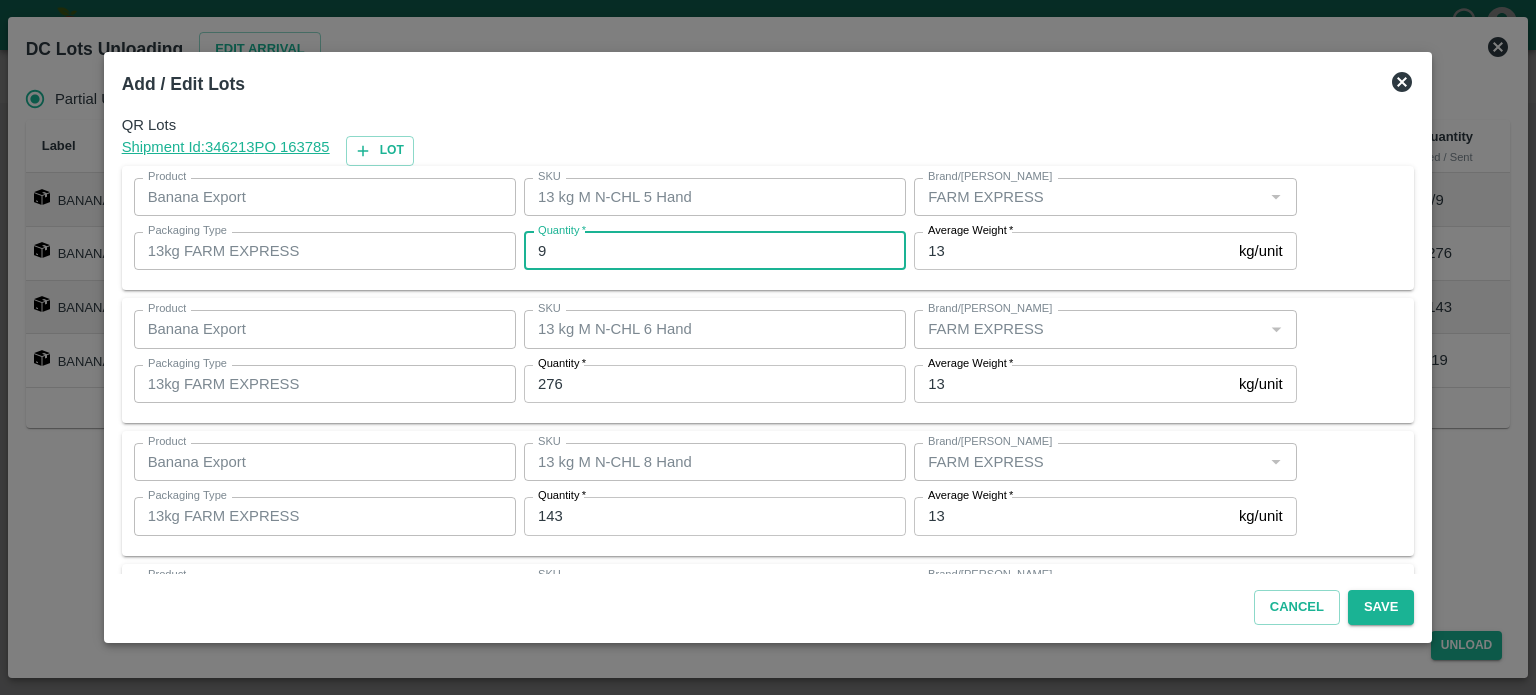 click on "9" at bounding box center (715, 251) 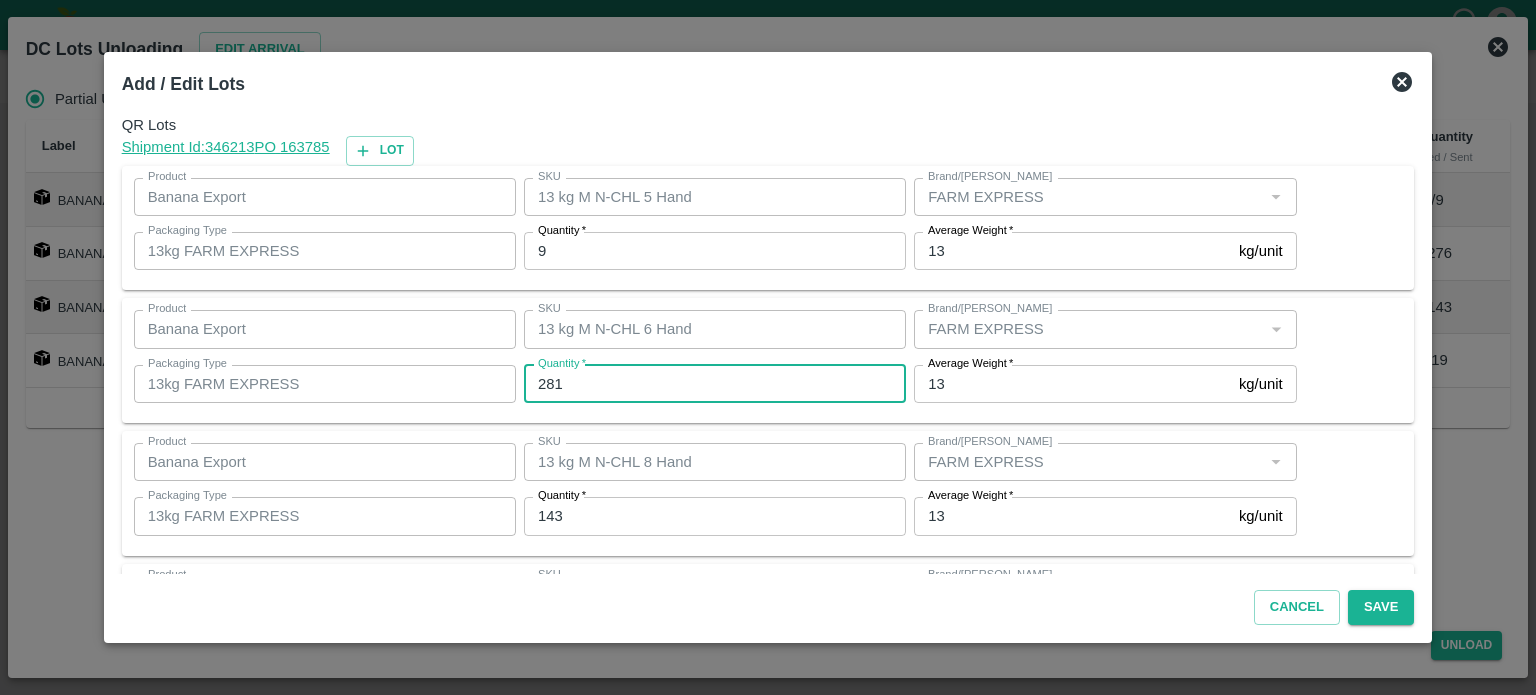 type on "281" 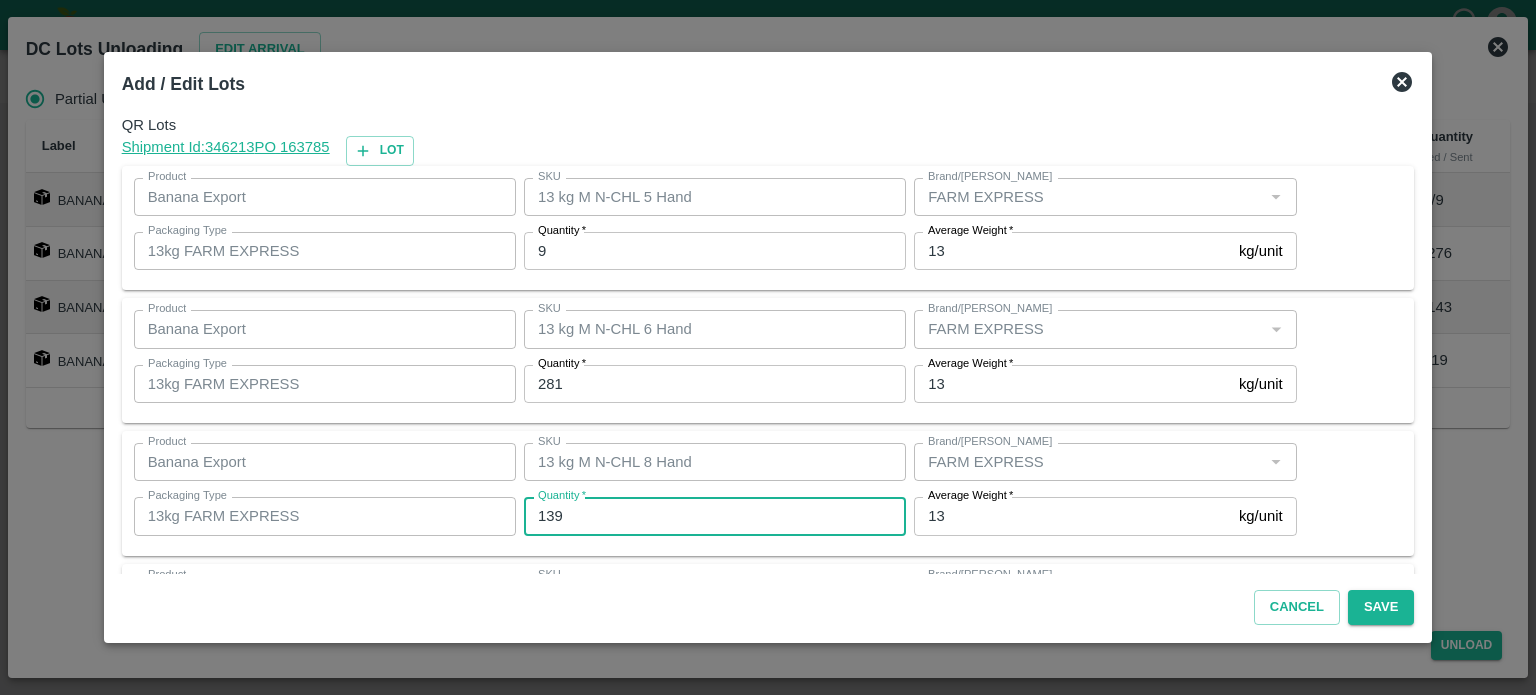 type on "139" 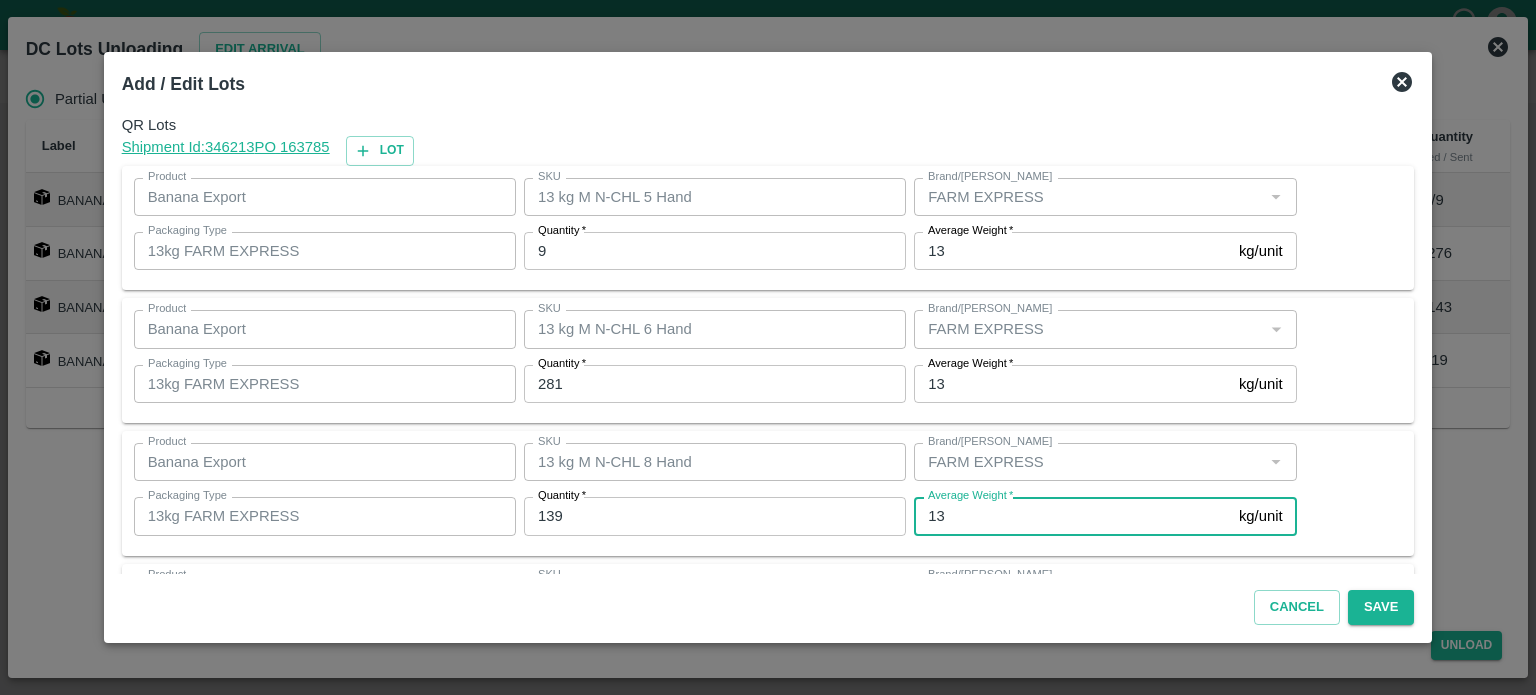 scroll, scrollTop: 129, scrollLeft: 0, axis: vertical 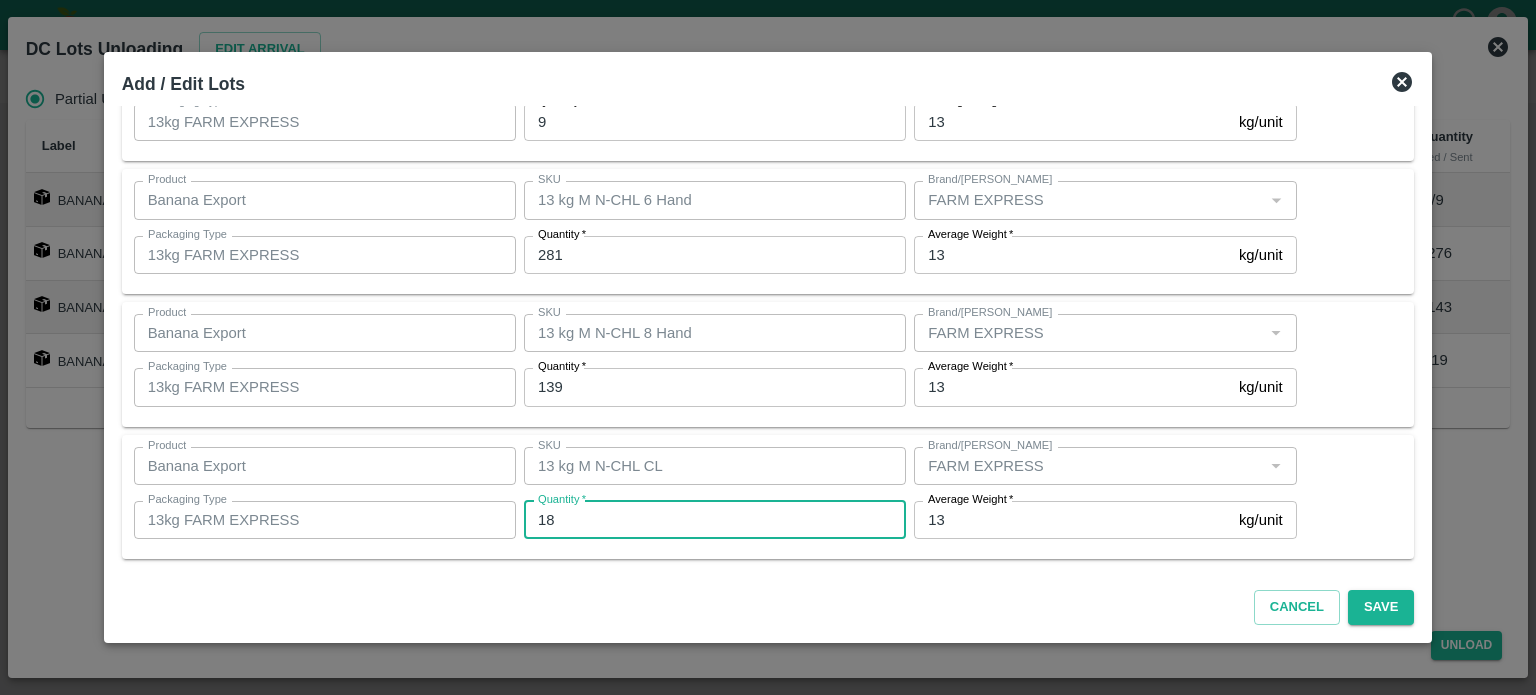 type on "18" 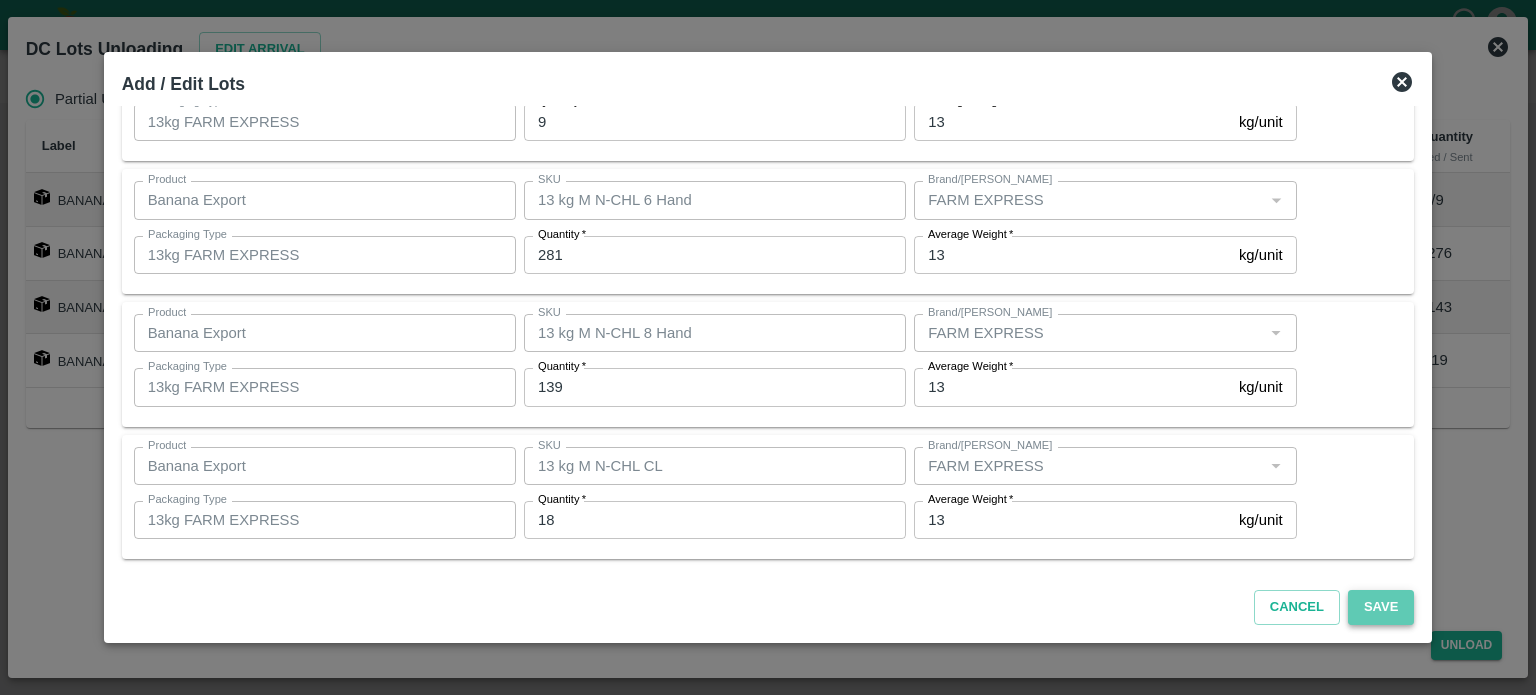 click on "Save" at bounding box center (1381, 607) 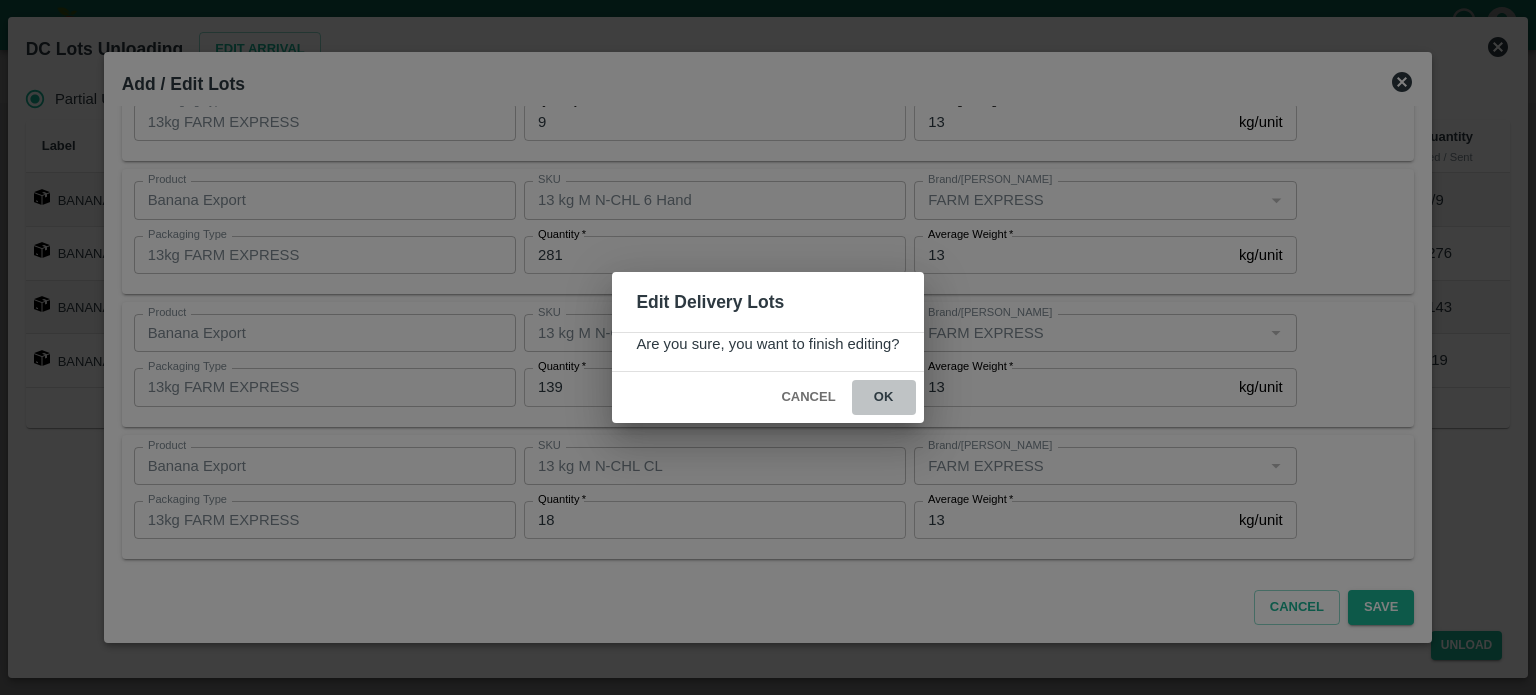 click on "ok" at bounding box center (884, 397) 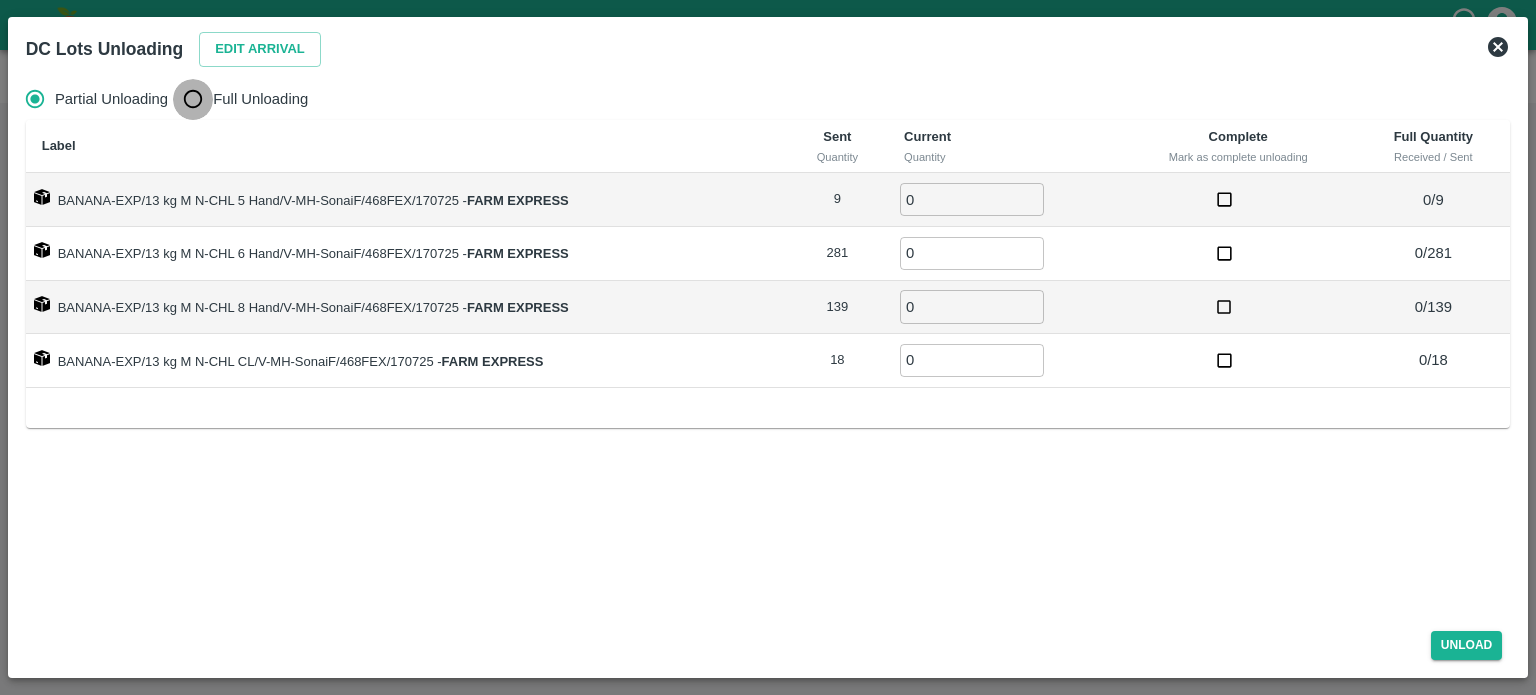 click on "Full Unloading" at bounding box center (193, 99) 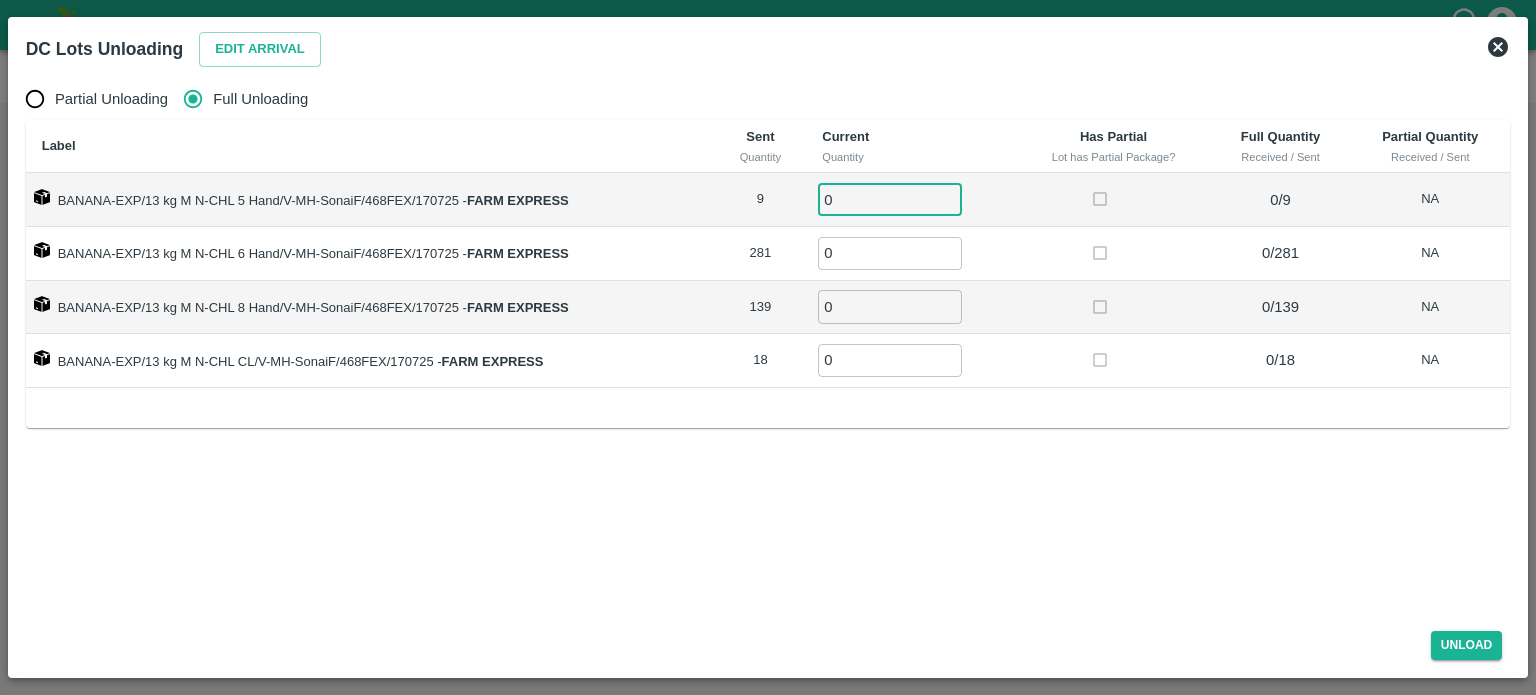 click on "0" at bounding box center [890, 199] 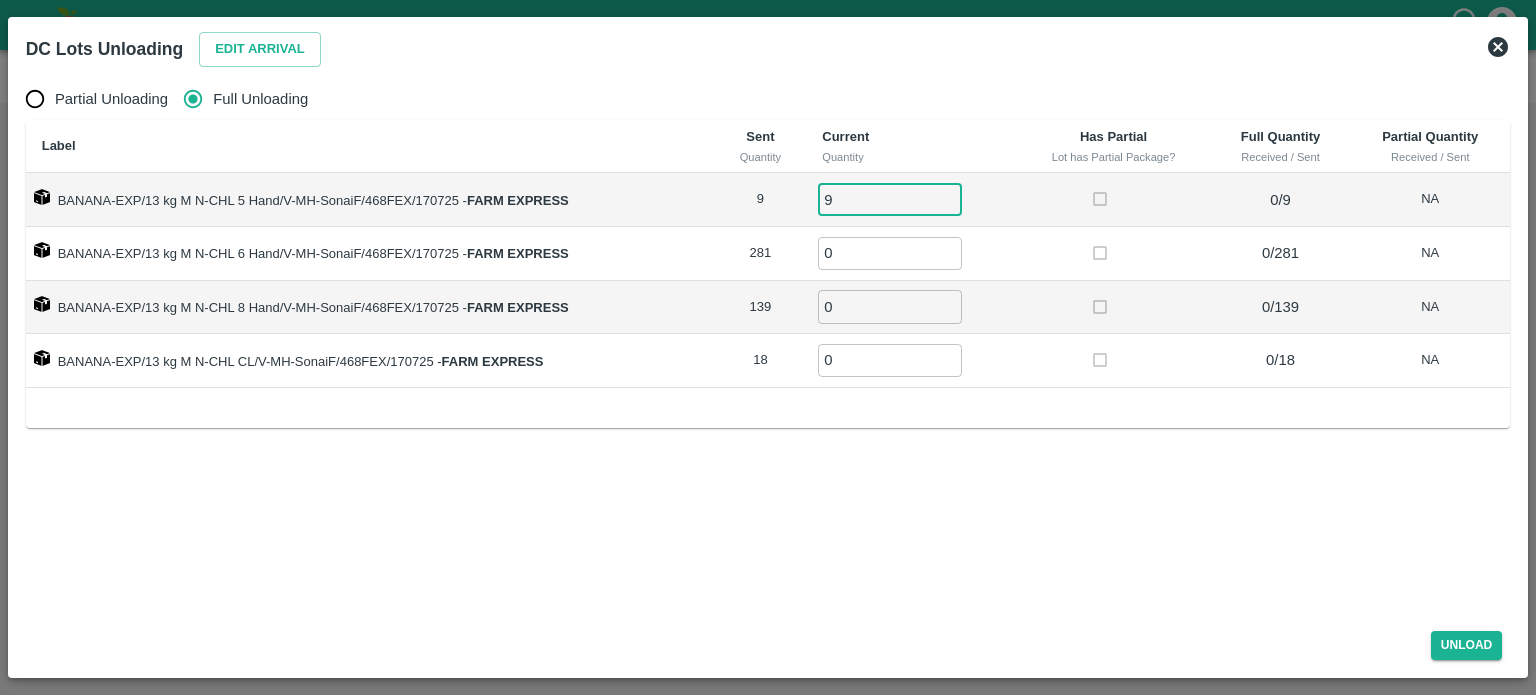 type on "9" 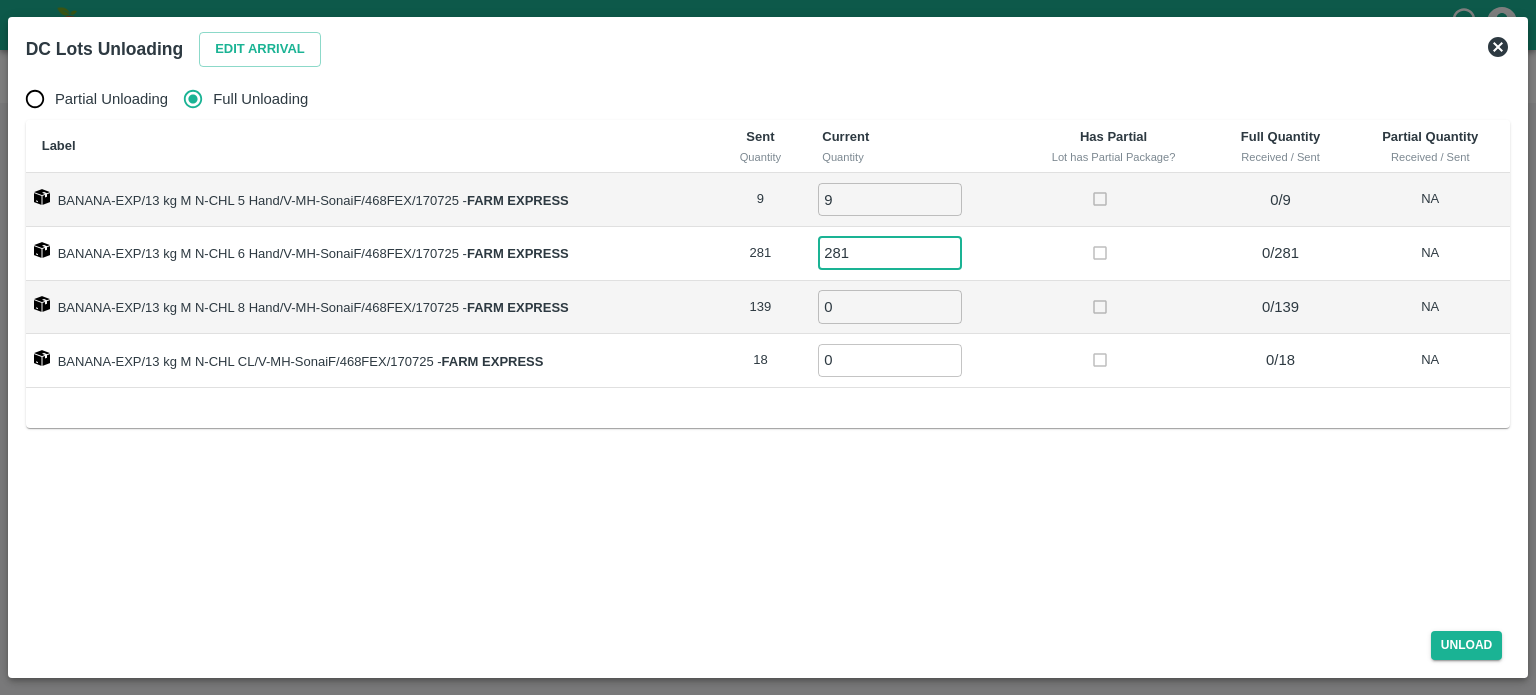 type on "281" 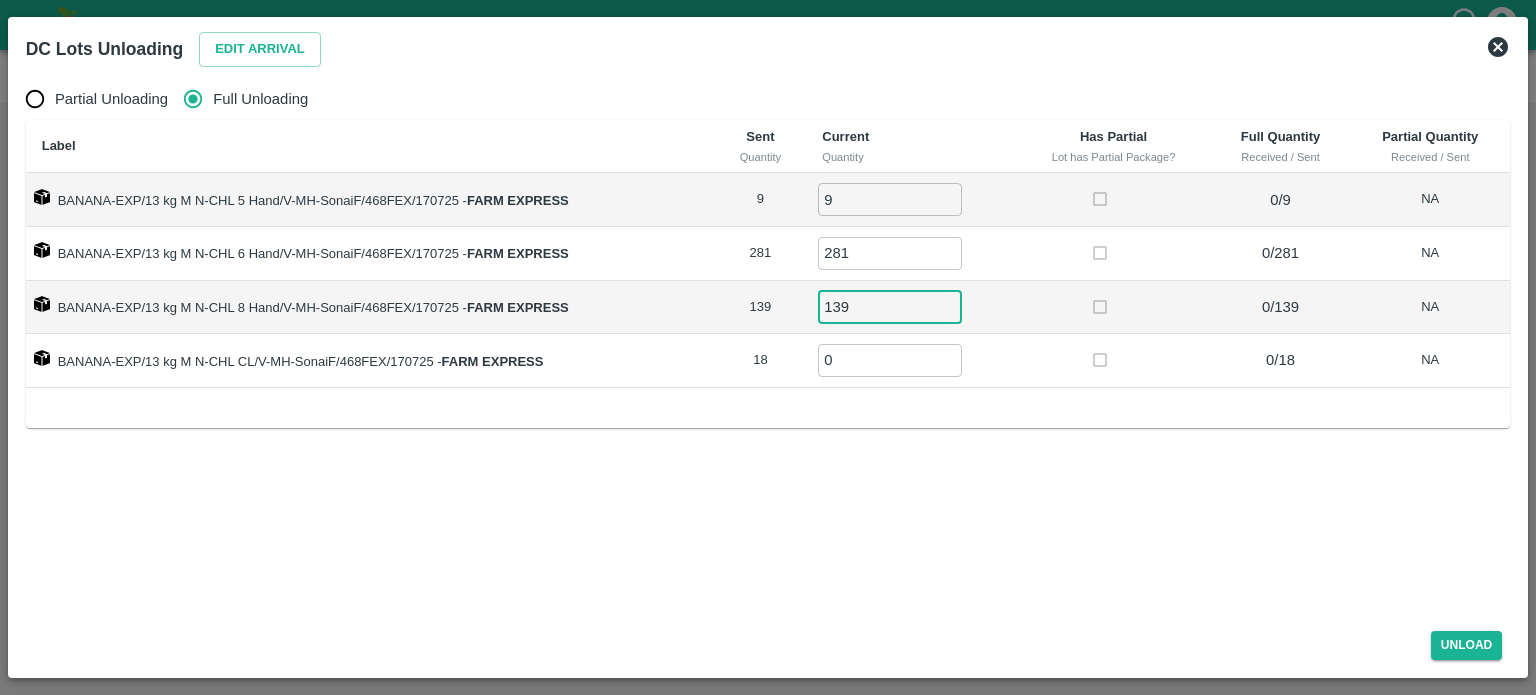 type on "139" 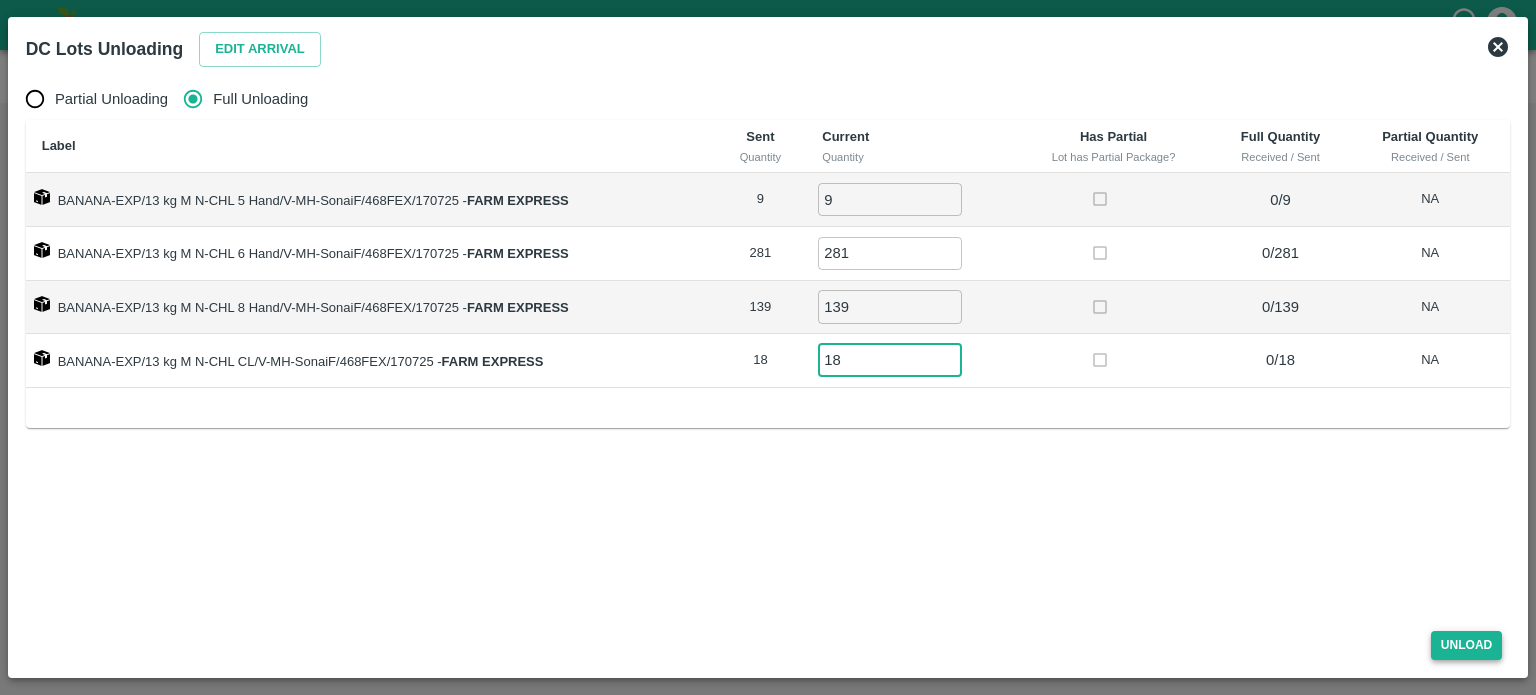 type on "18" 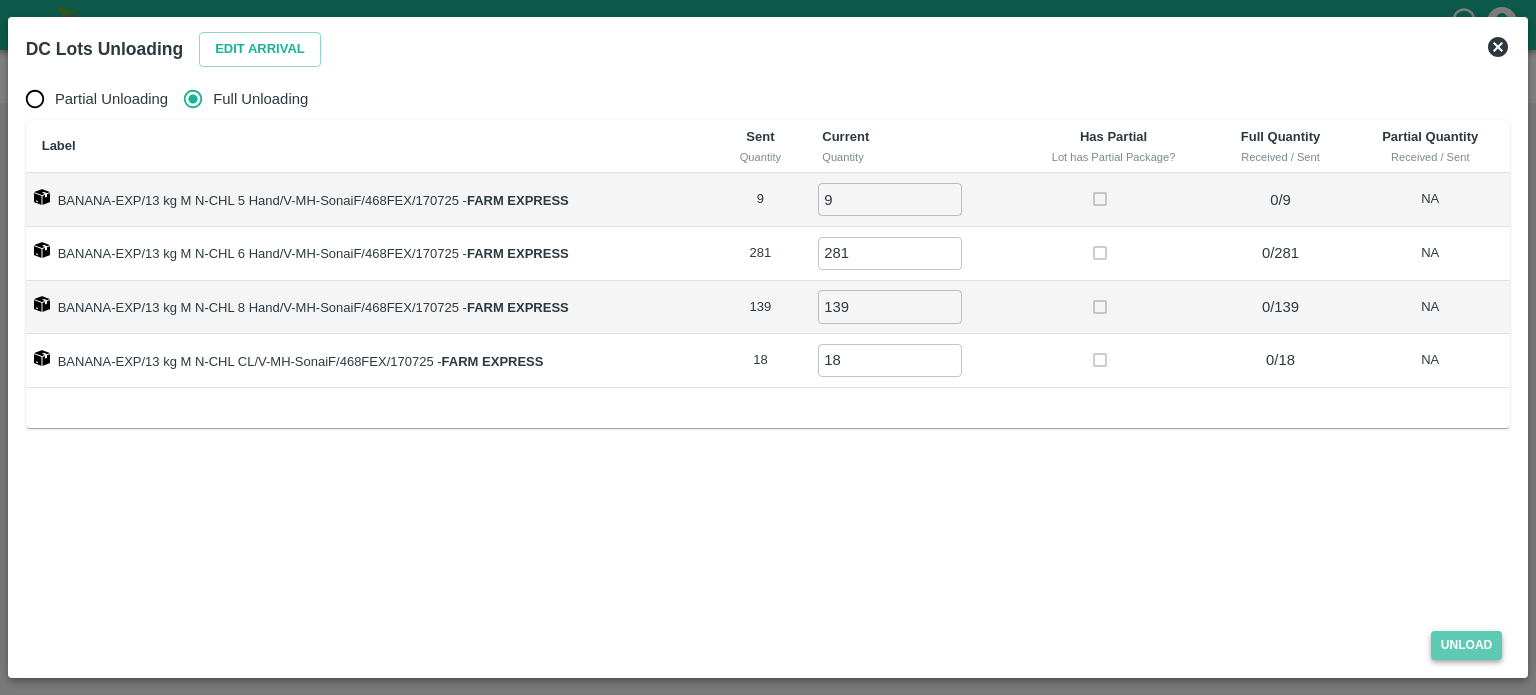 click on "Unload" at bounding box center (1467, 645) 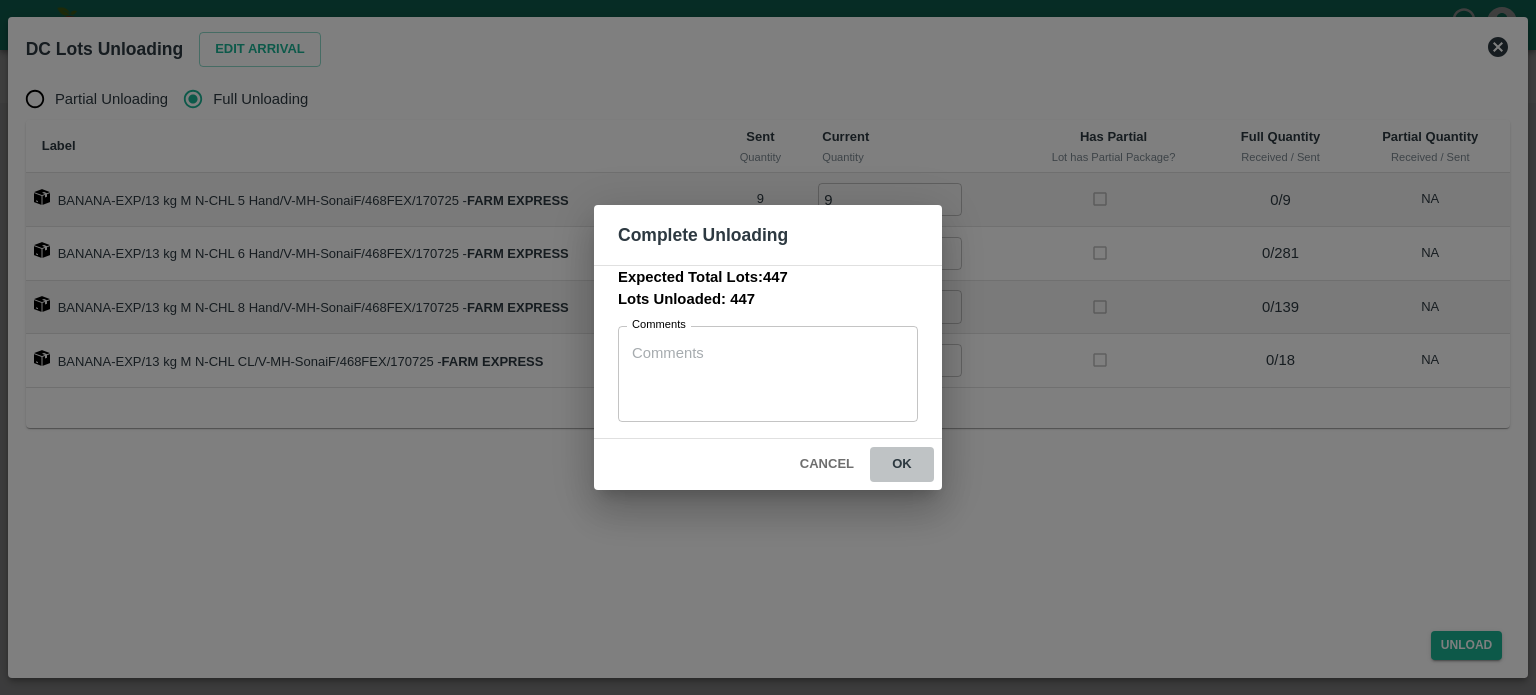 click on "ok" at bounding box center (902, 464) 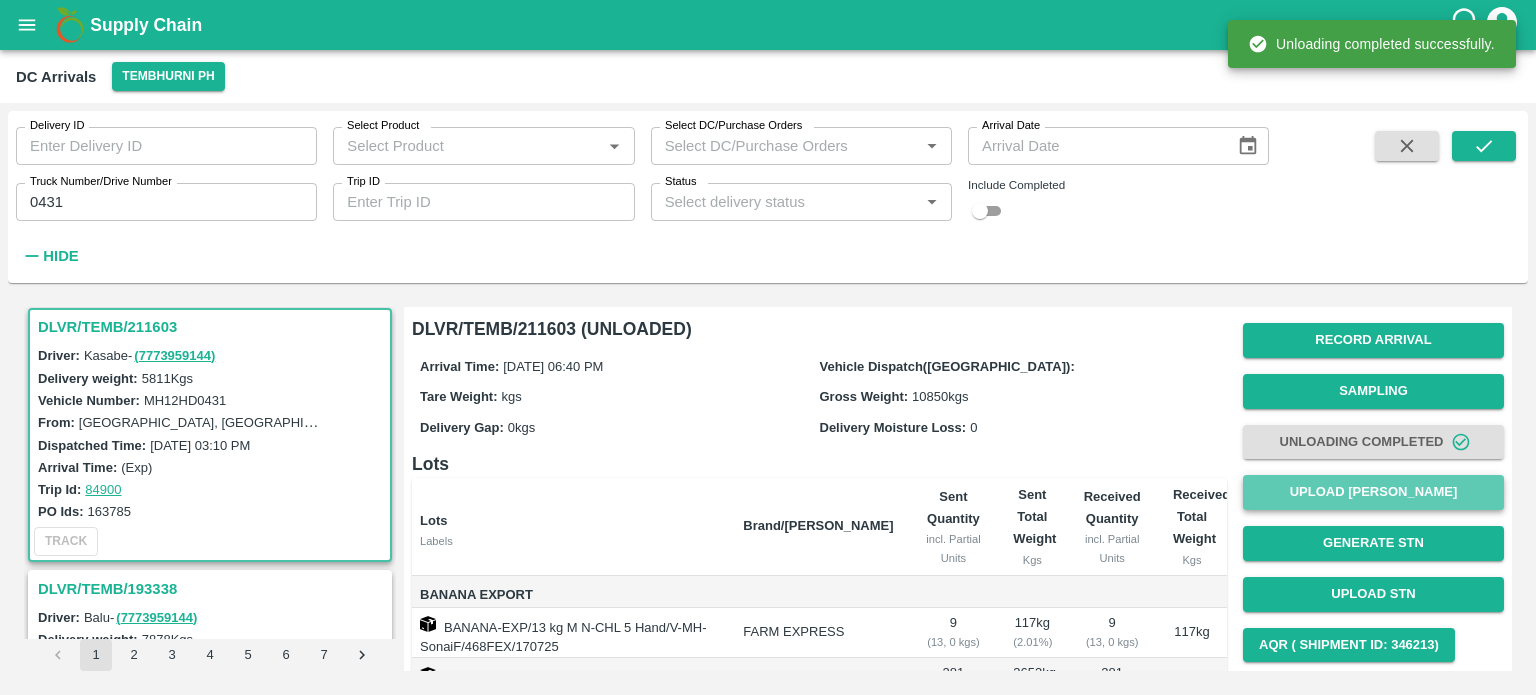 click on "Upload [PERSON_NAME]" at bounding box center (1373, 492) 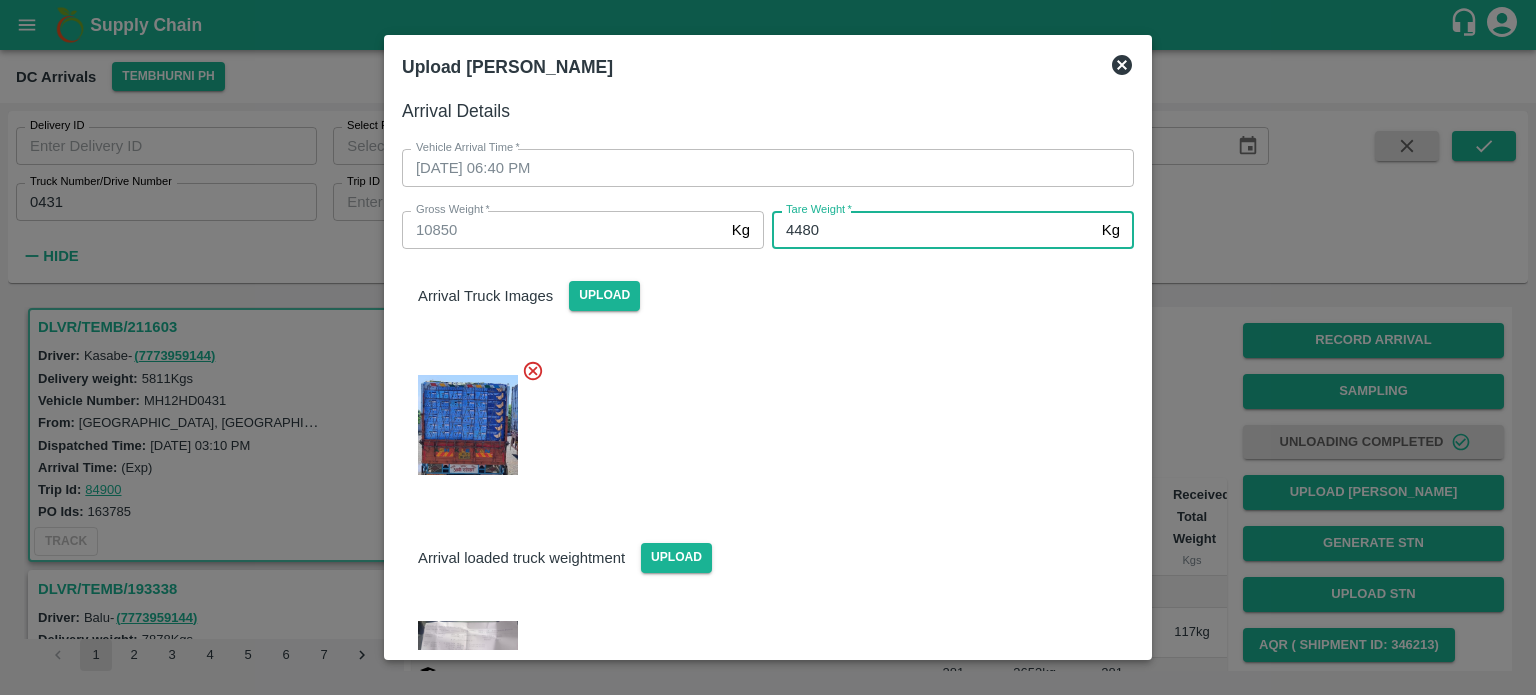 type on "4480" 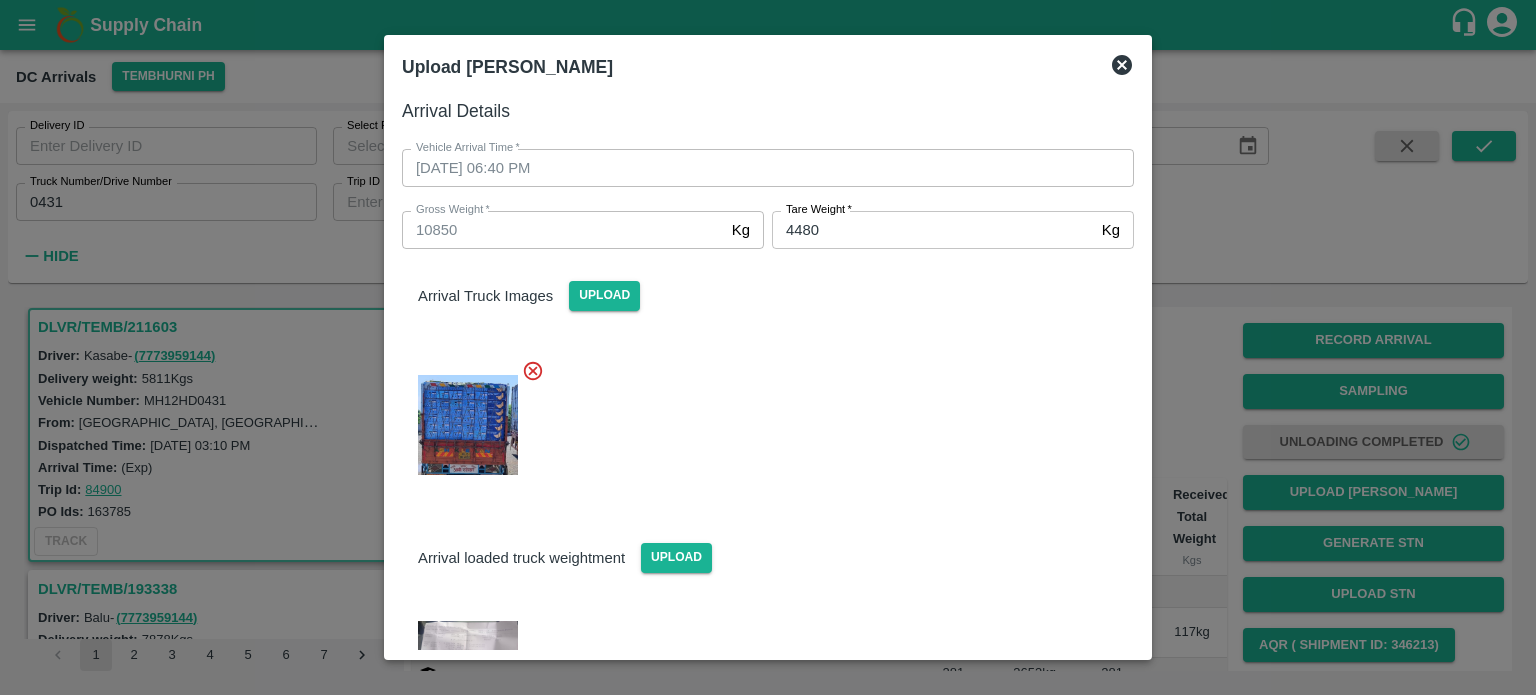 scroll, scrollTop: 83, scrollLeft: 0, axis: vertical 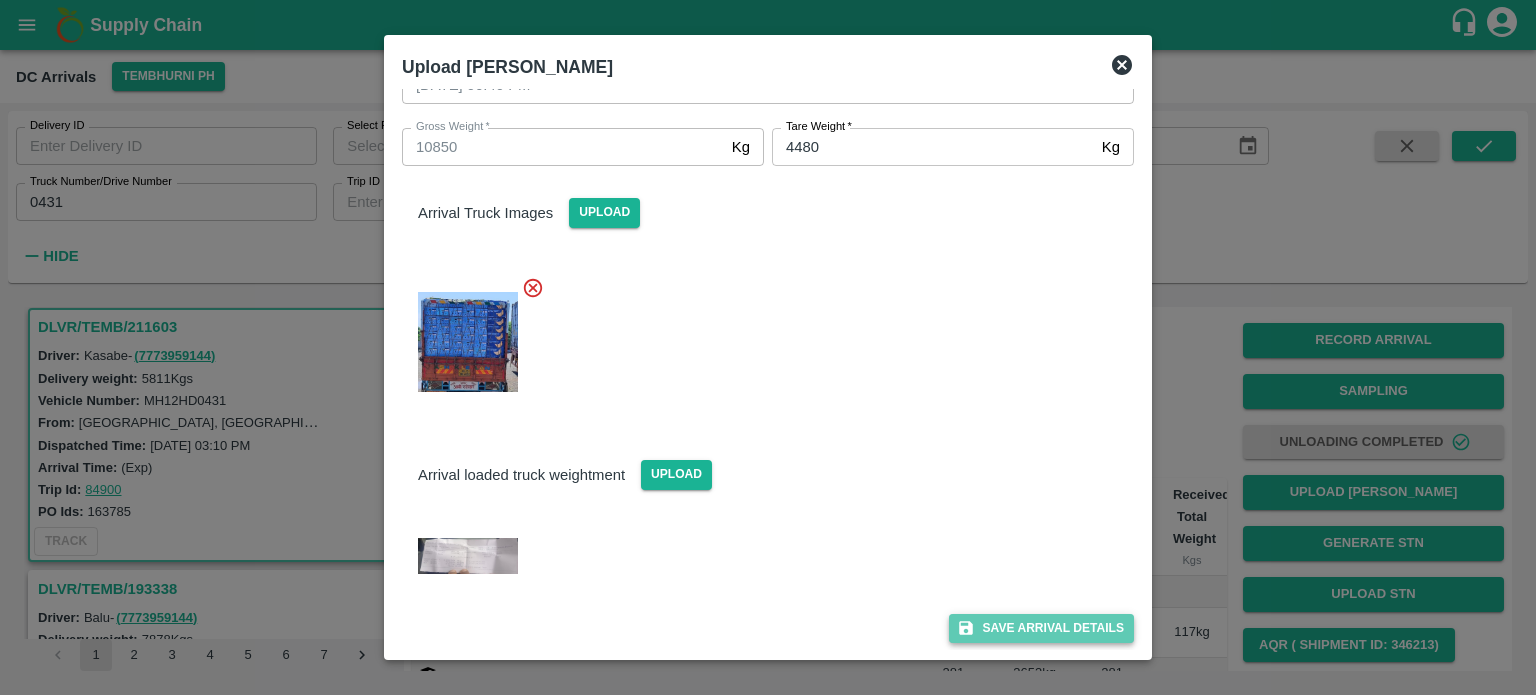 click on "Save Arrival Details" at bounding box center (1041, 628) 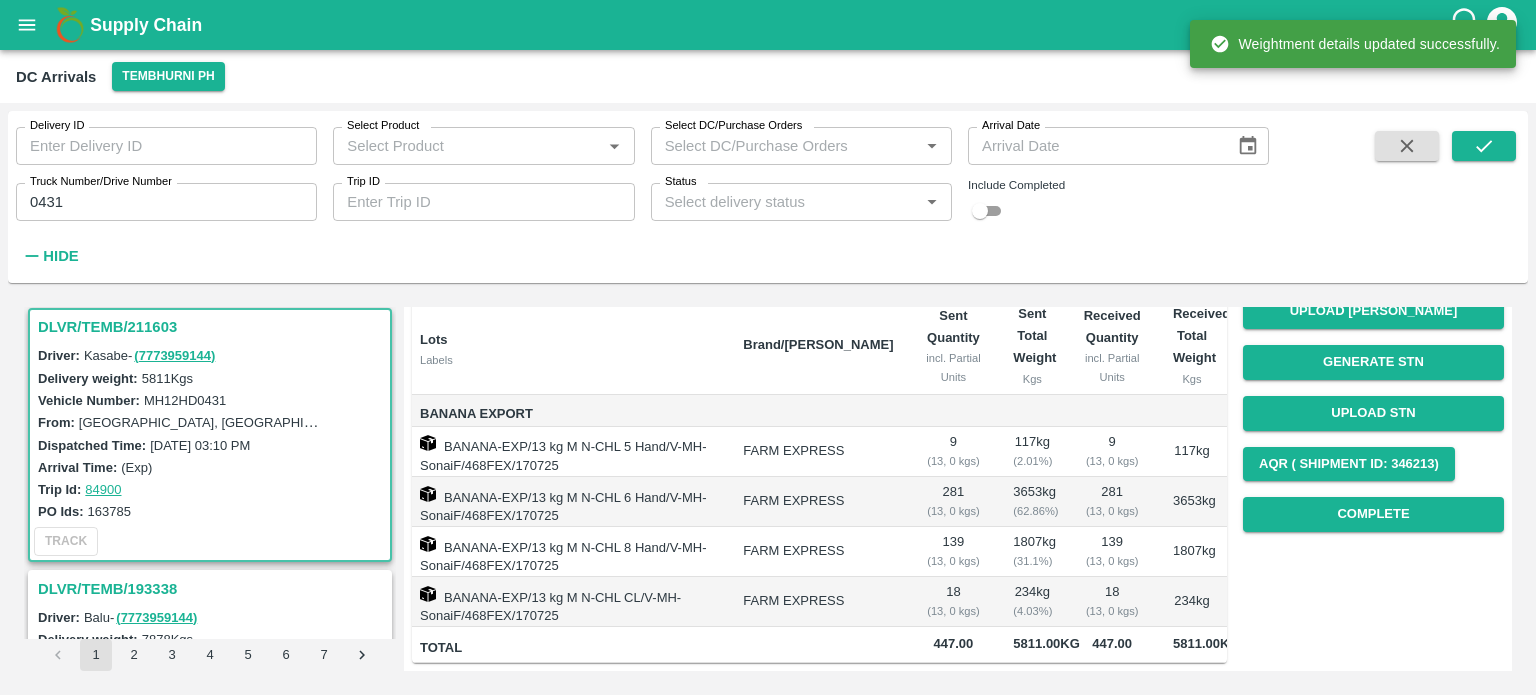 scroll, scrollTop: 240, scrollLeft: 0, axis: vertical 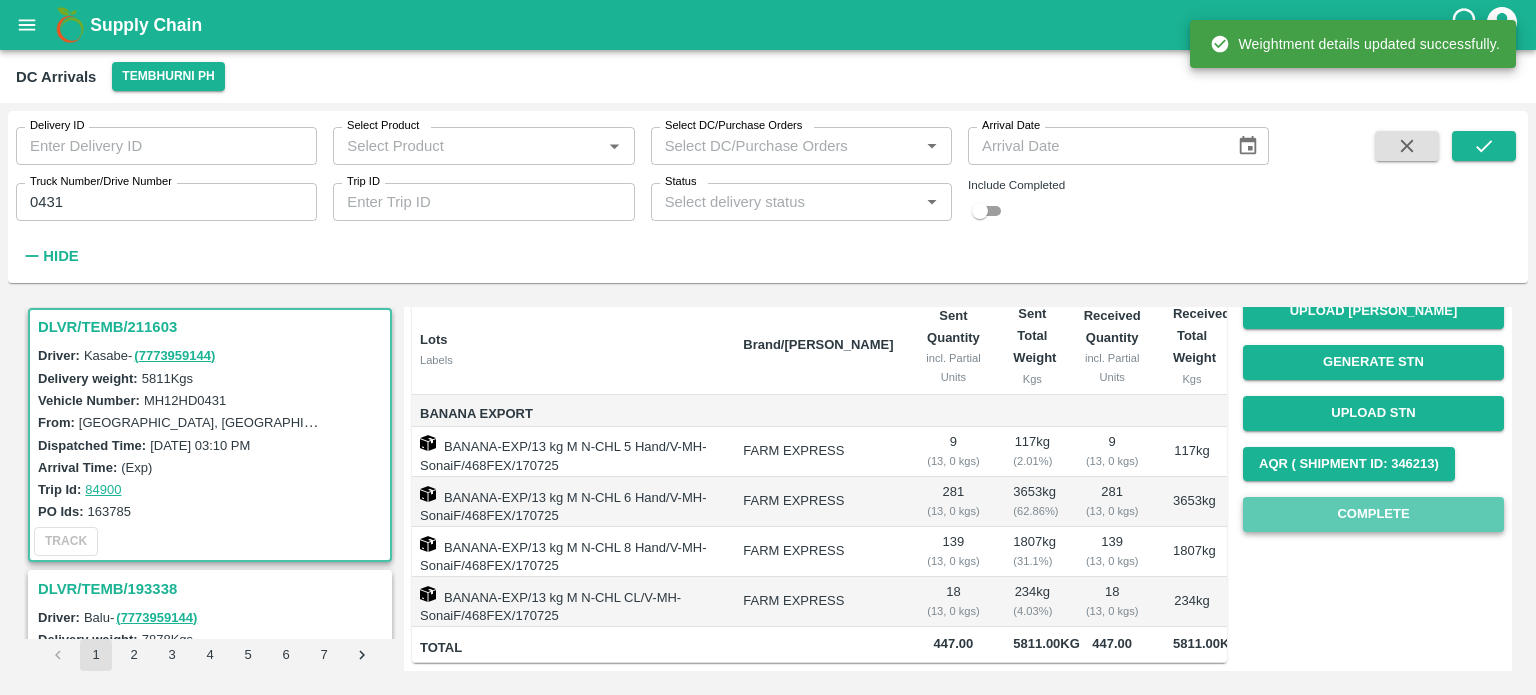 click on "Complete" at bounding box center (1373, 514) 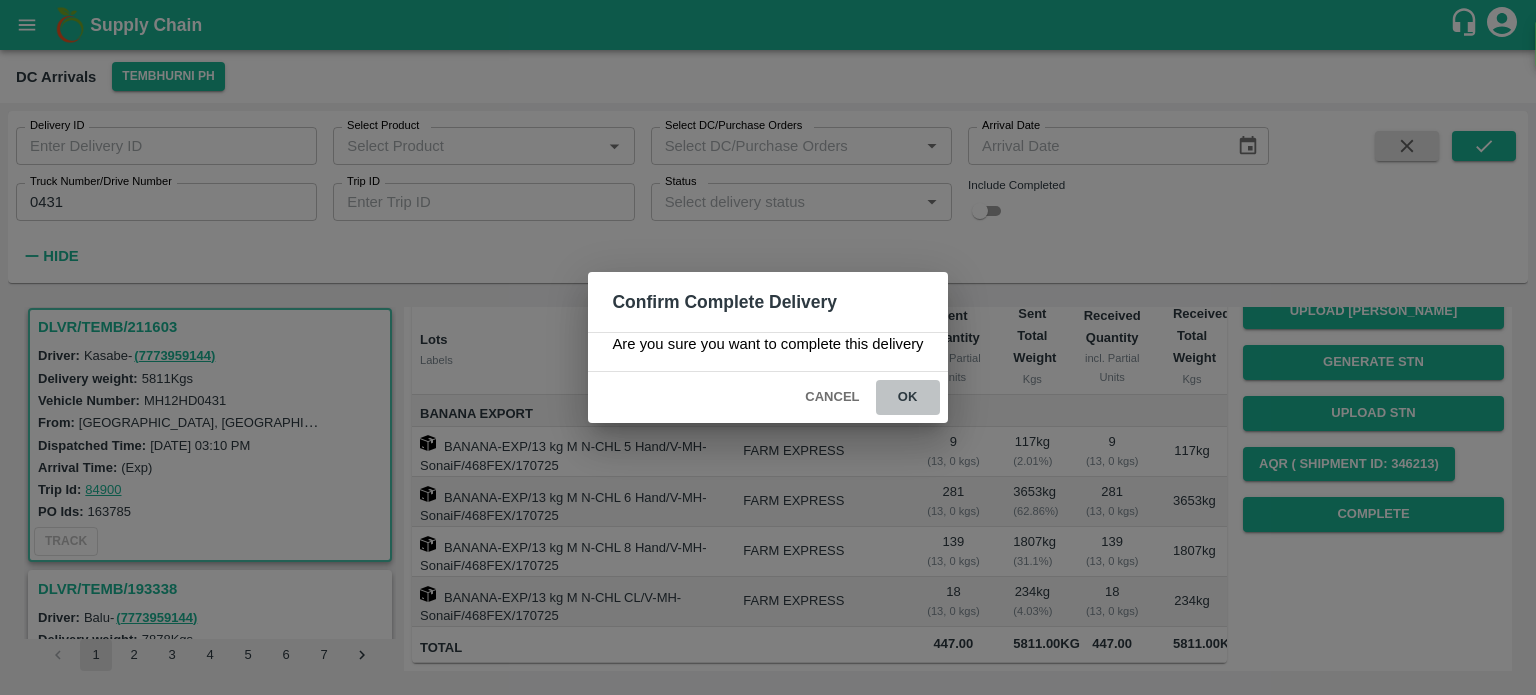 click on "ok" at bounding box center (908, 397) 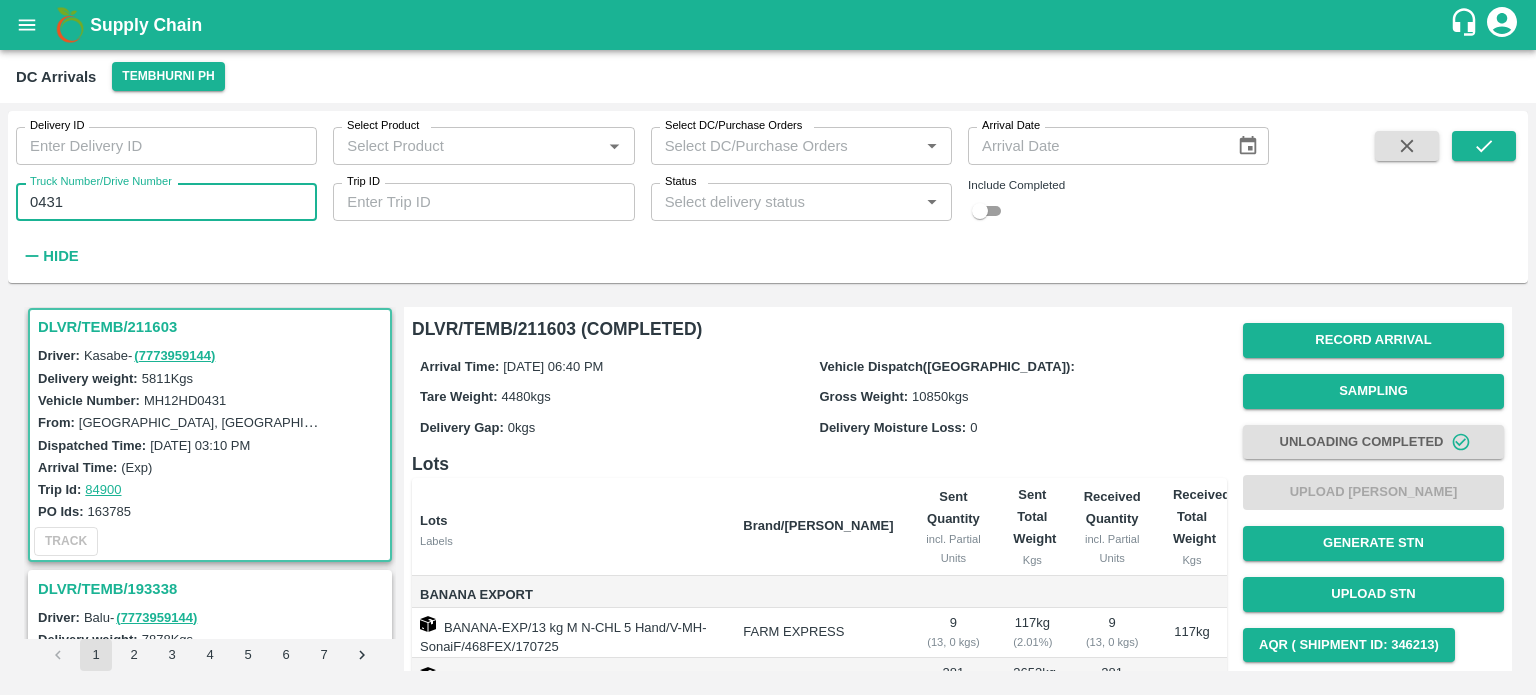 click on "0431" at bounding box center [166, 202] 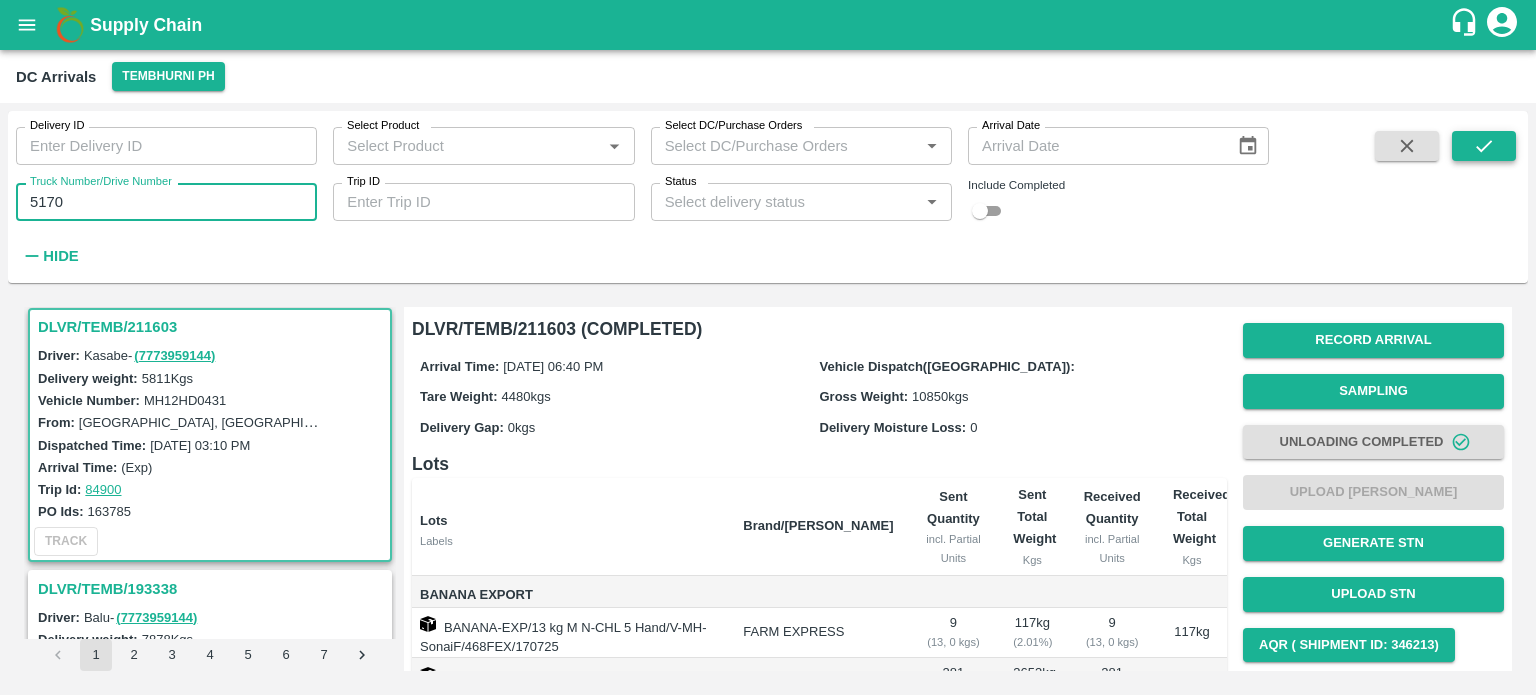 type on "5170" 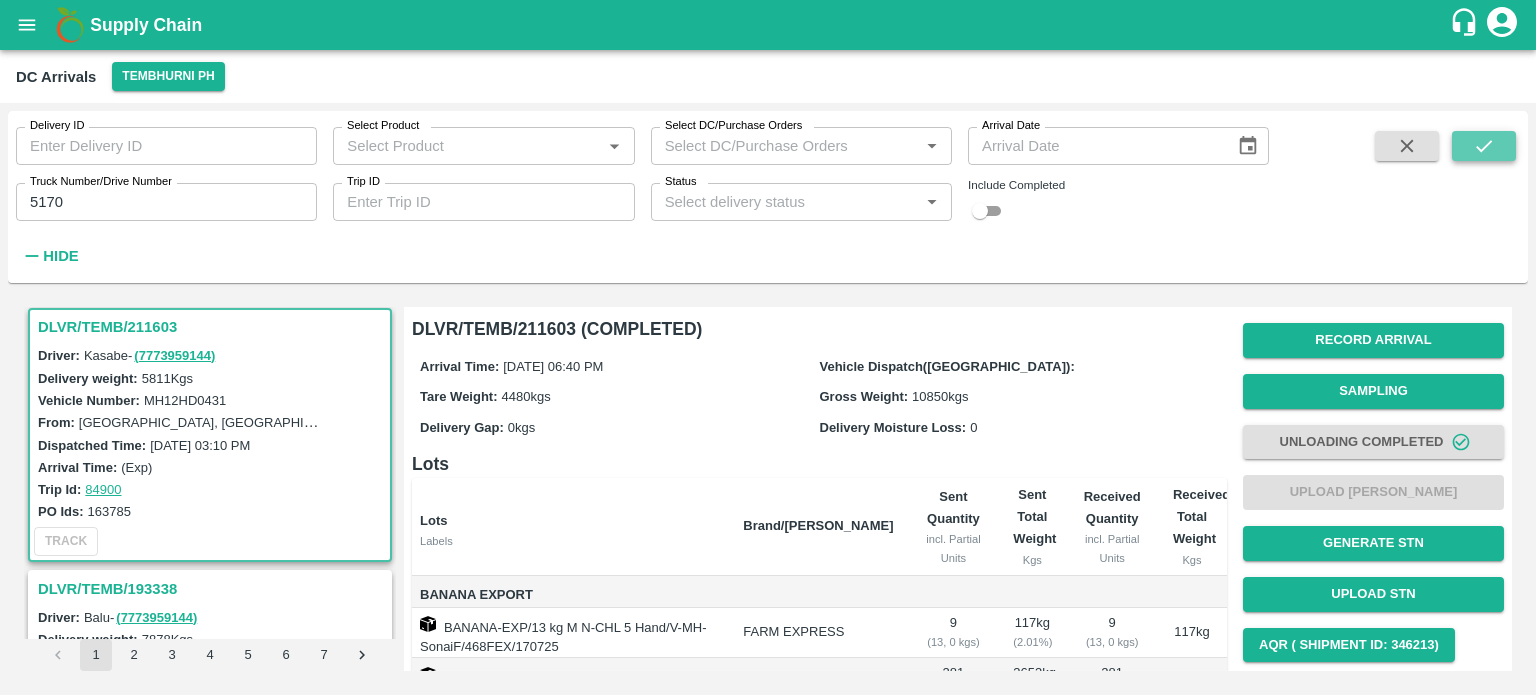 click 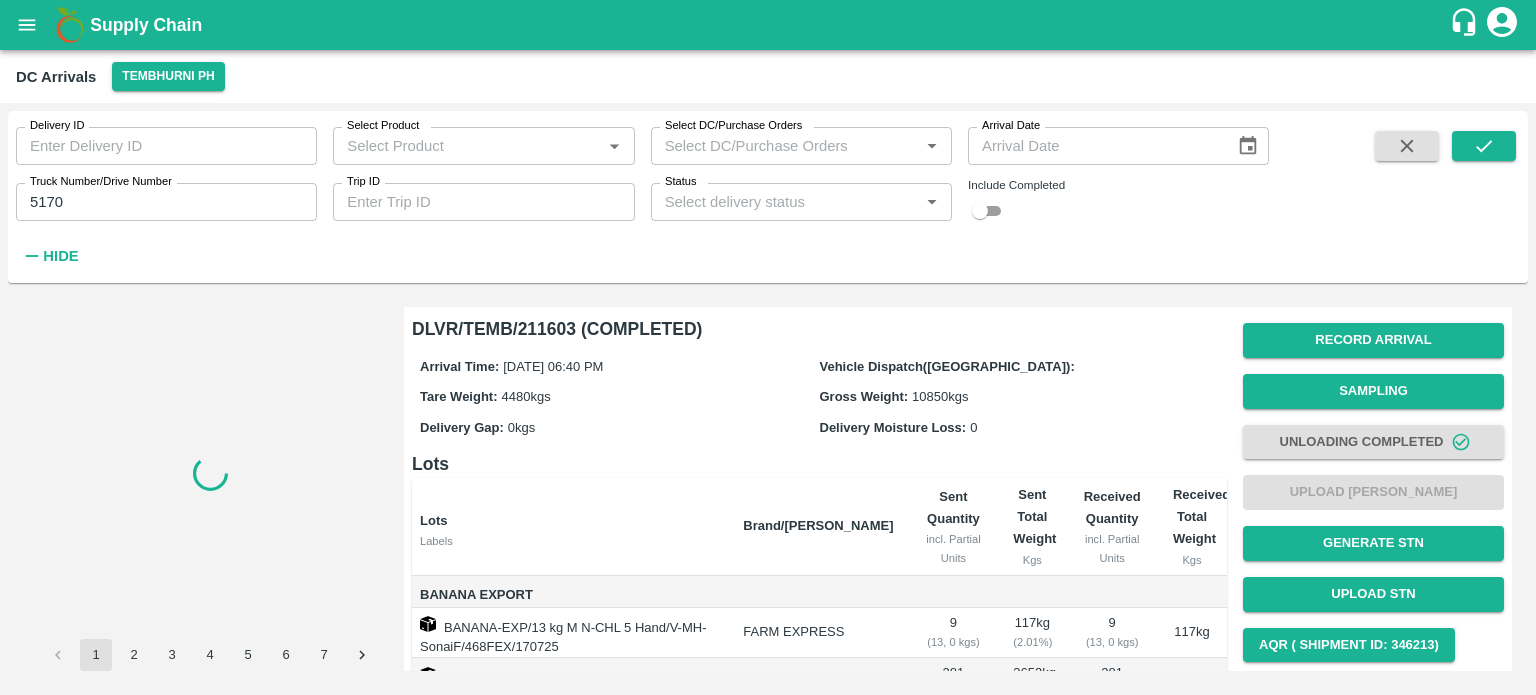 scroll, scrollTop: 0, scrollLeft: 0, axis: both 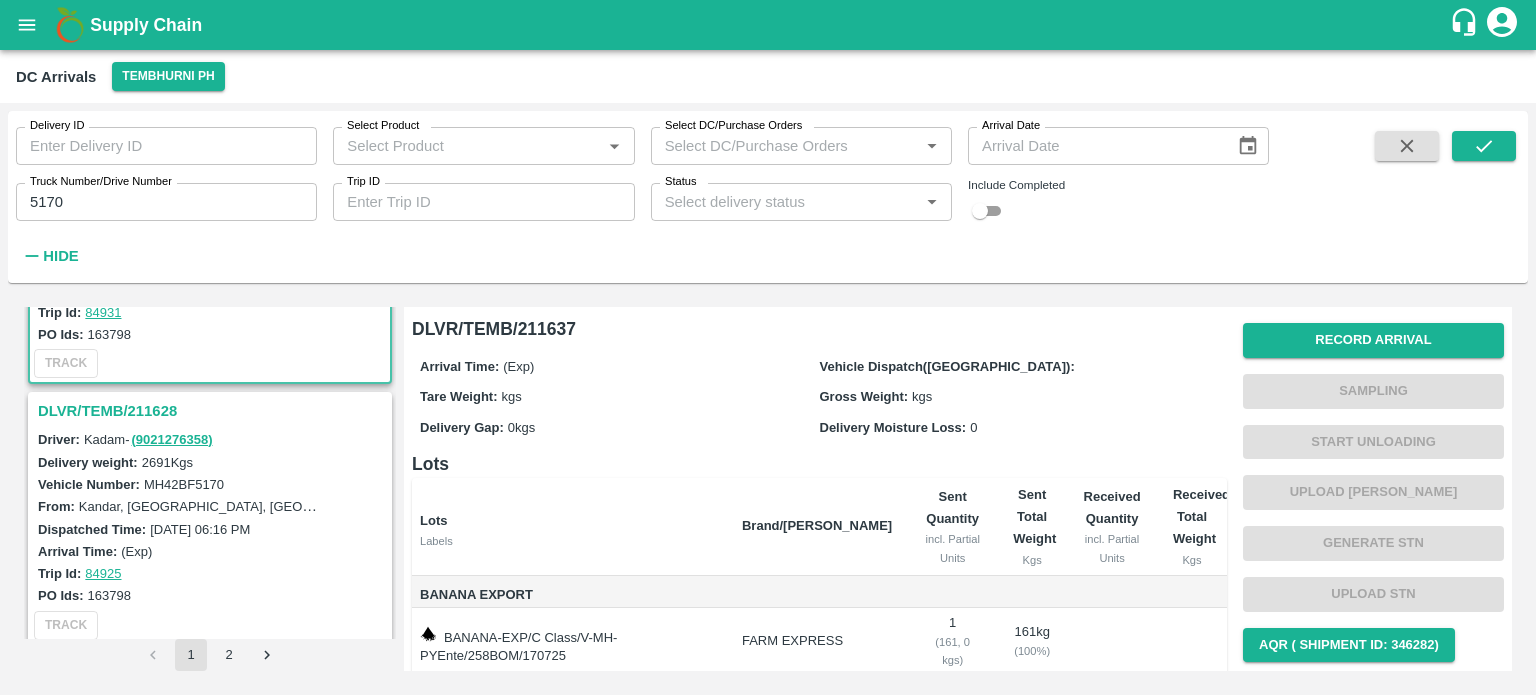 click on "DLVR/TEMB/211628" at bounding box center (213, 411) 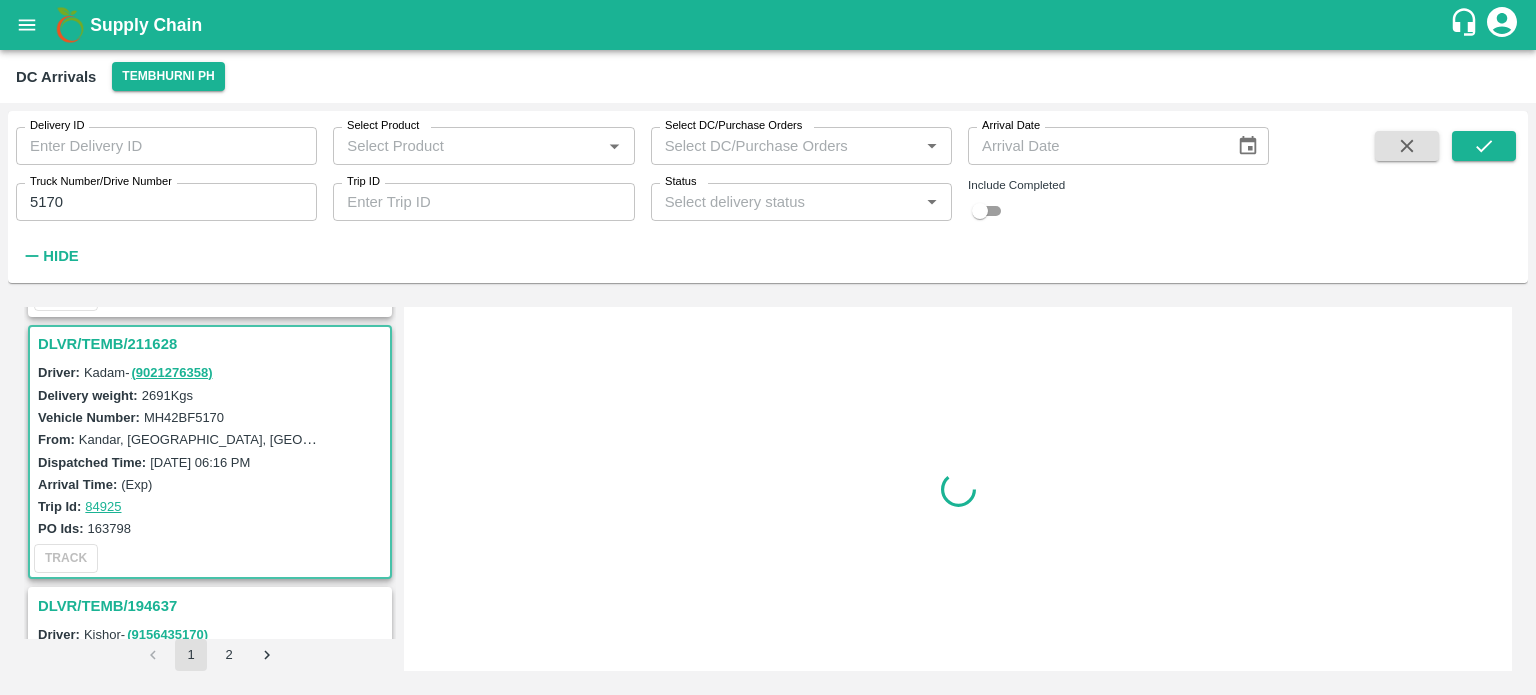 scroll, scrollTop: 268, scrollLeft: 0, axis: vertical 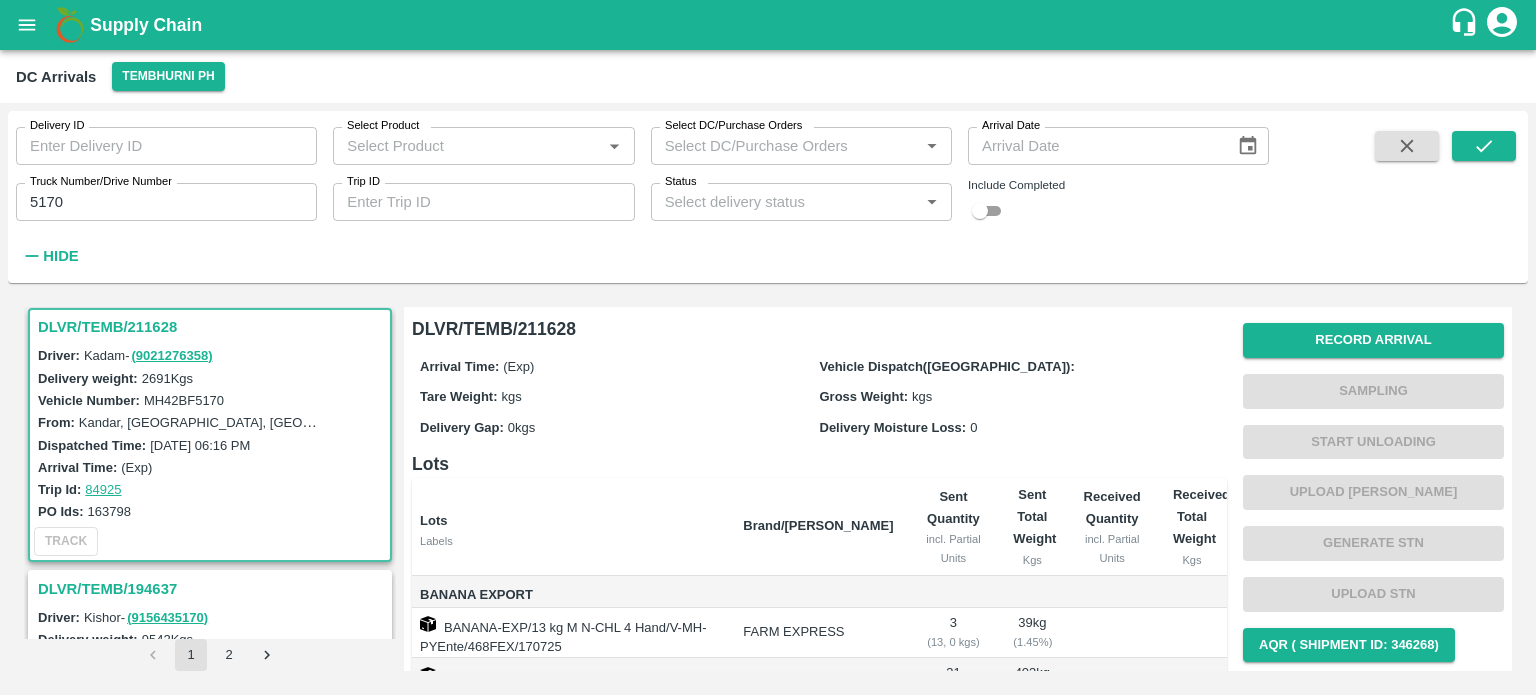 click on "MH42BF5170" at bounding box center (184, 400) 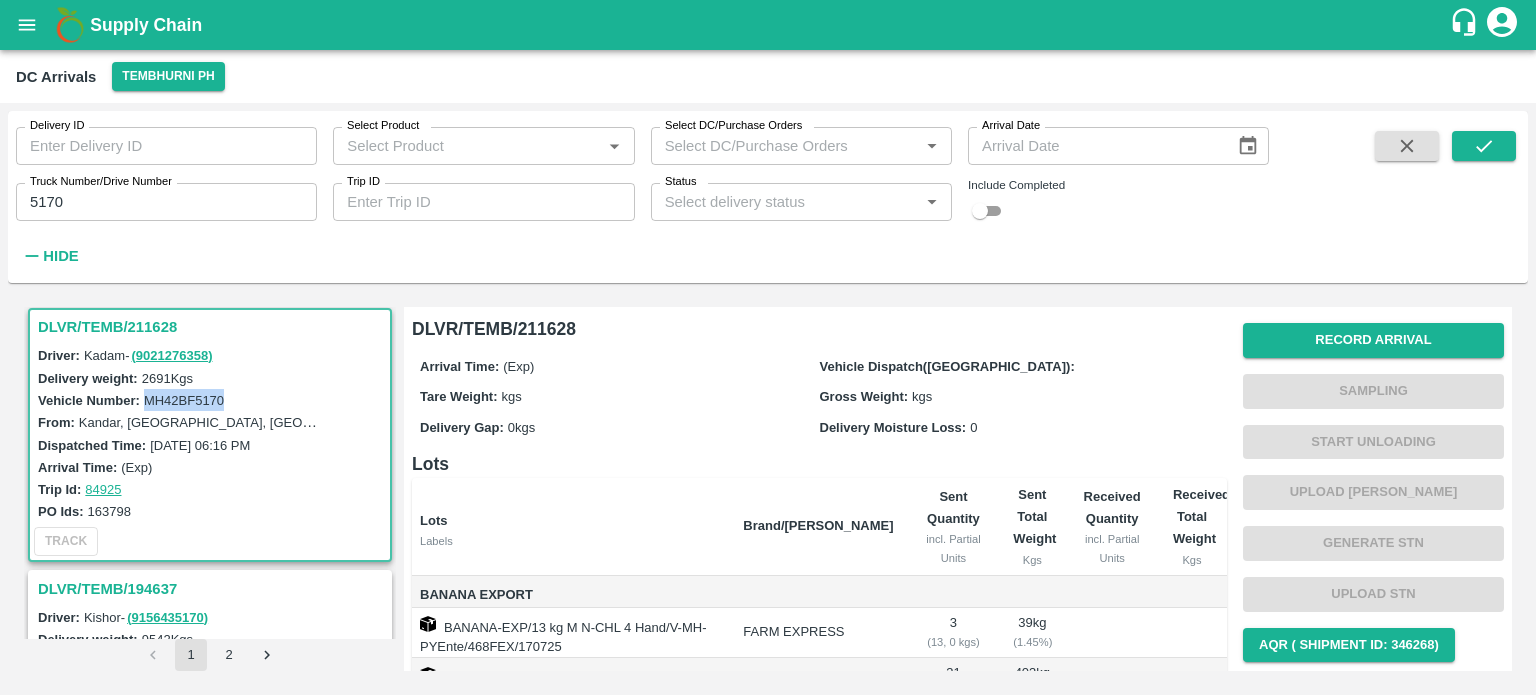 copy on "MH42BF5170" 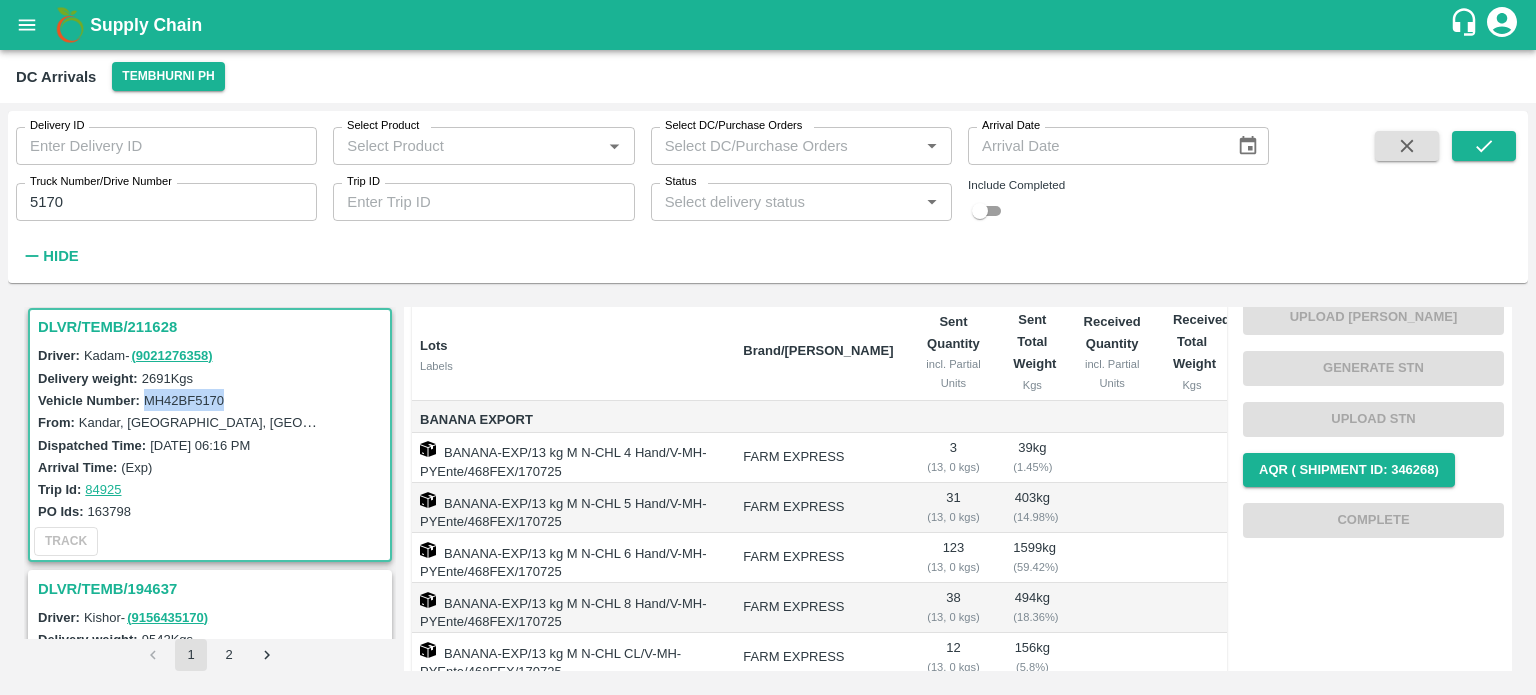 scroll, scrollTop: 0, scrollLeft: 0, axis: both 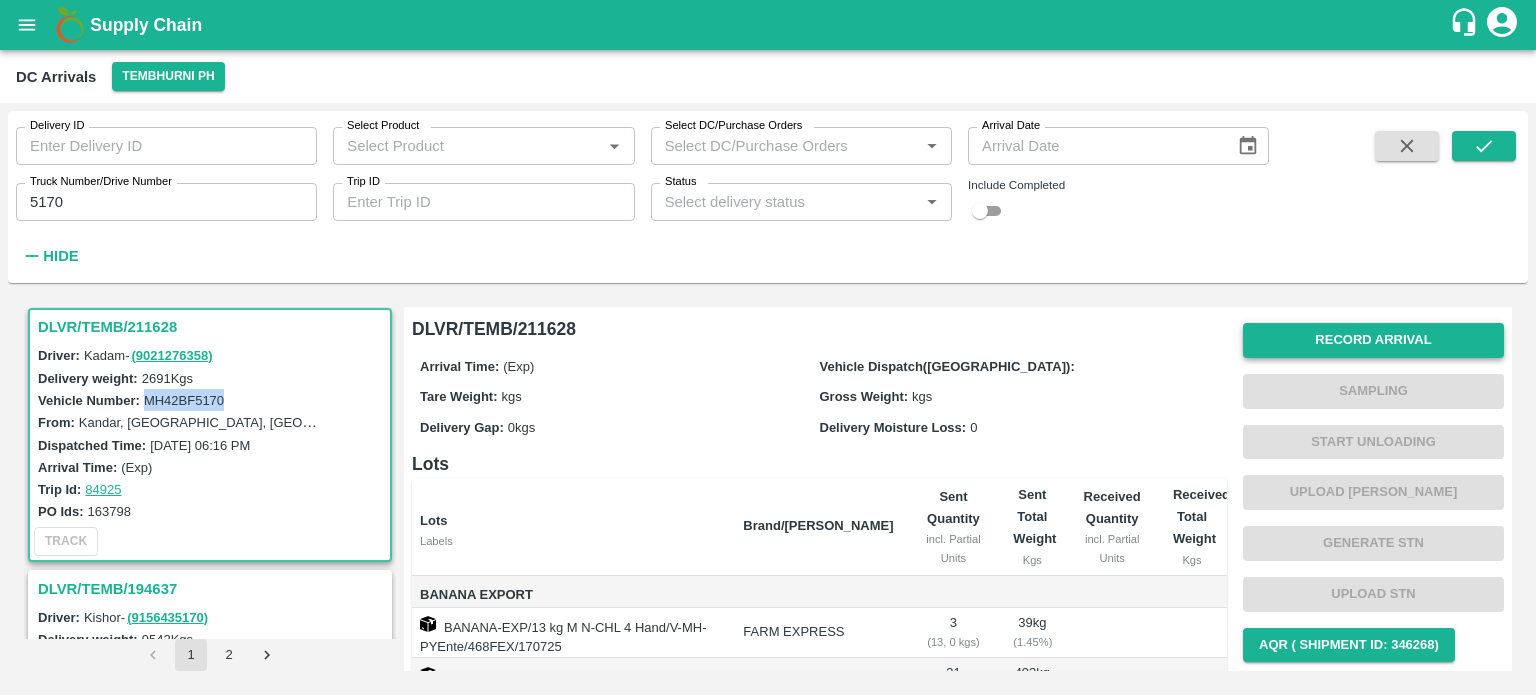 click on "Record Arrival" at bounding box center [1373, 340] 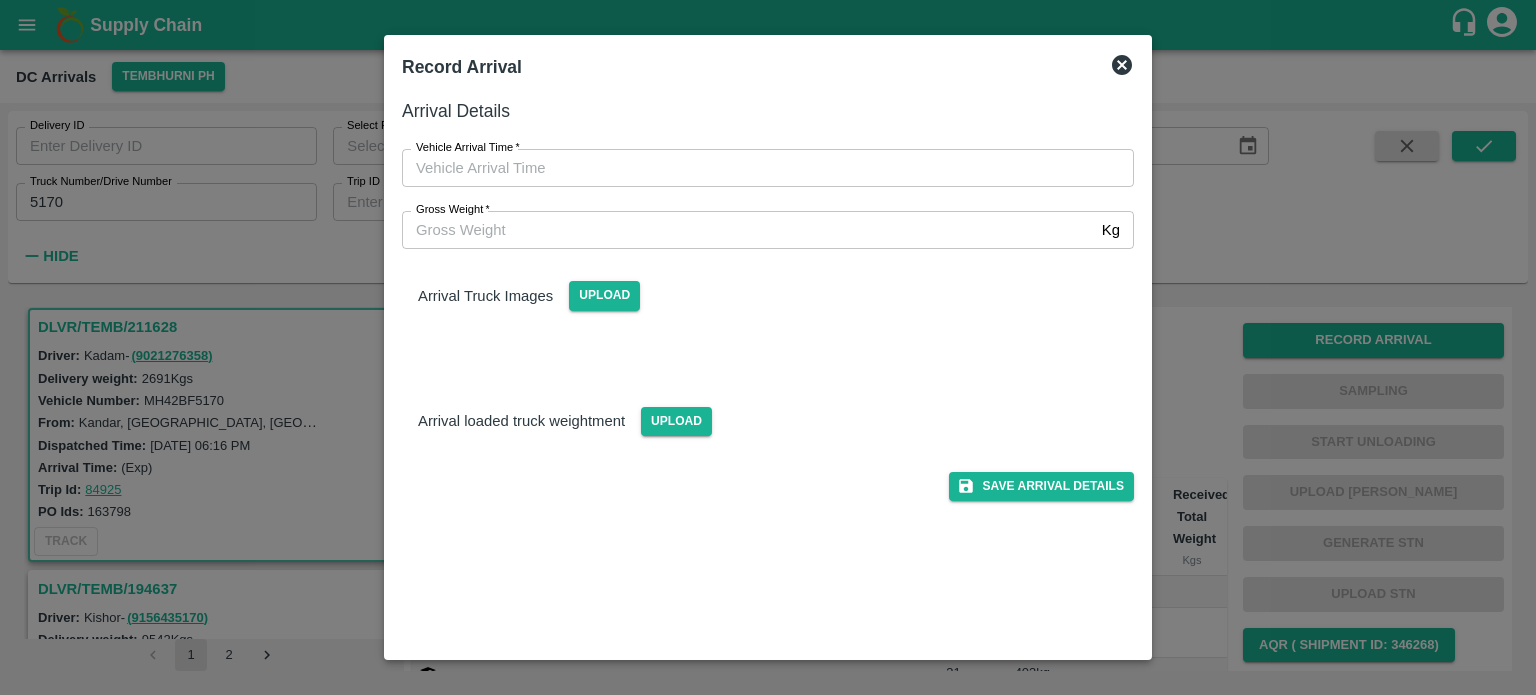 type on "DD/MM/YYYY hh:mm aa" 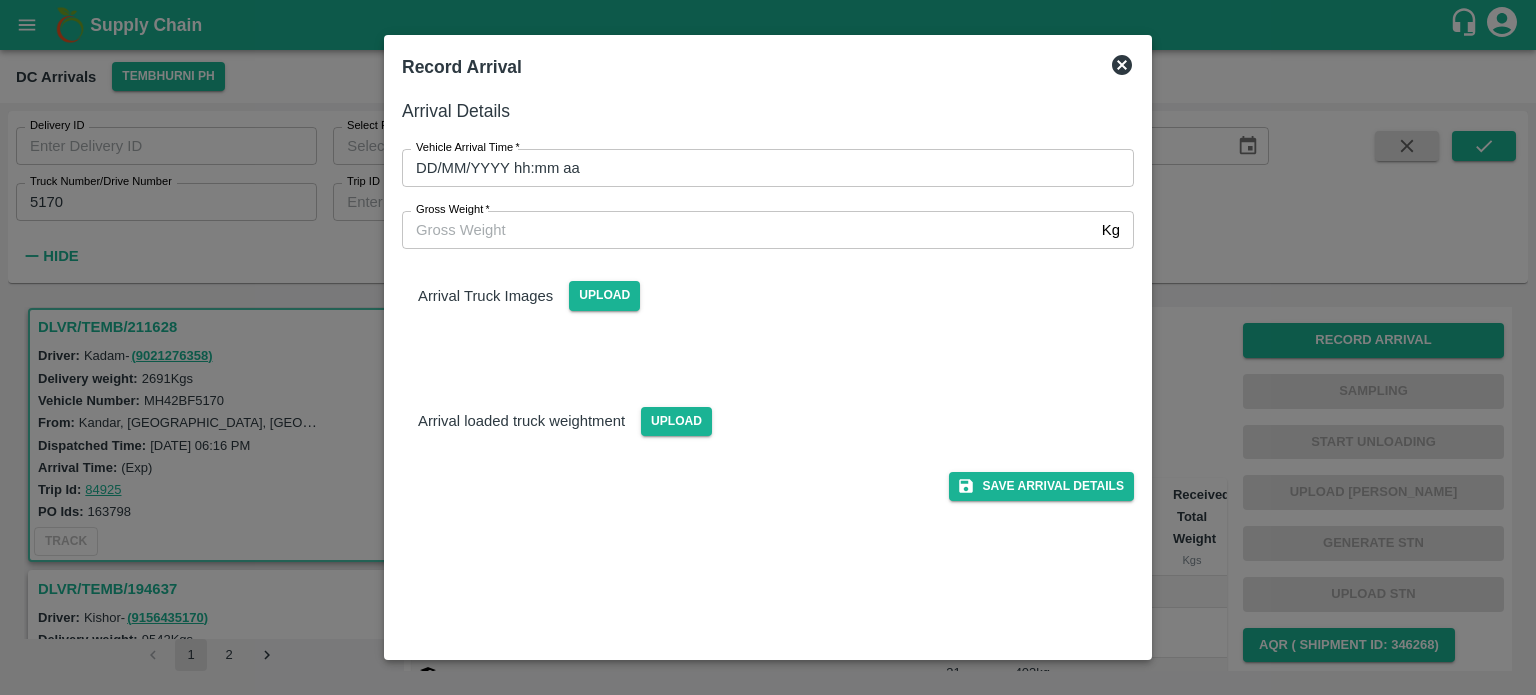 click on "DD/MM/YYYY hh:mm aa" at bounding box center [761, 168] 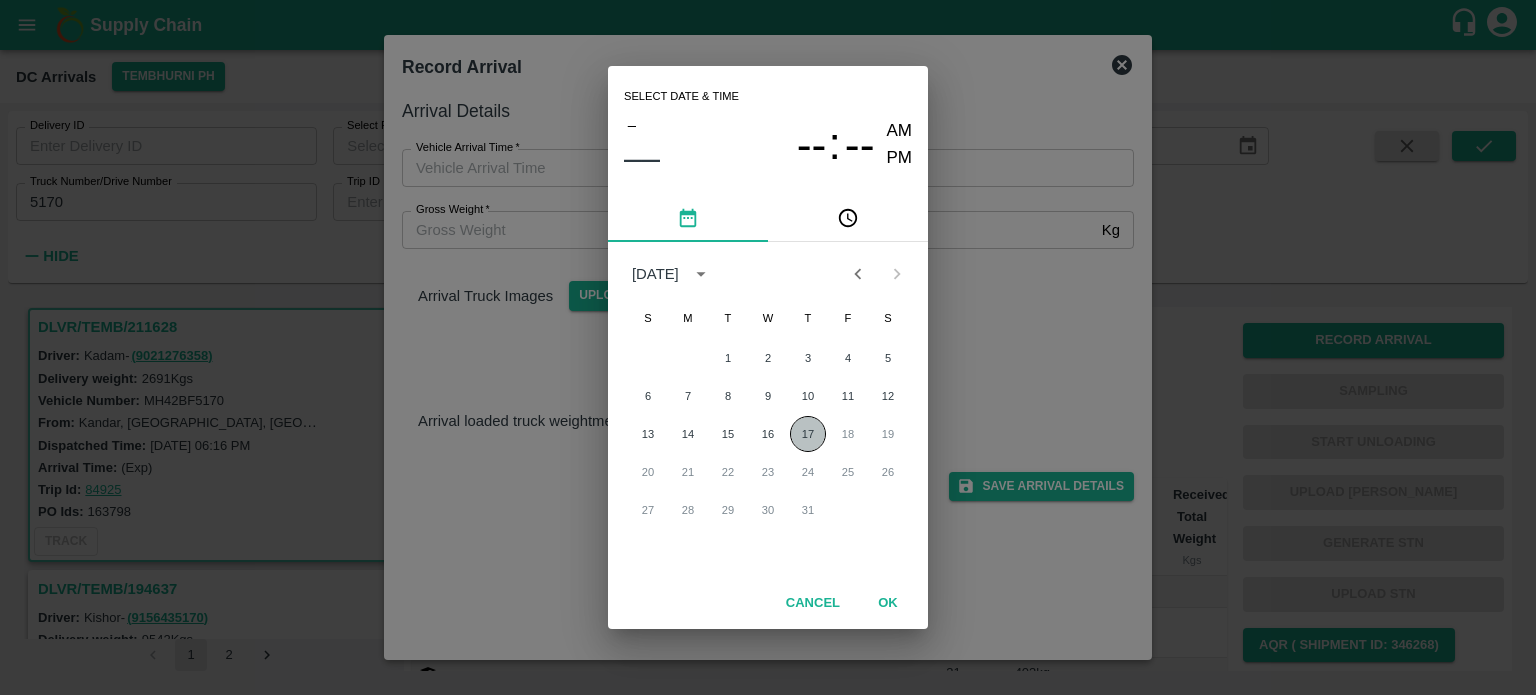 click on "17" at bounding box center [808, 434] 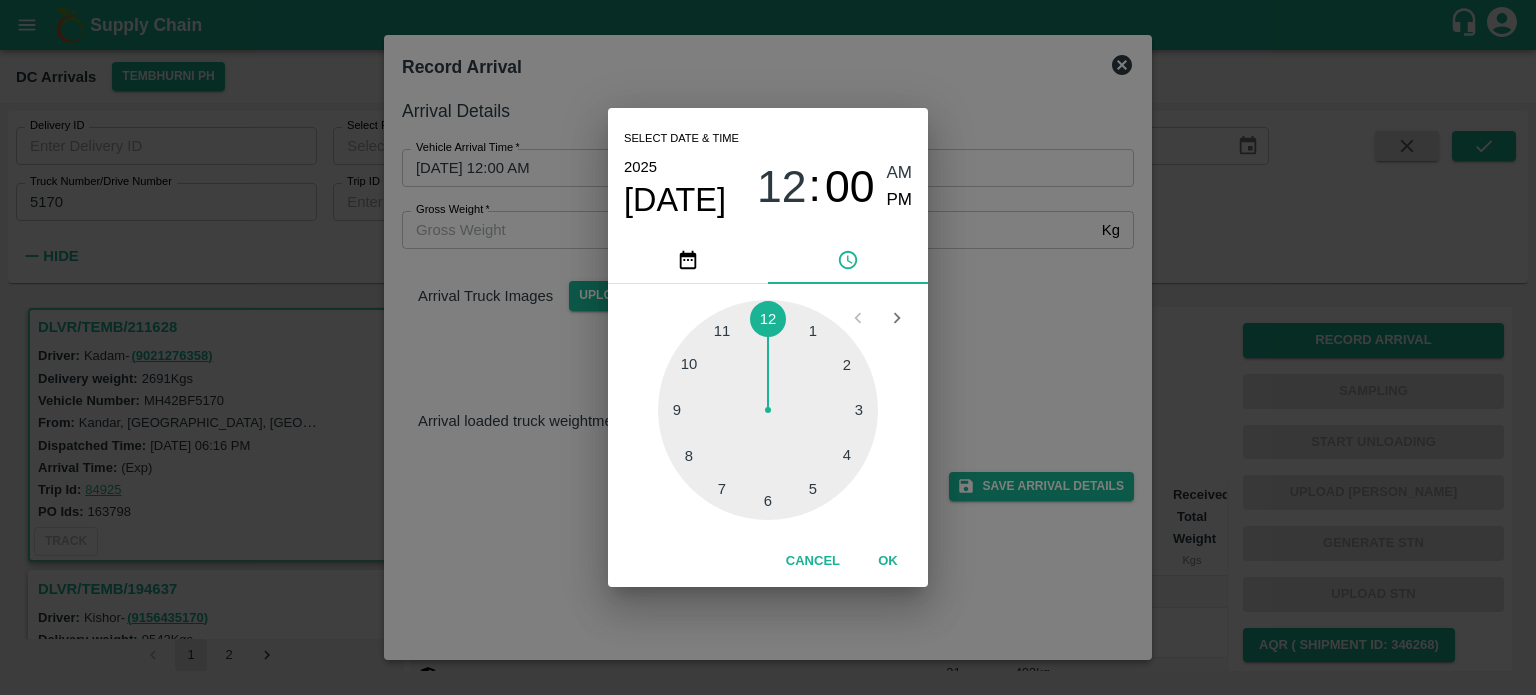 click at bounding box center [768, 410] 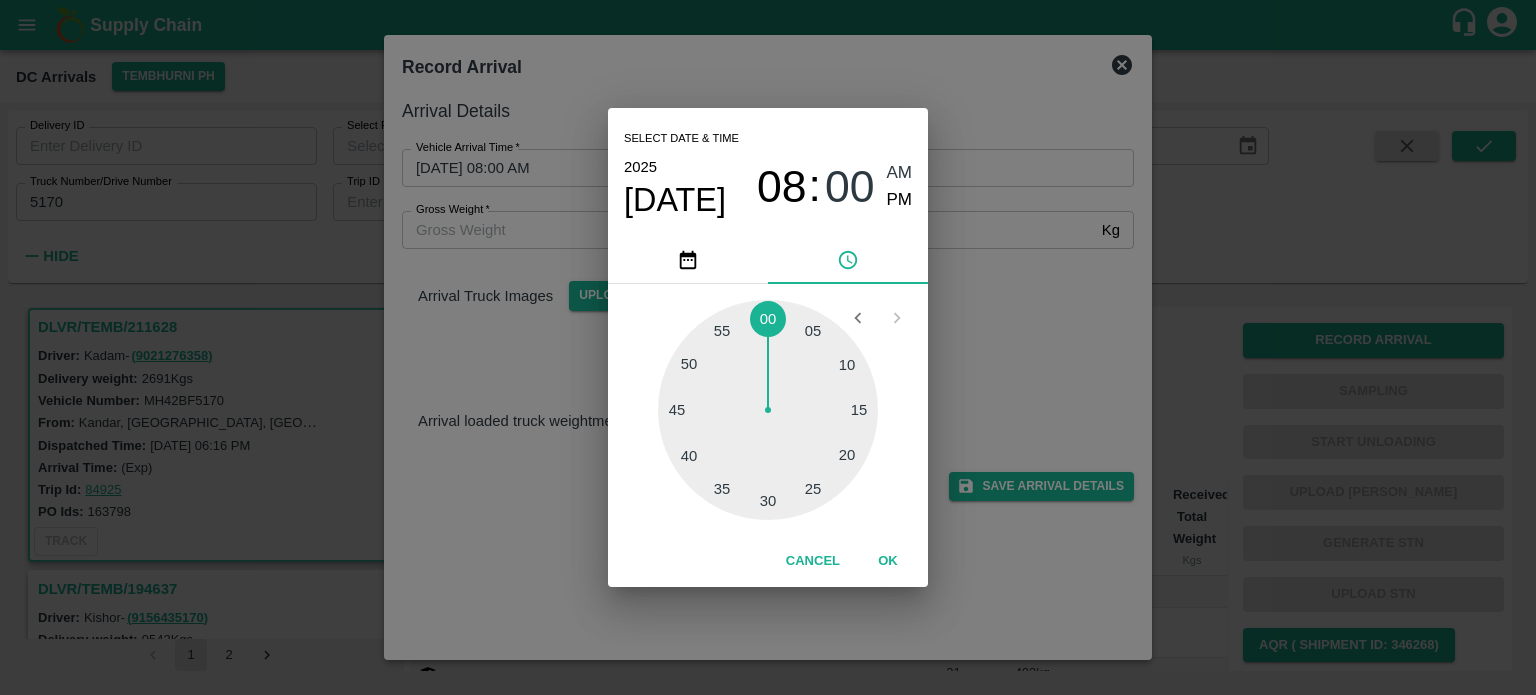 click at bounding box center [768, 410] 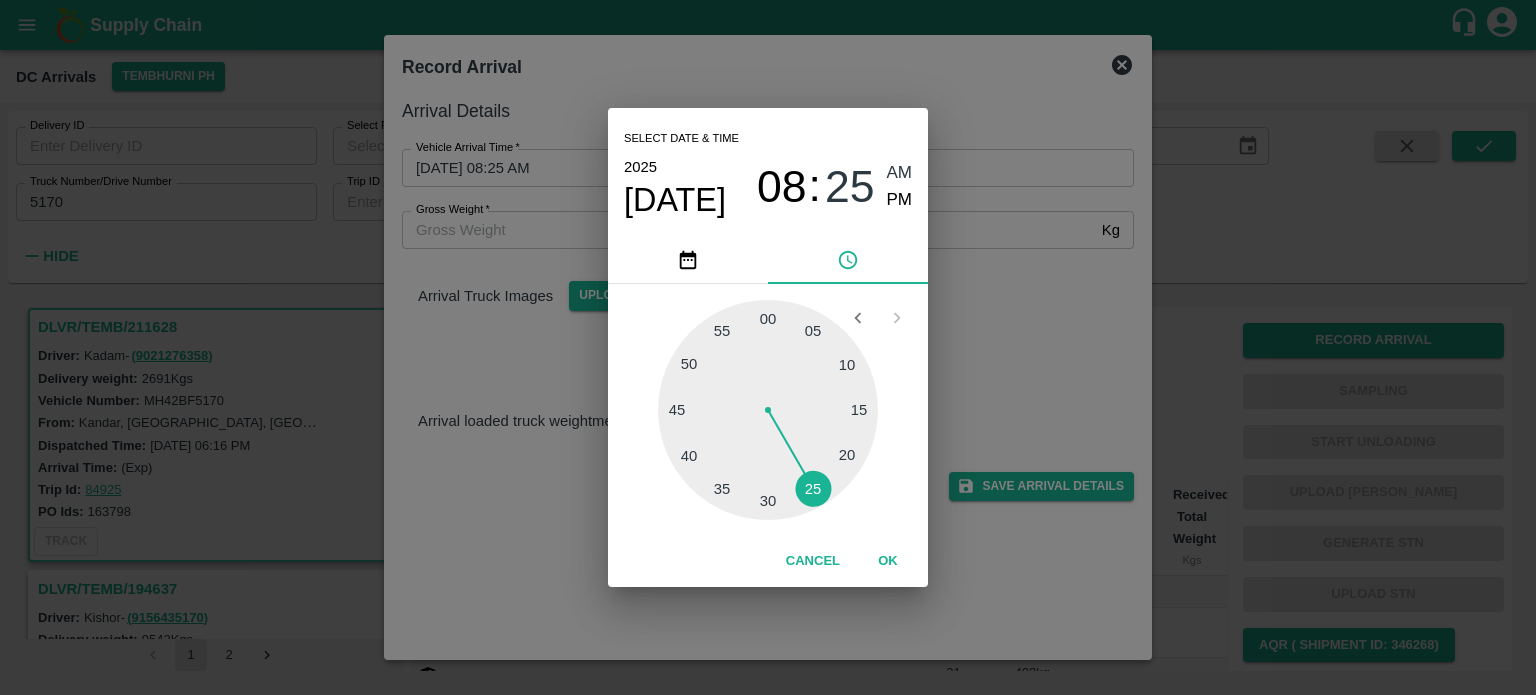 click on "PM" at bounding box center [900, 200] 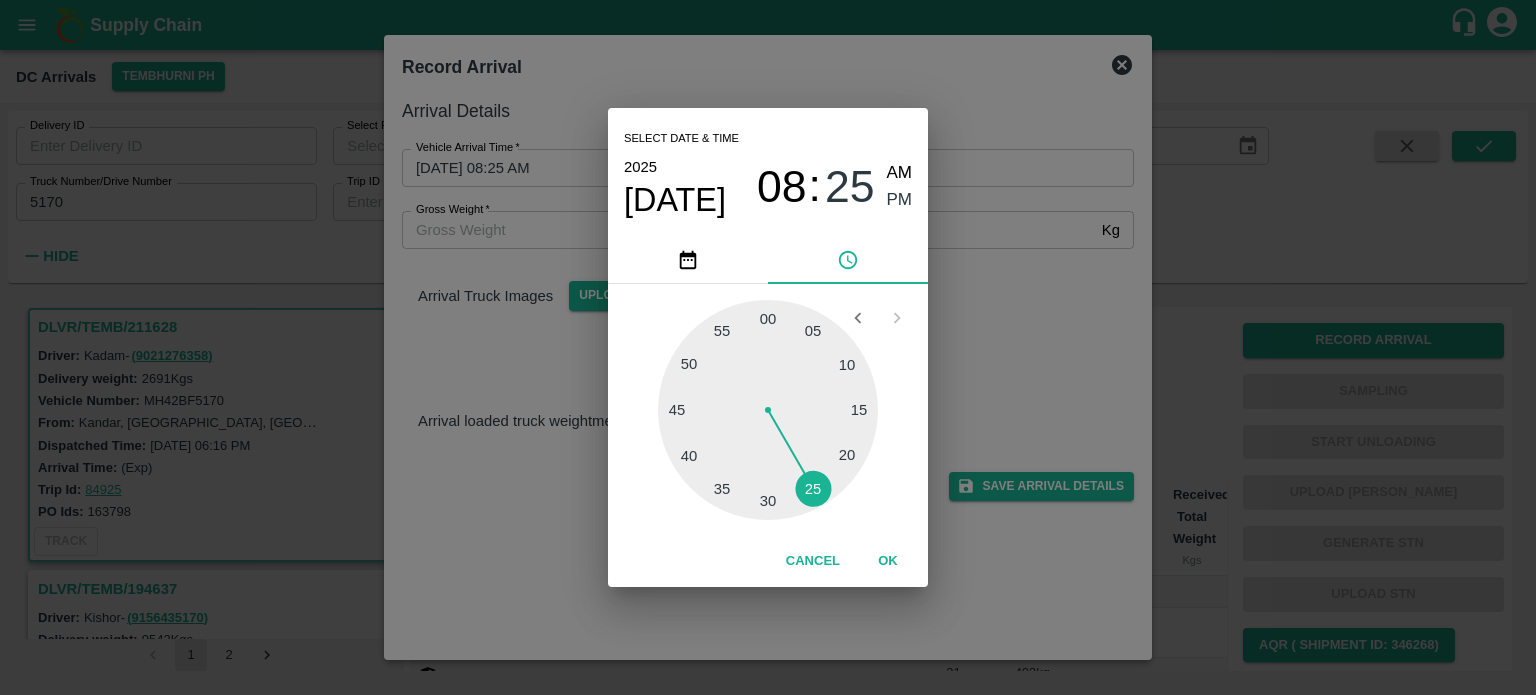 type on "[DATE] 08:25 PM" 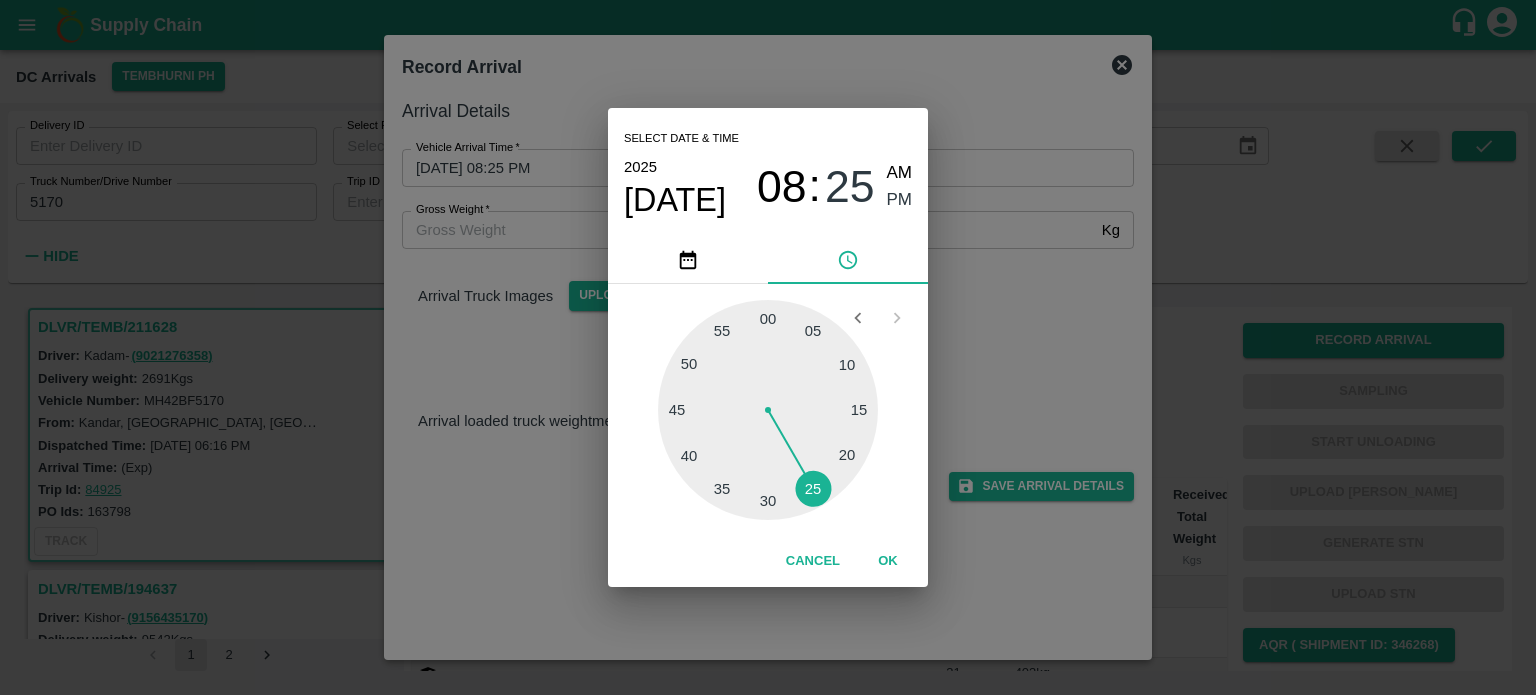 click on "Select date & time [DATE] 08 : 25 AM PM 05 10 15 20 25 30 35 40 45 50 55 00 Cancel OK" at bounding box center (768, 347) 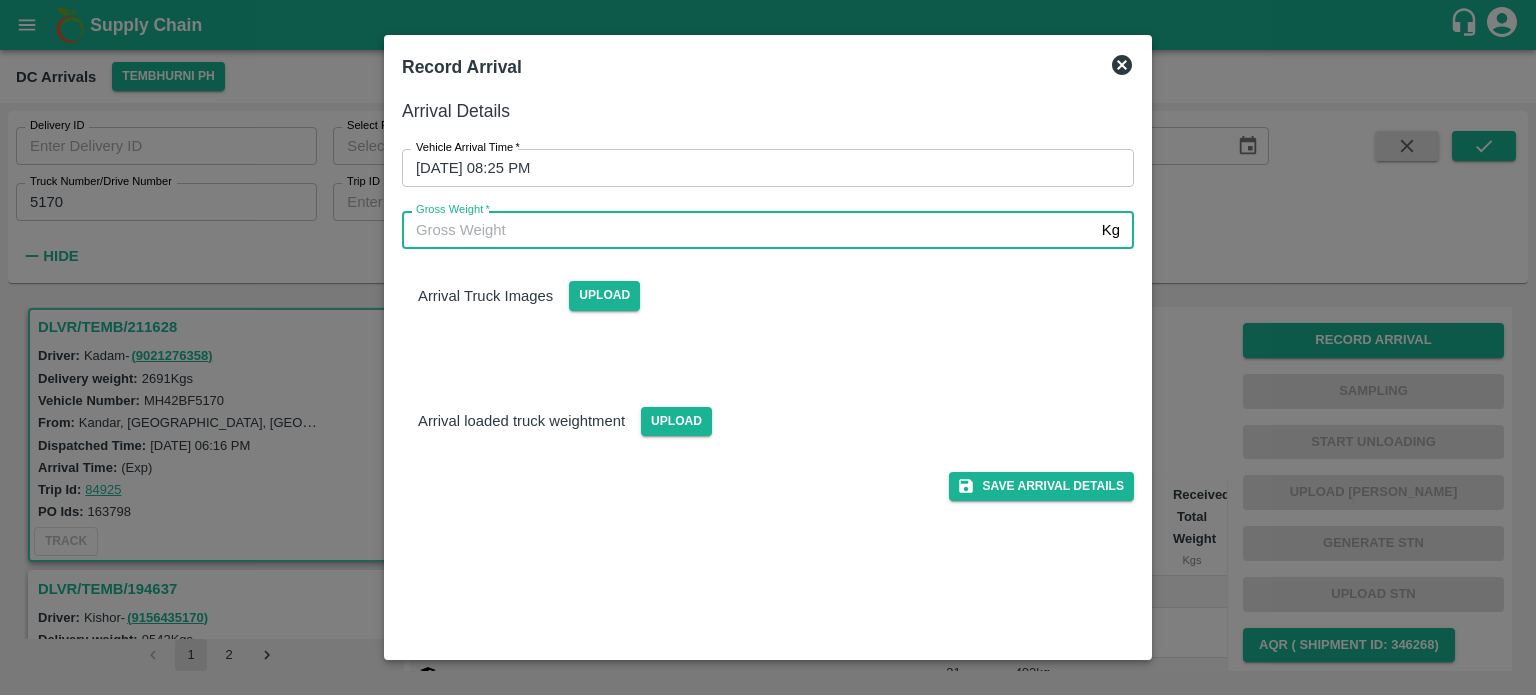 click on "Gross Weight   *" at bounding box center [748, 230] 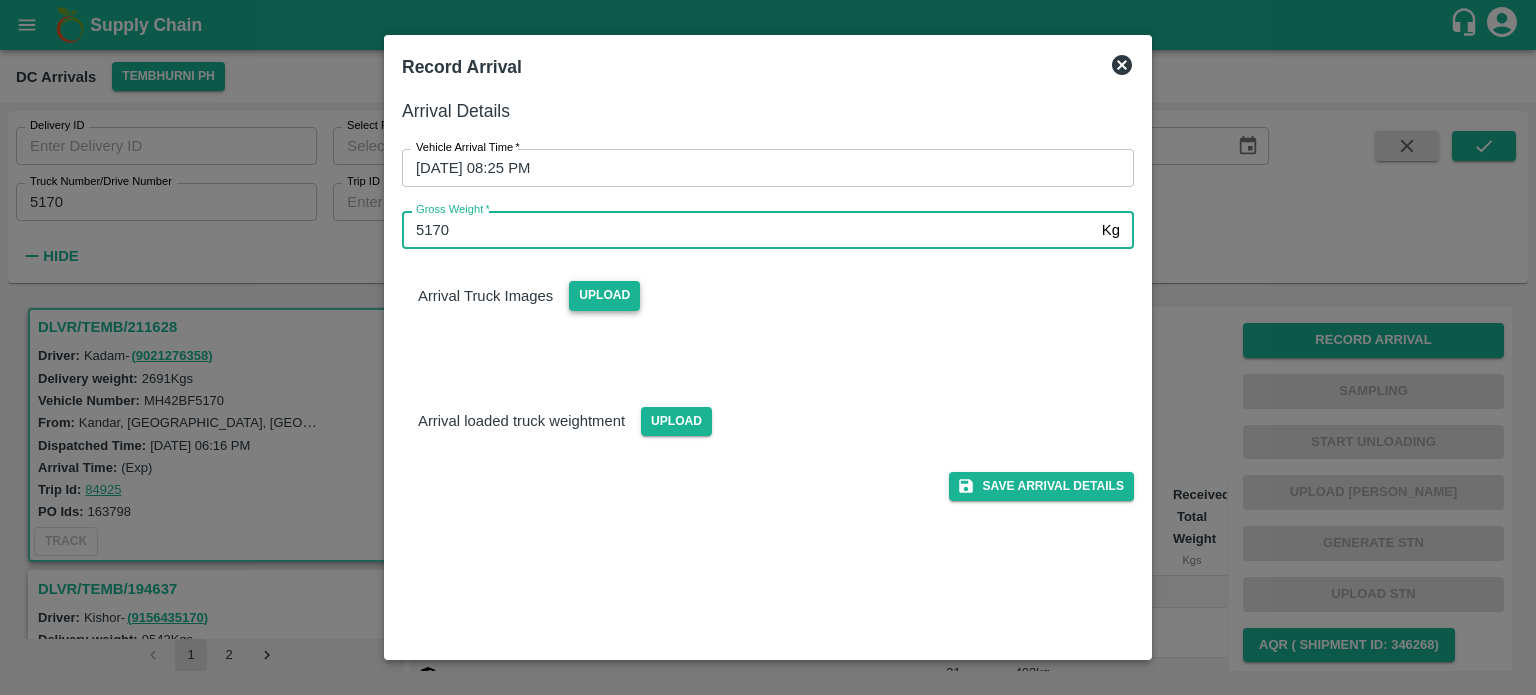 type on "5170" 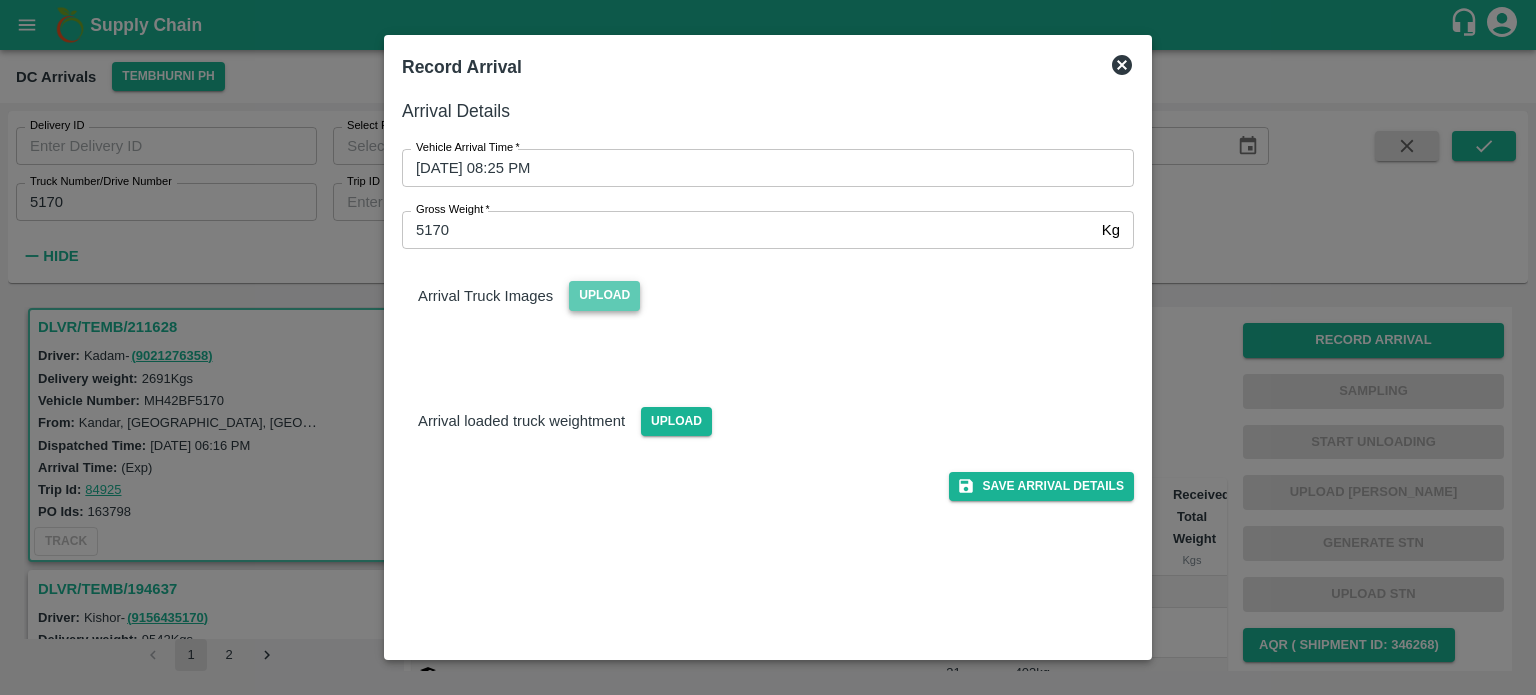 click on "Upload" at bounding box center [604, 295] 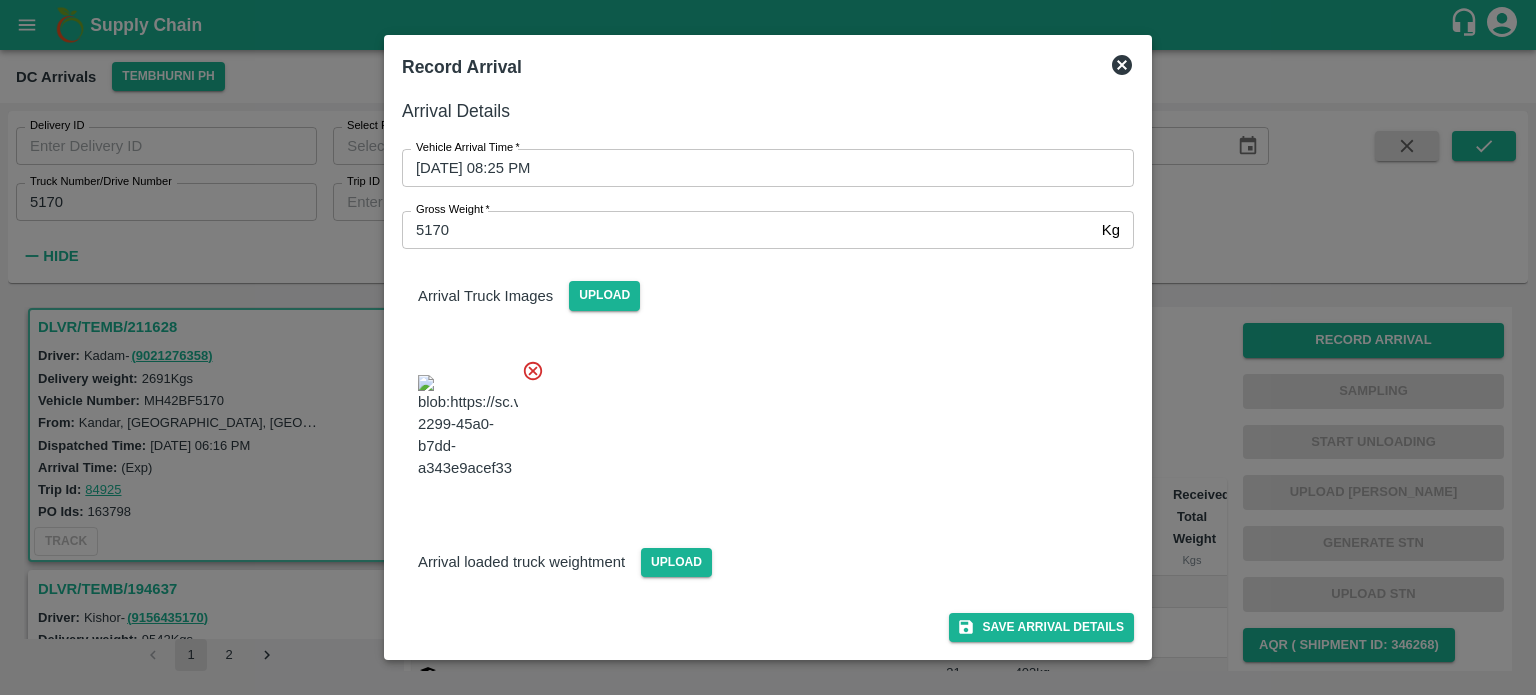 scroll, scrollTop: 116, scrollLeft: 0, axis: vertical 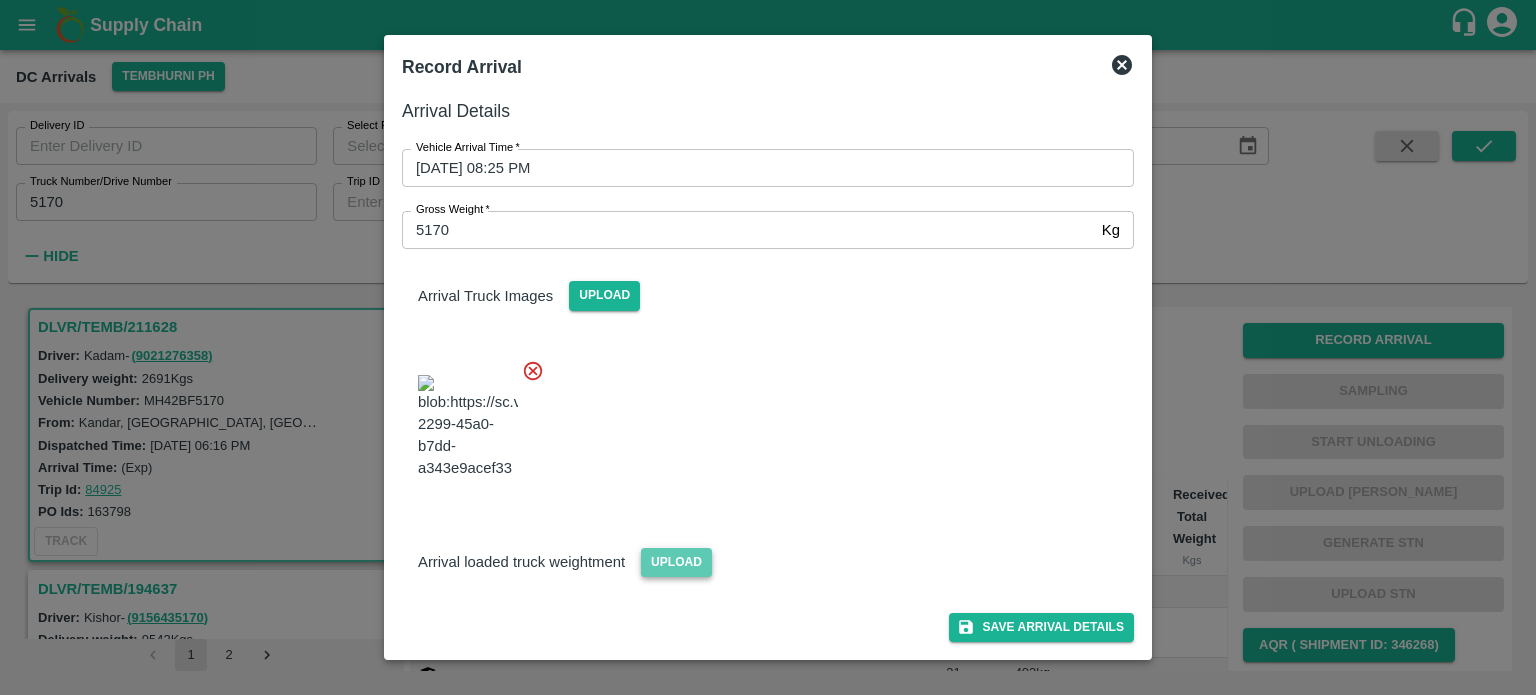 click on "Upload" at bounding box center (676, 562) 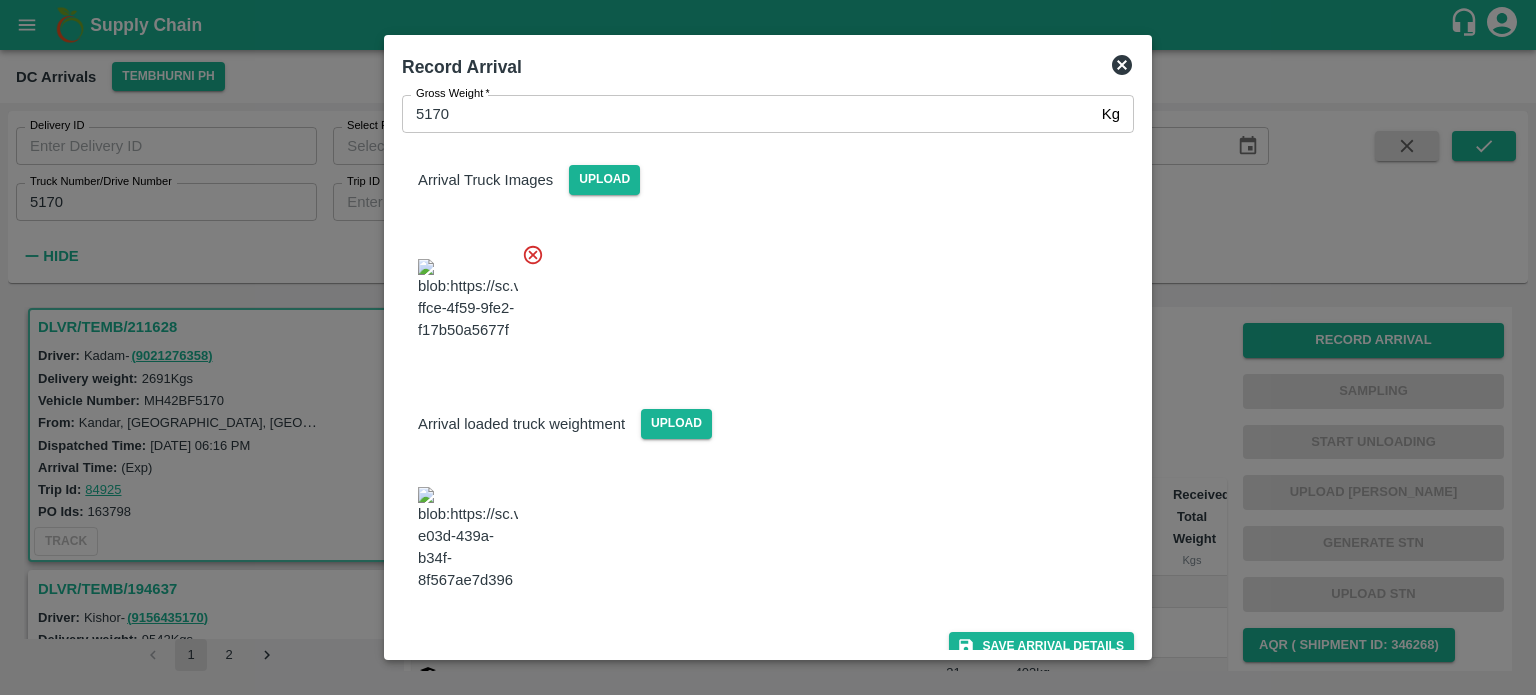 scroll, scrollTop: 211, scrollLeft: 0, axis: vertical 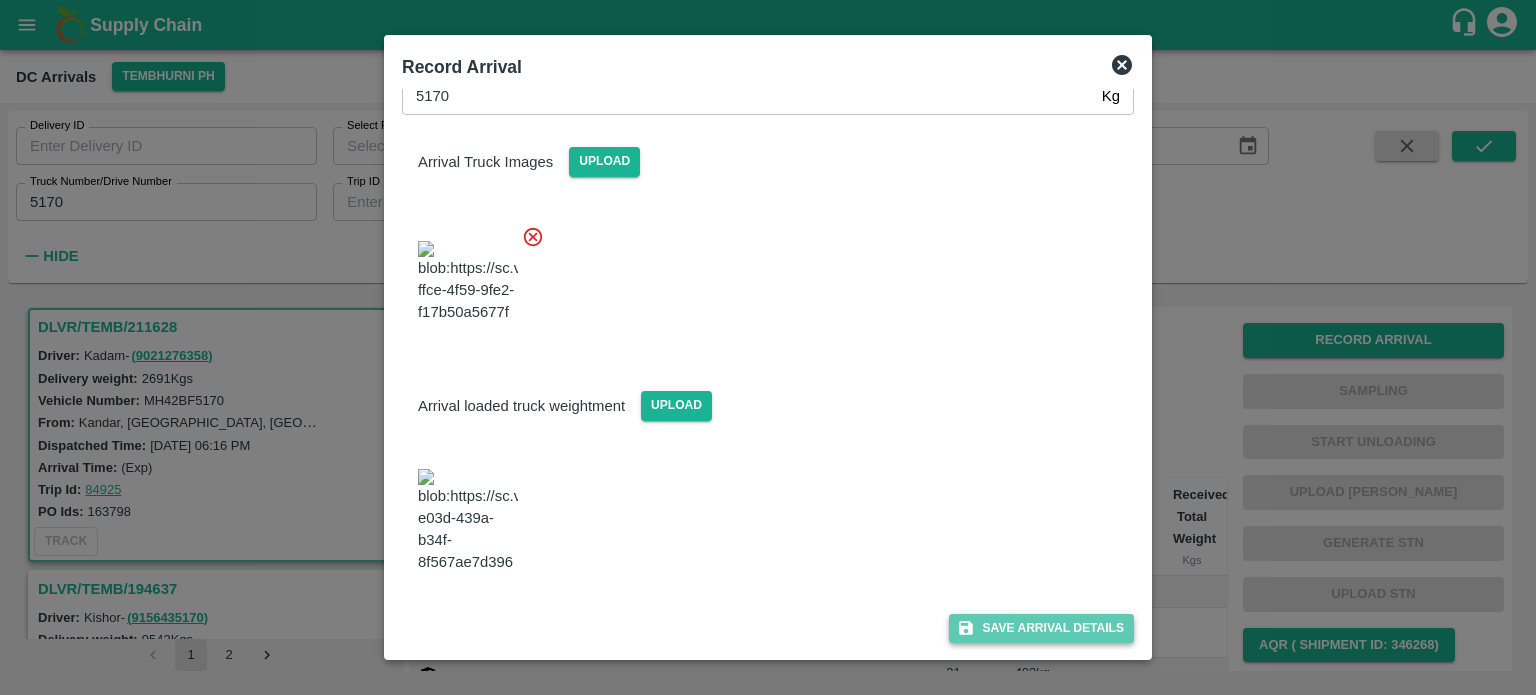 click on "Save Arrival Details" at bounding box center [1041, 628] 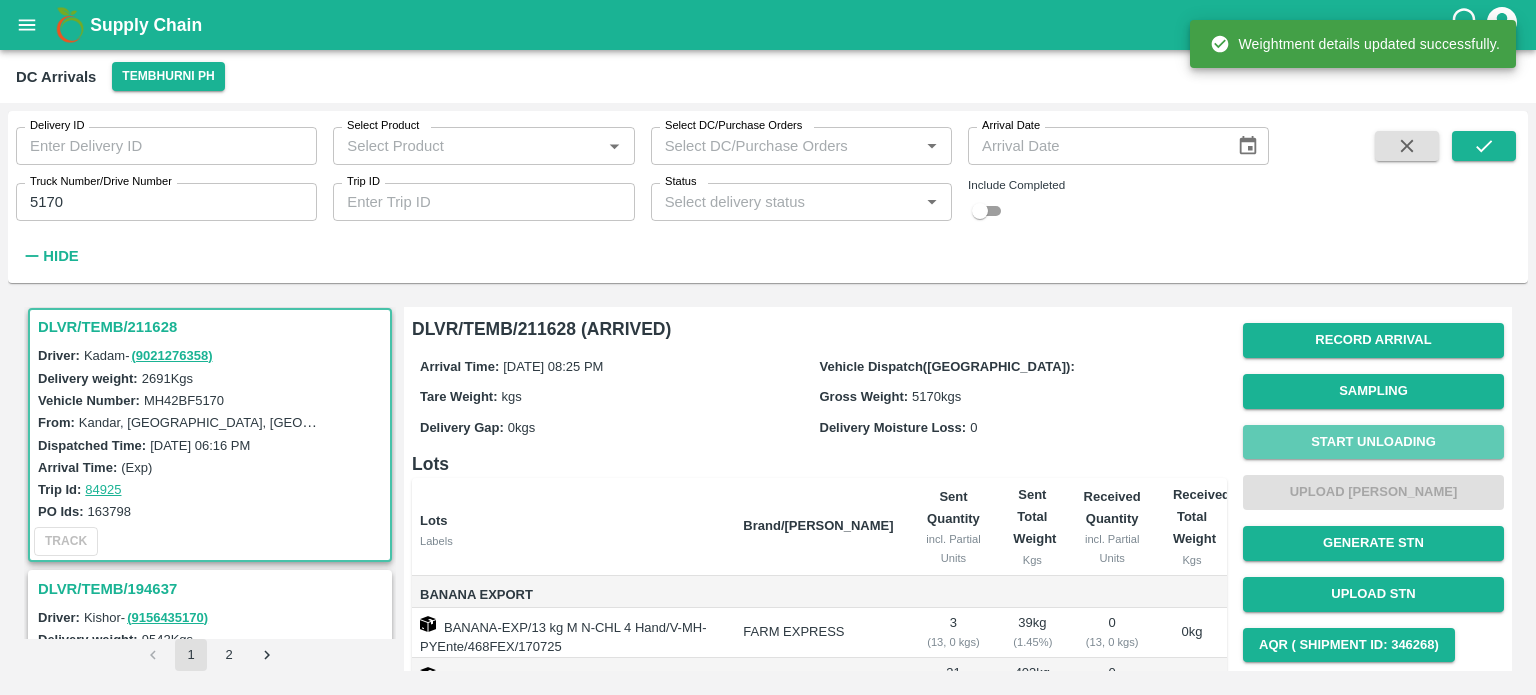 click on "Start Unloading" at bounding box center (1373, 442) 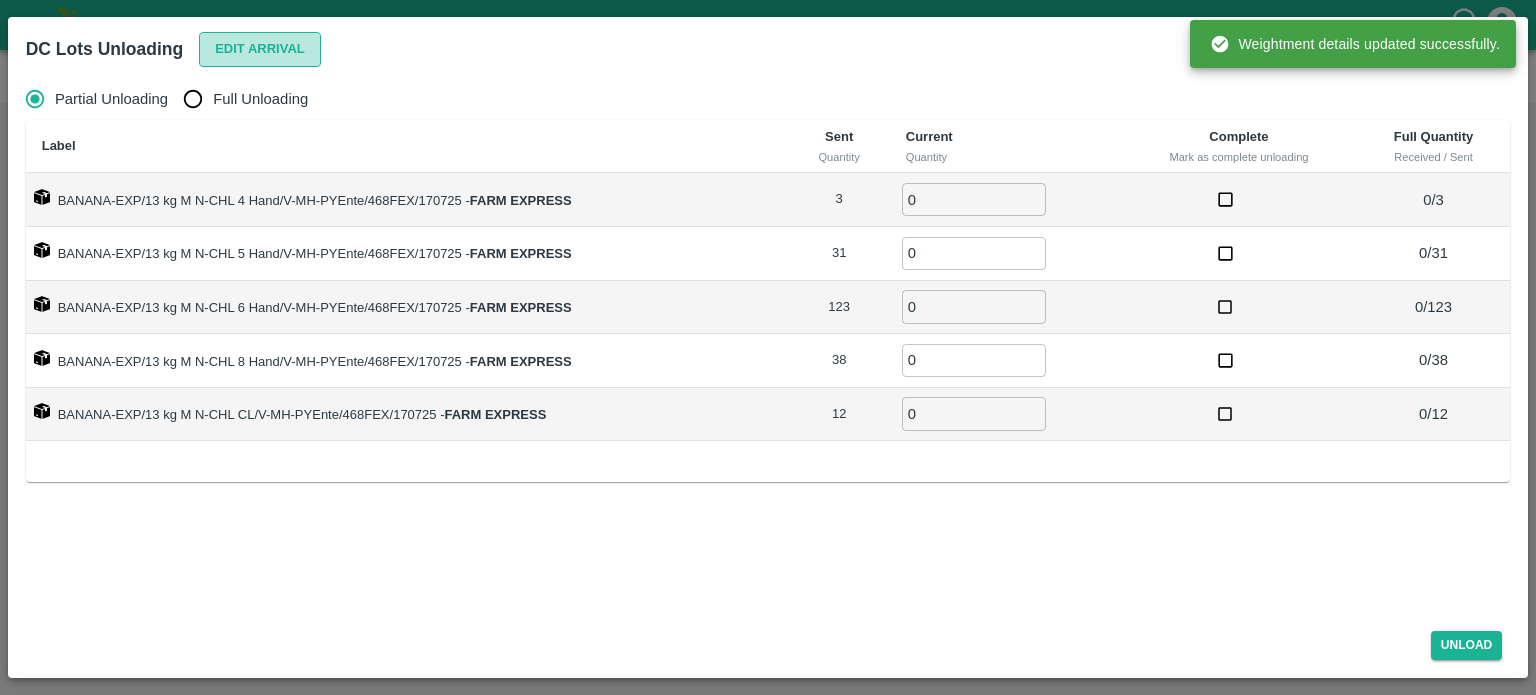click on "Edit Arrival" at bounding box center [260, 49] 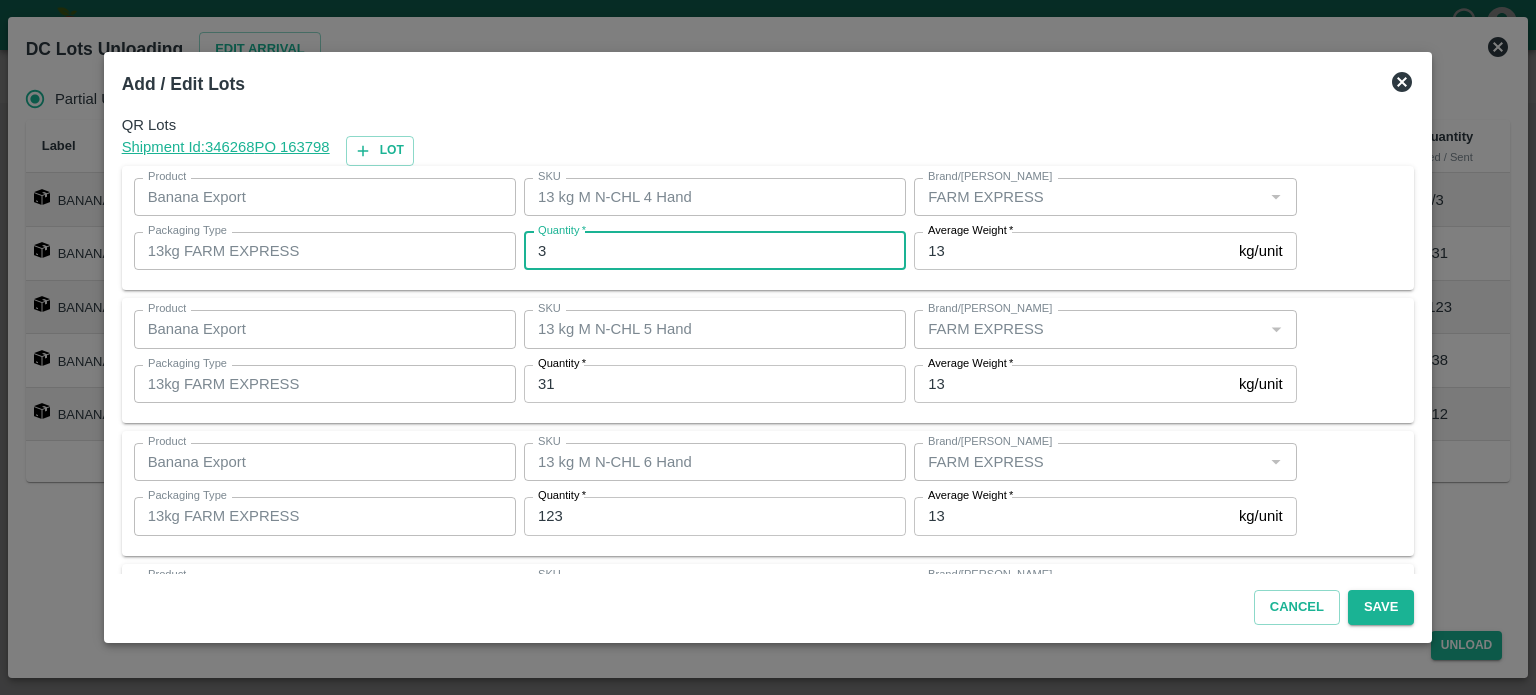 click on "3" at bounding box center (715, 251) 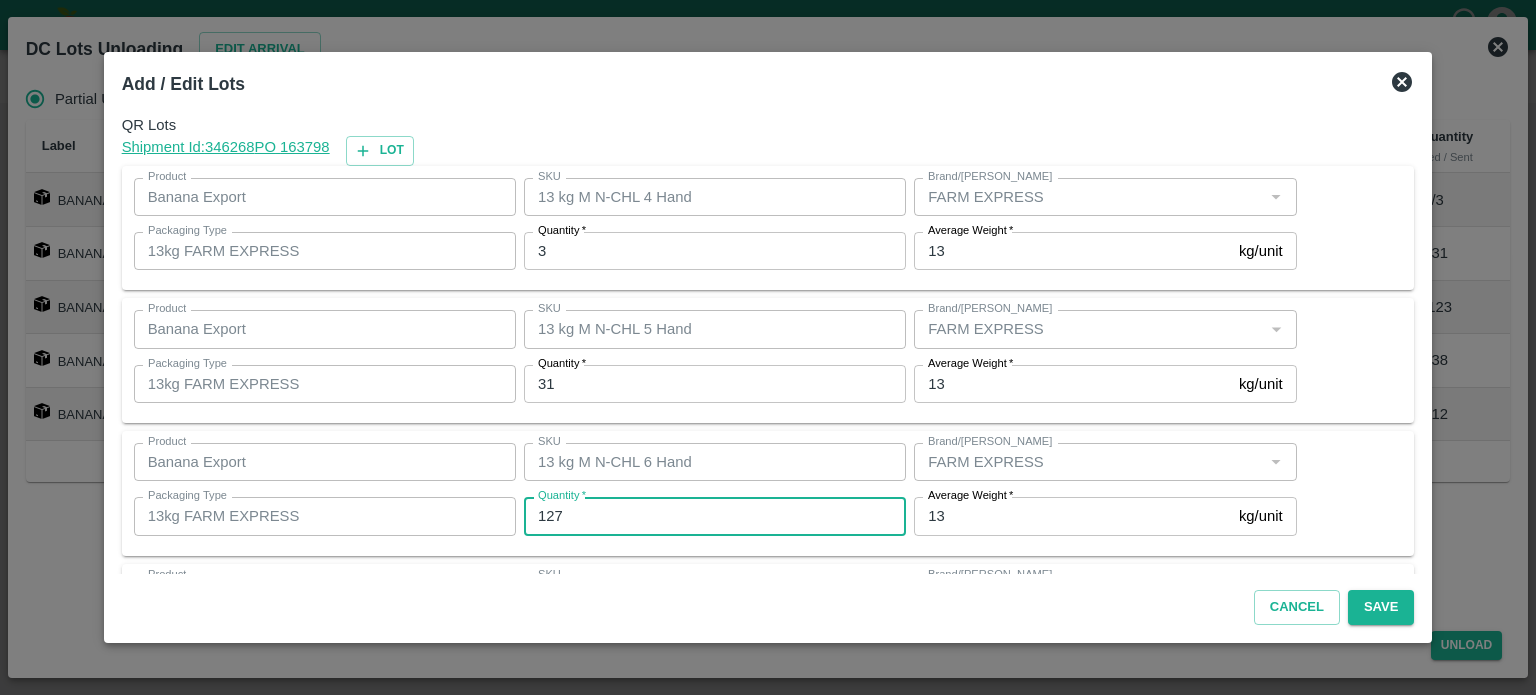 type on "127" 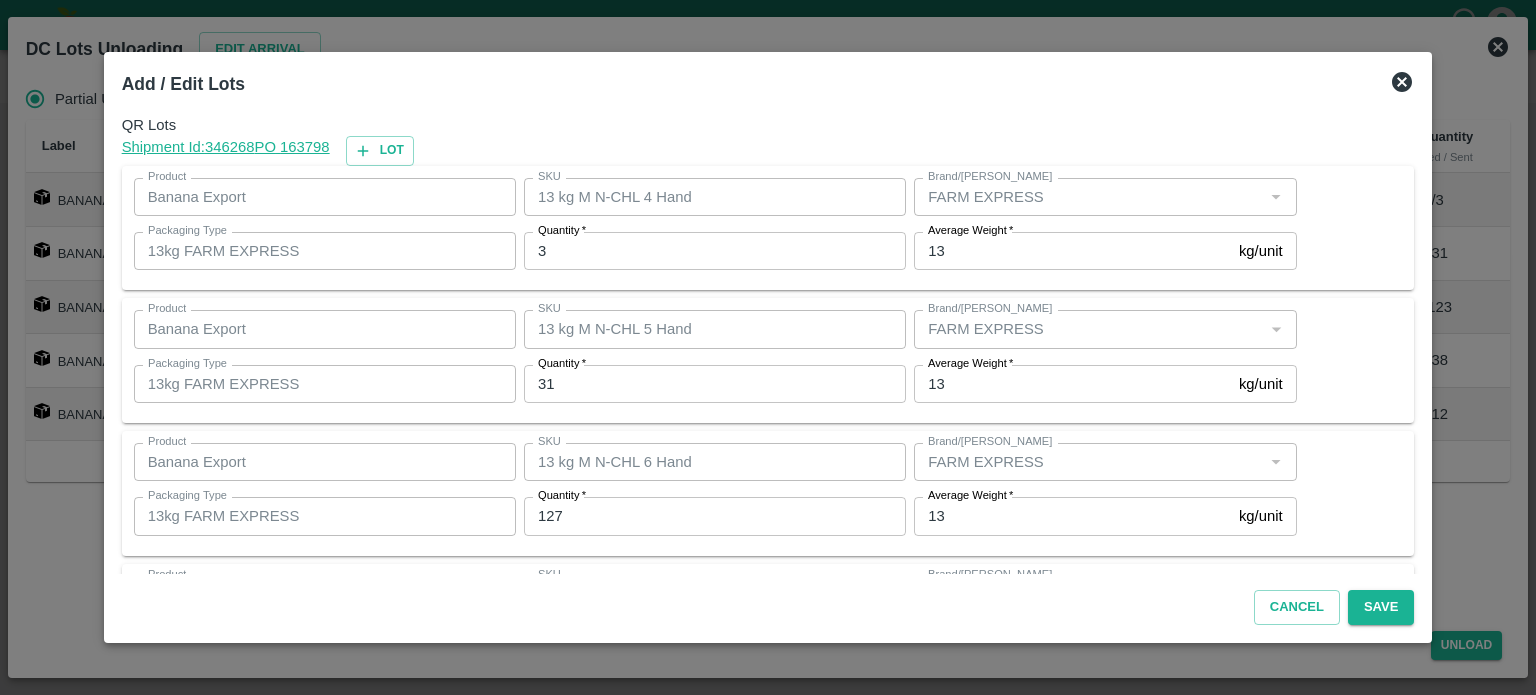 scroll, scrollTop: 262, scrollLeft: 0, axis: vertical 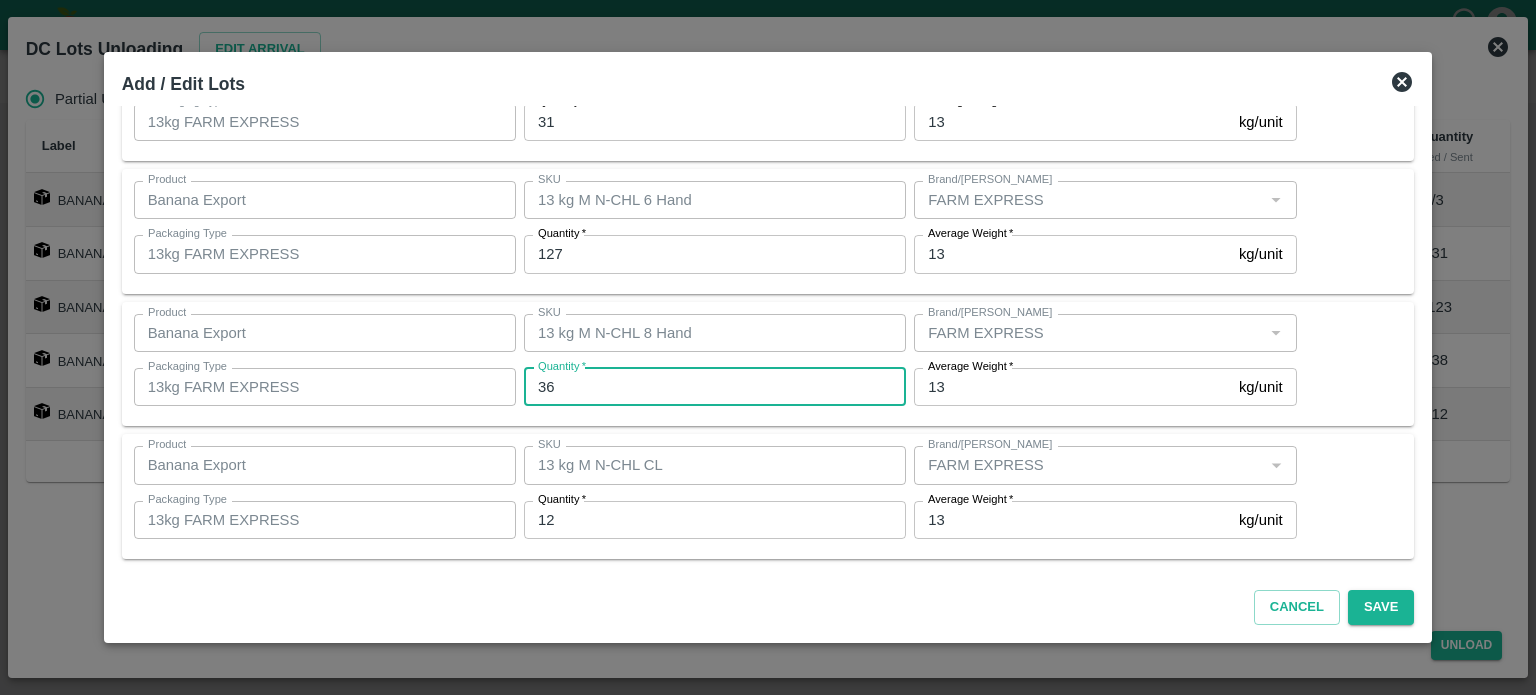 type on "36" 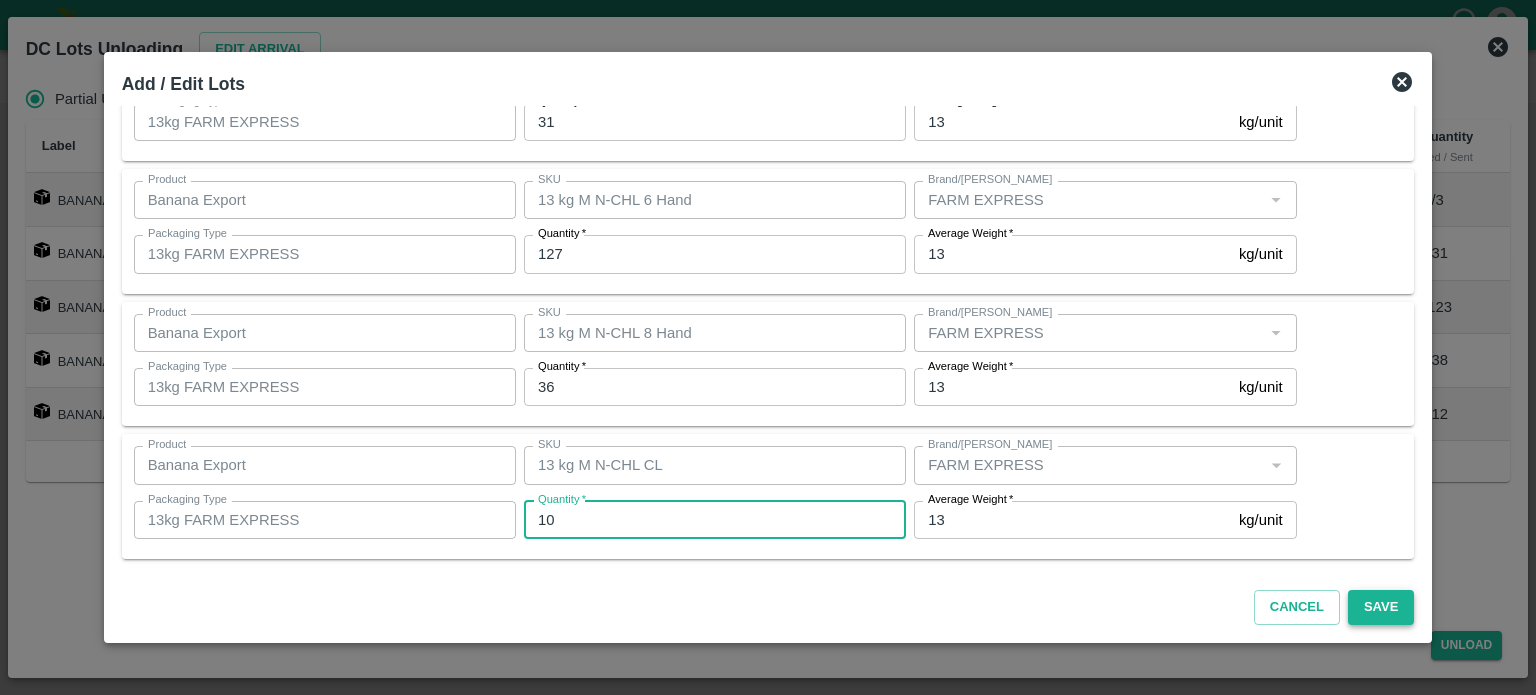 type on "10" 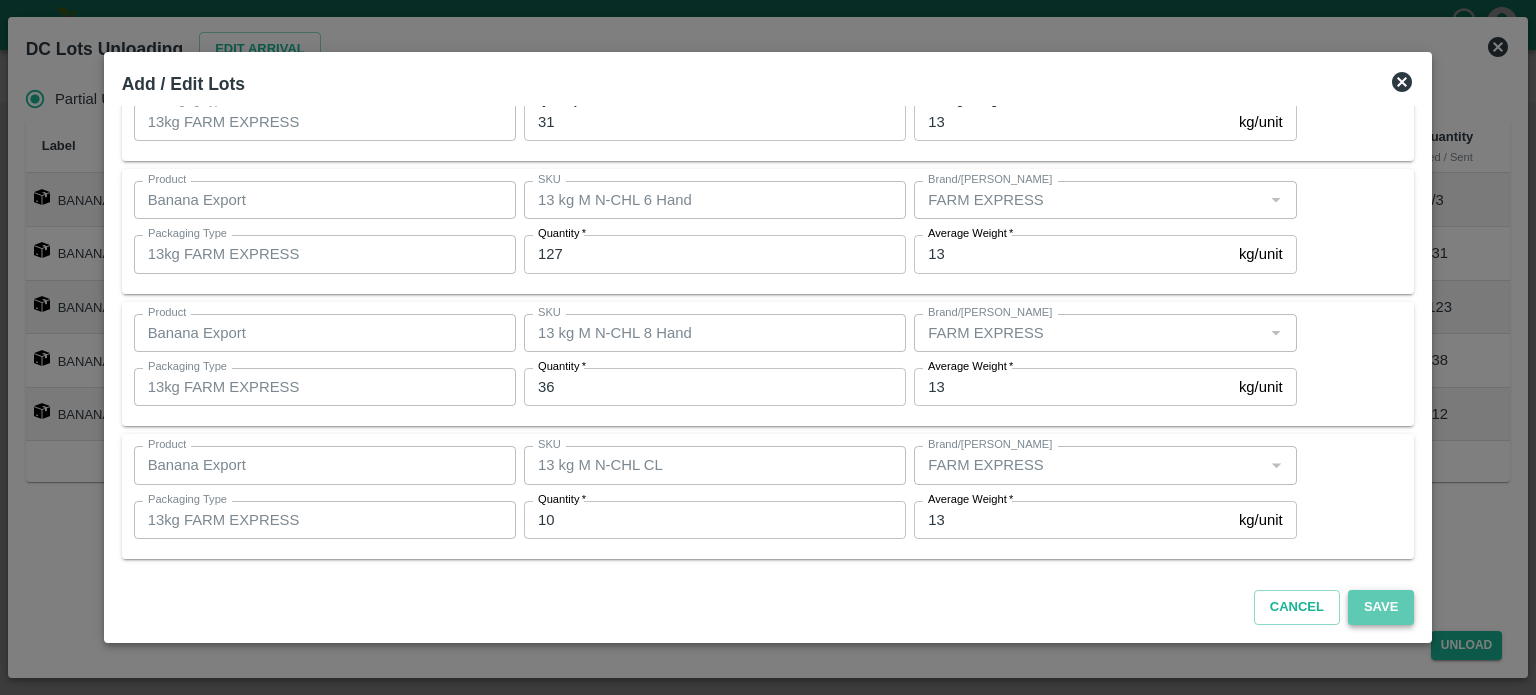click on "Save" at bounding box center (1381, 607) 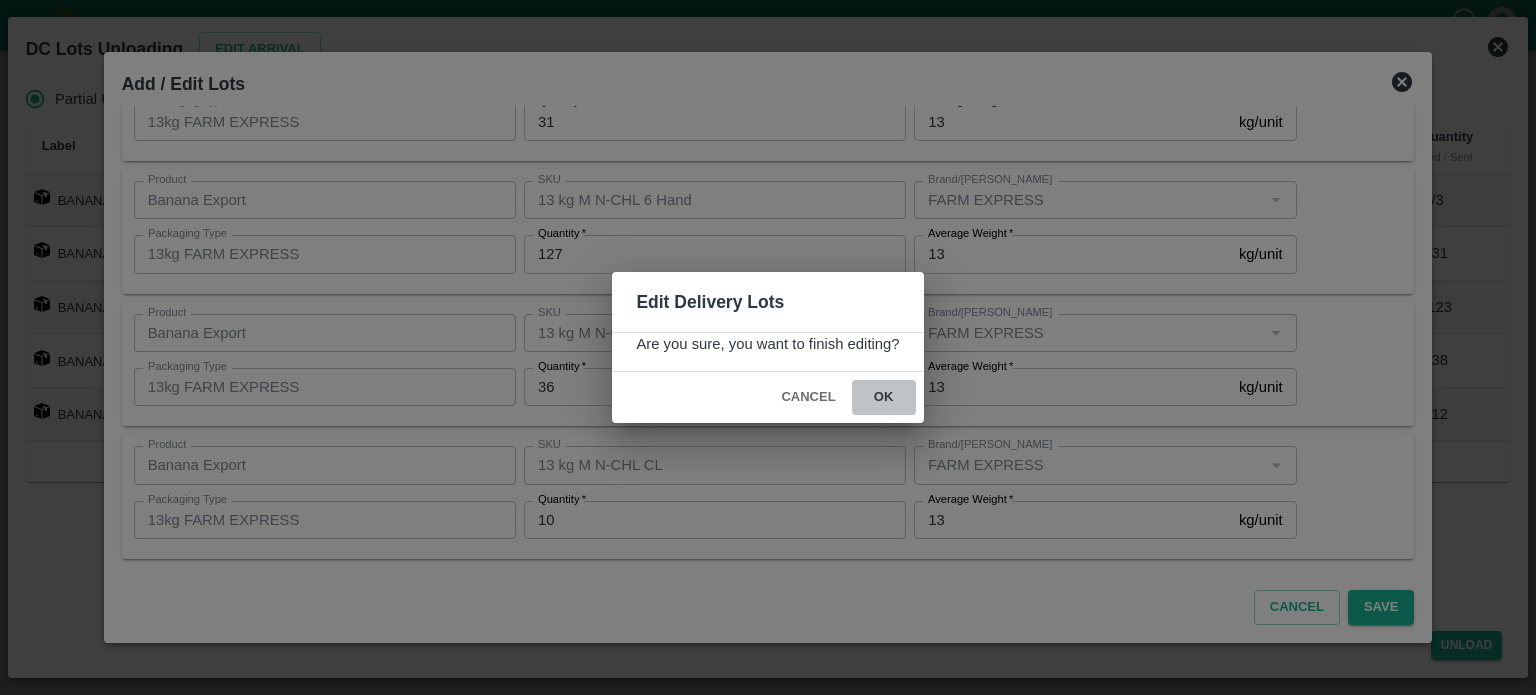 click on "ok" at bounding box center (884, 397) 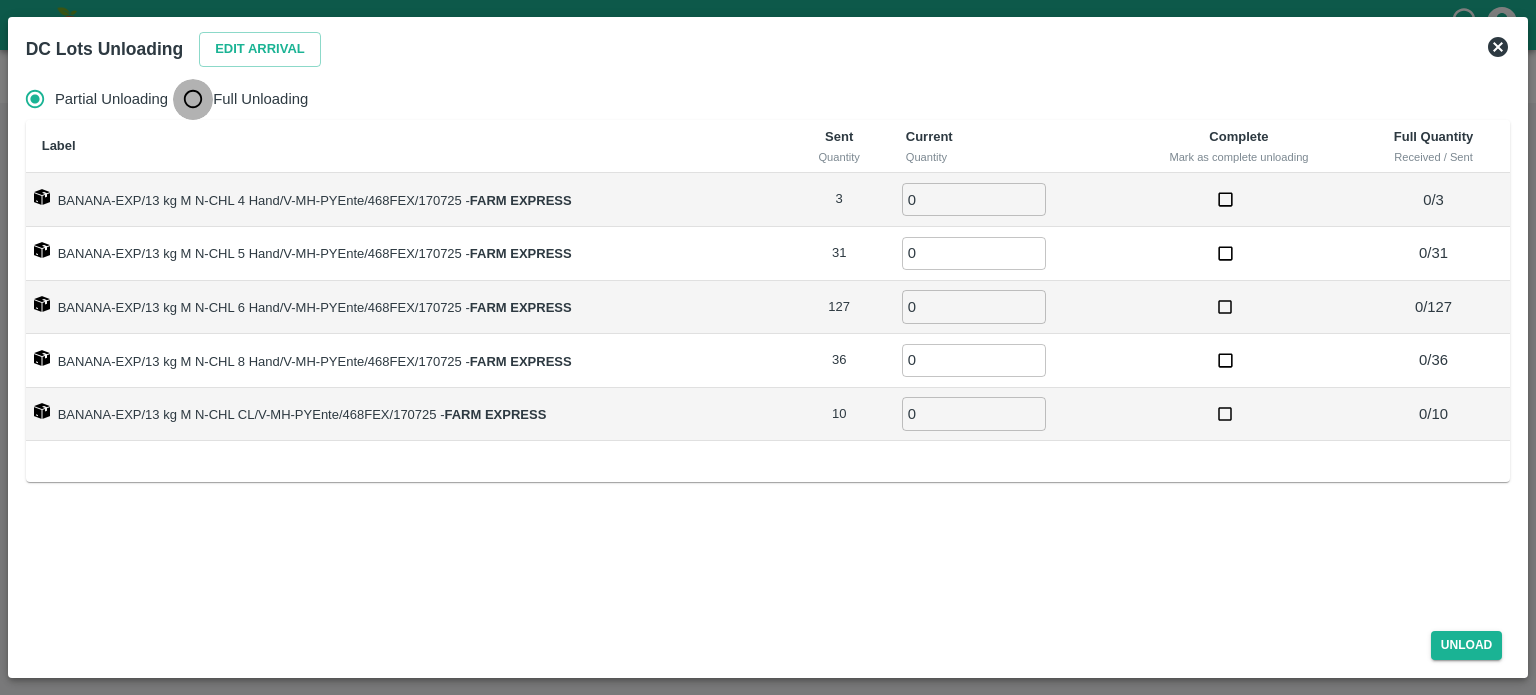 click on "Full Unloading" at bounding box center (193, 99) 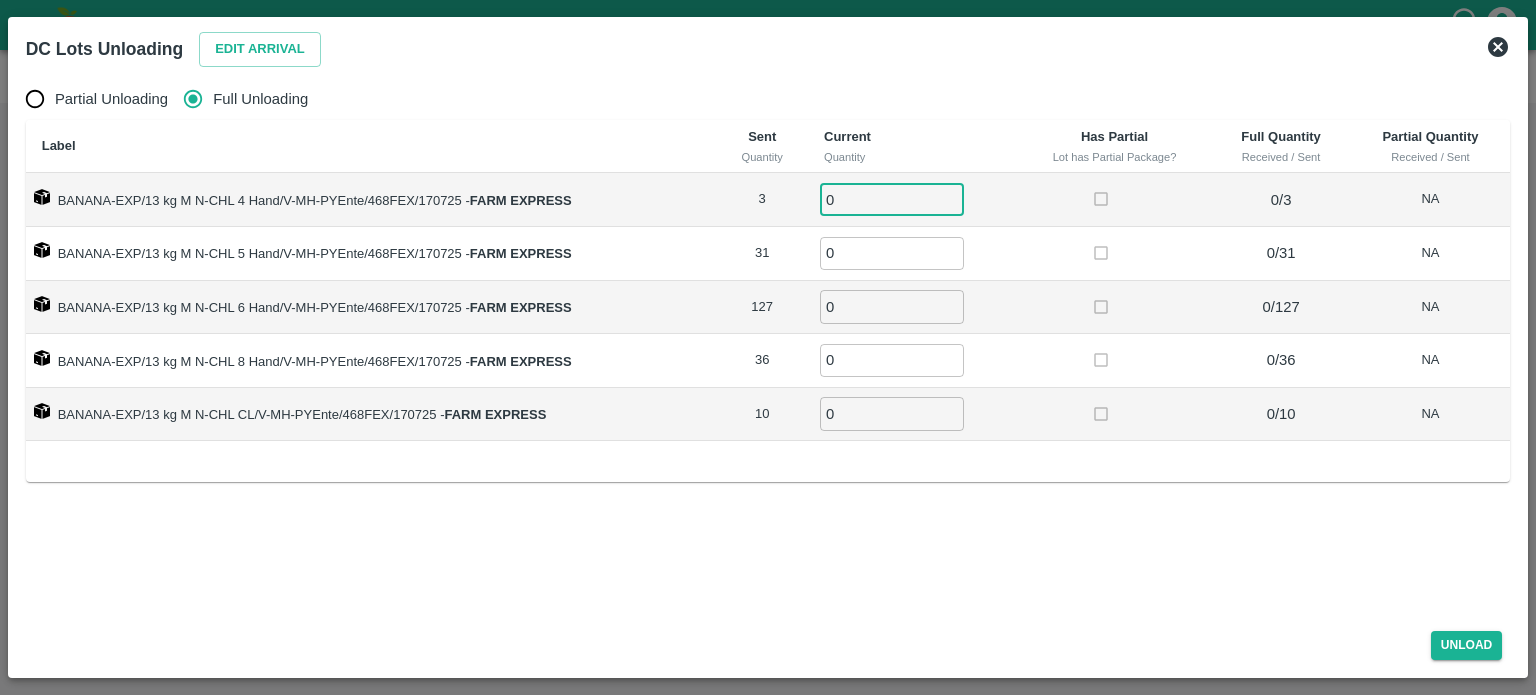 click on "0" at bounding box center (892, 199) 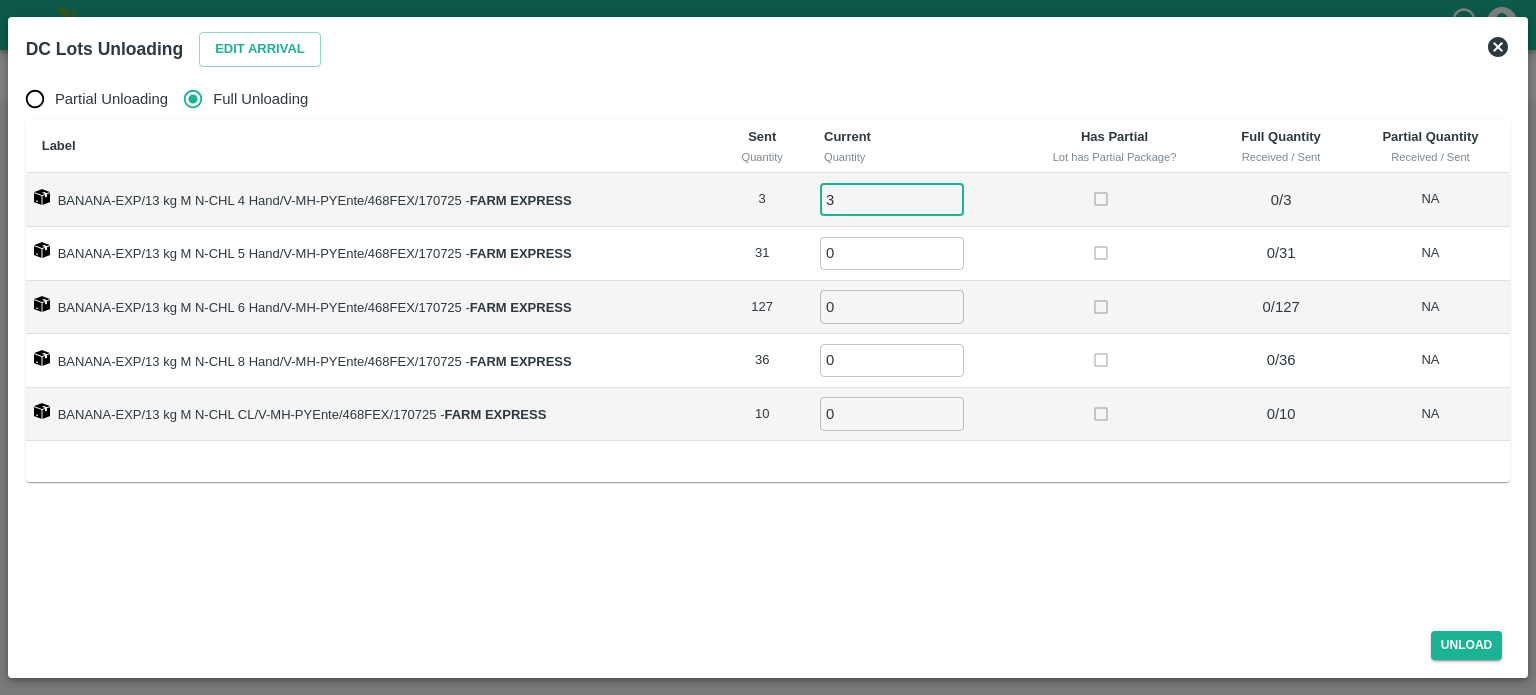 type on "3" 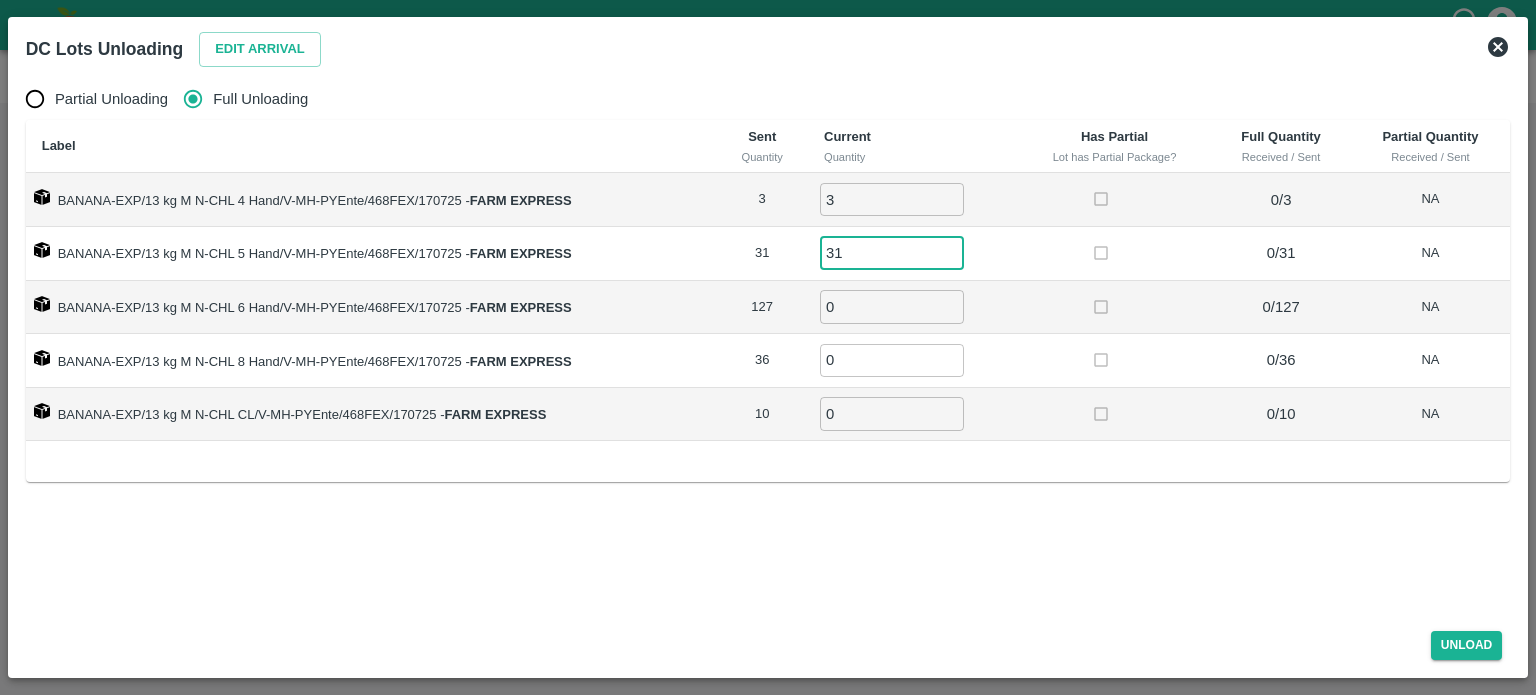 type on "31" 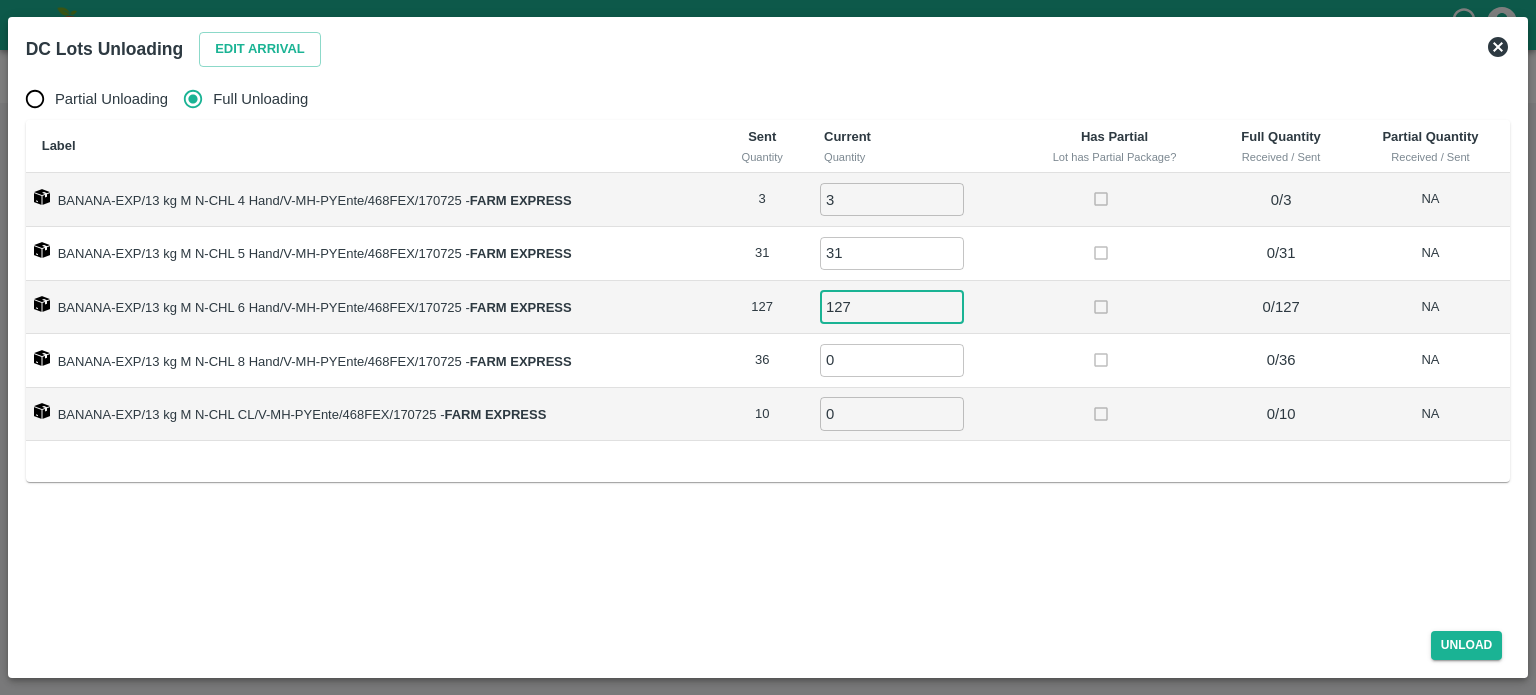type on "127" 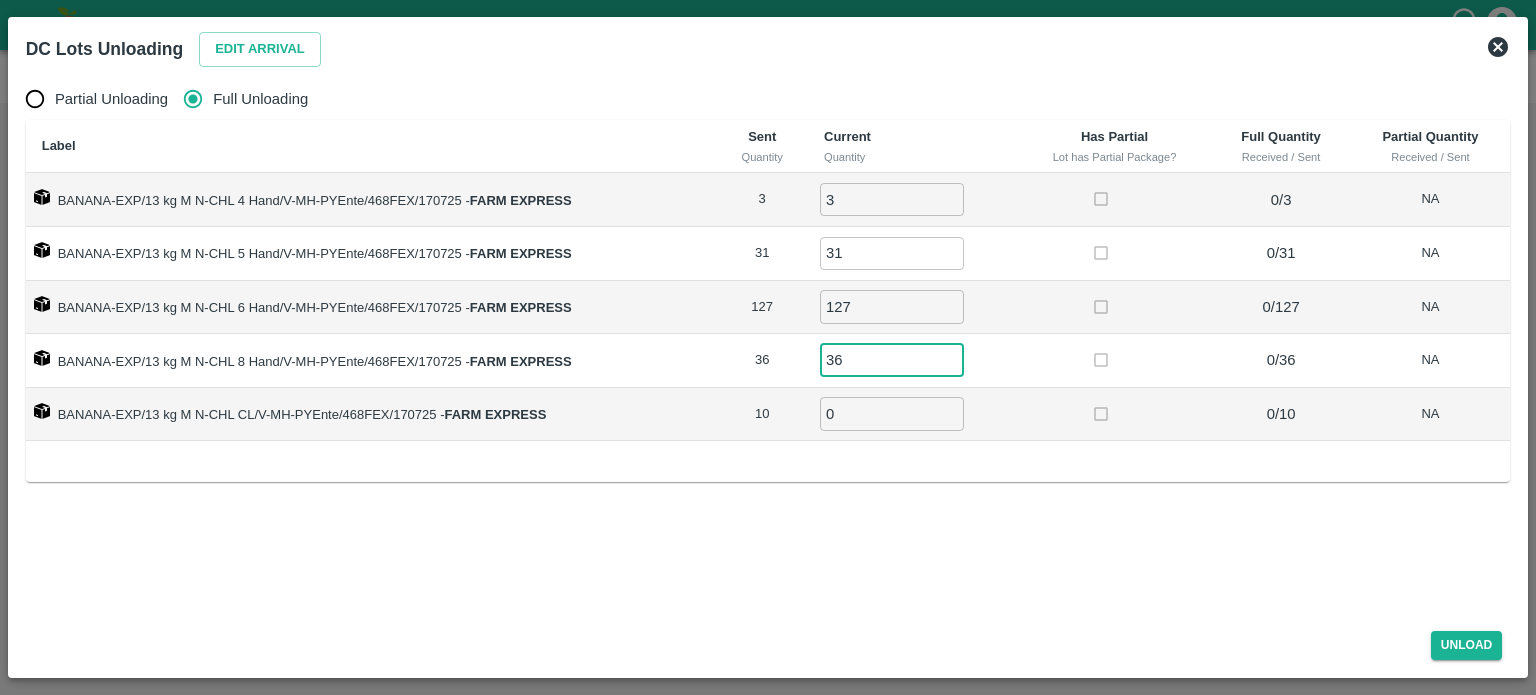 type on "36" 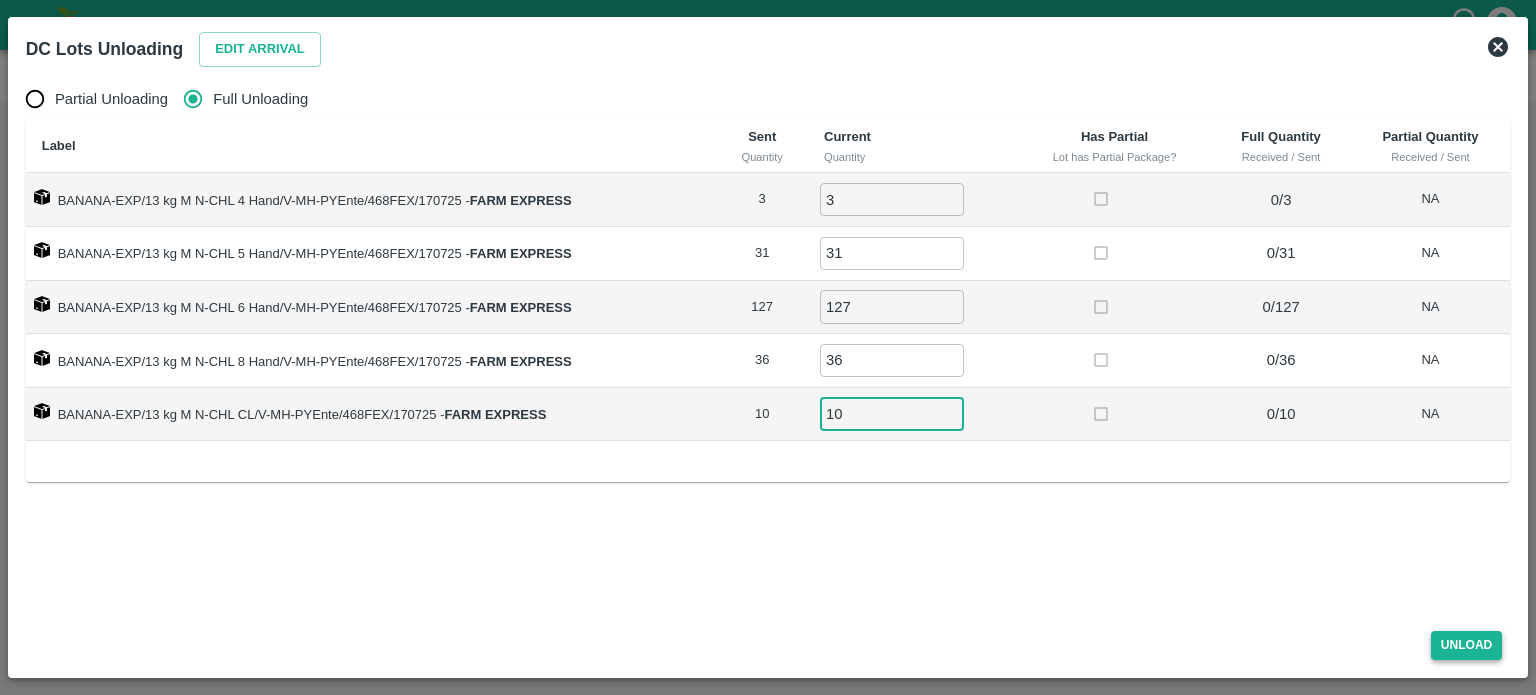 type on "10" 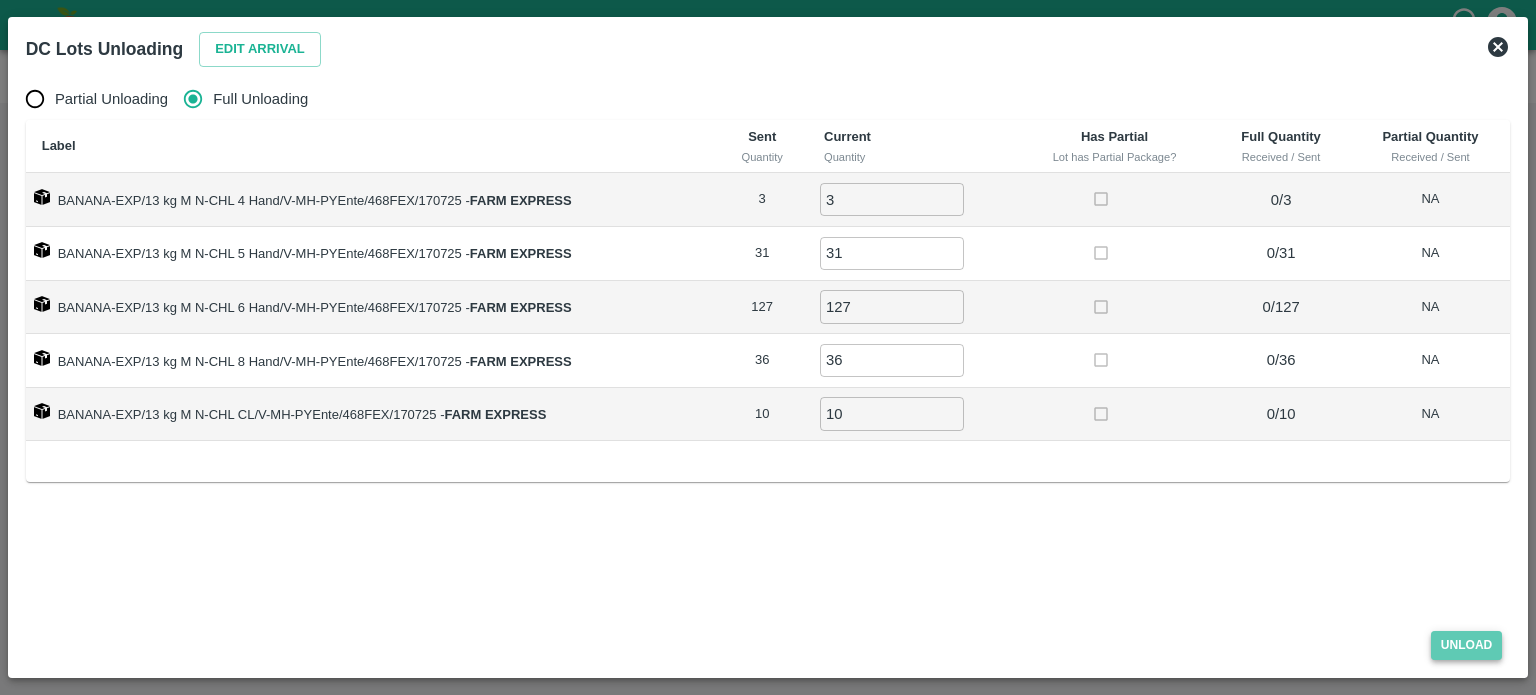 click on "Unload" at bounding box center (1467, 645) 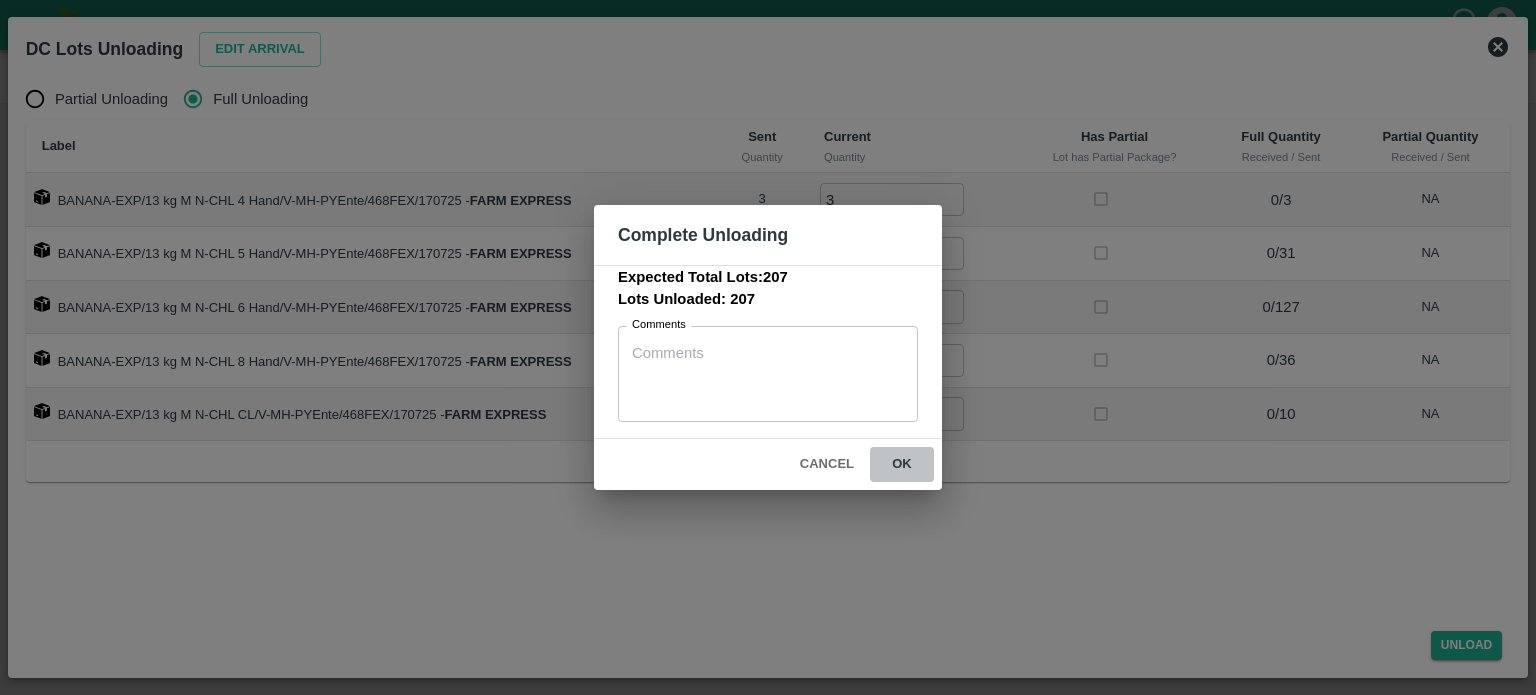 click on "ok" at bounding box center (902, 464) 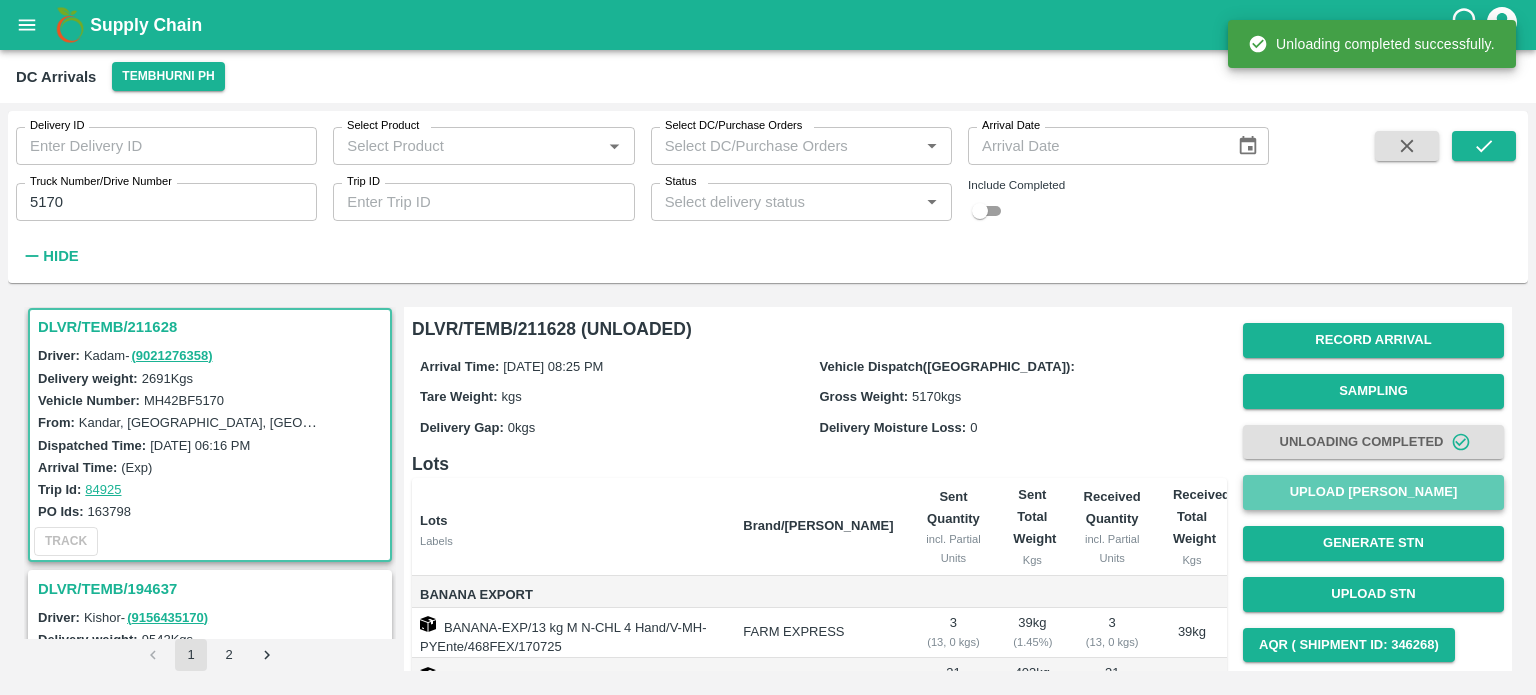 click on "Upload [PERSON_NAME]" at bounding box center (1373, 492) 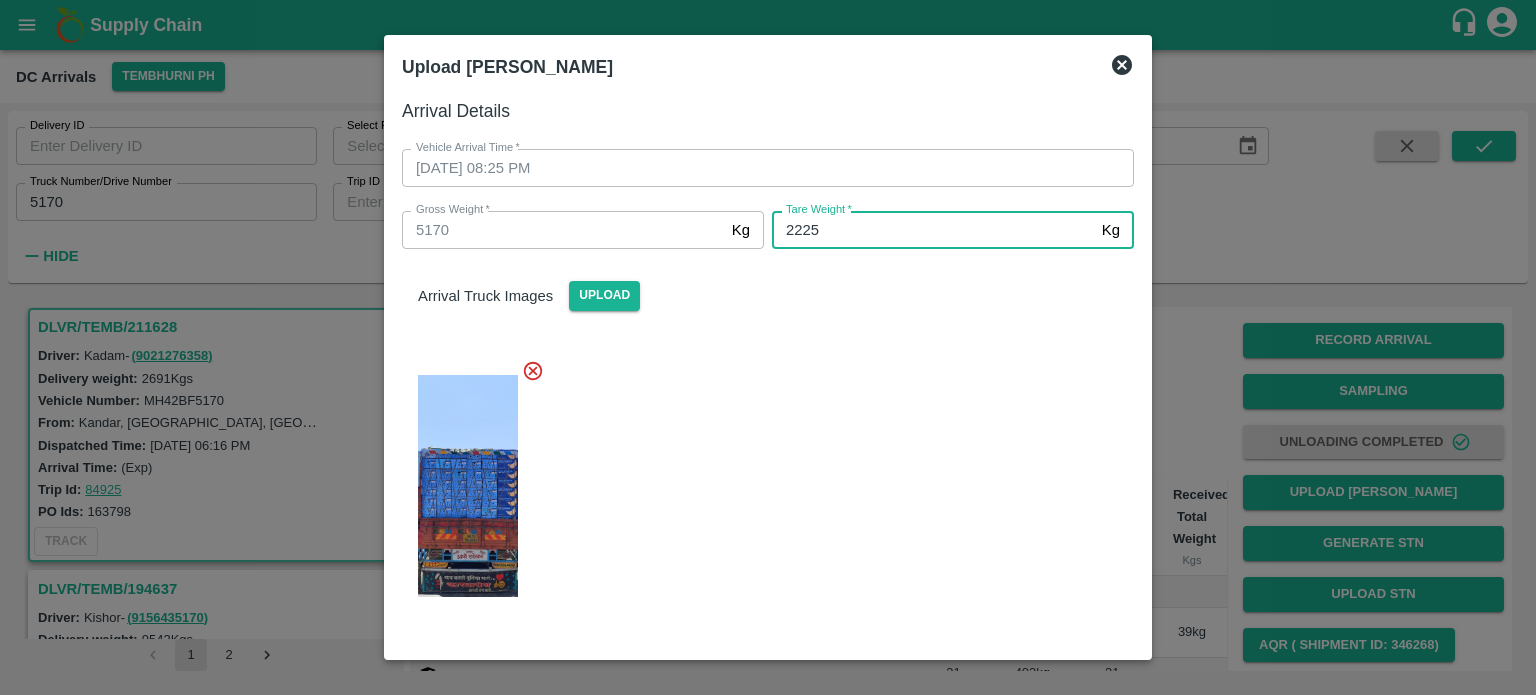 type on "2225" 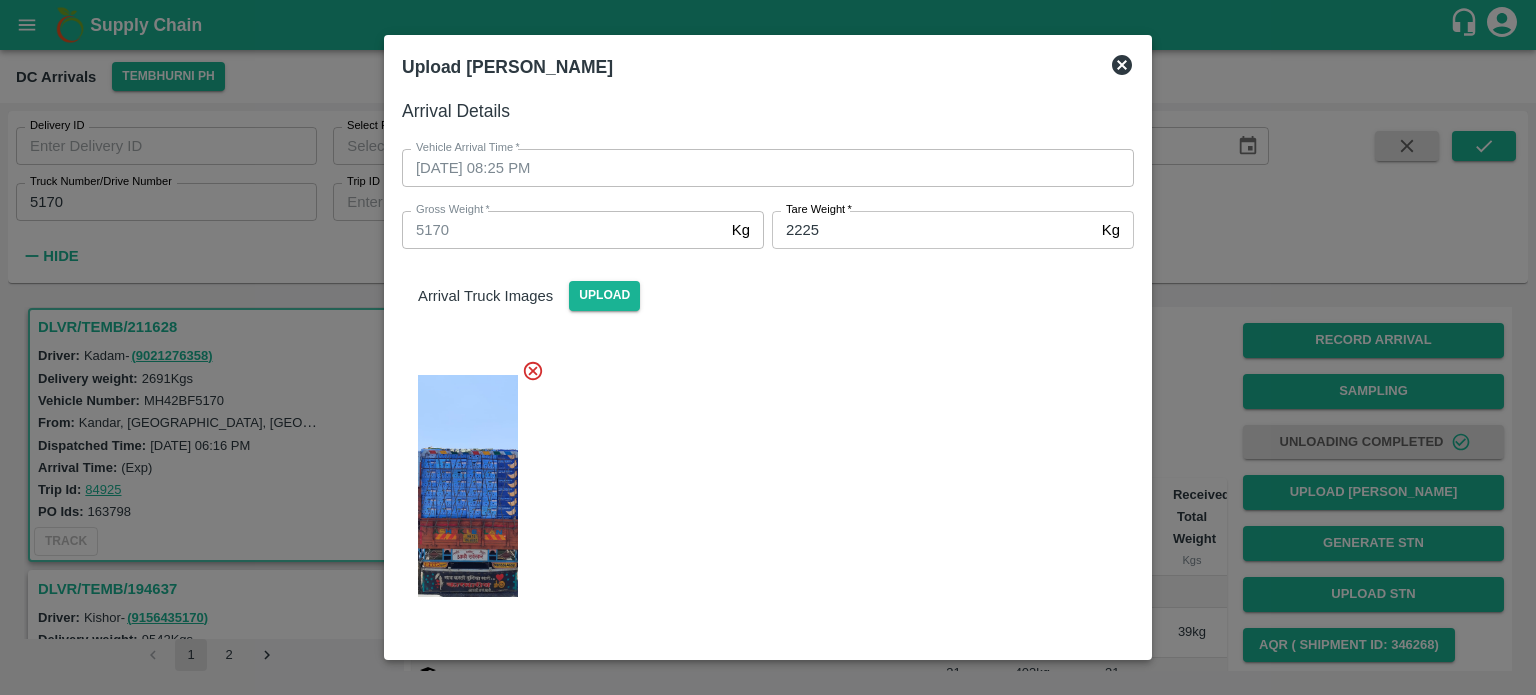 click at bounding box center (760, 480) 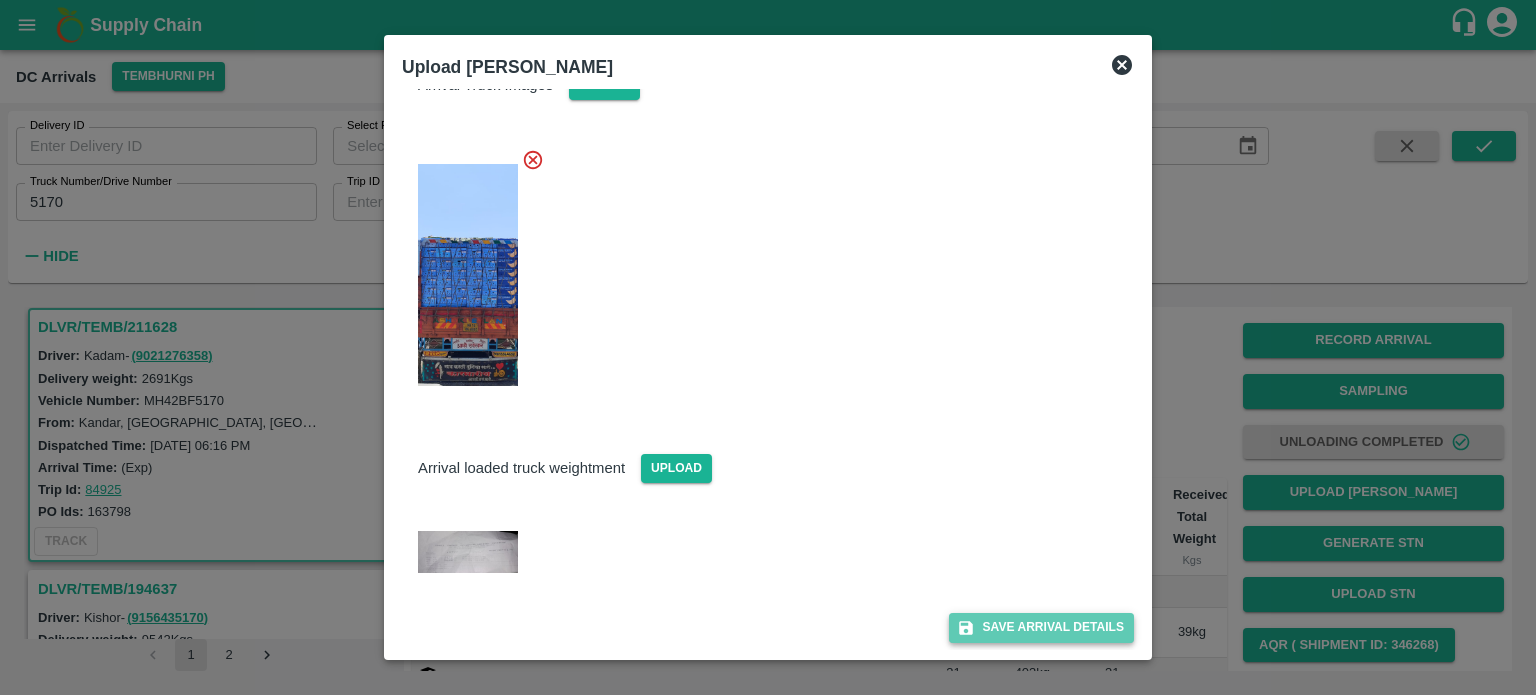 click on "Save Arrival Details" at bounding box center [1041, 627] 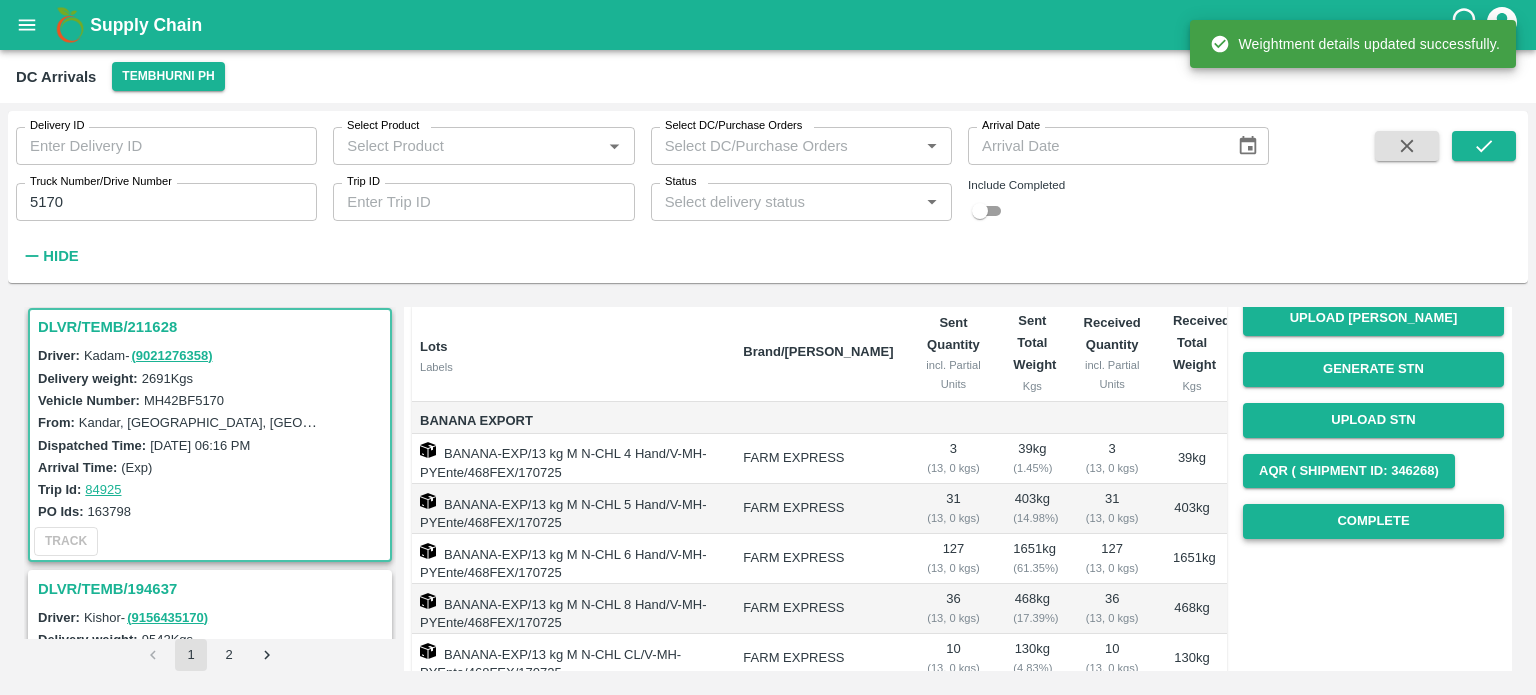 scroll, scrollTop: 176, scrollLeft: 0, axis: vertical 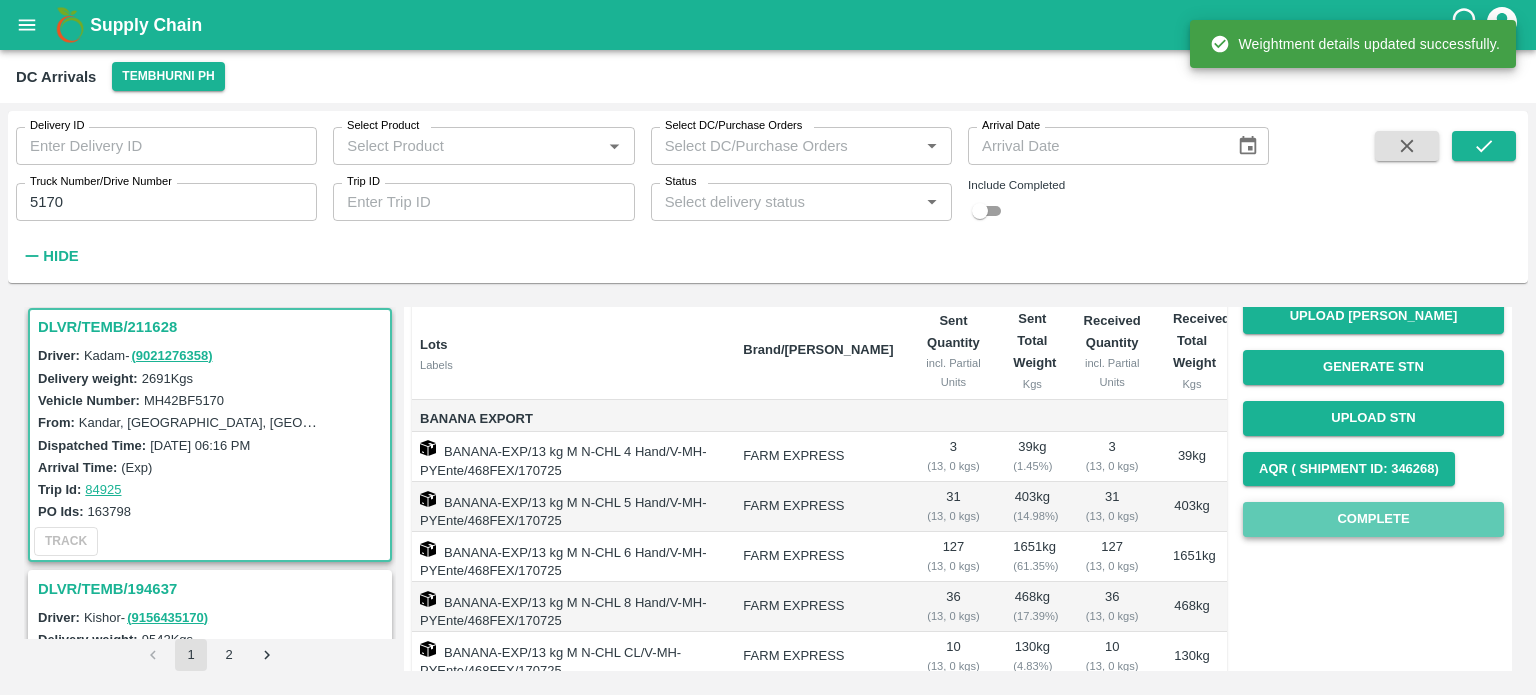 click on "Complete" at bounding box center [1373, 519] 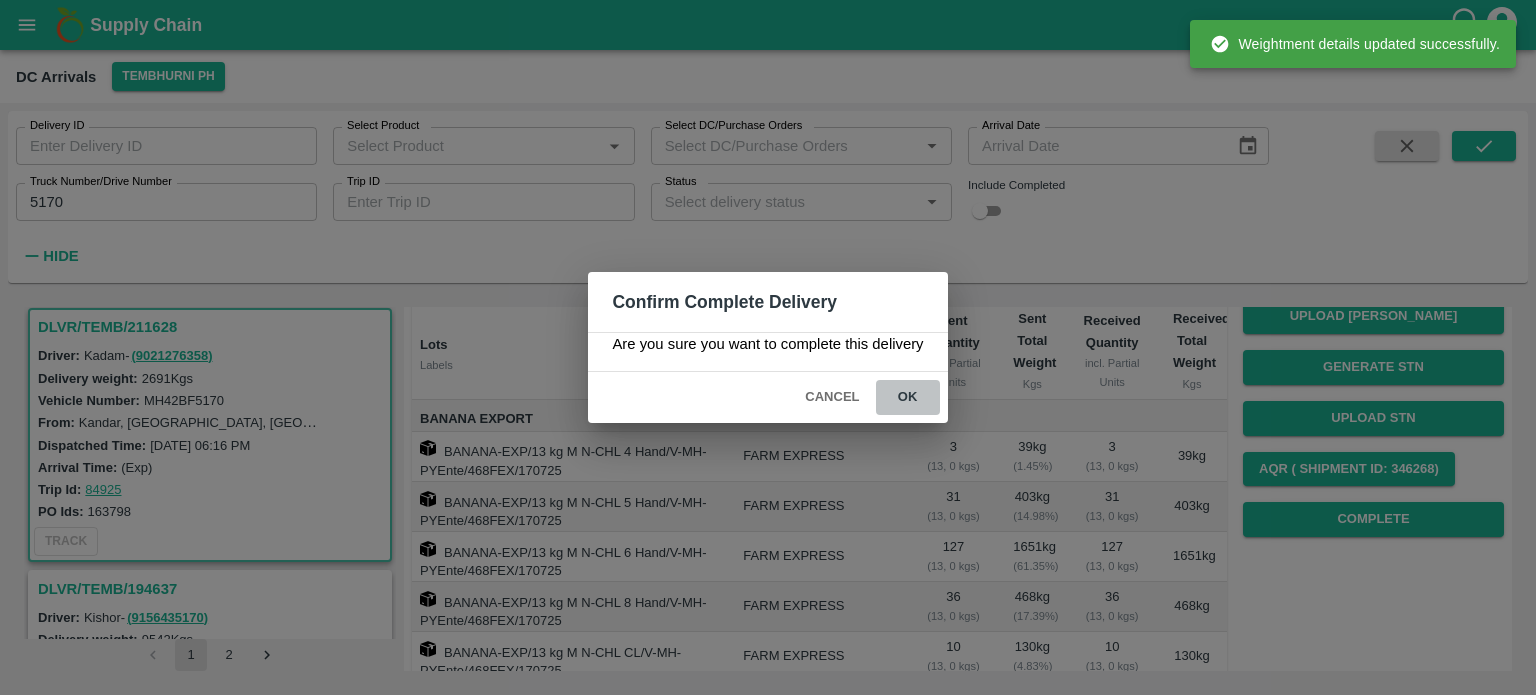 click on "ok" at bounding box center [908, 397] 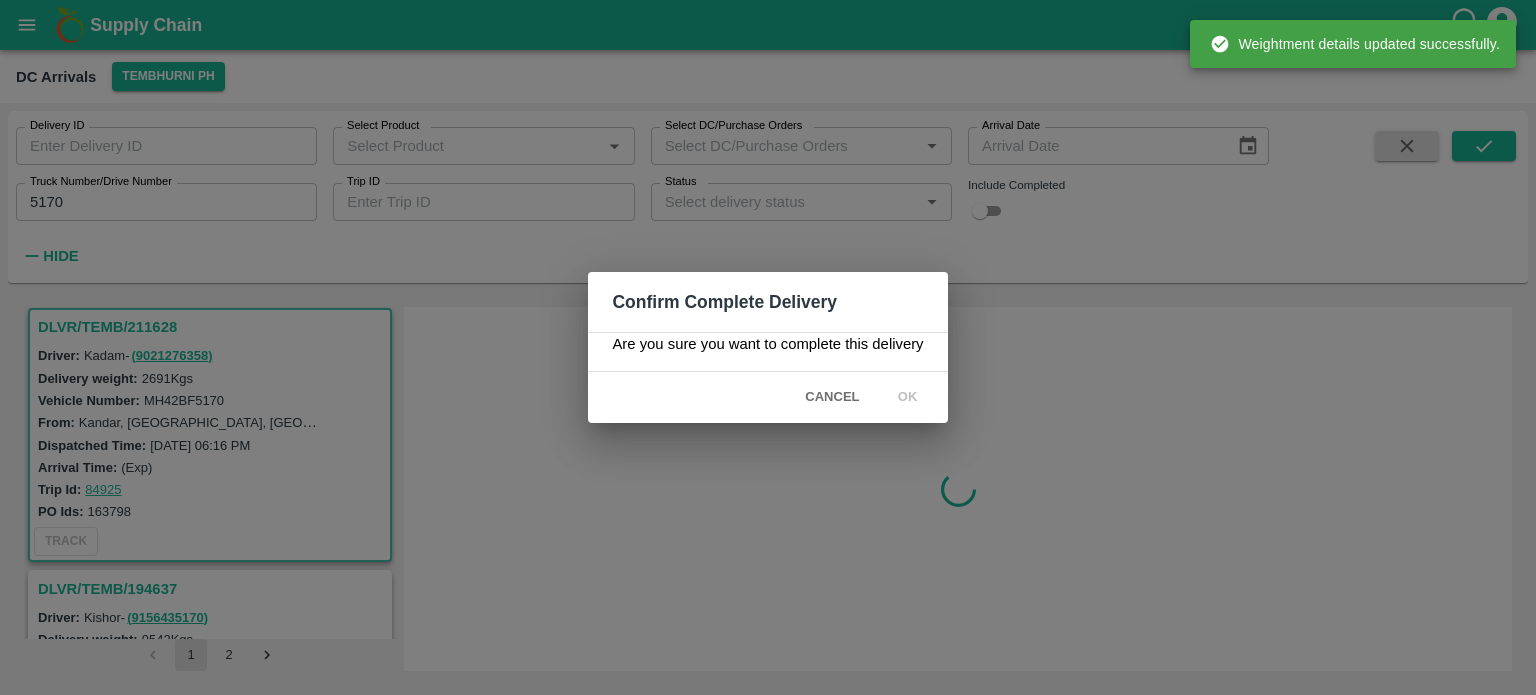 scroll, scrollTop: 0, scrollLeft: 0, axis: both 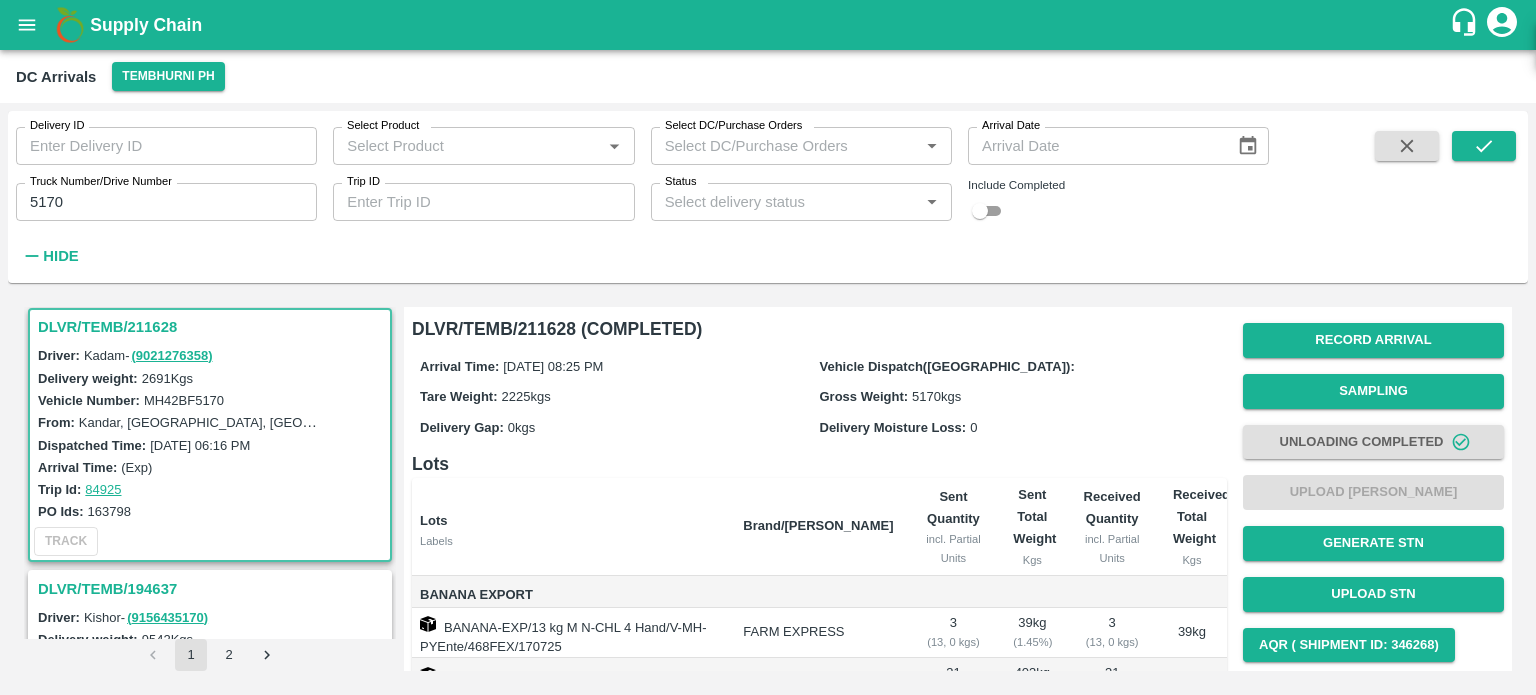 click on "5170" at bounding box center (166, 202) 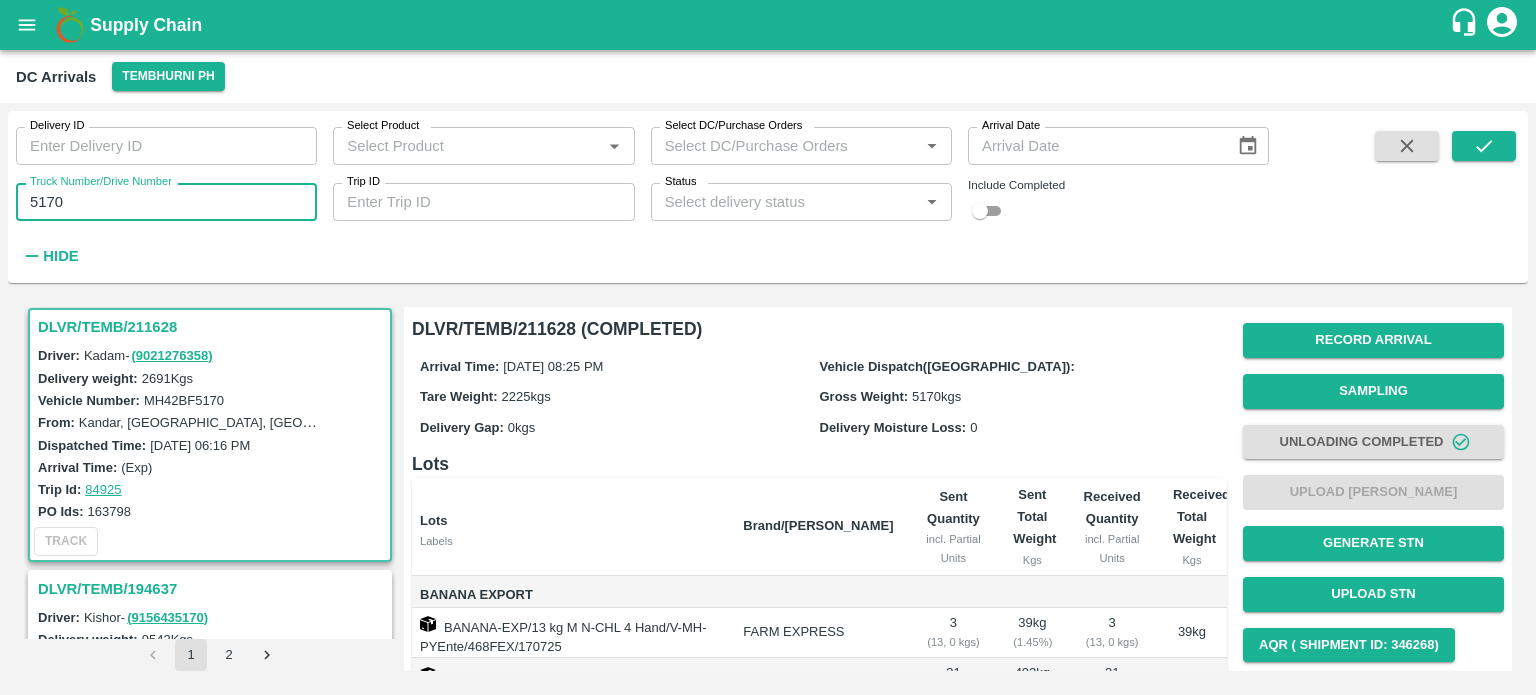 click on "5170" at bounding box center (166, 202) 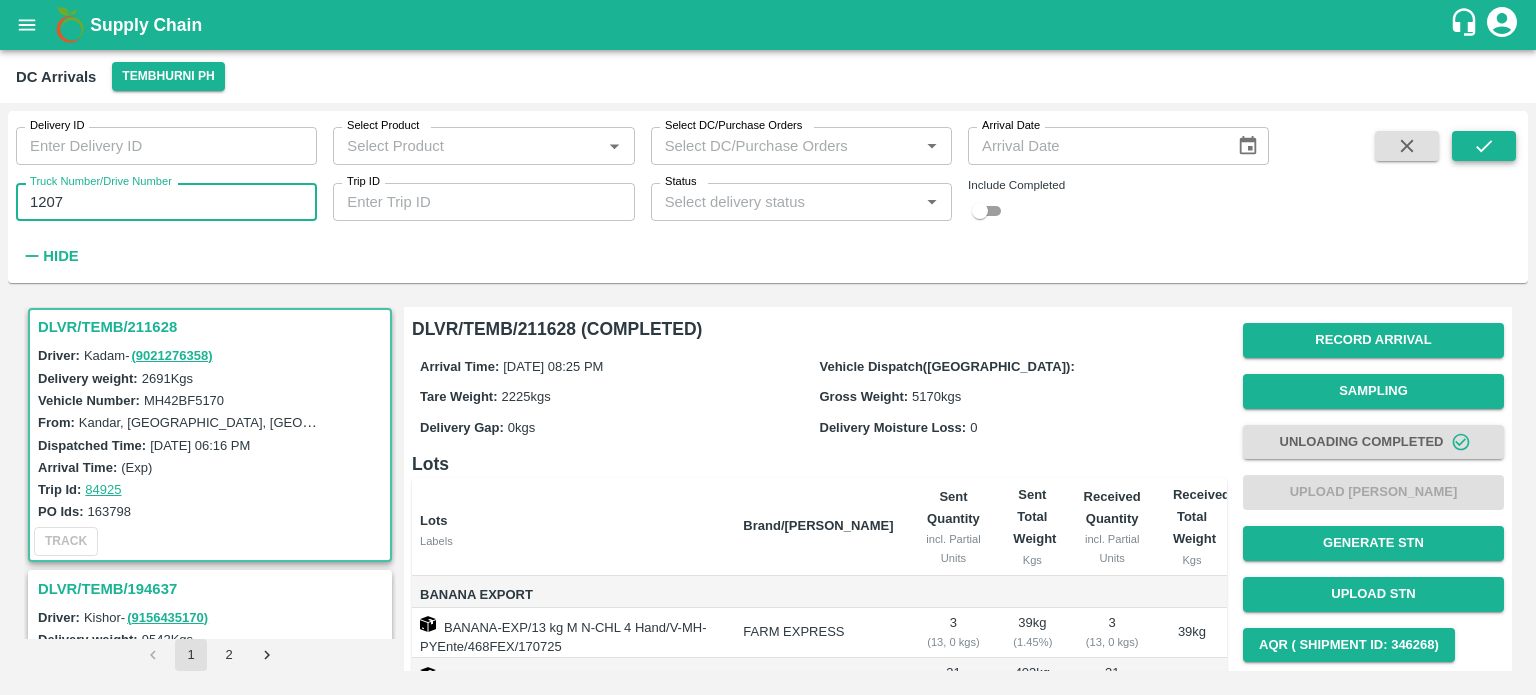 type on "1207" 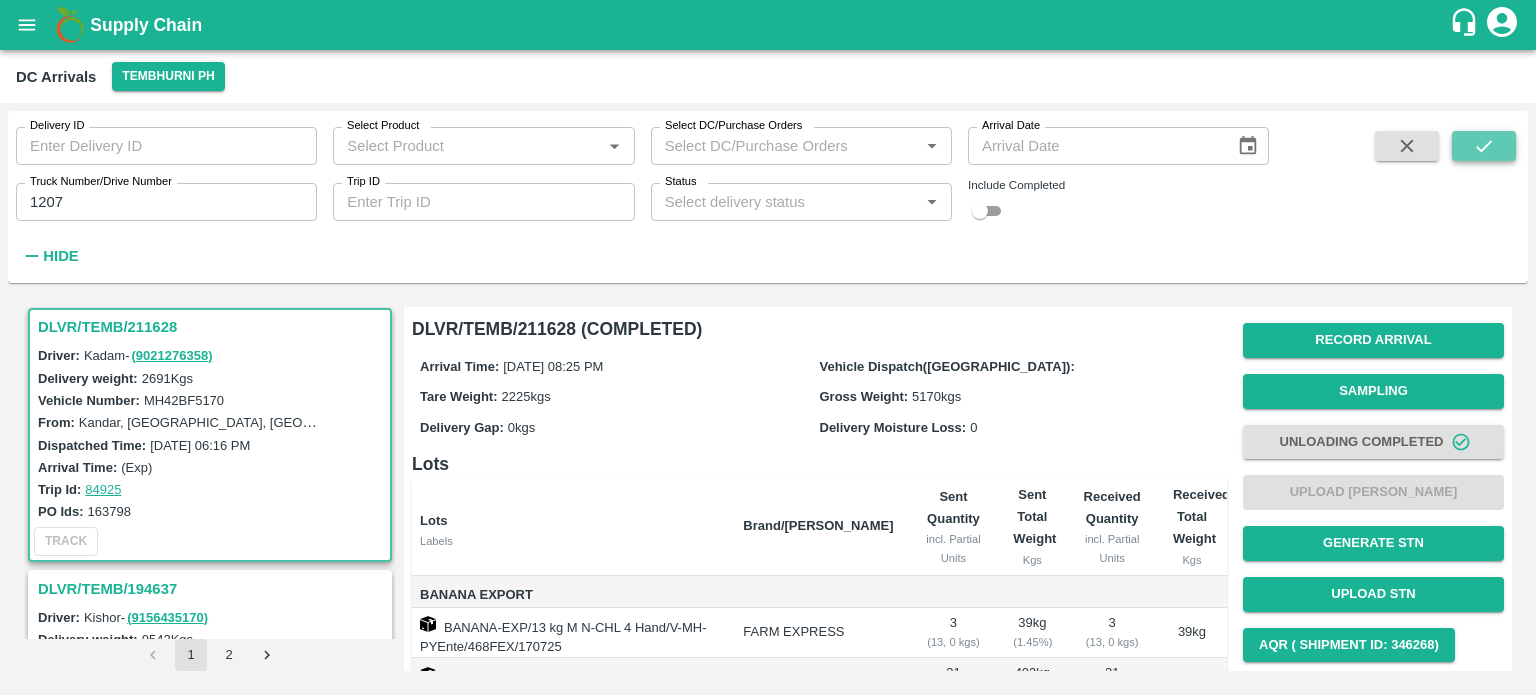click 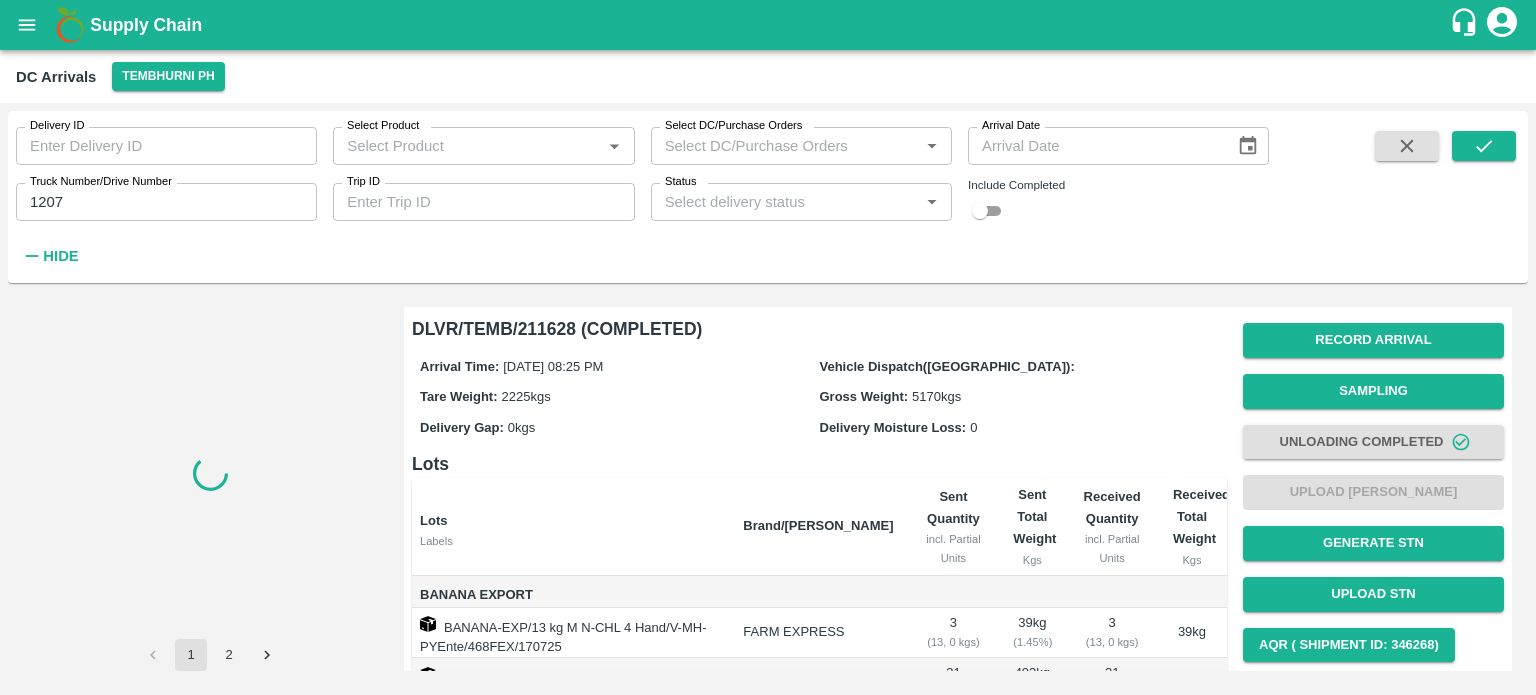 scroll, scrollTop: 0, scrollLeft: 0, axis: both 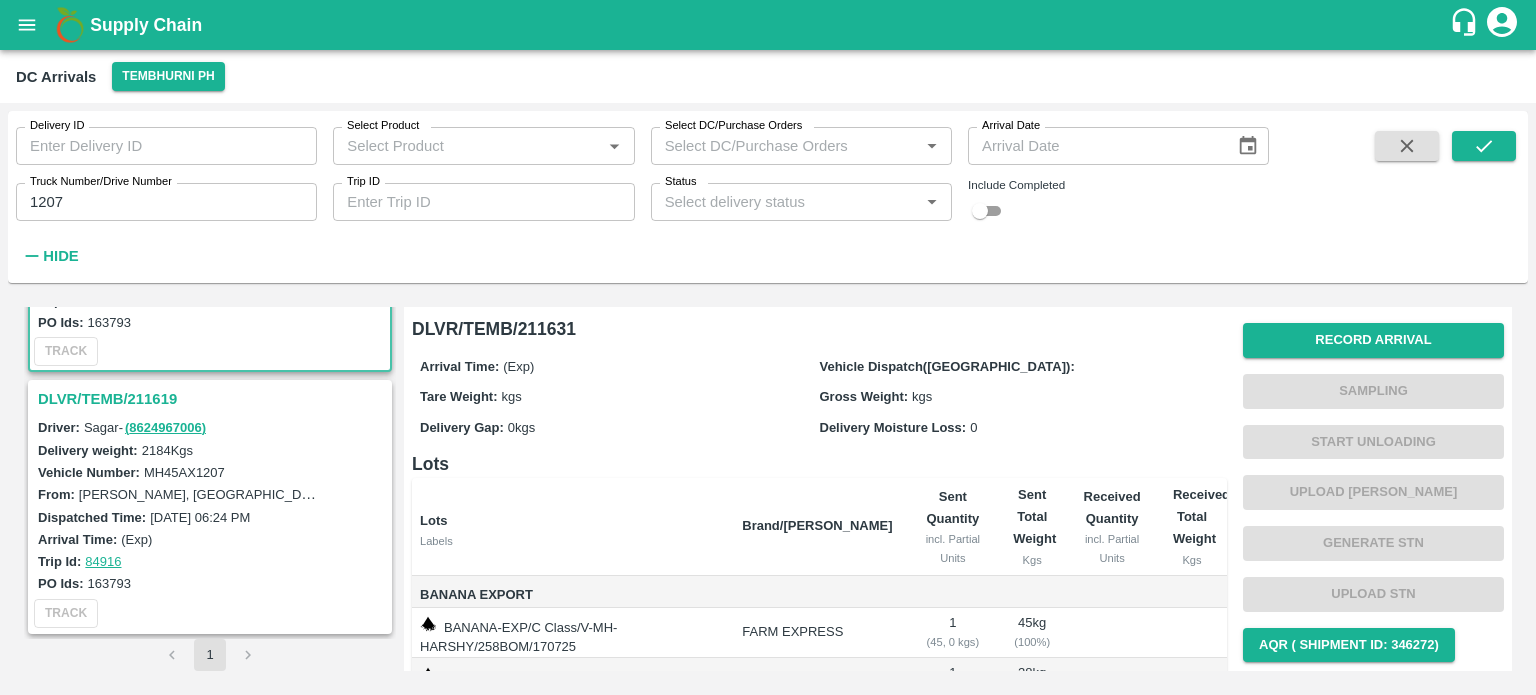 click on "DLVR/TEMB/211619" at bounding box center [213, 399] 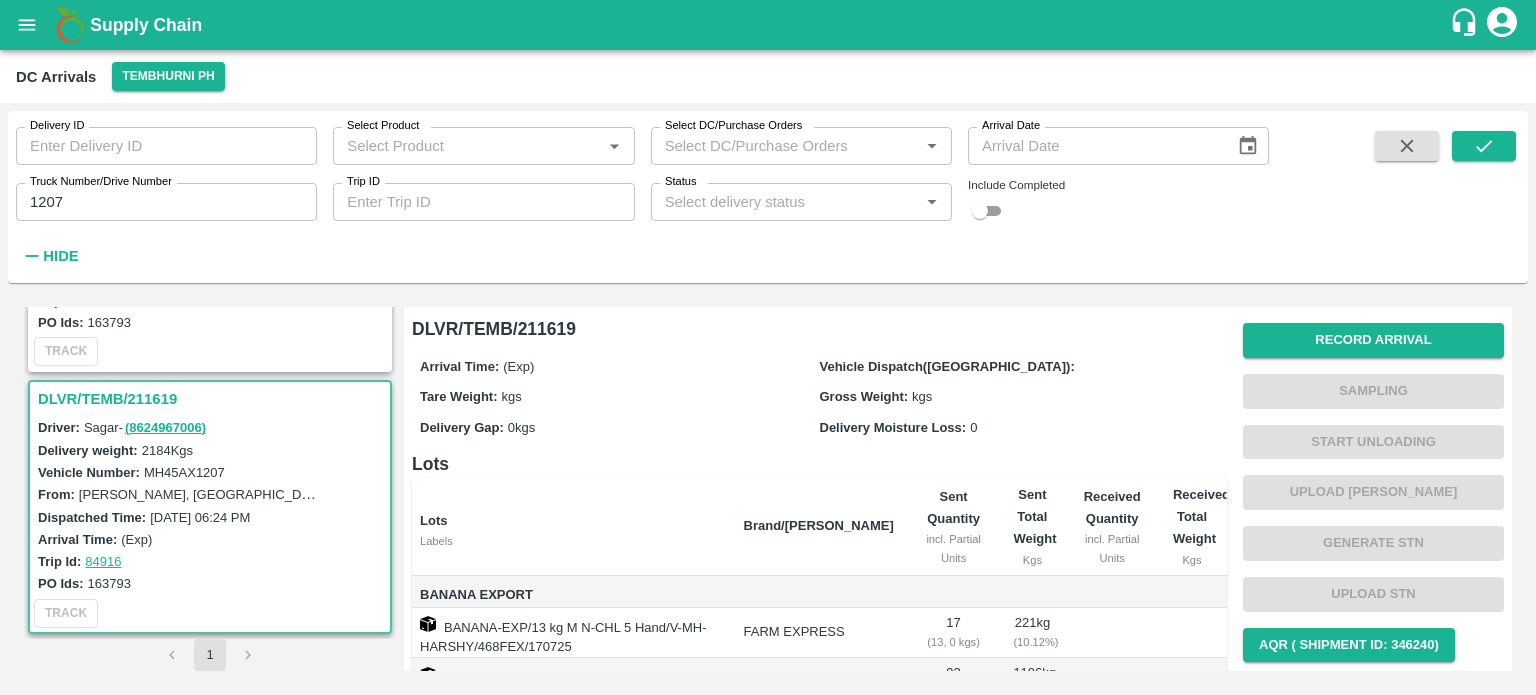 click on "MH45AX1207" at bounding box center [184, 472] 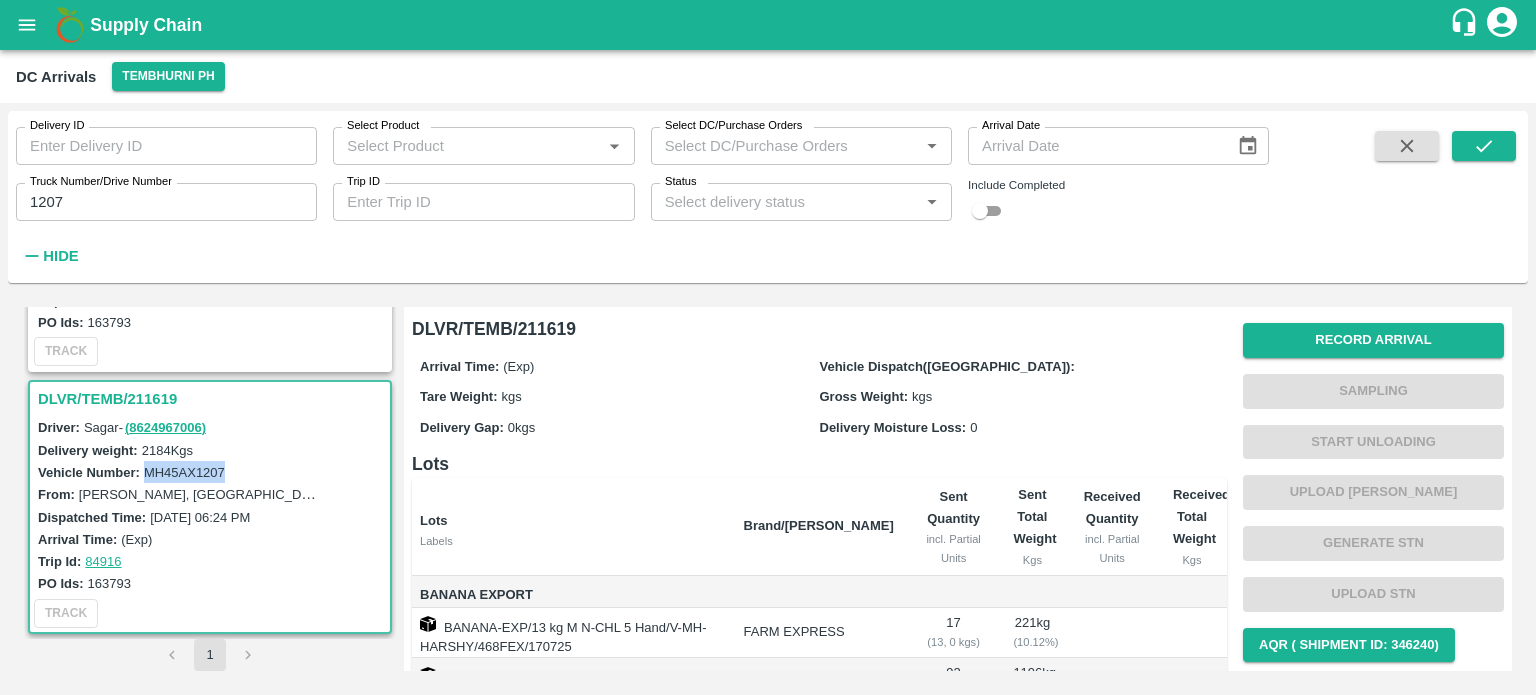 copy on "MH45AX1207" 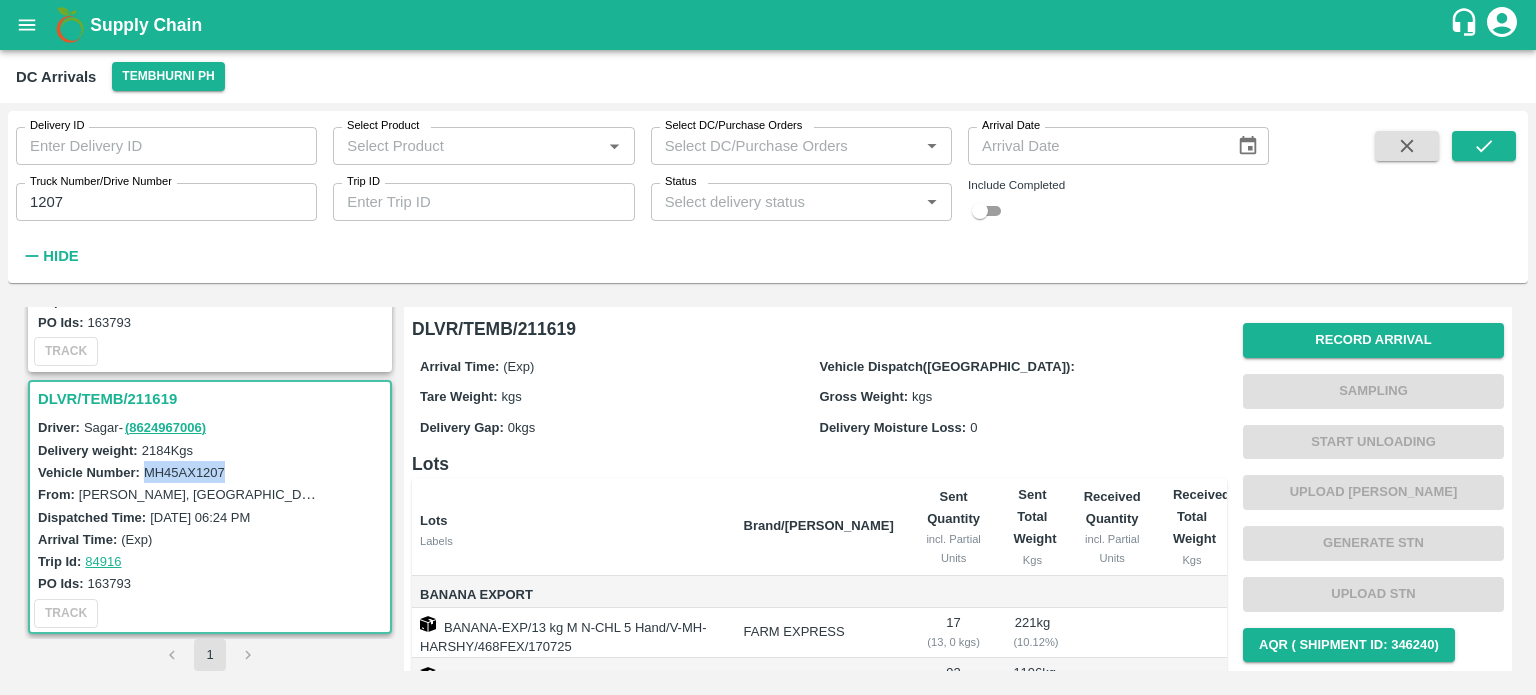 click on "MH45AX1207" at bounding box center [184, 472] 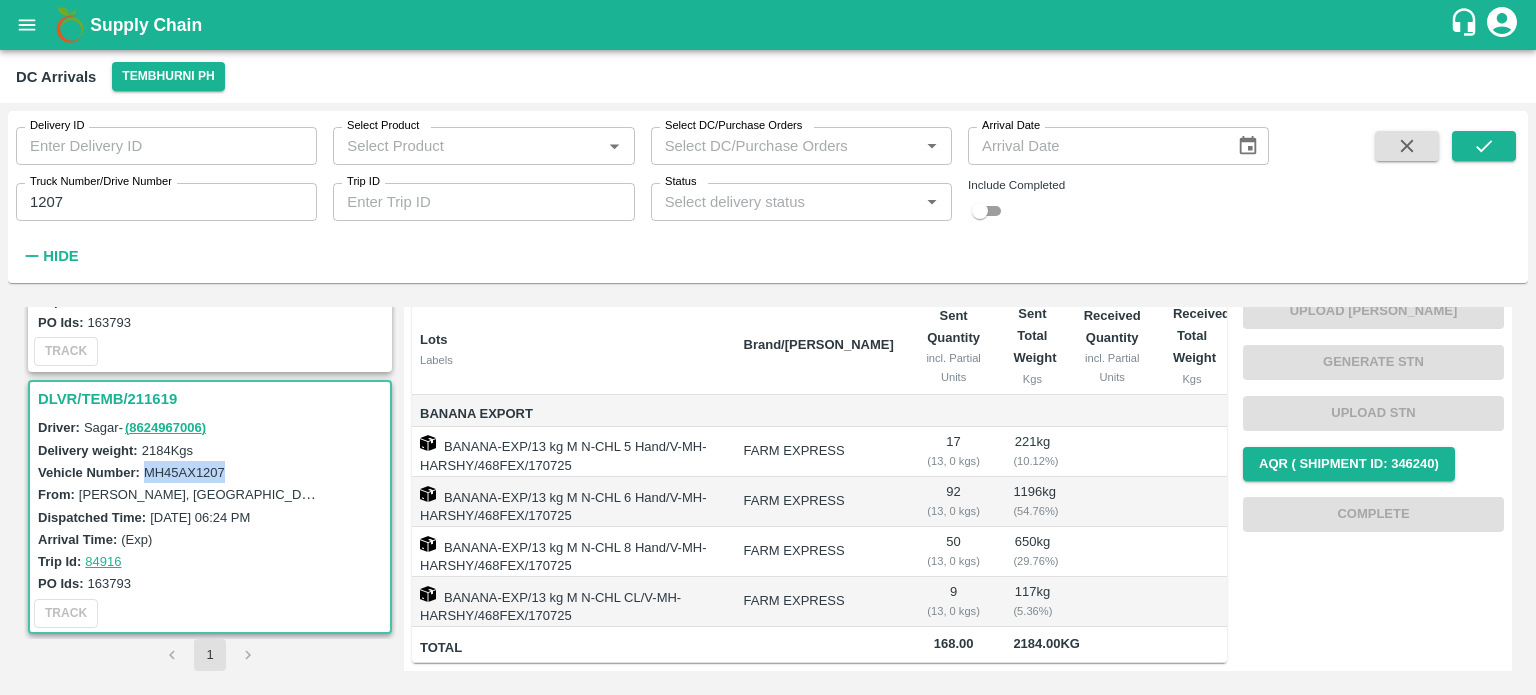 scroll, scrollTop: 0, scrollLeft: 0, axis: both 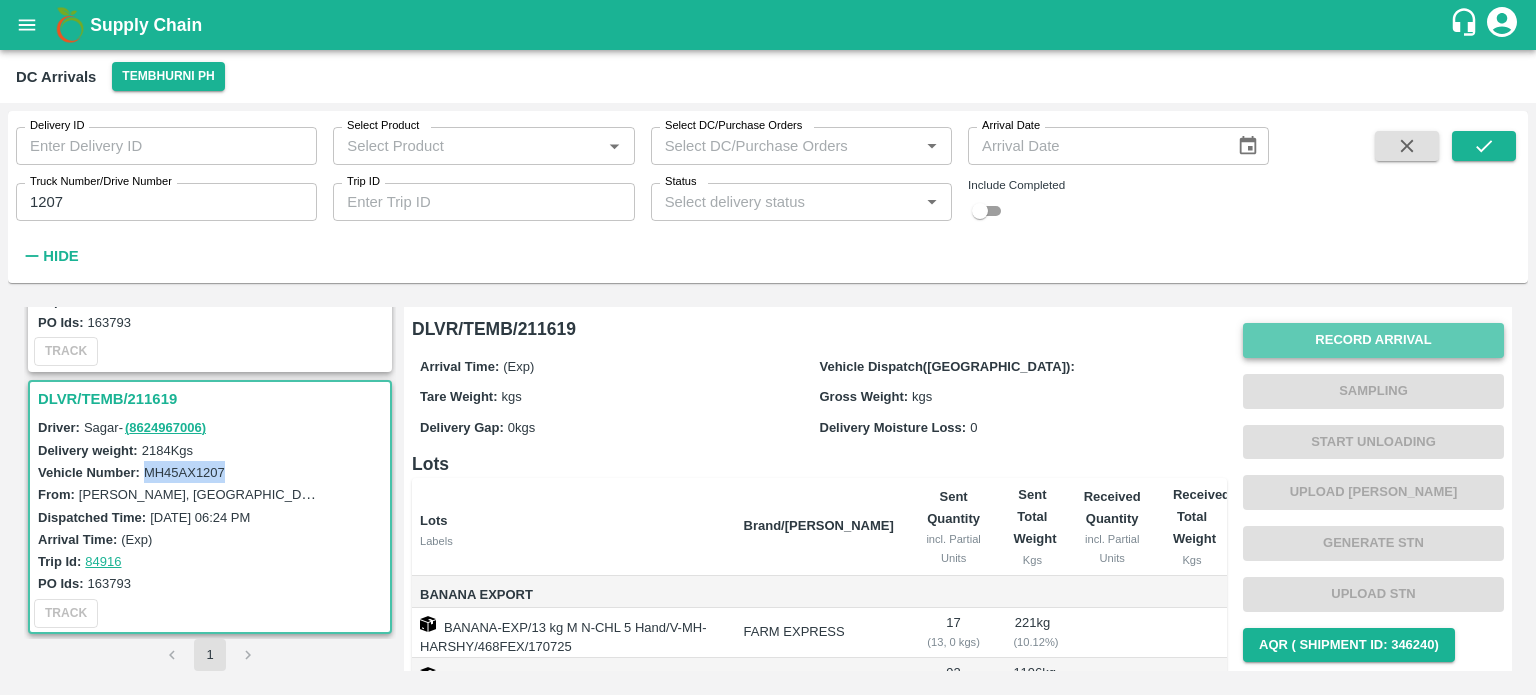click on "Record Arrival" at bounding box center [1373, 340] 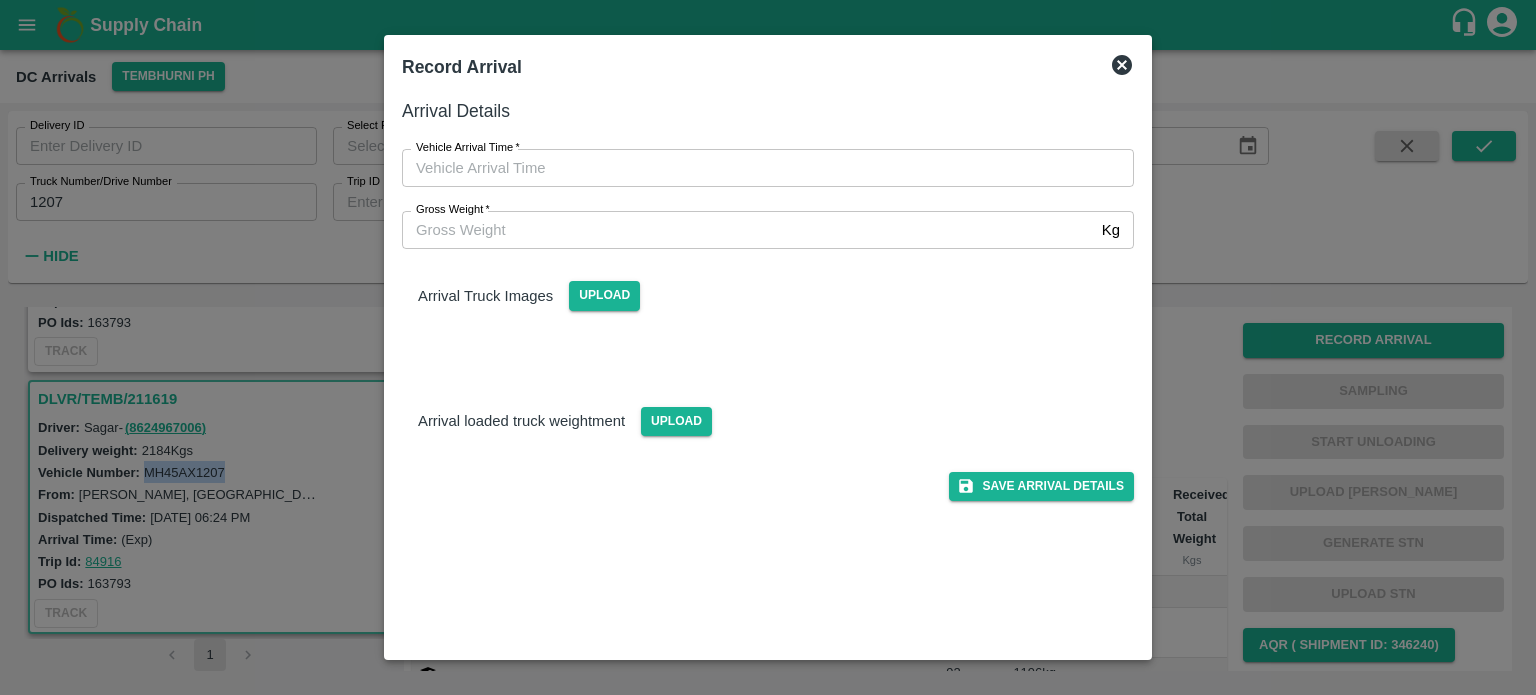 type on "DD/MM/YYYY hh:mm aa" 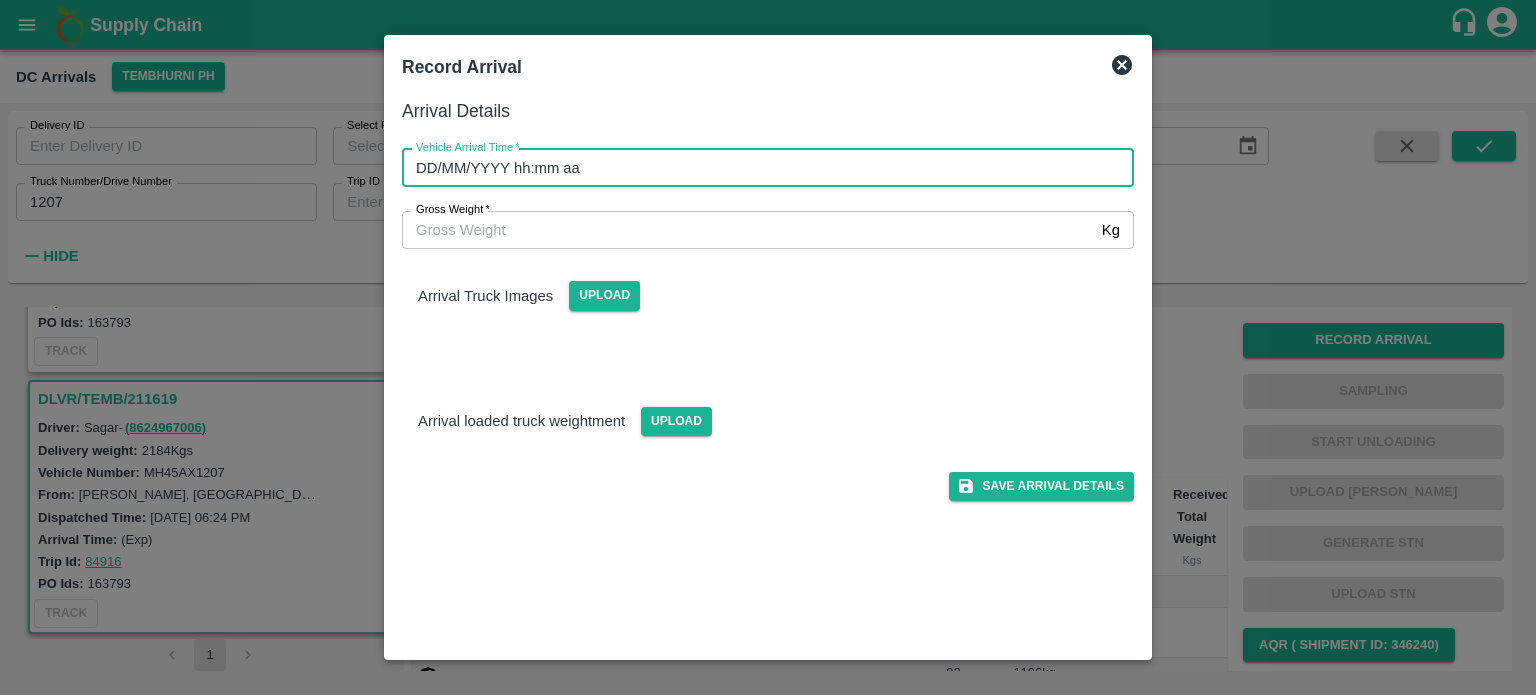 click on "DD/MM/YYYY hh:mm aa" at bounding box center [761, 168] 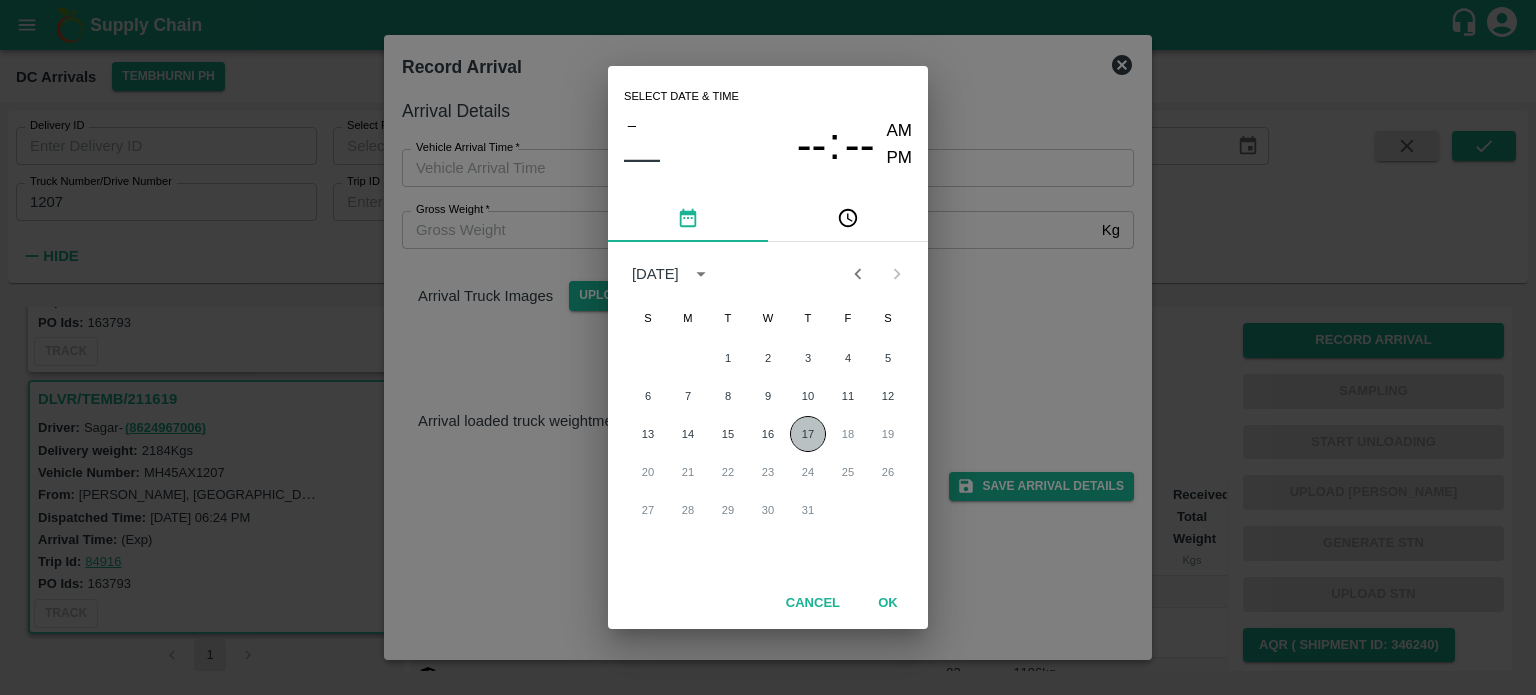 click on "17" at bounding box center (808, 434) 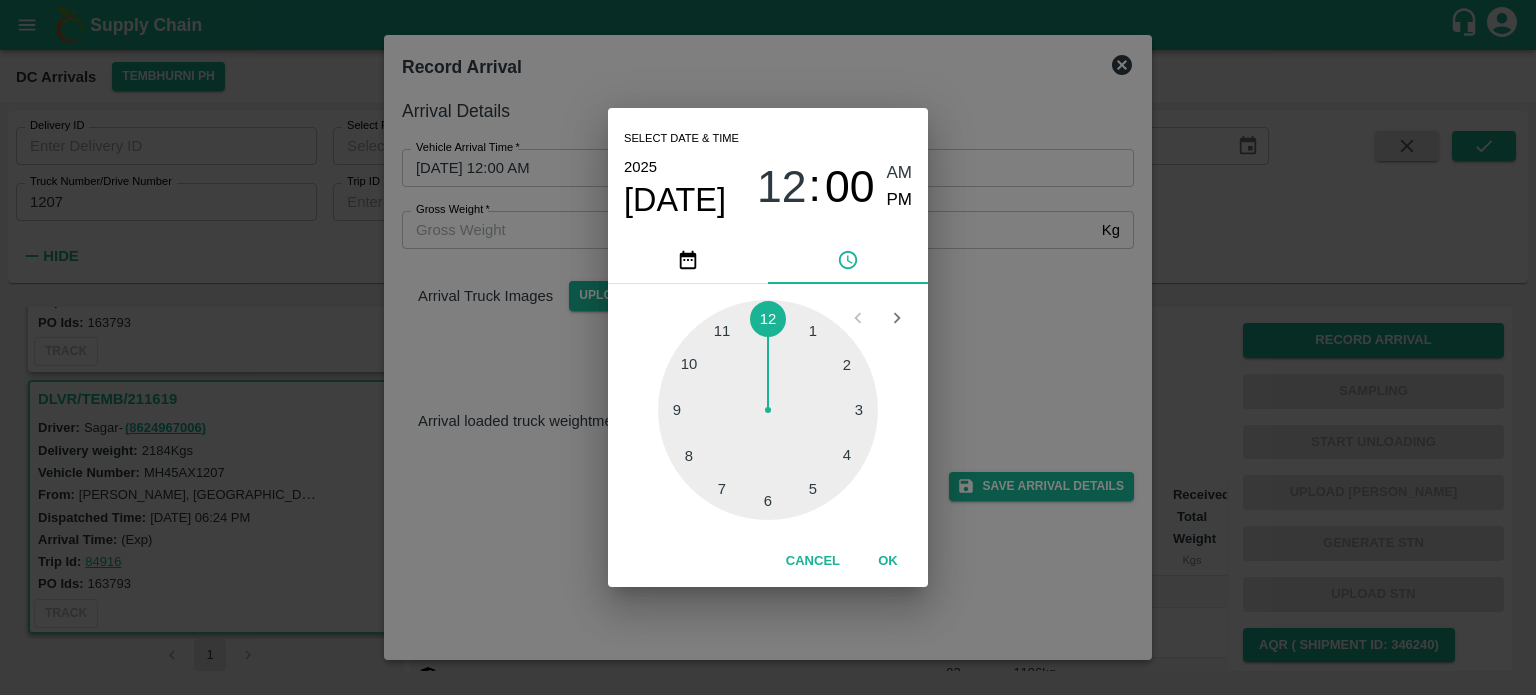click at bounding box center [768, 410] 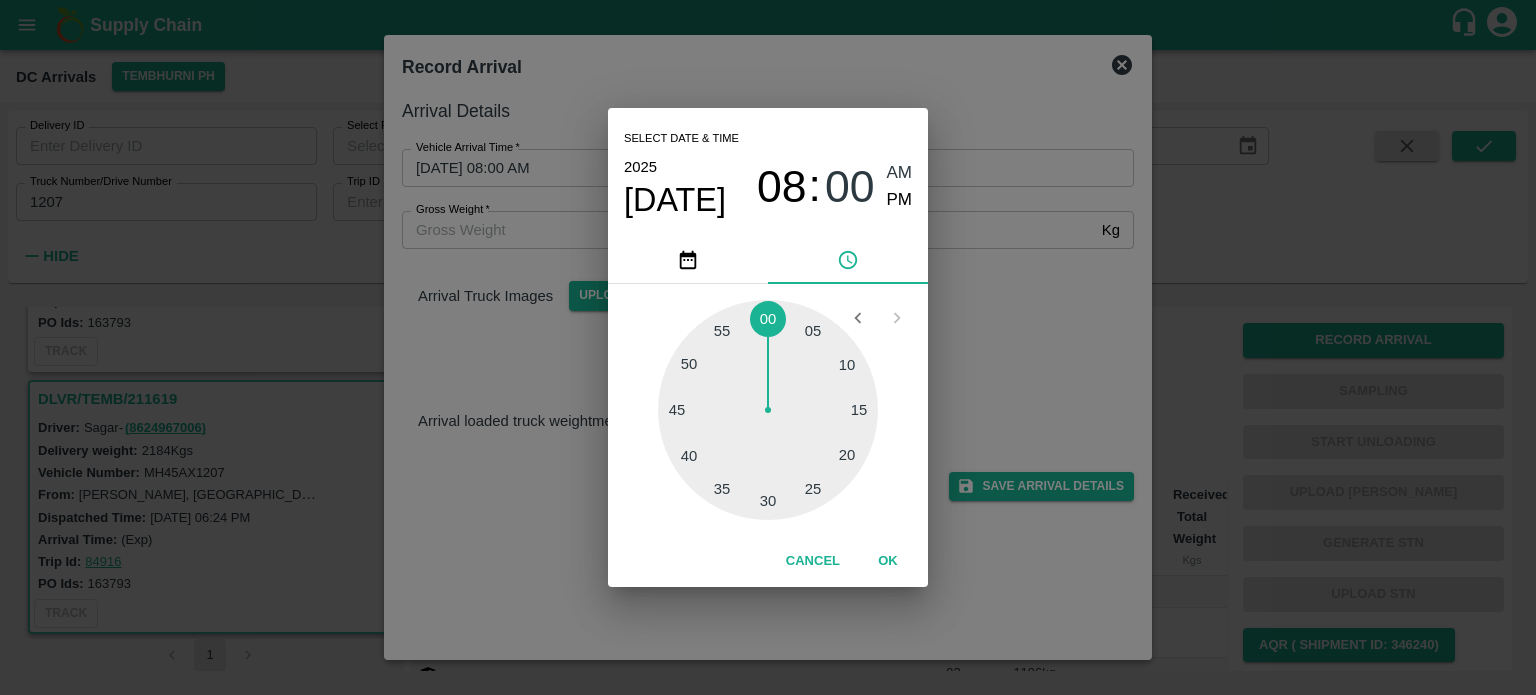 click at bounding box center (768, 410) 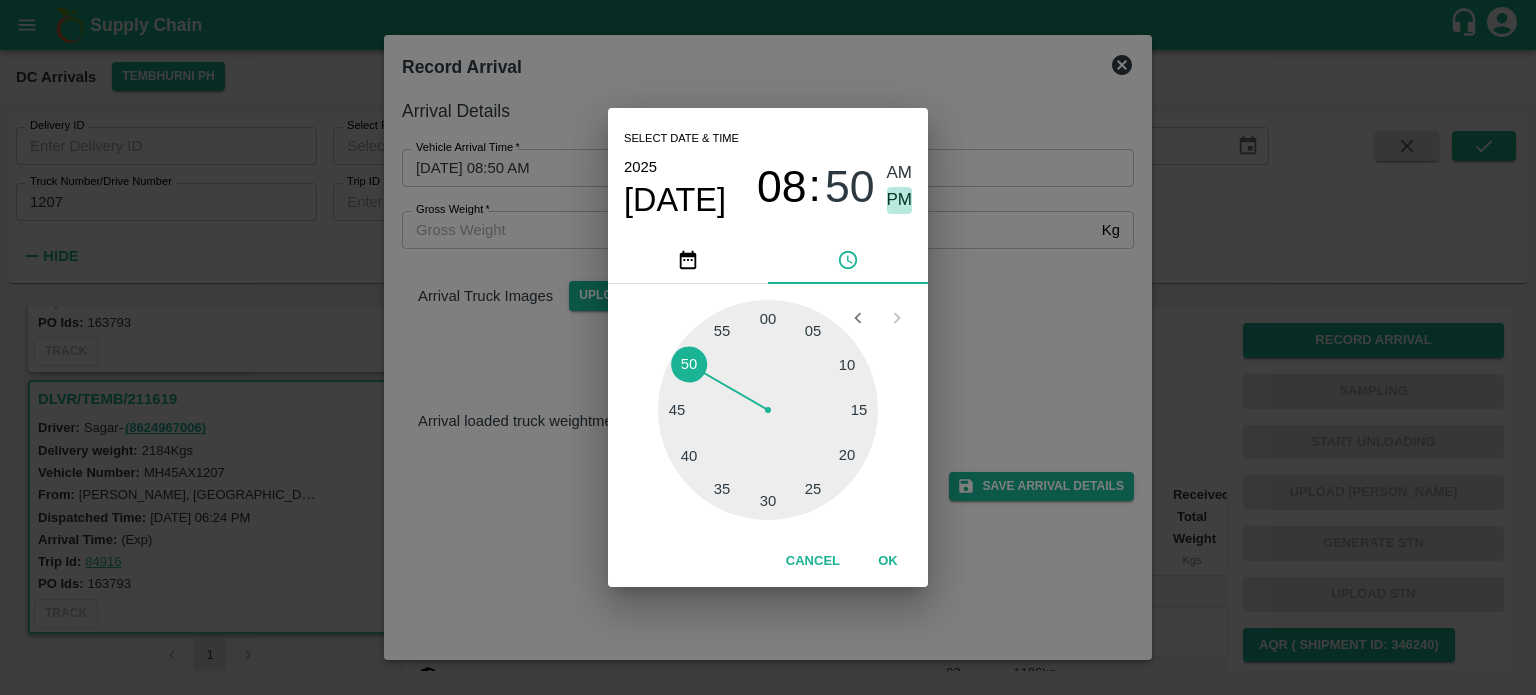click on "PM" at bounding box center (900, 200) 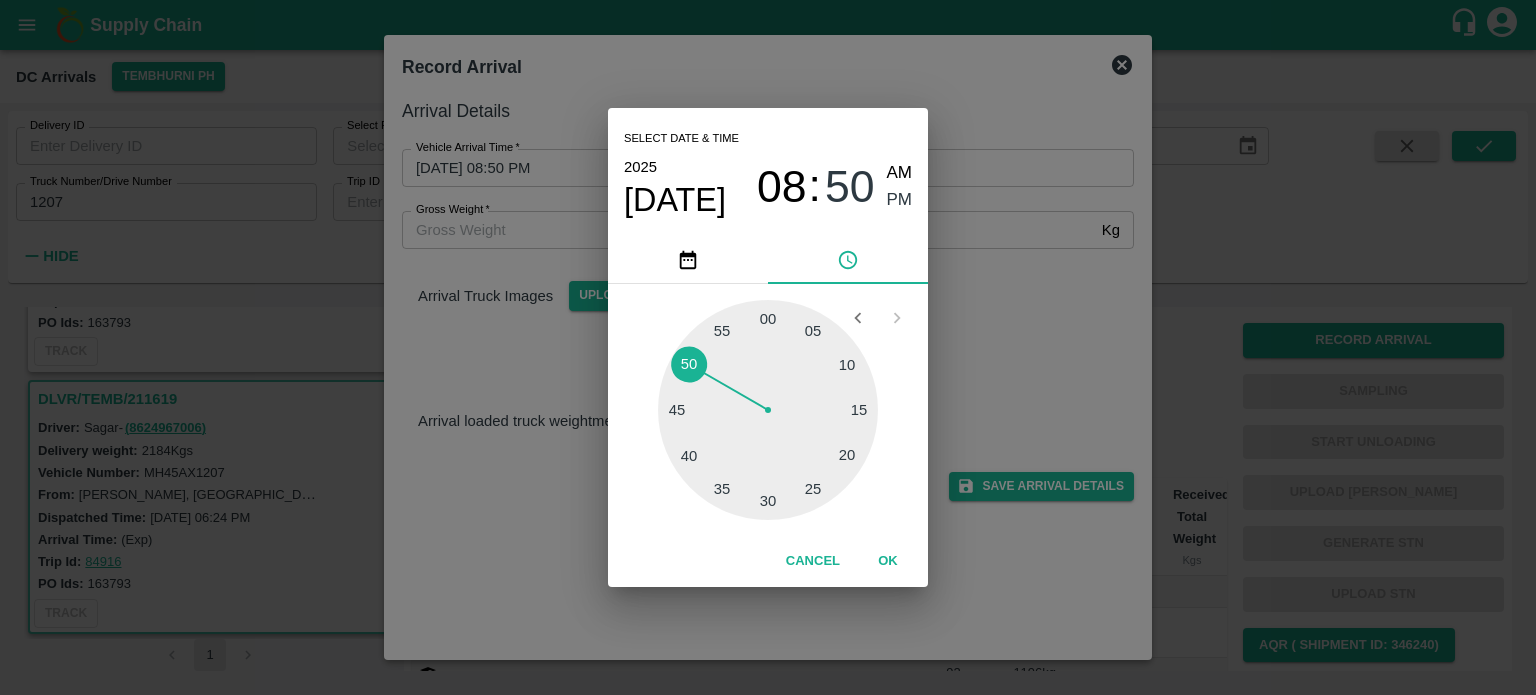 click on "Select date & time [DATE] 08 : 50 AM PM 05 10 15 20 25 30 35 40 45 50 55 00 Cancel OK" at bounding box center (768, 347) 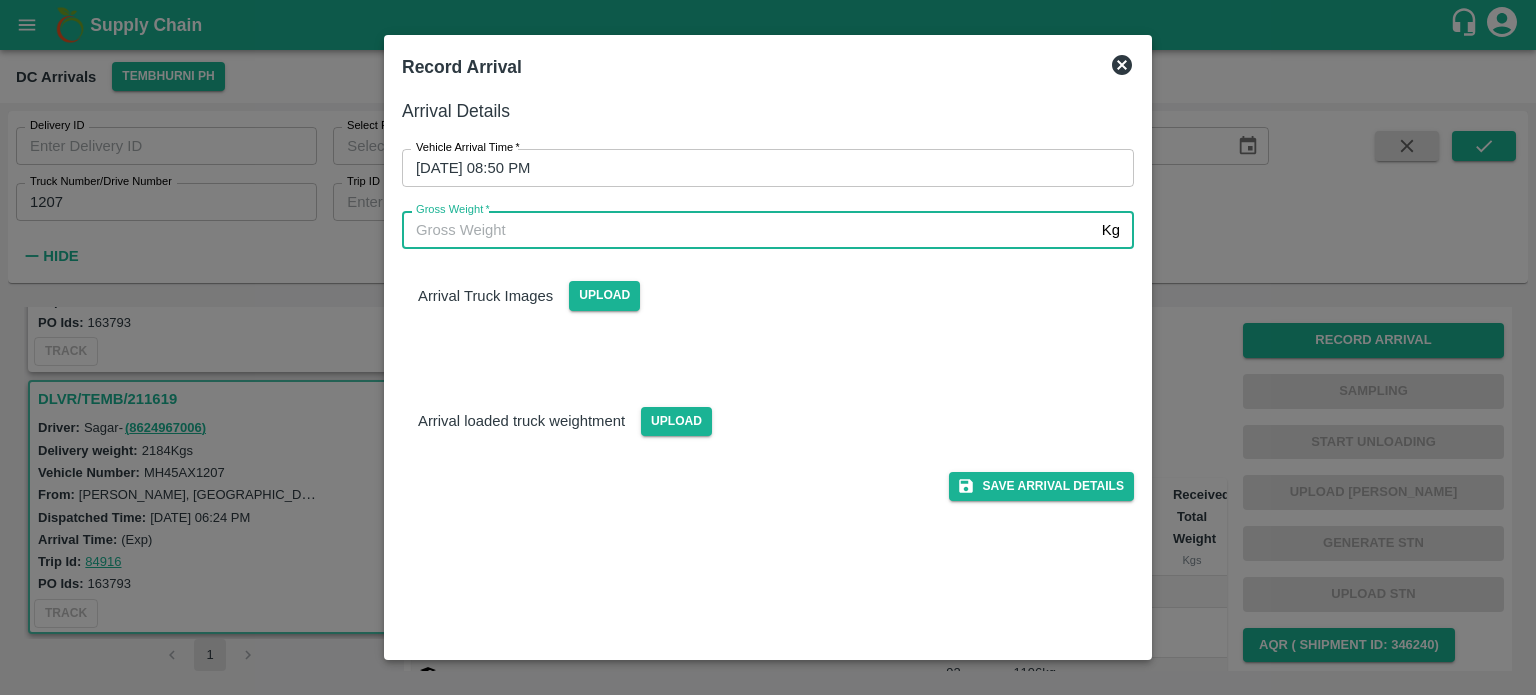 click on "Gross Weight   *" at bounding box center [748, 230] 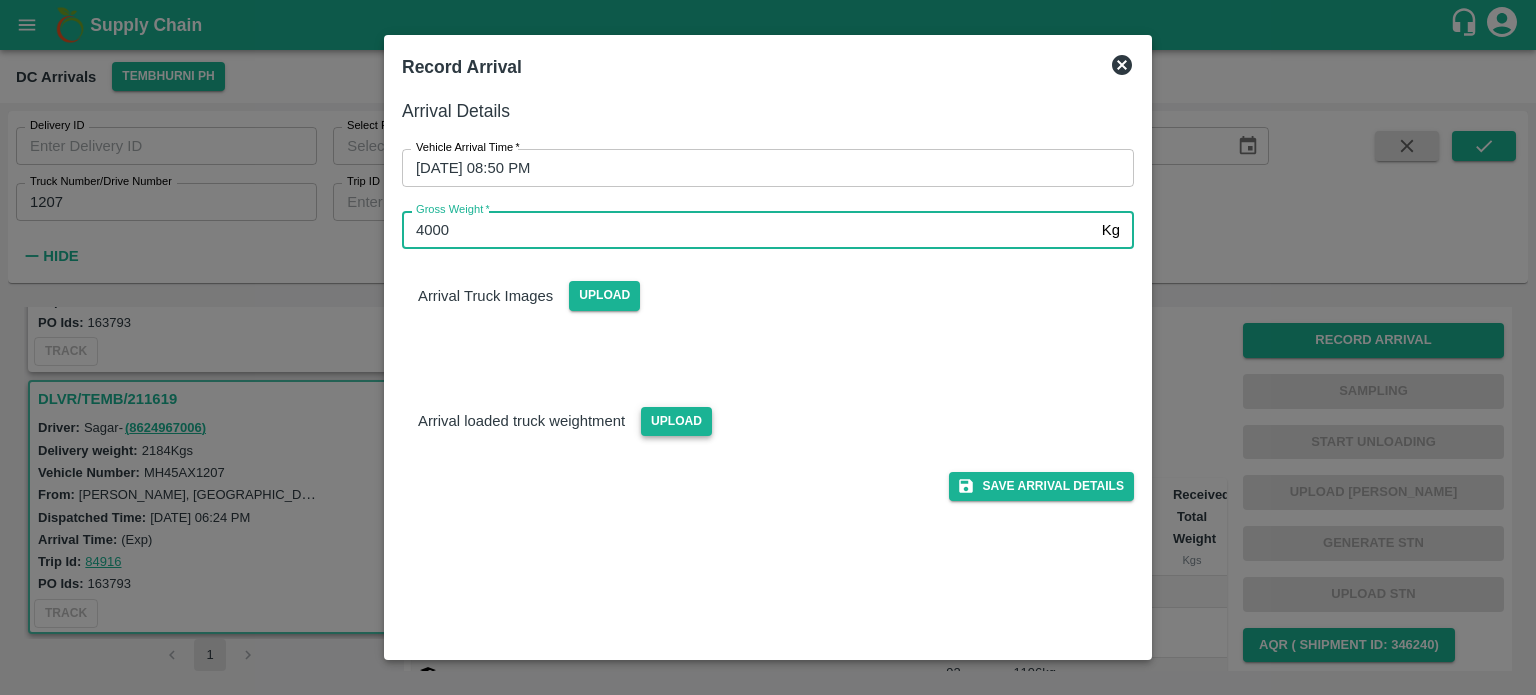type on "4000" 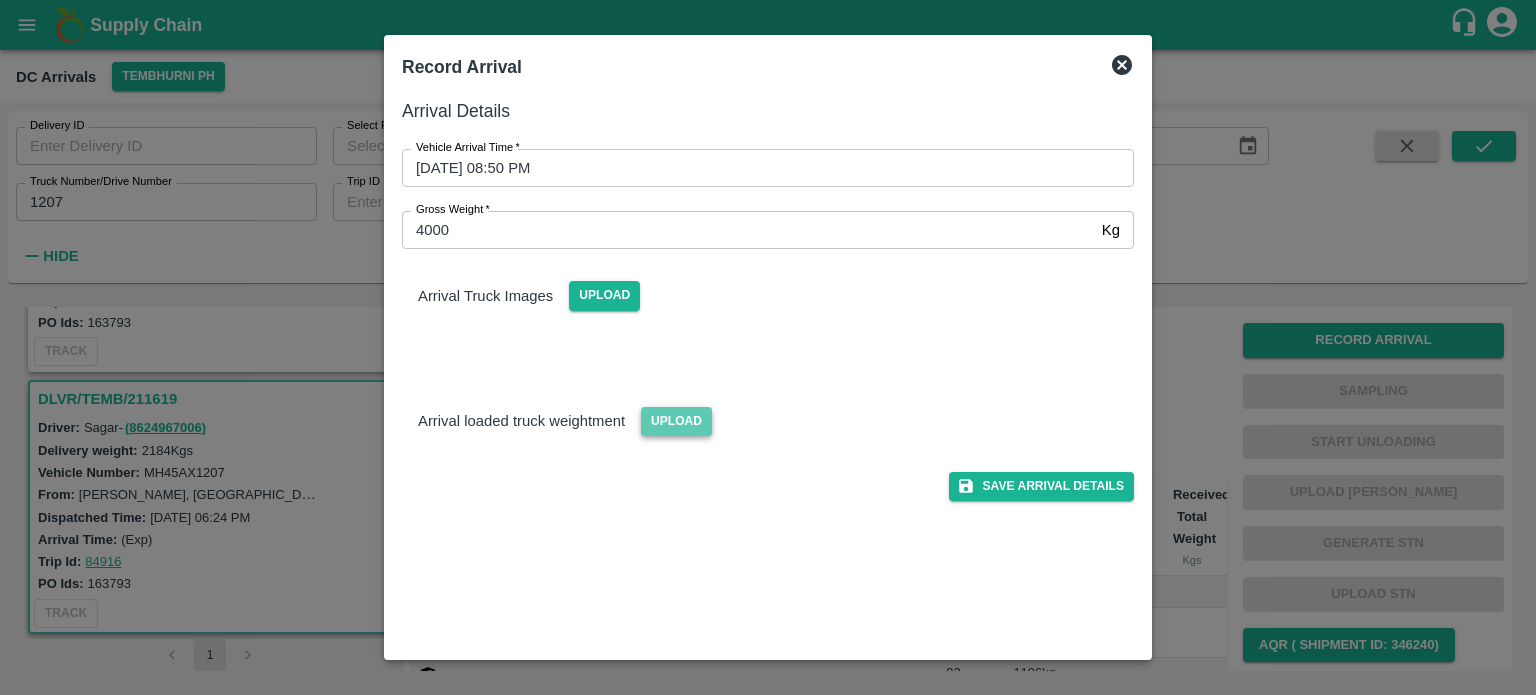 click on "Upload" at bounding box center (676, 421) 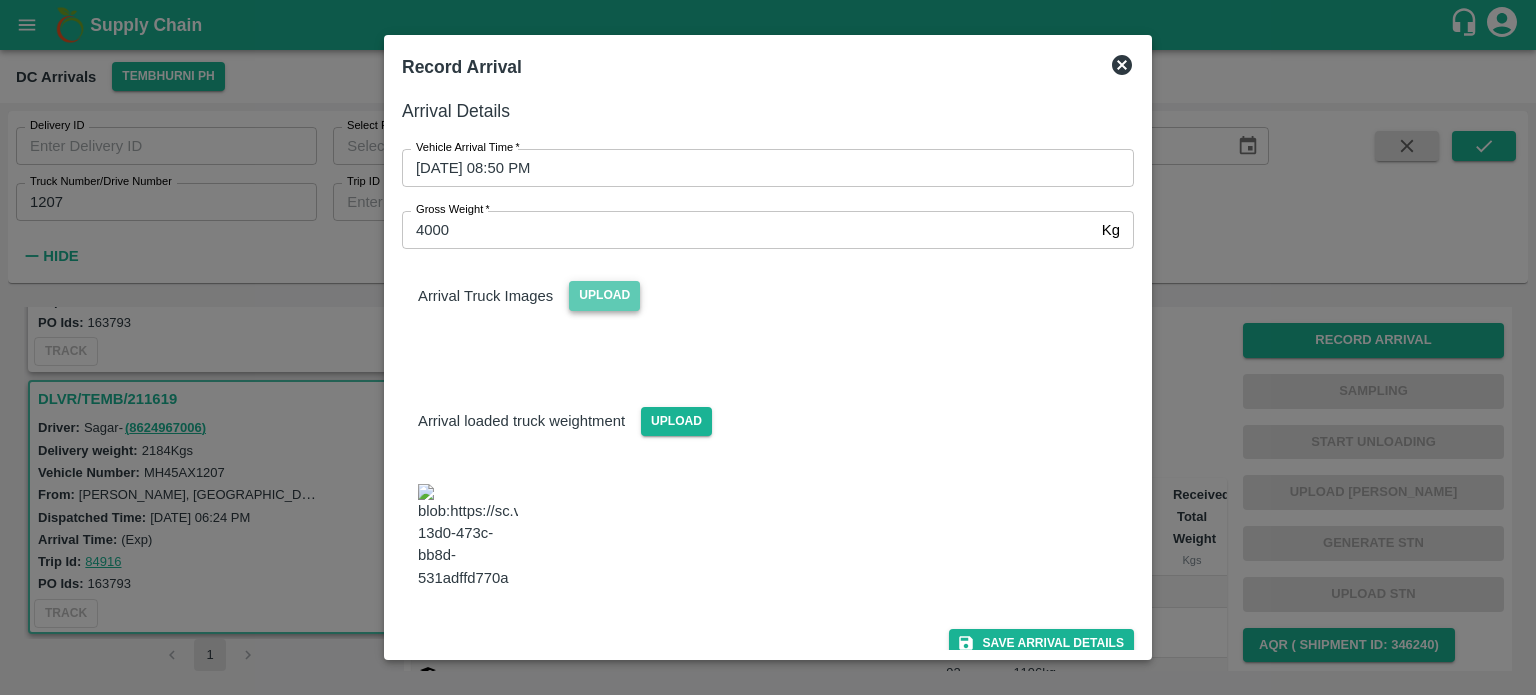 click on "Upload" at bounding box center (604, 295) 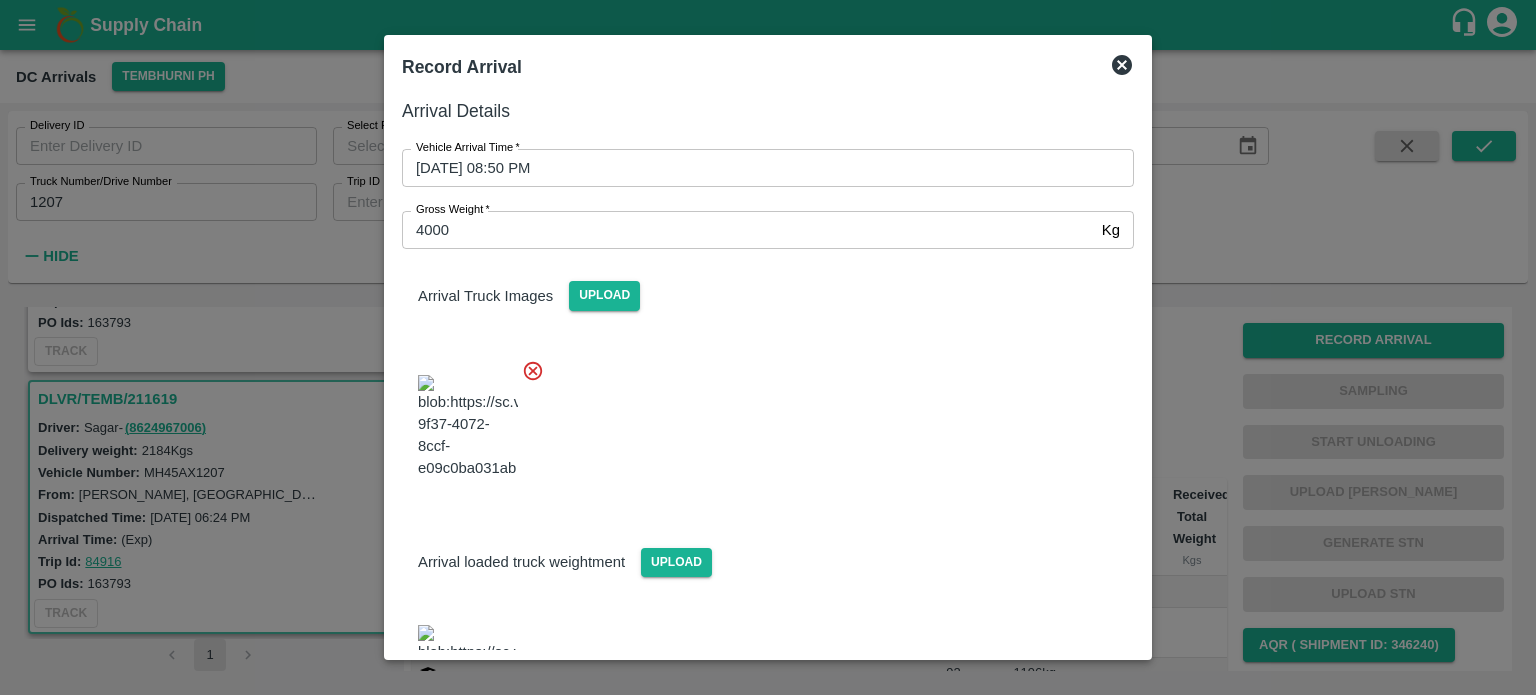 scroll, scrollTop: 346, scrollLeft: 0, axis: vertical 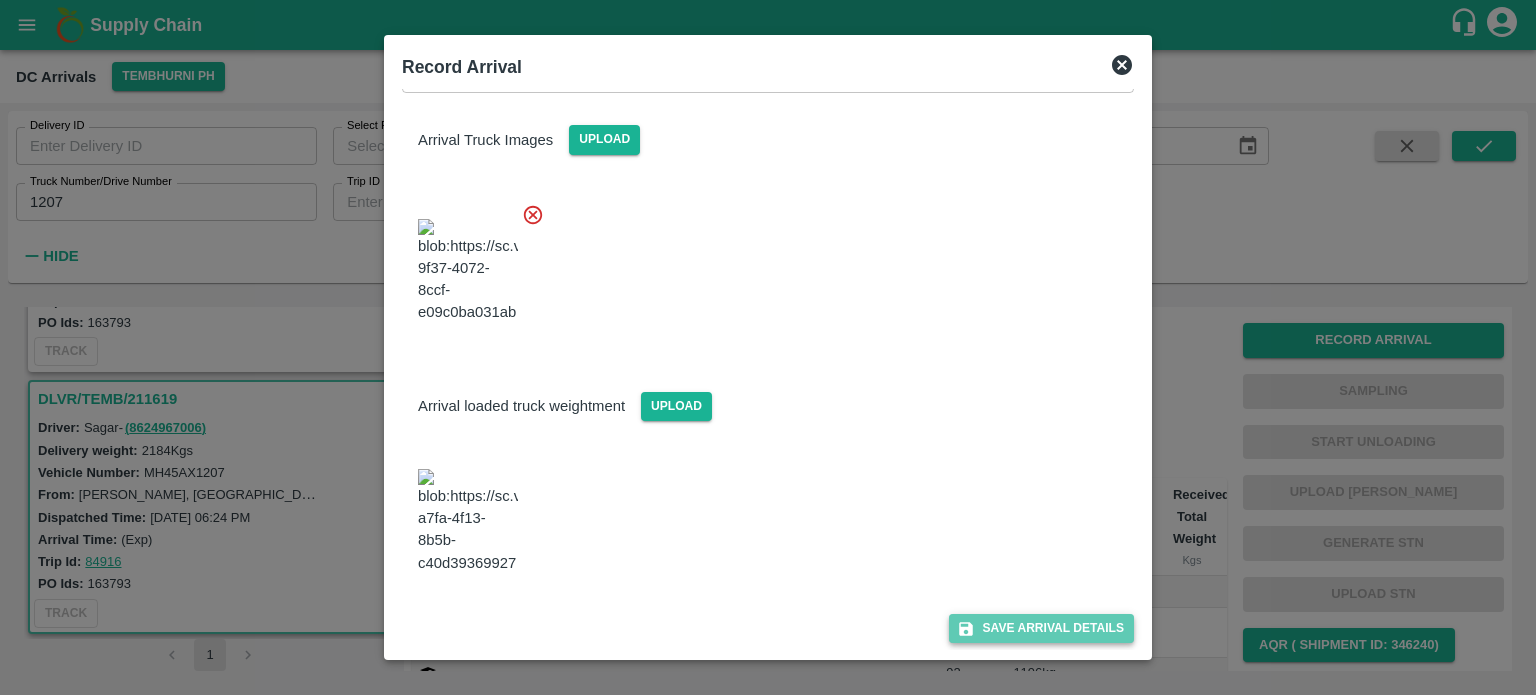 click on "Save Arrival Details" at bounding box center (1041, 628) 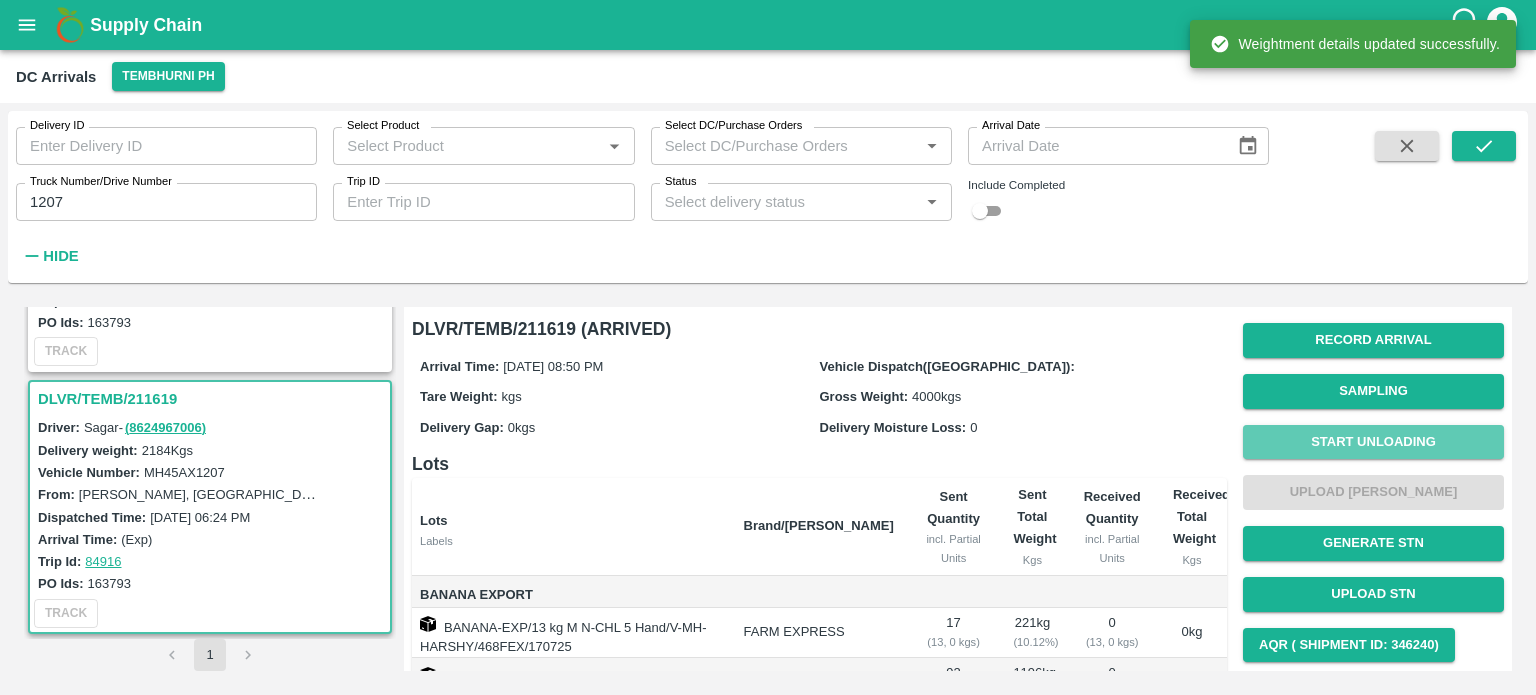 click on "Start Unloading" at bounding box center (1373, 442) 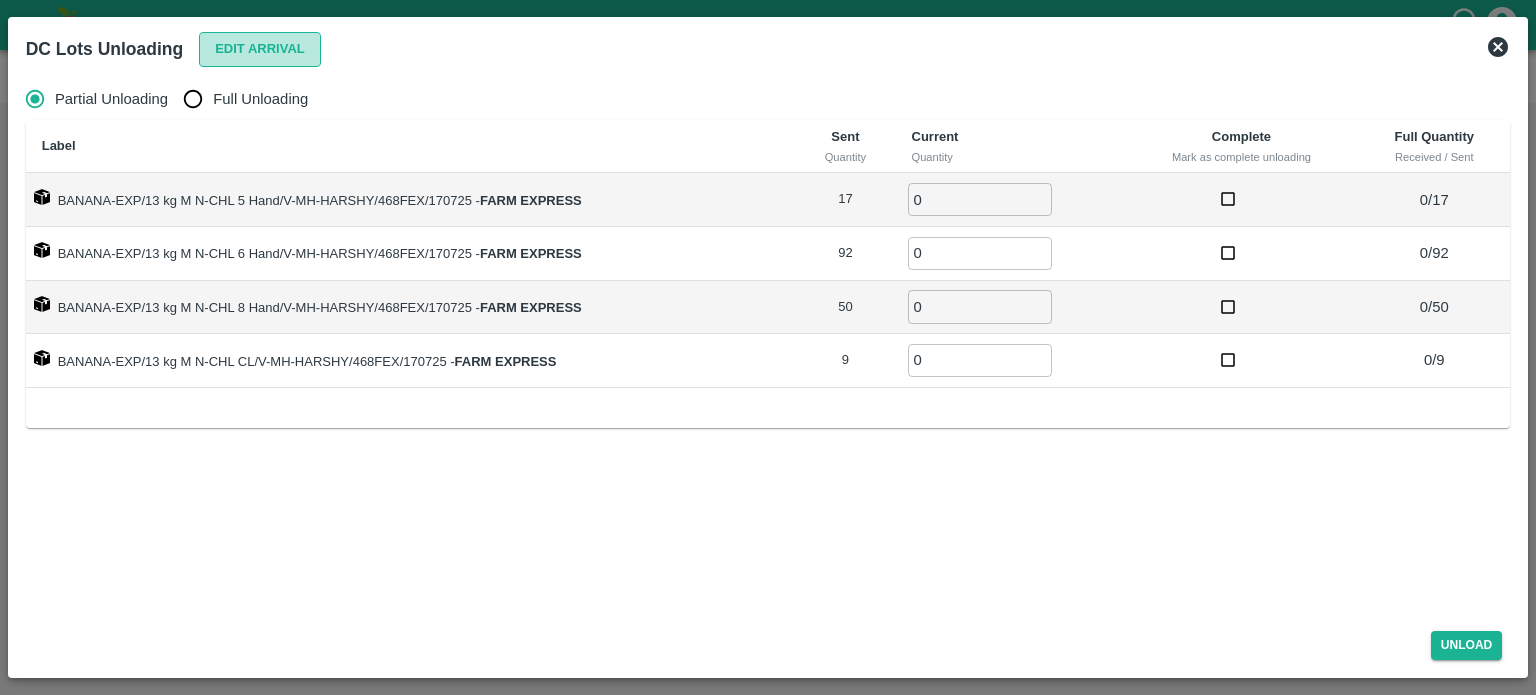 click on "Edit Arrival" at bounding box center (260, 49) 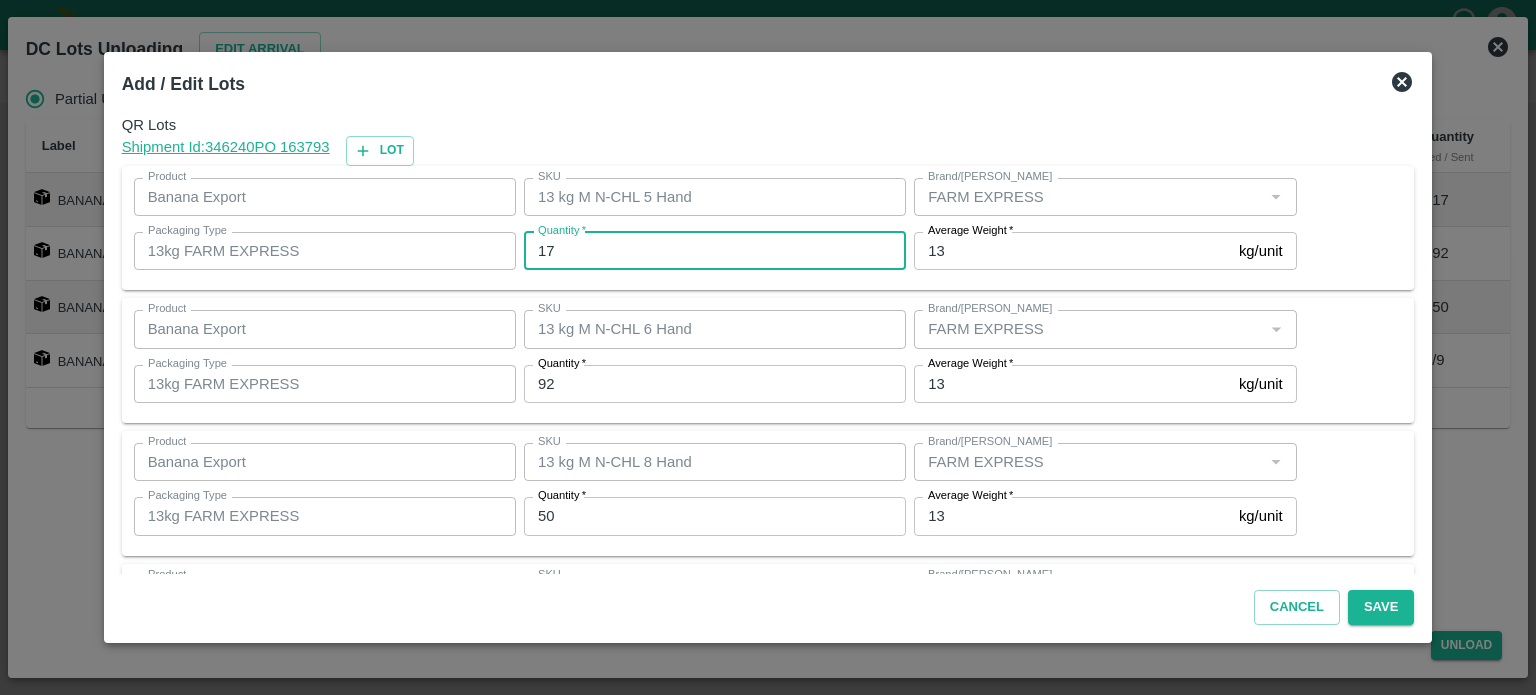 click on "17" at bounding box center [715, 251] 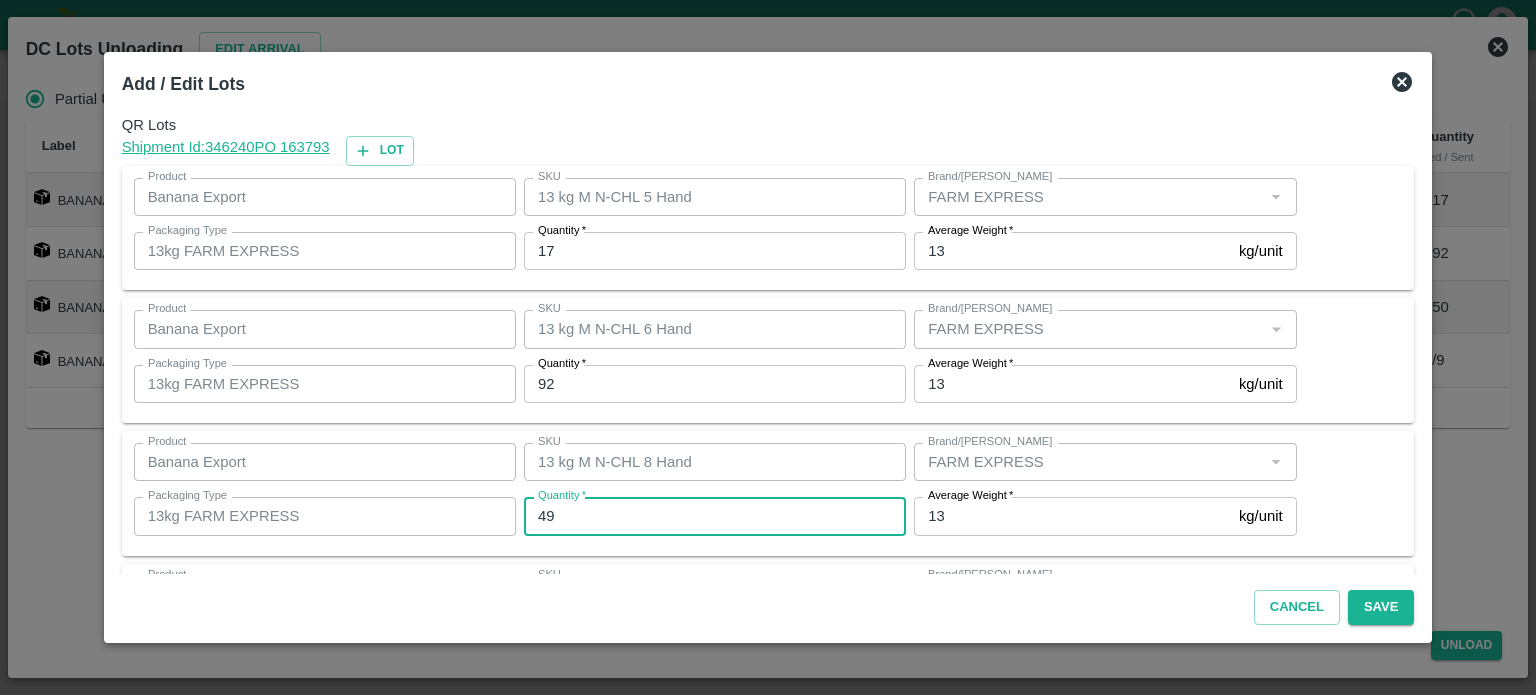 type on "49" 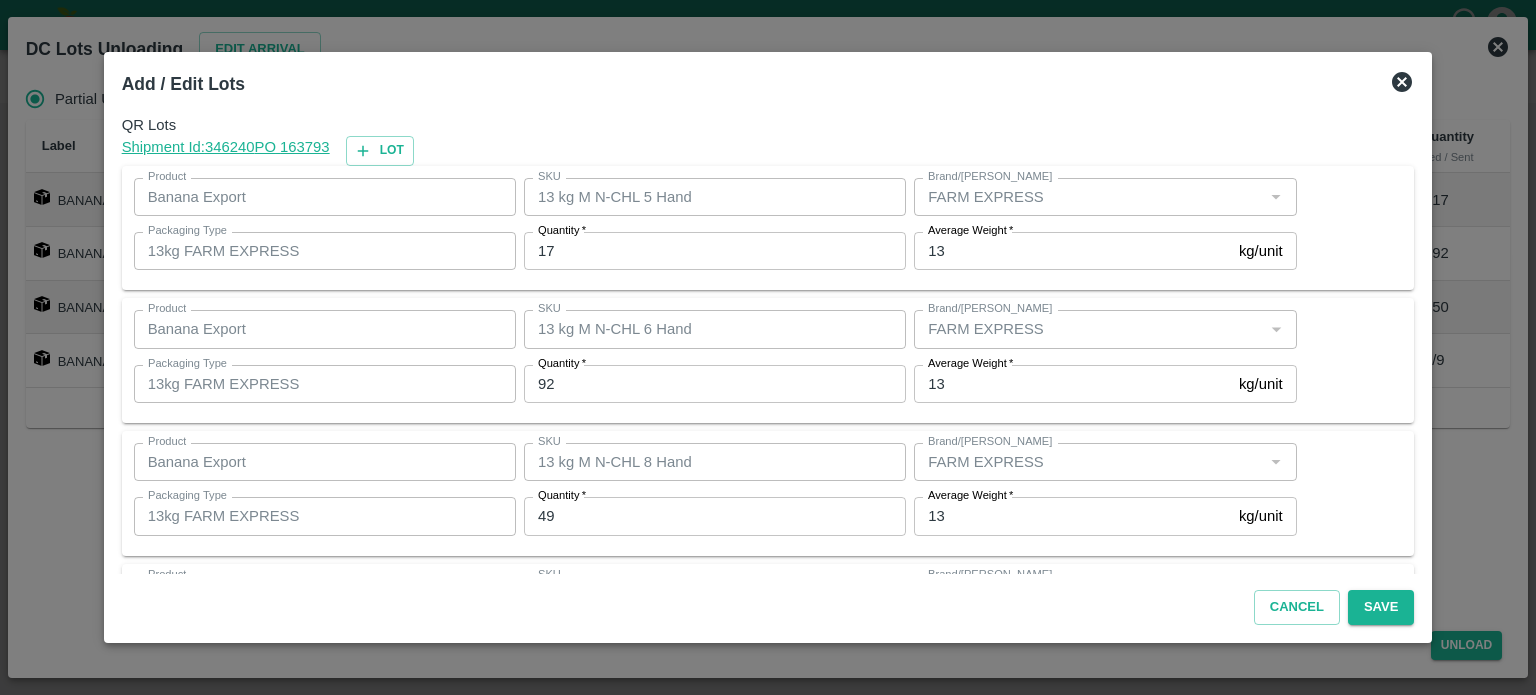 scroll, scrollTop: 129, scrollLeft: 0, axis: vertical 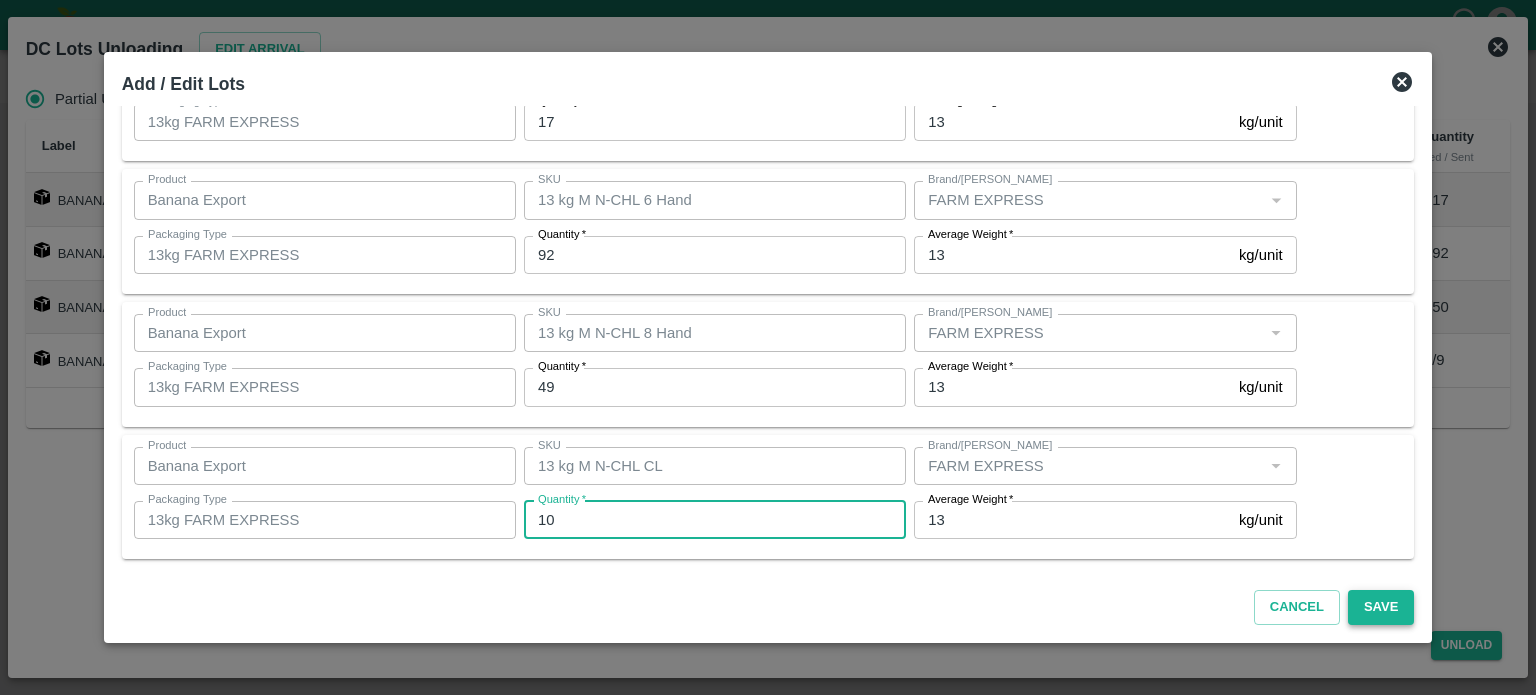 type on "10" 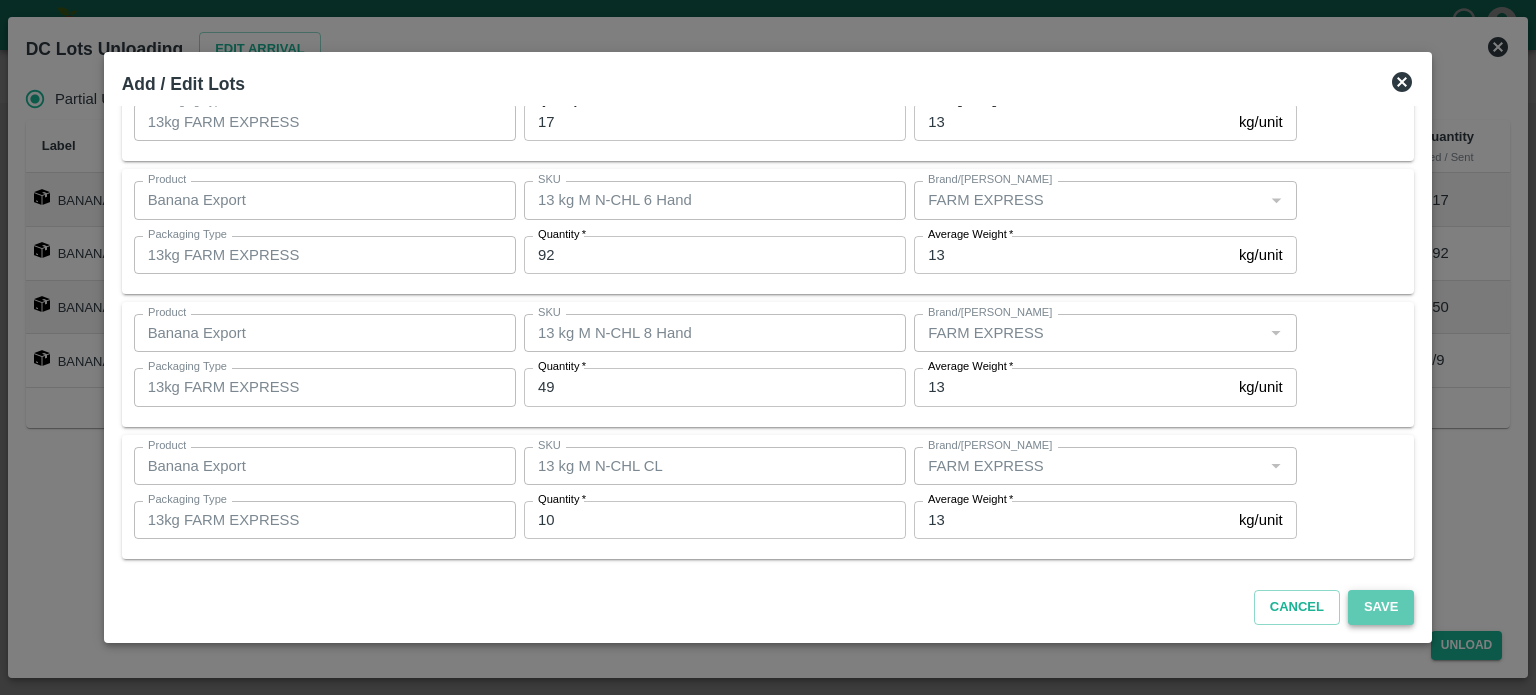 click on "Save" at bounding box center (1381, 607) 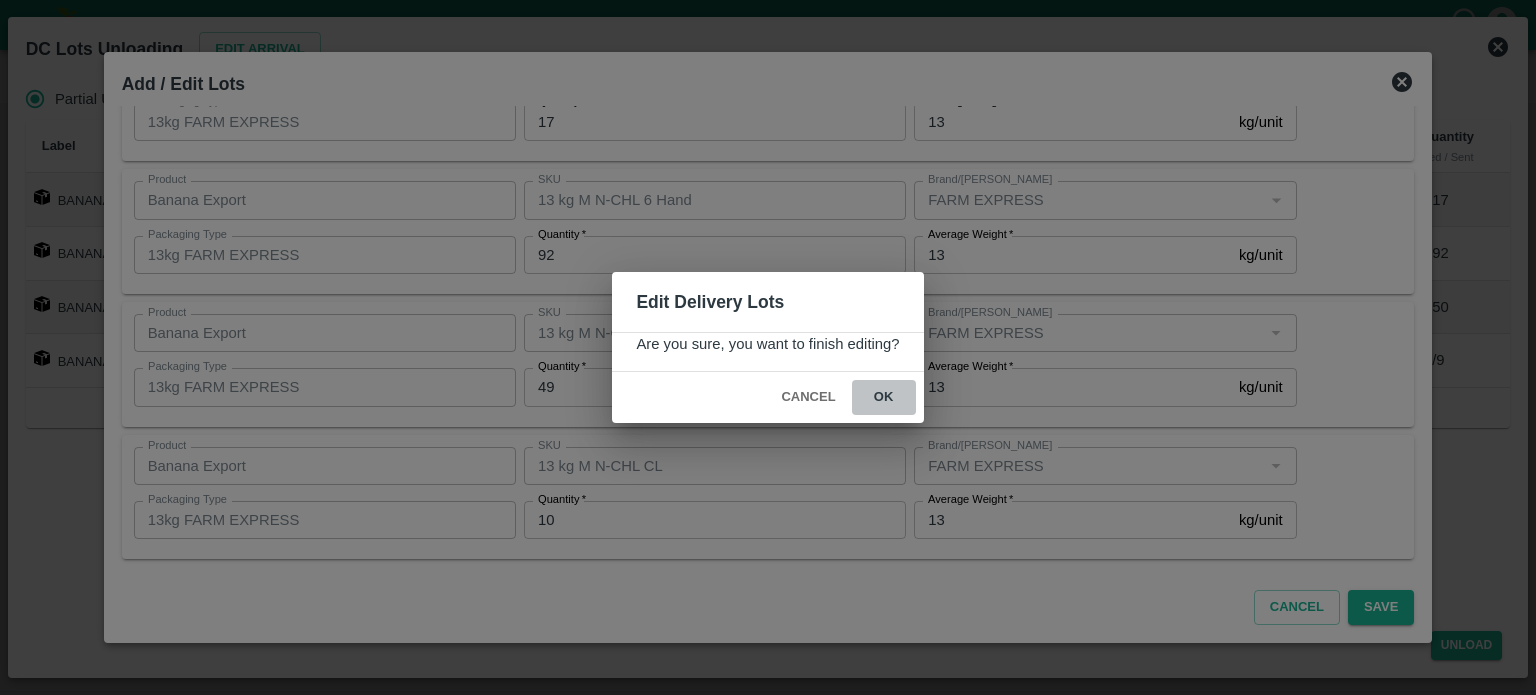 click on "ok" at bounding box center (884, 397) 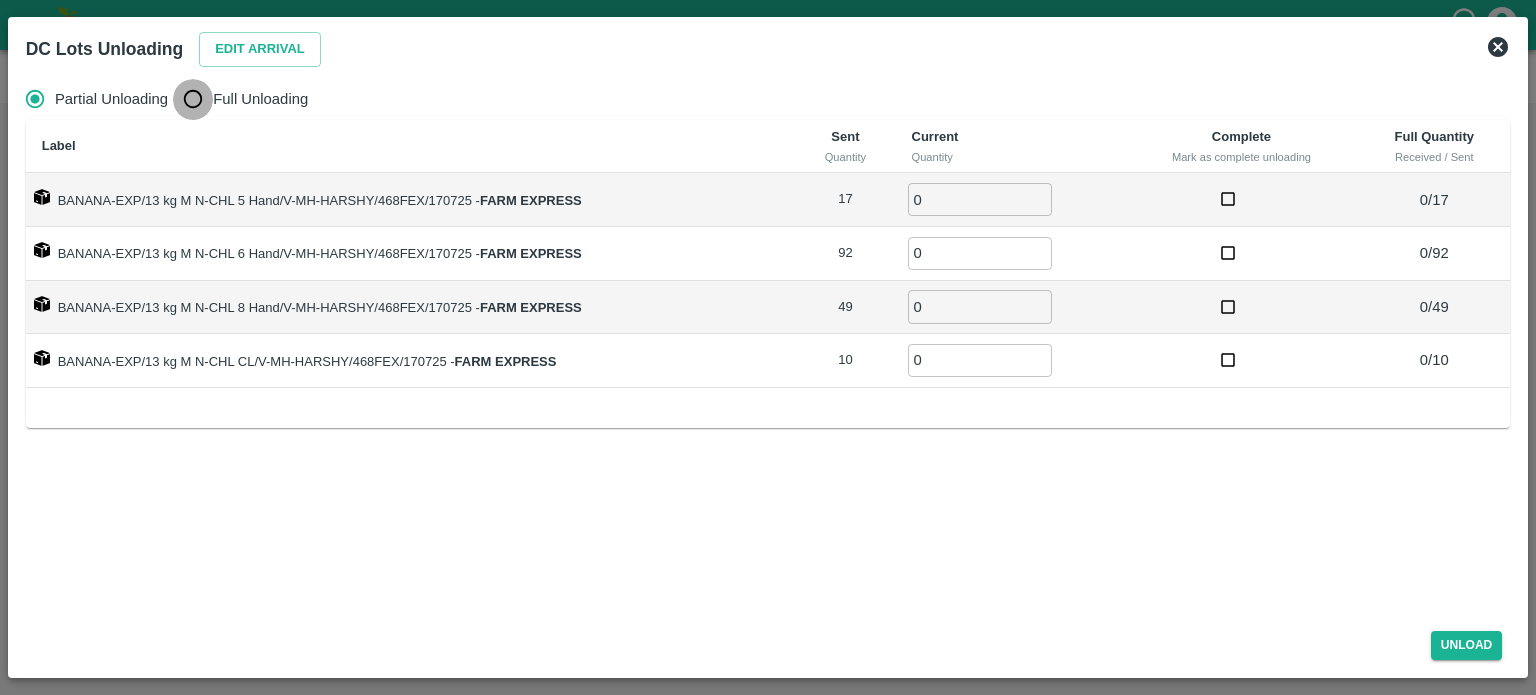 click on "Full Unloading" at bounding box center [193, 99] 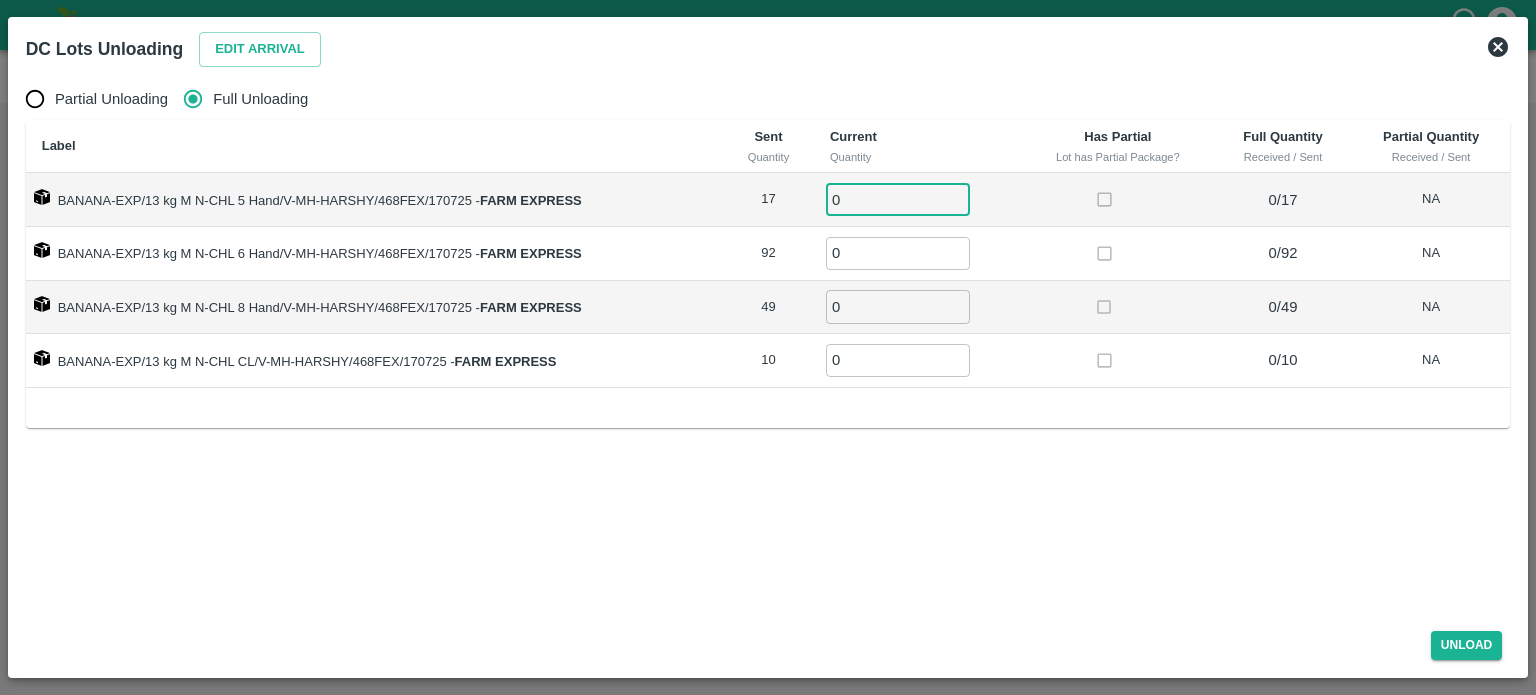 click on "0" at bounding box center [898, 199] 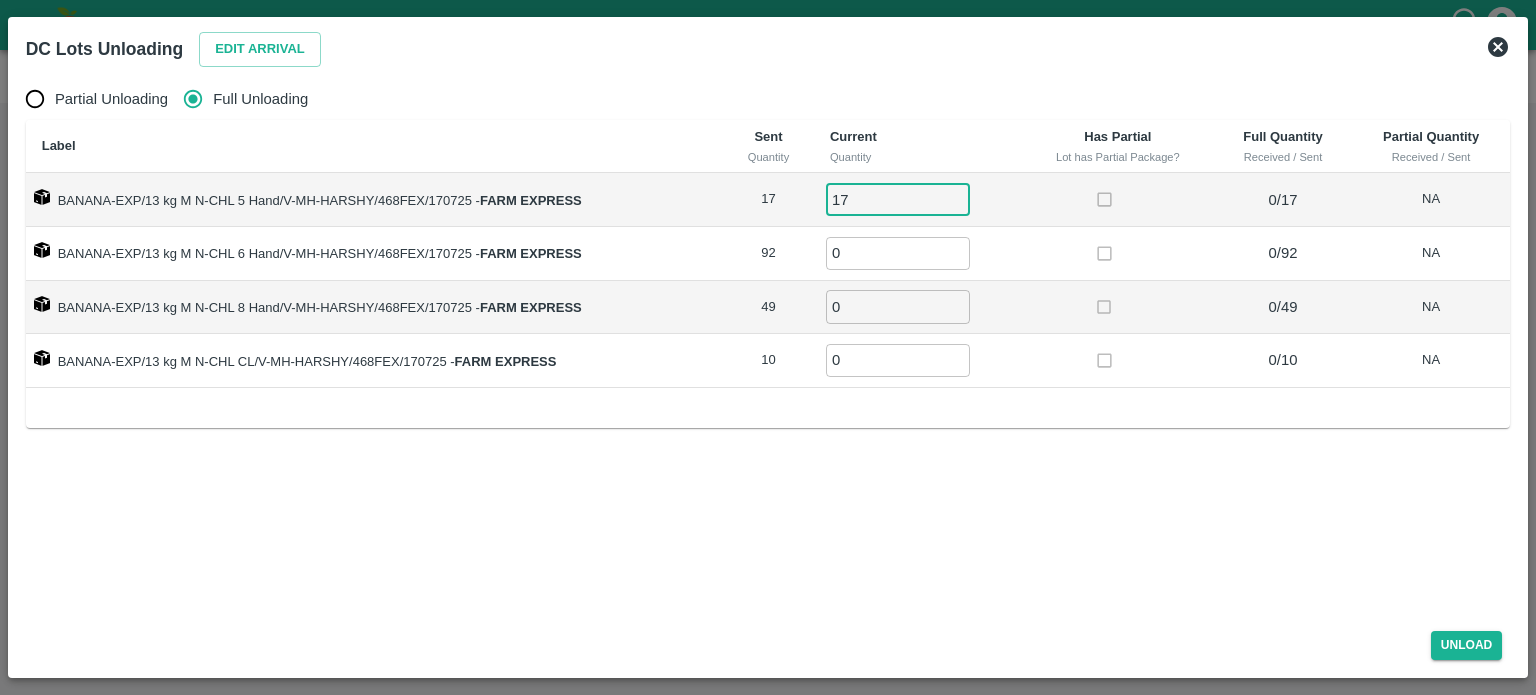 type on "17" 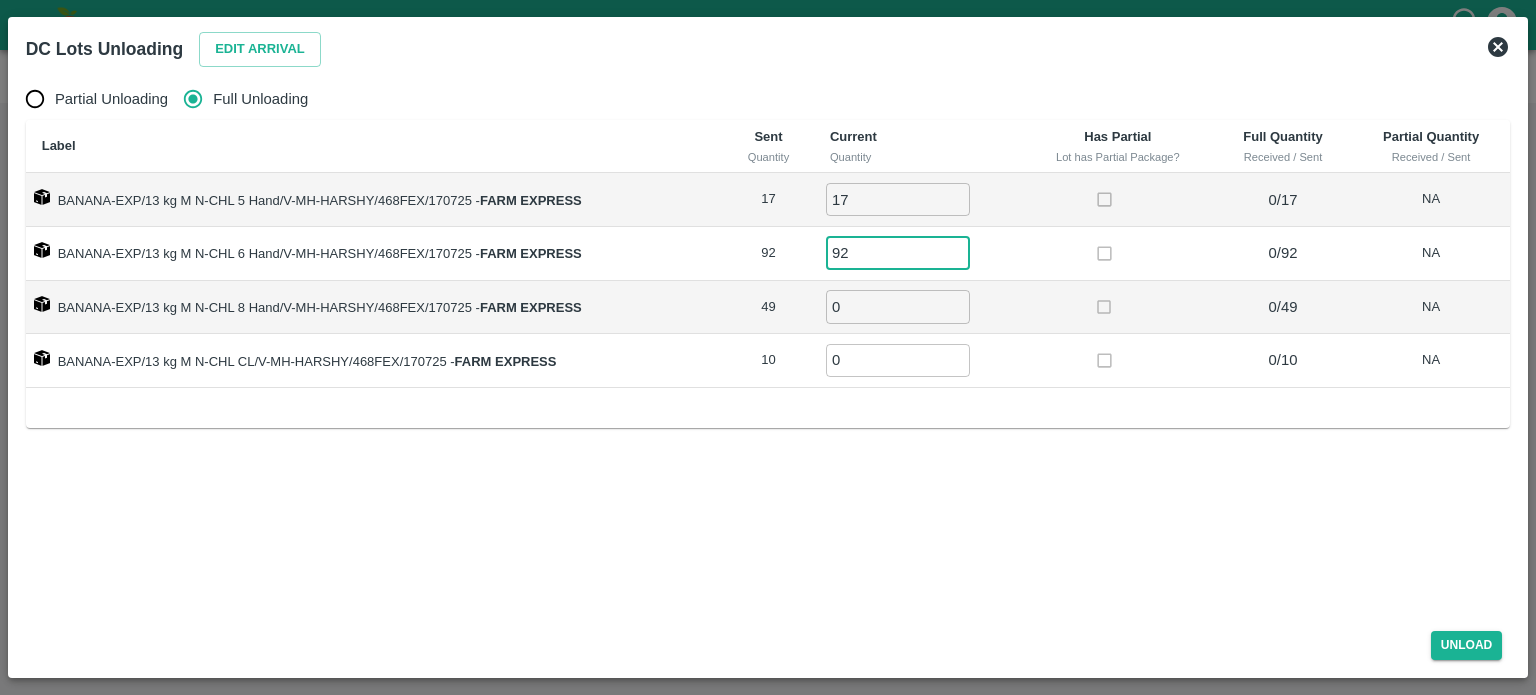 type on "92" 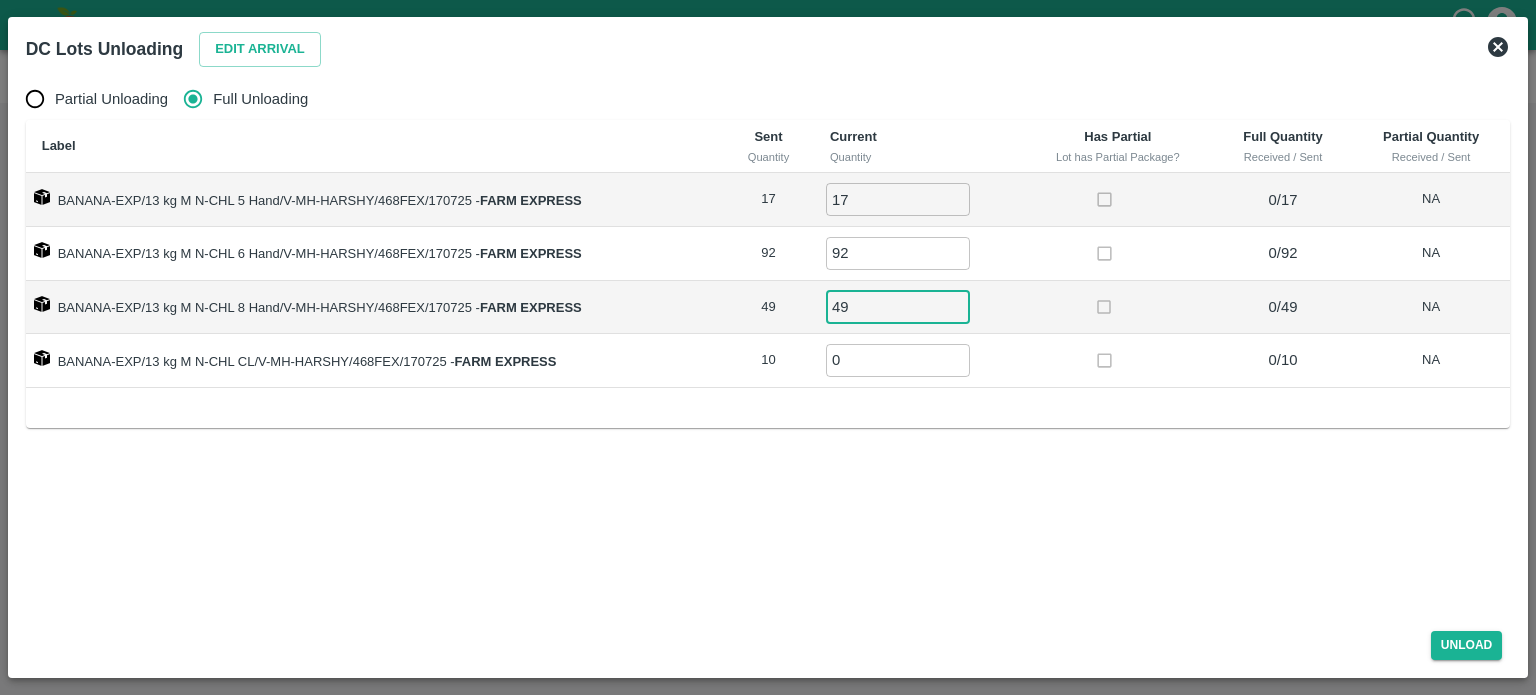 type on "49" 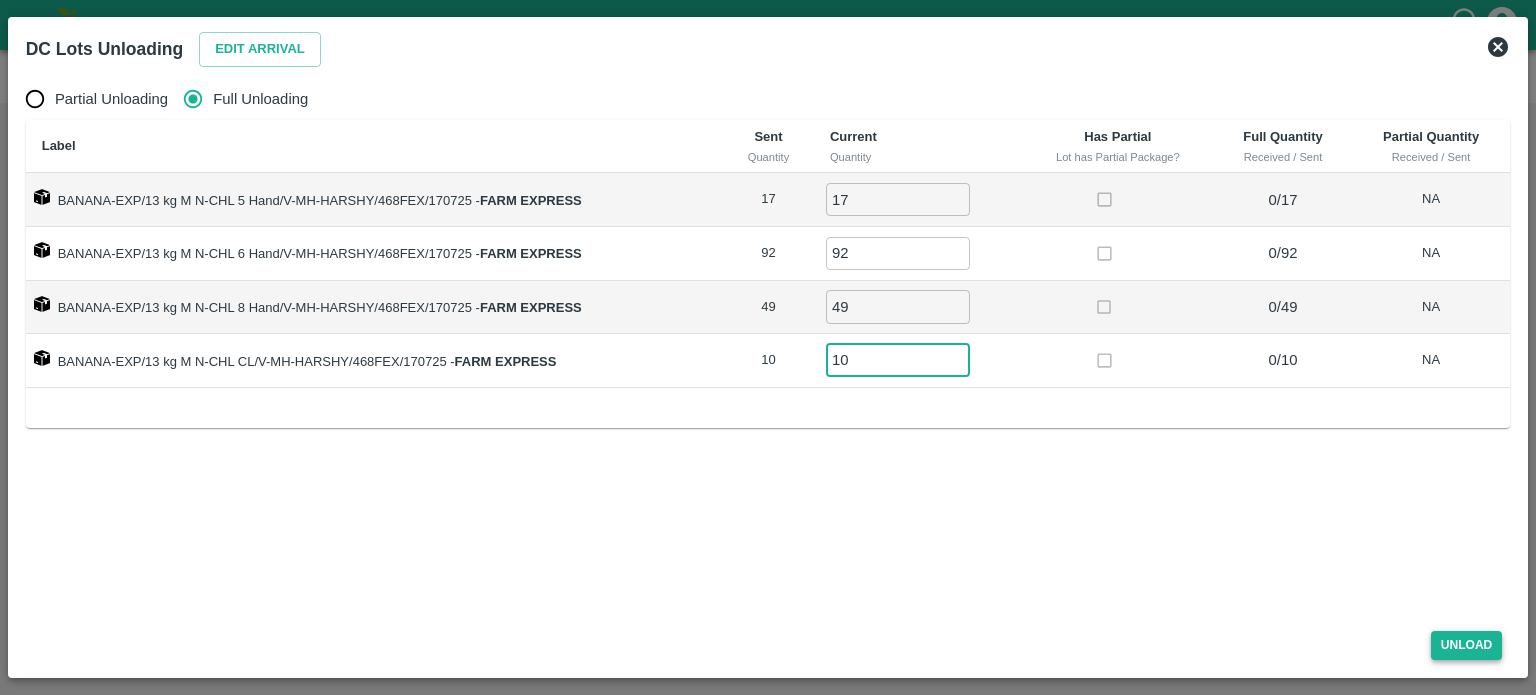 type on "10" 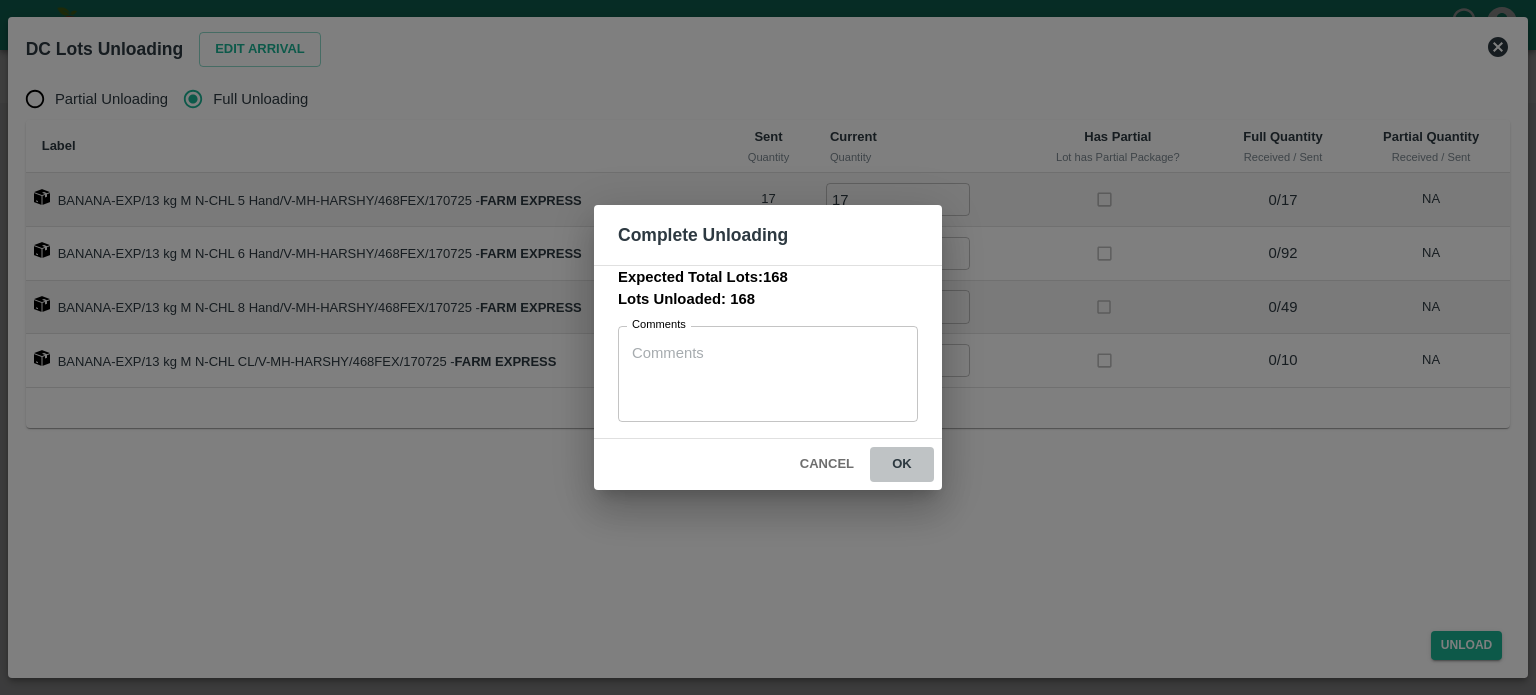 click on "ok" at bounding box center (902, 464) 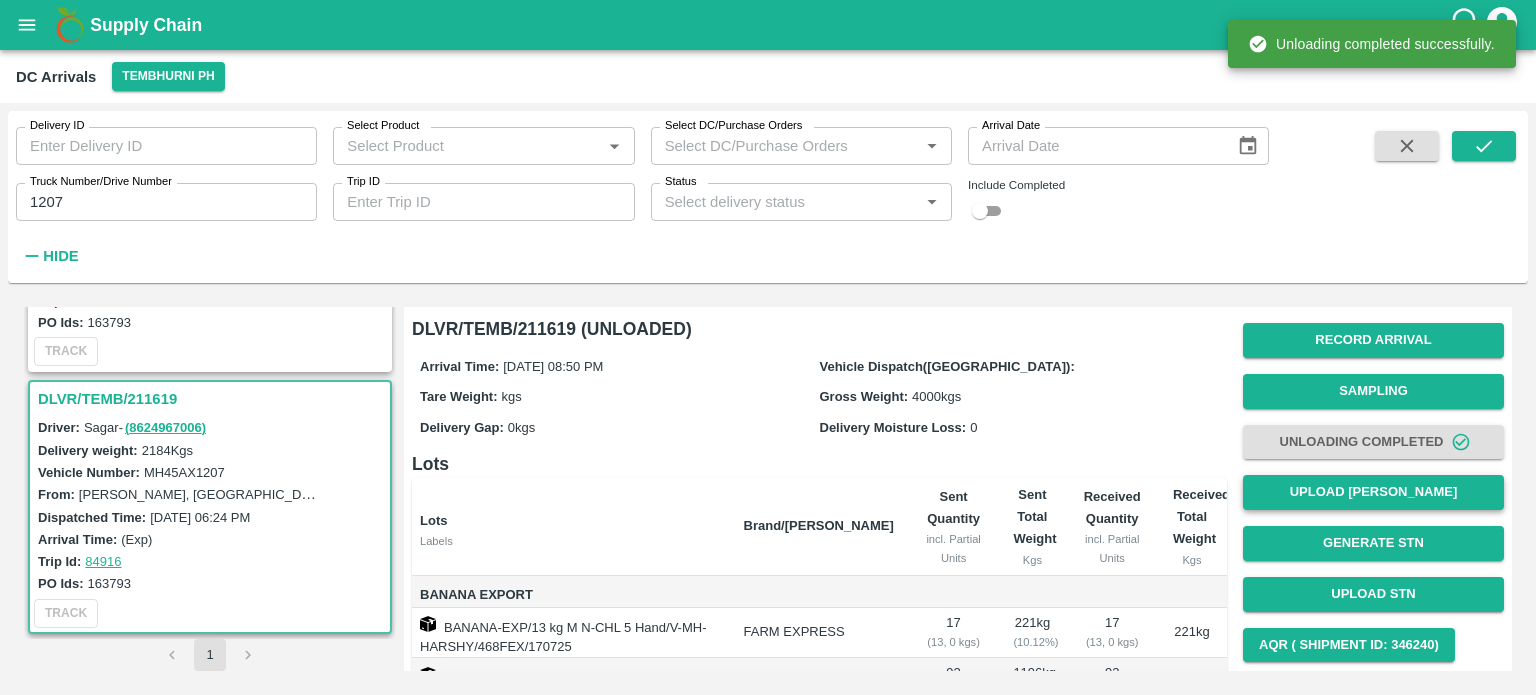 click on "Upload [PERSON_NAME]" at bounding box center [1373, 492] 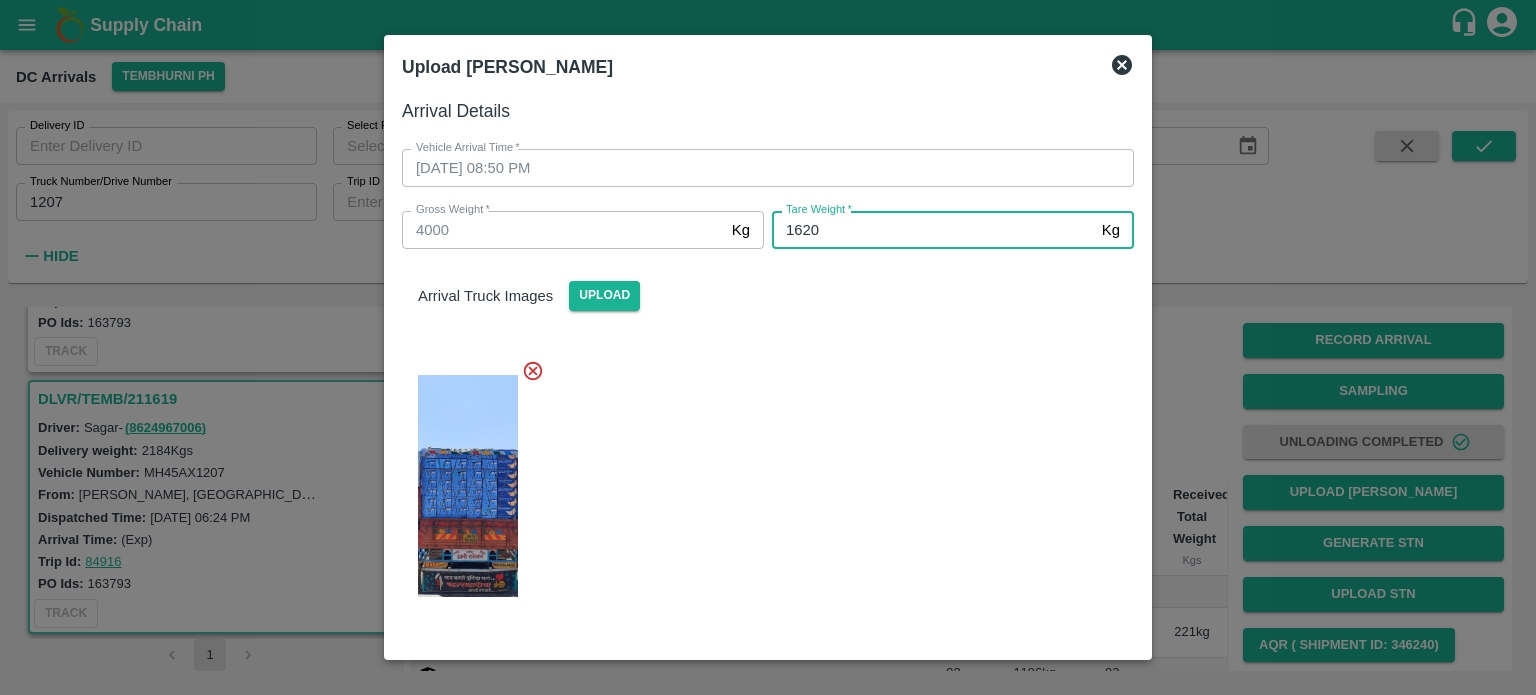 type on "1620" 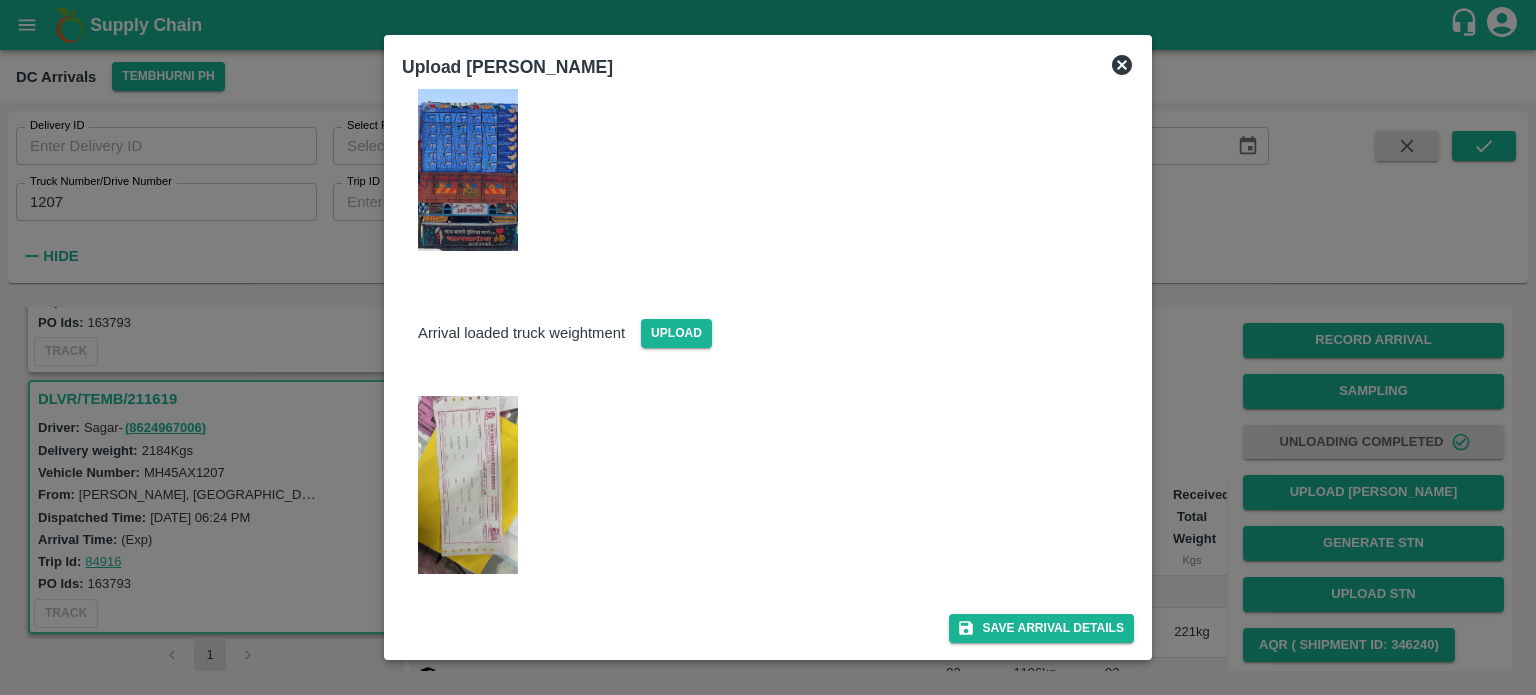 scroll, scrollTop: 345, scrollLeft: 0, axis: vertical 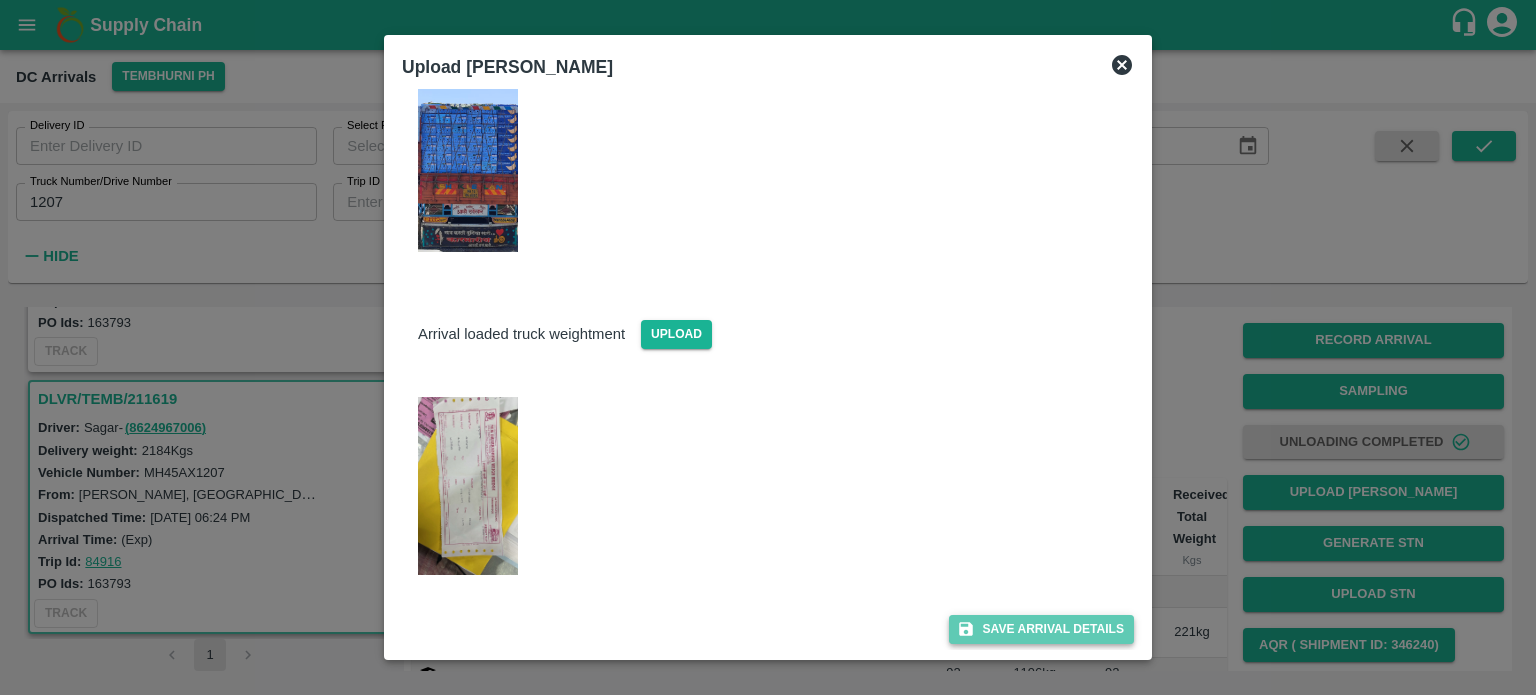 click on "Save Arrival Details" at bounding box center [1041, 629] 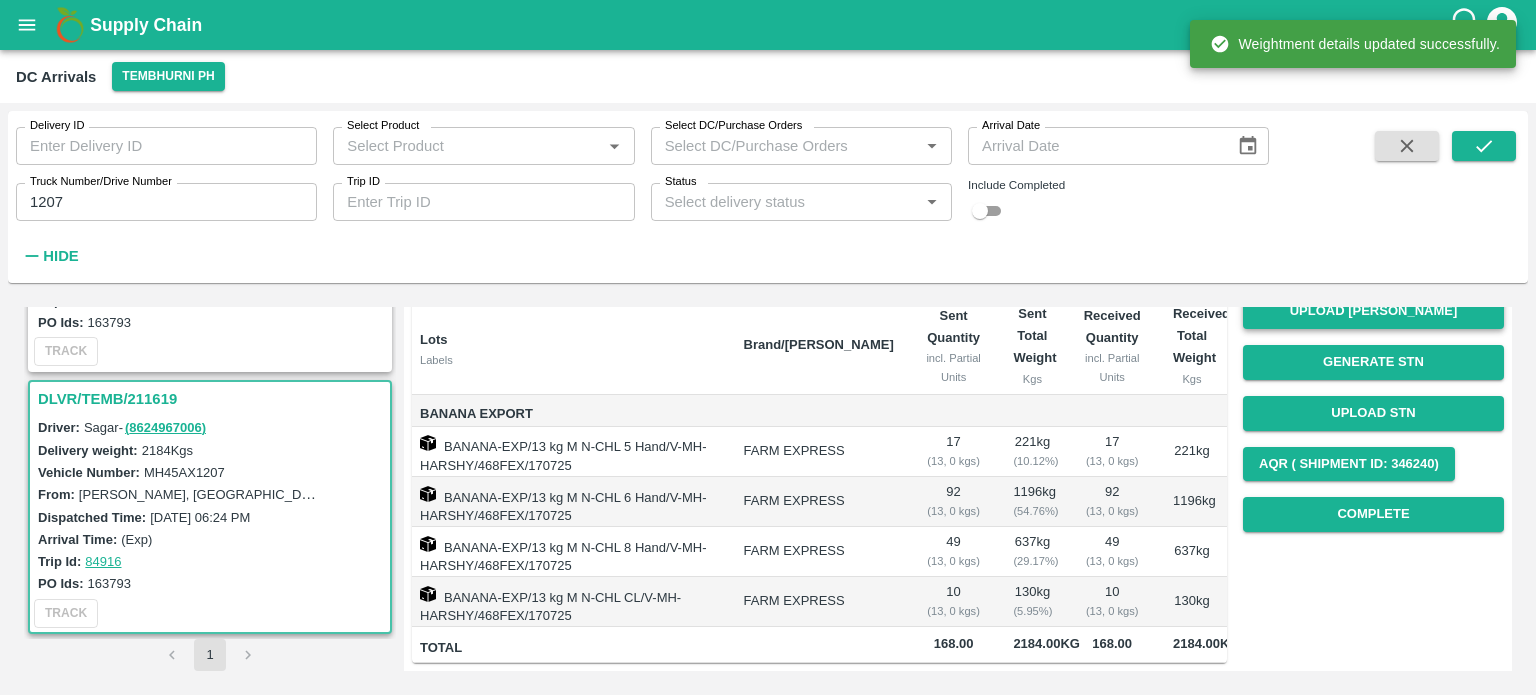 scroll, scrollTop: 270, scrollLeft: 0, axis: vertical 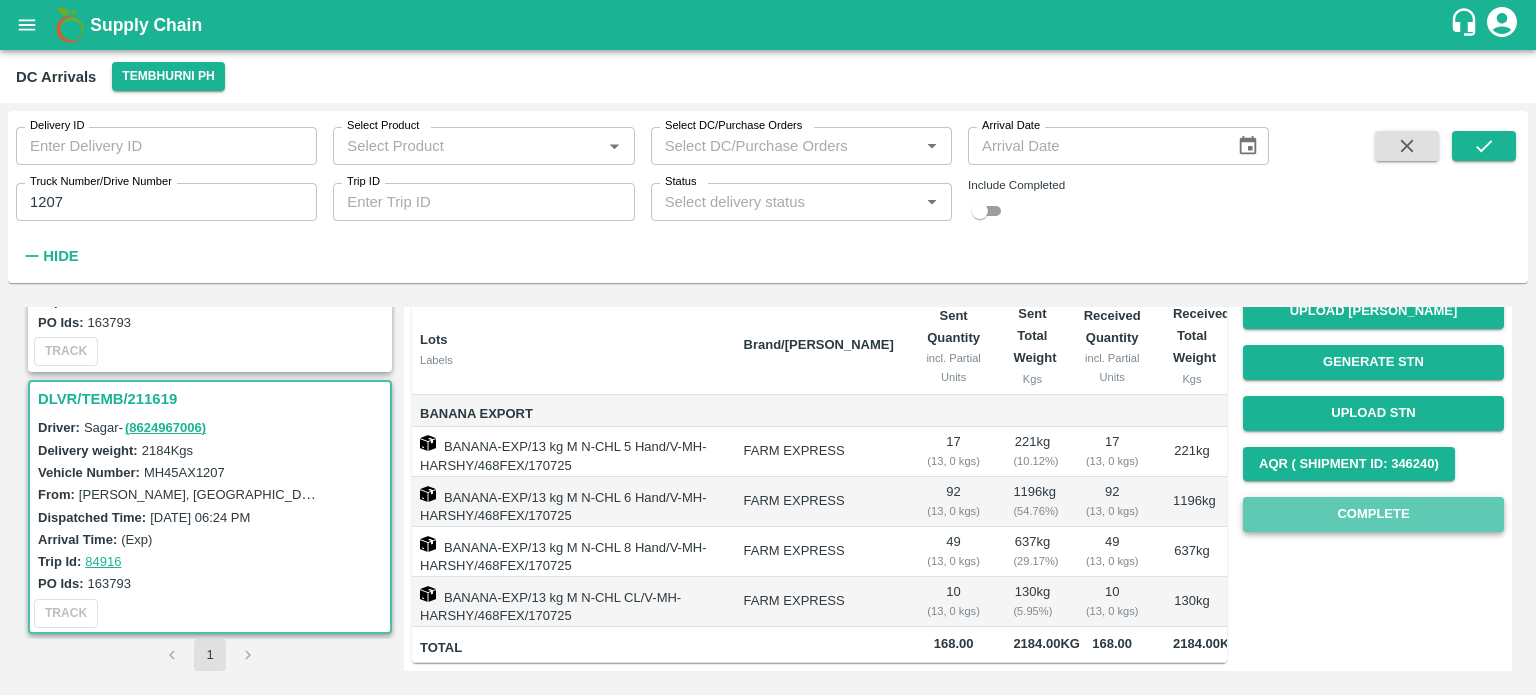 click on "Complete" at bounding box center [1373, 514] 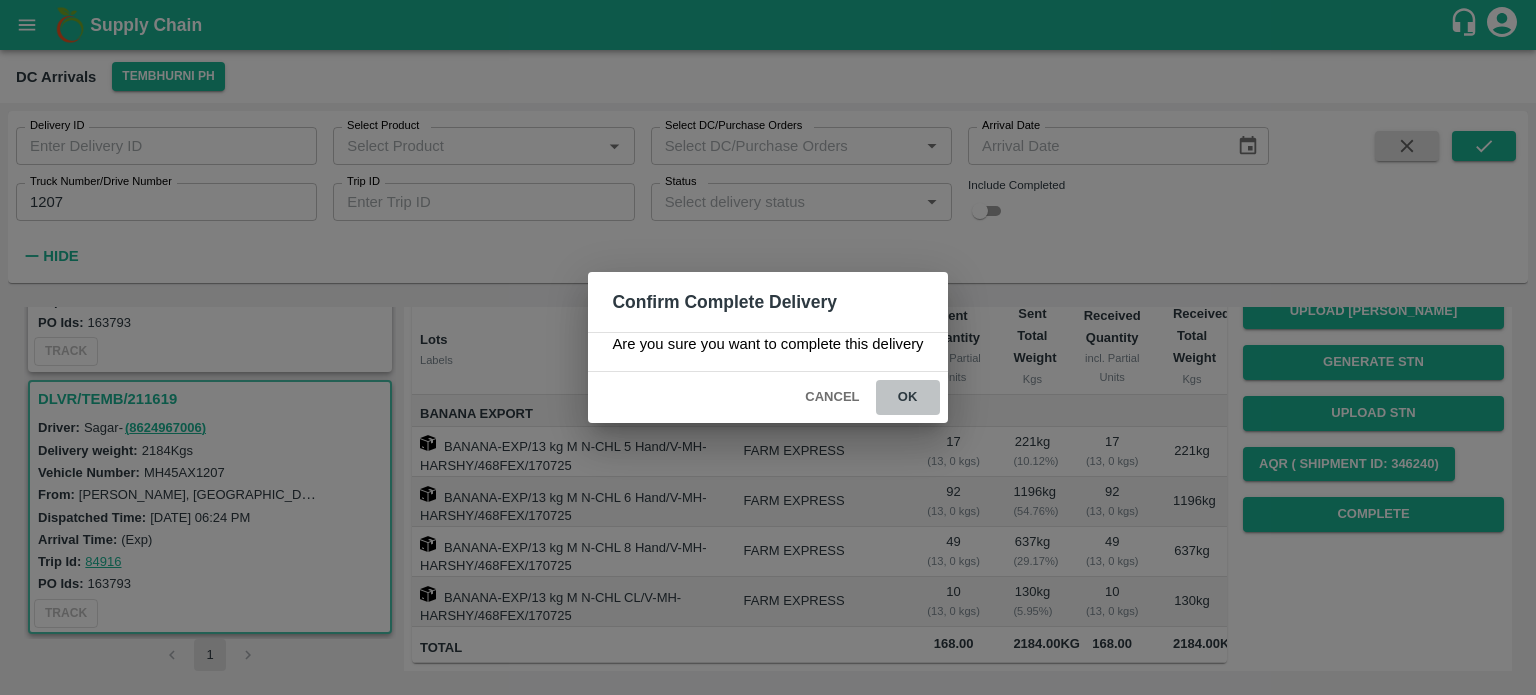 click on "ok" at bounding box center [908, 397] 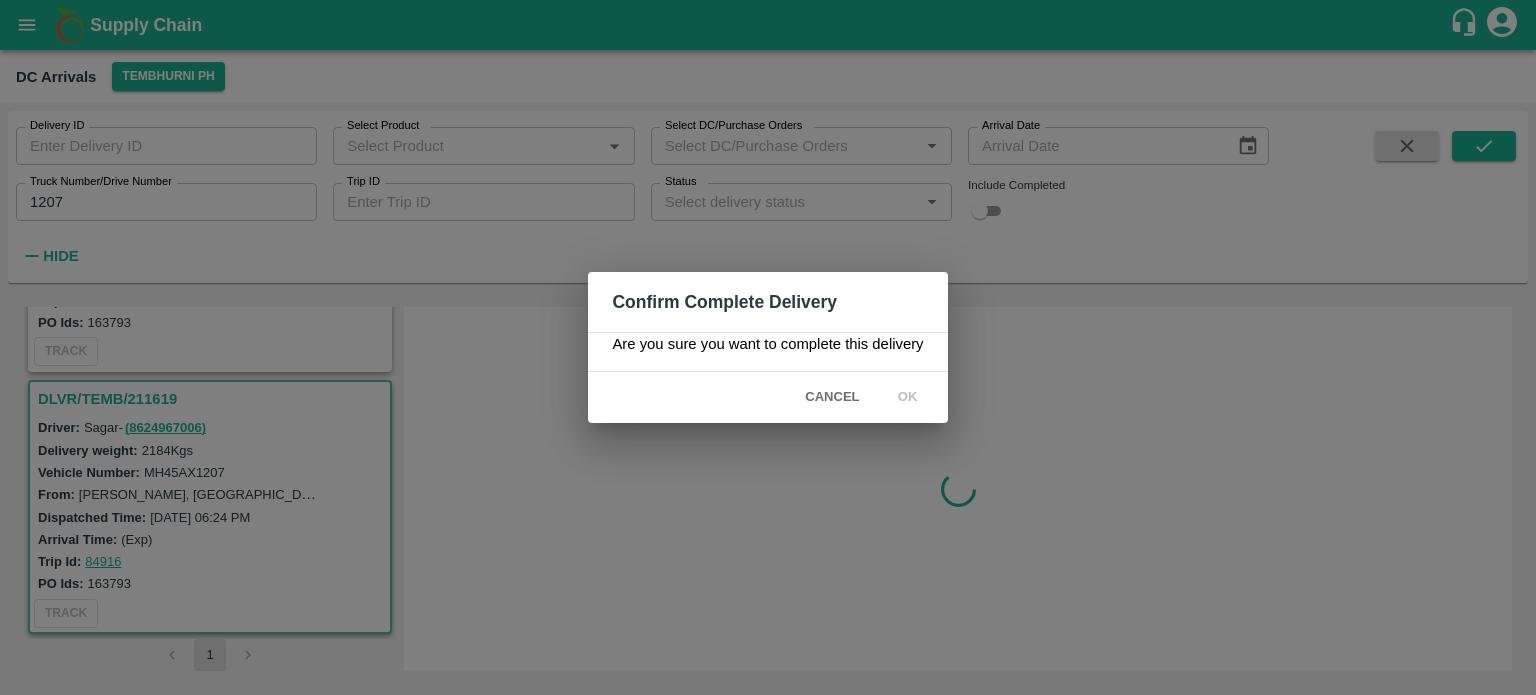 scroll, scrollTop: 0, scrollLeft: 0, axis: both 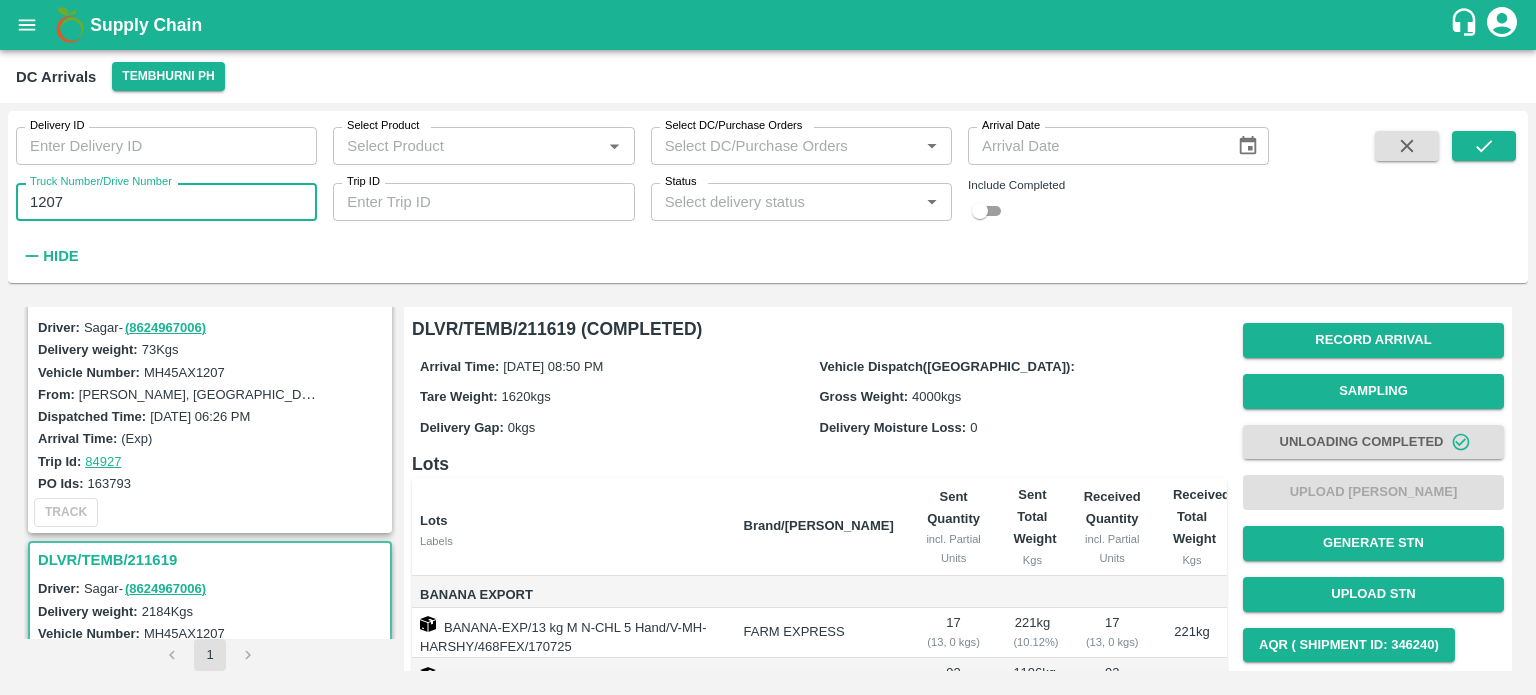 click on "1207" at bounding box center [166, 202] 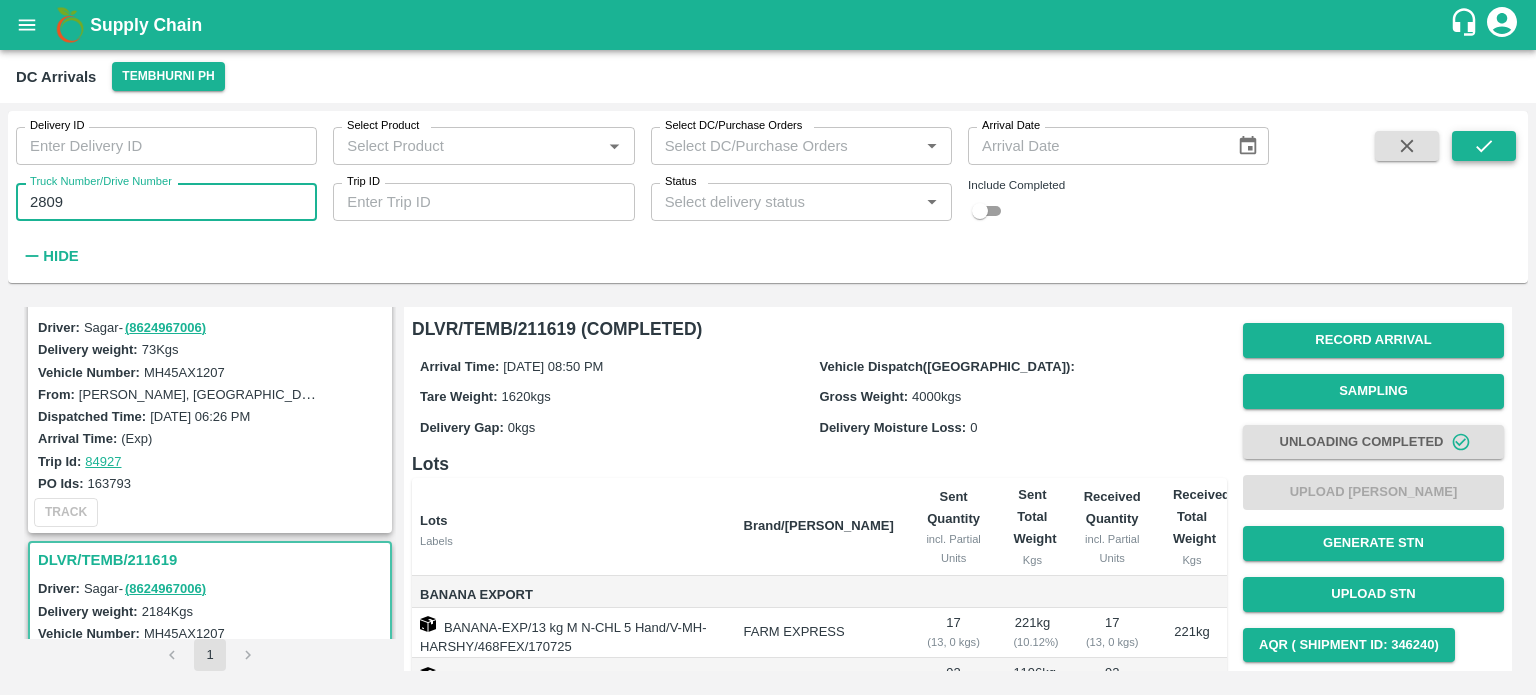 type on "2809" 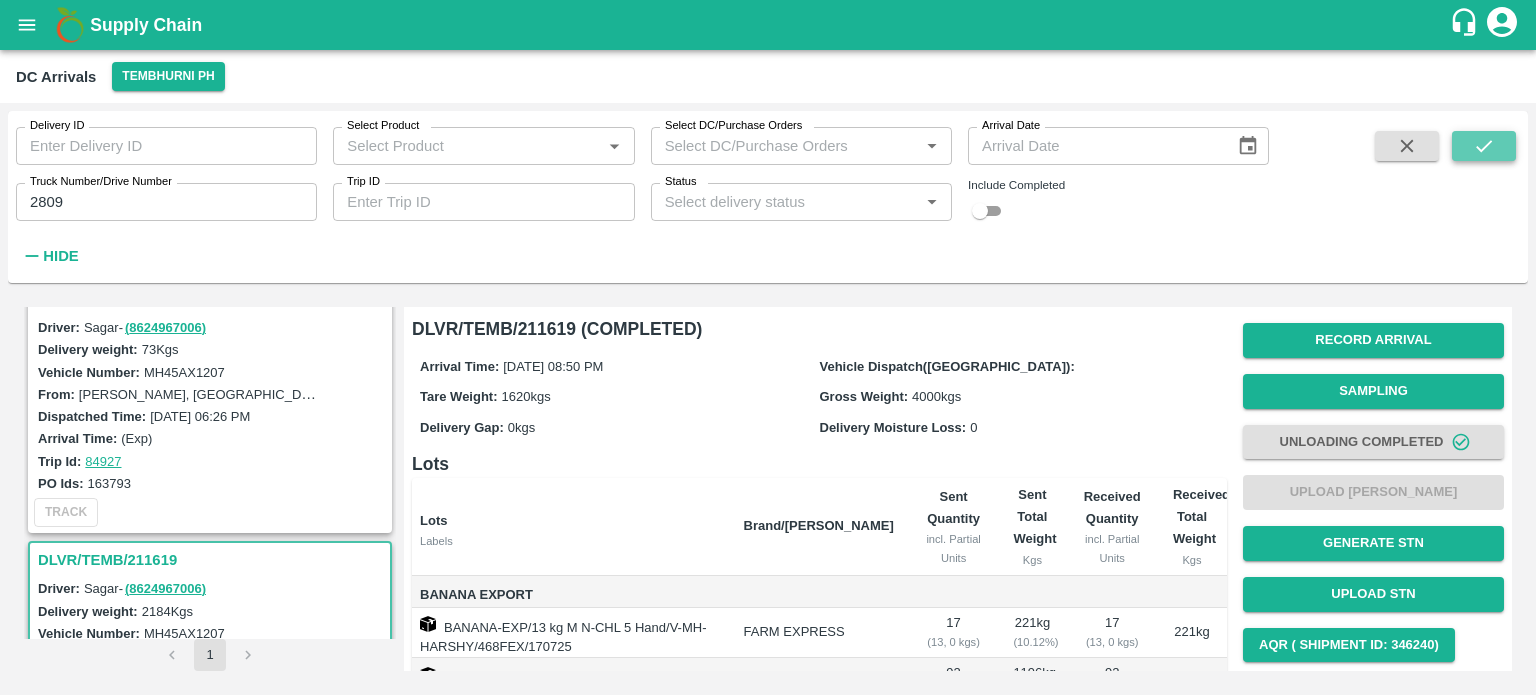 click 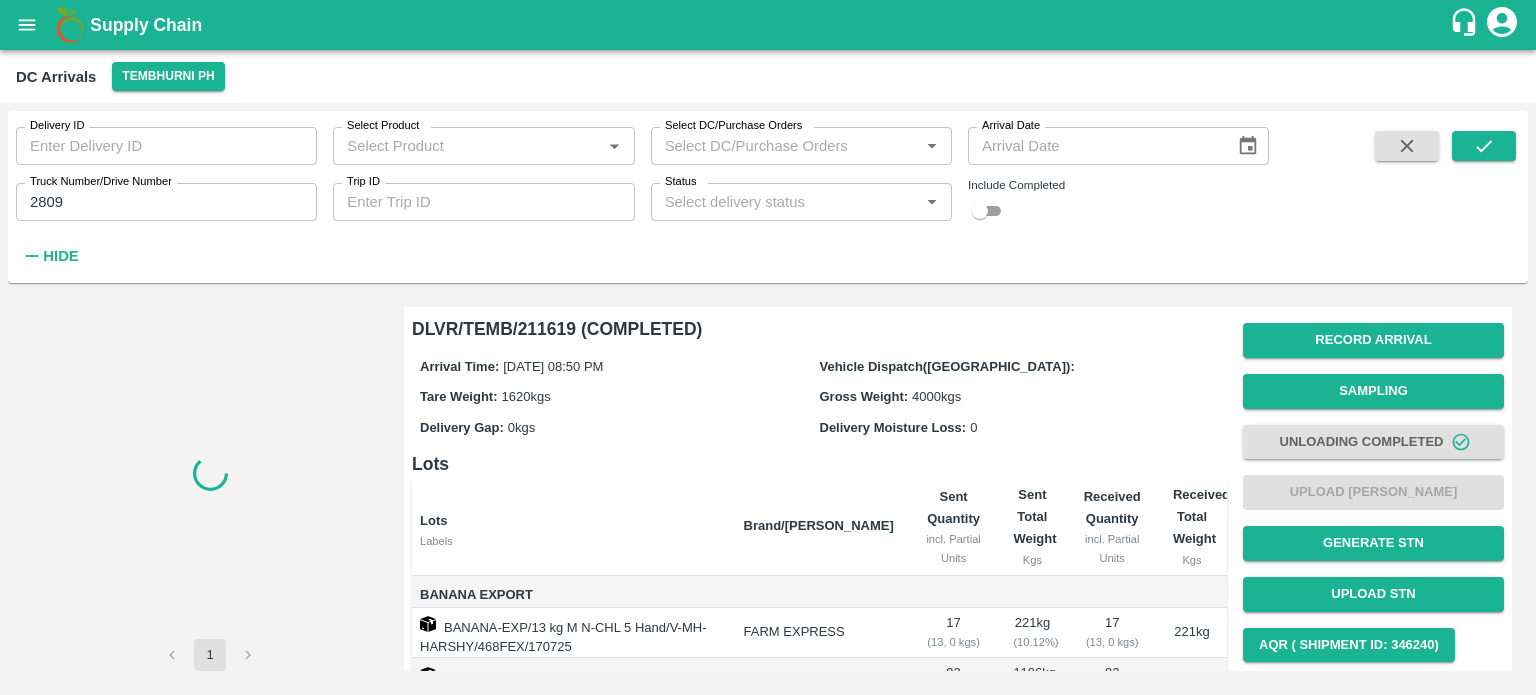 scroll, scrollTop: 0, scrollLeft: 0, axis: both 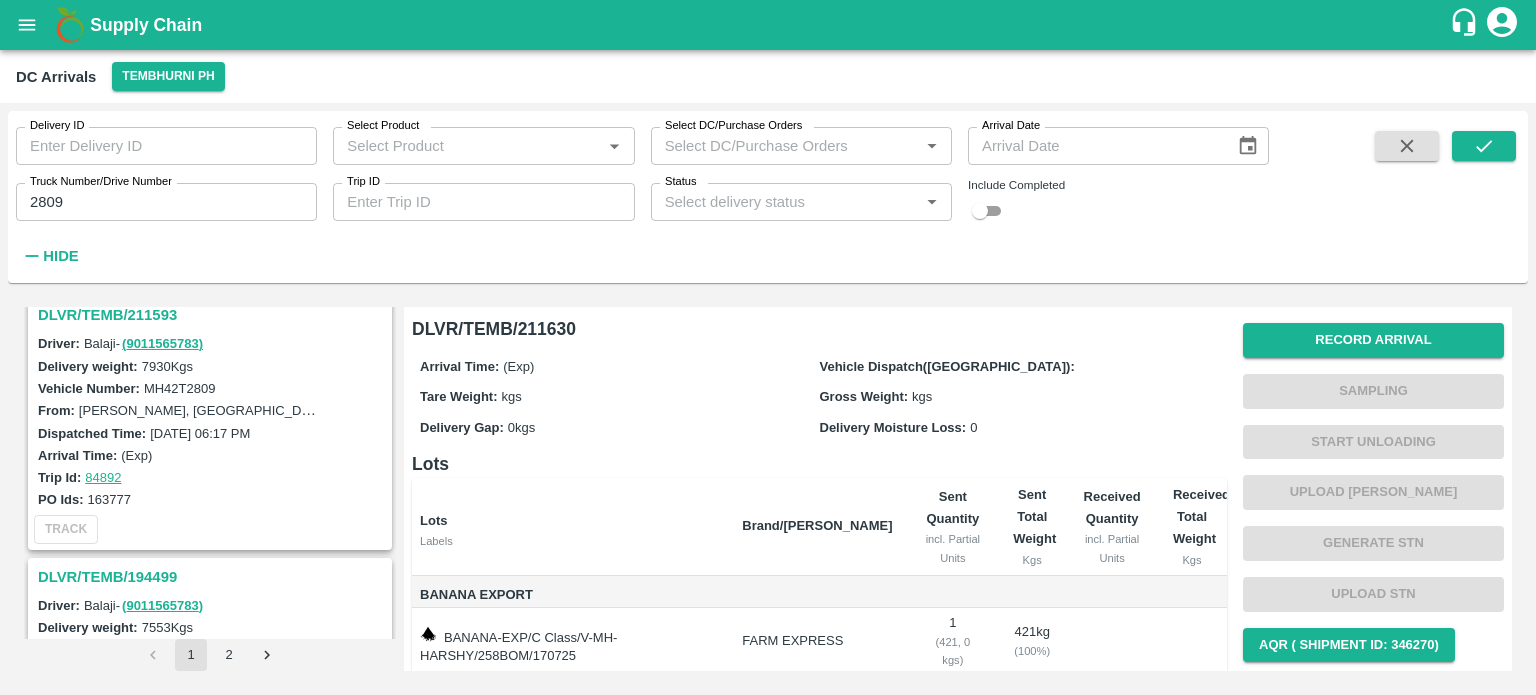click on "DLVR/TEMB/211593" at bounding box center (213, 315) 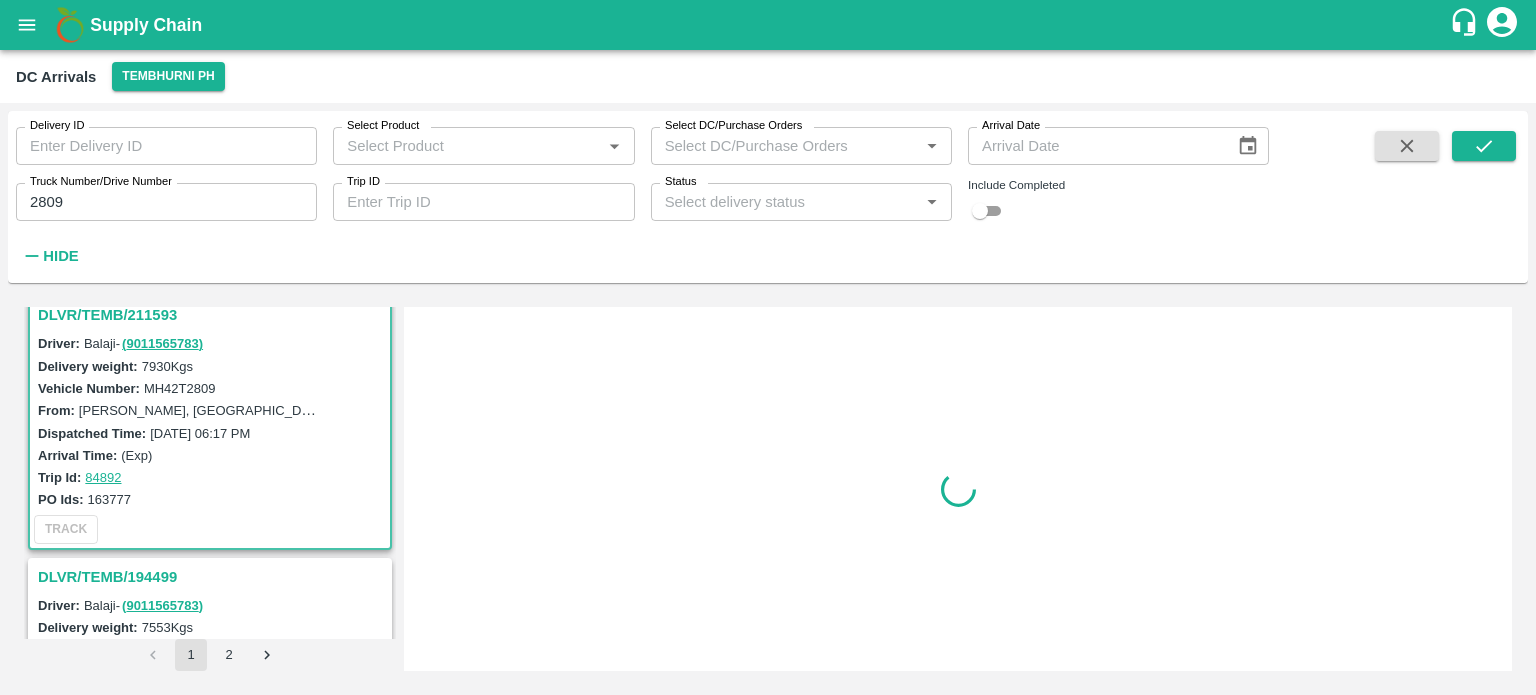 scroll, scrollTop: 268, scrollLeft: 0, axis: vertical 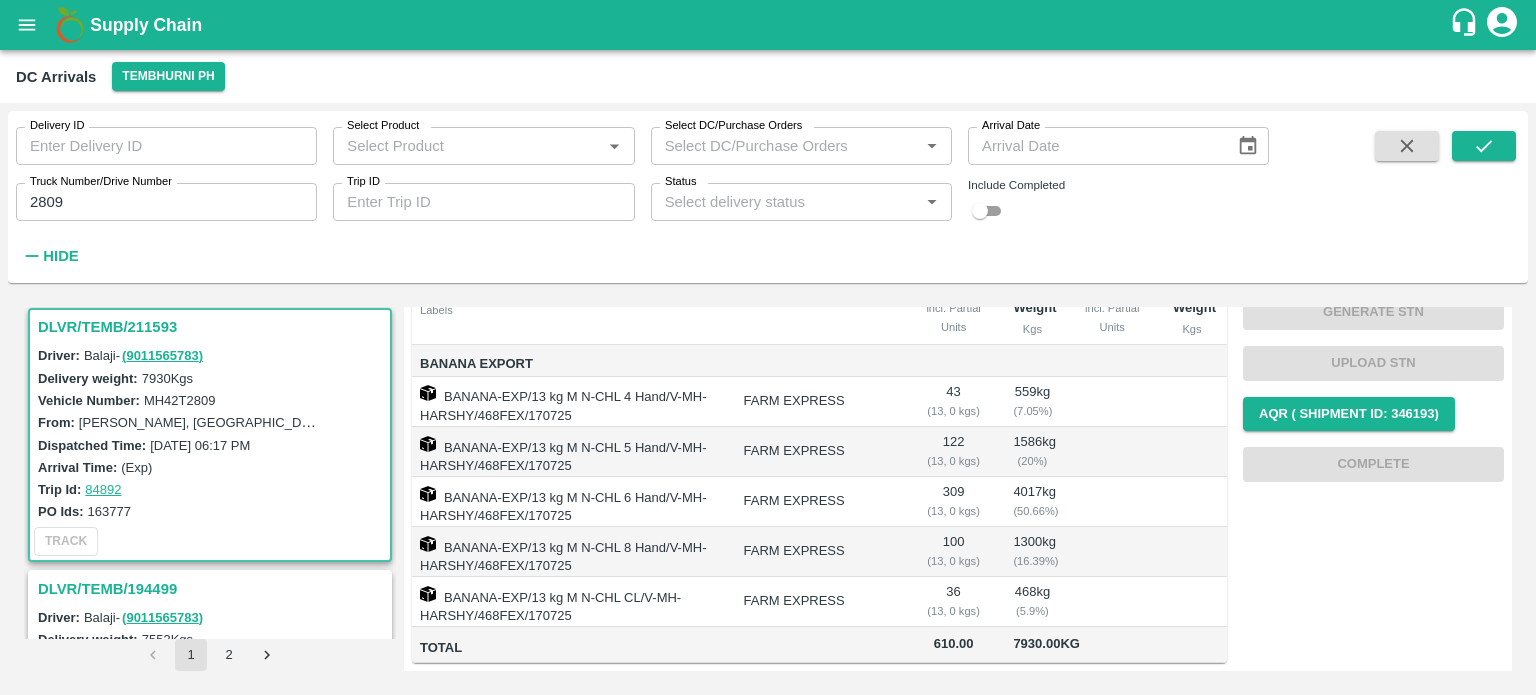 click on "MH42T2809" at bounding box center [180, 400] 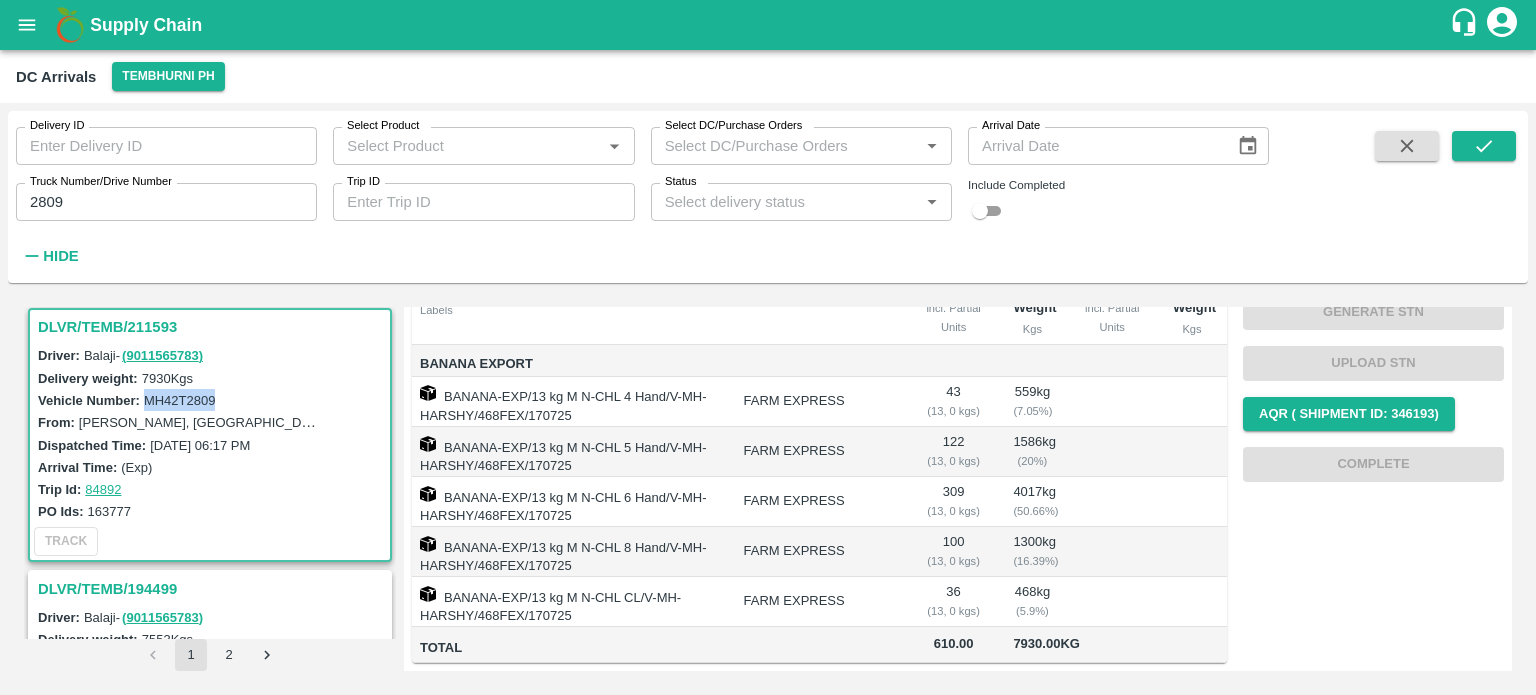 click on "MH42T2809" at bounding box center (180, 400) 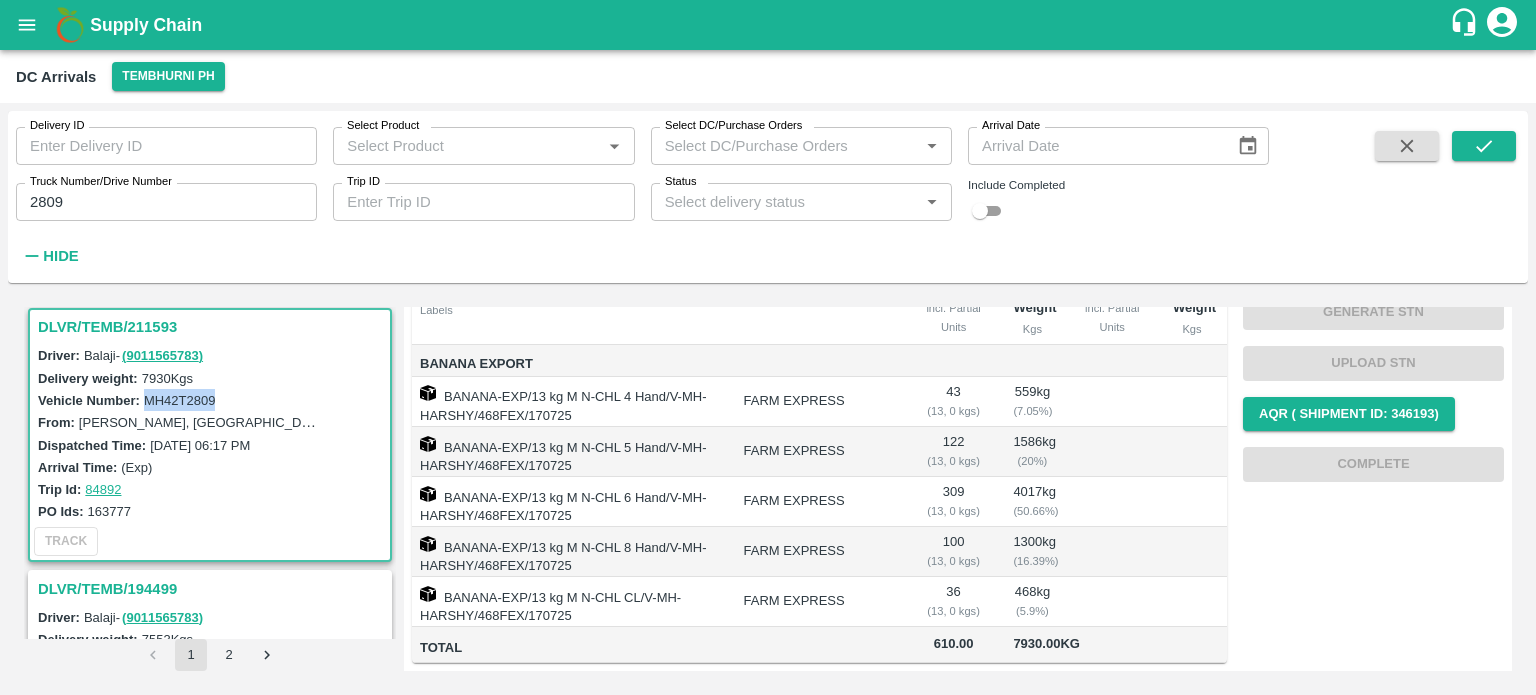 scroll, scrollTop: 0, scrollLeft: 0, axis: both 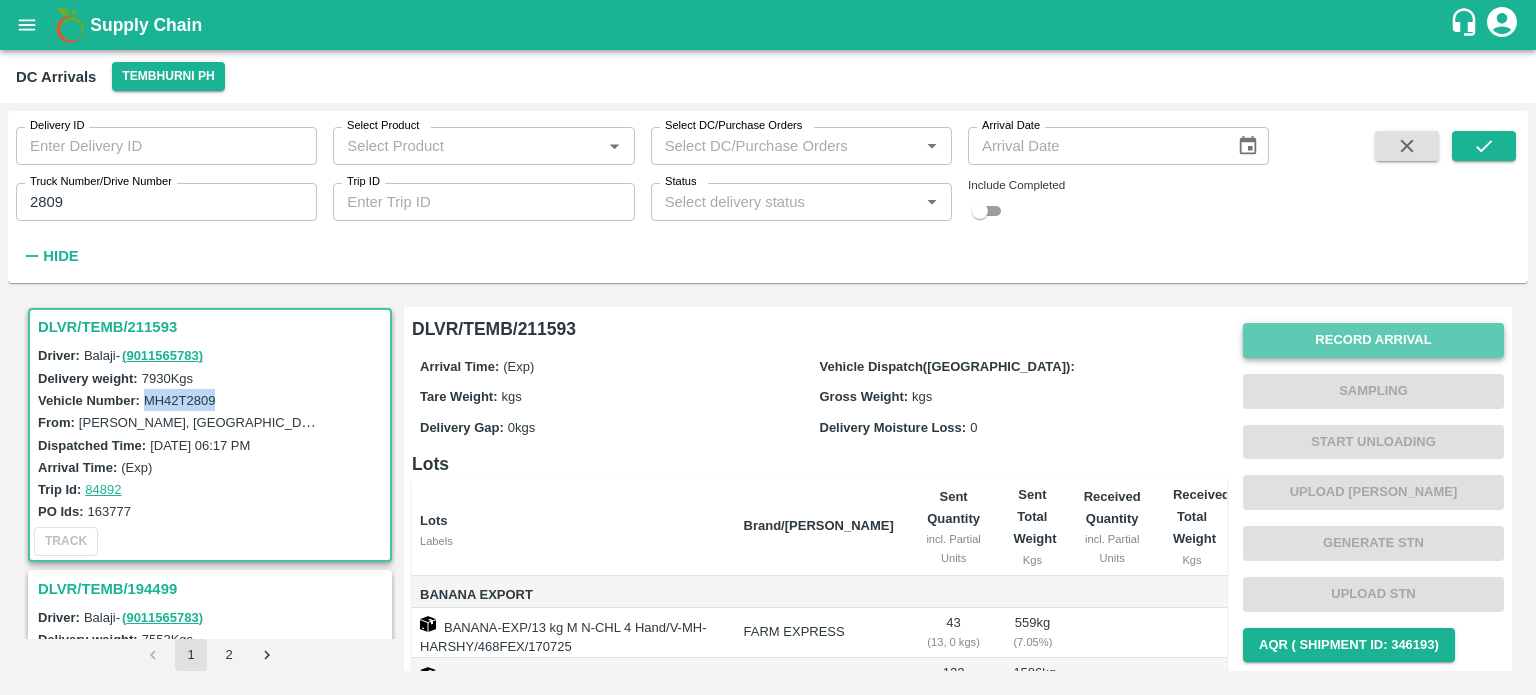 click on "Record Arrival" at bounding box center [1373, 340] 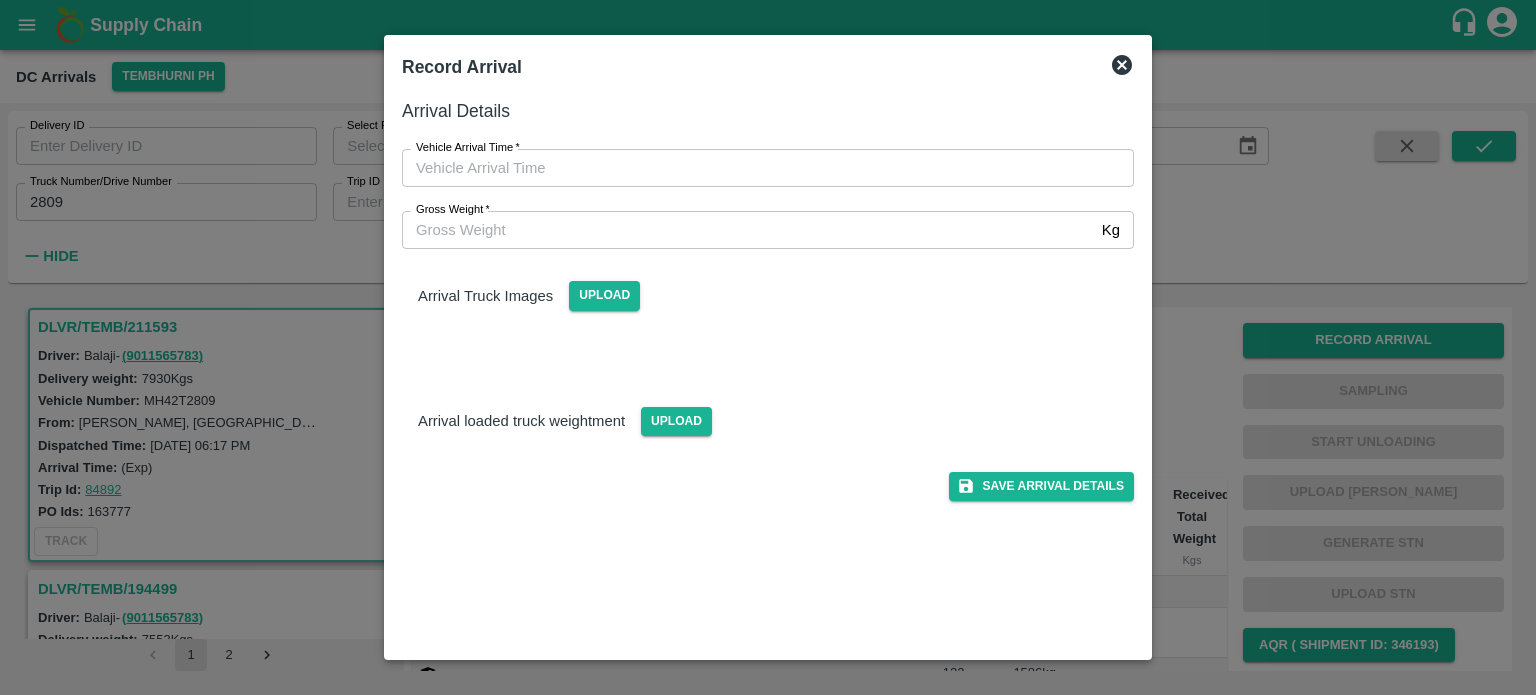 click on "Gross Weight   *" at bounding box center [748, 230] 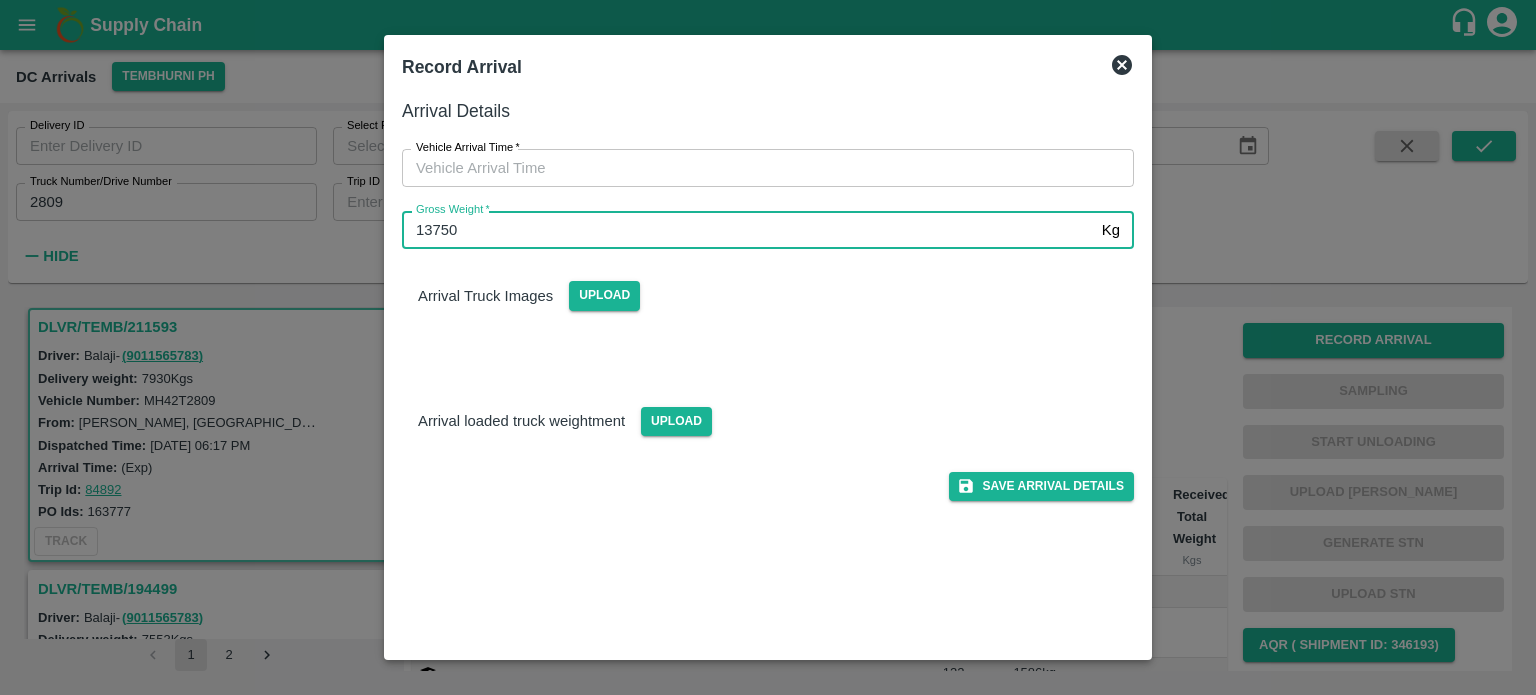 type on "13750" 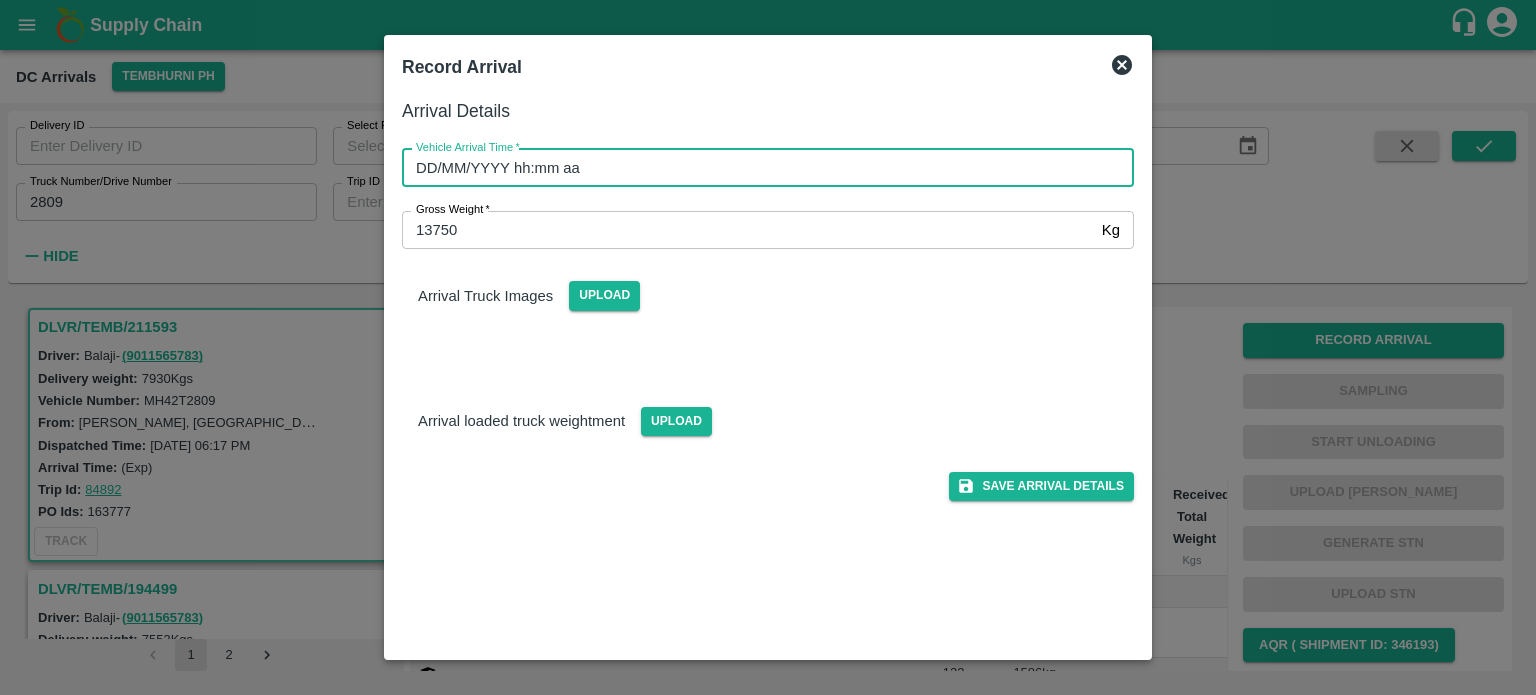 click on "DD/MM/YYYY hh:mm aa" at bounding box center [761, 168] 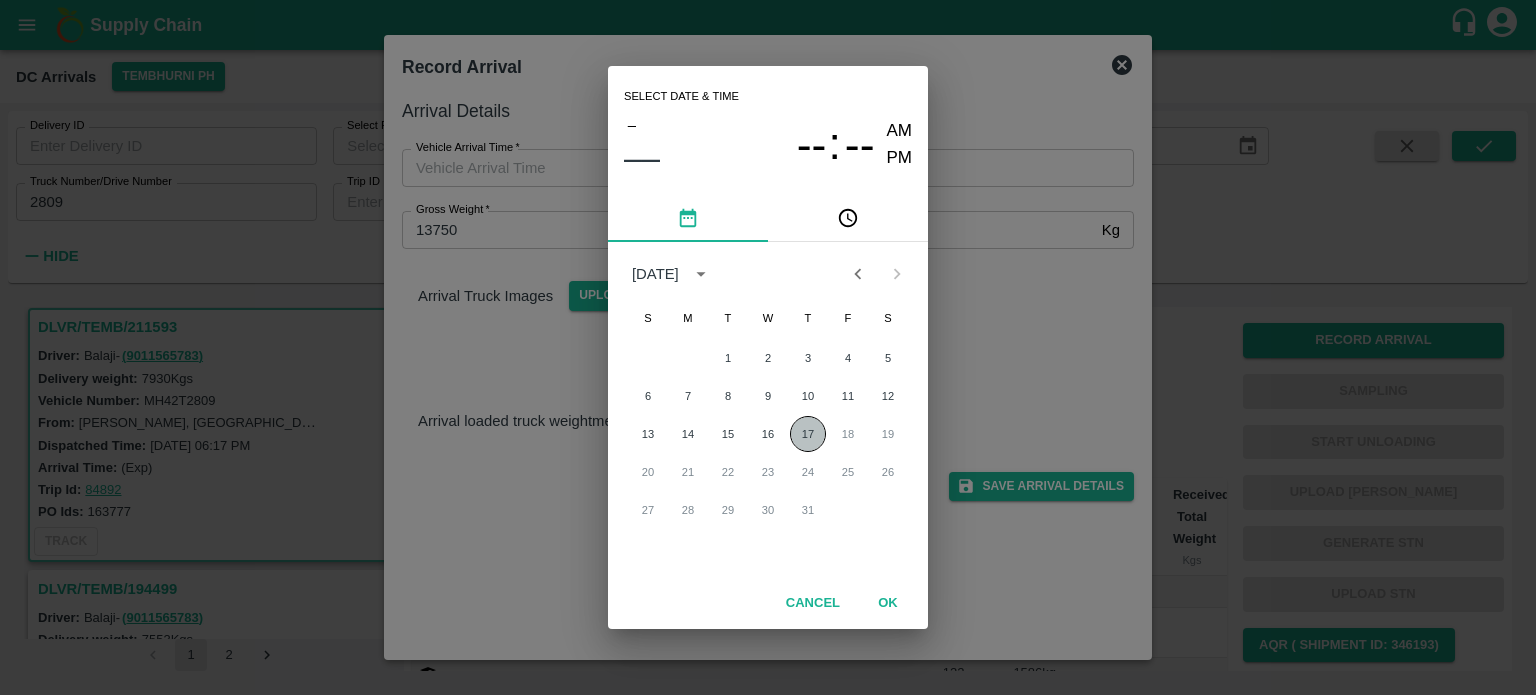 click on "17" at bounding box center (808, 434) 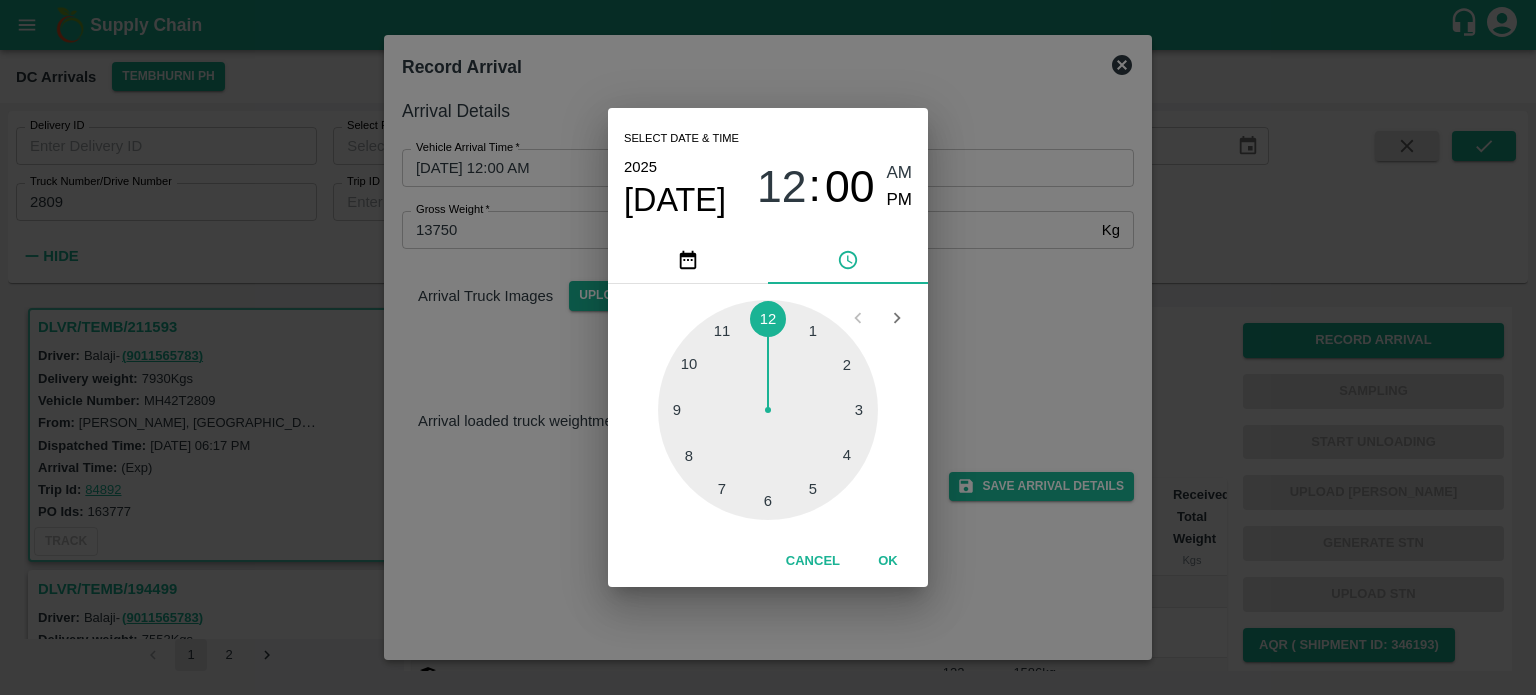 click at bounding box center [768, 410] 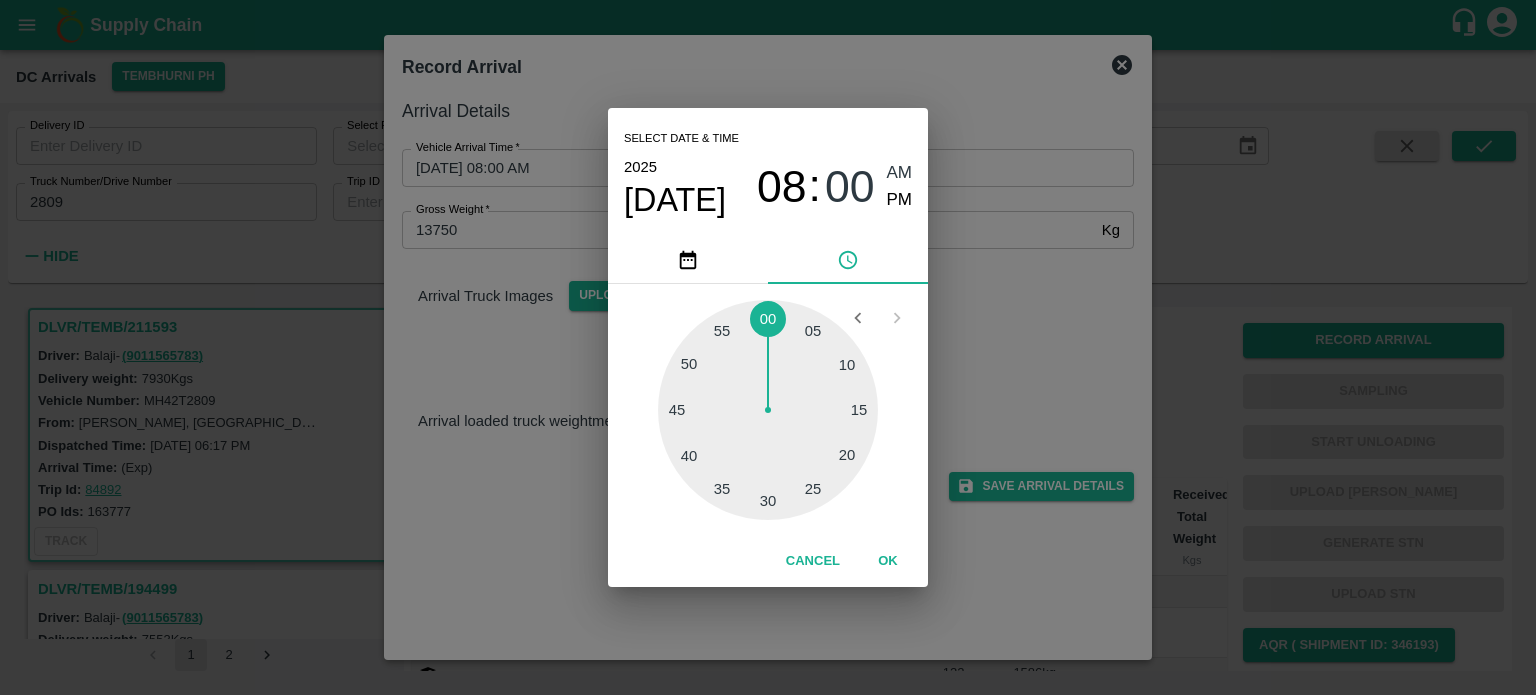 click at bounding box center [768, 410] 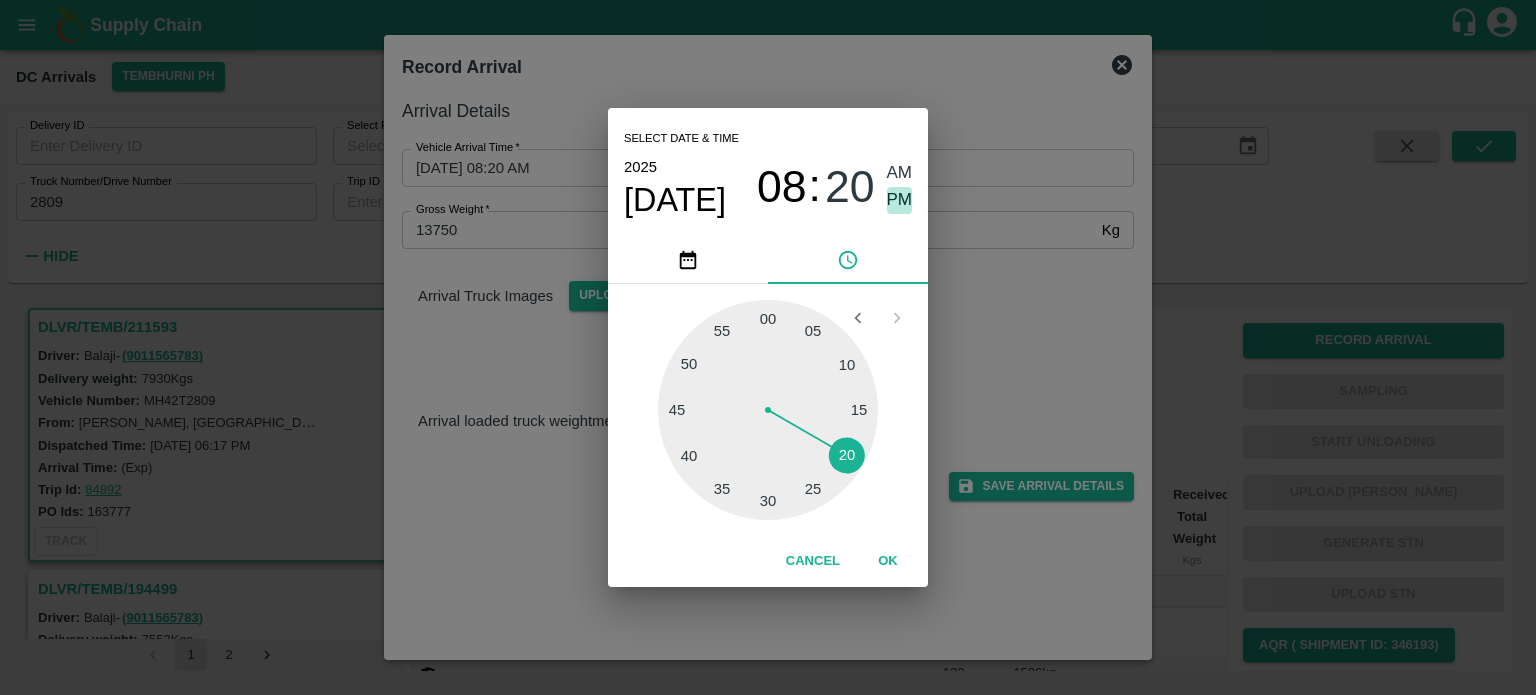 click on "PM" at bounding box center [900, 200] 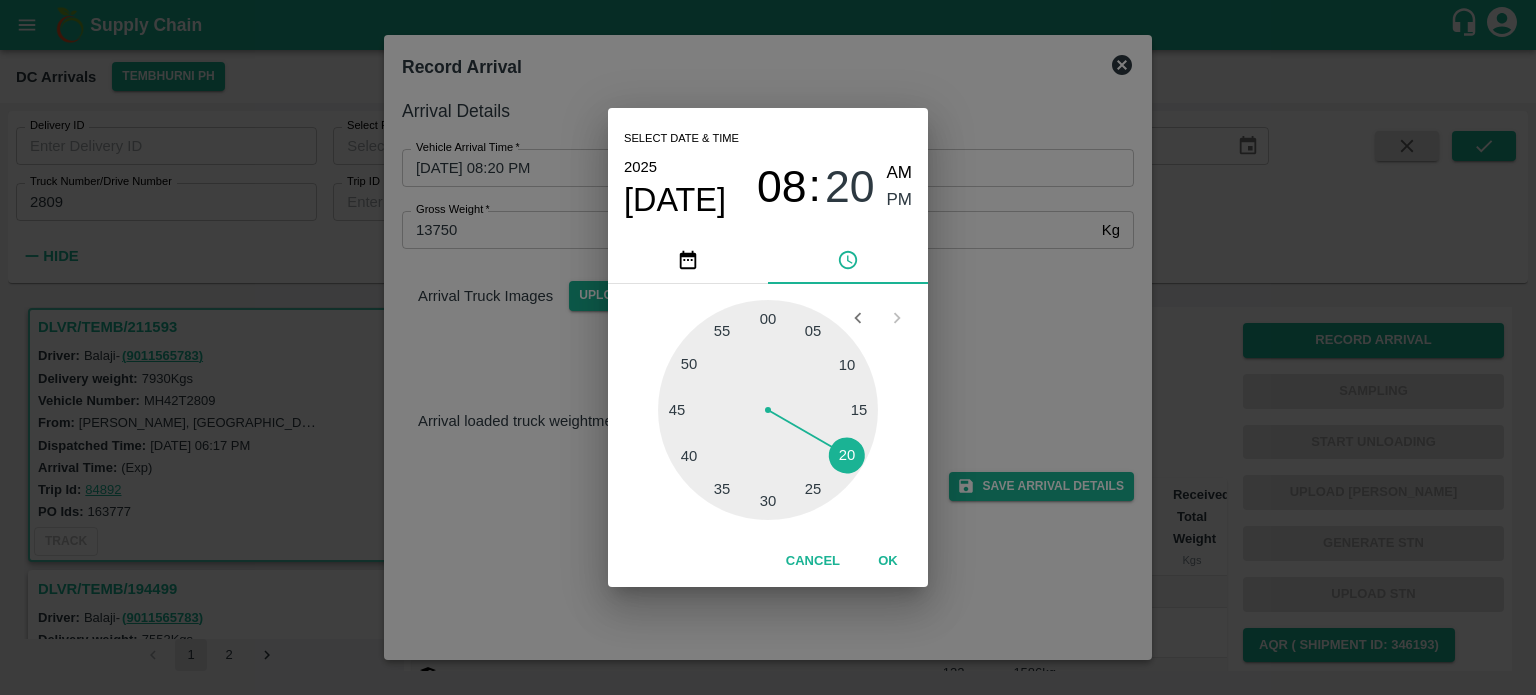 click on "Select date & time [DATE] 08 : 20 AM PM 05 10 15 20 25 30 35 40 45 50 55 00 Cancel OK" at bounding box center [768, 347] 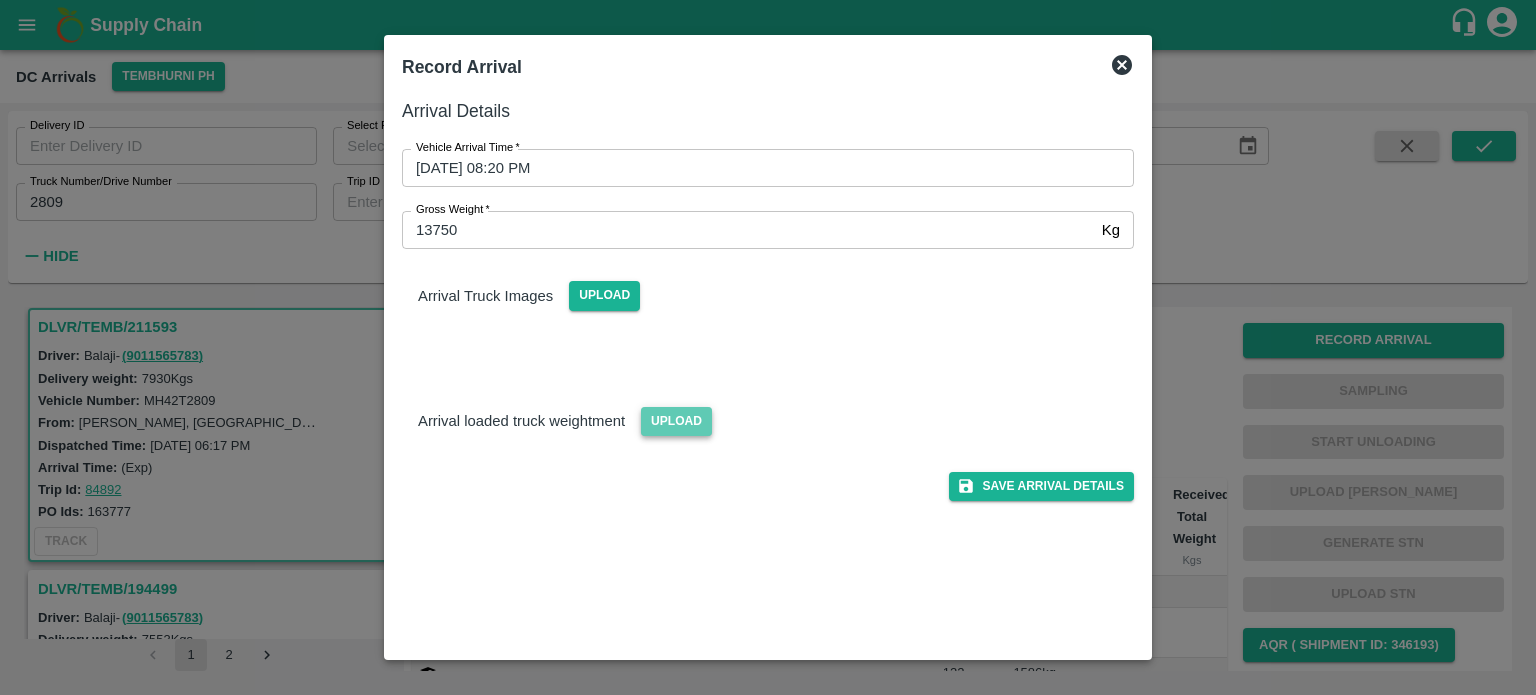 click on "Upload" at bounding box center (676, 421) 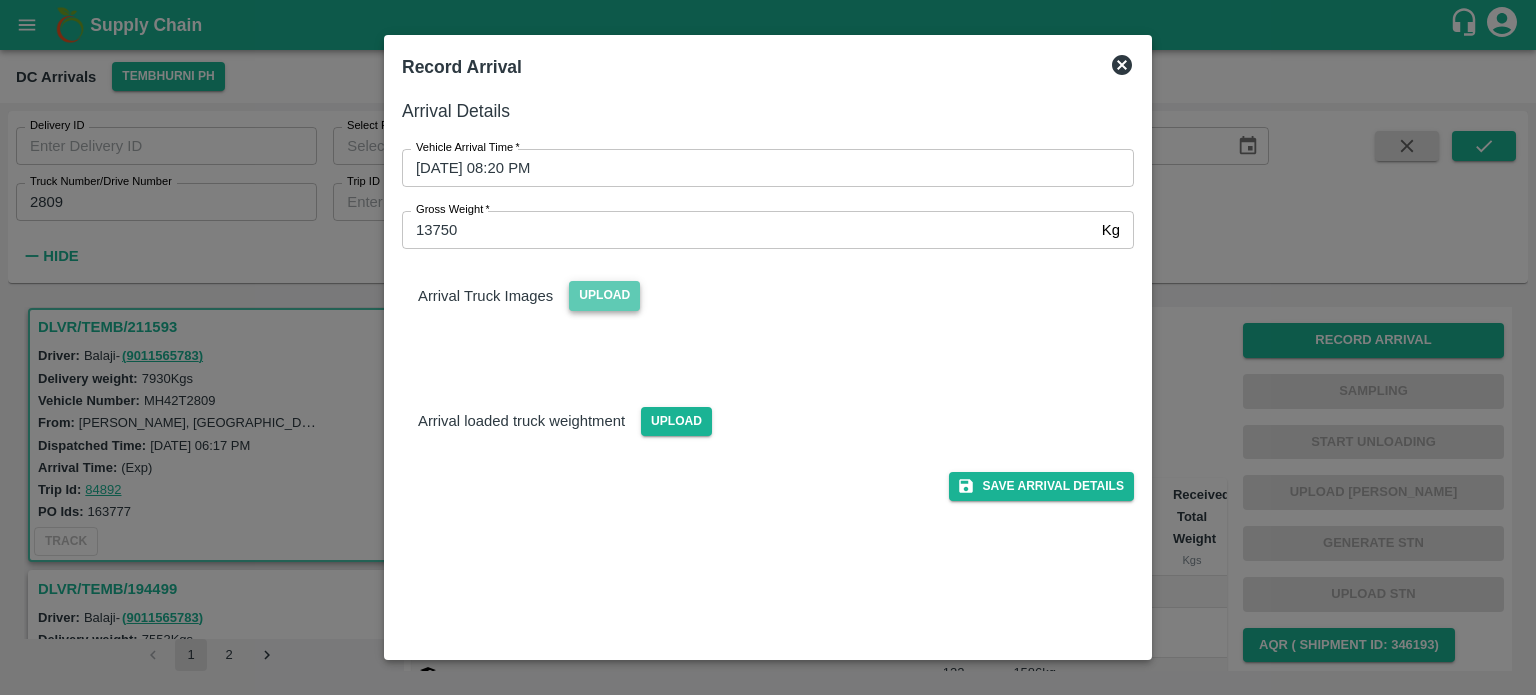 click on "Upload" at bounding box center (604, 295) 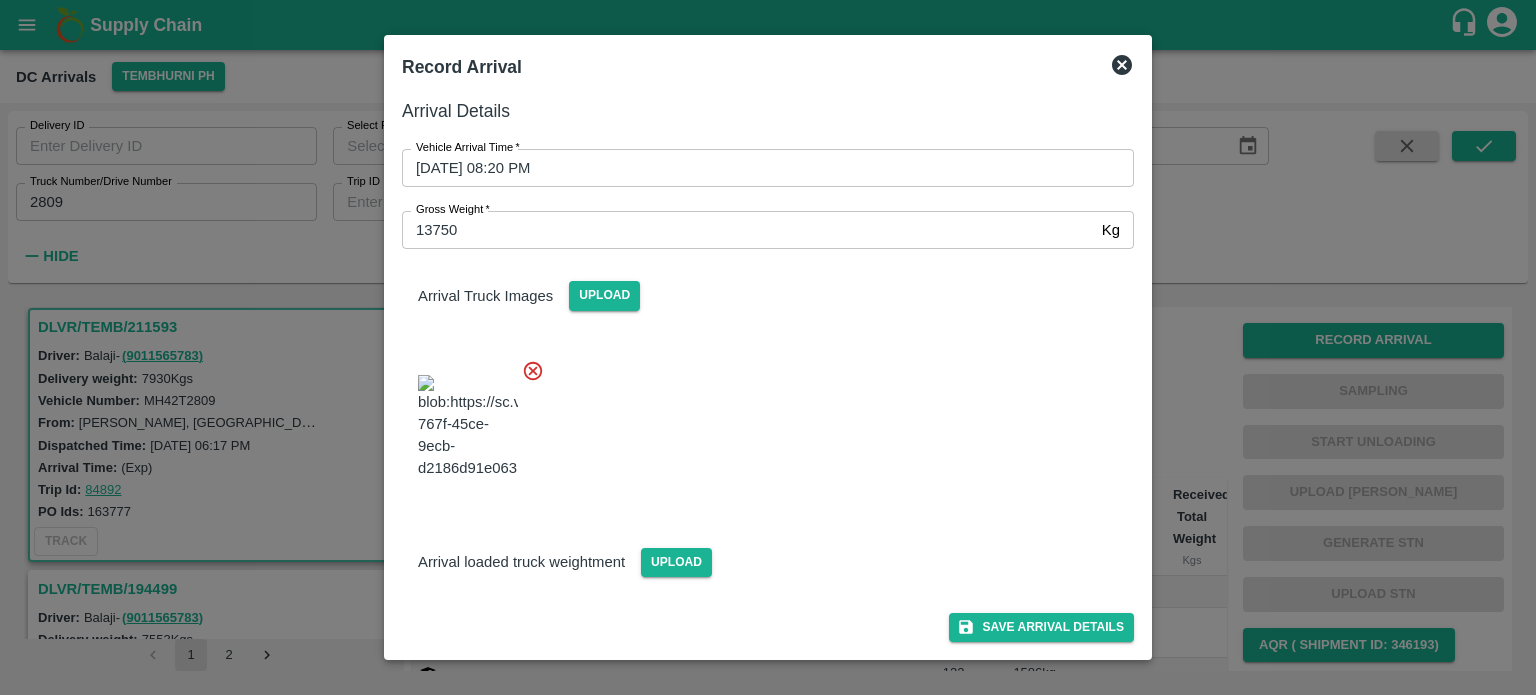 scroll, scrollTop: 116, scrollLeft: 0, axis: vertical 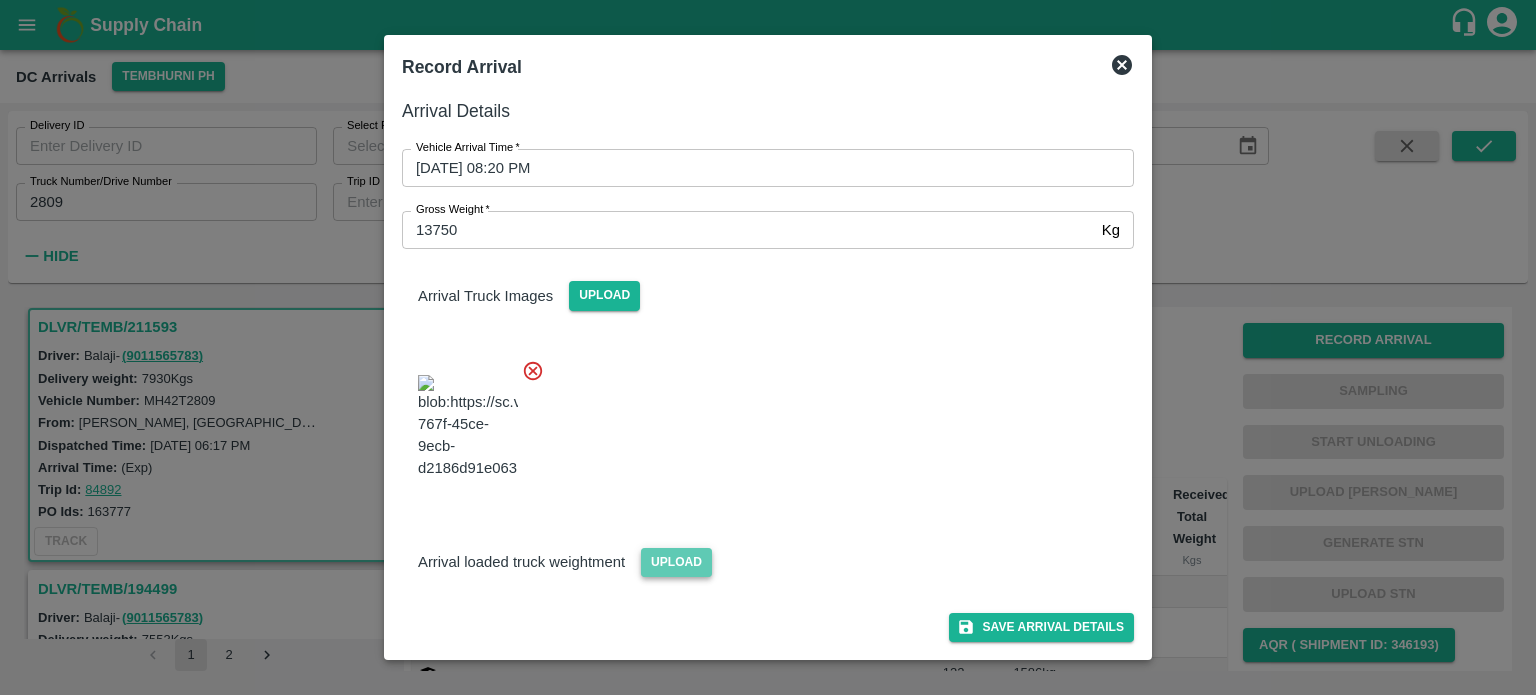 click on "Upload" at bounding box center (676, 562) 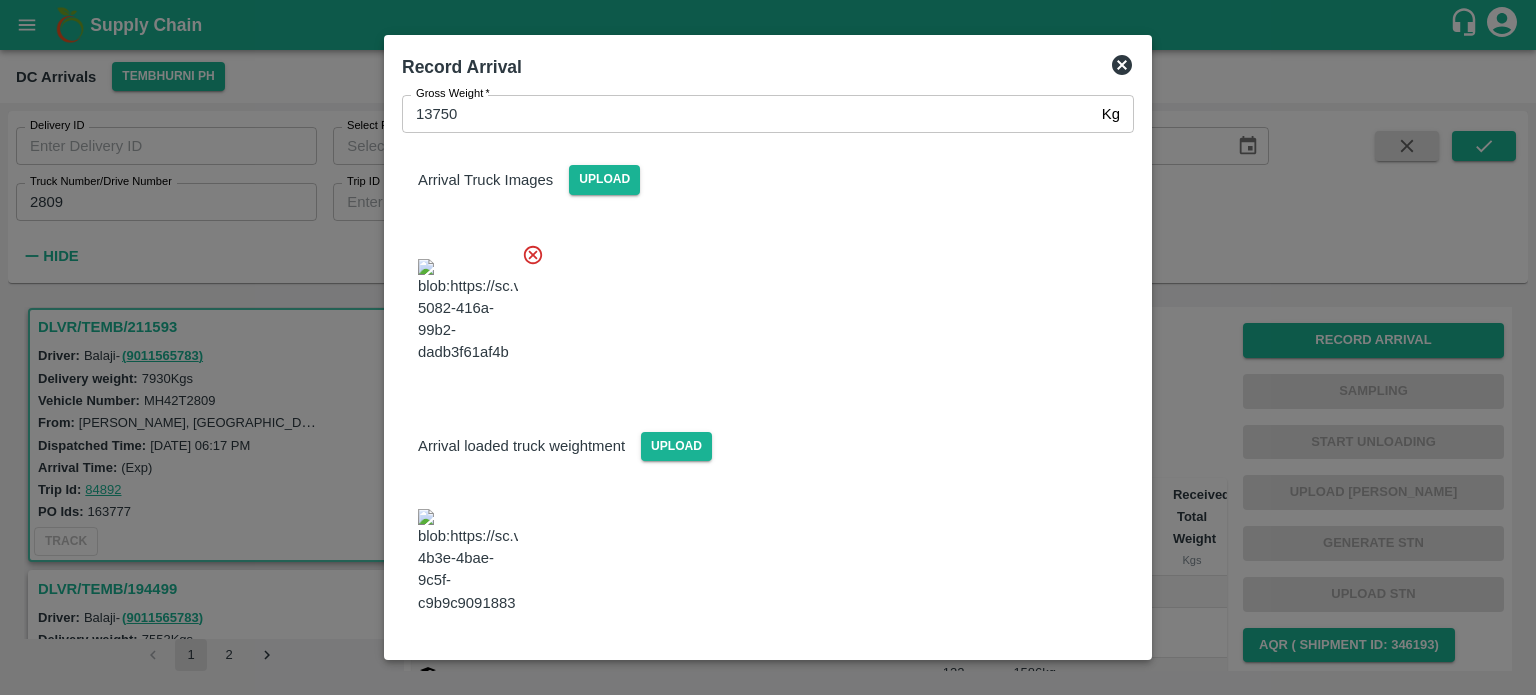 click at bounding box center (760, 305) 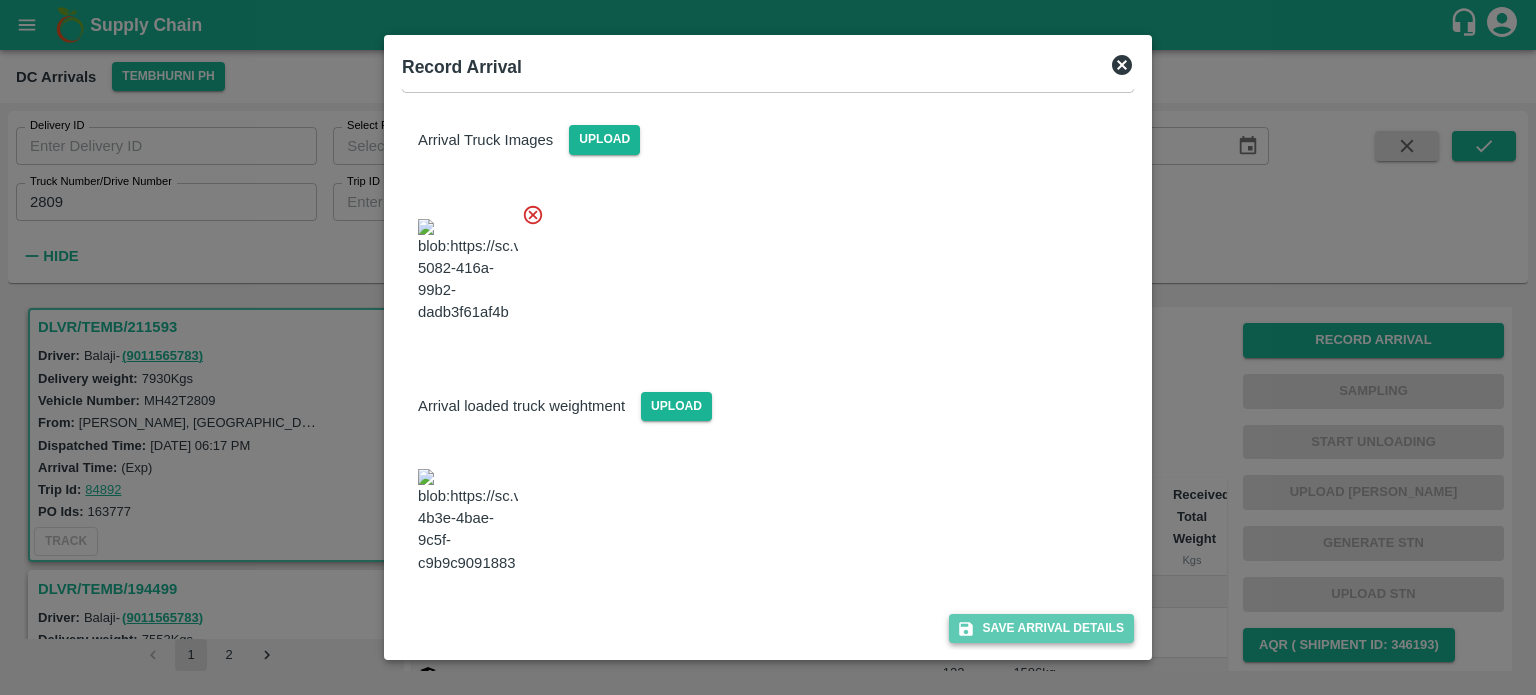 click on "Save Arrival Details" at bounding box center [1041, 628] 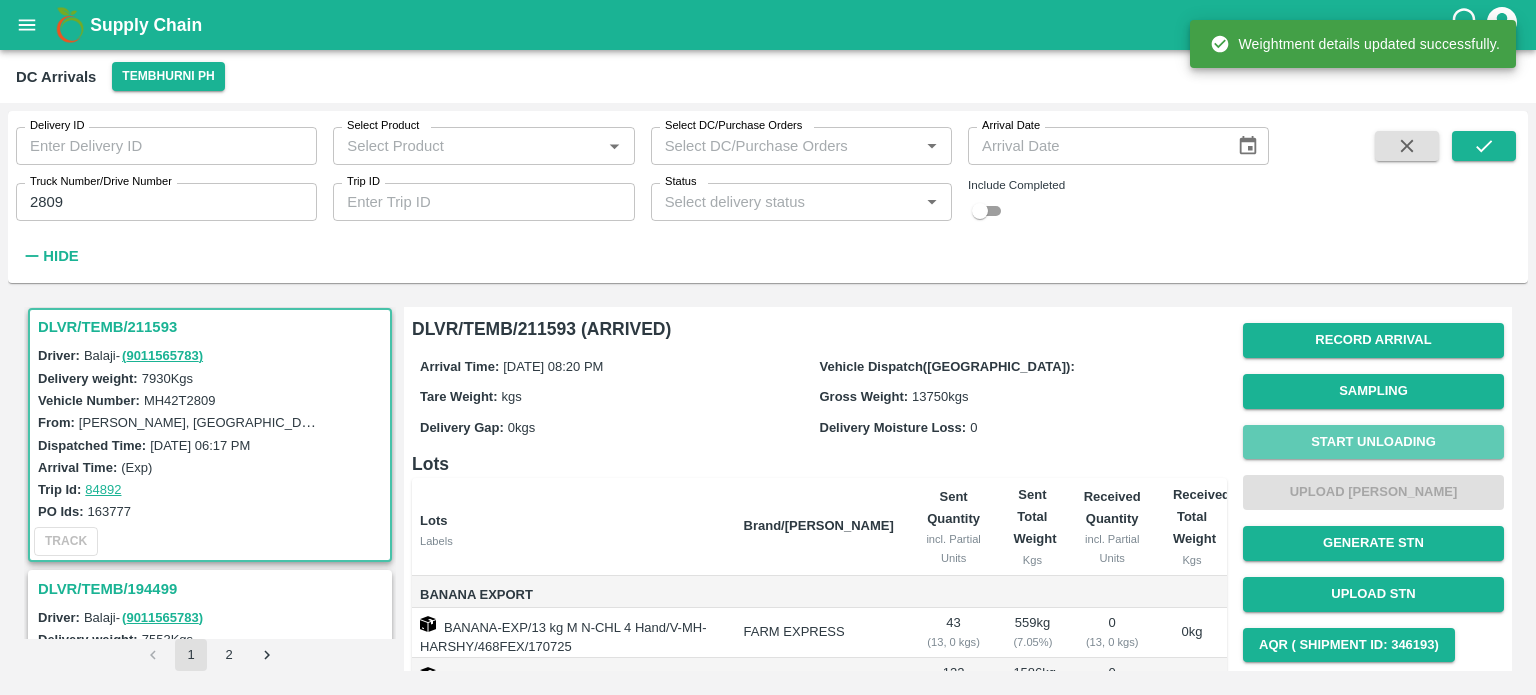 click on "Start Unloading" at bounding box center (1373, 442) 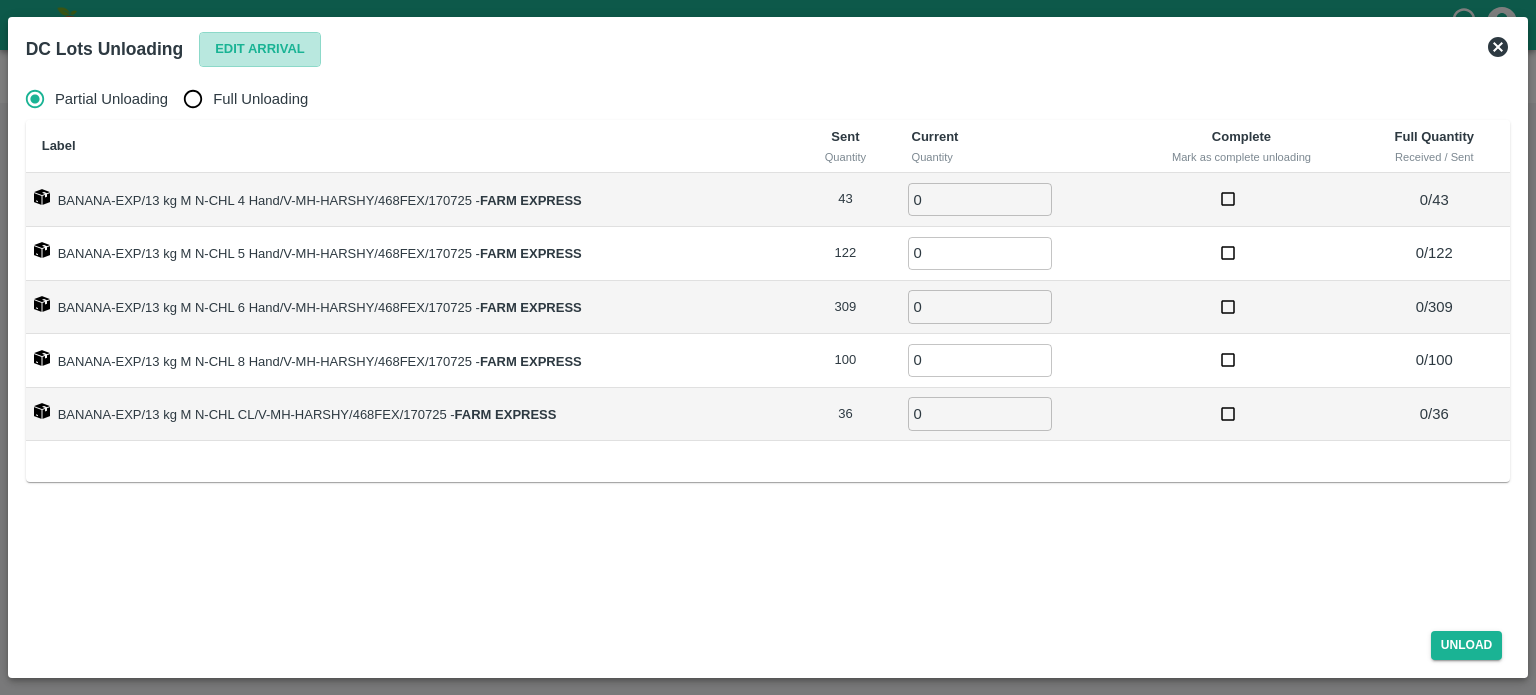 click on "Edit Arrival" at bounding box center (260, 49) 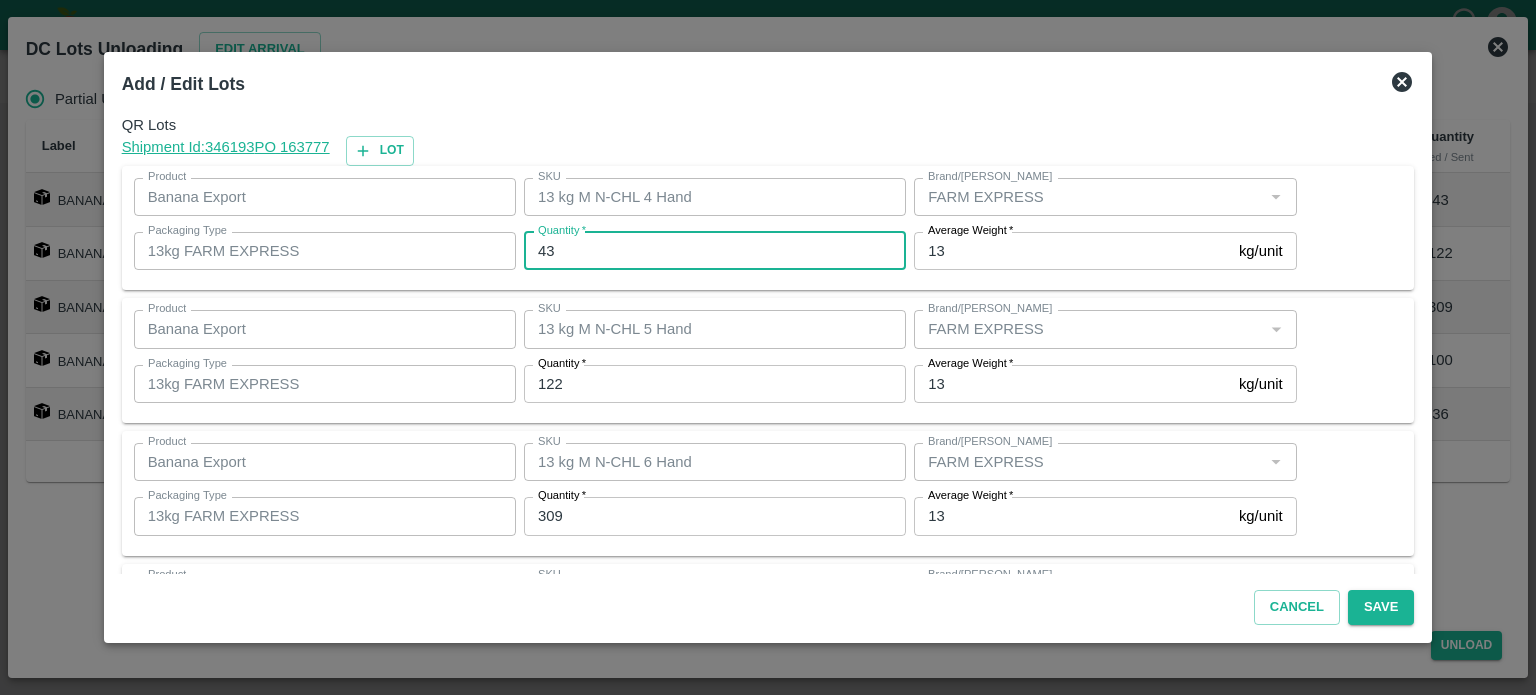 click on "43" at bounding box center (715, 251) 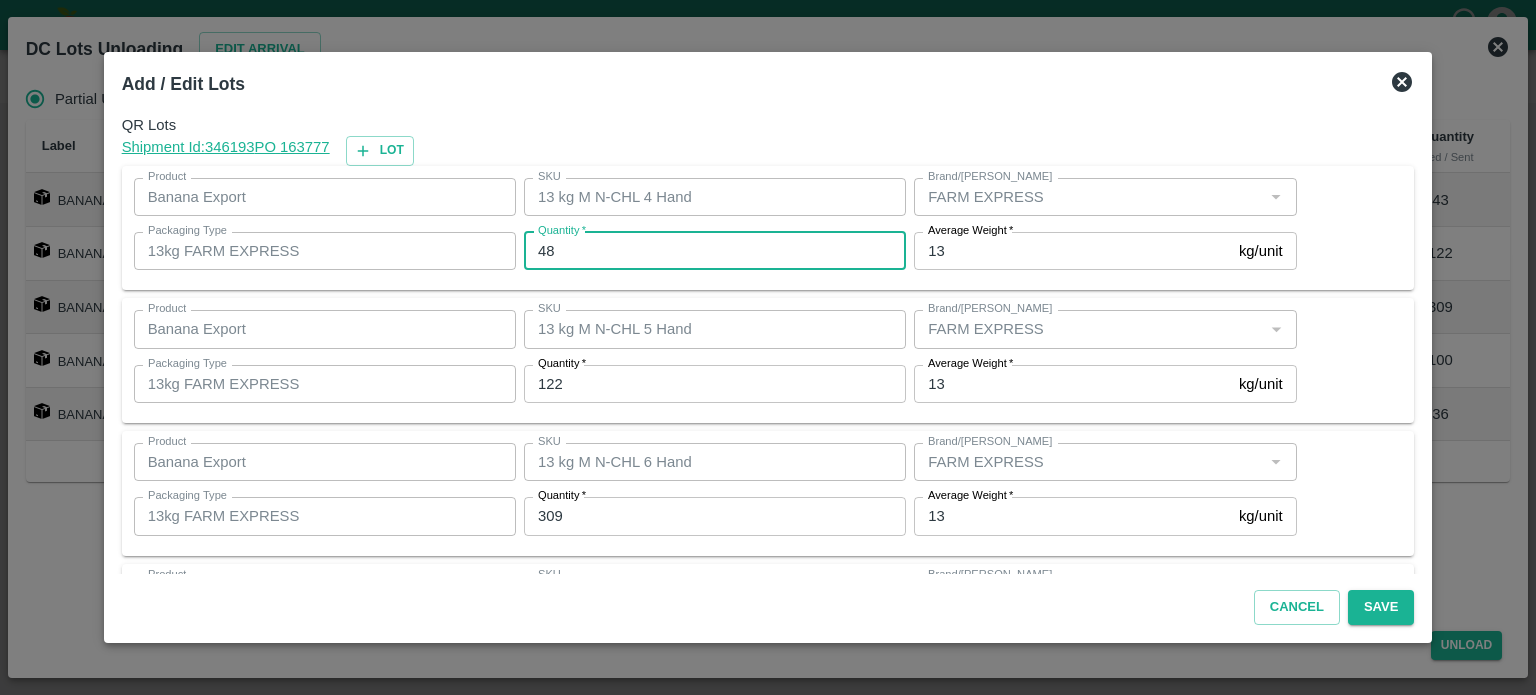 type on "48" 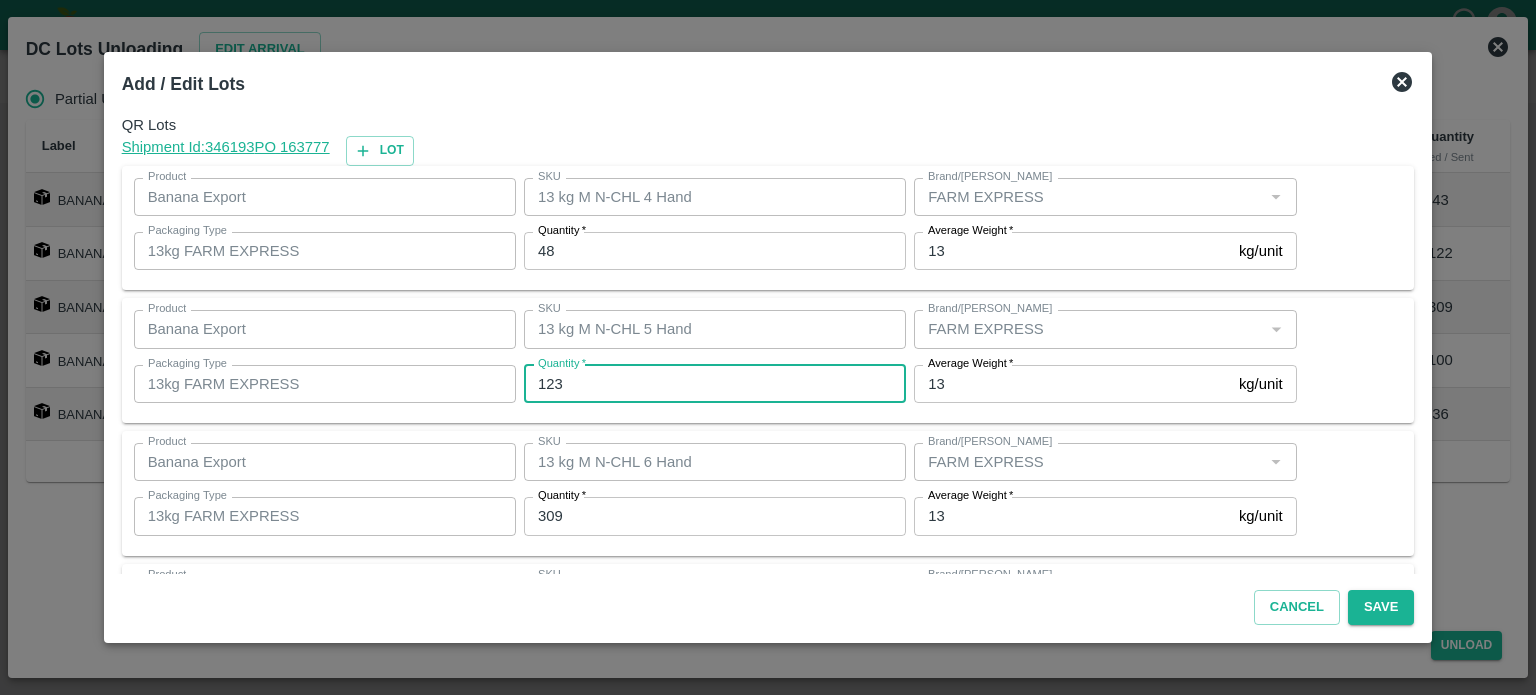 type on "123" 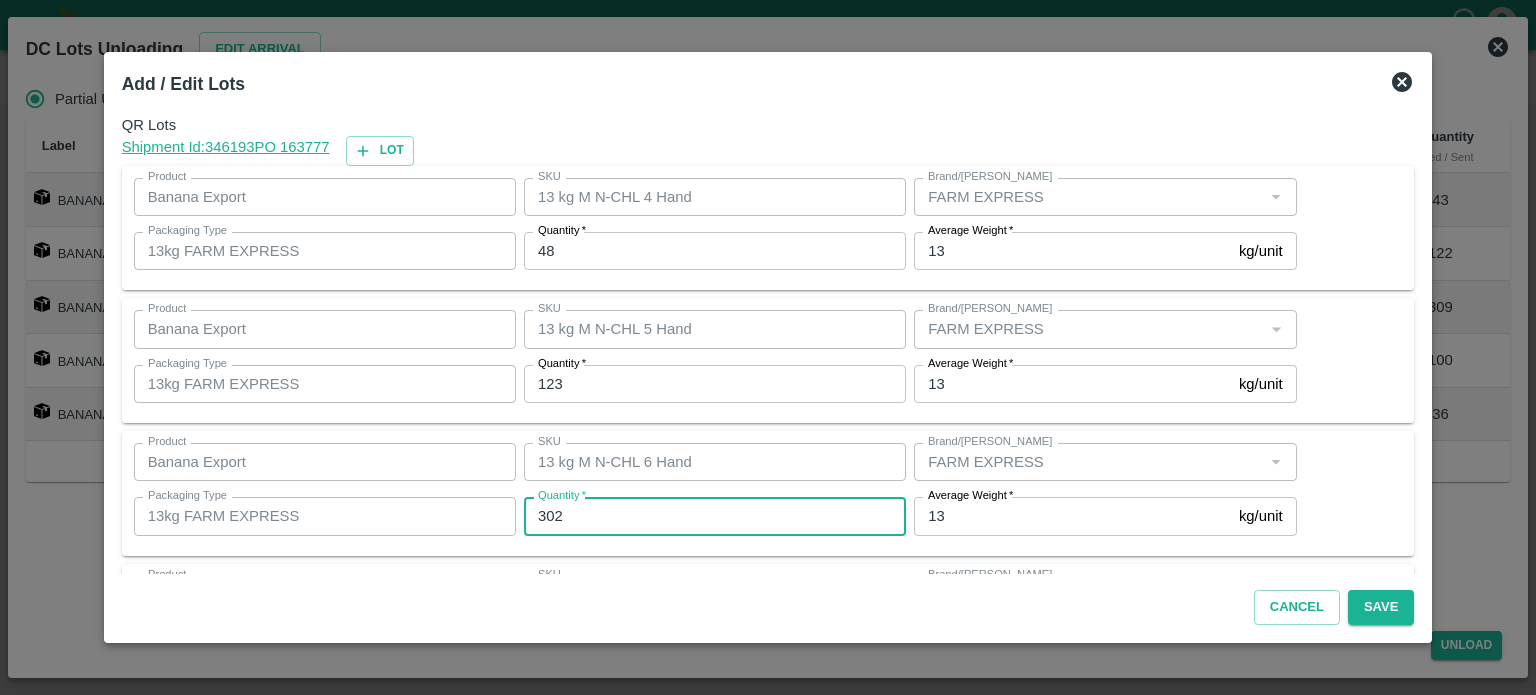 type on "302" 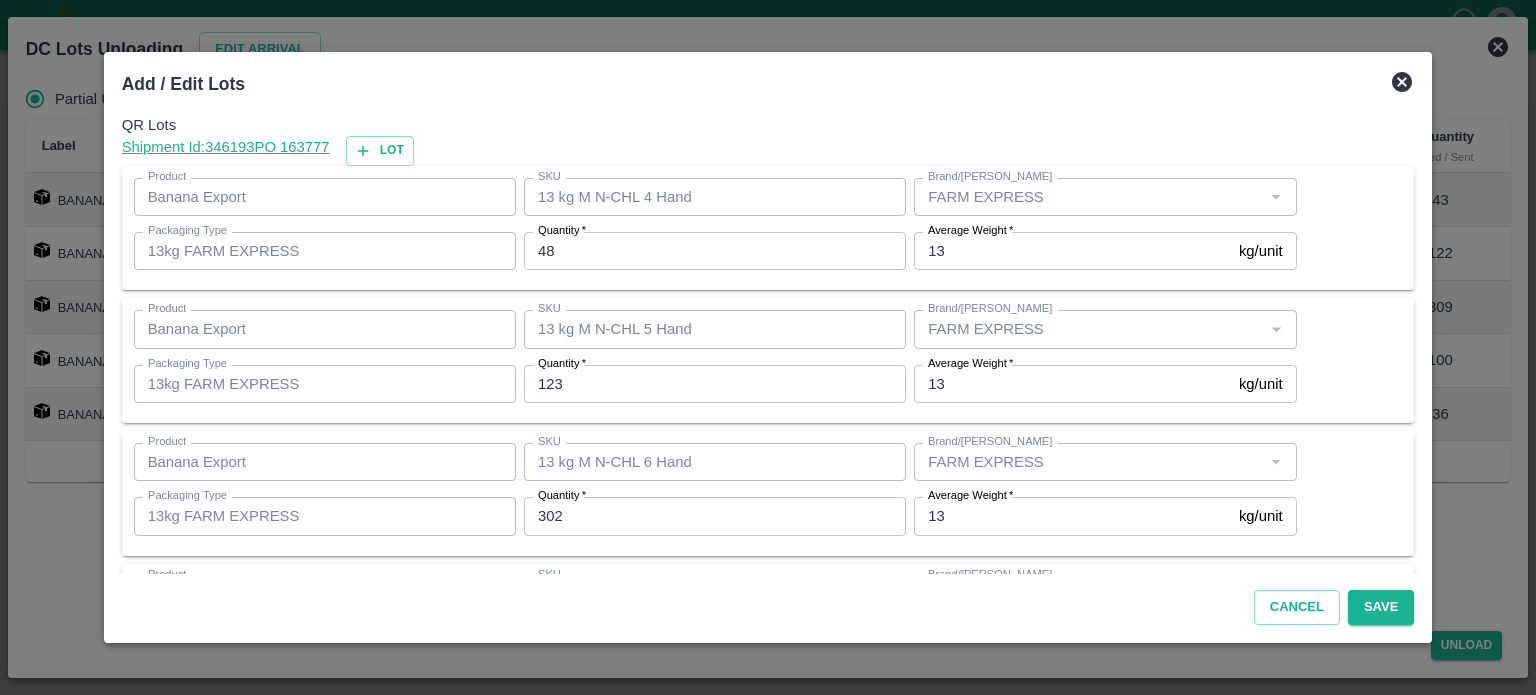 scroll, scrollTop: 262, scrollLeft: 0, axis: vertical 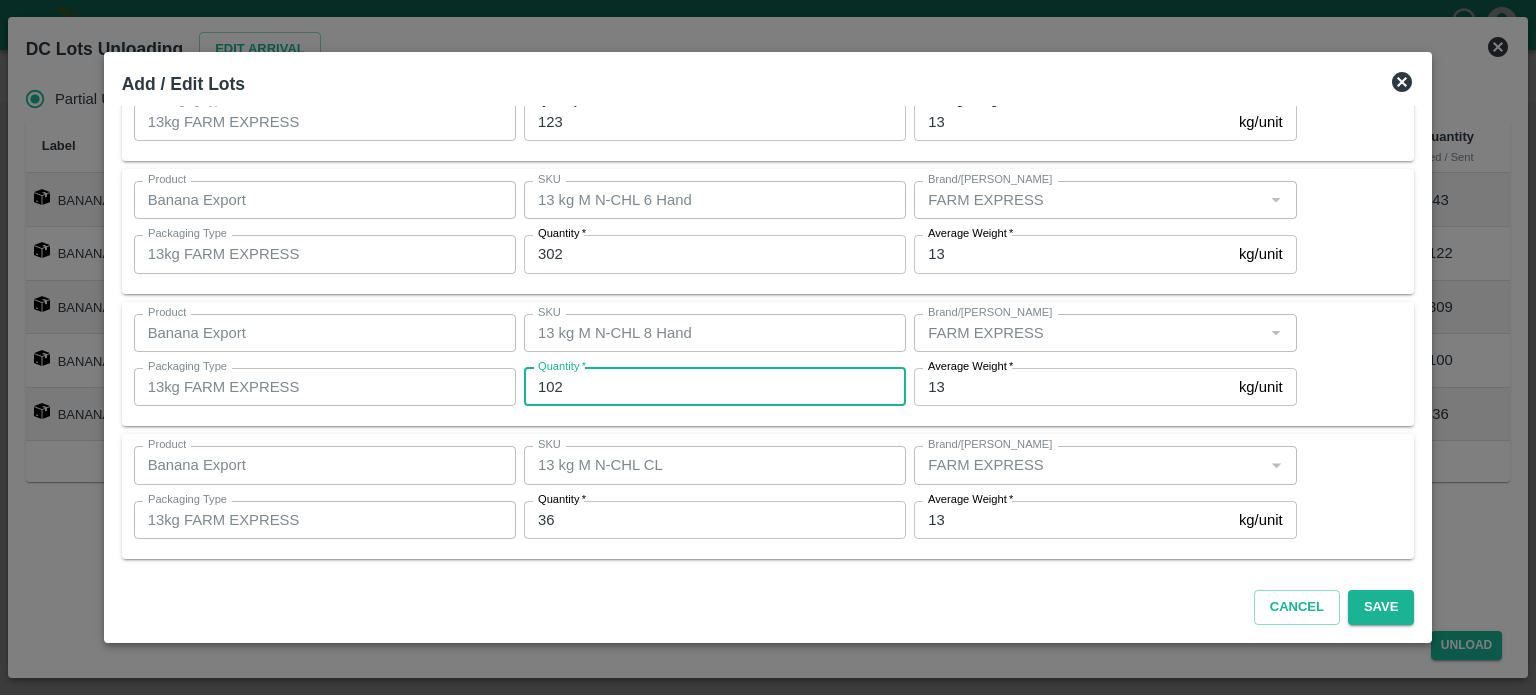 type on "102" 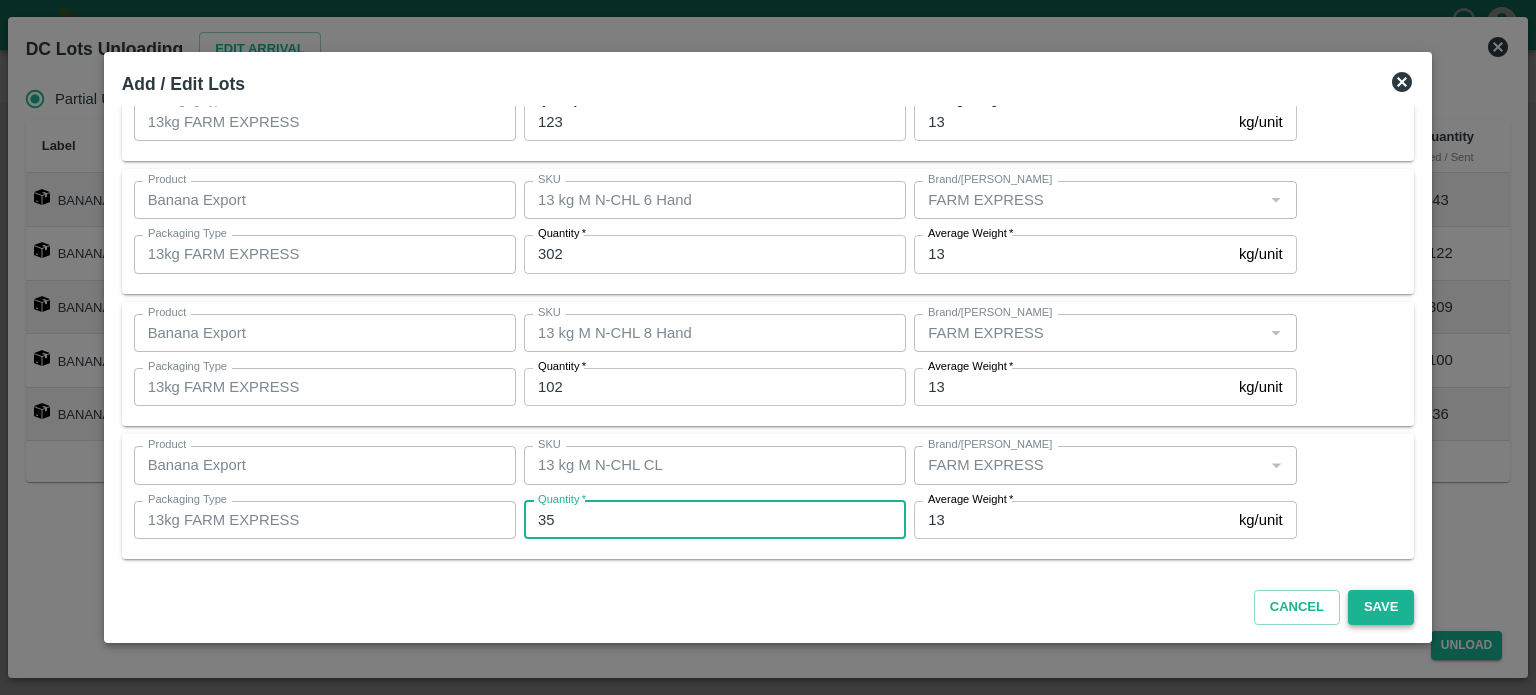 type on "35" 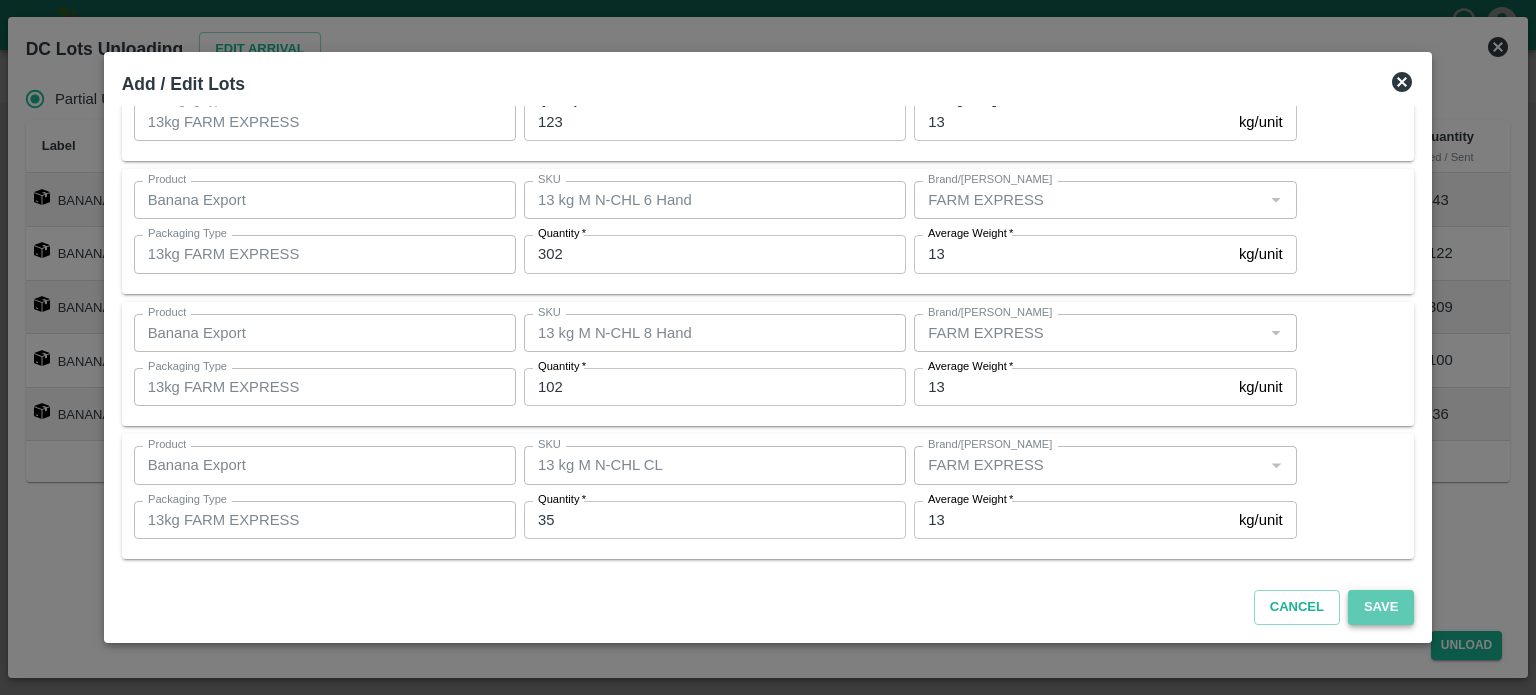 click on "Save" at bounding box center [1381, 607] 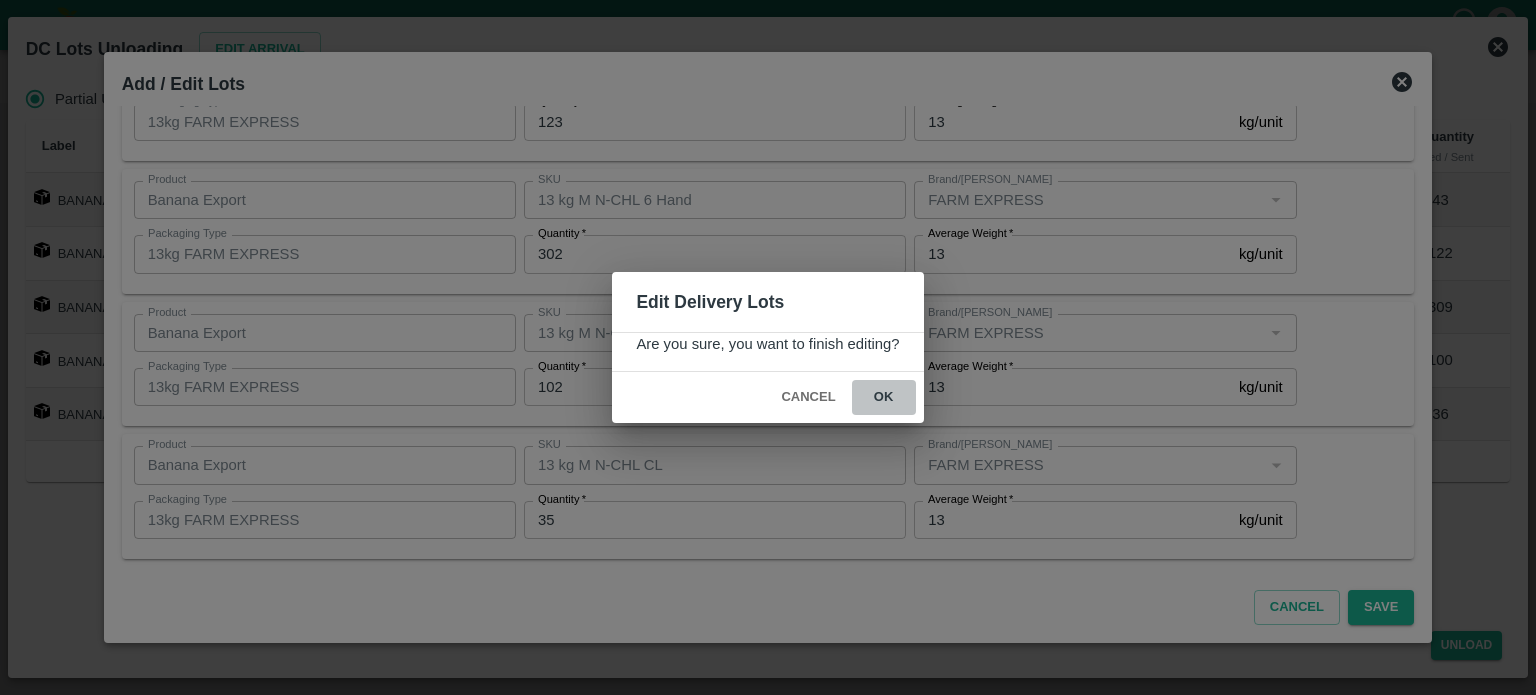 click on "ok" at bounding box center [884, 397] 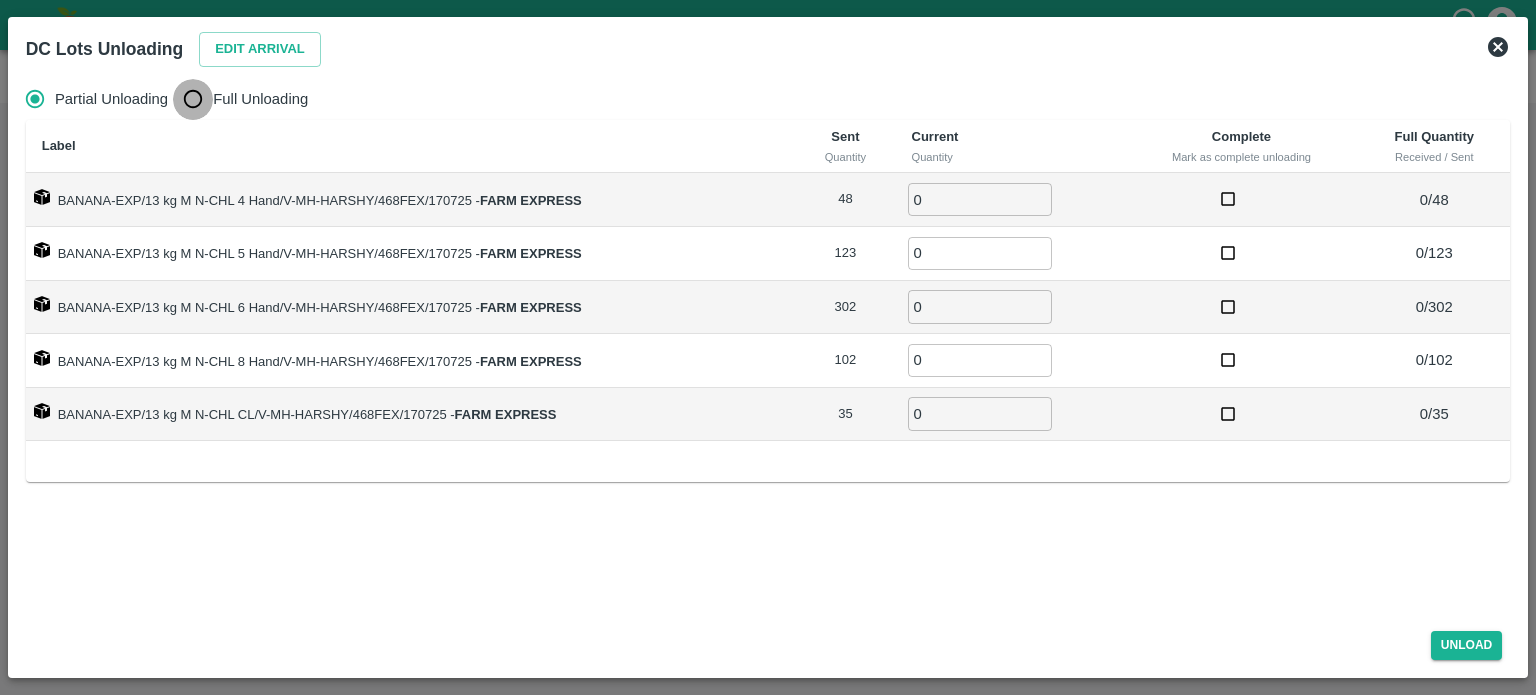 click on "Full Unloading" at bounding box center (193, 99) 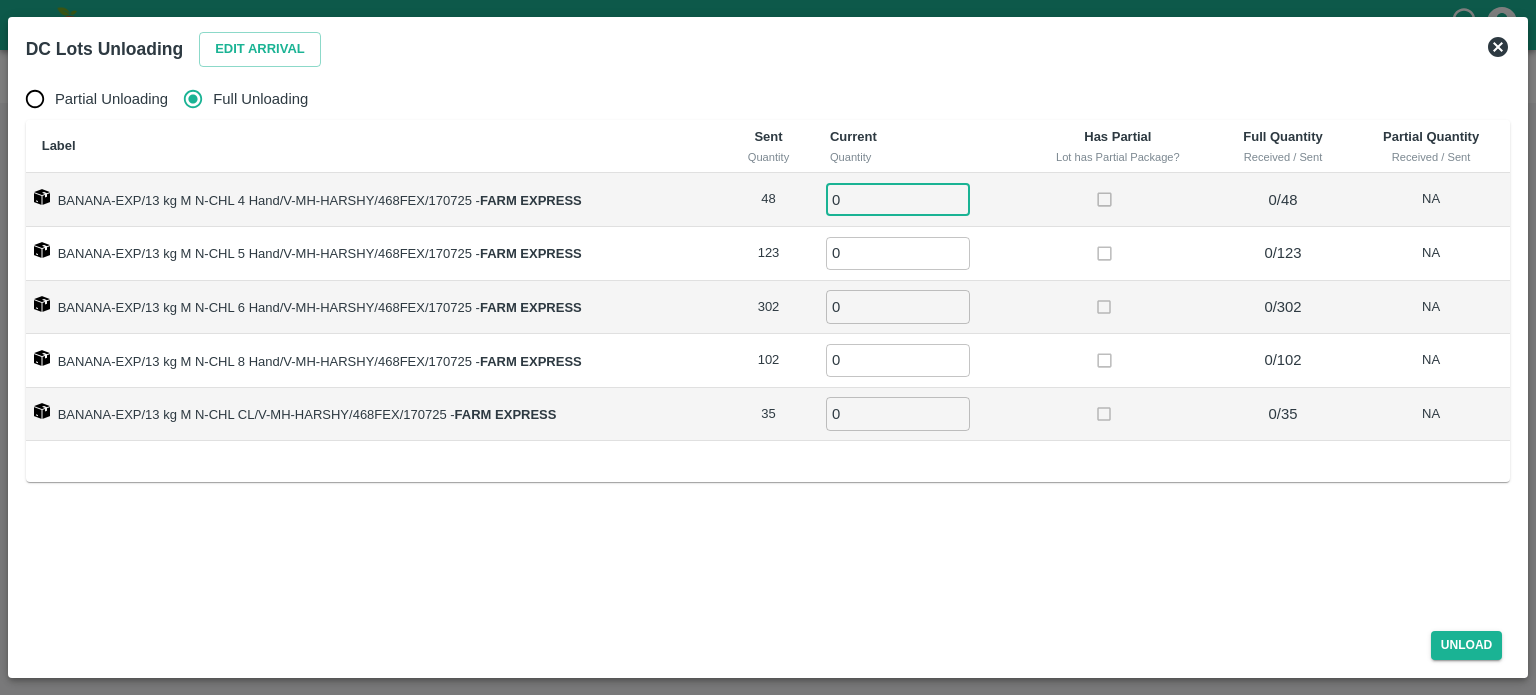 click on "0" at bounding box center (898, 199) 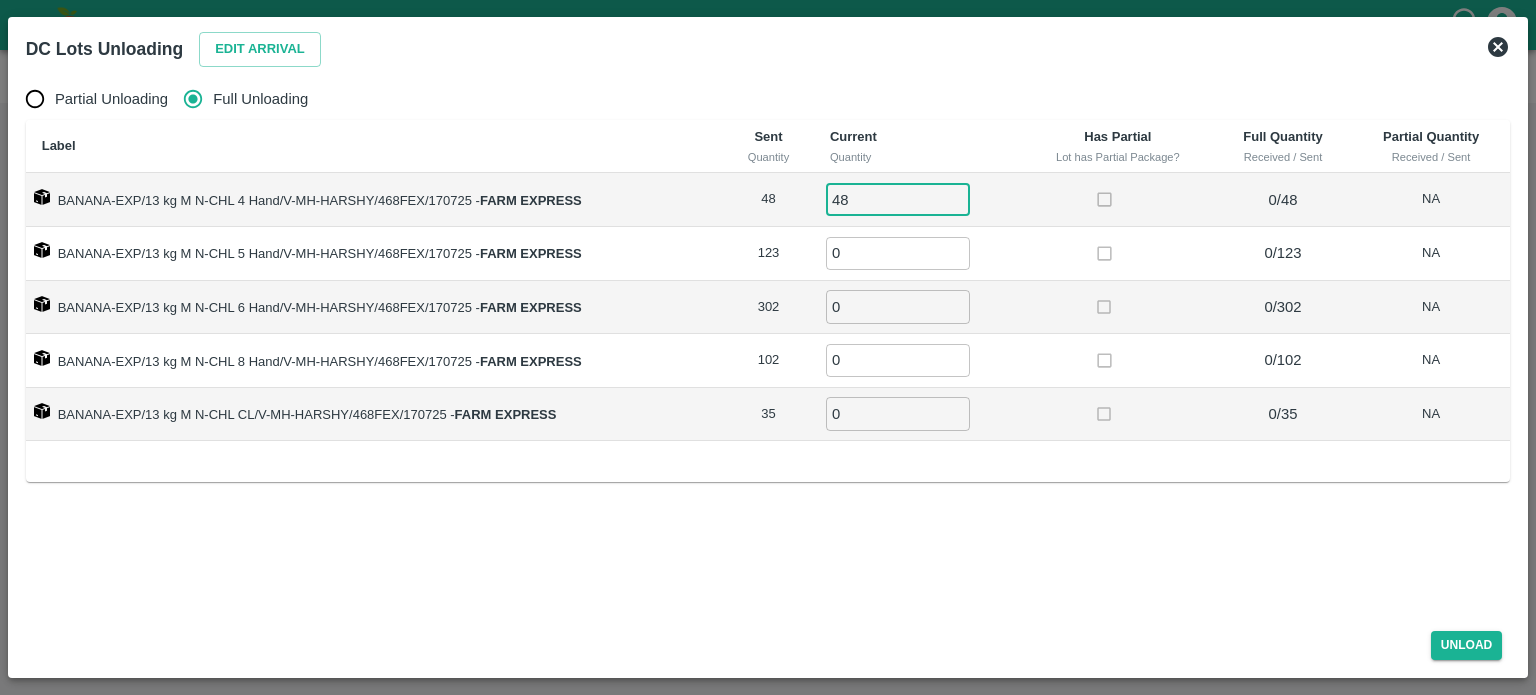 type on "48" 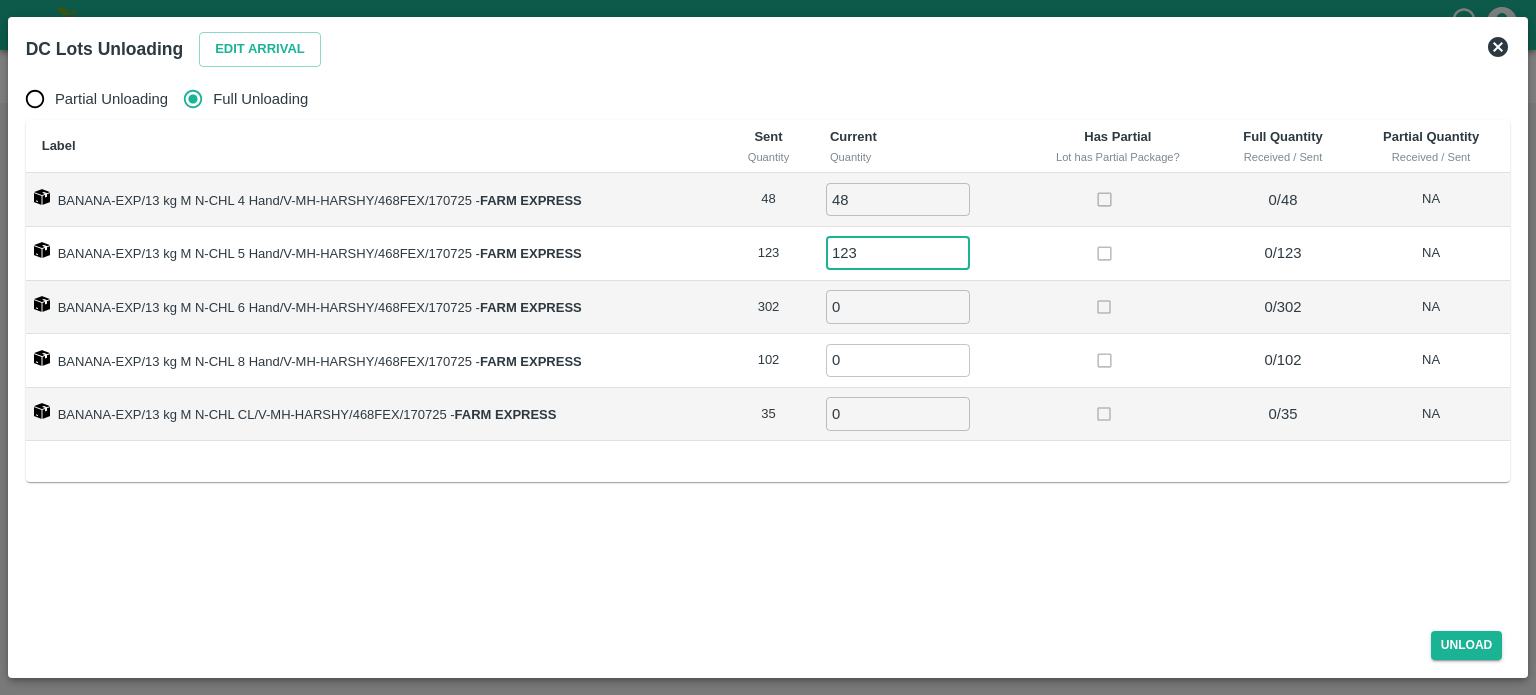 type on "123" 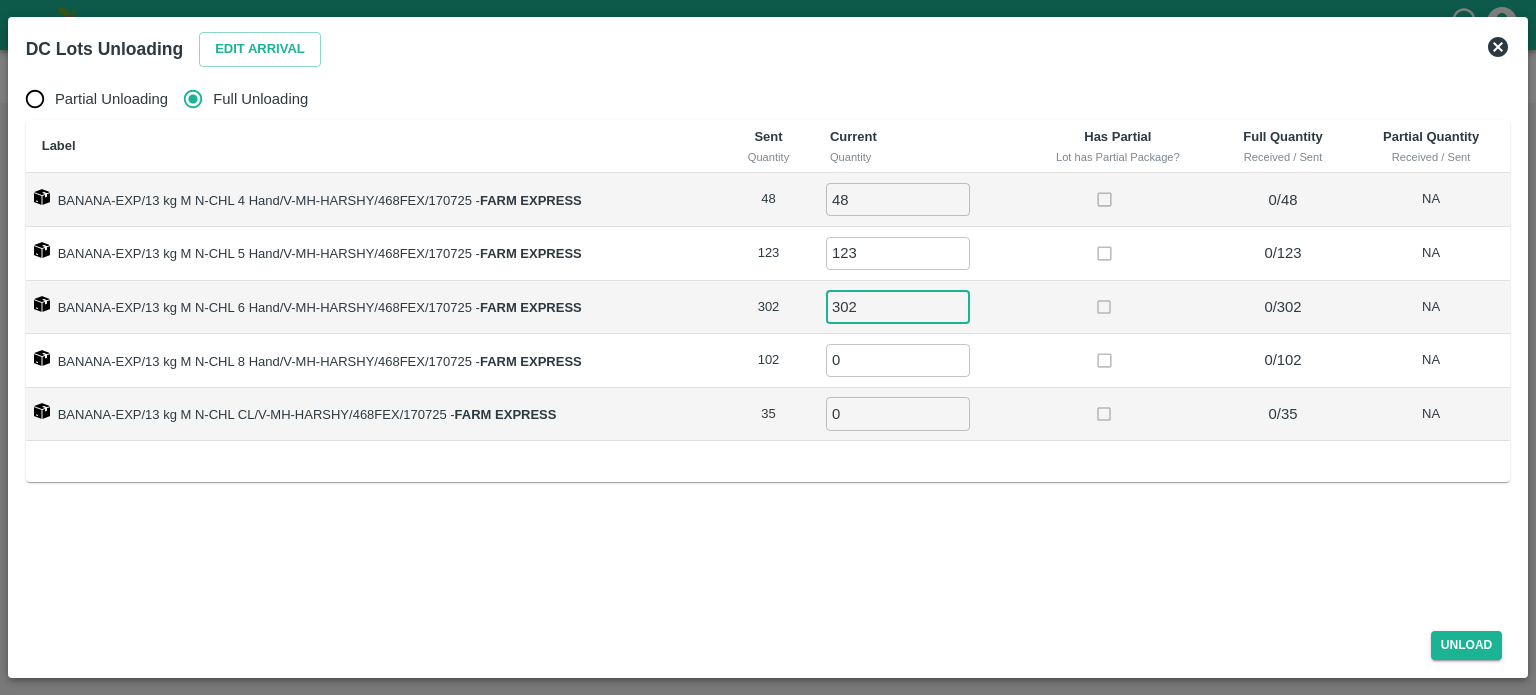type on "302" 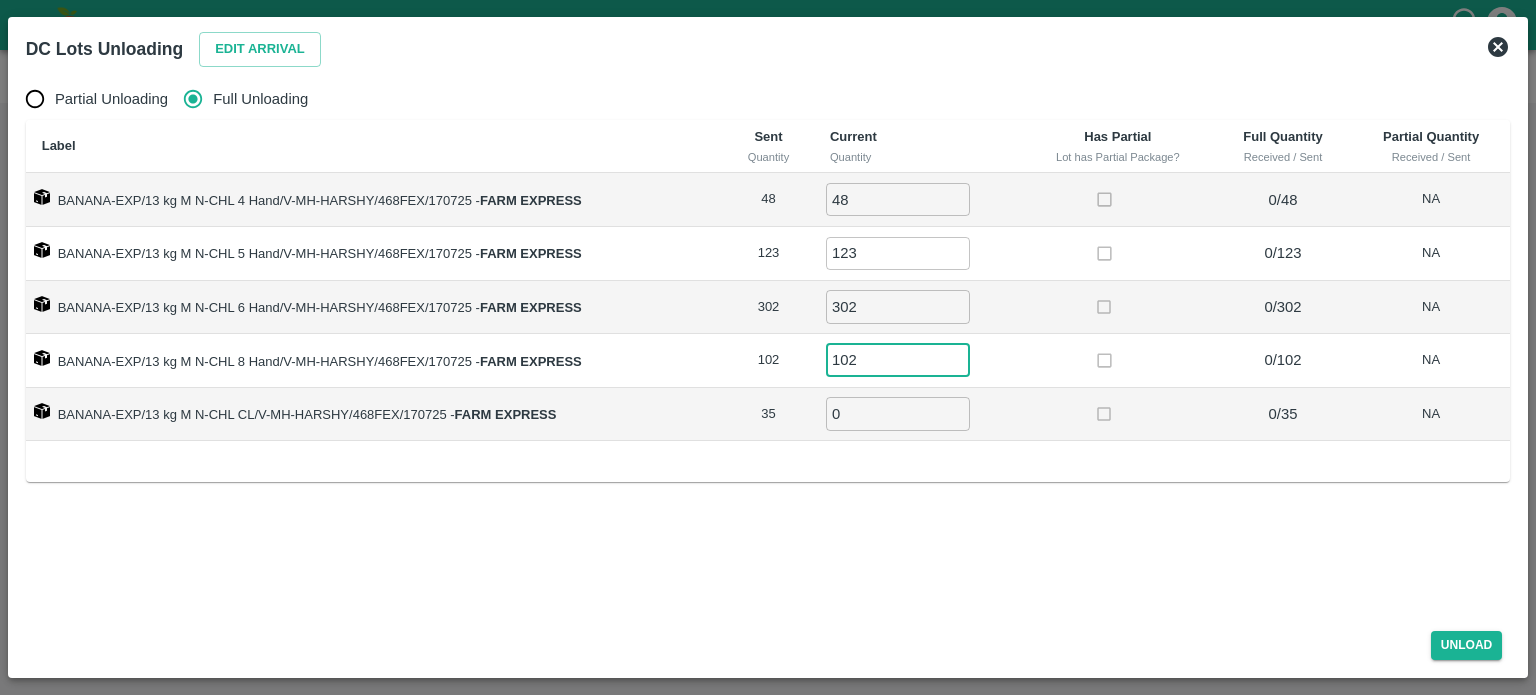 type on "102" 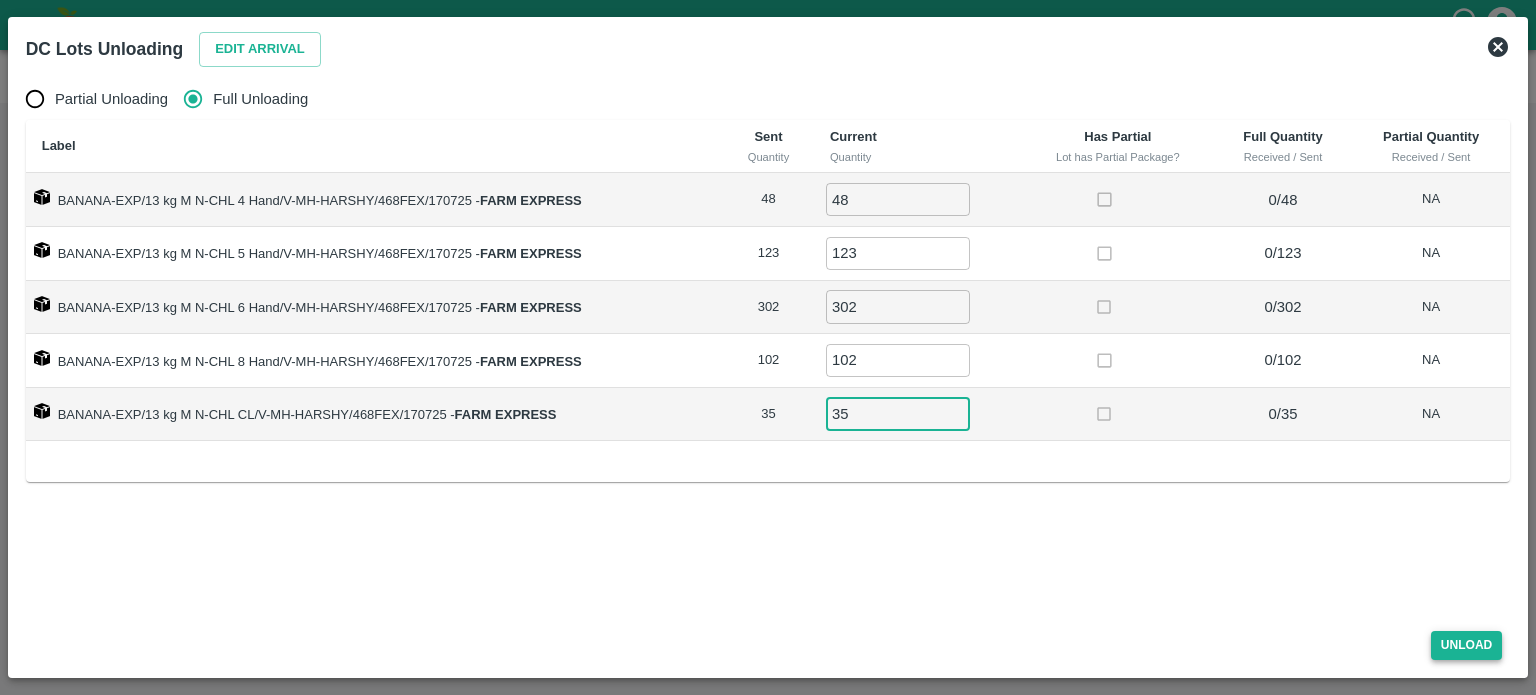 type on "35" 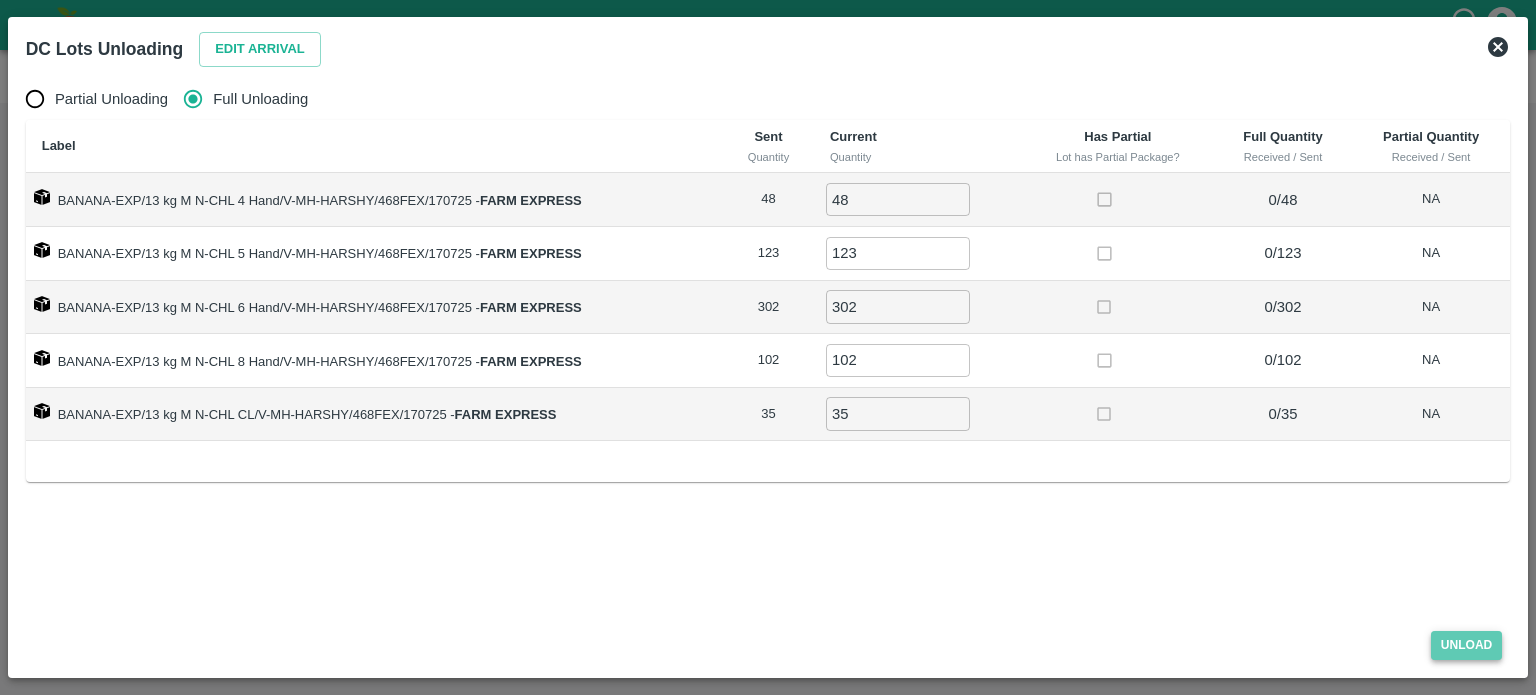 click on "Unload" at bounding box center [1467, 645] 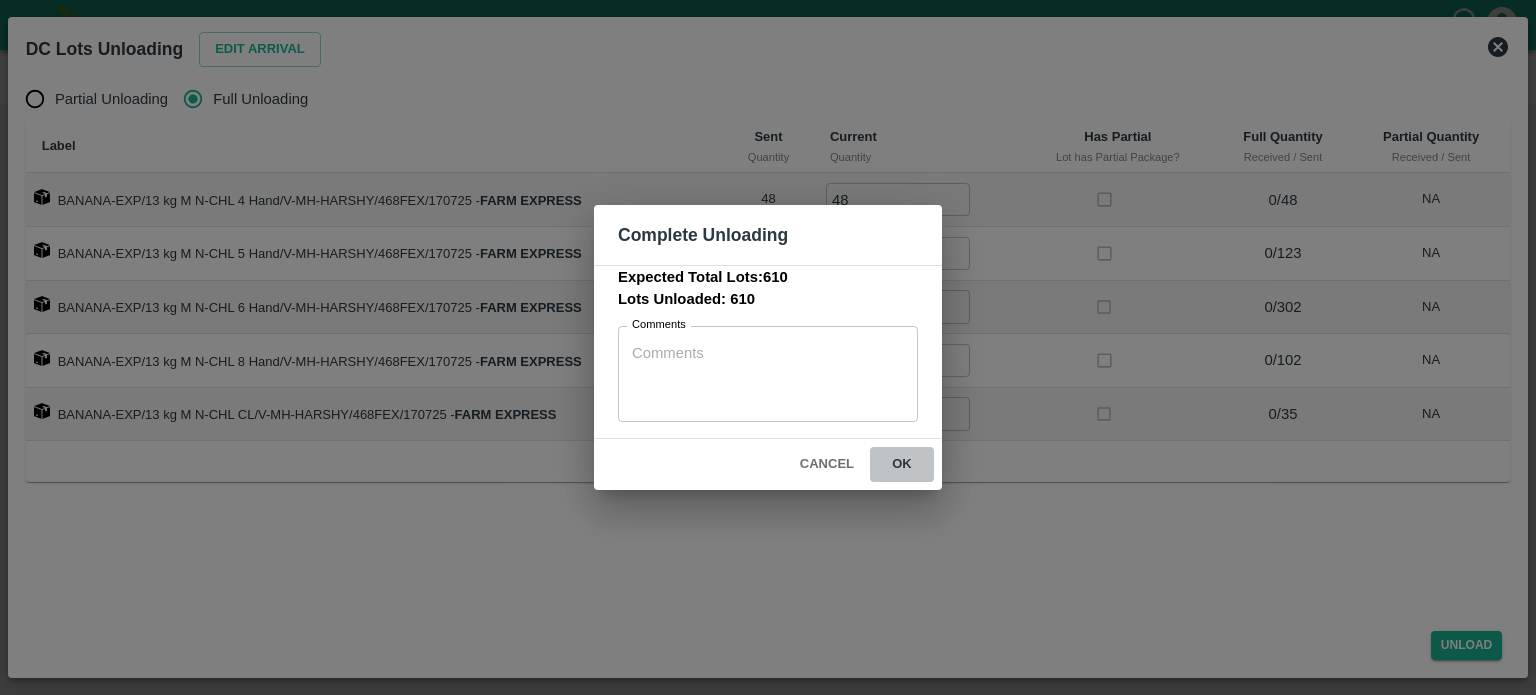 click on "ok" at bounding box center [902, 464] 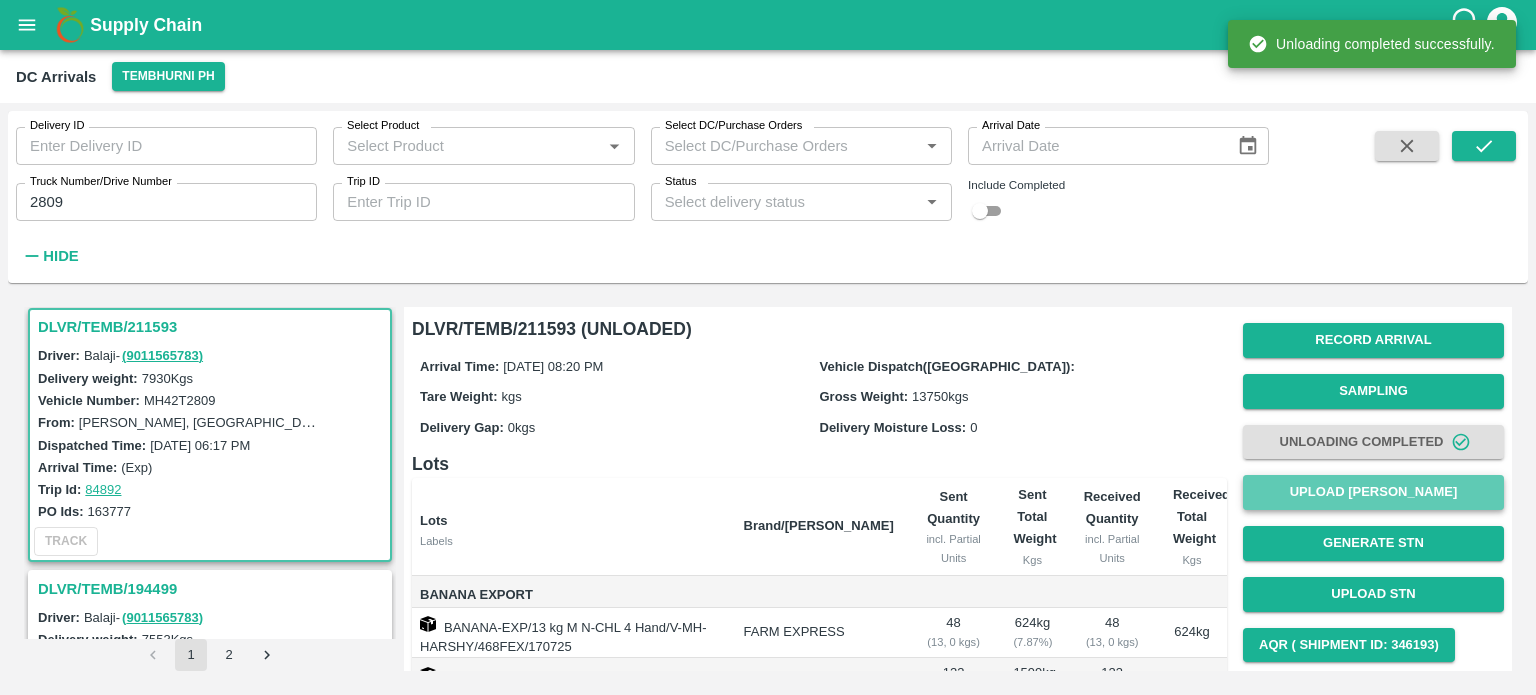 click on "Upload [PERSON_NAME]" at bounding box center (1373, 492) 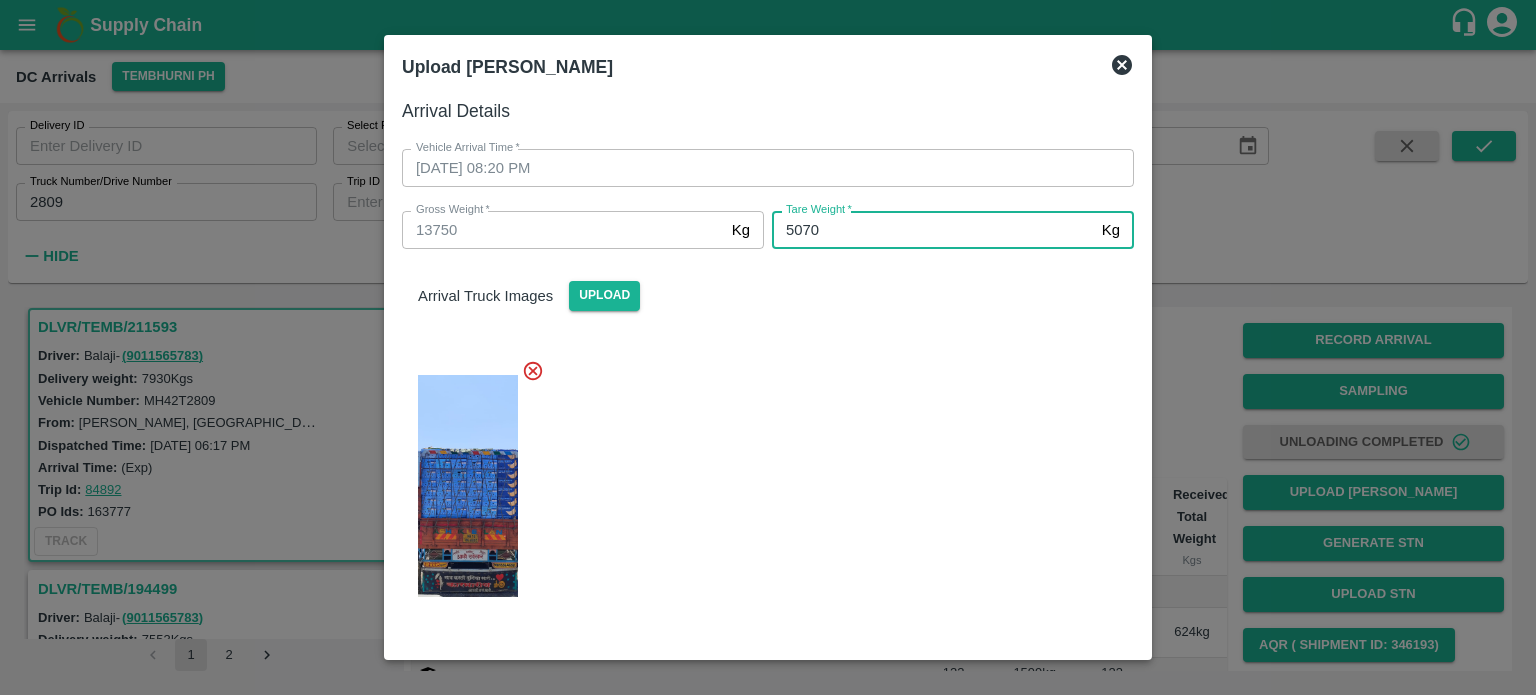 type on "5070" 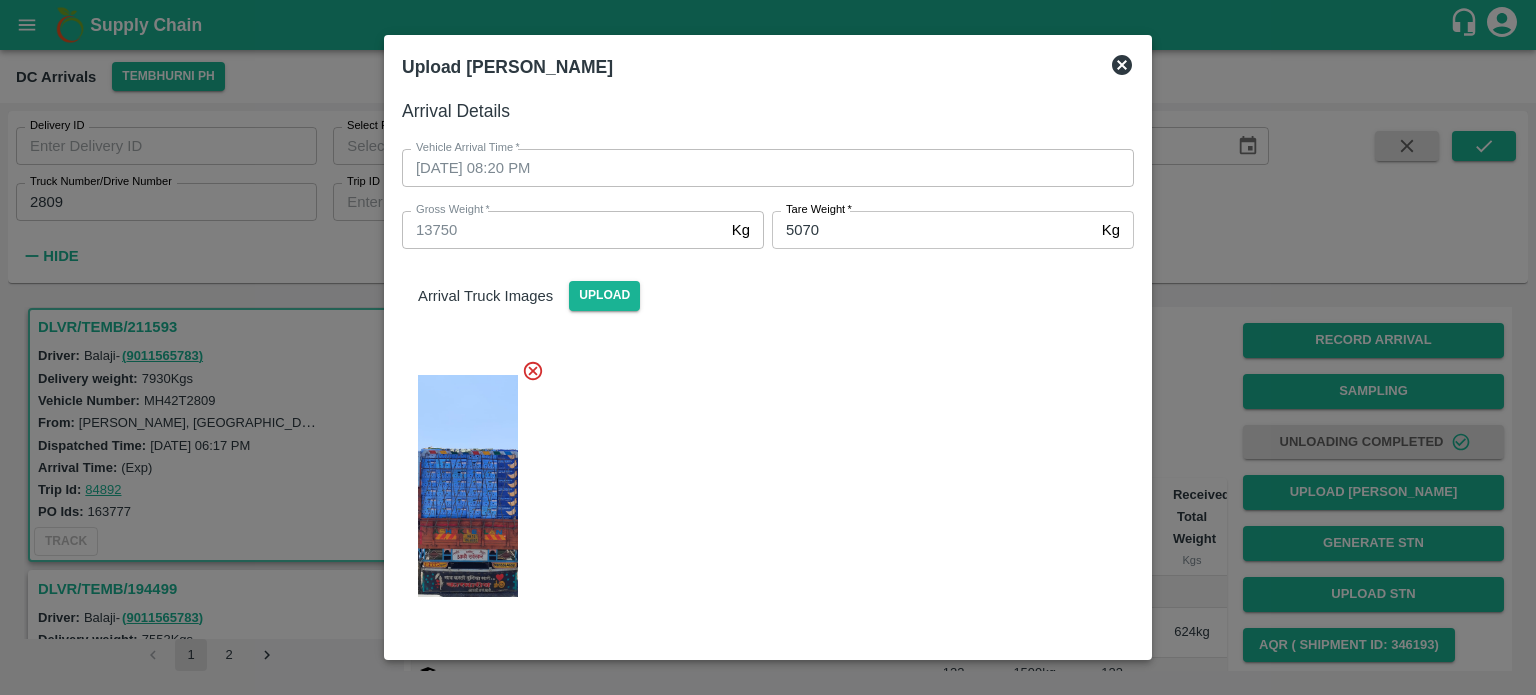 click at bounding box center [760, 480] 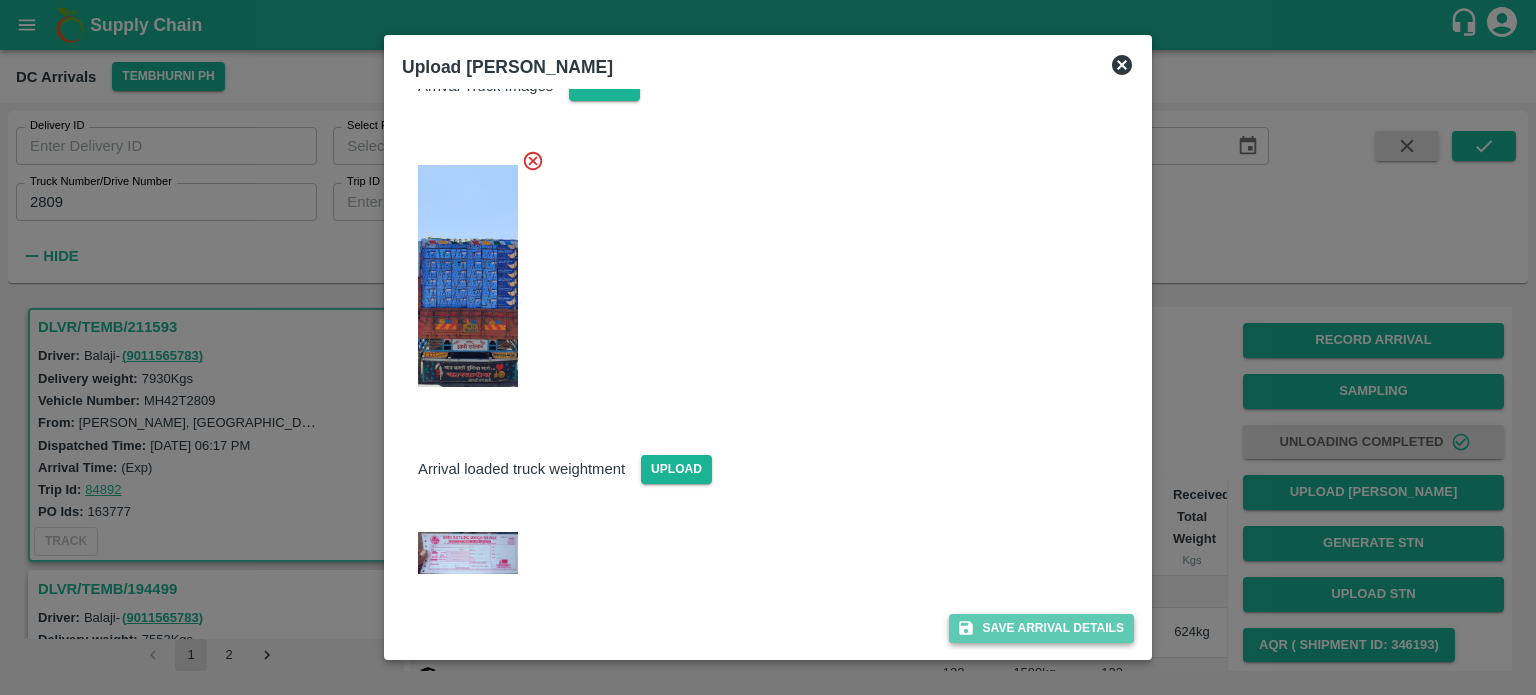 click on "Save Arrival Details" at bounding box center (1041, 628) 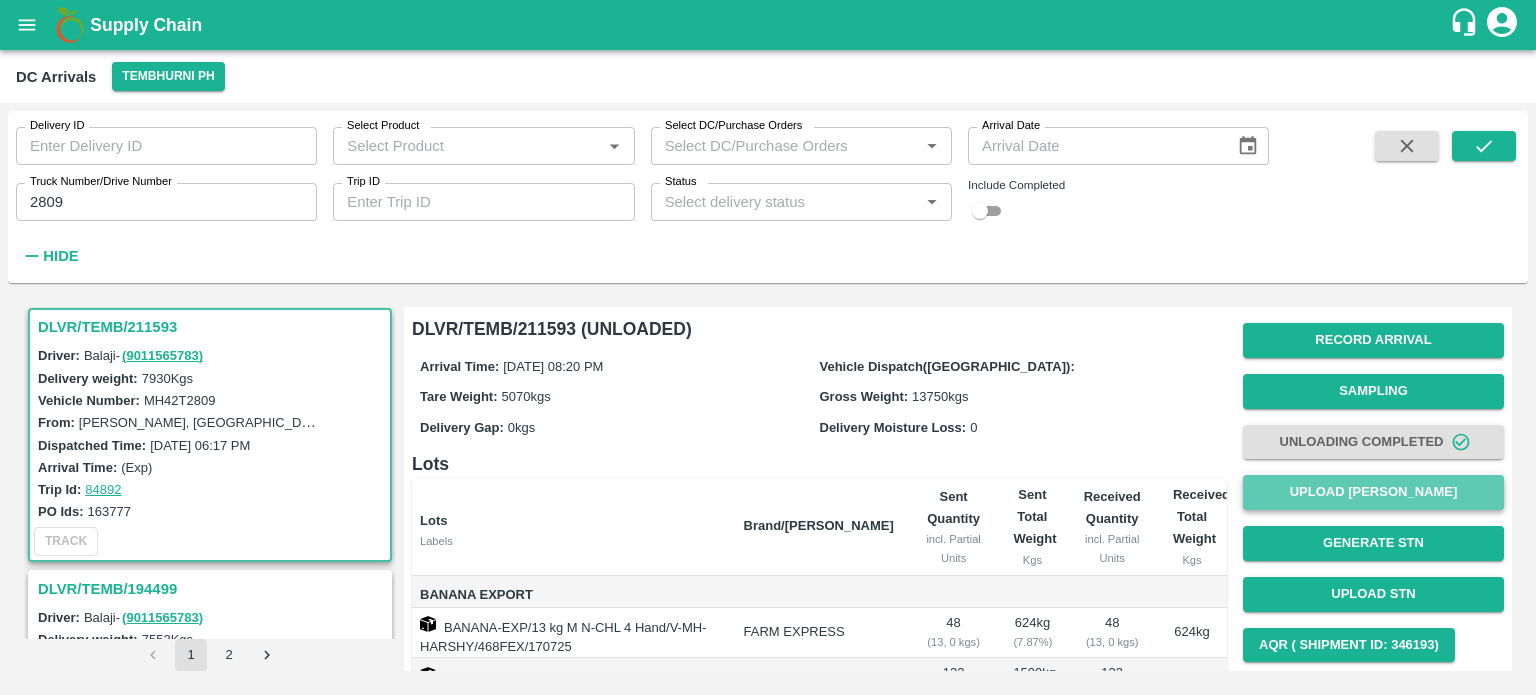 click on "Upload [PERSON_NAME]" at bounding box center [1373, 492] 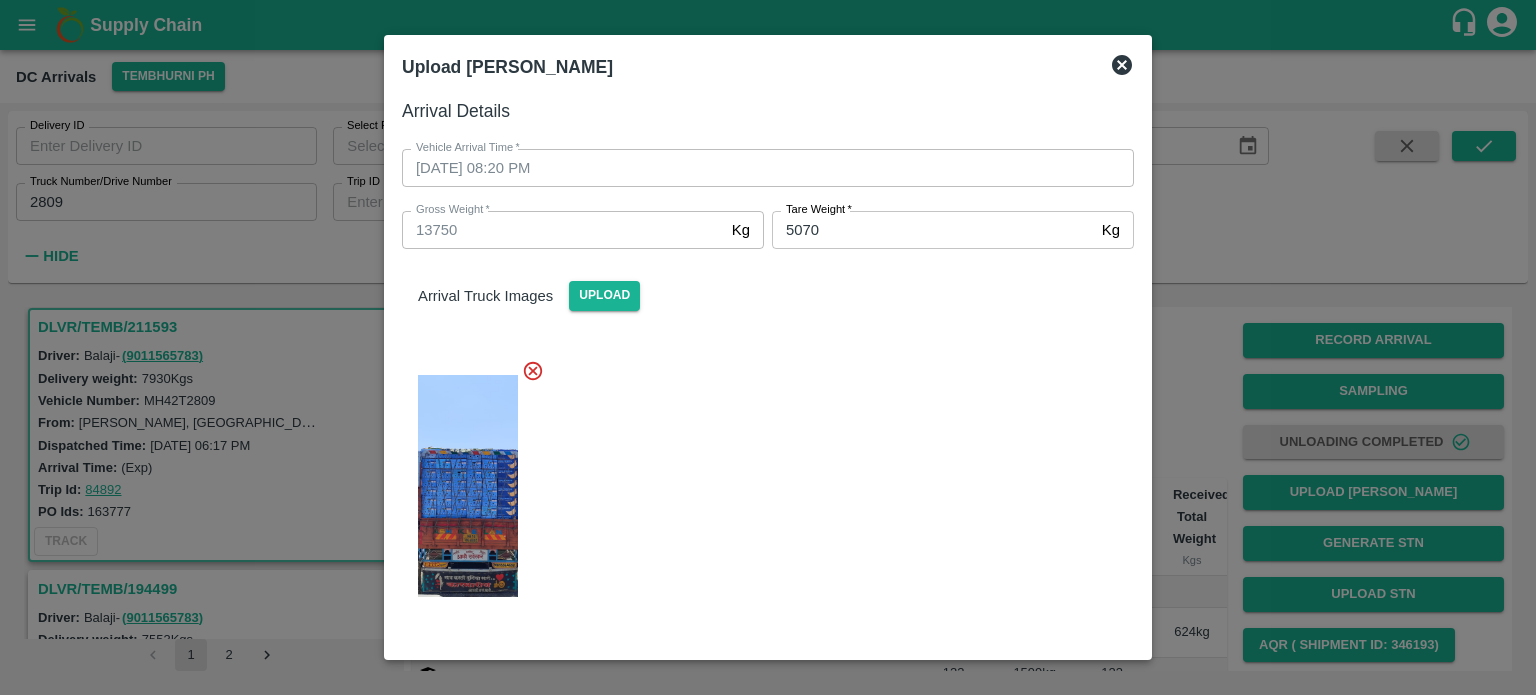 click 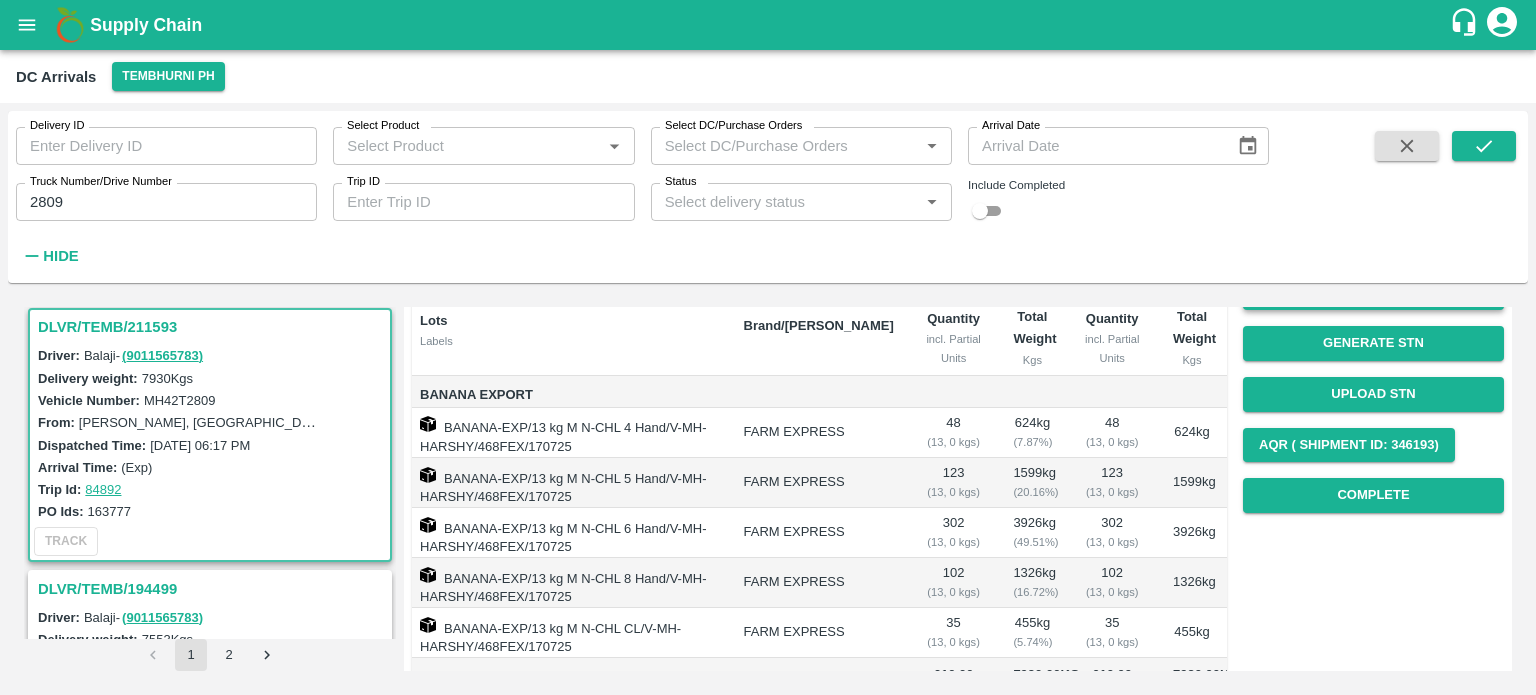 scroll, scrollTop: 200, scrollLeft: 0, axis: vertical 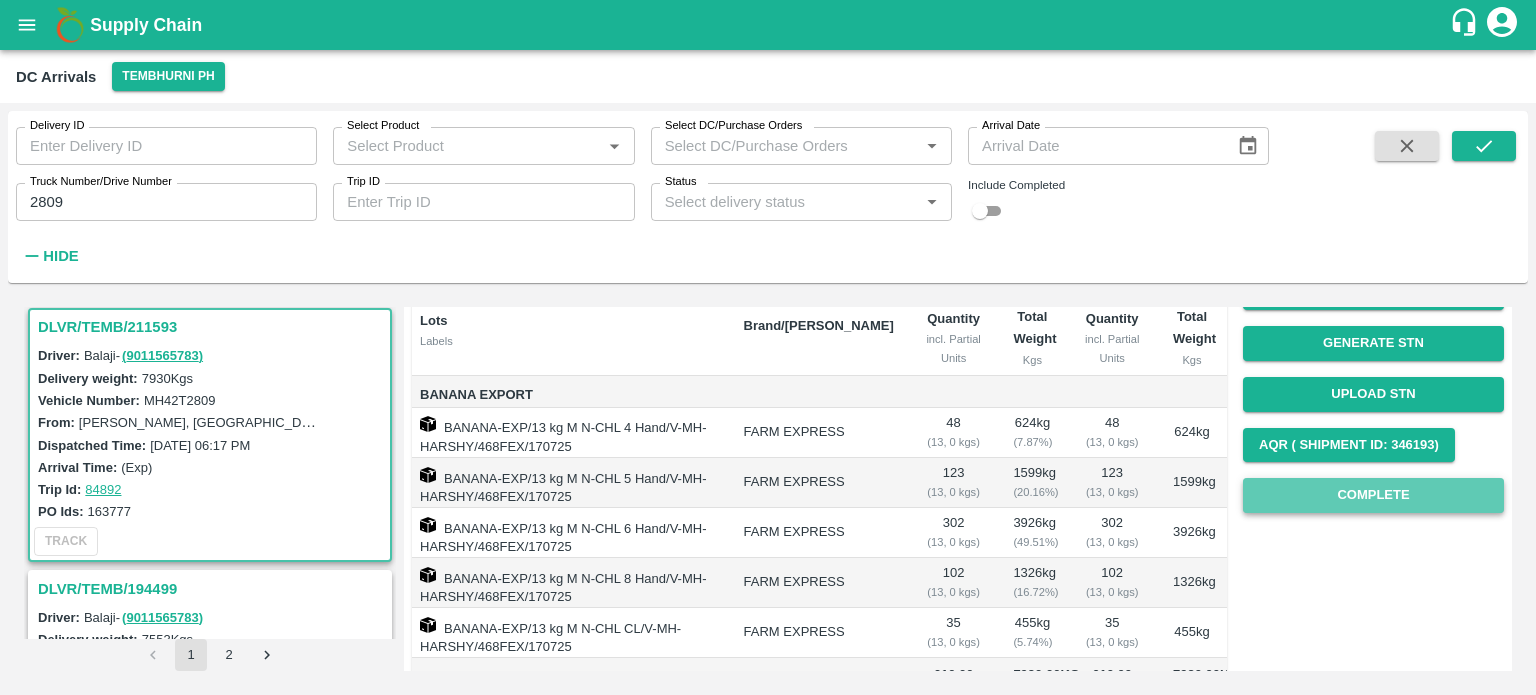 click on "Complete" at bounding box center (1373, 495) 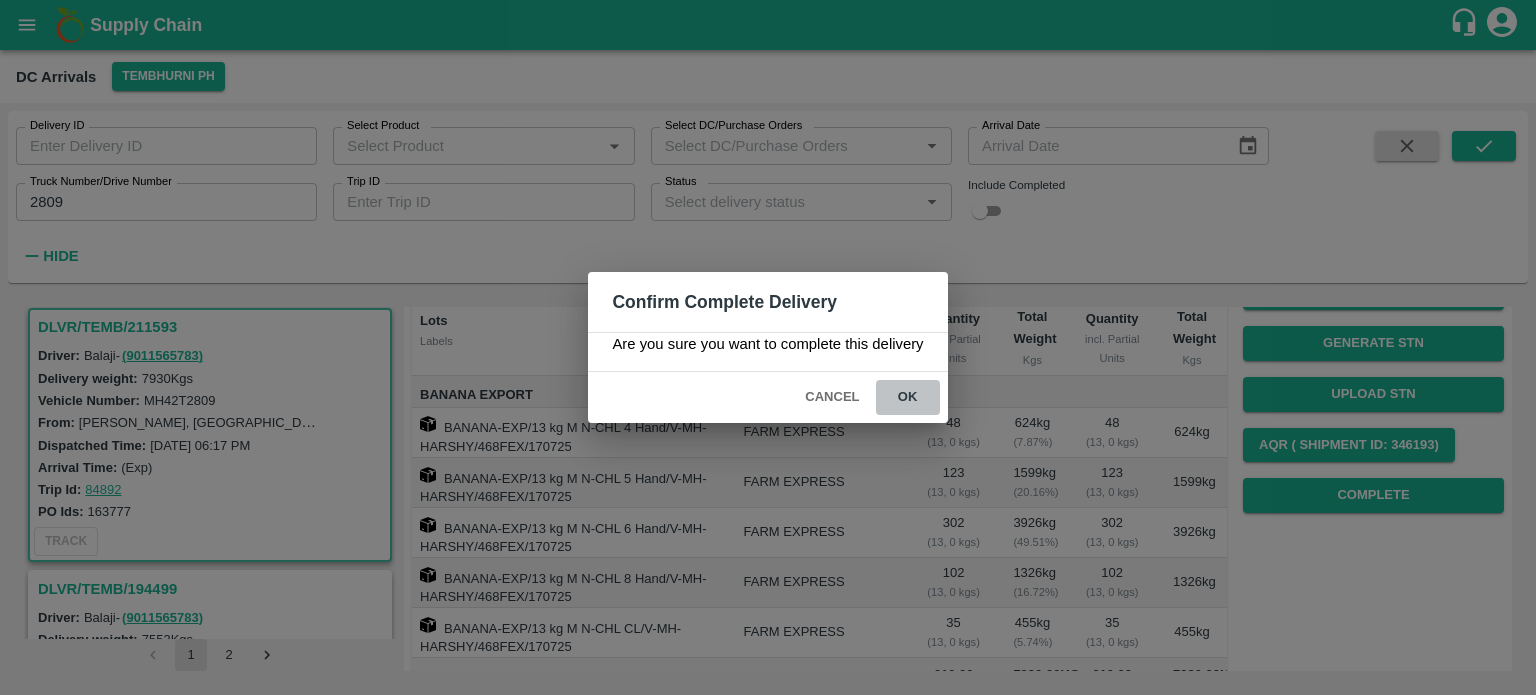 click on "ok" at bounding box center [908, 397] 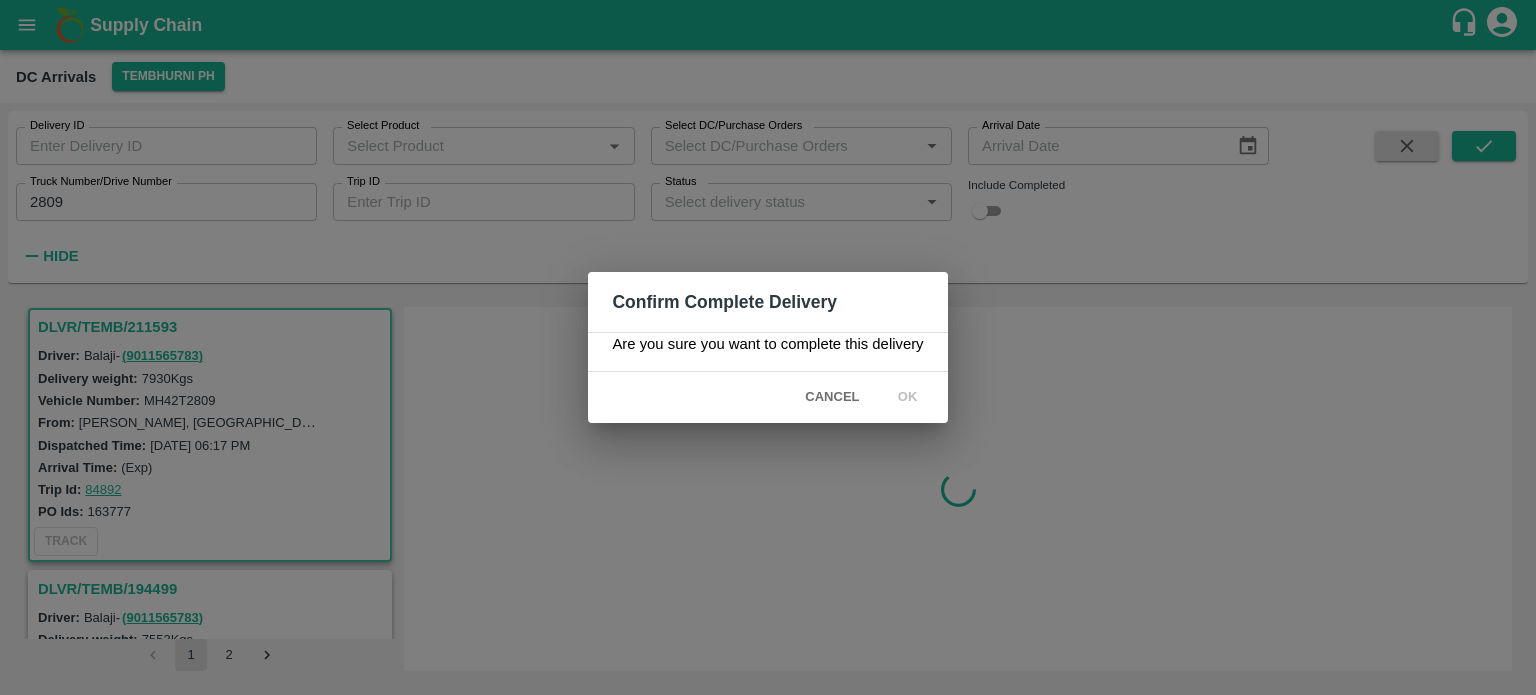 scroll, scrollTop: 0, scrollLeft: 0, axis: both 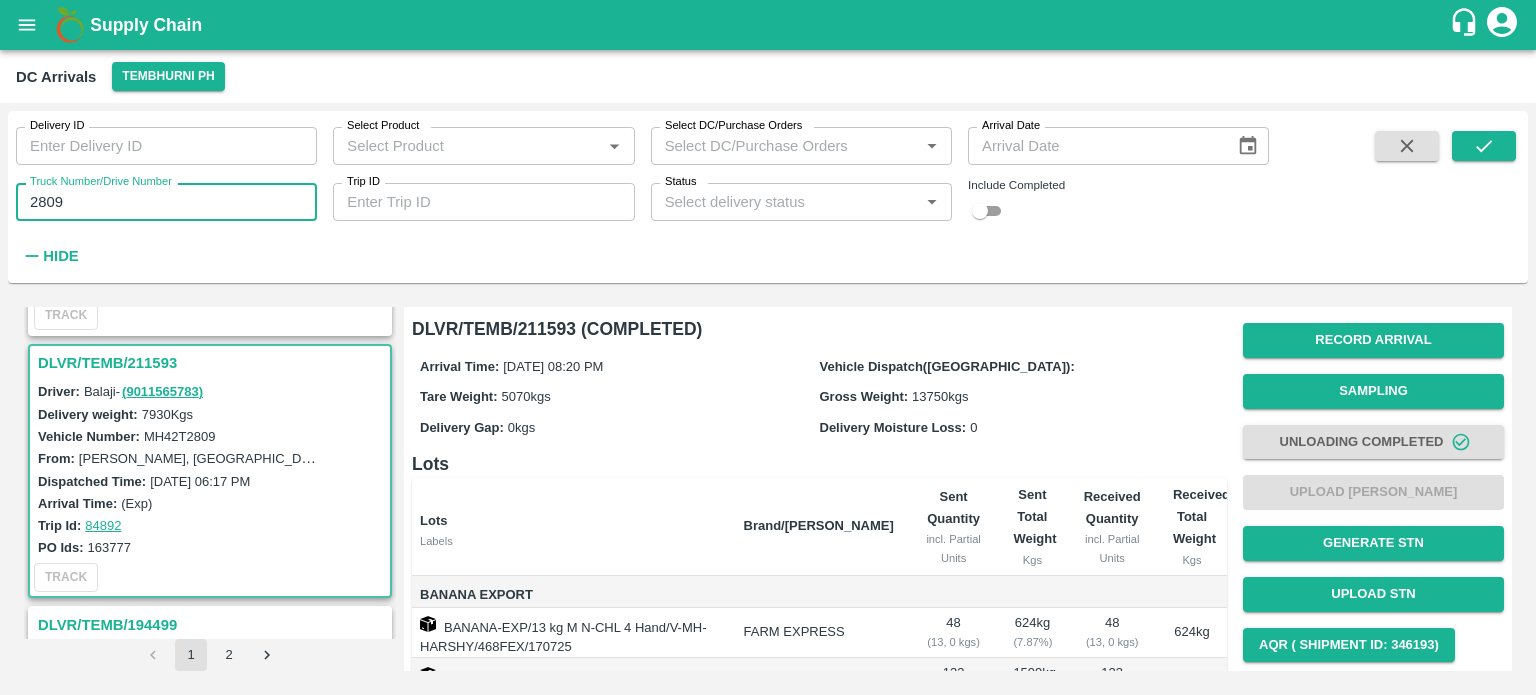 click on "2809" at bounding box center (166, 202) 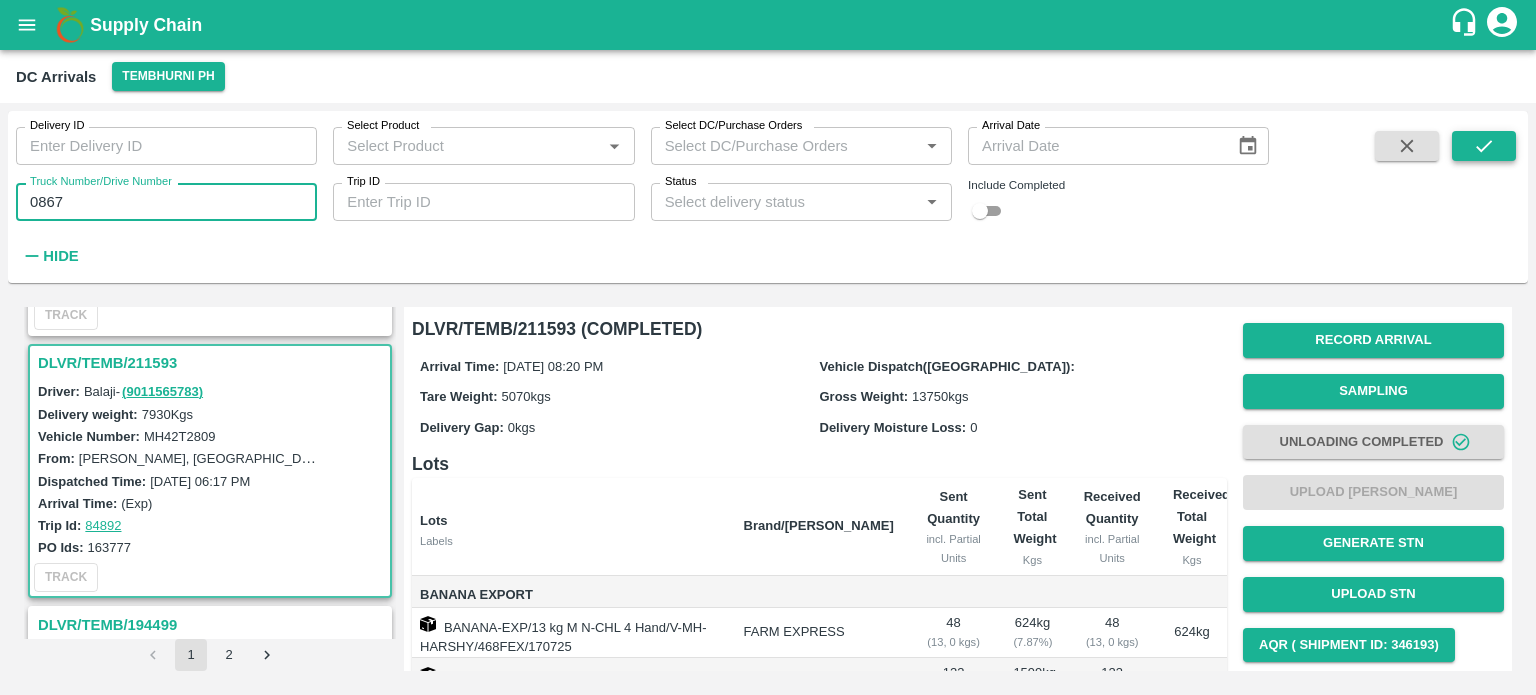 type on "0867" 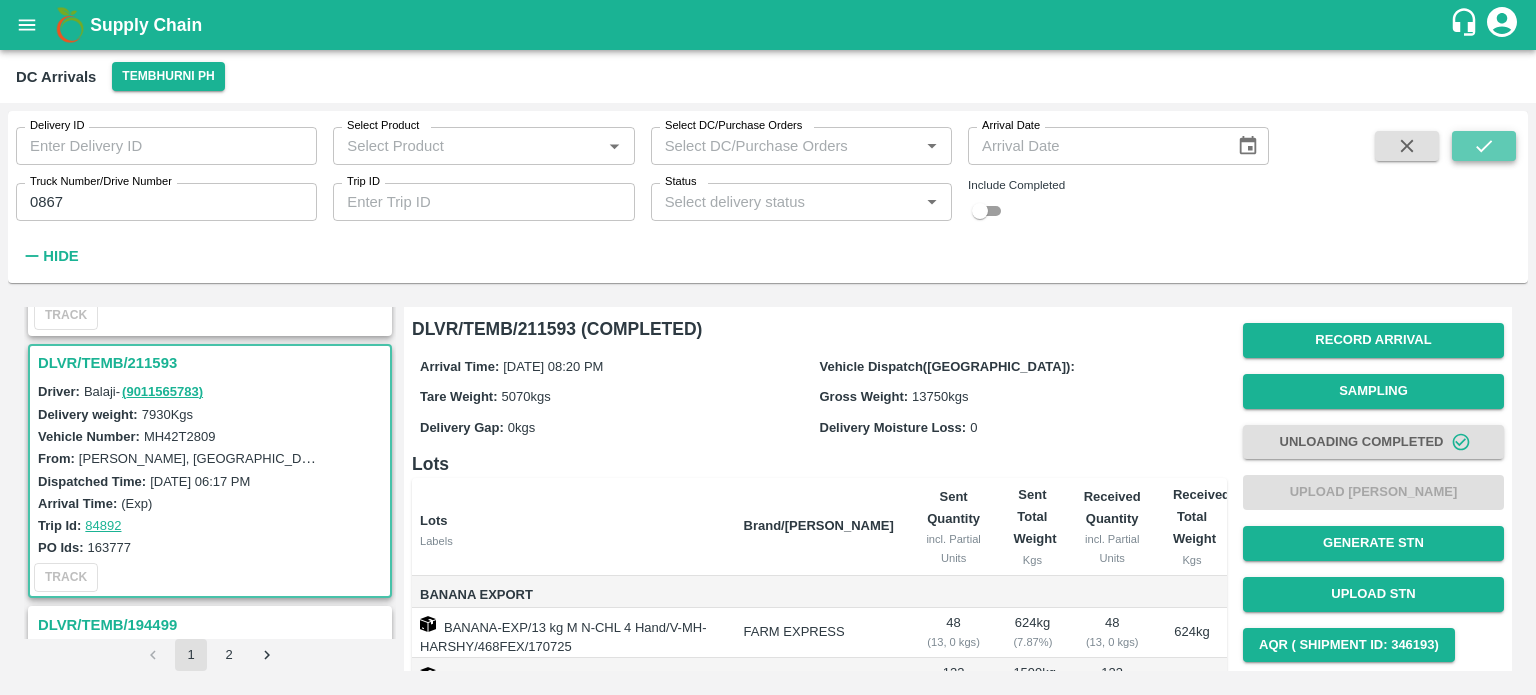 click 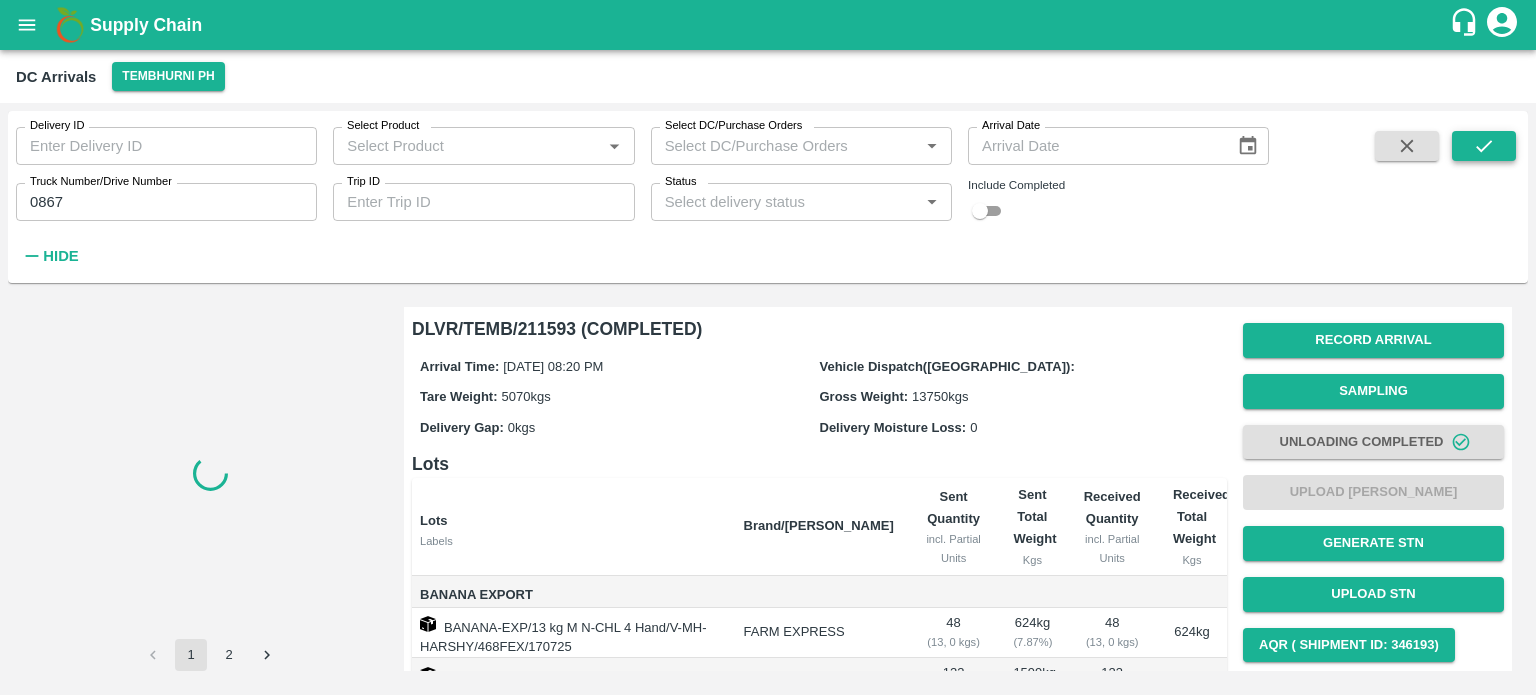 scroll, scrollTop: 0, scrollLeft: 0, axis: both 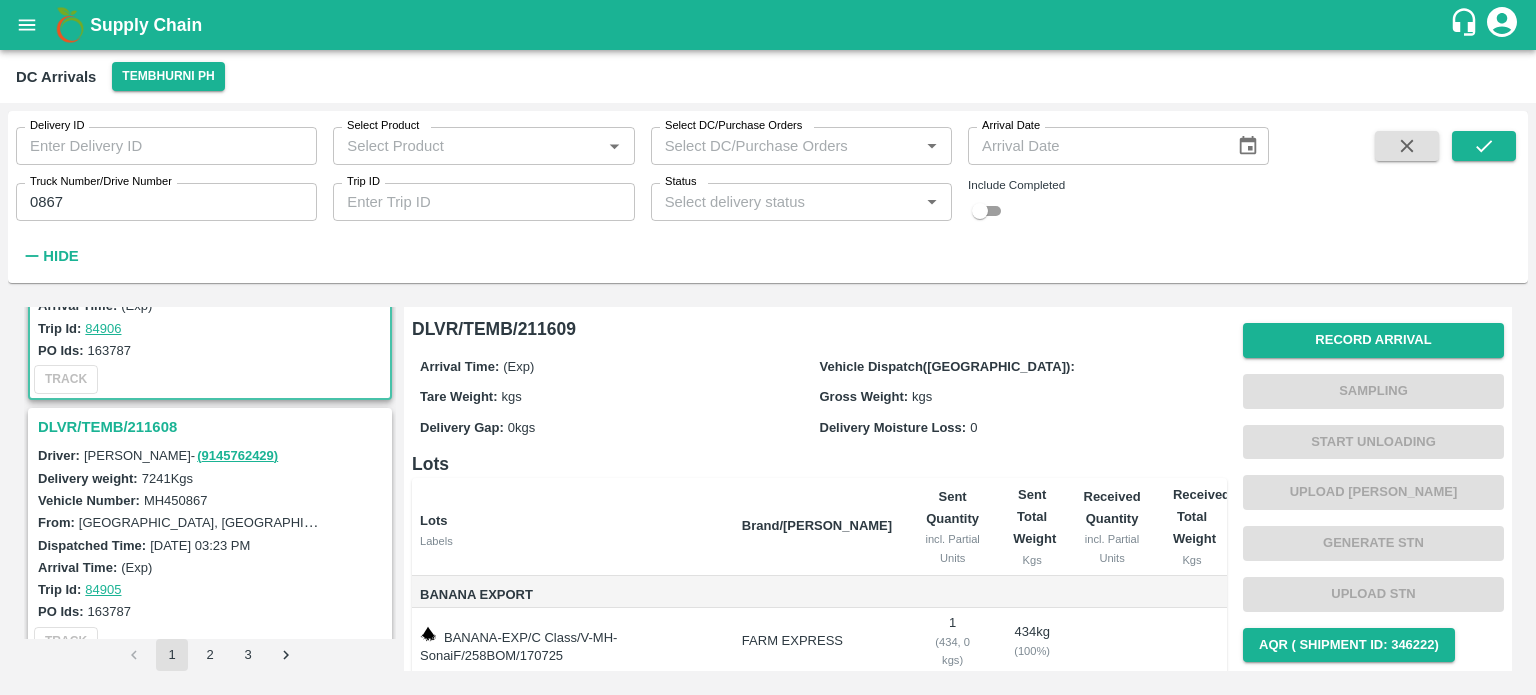 click on "DLVR/TEMB/211608" at bounding box center [213, 427] 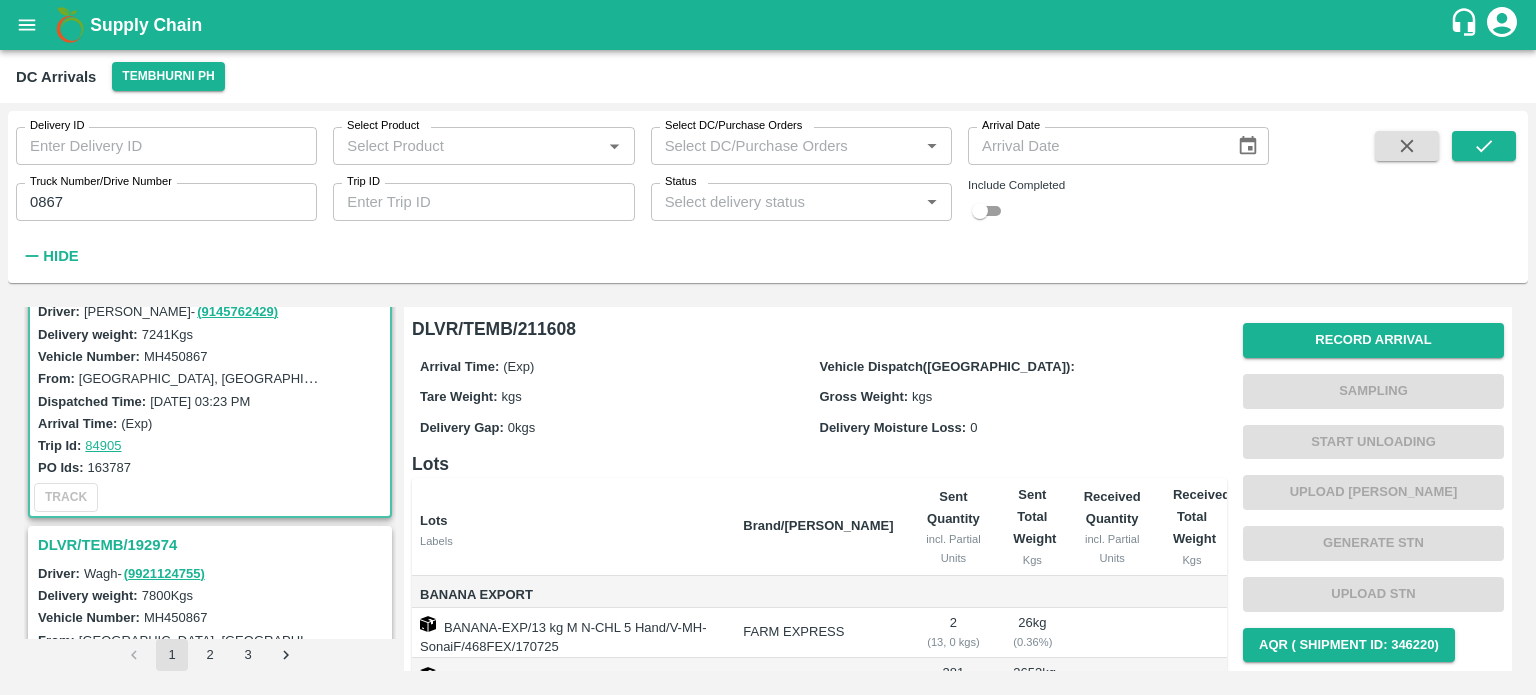 scroll, scrollTop: 312, scrollLeft: 0, axis: vertical 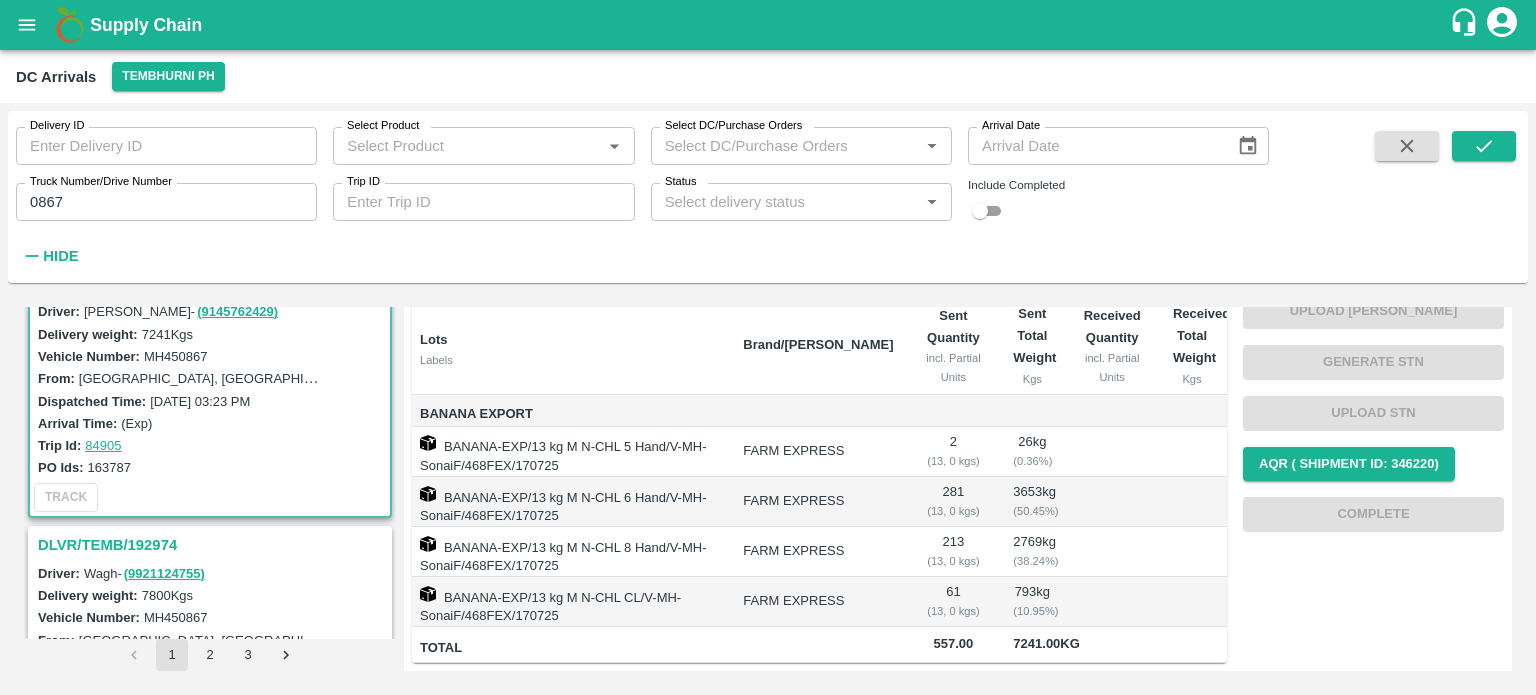 click on "MH450867" at bounding box center [176, 356] 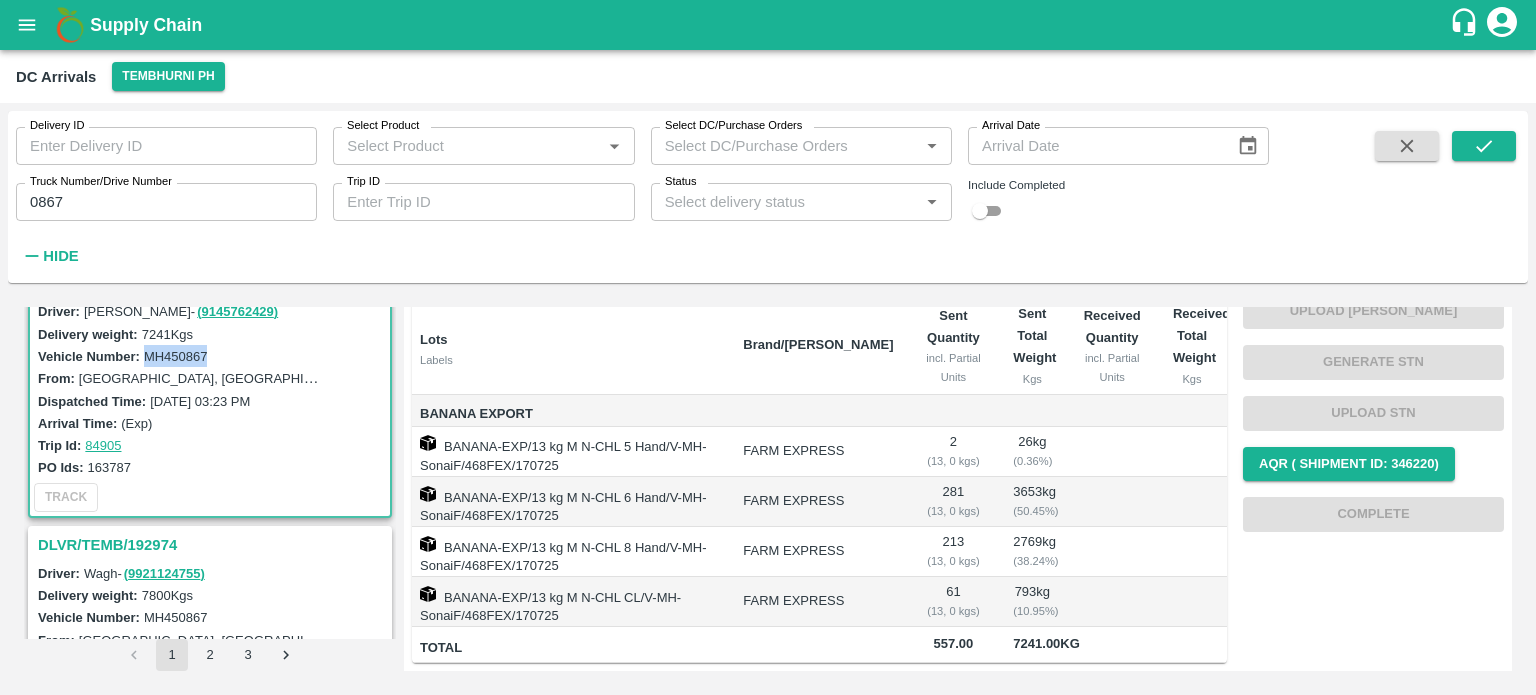 click on "MH450867" at bounding box center [176, 356] 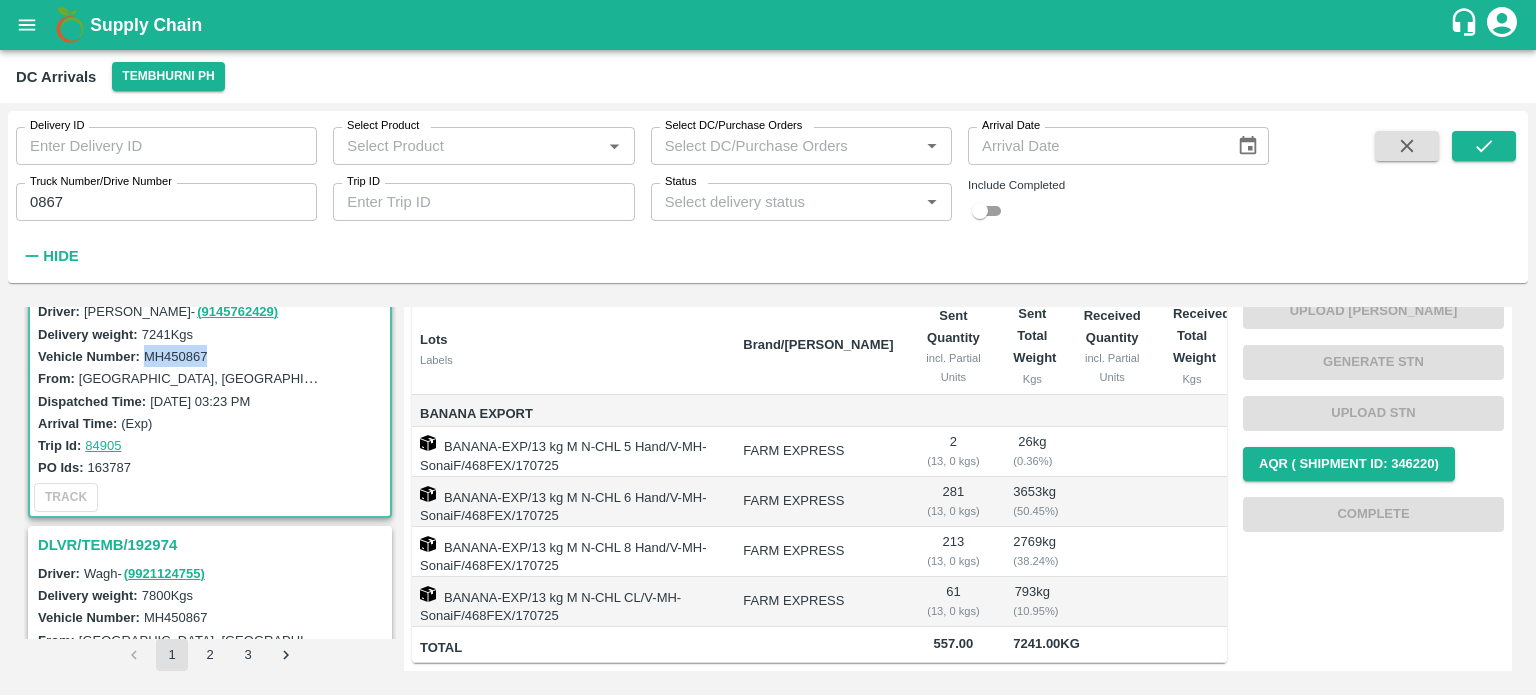 scroll, scrollTop: 0, scrollLeft: 0, axis: both 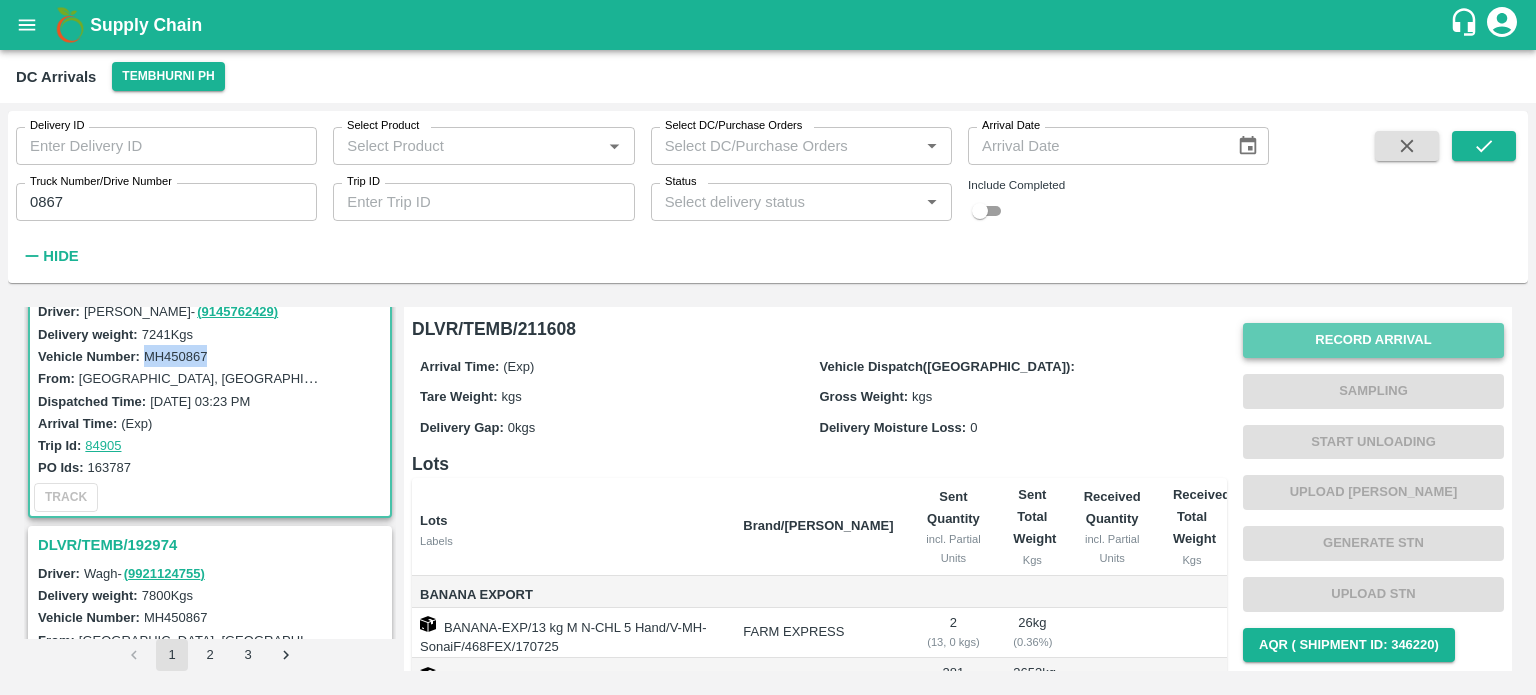 click on "Record Arrival" at bounding box center (1373, 340) 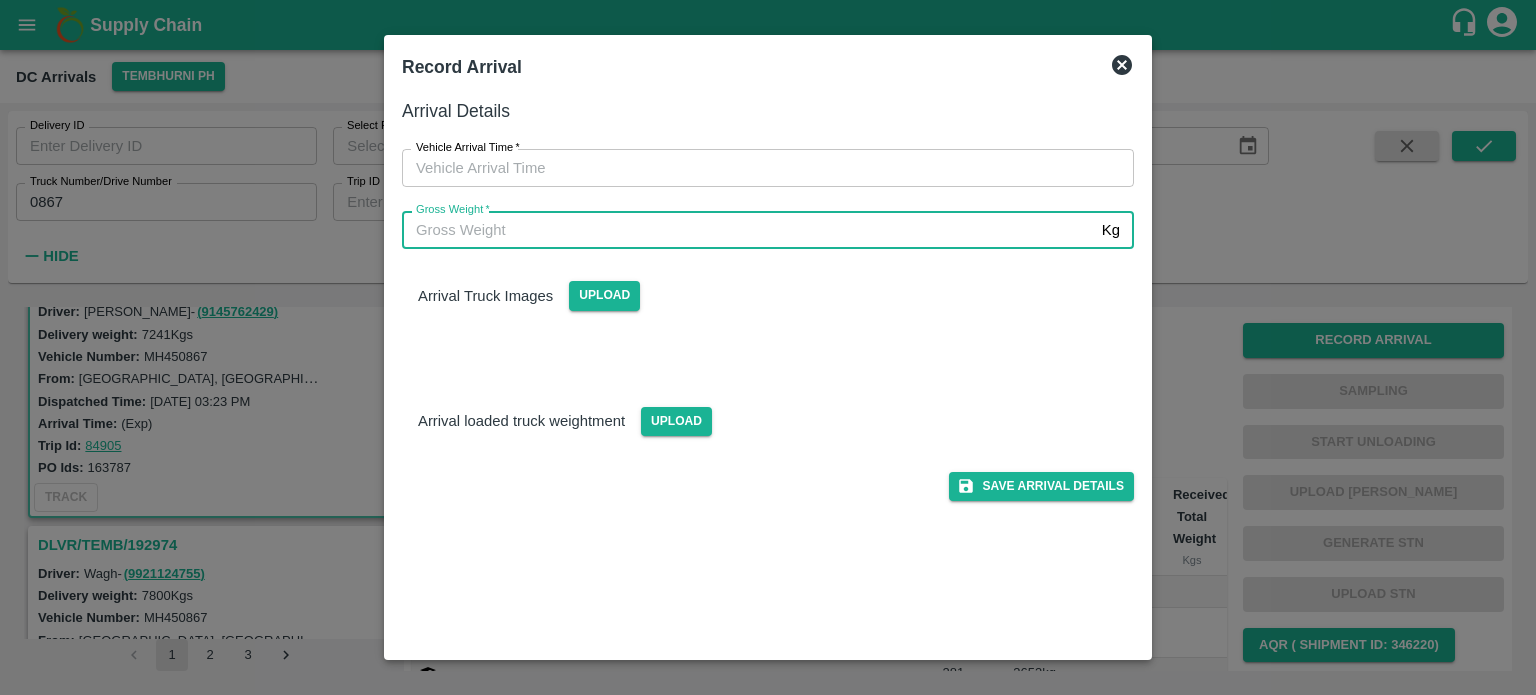 click on "Gross Weight   *" at bounding box center (748, 230) 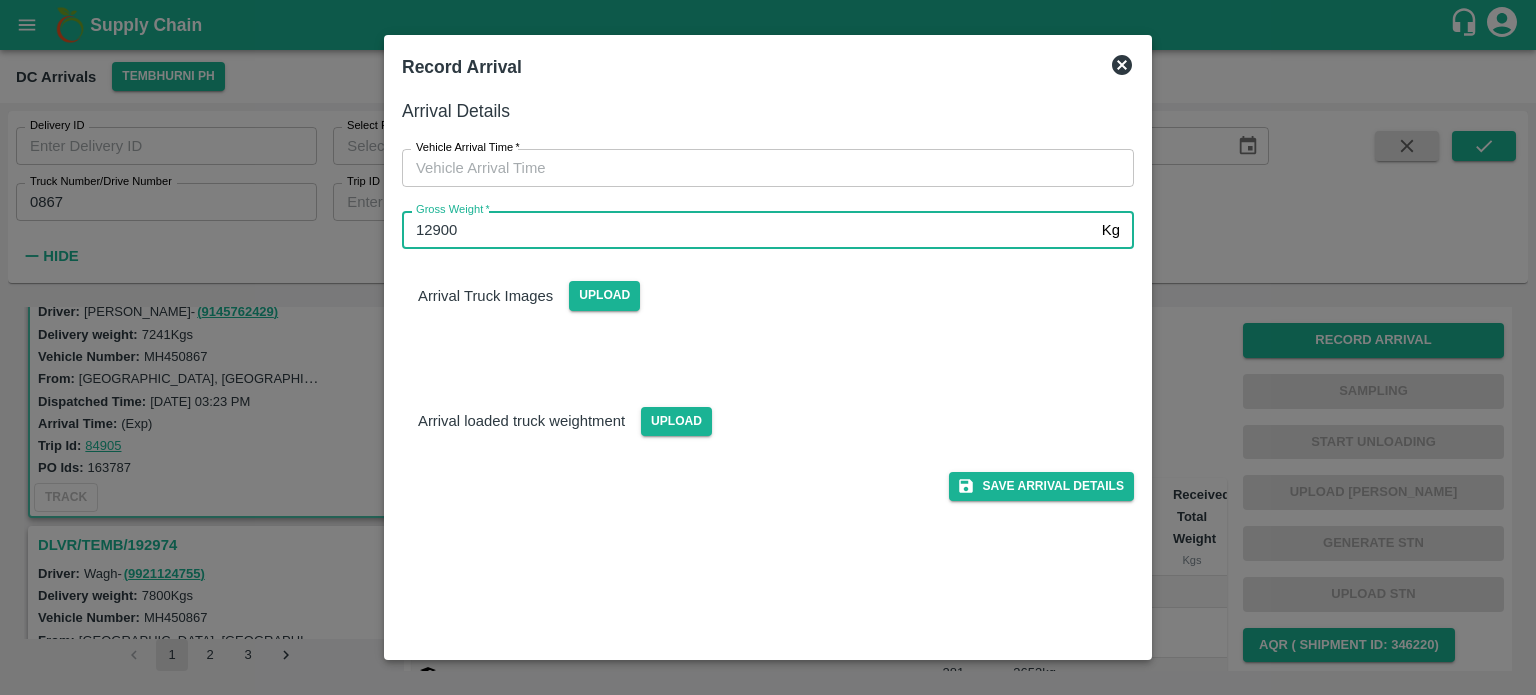 type 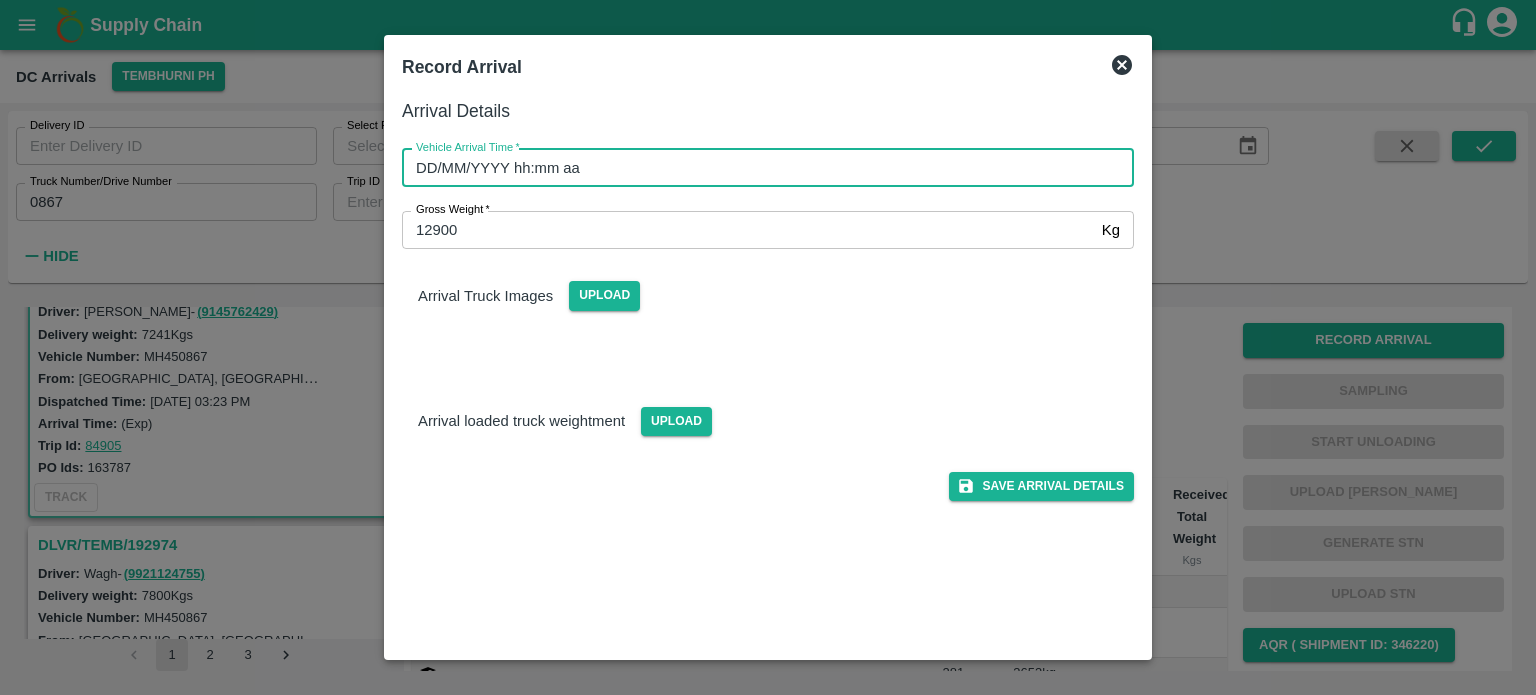 click on "DD/MM/YYYY hh:mm aa" at bounding box center (761, 168) 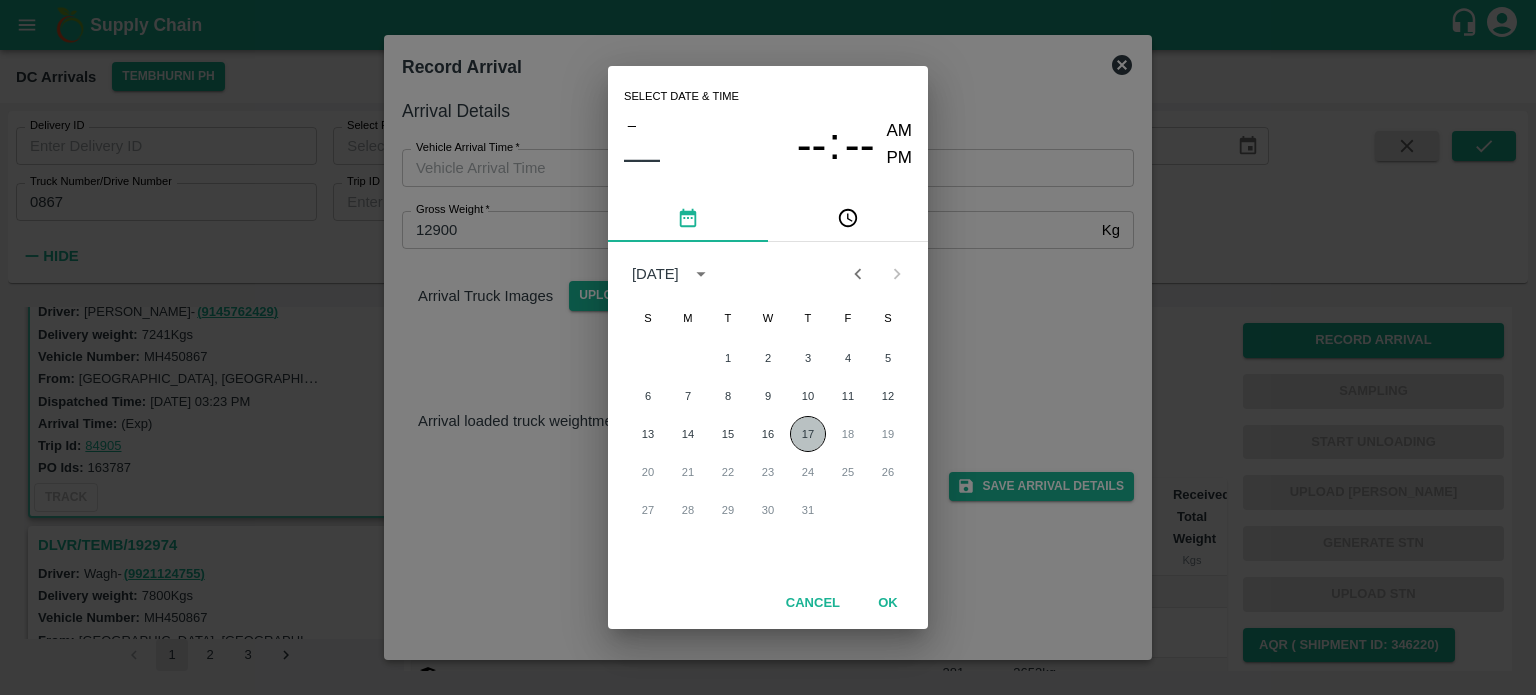 click on "17" at bounding box center [808, 434] 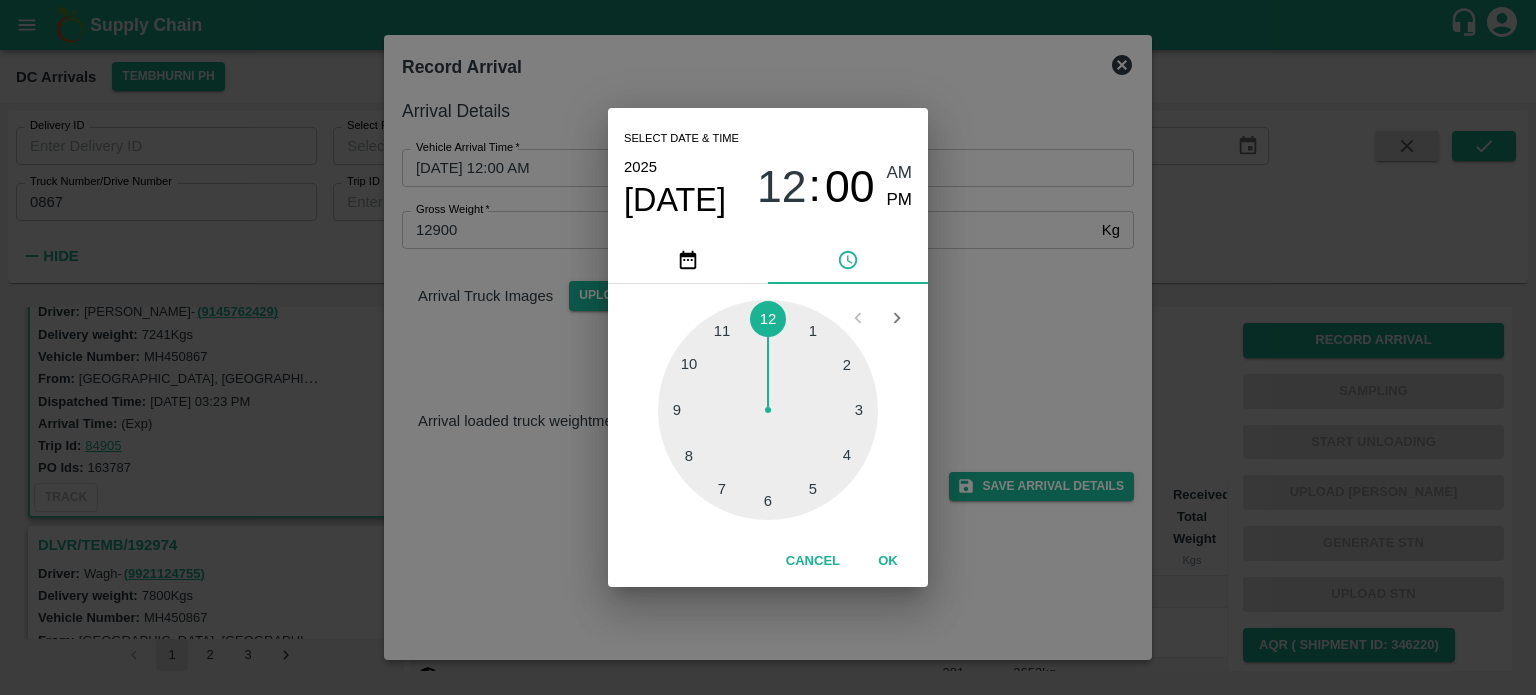 click at bounding box center (768, 410) 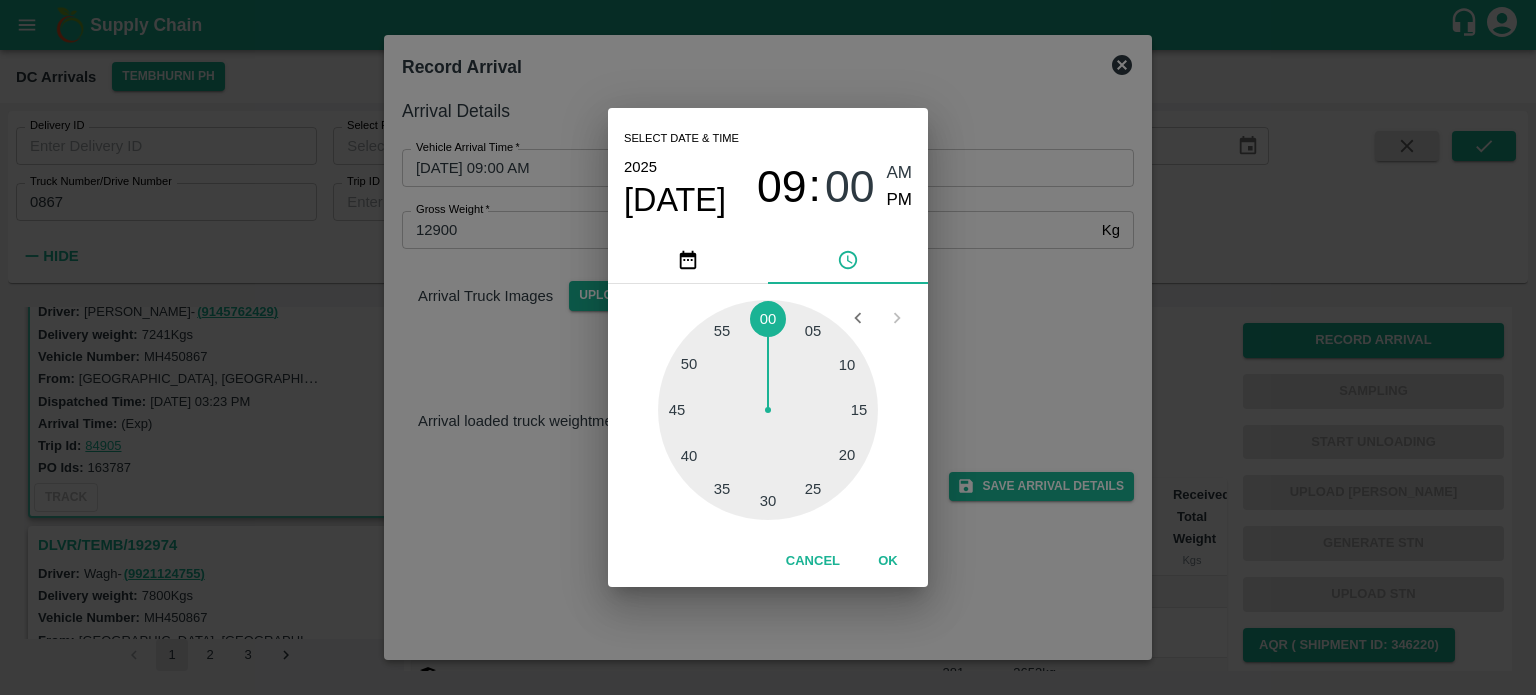 click at bounding box center (768, 410) 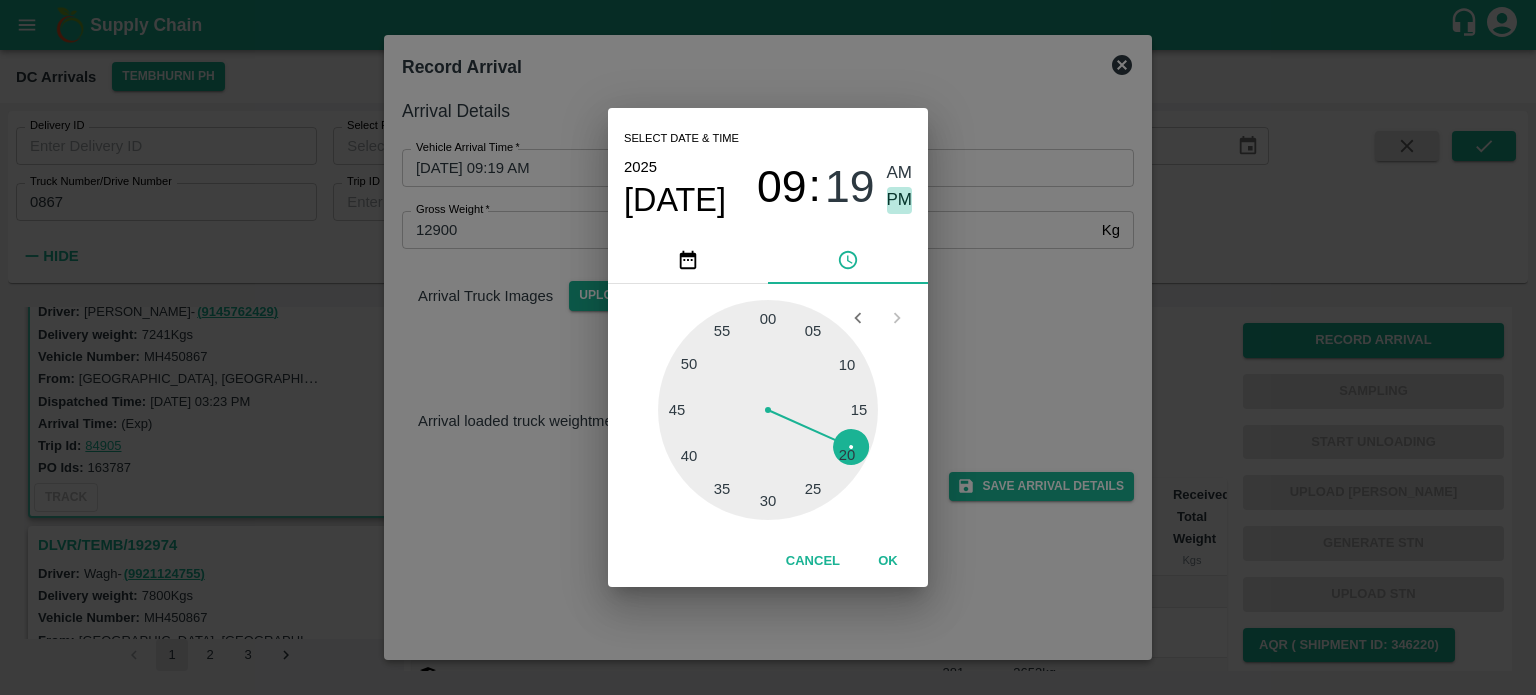 click on "PM" at bounding box center [900, 200] 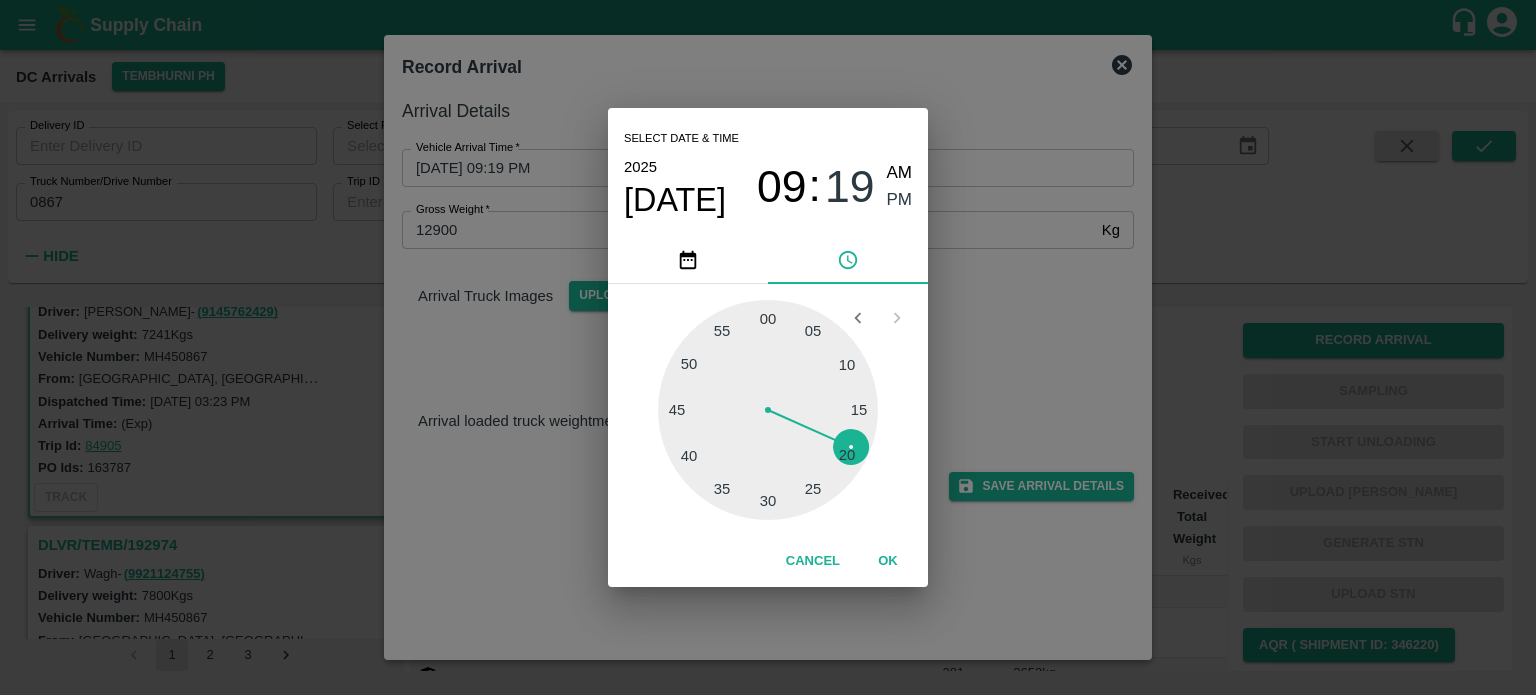 click on "Select date & time [DATE] 09 : 19 AM PM 05 10 15 20 25 30 35 40 45 50 55 00 Cancel OK" at bounding box center [768, 347] 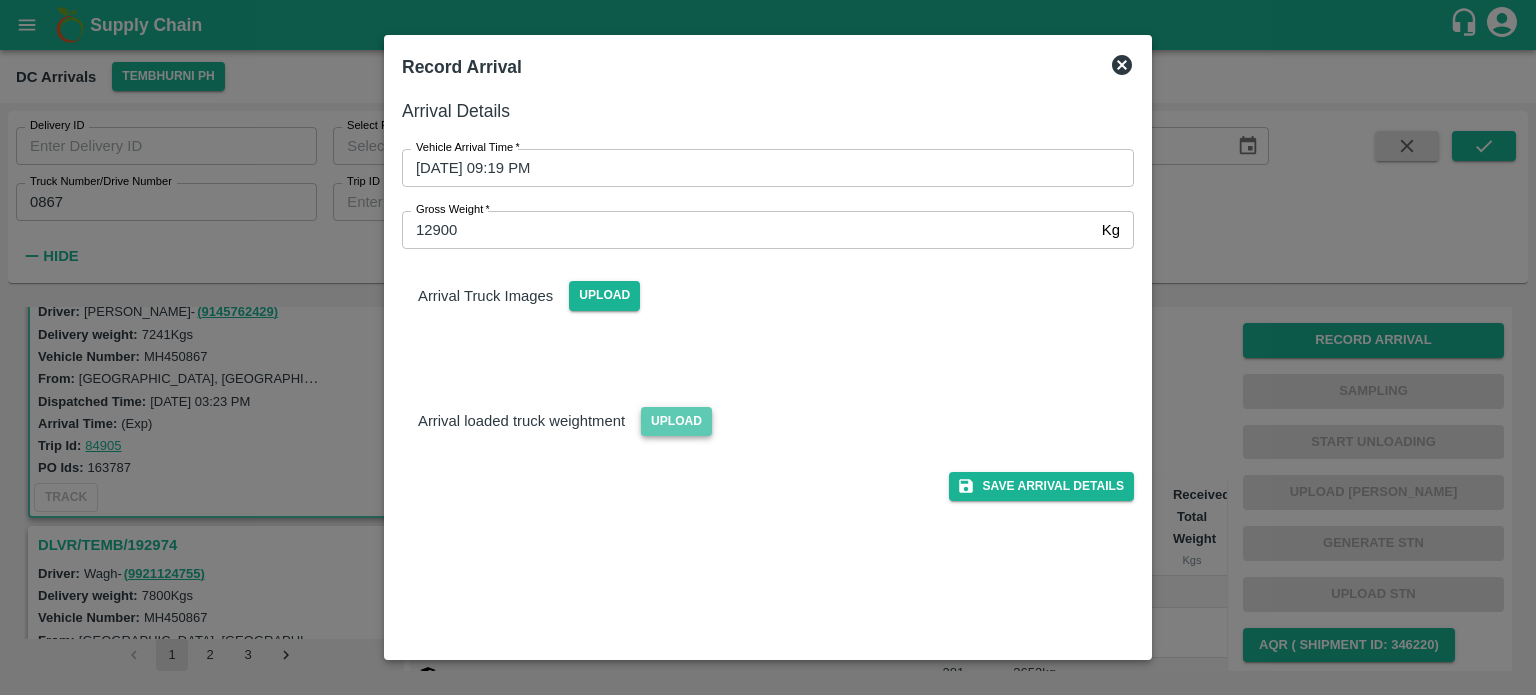 click on "Upload" at bounding box center [676, 421] 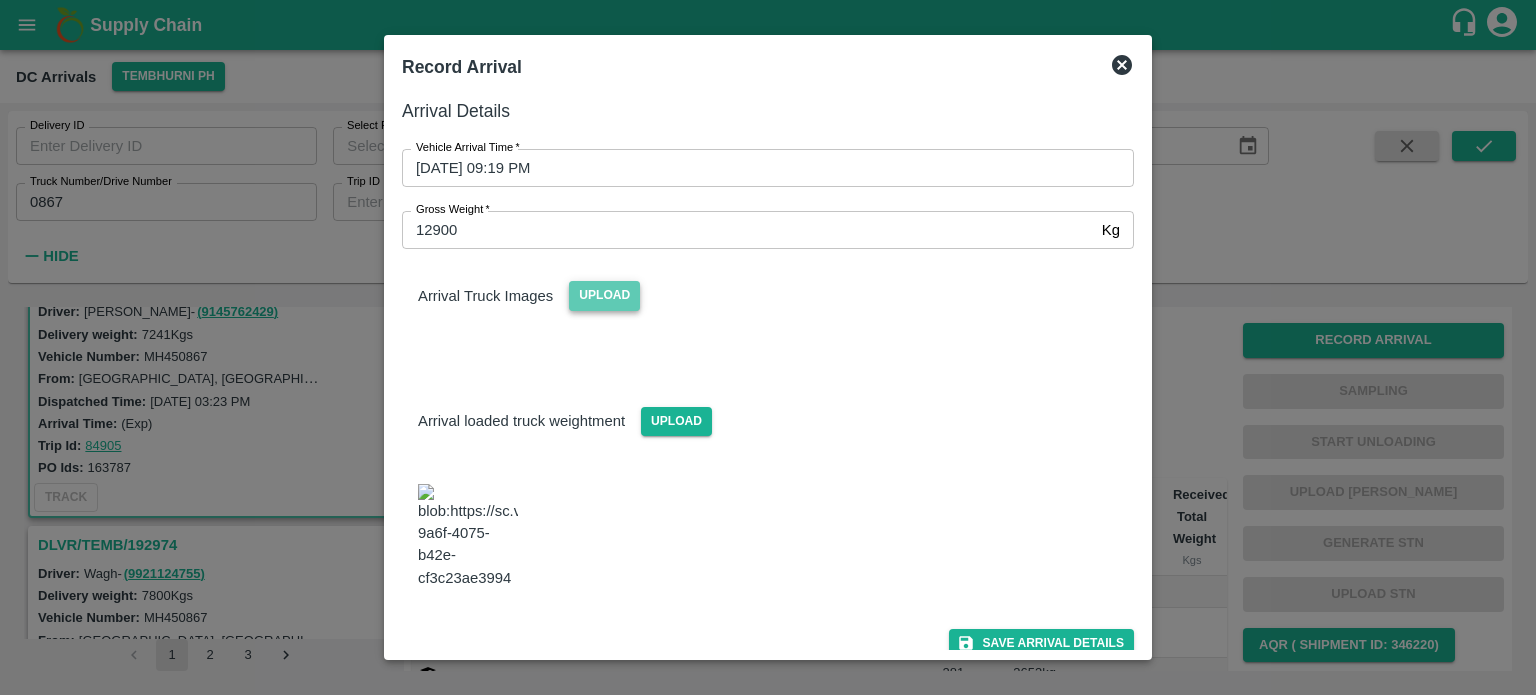 click on "Upload" at bounding box center [604, 295] 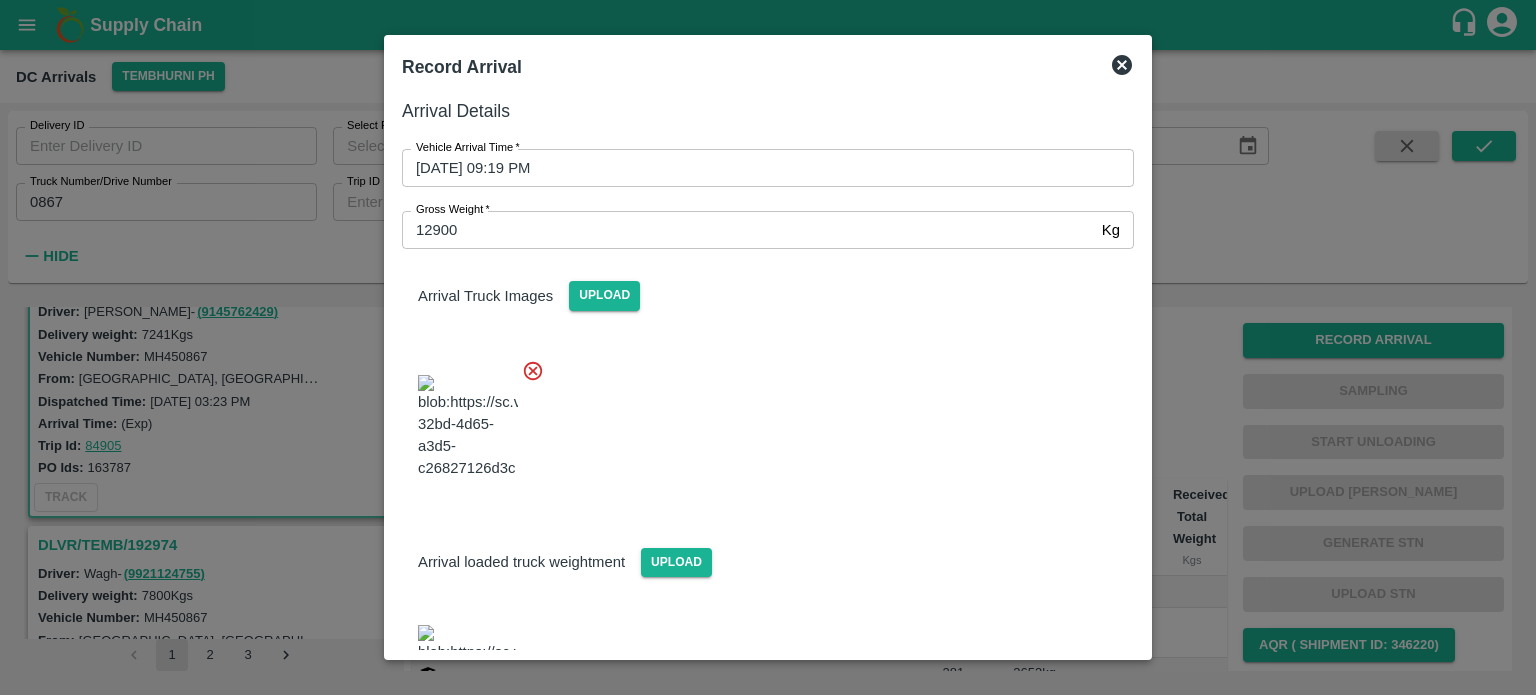 click at bounding box center (760, 421) 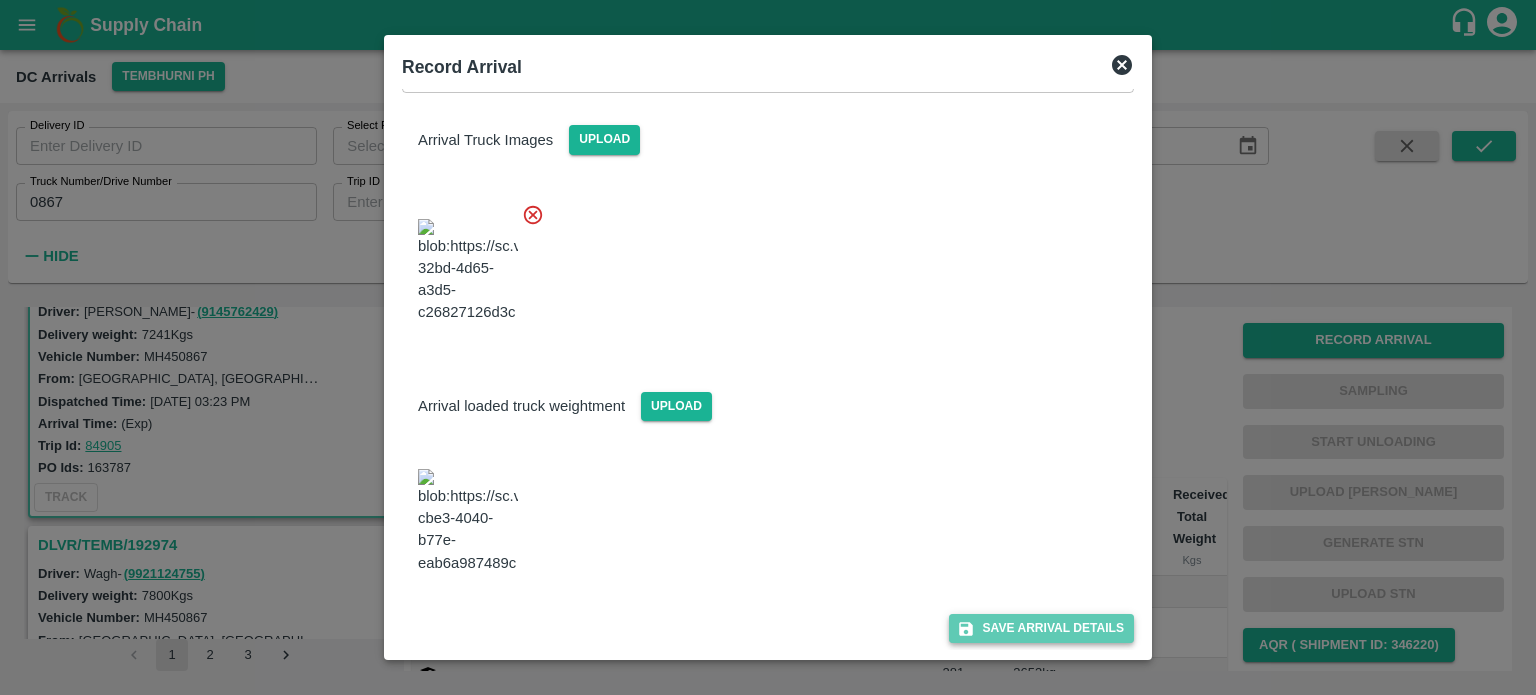 click on "Save Arrival Details" at bounding box center (1041, 628) 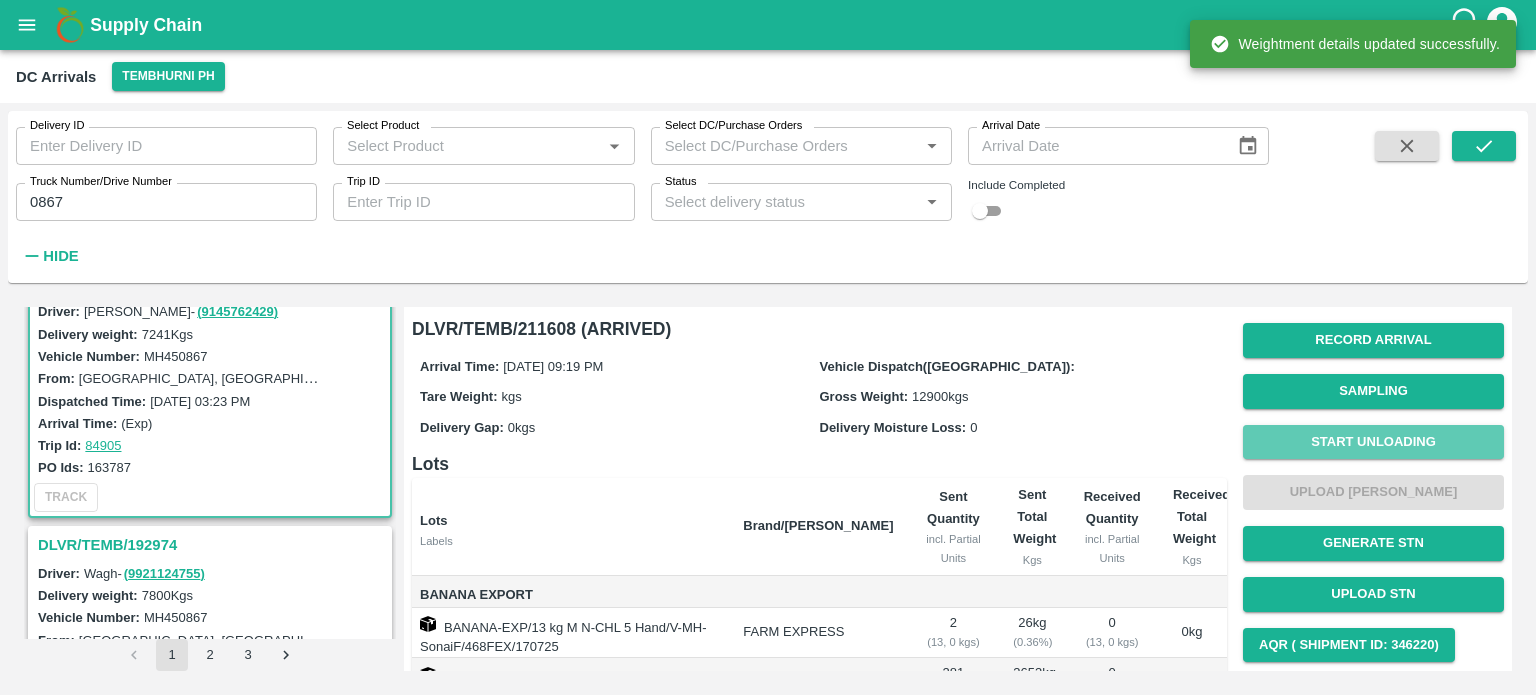 click on "Start Unloading" at bounding box center [1373, 442] 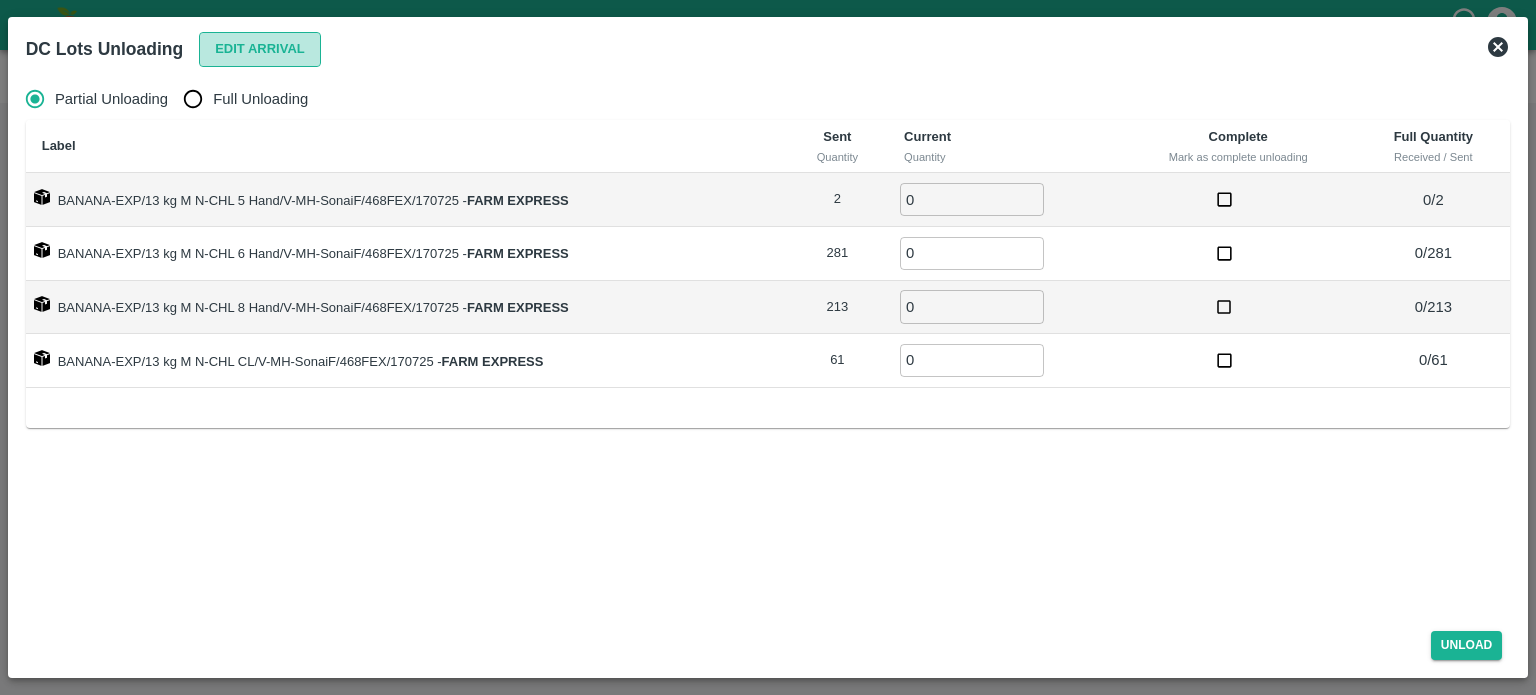 click on "Edit Arrival" at bounding box center [260, 49] 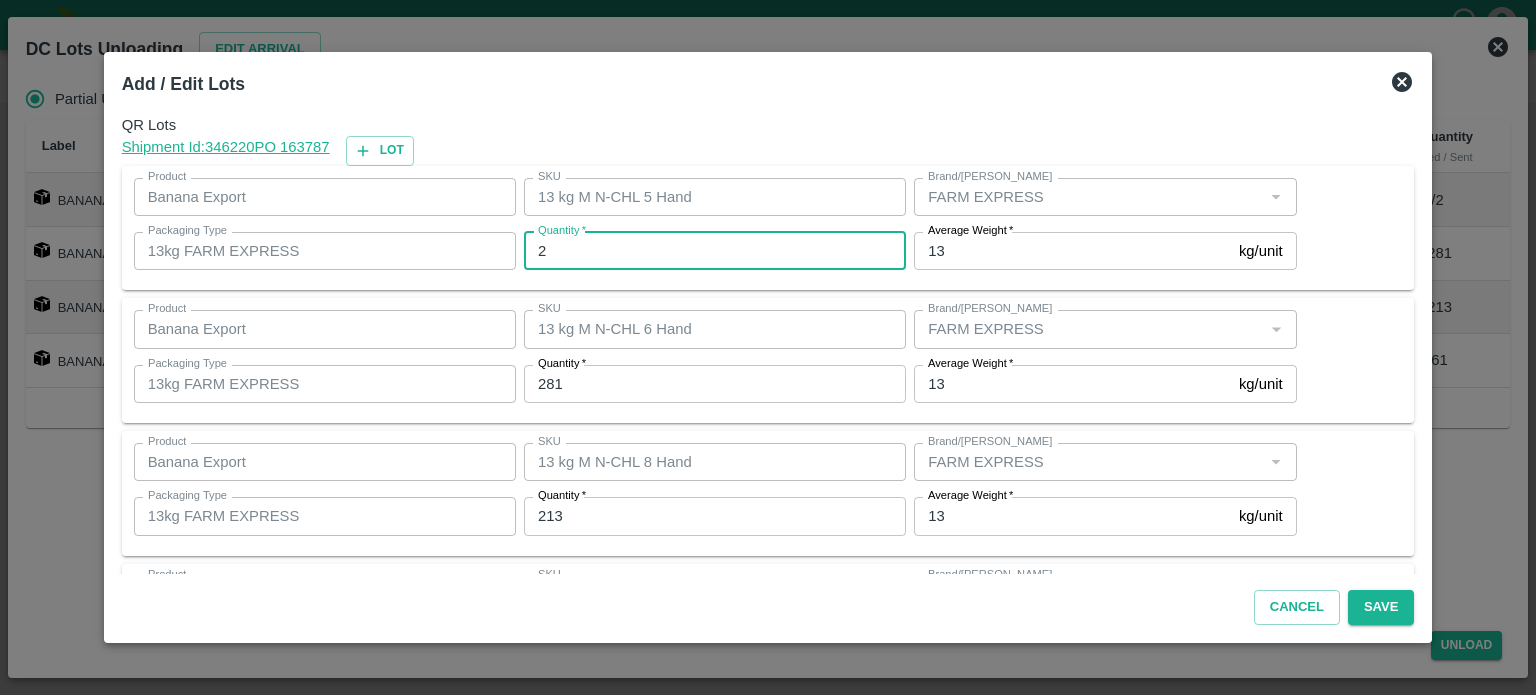click on "2" at bounding box center (715, 251) 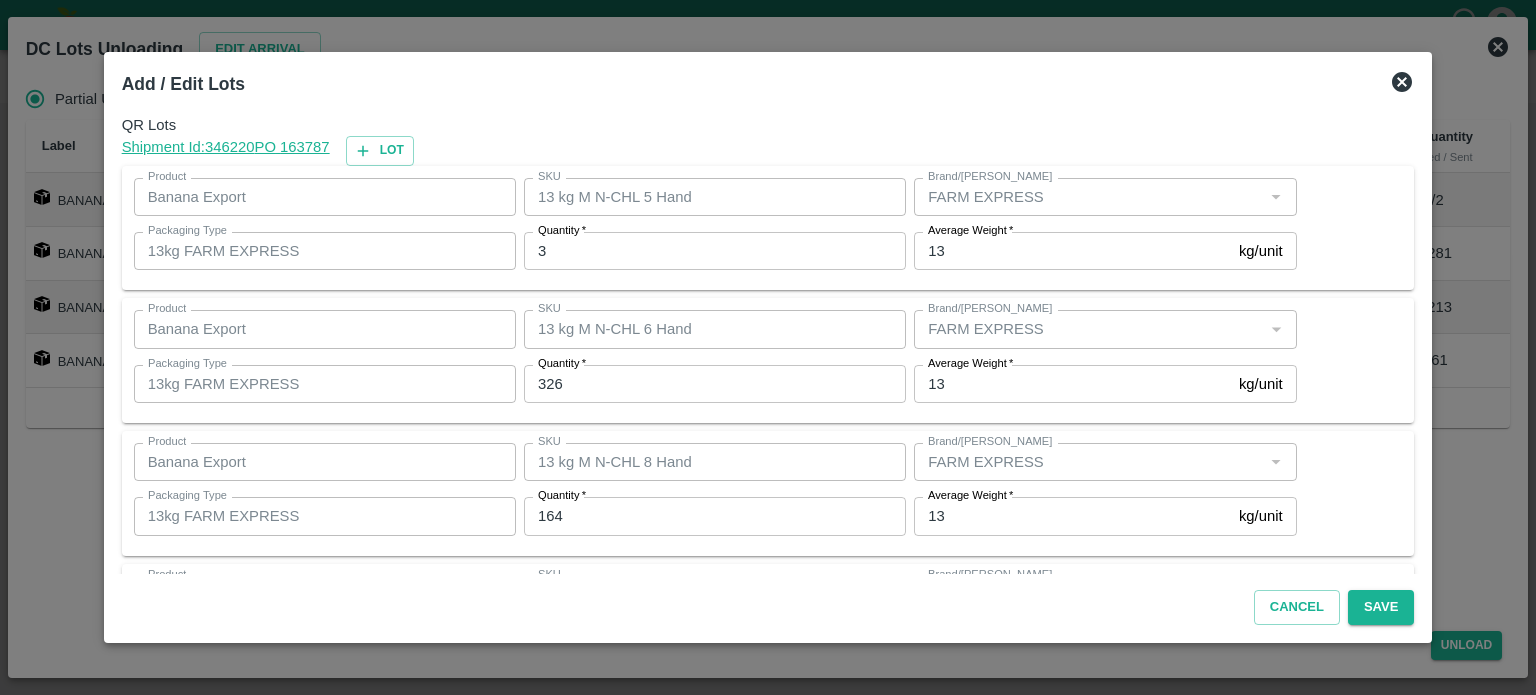 scroll, scrollTop: 129, scrollLeft: 0, axis: vertical 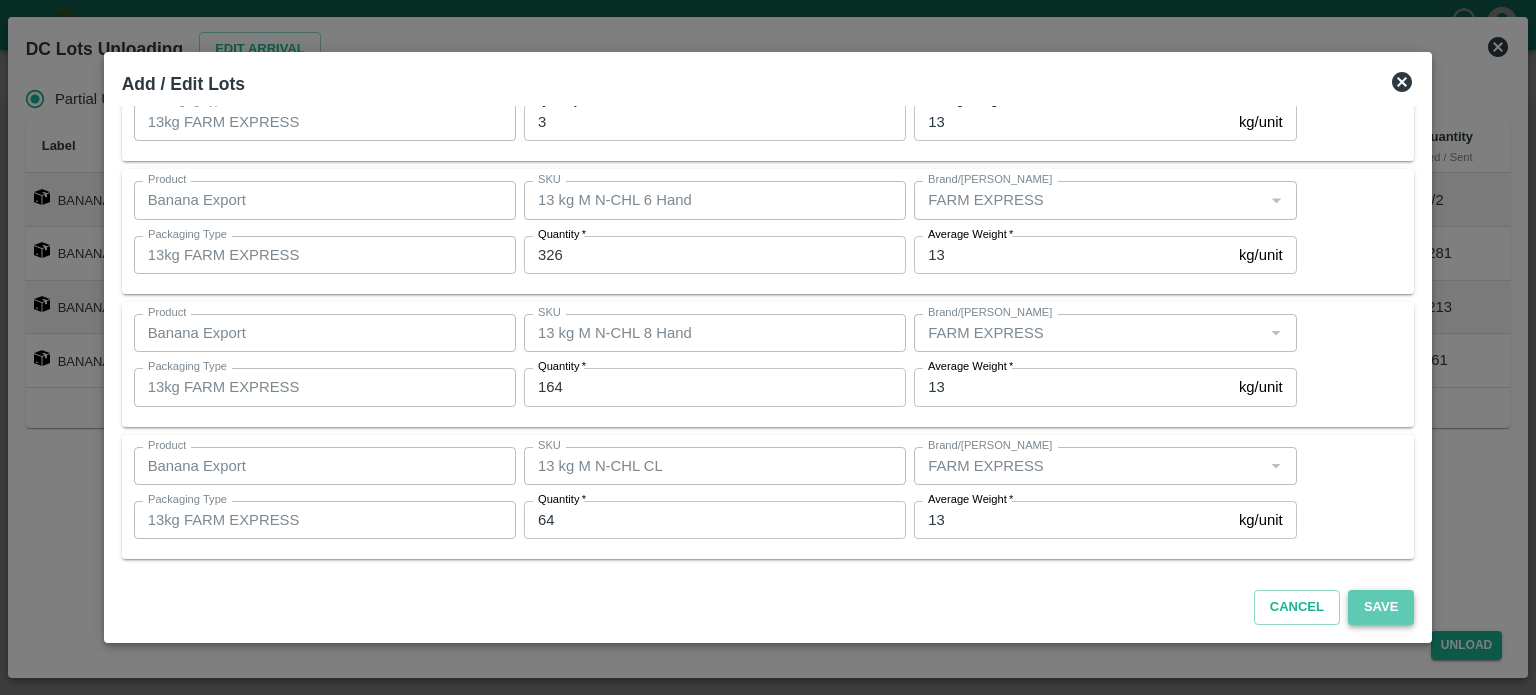click on "Save" at bounding box center (1381, 607) 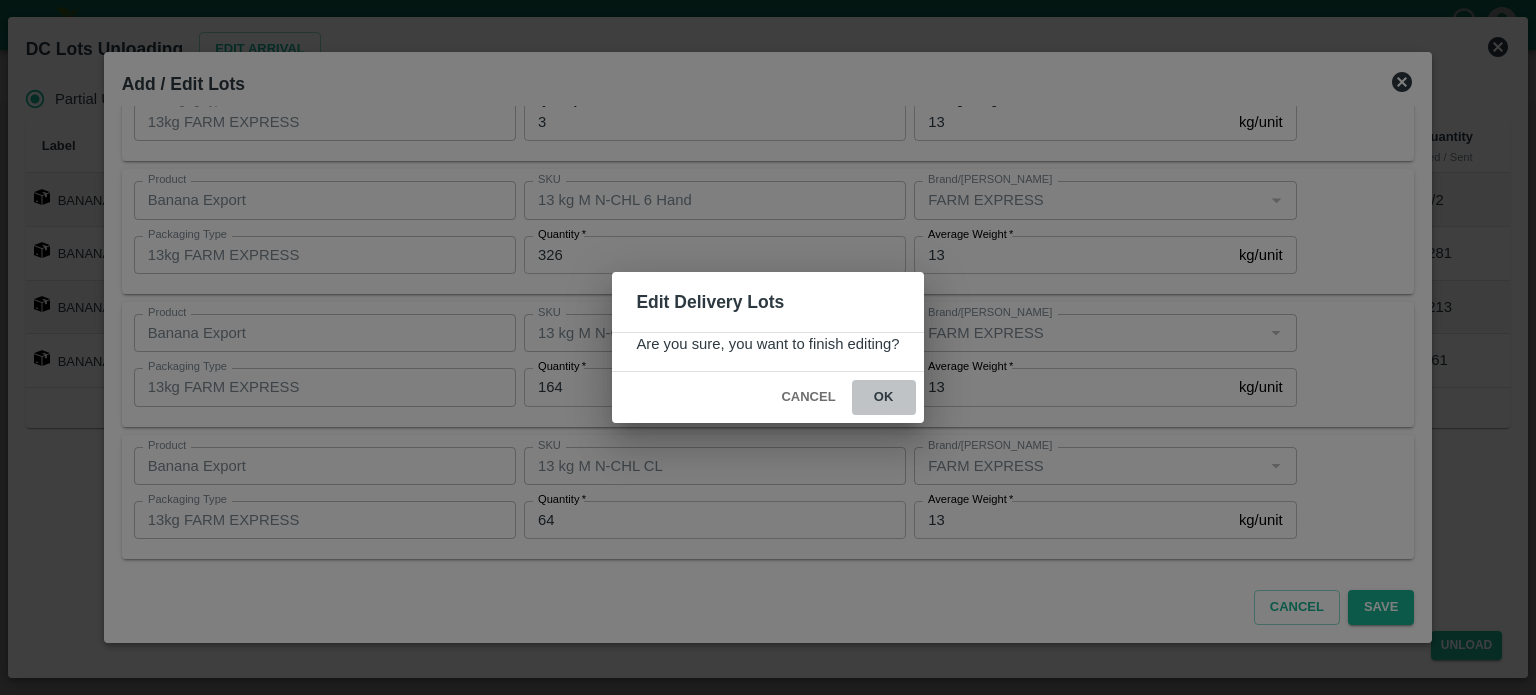 click on "ok" at bounding box center (884, 397) 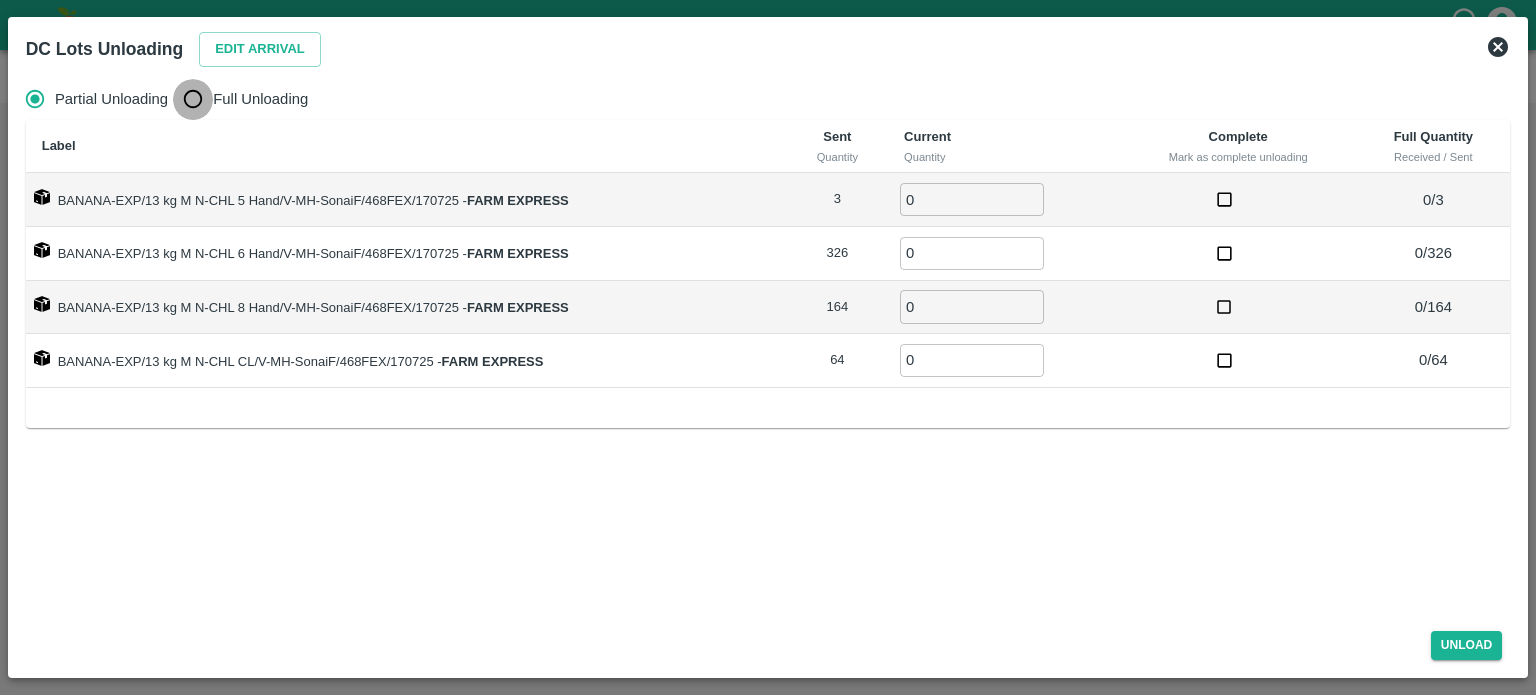 click on "Full Unloading" at bounding box center (193, 99) 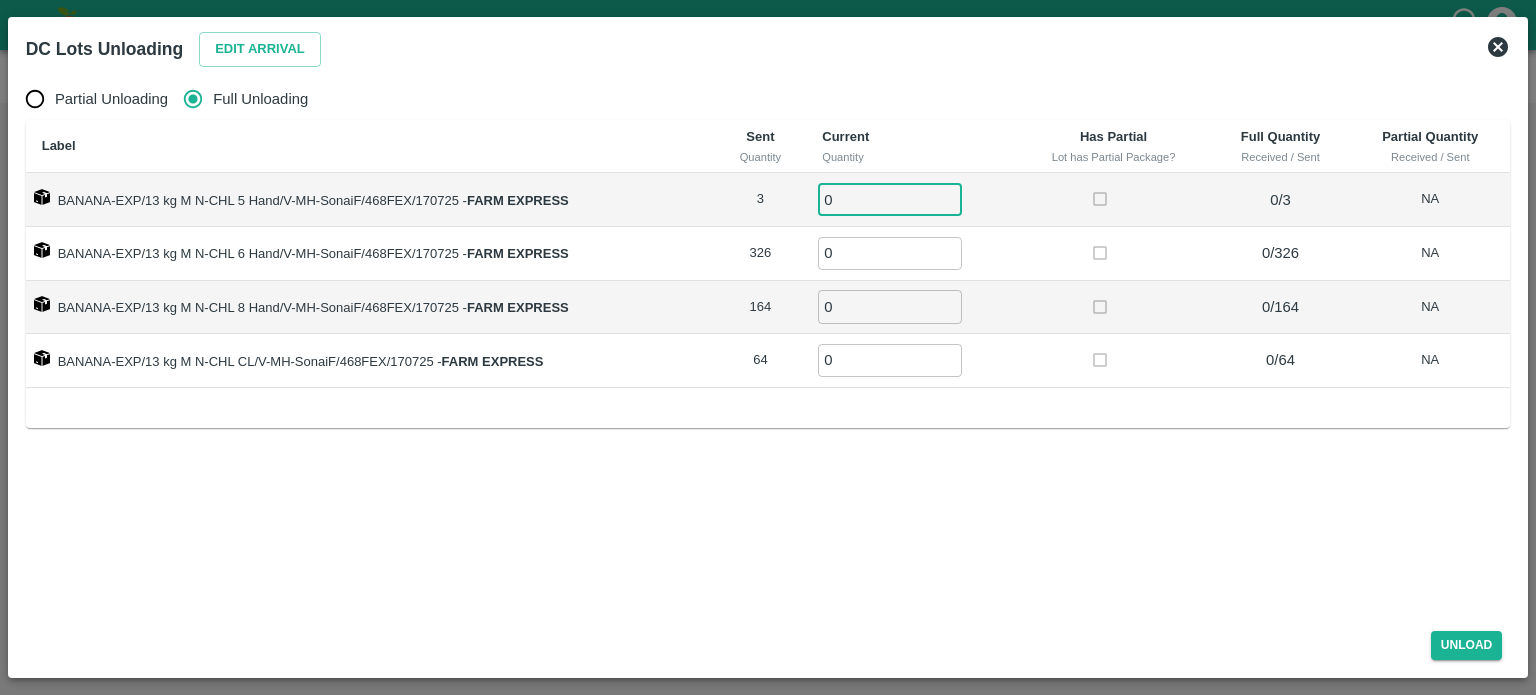 click on "0" at bounding box center [890, 199] 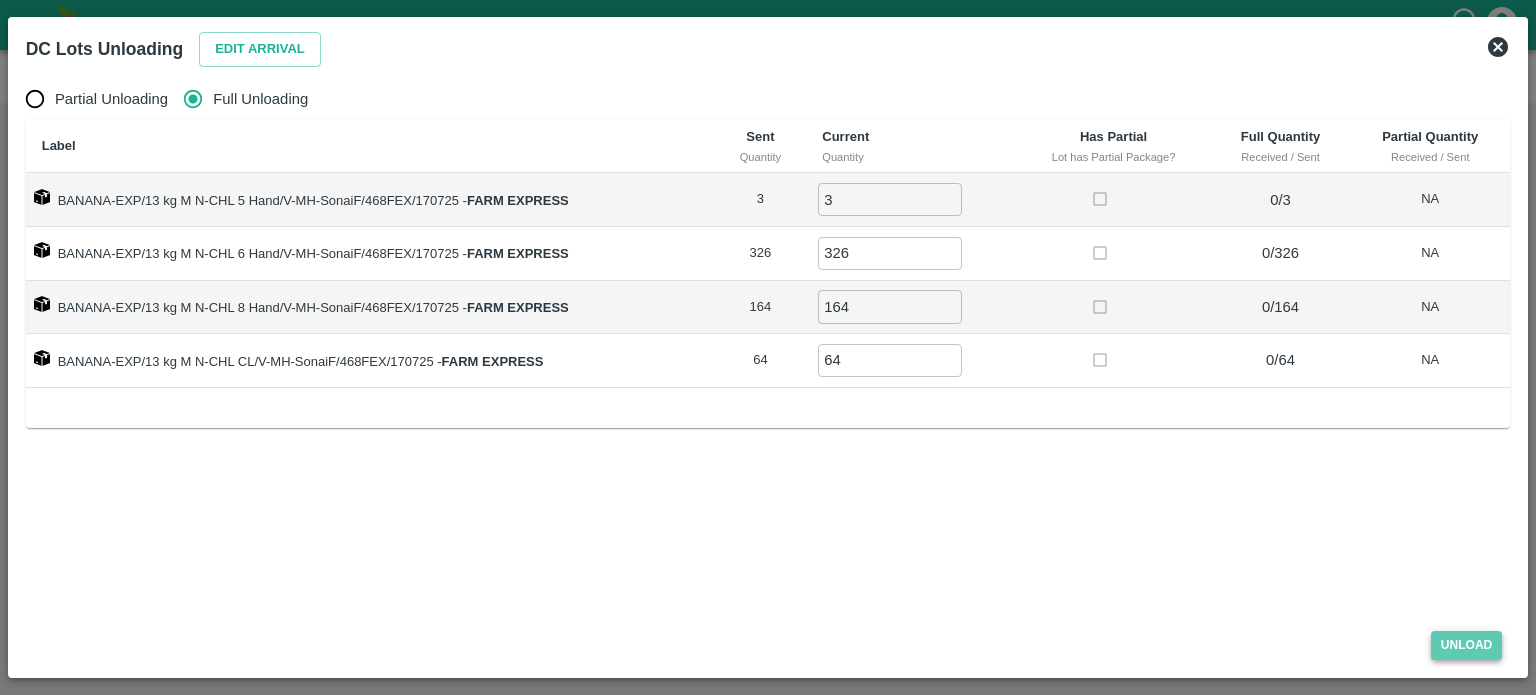 click on "Unload" at bounding box center (1467, 645) 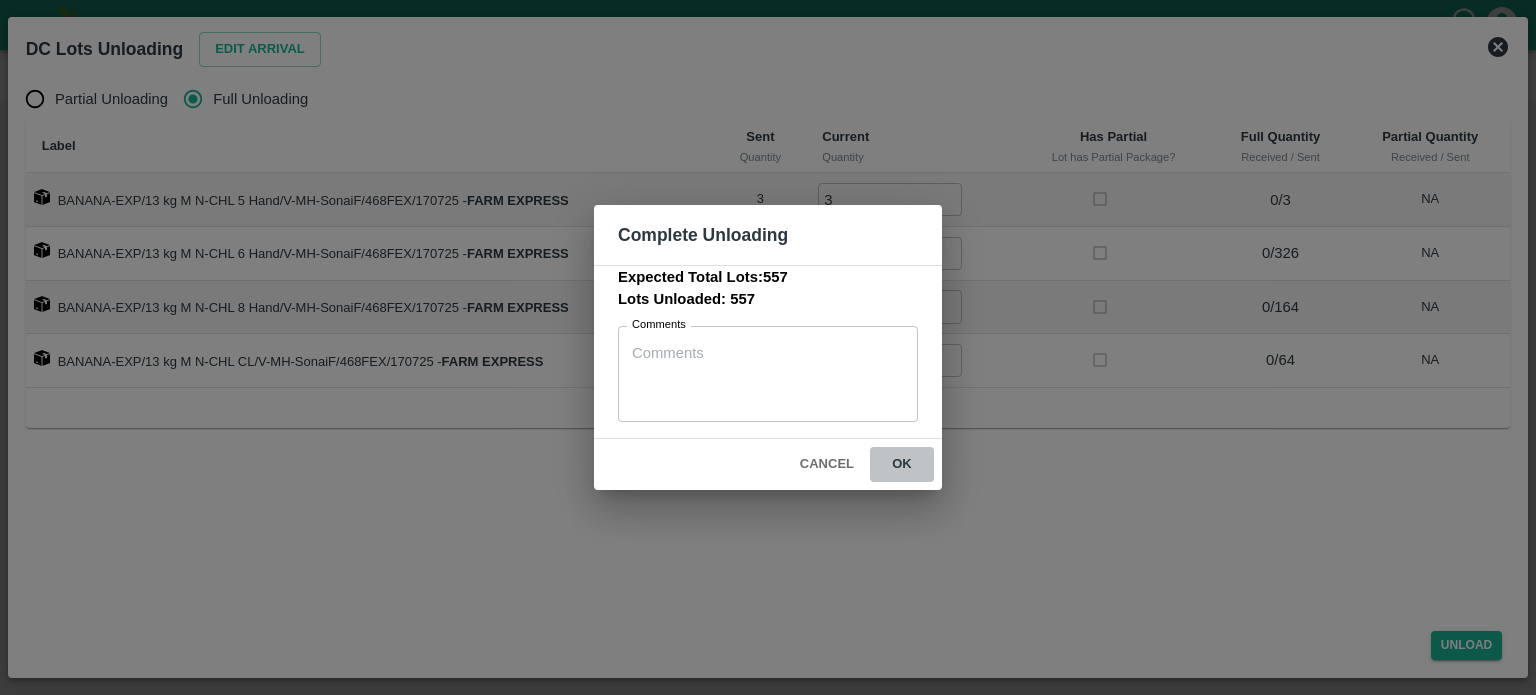 click on "ok" at bounding box center (902, 464) 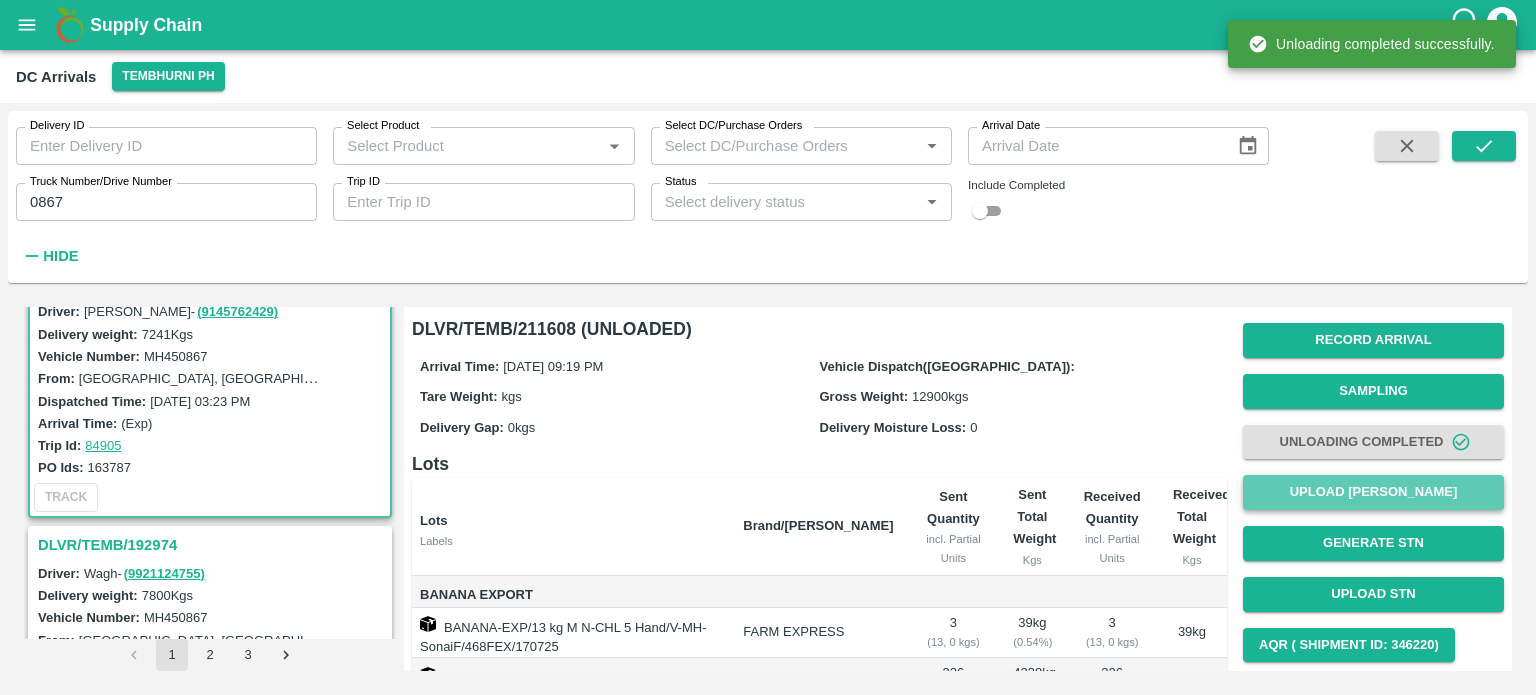 click on "Upload [PERSON_NAME]" at bounding box center (1373, 492) 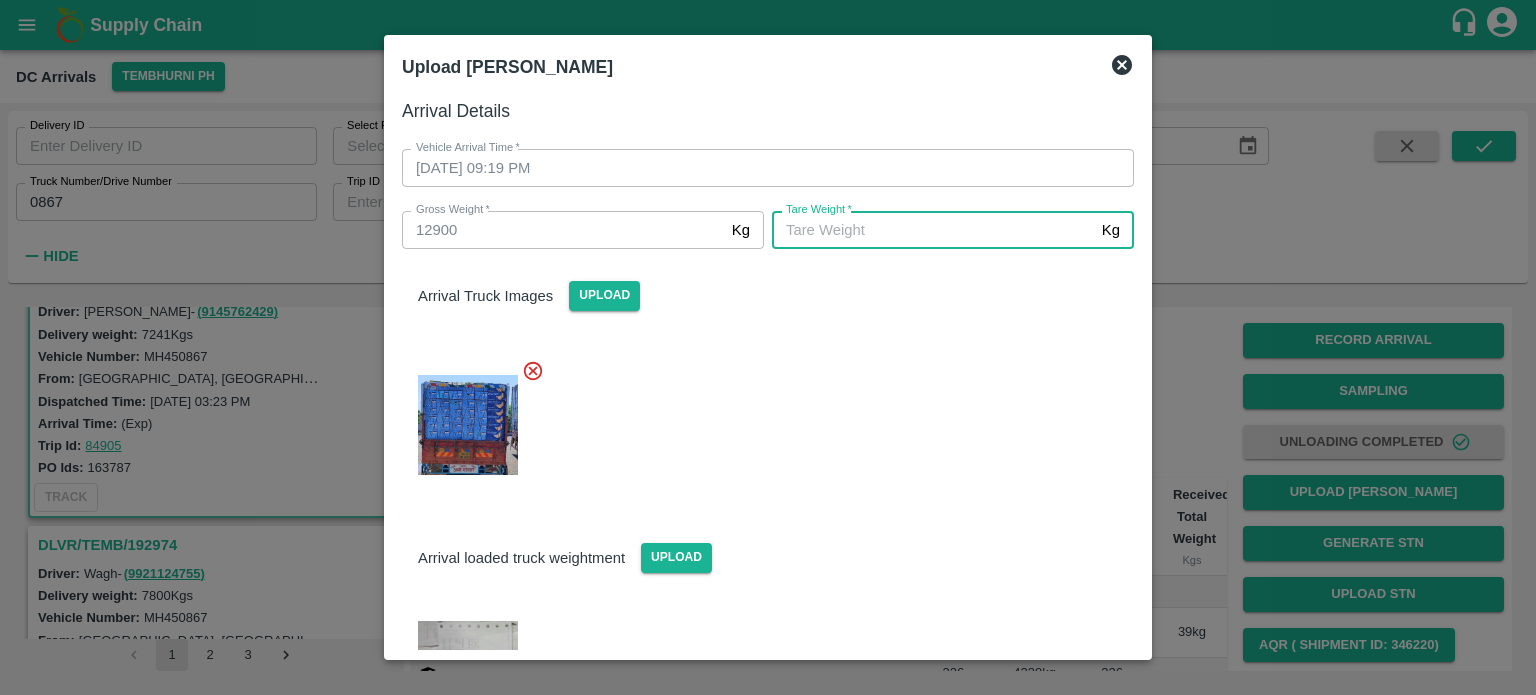 click on "[PERSON_NAME]   *" at bounding box center [933, 230] 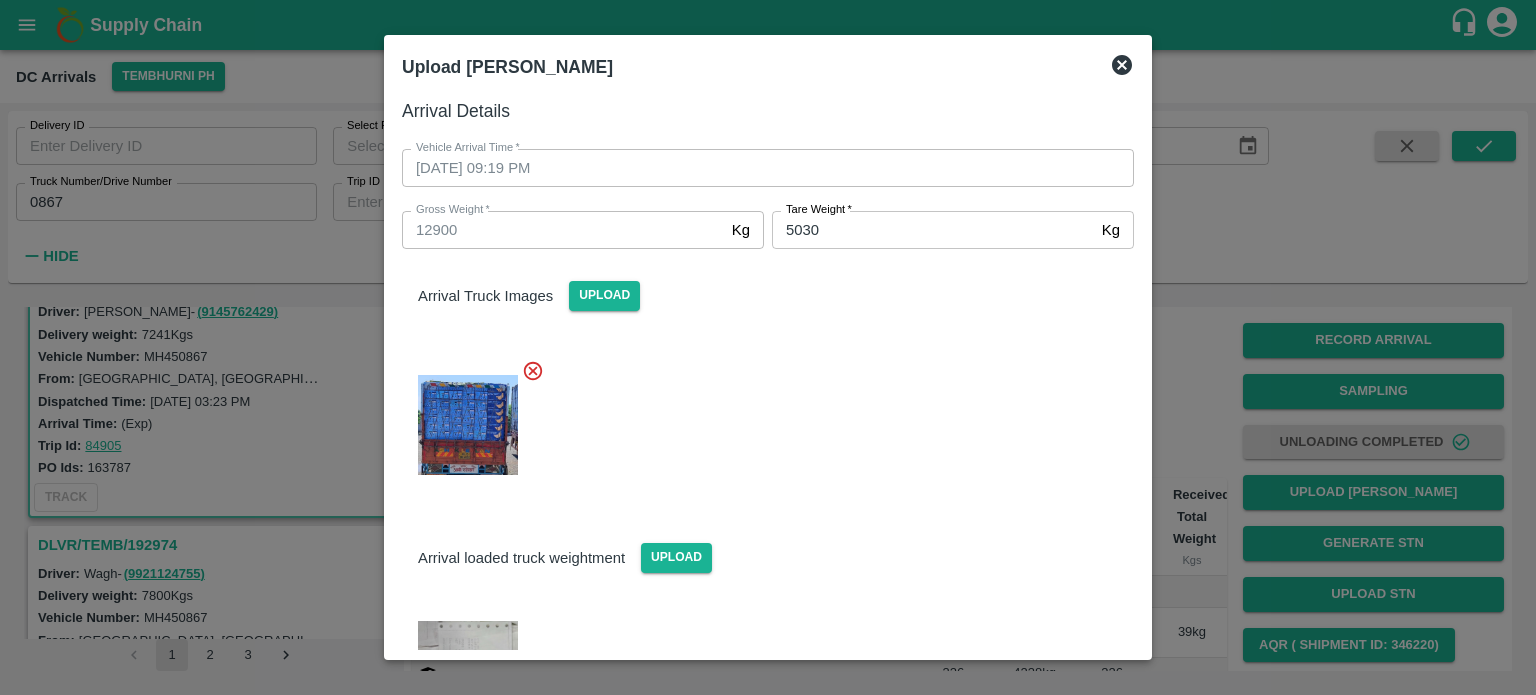 click at bounding box center [760, 419] 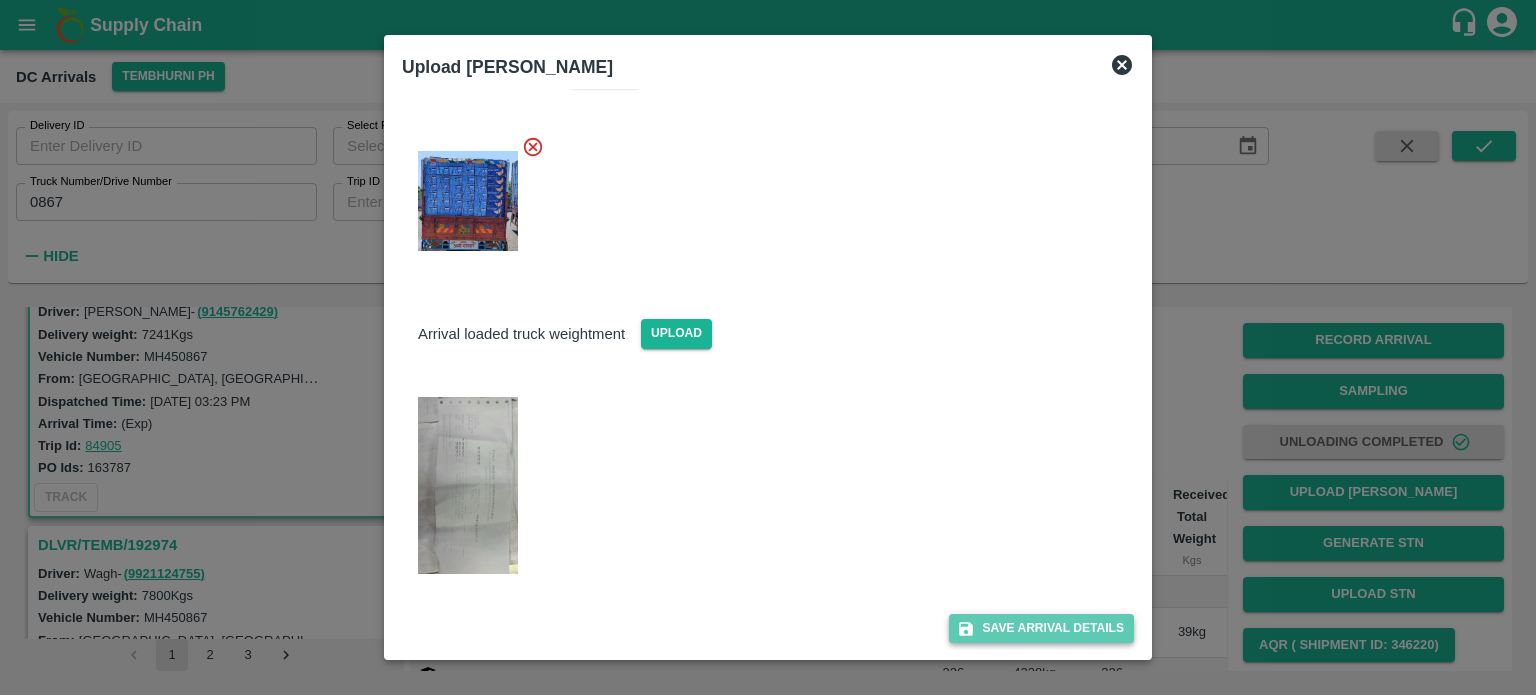 click on "Save Arrival Details" at bounding box center [1041, 628] 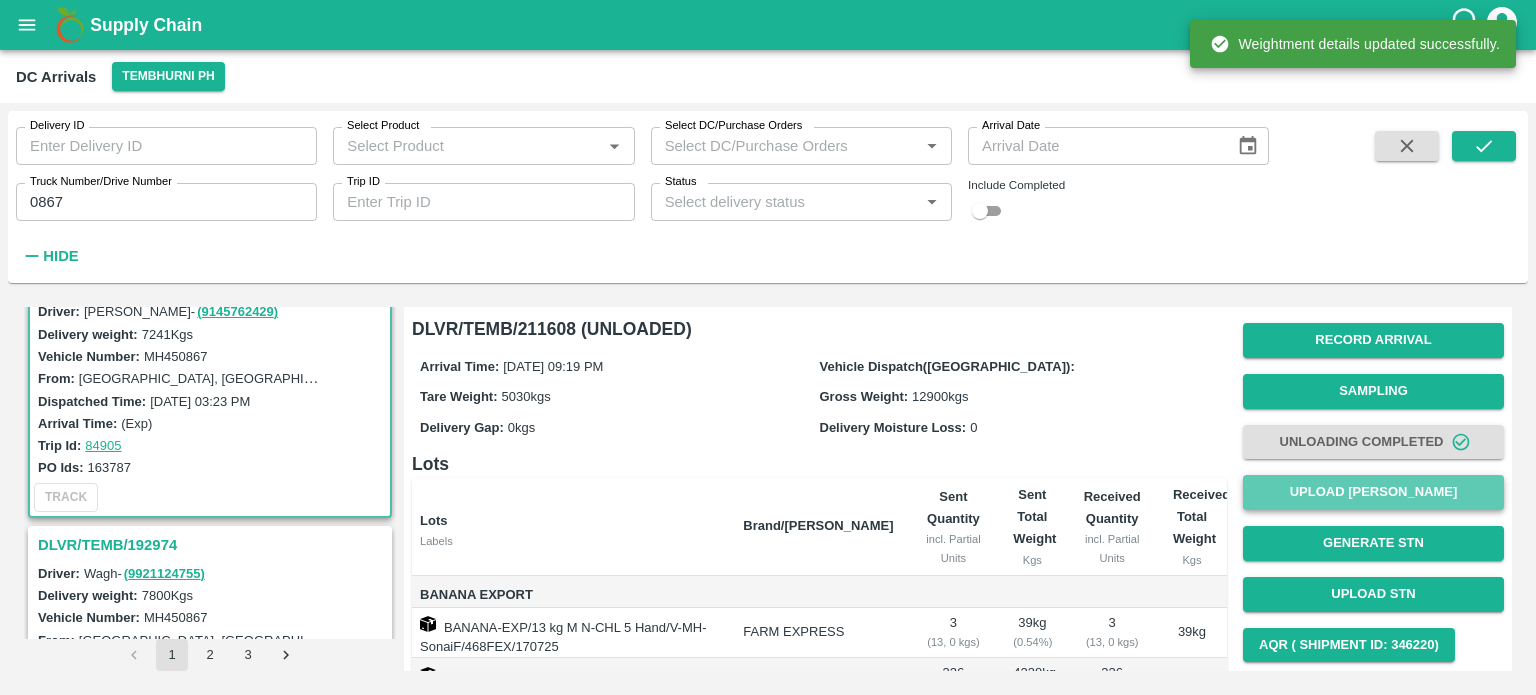 click on "Upload [PERSON_NAME]" at bounding box center [1373, 492] 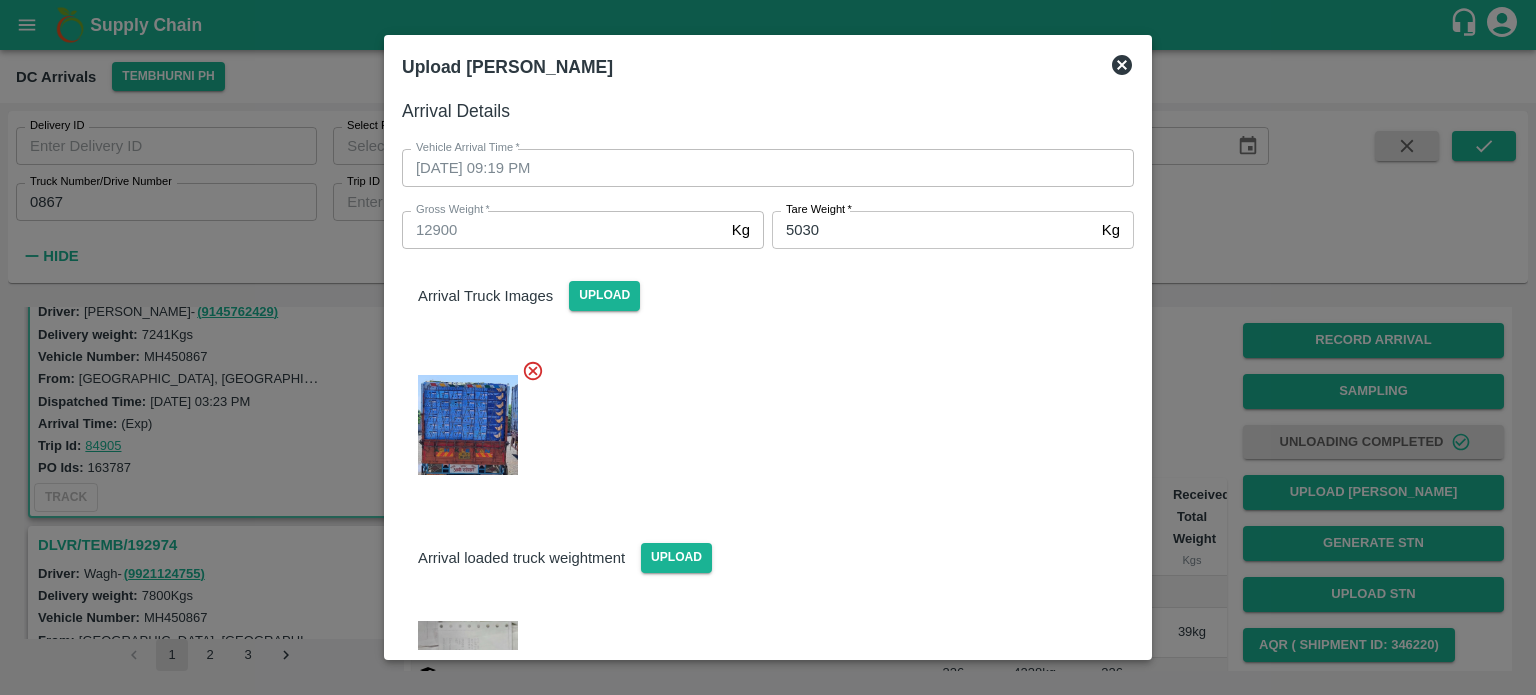 click 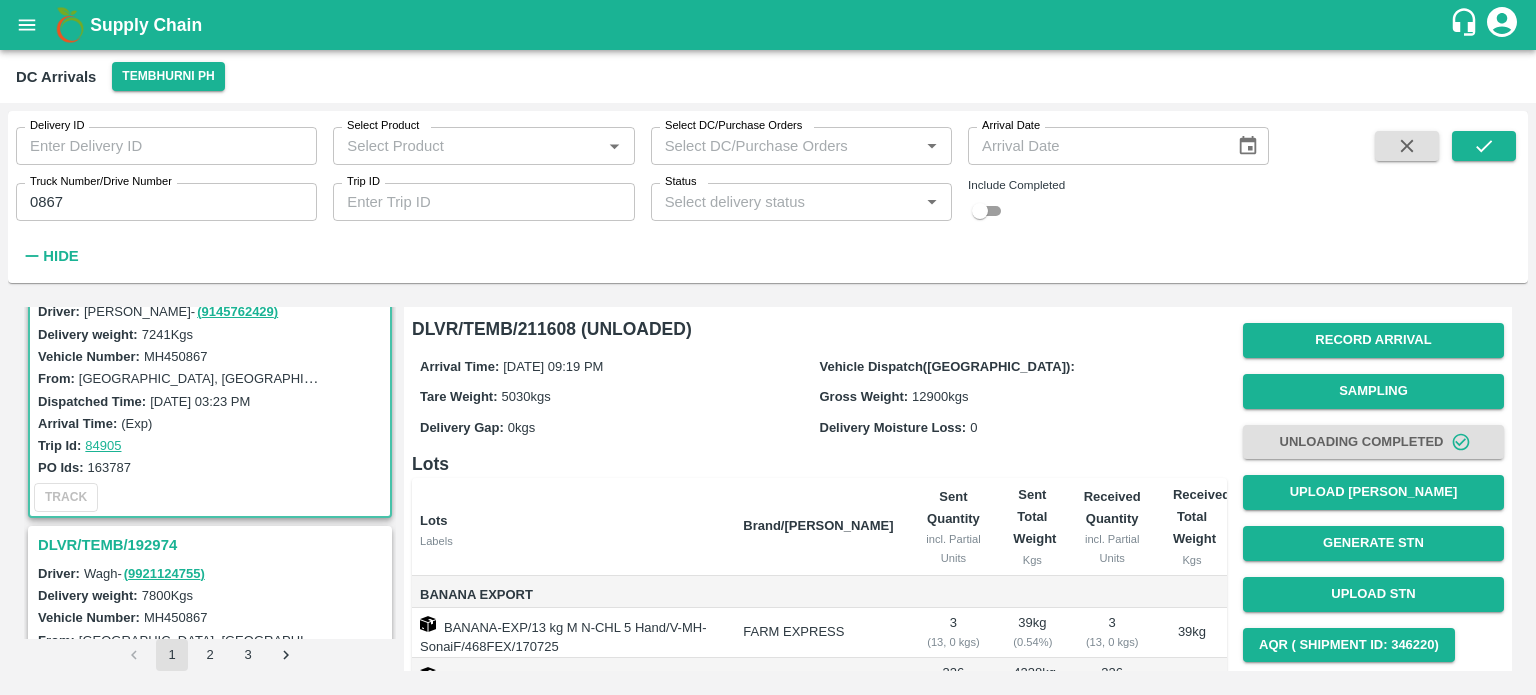 scroll, scrollTop: 266, scrollLeft: 0, axis: vertical 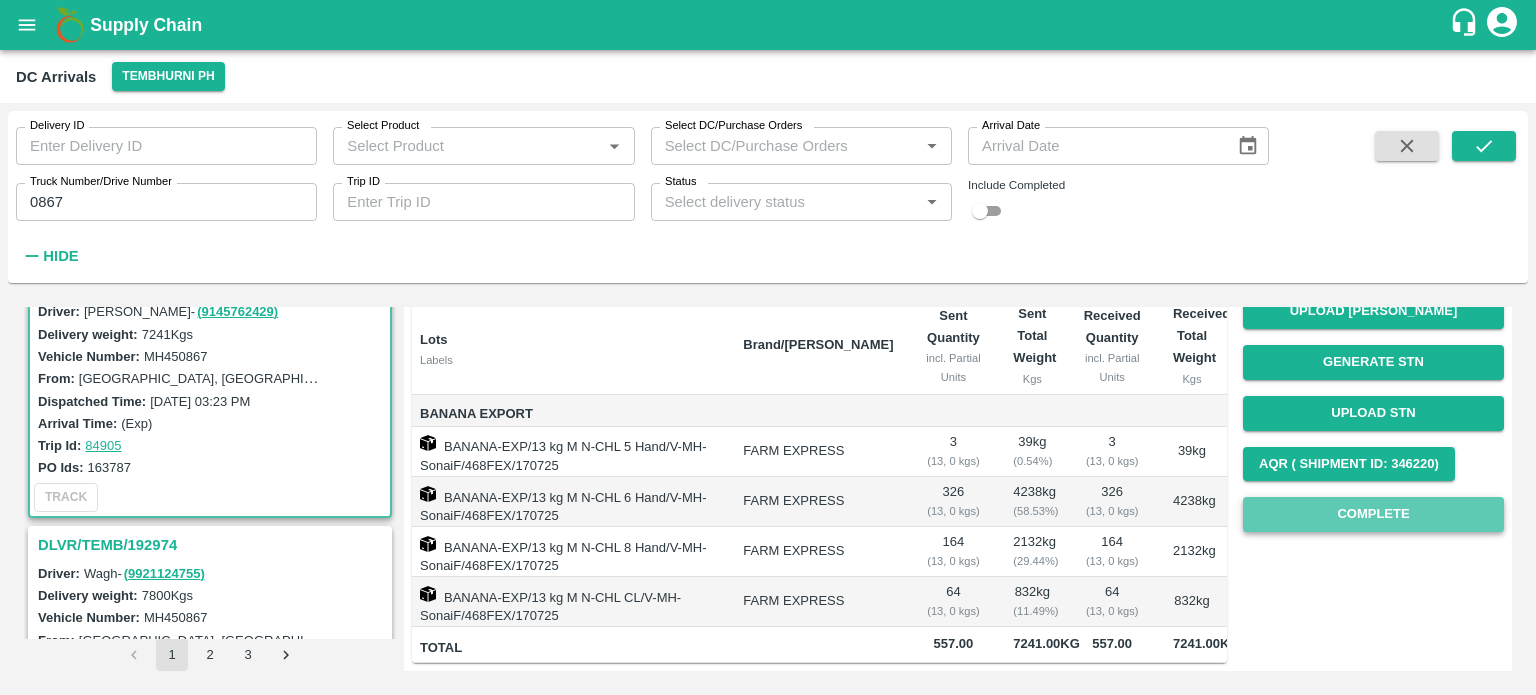 click on "Complete" at bounding box center (1373, 514) 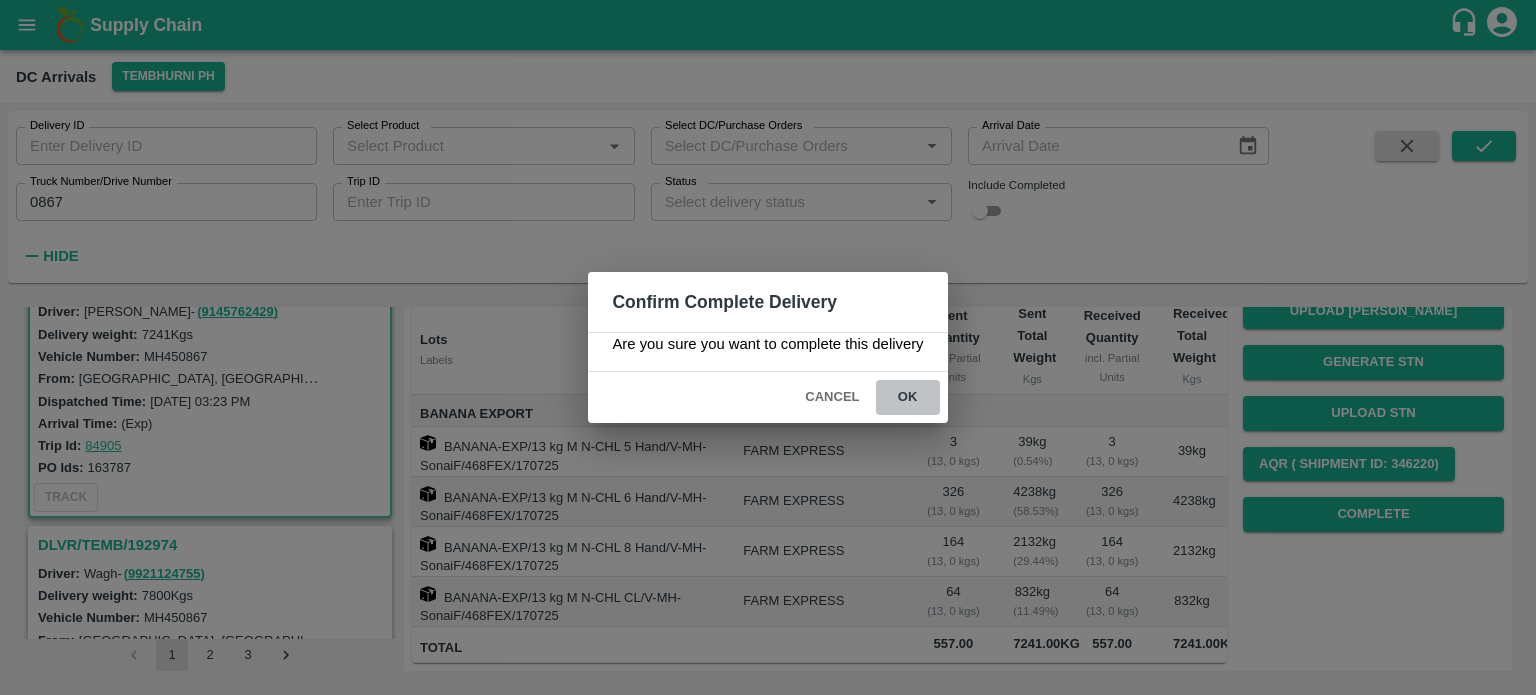 click on "ok" at bounding box center (908, 397) 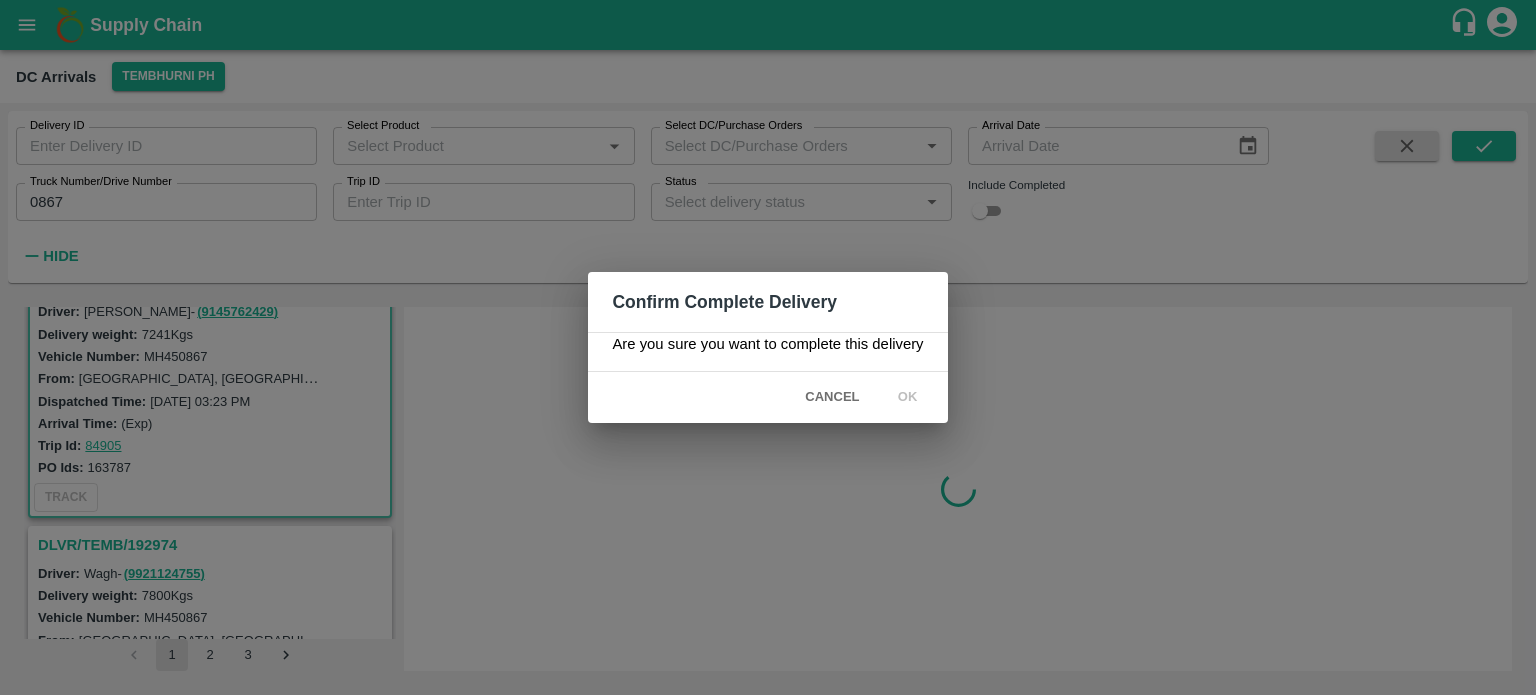scroll, scrollTop: 0, scrollLeft: 0, axis: both 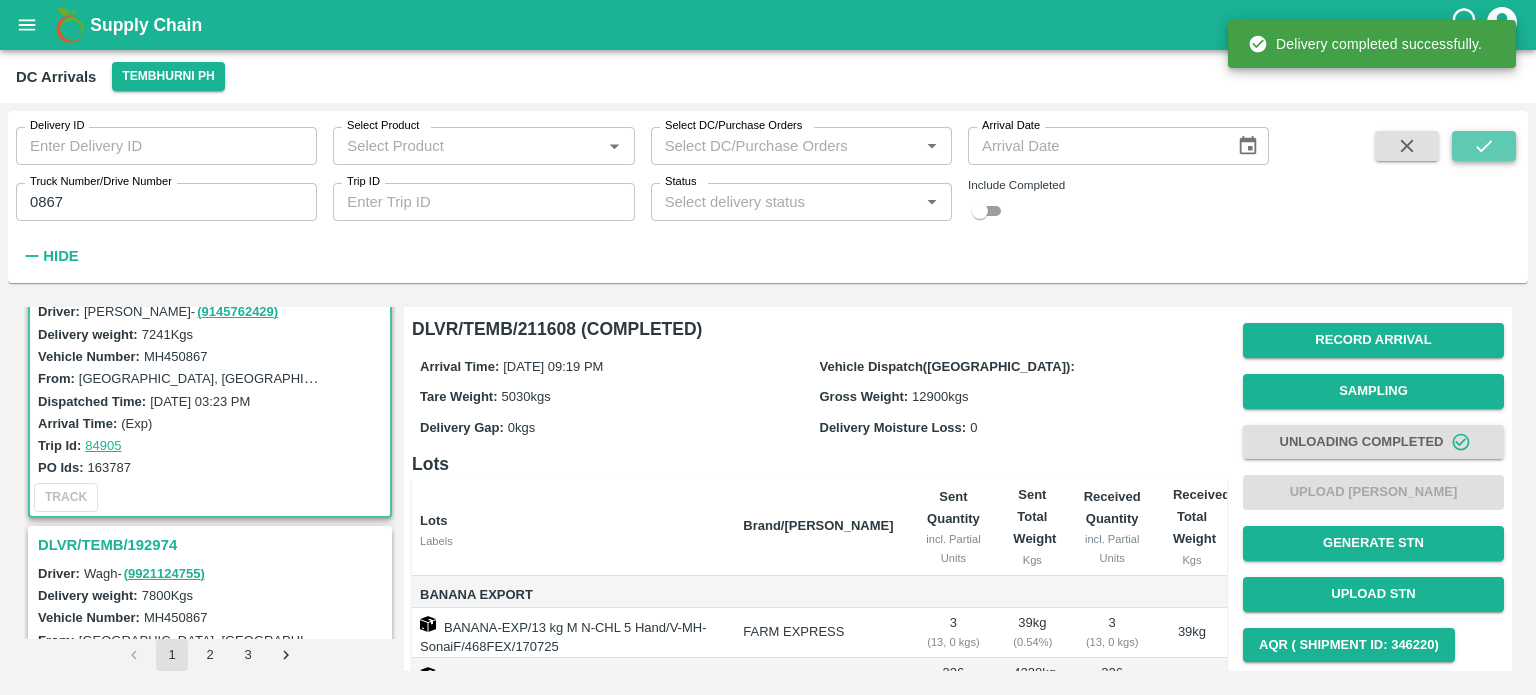 click 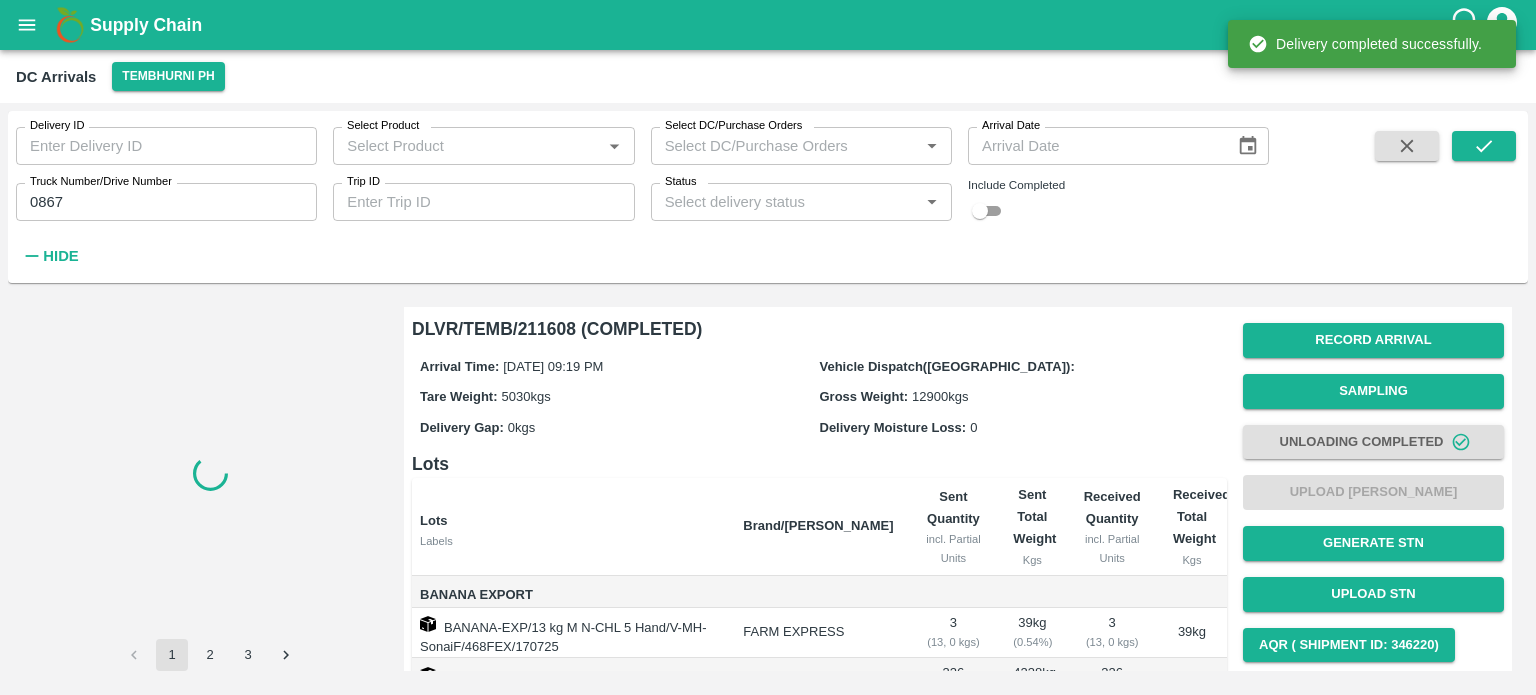 scroll, scrollTop: 0, scrollLeft: 0, axis: both 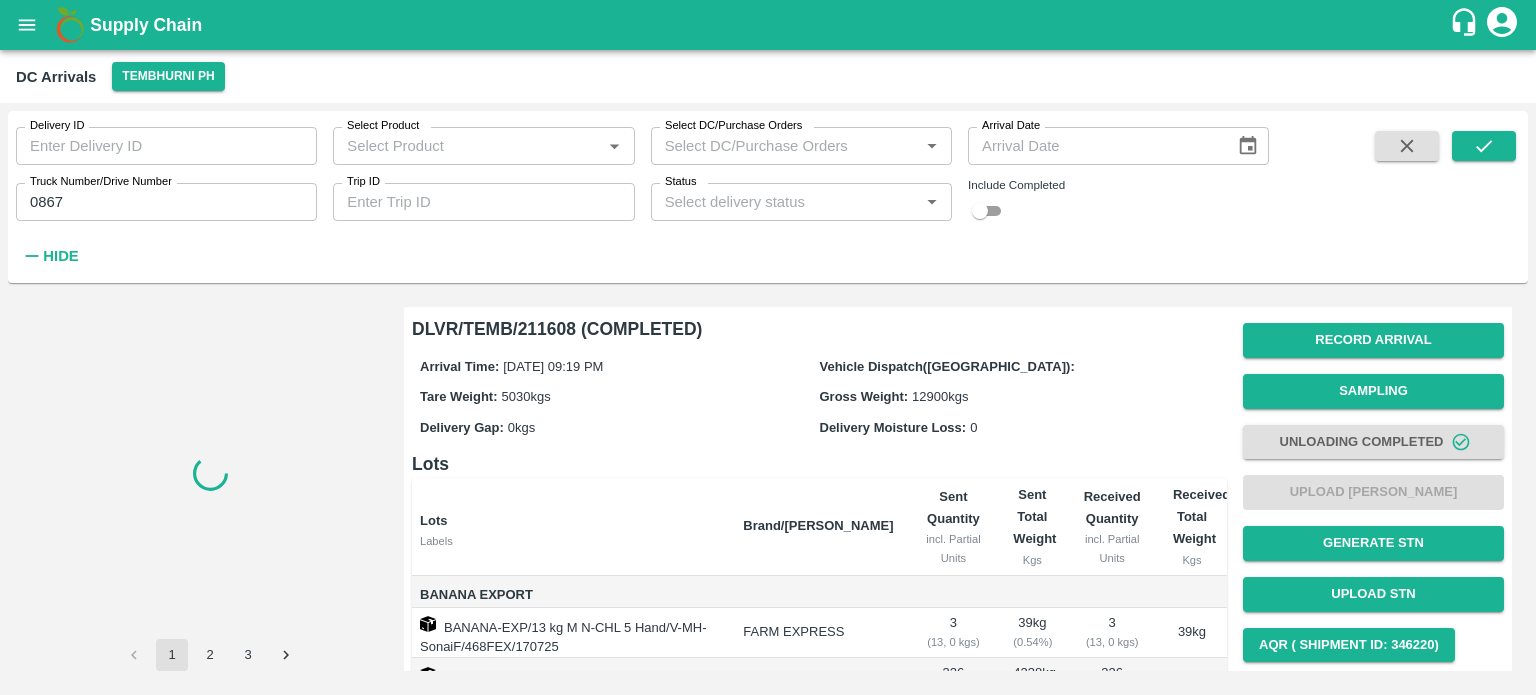 click on "0867" at bounding box center [166, 202] 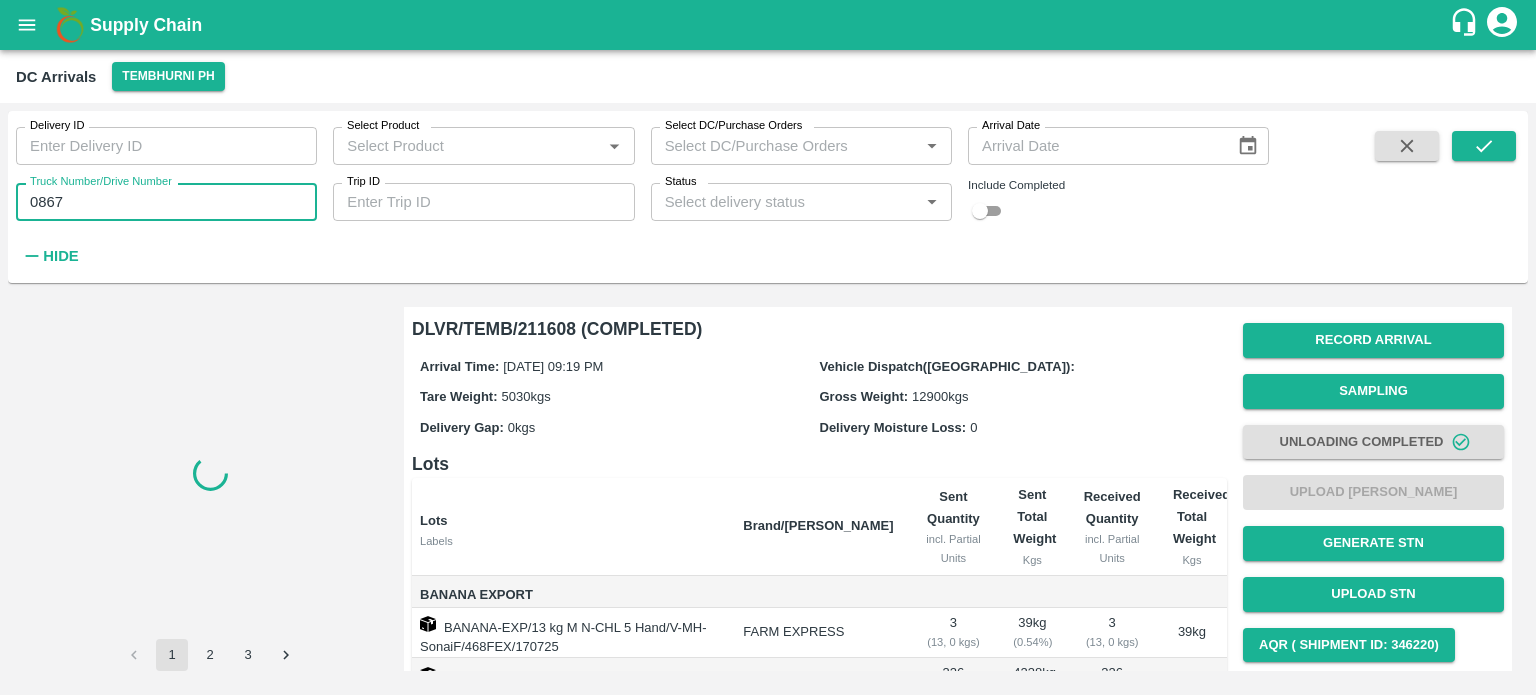click on "0867" at bounding box center [166, 202] 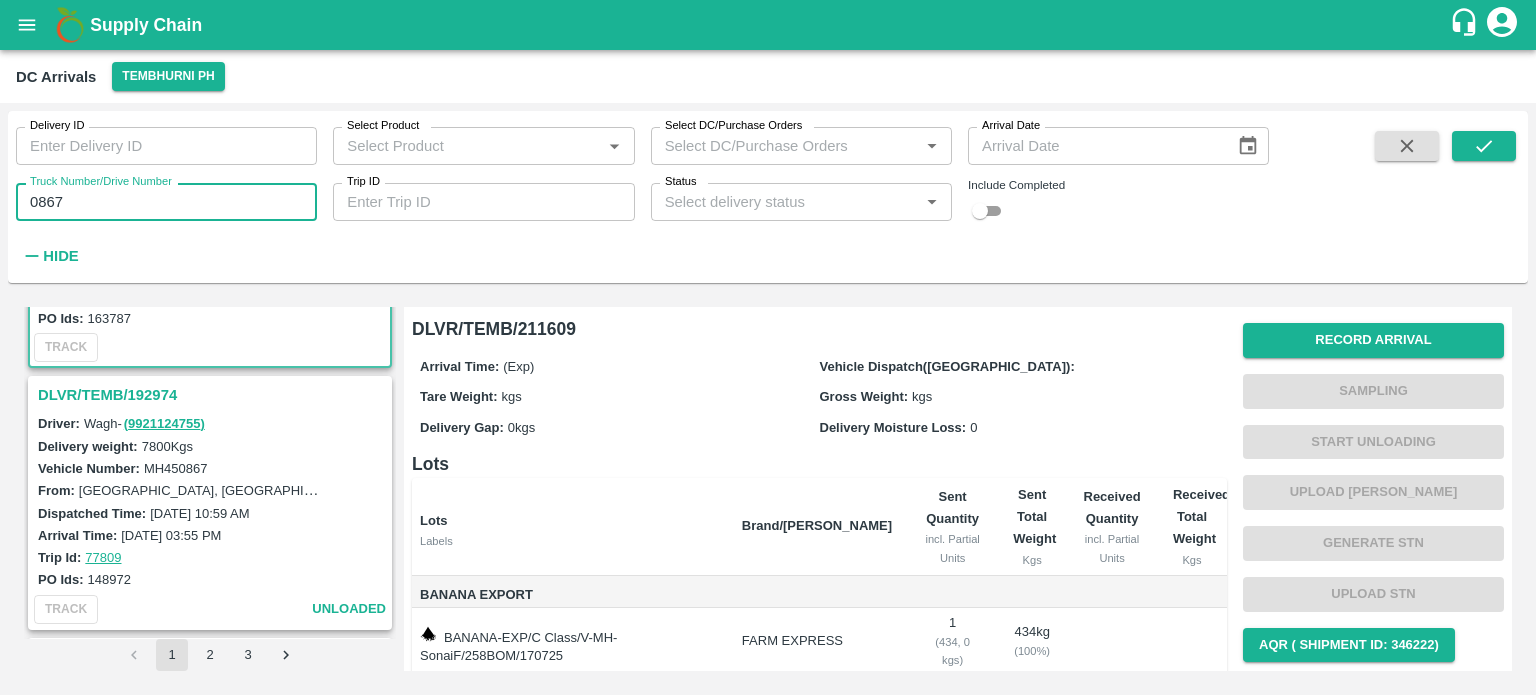 scroll, scrollTop: 202, scrollLeft: 0, axis: vertical 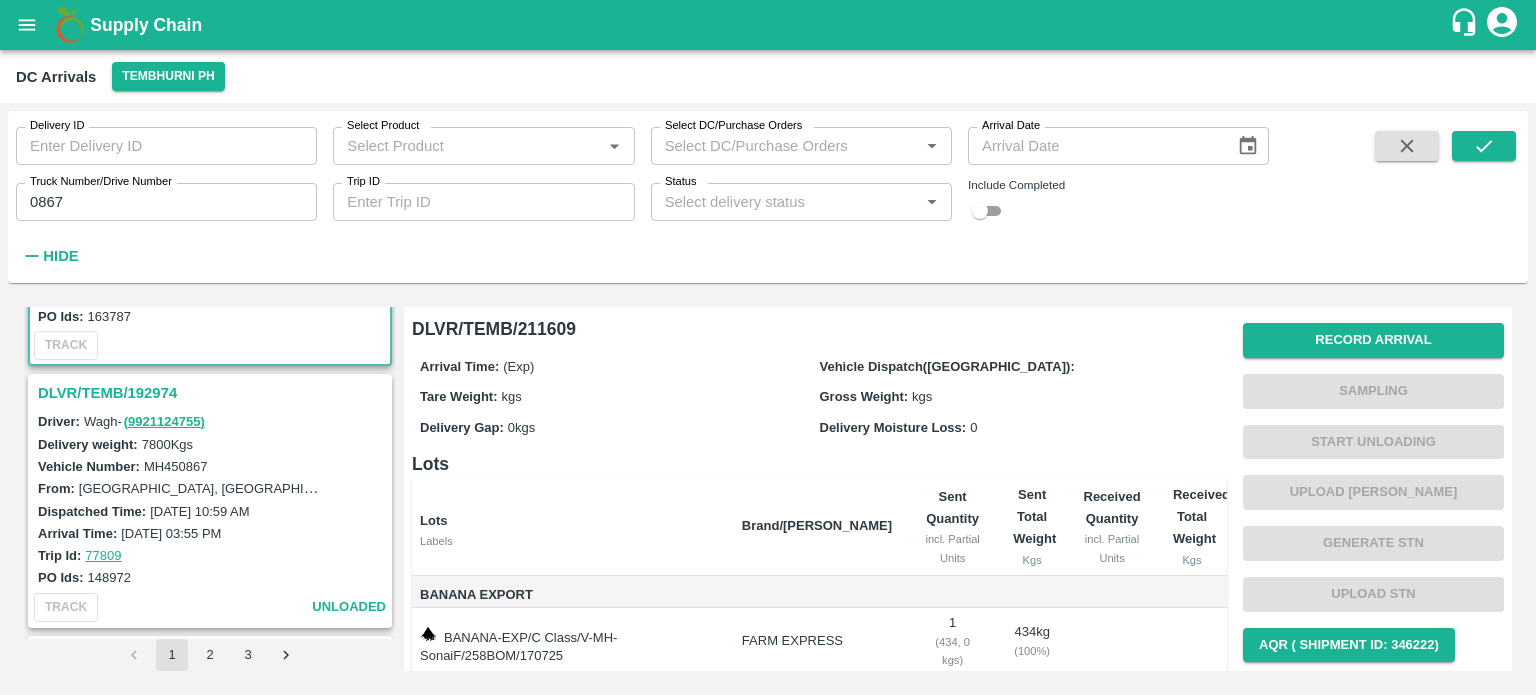 click on "DLVR/TEMB/192974" at bounding box center (213, 393) 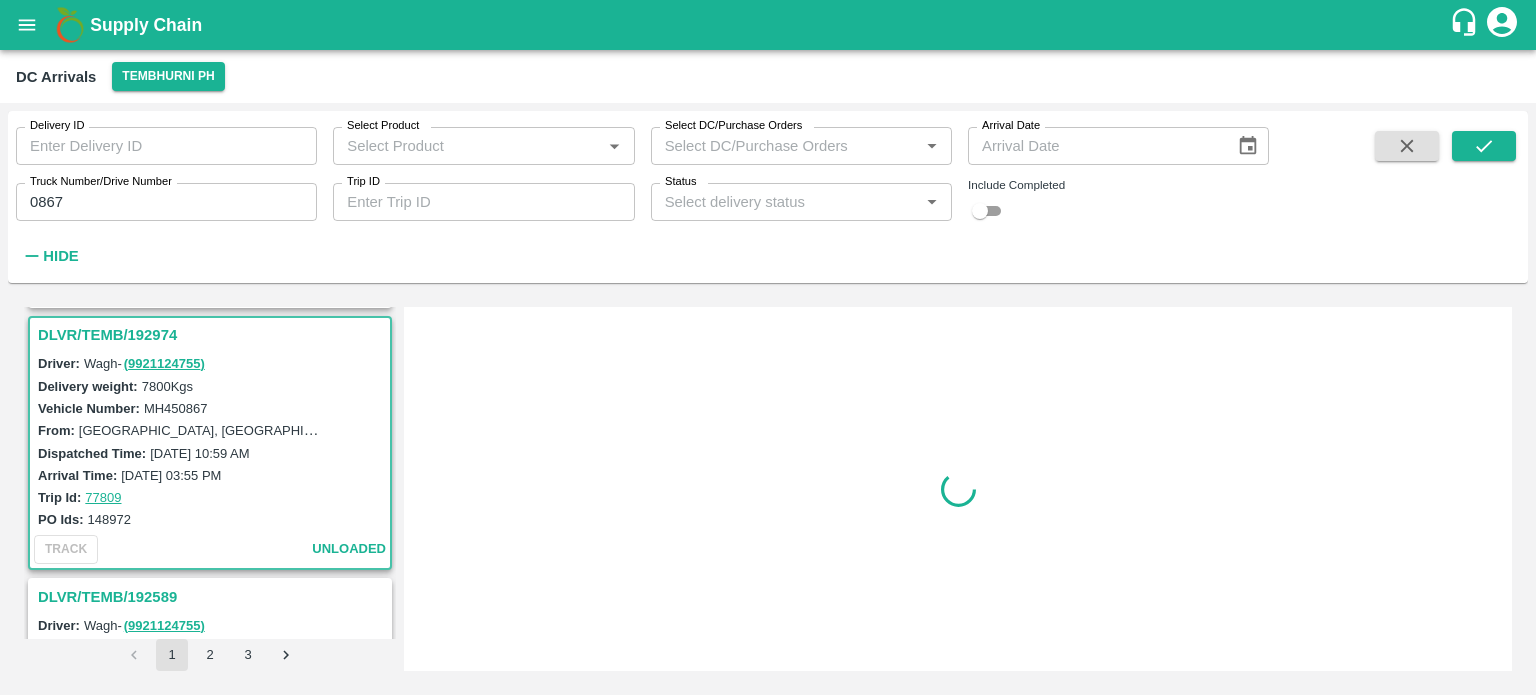 scroll, scrollTop: 268, scrollLeft: 0, axis: vertical 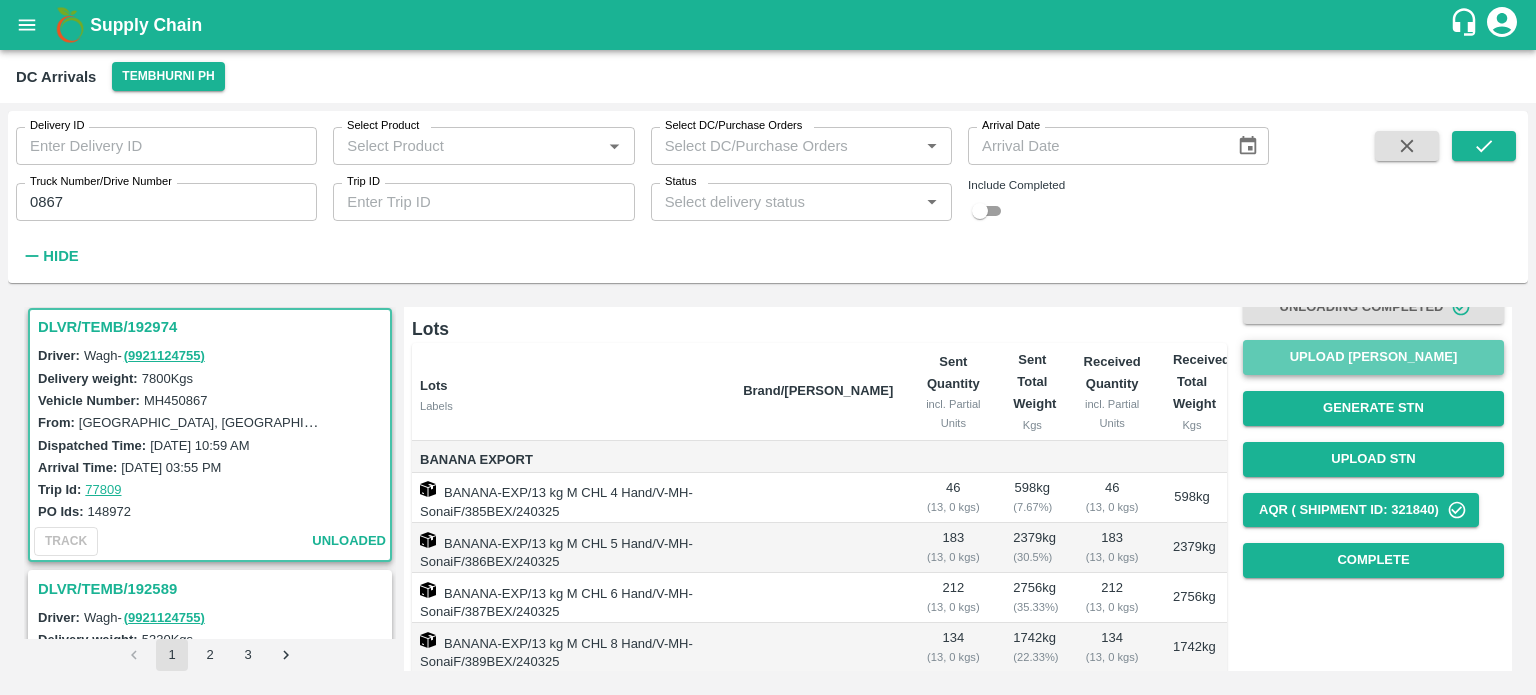 click on "Upload [PERSON_NAME]" at bounding box center [1373, 357] 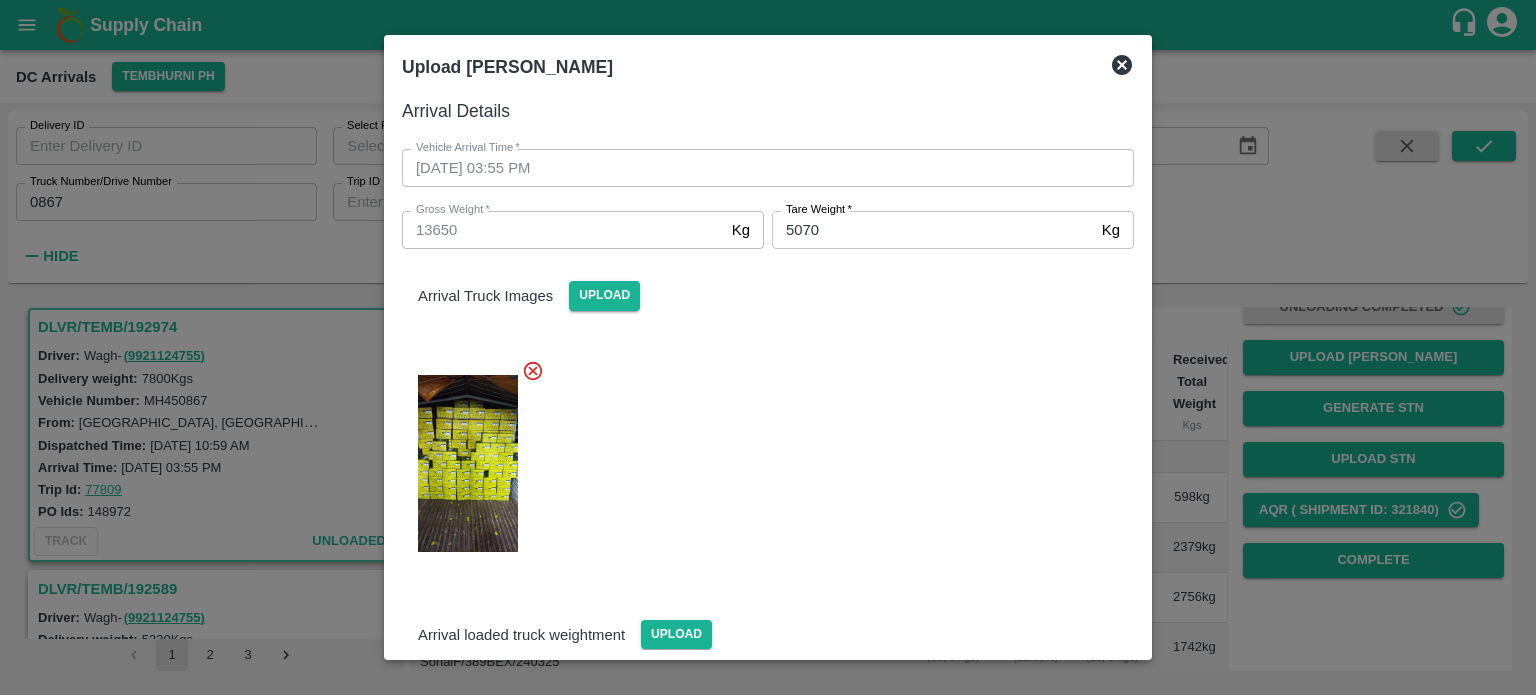 click 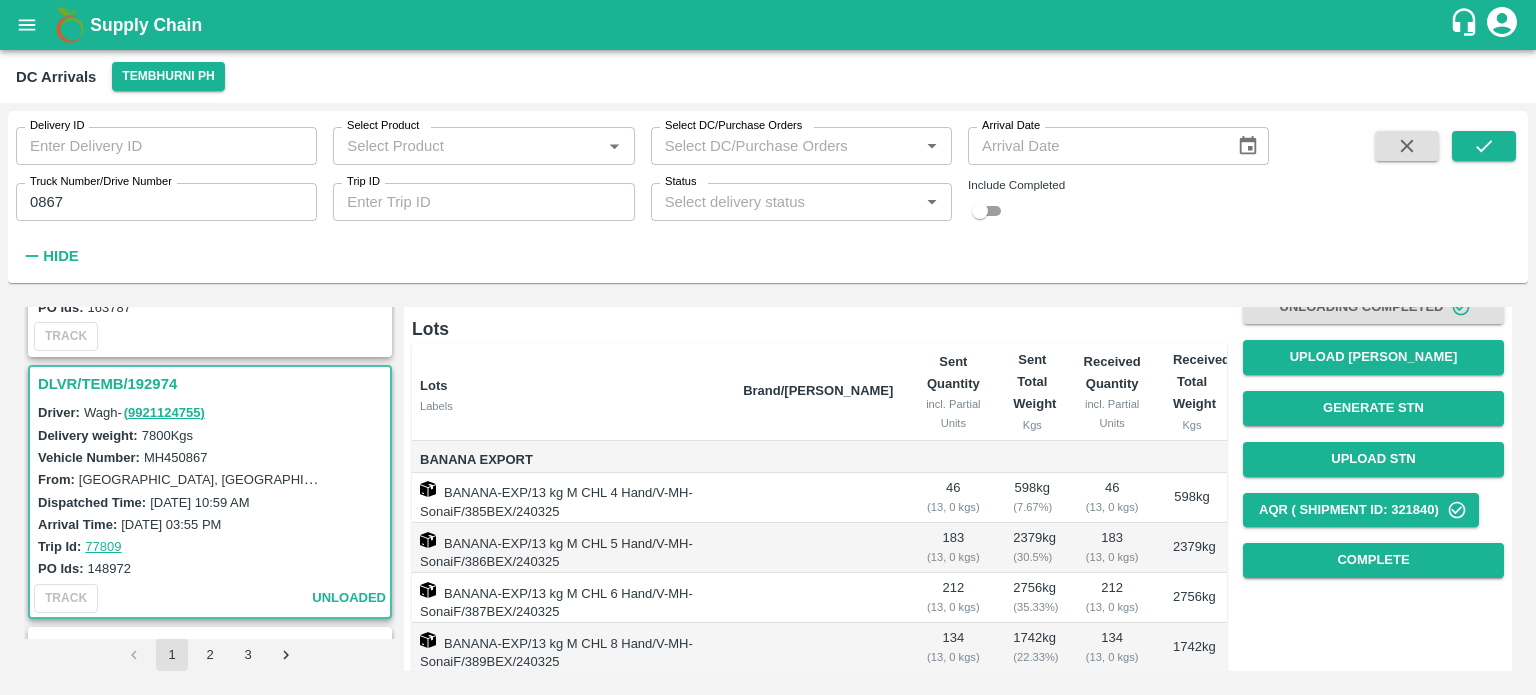 scroll, scrollTop: 0, scrollLeft: 0, axis: both 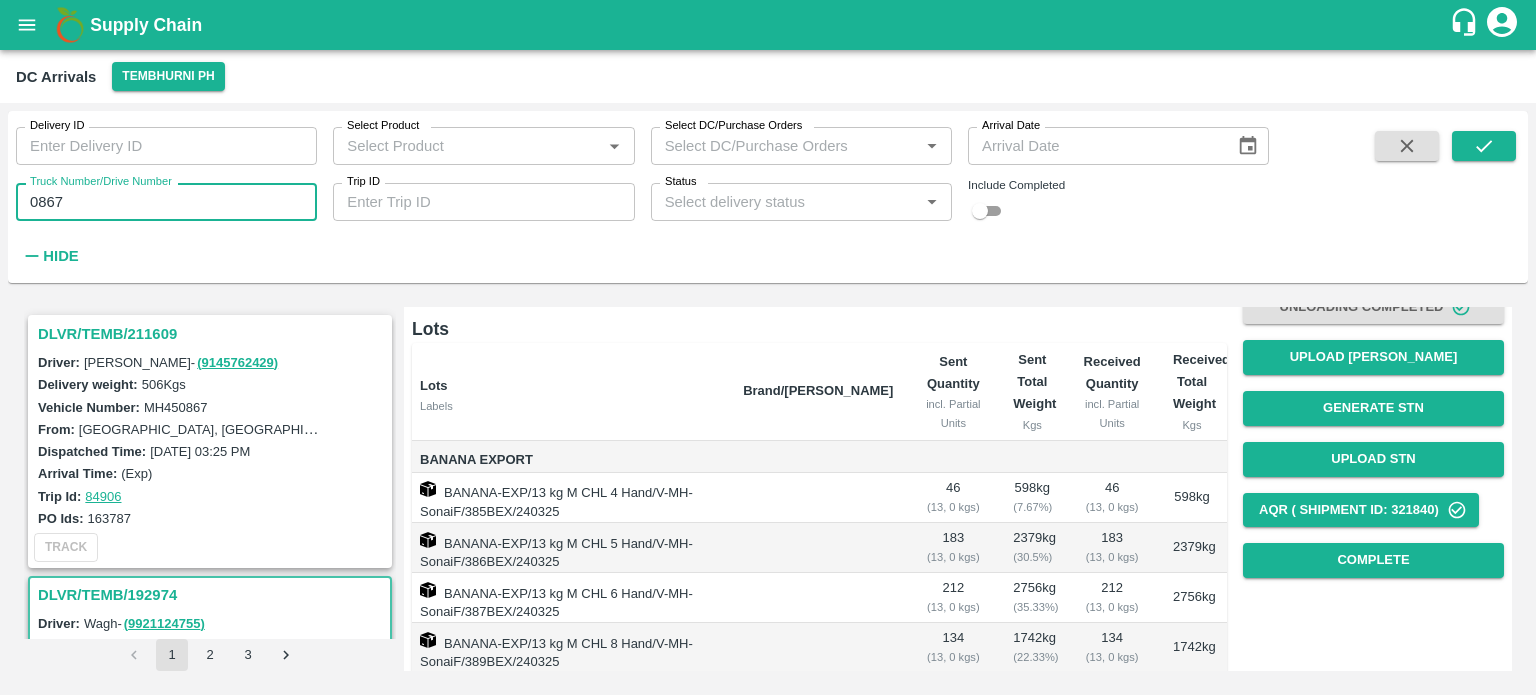 click on "0867" at bounding box center (166, 202) 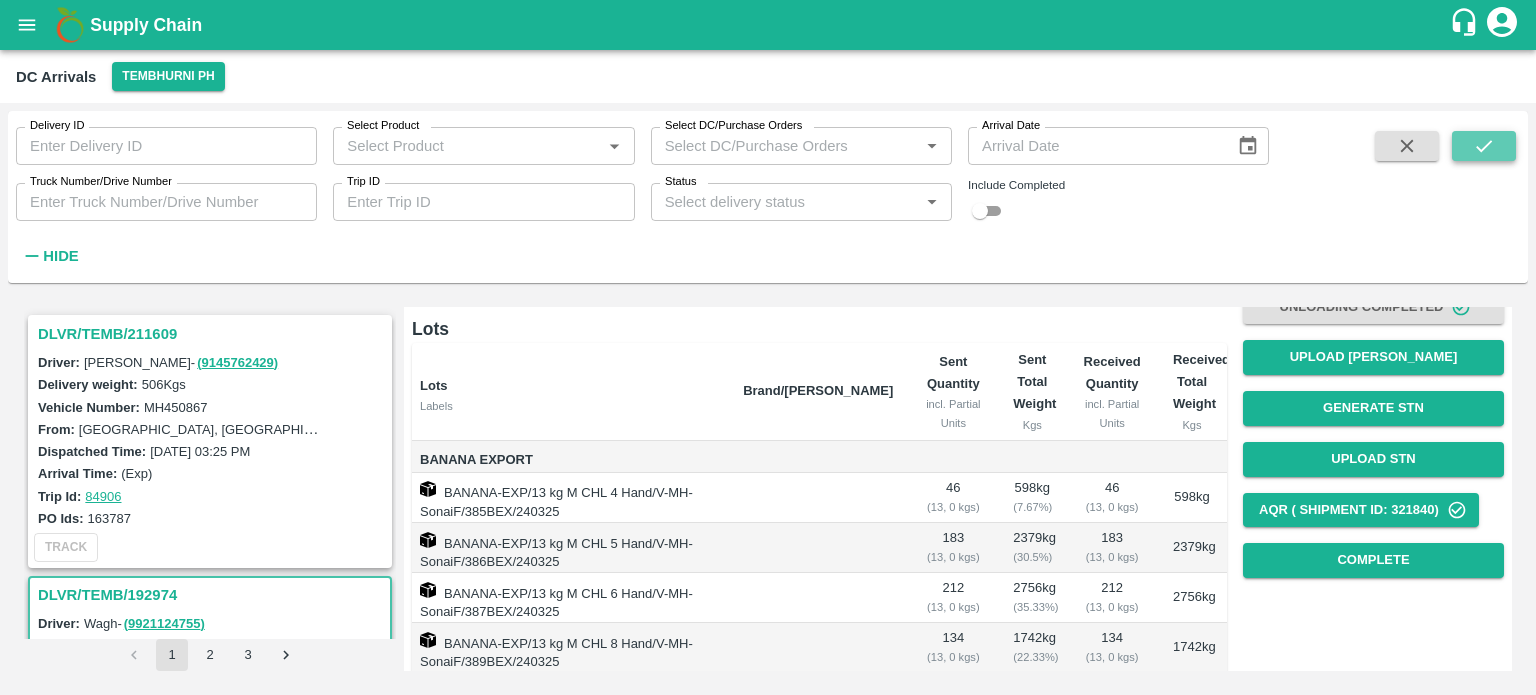 click 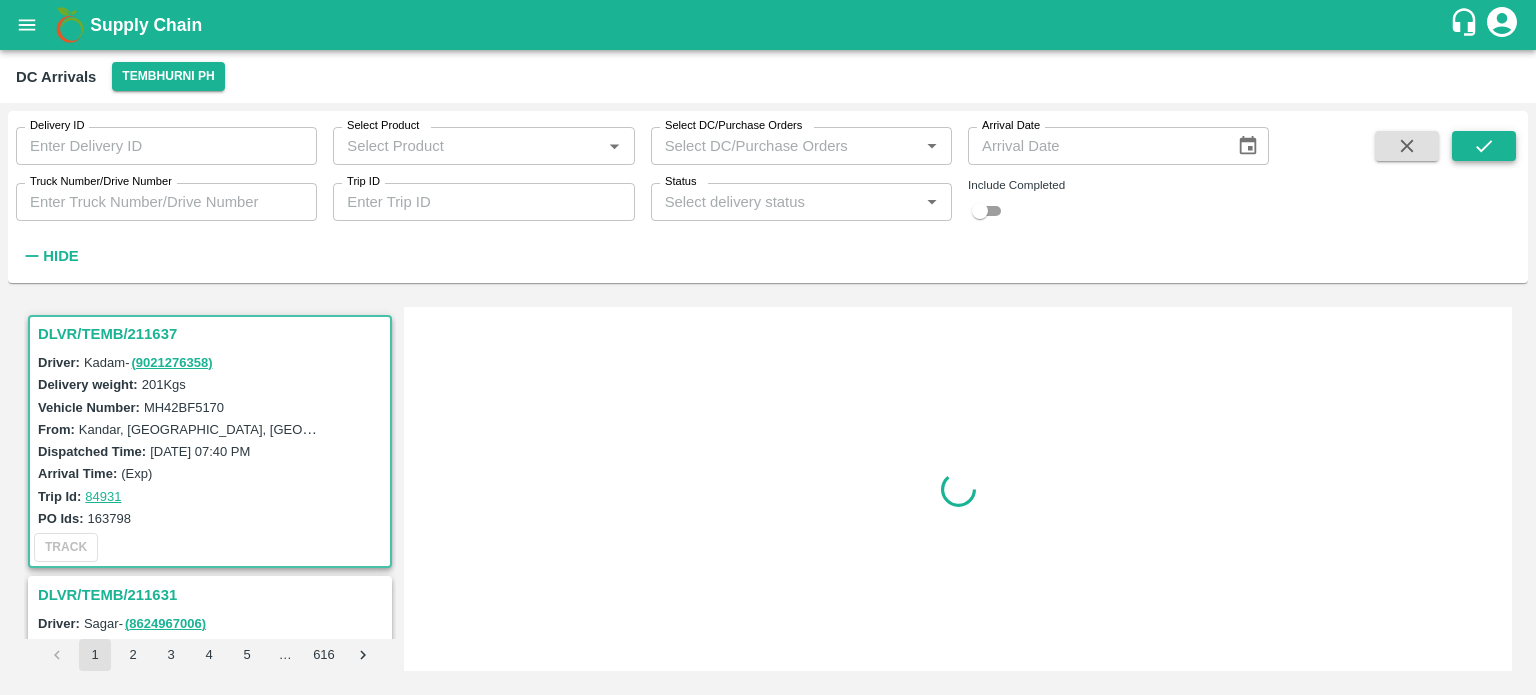 scroll, scrollTop: 0, scrollLeft: 0, axis: both 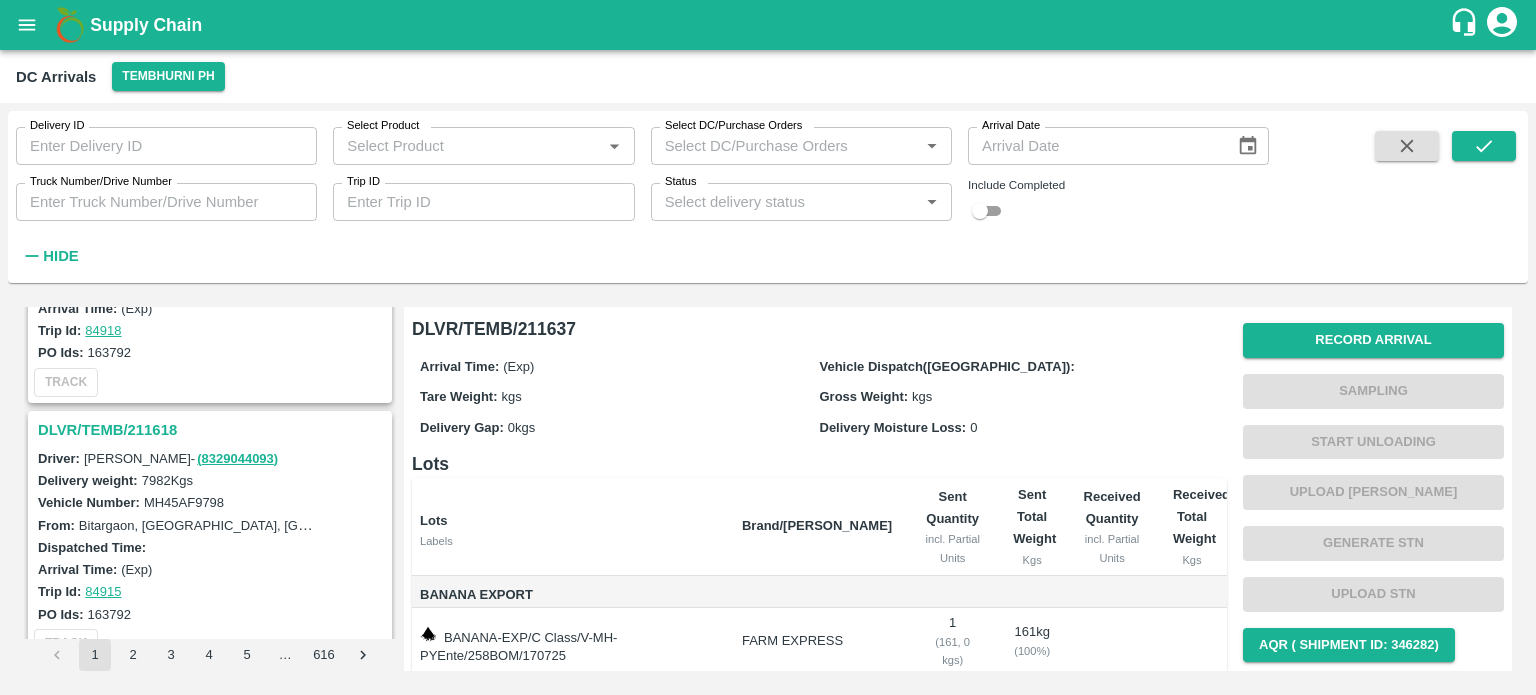 click on "DLVR/TEMB/211618" at bounding box center [213, 430] 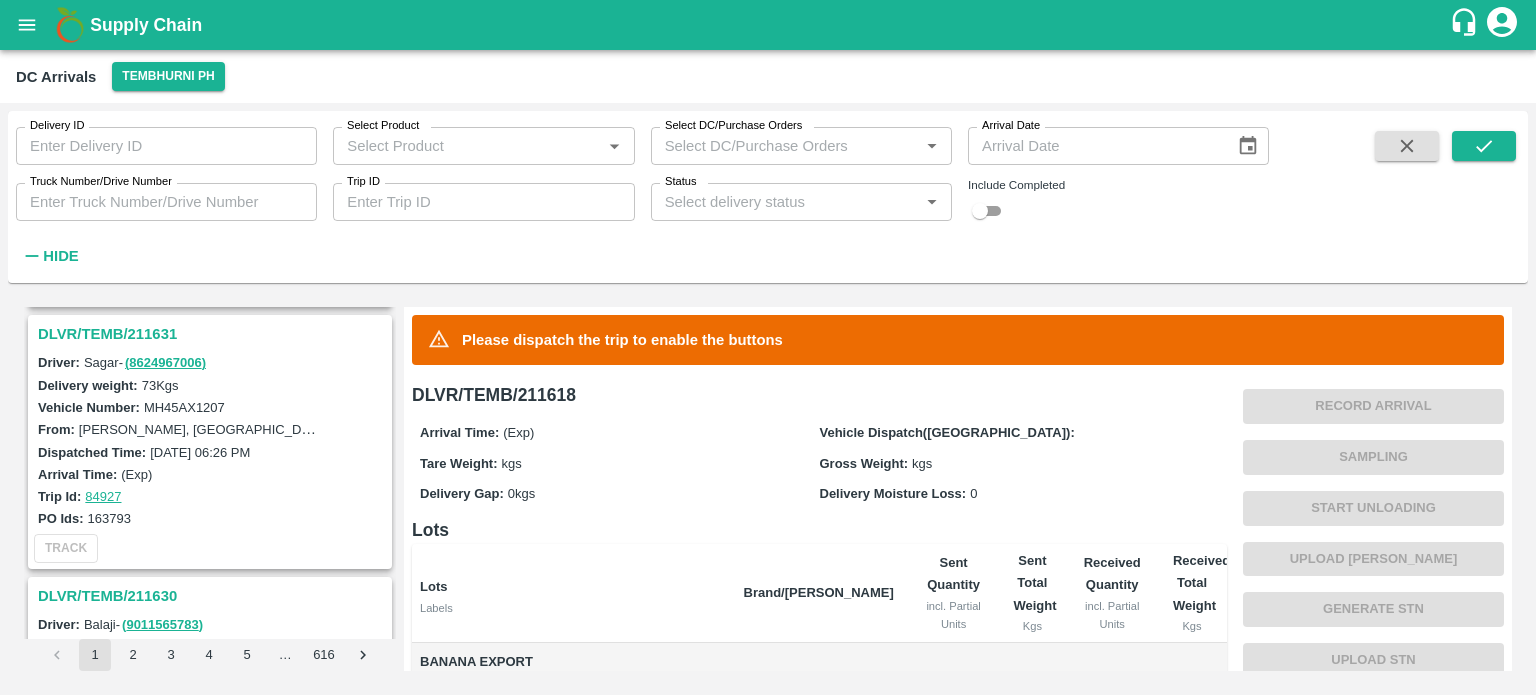 scroll, scrollTop: 0, scrollLeft: 0, axis: both 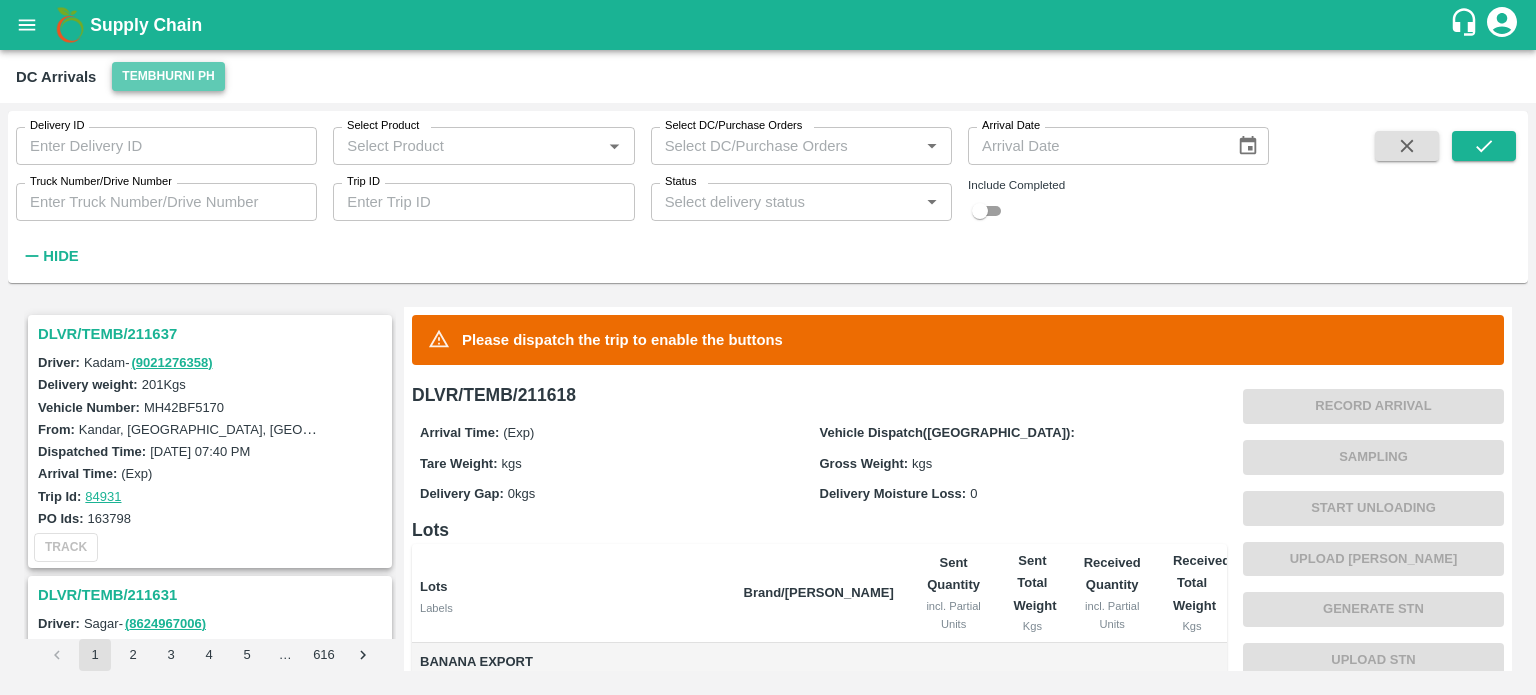 click on "Tembhurni PH" at bounding box center [168, 76] 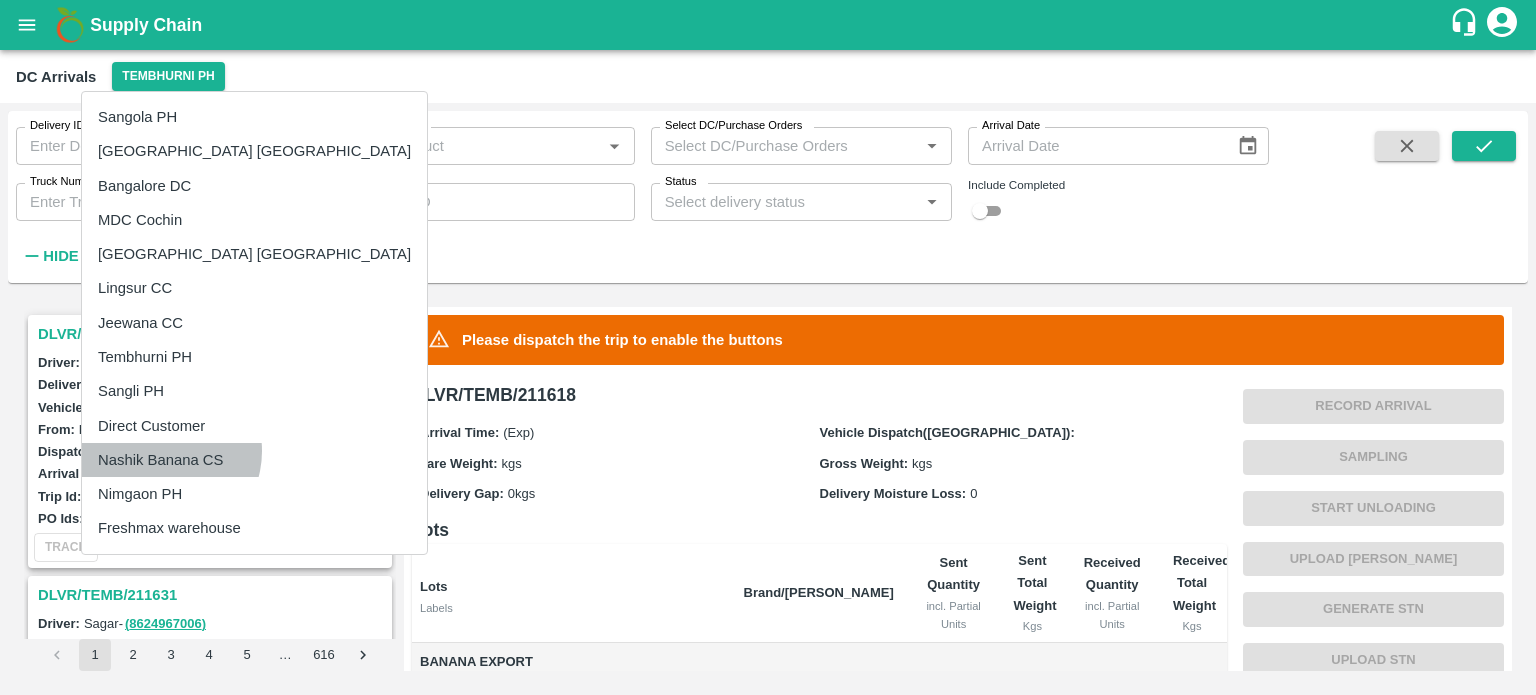 click on "Nashik Banana CS" at bounding box center [254, 460] 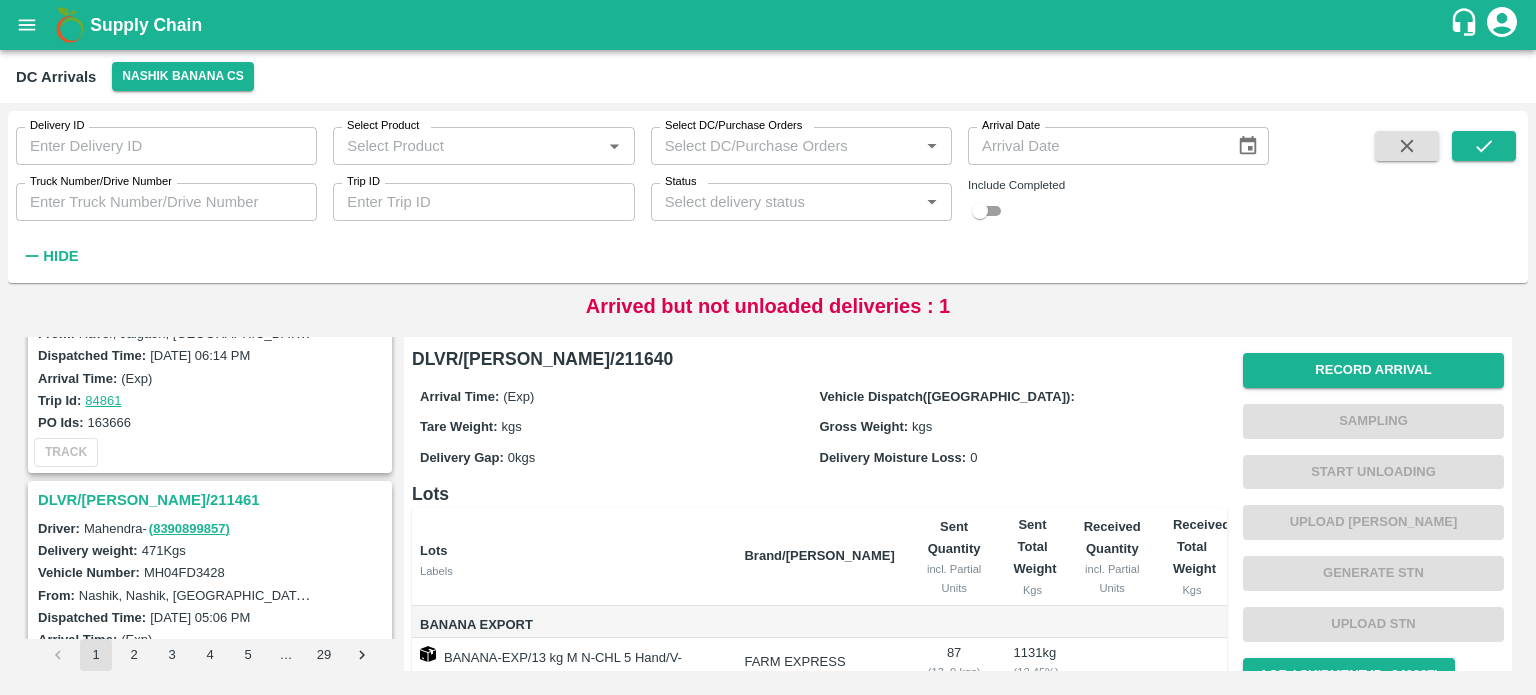 scroll, scrollTop: 6211, scrollLeft: 0, axis: vertical 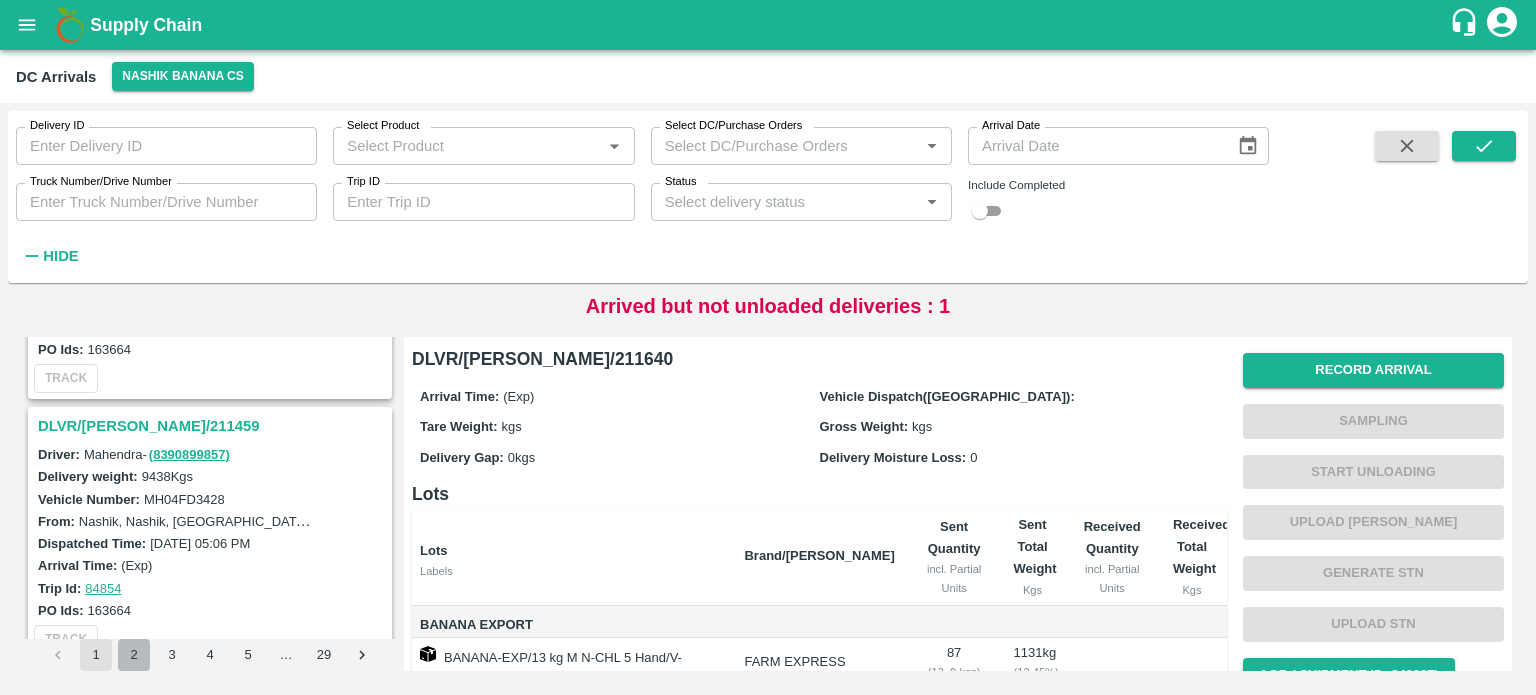click on "2" at bounding box center (134, 655) 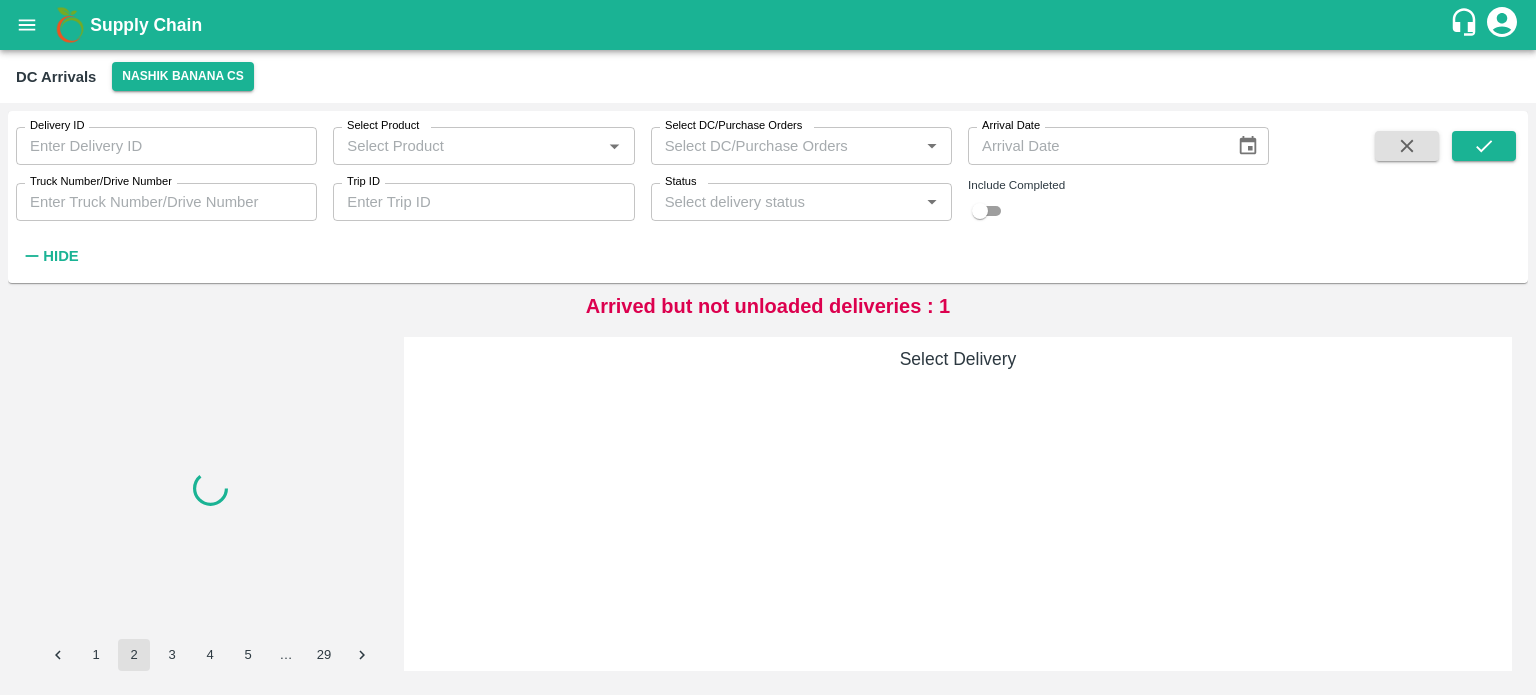 scroll, scrollTop: 0, scrollLeft: 0, axis: both 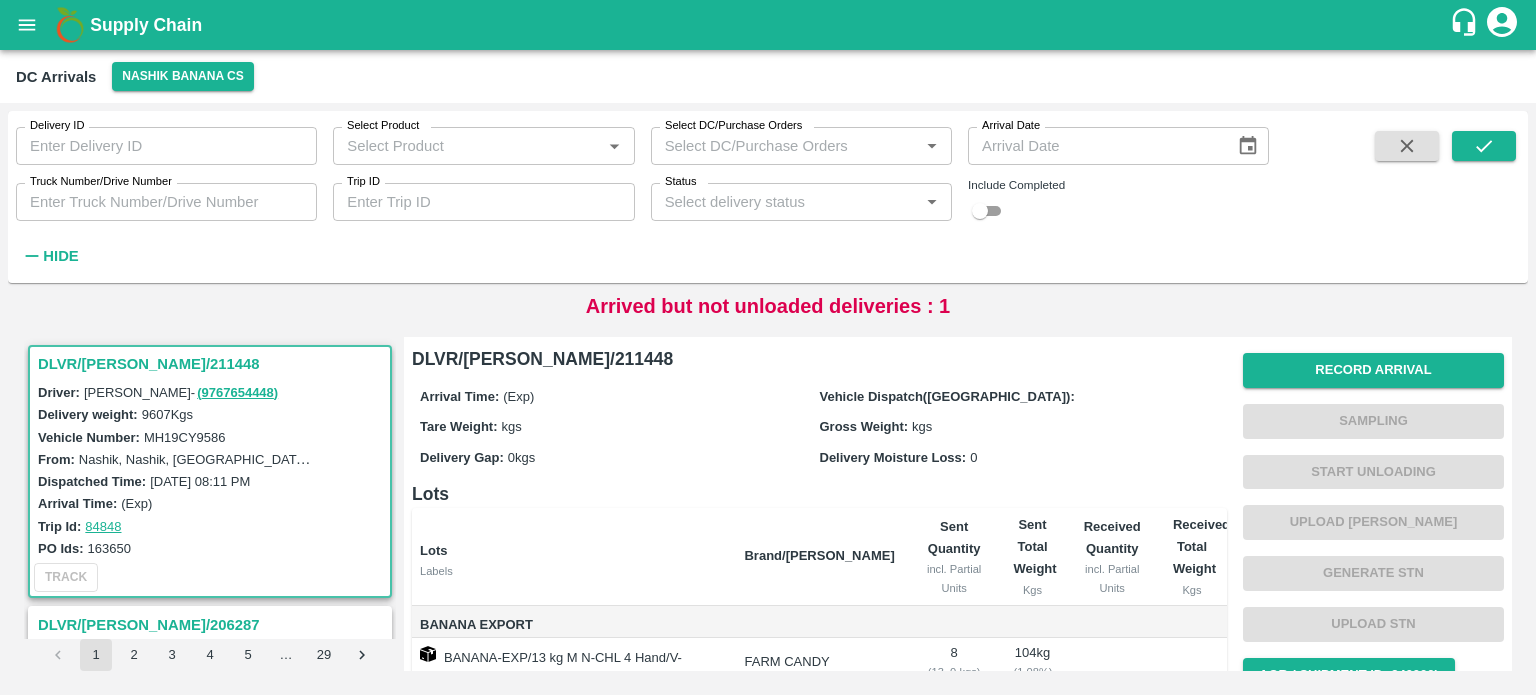 click on "MH19CY9586" at bounding box center [185, 437] 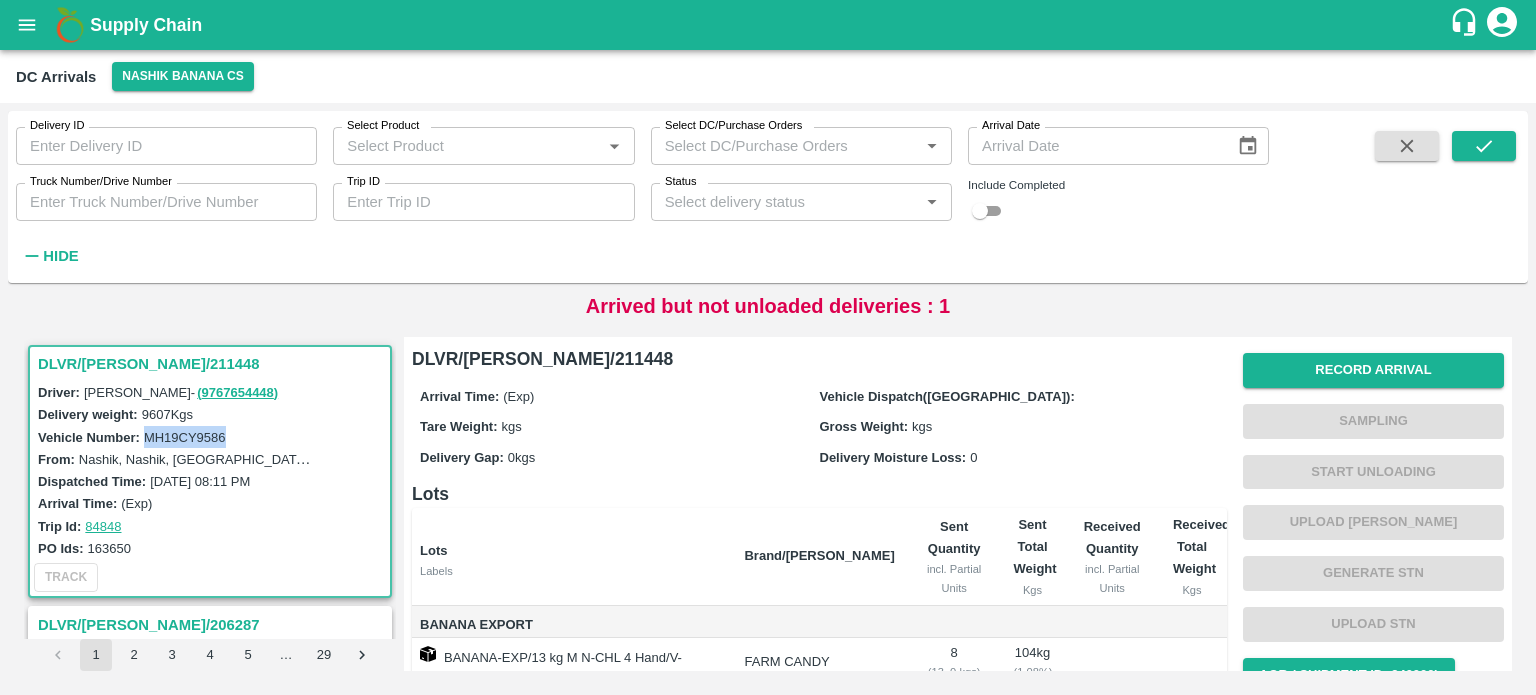 click on "MH19CY9586" at bounding box center (185, 437) 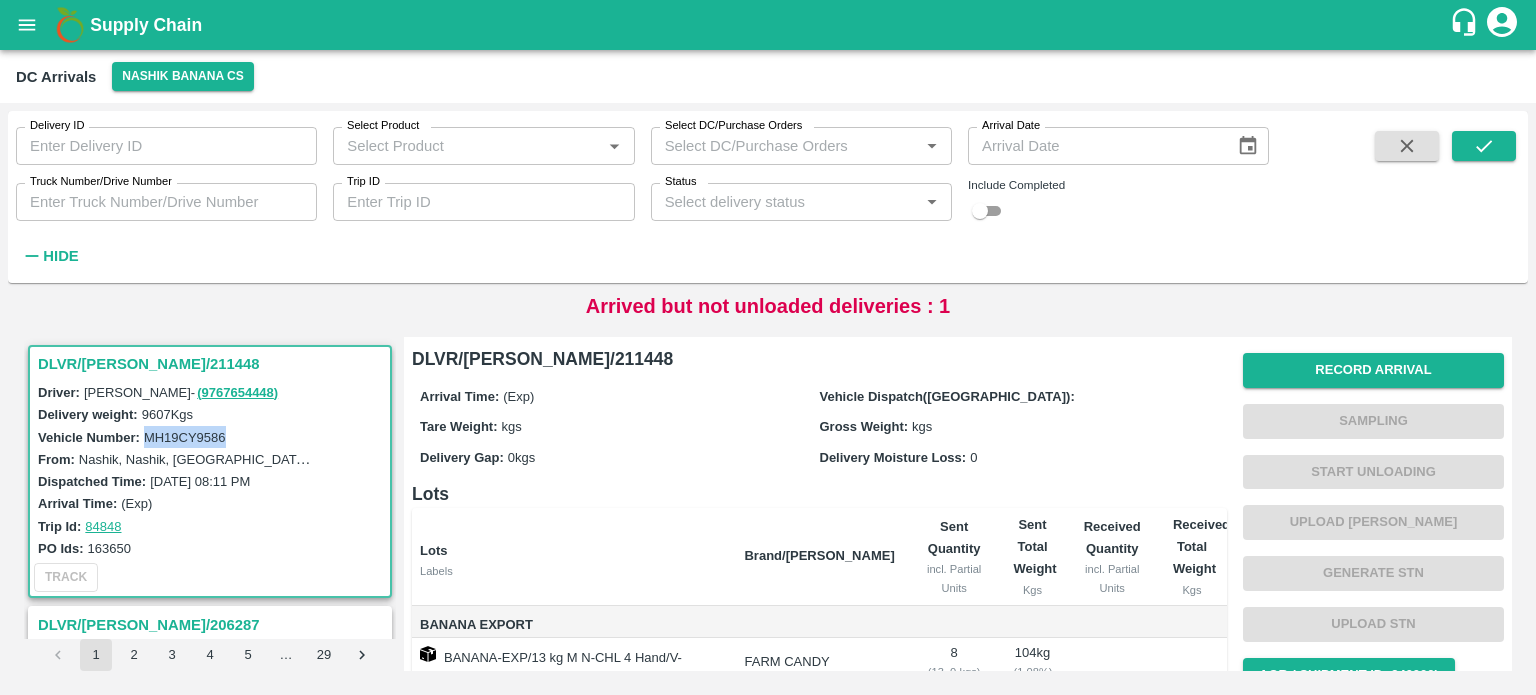 scroll, scrollTop: 382, scrollLeft: 0, axis: vertical 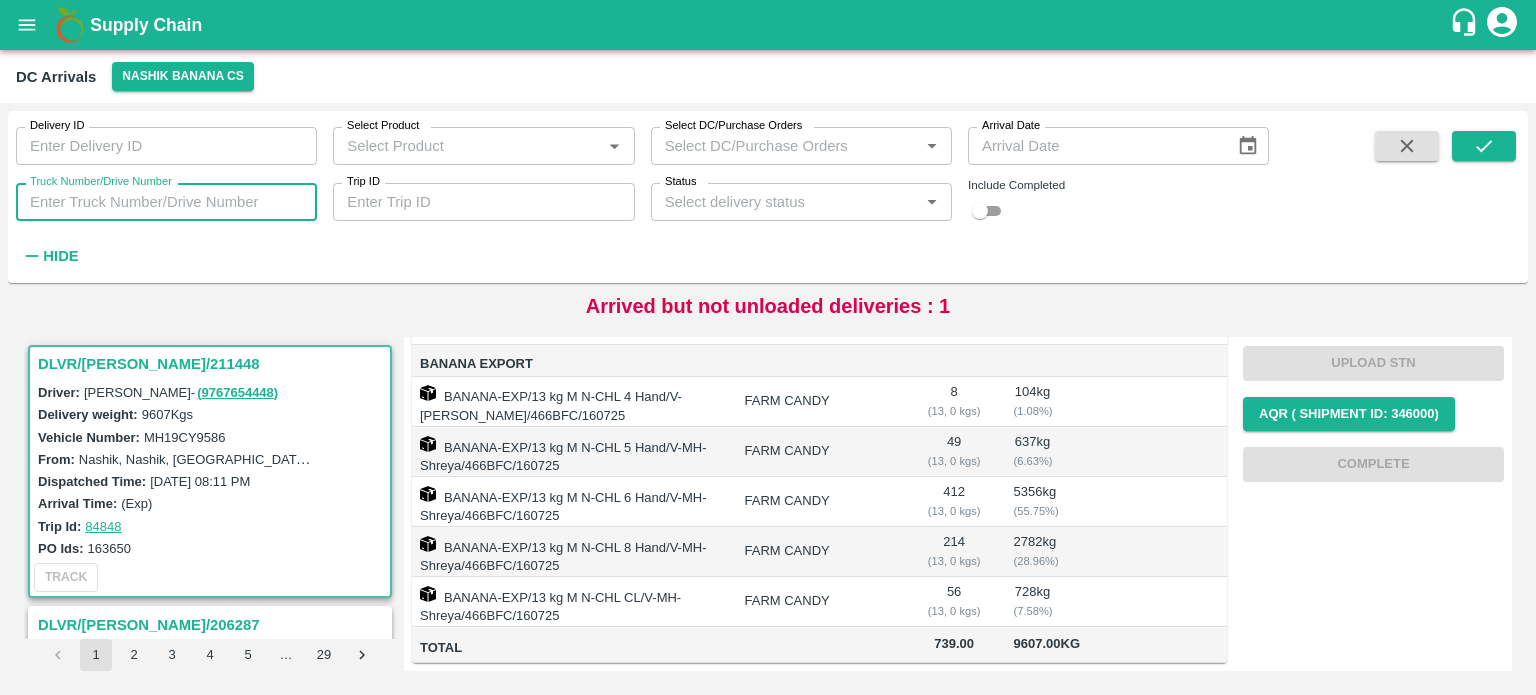 click on "Truck Number/Drive Number" at bounding box center [166, 202] 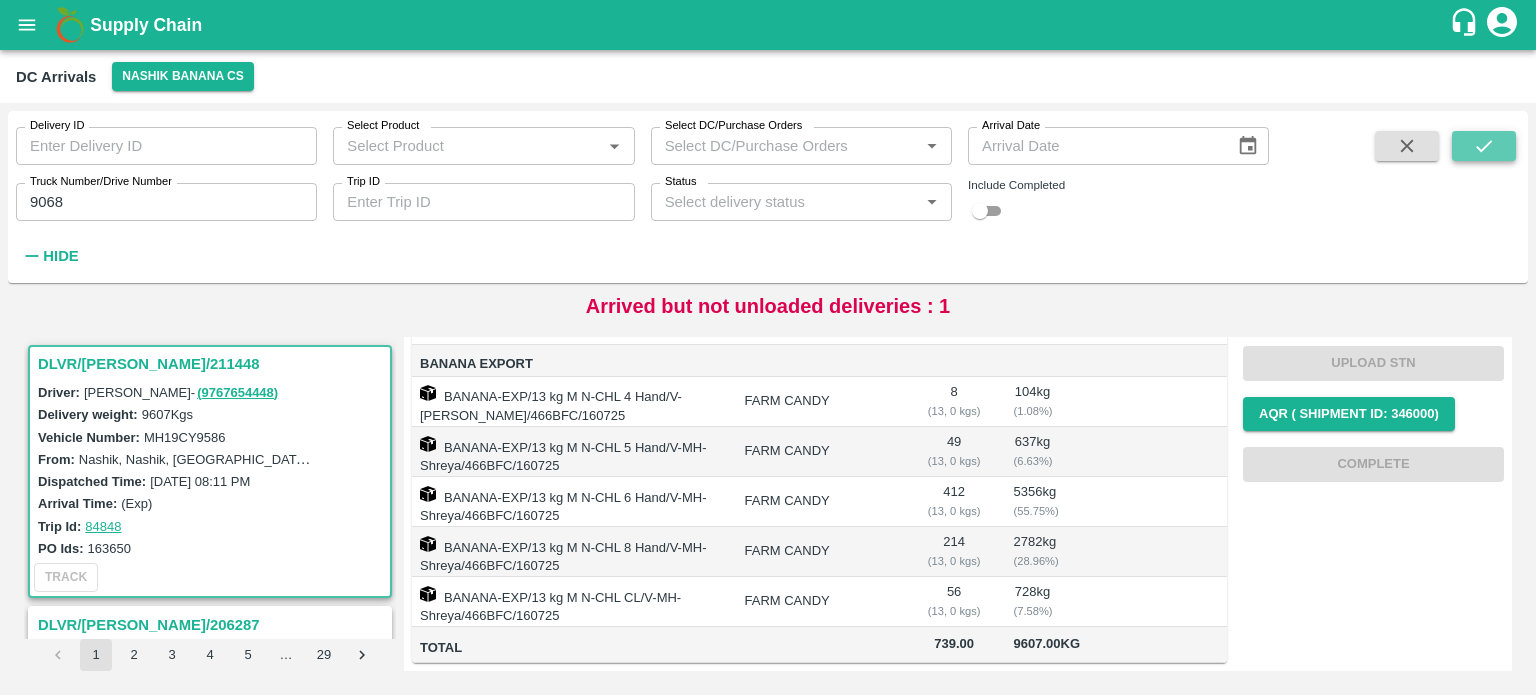 click 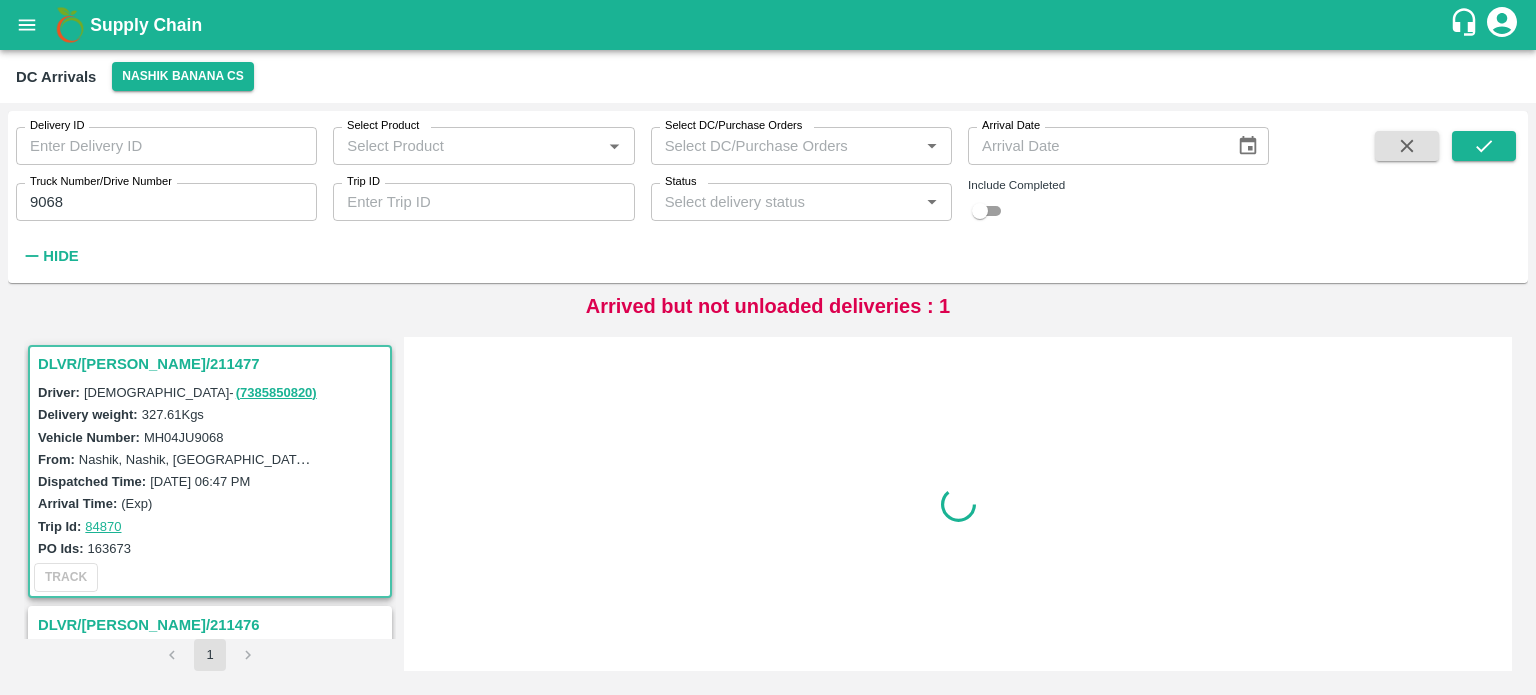 scroll, scrollTop: 0, scrollLeft: 0, axis: both 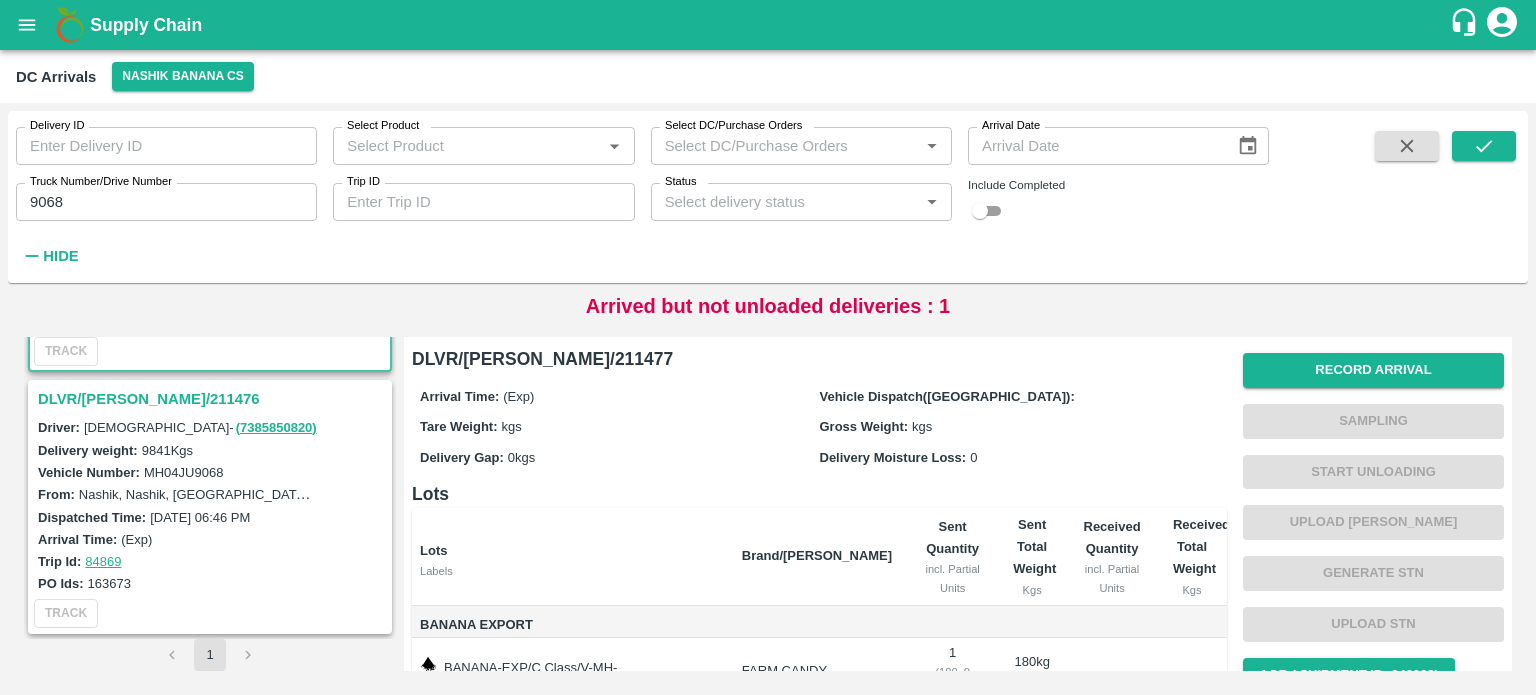 click on "DLVR/[PERSON_NAME]/211476" at bounding box center [213, 399] 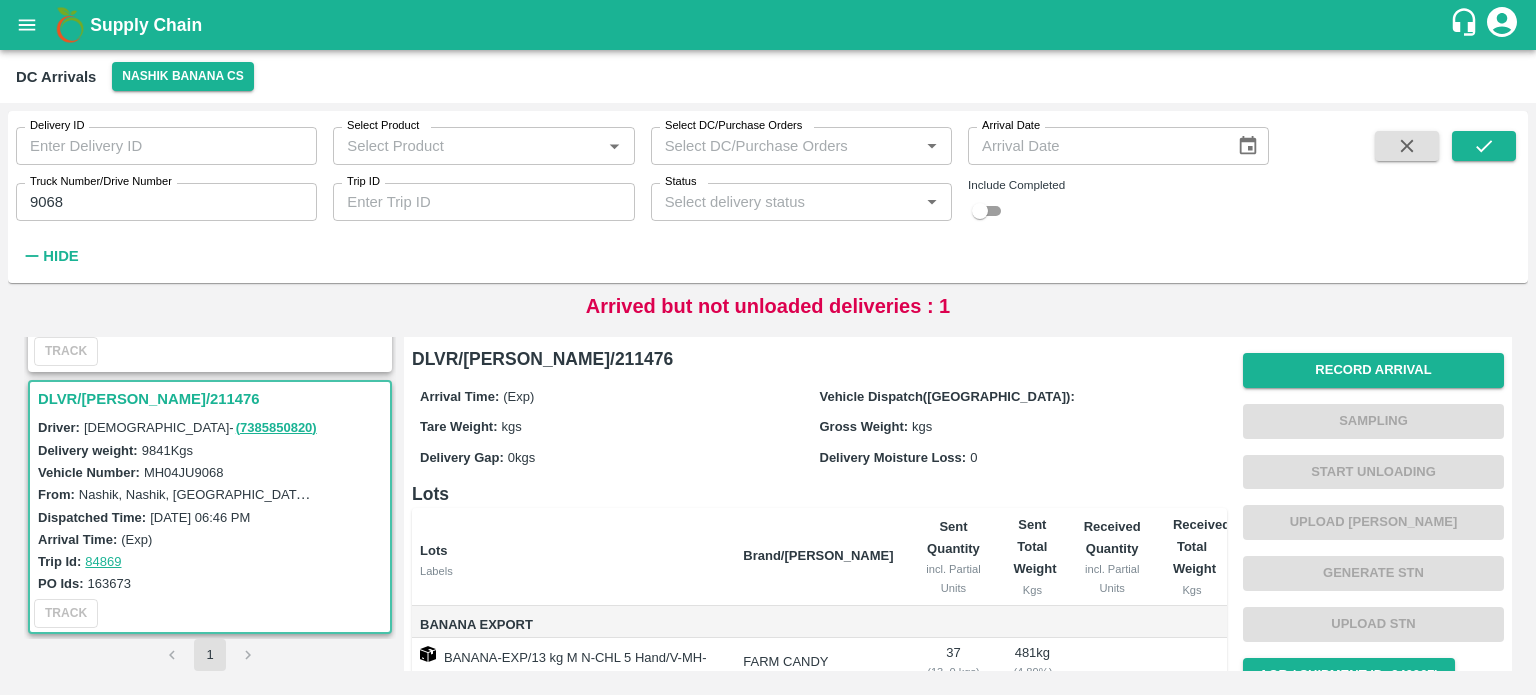 click on "MH04JU9068" at bounding box center (184, 472) 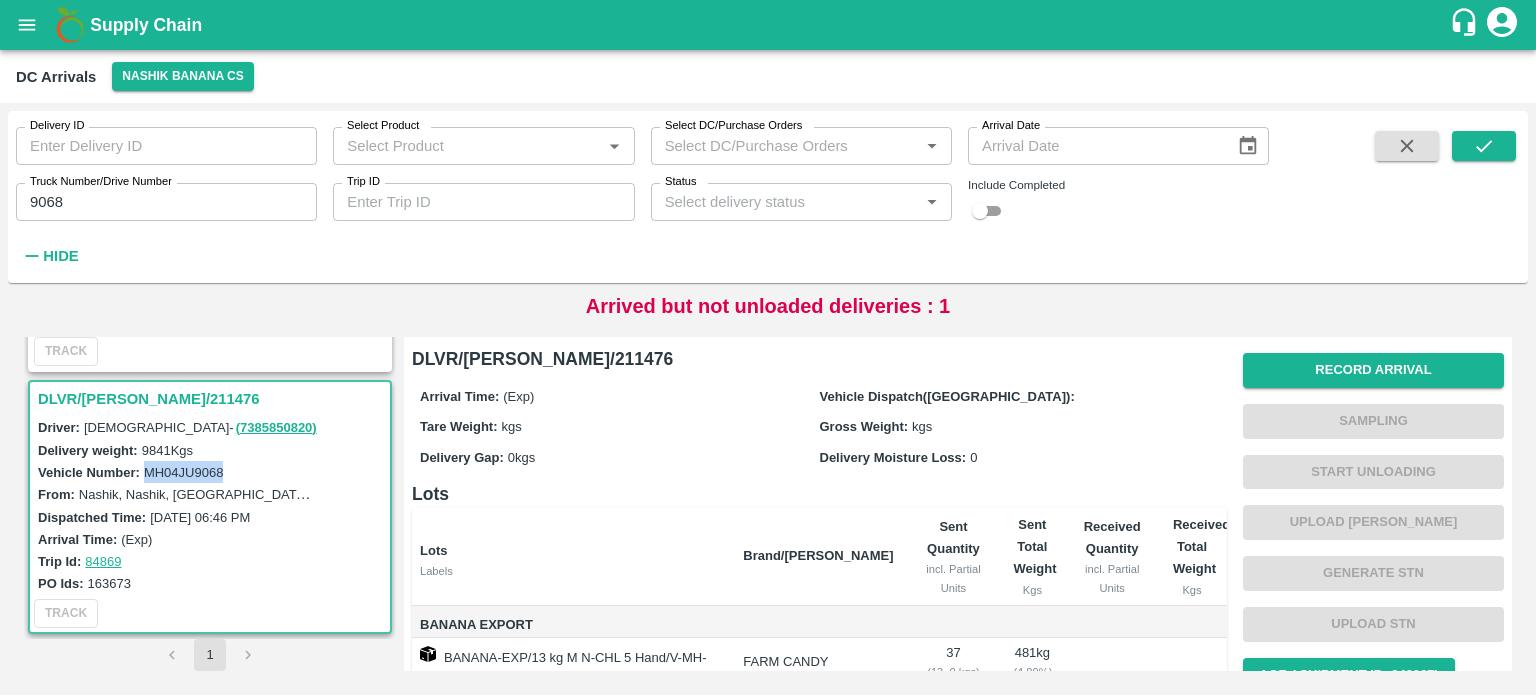 click on "MH04JU9068" at bounding box center [184, 472] 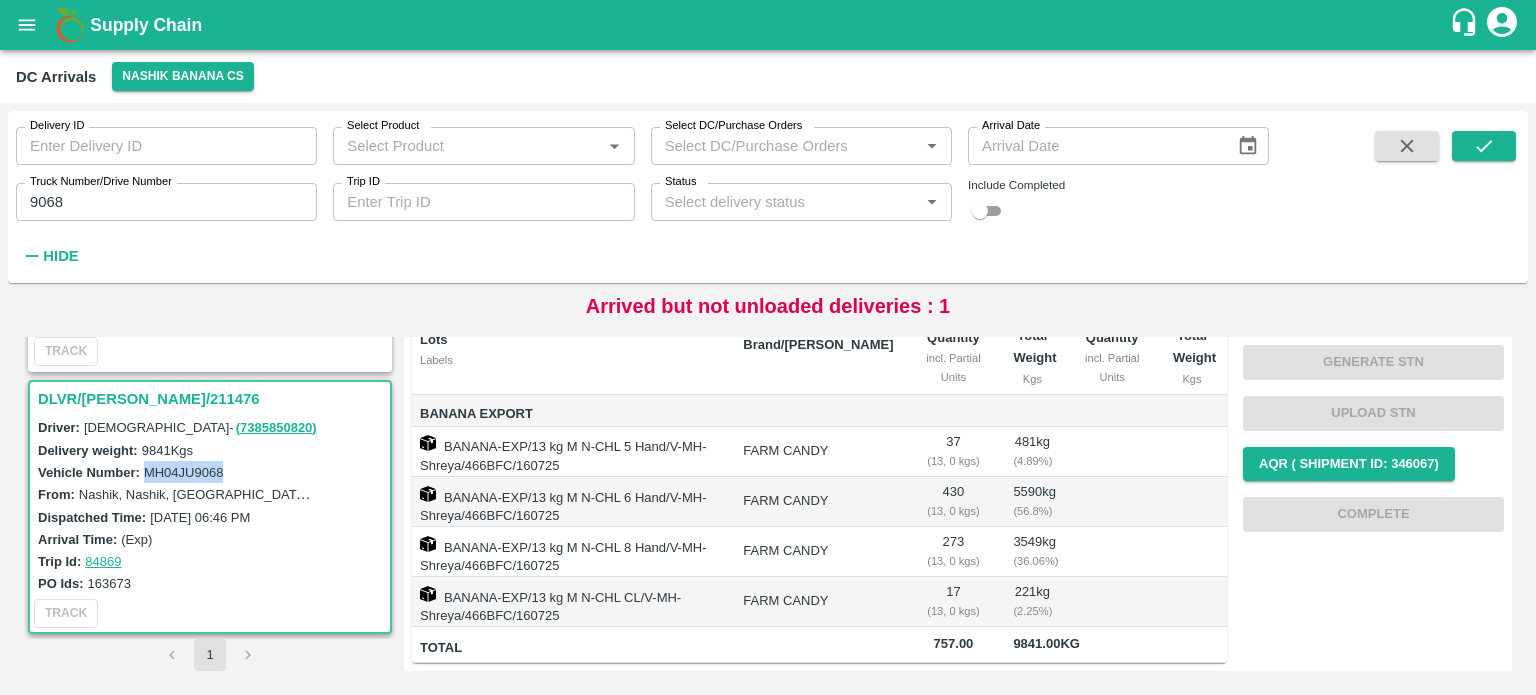 scroll, scrollTop: 0, scrollLeft: 0, axis: both 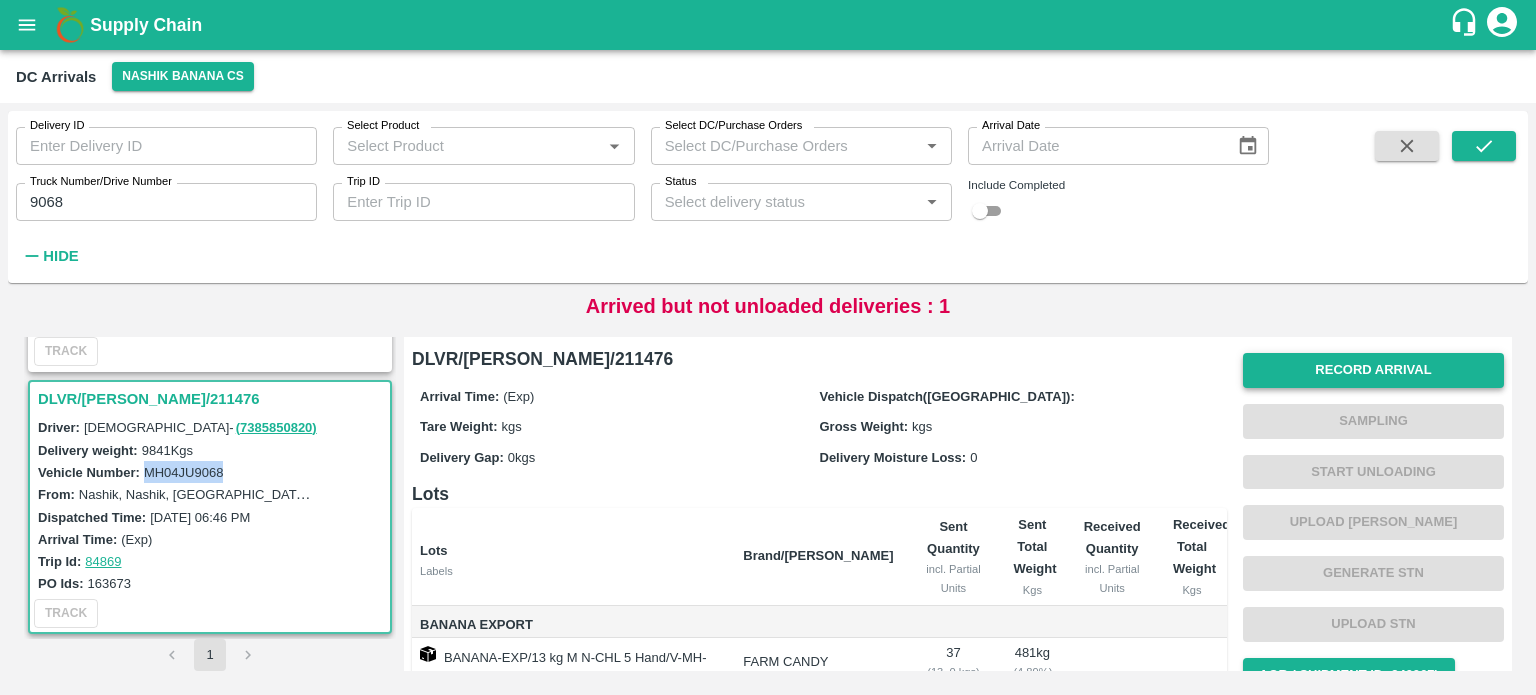 click on "Record Arrival" at bounding box center [1373, 370] 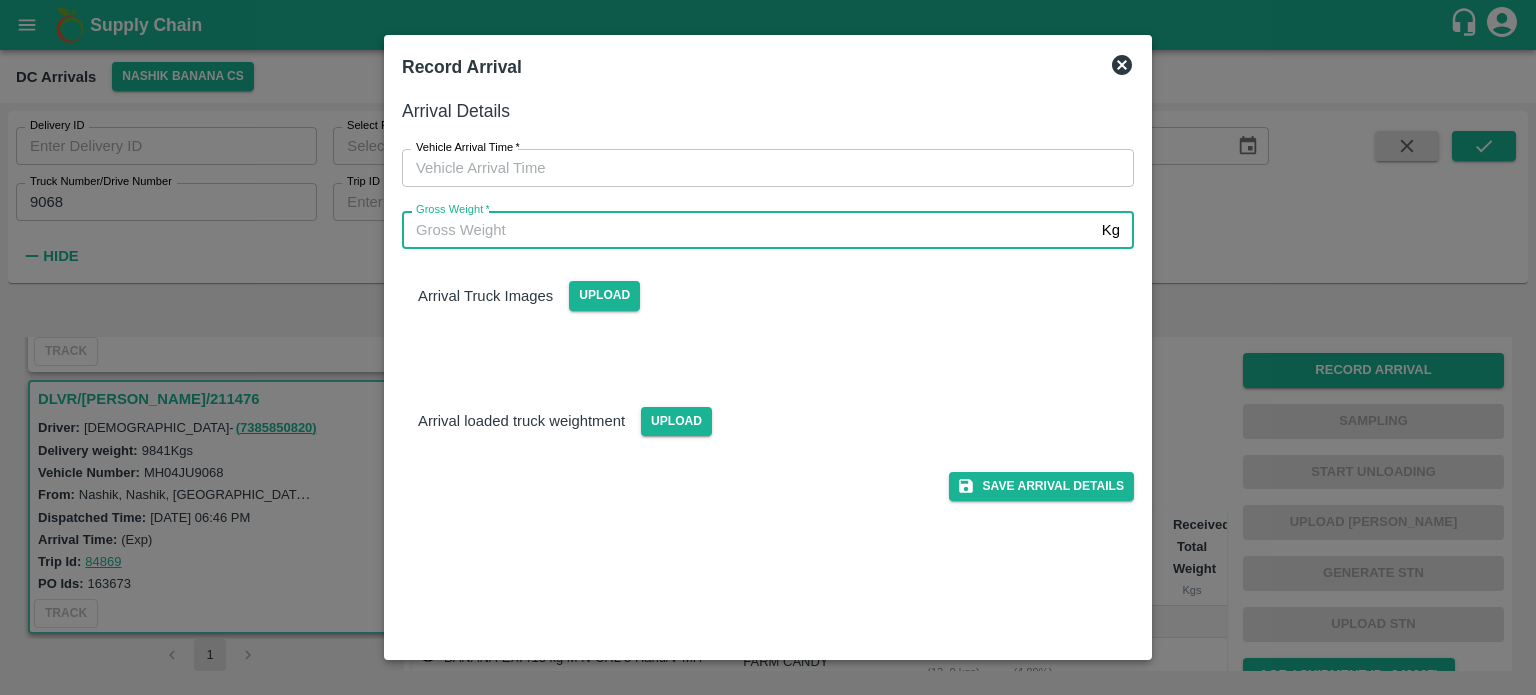 click on "Gross Weight   *" at bounding box center (748, 230) 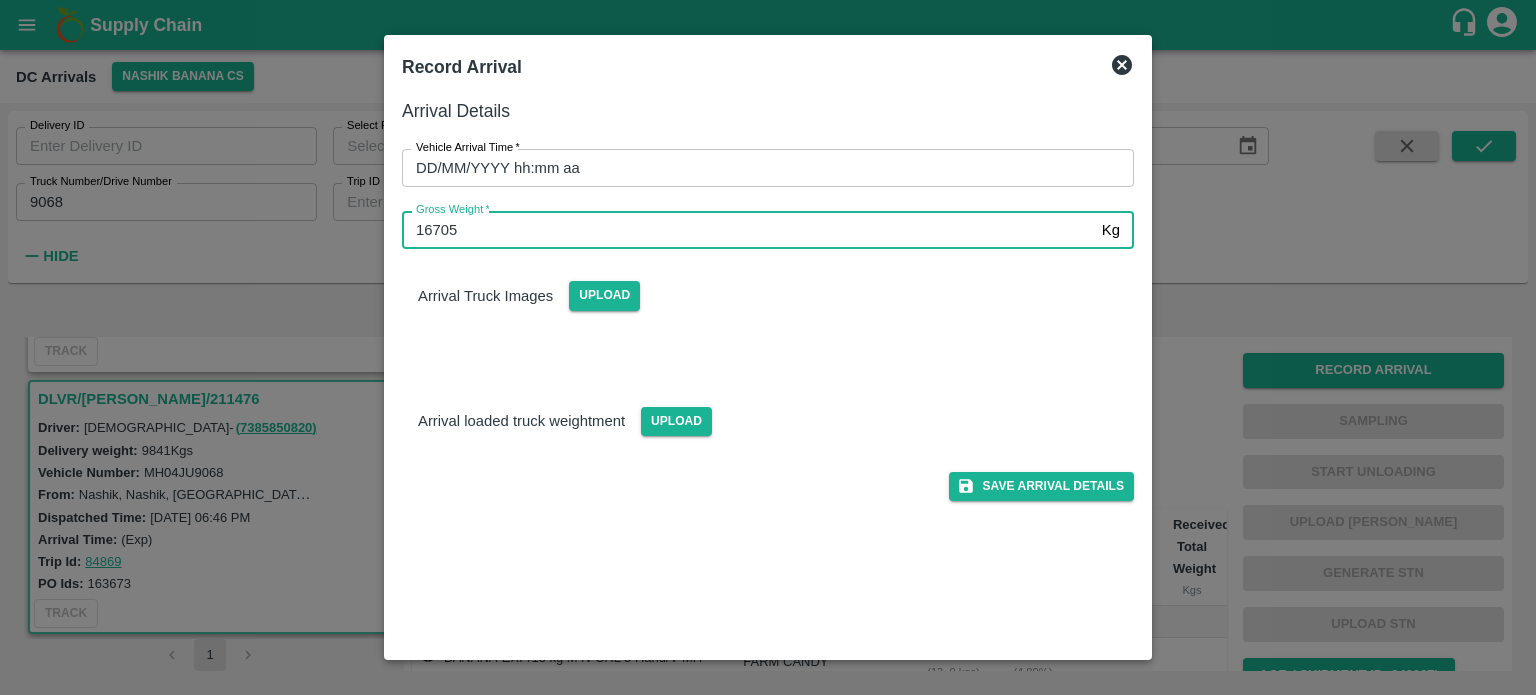 click on "DD/MM/YYYY hh:mm aa" at bounding box center (761, 168) 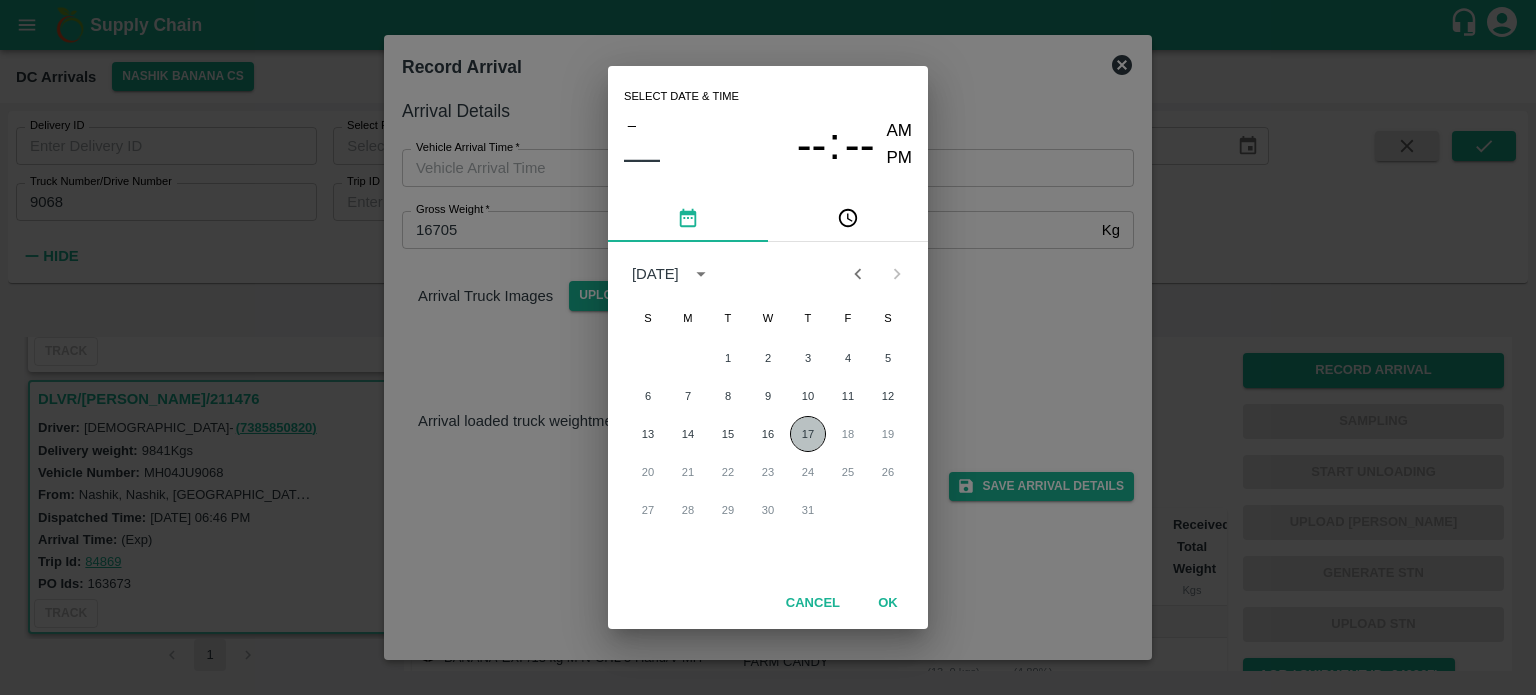 click on "17" at bounding box center (808, 434) 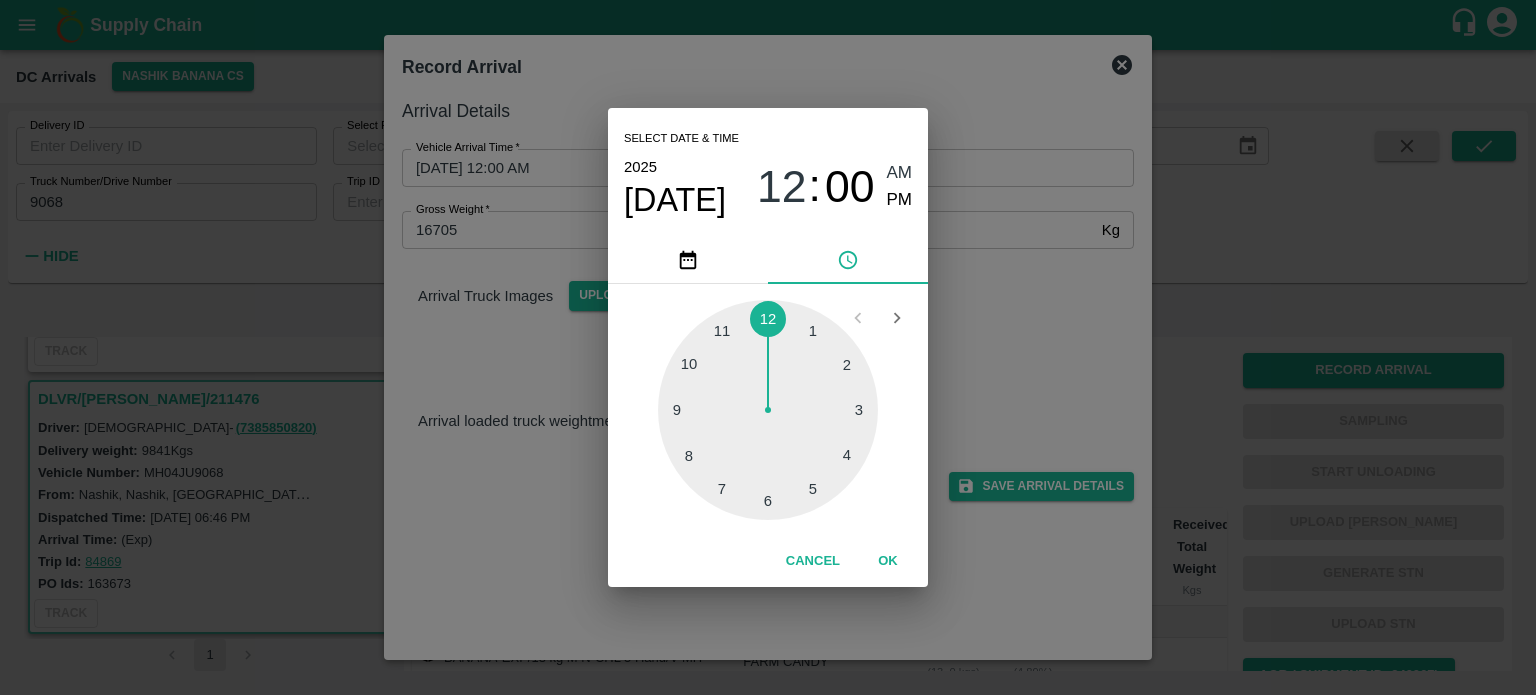 click at bounding box center [768, 410] 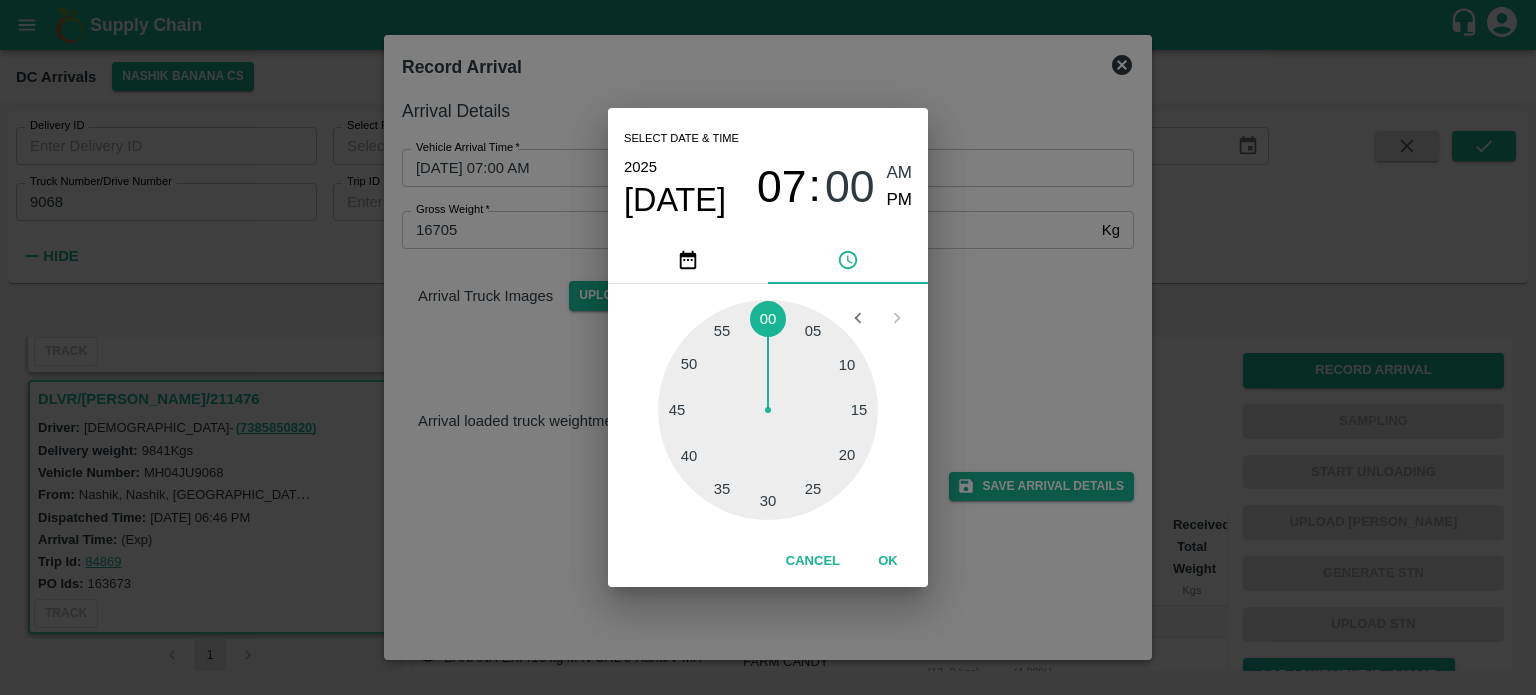 click at bounding box center [768, 410] 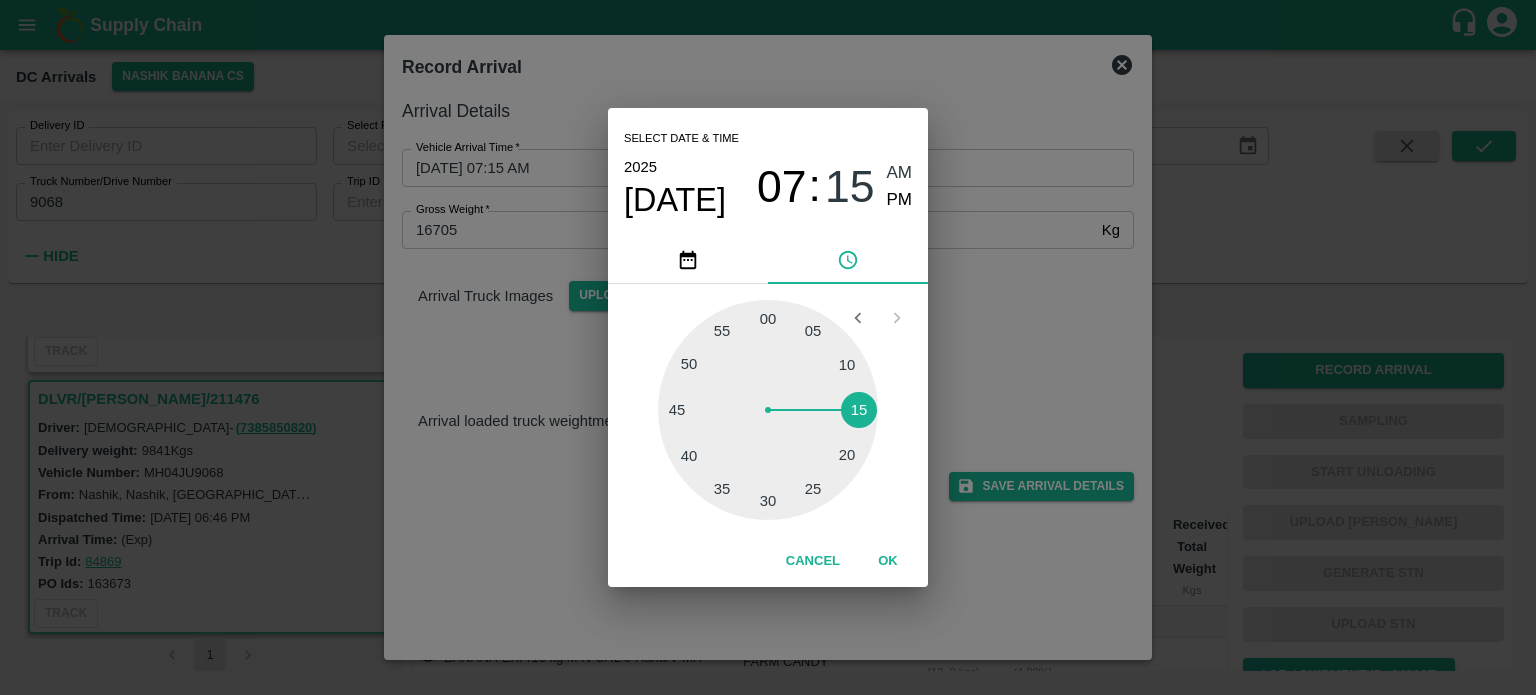 click on "Select date & time [DATE] 07 : 15 AM PM 05 10 15 20 25 30 35 40 45 50 55 00 Cancel OK" at bounding box center (768, 347) 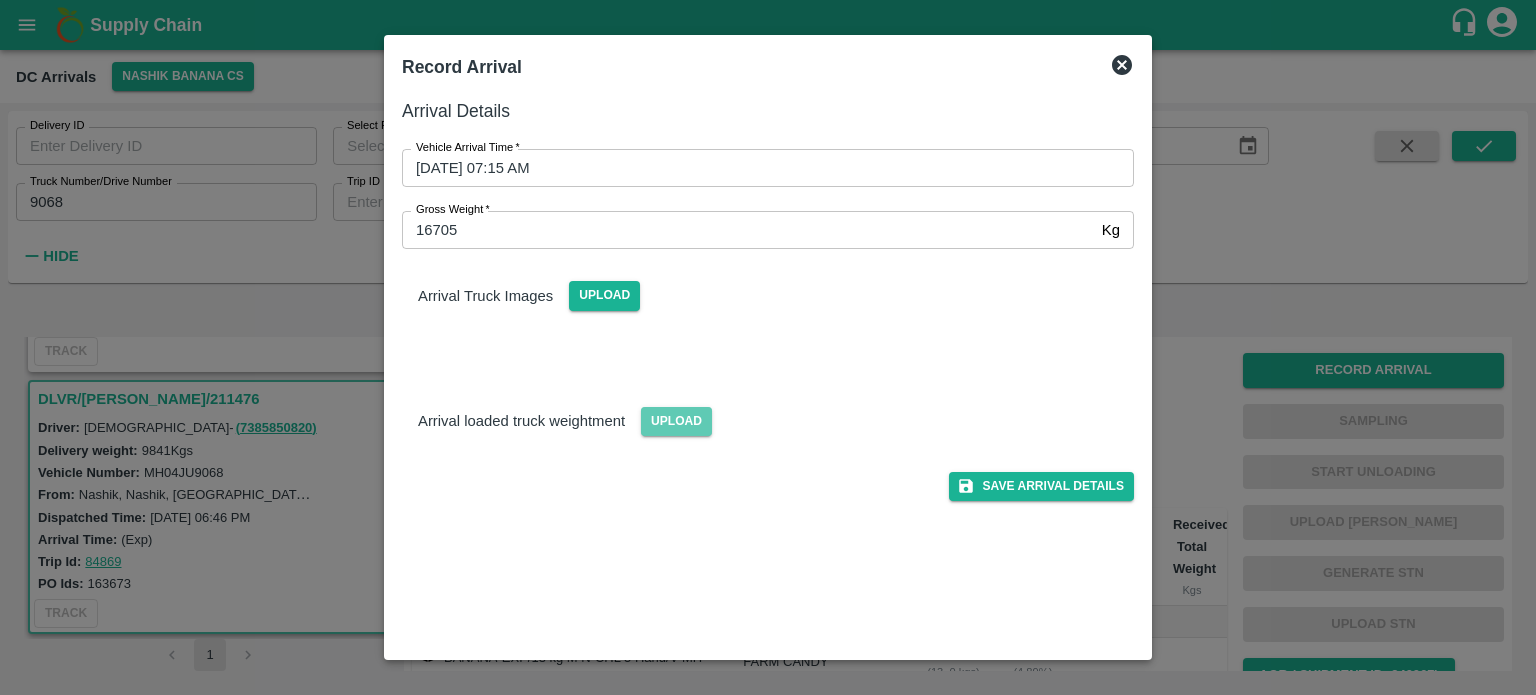 click on "Upload" at bounding box center [676, 421] 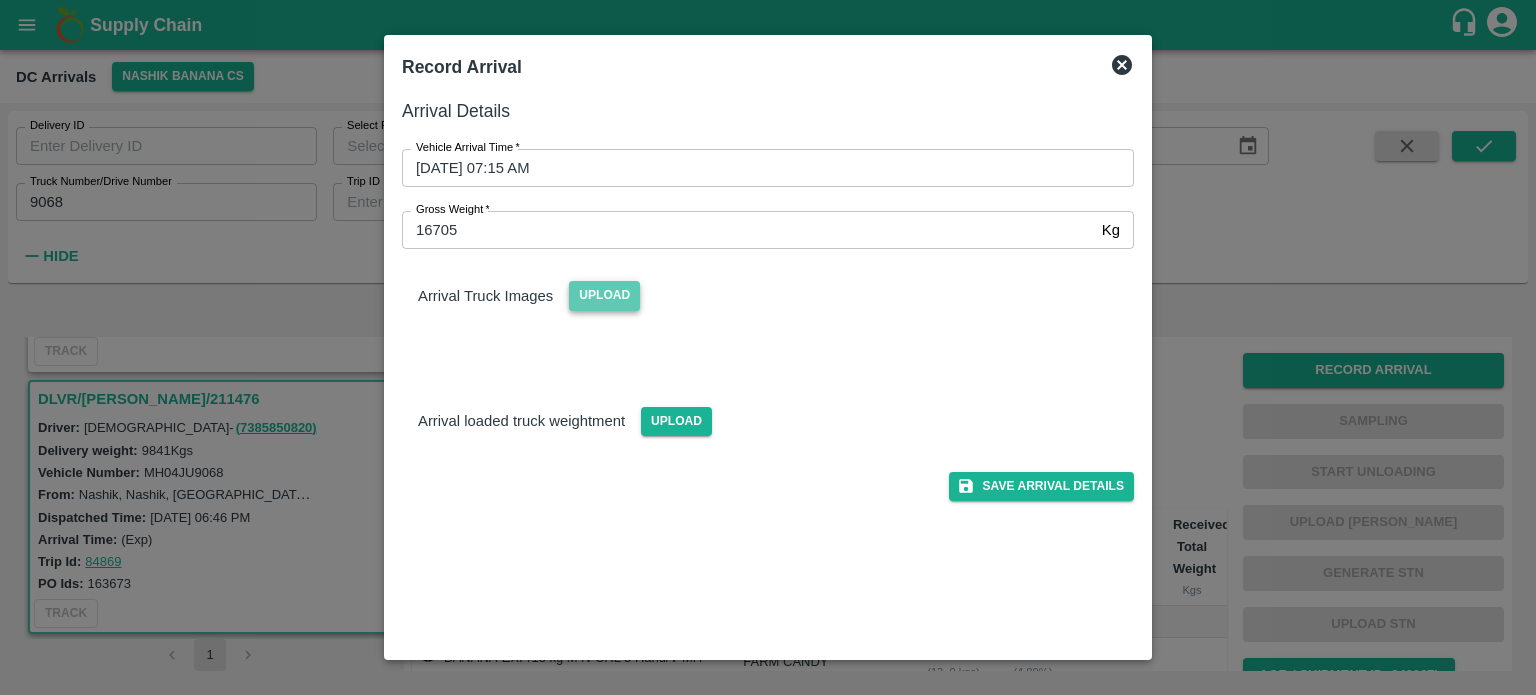 click on "Upload" at bounding box center [604, 295] 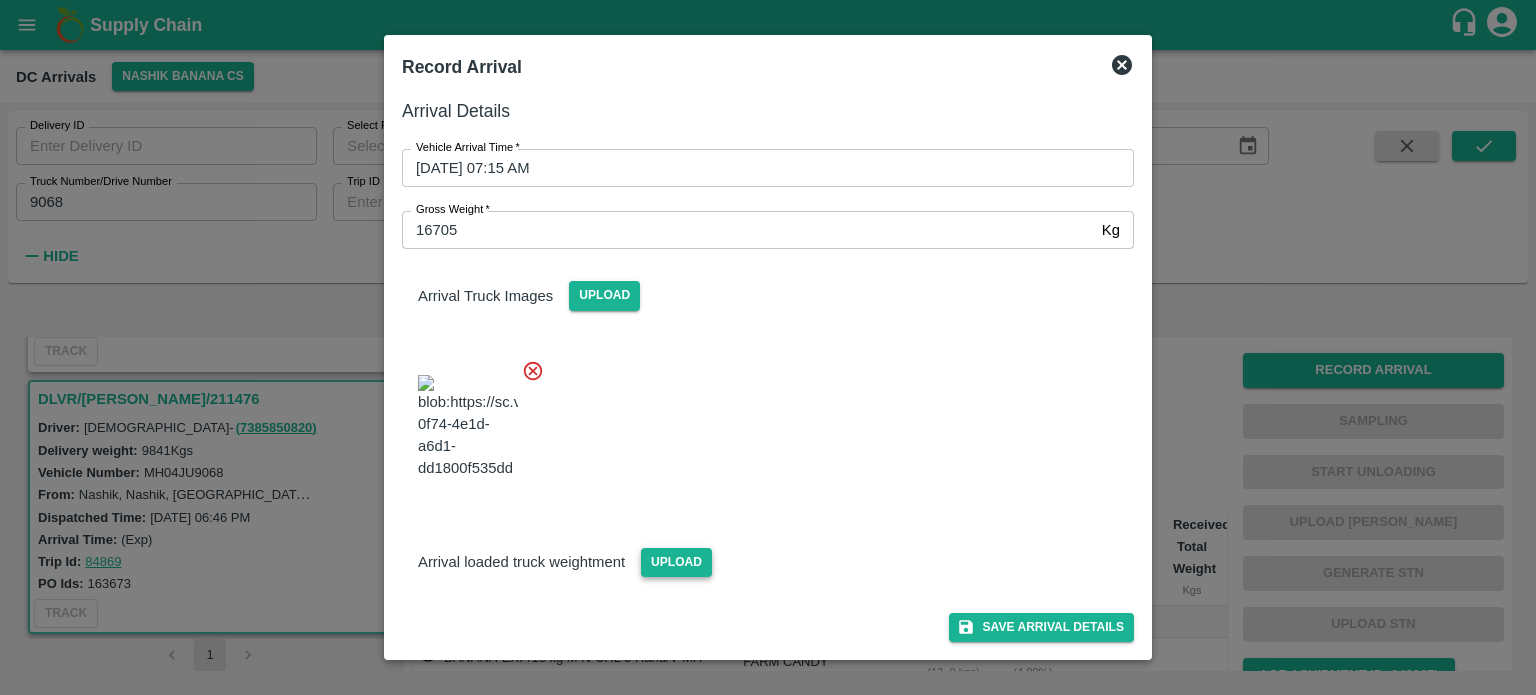 scroll, scrollTop: 71, scrollLeft: 0, axis: vertical 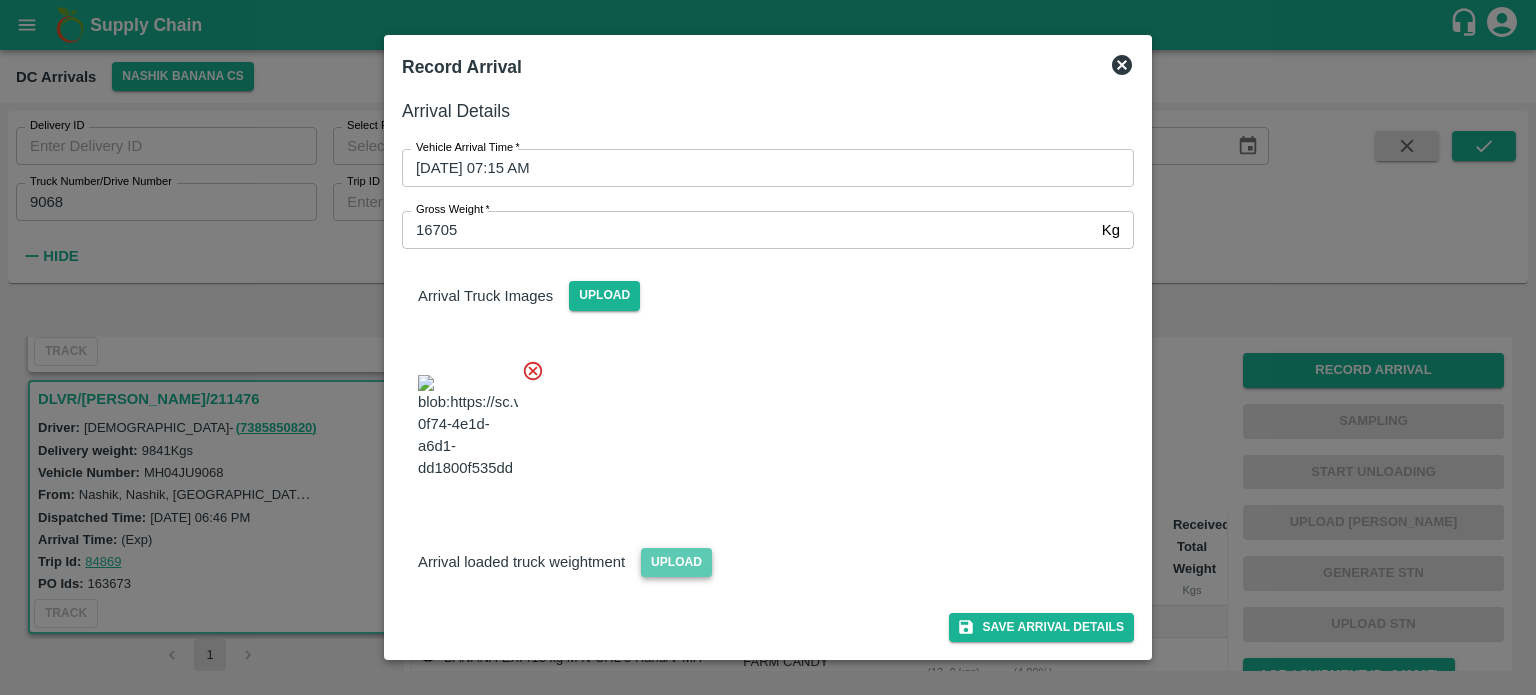 click on "Upload" at bounding box center (676, 562) 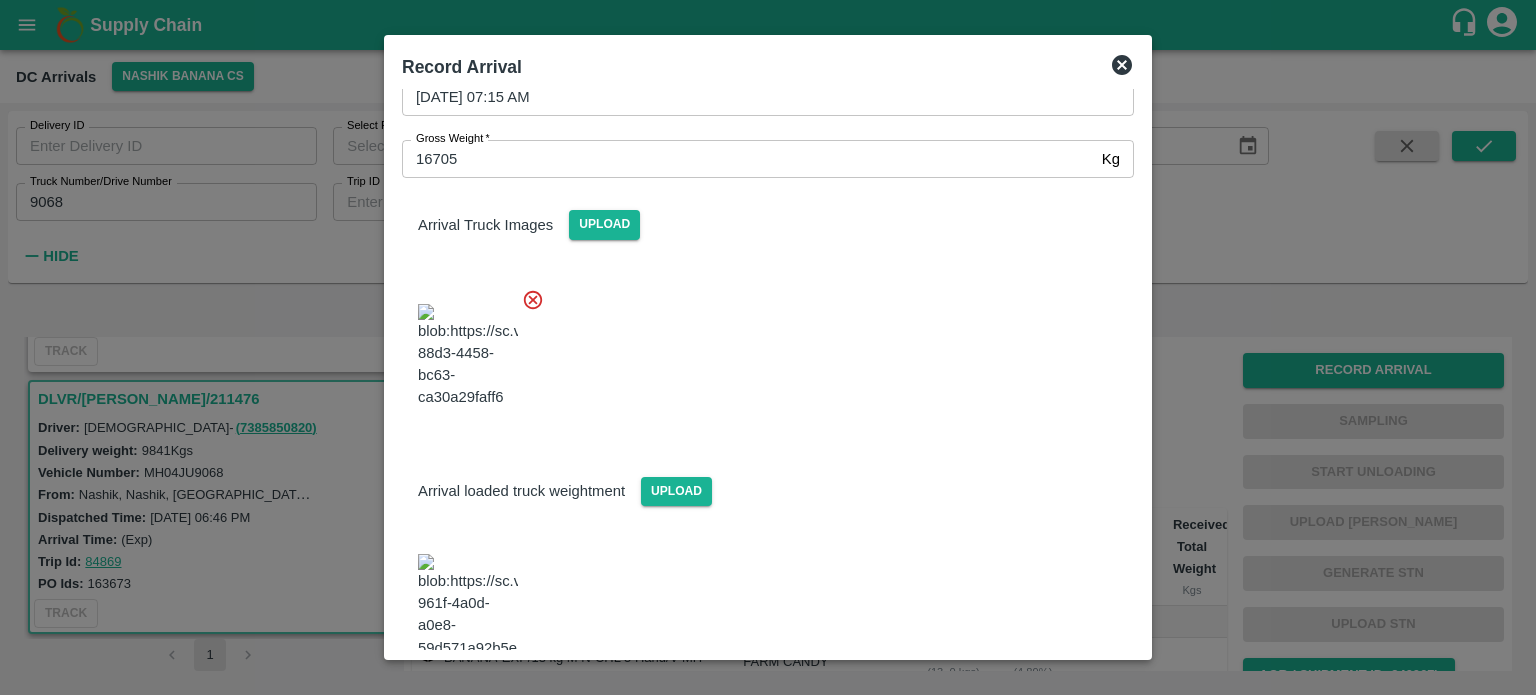 click at bounding box center [760, 350] 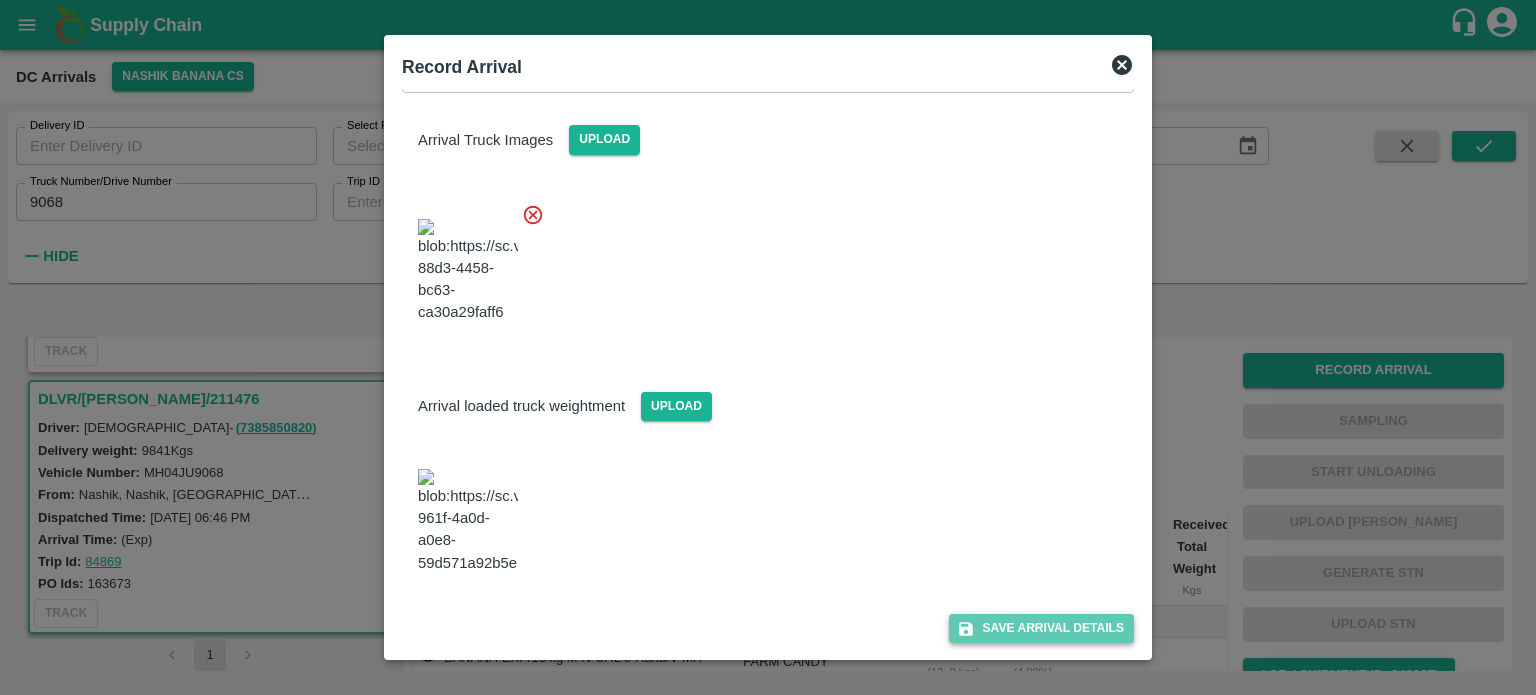 click on "Save Arrival Details" at bounding box center [1041, 628] 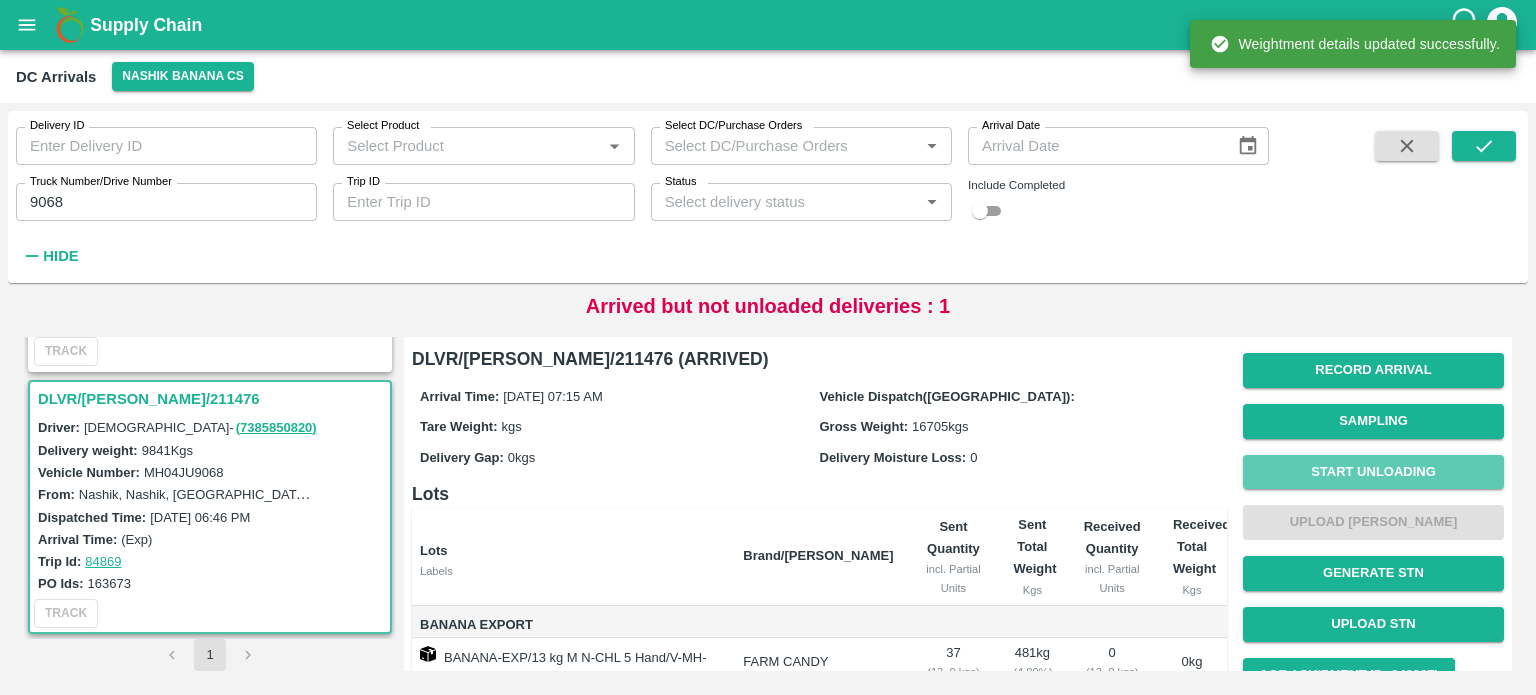 click on "Start Unloading" at bounding box center [1373, 472] 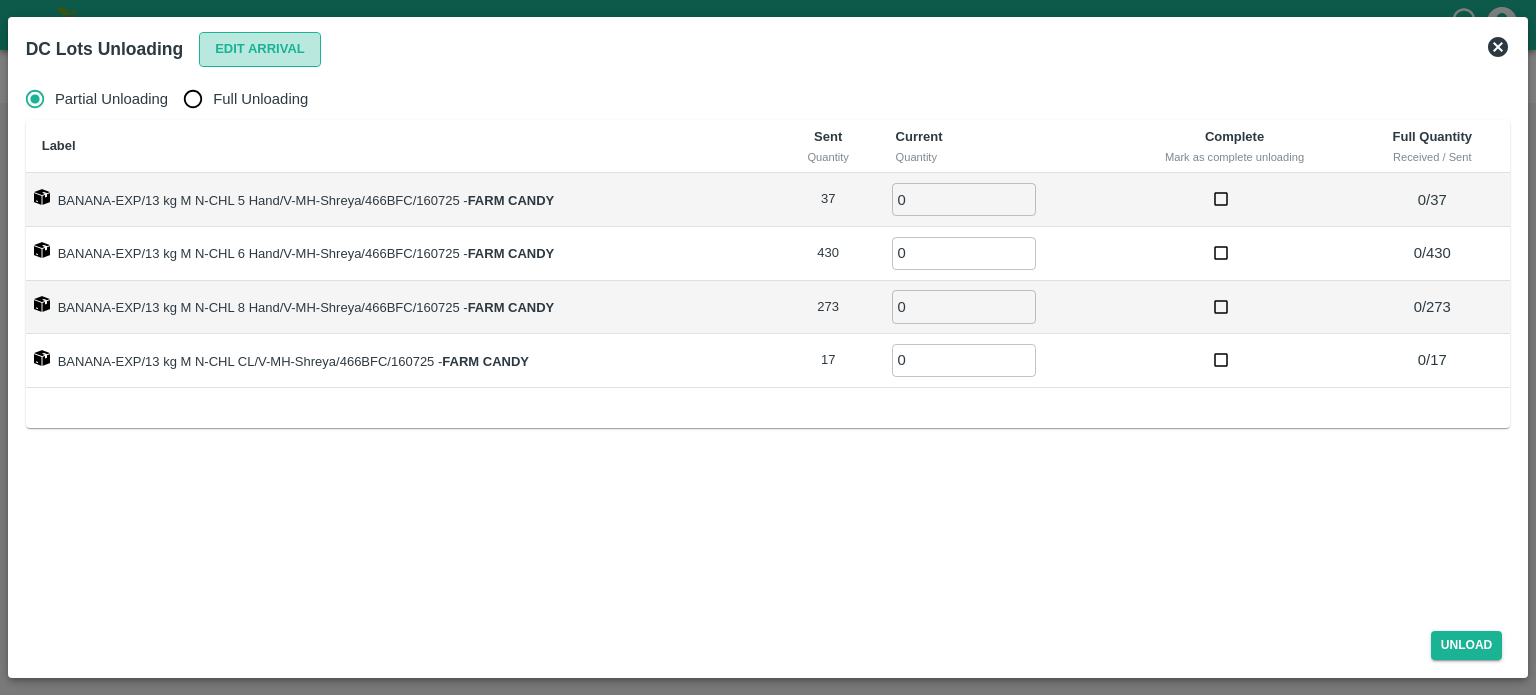 click on "Edit Arrival" at bounding box center (260, 49) 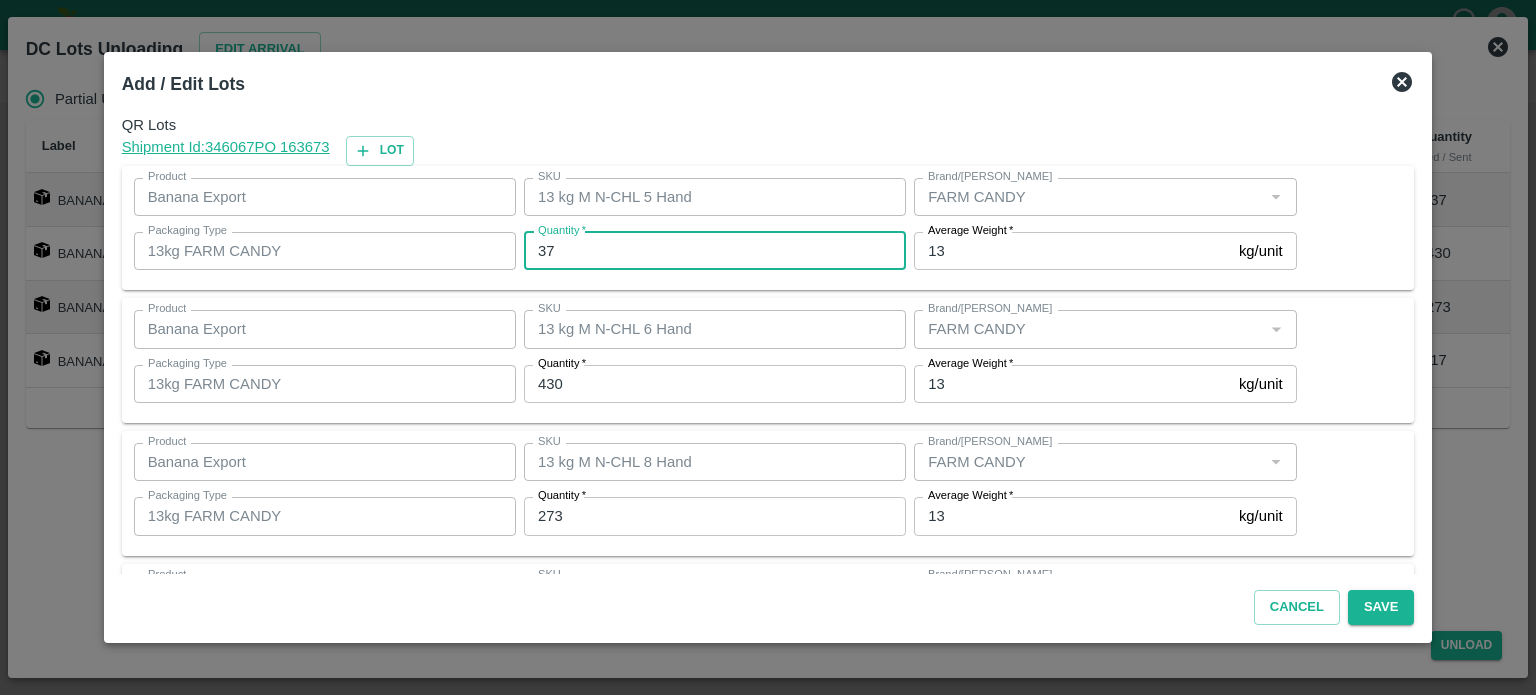 click on "37" at bounding box center [715, 251] 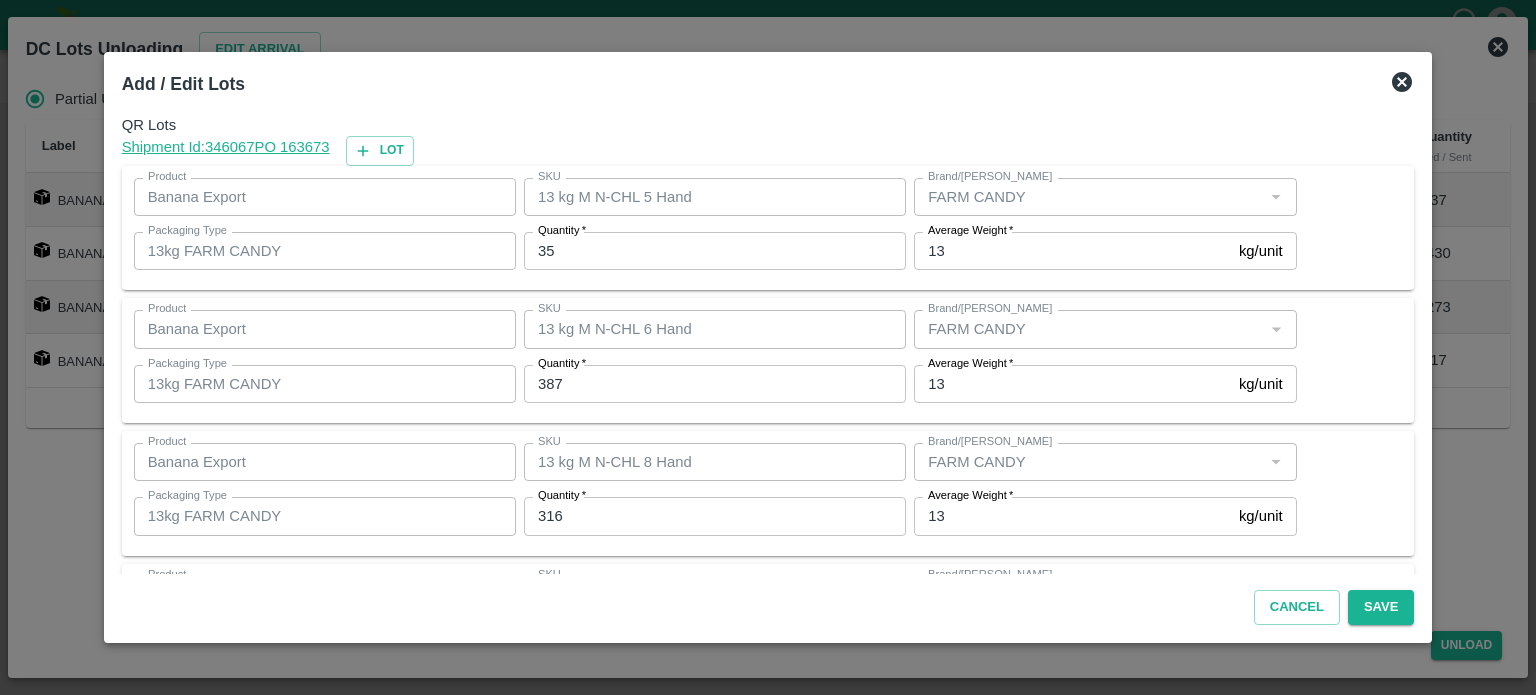 scroll, scrollTop: 129, scrollLeft: 0, axis: vertical 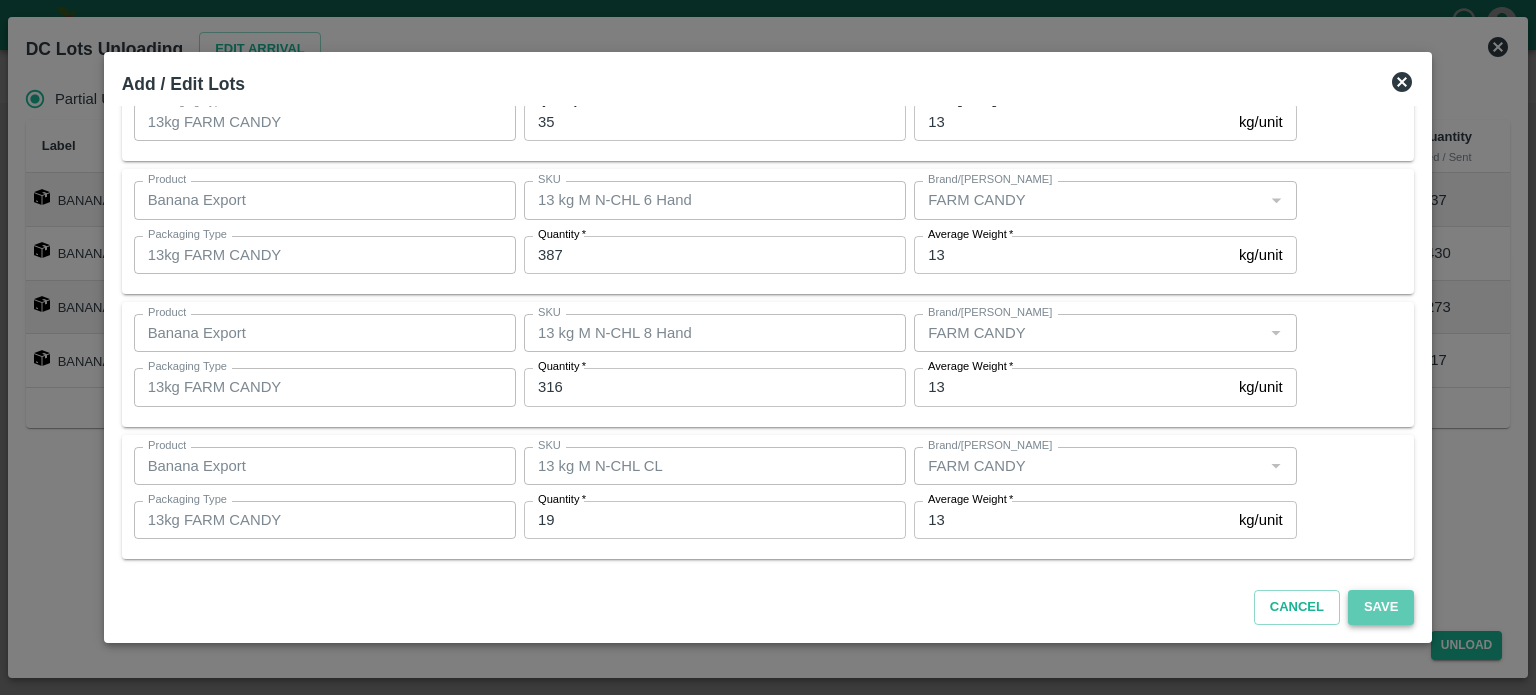 click on "Save" at bounding box center [1381, 607] 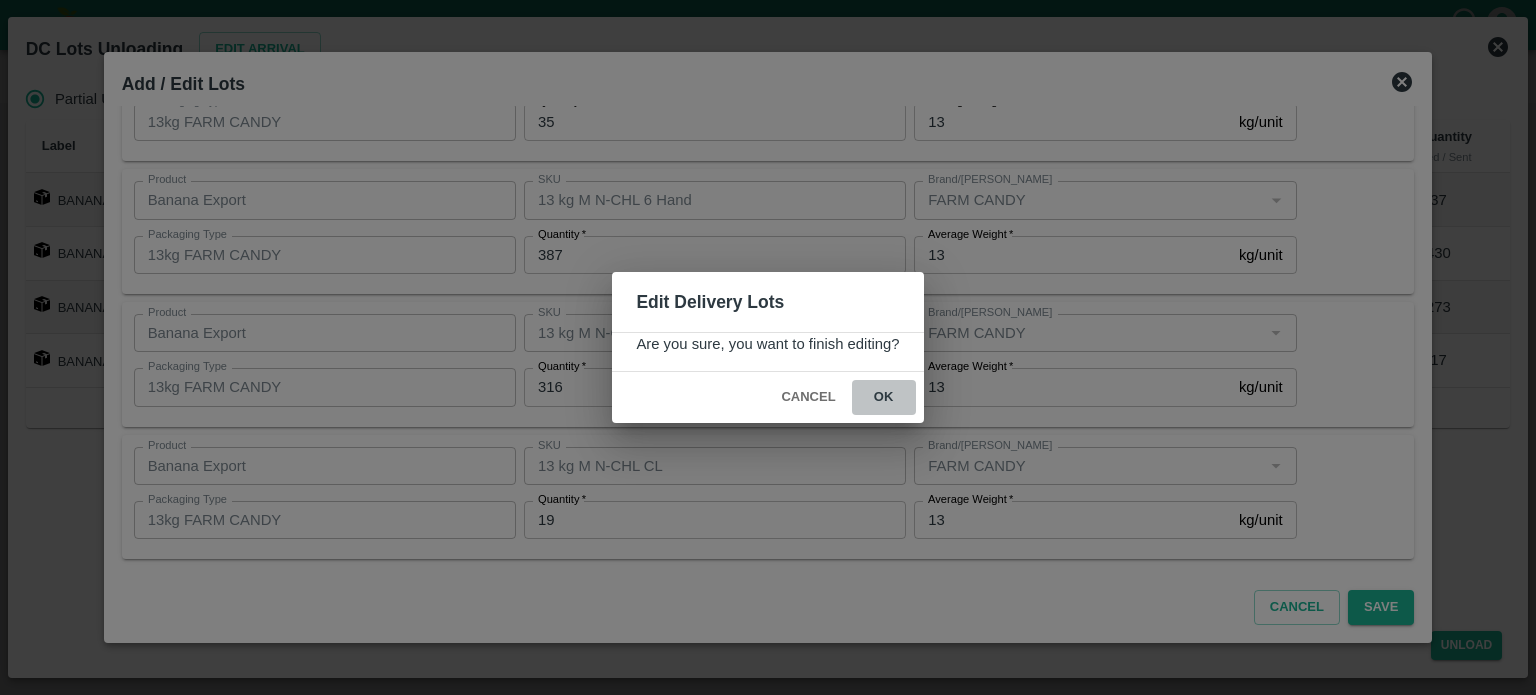 click on "ok" at bounding box center (884, 397) 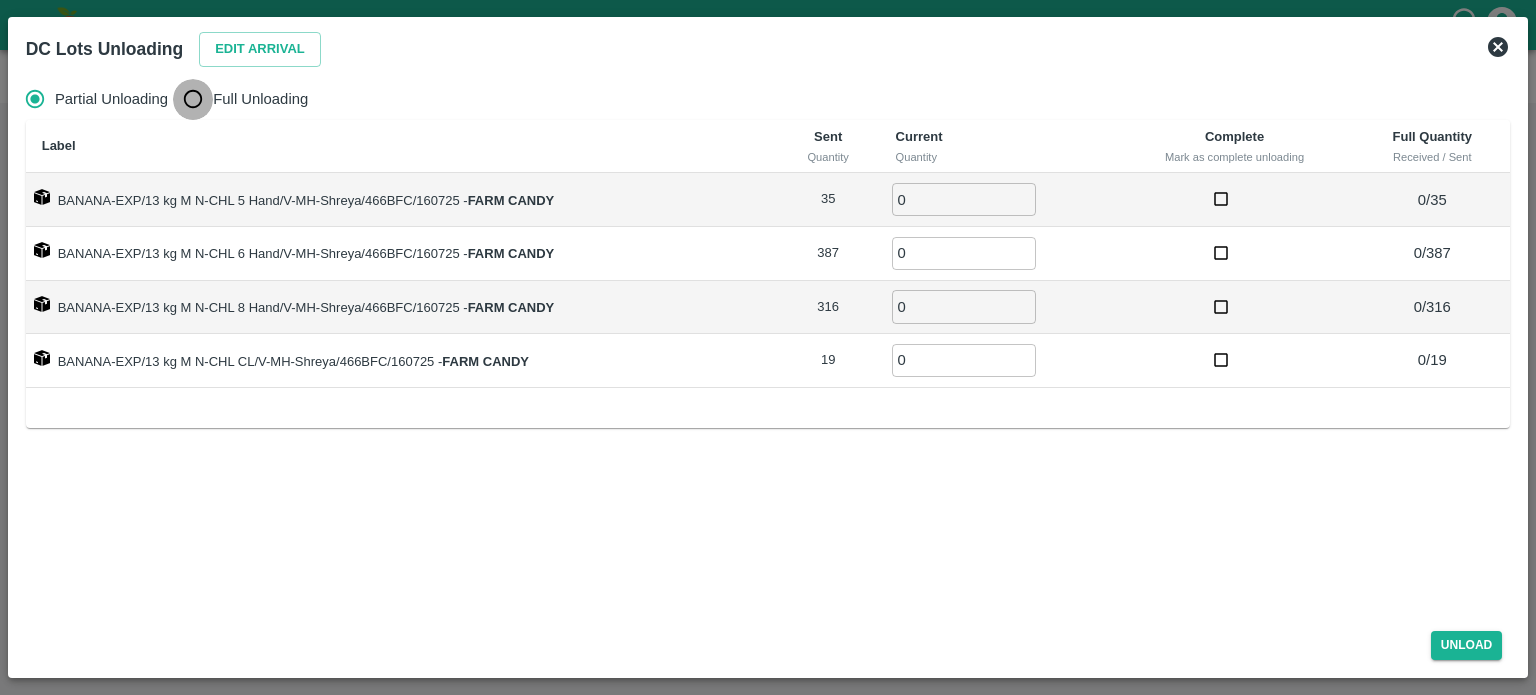 click on "Full Unloading" at bounding box center (193, 99) 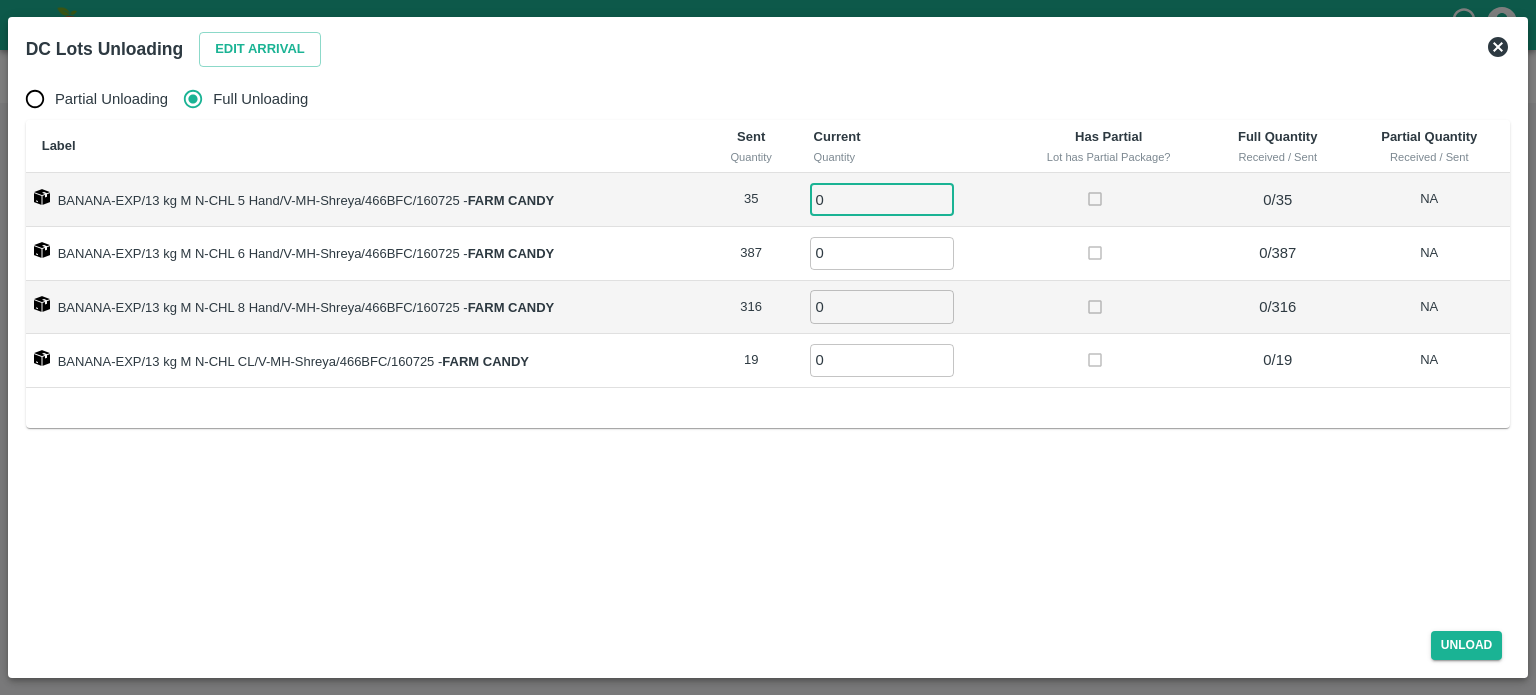 click on "0" at bounding box center [882, 199] 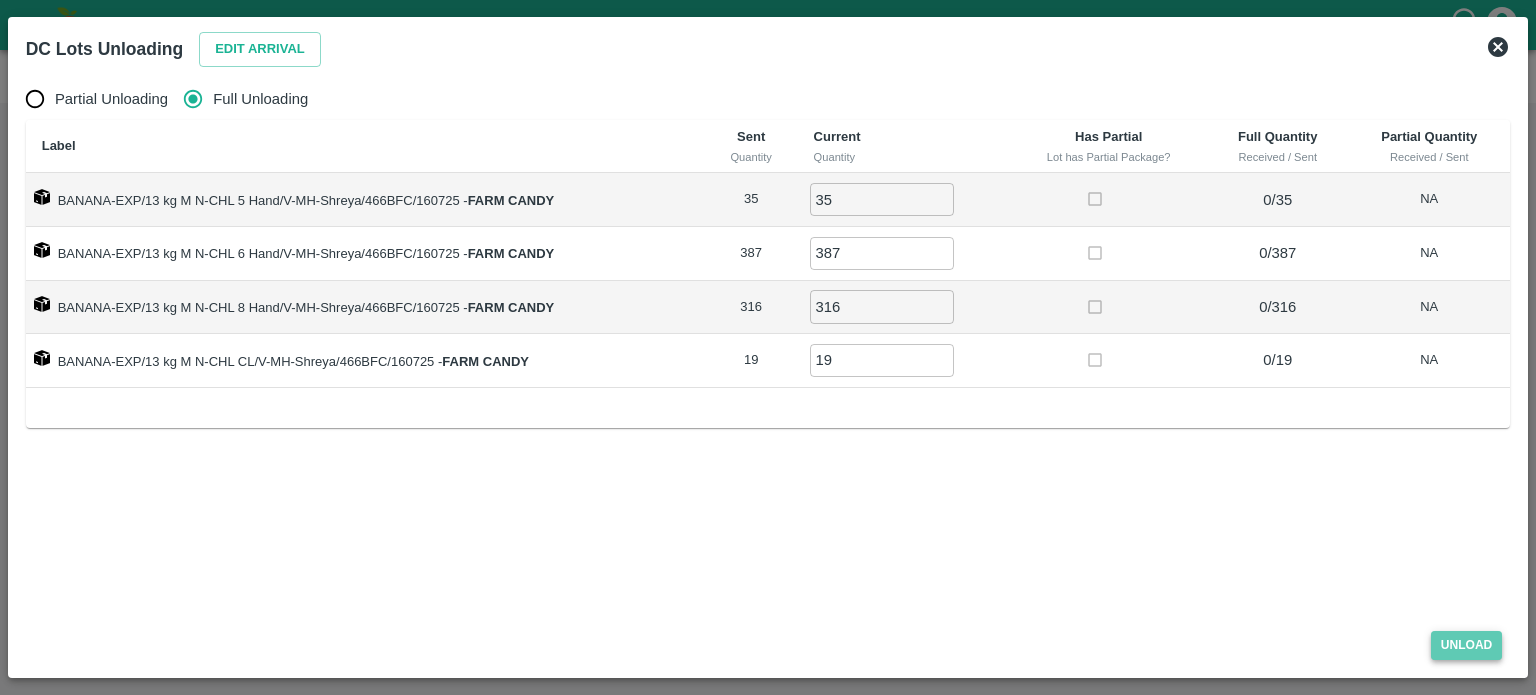 click on "Unload" at bounding box center [1467, 645] 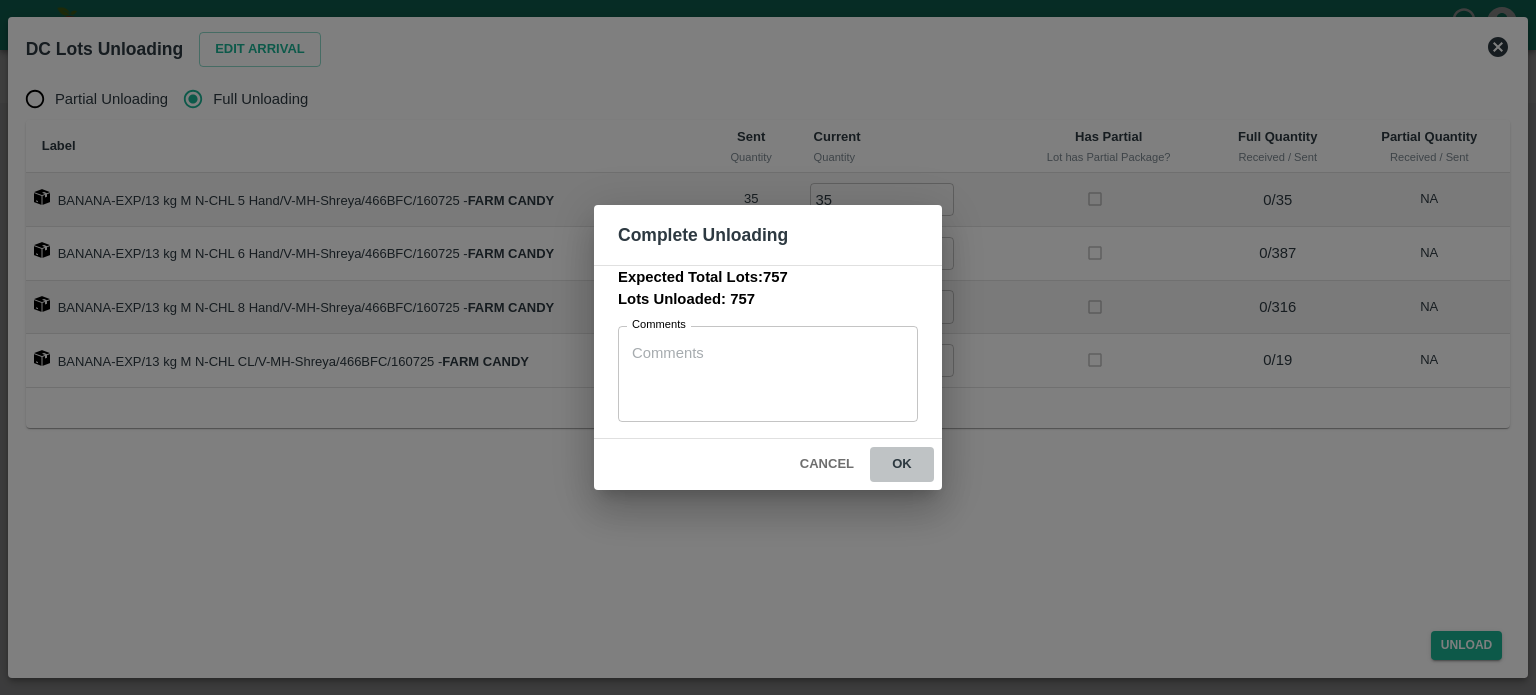 click on "ok" at bounding box center (902, 464) 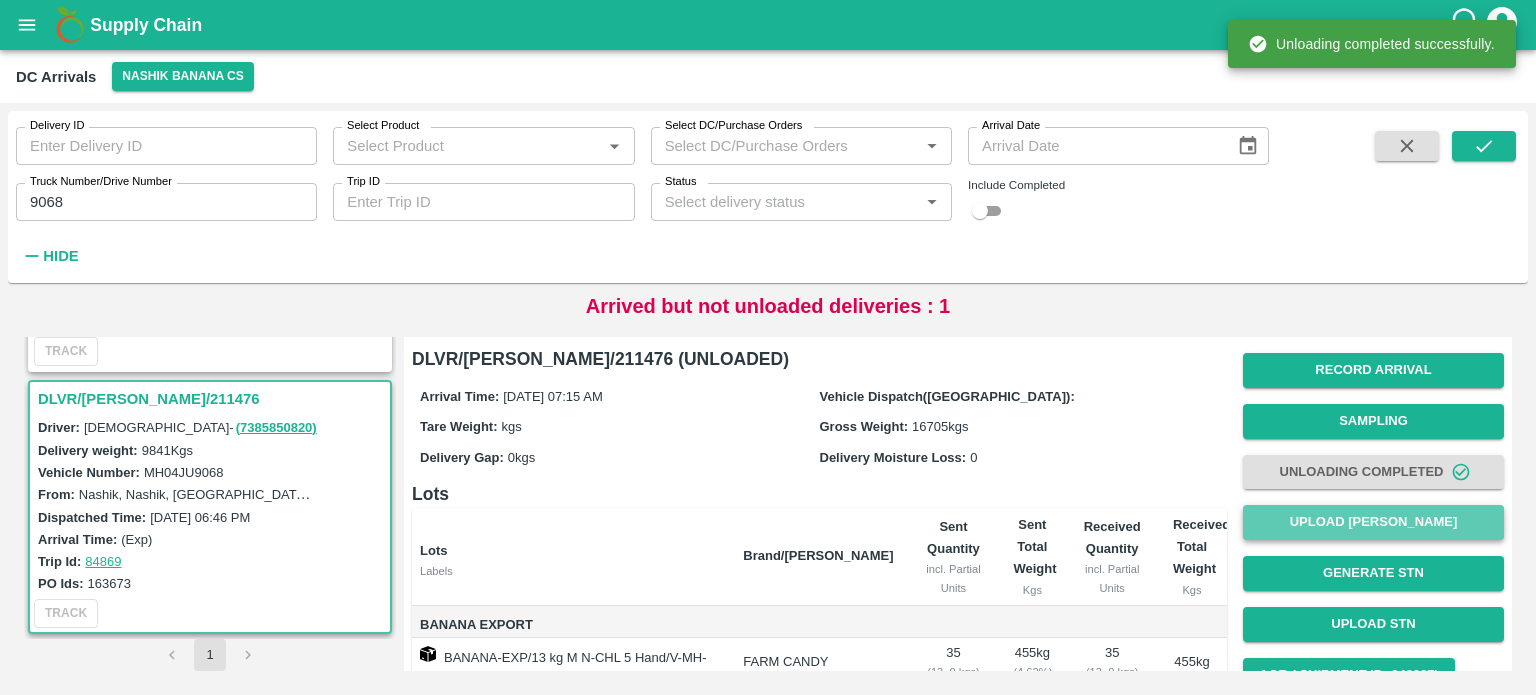 click on "Upload [PERSON_NAME]" at bounding box center [1373, 522] 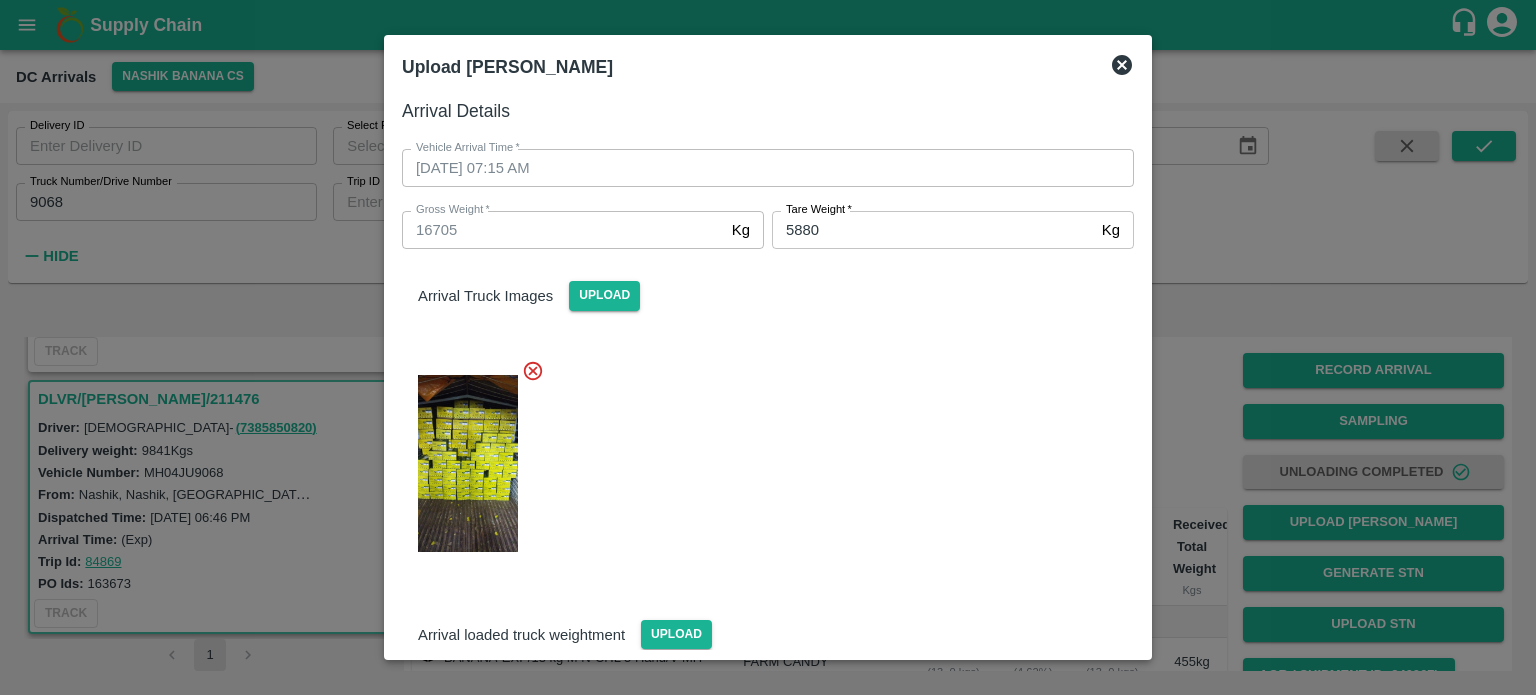 click at bounding box center (760, 458) 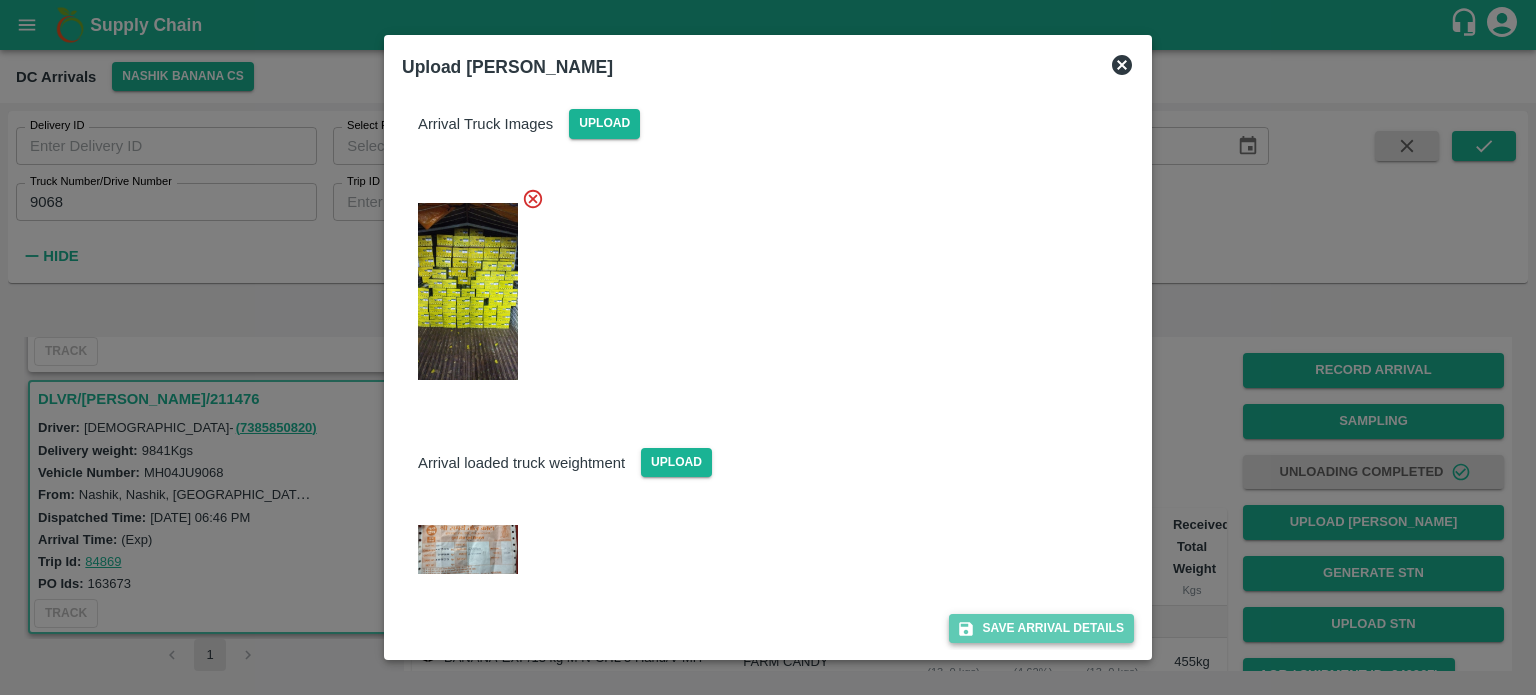 click on "Save Arrival Details" at bounding box center [1041, 628] 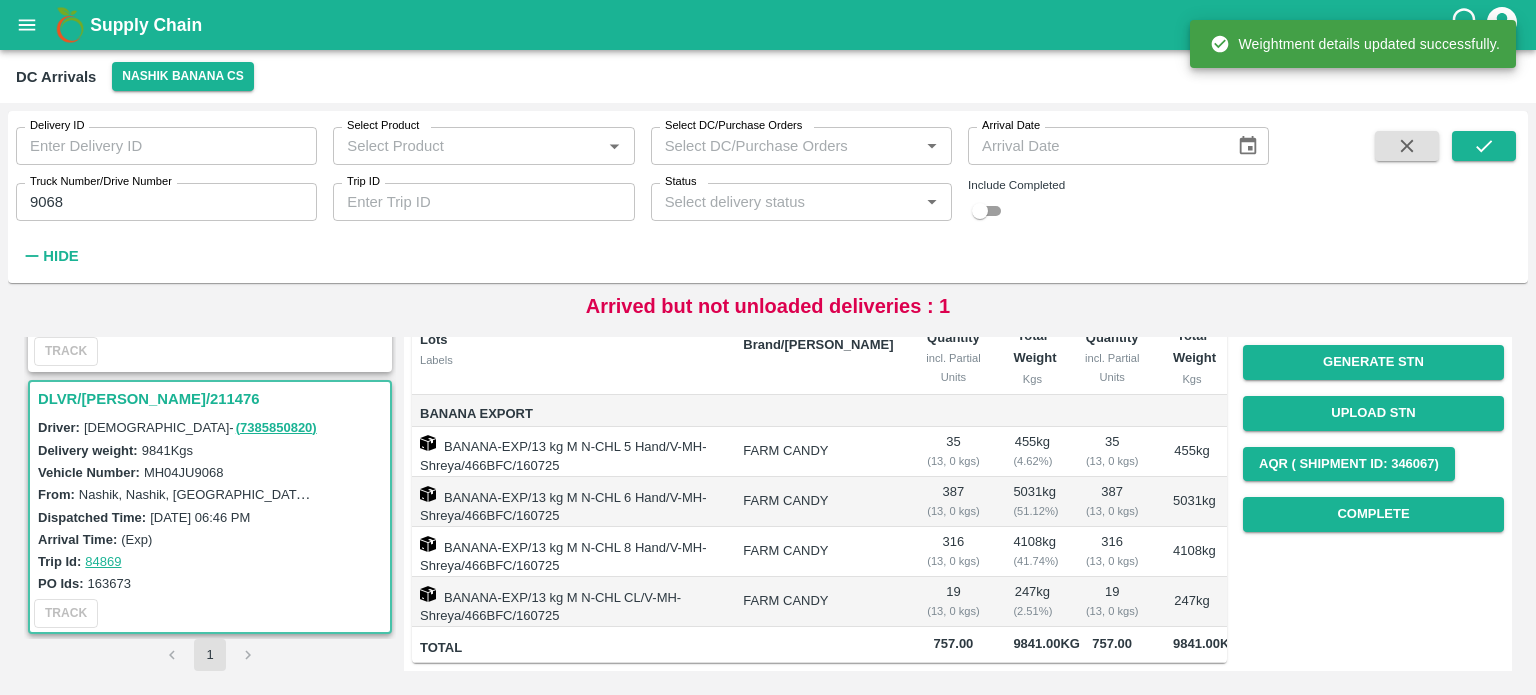 scroll, scrollTop: 282, scrollLeft: 0, axis: vertical 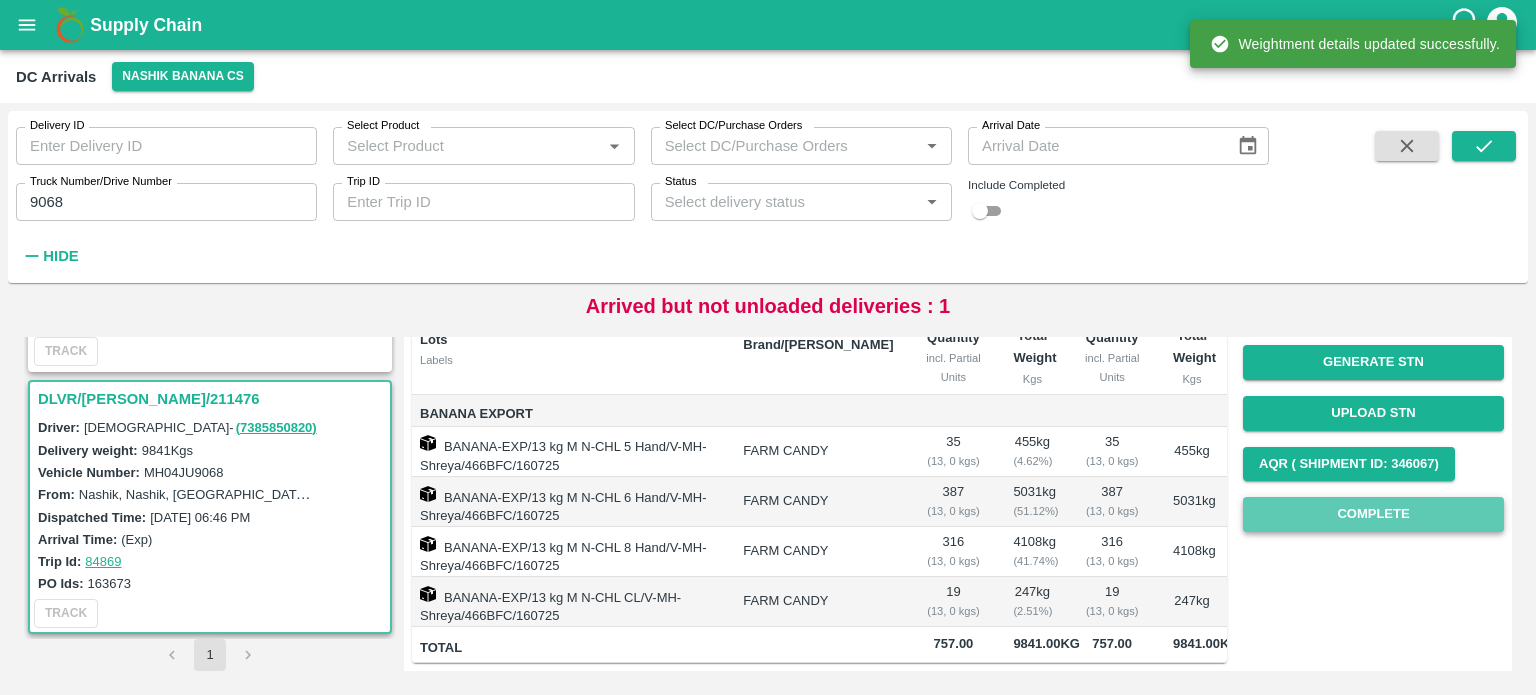 click on "Complete" at bounding box center (1373, 514) 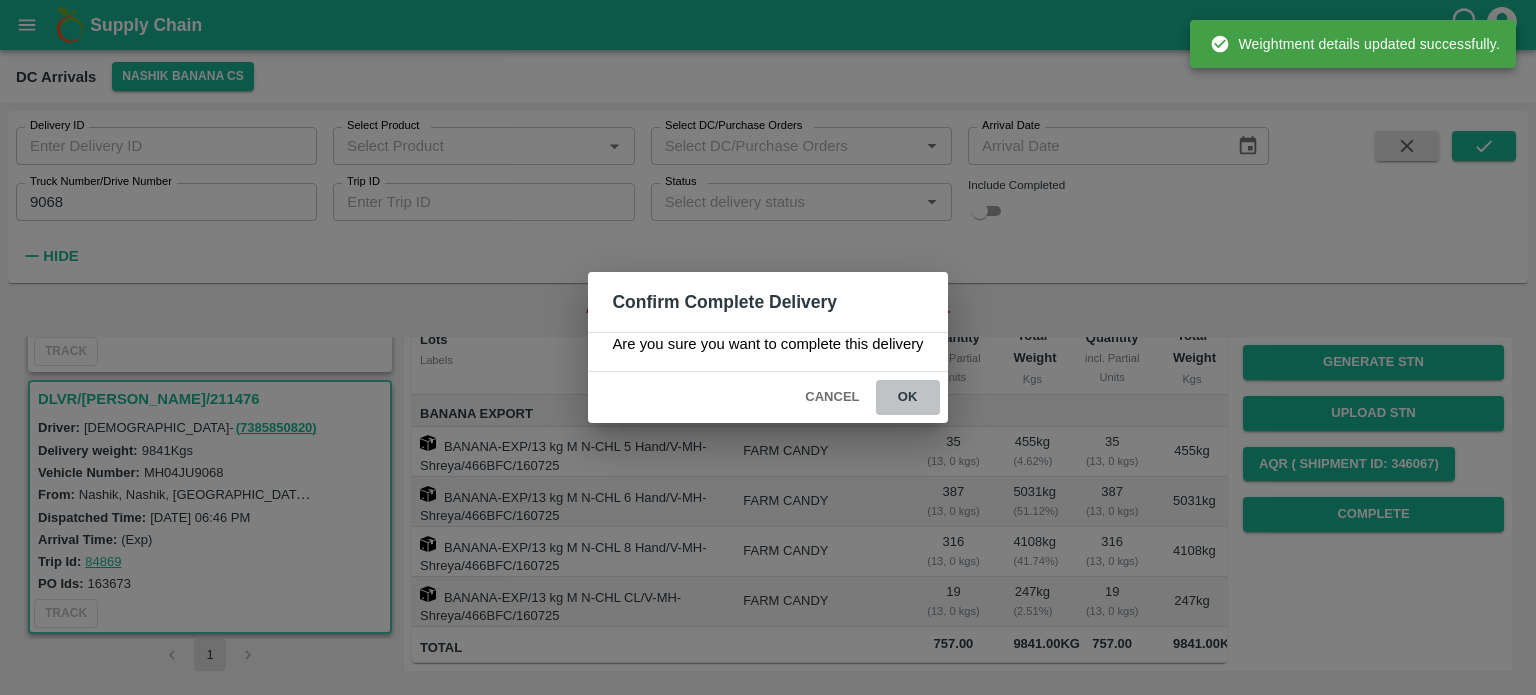 click on "ok" at bounding box center (908, 397) 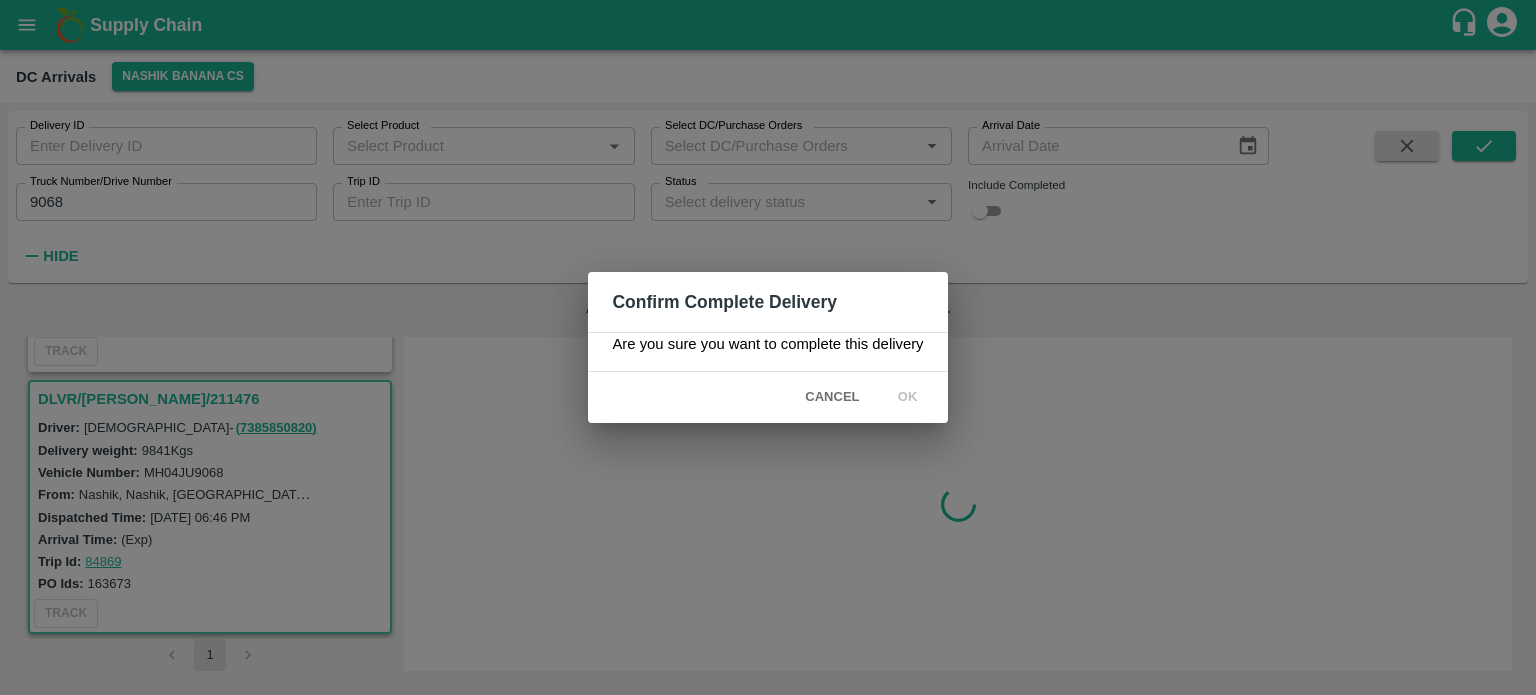 scroll, scrollTop: 0, scrollLeft: 0, axis: both 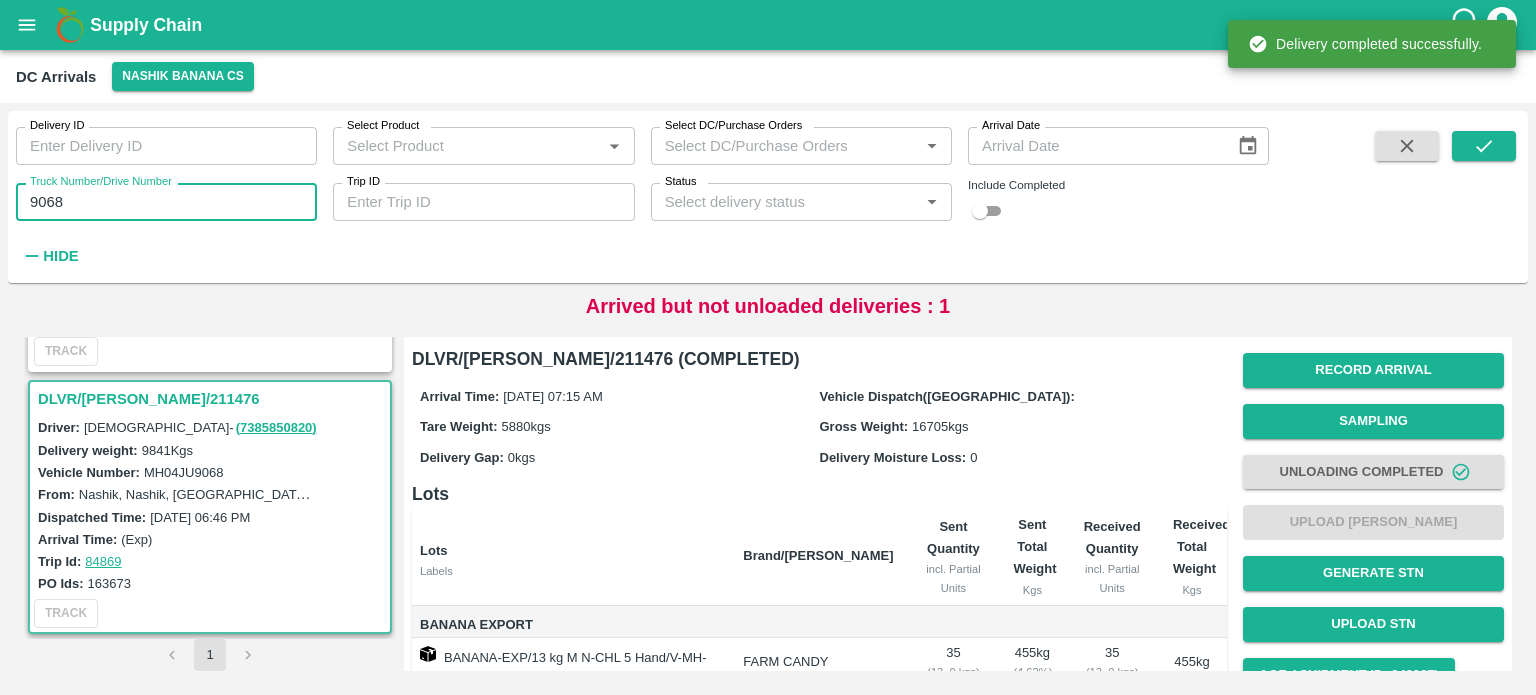 click on "9068" at bounding box center (166, 202) 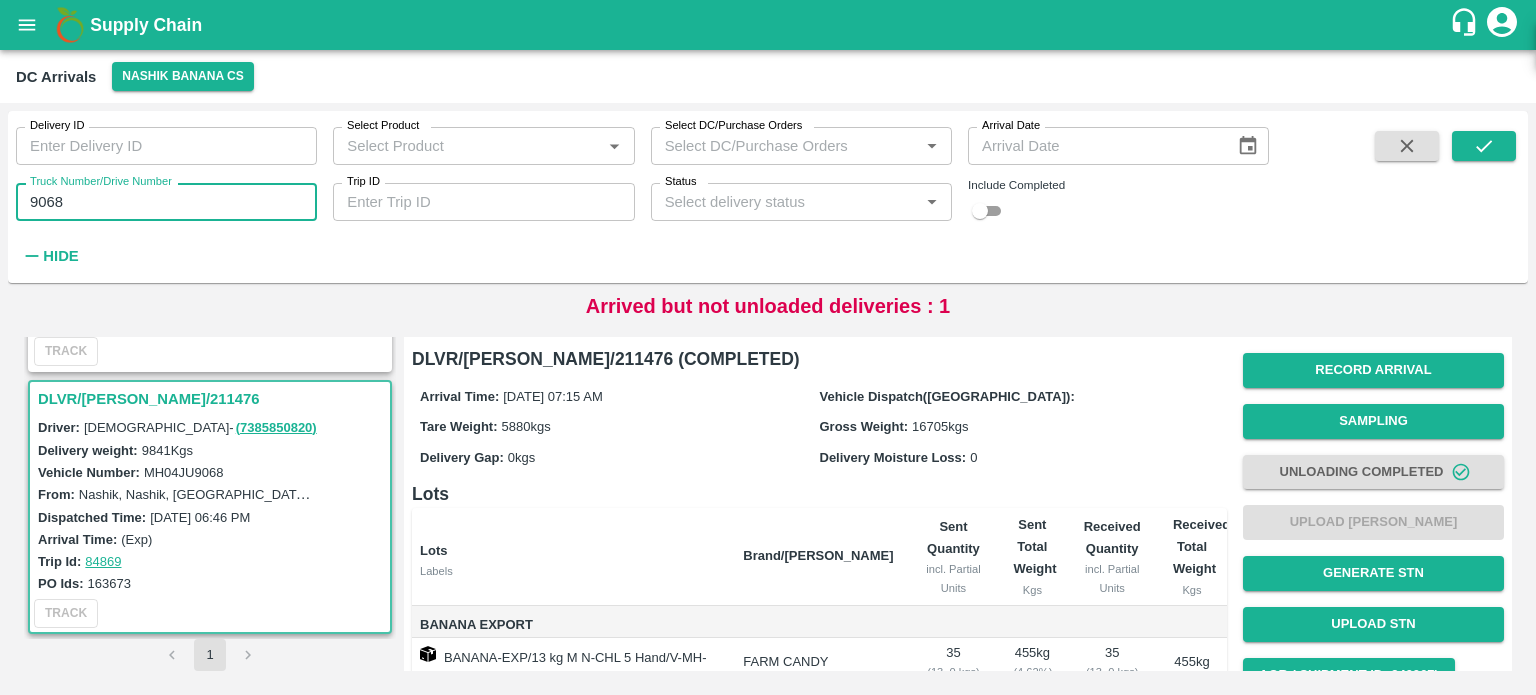 click on "9068" at bounding box center (166, 202) 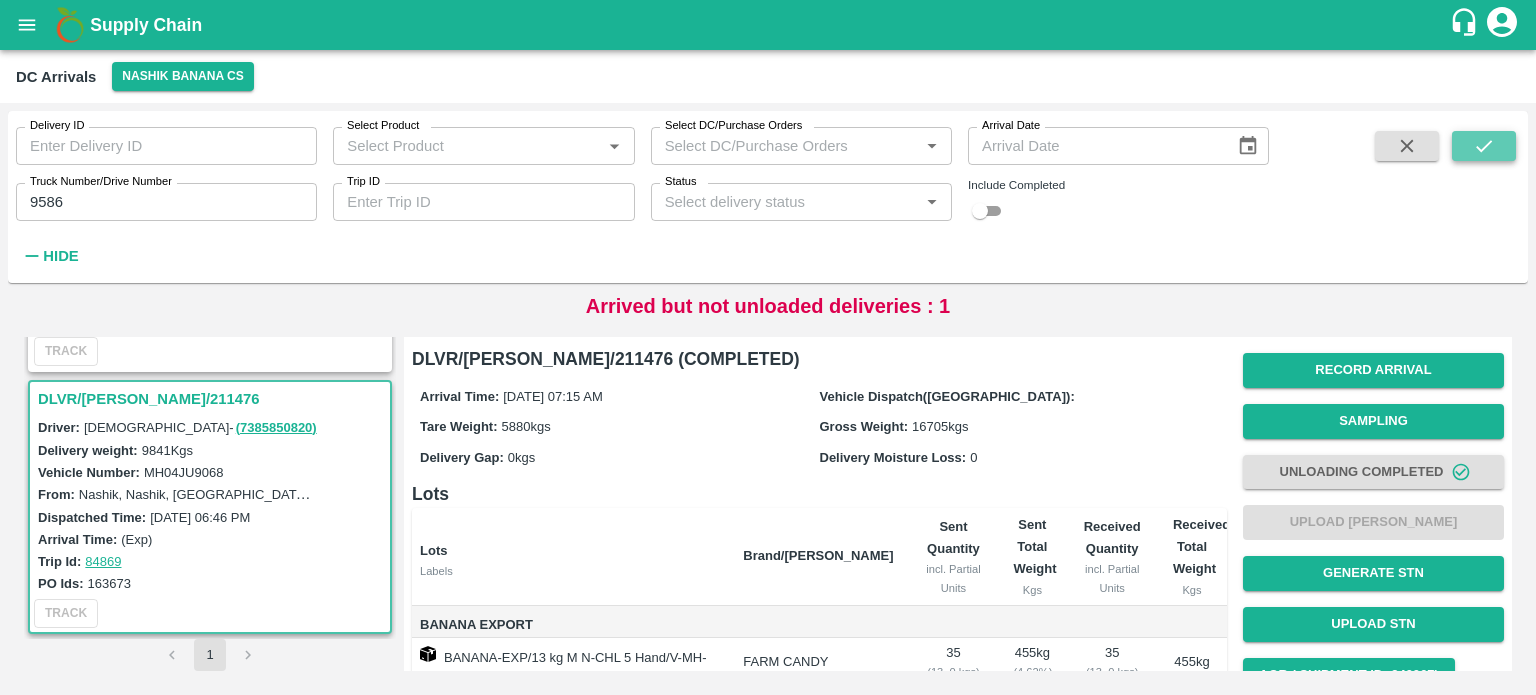 click at bounding box center [1484, 146] 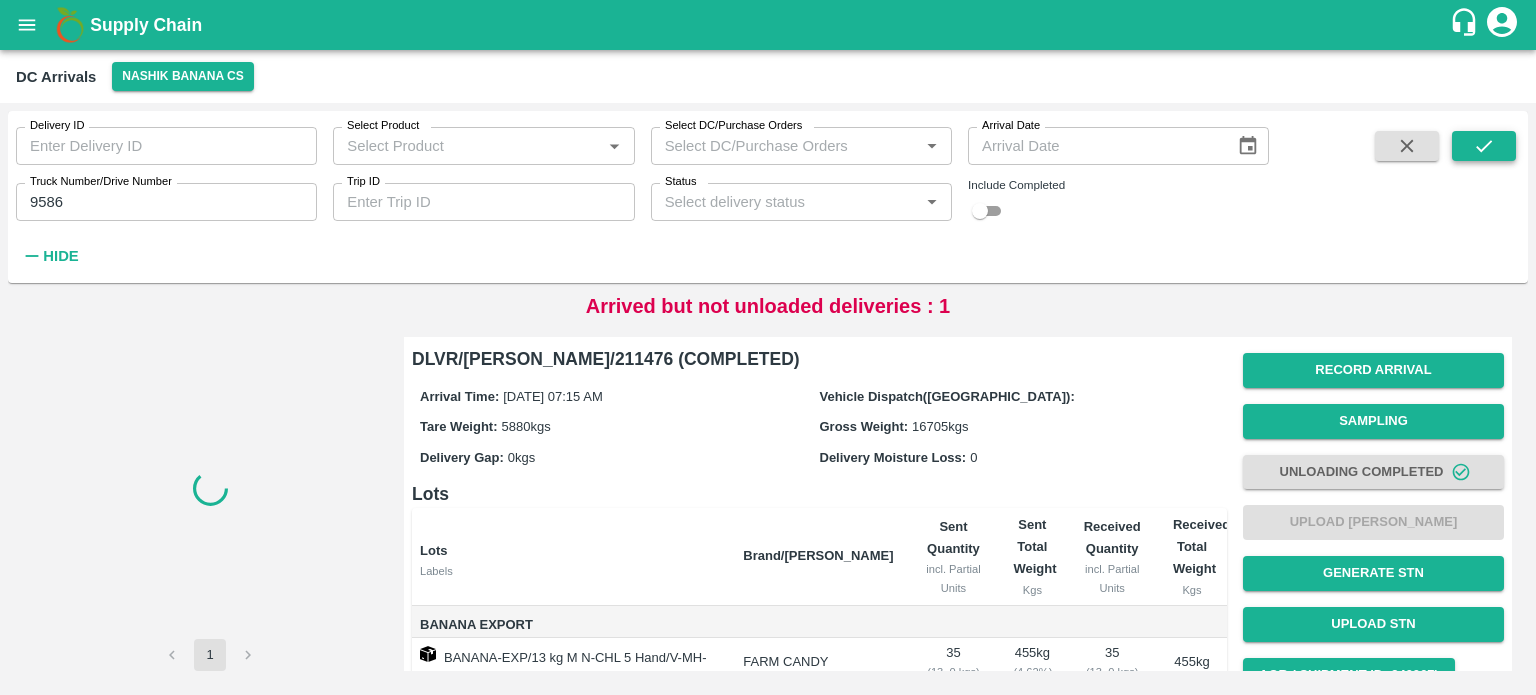 scroll, scrollTop: 0, scrollLeft: 0, axis: both 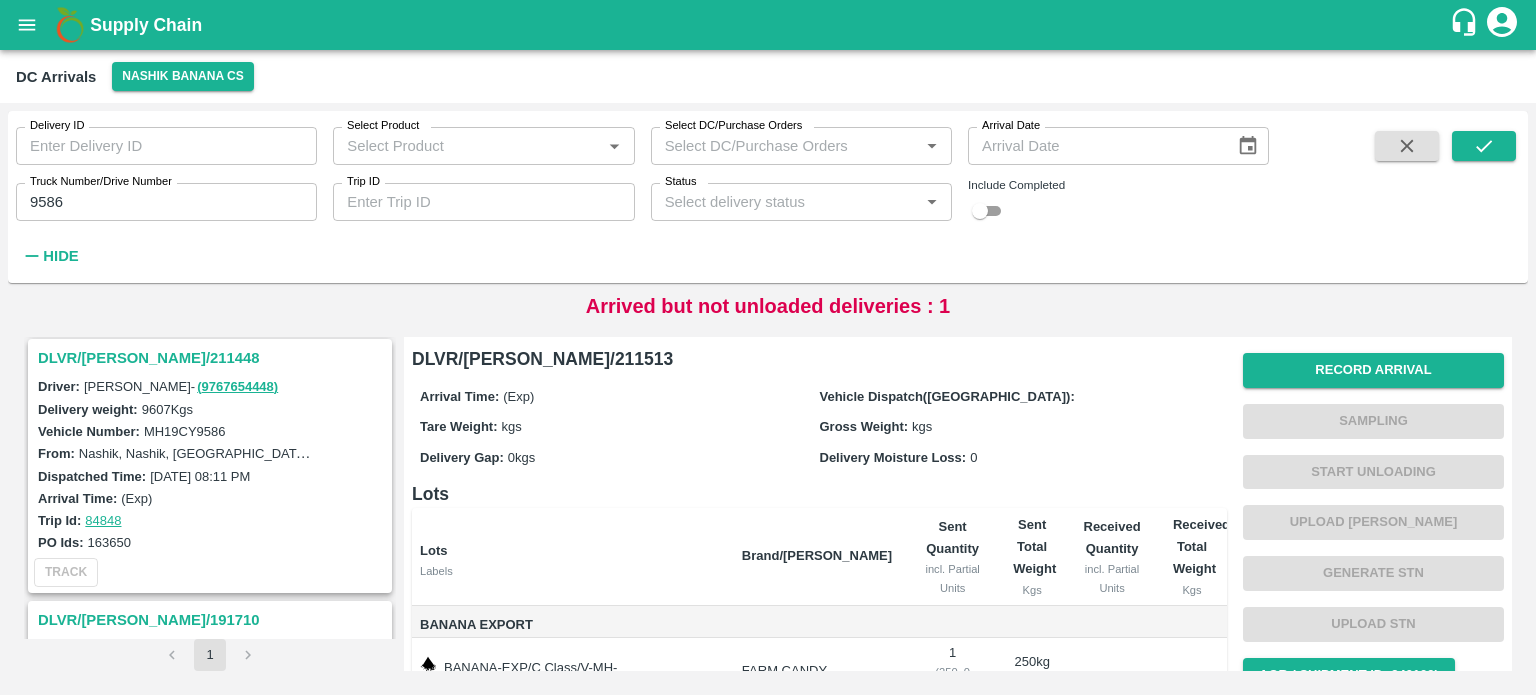 click on "DLVR/[PERSON_NAME]/211448" at bounding box center [213, 358] 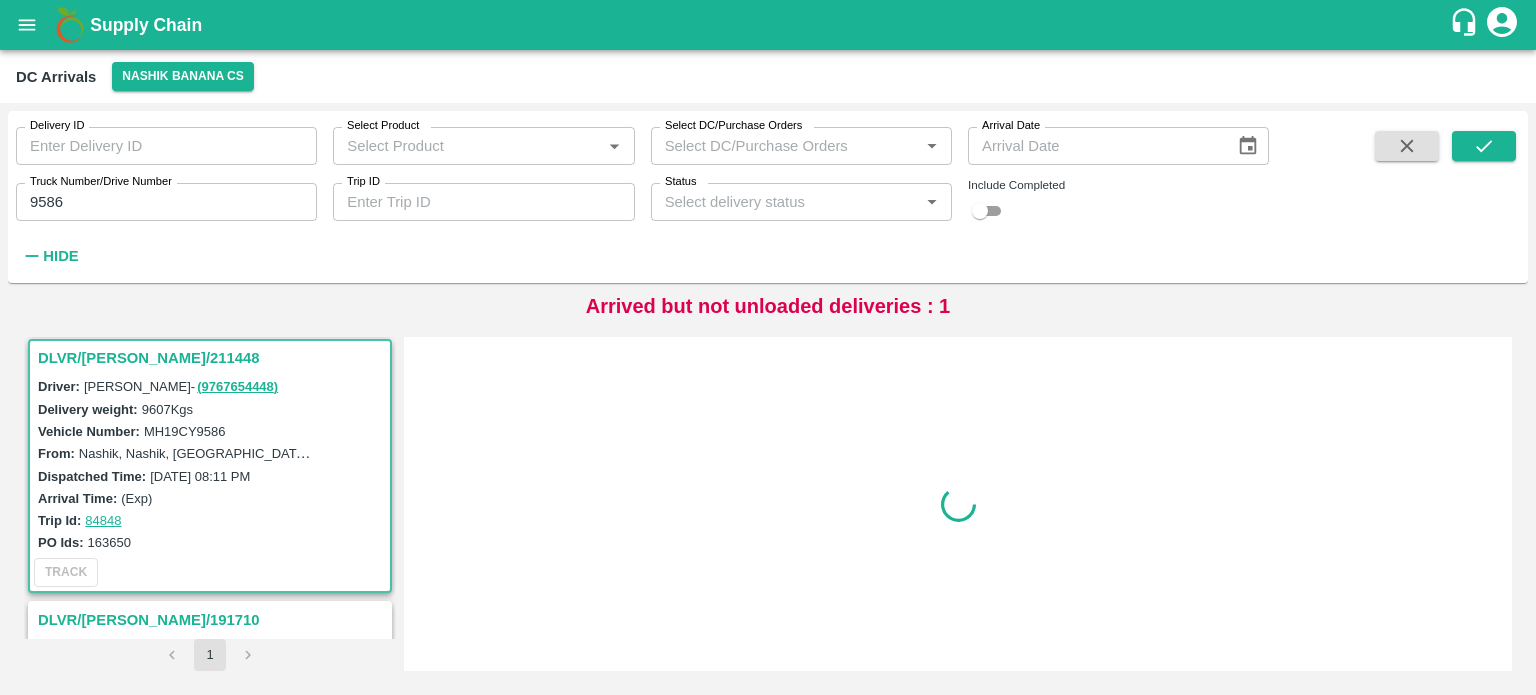 scroll, scrollTop: 268, scrollLeft: 0, axis: vertical 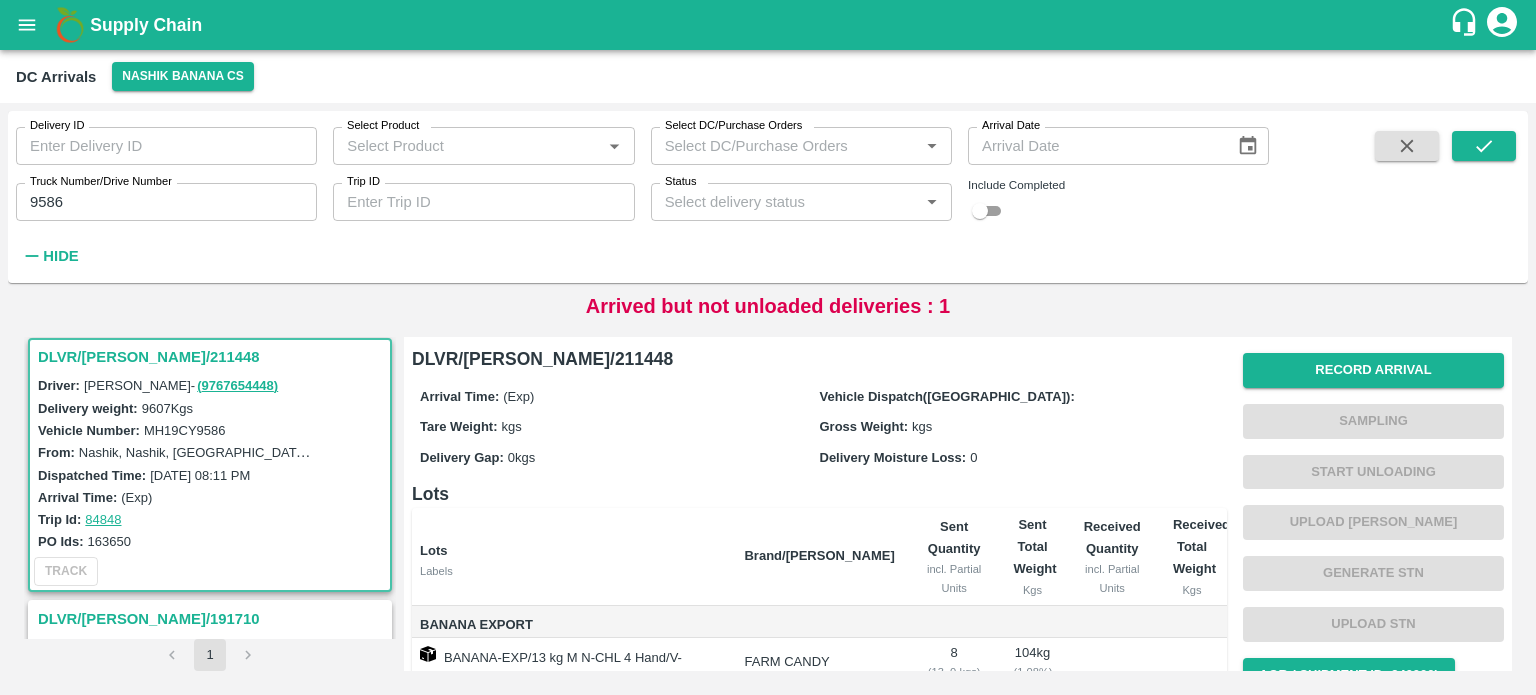 click on "MH19CY9586" at bounding box center [185, 430] 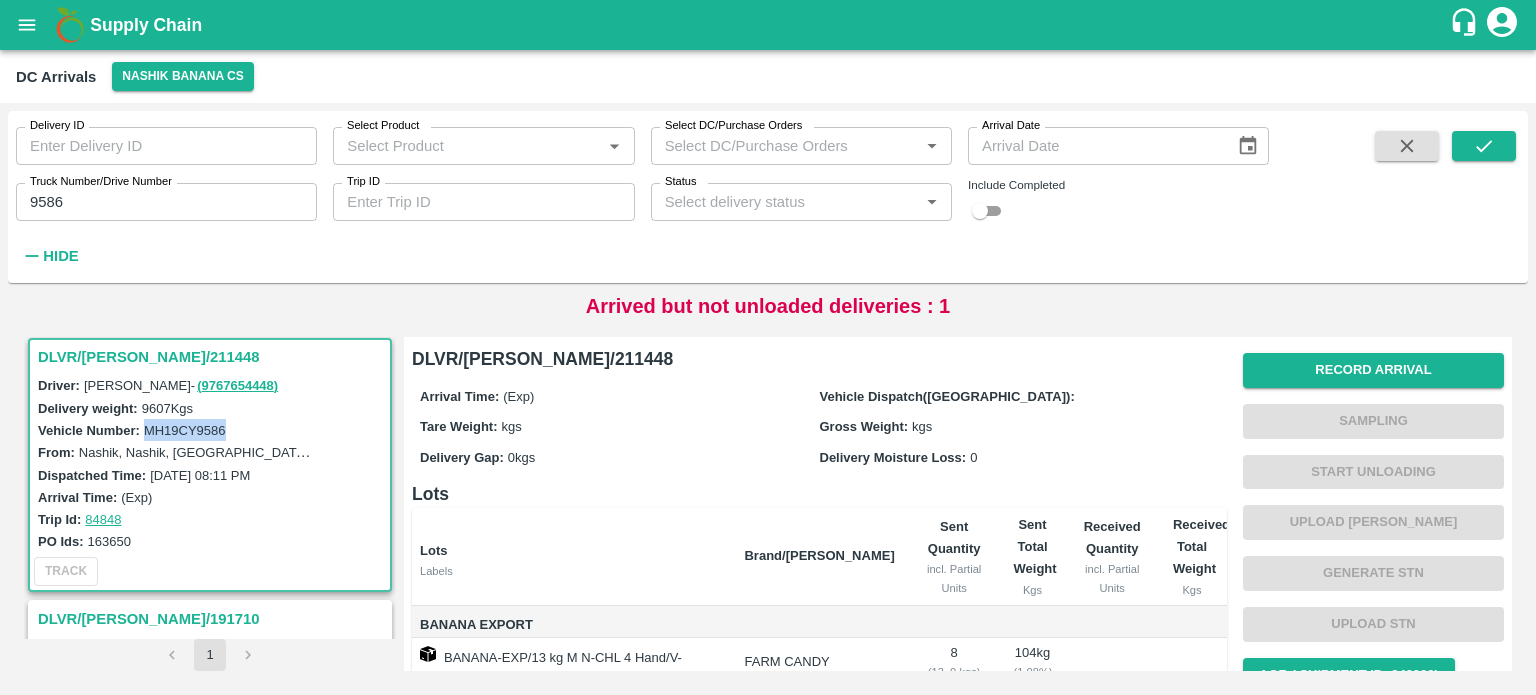 click on "MH19CY9586" at bounding box center (185, 430) 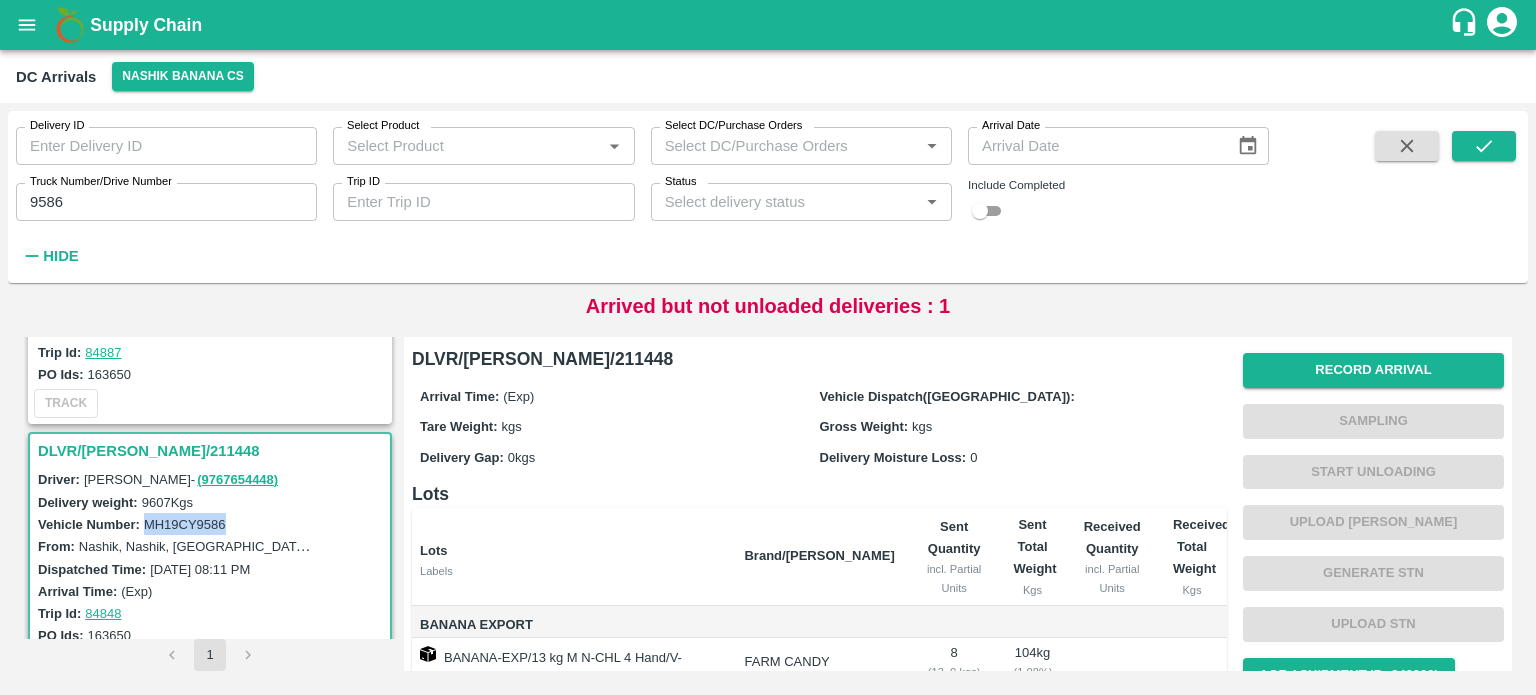 scroll, scrollTop: 216, scrollLeft: 0, axis: vertical 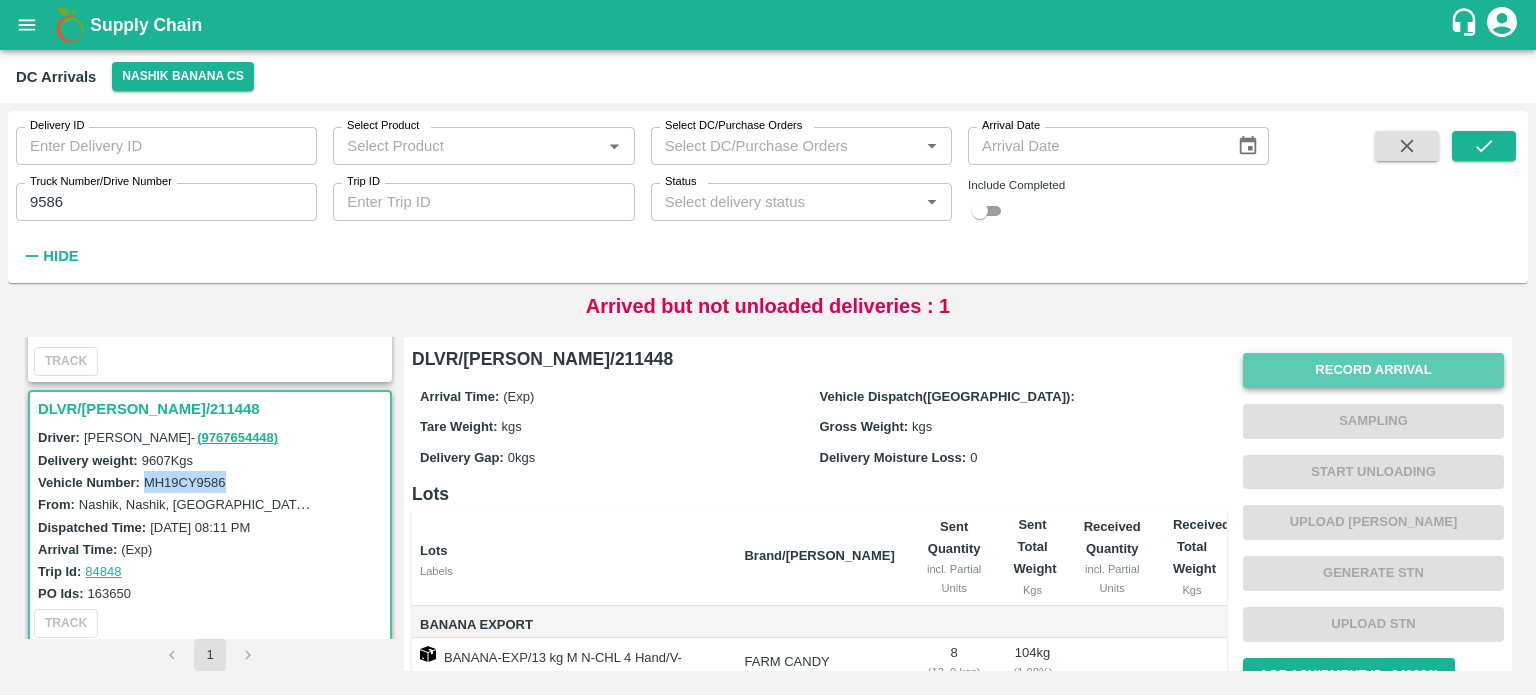 click on "Record Arrival" at bounding box center (1373, 370) 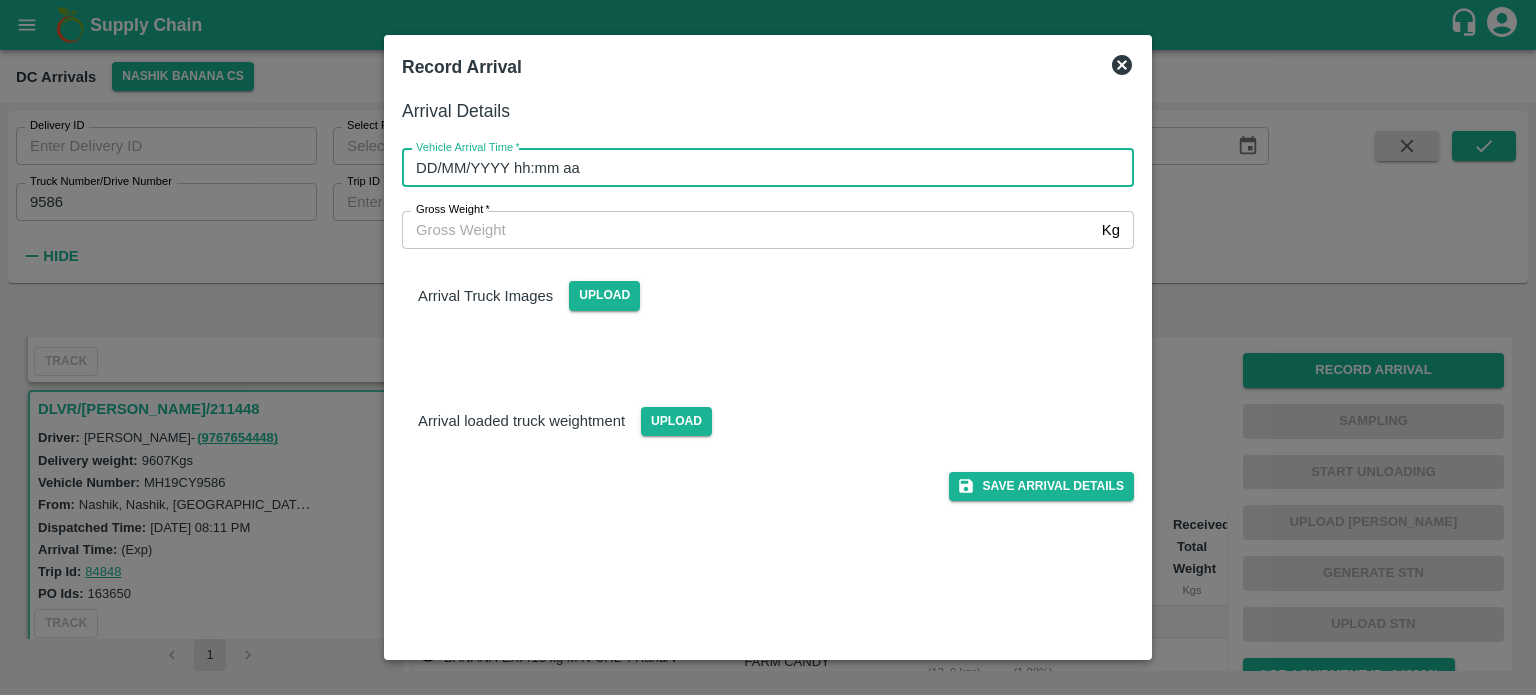 click on "DD/MM/YYYY hh:mm aa" at bounding box center [761, 168] 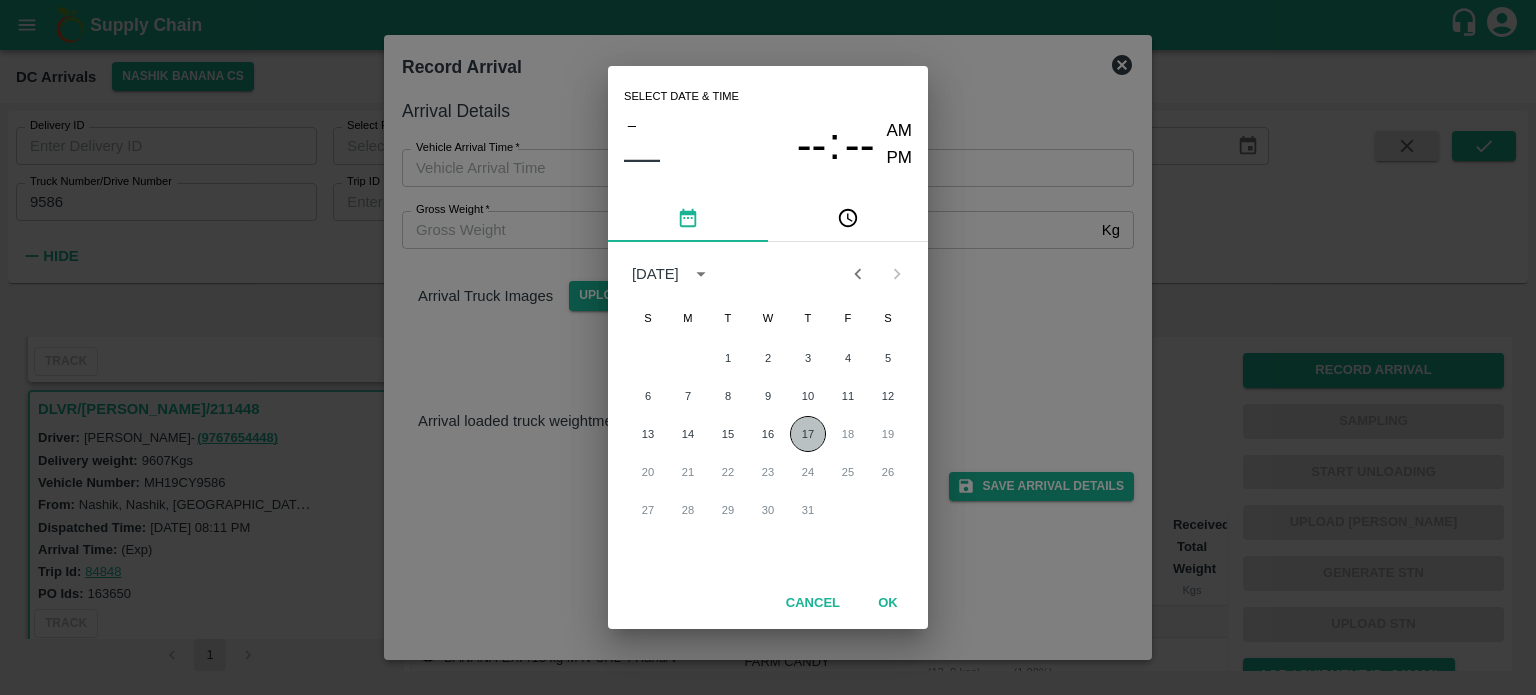 click on "17" at bounding box center [808, 434] 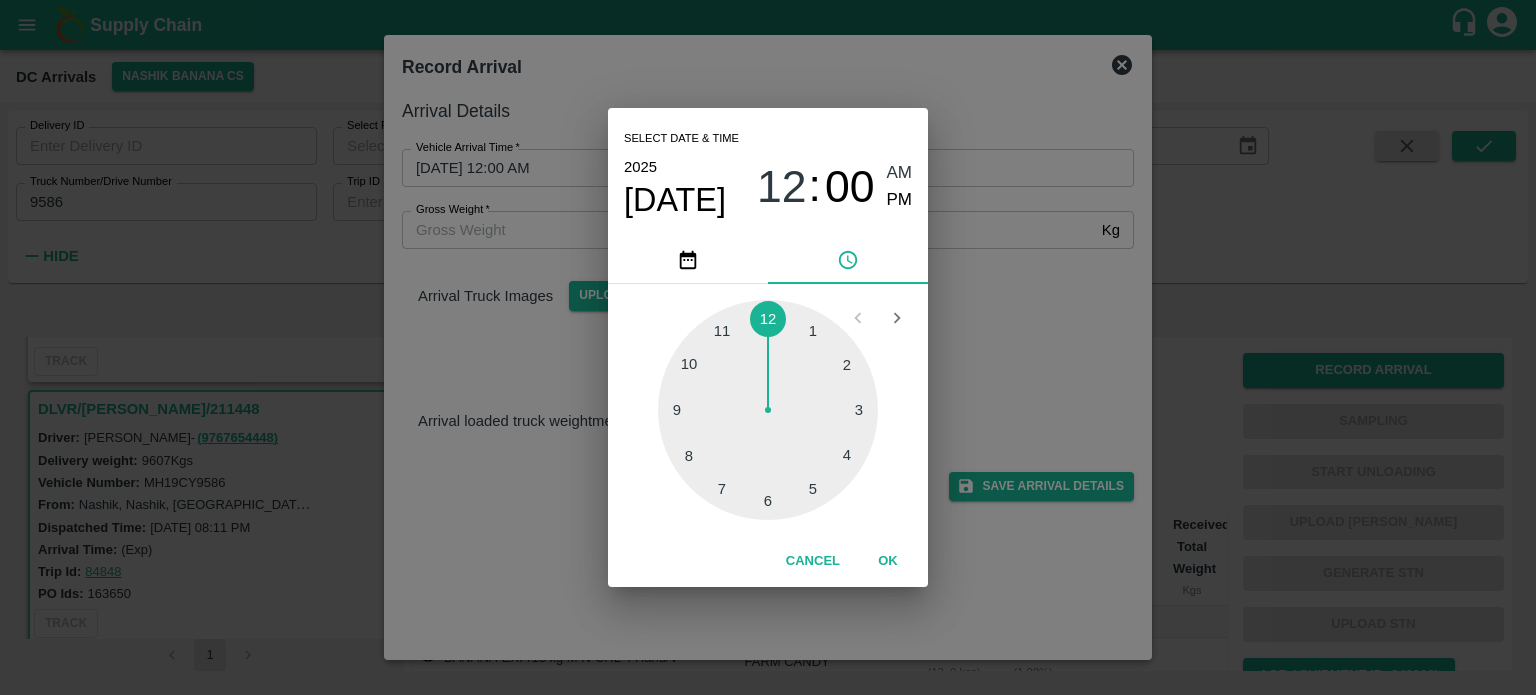 click at bounding box center (768, 410) 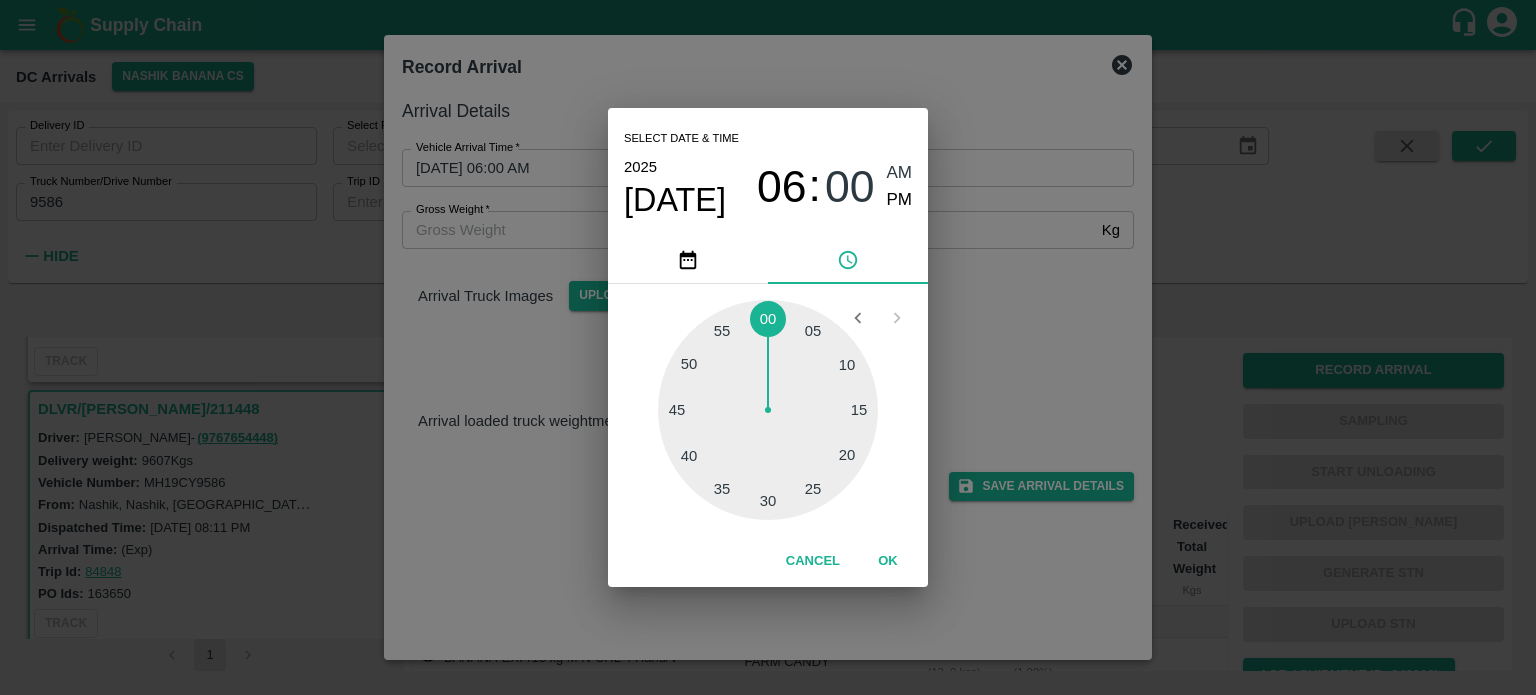 click at bounding box center [768, 410] 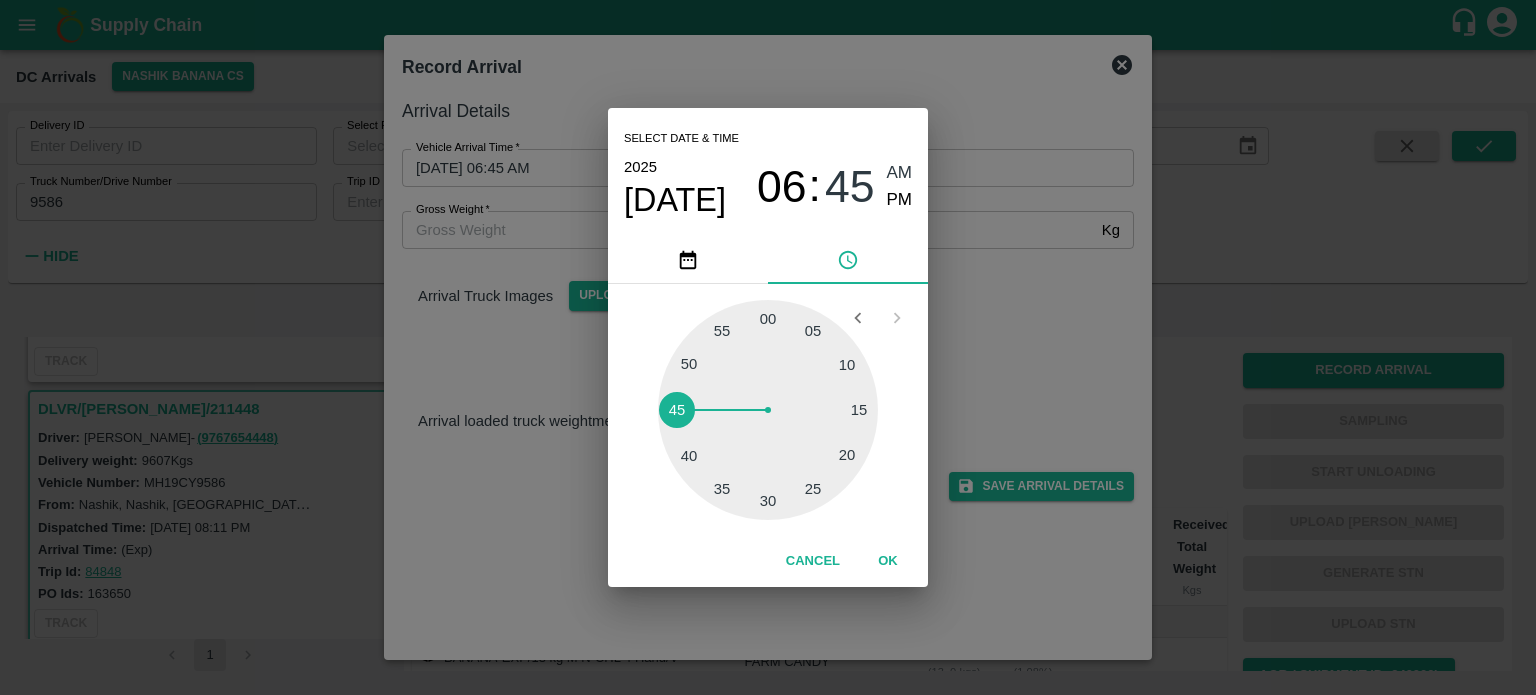 click on "Select date & time [DATE] 06 : 45 AM PM 05 10 15 20 25 30 35 40 45 50 55 00 Cancel OK" at bounding box center (768, 347) 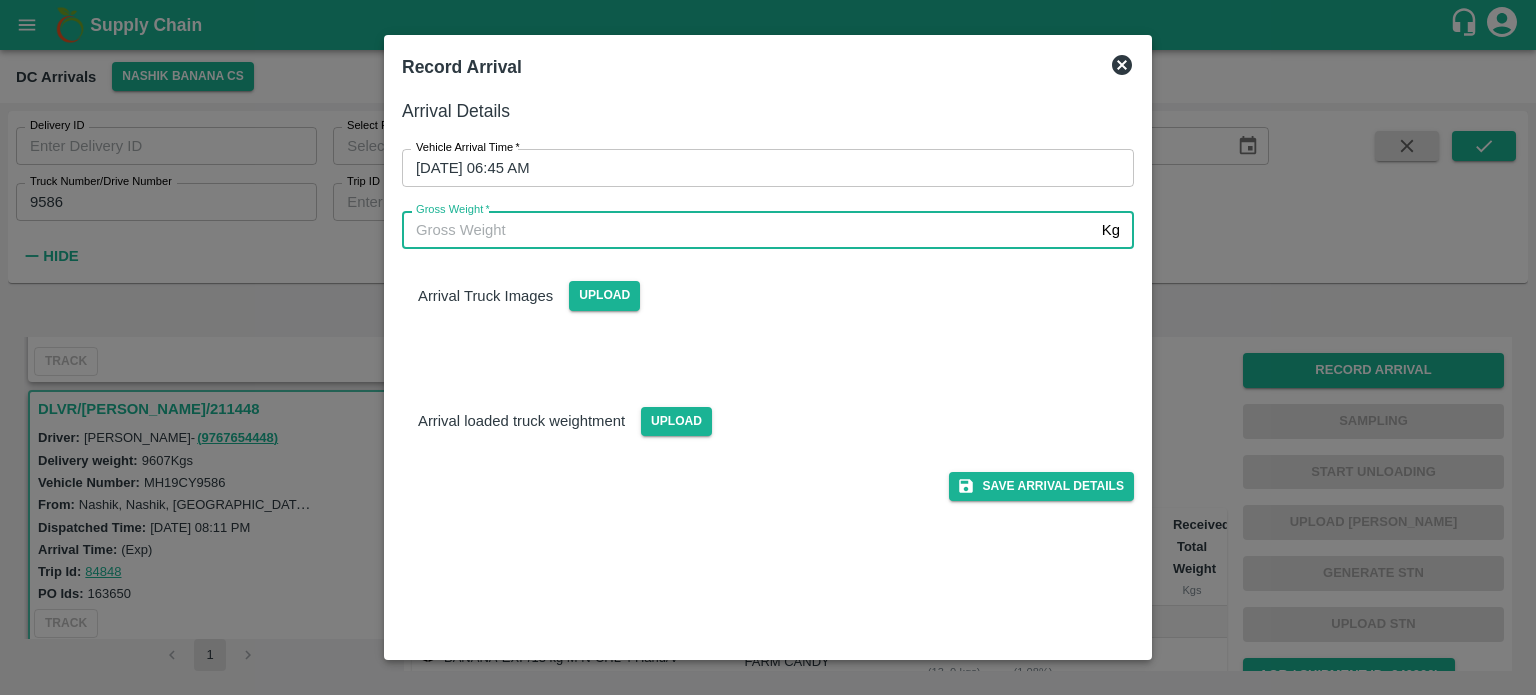click on "Gross Weight   *" at bounding box center (748, 230) 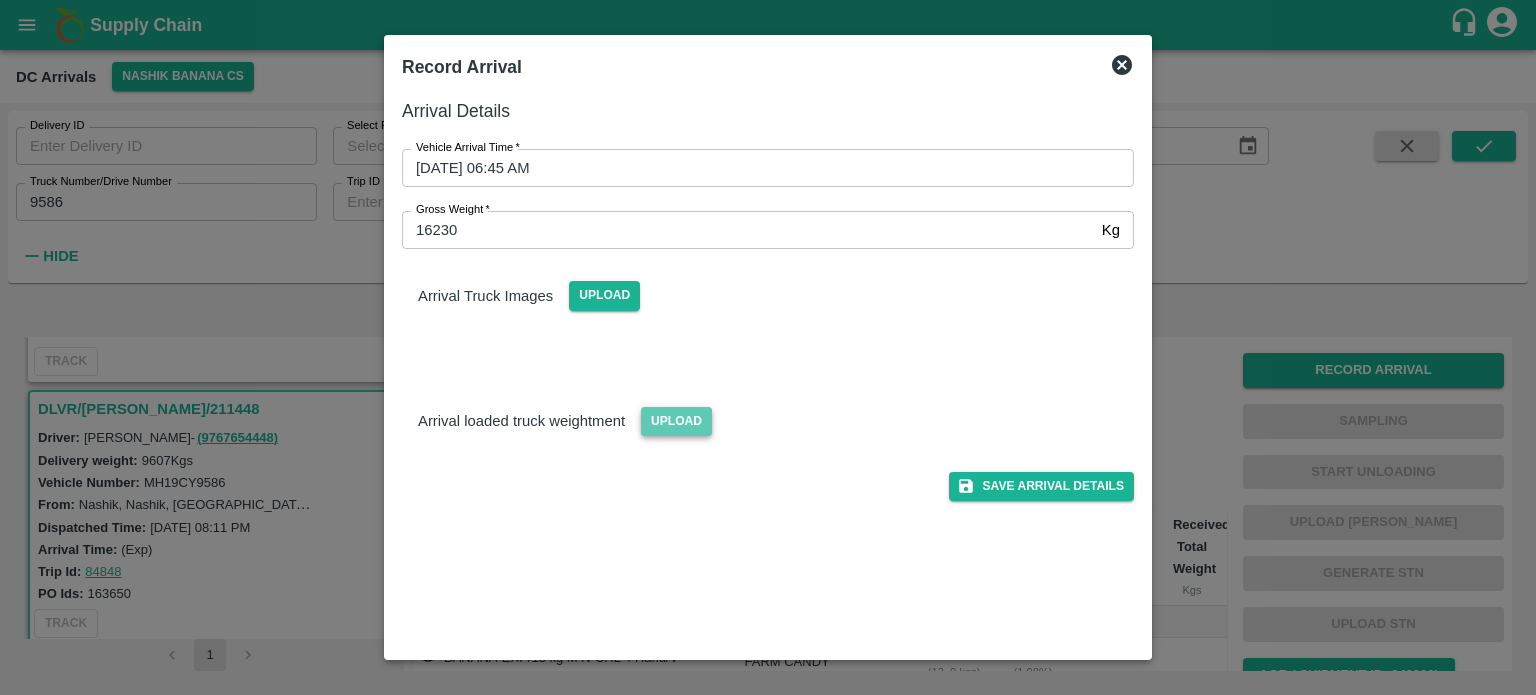 click on "Upload" at bounding box center (676, 421) 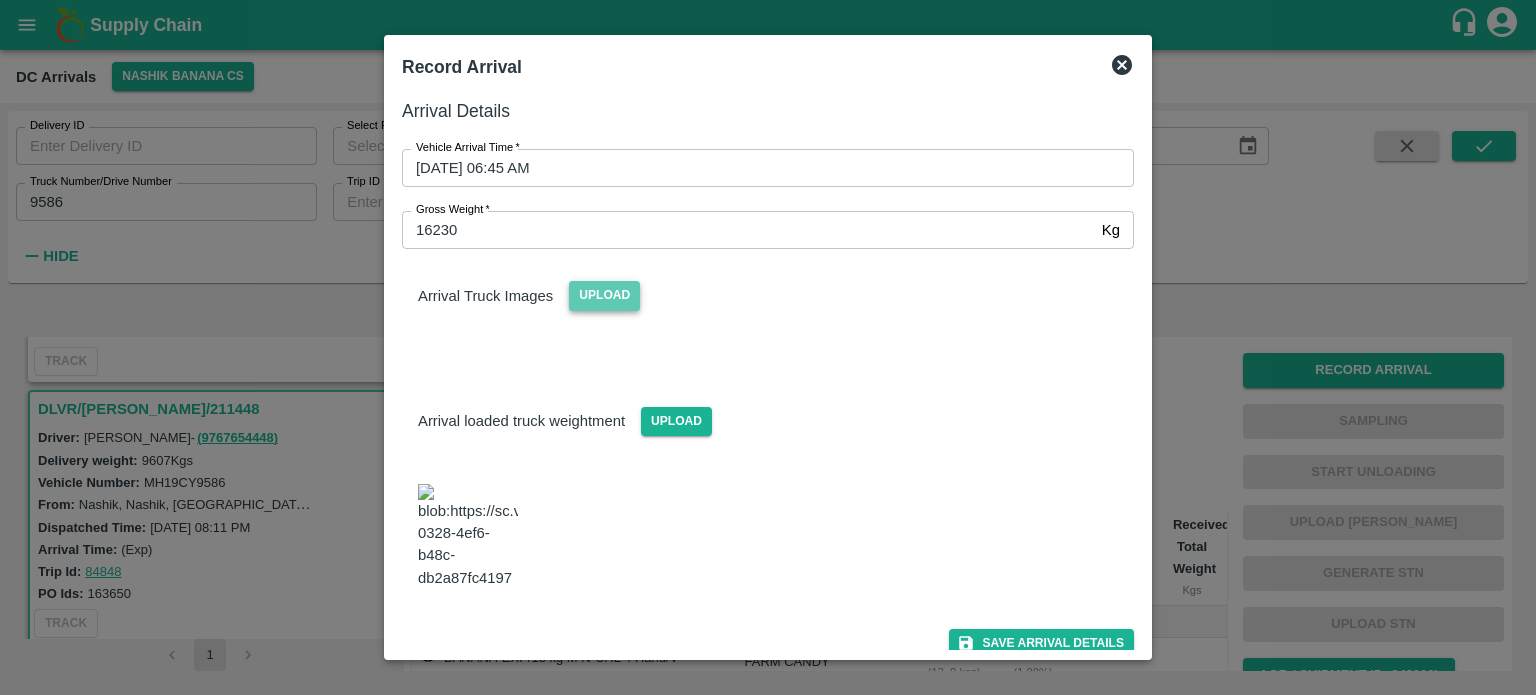 click on "Upload" at bounding box center [604, 295] 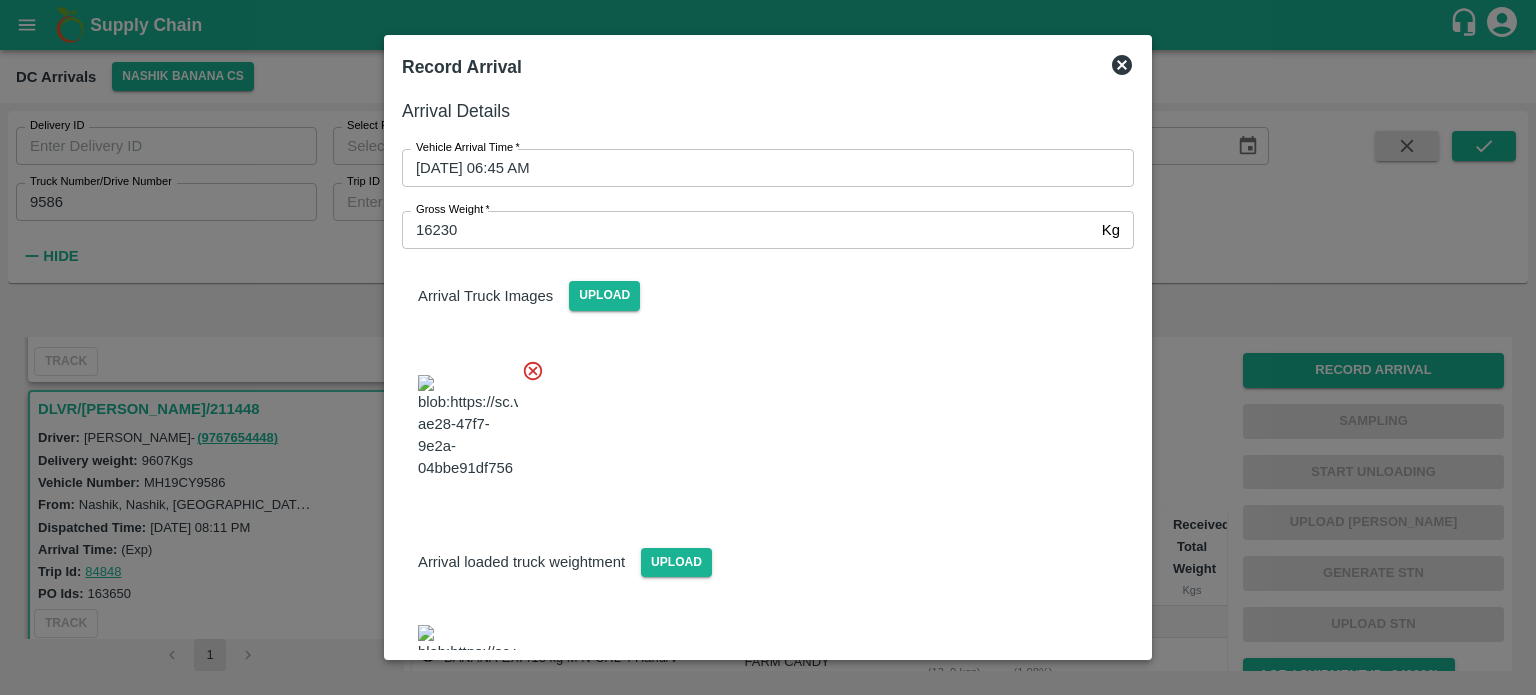 click 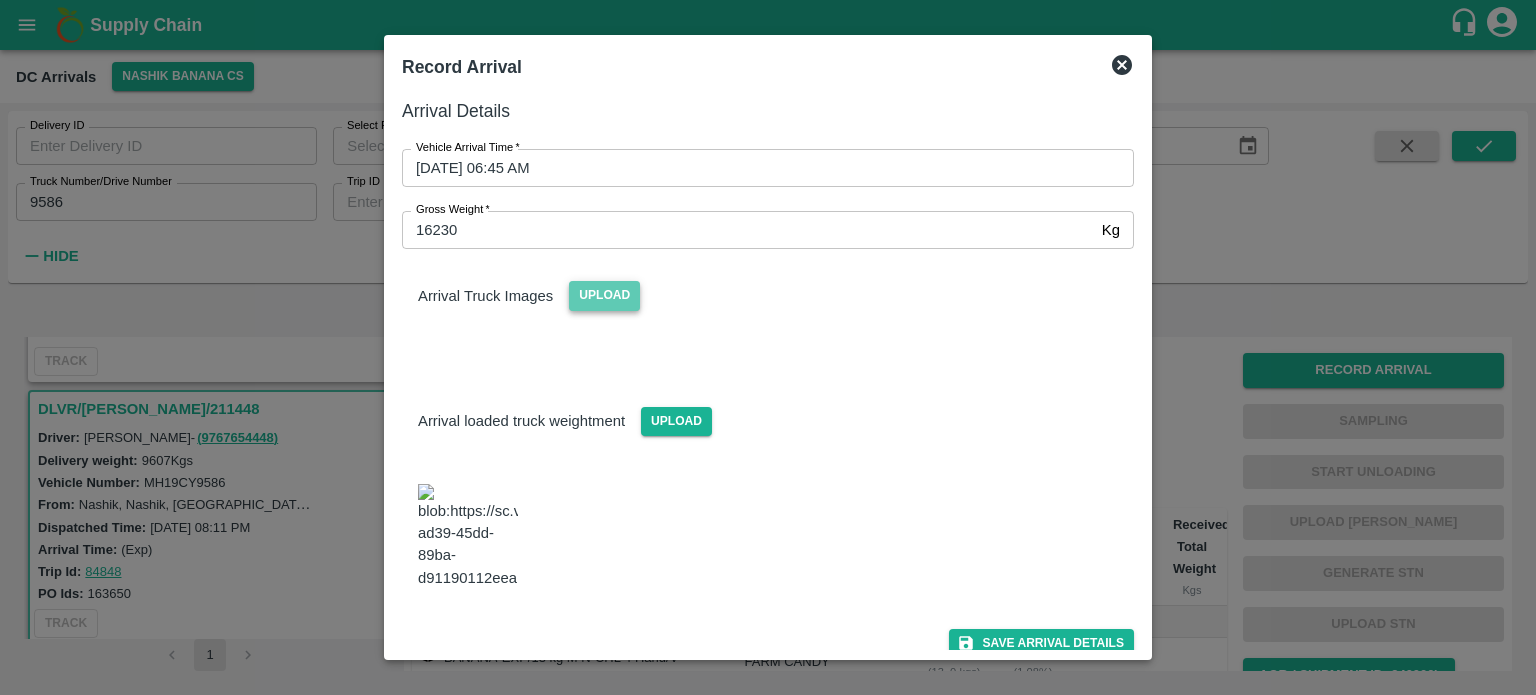 click on "Upload" at bounding box center (604, 295) 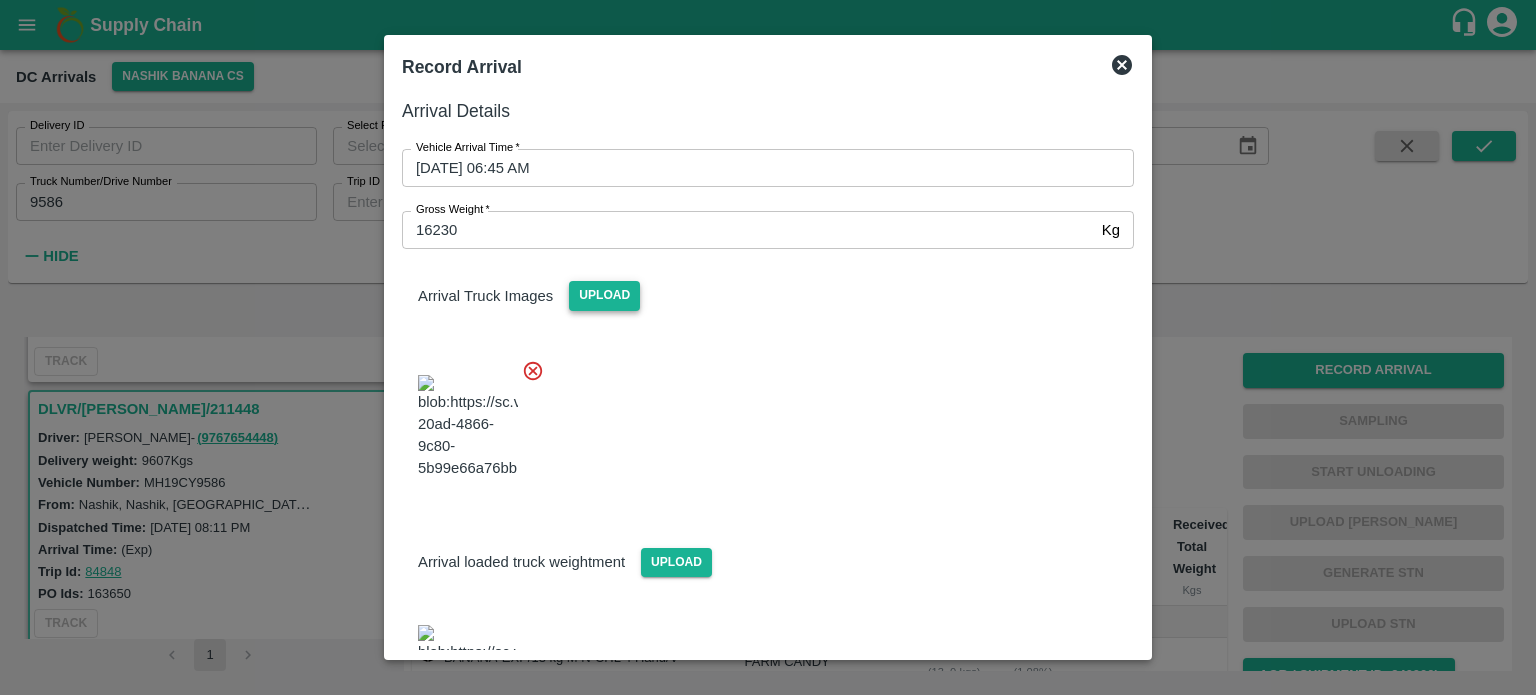 scroll, scrollTop: 164, scrollLeft: 0, axis: vertical 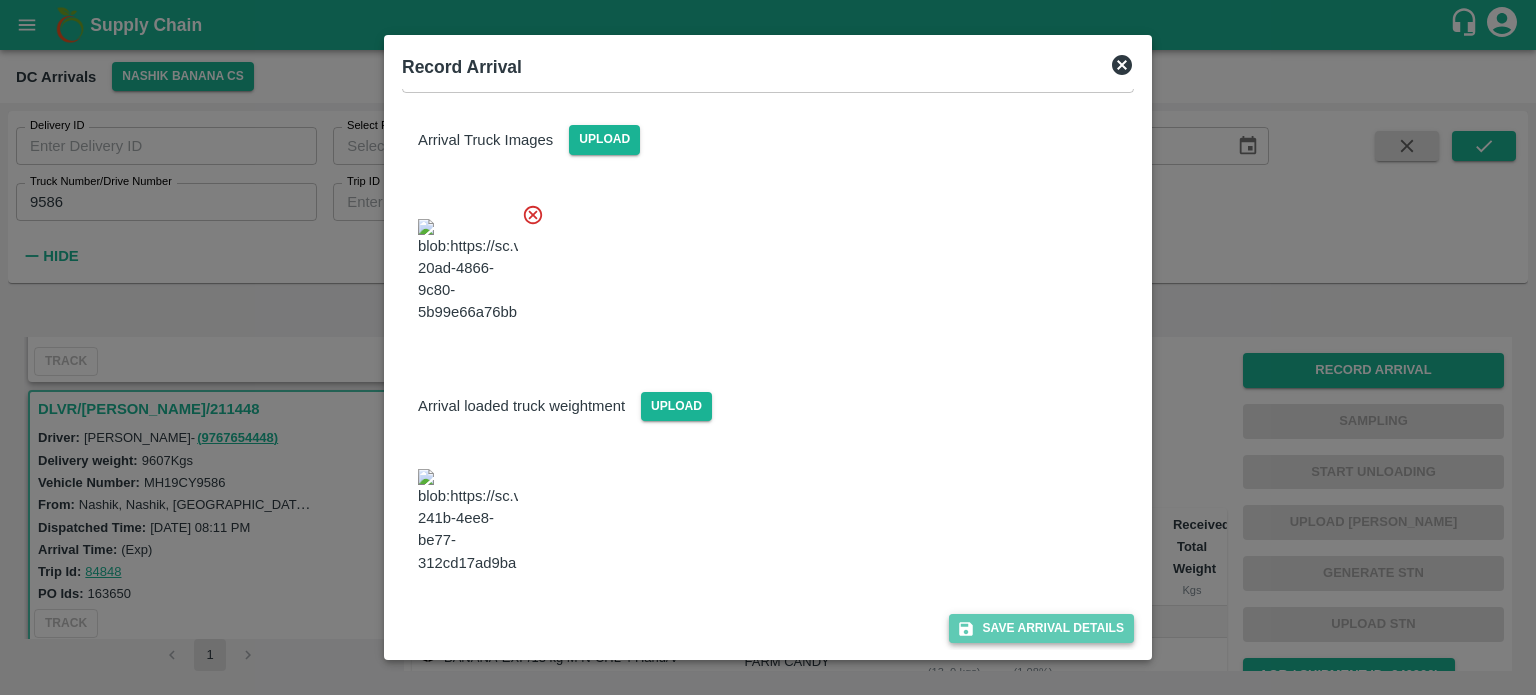 click on "Save Arrival Details" at bounding box center (1041, 628) 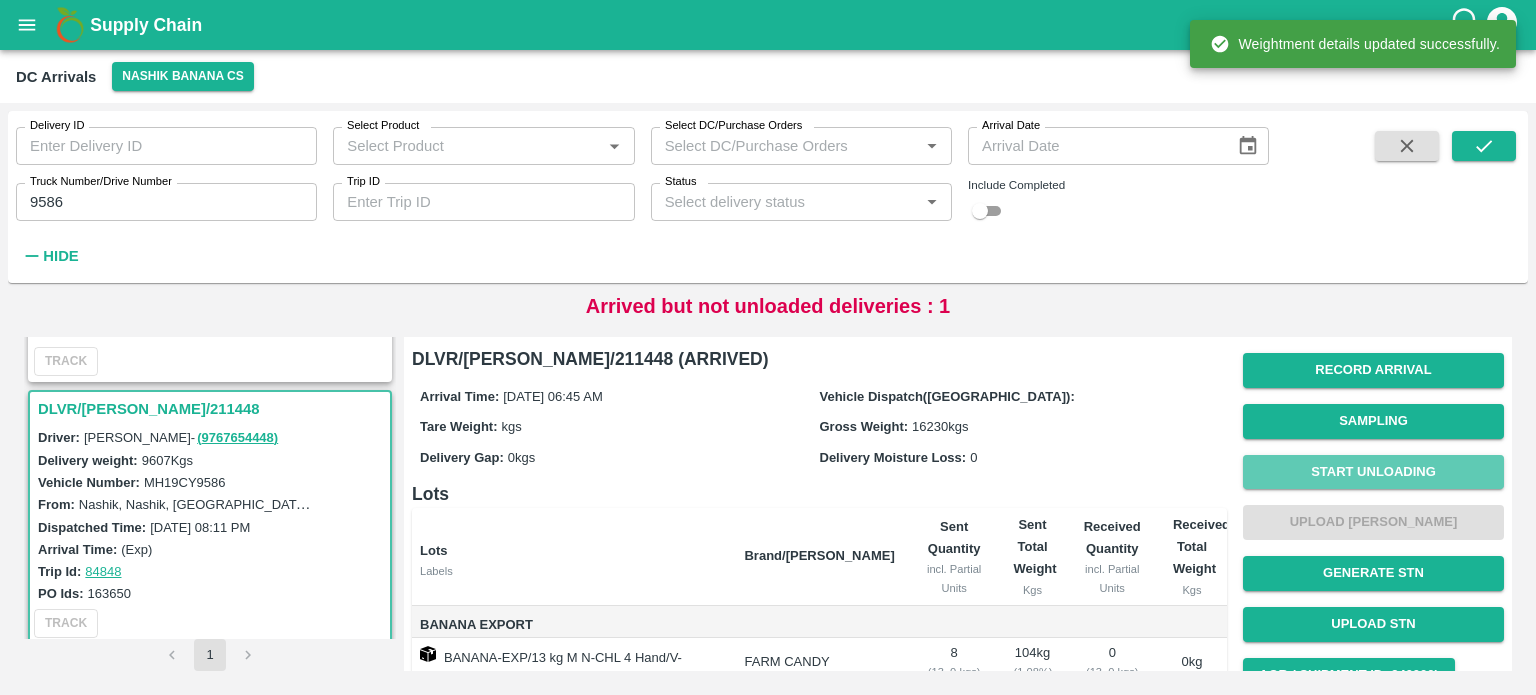 click on "Start Unloading" at bounding box center [1373, 472] 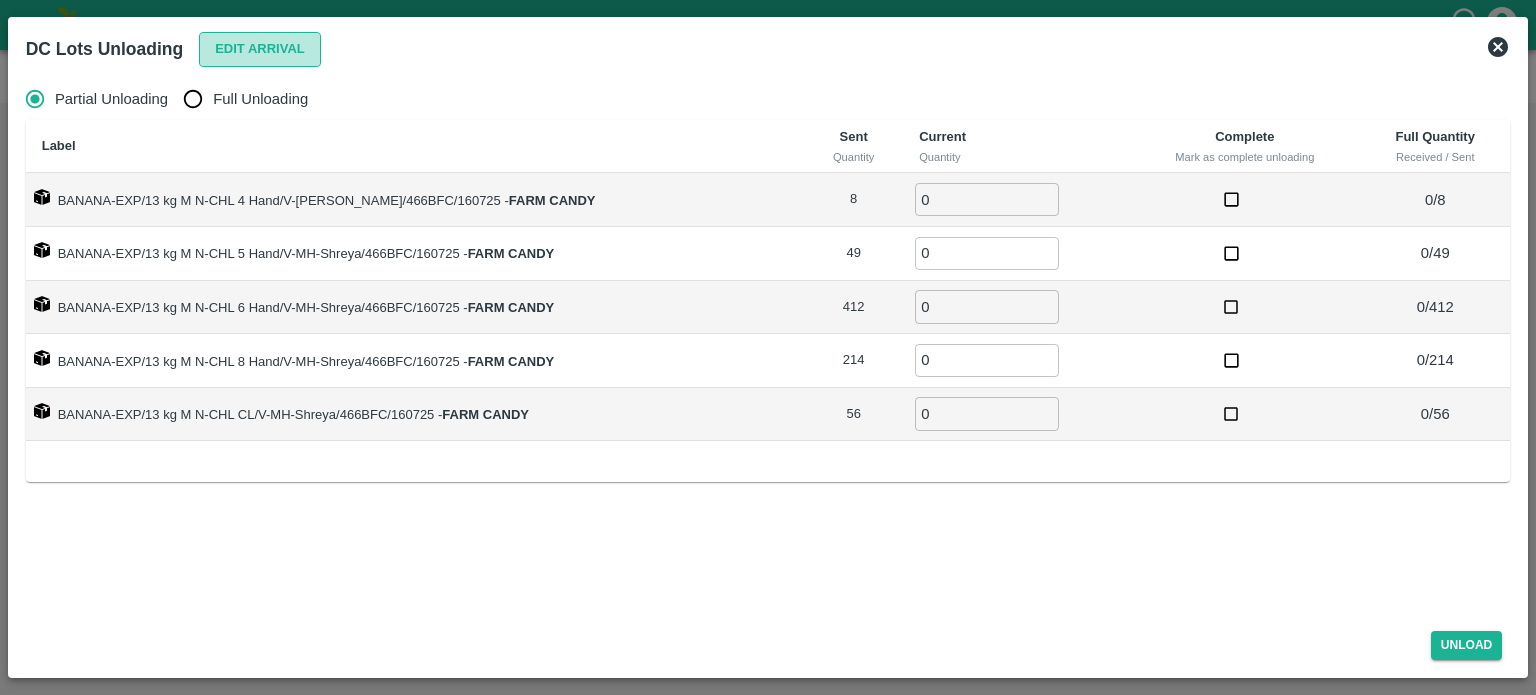 click on "Edit Arrival" at bounding box center [260, 49] 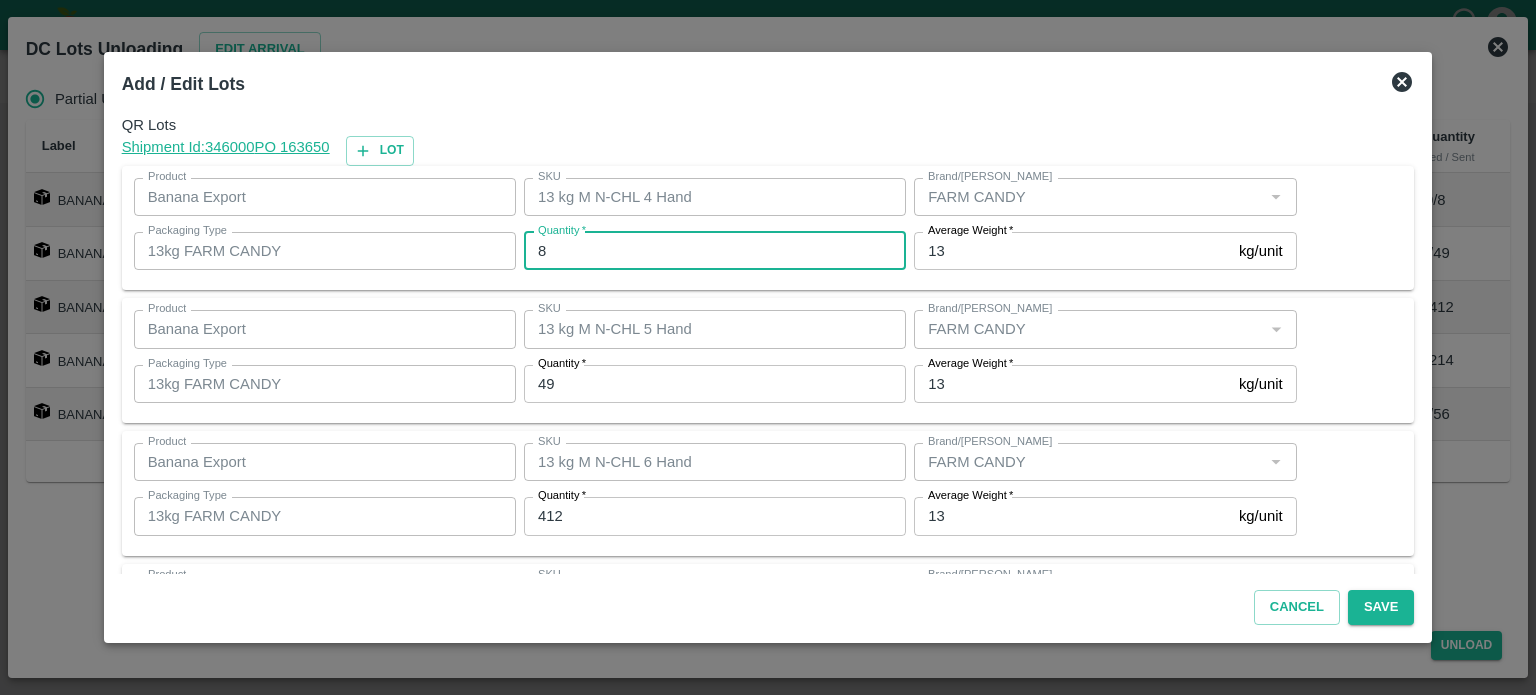 click on "8" at bounding box center (715, 251) 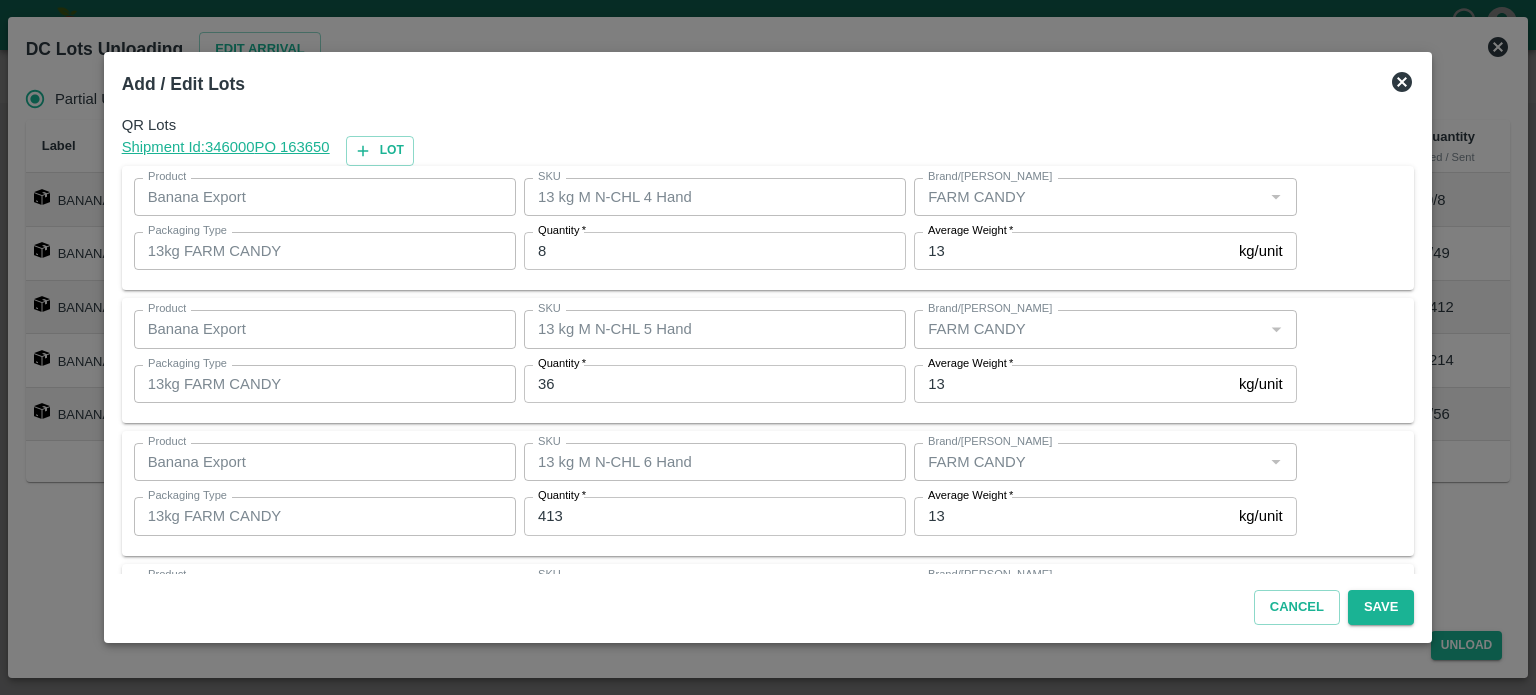 scroll, scrollTop: 262, scrollLeft: 0, axis: vertical 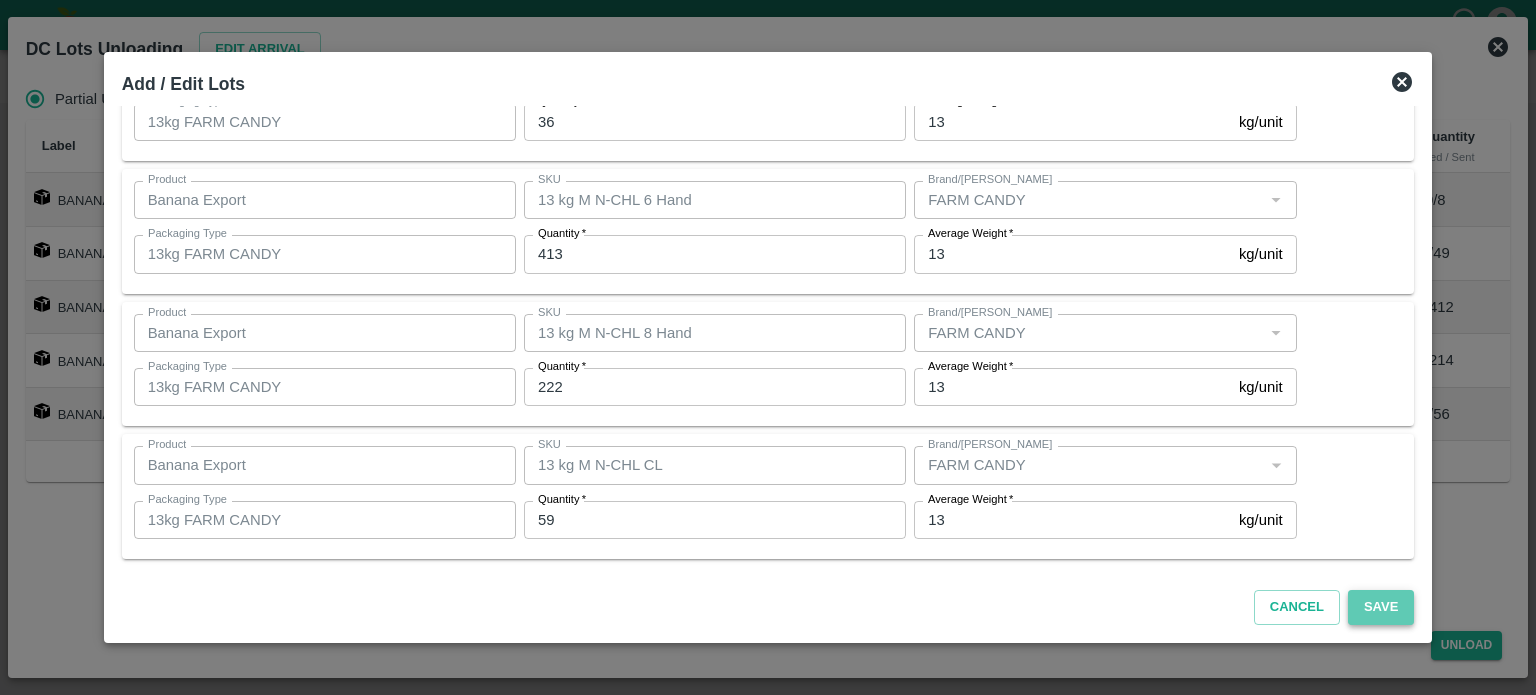 click on "Save" at bounding box center (1381, 607) 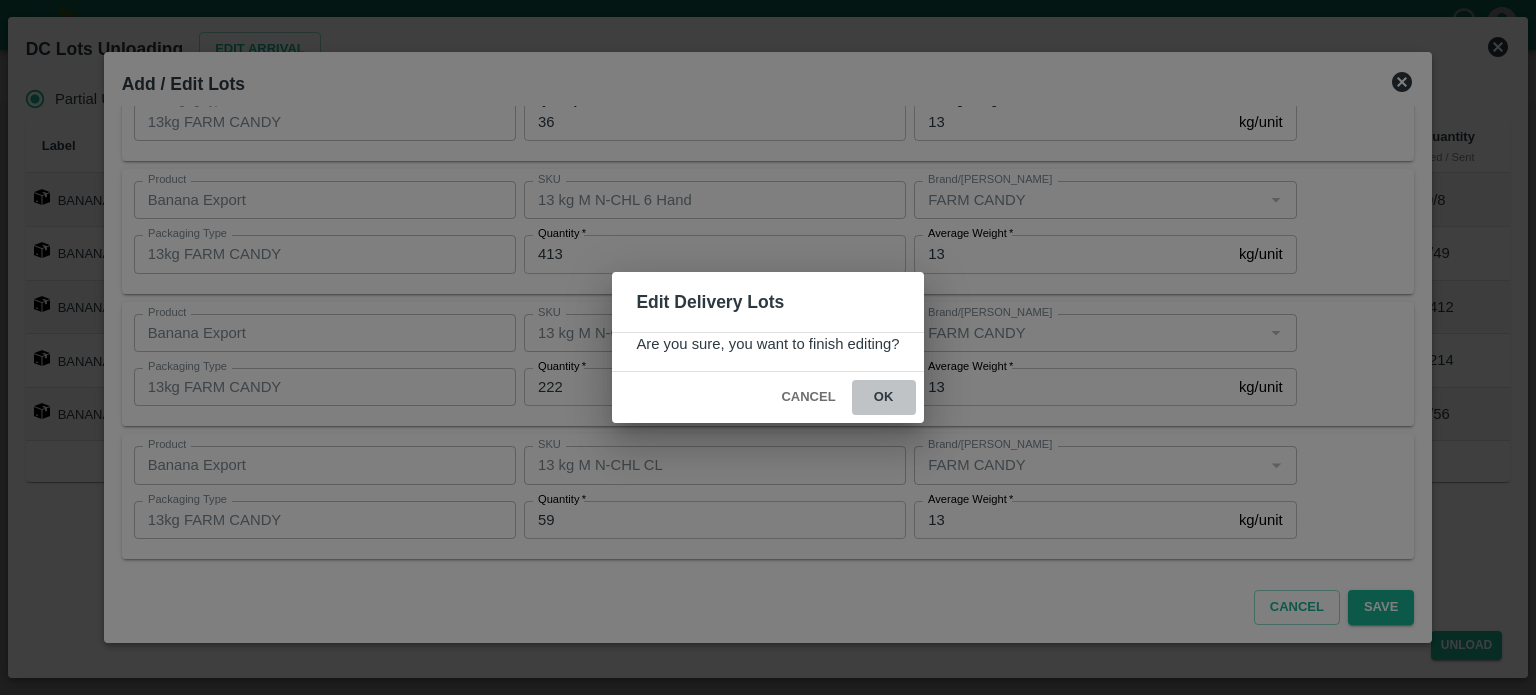 click on "ok" at bounding box center (884, 397) 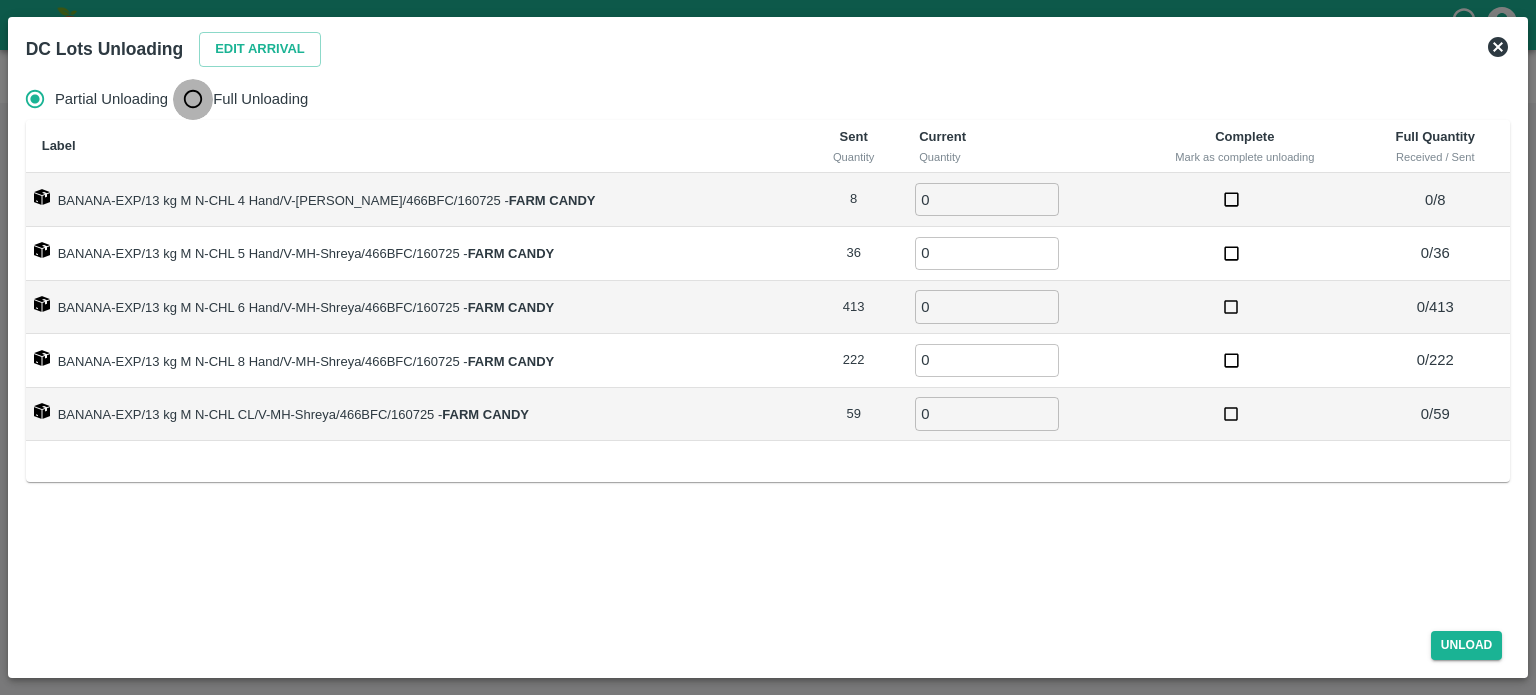 click on "Full Unloading" at bounding box center [193, 99] 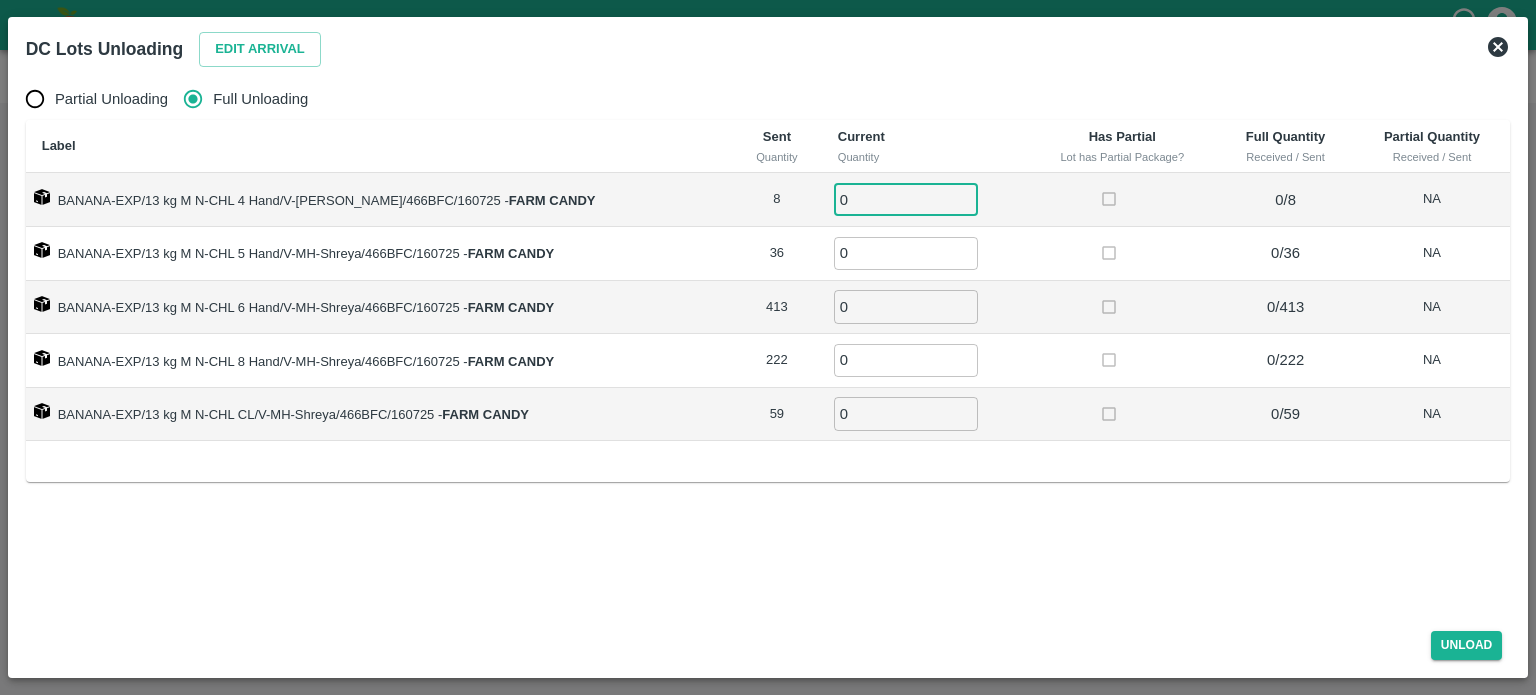 click on "0" at bounding box center [906, 199] 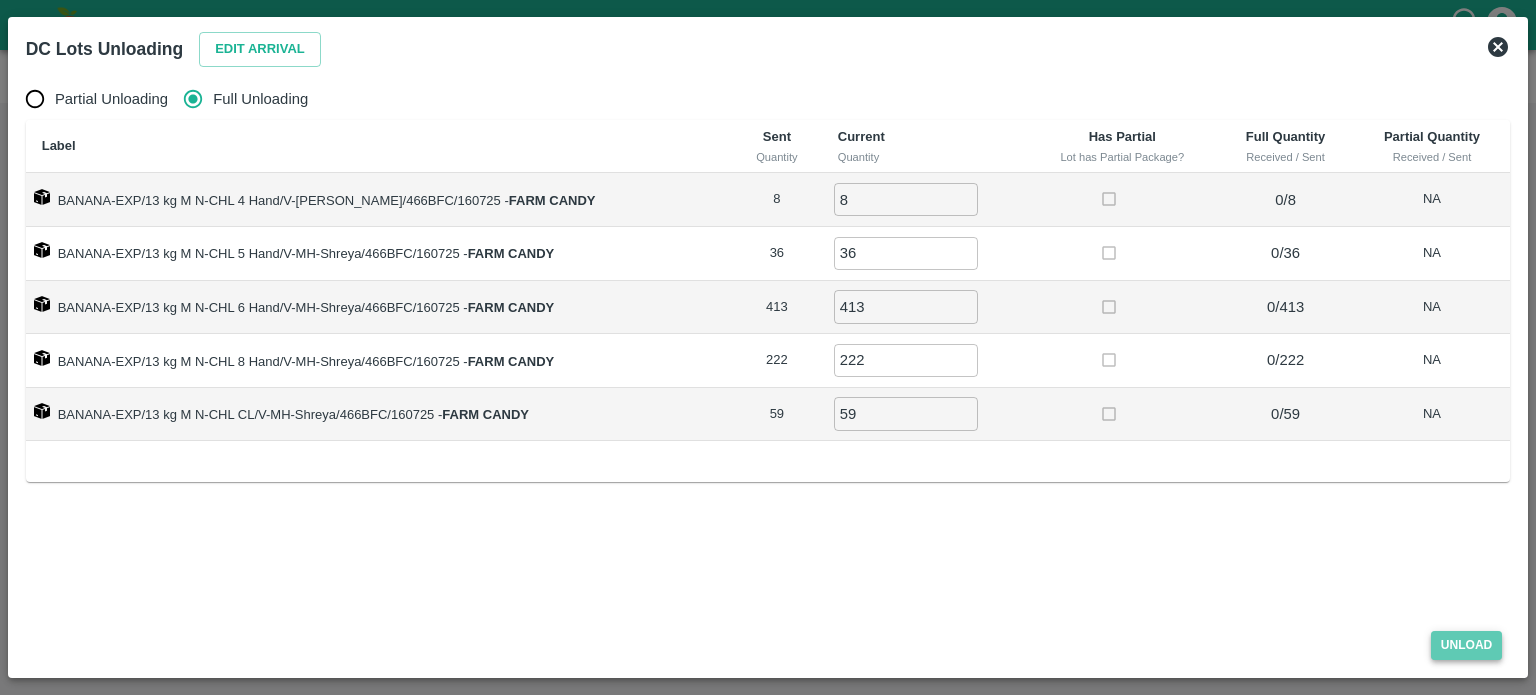 click on "Unload" at bounding box center (1467, 645) 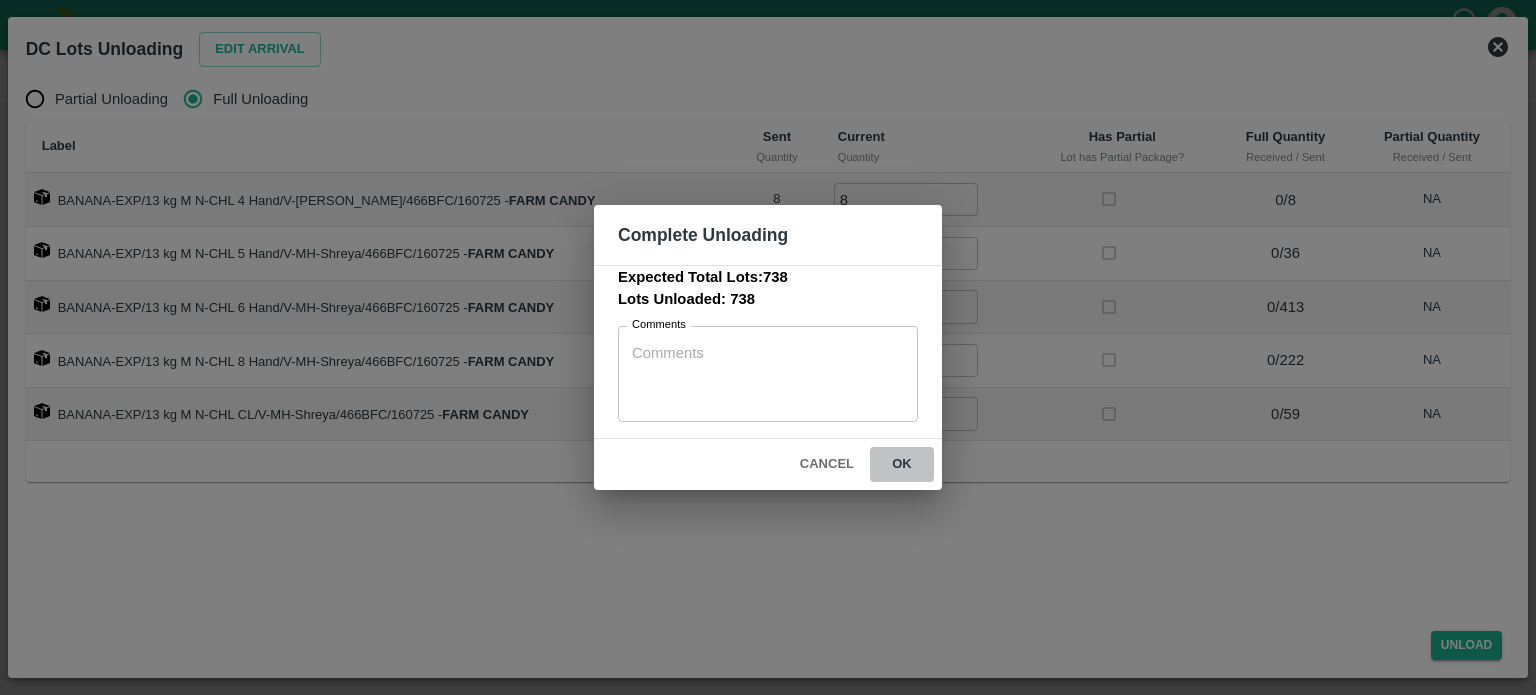 click on "ok" at bounding box center (902, 464) 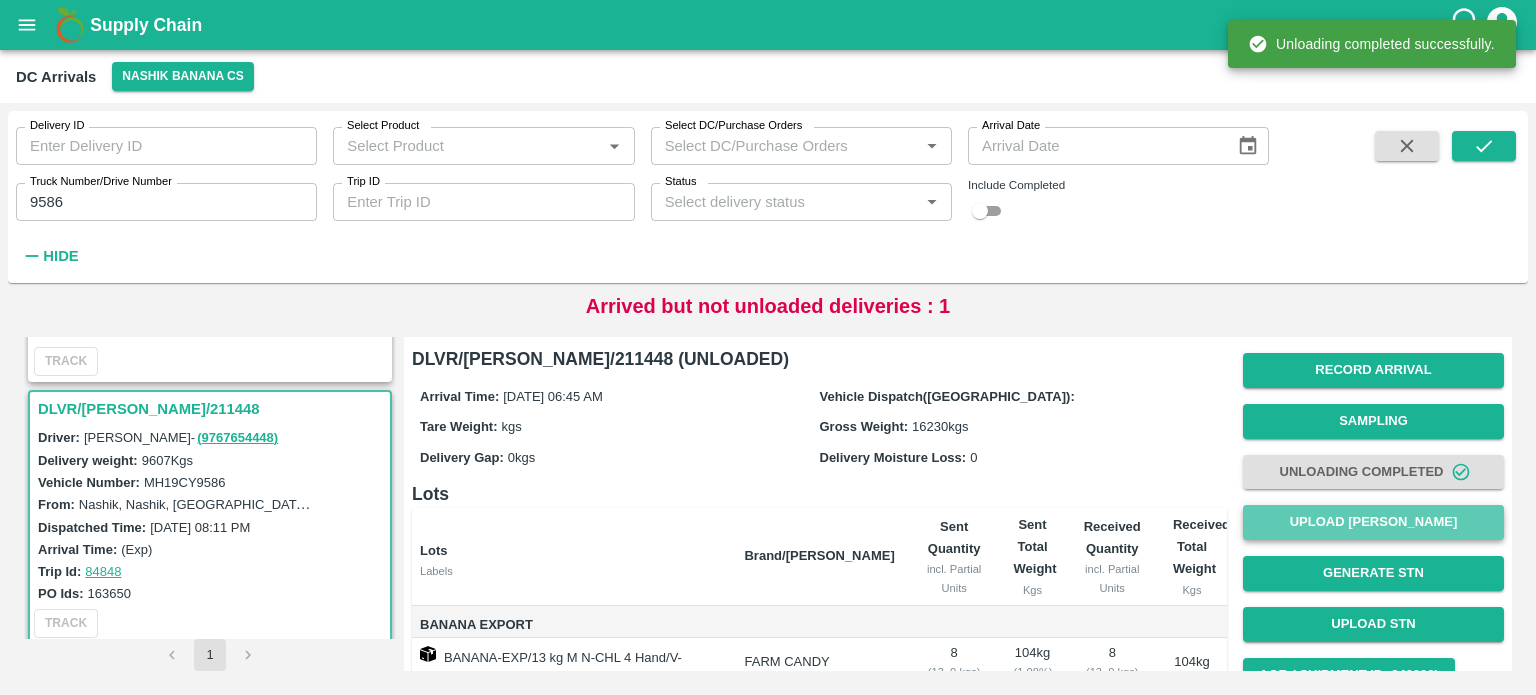 click on "Upload [PERSON_NAME]" at bounding box center [1373, 522] 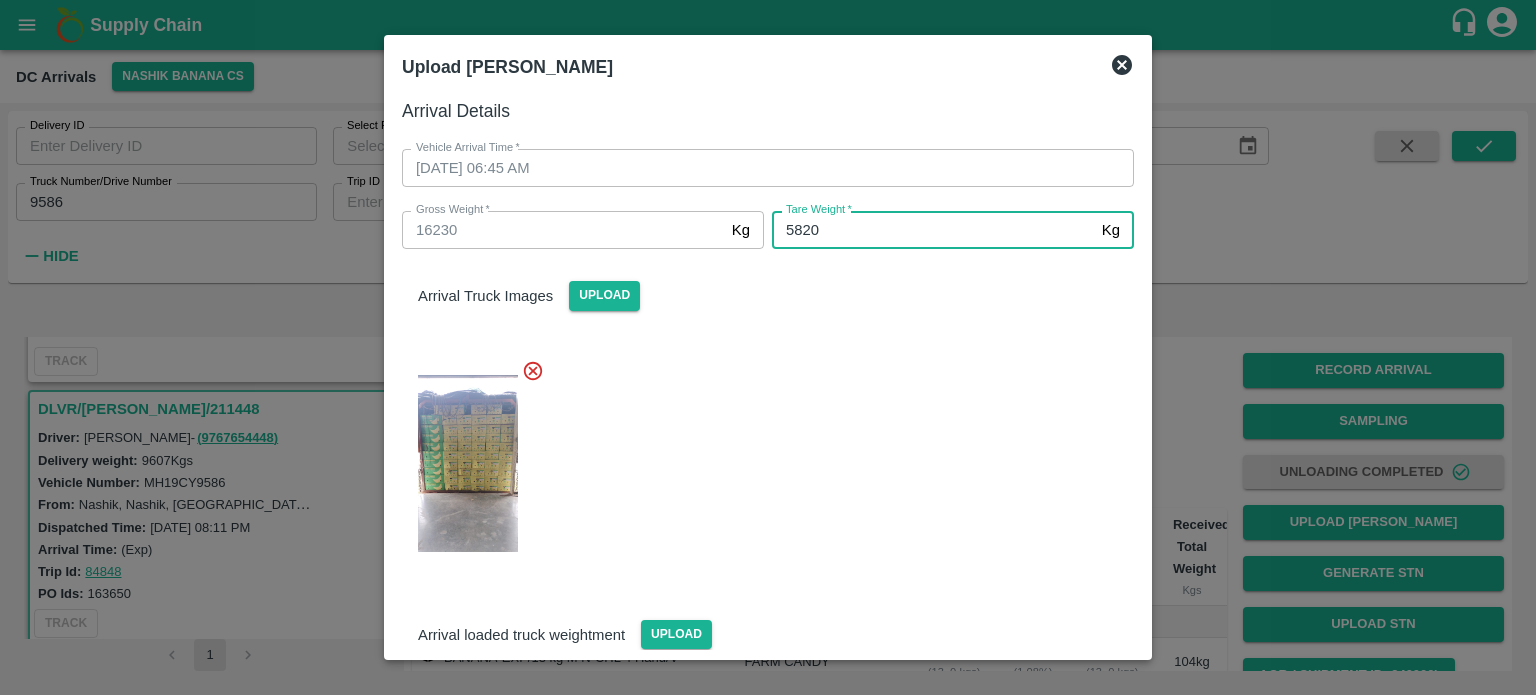 click at bounding box center (760, 458) 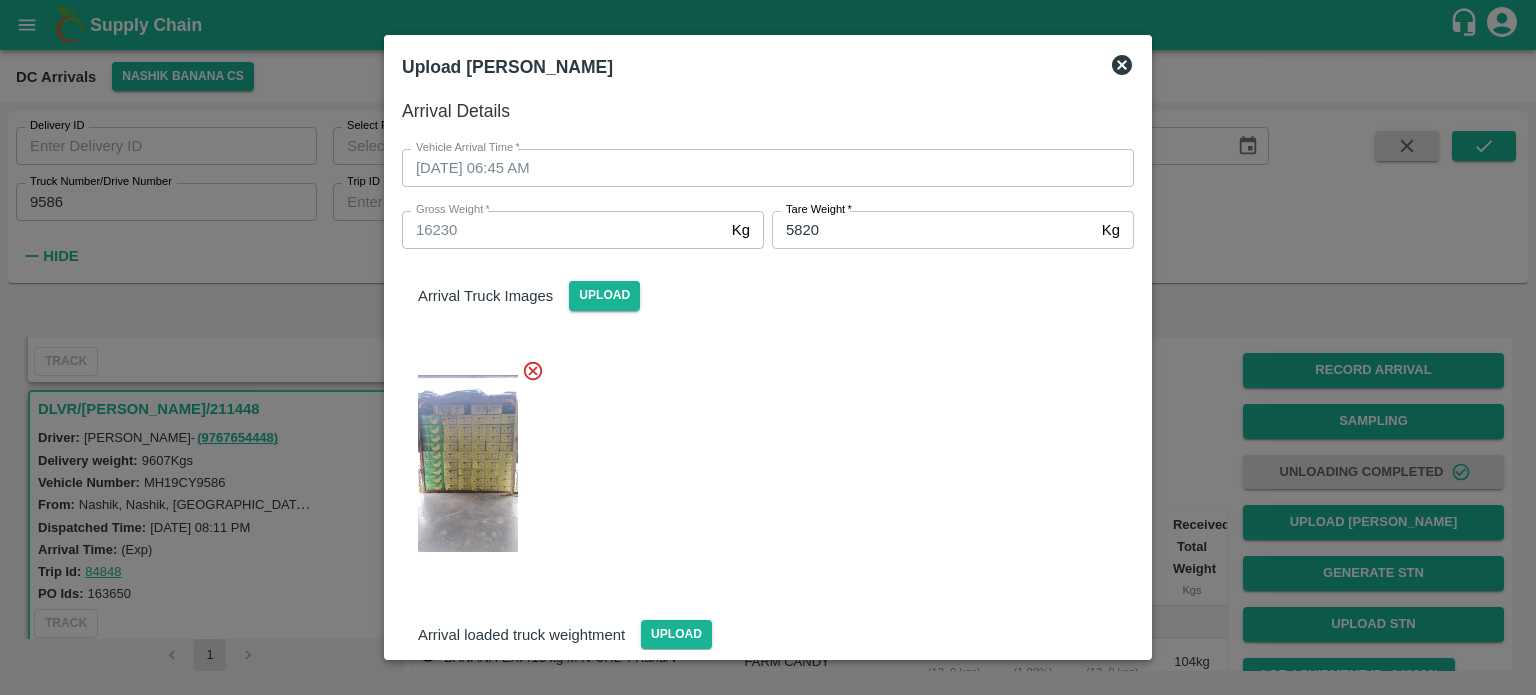 scroll, scrollTop: 164, scrollLeft: 0, axis: vertical 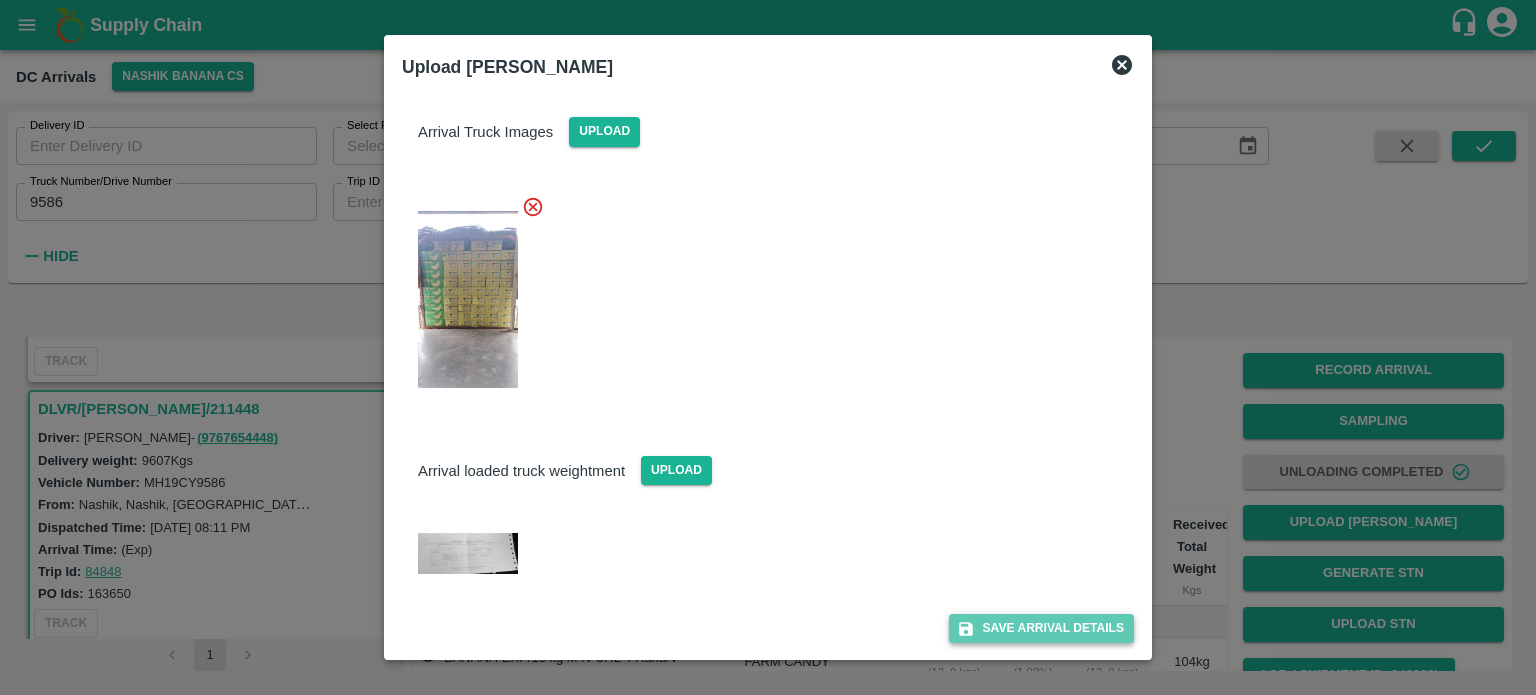 click on "Save Arrival Details" at bounding box center (1041, 628) 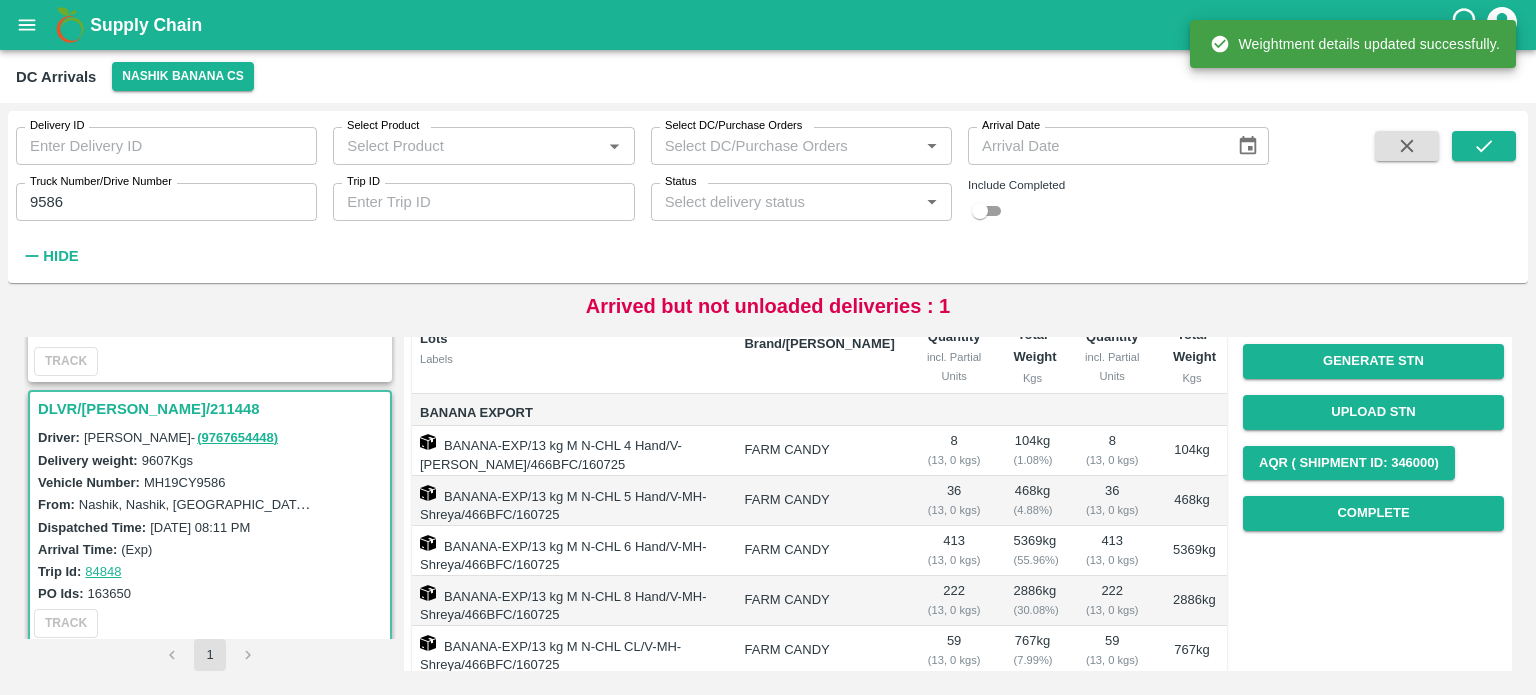 scroll, scrollTop: 228, scrollLeft: 0, axis: vertical 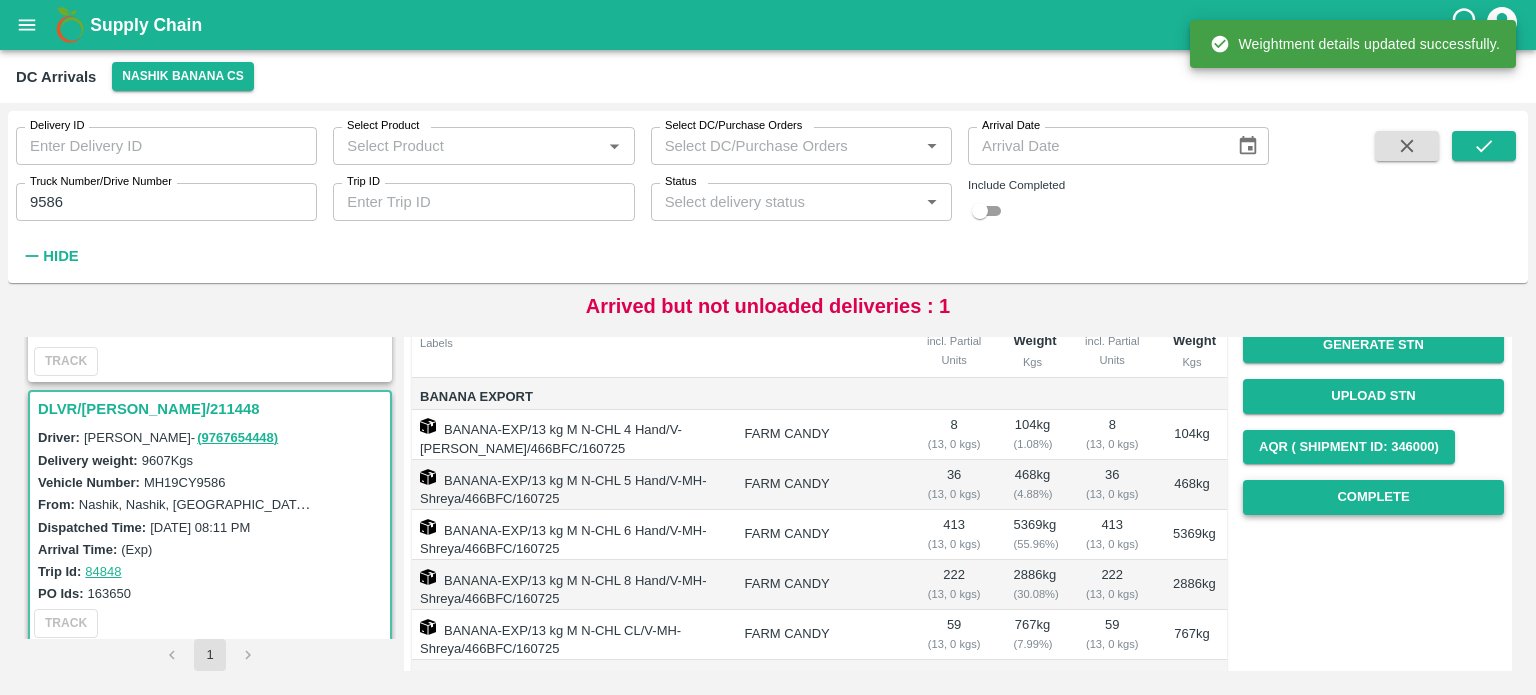 click on "Complete" at bounding box center [1373, 497] 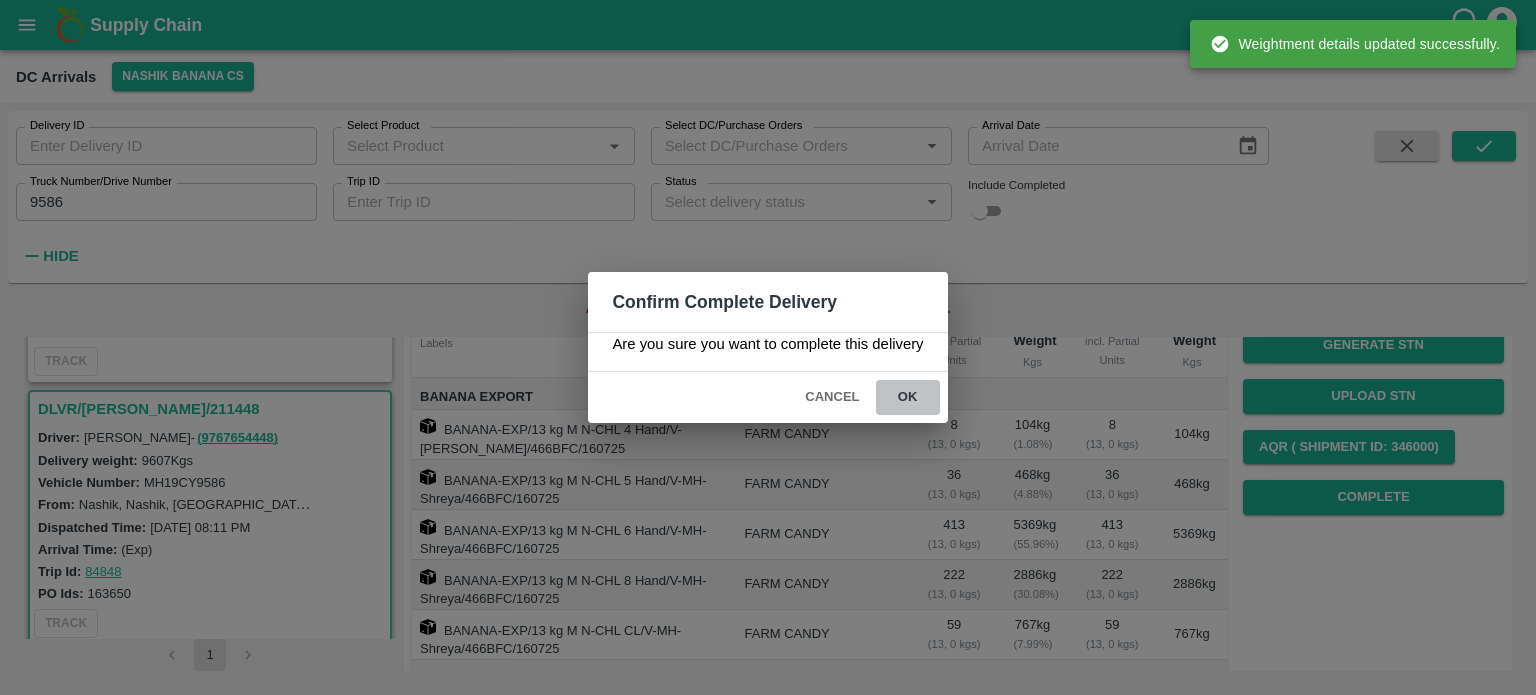 click on "ok" at bounding box center [908, 397] 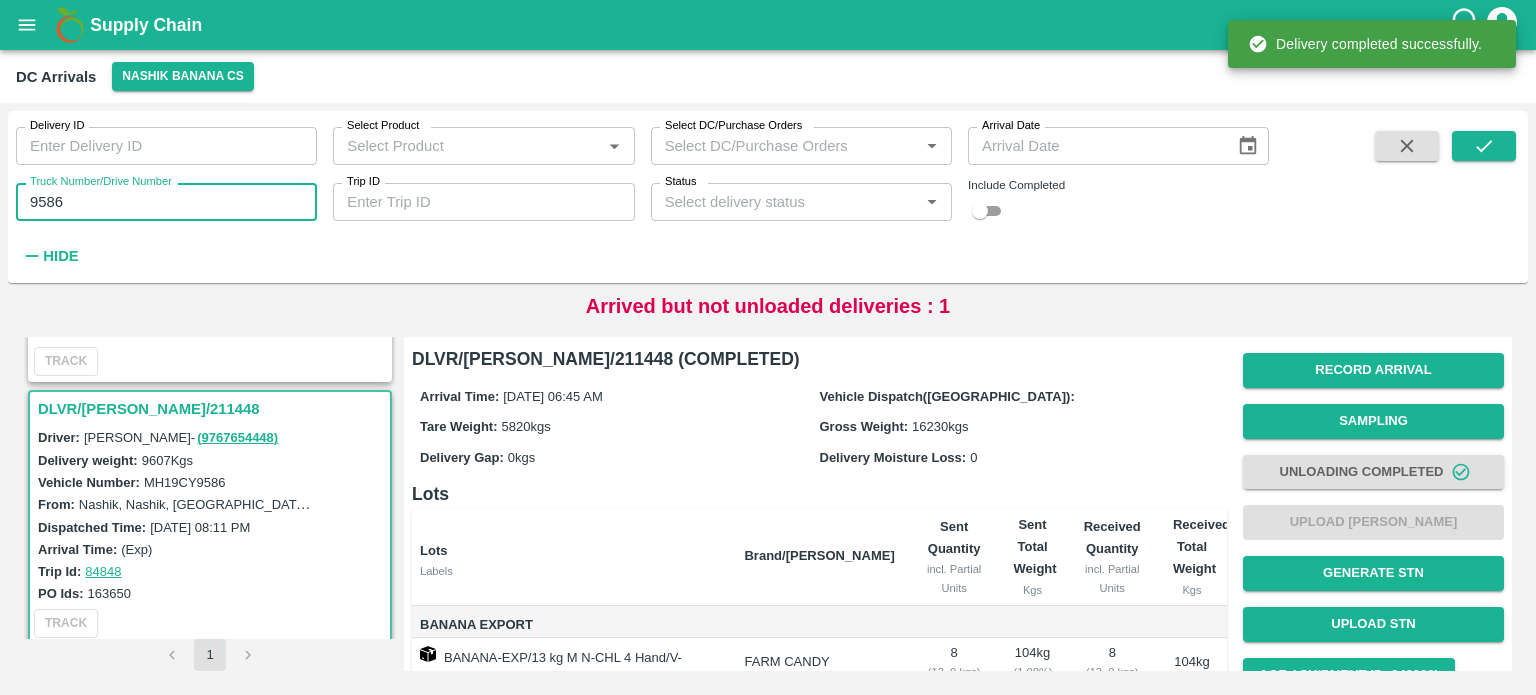 click on "9586" at bounding box center [166, 202] 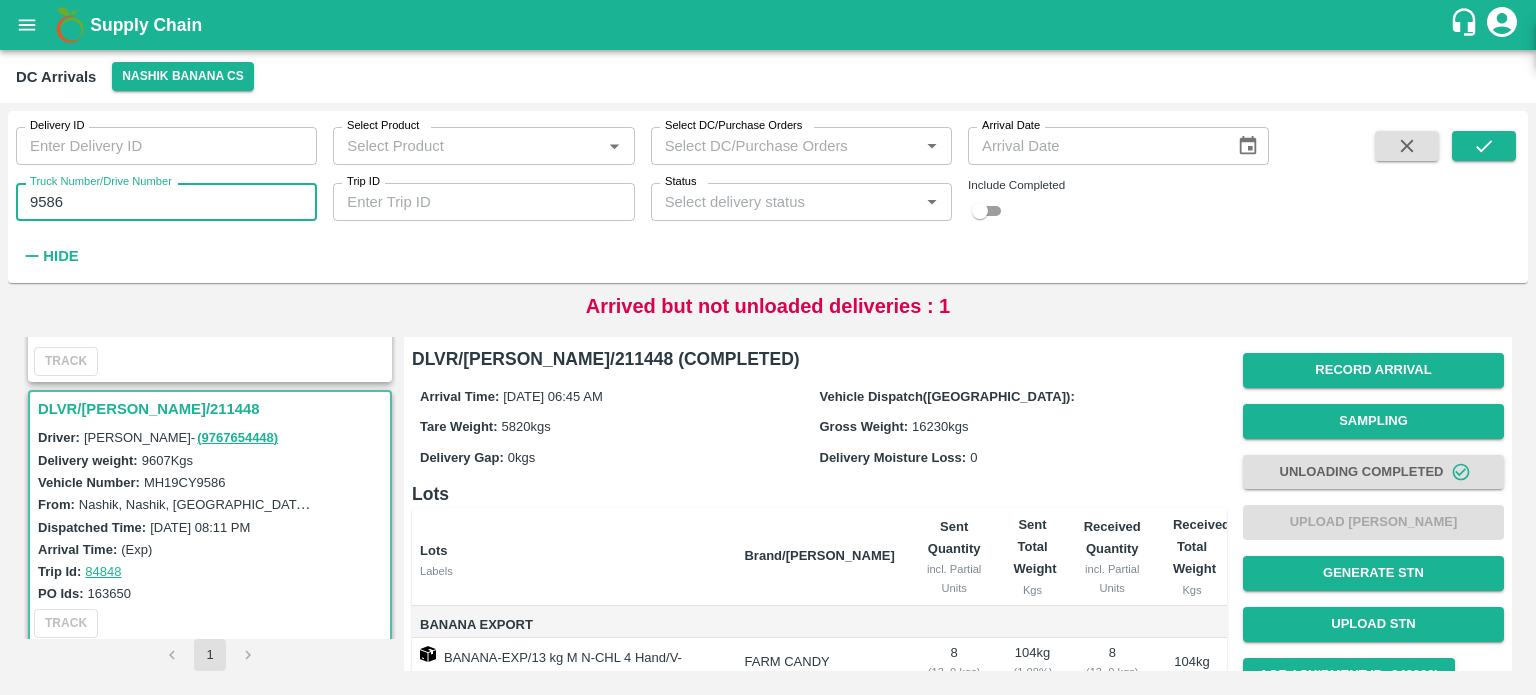 click on "9586" at bounding box center (166, 202) 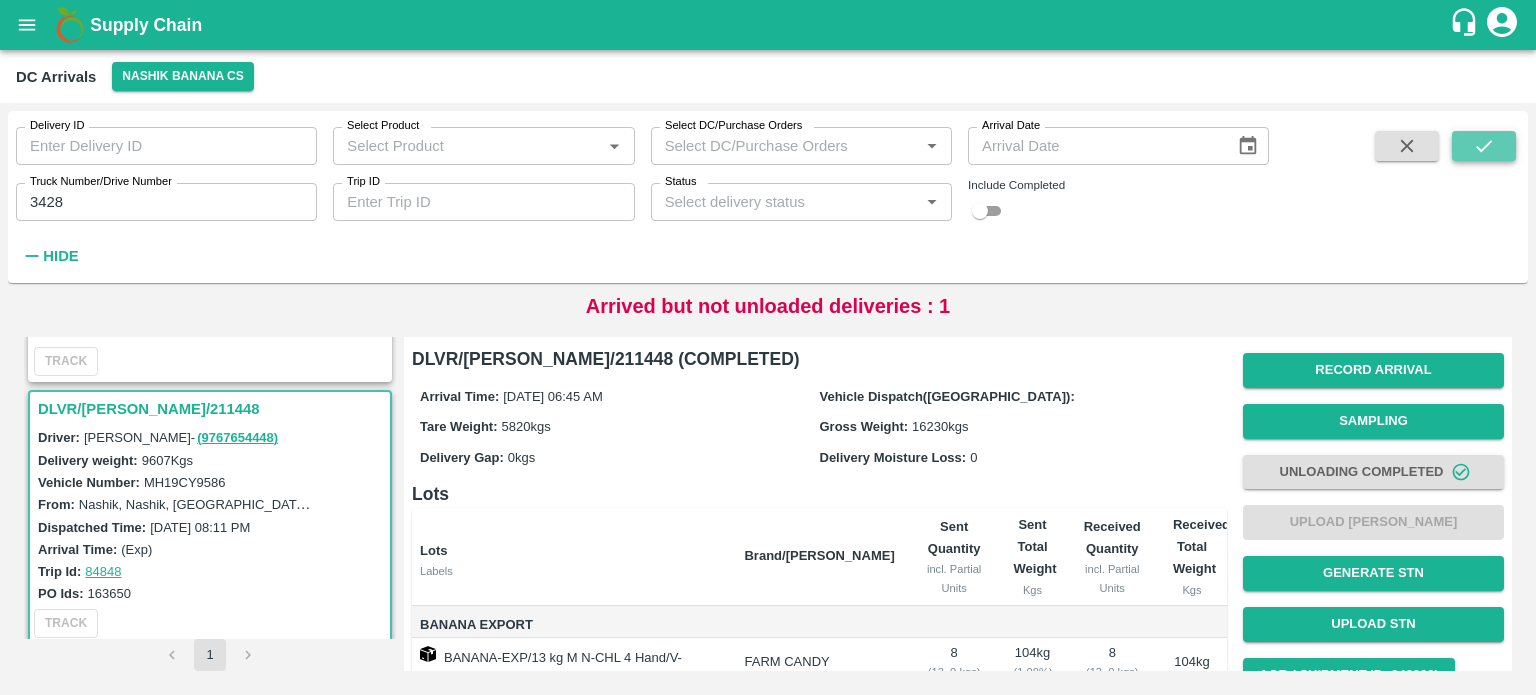 click 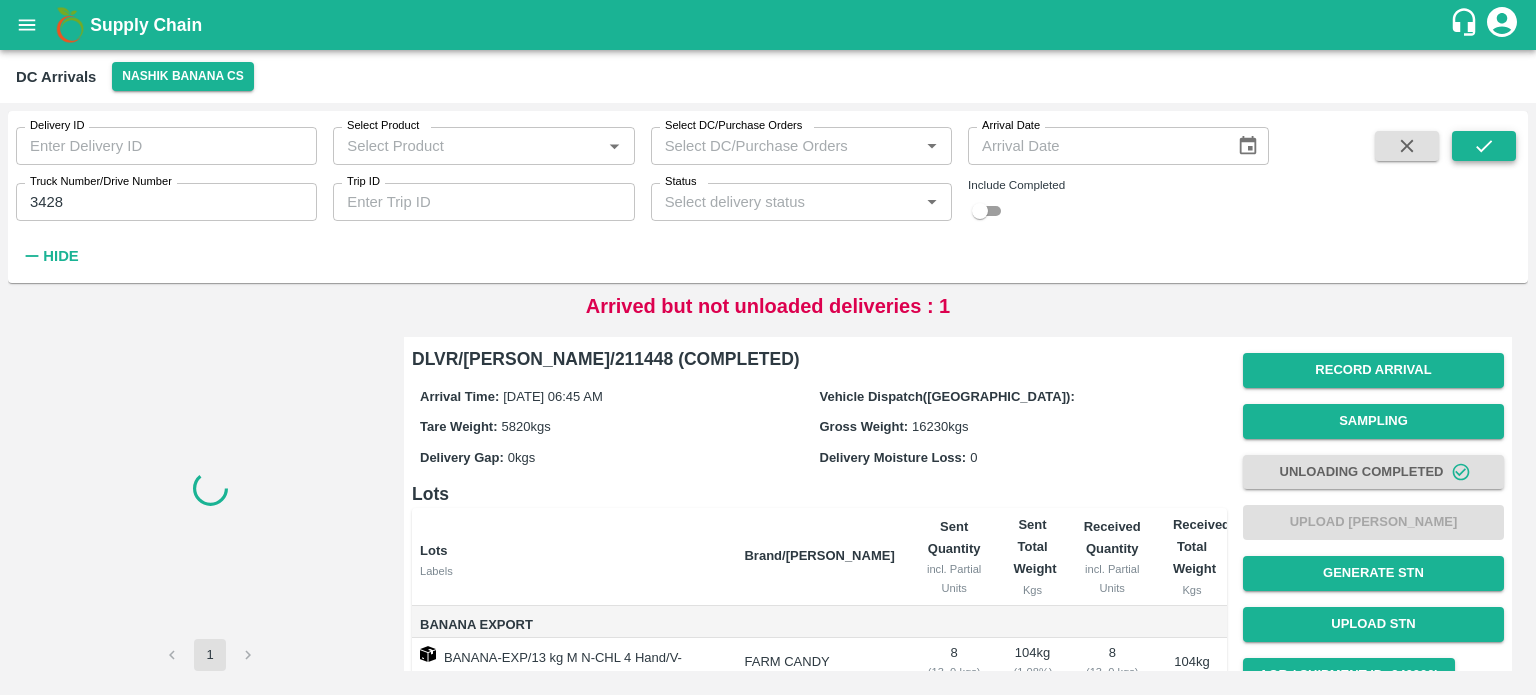 scroll, scrollTop: 0, scrollLeft: 0, axis: both 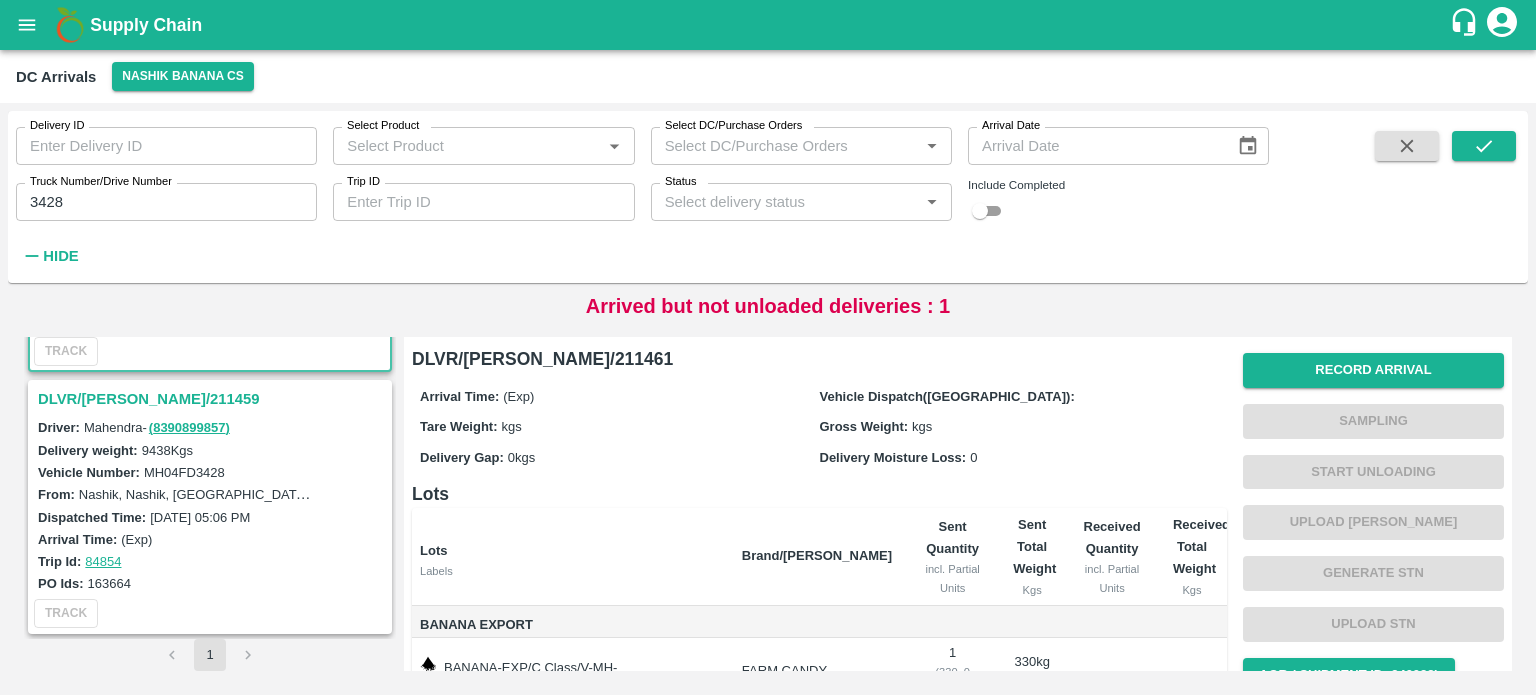 click on "DLVR/[PERSON_NAME]/211459" at bounding box center [213, 399] 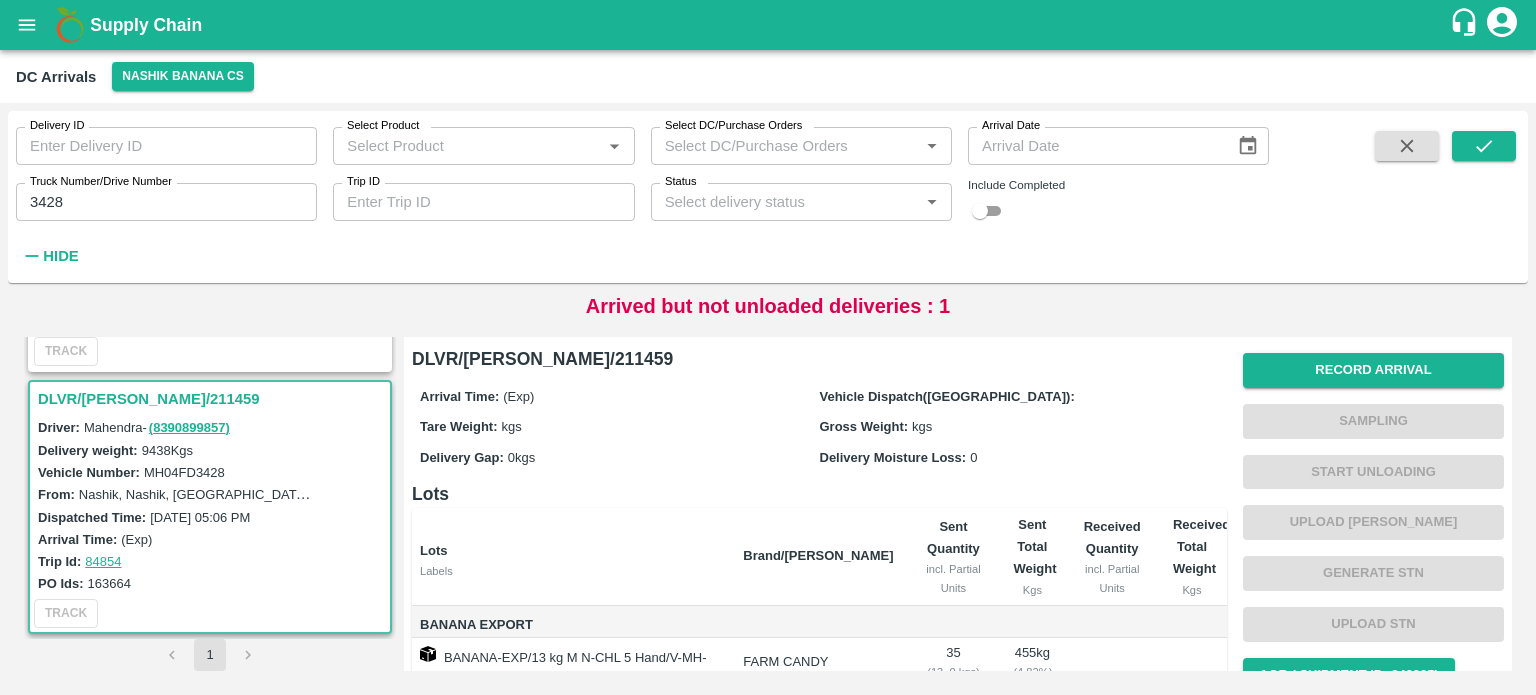 scroll, scrollTop: 314, scrollLeft: 0, axis: vertical 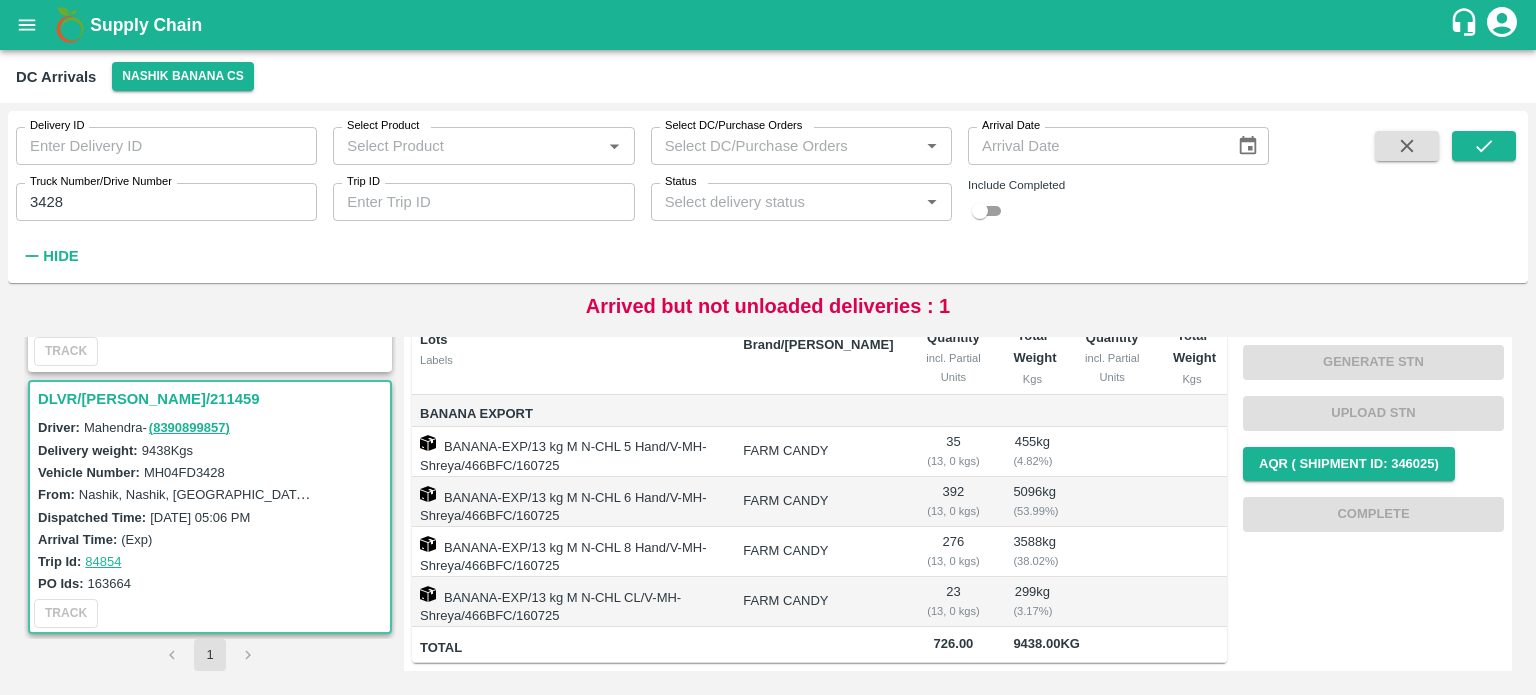 click on "MH04FD3428" at bounding box center (184, 472) 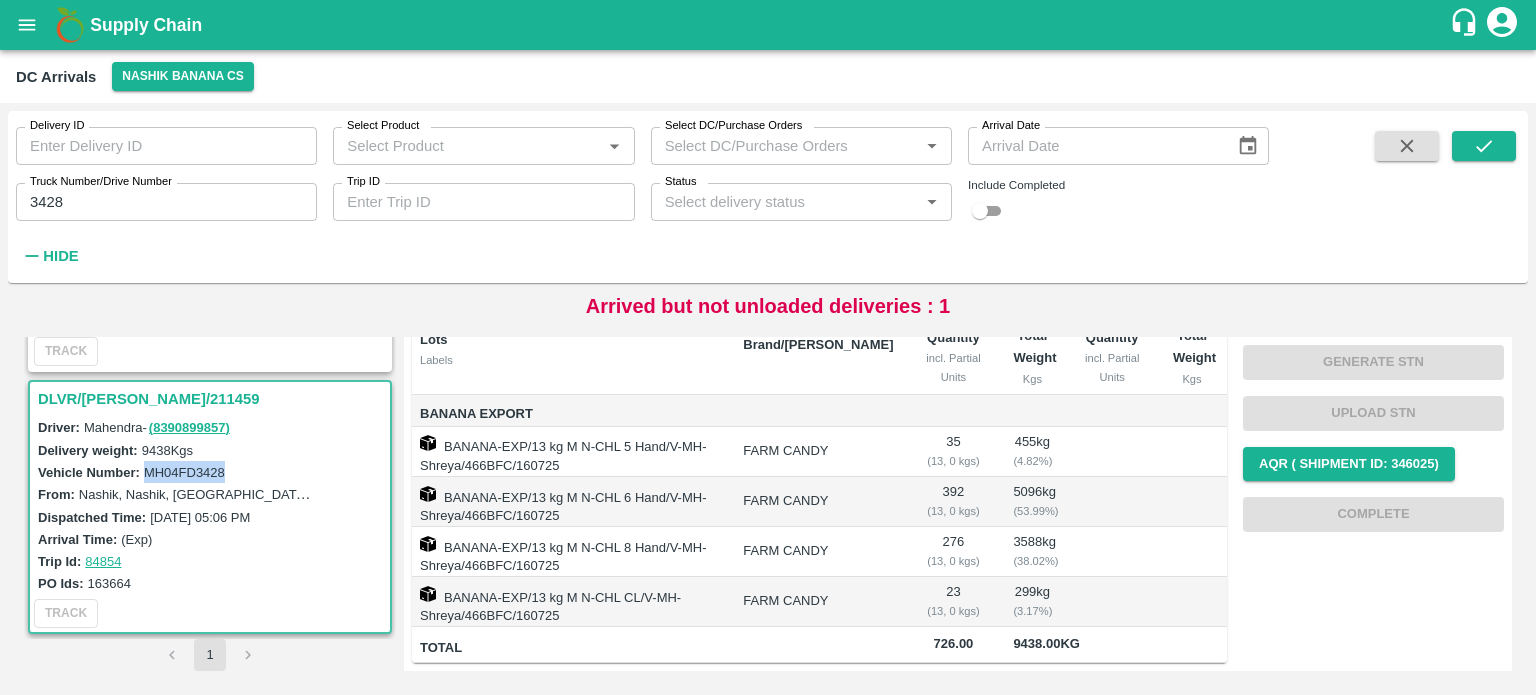 click on "MH04FD3428" at bounding box center [184, 472] 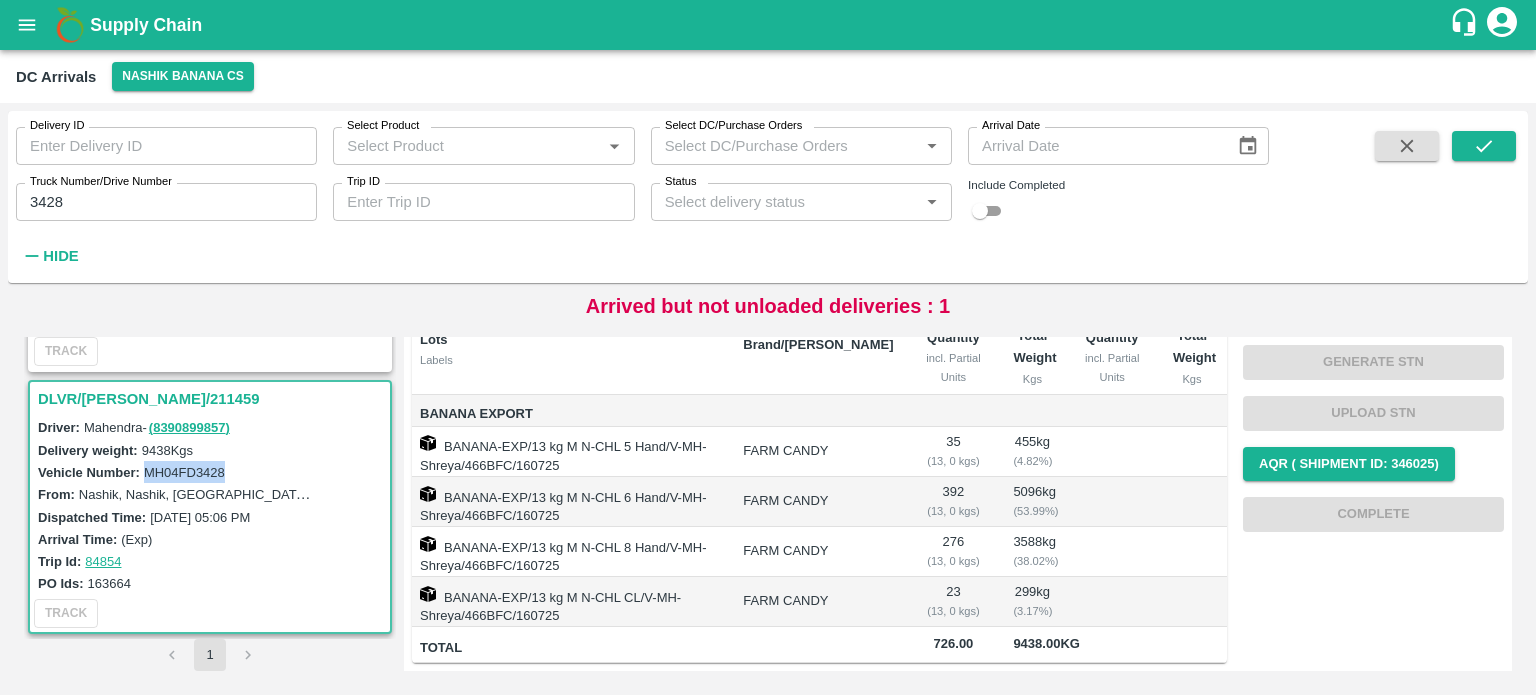 scroll, scrollTop: 0, scrollLeft: 0, axis: both 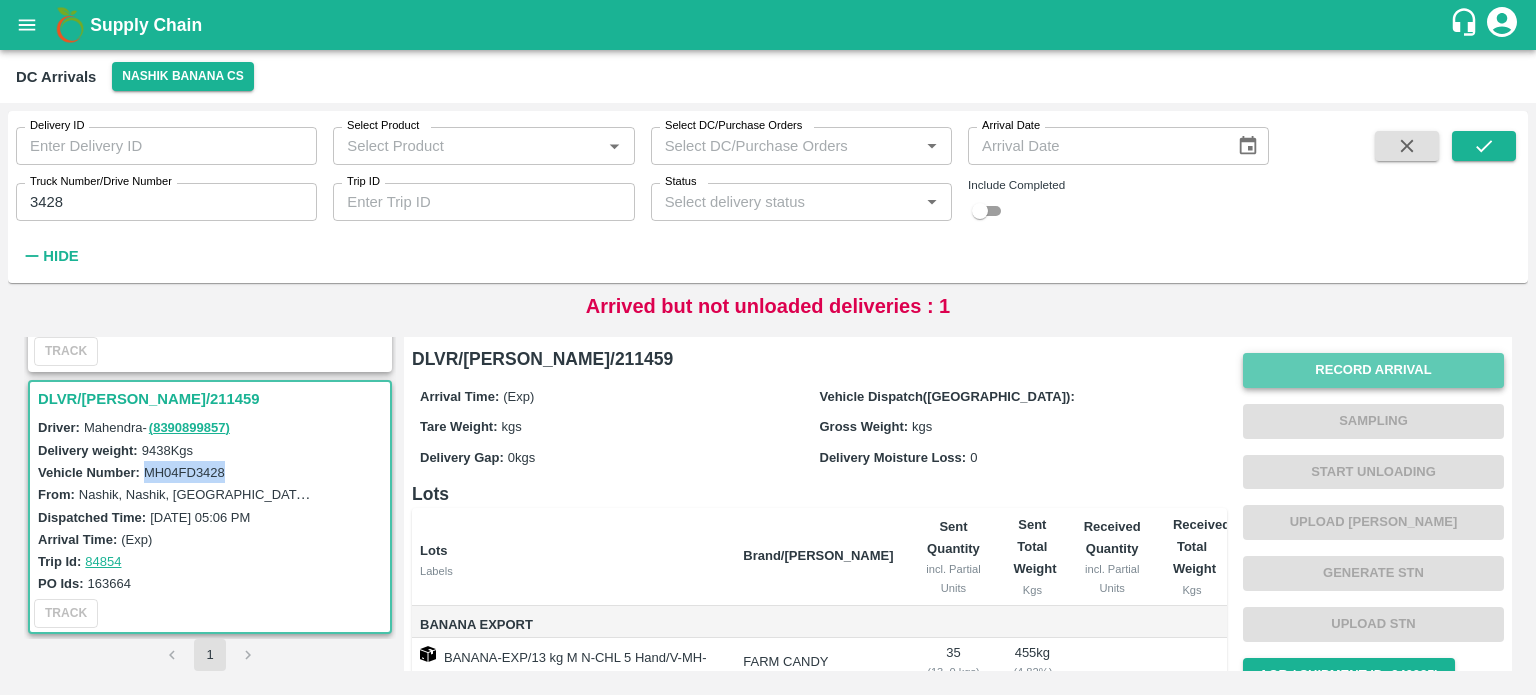 click on "Record Arrival" at bounding box center (1373, 370) 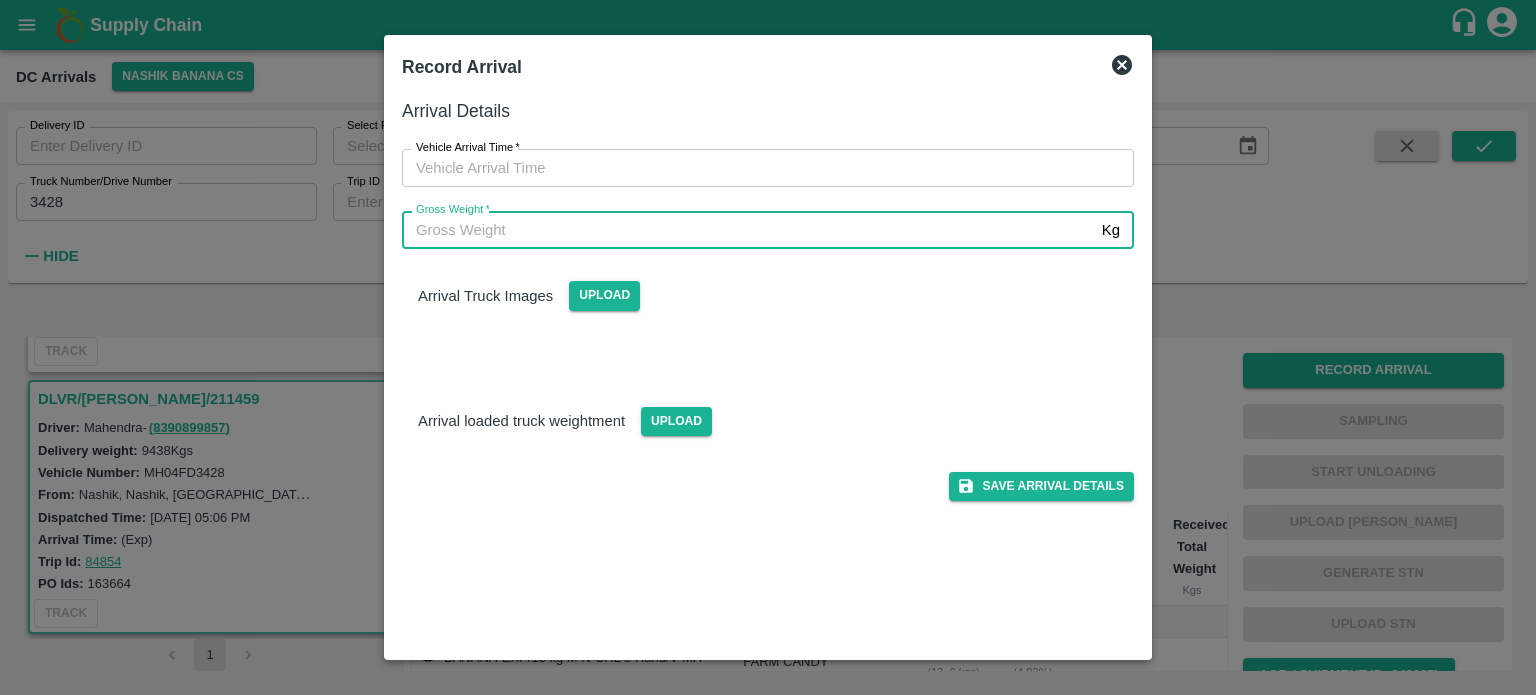 click on "Gross Weight   *" at bounding box center (748, 230) 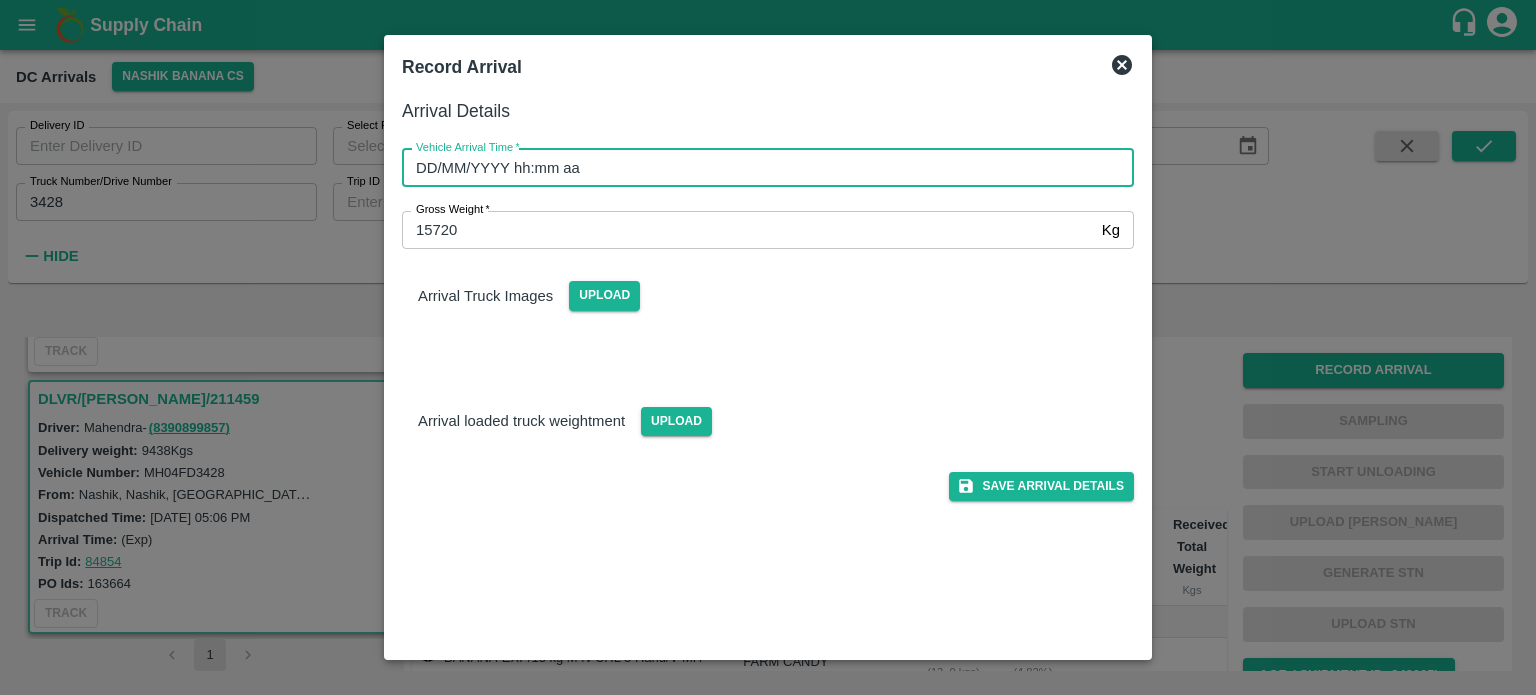 click on "DD/MM/YYYY hh:mm aa" at bounding box center (761, 168) 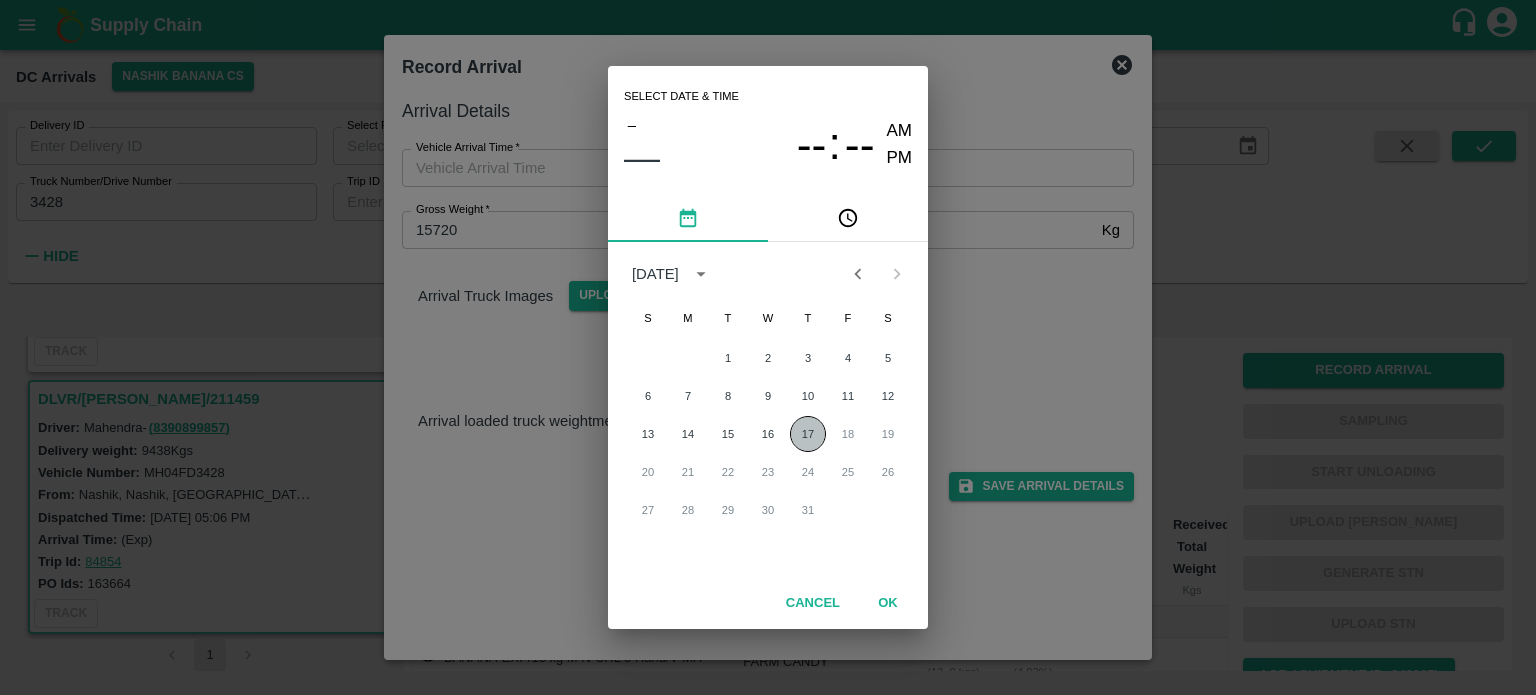 click on "17" at bounding box center (808, 434) 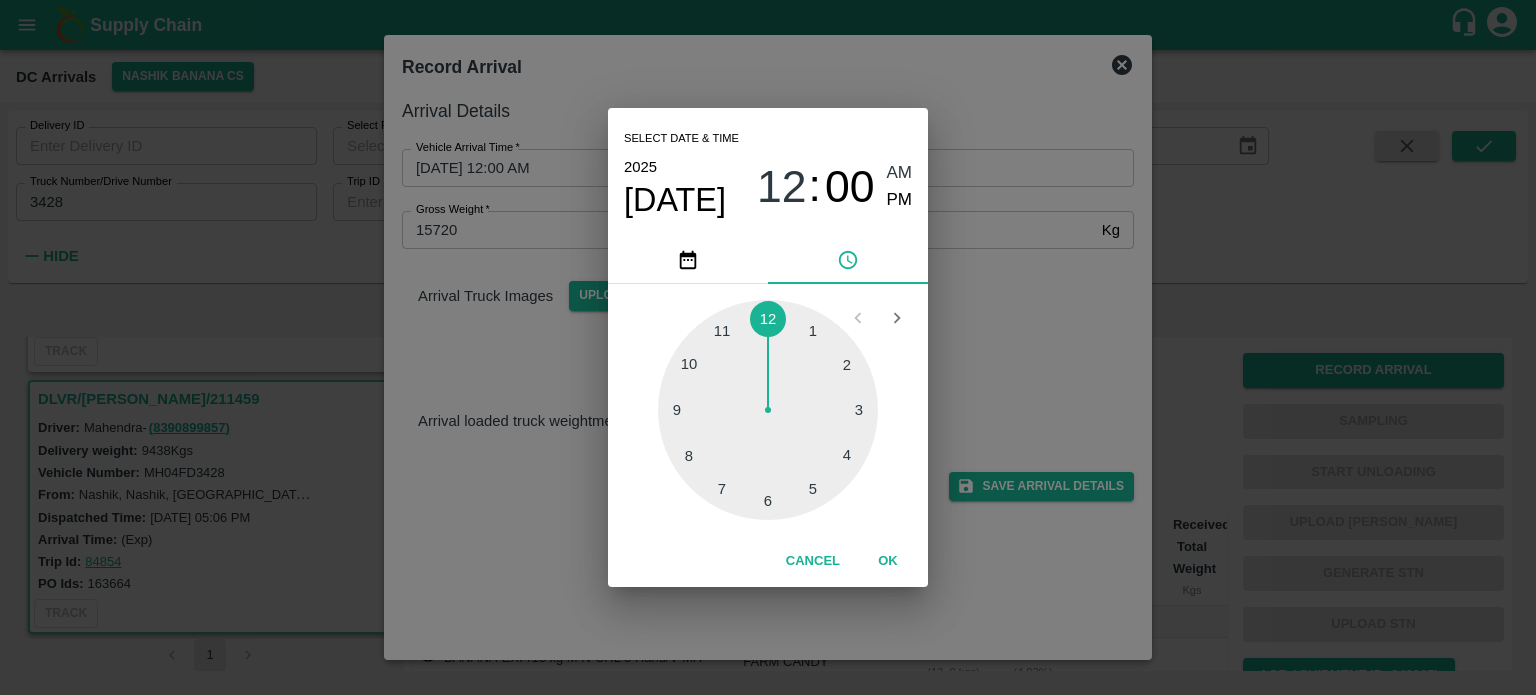 click at bounding box center [768, 410] 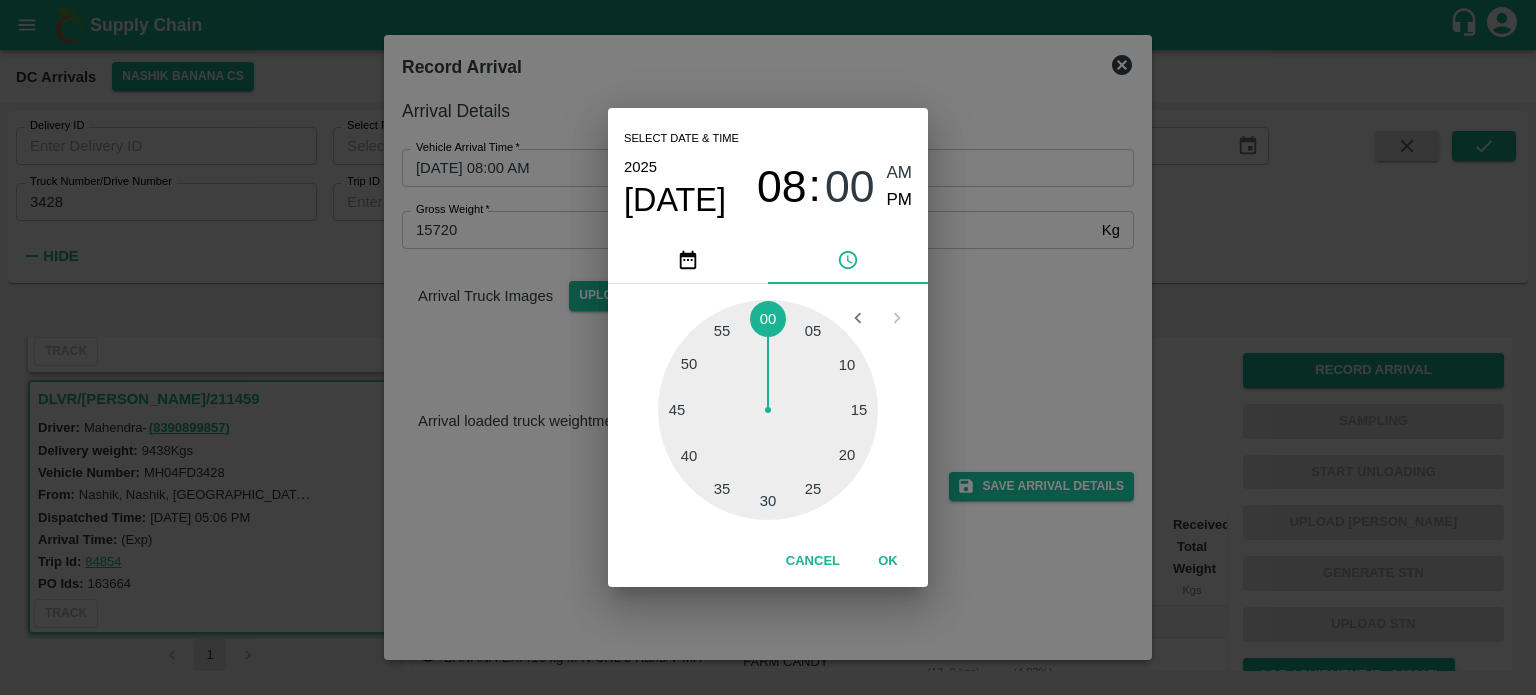click at bounding box center (768, 410) 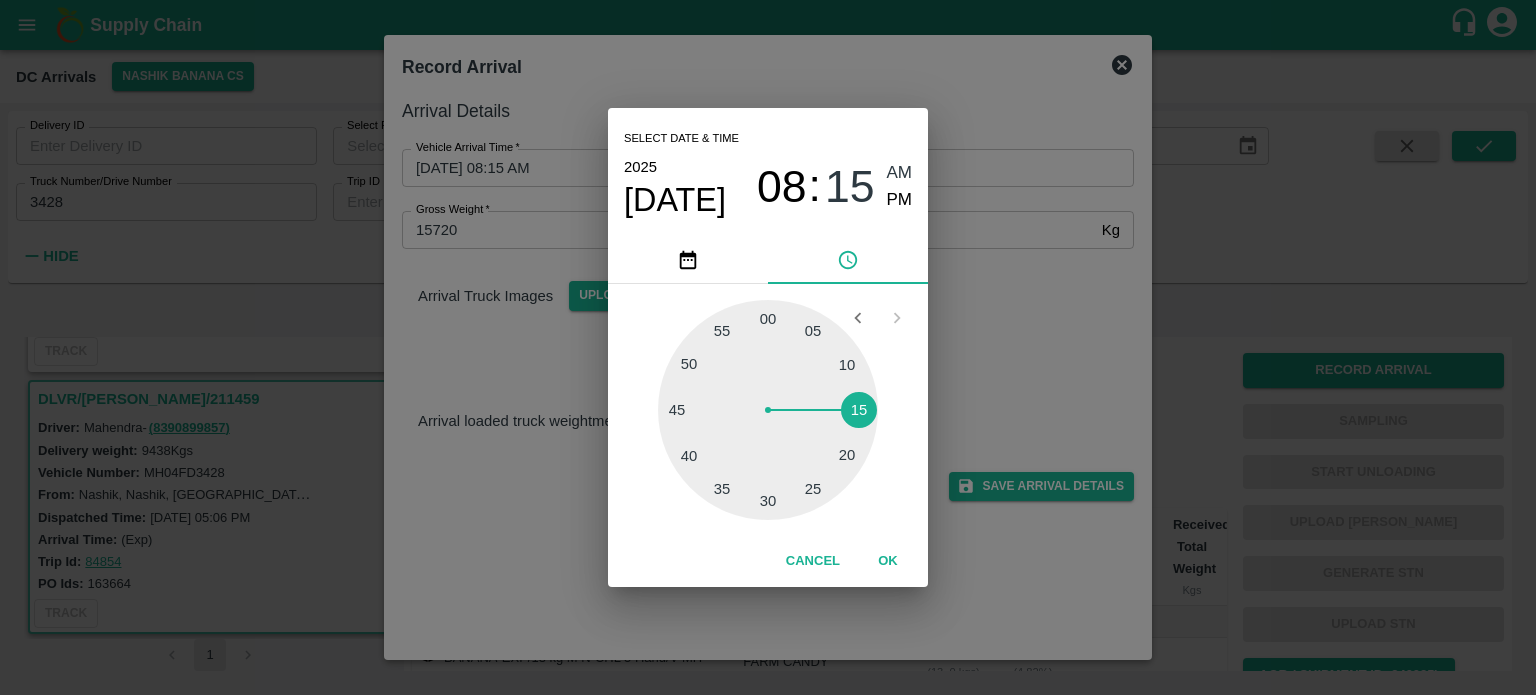 click on "Select date & time [DATE] 08 : 15 AM PM 05 10 15 20 25 30 35 40 45 50 55 00 Cancel OK" at bounding box center (768, 347) 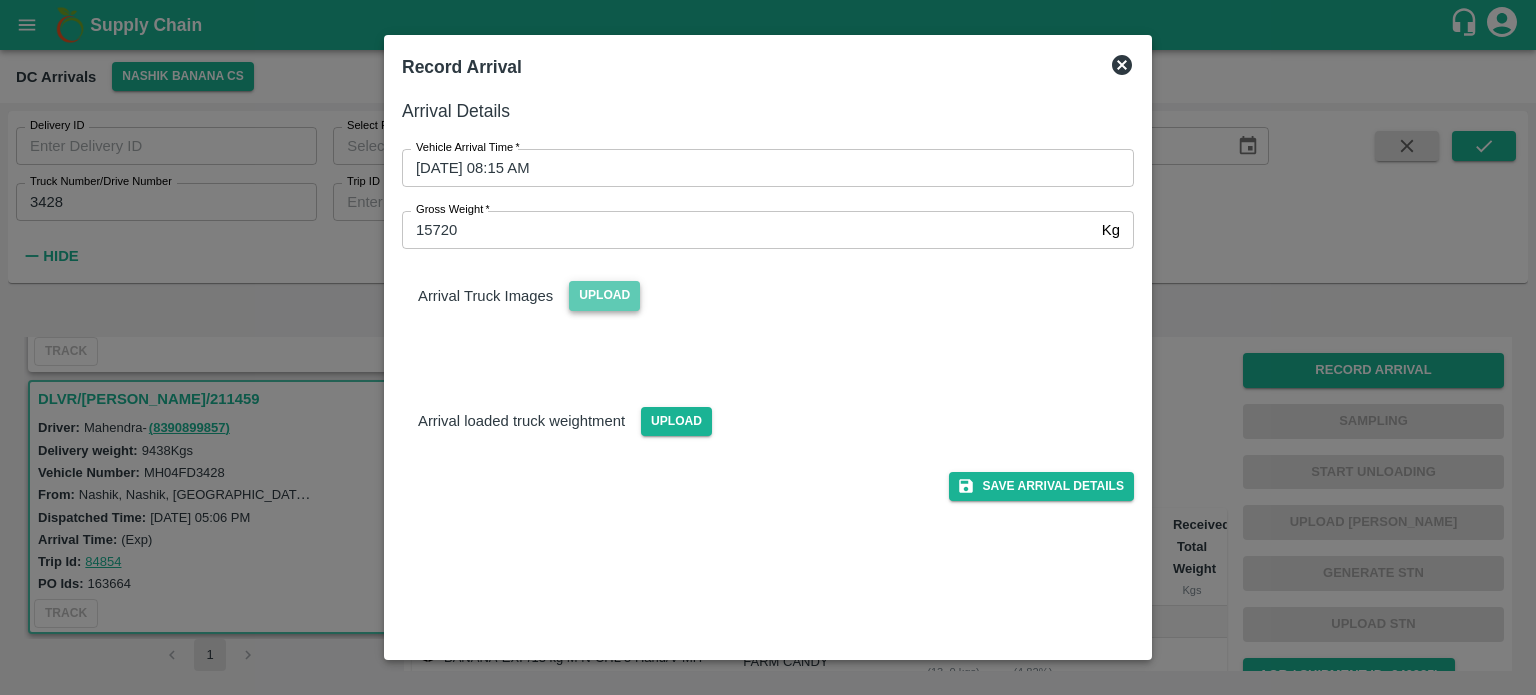 click on "Upload" at bounding box center [604, 295] 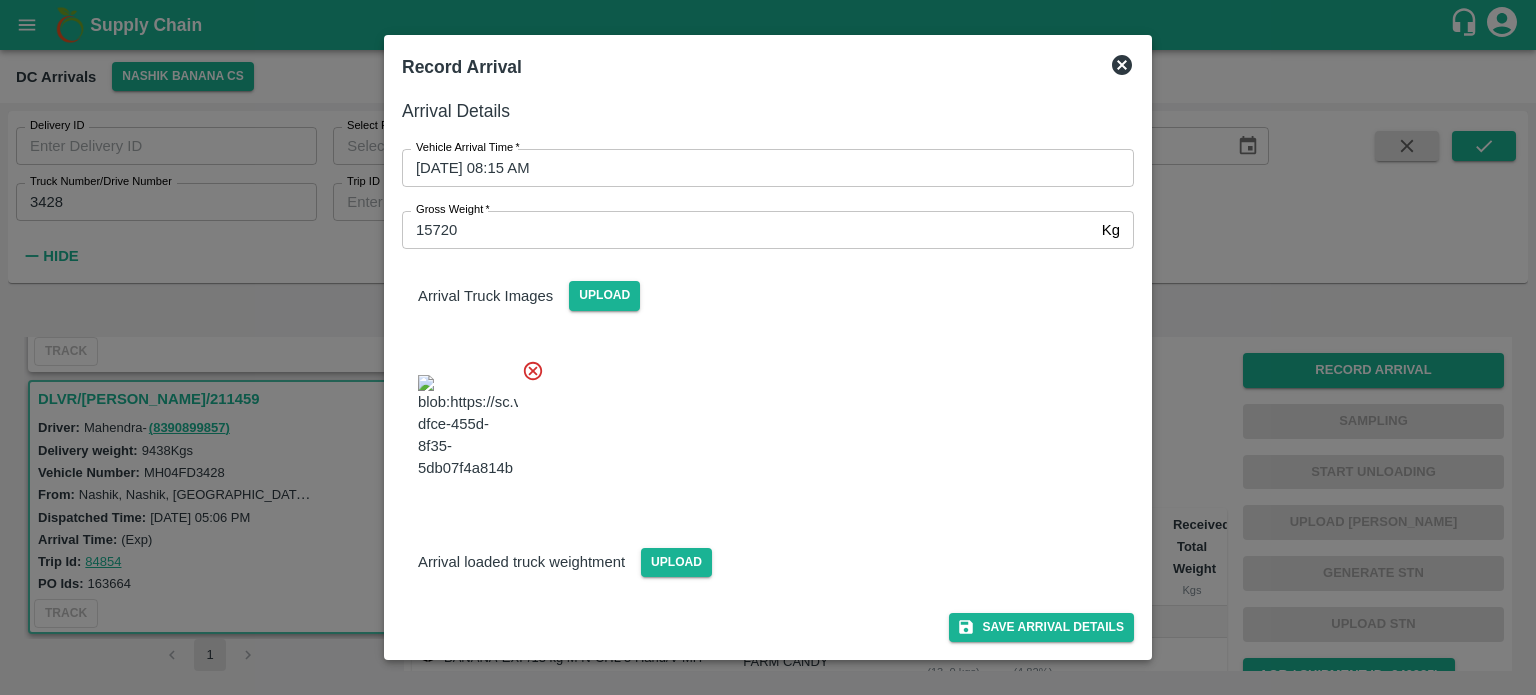 scroll, scrollTop: 72, scrollLeft: 0, axis: vertical 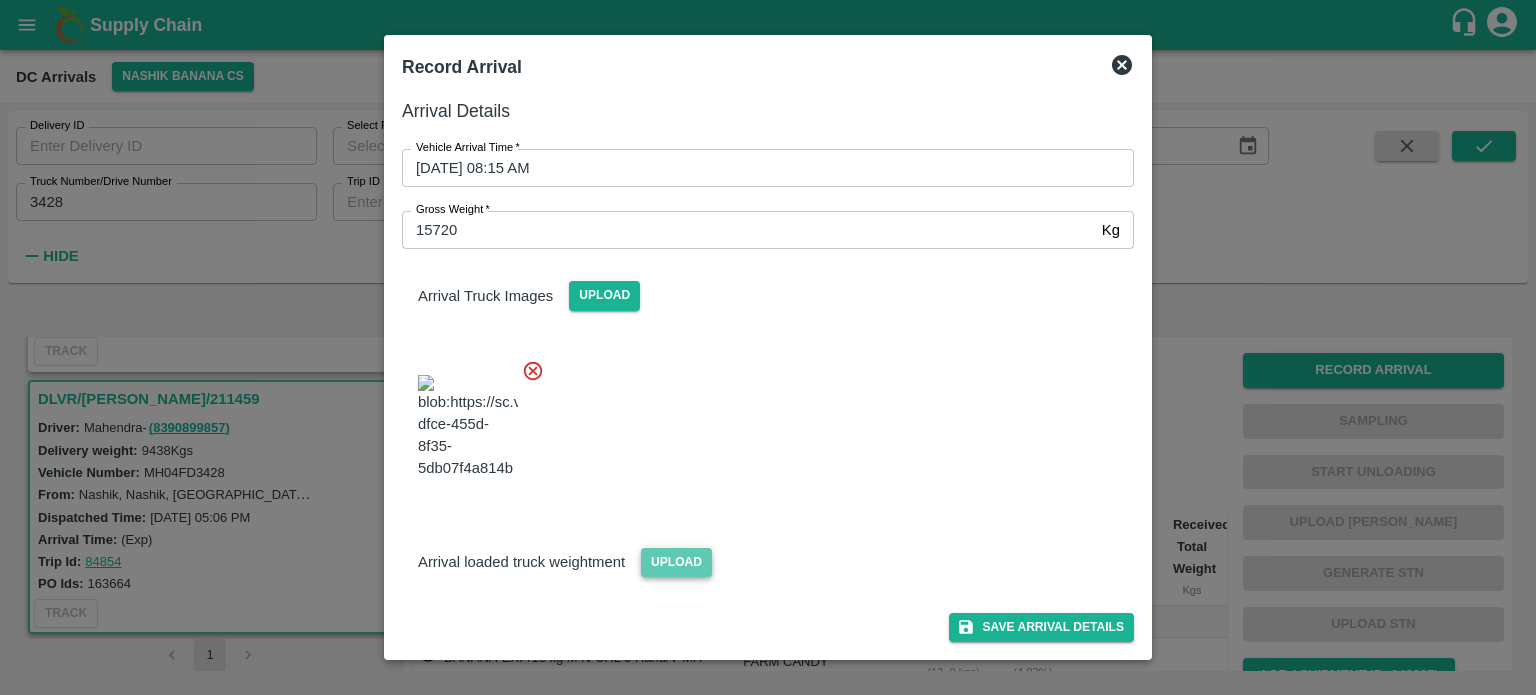click on "Upload" at bounding box center [676, 562] 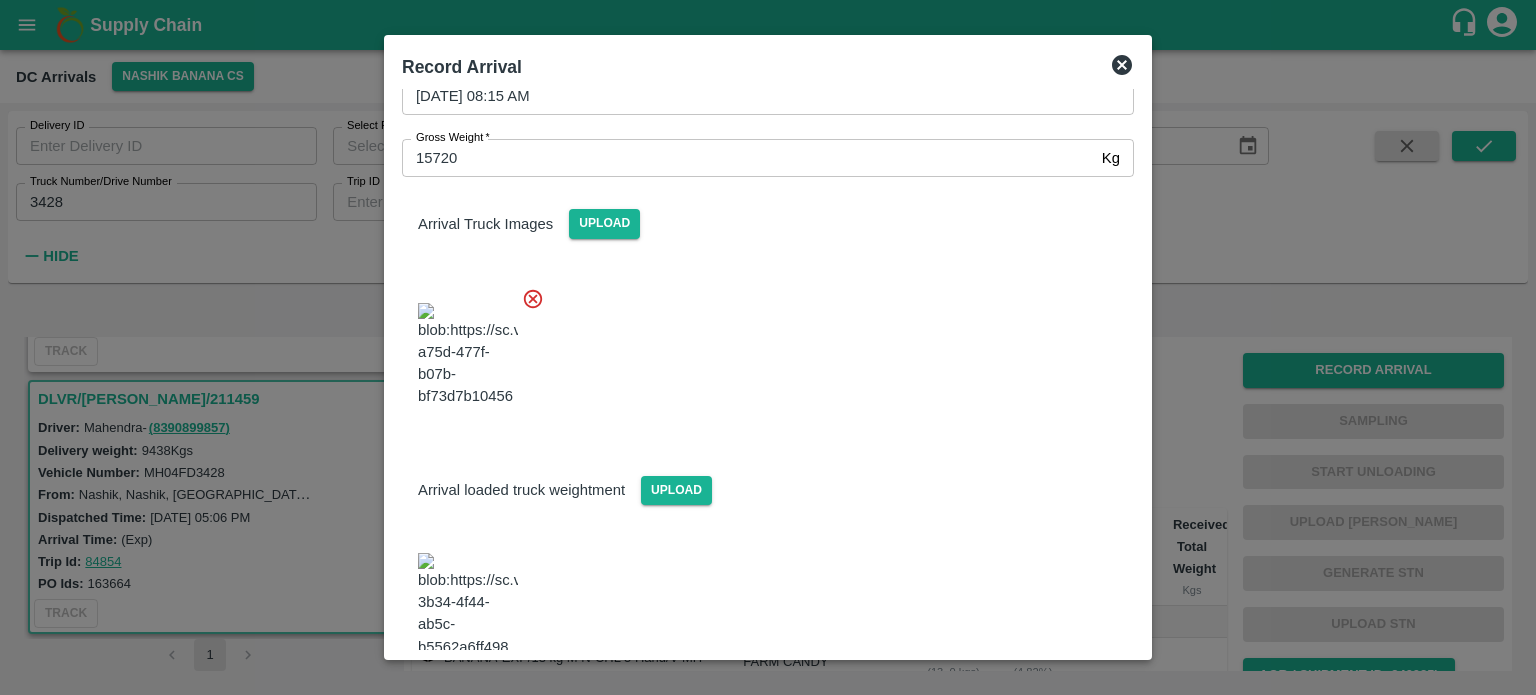 click at bounding box center [760, 349] 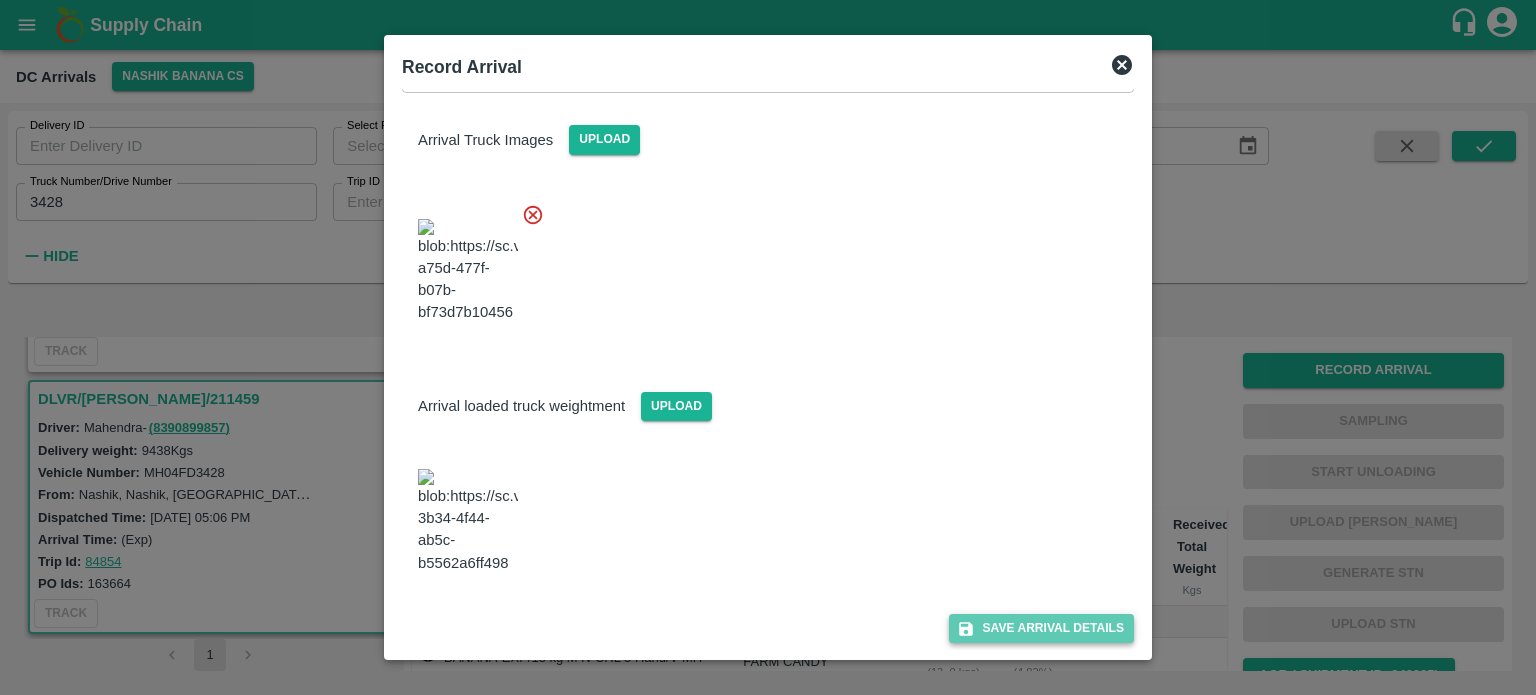 click on "Save Arrival Details" at bounding box center [1041, 628] 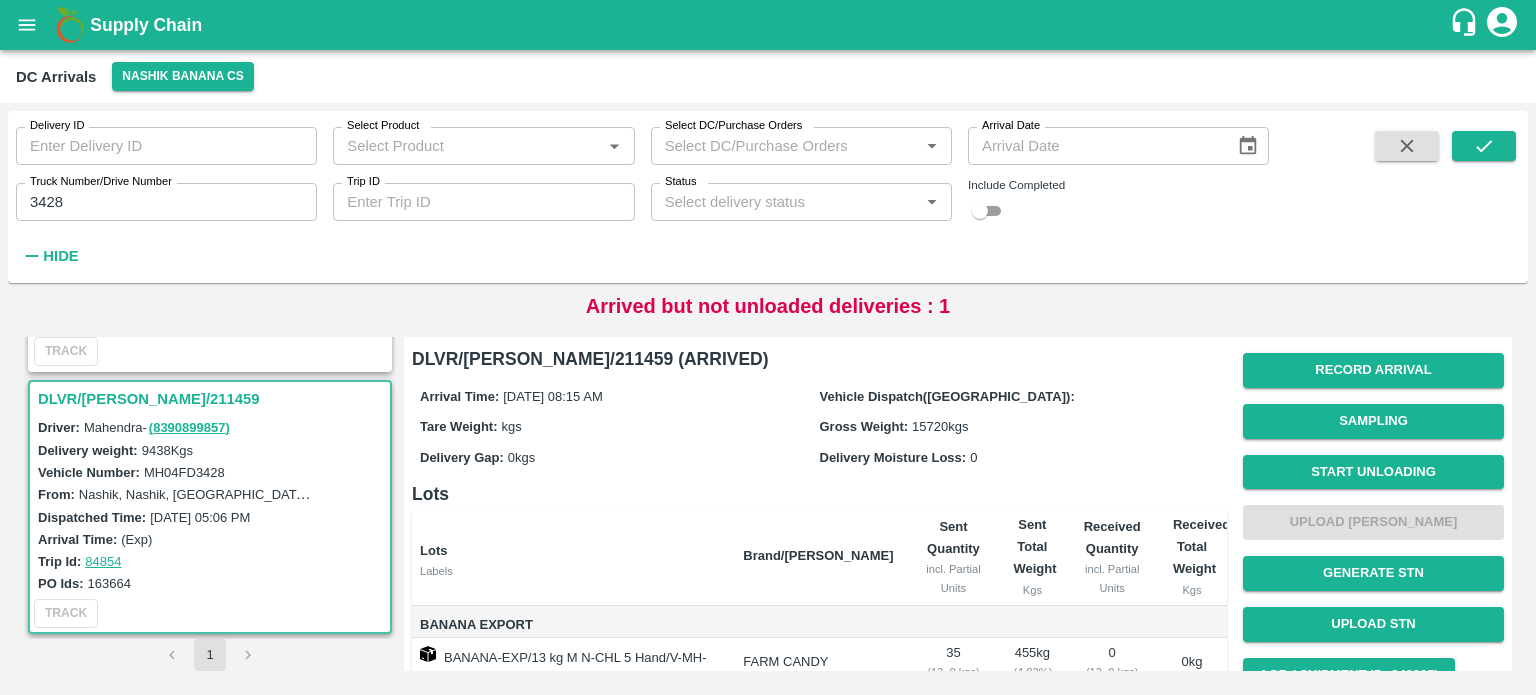 click on "Start Unloading" at bounding box center [1373, 472] 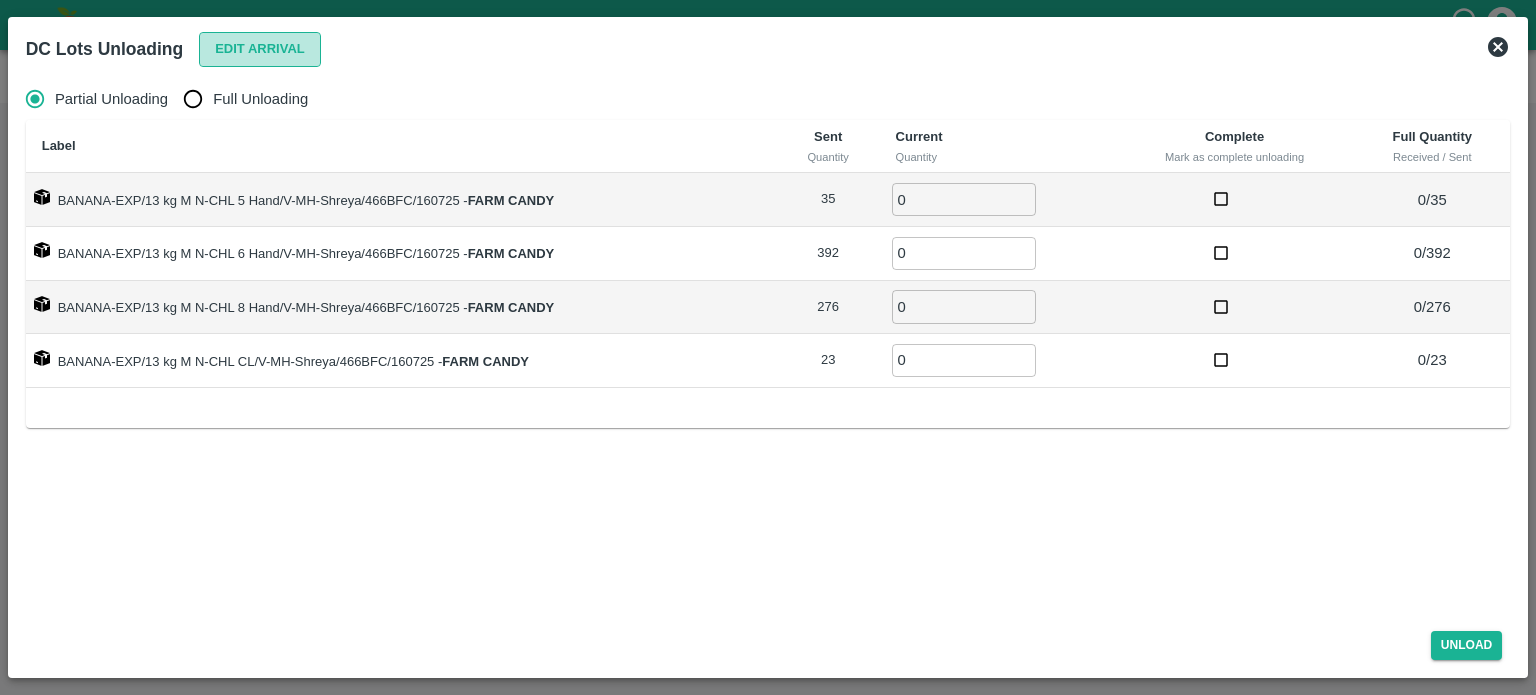 click on "Edit Arrival" at bounding box center (260, 49) 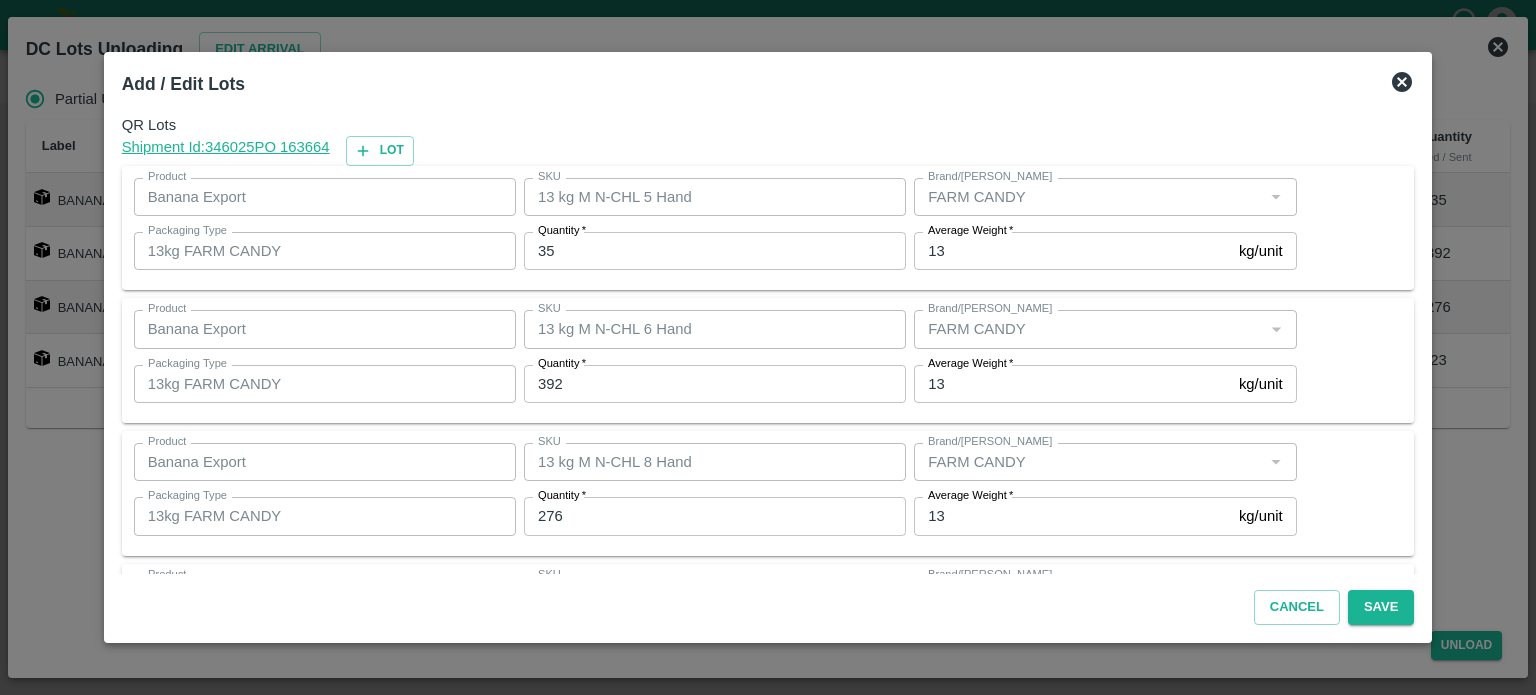 click on "35" at bounding box center (715, 251) 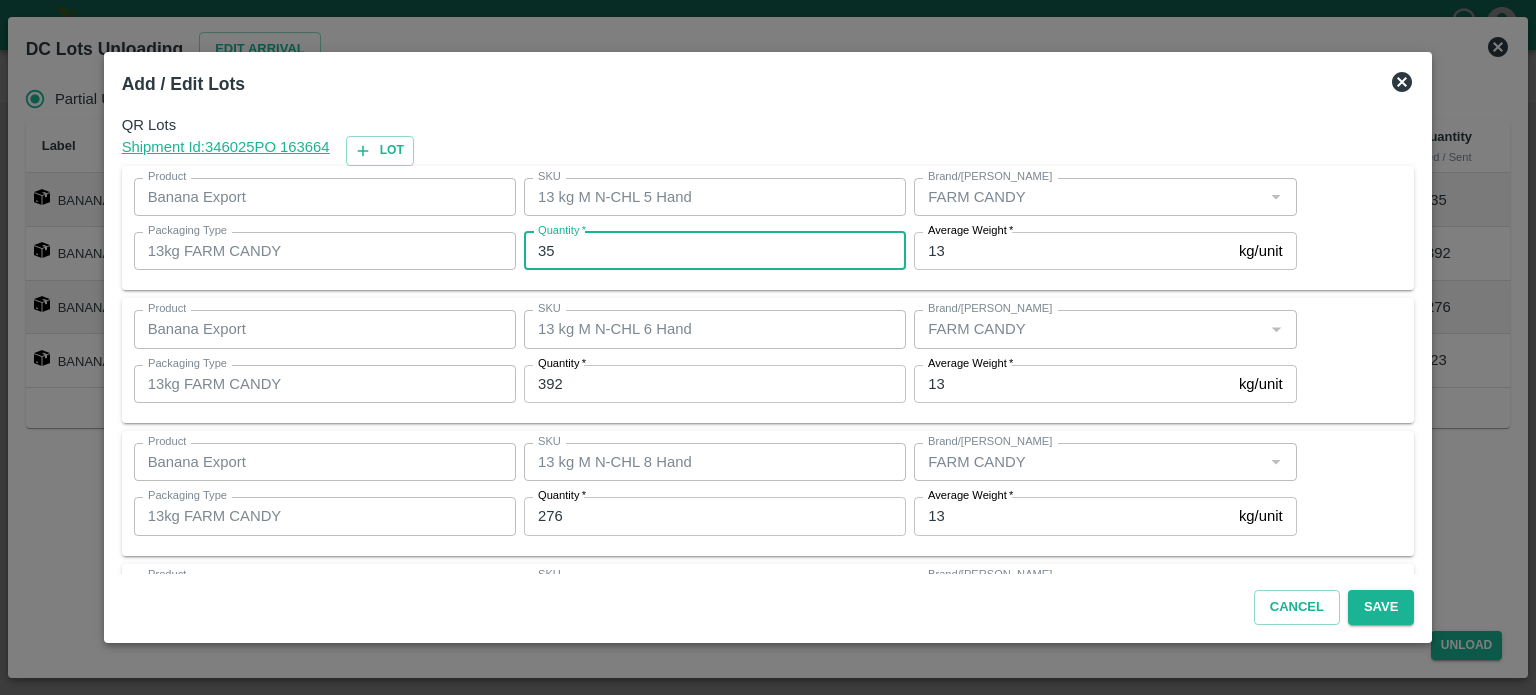 click on "35" at bounding box center [715, 251] 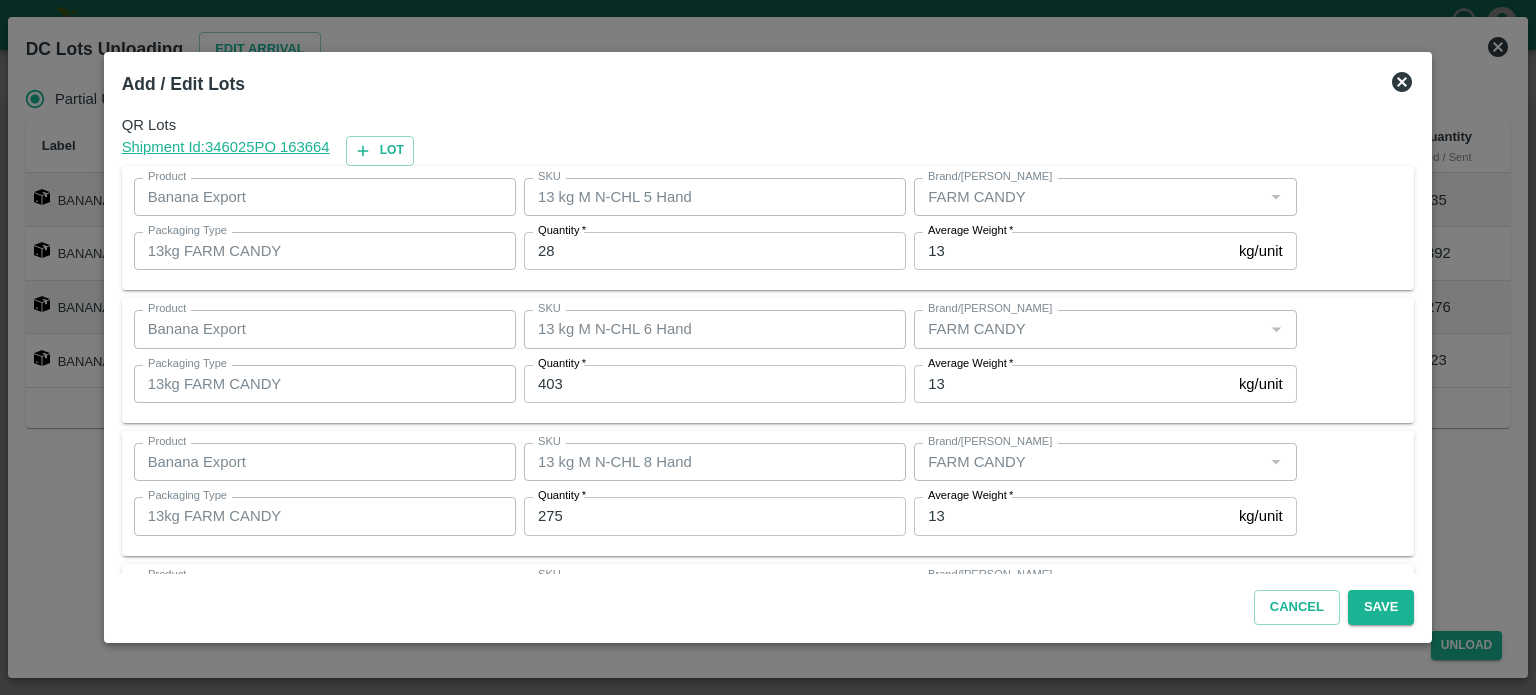 scroll, scrollTop: 129, scrollLeft: 0, axis: vertical 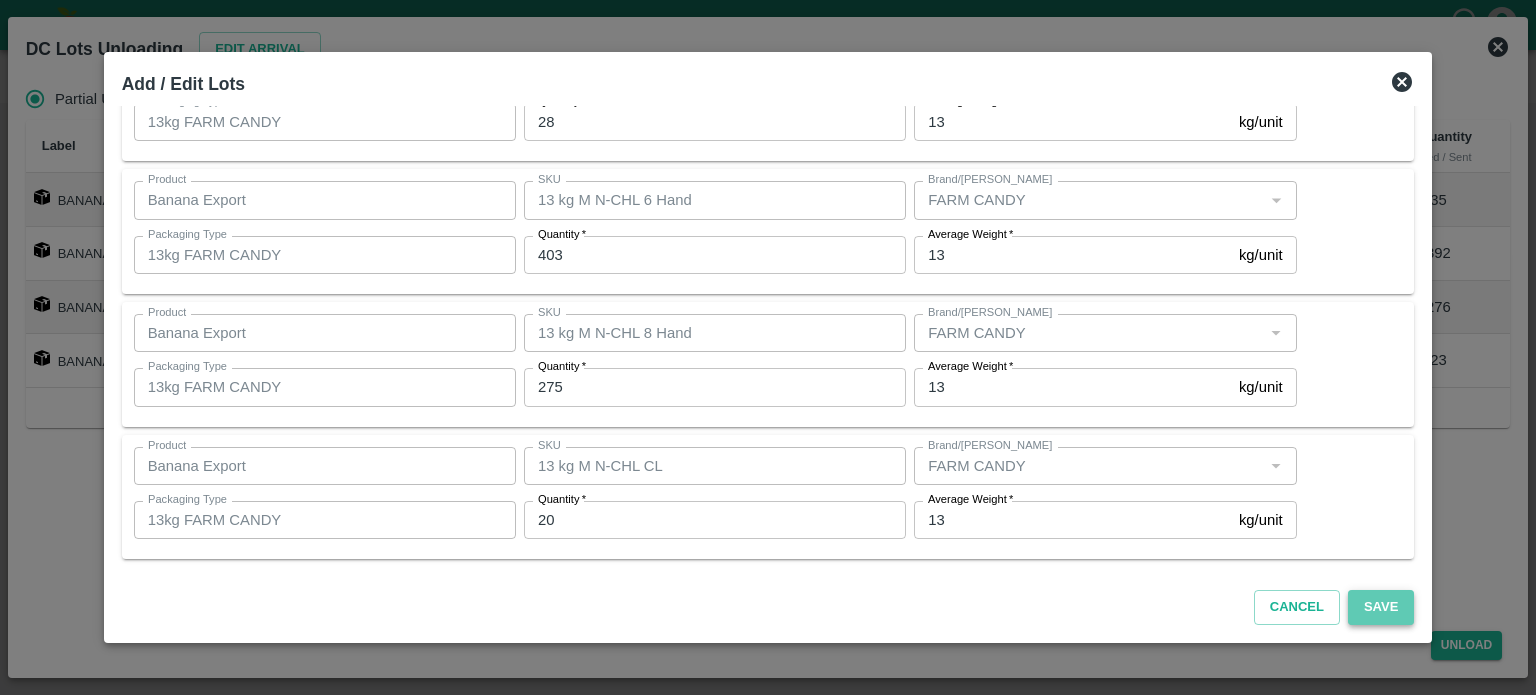 click on "Save" at bounding box center [1381, 607] 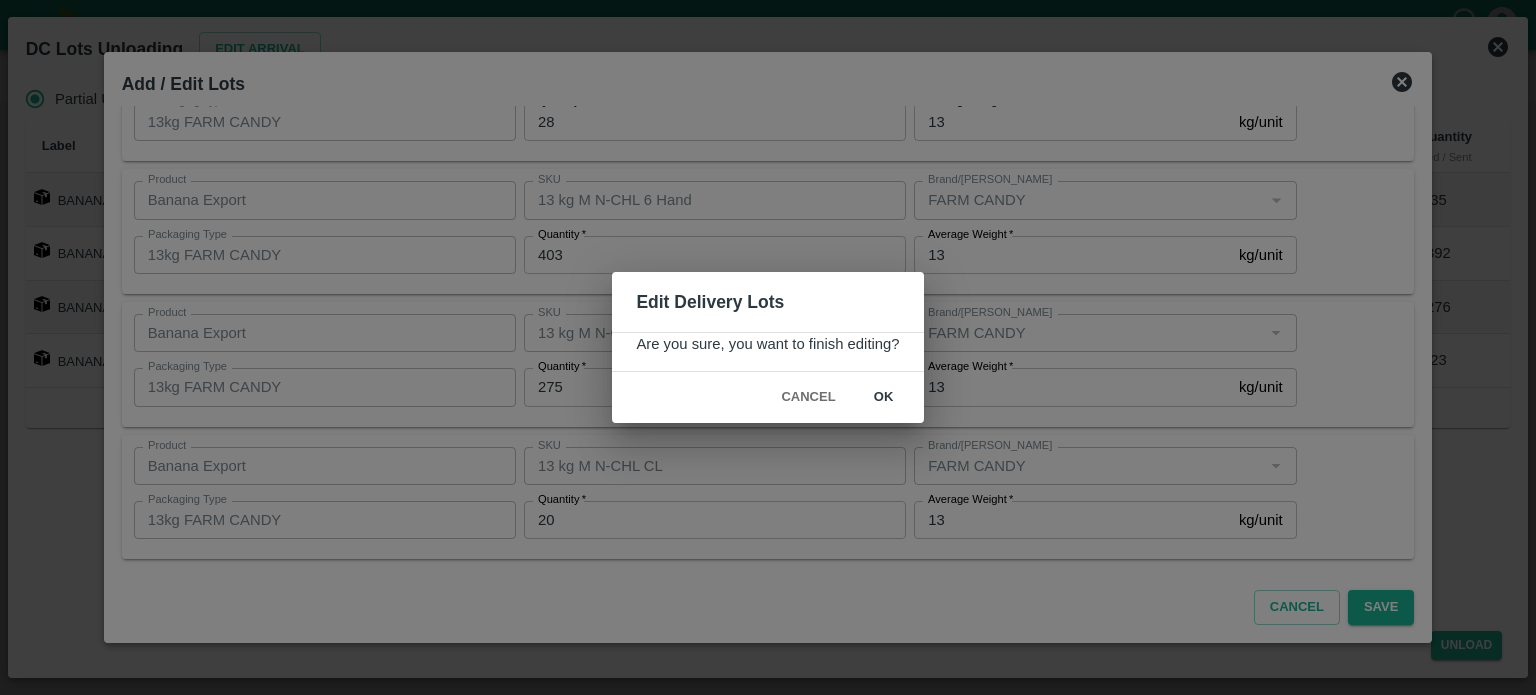 click on "ok" at bounding box center (884, 397) 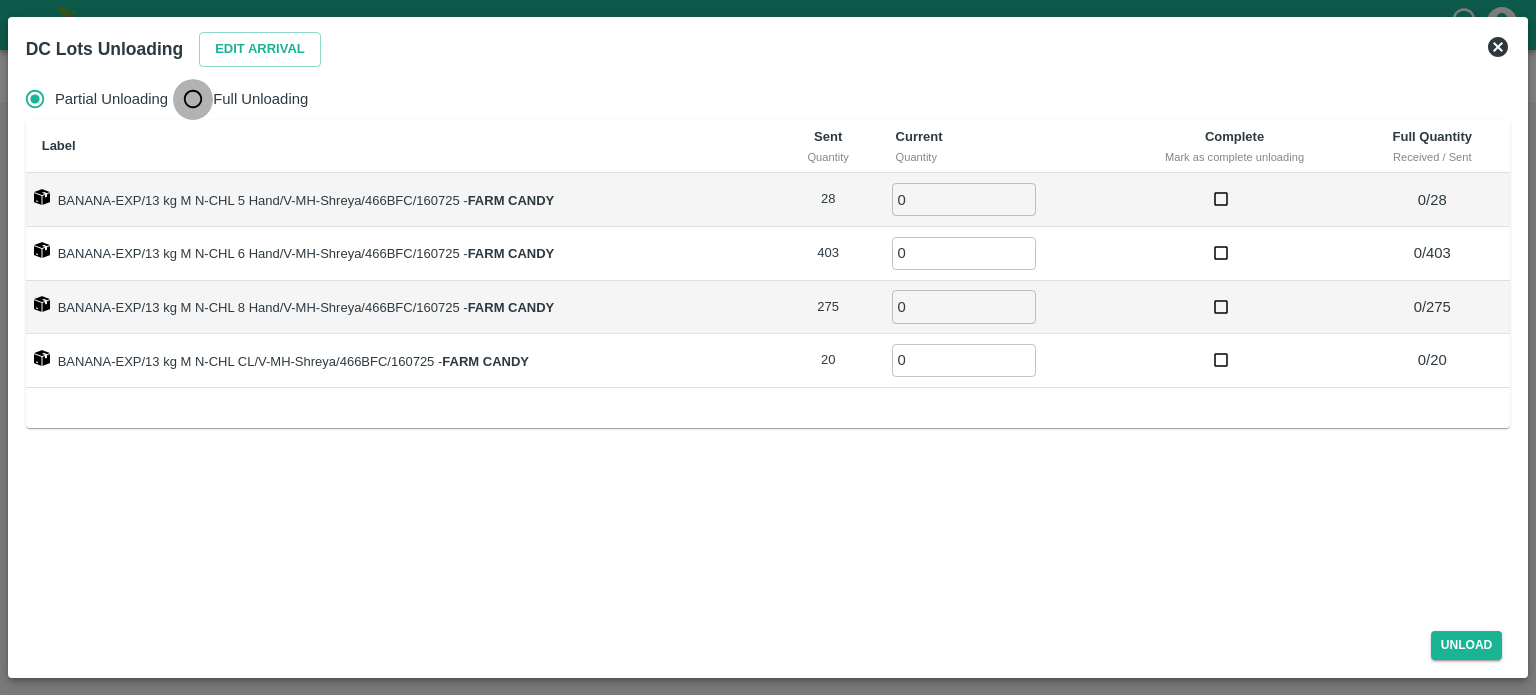 click on "Full Unloading" at bounding box center (193, 99) 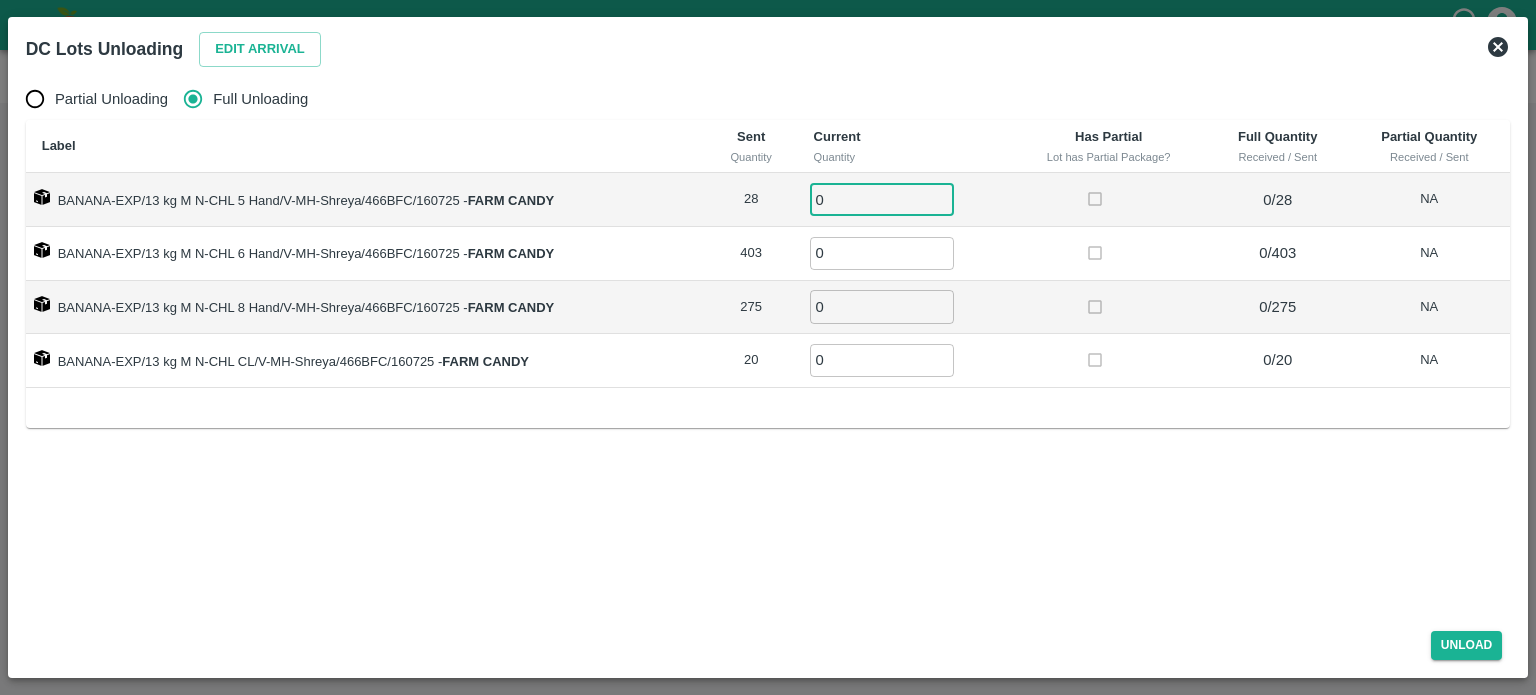 click on "0" at bounding box center [882, 199] 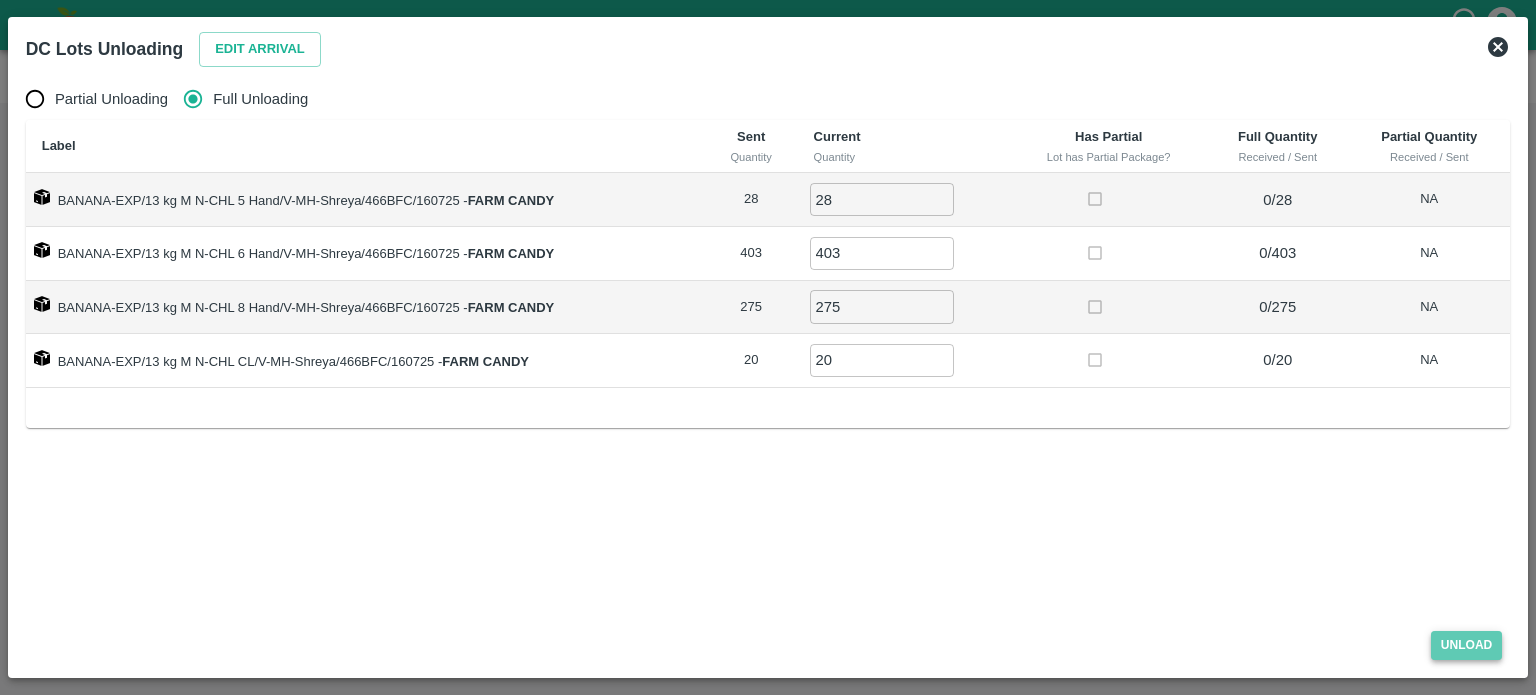 click on "Unload" at bounding box center (1467, 645) 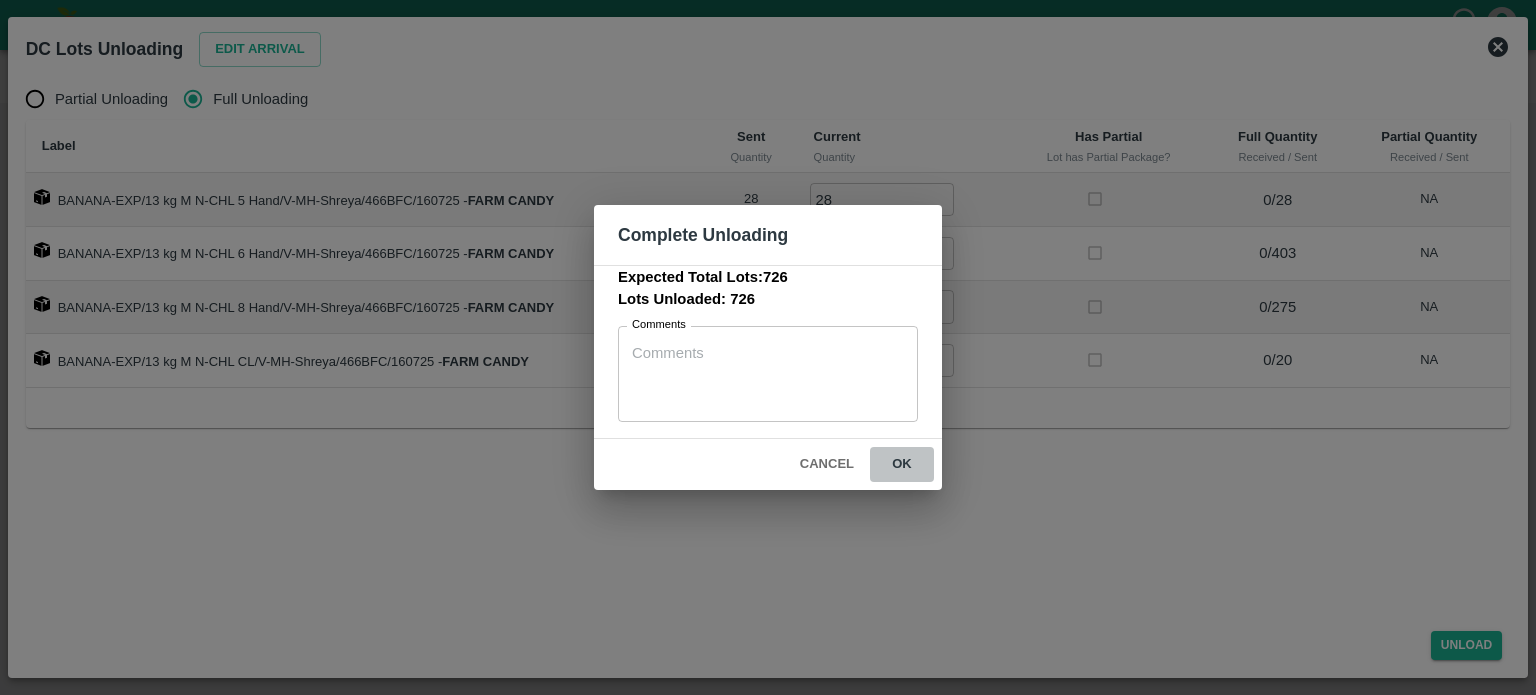 click on "ok" at bounding box center (902, 464) 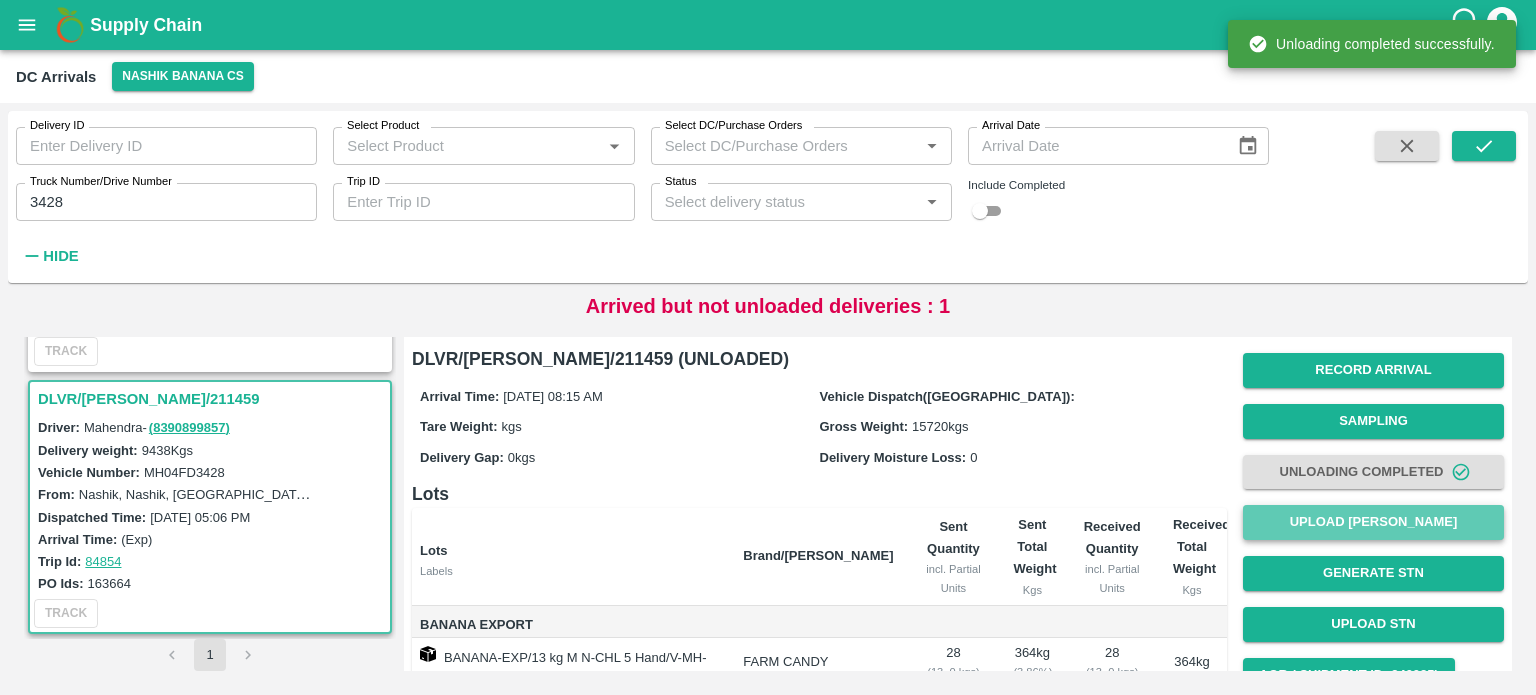 click on "Upload [PERSON_NAME]" at bounding box center [1373, 522] 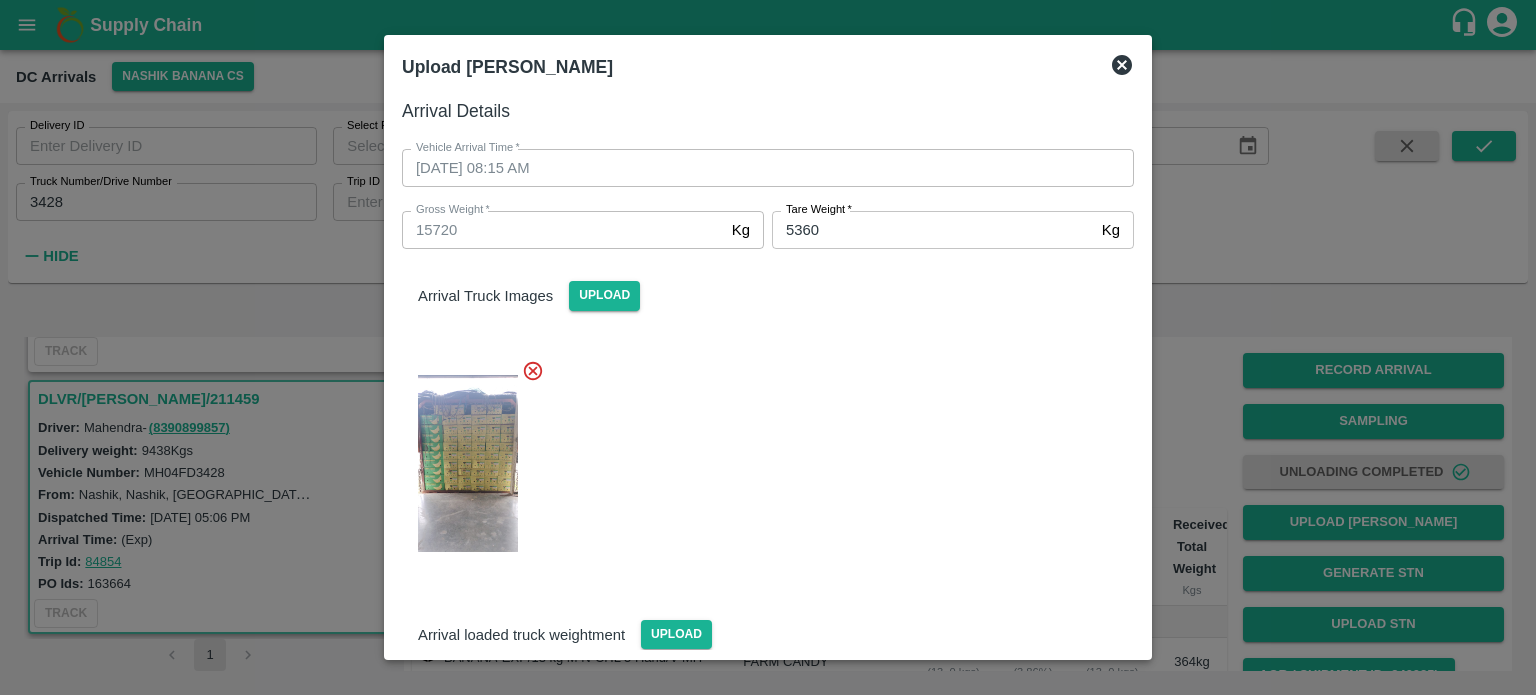 click at bounding box center [760, 458] 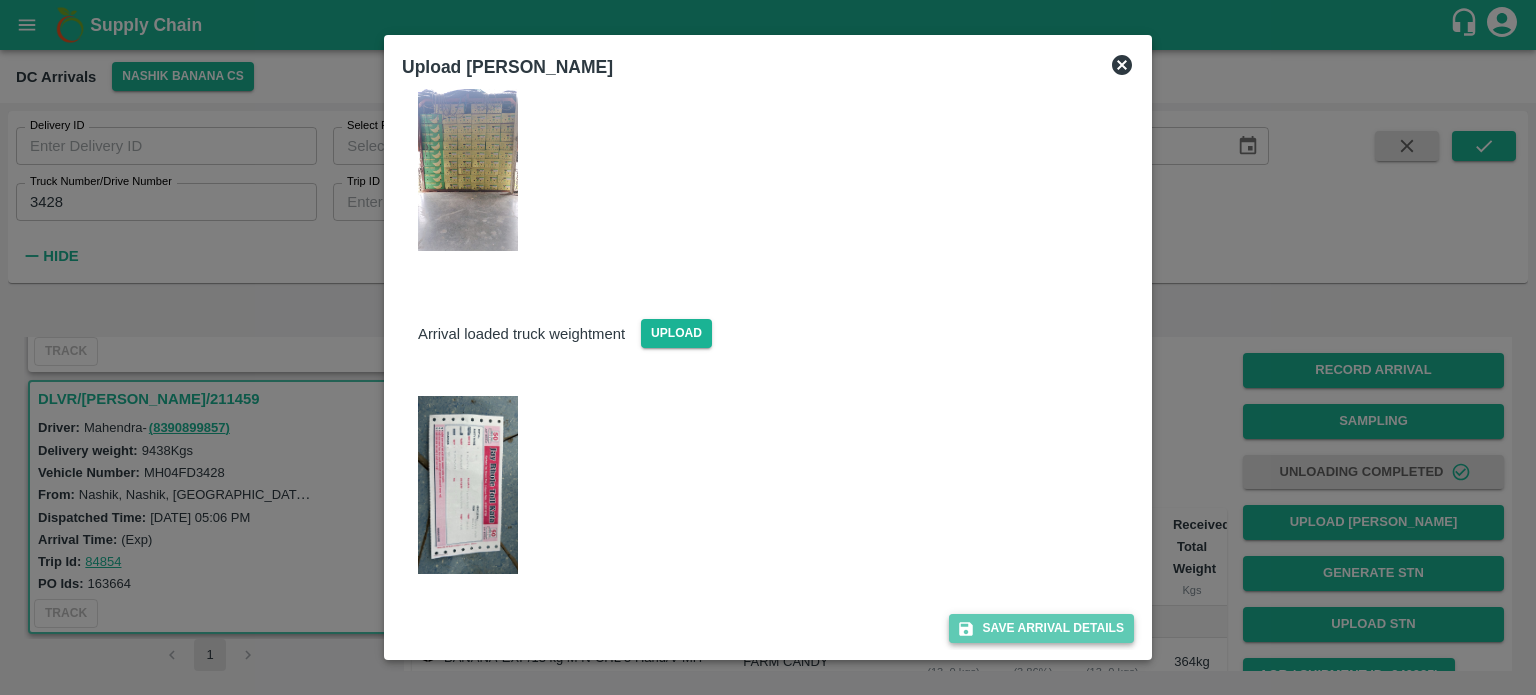 click on "Save Arrival Details" at bounding box center (1041, 628) 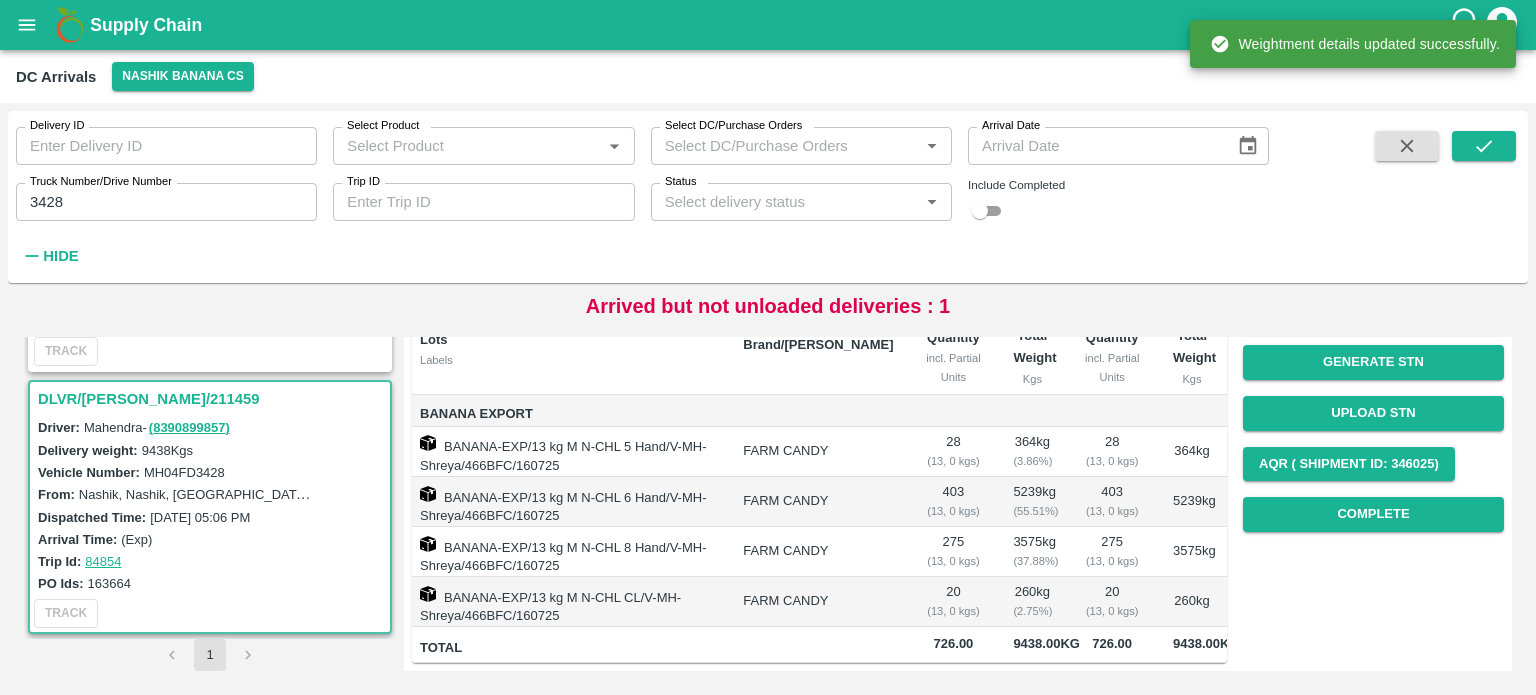 scroll, scrollTop: 272, scrollLeft: 0, axis: vertical 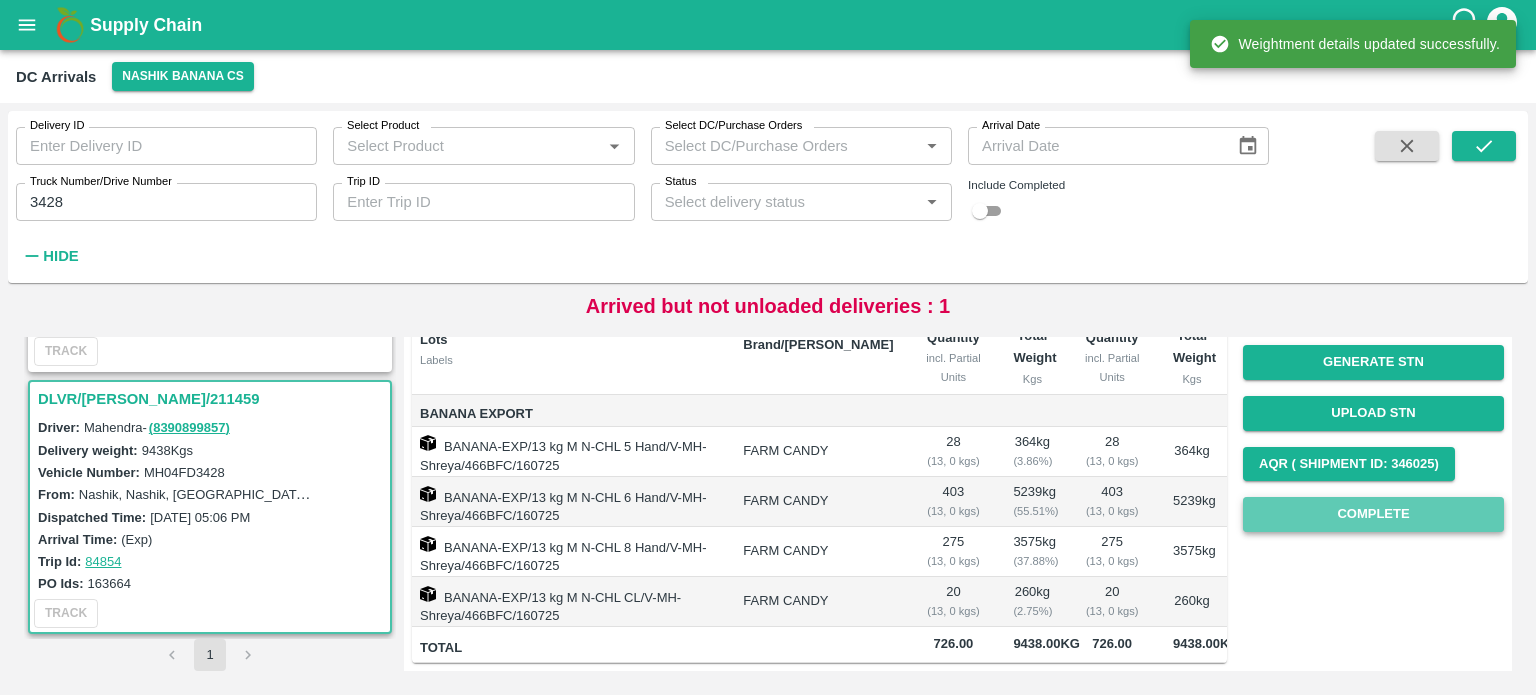 click on "Complete" at bounding box center [1373, 514] 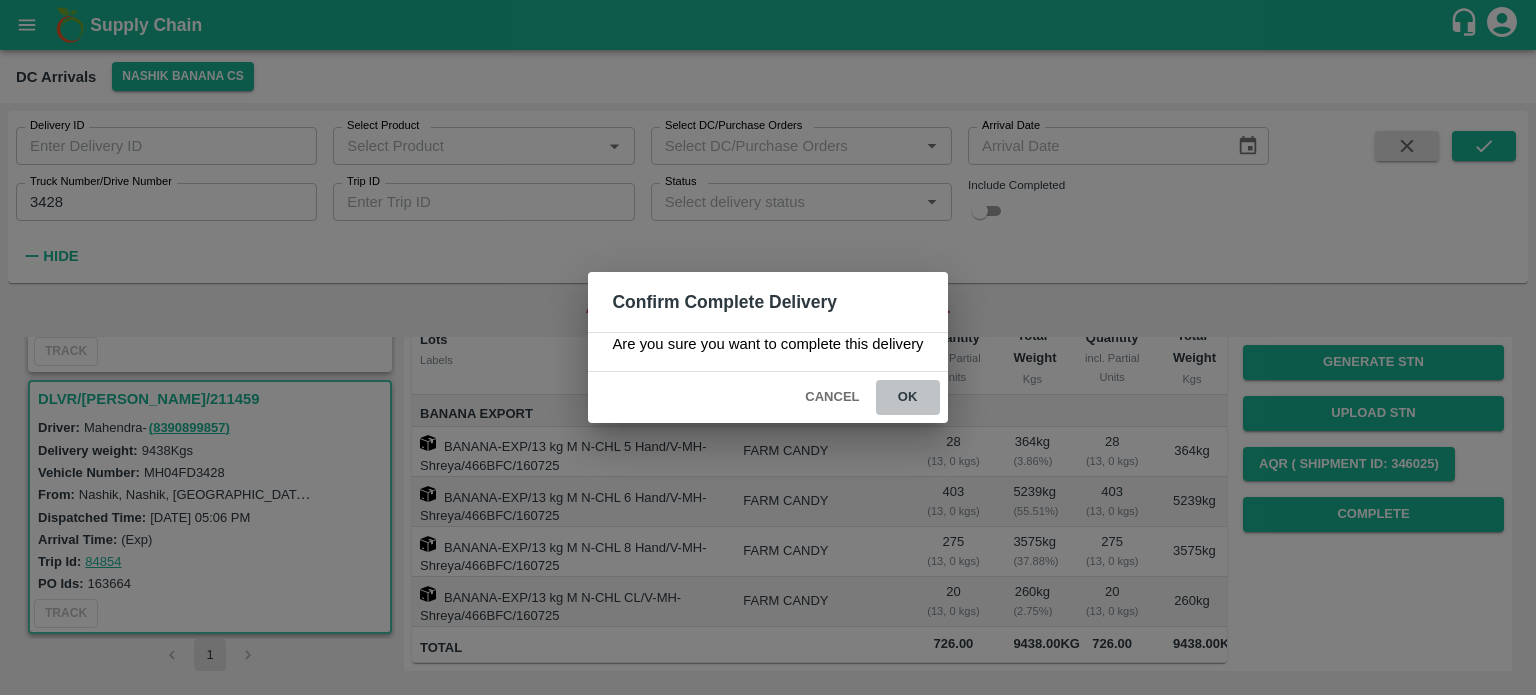 click on "ok" at bounding box center [908, 397] 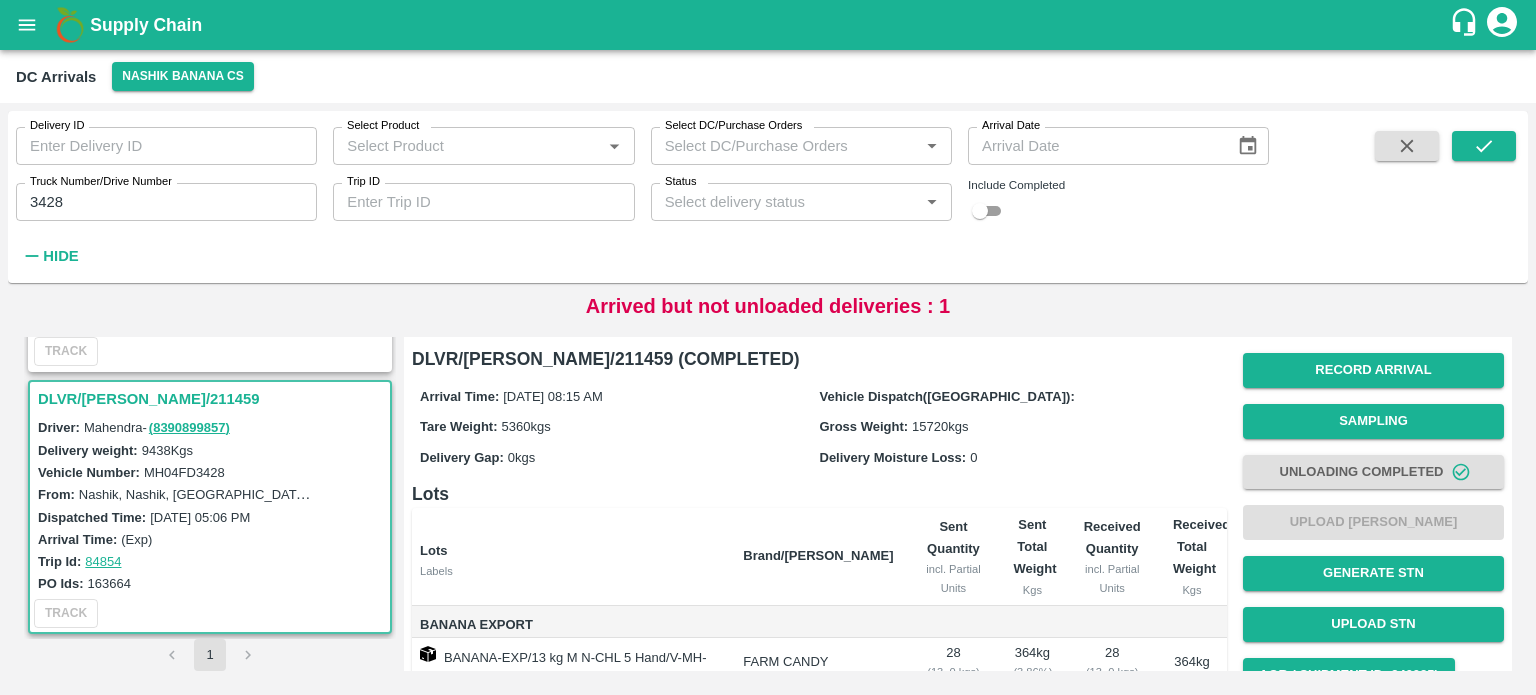click on "3428" at bounding box center (166, 202) 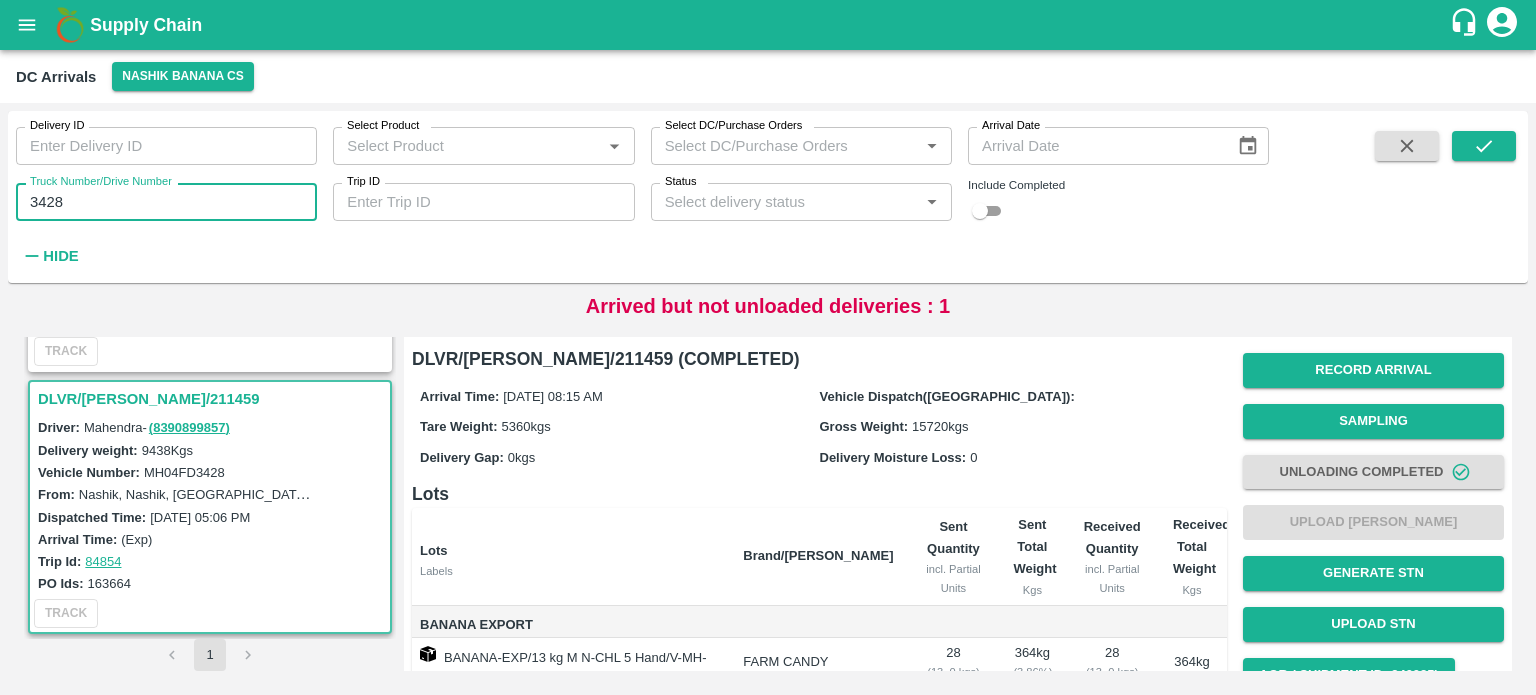 click on "3428" at bounding box center [166, 202] 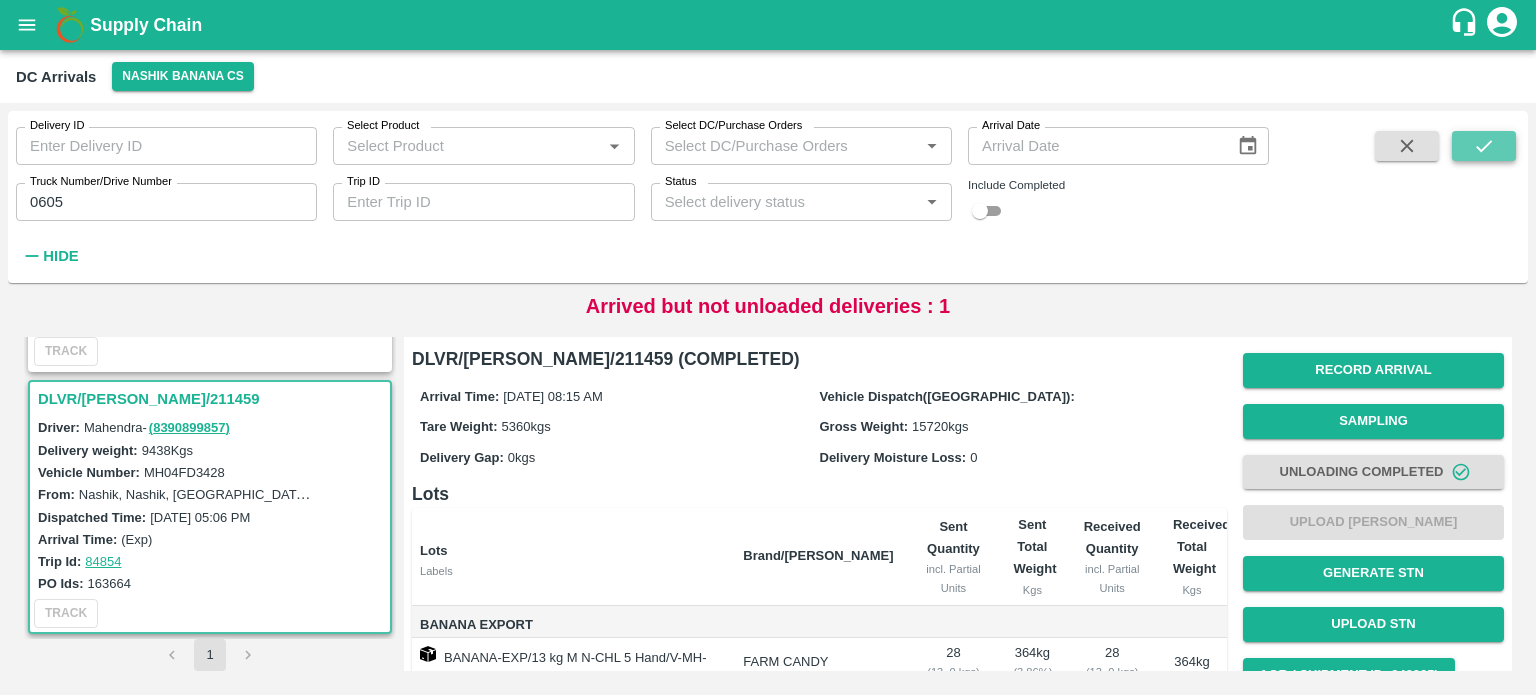 click 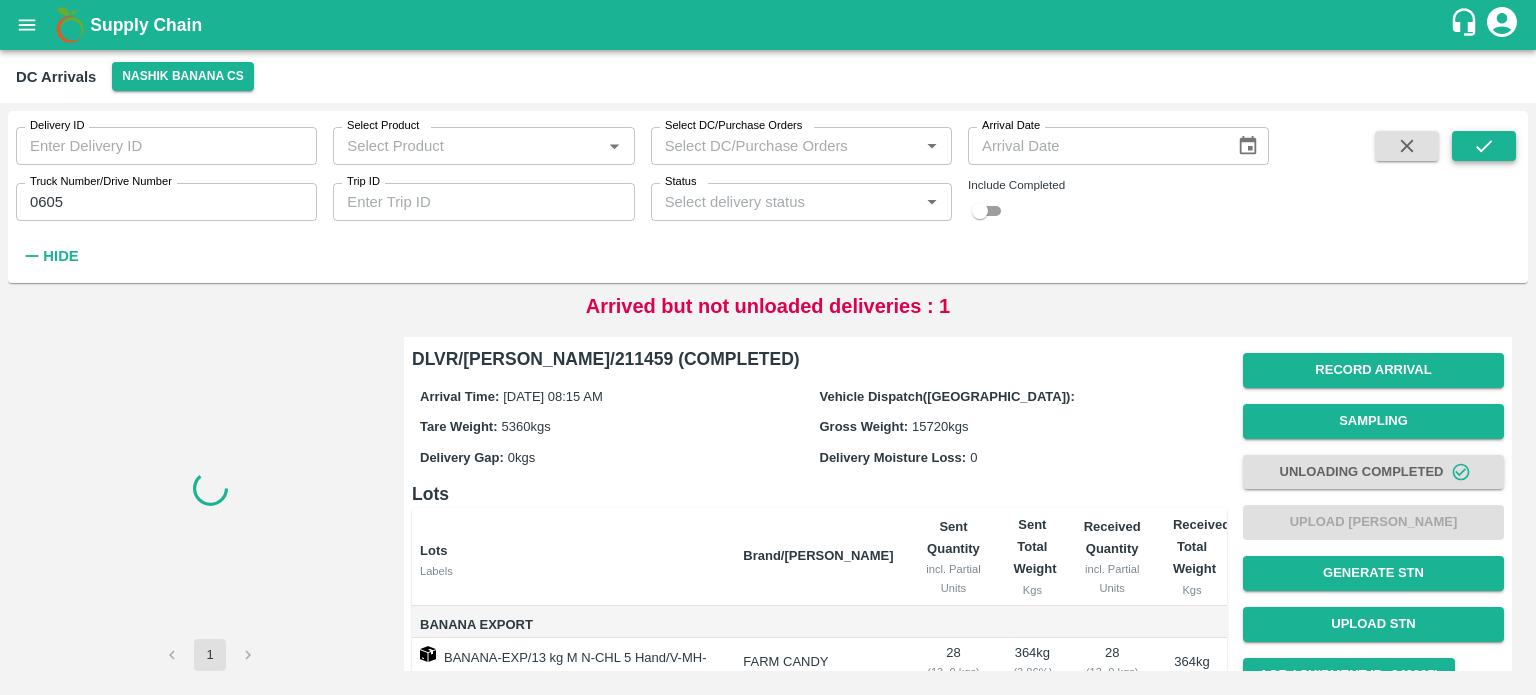 scroll, scrollTop: 0, scrollLeft: 0, axis: both 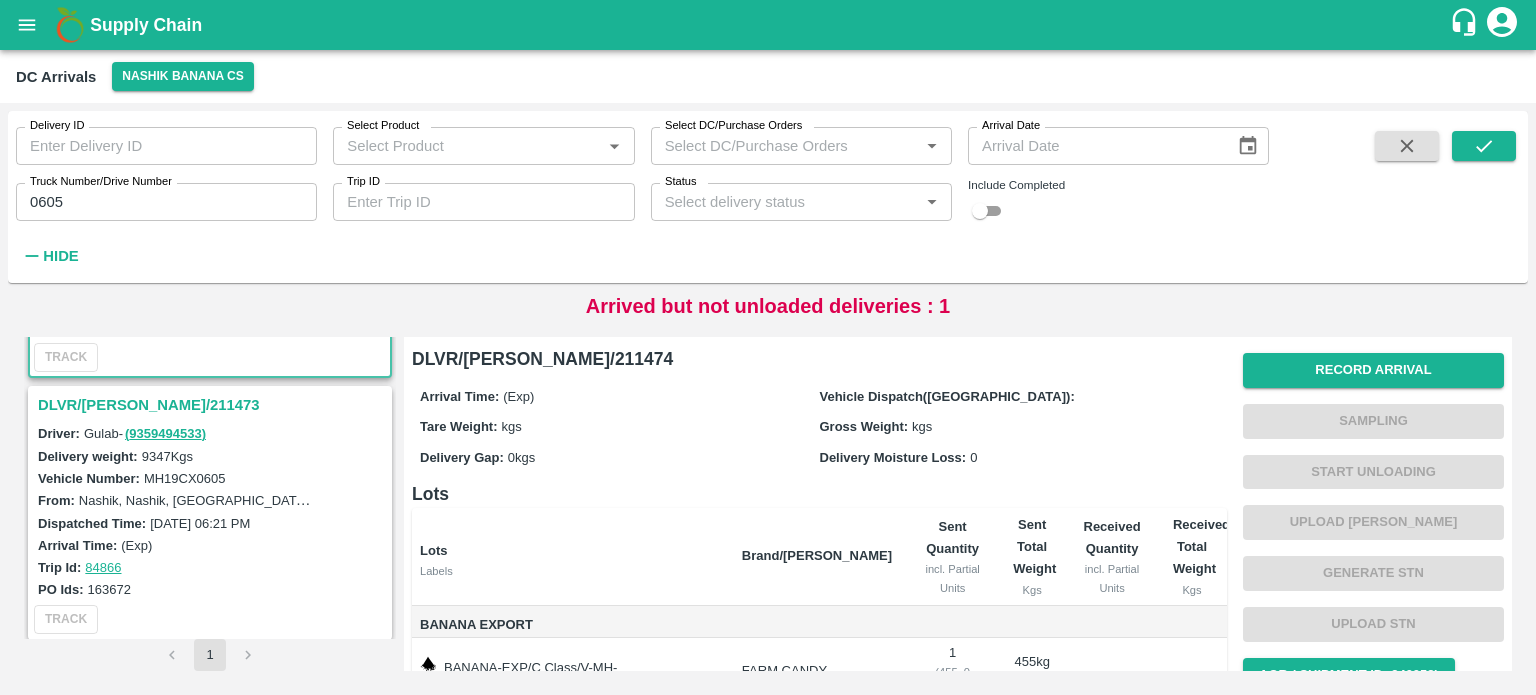 click on "DLVR/[PERSON_NAME]/211473" at bounding box center (213, 405) 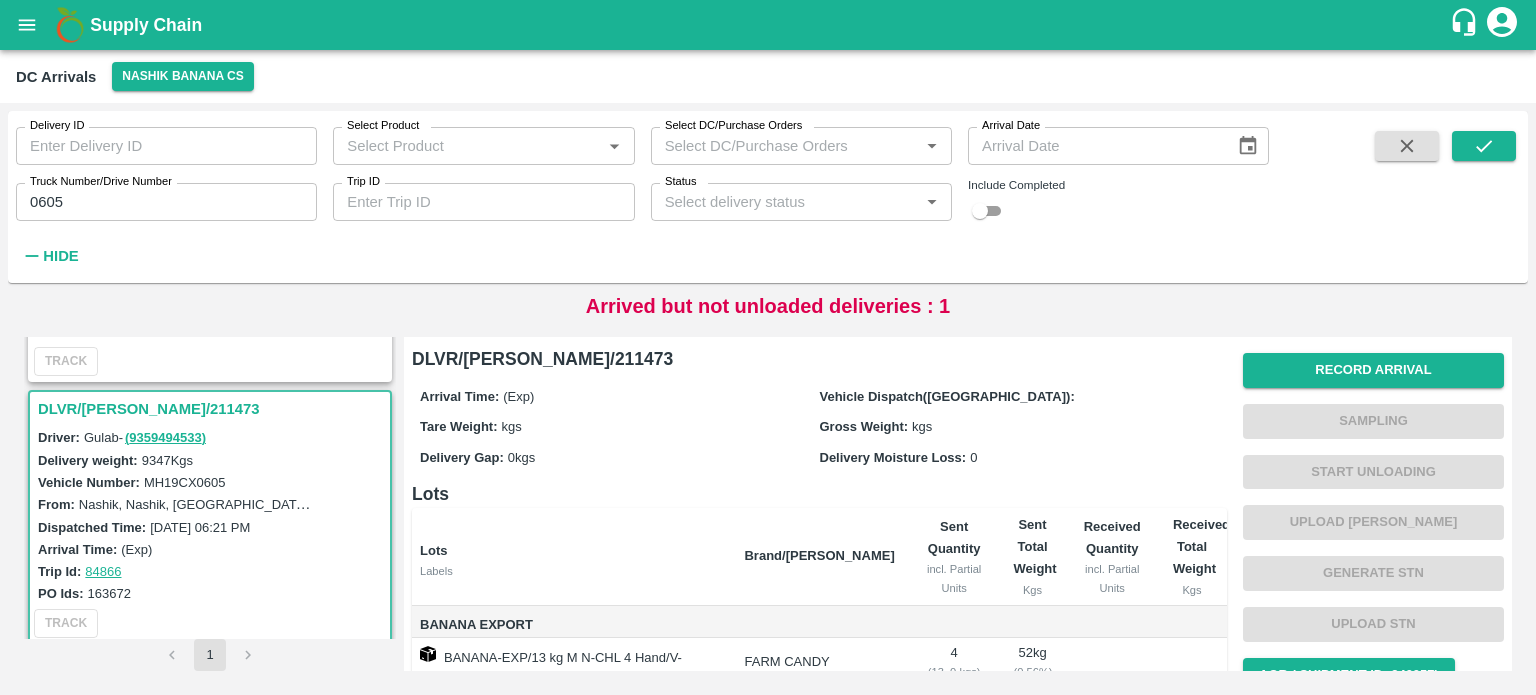 scroll, scrollTop: 215, scrollLeft: 0, axis: vertical 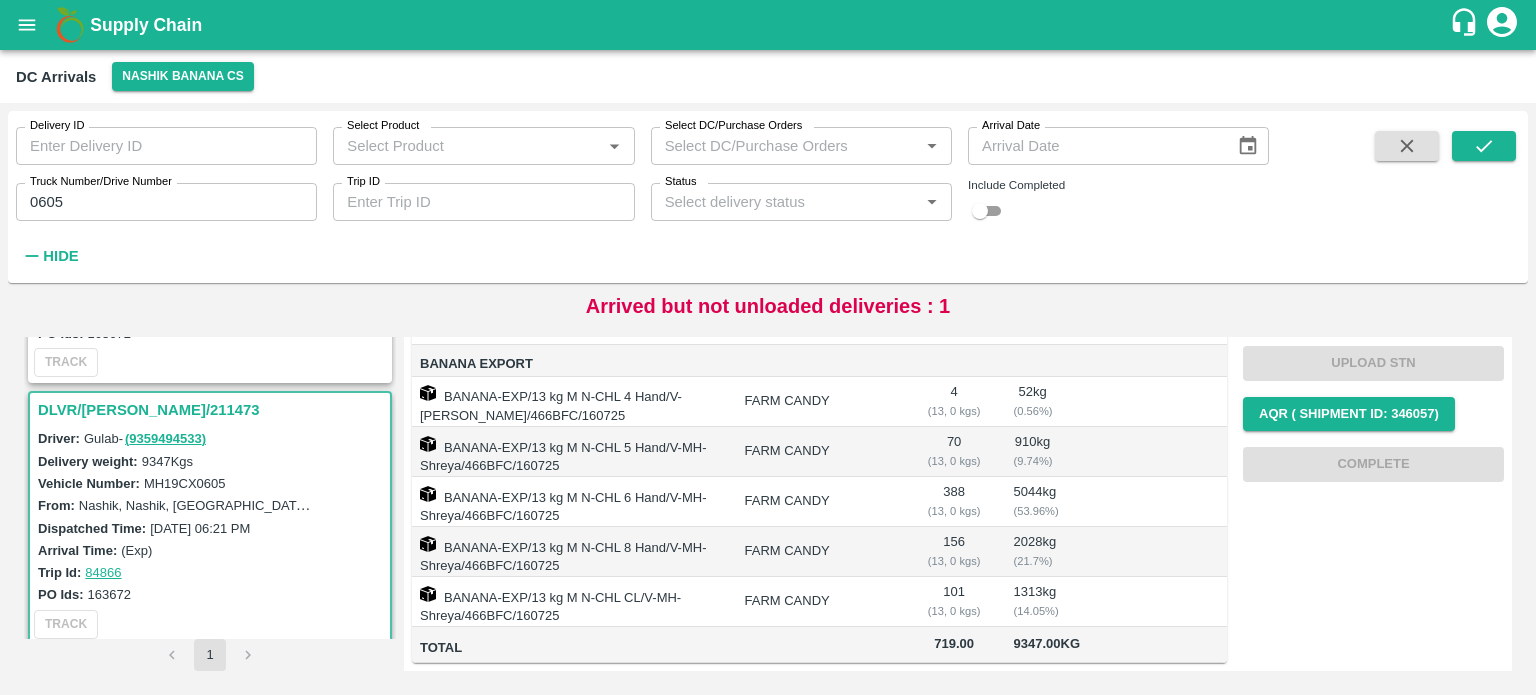 click on "MH19CX0605" at bounding box center (185, 483) 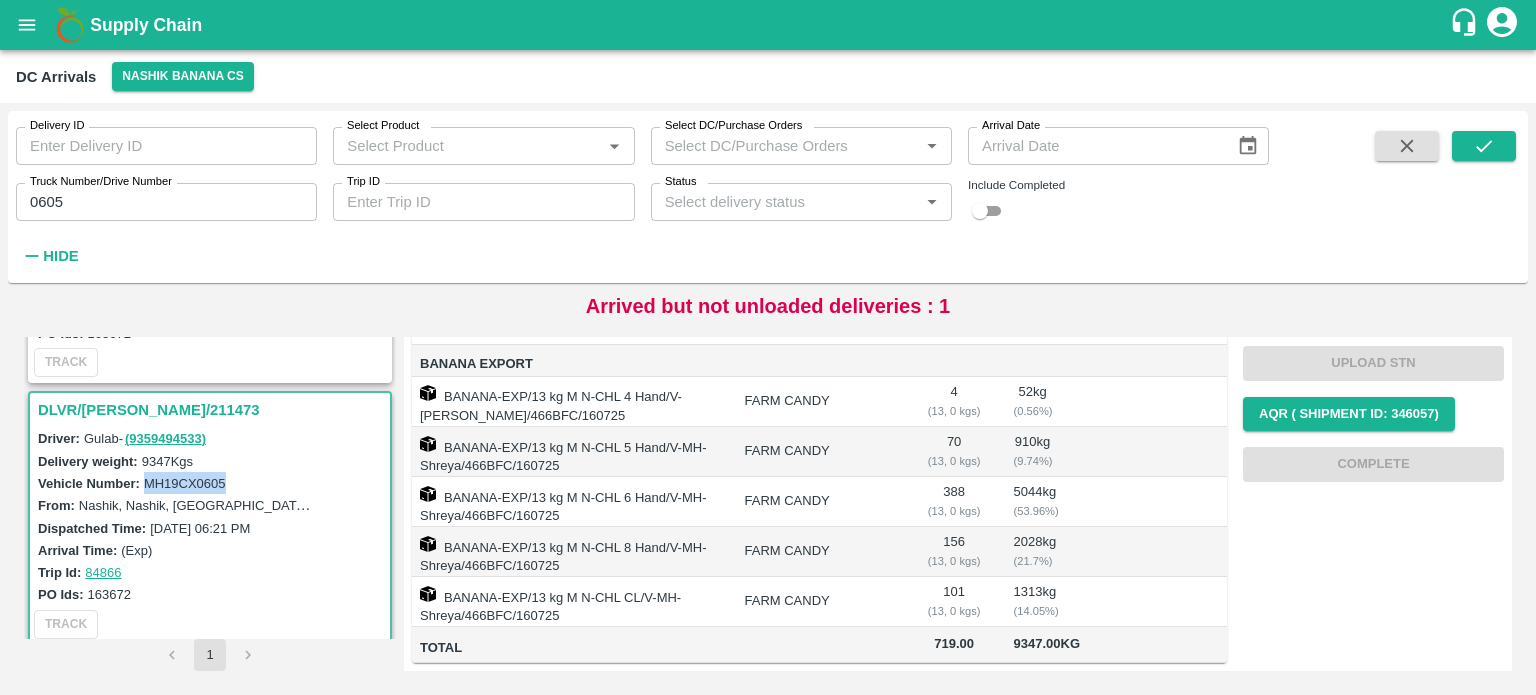 click on "MH19CX0605" at bounding box center (185, 483) 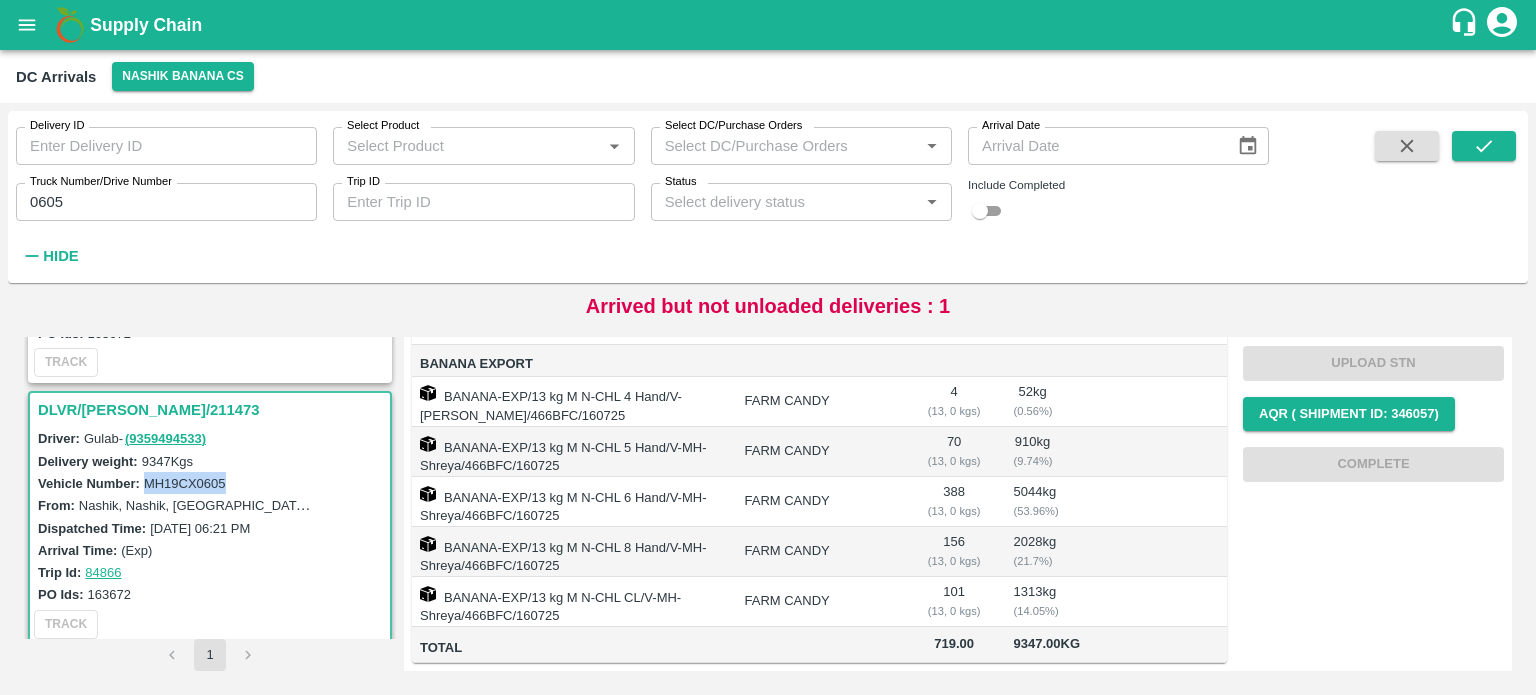 scroll, scrollTop: 0, scrollLeft: 0, axis: both 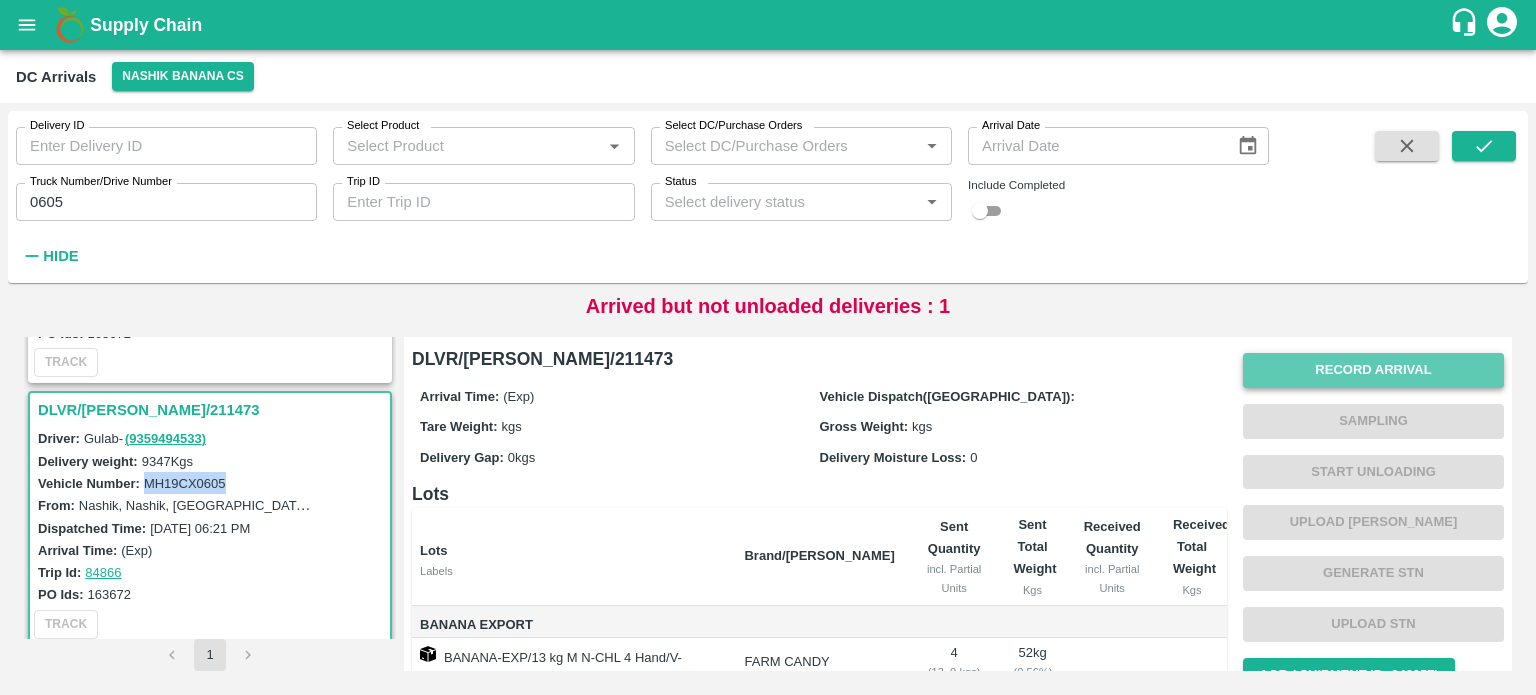 click on "Record Arrival" at bounding box center (1373, 370) 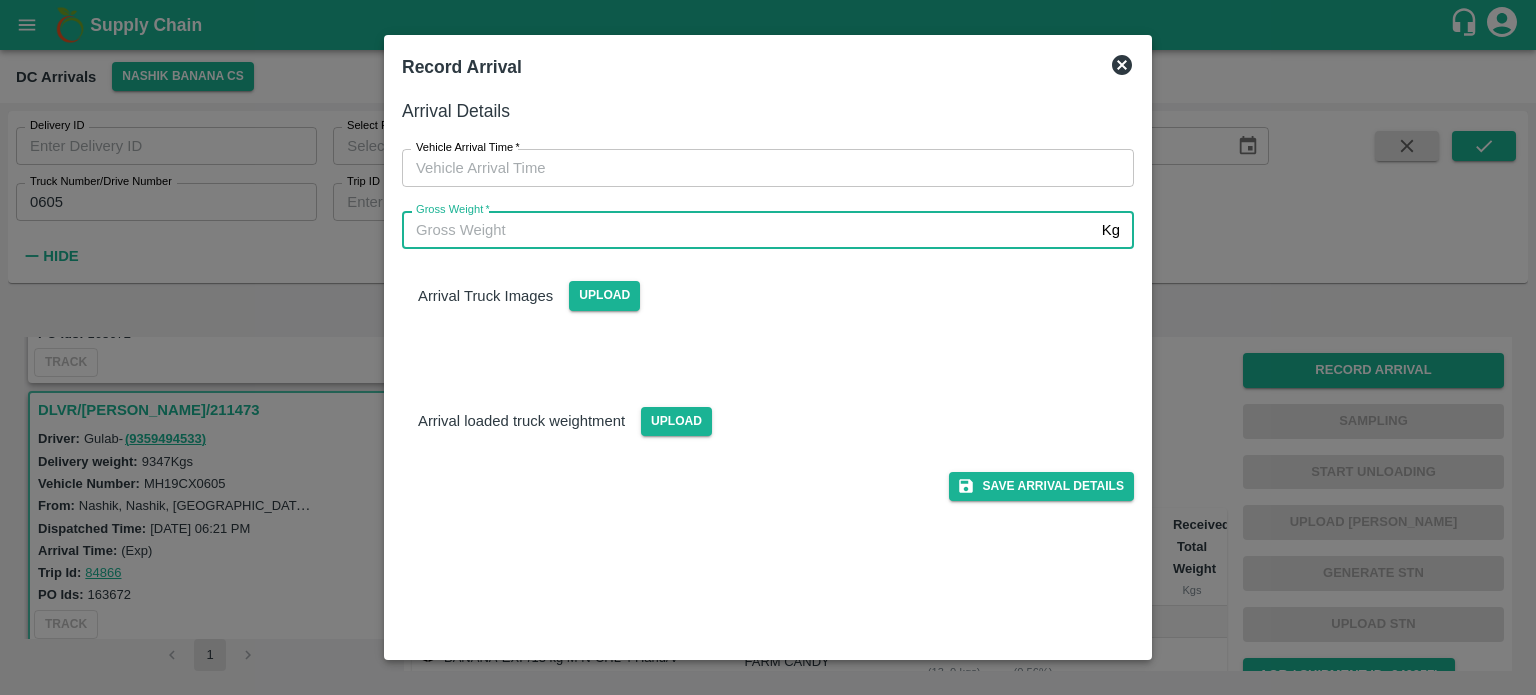 click on "Gross Weight   *" at bounding box center (748, 230) 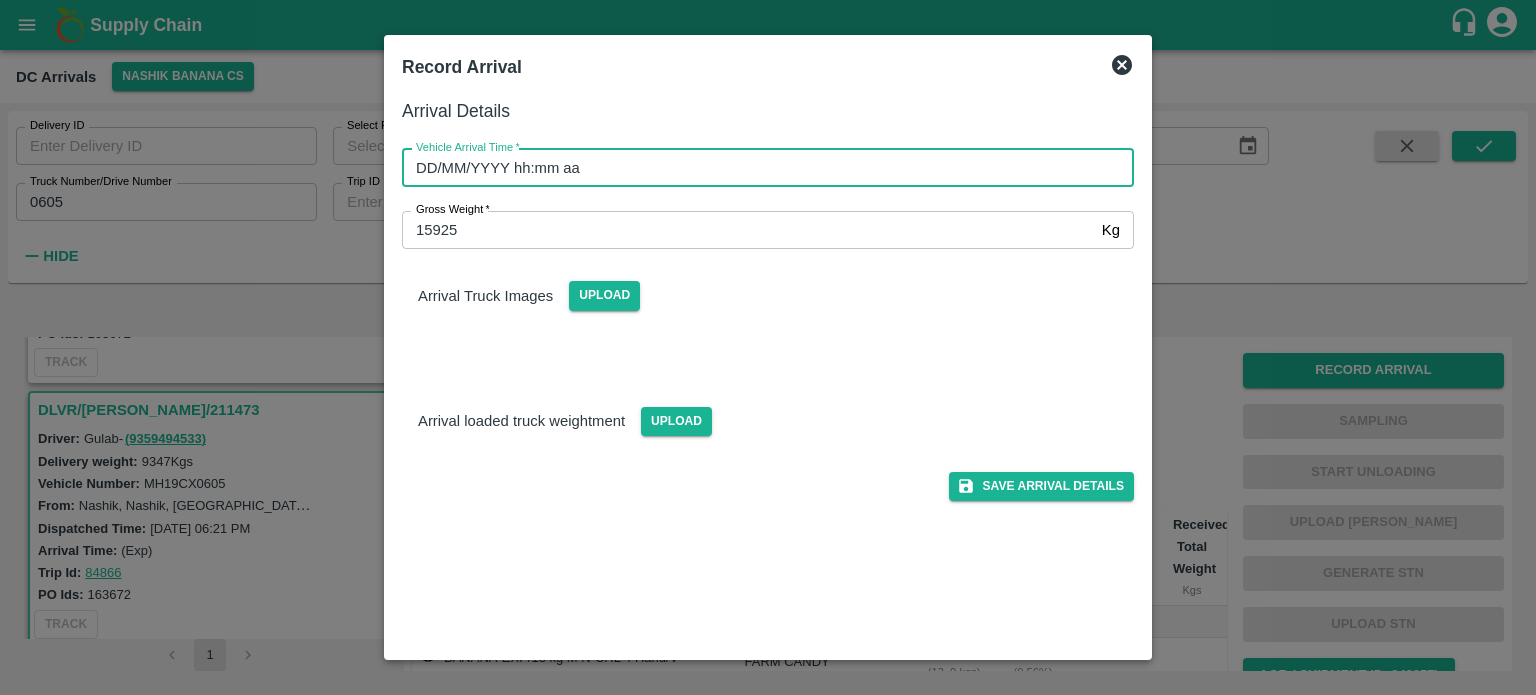 click on "DD/MM/YYYY hh:mm aa" at bounding box center (761, 168) 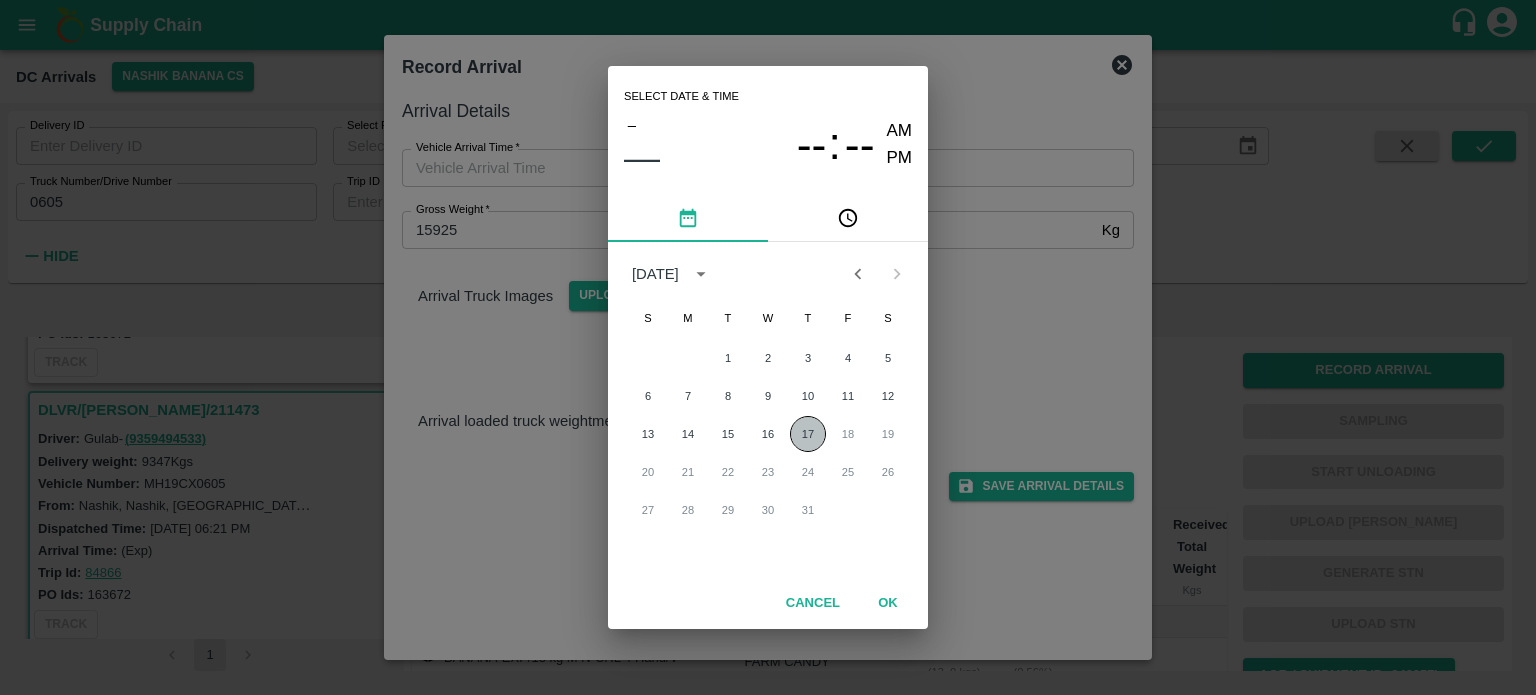 click on "17" at bounding box center [808, 434] 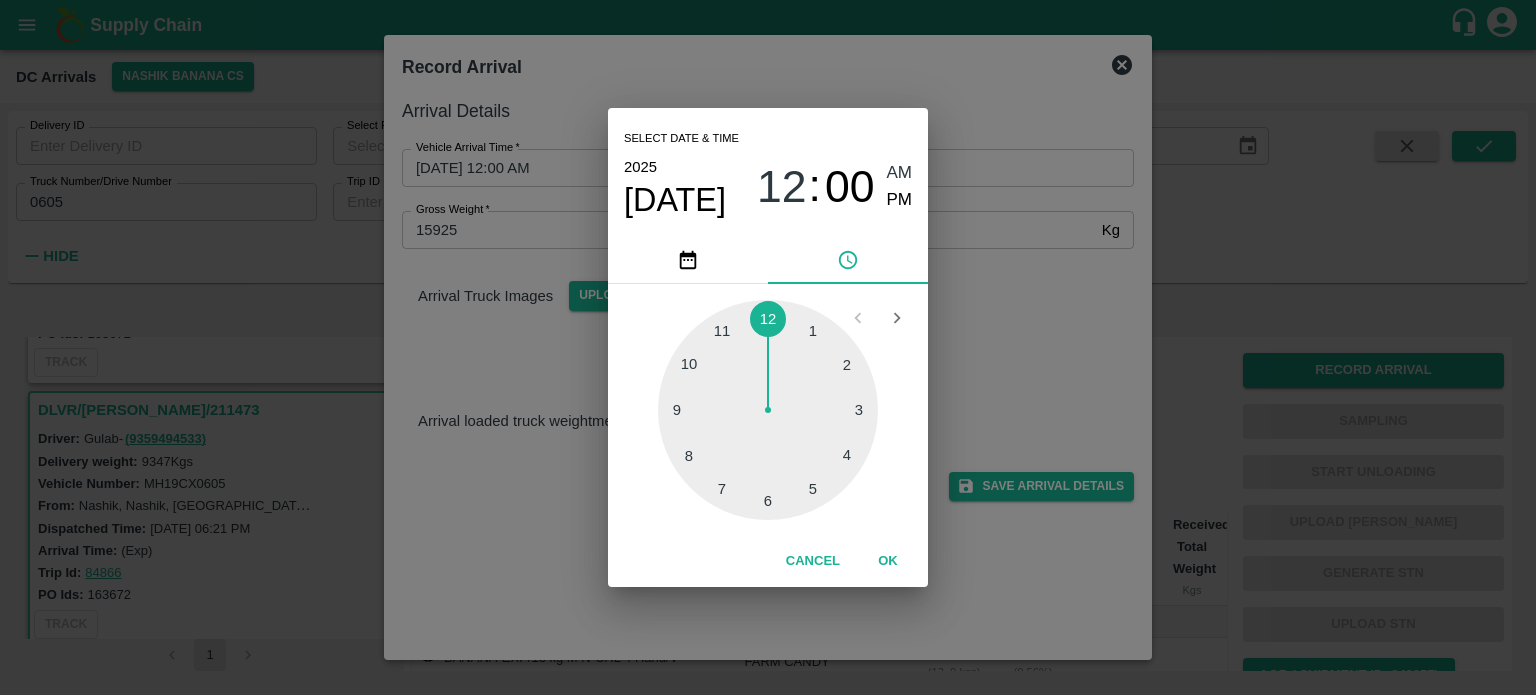 click at bounding box center (768, 410) 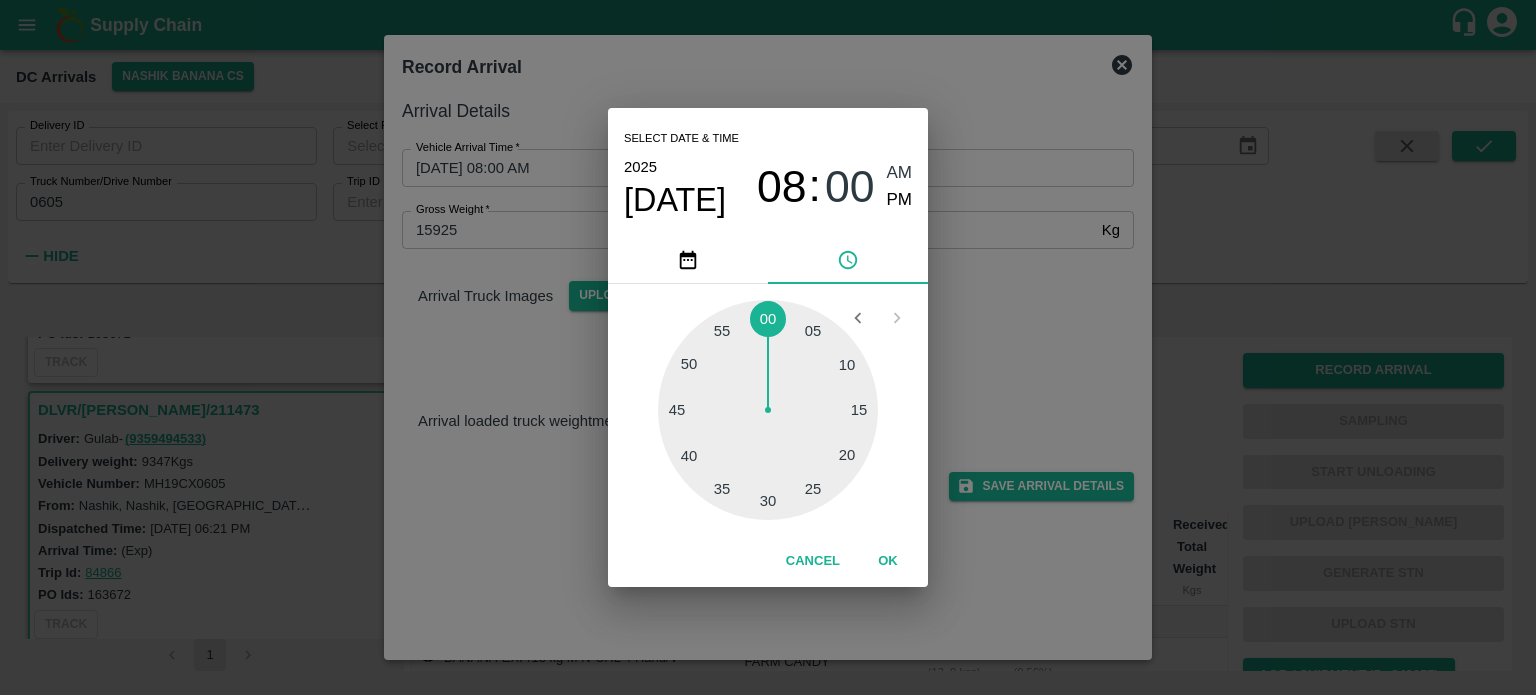 click at bounding box center [768, 410] 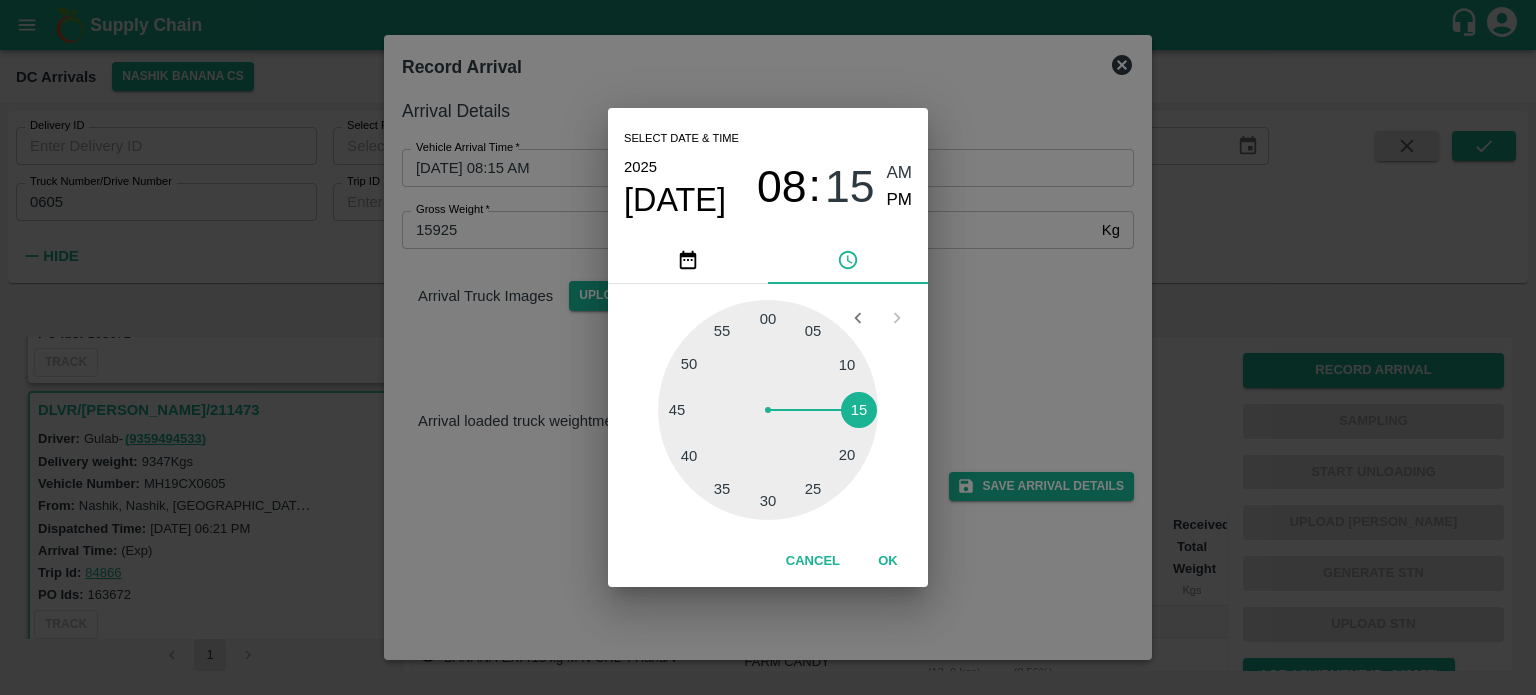 click on "Select date & time [DATE] 08 : 15 AM PM 05 10 15 20 25 30 35 40 45 50 55 00 Cancel OK" at bounding box center [768, 347] 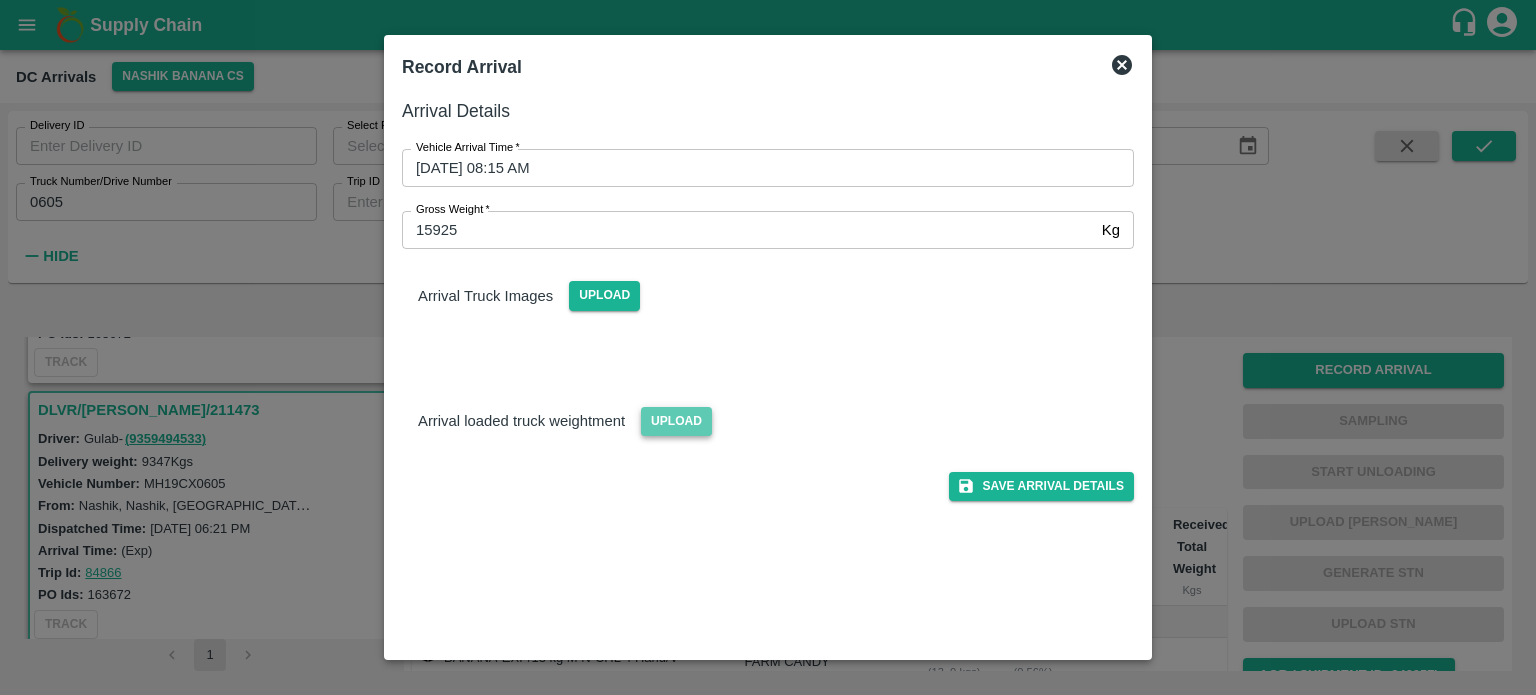 click on "Upload" at bounding box center (676, 421) 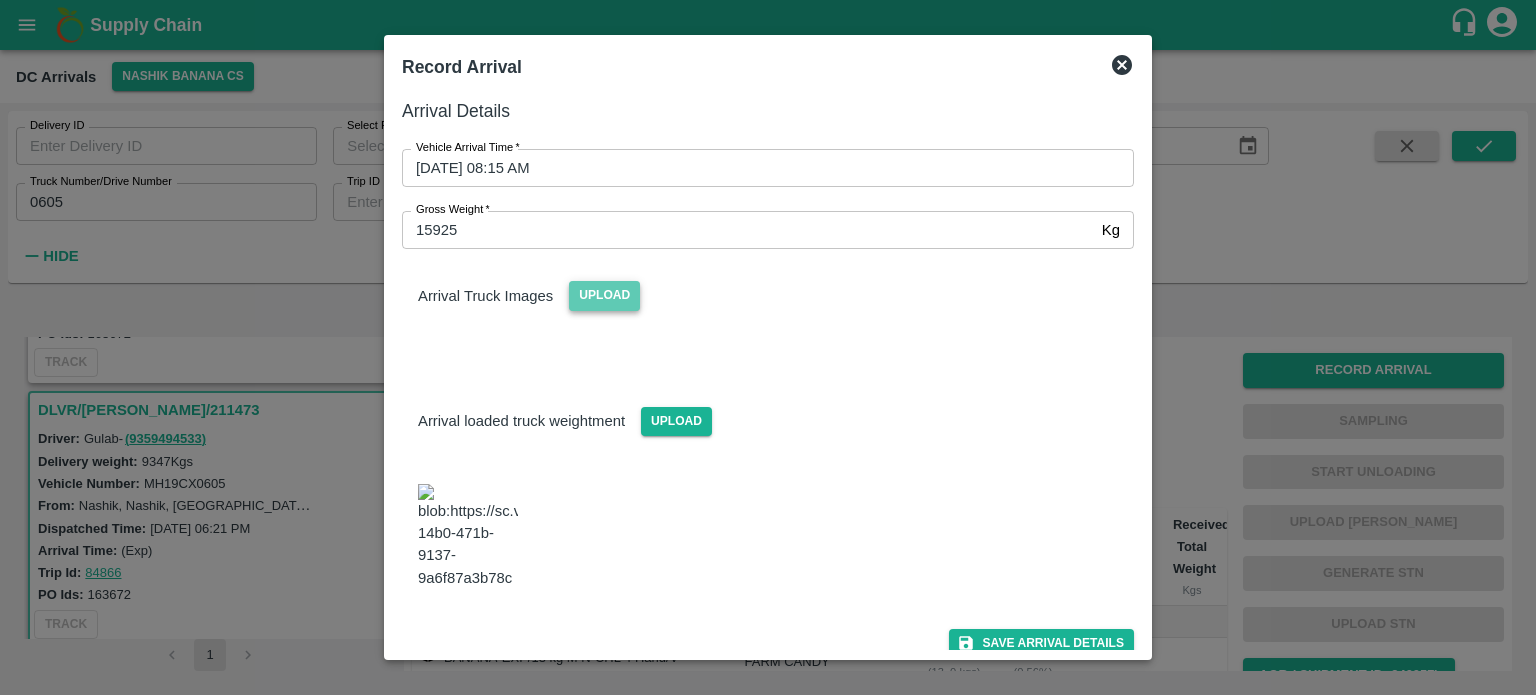 click on "Upload" at bounding box center [604, 295] 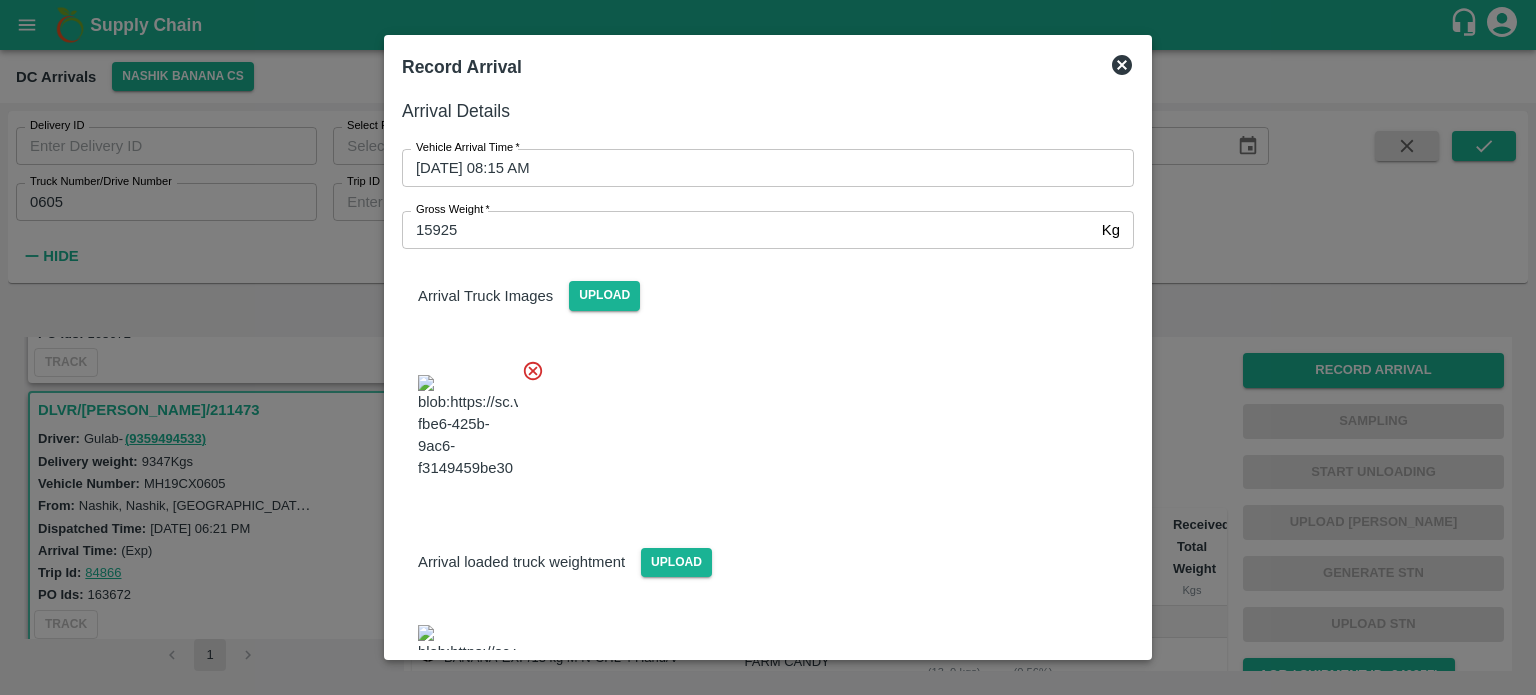 click at bounding box center [760, 421] 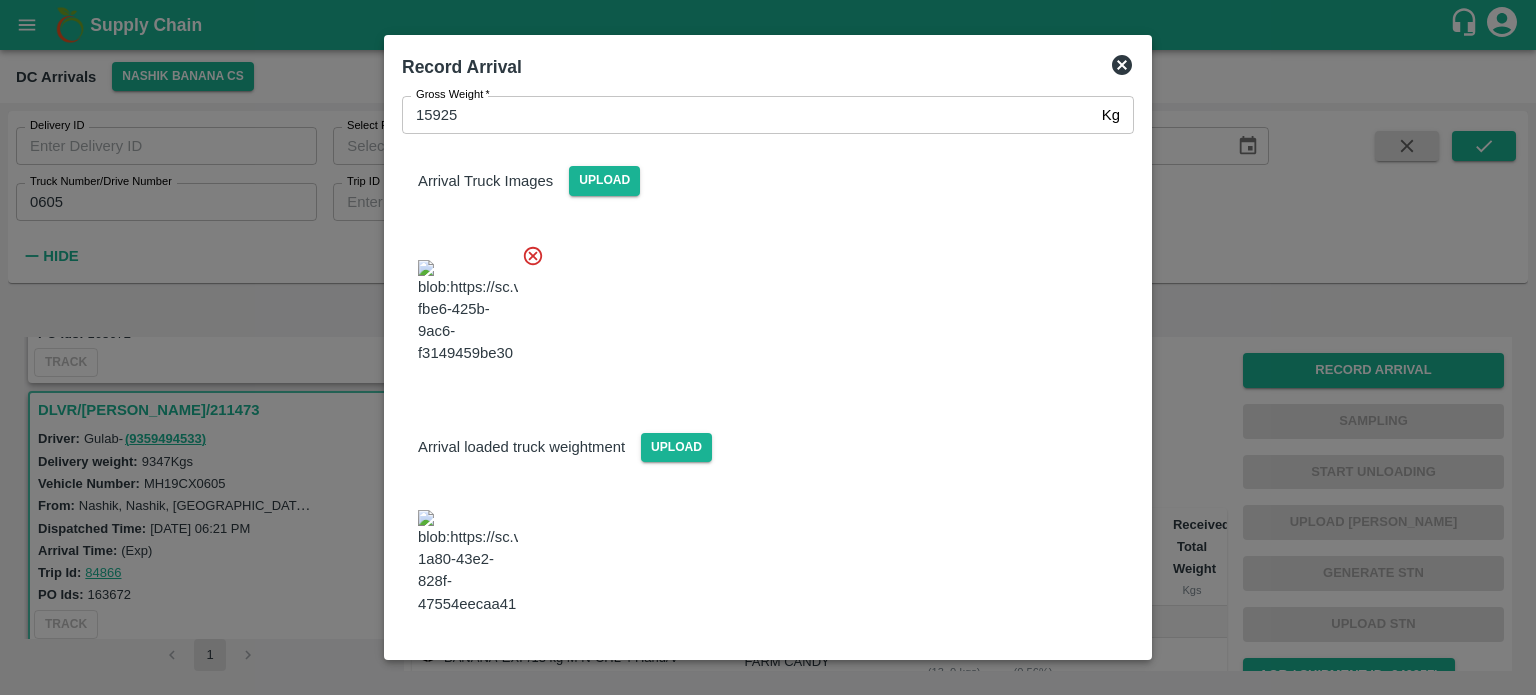 scroll, scrollTop: 114, scrollLeft: 0, axis: vertical 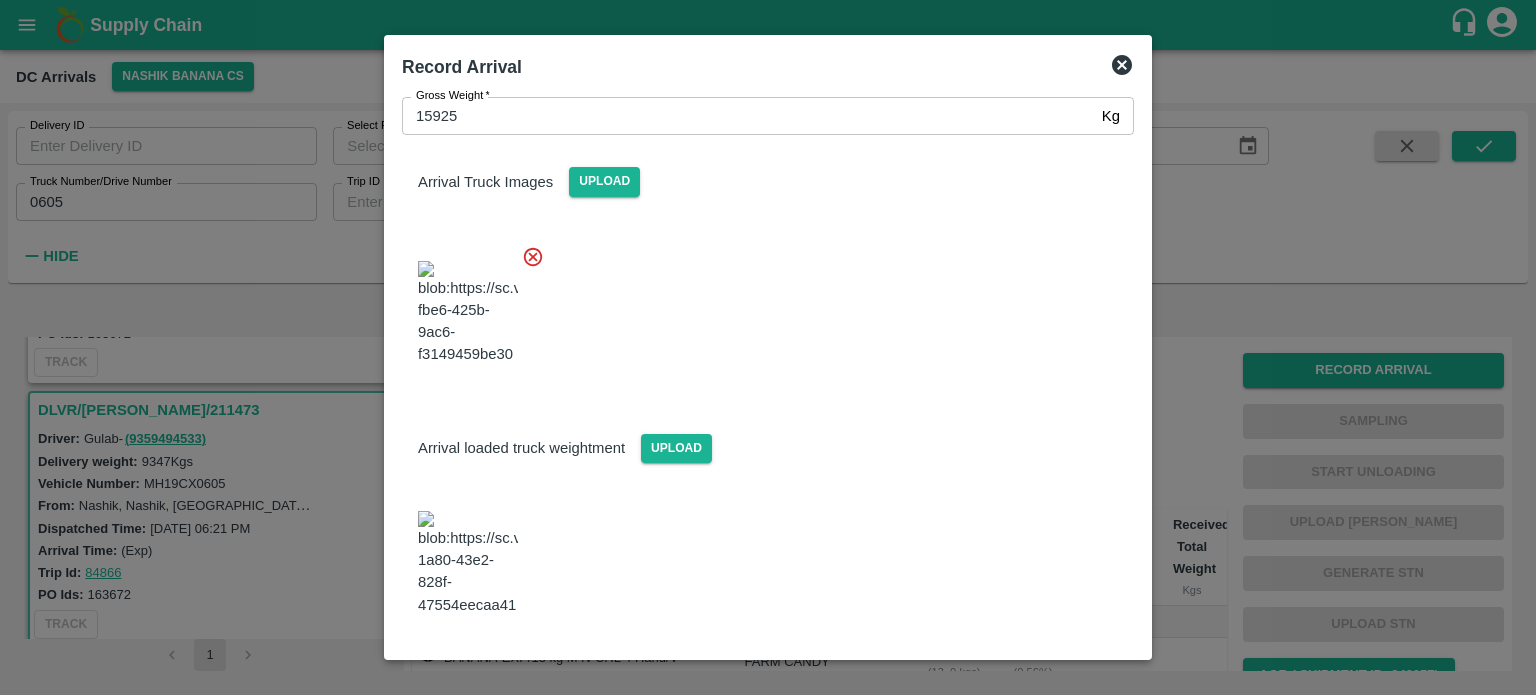 click on "Save Arrival Details" at bounding box center (1041, 670) 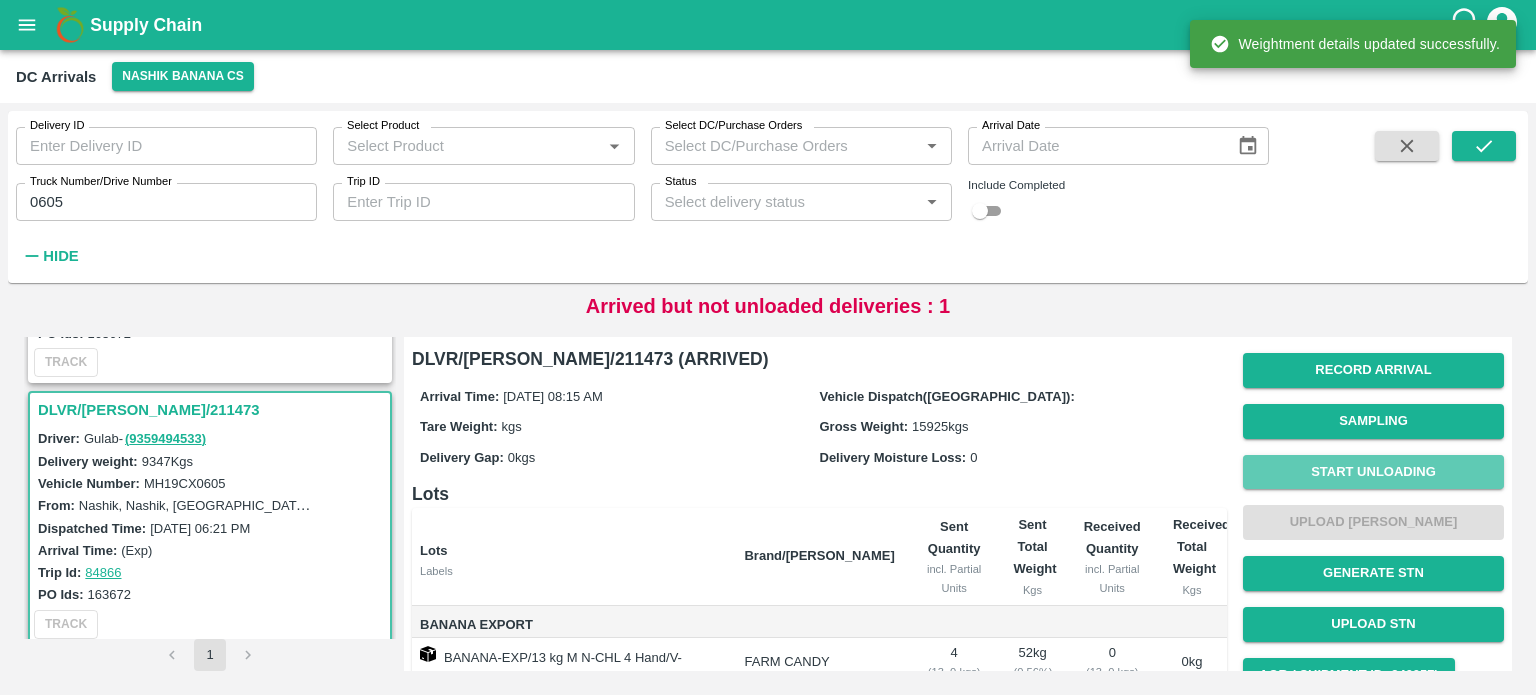 click on "Start Unloading" at bounding box center (1373, 472) 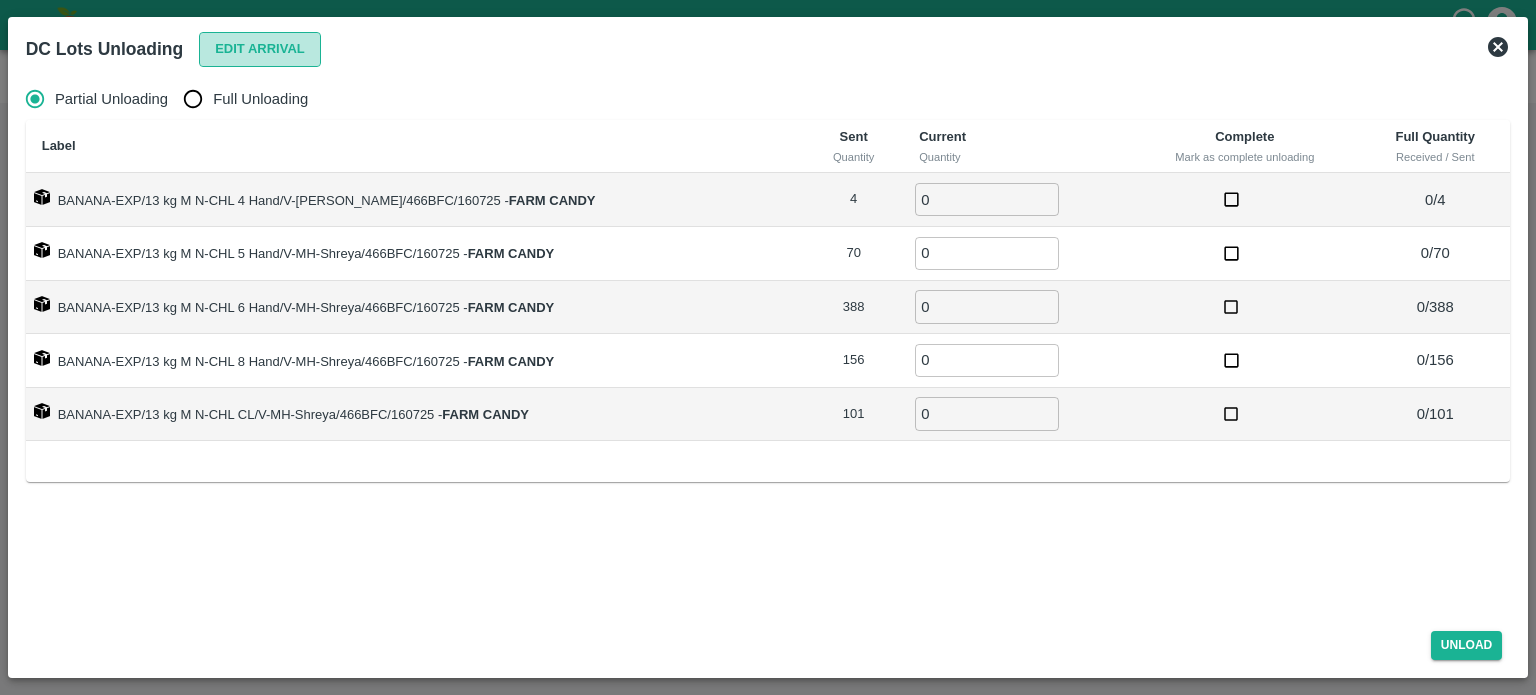 click on "Edit Arrival" at bounding box center (260, 49) 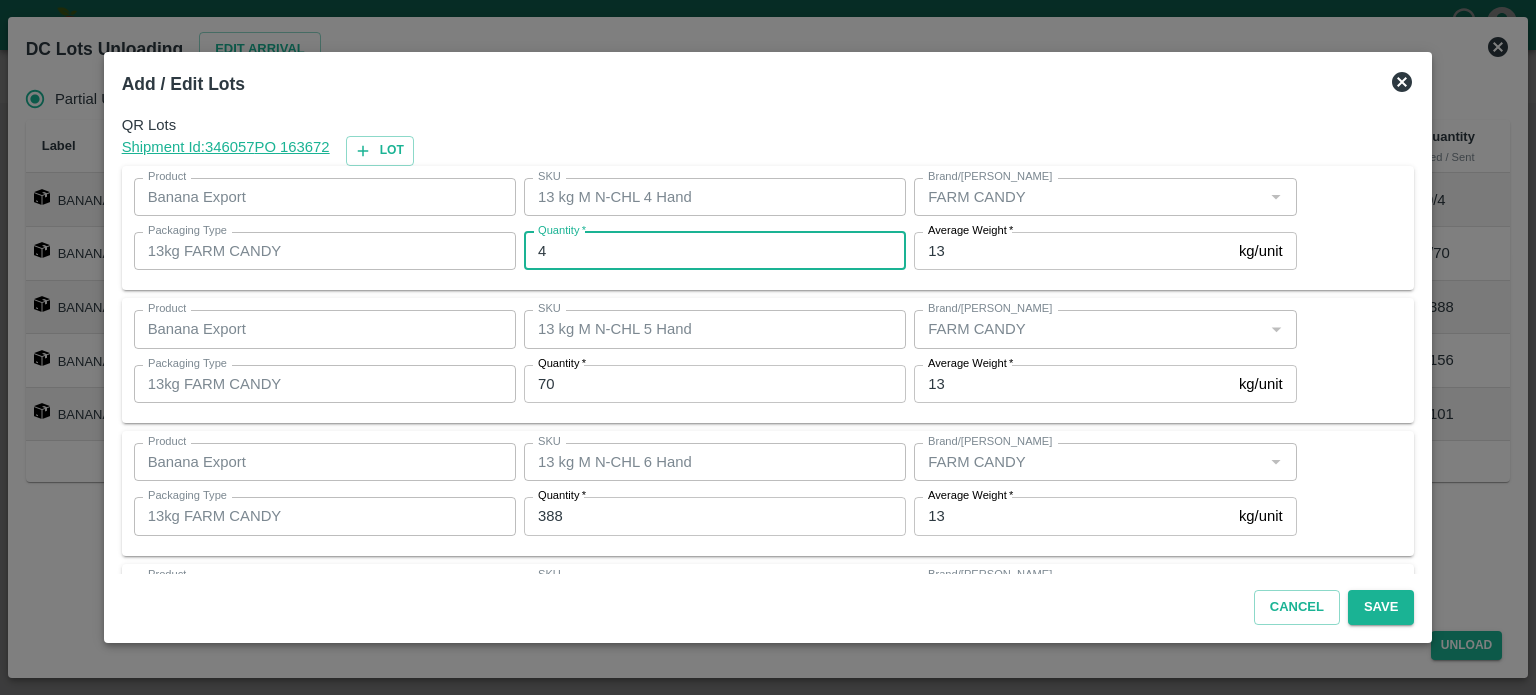 click on "4" at bounding box center [715, 251] 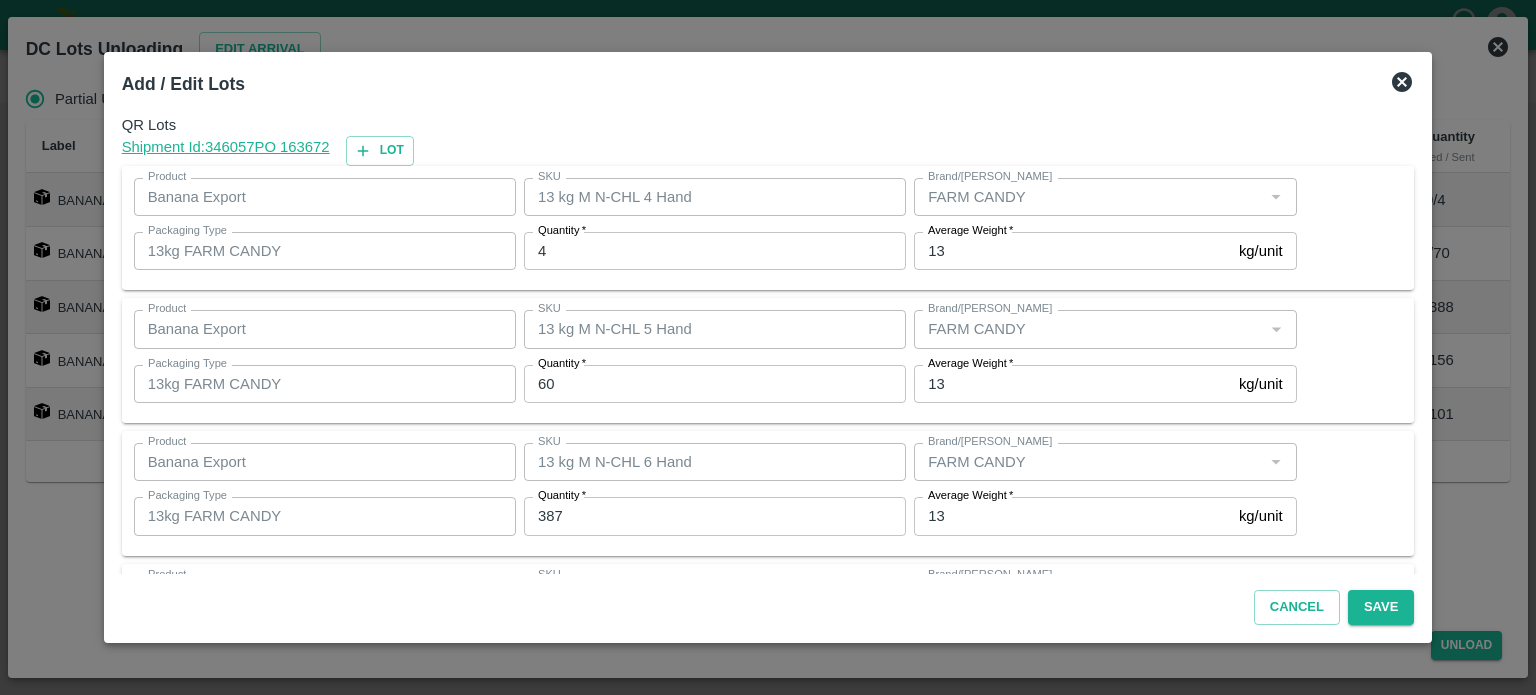 scroll, scrollTop: 262, scrollLeft: 0, axis: vertical 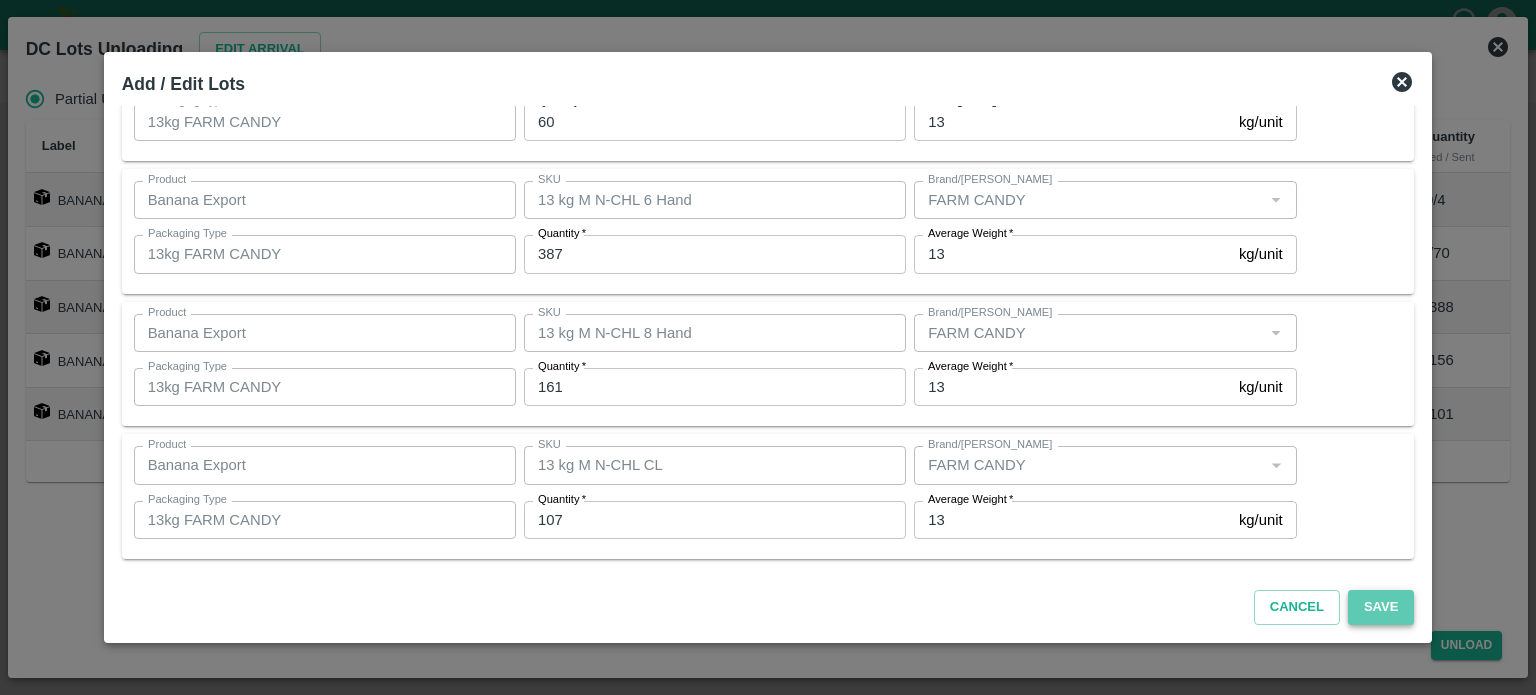 click on "Save" at bounding box center [1381, 607] 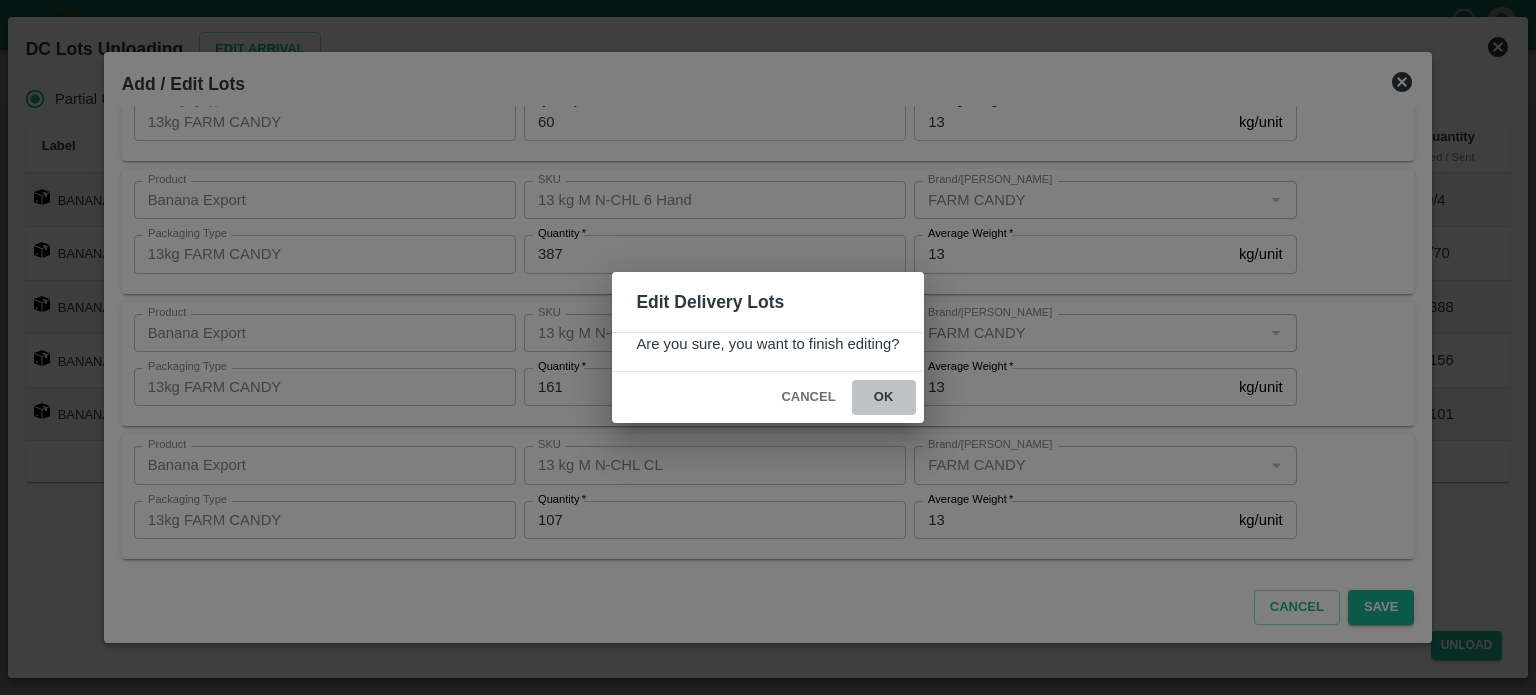 click on "ok" at bounding box center (884, 397) 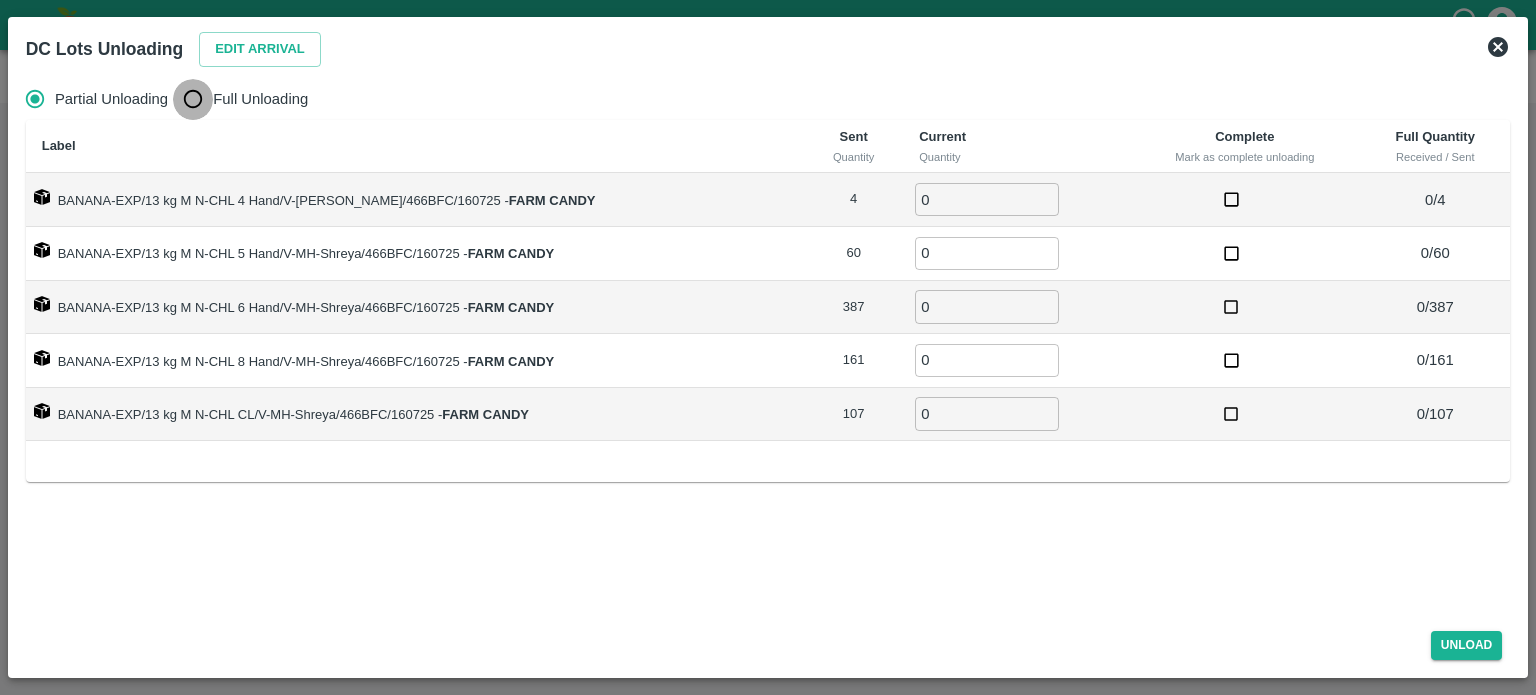 click on "Full Unloading" at bounding box center (193, 99) 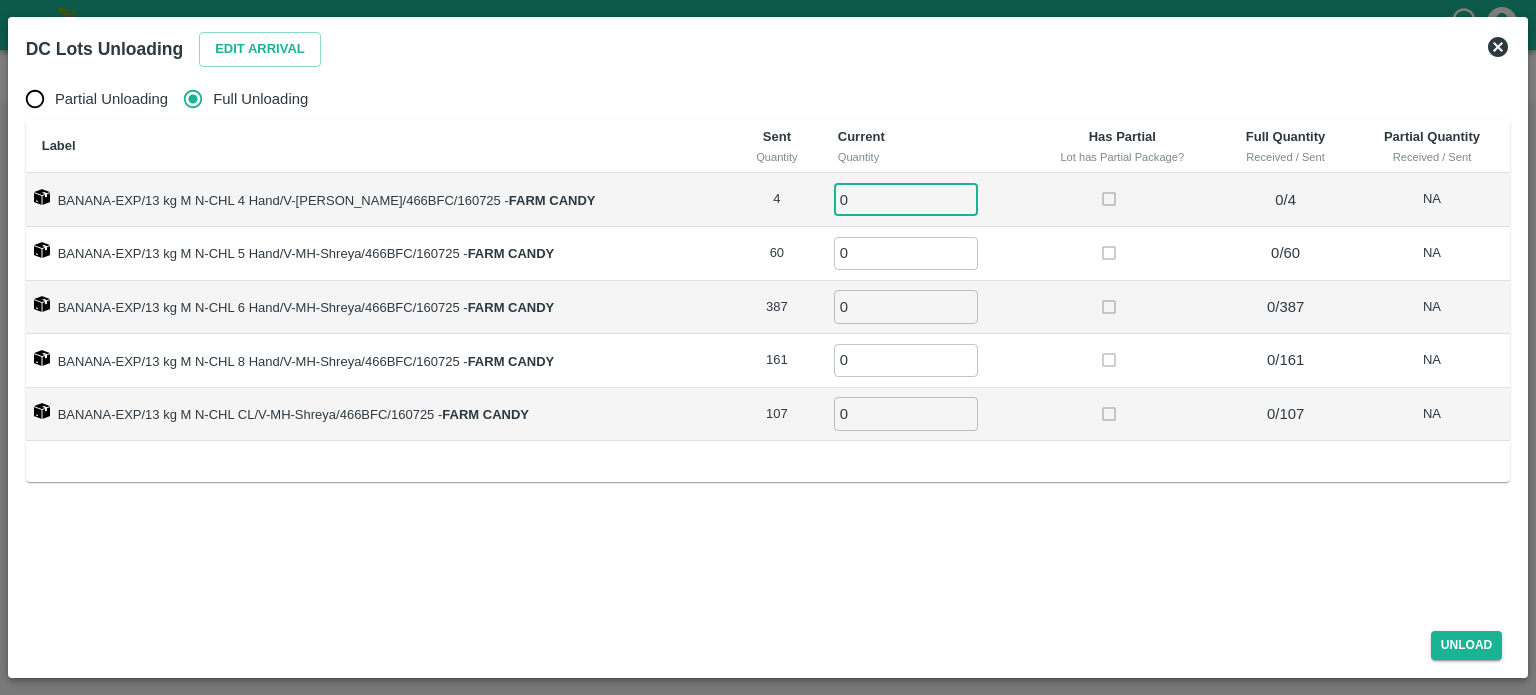 click on "0" at bounding box center (906, 199) 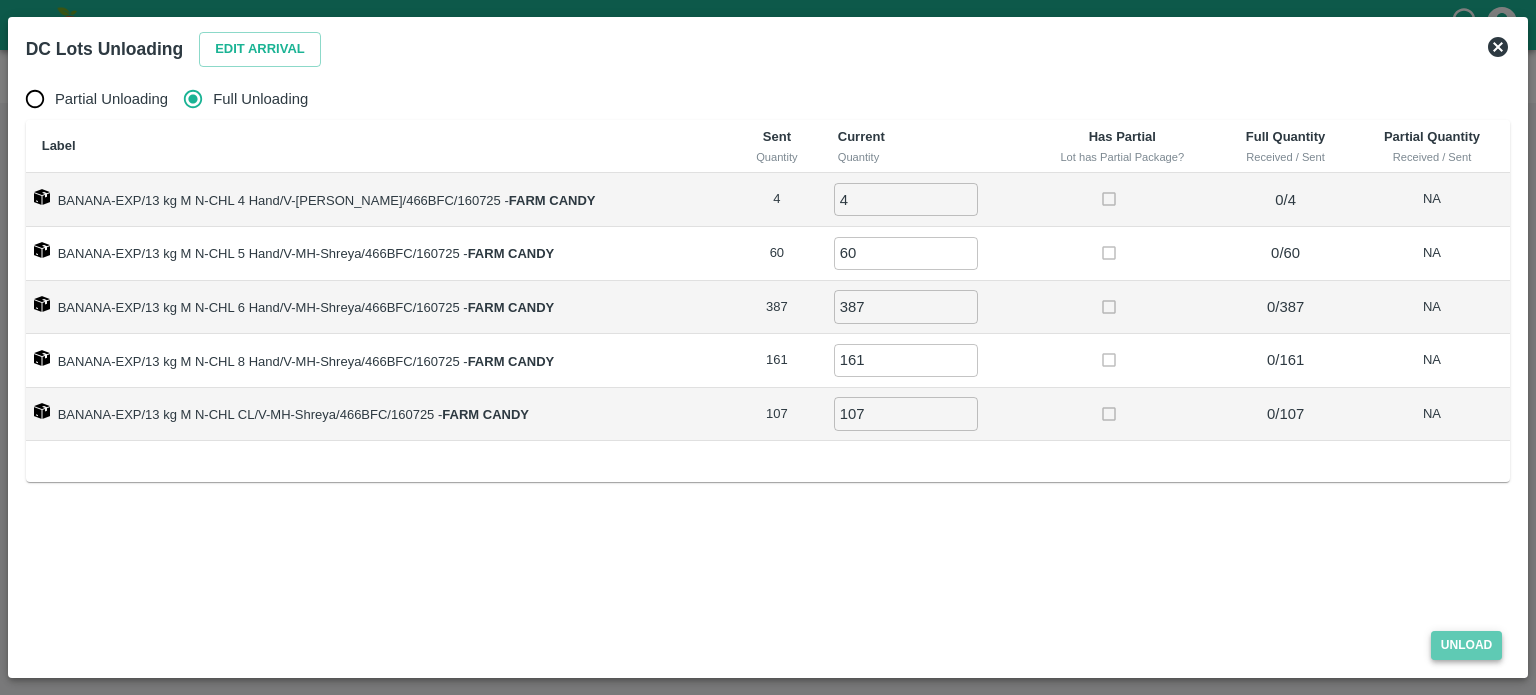 click on "Unload" at bounding box center [1467, 645] 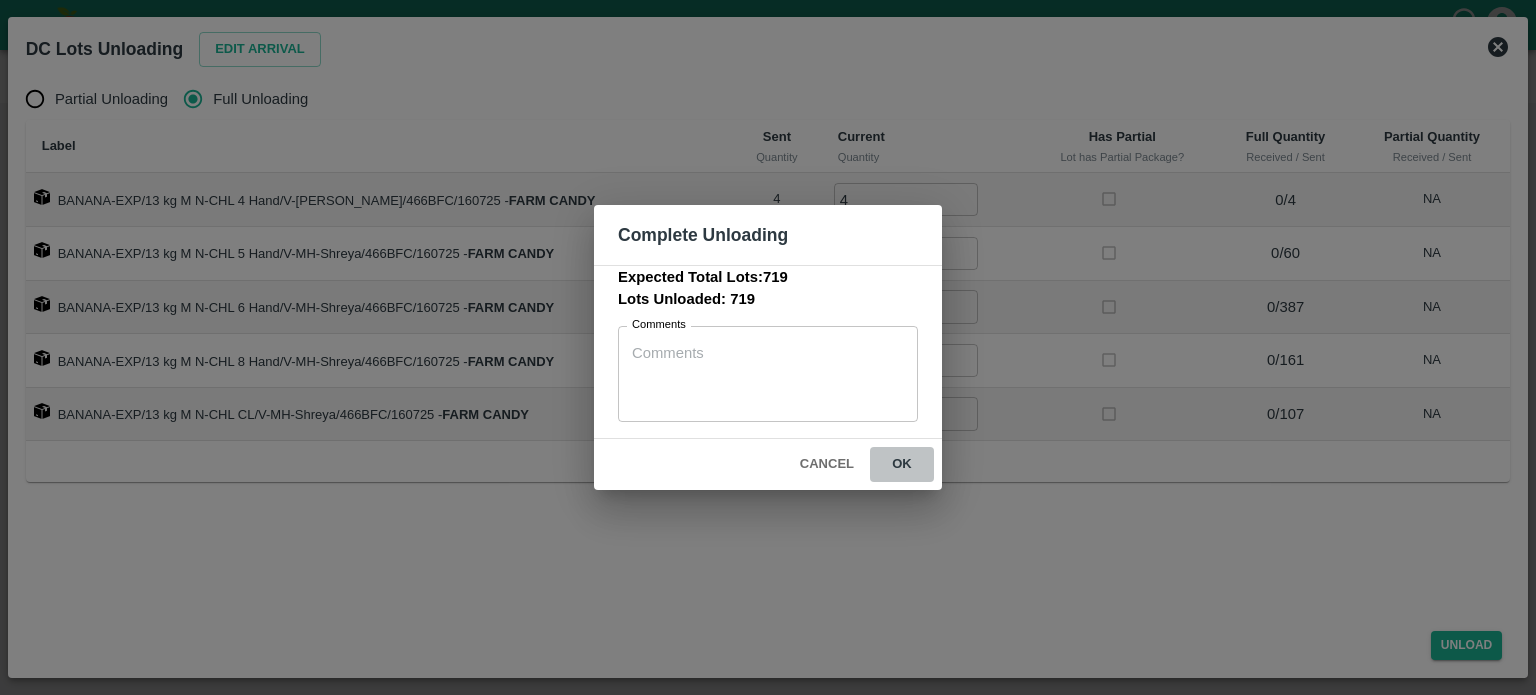 click on "ok" at bounding box center [902, 464] 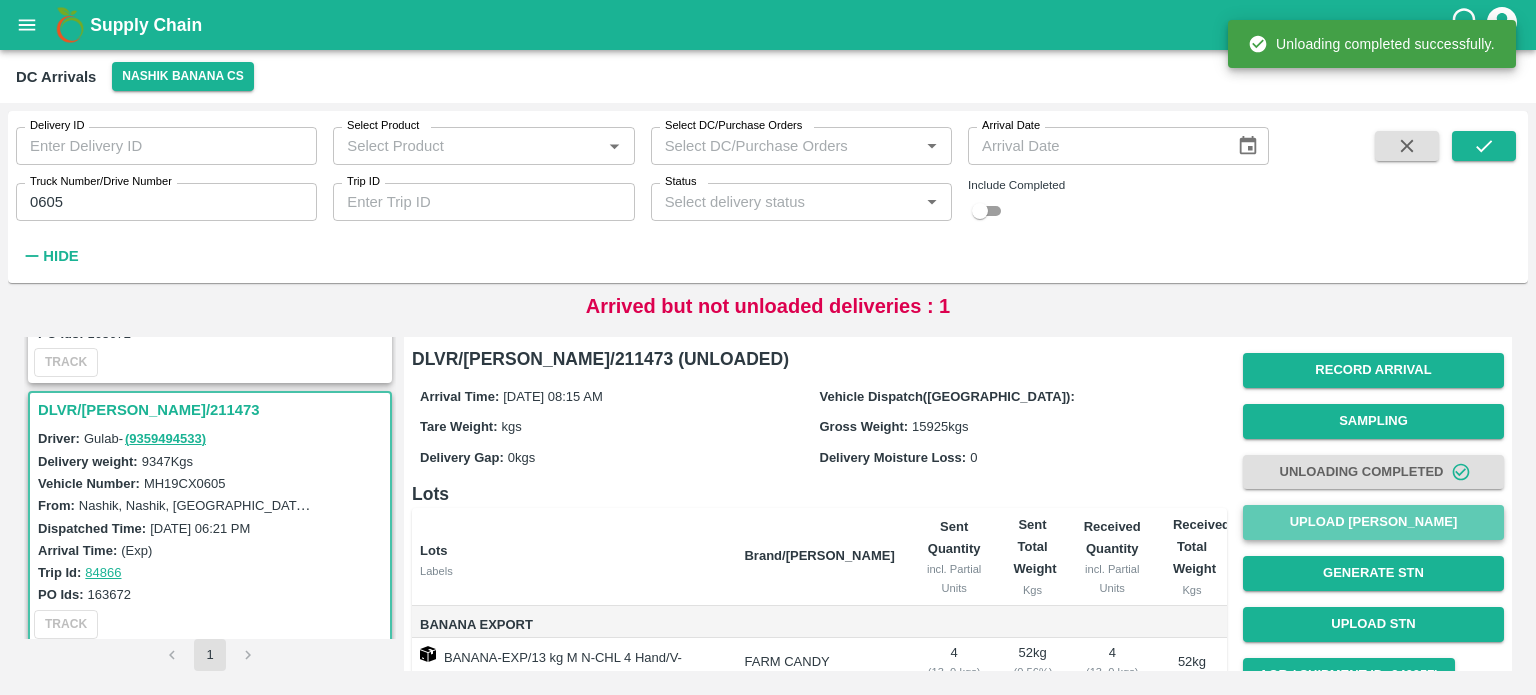 click on "Upload [PERSON_NAME]" at bounding box center [1373, 522] 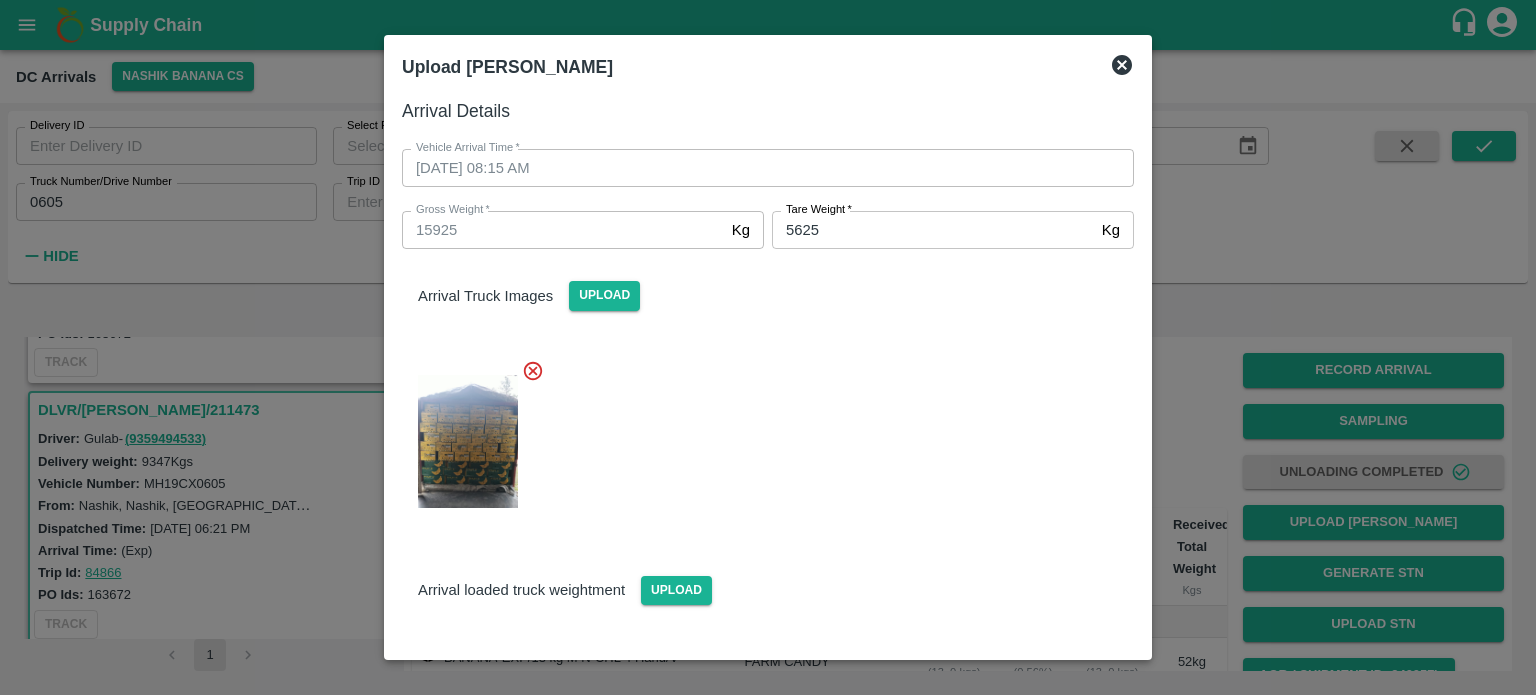 click at bounding box center [760, 435] 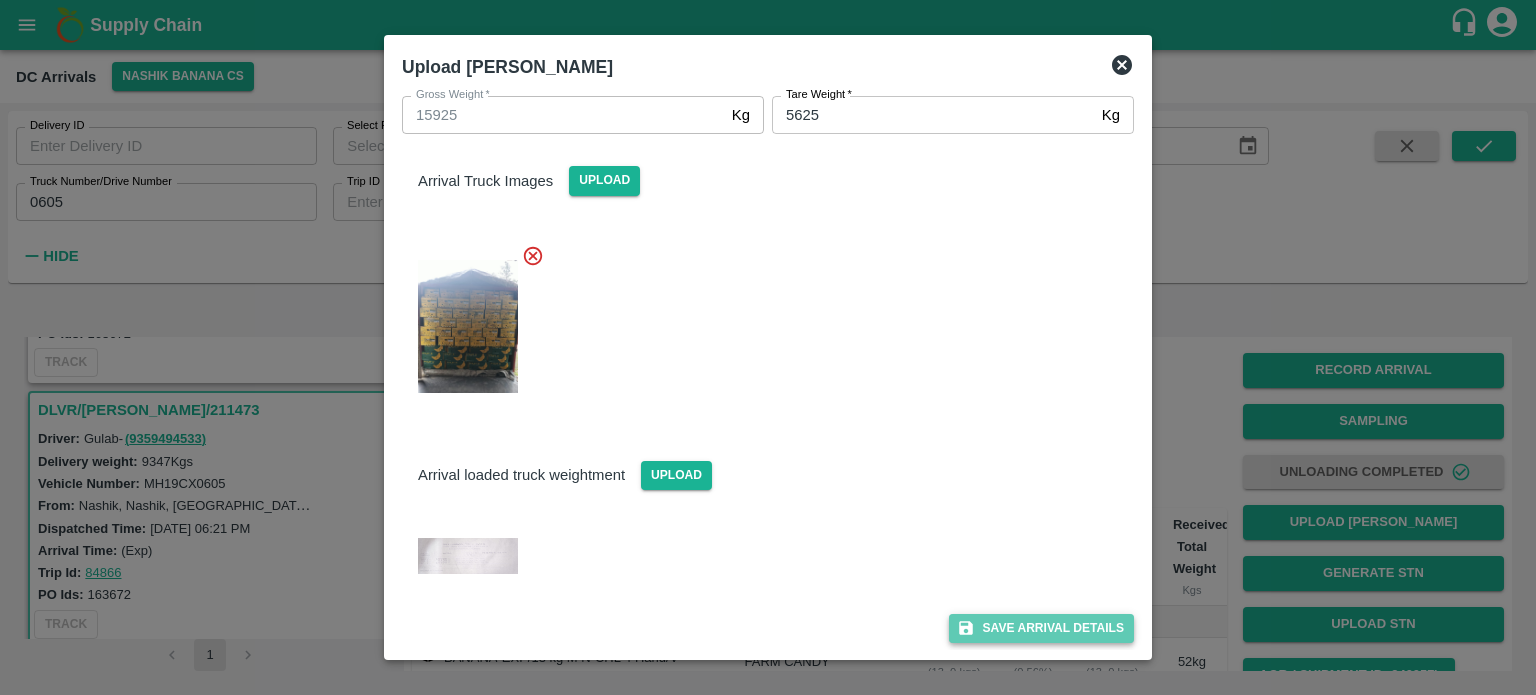 click on "Save Arrival Details" at bounding box center (1041, 628) 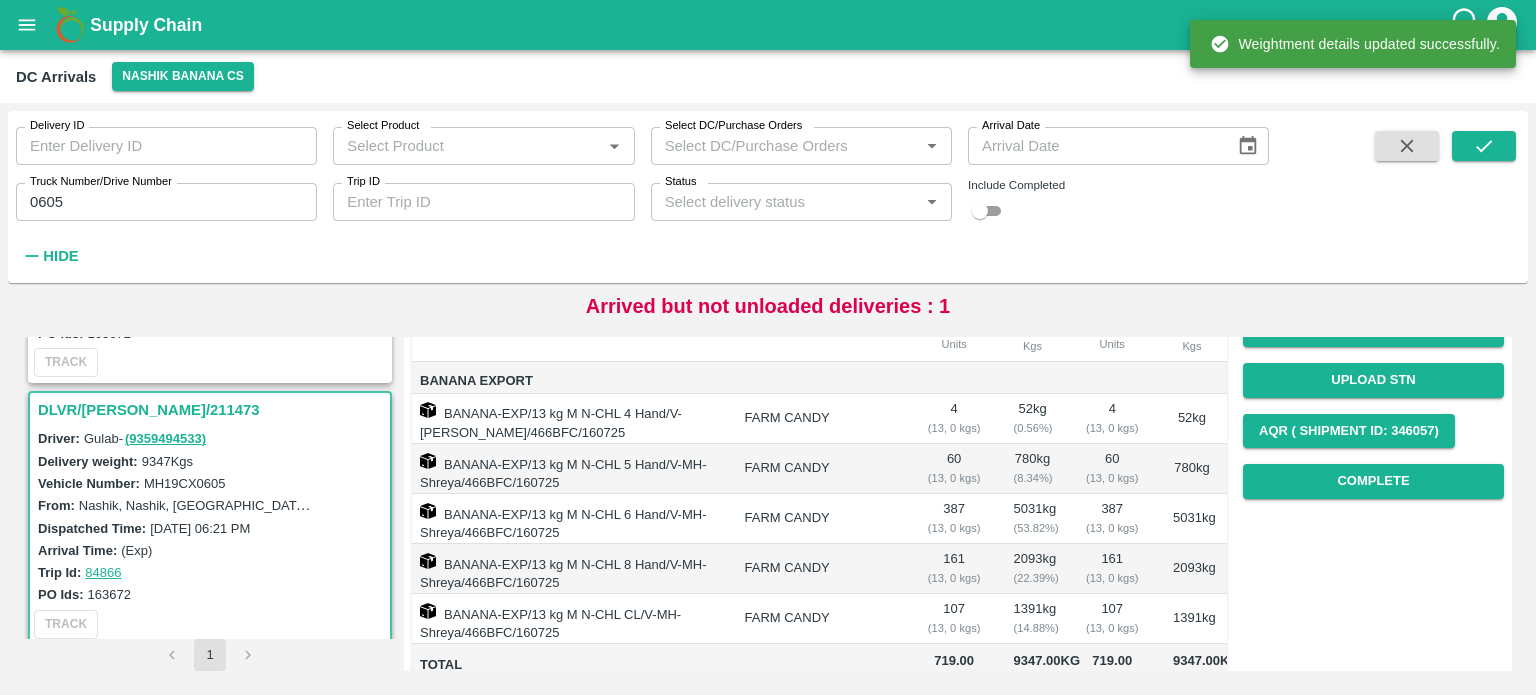 scroll, scrollTop: 244, scrollLeft: 0, axis: vertical 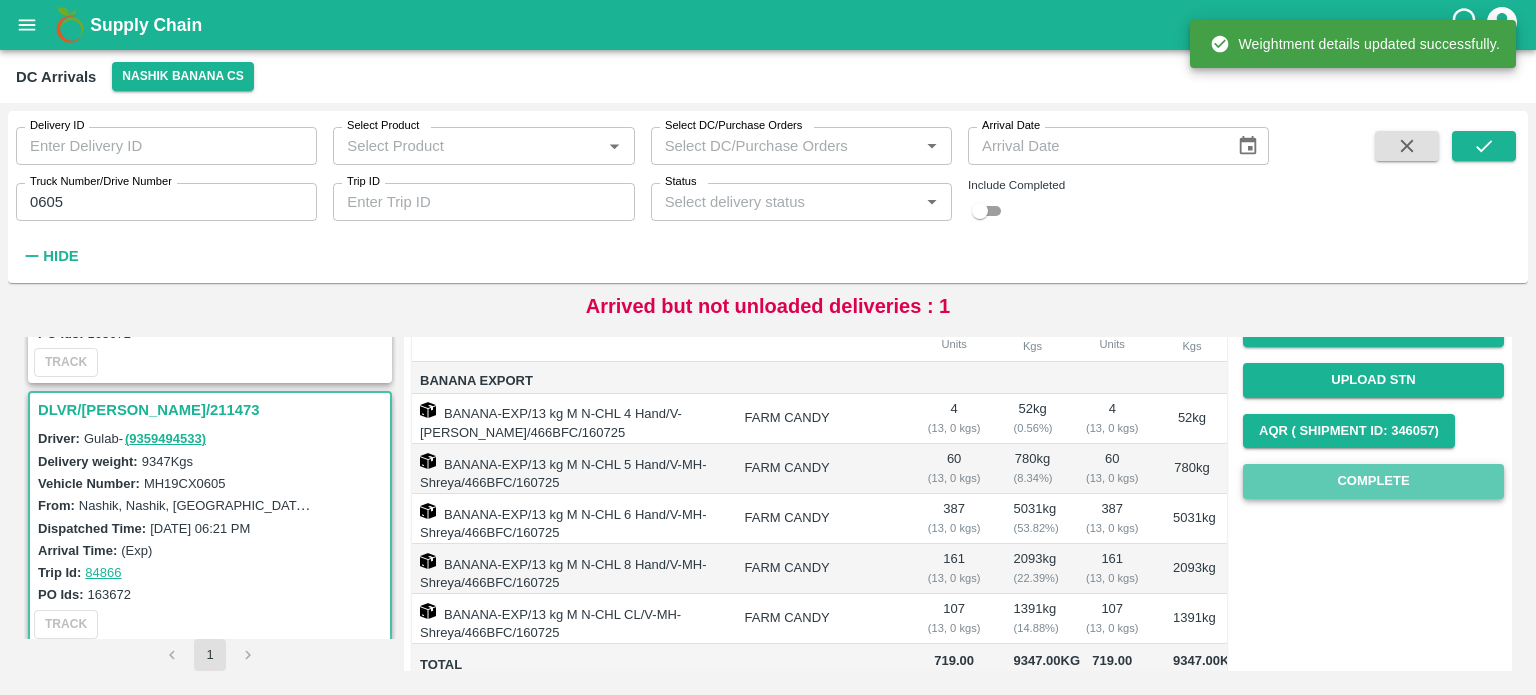 click on "Complete" at bounding box center (1373, 481) 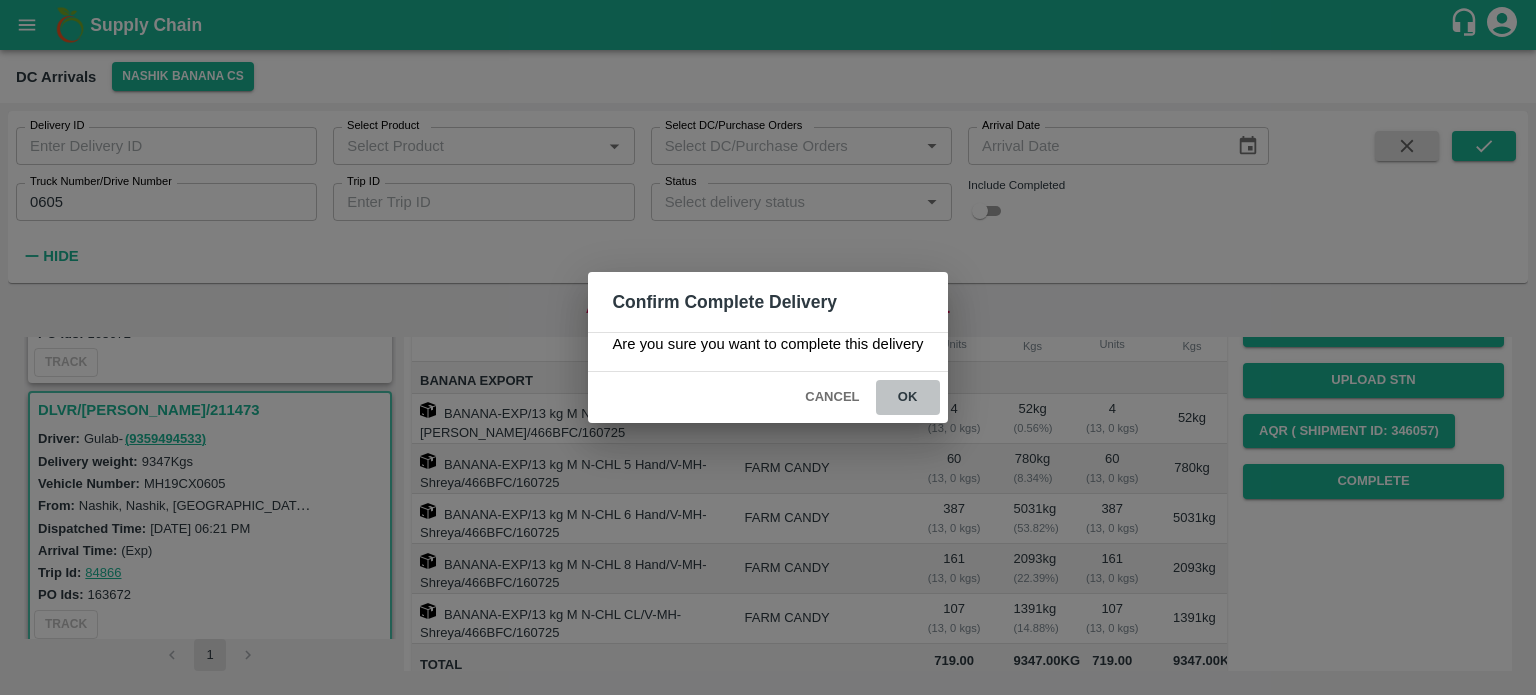 click on "ok" at bounding box center (908, 397) 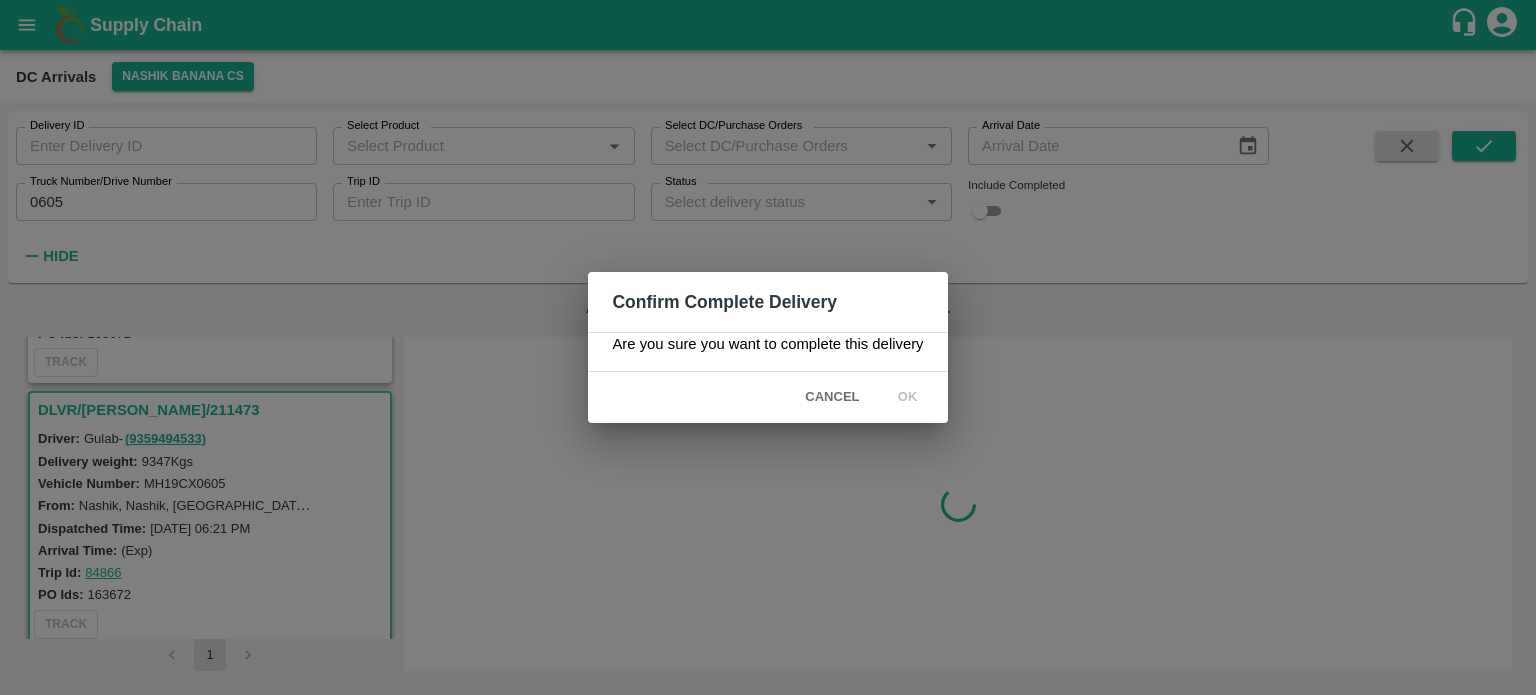 scroll, scrollTop: 0, scrollLeft: 0, axis: both 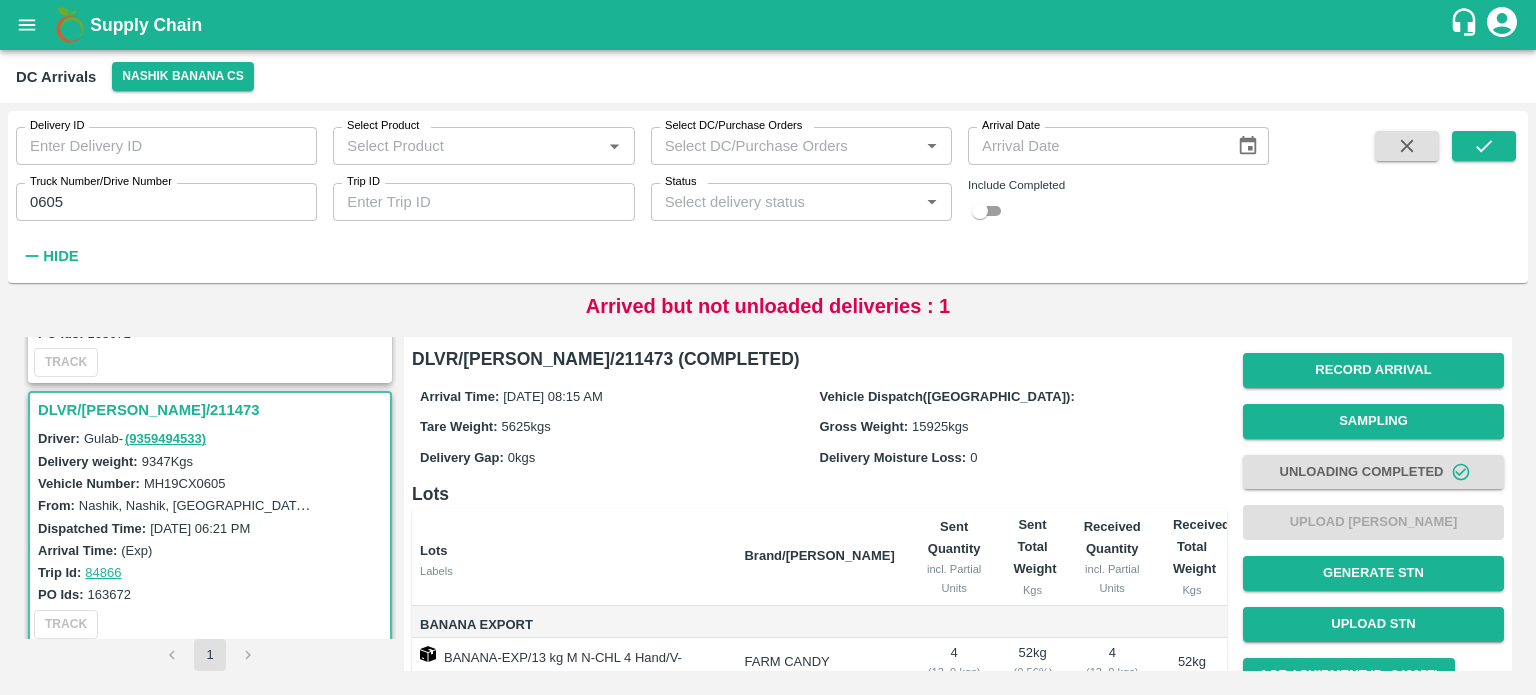 click on "0605" at bounding box center (166, 202) 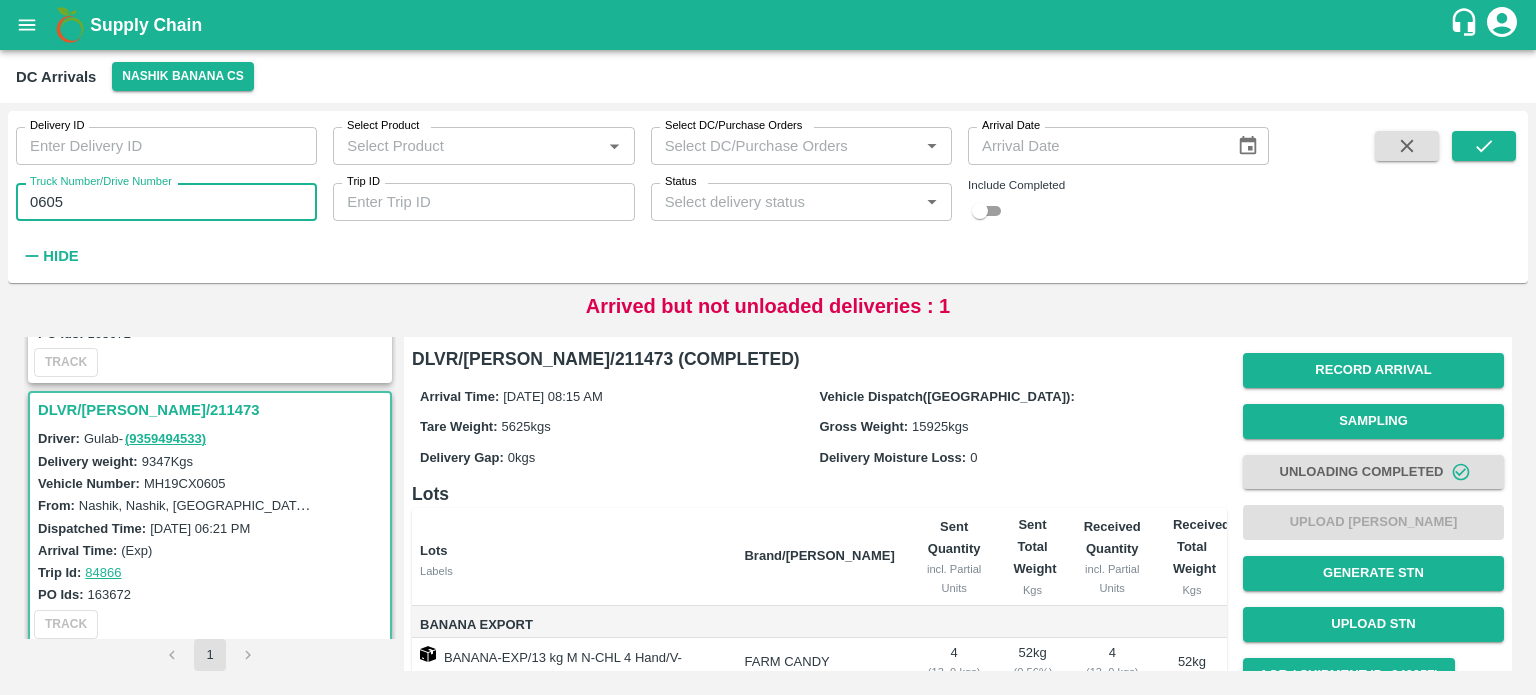 click on "0605" at bounding box center [166, 202] 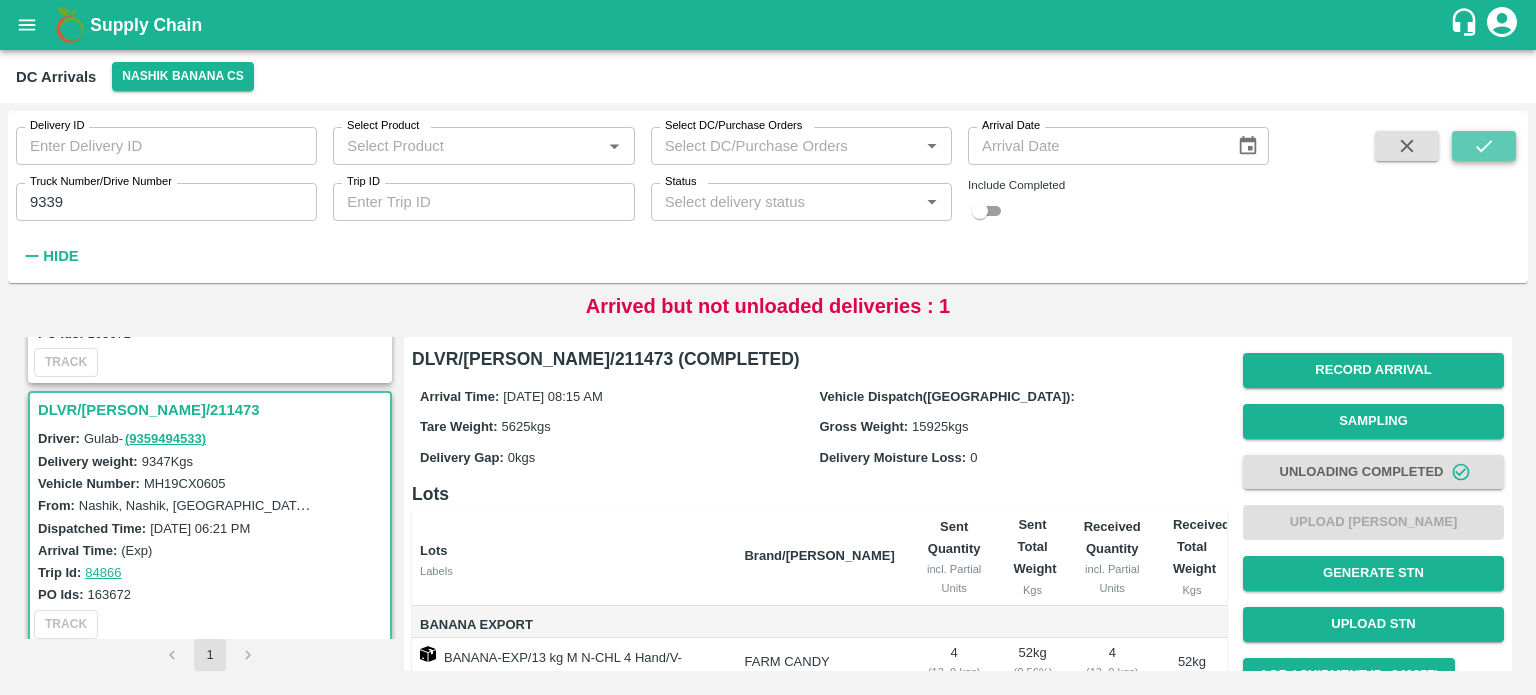 click 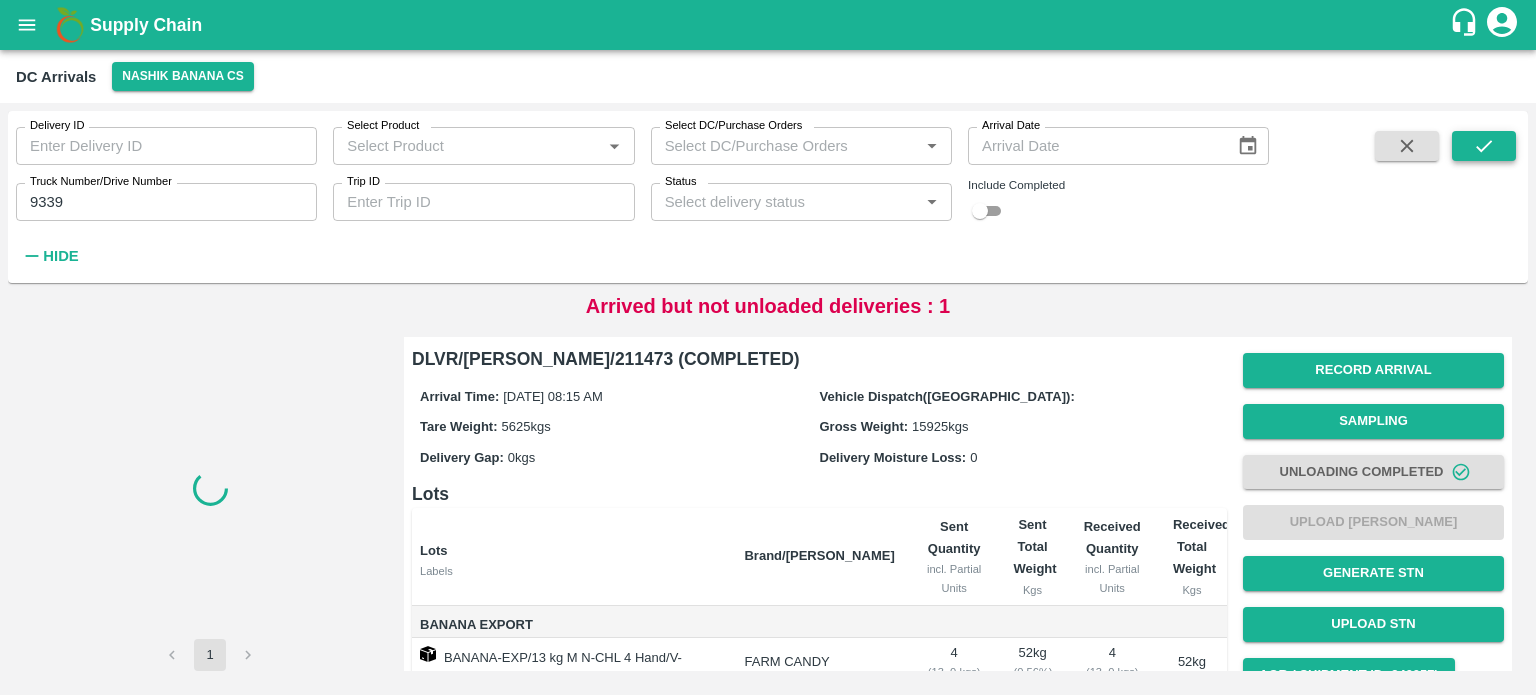 scroll, scrollTop: 0, scrollLeft: 0, axis: both 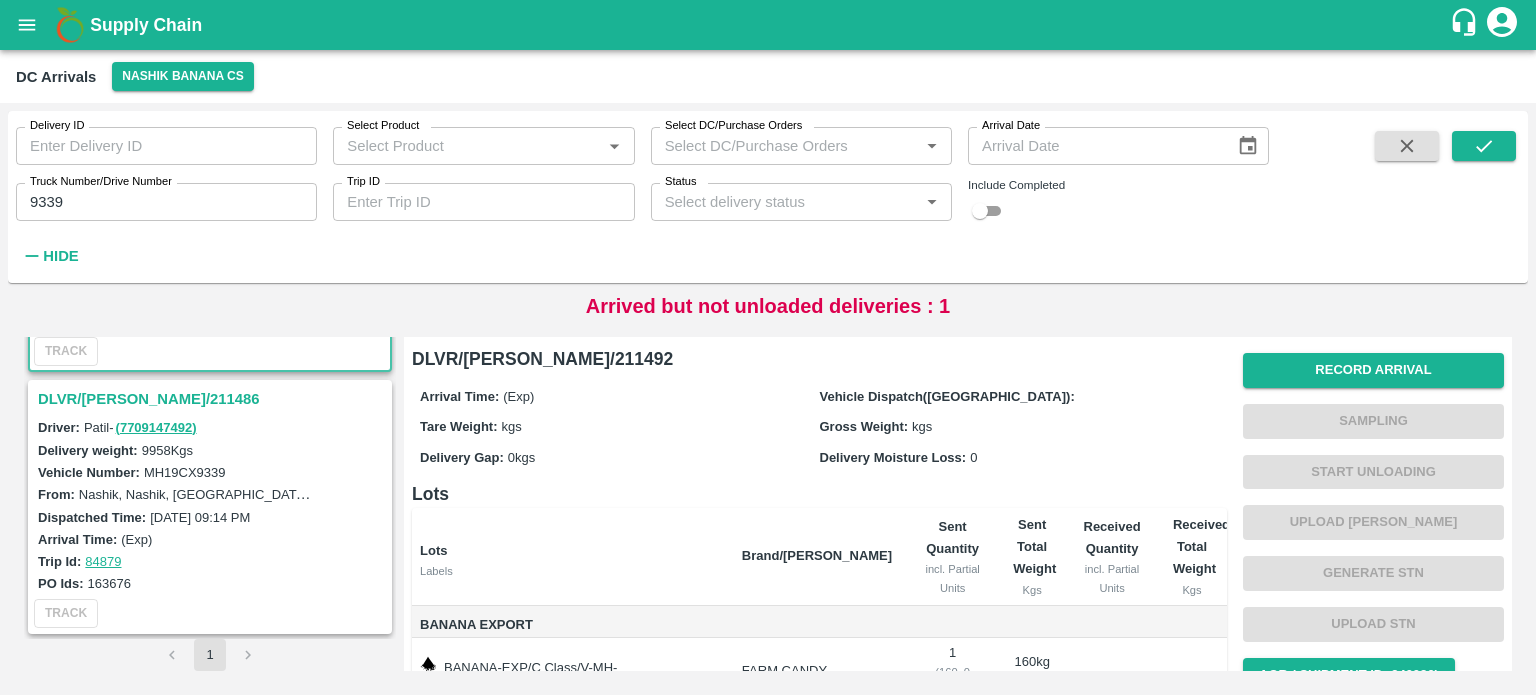 click on "DLVR/[PERSON_NAME]/211486" at bounding box center (213, 399) 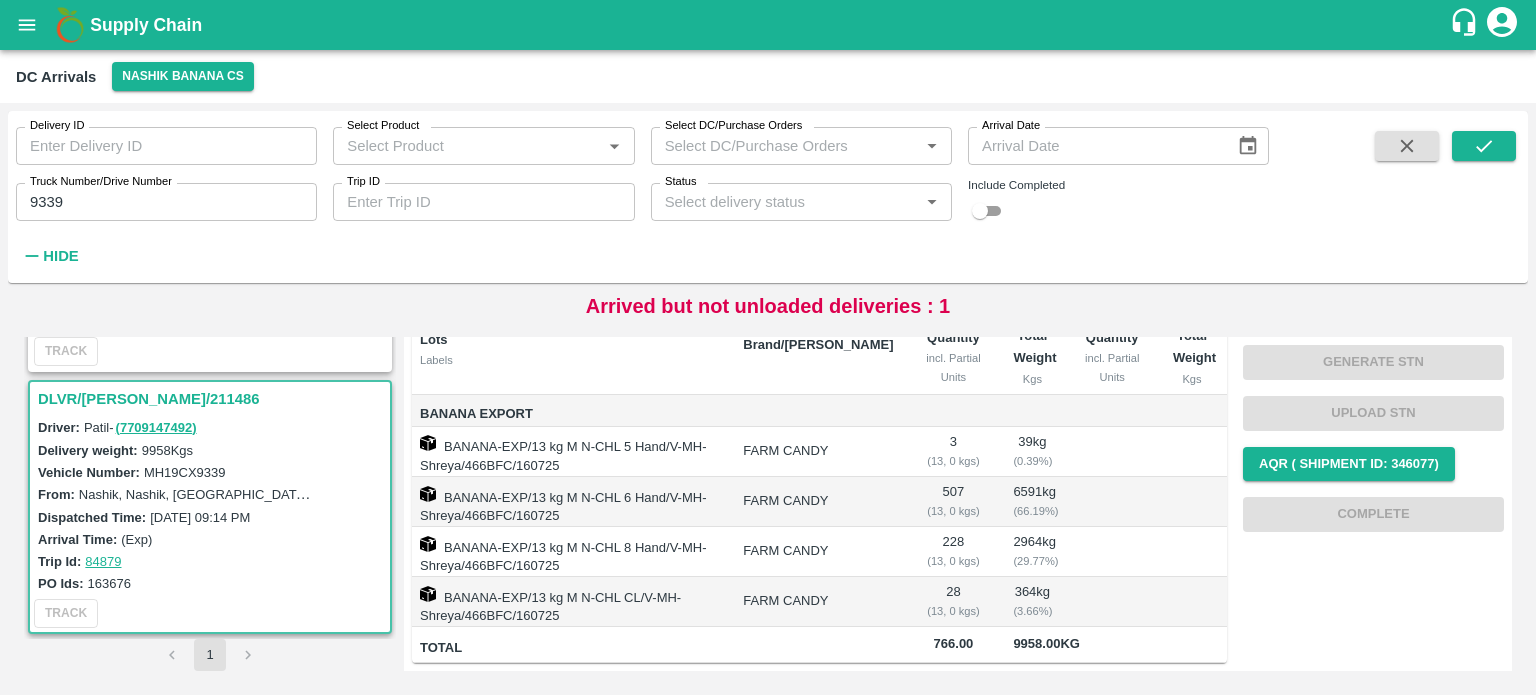 scroll, scrollTop: 296, scrollLeft: 0, axis: vertical 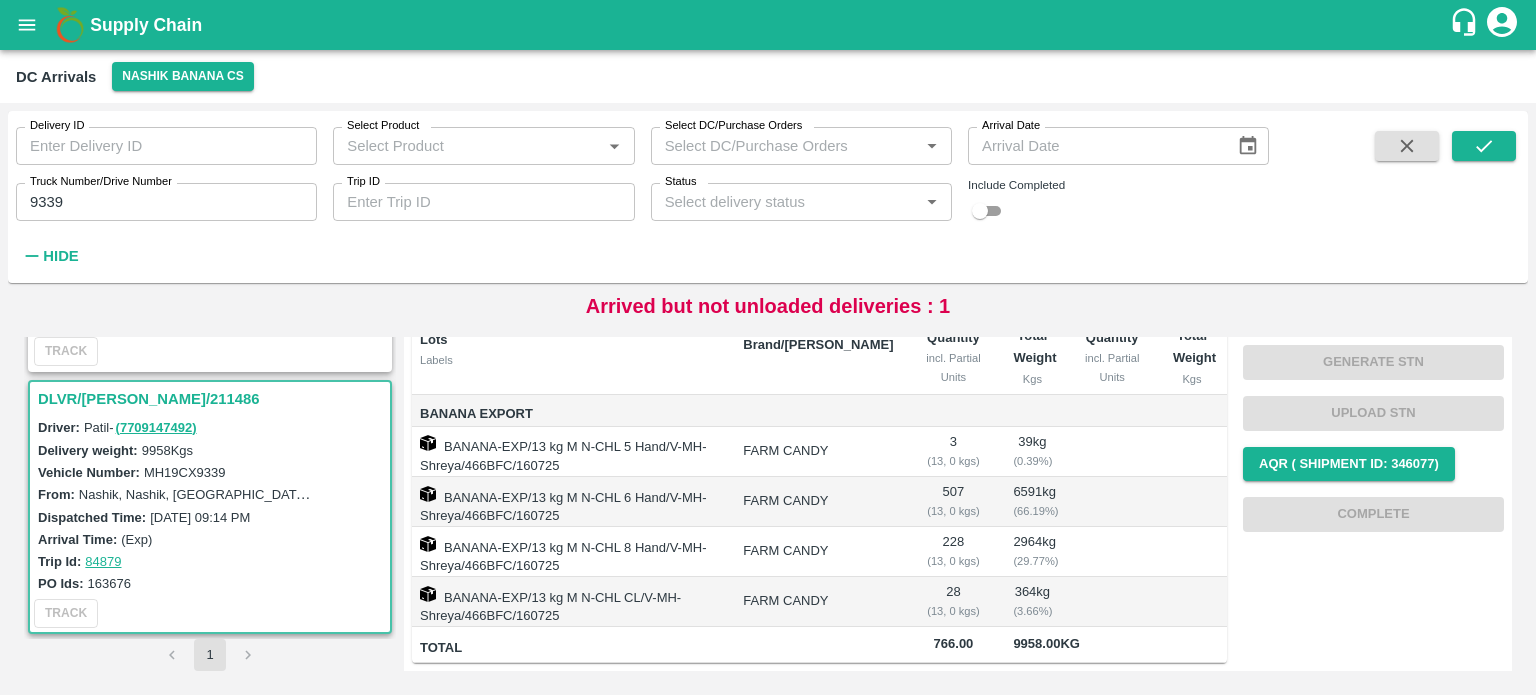 click on "MH19CX9339" at bounding box center (185, 472) 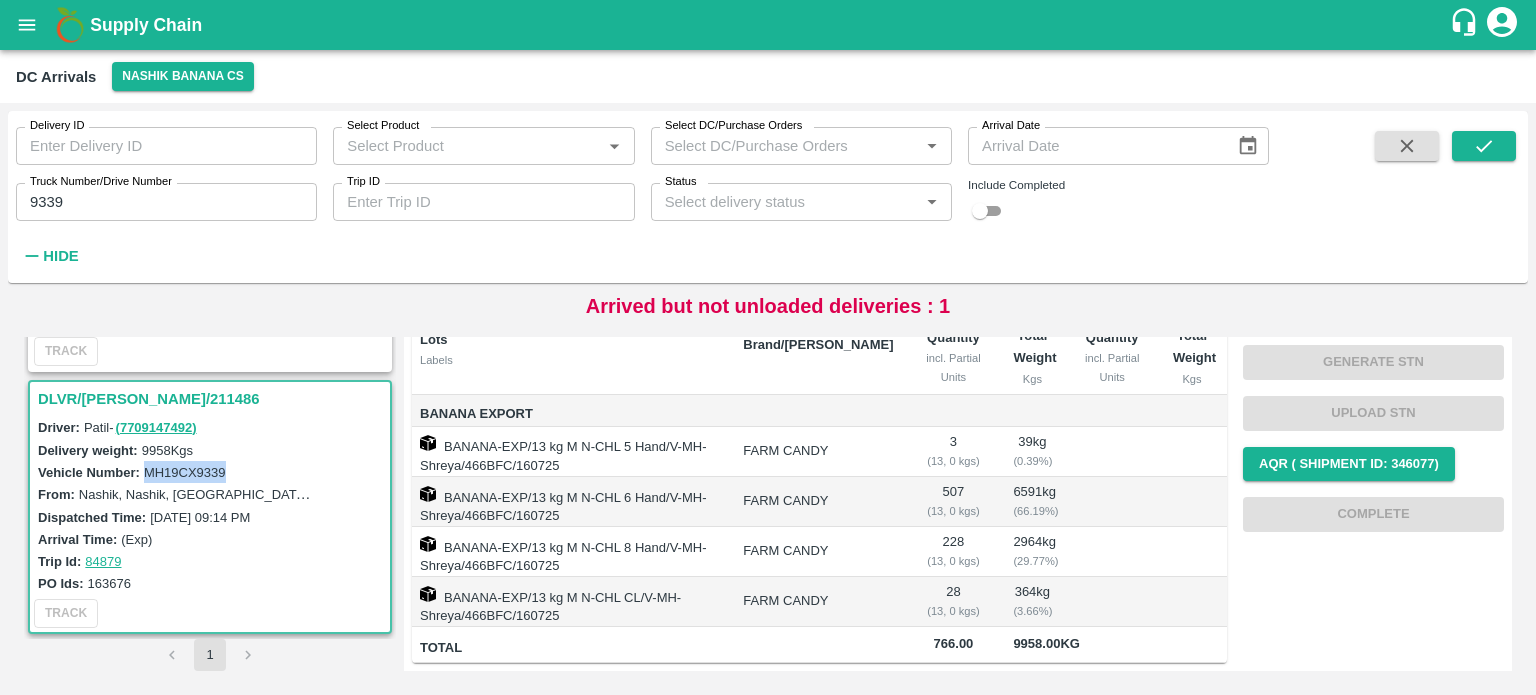 click on "MH19CX9339" at bounding box center (185, 472) 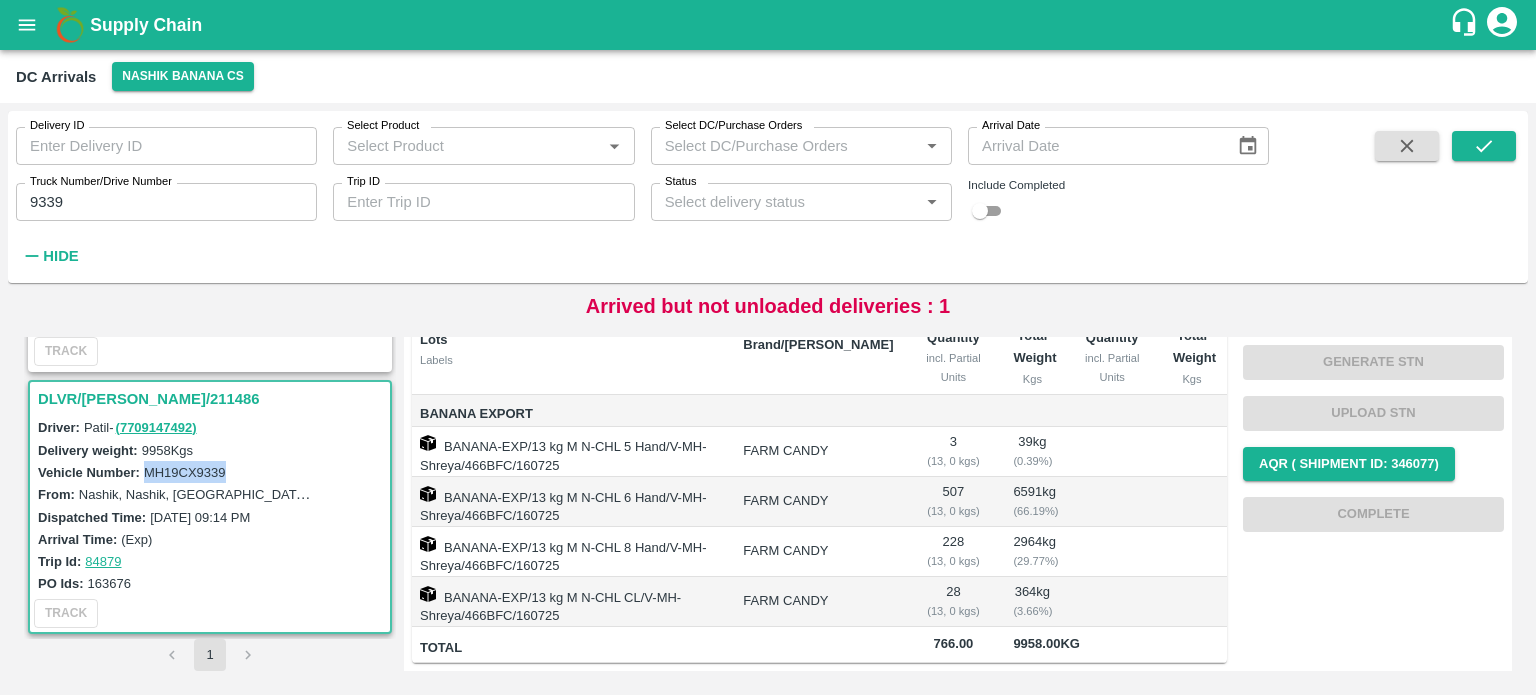 scroll, scrollTop: 0, scrollLeft: 0, axis: both 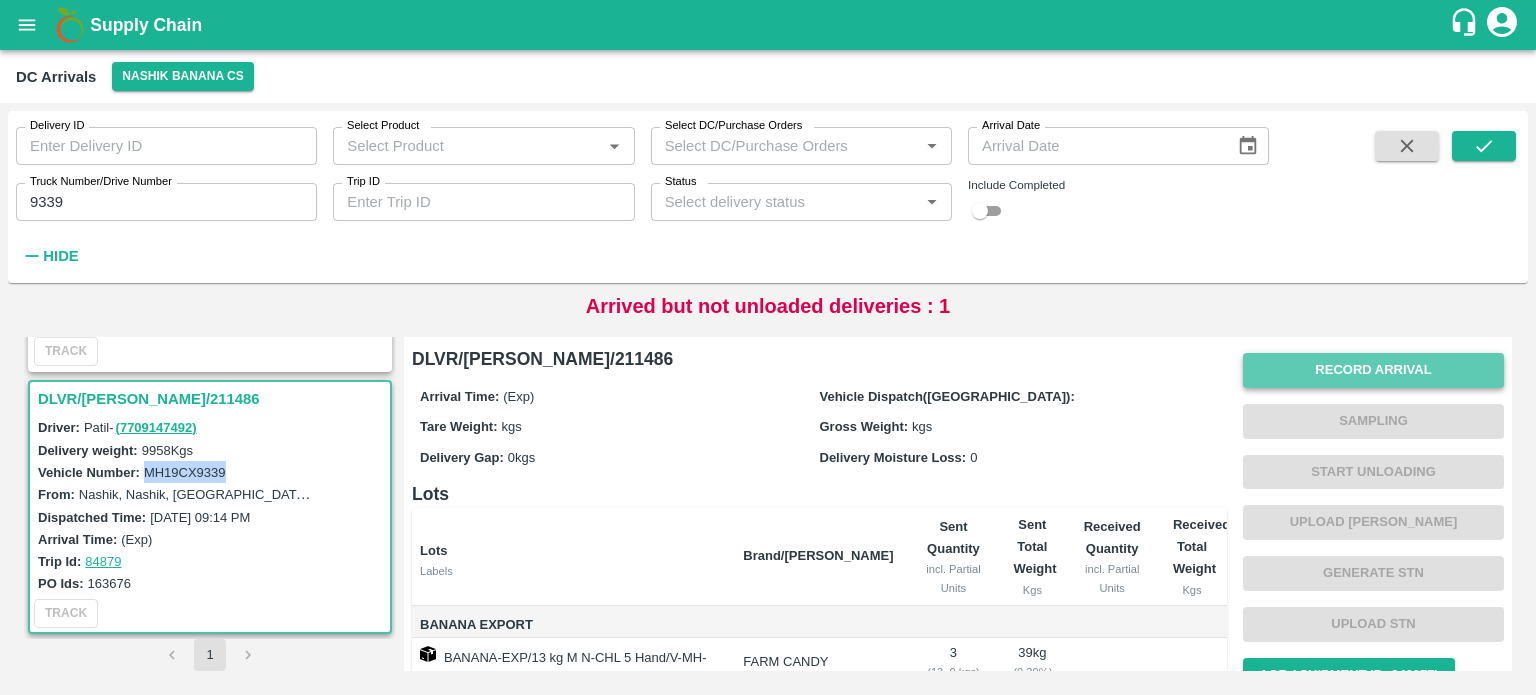 click on "Record Arrival" at bounding box center (1373, 370) 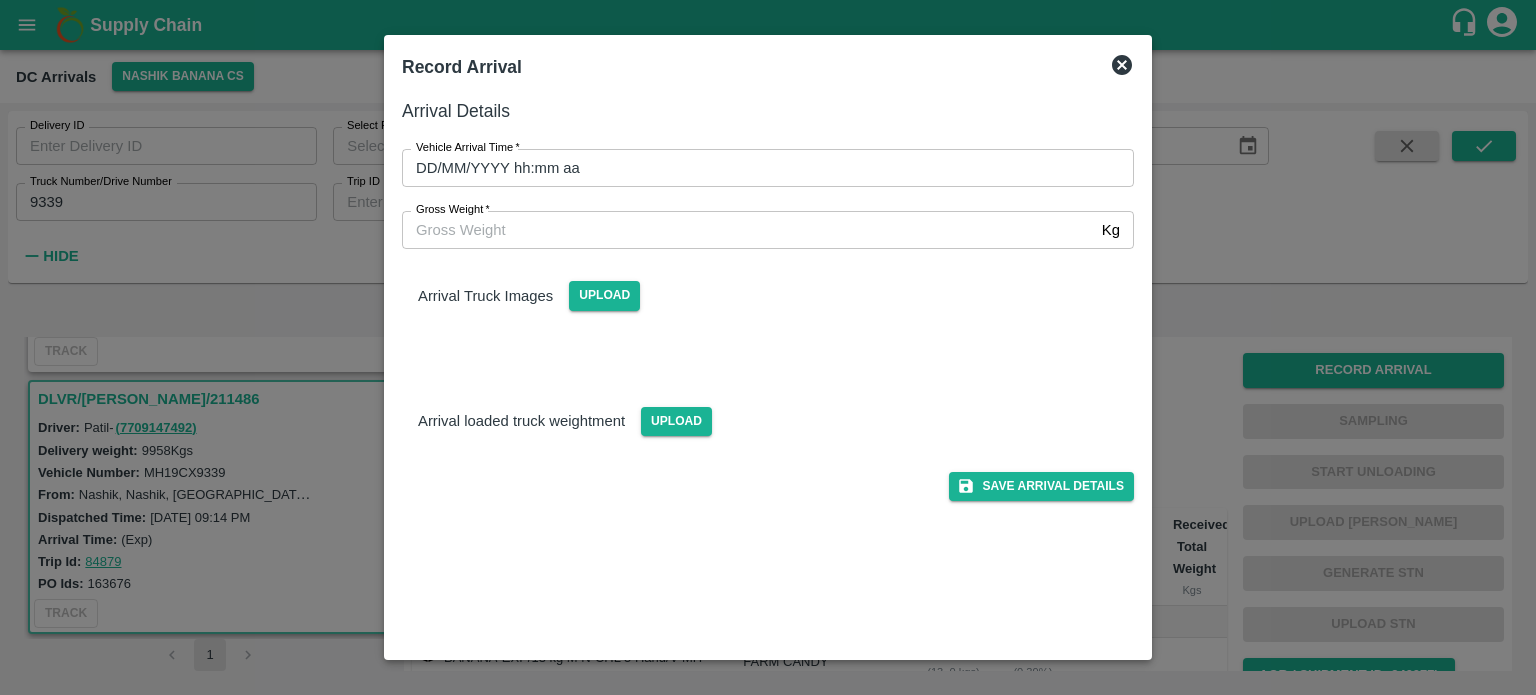 click on "DD/MM/YYYY hh:mm aa" at bounding box center (761, 168) 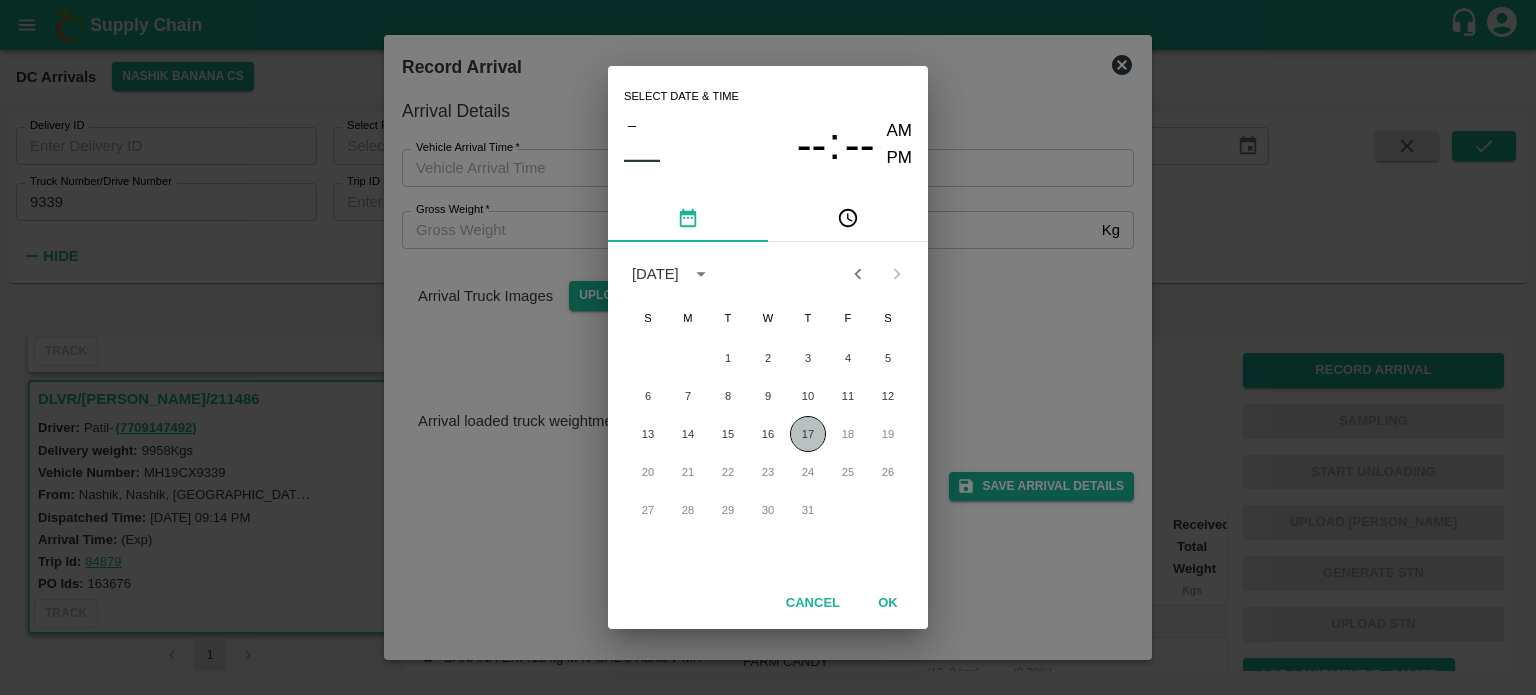 click on "17" at bounding box center [808, 434] 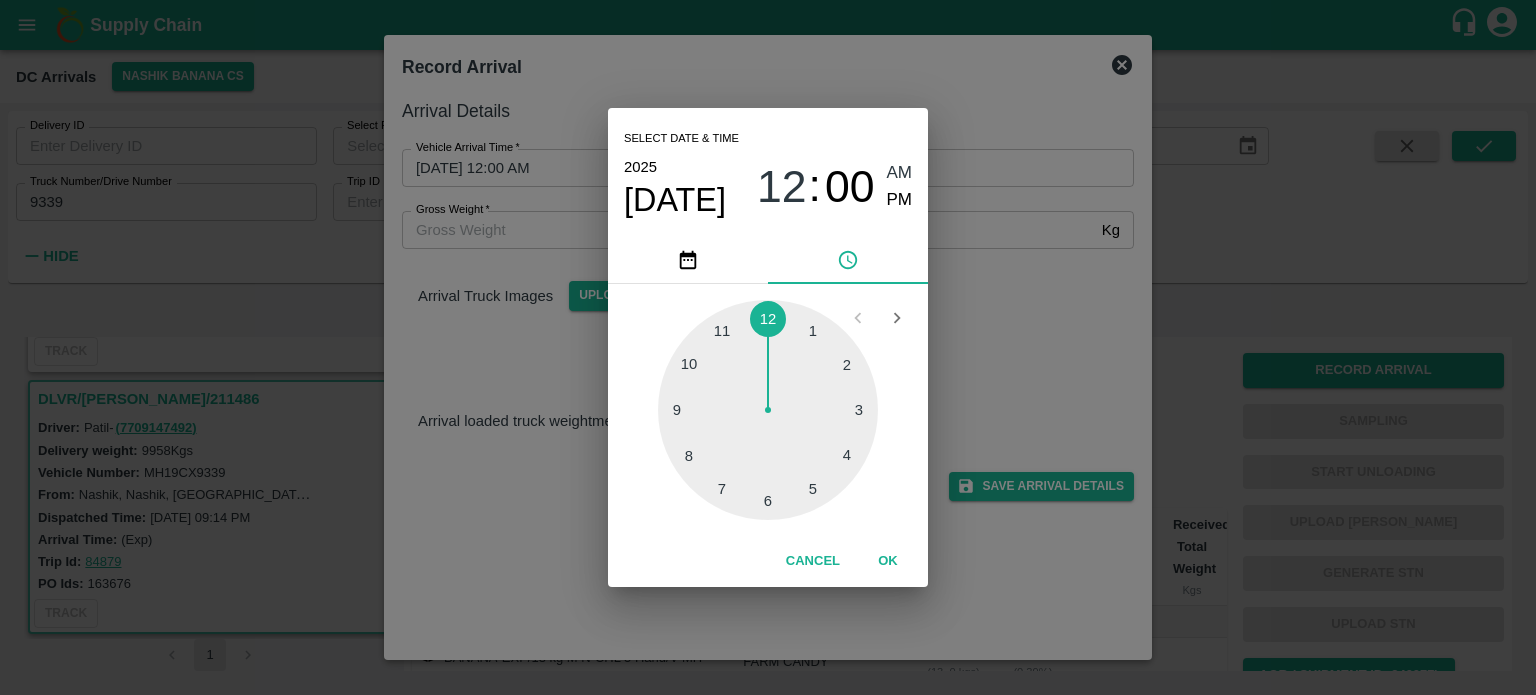 click at bounding box center (768, 410) 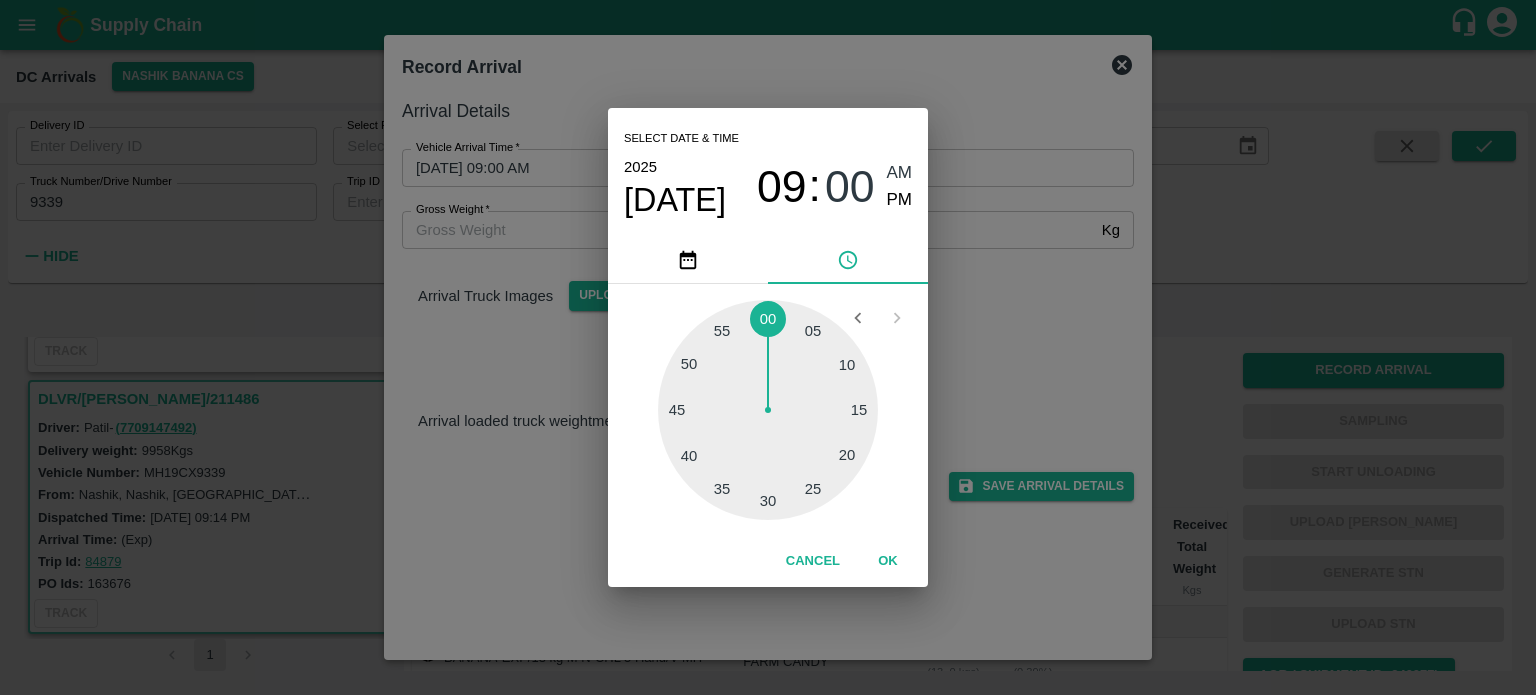 click at bounding box center [768, 410] 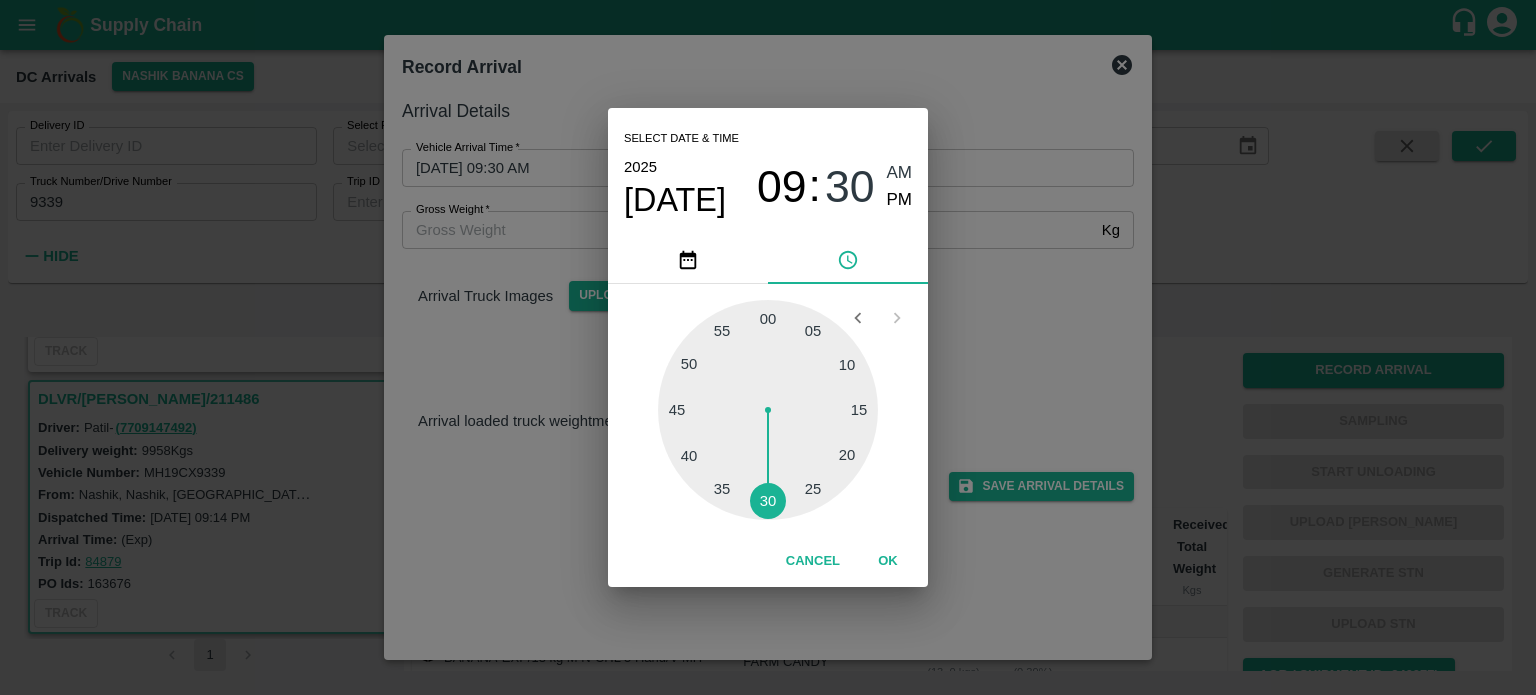 click on "Select date & time [DATE] 09 : 30 AM PM 05 10 15 20 25 30 35 40 45 50 55 00 Cancel OK" at bounding box center [768, 347] 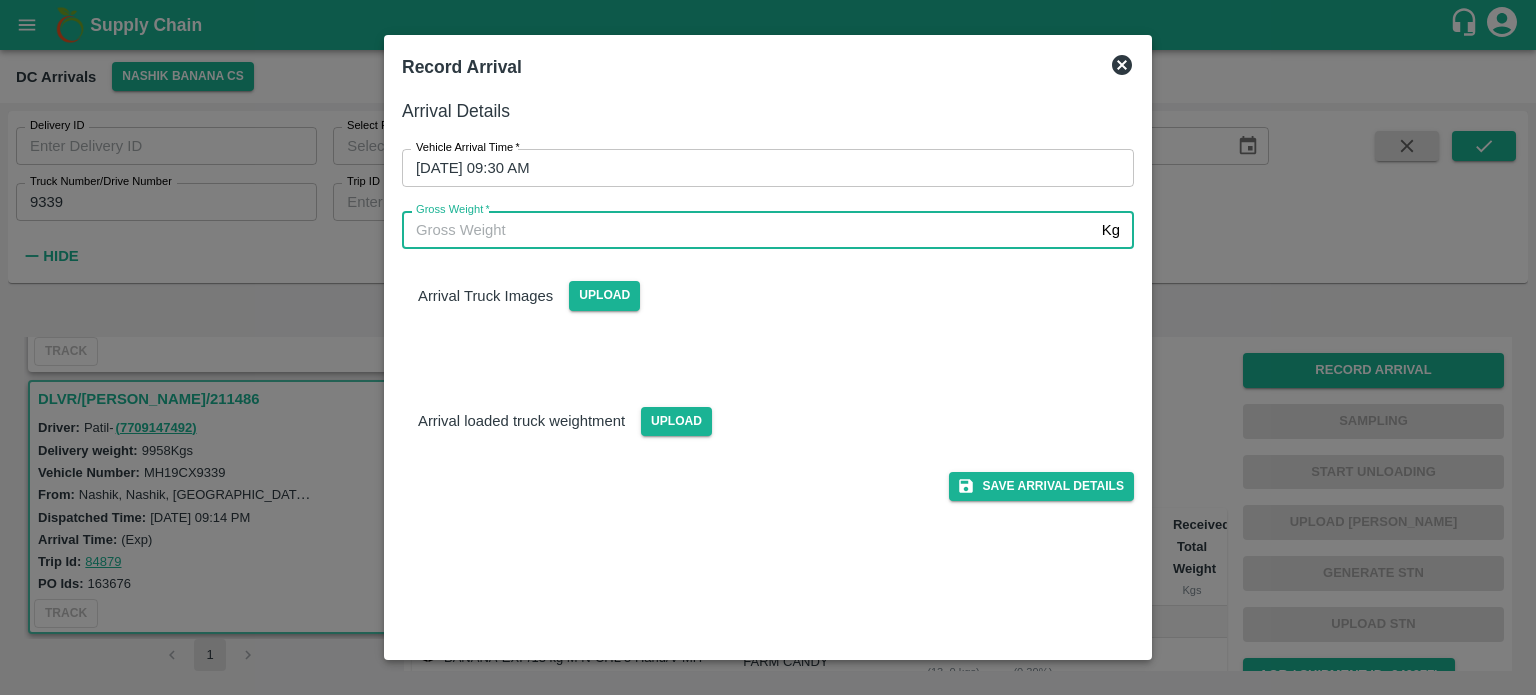click on "Gross Weight   *" at bounding box center (748, 230) 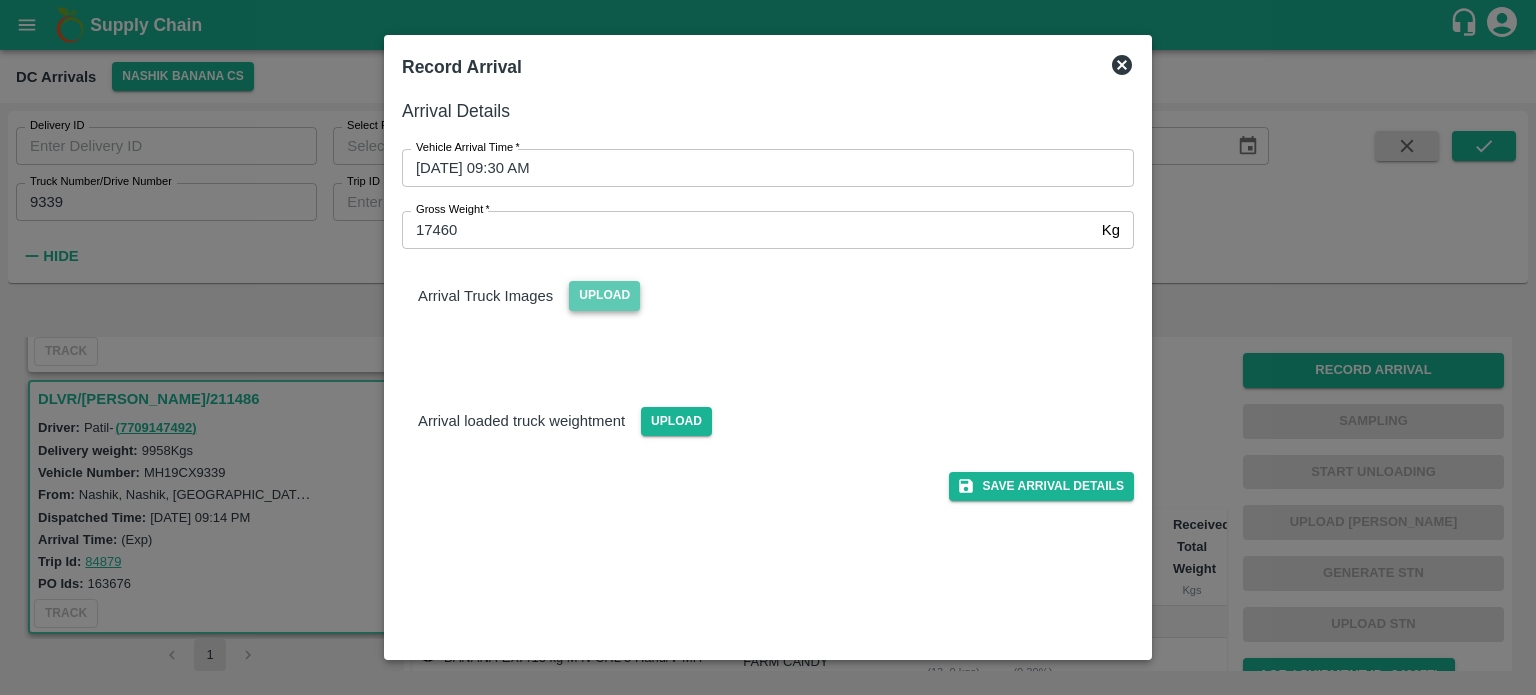 click on "Upload" at bounding box center [604, 295] 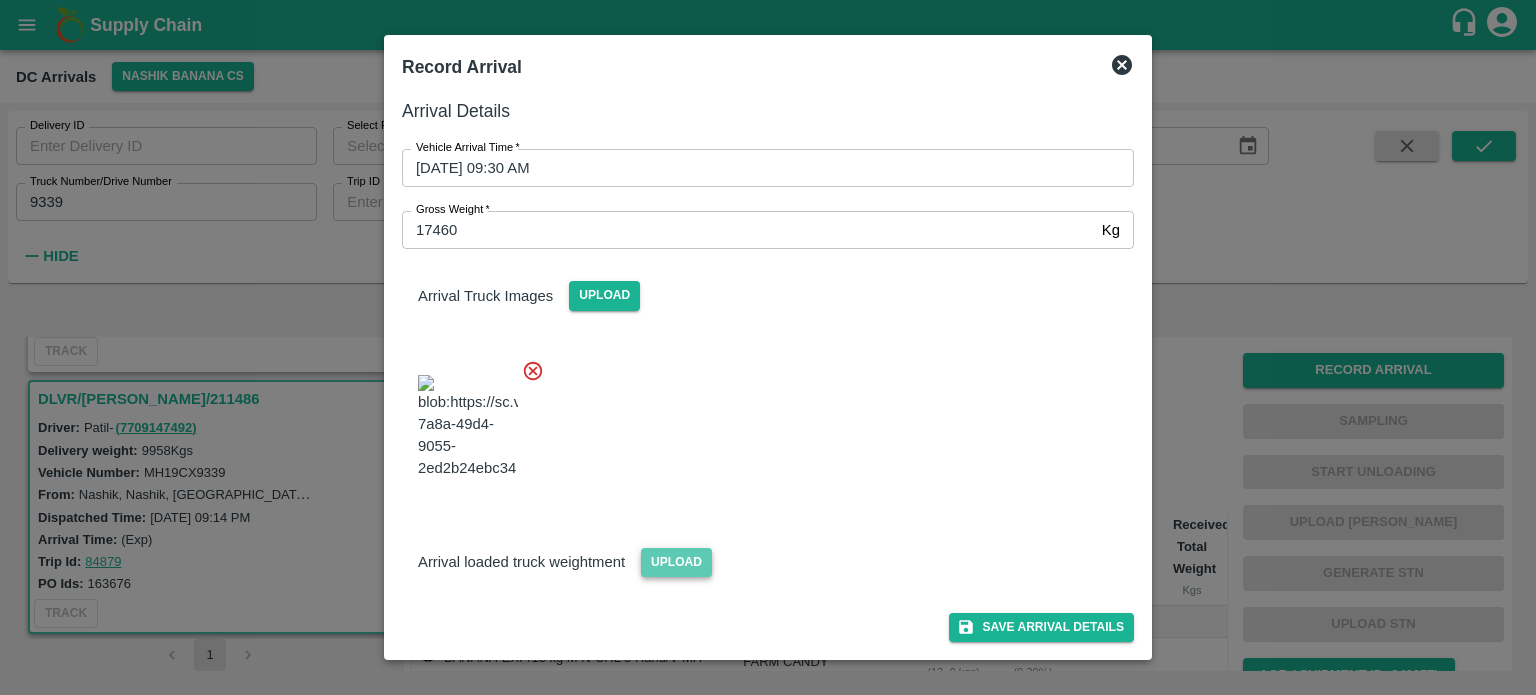 click on "Upload" at bounding box center (676, 562) 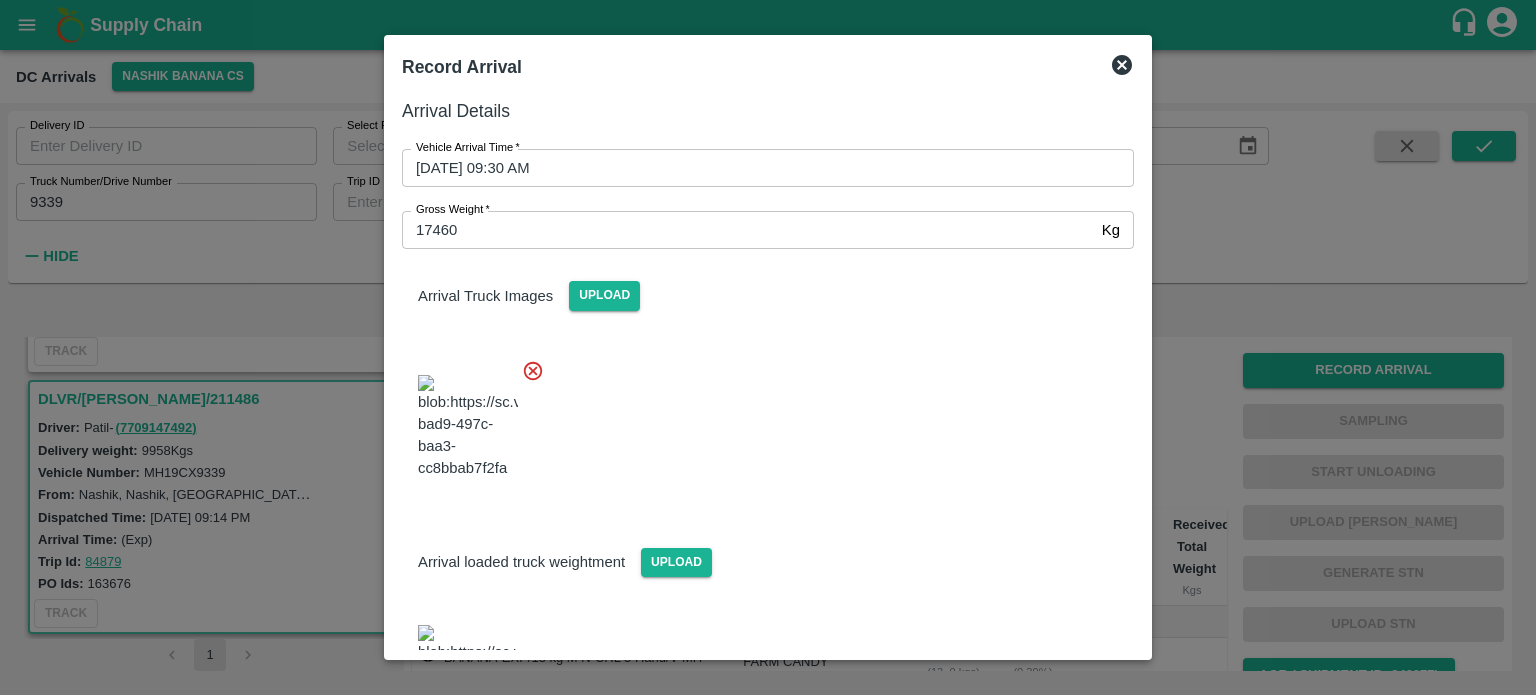 click on "Arrival Truck Images Upload" at bounding box center [760, 374] 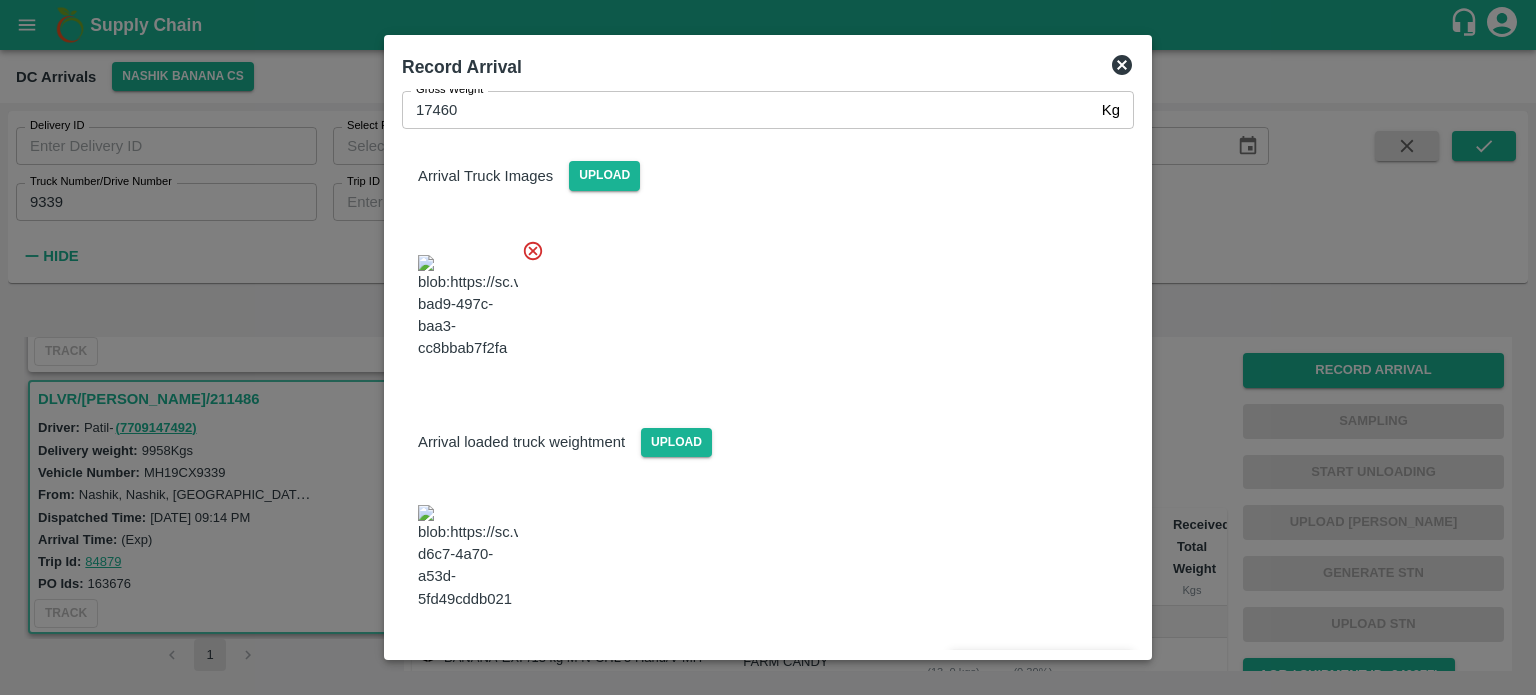 click on "Save Arrival Details" at bounding box center (1041, 664) 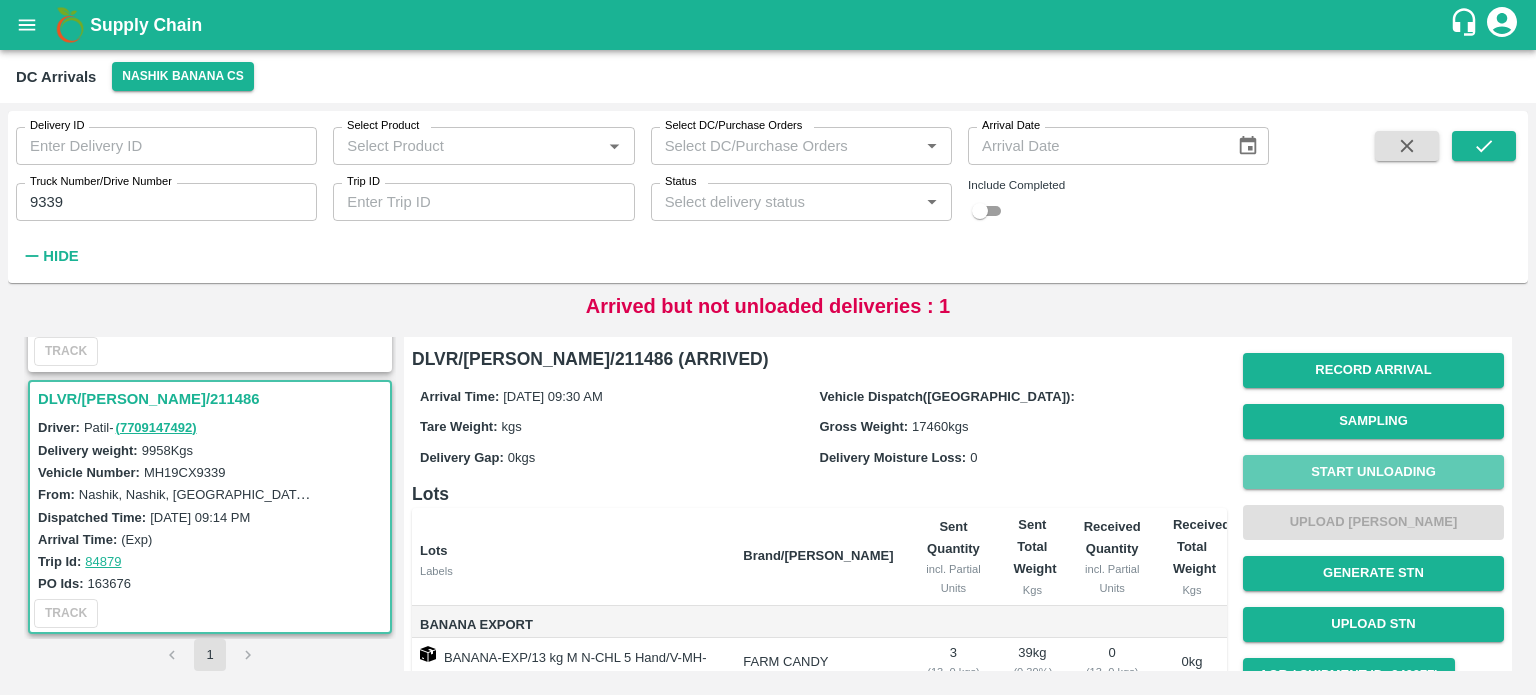 click on "Start Unloading" at bounding box center [1373, 472] 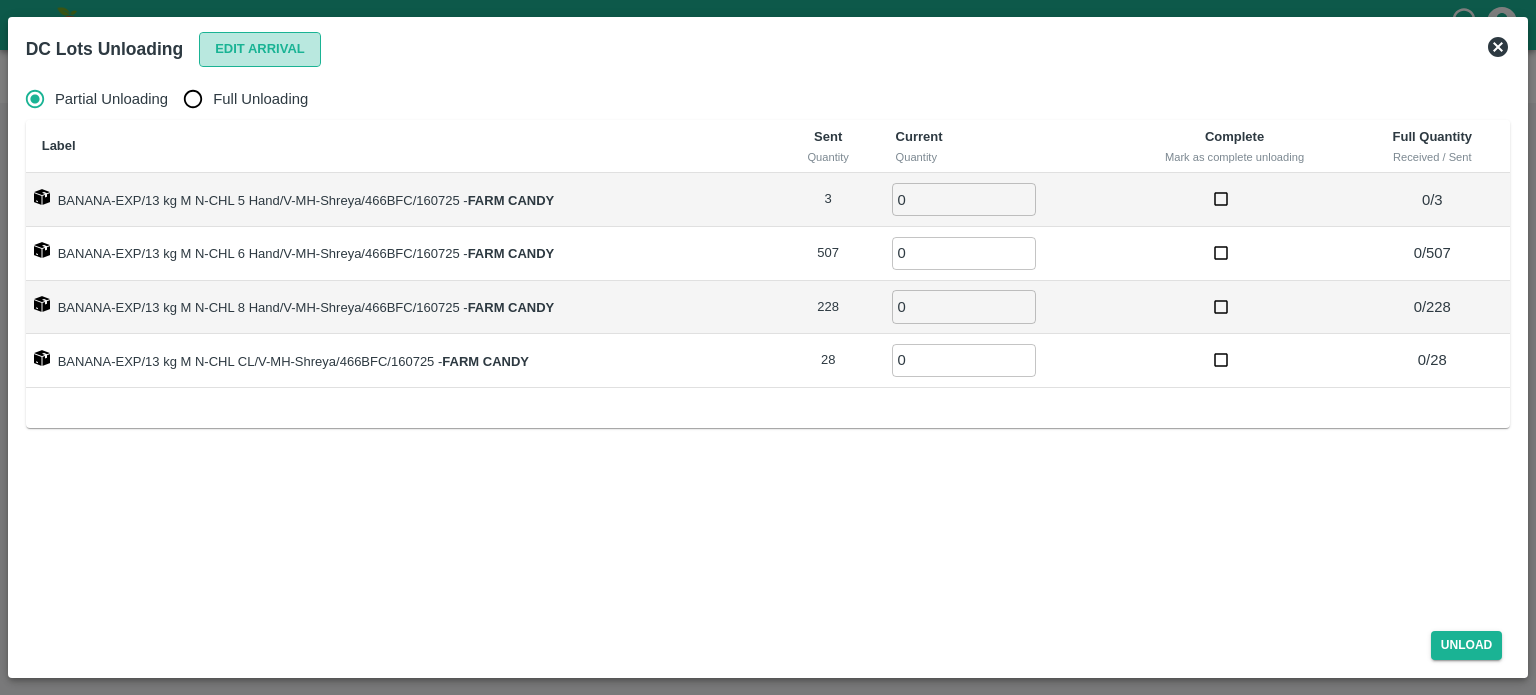 click on "Edit Arrival" at bounding box center [260, 49] 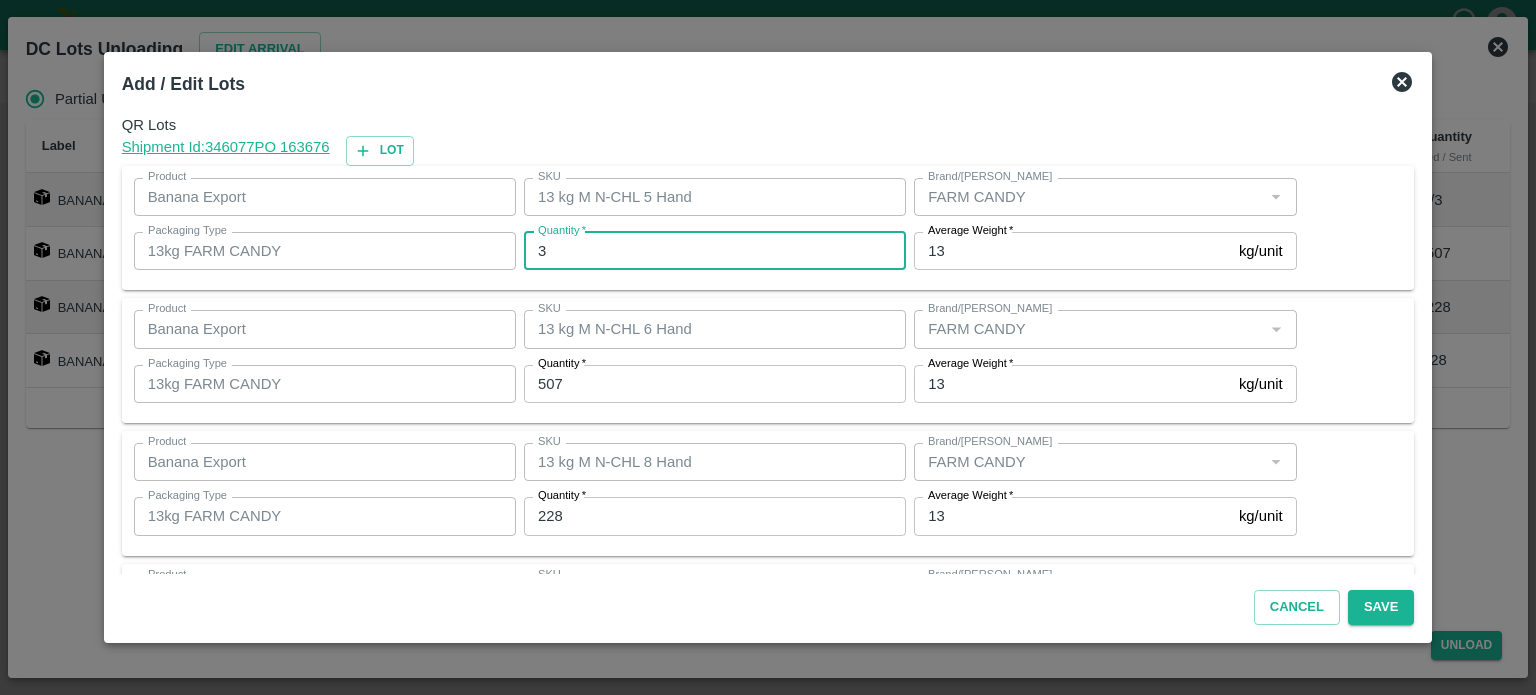 click on "3" at bounding box center (715, 251) 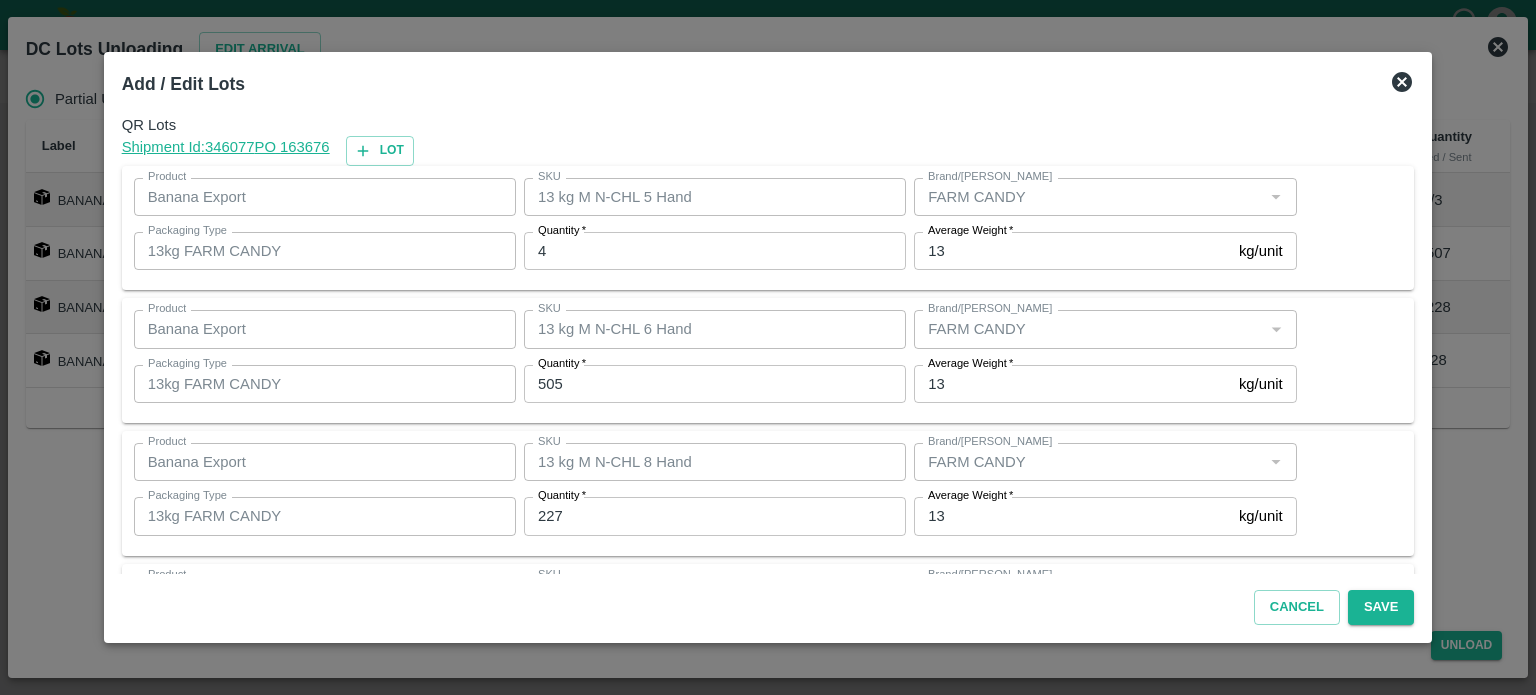 scroll, scrollTop: 129, scrollLeft: 0, axis: vertical 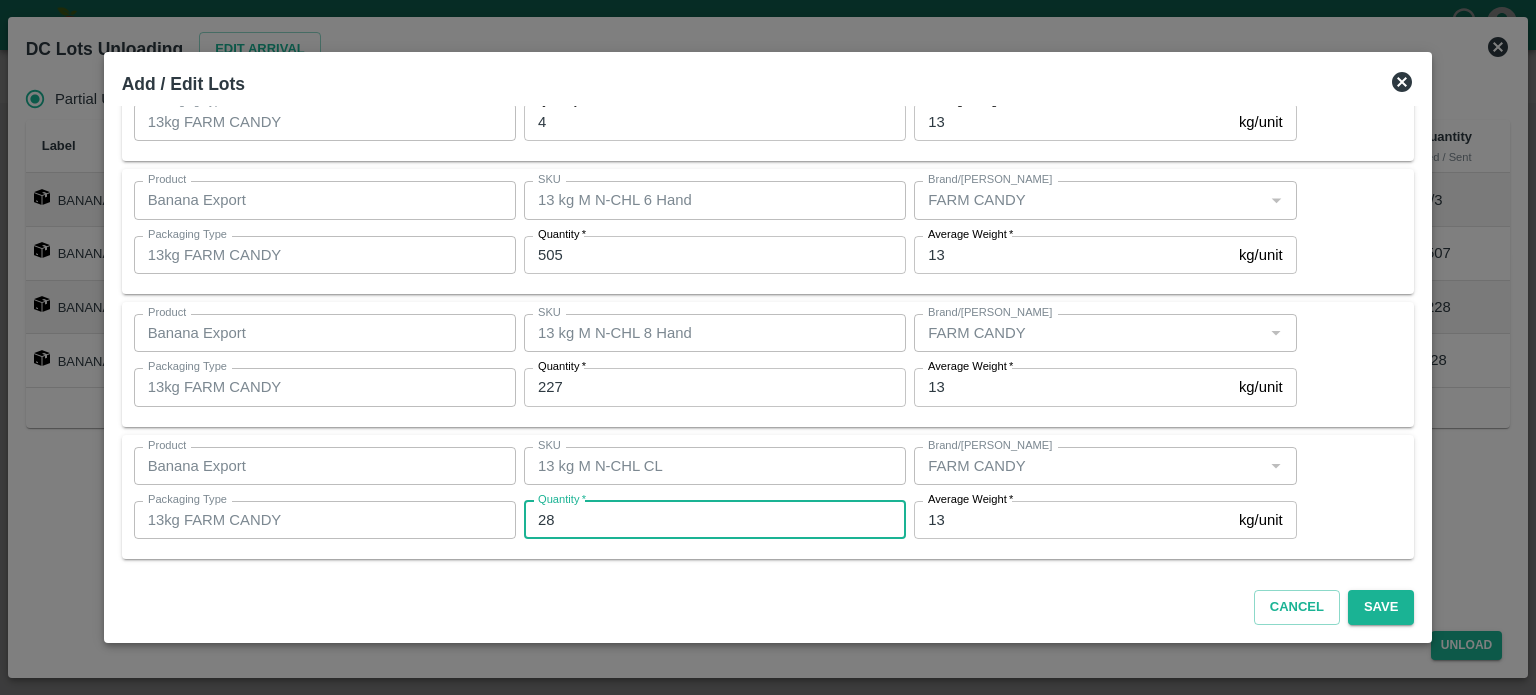 click on "28" at bounding box center (715, 520) 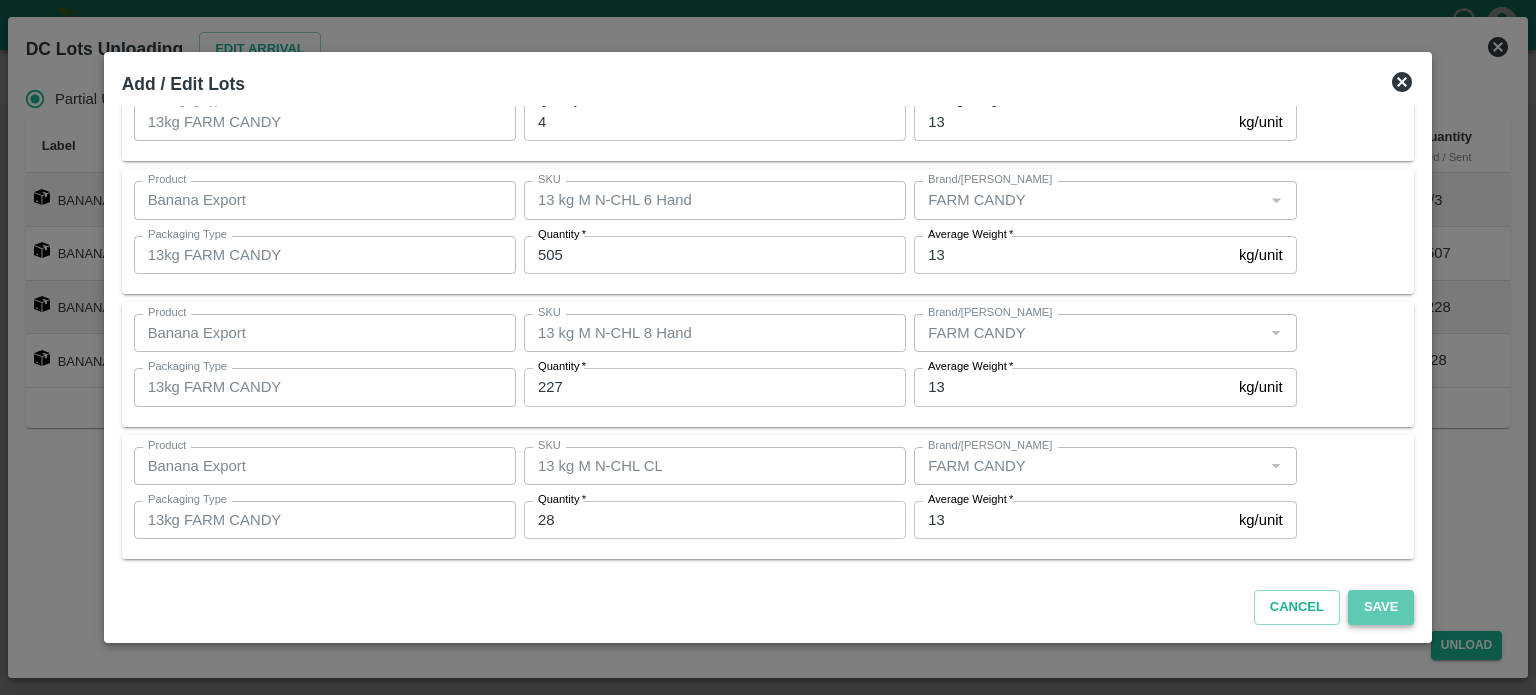 click on "Save" at bounding box center (1381, 607) 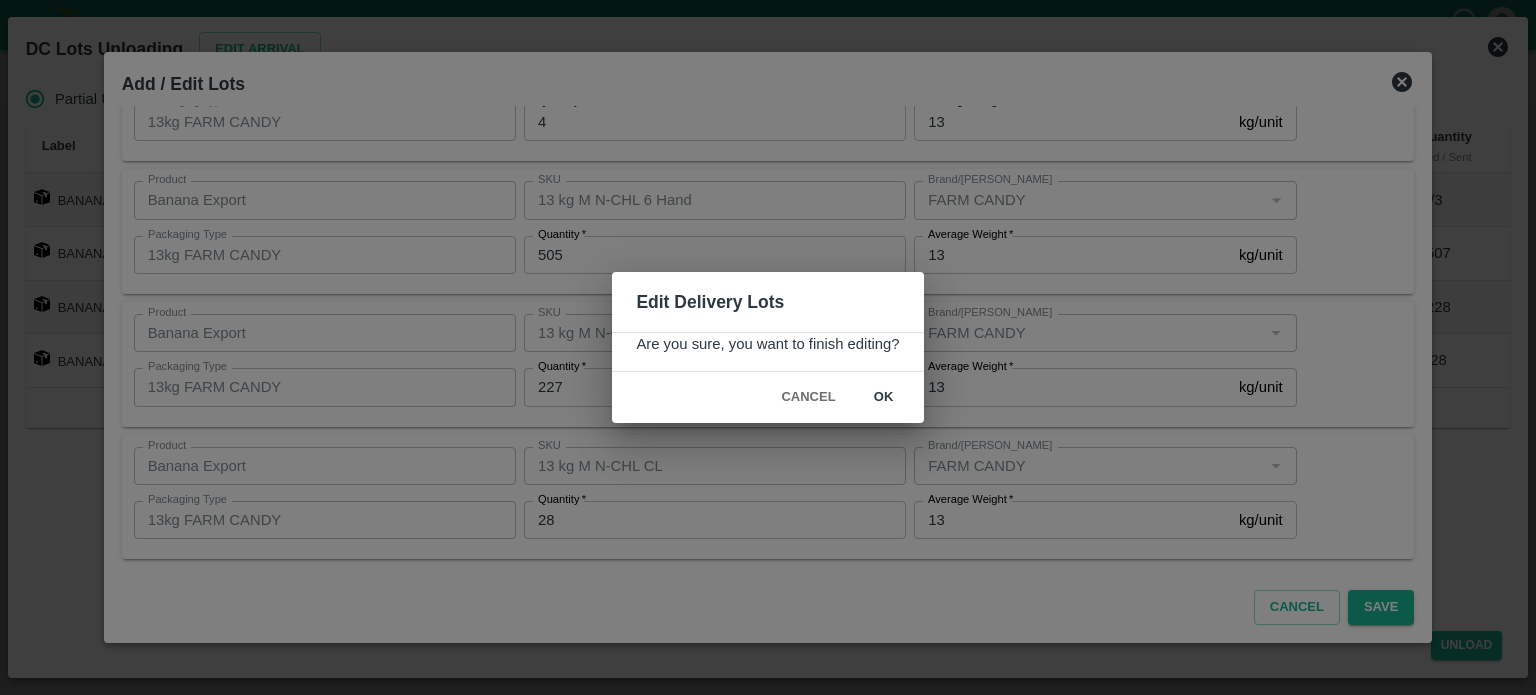 click on "ok" at bounding box center (884, 397) 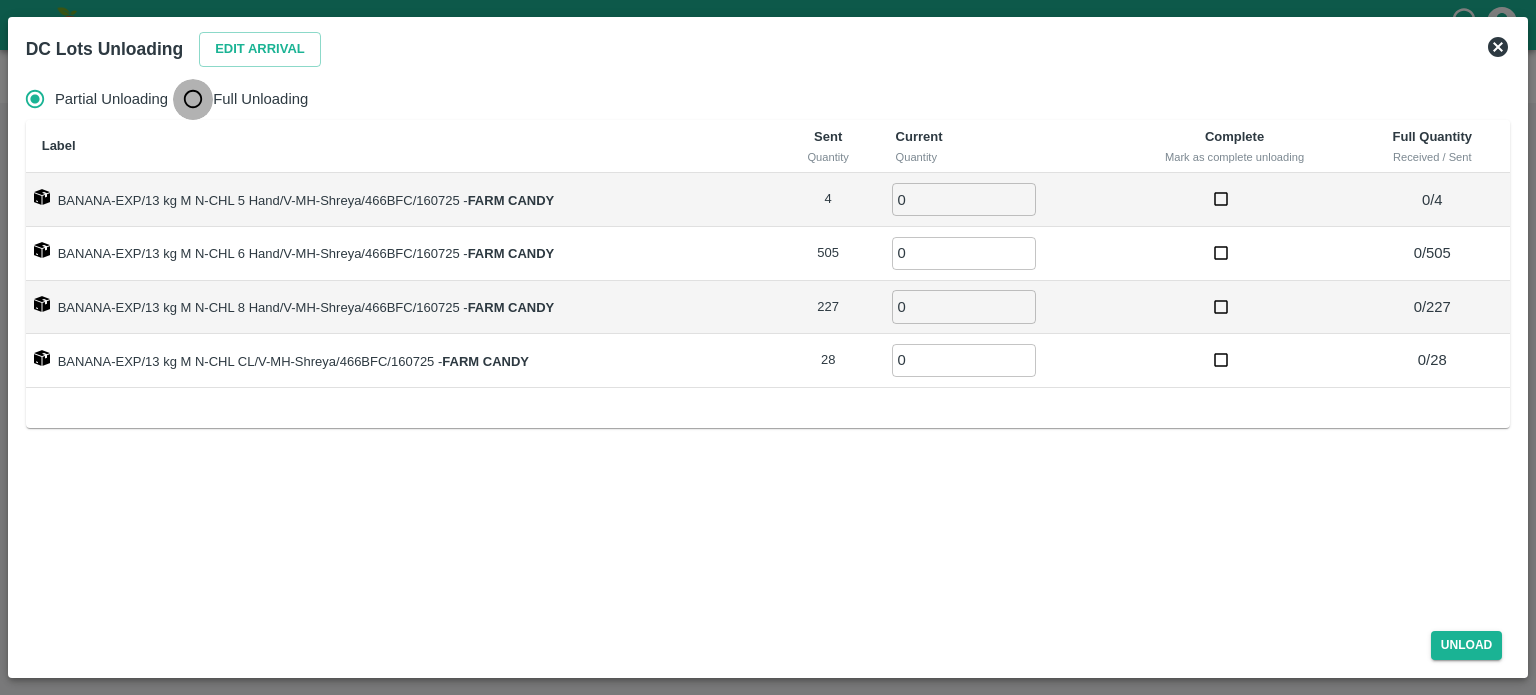 click on "Full Unloading" at bounding box center [193, 99] 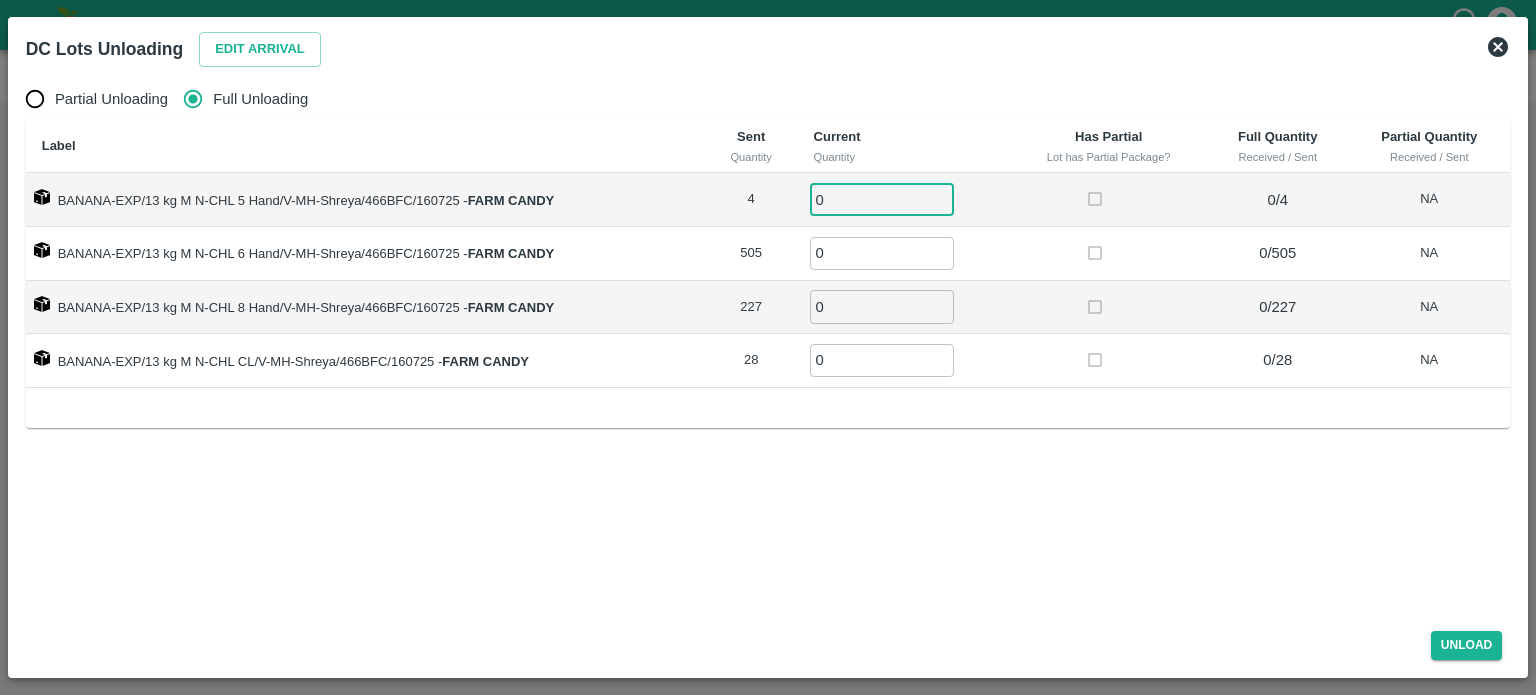 click on "0" at bounding box center (882, 199) 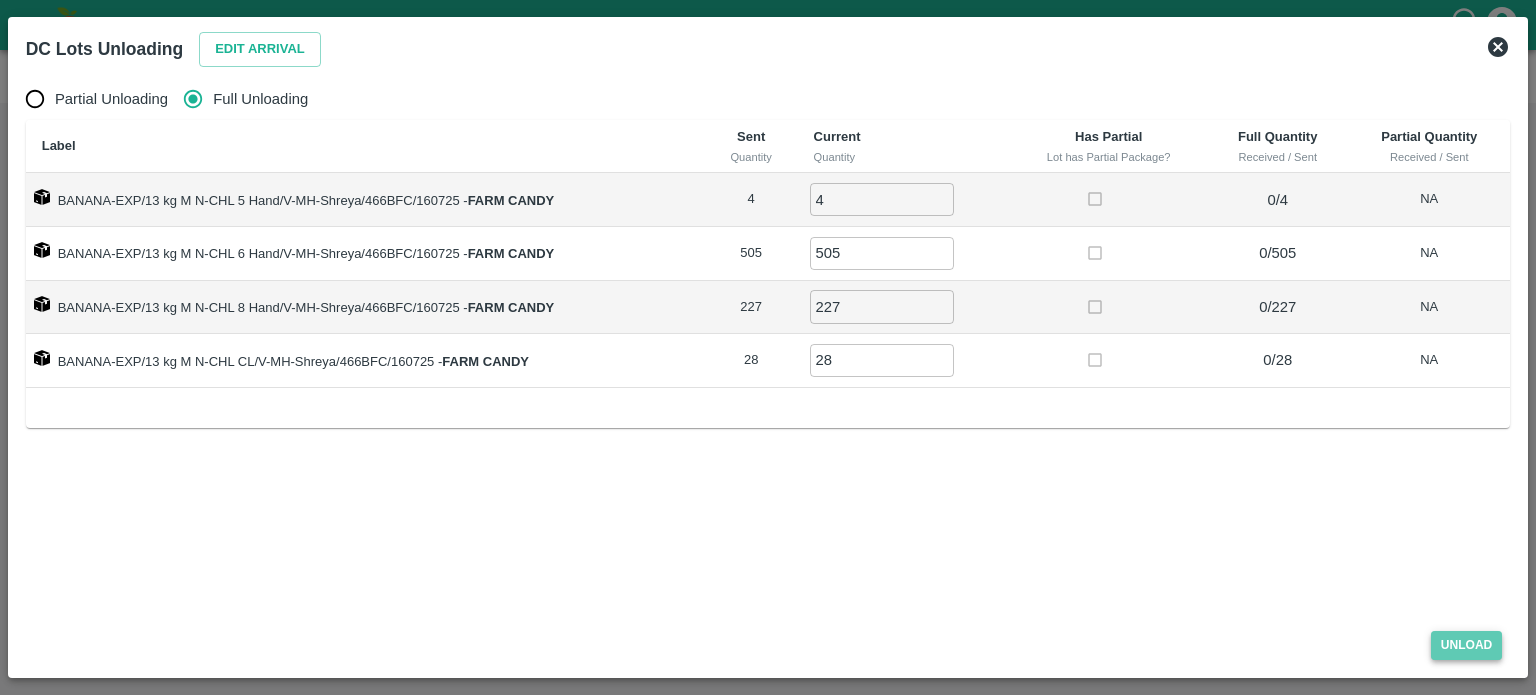 click on "Unload" at bounding box center (1467, 645) 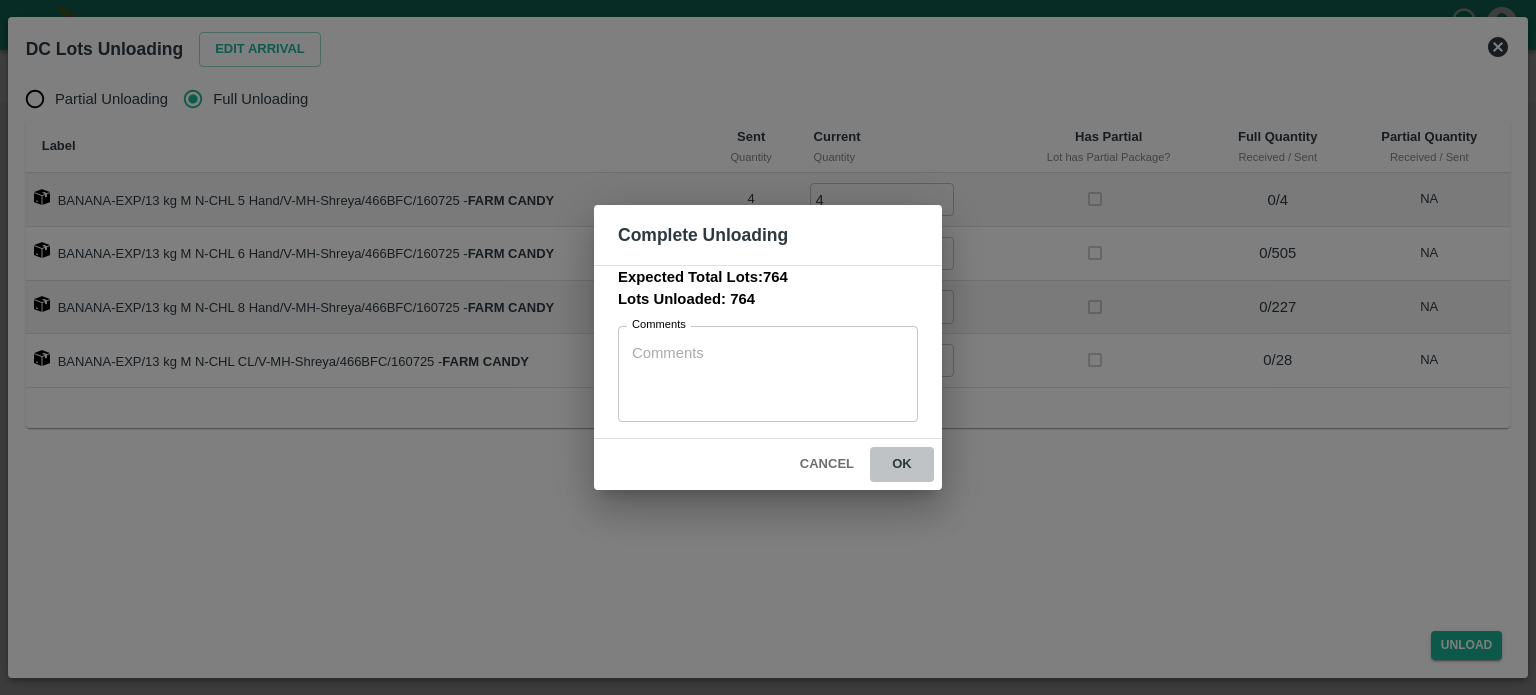 click on "ok" at bounding box center (902, 464) 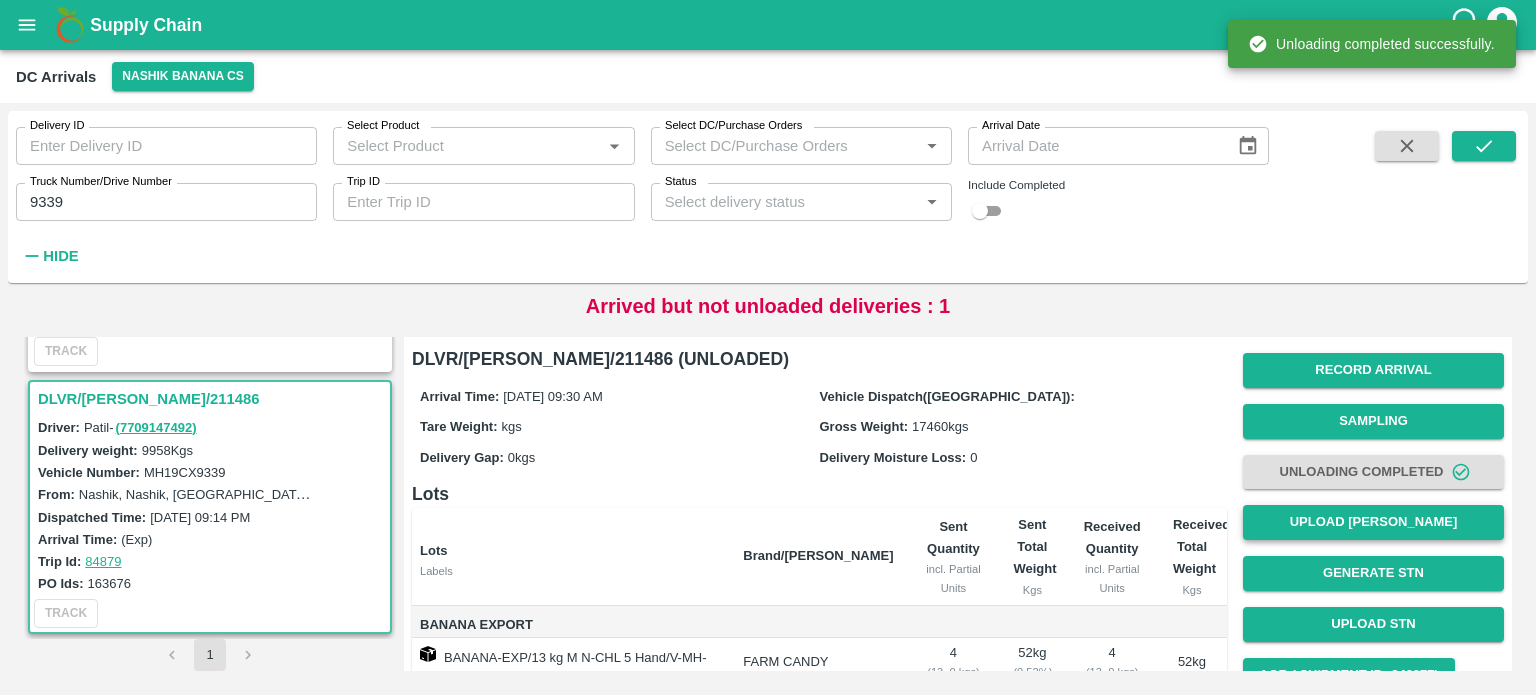 click on "Upload [PERSON_NAME]" at bounding box center [1373, 522] 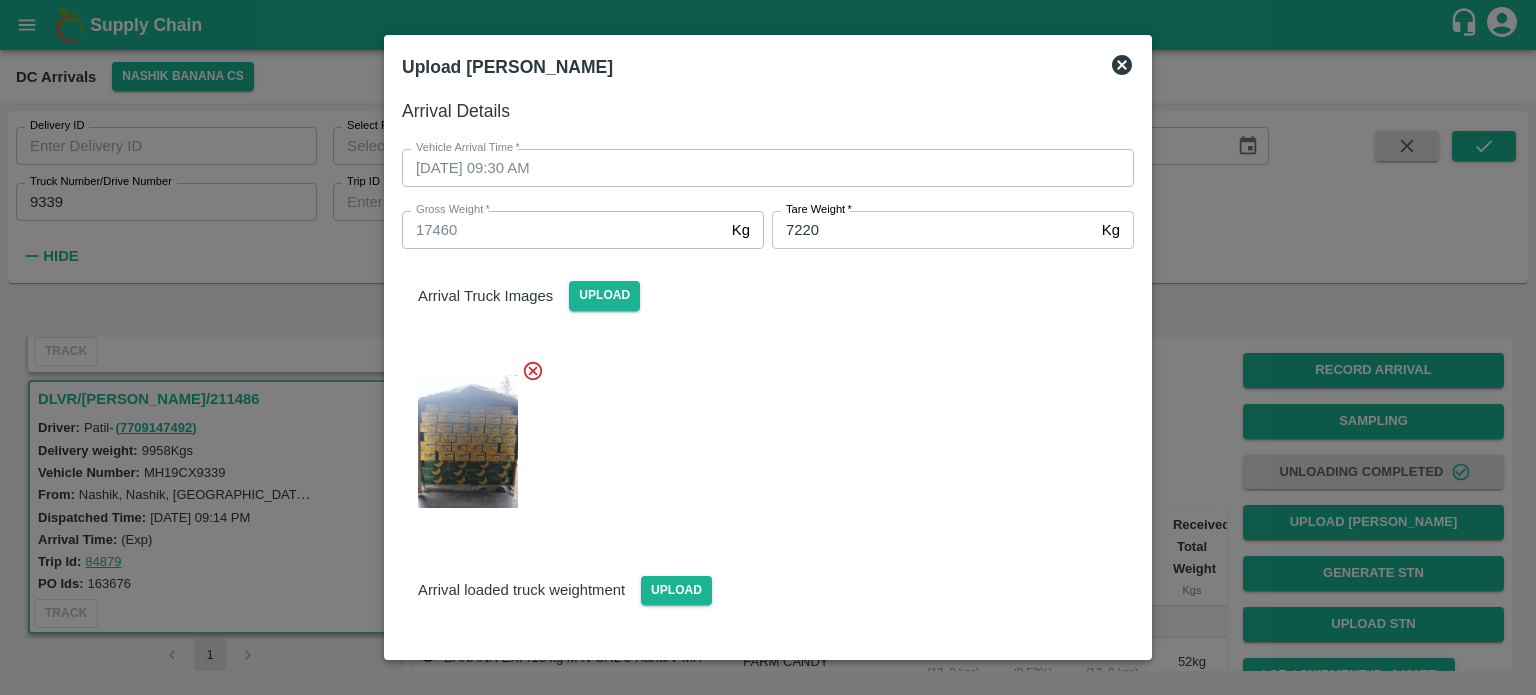 click at bounding box center [760, 435] 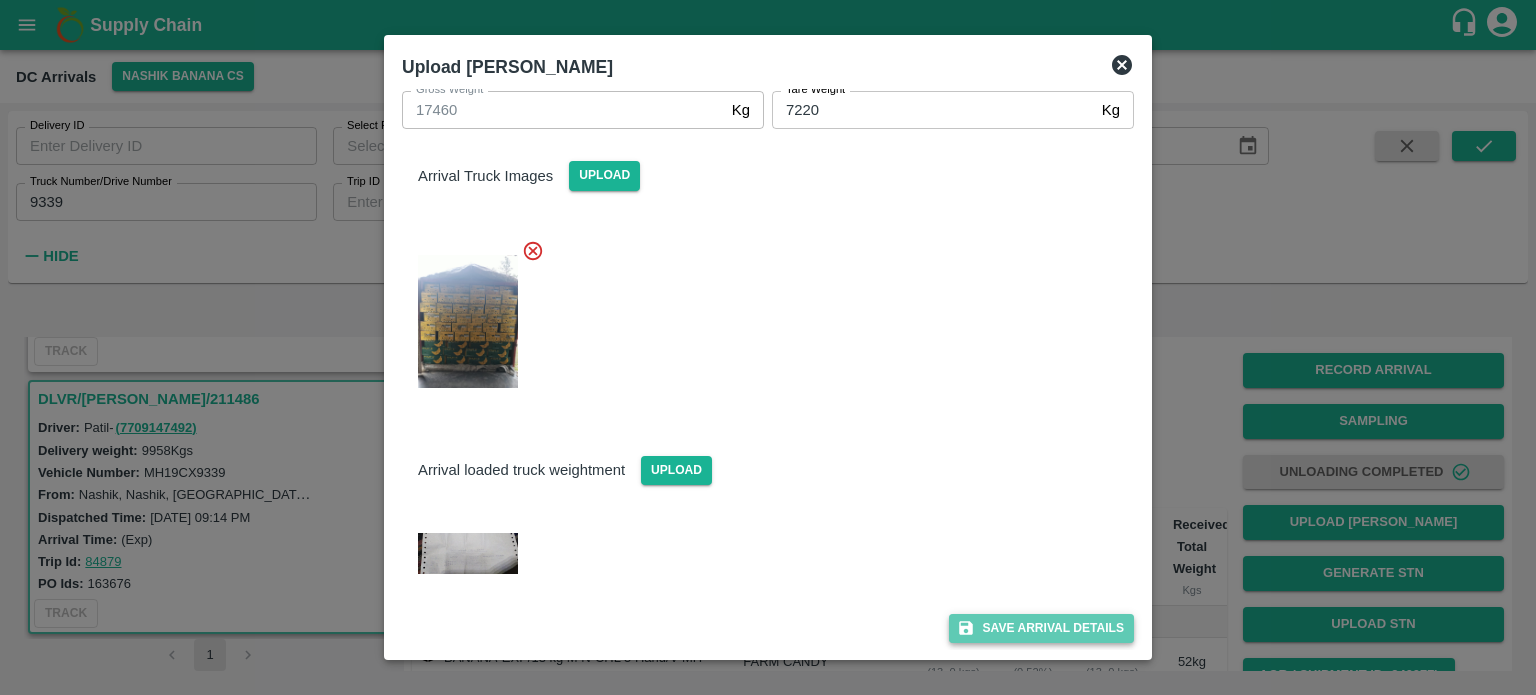 click on "Save Arrival Details" at bounding box center [1041, 628] 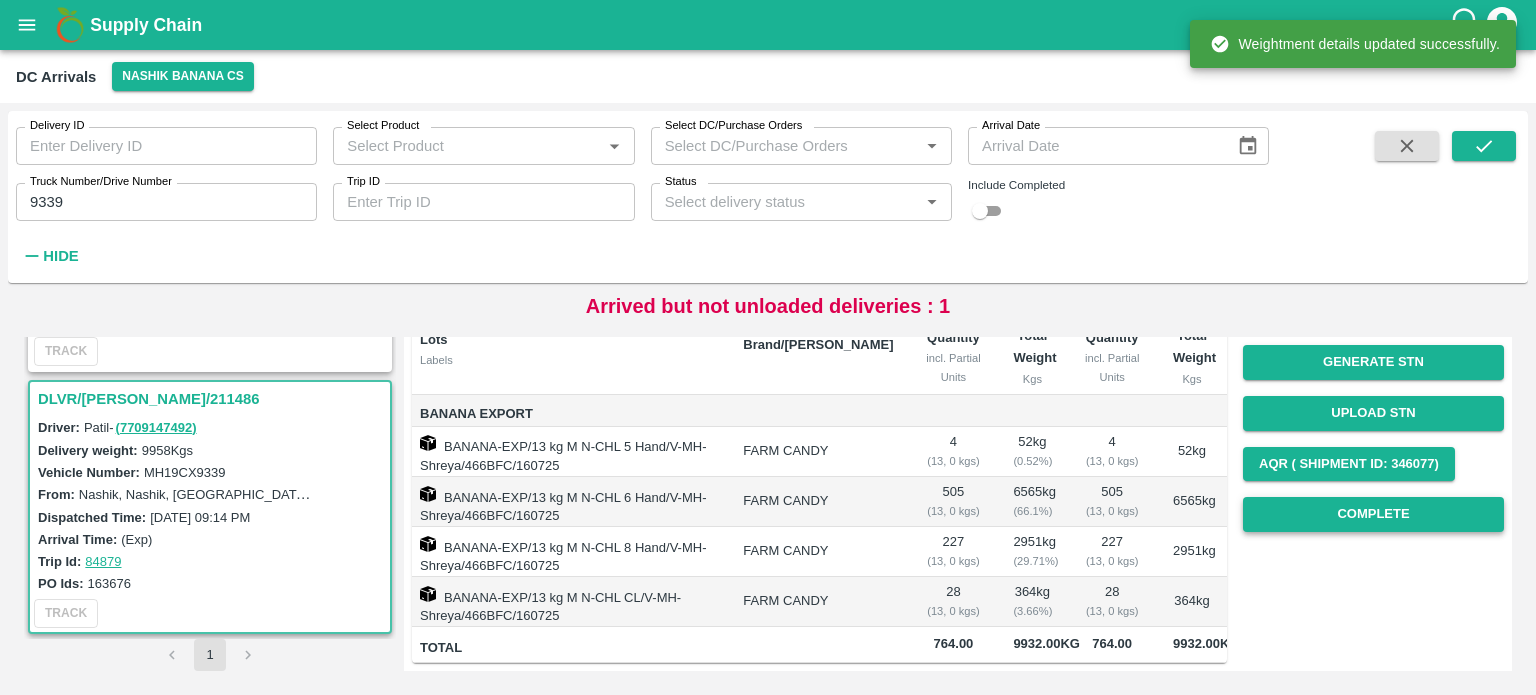 scroll, scrollTop: 223, scrollLeft: 0, axis: vertical 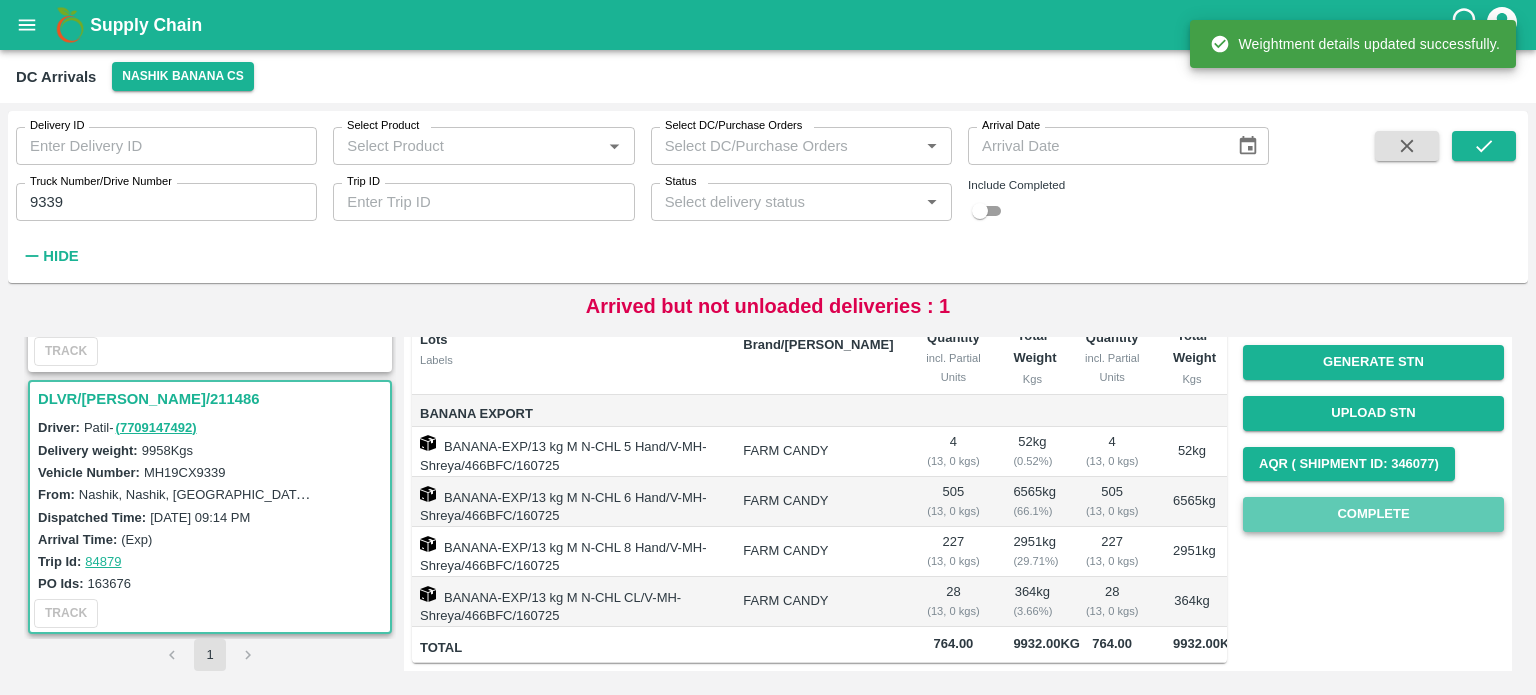 click on "Complete" at bounding box center (1373, 514) 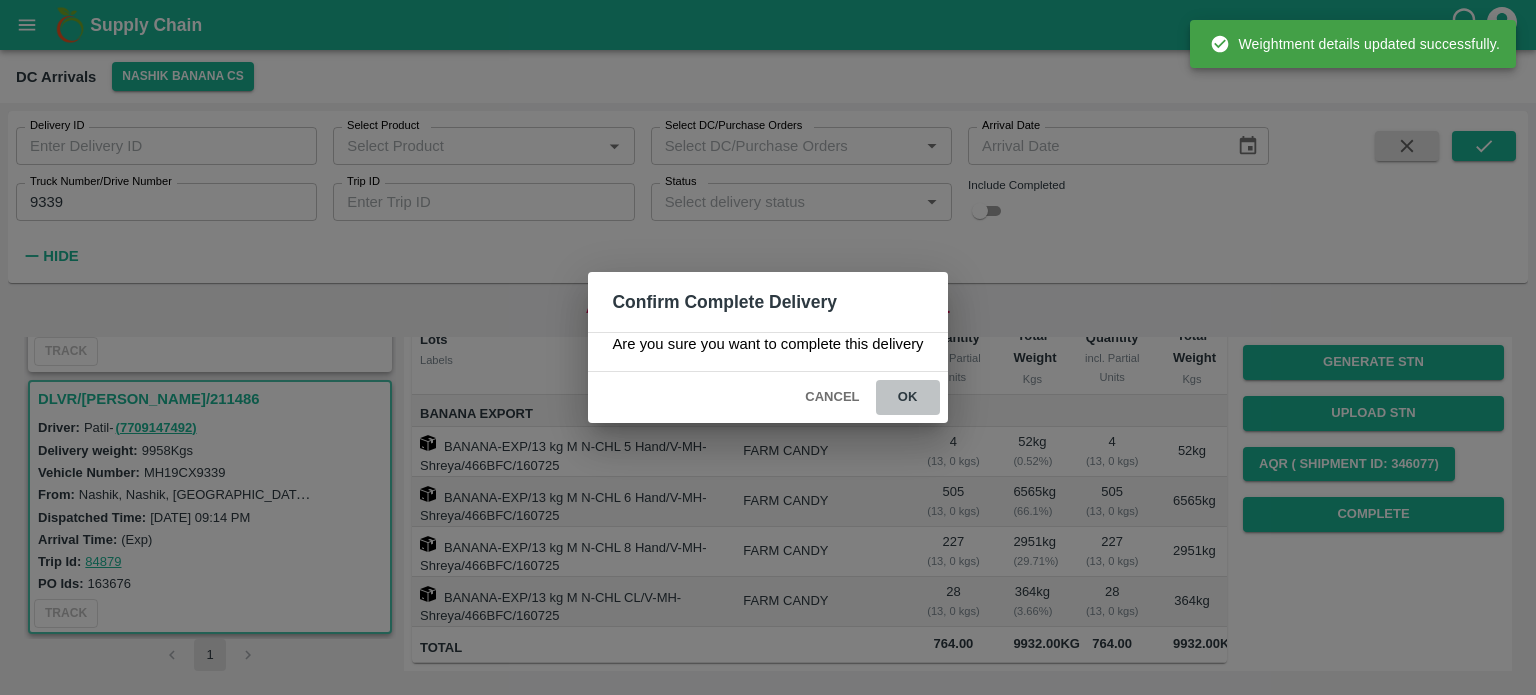 click on "ok" at bounding box center (908, 397) 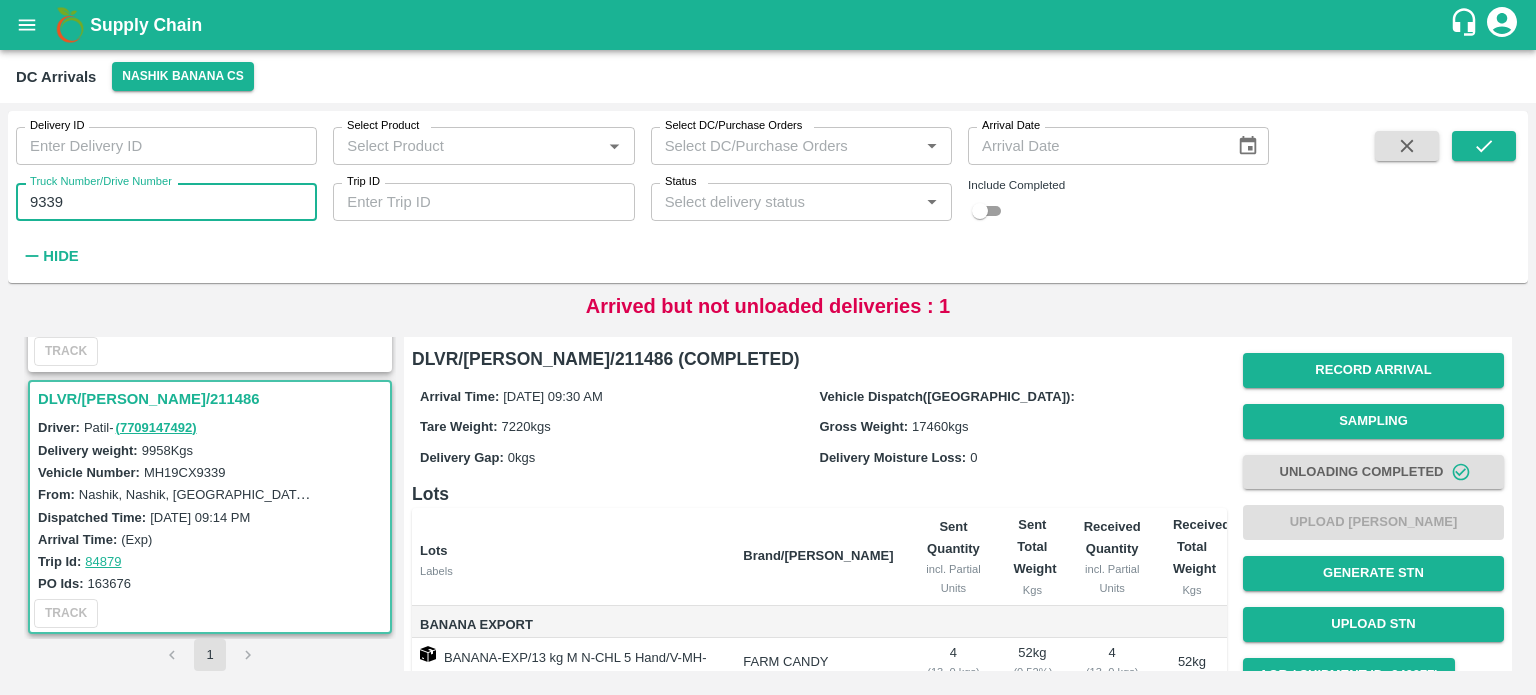 click on "9339" at bounding box center (166, 202) 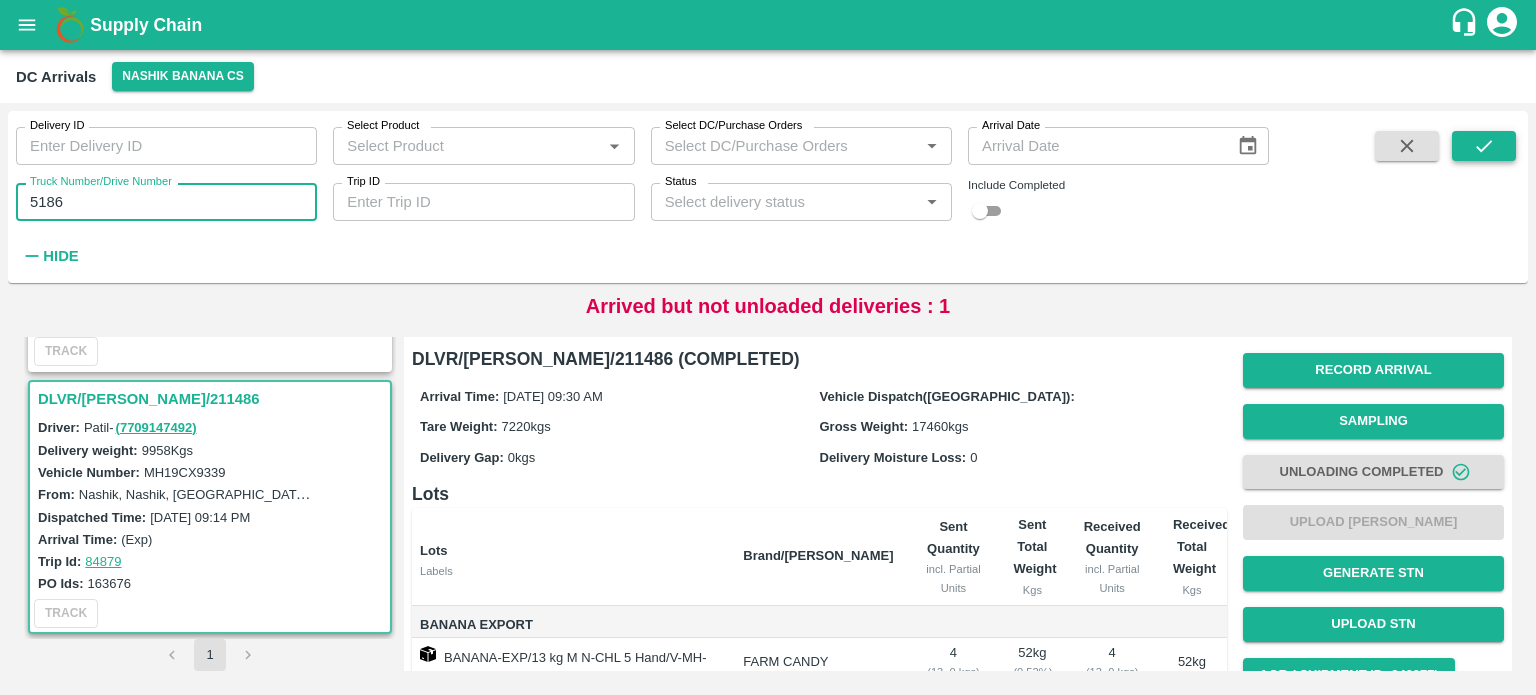 click 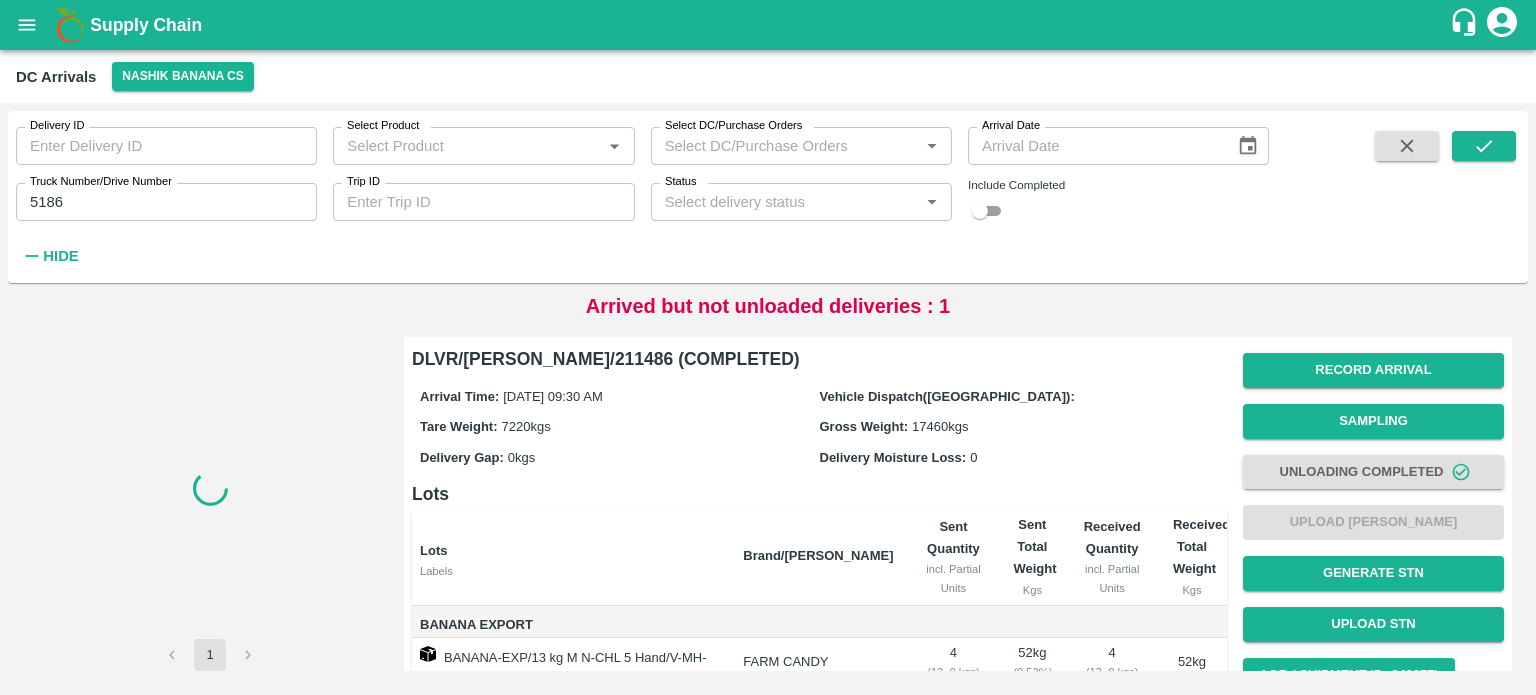 scroll, scrollTop: 0, scrollLeft: 0, axis: both 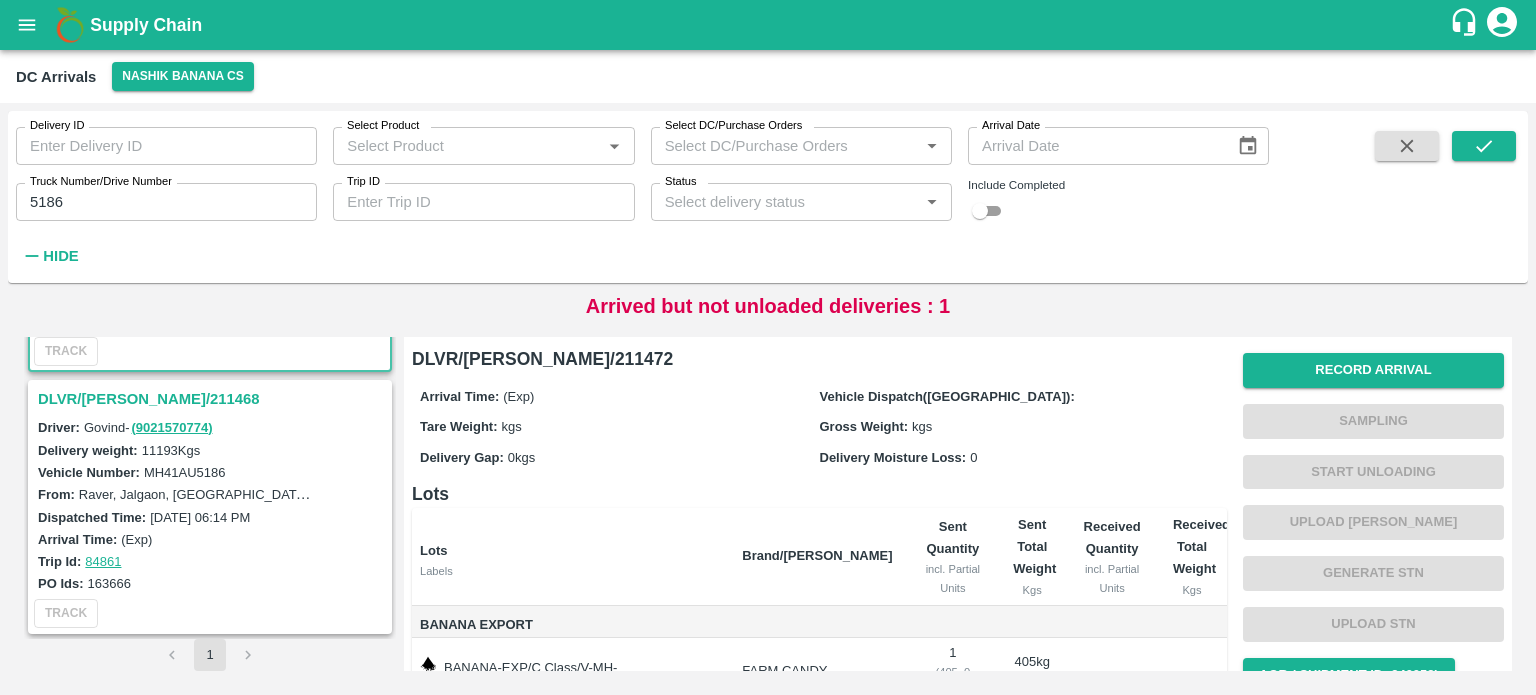 click on "DLVR/[PERSON_NAME]/211468" at bounding box center [213, 399] 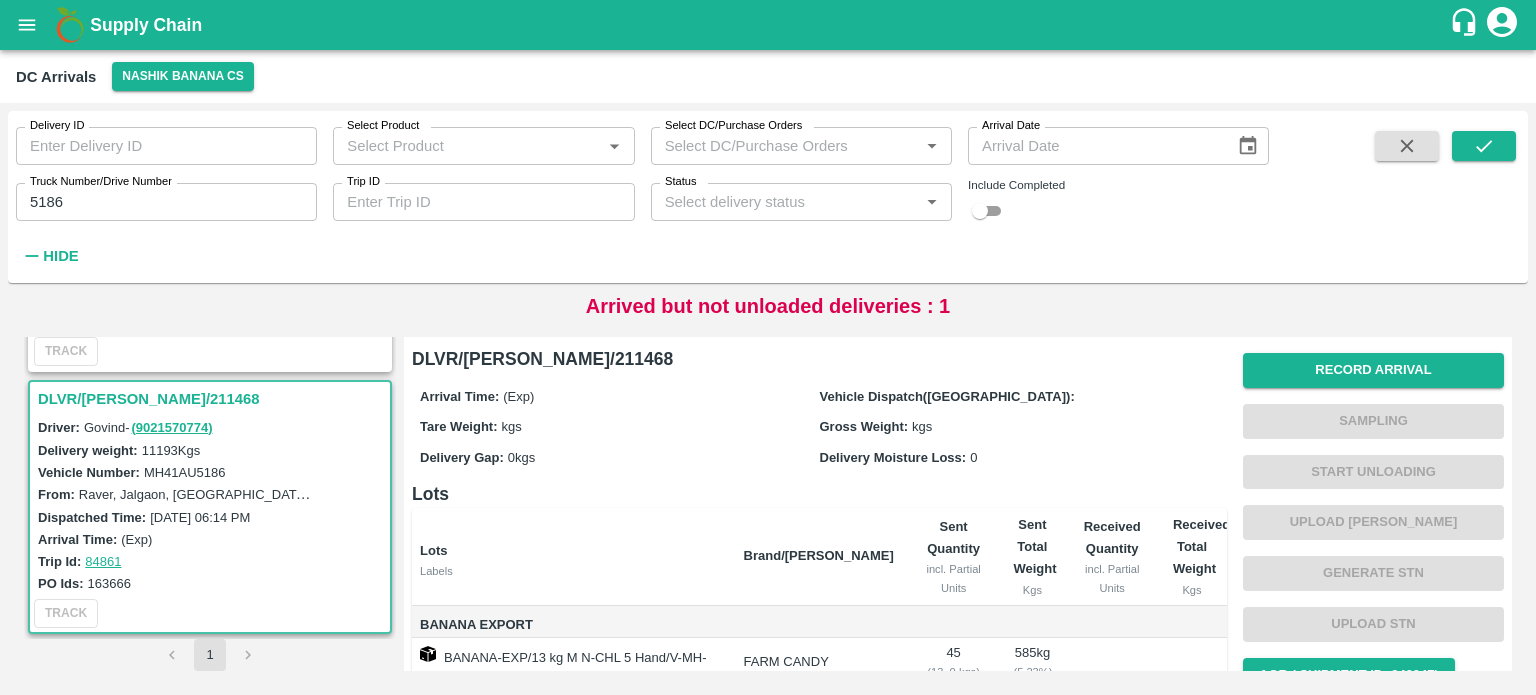 scroll, scrollTop: 314, scrollLeft: 0, axis: vertical 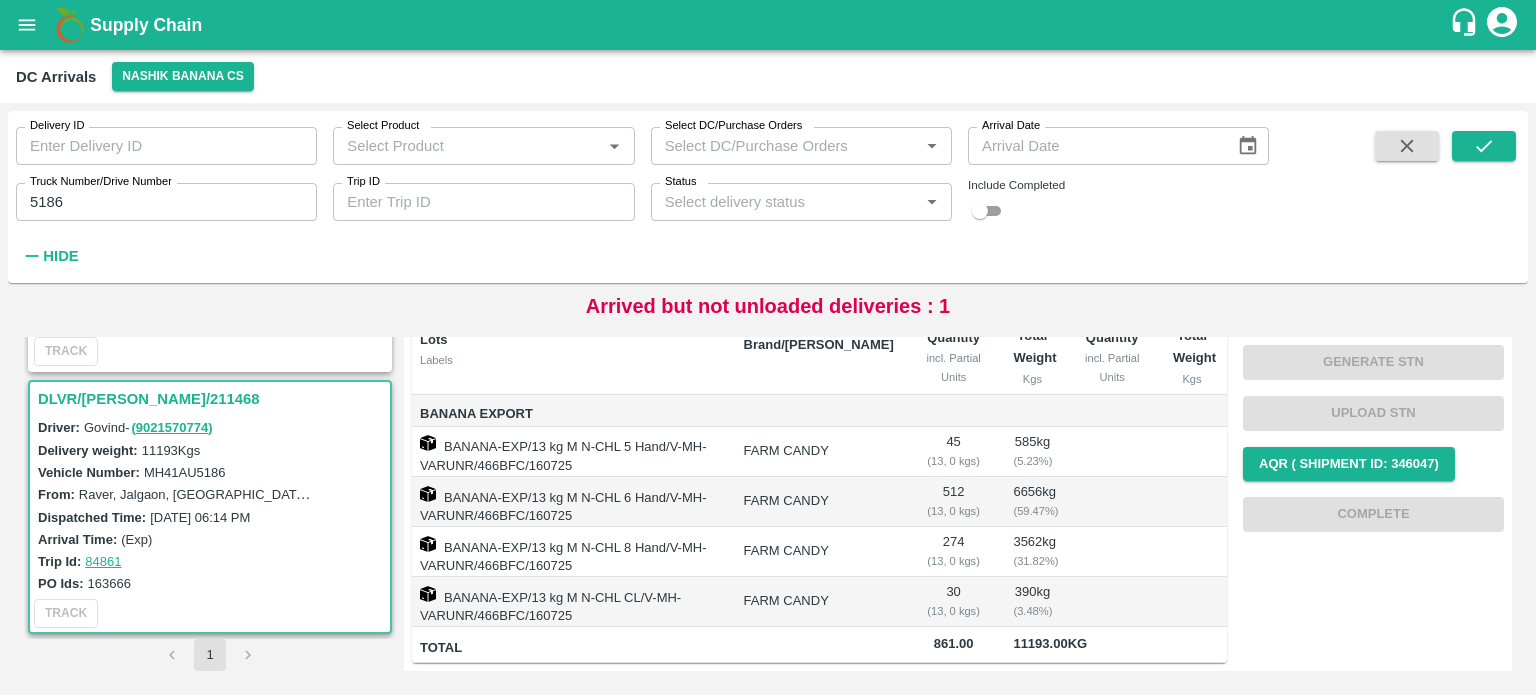 click on "MH41AU5186" at bounding box center (185, 472) 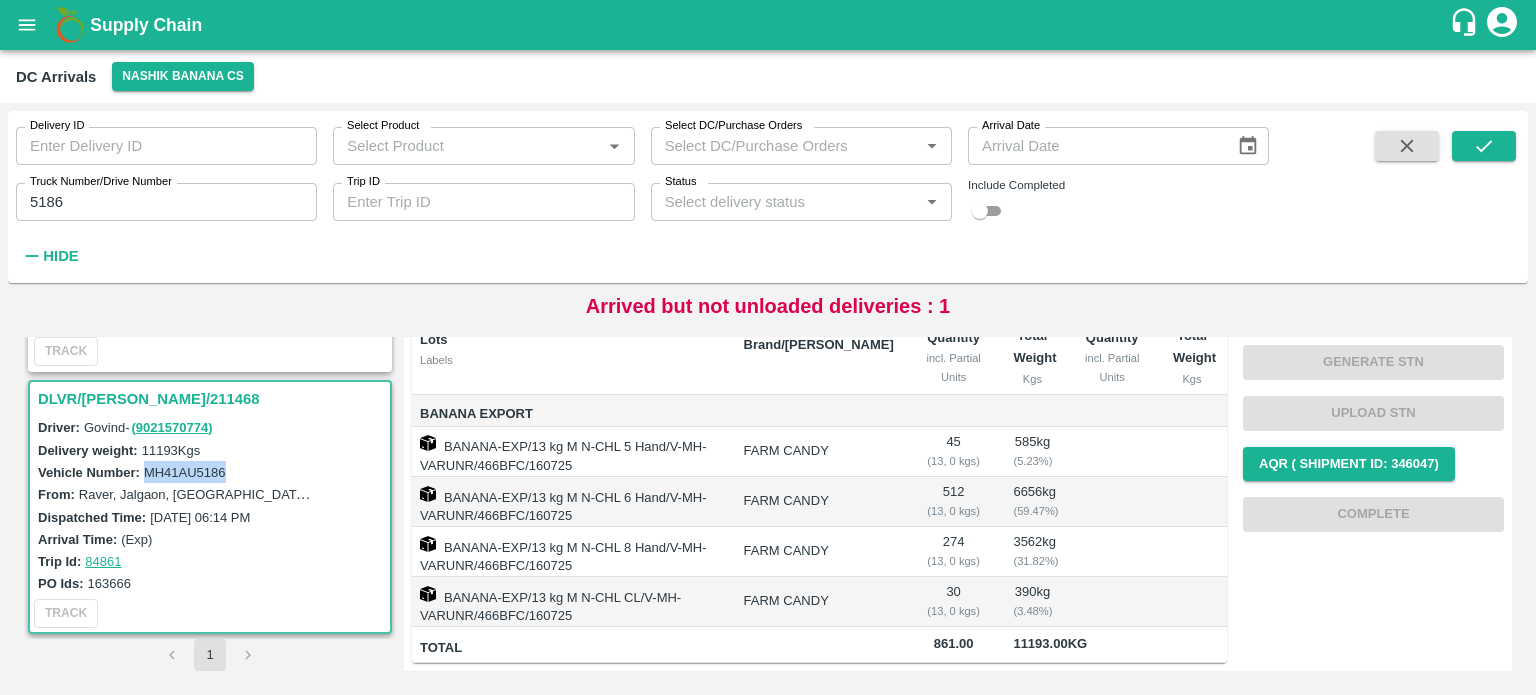 click on "MH41AU5186" at bounding box center (185, 472) 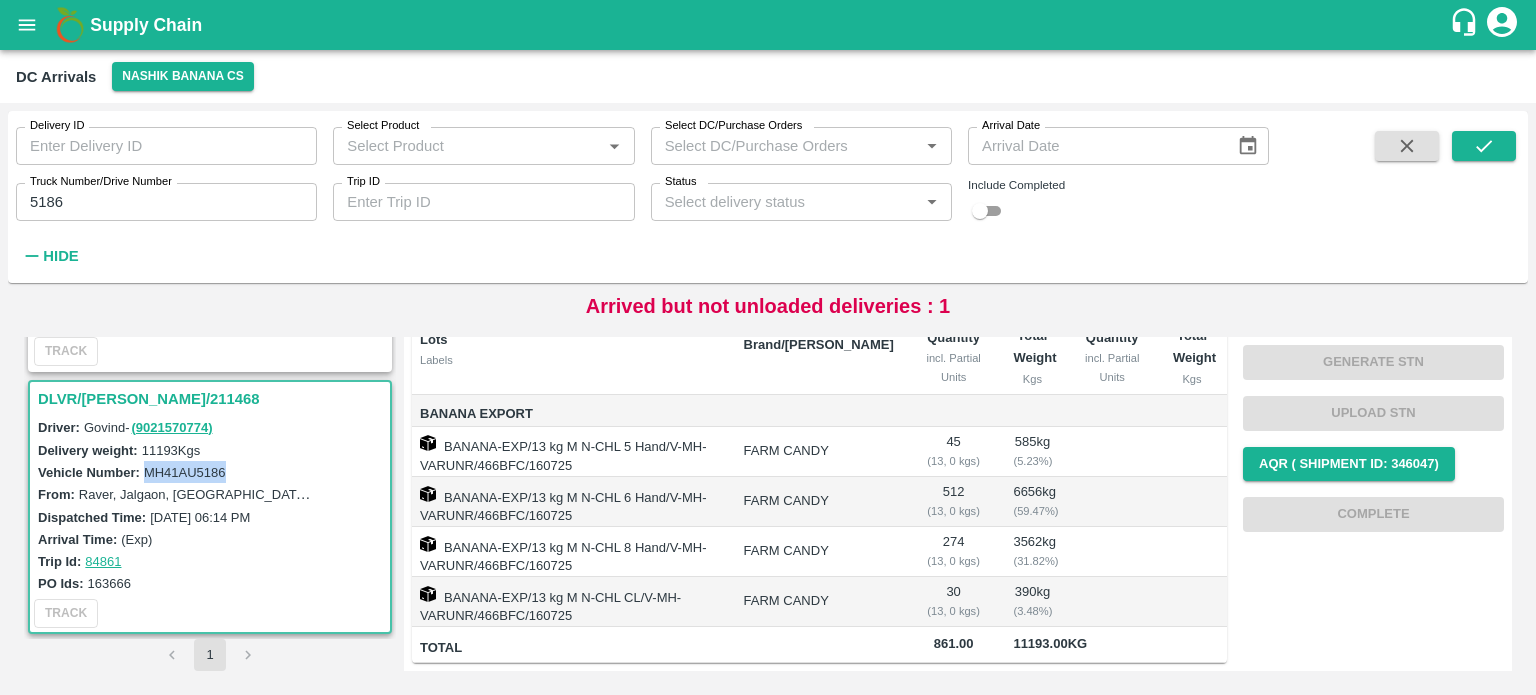 scroll, scrollTop: 0, scrollLeft: 0, axis: both 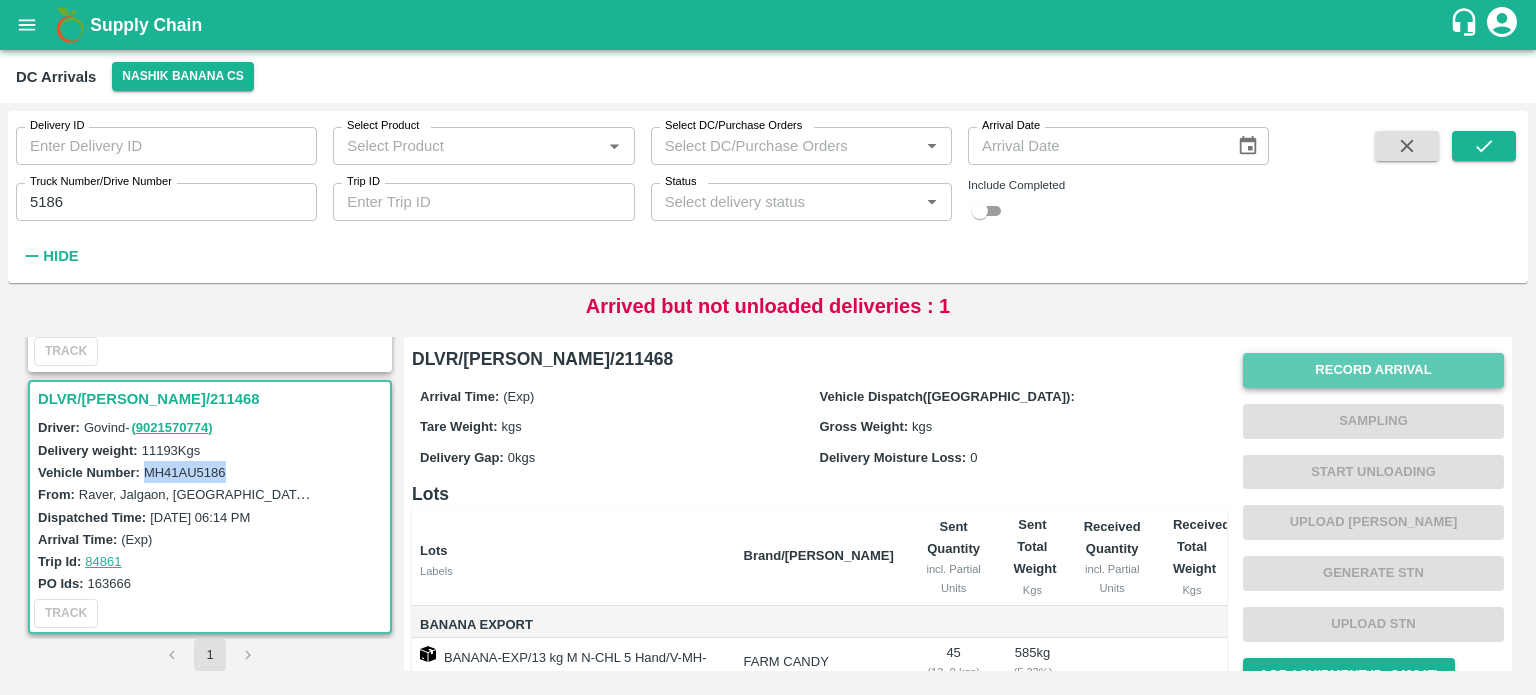 click on "Record Arrival" at bounding box center (1373, 370) 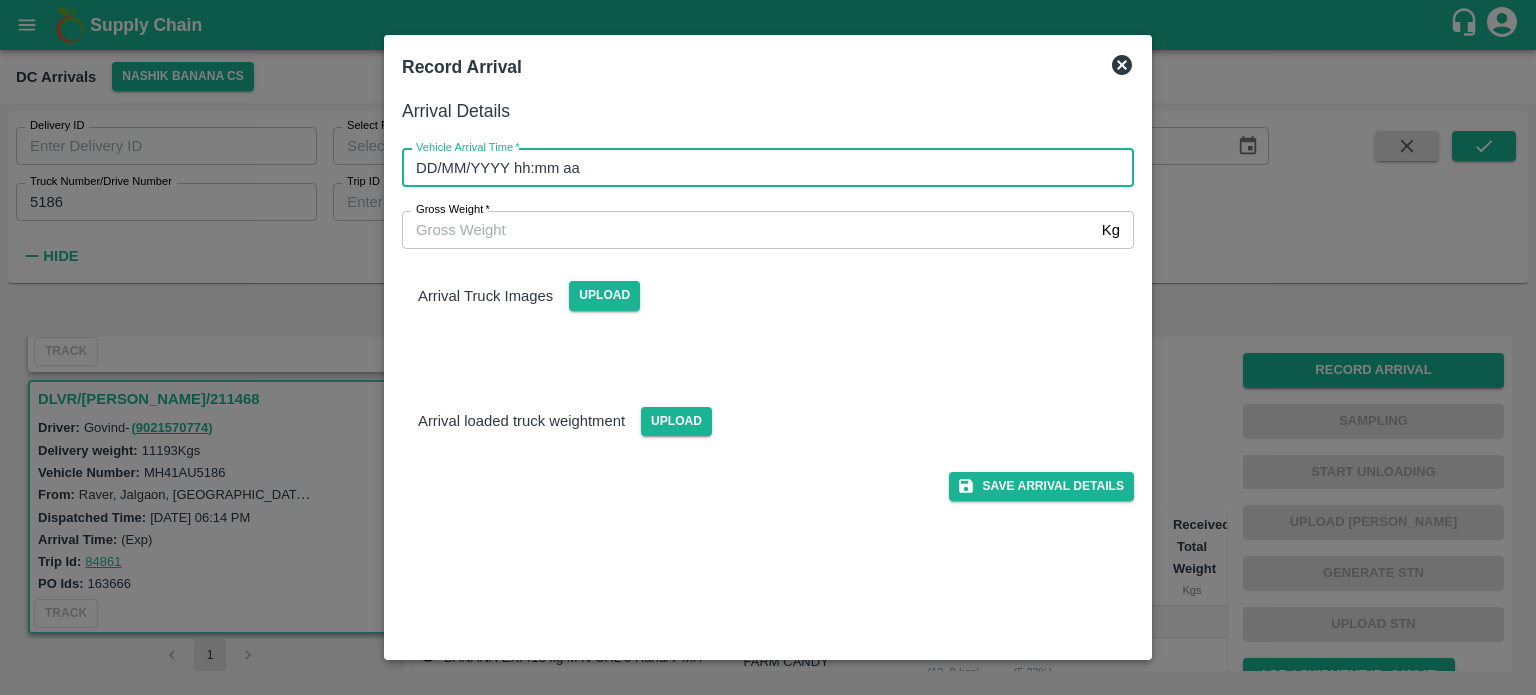 click on "DD/MM/YYYY hh:mm aa" at bounding box center (761, 168) 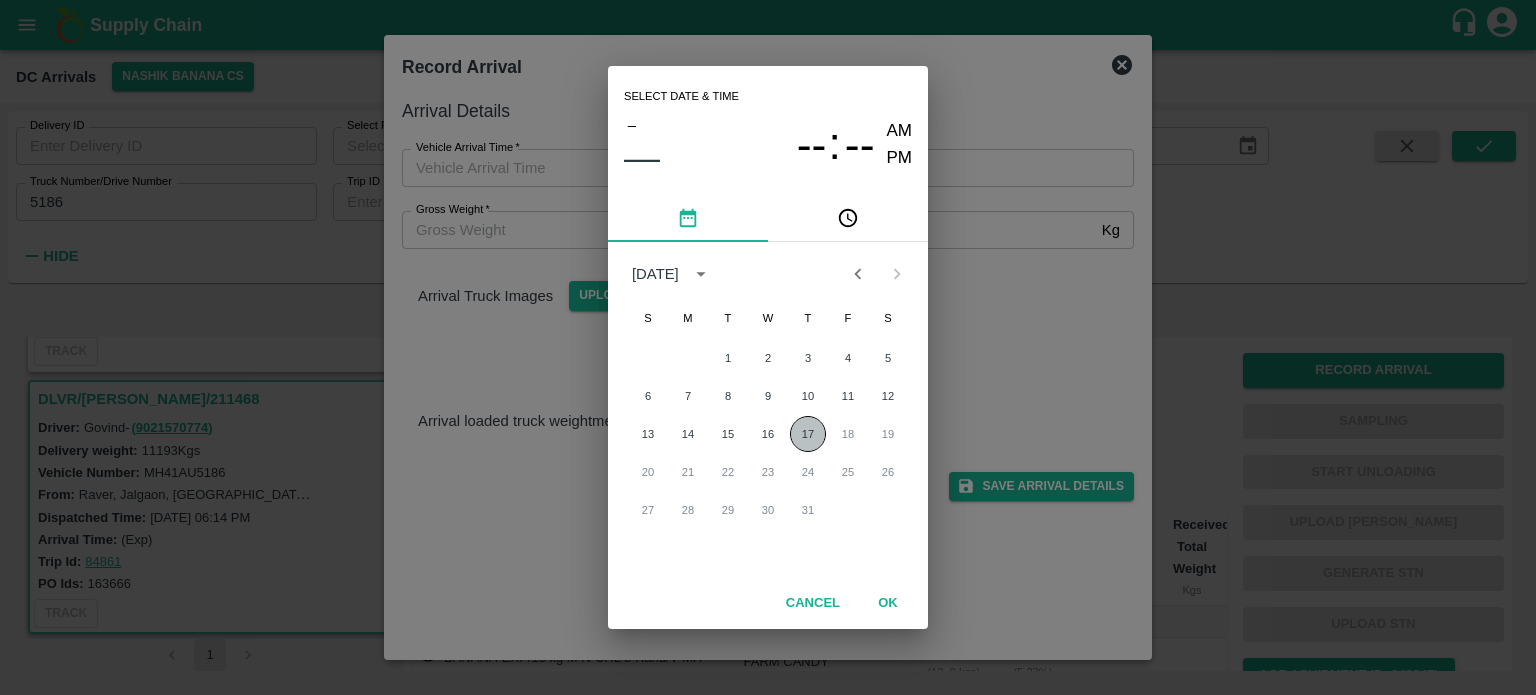 click on "17" at bounding box center (808, 434) 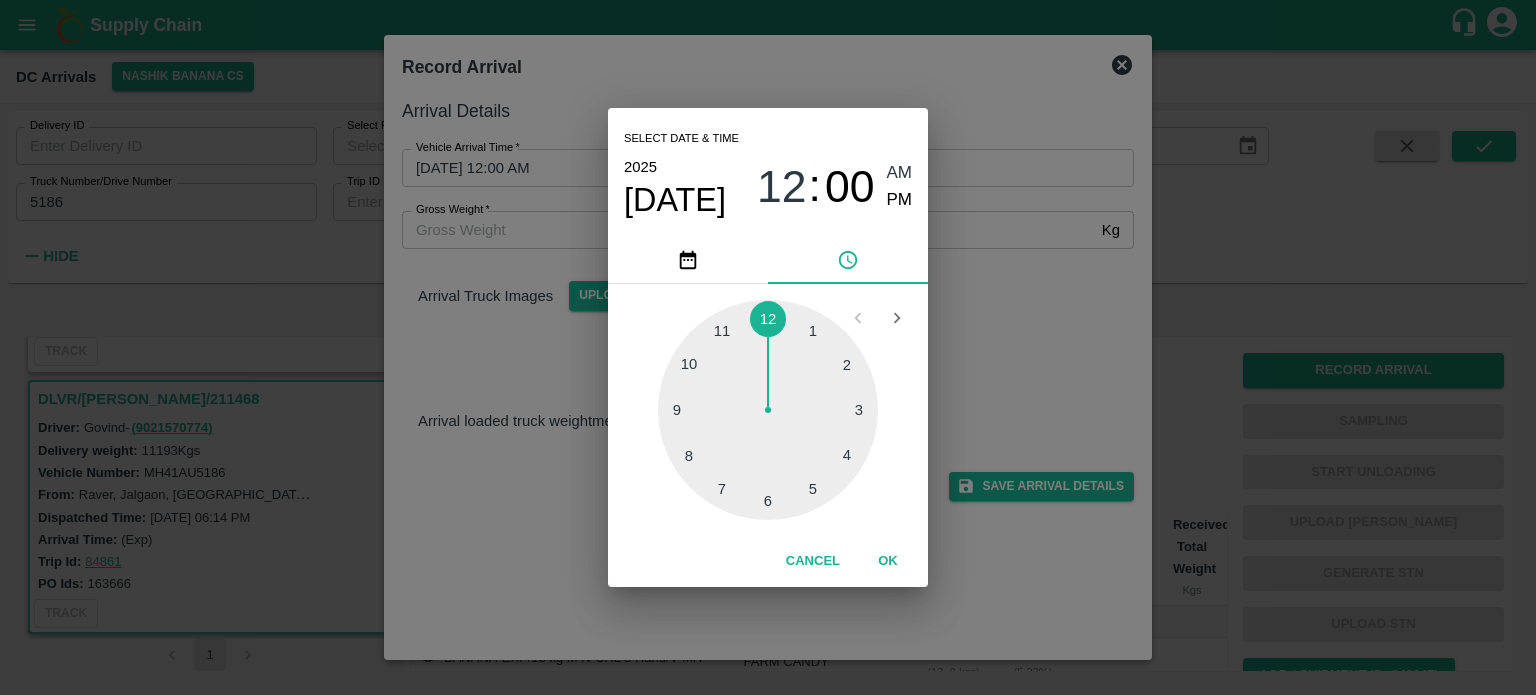click at bounding box center [768, 410] 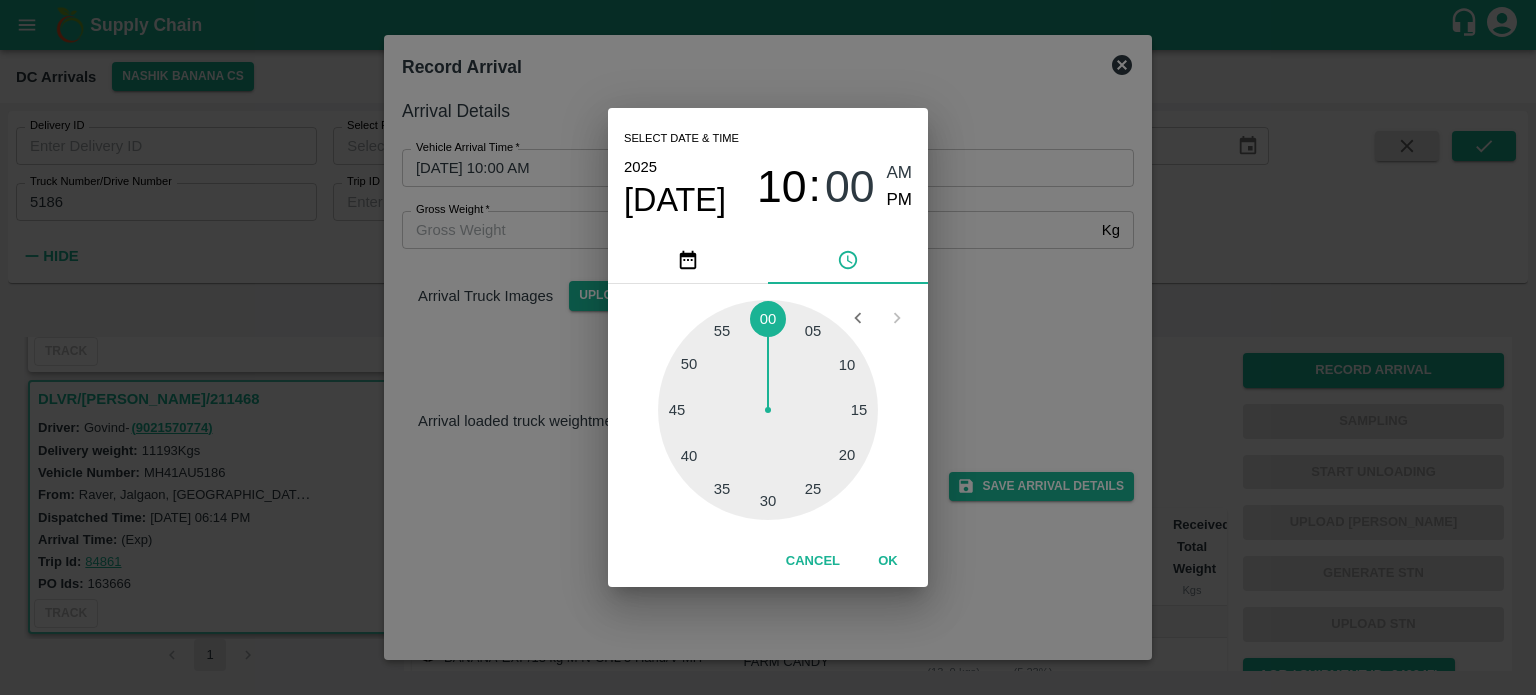 click at bounding box center (768, 410) 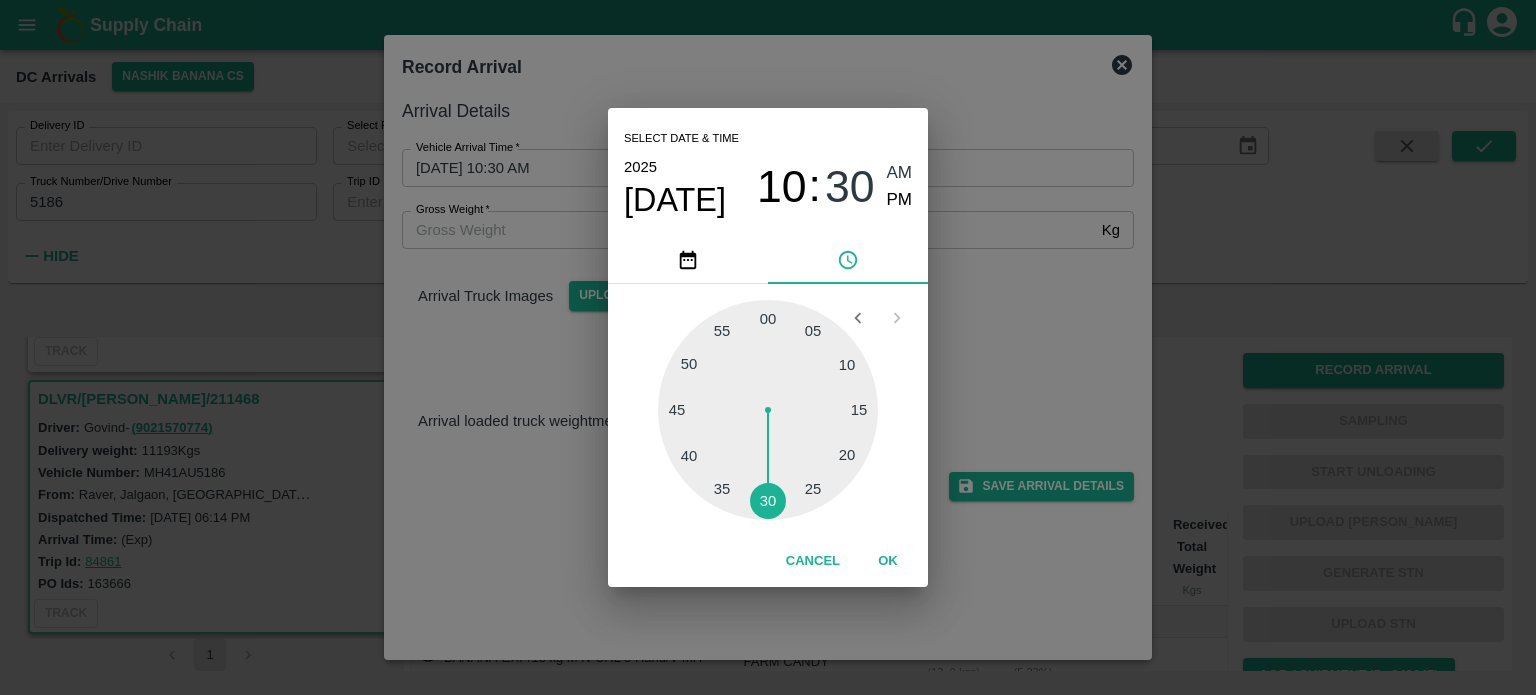 click on "Select date & time [DATE] 10 : 30 AM PM 05 10 15 20 25 30 35 40 45 50 55 00 Cancel OK" at bounding box center [768, 347] 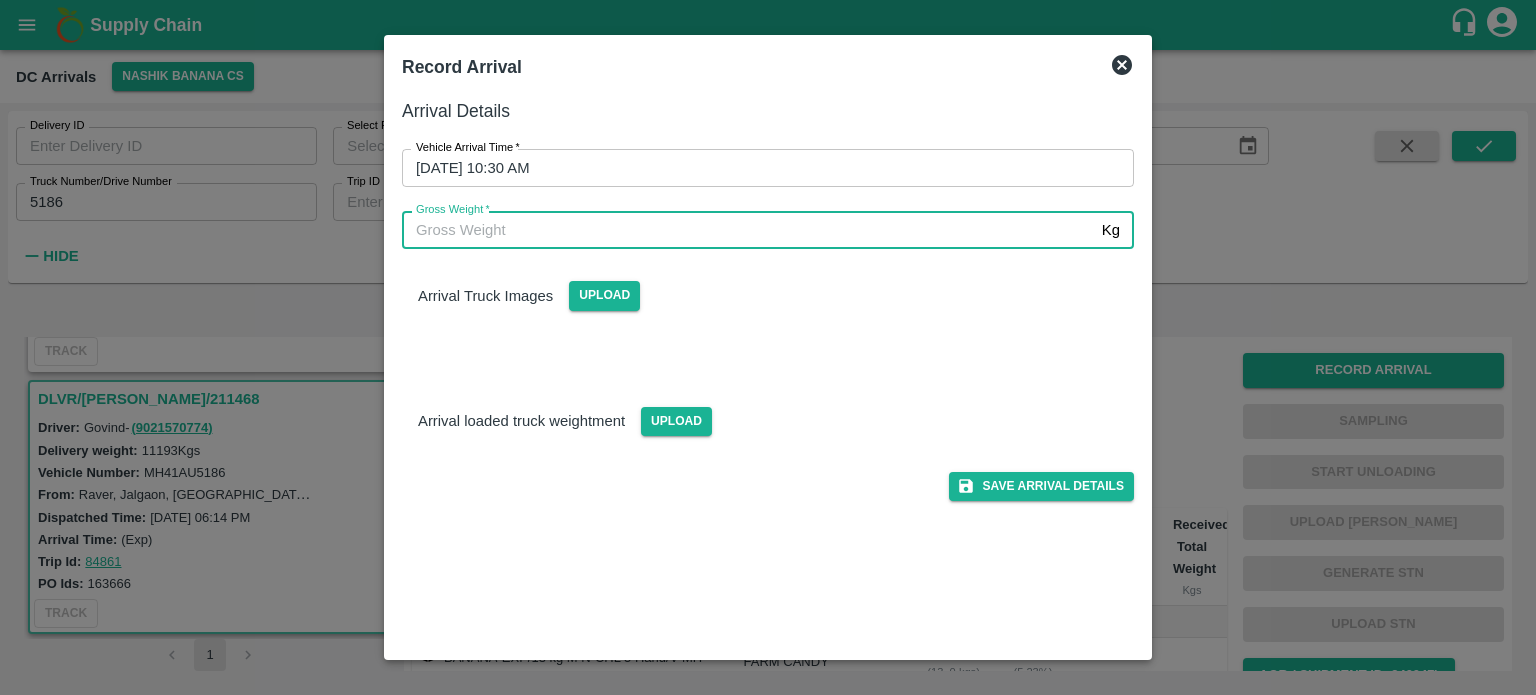 click on "Gross Weight   *" at bounding box center (748, 230) 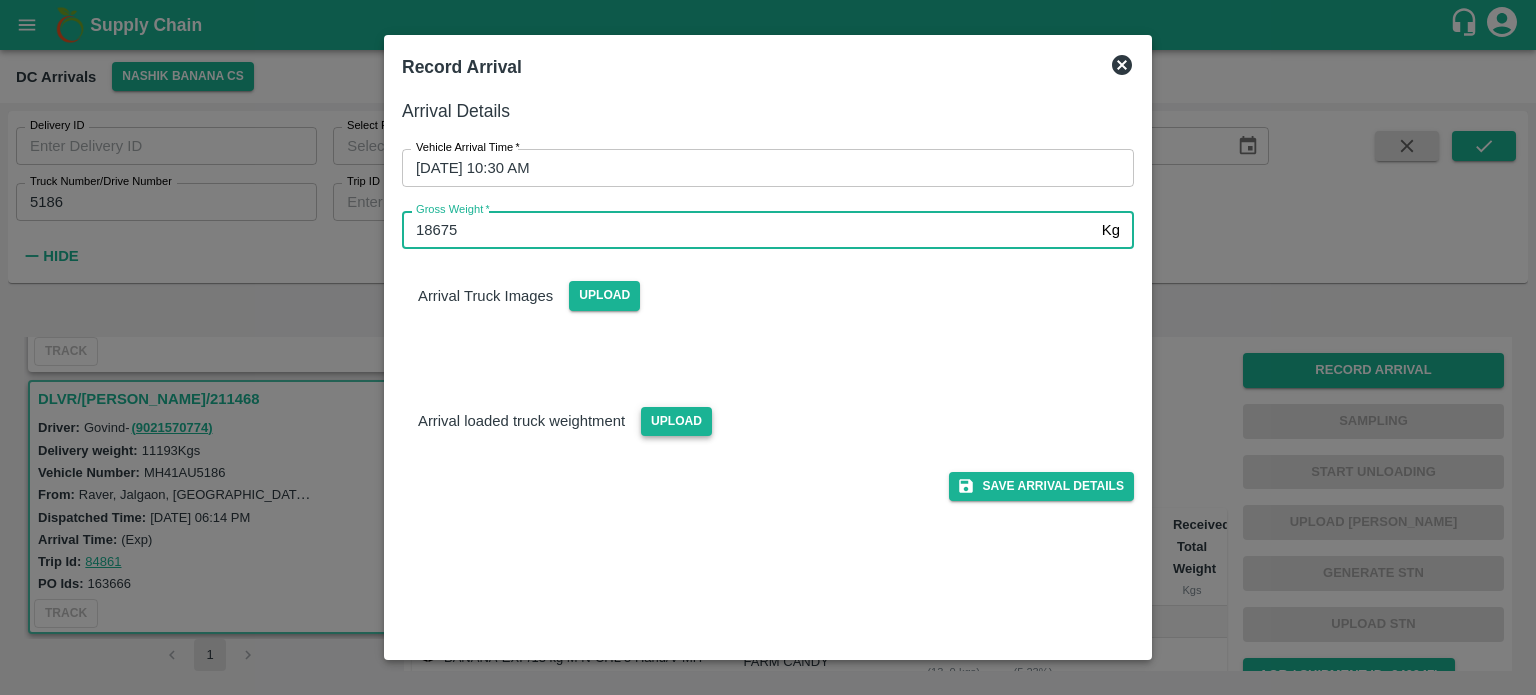 click on "Upload" at bounding box center [676, 421] 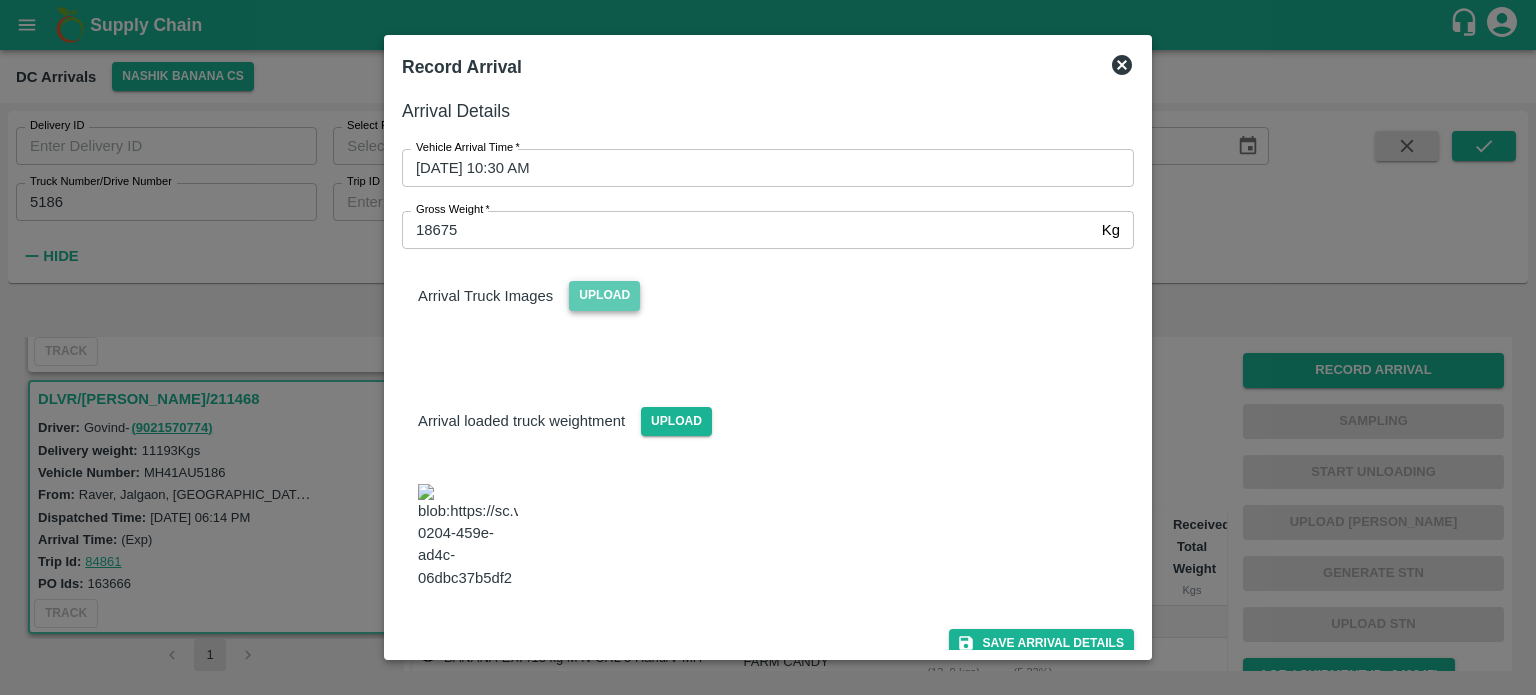 click on "Upload" at bounding box center [604, 295] 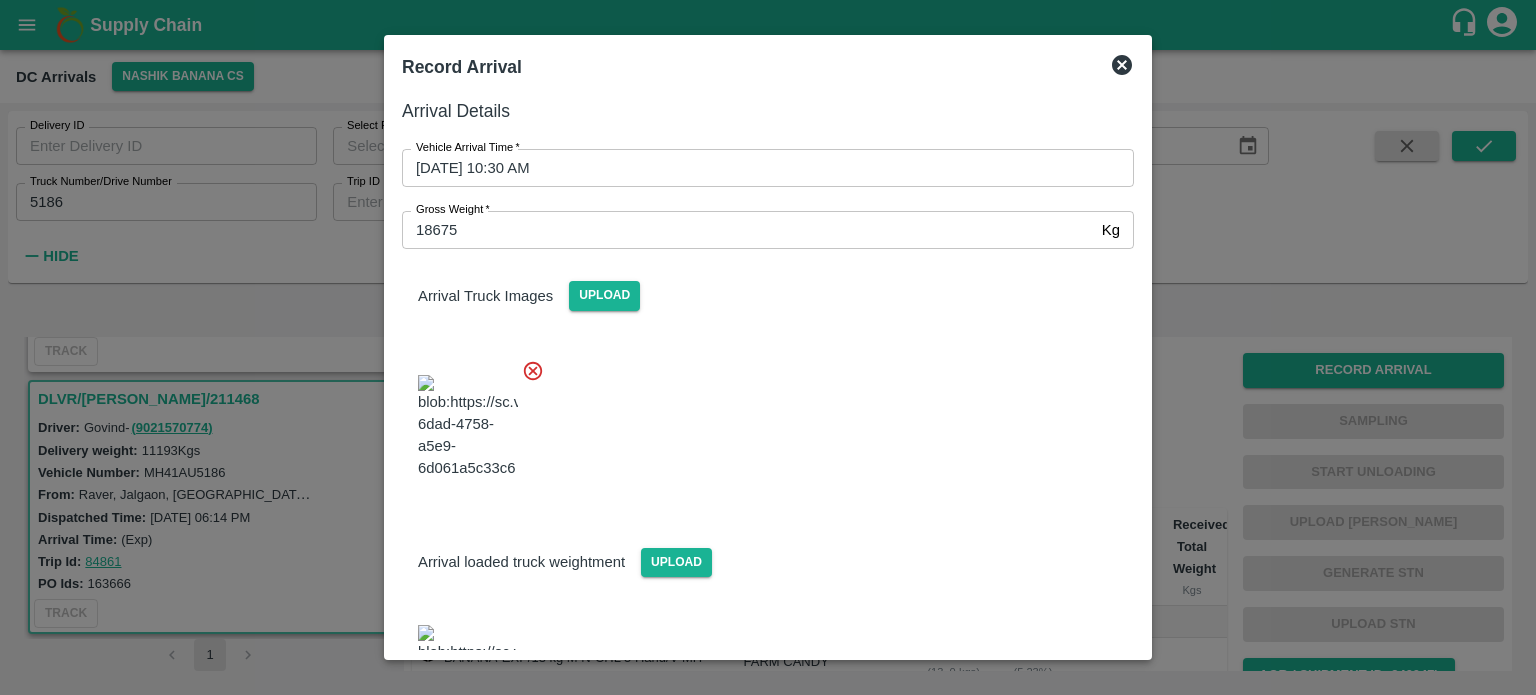 scroll, scrollTop: 136, scrollLeft: 0, axis: vertical 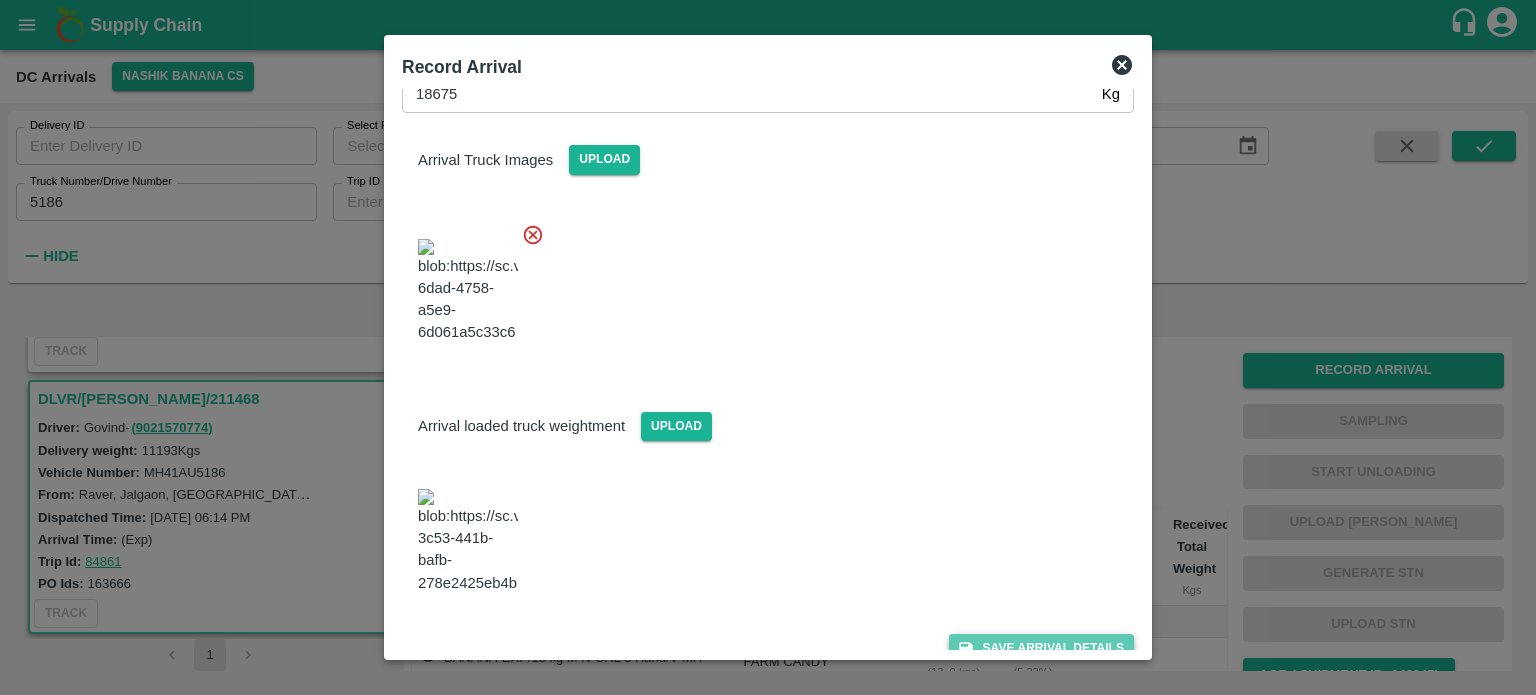 click on "Save Arrival Details" at bounding box center [1041, 648] 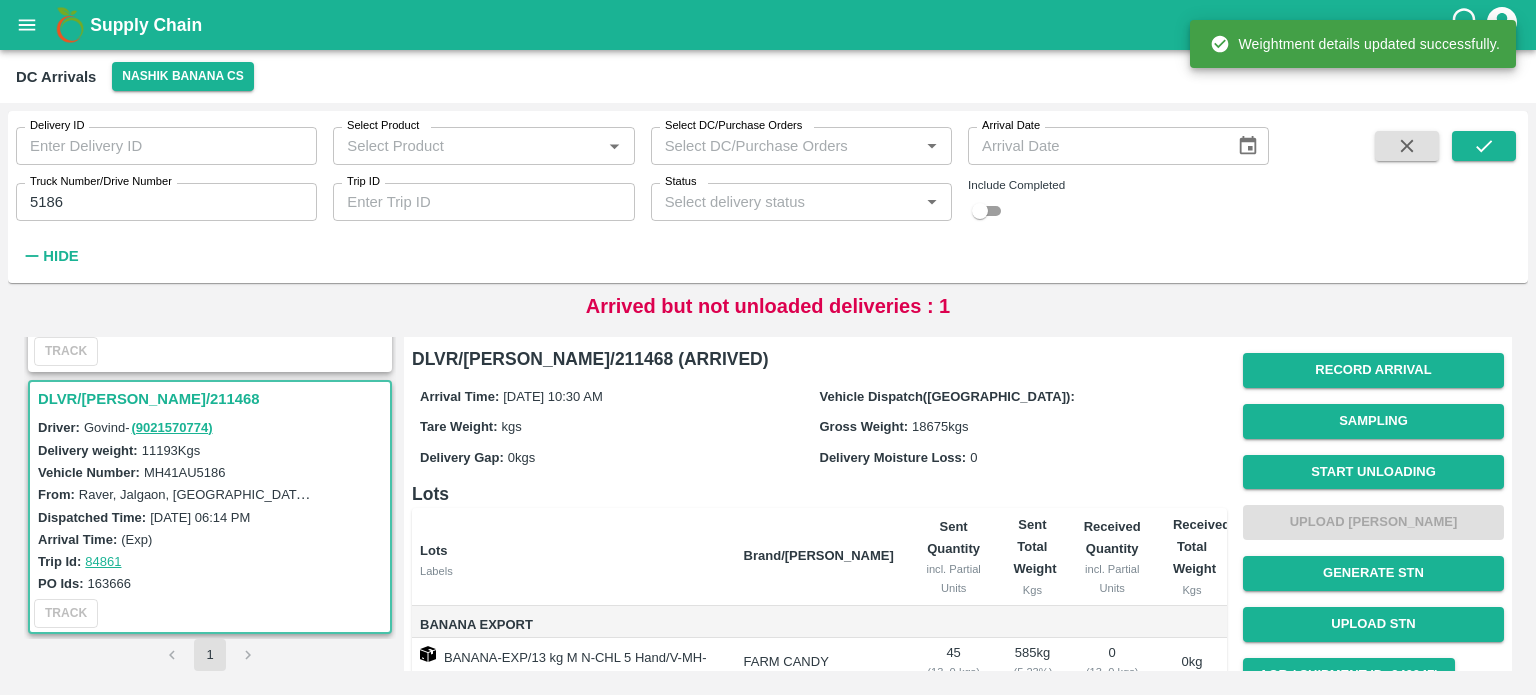 click on "Start Unloading" at bounding box center [1373, 472] 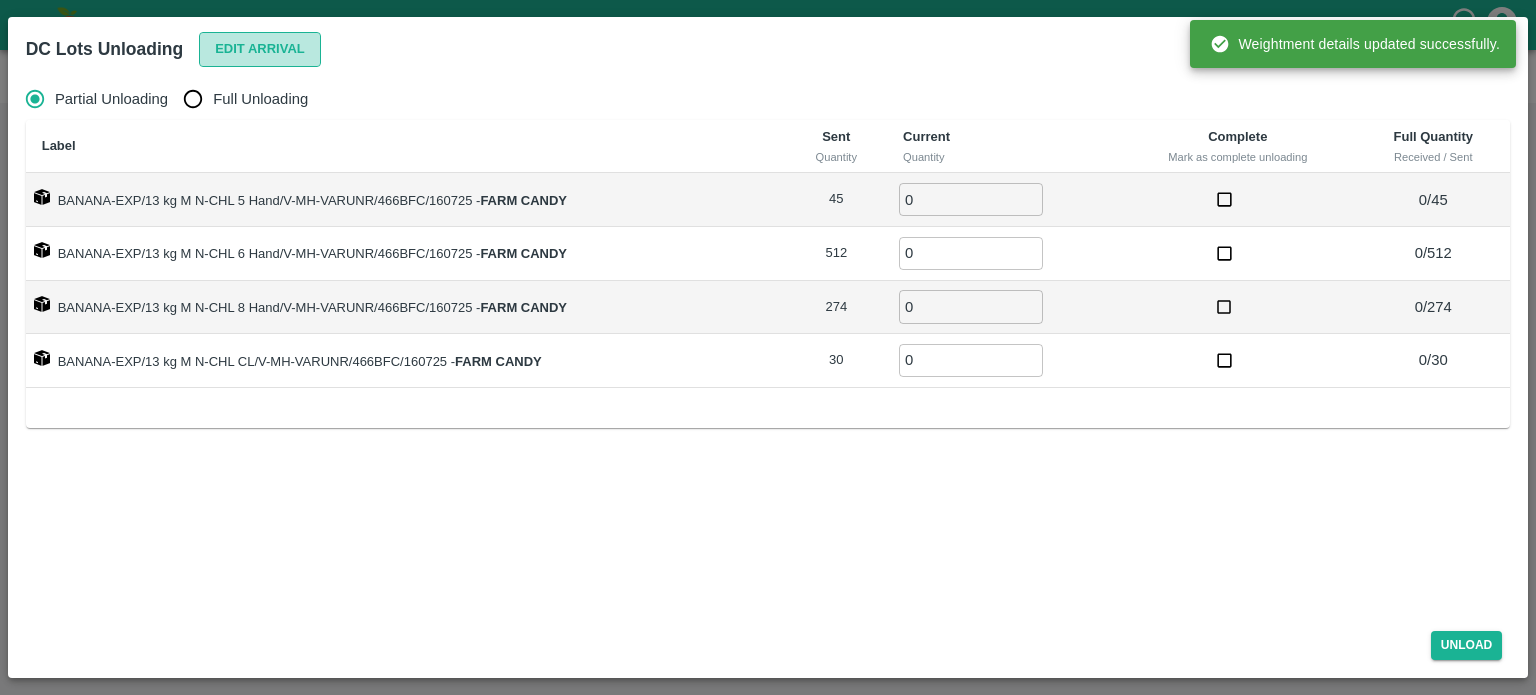 click on "Edit Arrival" at bounding box center (260, 49) 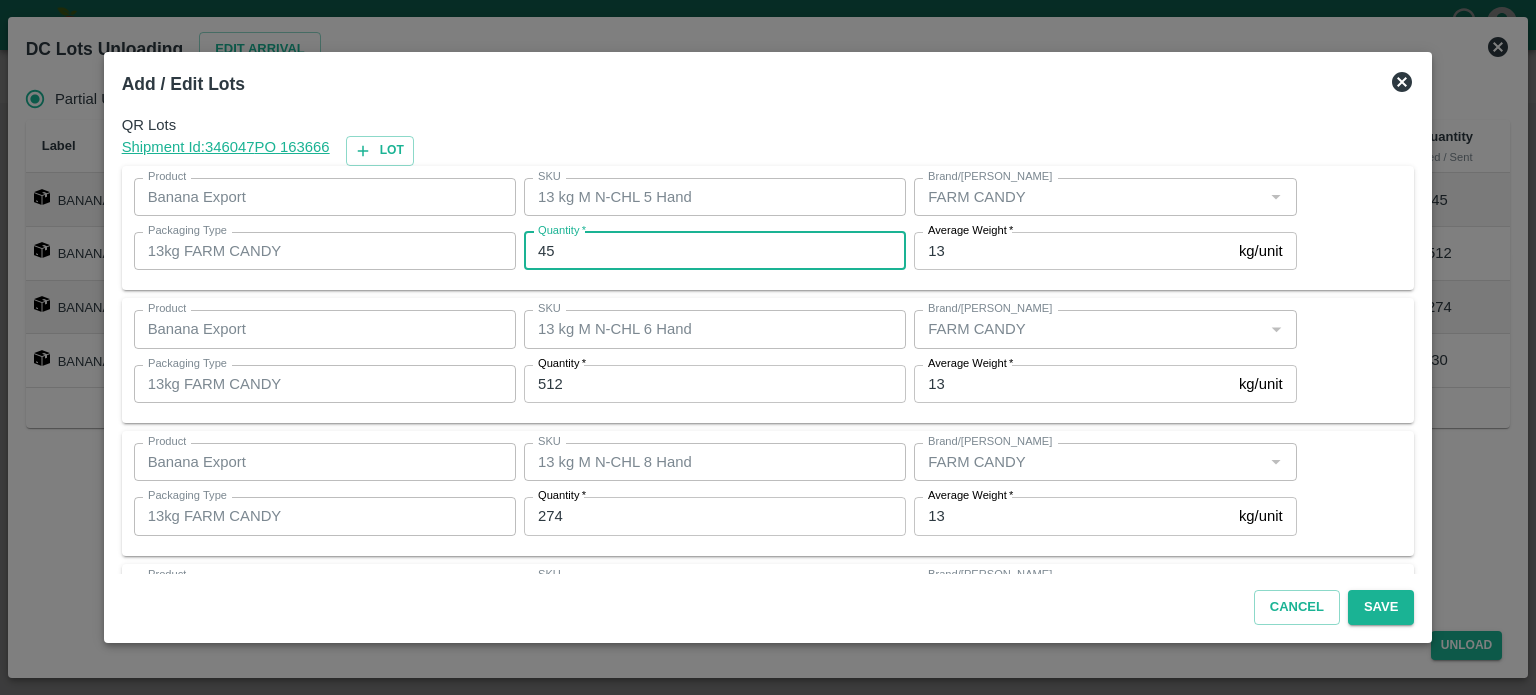 click on "45" at bounding box center (715, 251) 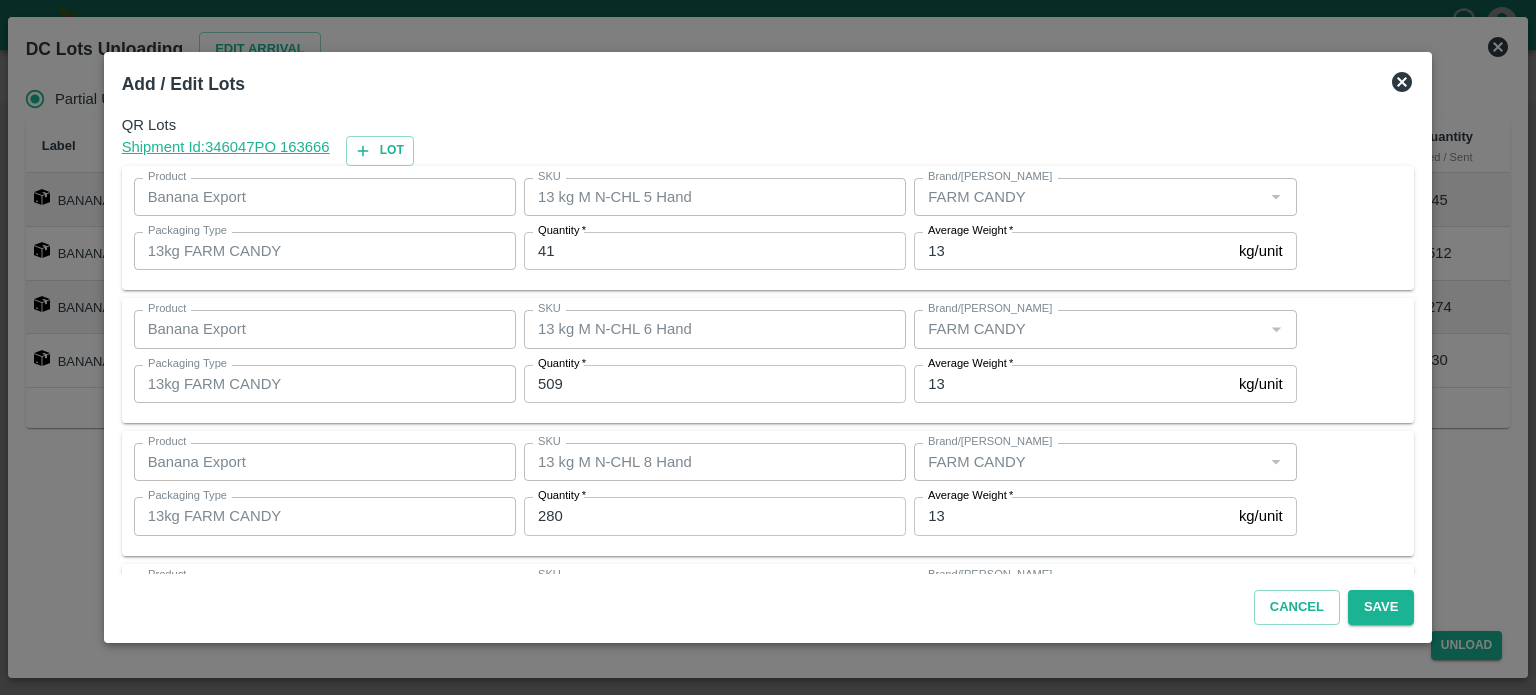 scroll, scrollTop: 129, scrollLeft: 0, axis: vertical 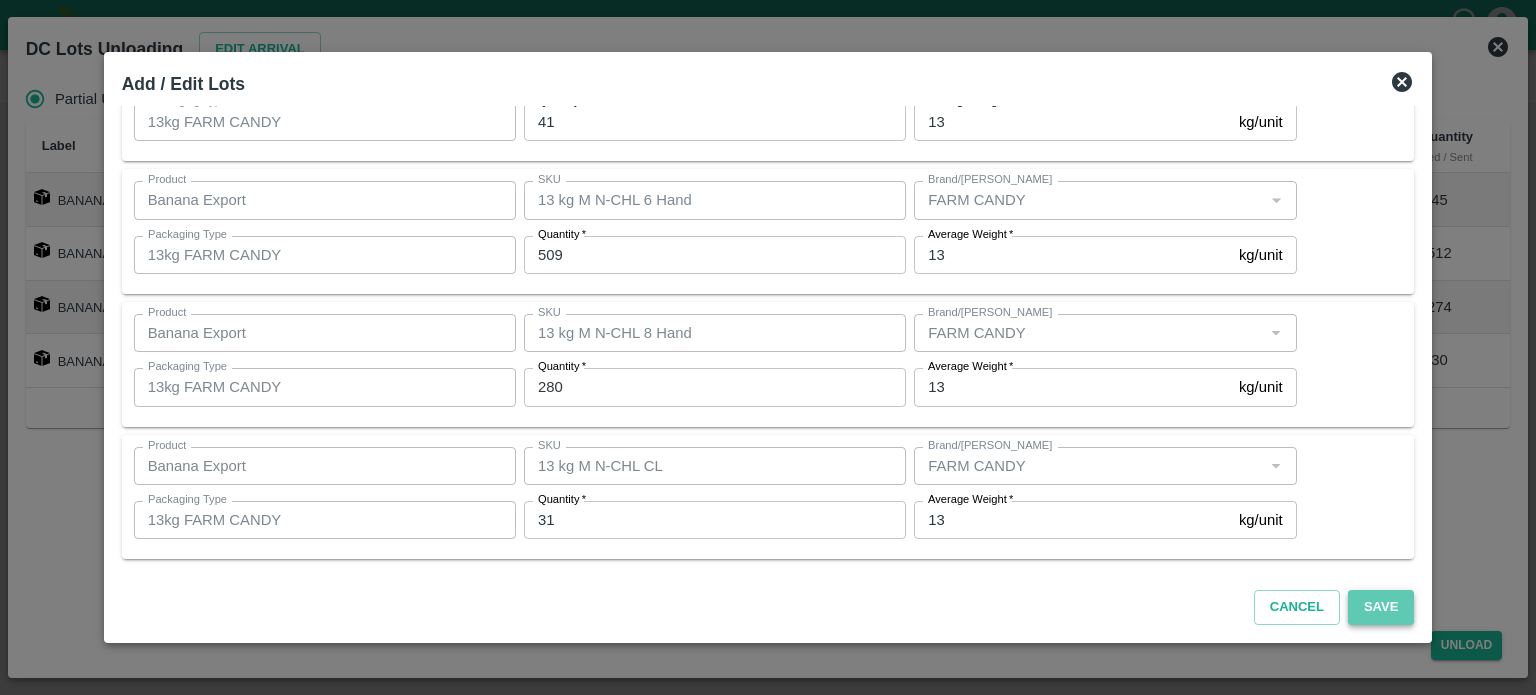click on "Save" at bounding box center (1381, 607) 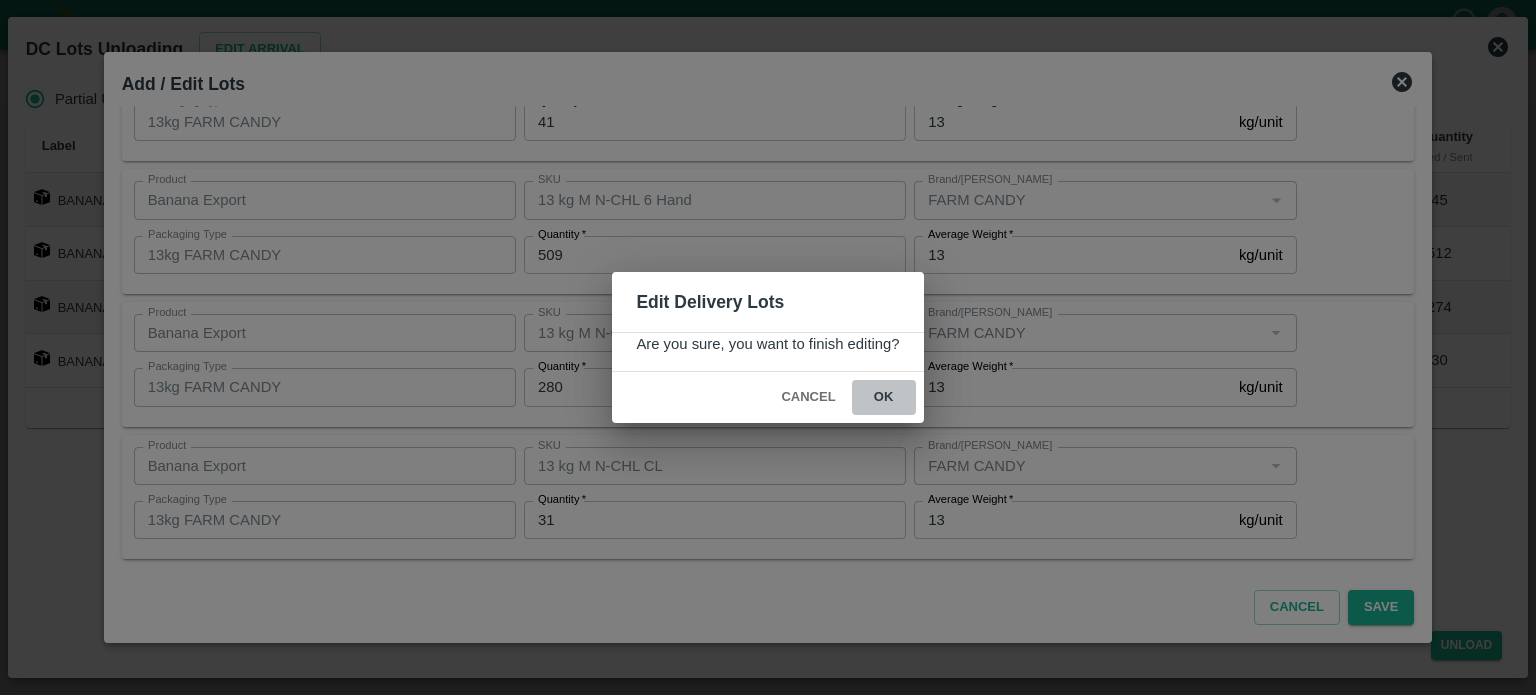 click on "ok" at bounding box center [884, 397] 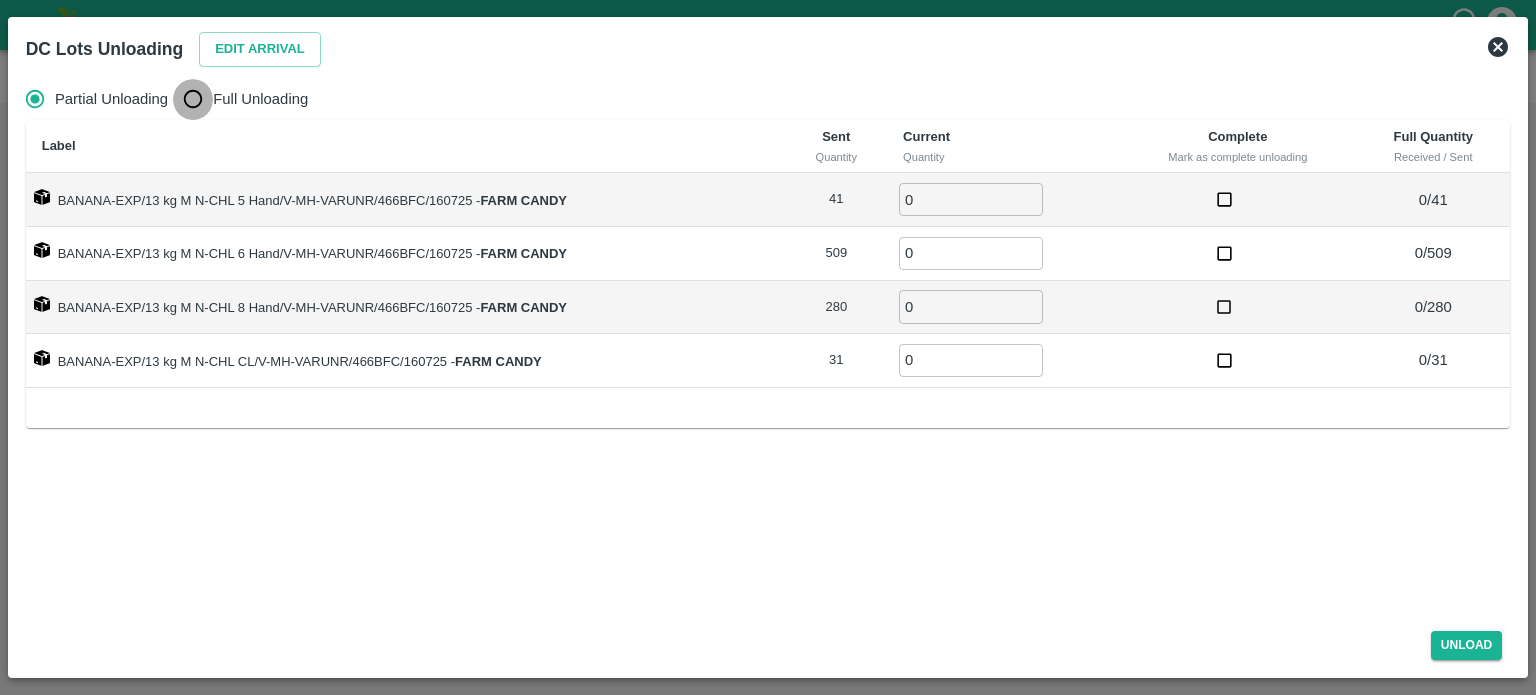 click on "Full Unloading" at bounding box center [193, 99] 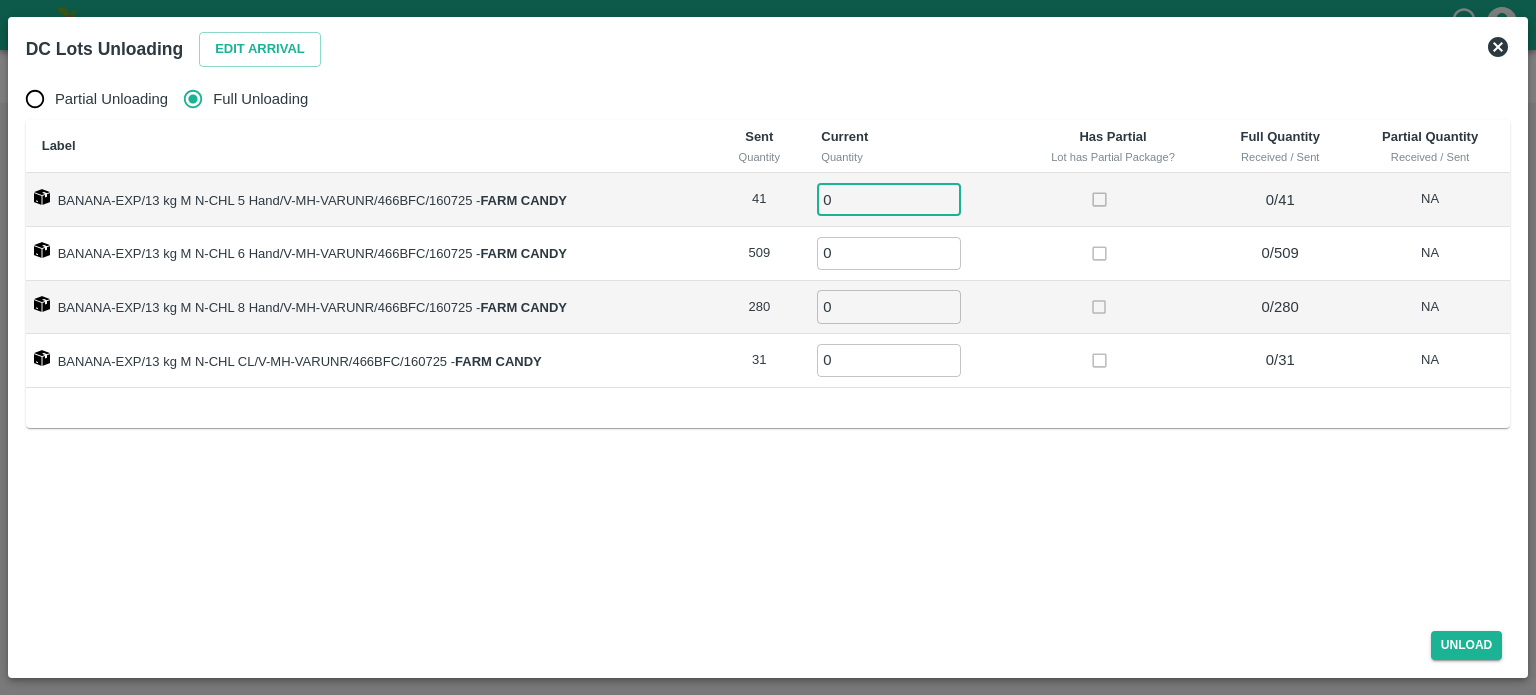 click on "0" at bounding box center (889, 199) 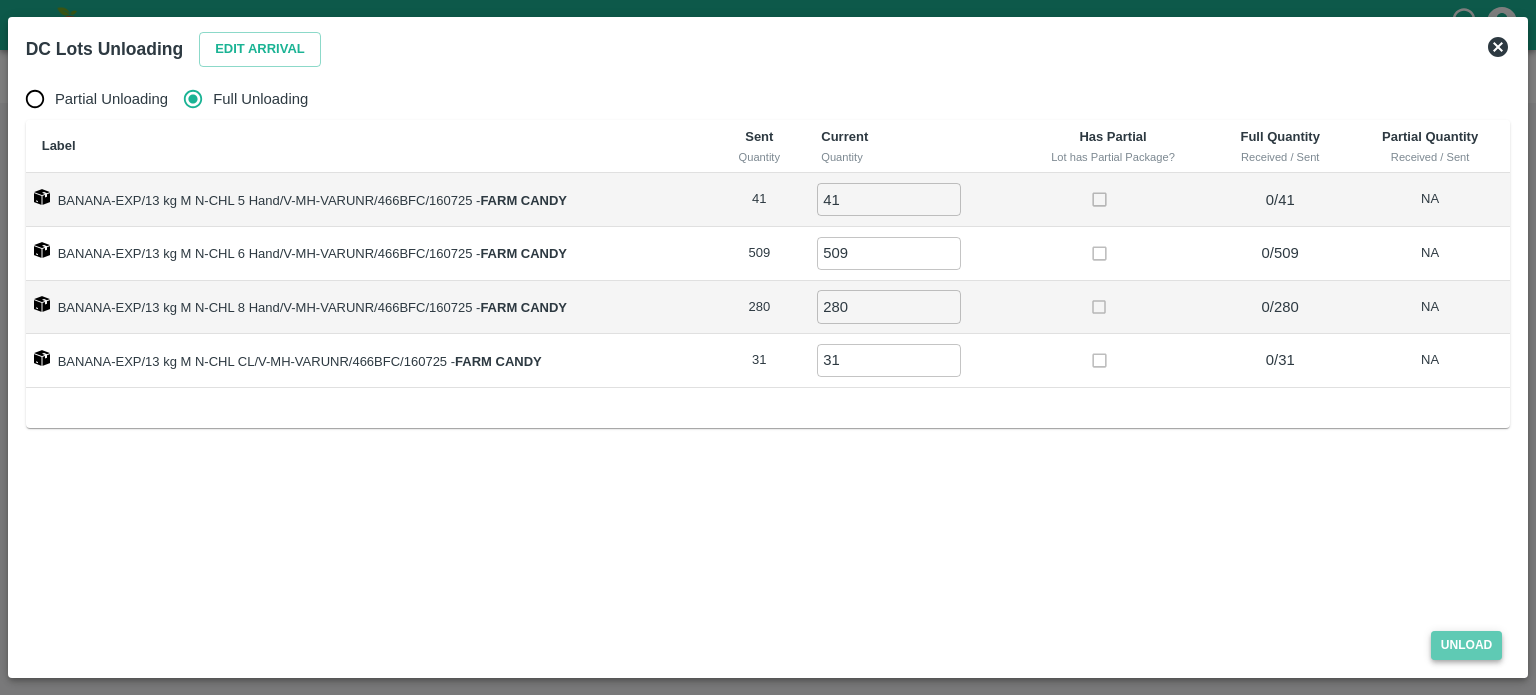 click on "Unload" at bounding box center [1467, 645] 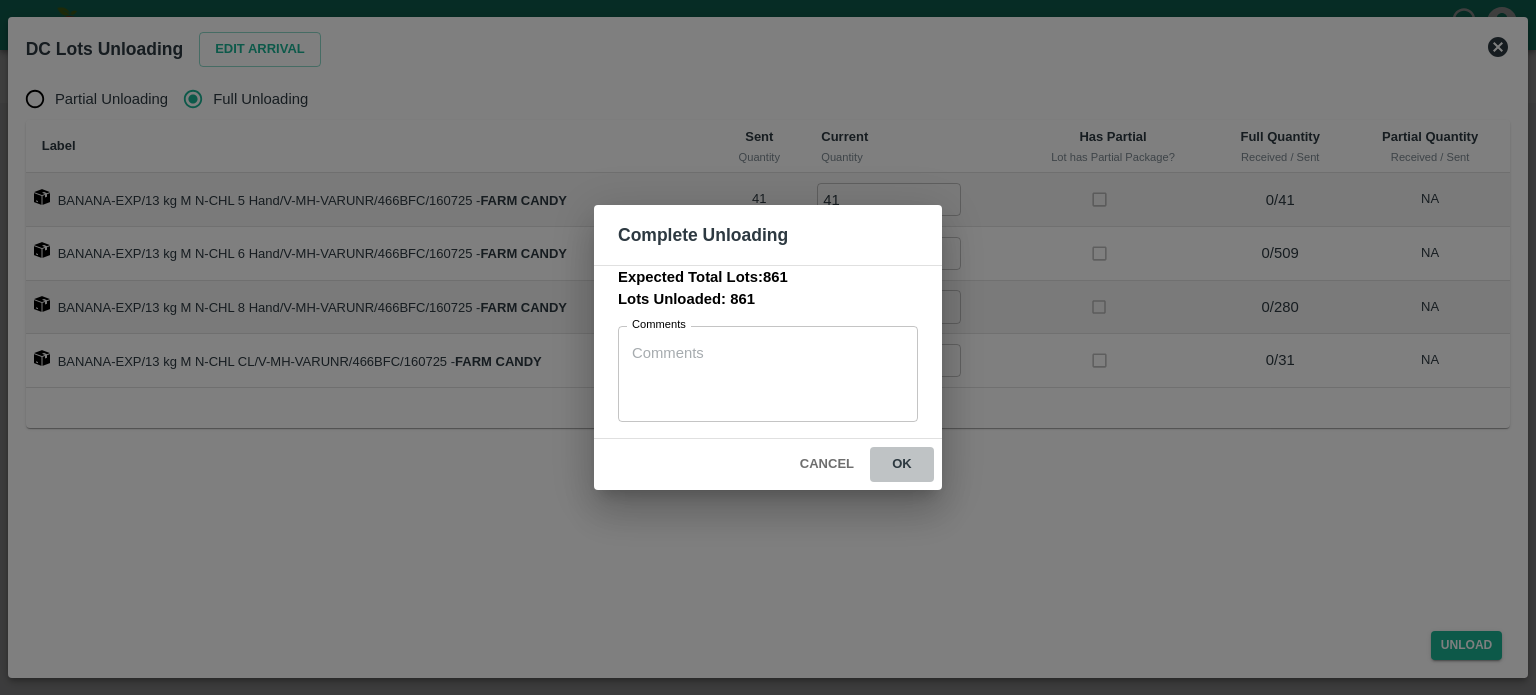 click on "ok" at bounding box center (902, 464) 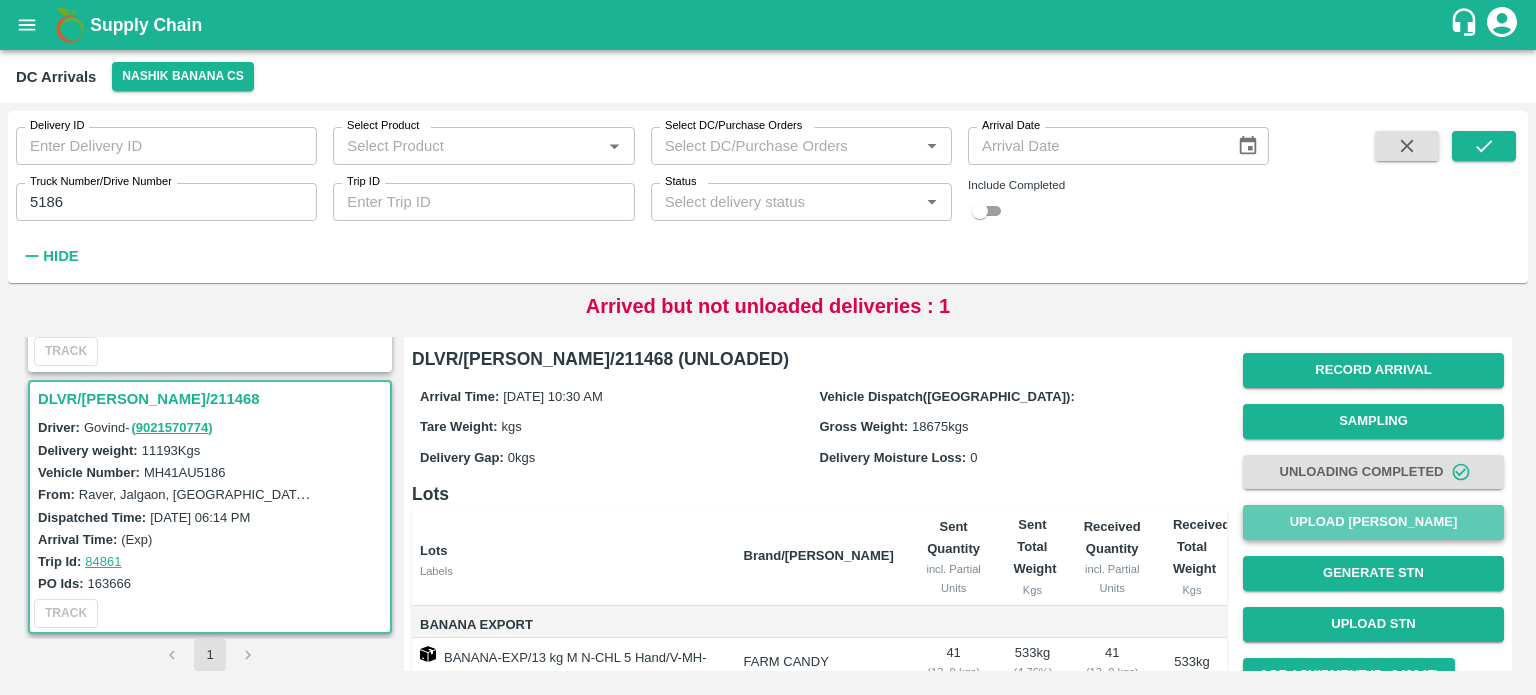 click on "Upload [PERSON_NAME]" at bounding box center [1373, 522] 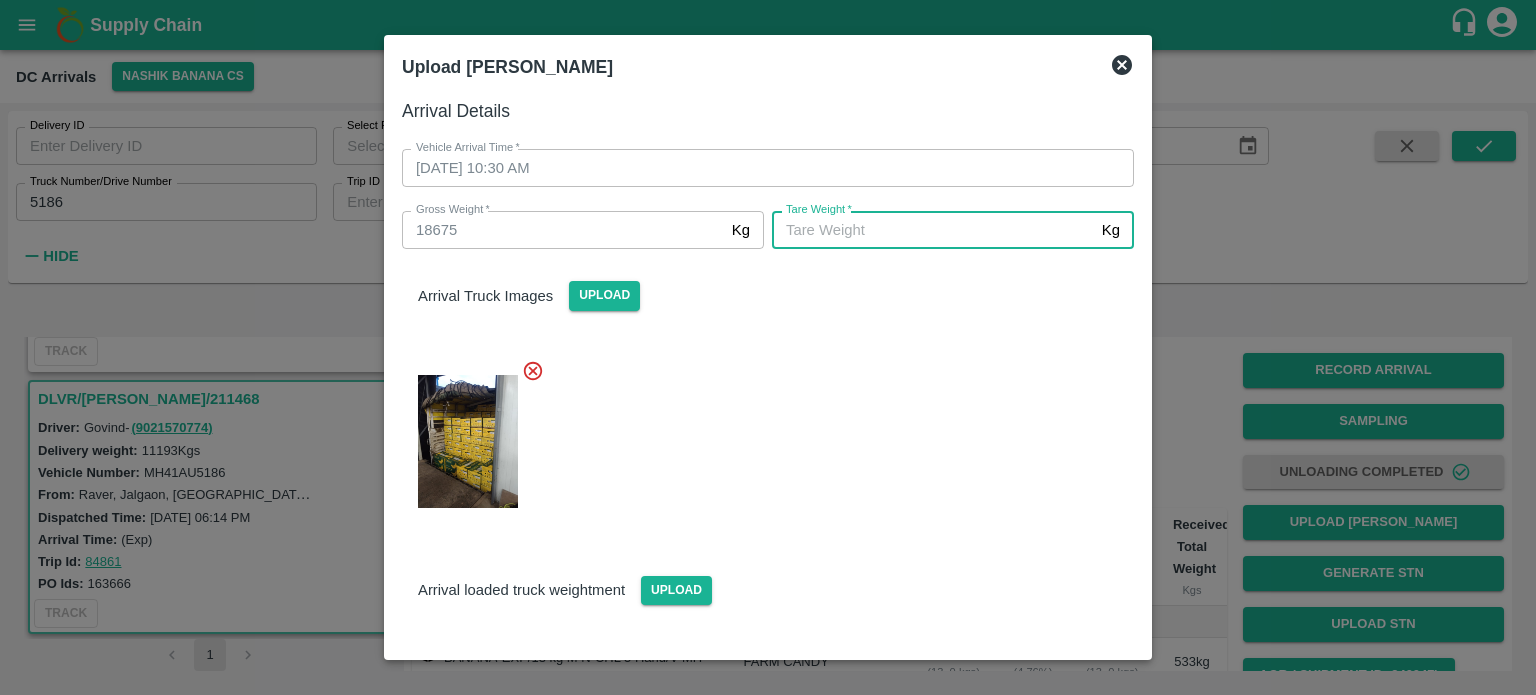 click on "[PERSON_NAME]   *" at bounding box center [933, 230] 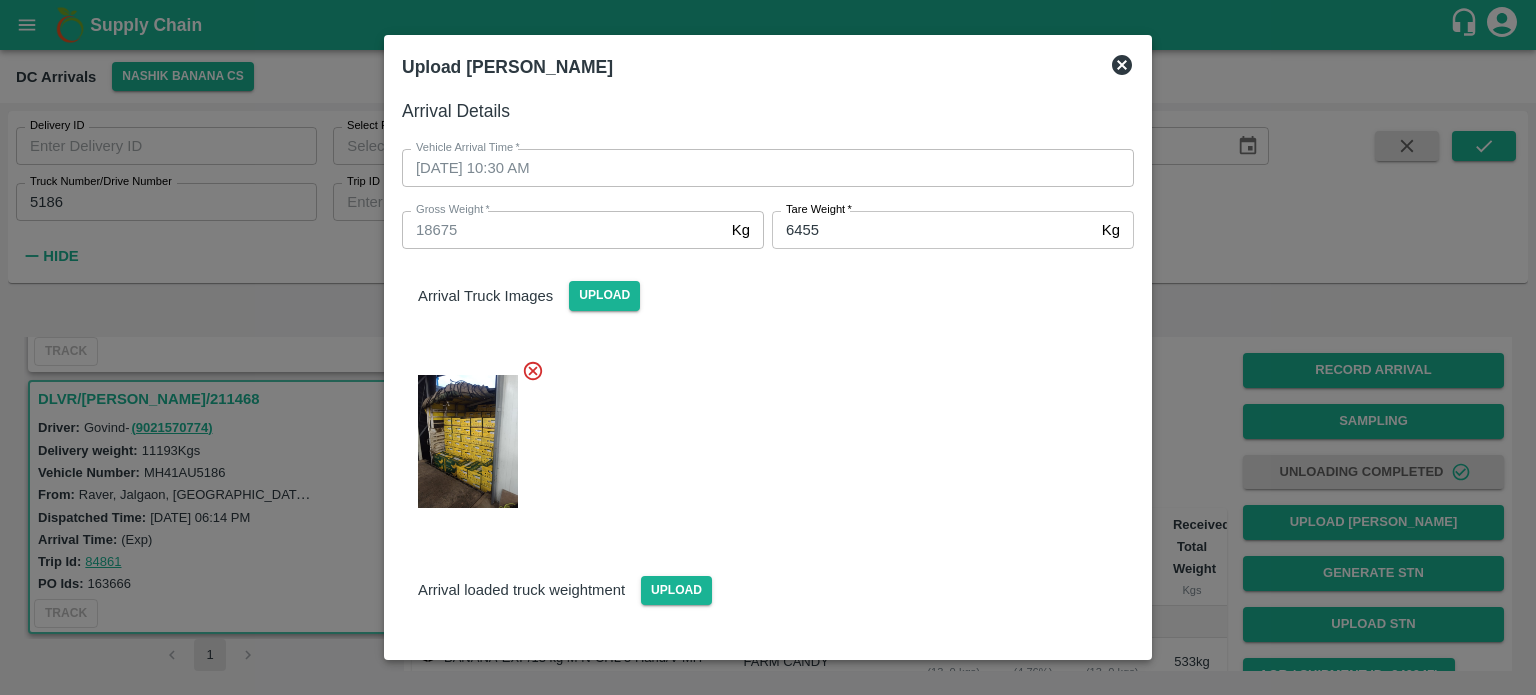 click at bounding box center (760, 435) 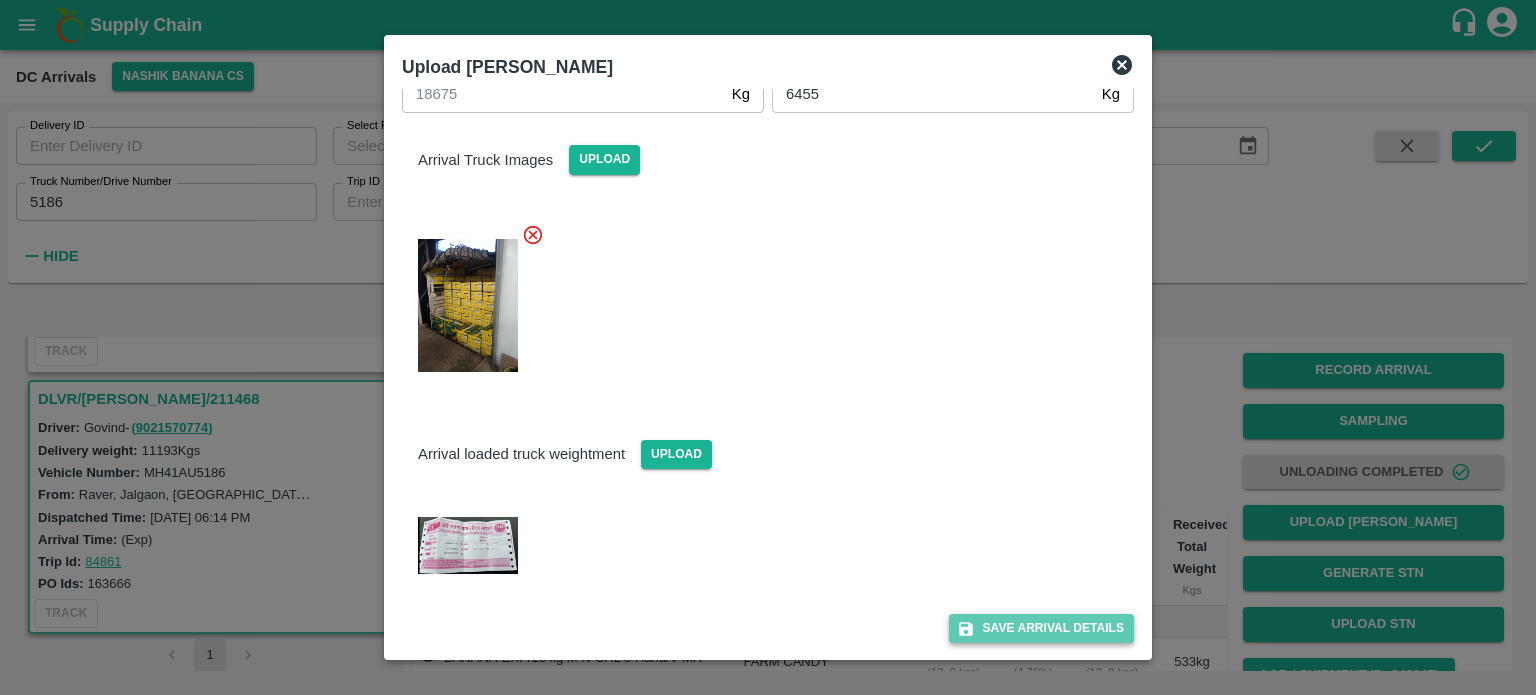 click on "Save Arrival Details" at bounding box center (1041, 628) 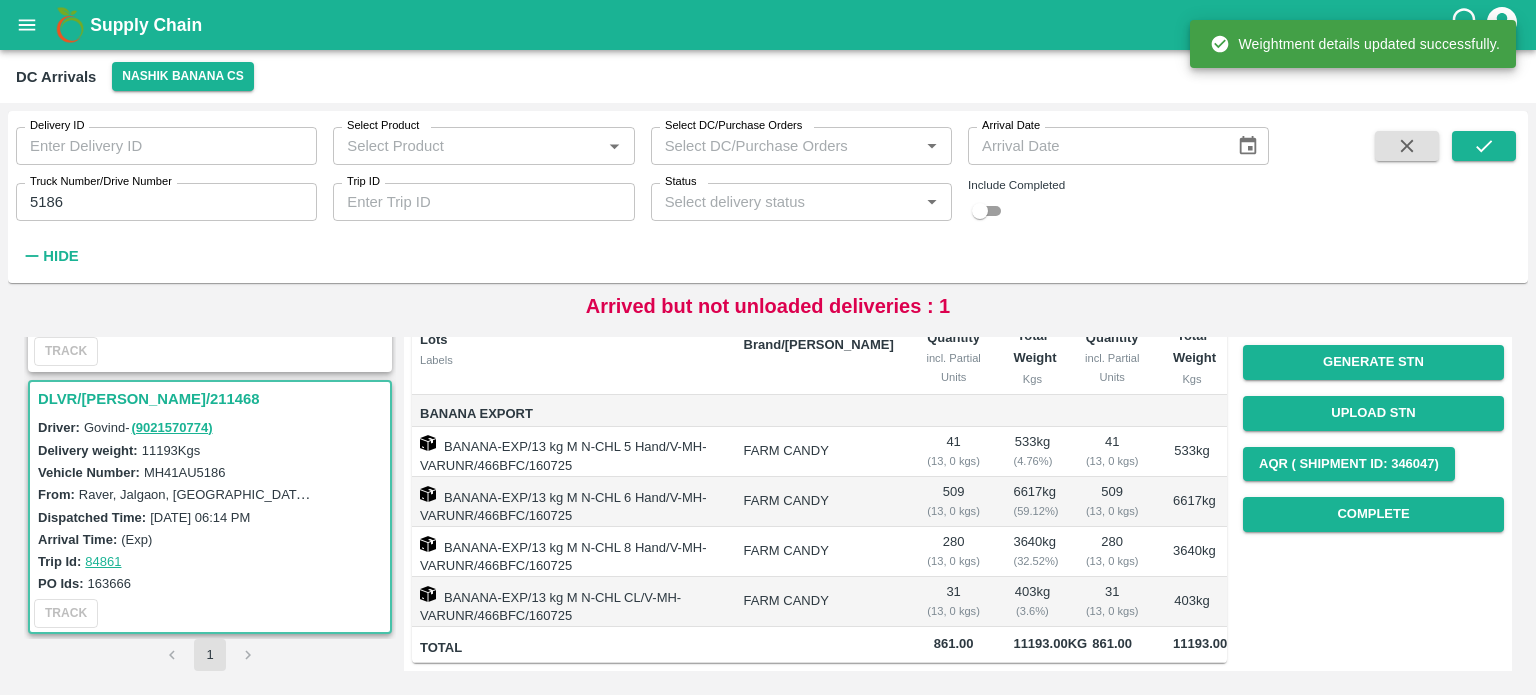 scroll, scrollTop: 228, scrollLeft: 0, axis: vertical 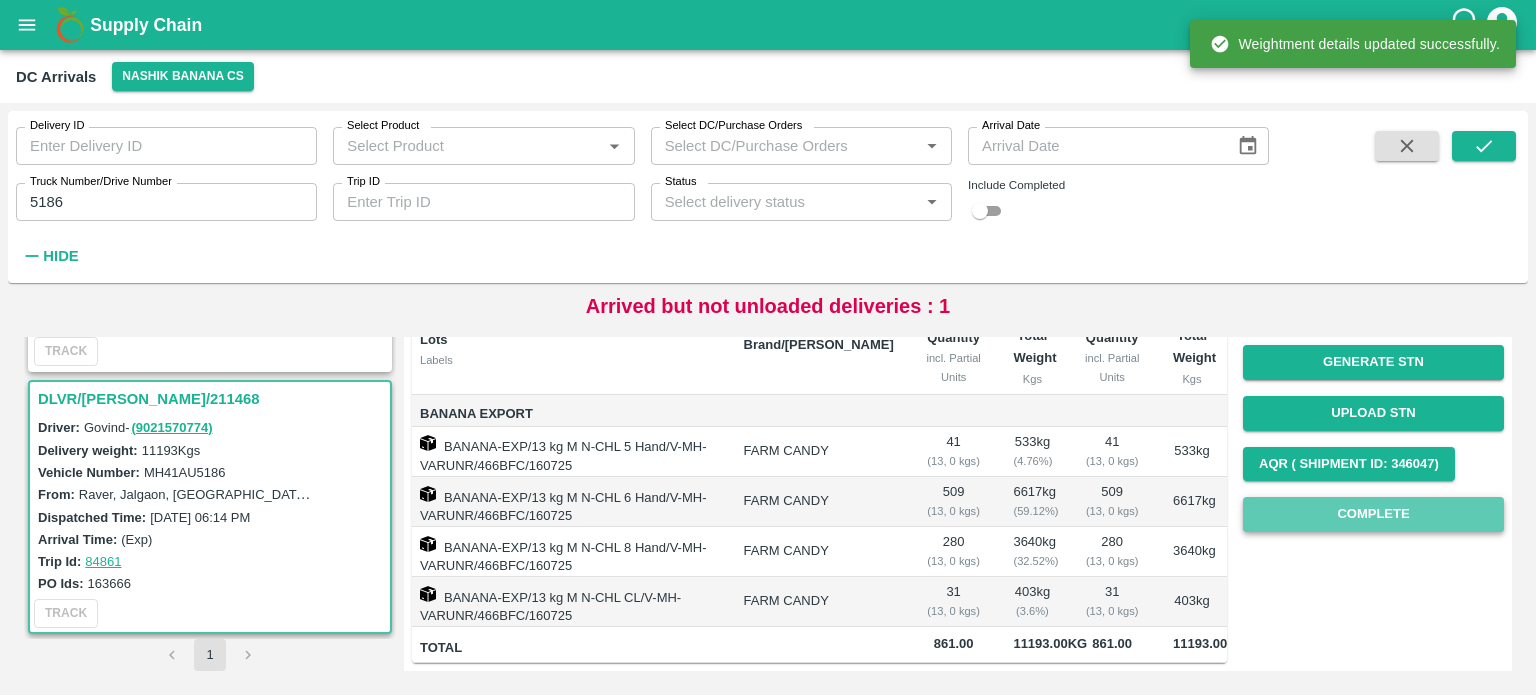 click on "Complete" at bounding box center (1373, 514) 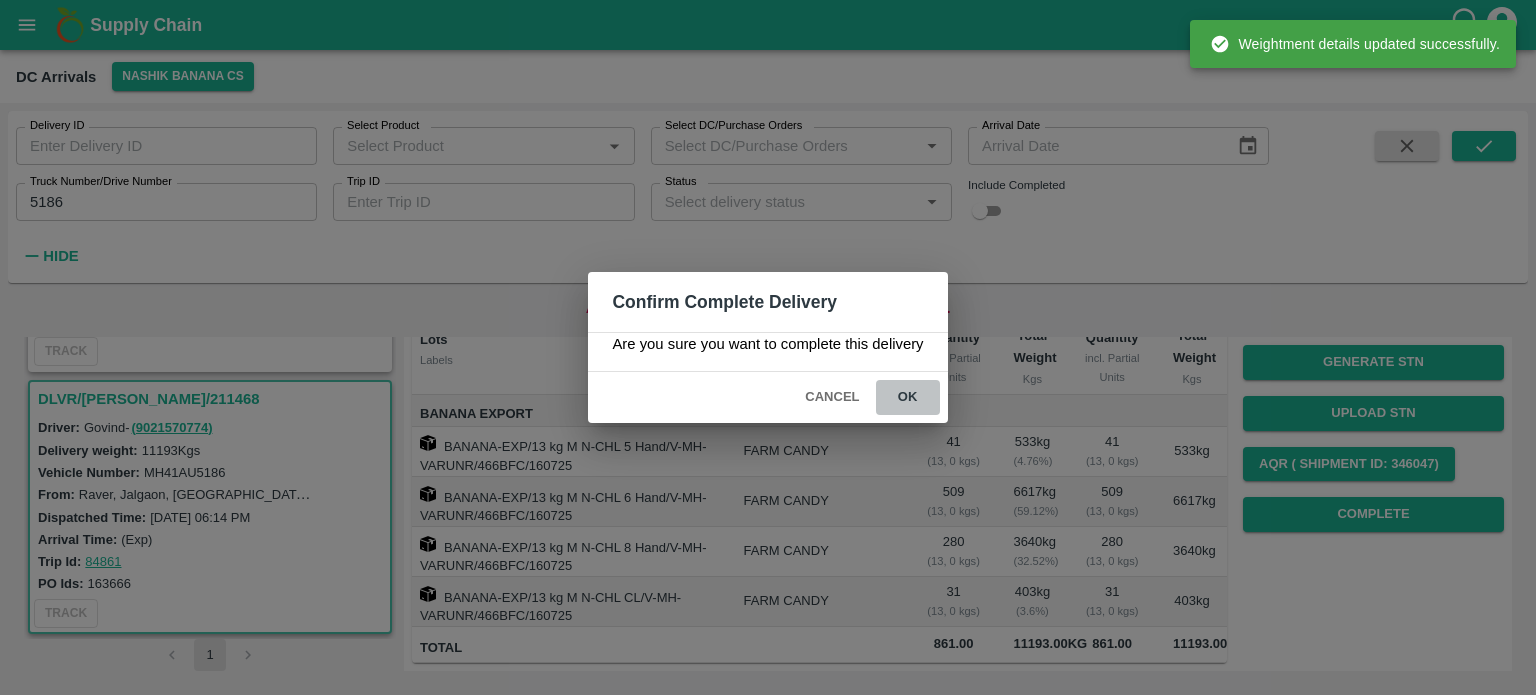 click on "ok" at bounding box center (908, 397) 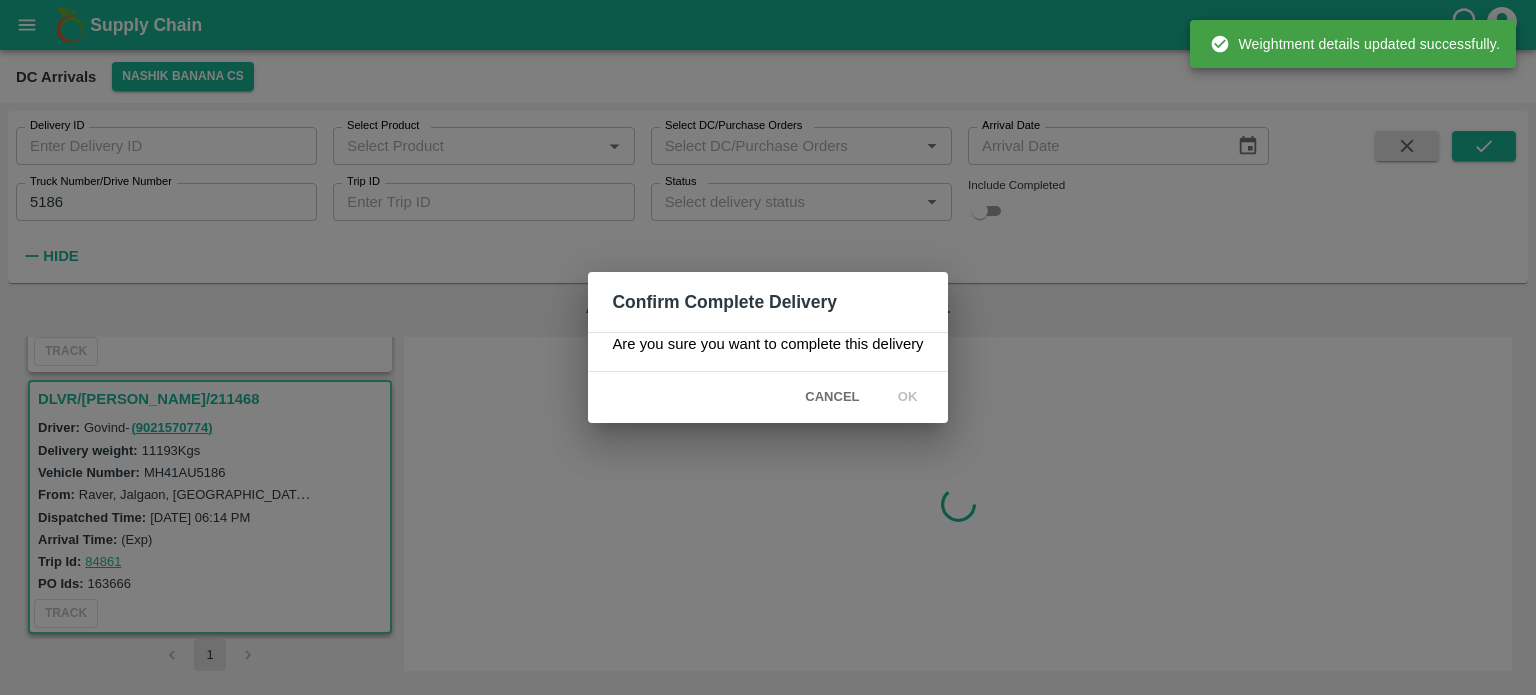 scroll, scrollTop: 0, scrollLeft: 0, axis: both 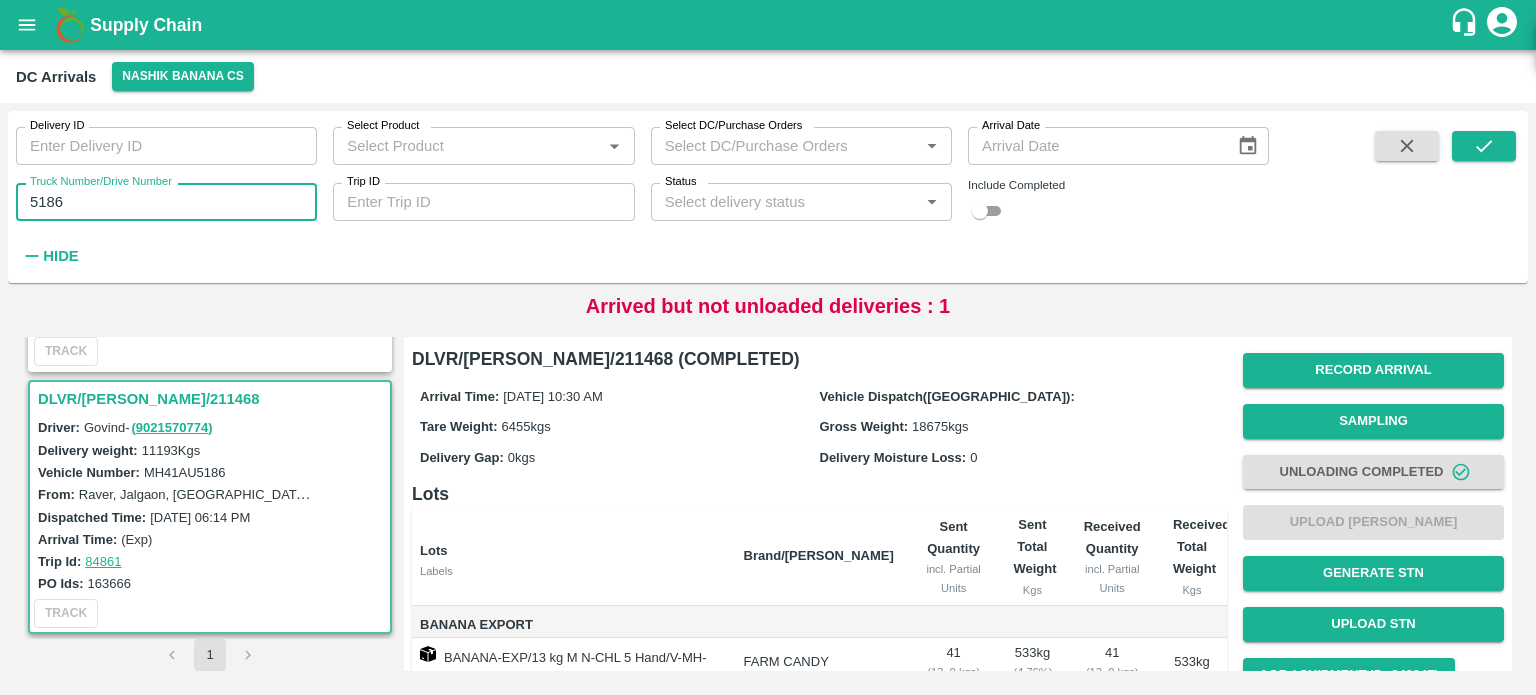click on "5186" at bounding box center (166, 202) 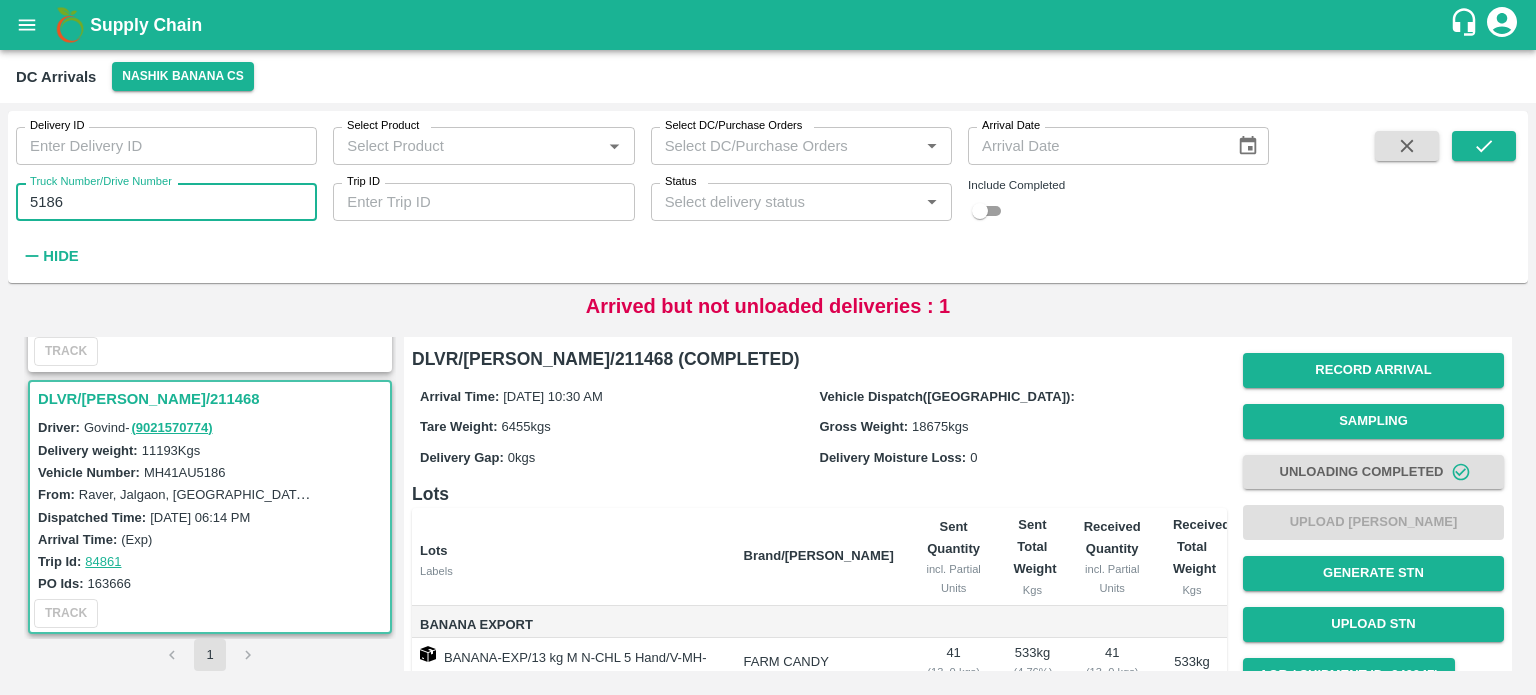 click on "5186" at bounding box center [166, 202] 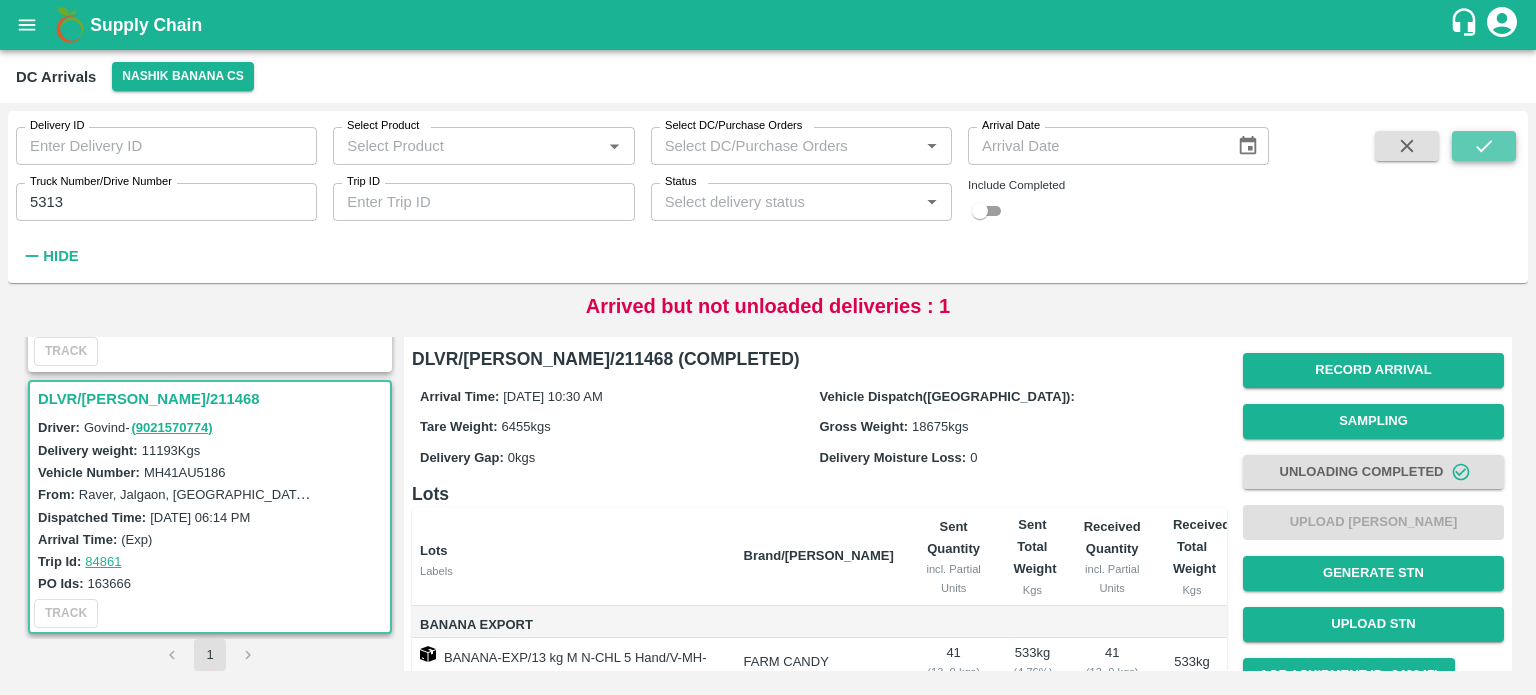 click 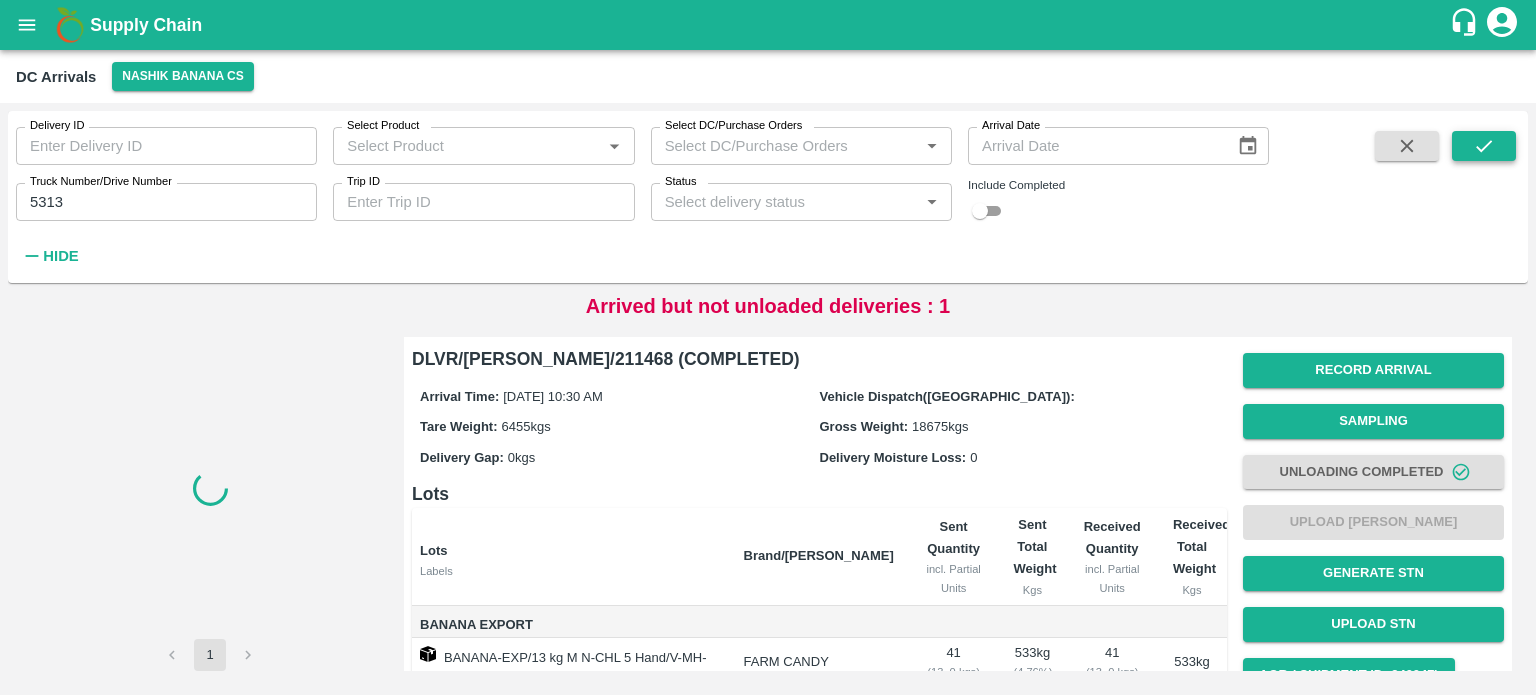 scroll, scrollTop: 0, scrollLeft: 0, axis: both 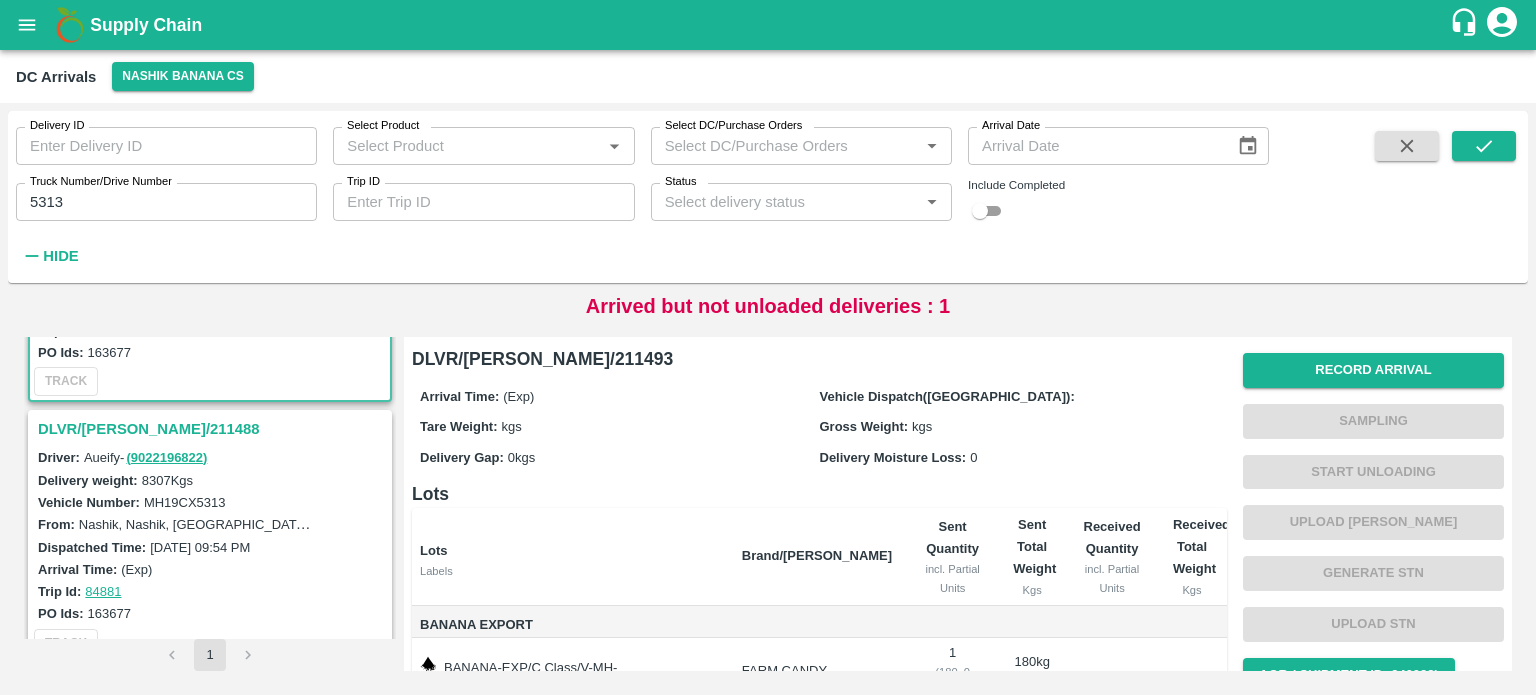 click on "DLVR/[PERSON_NAME]/211488" at bounding box center (213, 429) 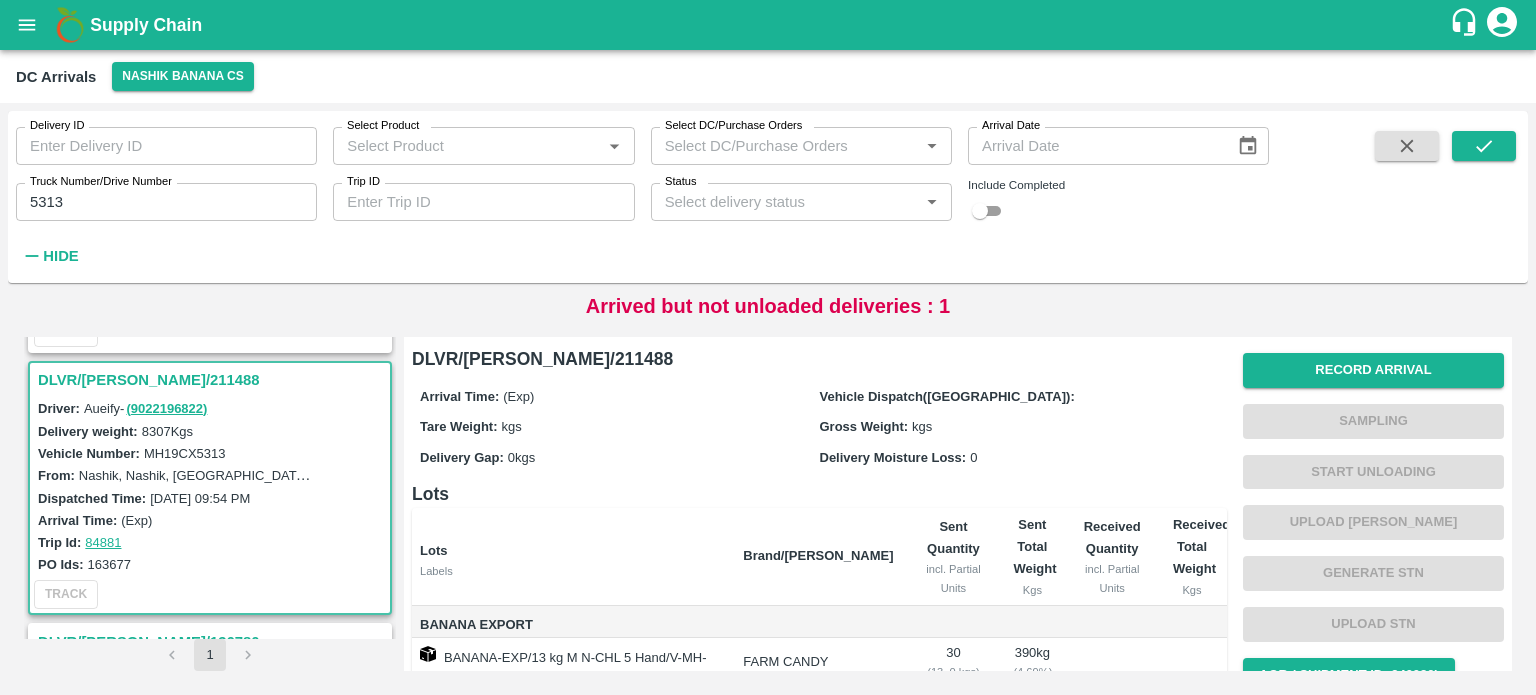 scroll, scrollTop: 229, scrollLeft: 0, axis: vertical 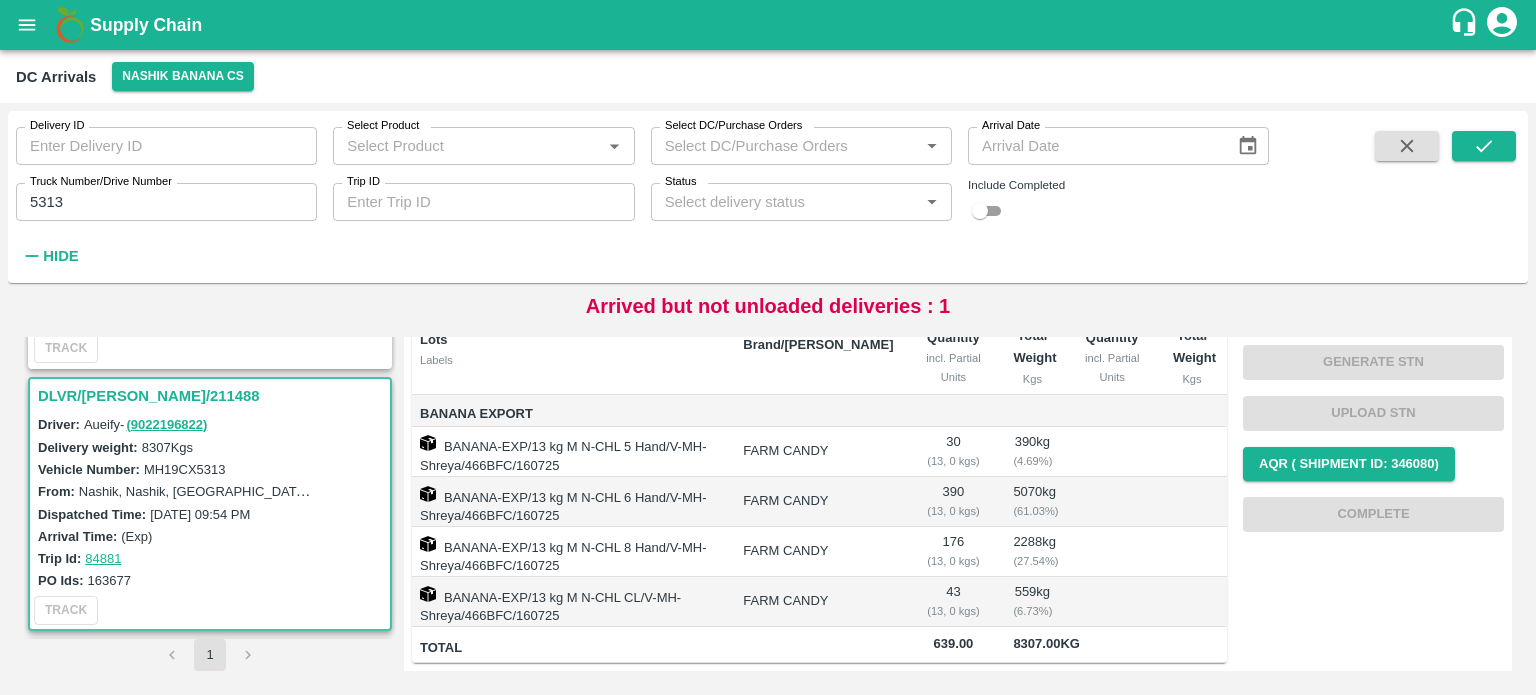 click on "MH19CX5313" at bounding box center (185, 469) 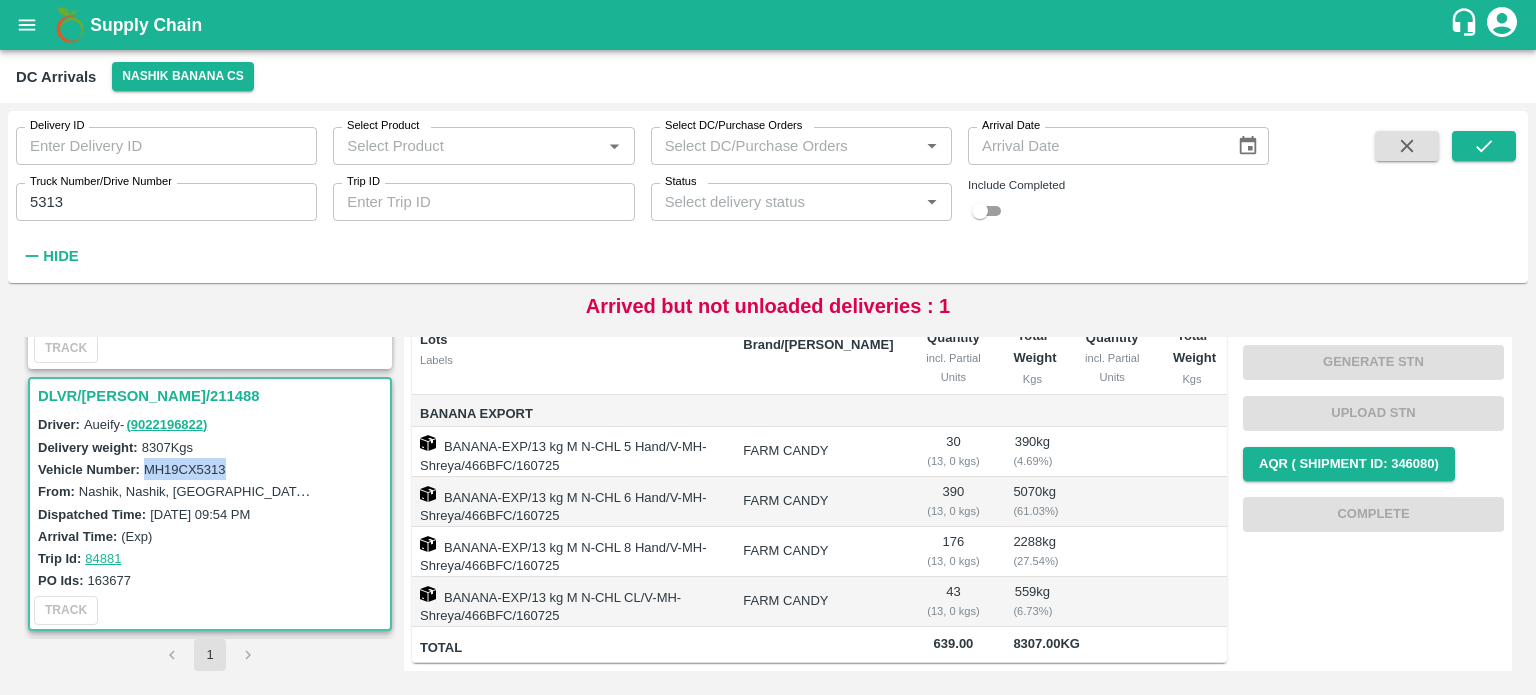 click on "MH19CX5313" at bounding box center (185, 469) 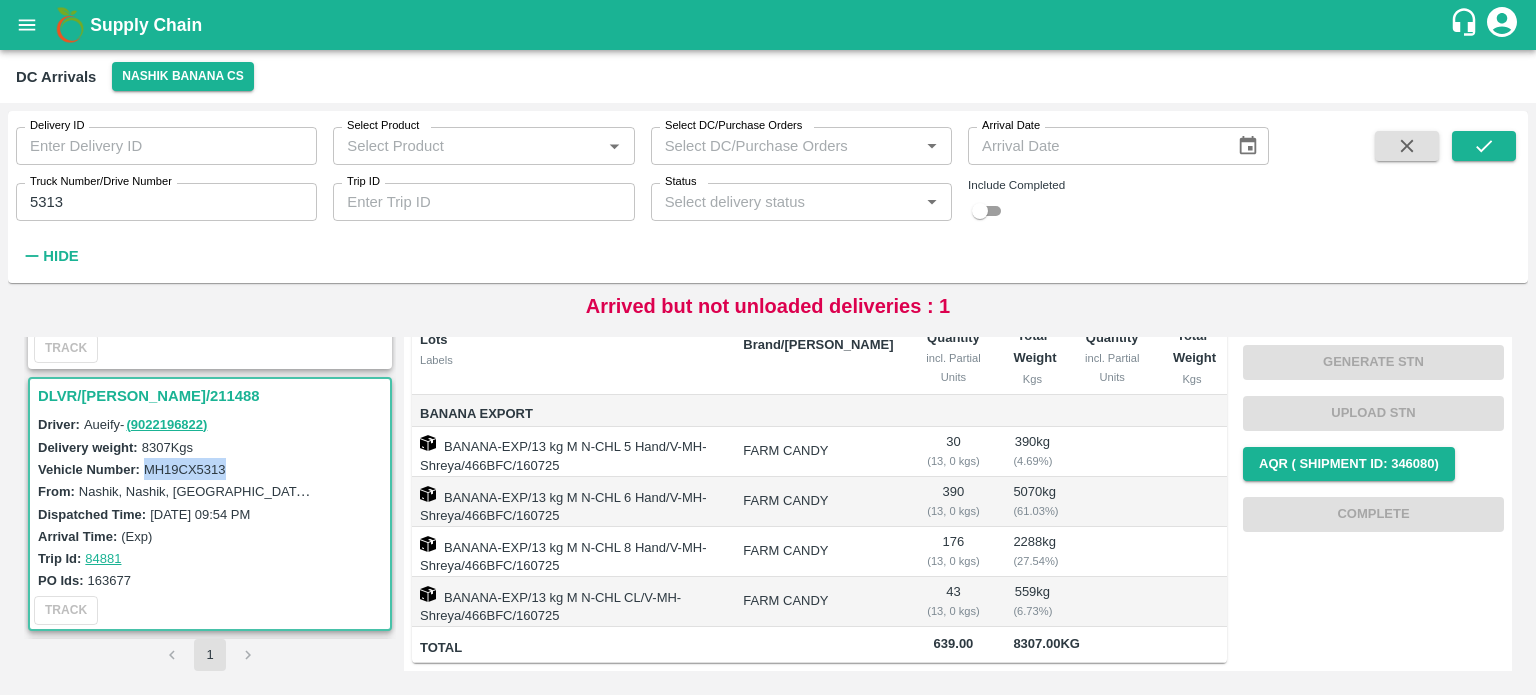 scroll, scrollTop: 0, scrollLeft: 0, axis: both 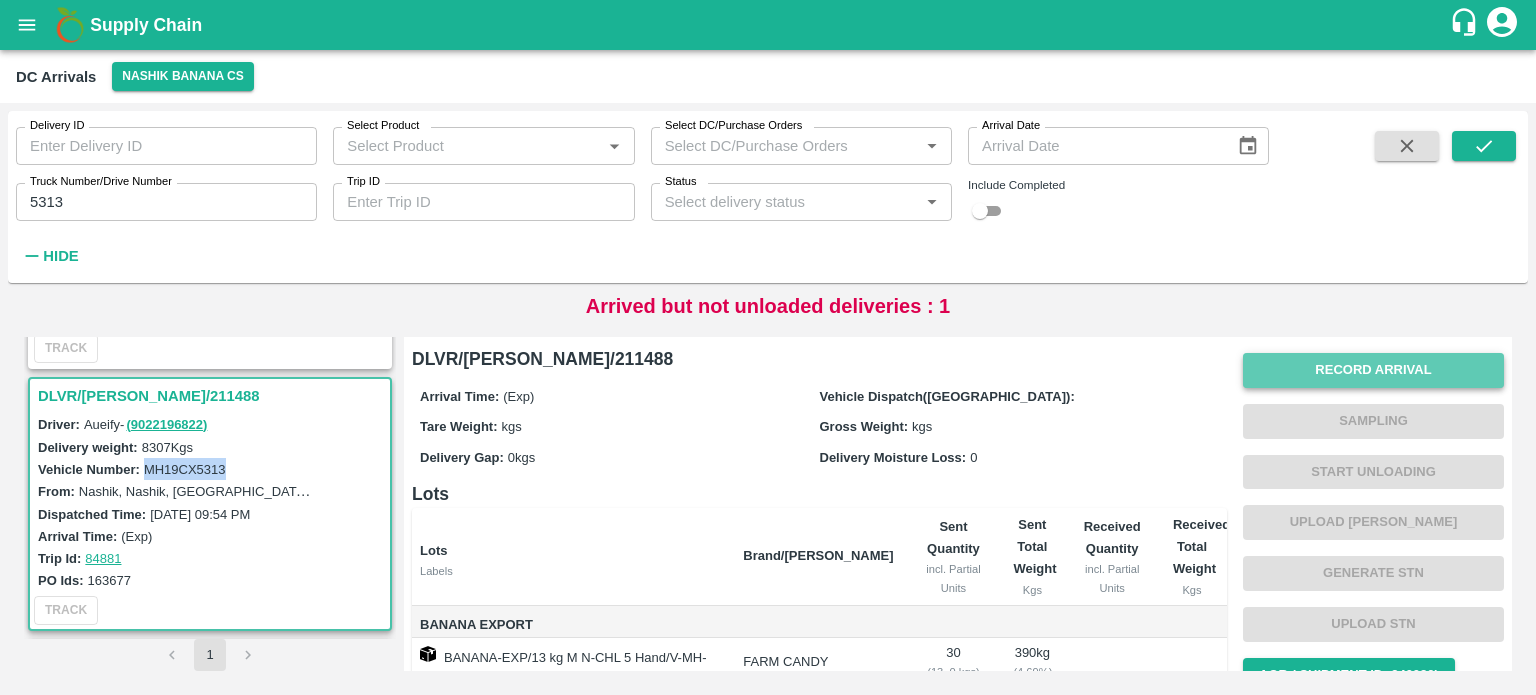 click on "Record Arrival" at bounding box center [1373, 370] 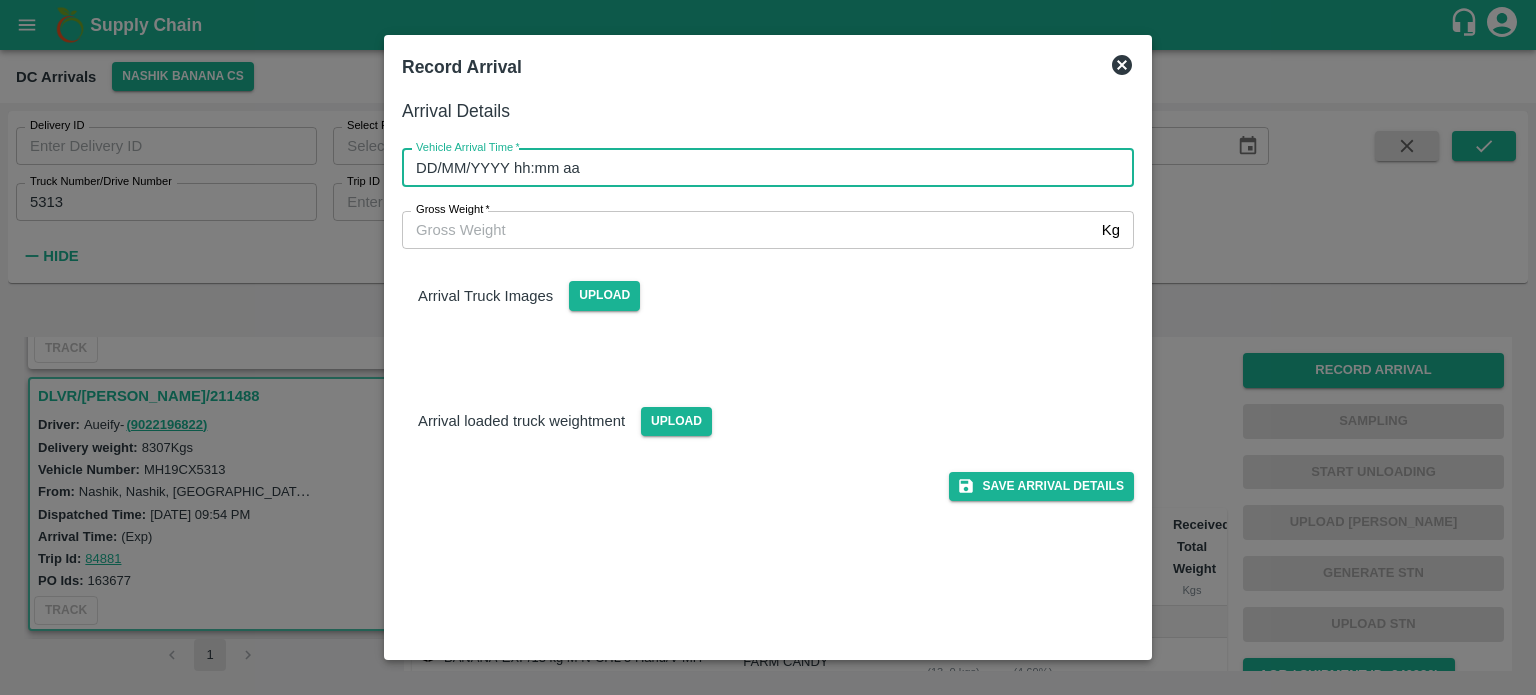 click on "DD/MM/YYYY hh:mm aa" at bounding box center (761, 168) 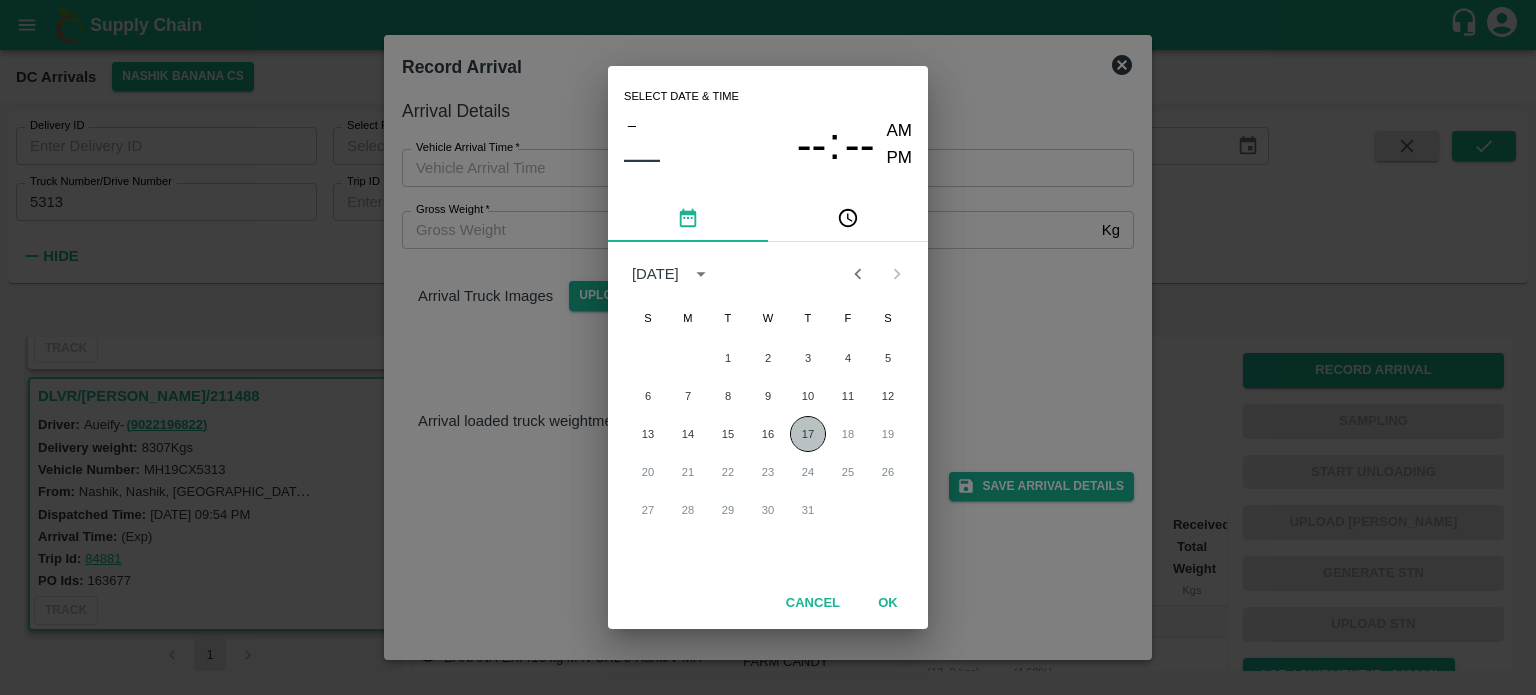 click on "17" at bounding box center (808, 434) 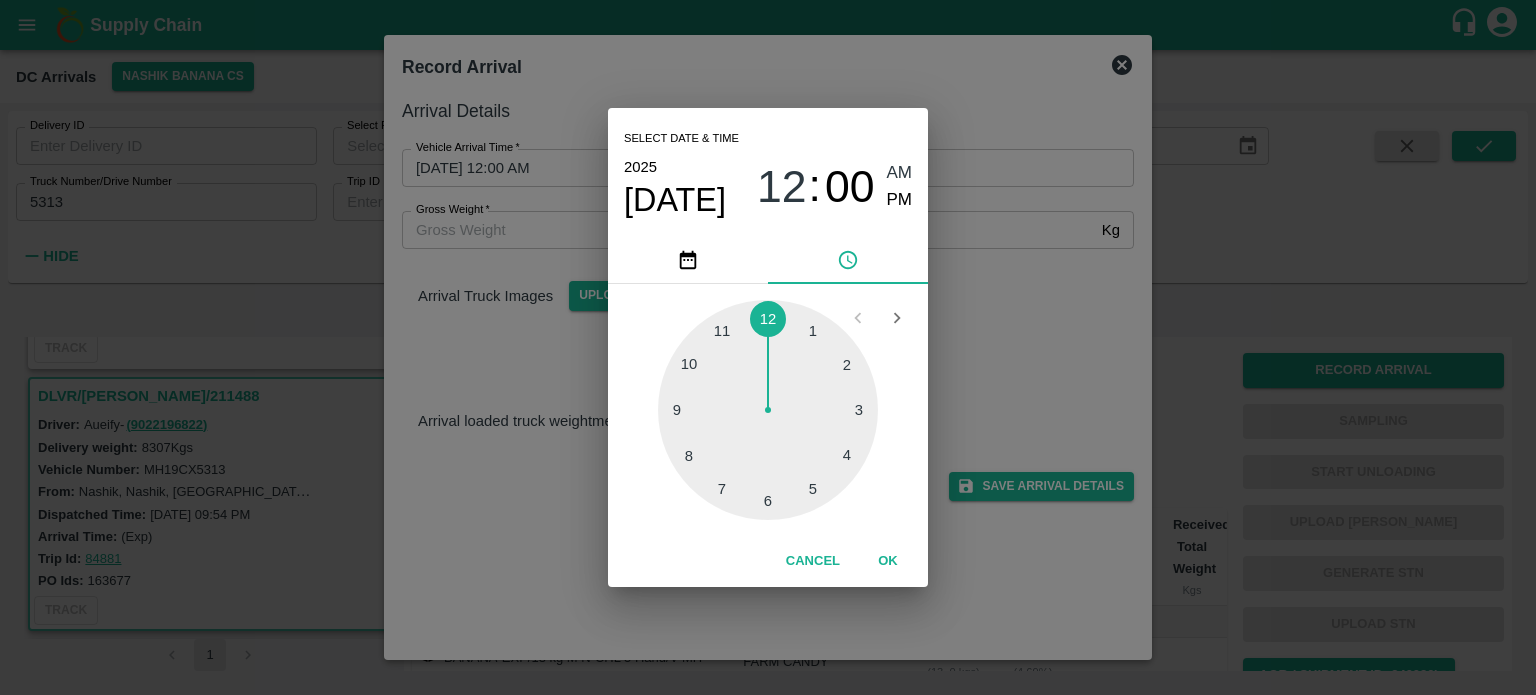 click at bounding box center [768, 410] 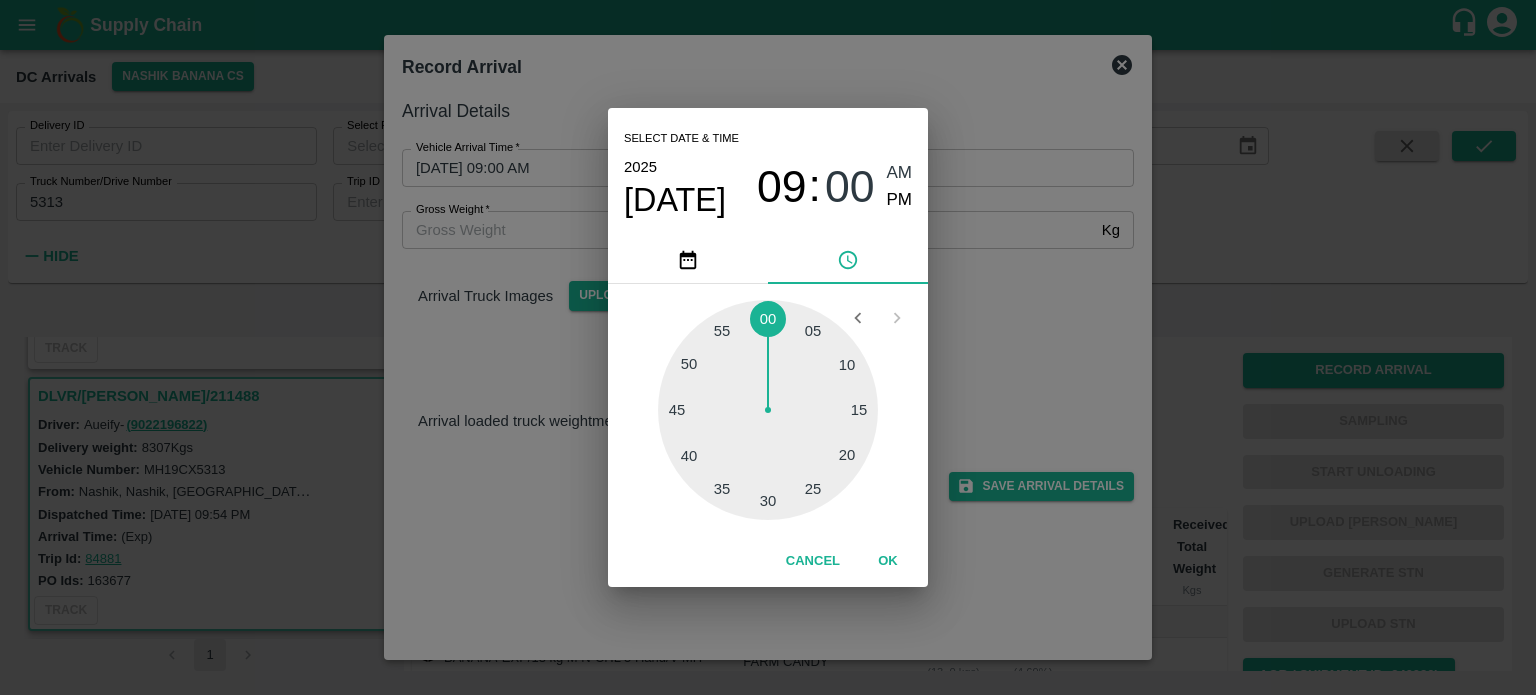 click at bounding box center (768, 410) 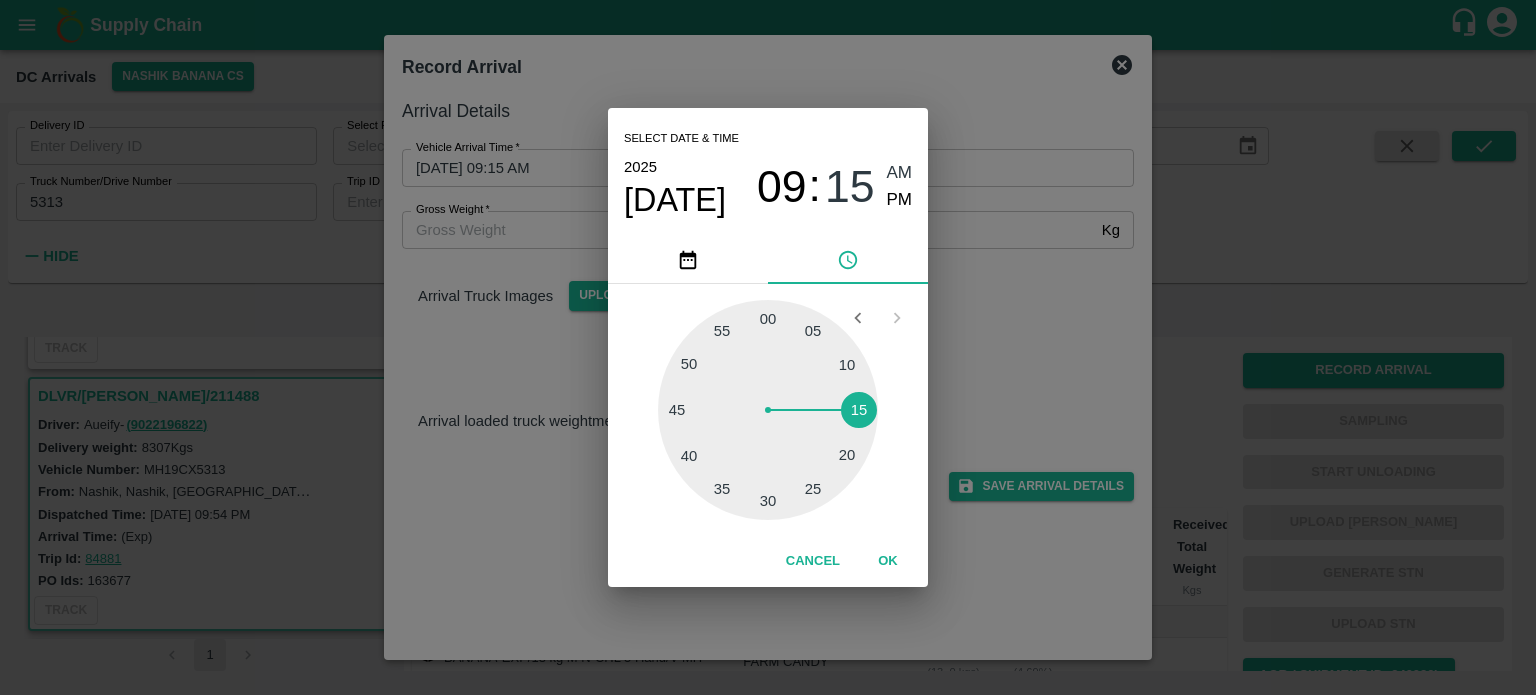 click on "Select date & time [DATE] 09 : 15 AM PM 05 10 15 20 25 30 35 40 45 50 55 00 Cancel OK" at bounding box center (768, 347) 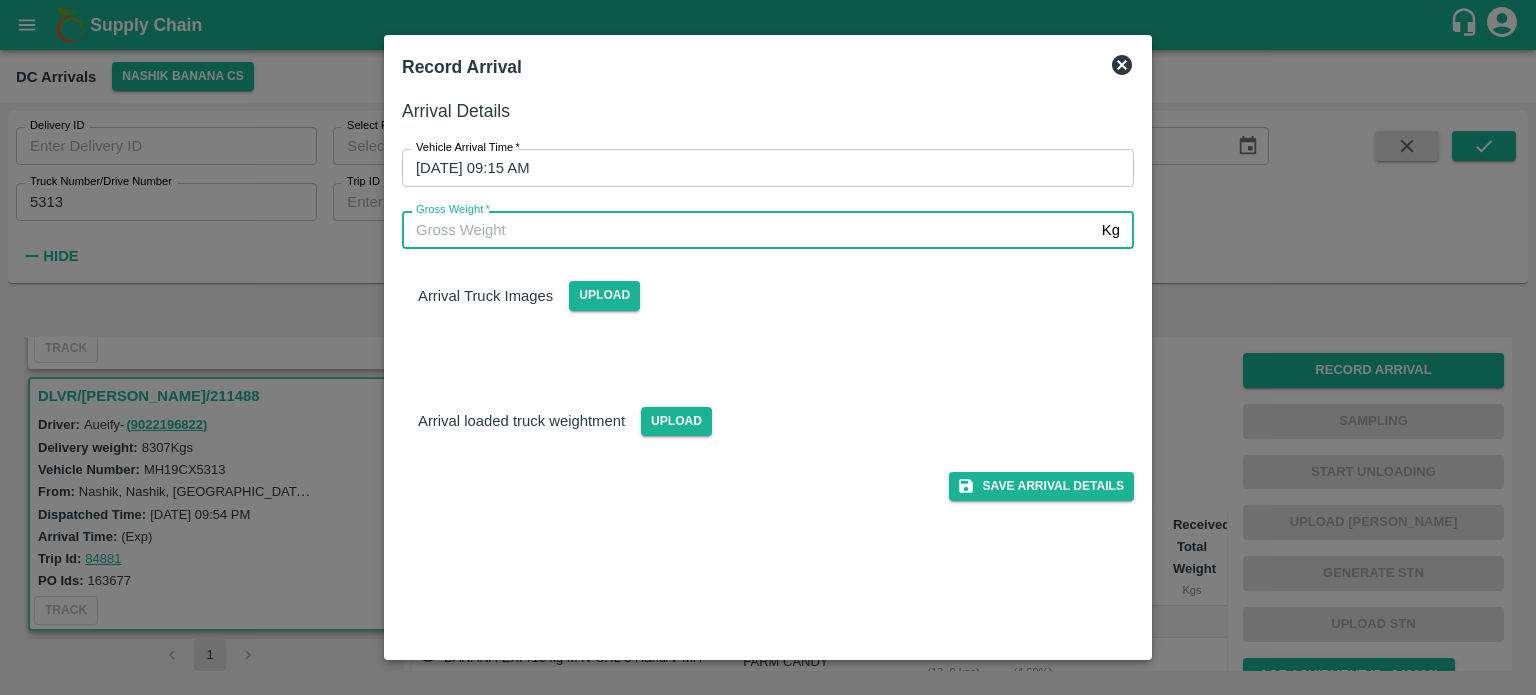 click on "Gross Weight   *" at bounding box center [748, 230] 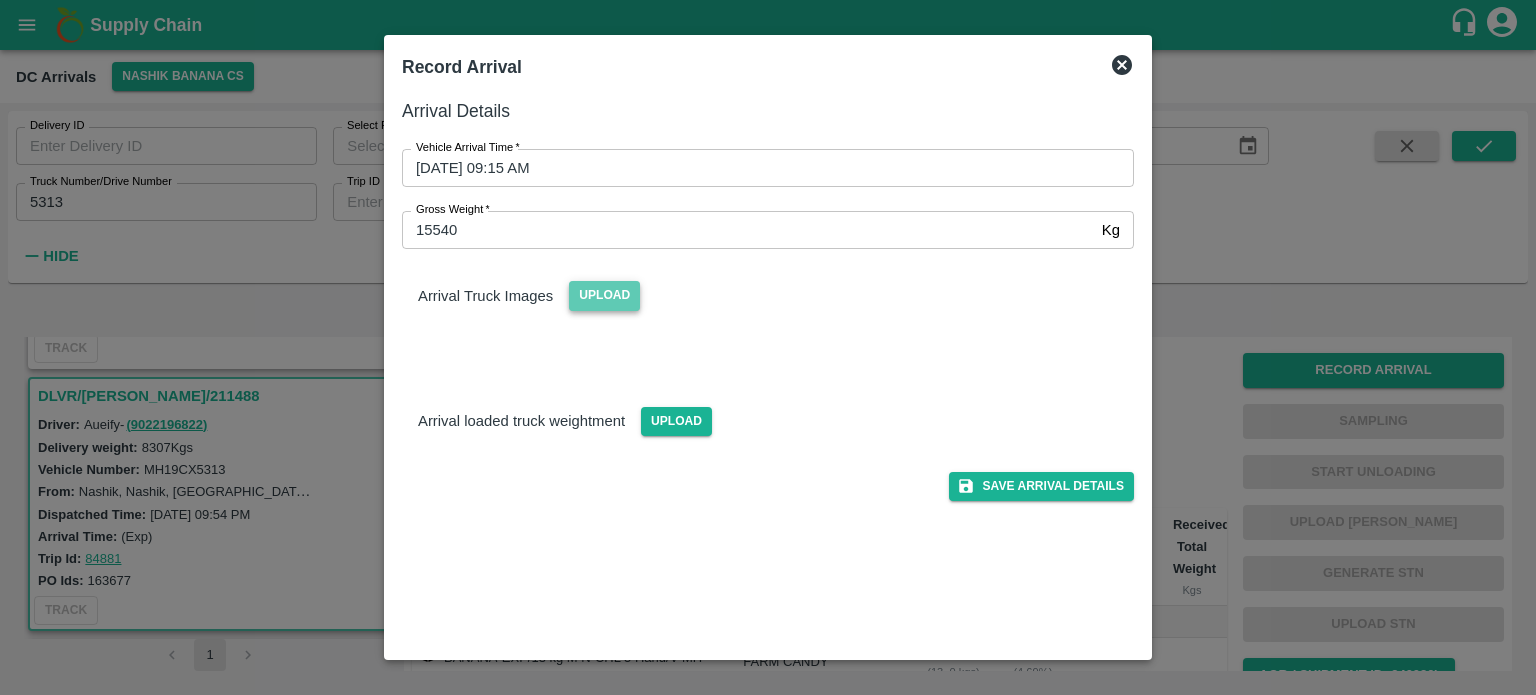 click on "Upload" at bounding box center [604, 295] 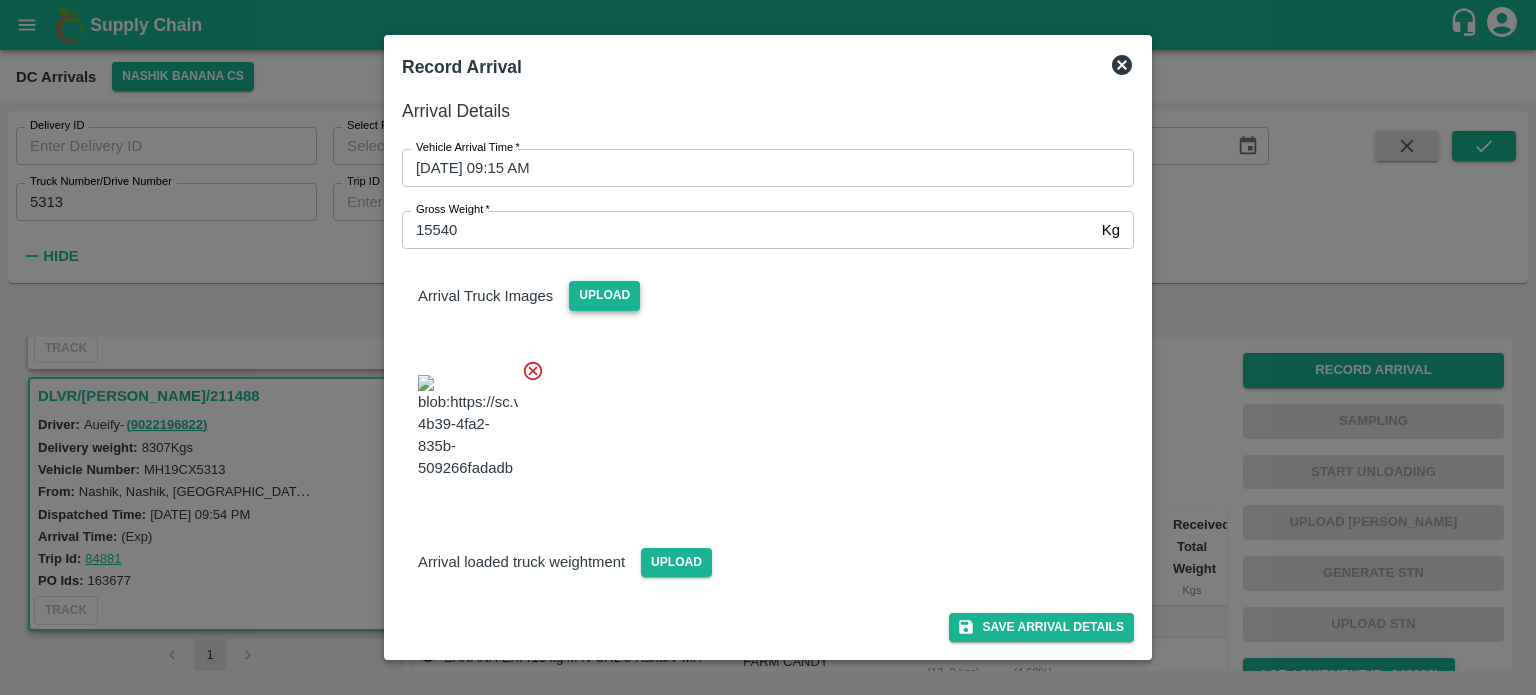scroll, scrollTop: 28, scrollLeft: 0, axis: vertical 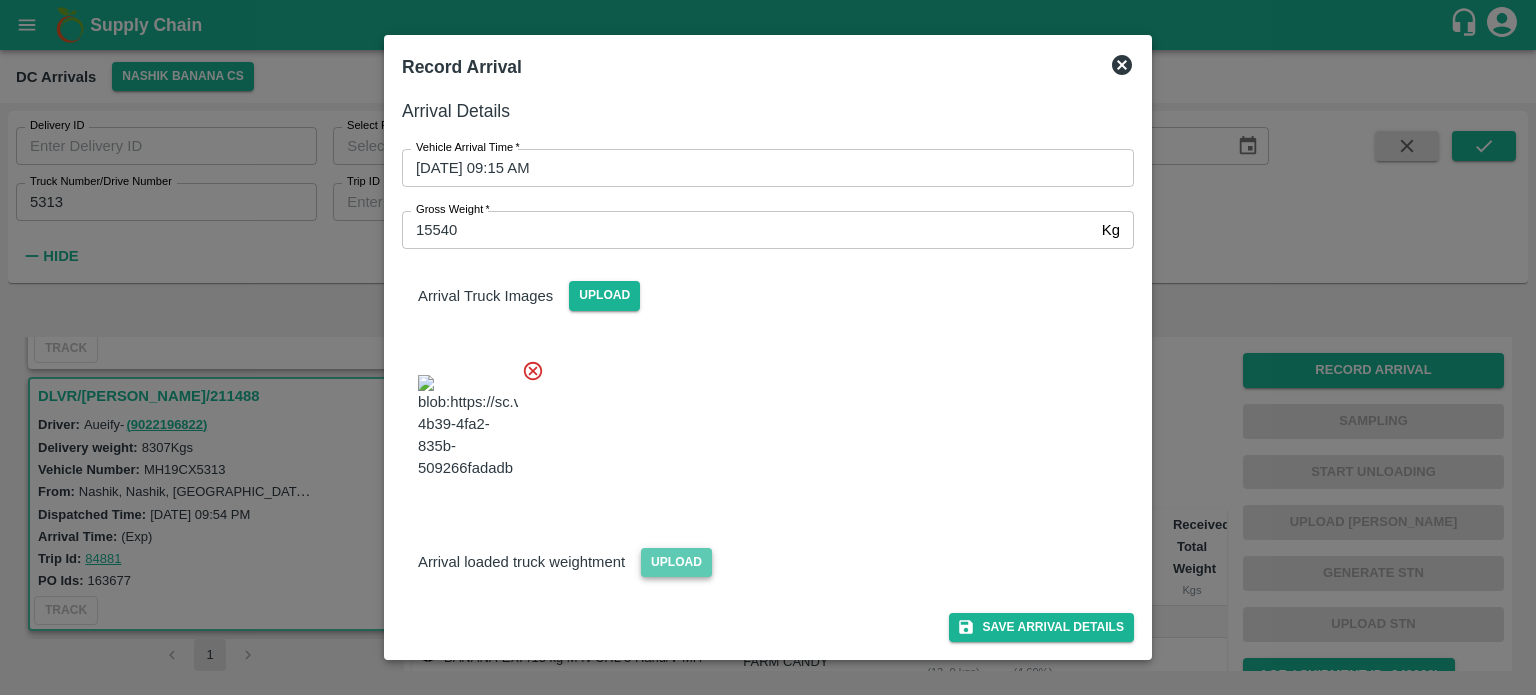click on "Upload" at bounding box center (676, 562) 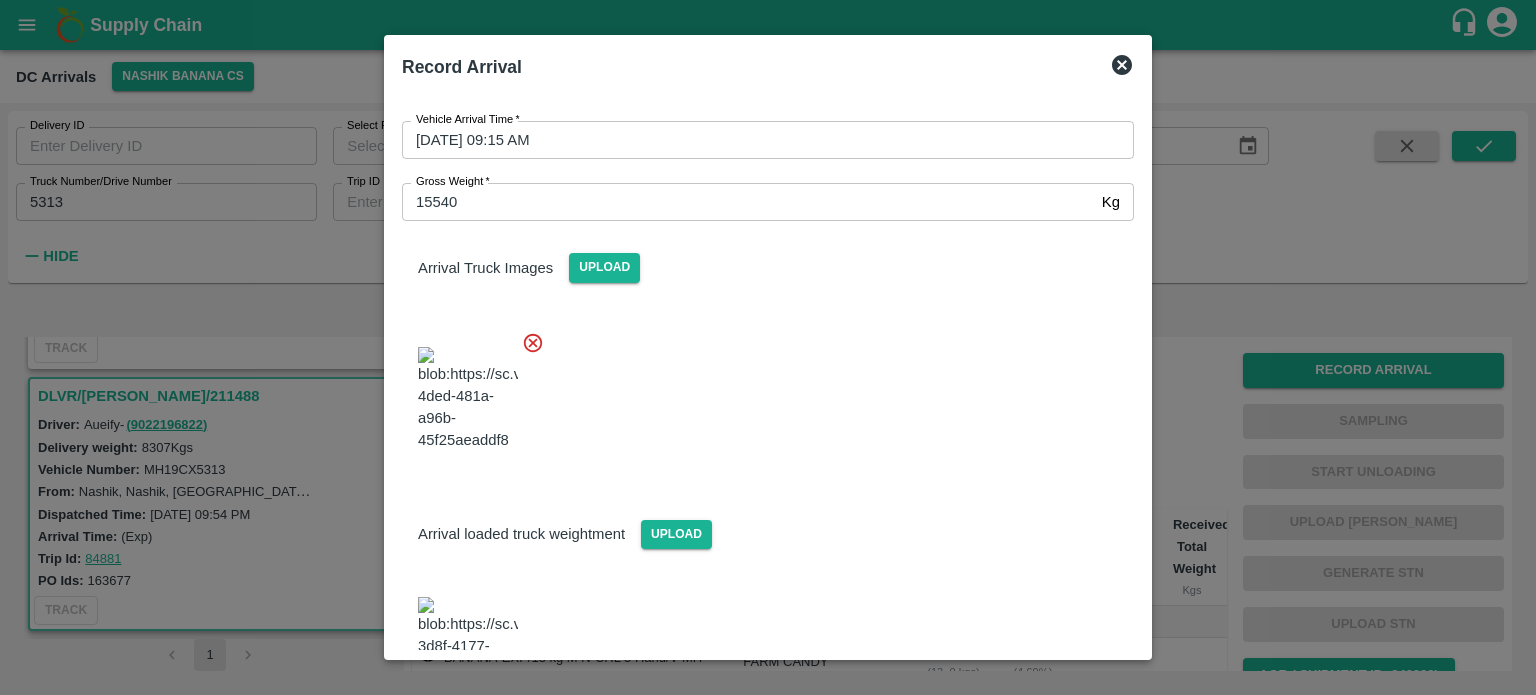click at bounding box center (760, 393) 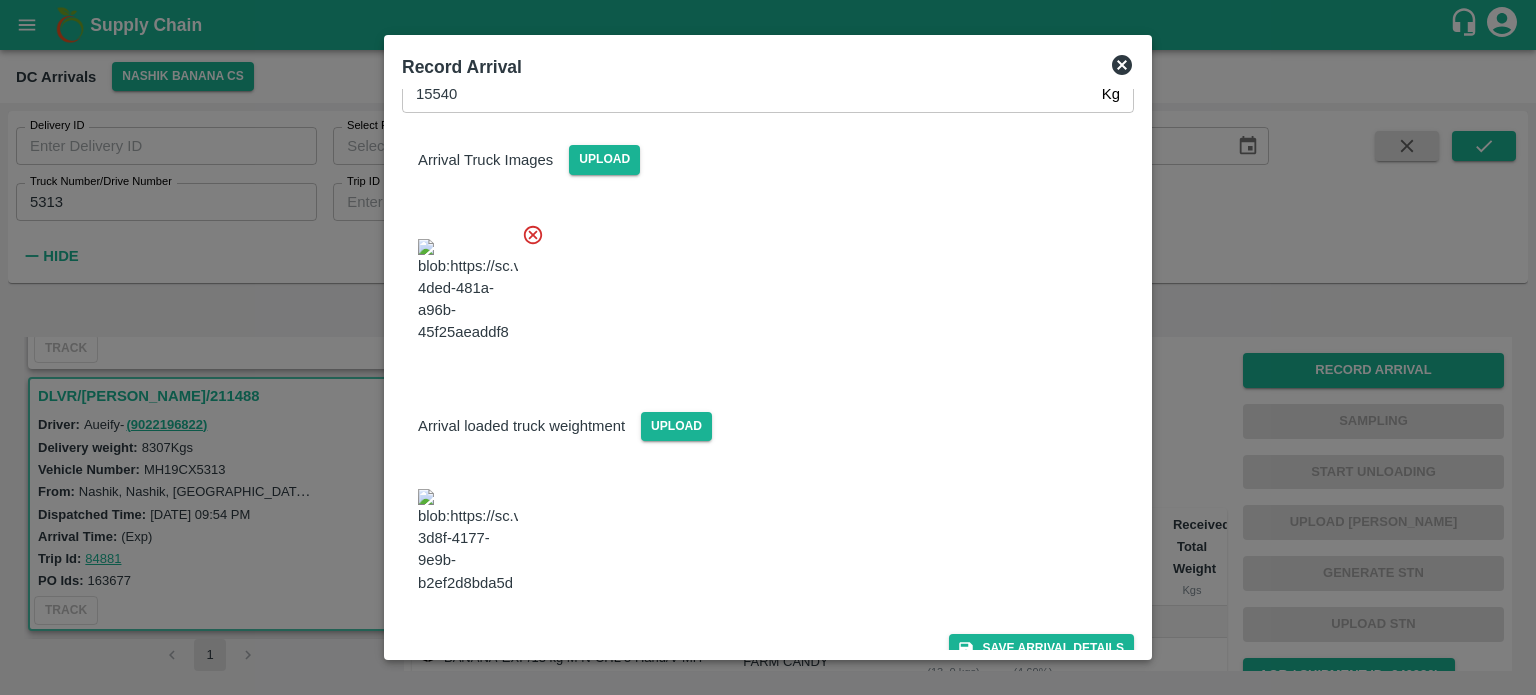 scroll, scrollTop: 135, scrollLeft: 0, axis: vertical 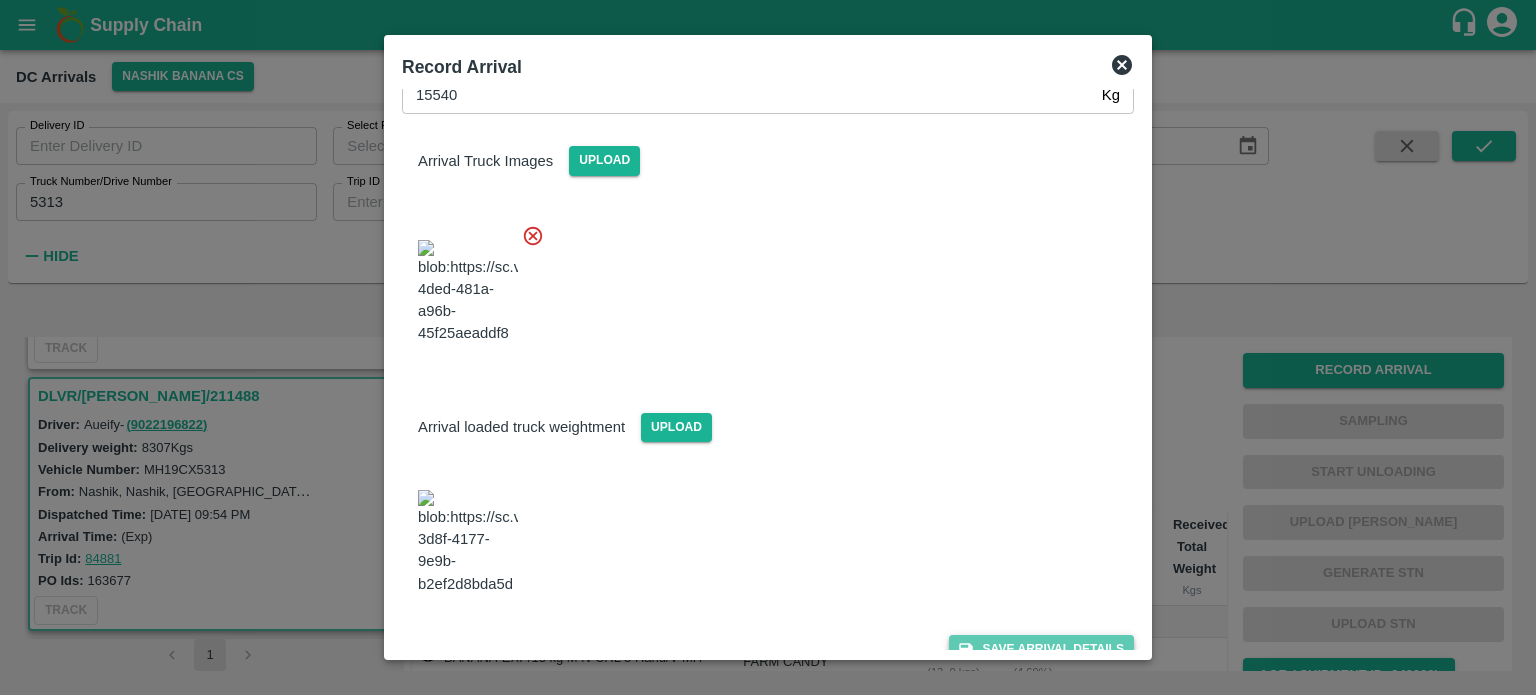 click on "Save Arrival Details" at bounding box center [1041, 649] 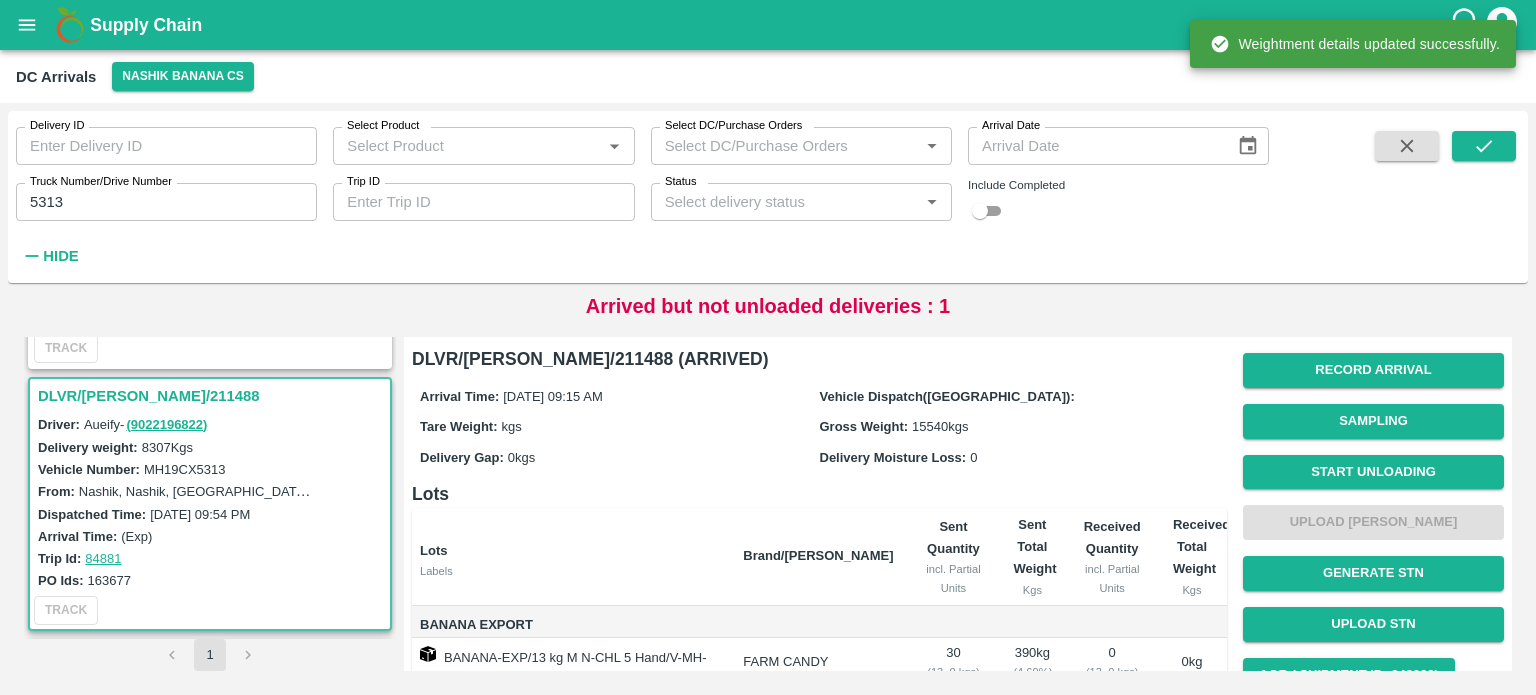 click on "Start Unloading" at bounding box center (1373, 472) 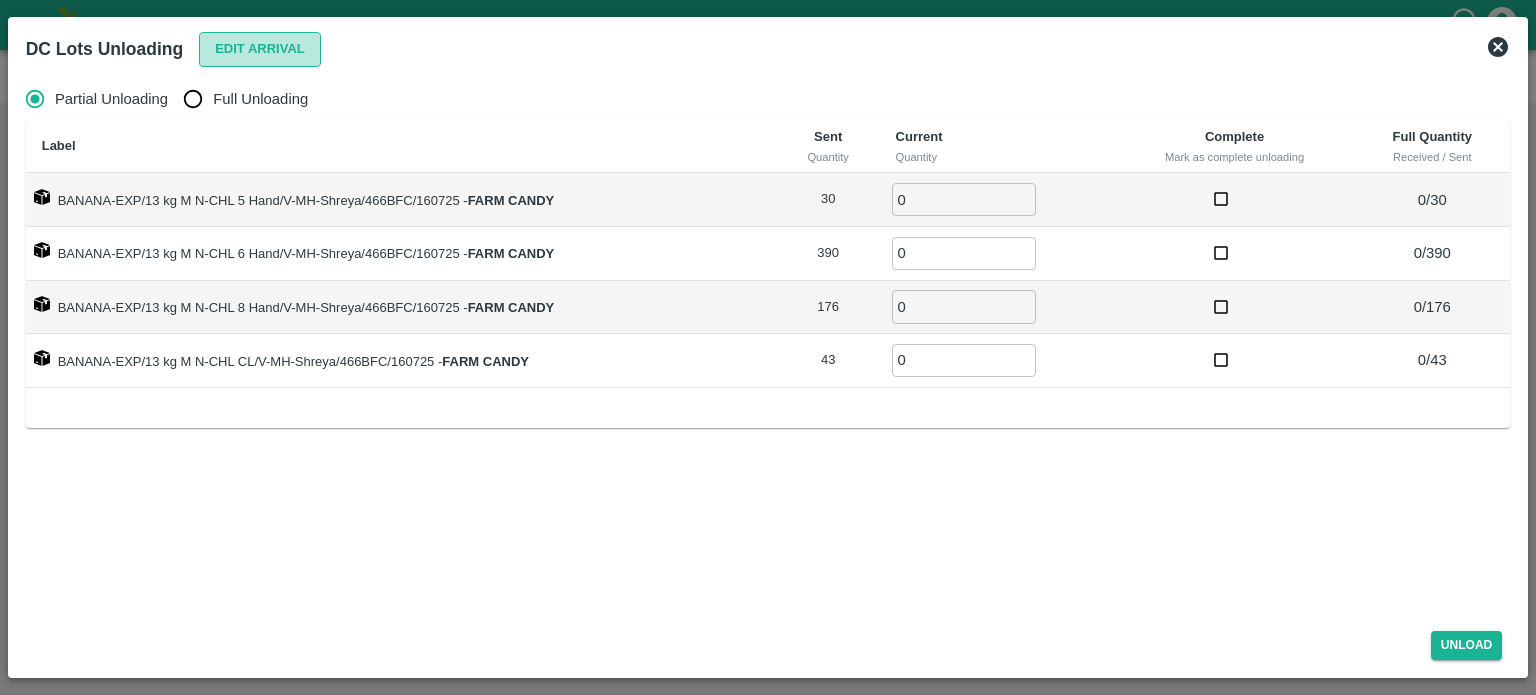 click on "Edit Arrival" at bounding box center (260, 49) 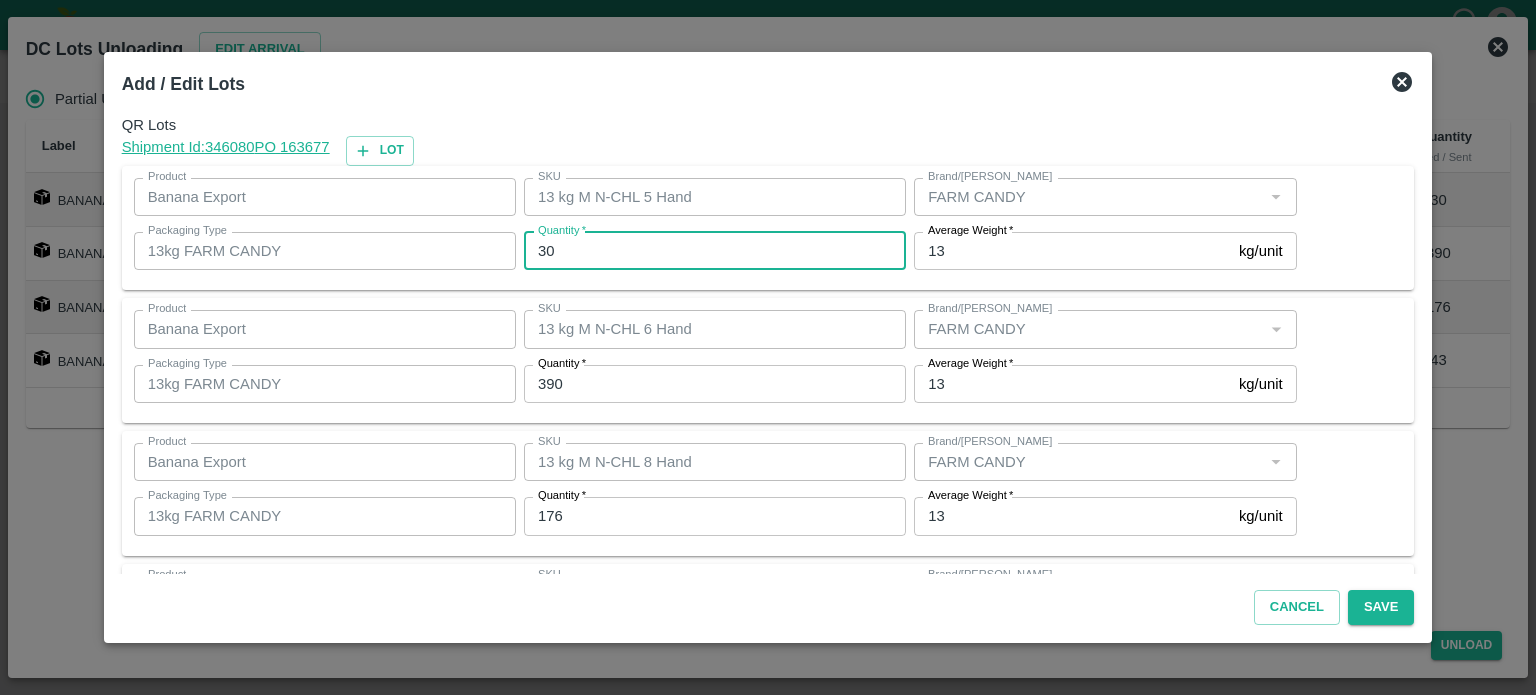 click on "30" at bounding box center [715, 251] 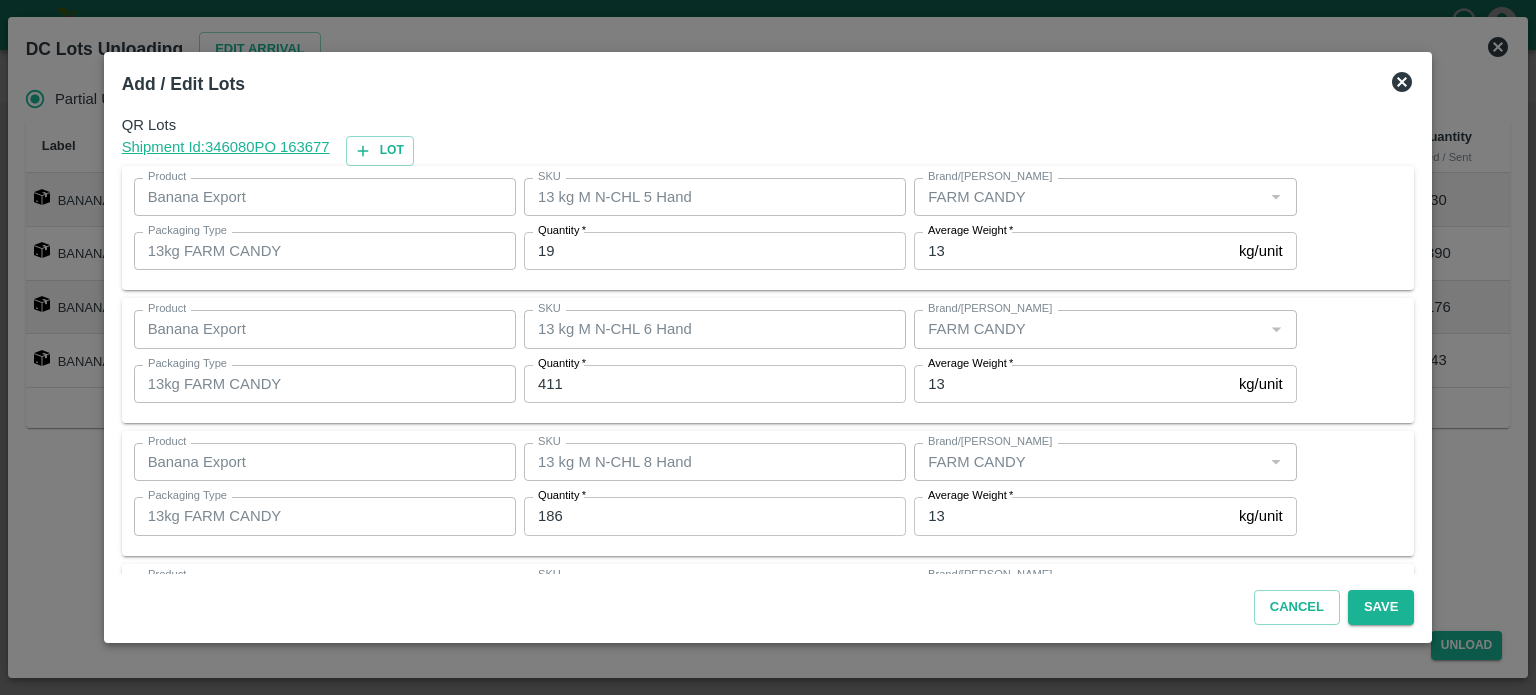 scroll, scrollTop: 129, scrollLeft: 0, axis: vertical 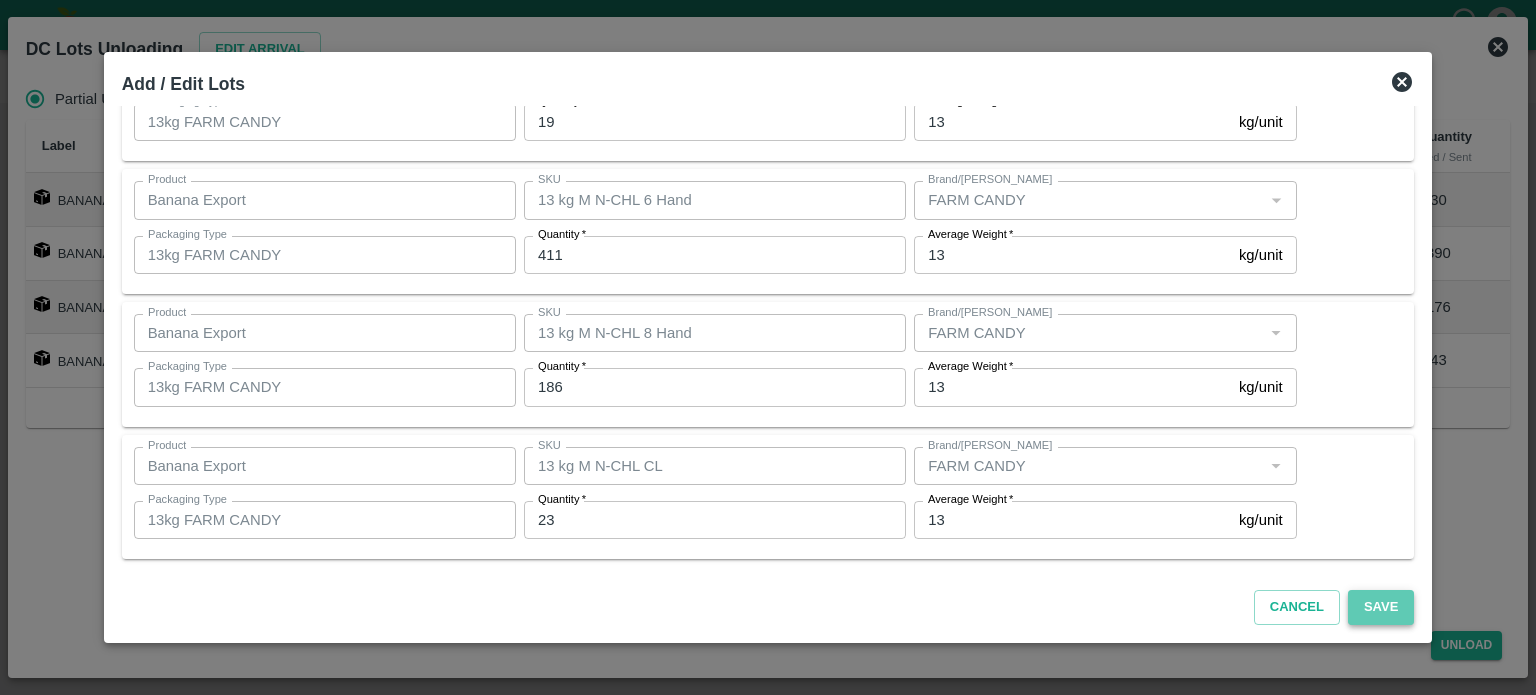 click on "Save" at bounding box center [1381, 607] 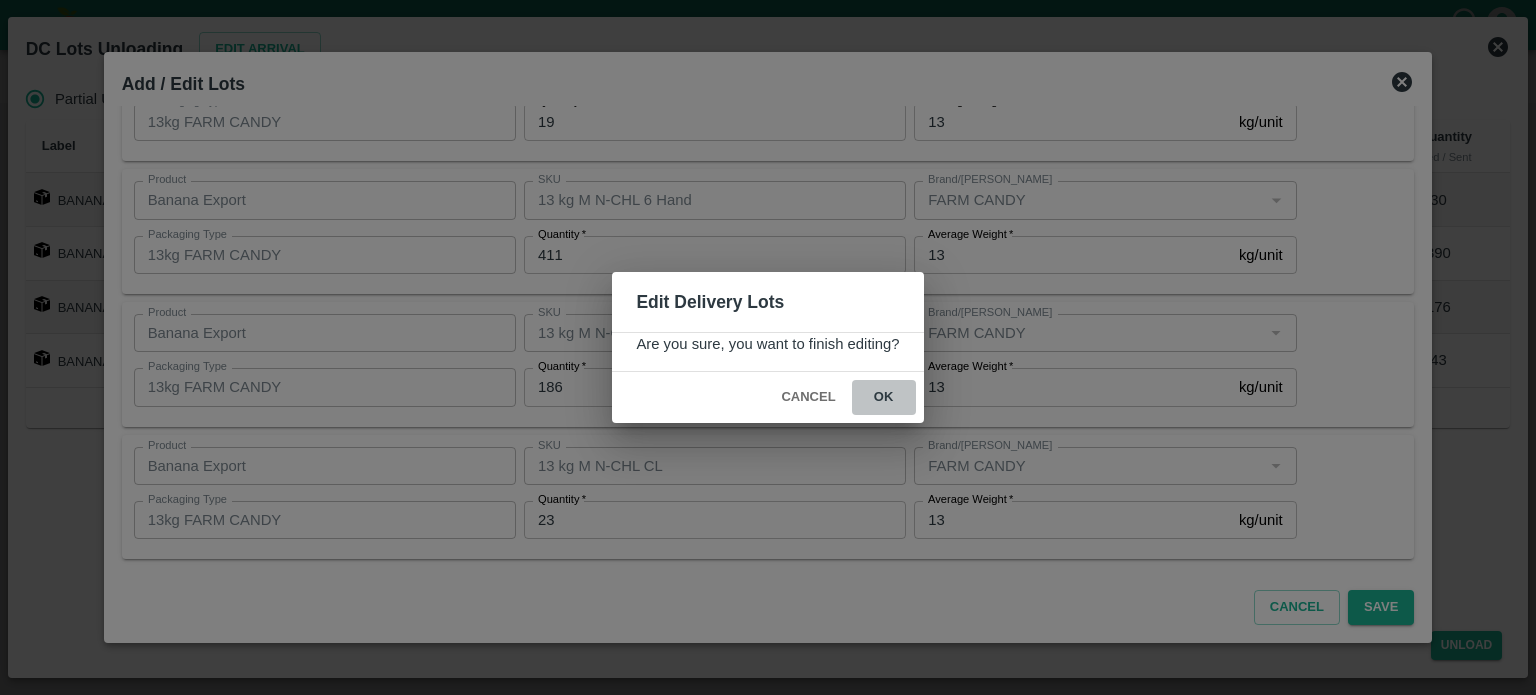 click on "ok" at bounding box center [884, 397] 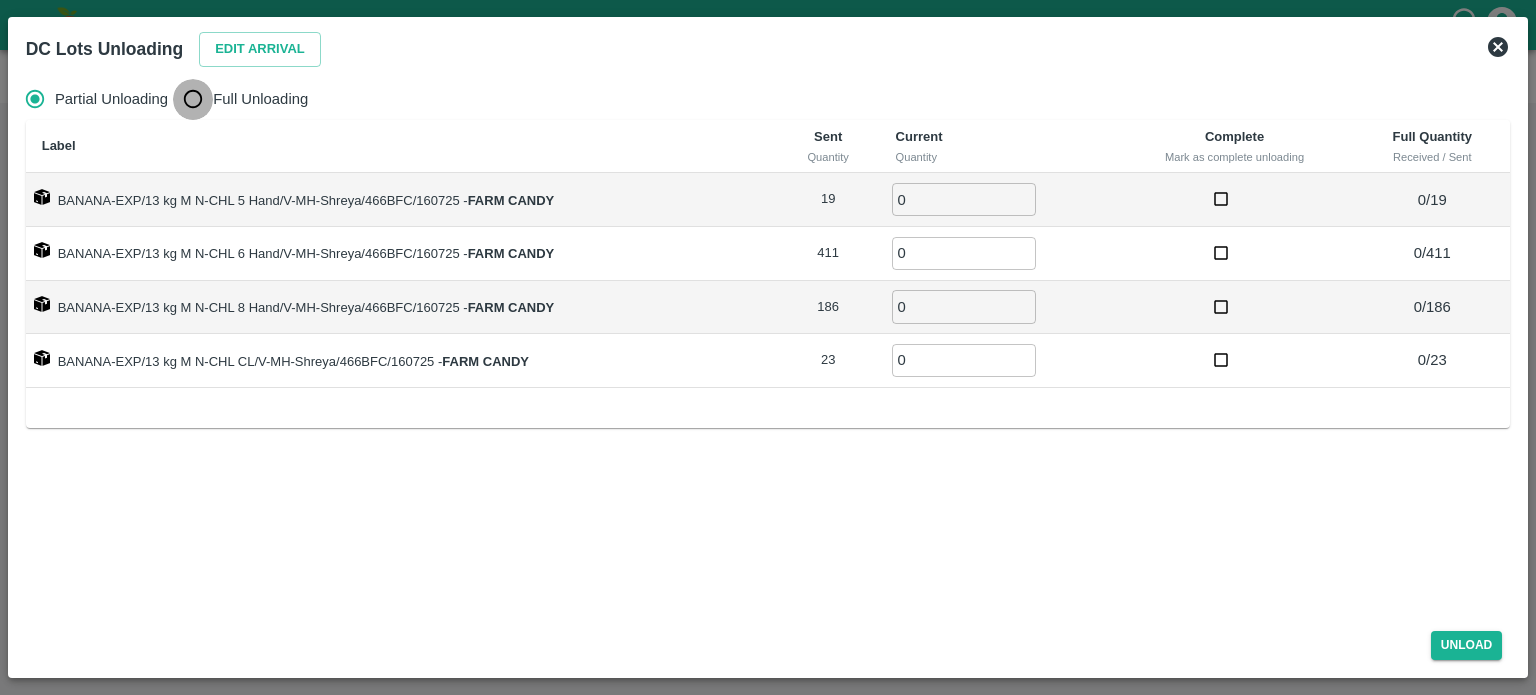 click on "Full Unloading" at bounding box center (193, 99) 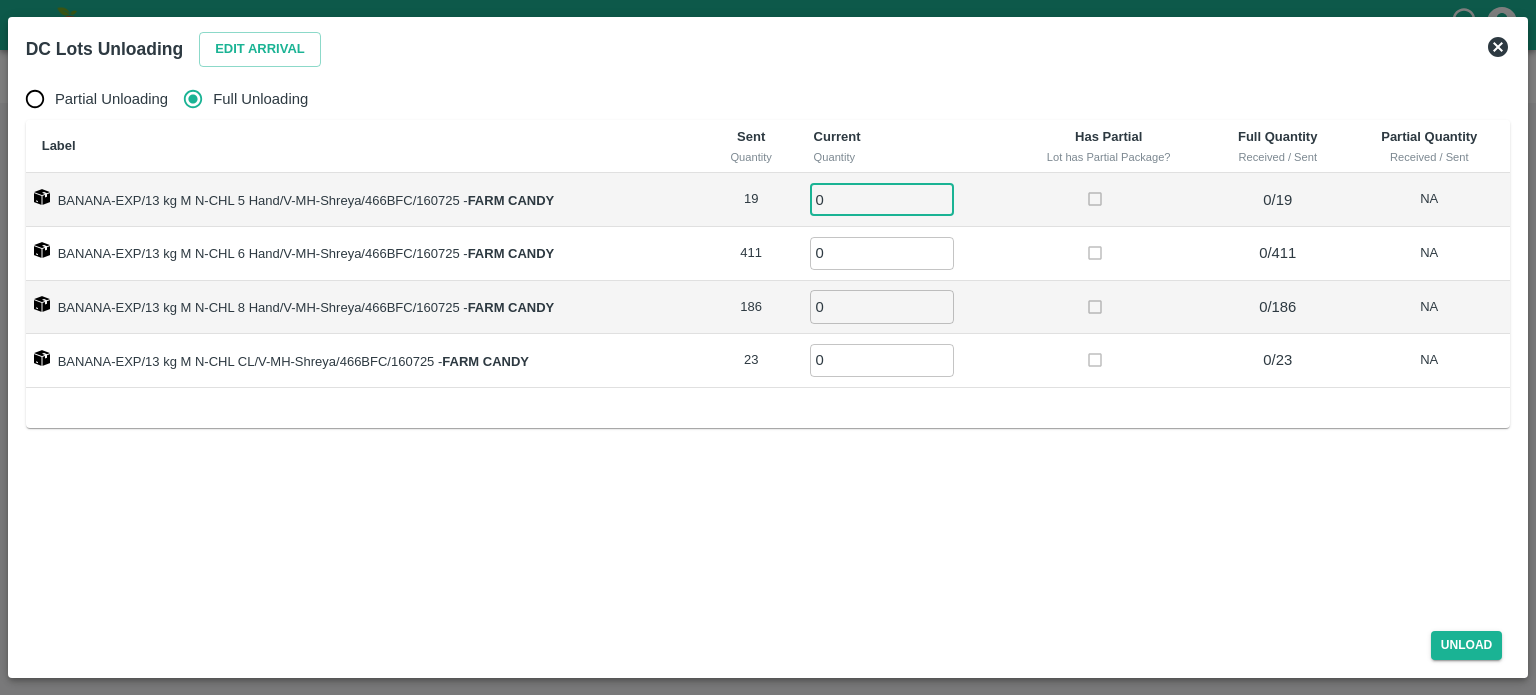 click on "0" at bounding box center (882, 199) 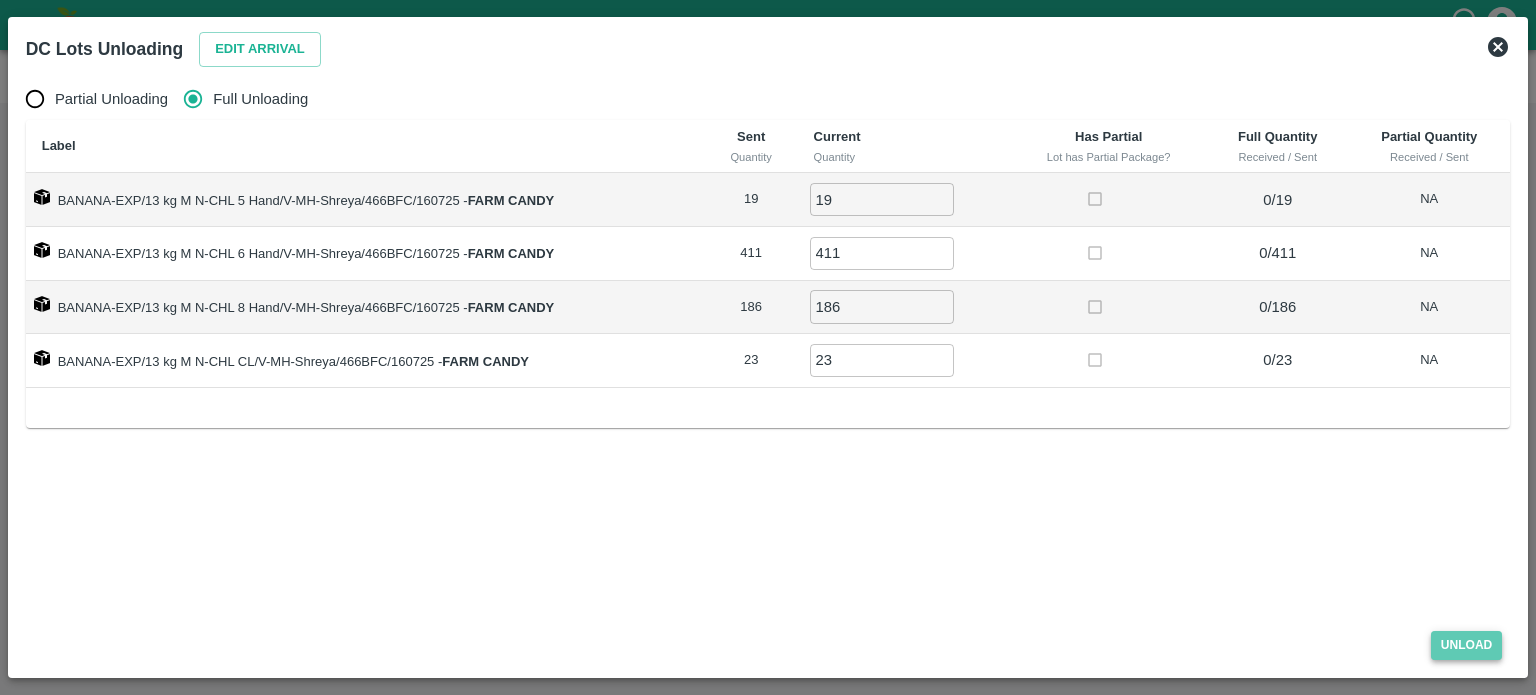 click on "Unload" at bounding box center (1467, 645) 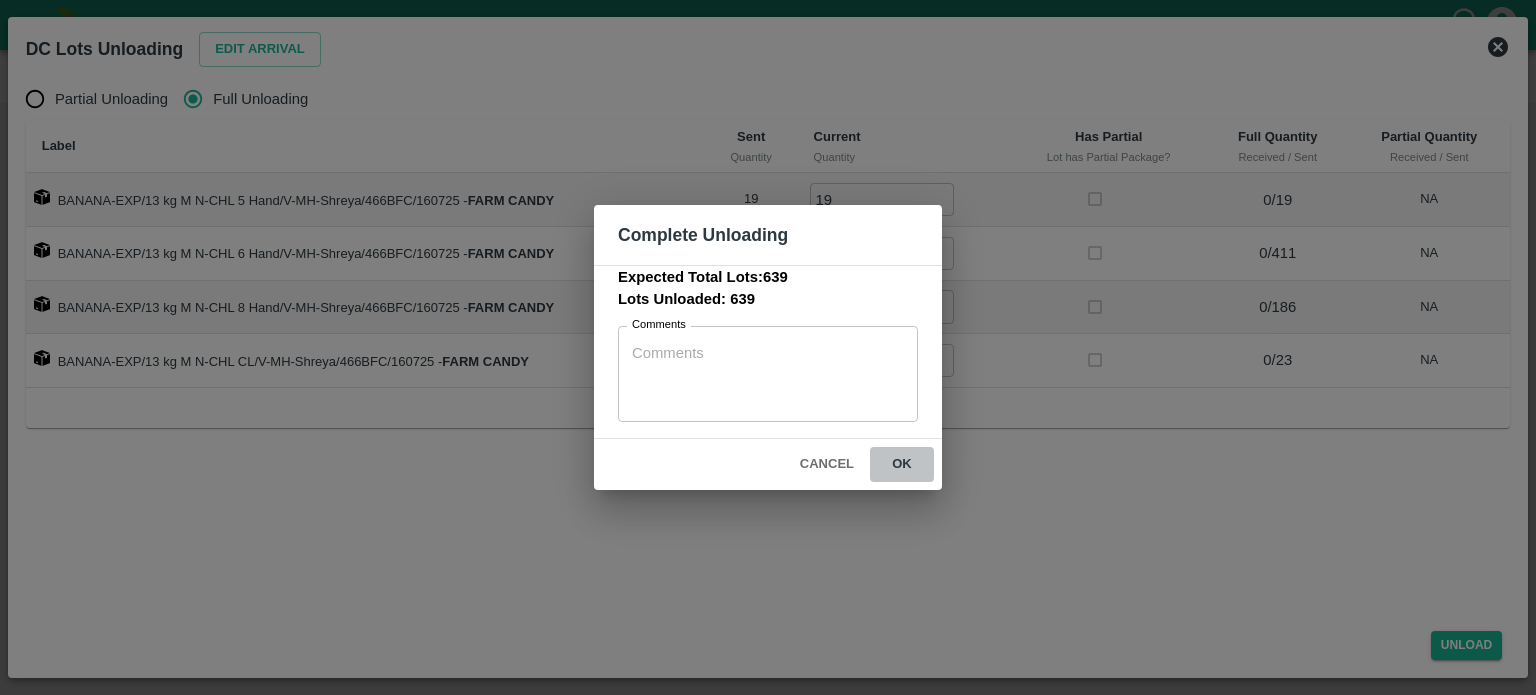 click on "ok" at bounding box center (902, 464) 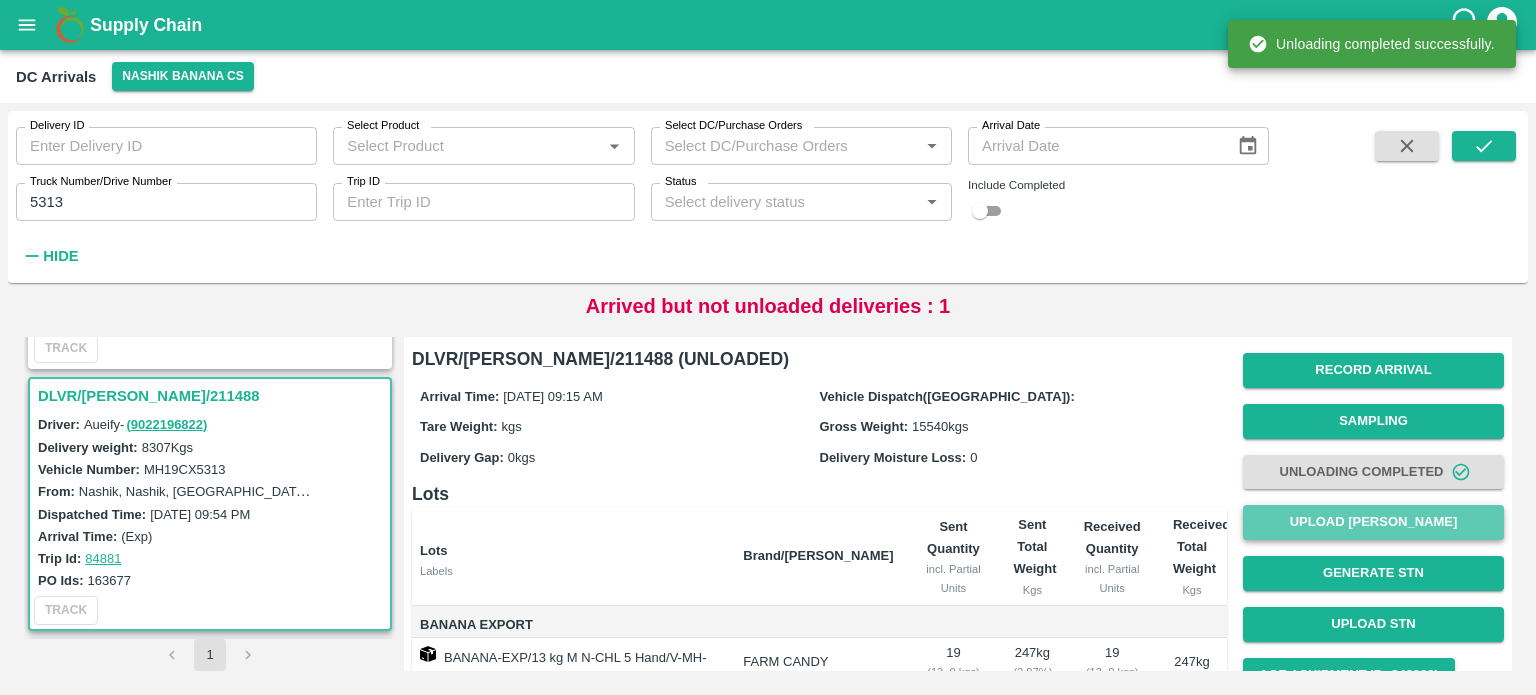click on "Upload [PERSON_NAME]" at bounding box center [1373, 522] 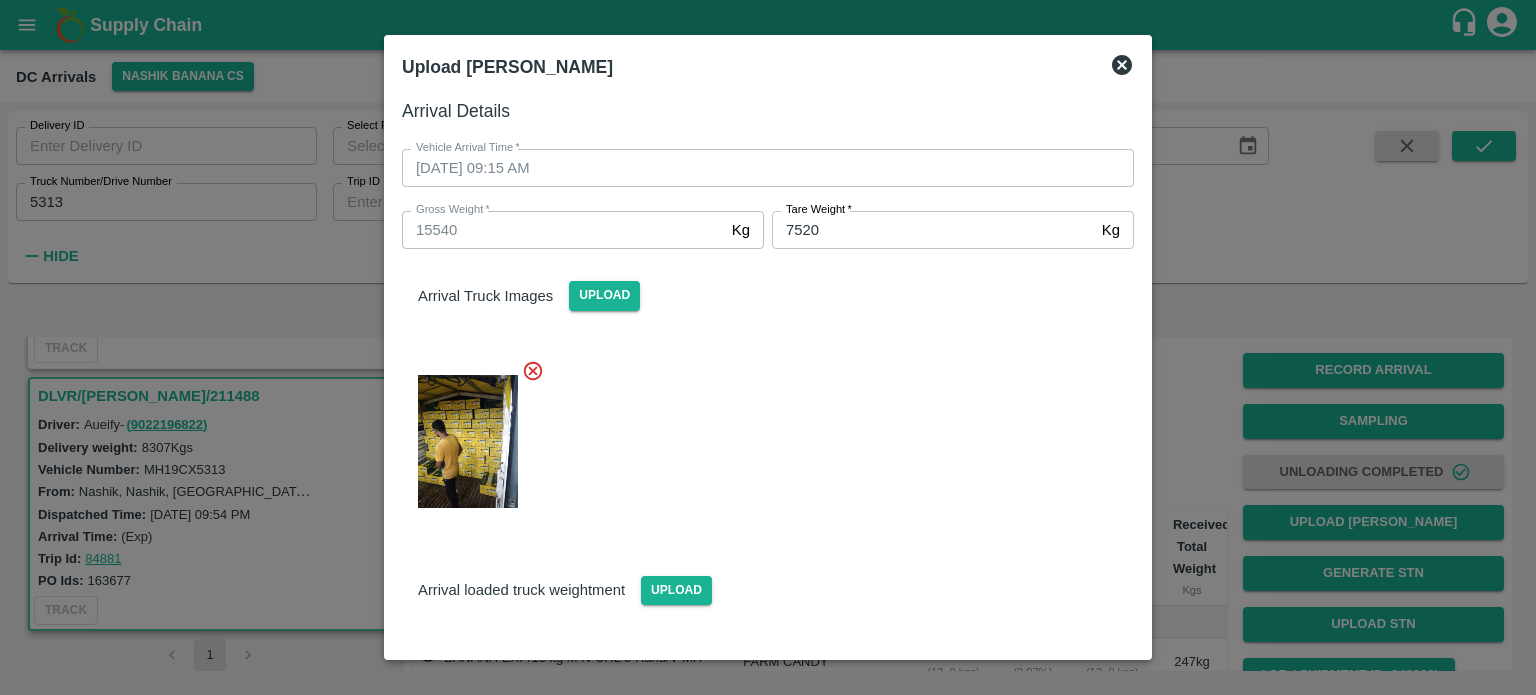 click at bounding box center [760, 435] 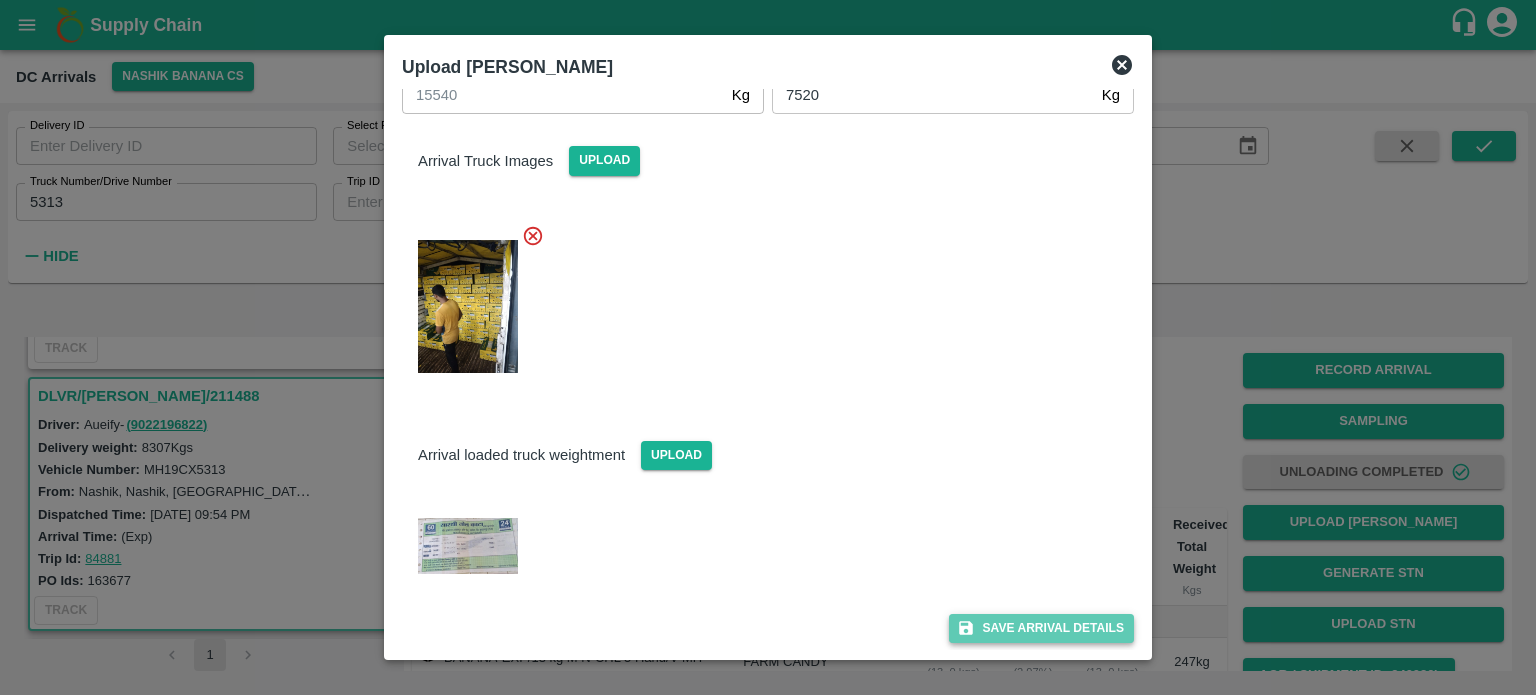 click on "Save Arrival Details" at bounding box center [1041, 628] 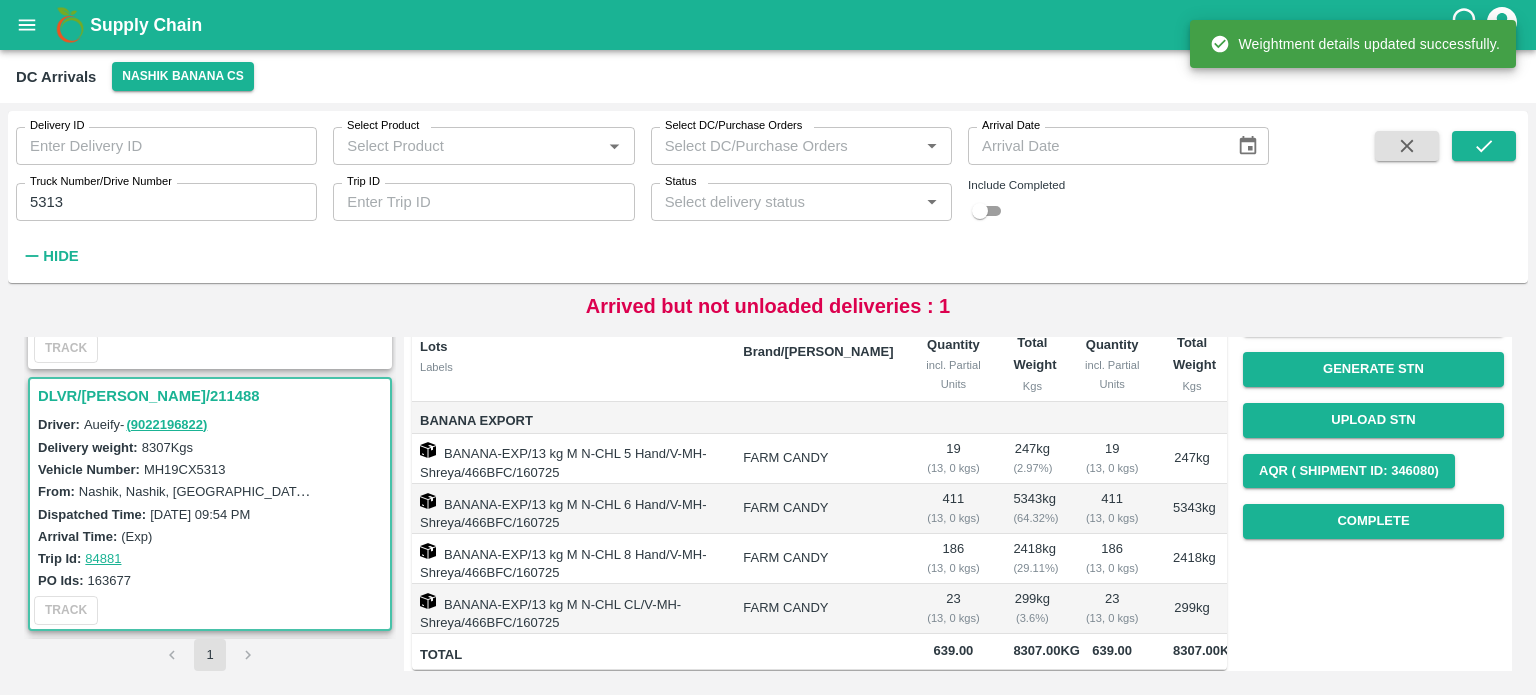 scroll, scrollTop: 208, scrollLeft: 0, axis: vertical 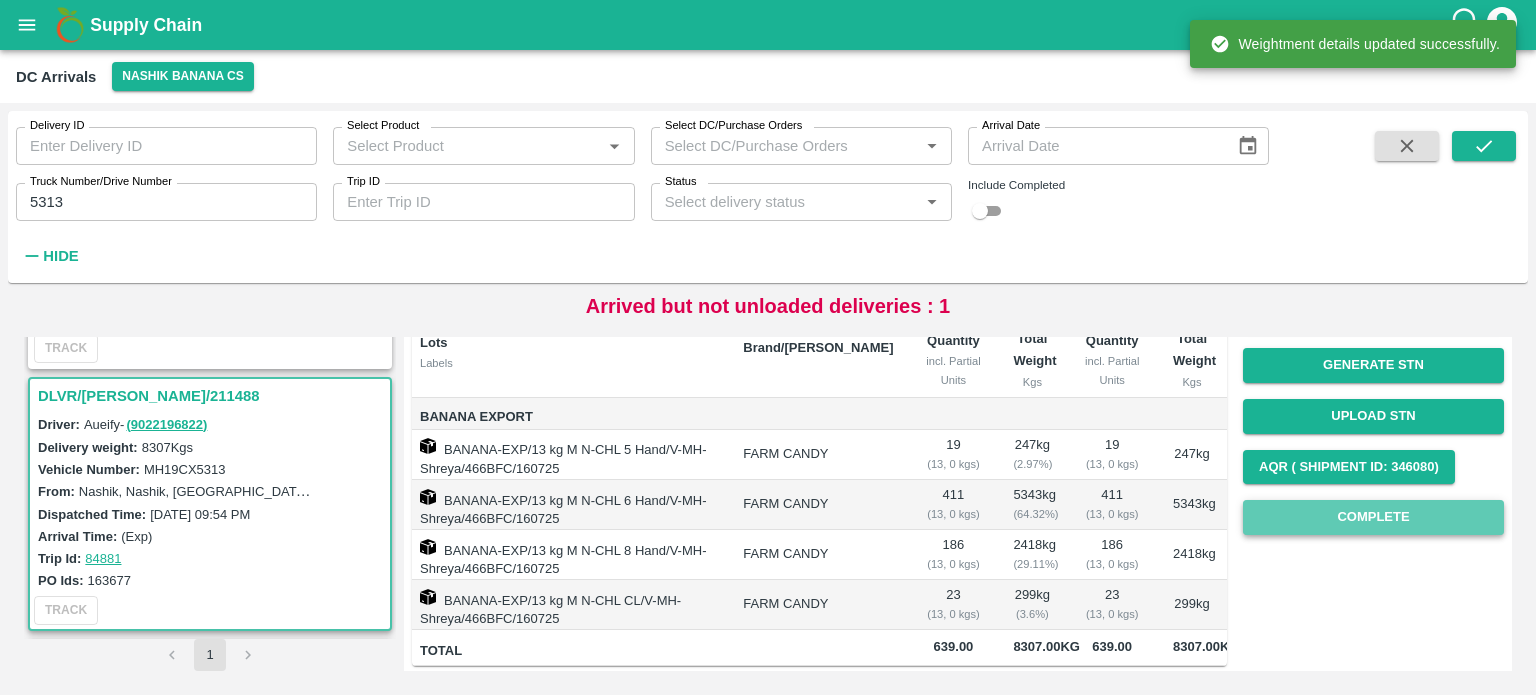 click on "Complete" at bounding box center [1373, 517] 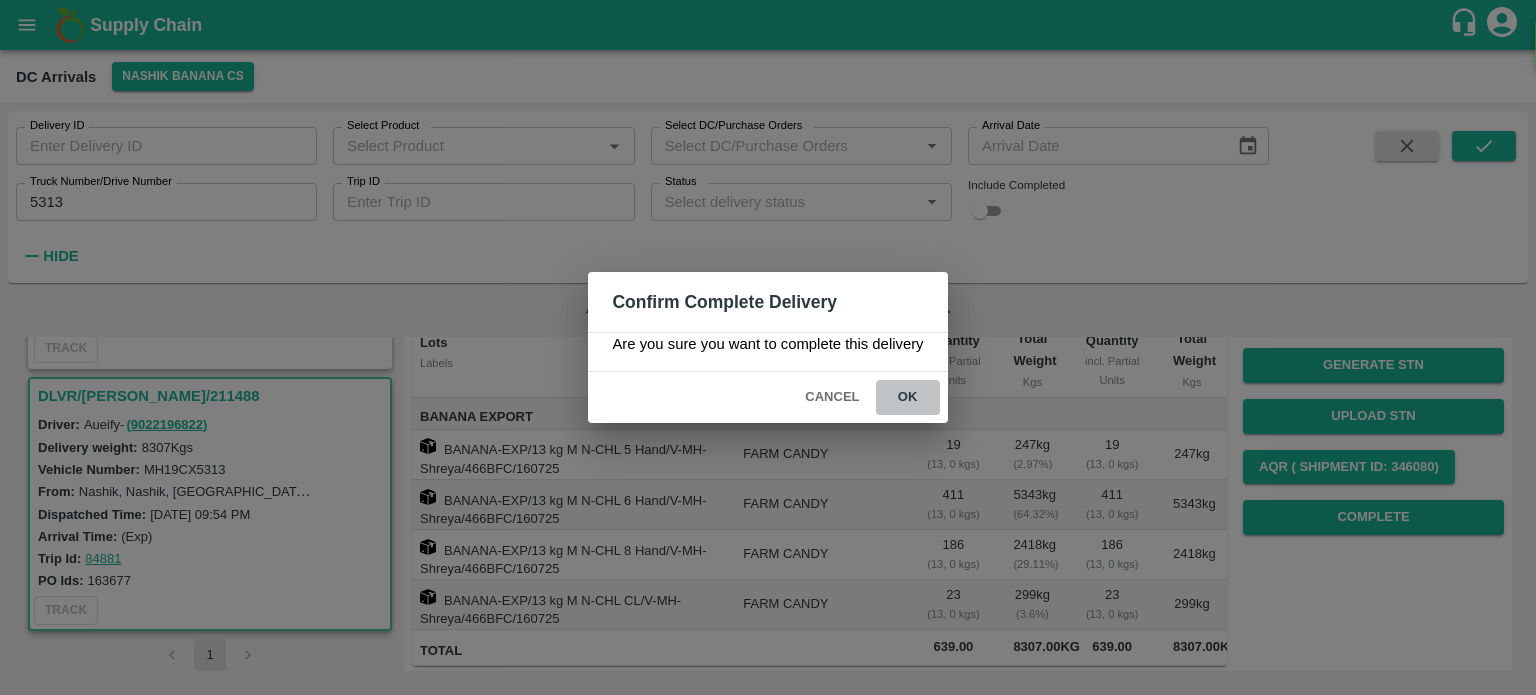 click on "ok" at bounding box center [908, 397] 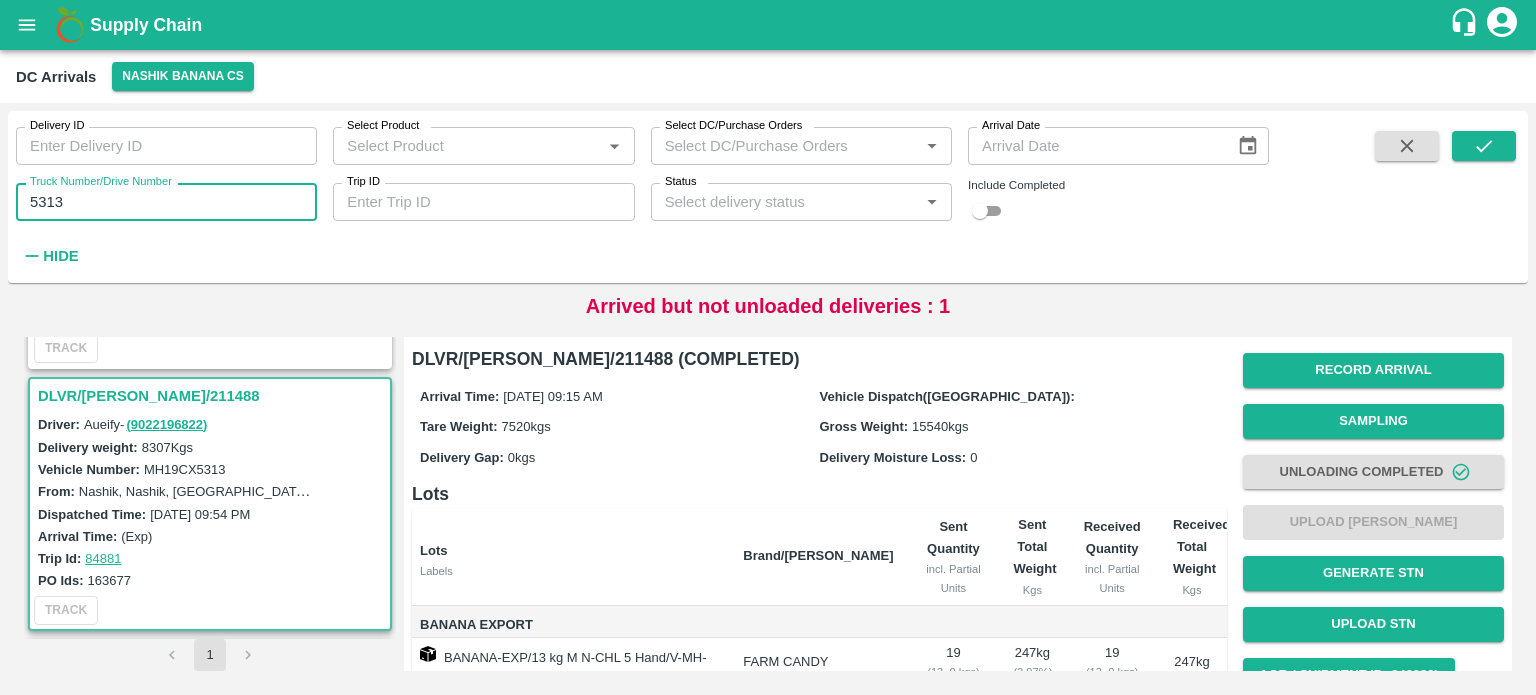 click on "5313" at bounding box center (166, 202) 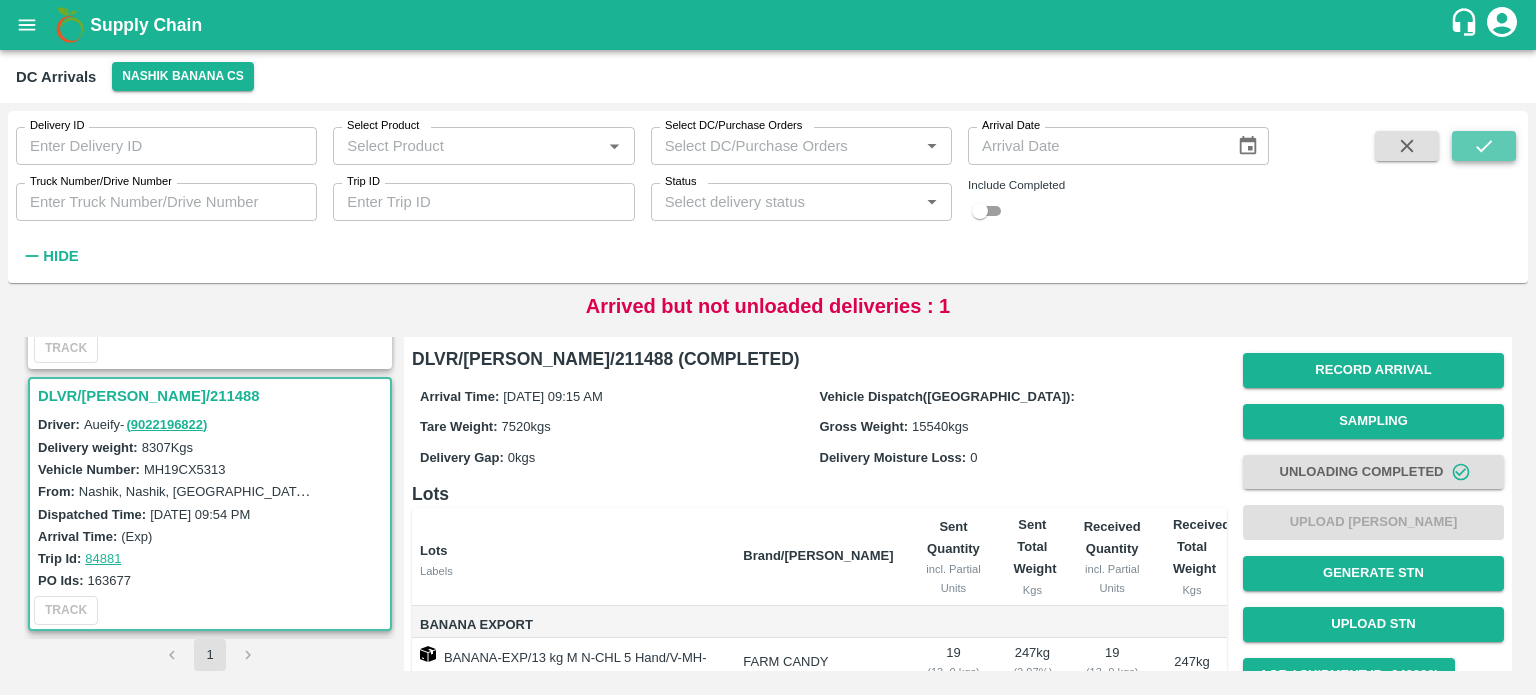 click at bounding box center [1484, 146] 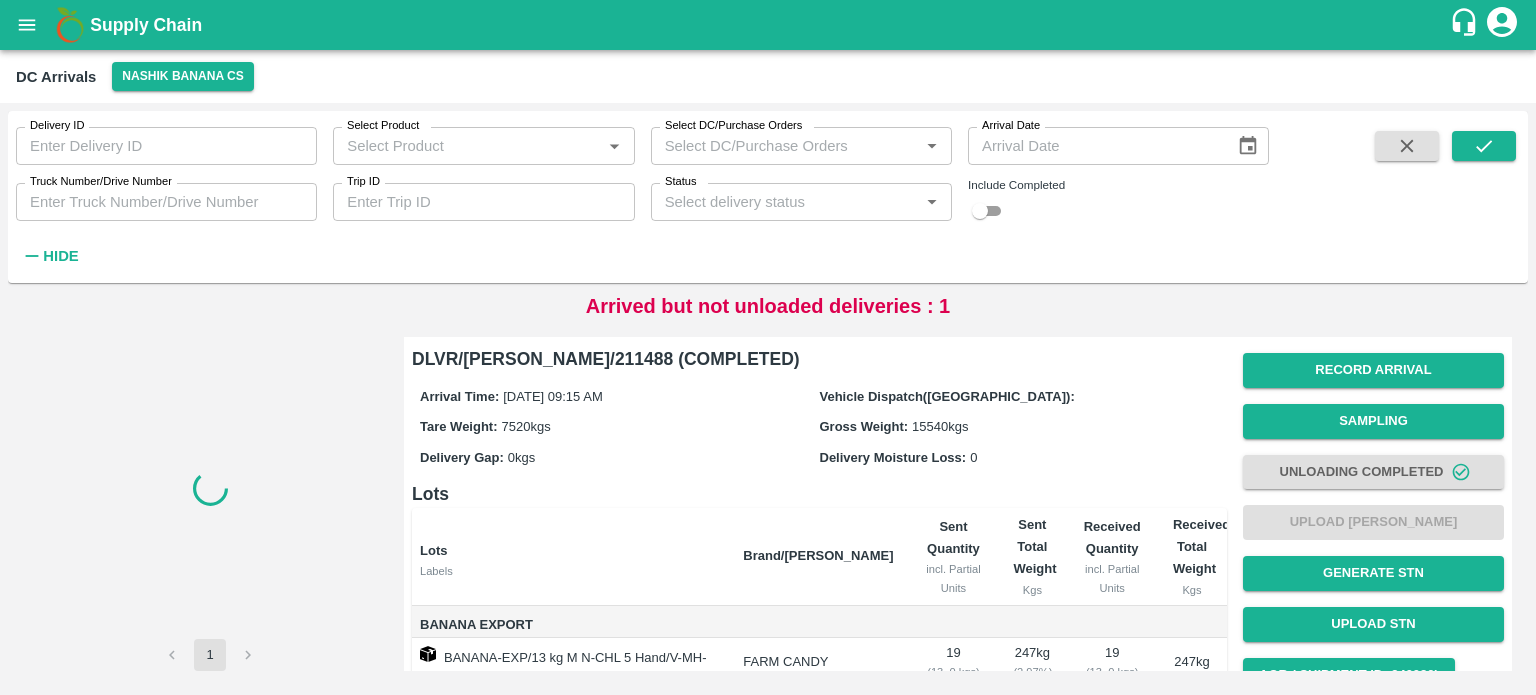 scroll, scrollTop: 0, scrollLeft: 0, axis: both 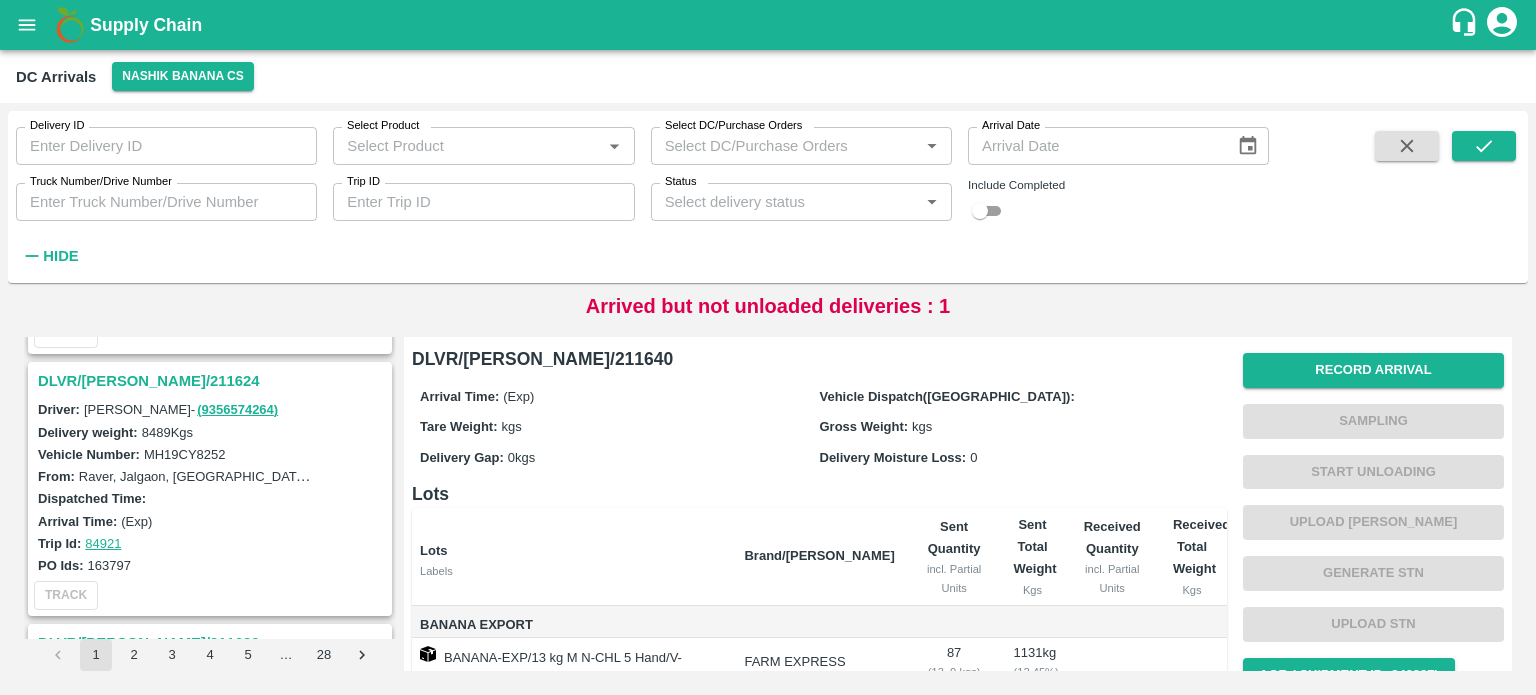 click on "DLVR/[PERSON_NAME]/211624" at bounding box center (213, 381) 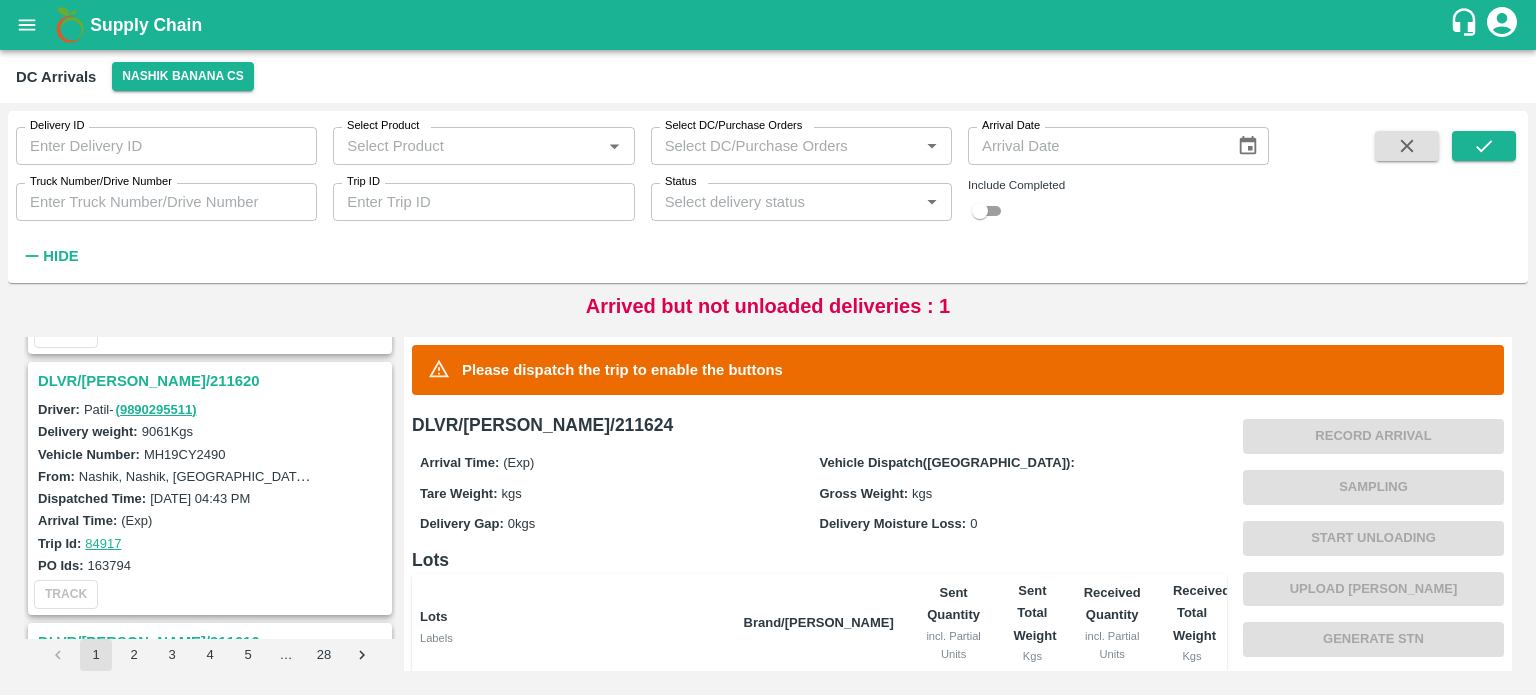 scroll, scrollTop: 2076, scrollLeft: 0, axis: vertical 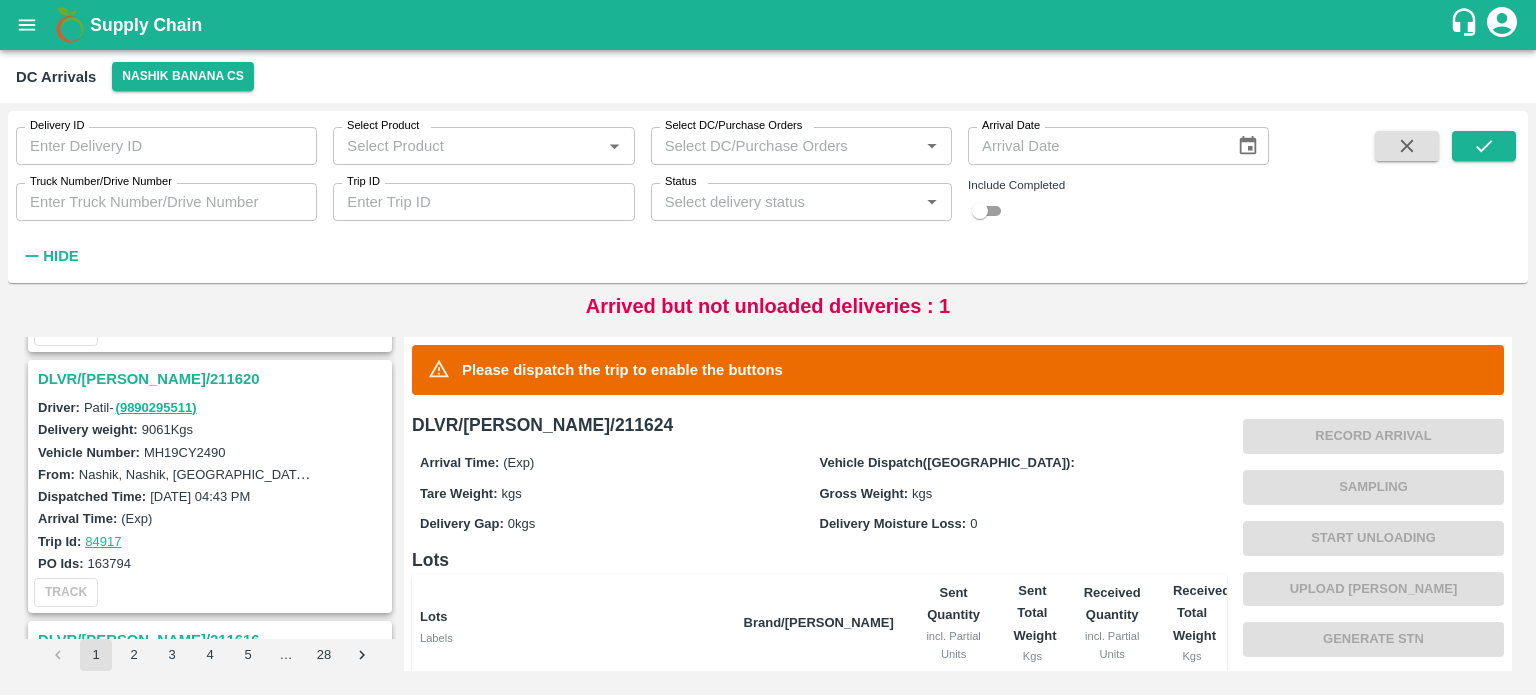 click on "DLVR/[PERSON_NAME]/211620" at bounding box center (213, 379) 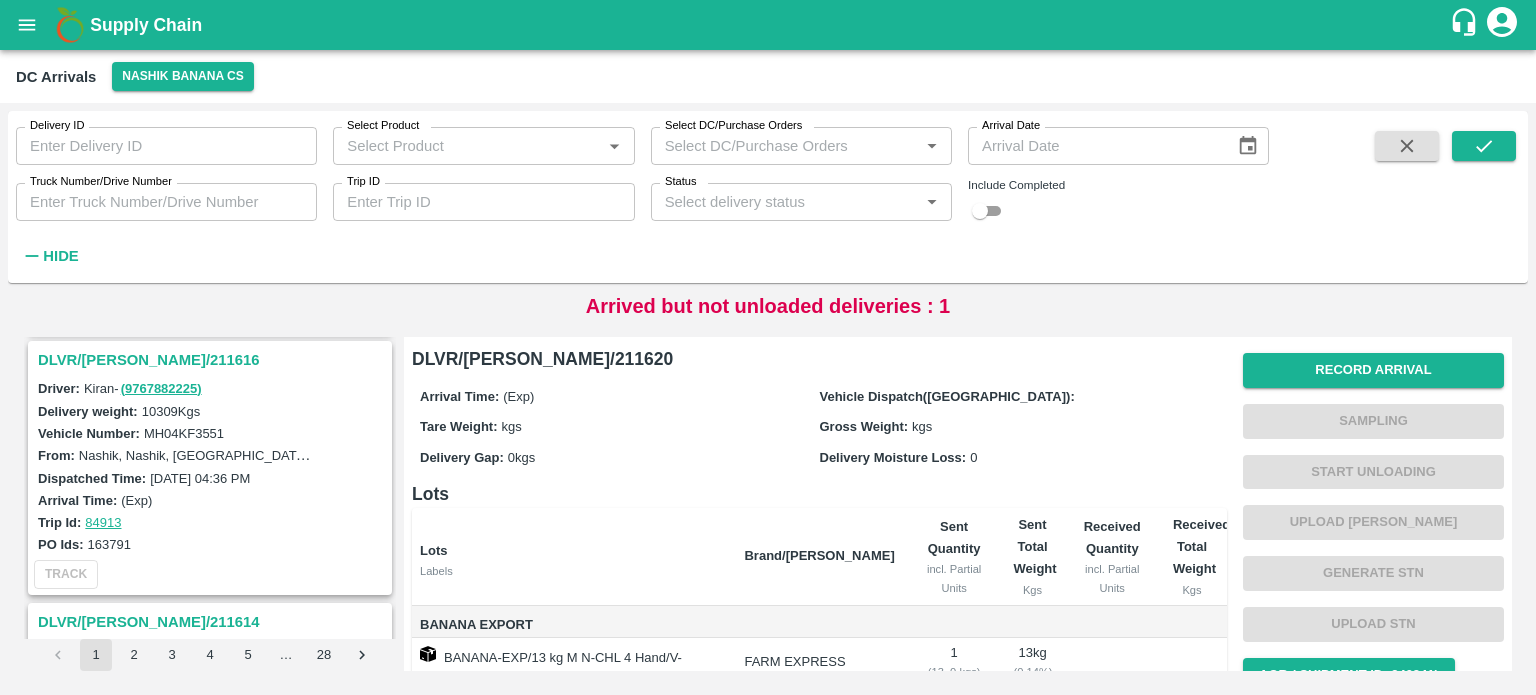 scroll, scrollTop: 2282, scrollLeft: 0, axis: vertical 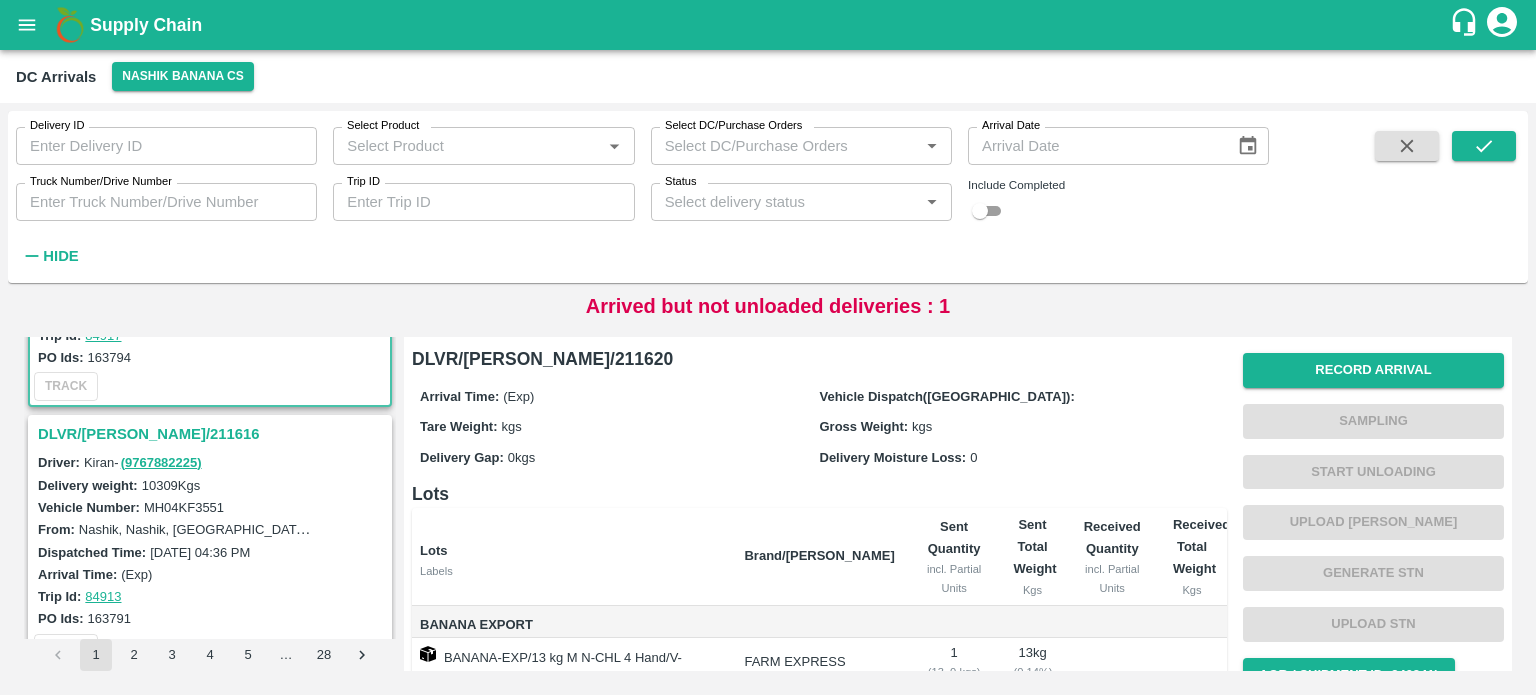 click on "DLVR/[PERSON_NAME]/211616" at bounding box center [213, 434] 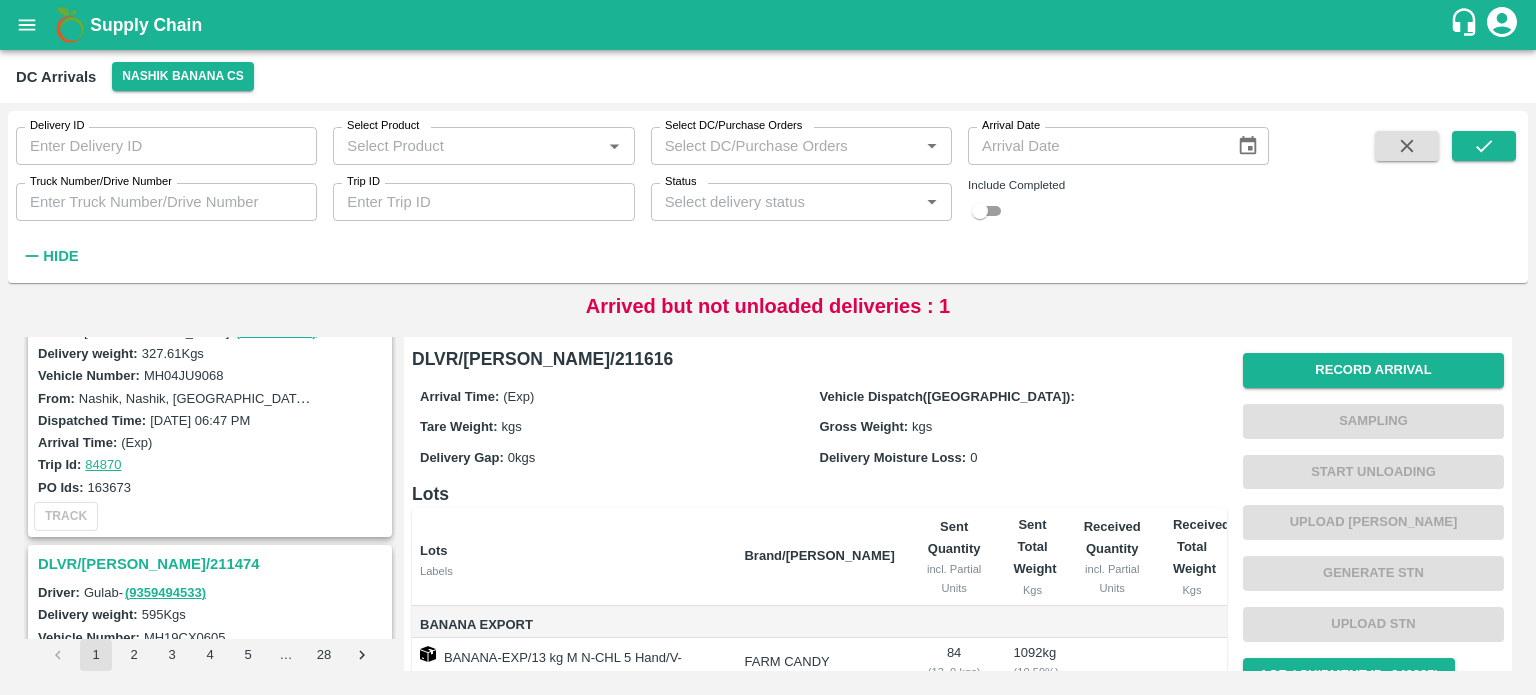 scroll, scrollTop: 4229, scrollLeft: 0, axis: vertical 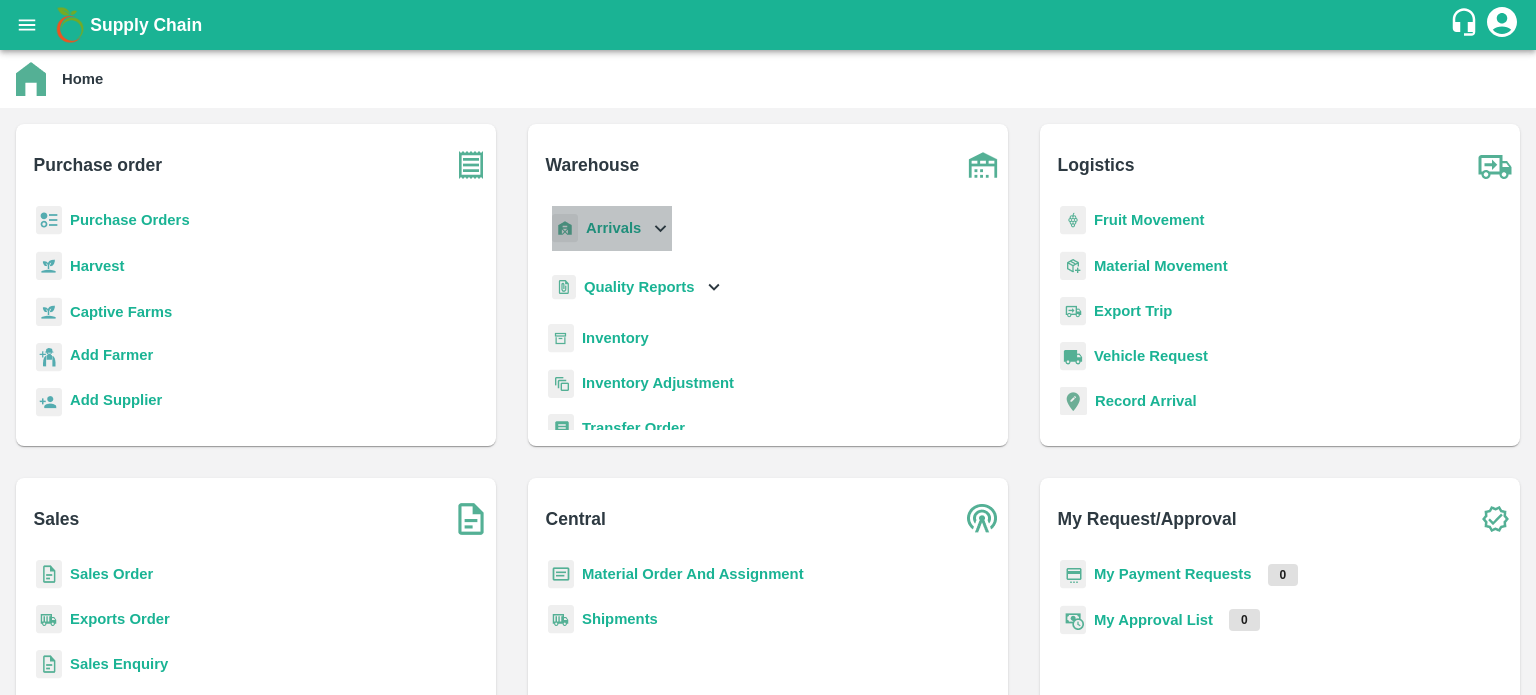 click 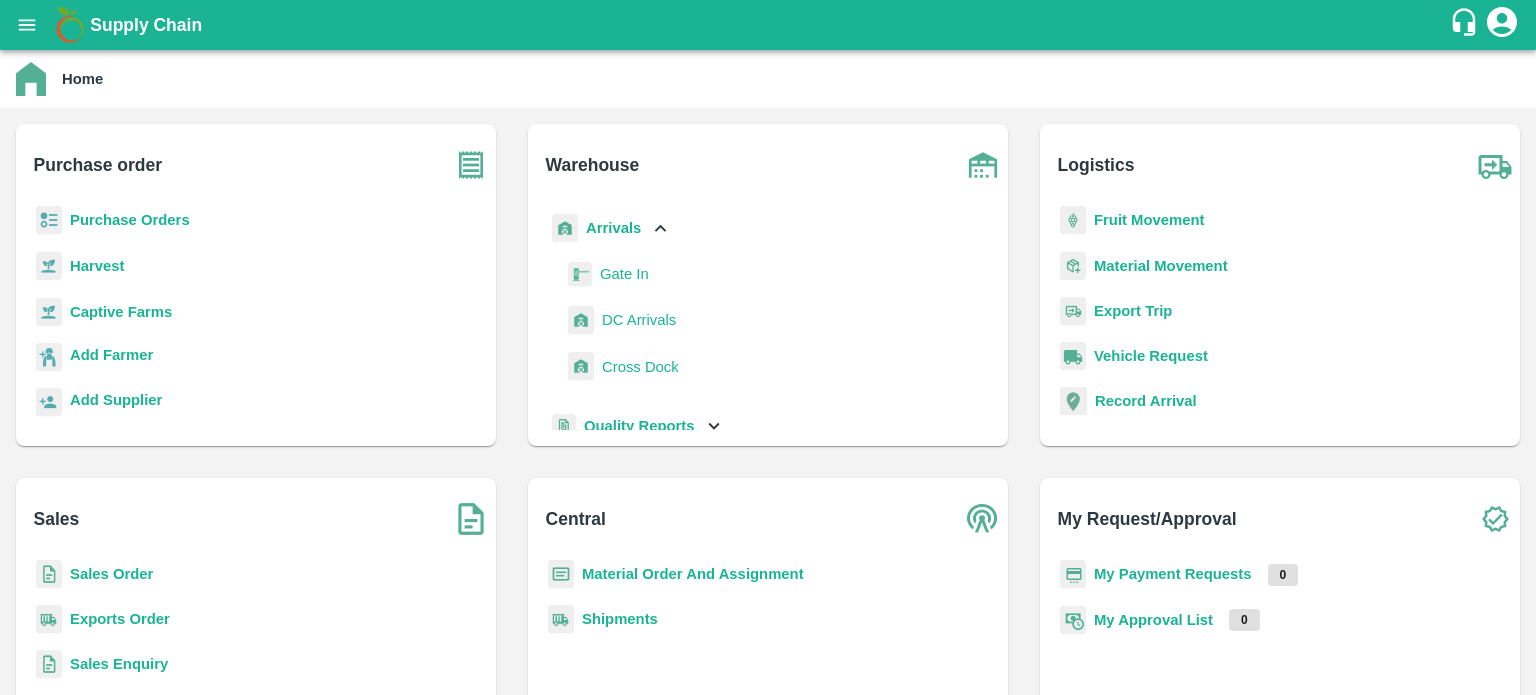 click on "DC Arrivals" at bounding box center (639, 320) 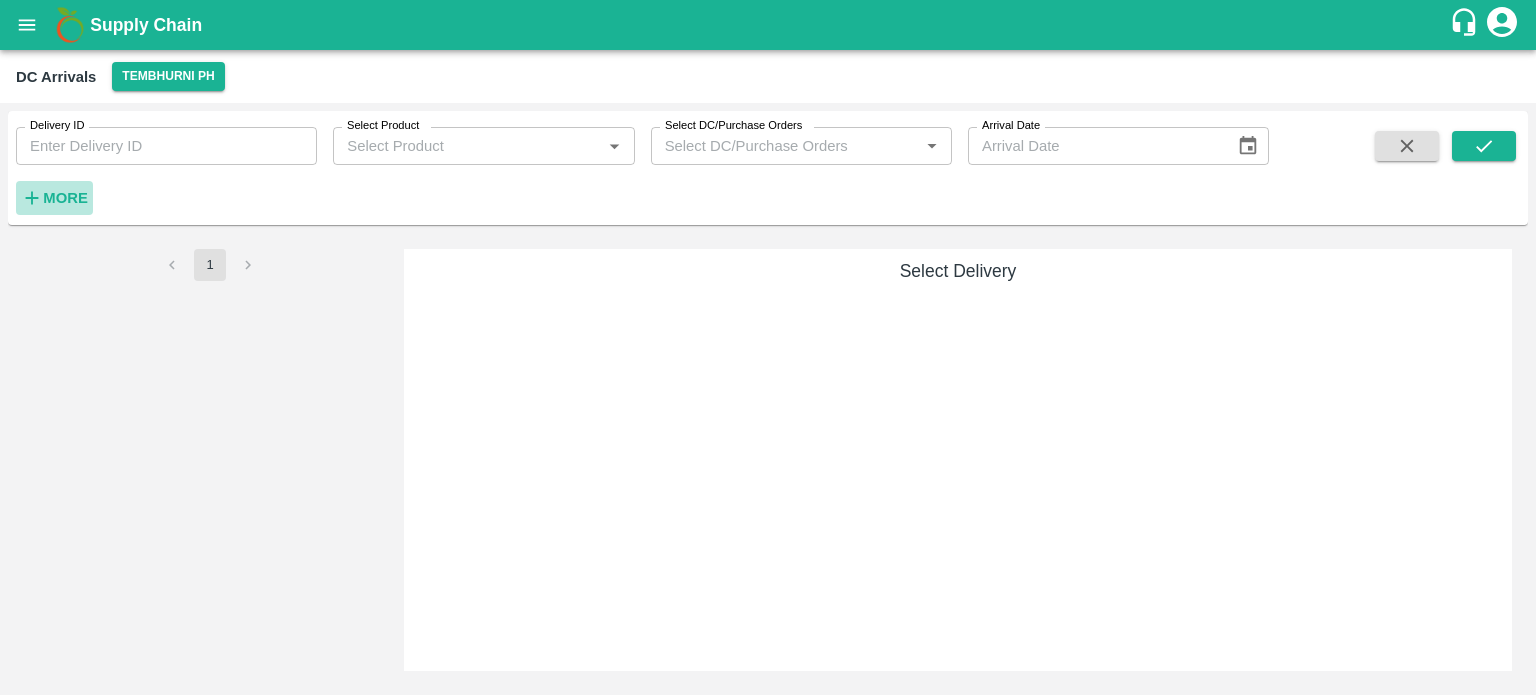 click on "More" at bounding box center [65, 198] 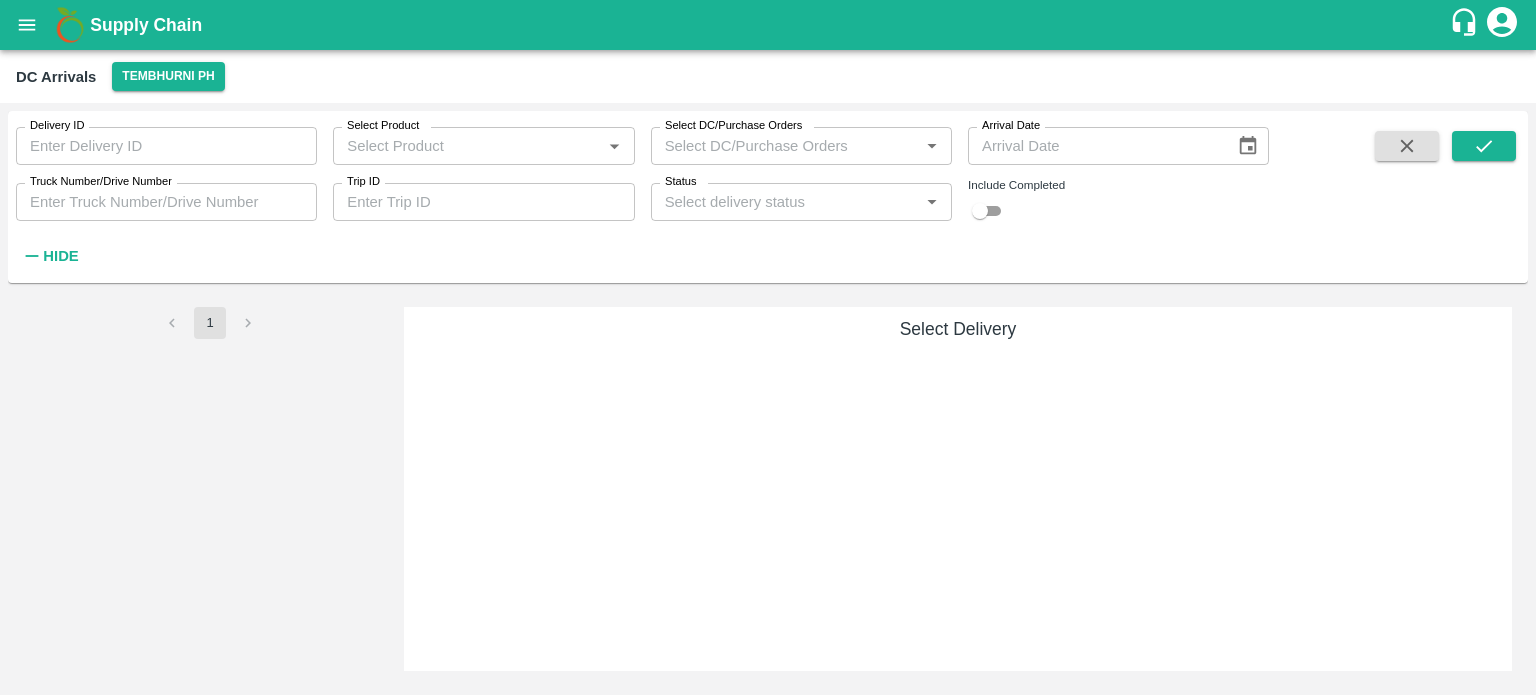 click at bounding box center (980, 211) 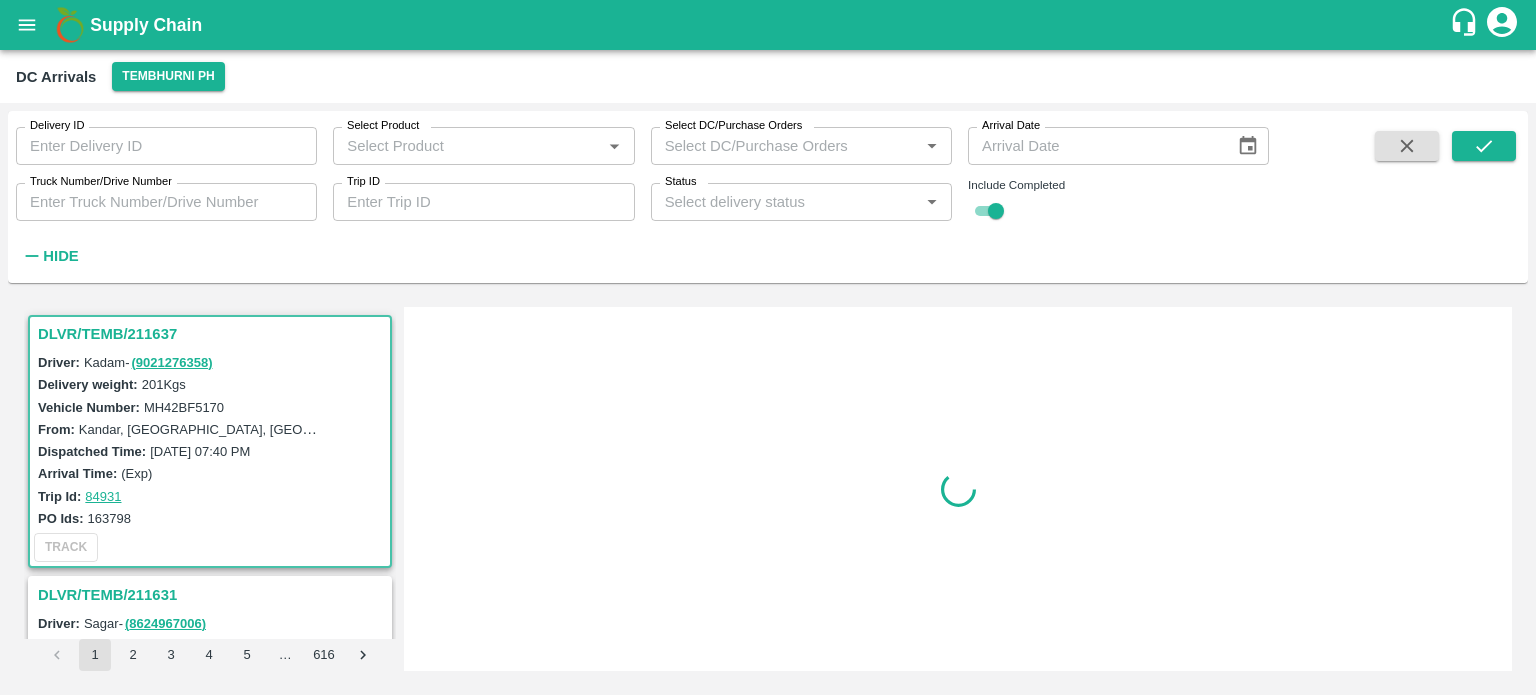 checkbox on "true" 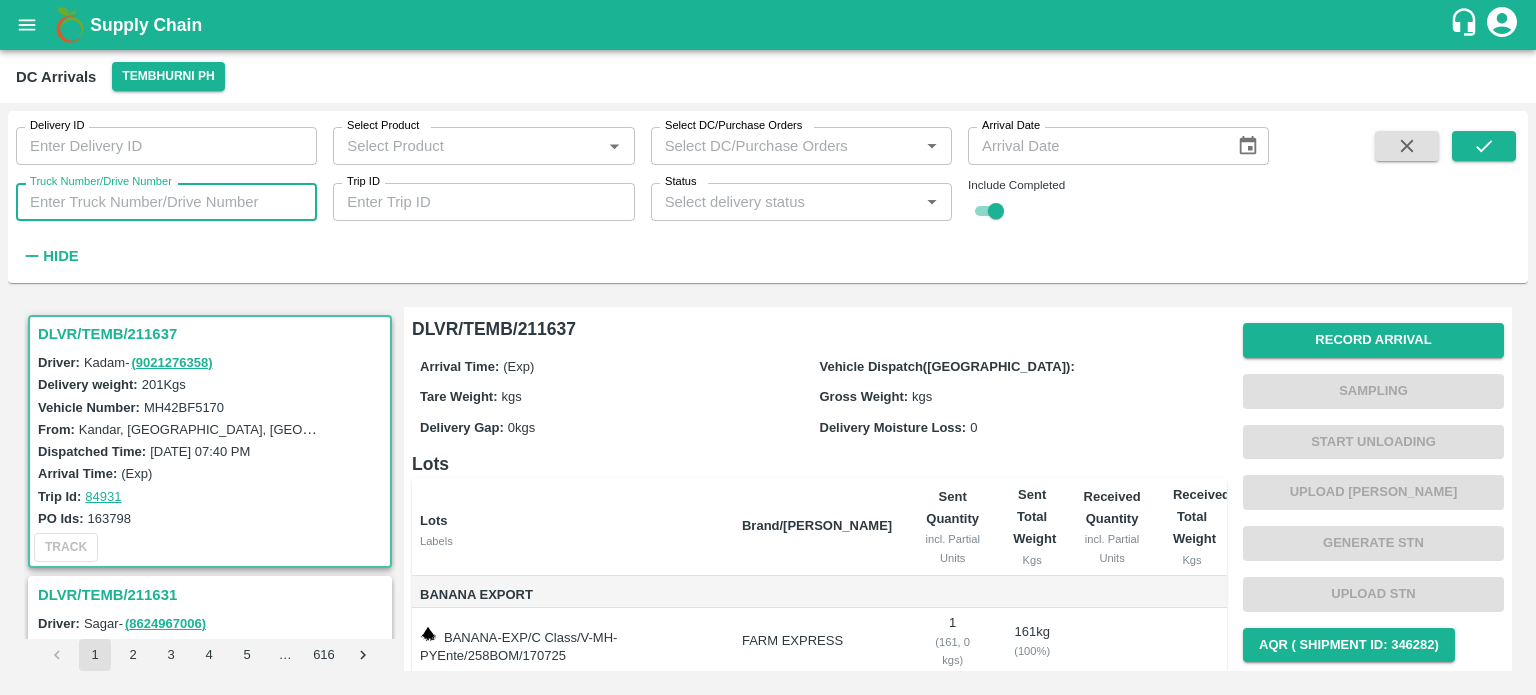 click on "Truck Number/Drive Number" at bounding box center (166, 202) 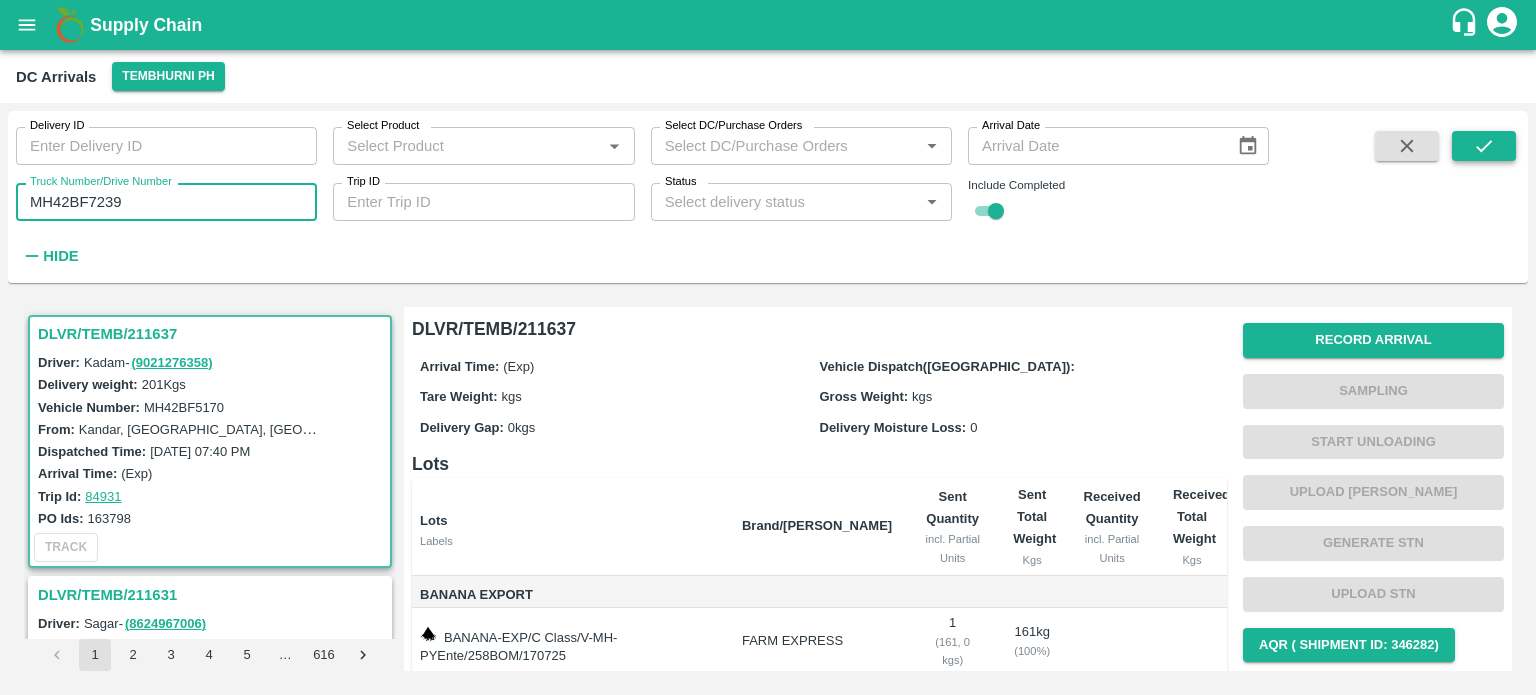 type on "MH42BF7239" 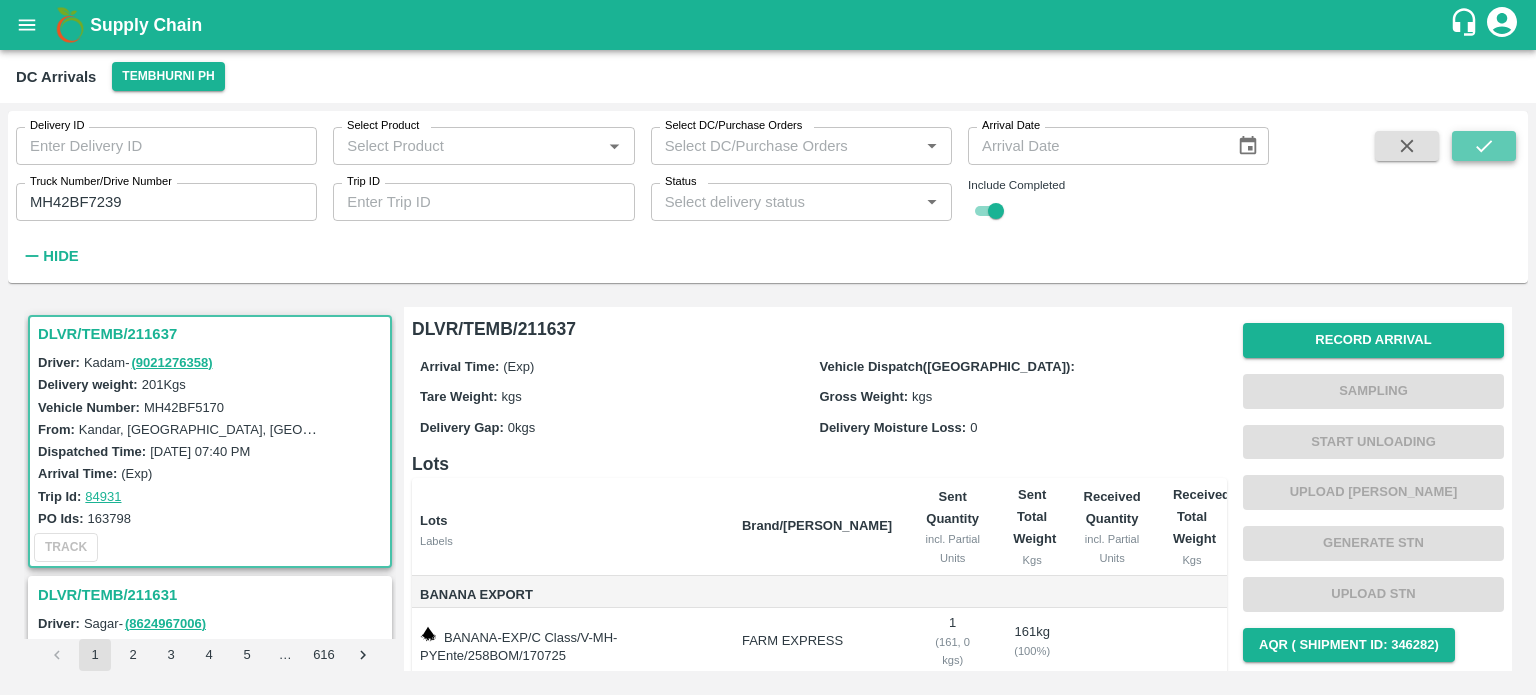 click 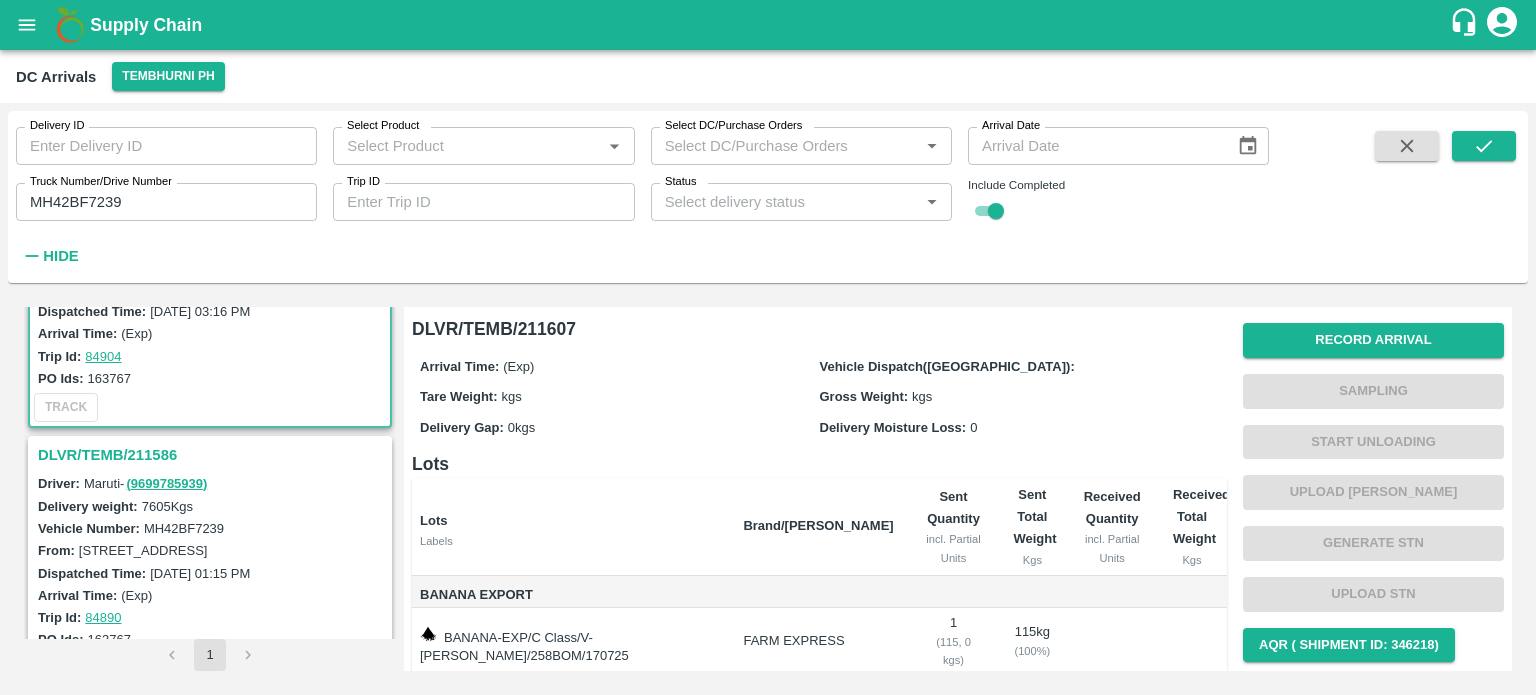 scroll, scrollTop: 174, scrollLeft: 0, axis: vertical 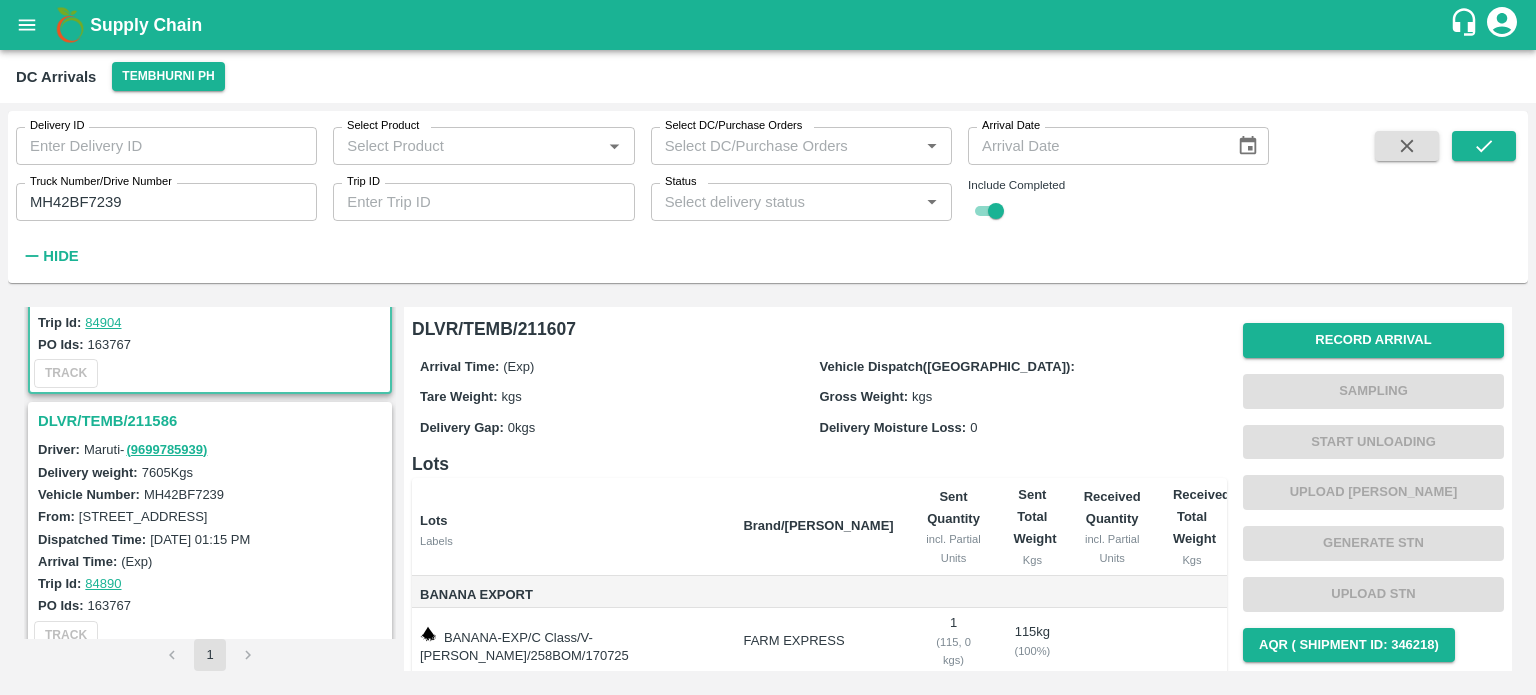 type 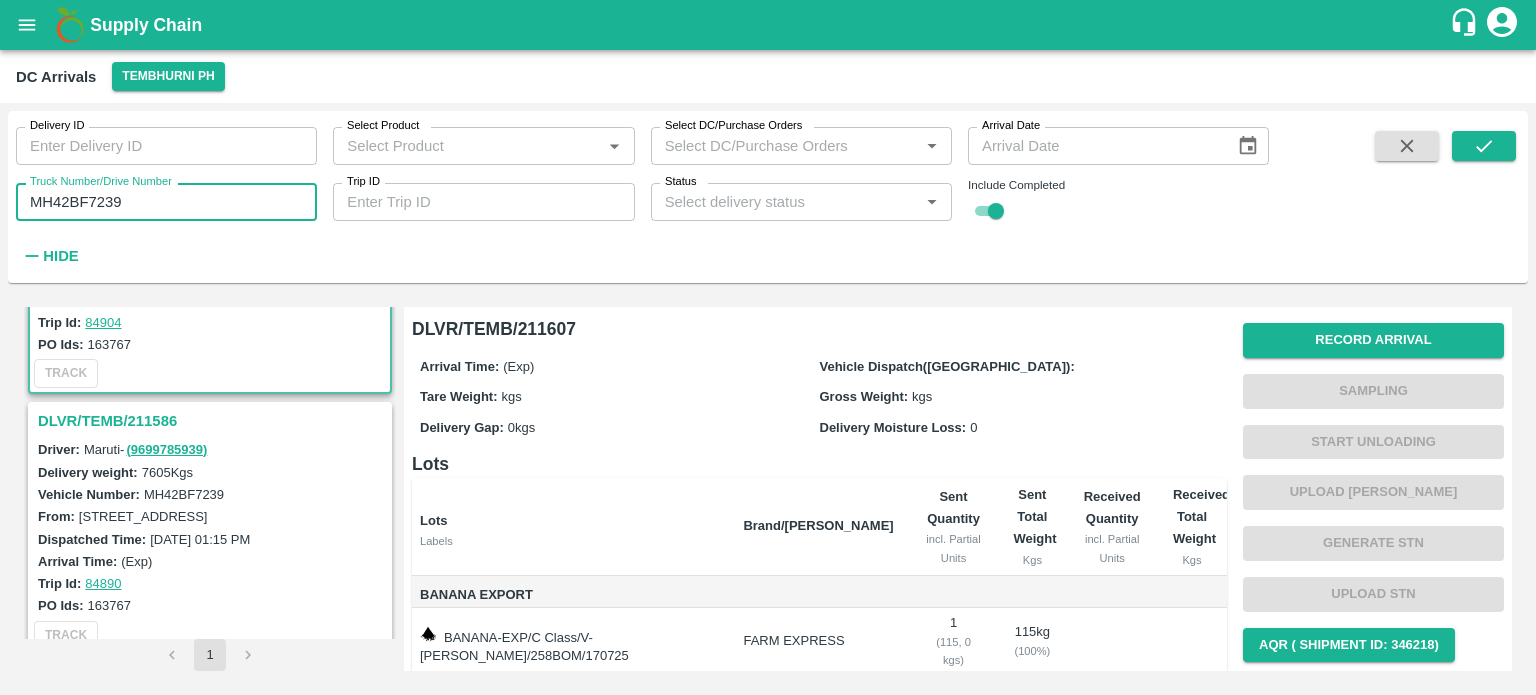 click on "MH42BF7239" at bounding box center (166, 202) 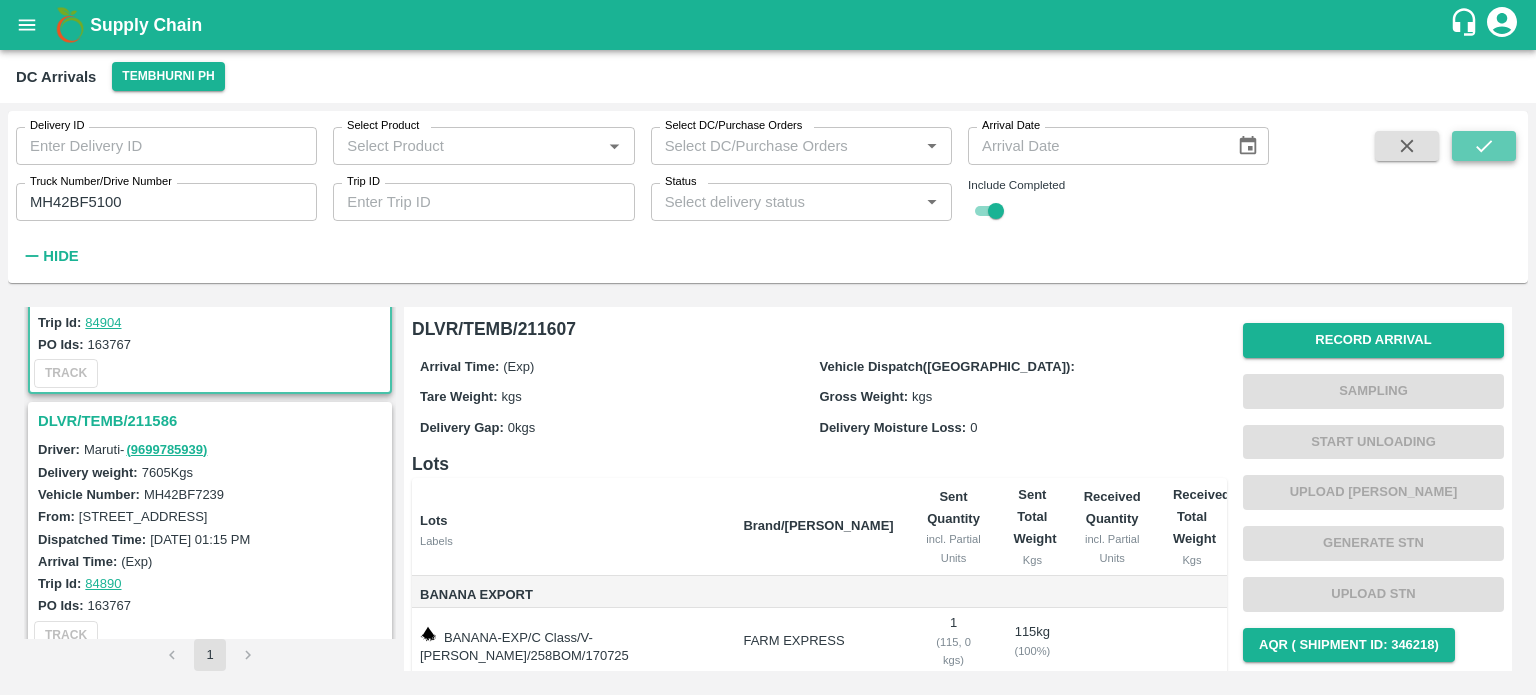 click 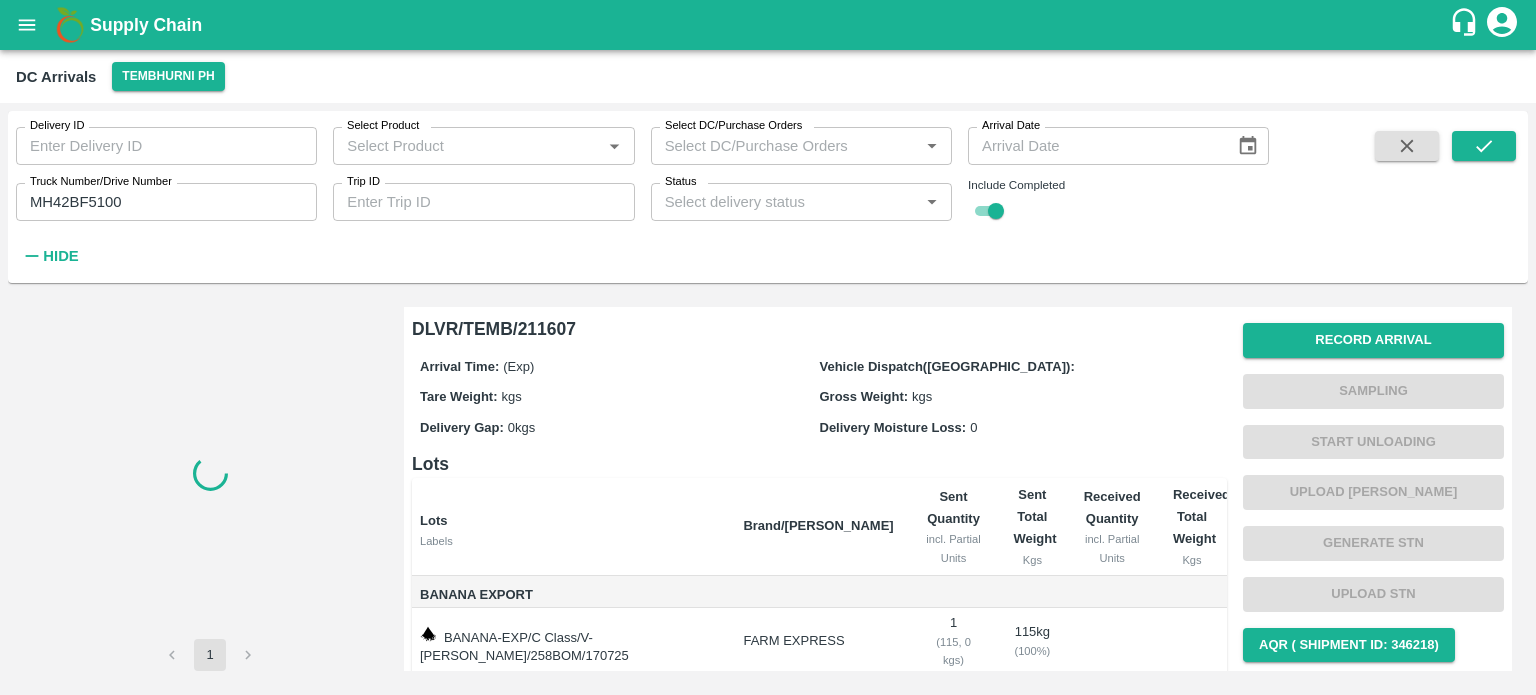 scroll, scrollTop: 0, scrollLeft: 0, axis: both 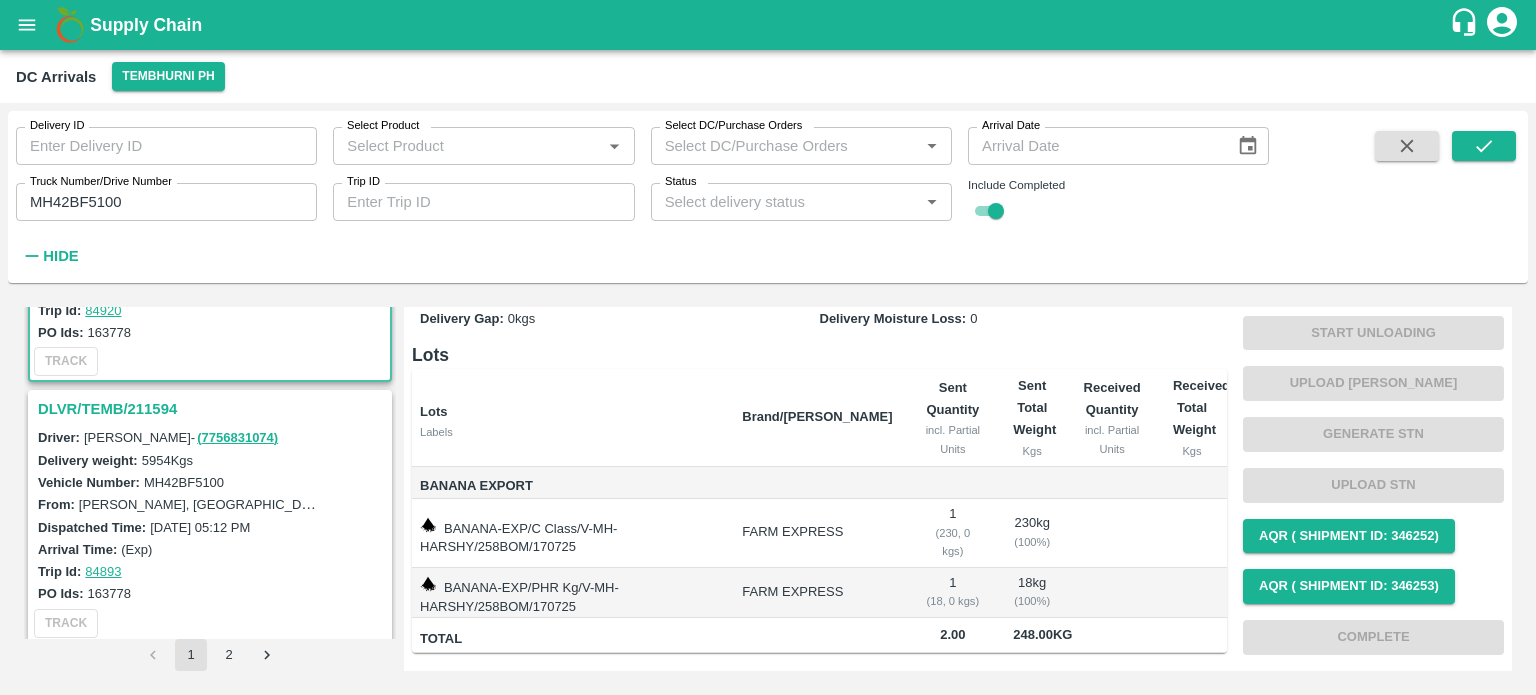 click on "DLVR/TEMB/211594" at bounding box center [213, 409] 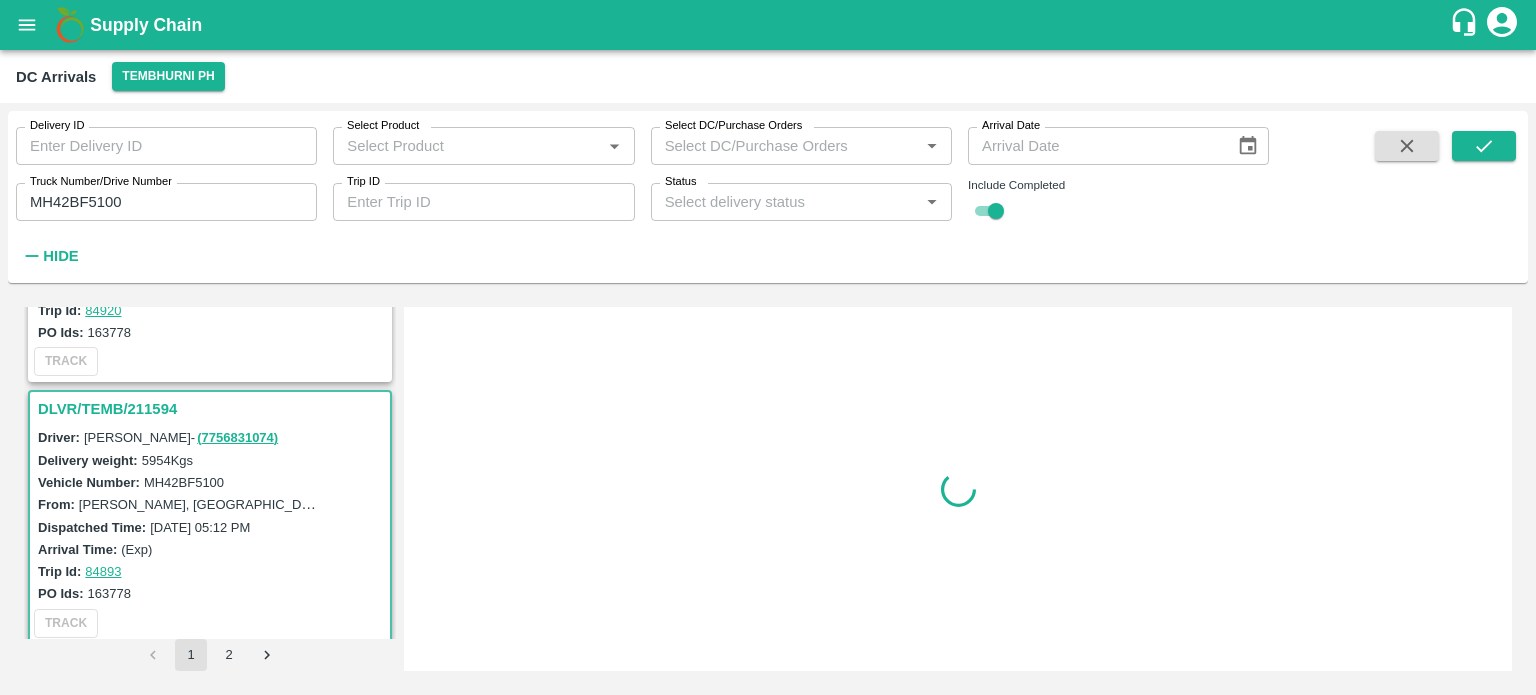 scroll, scrollTop: 0, scrollLeft: 0, axis: both 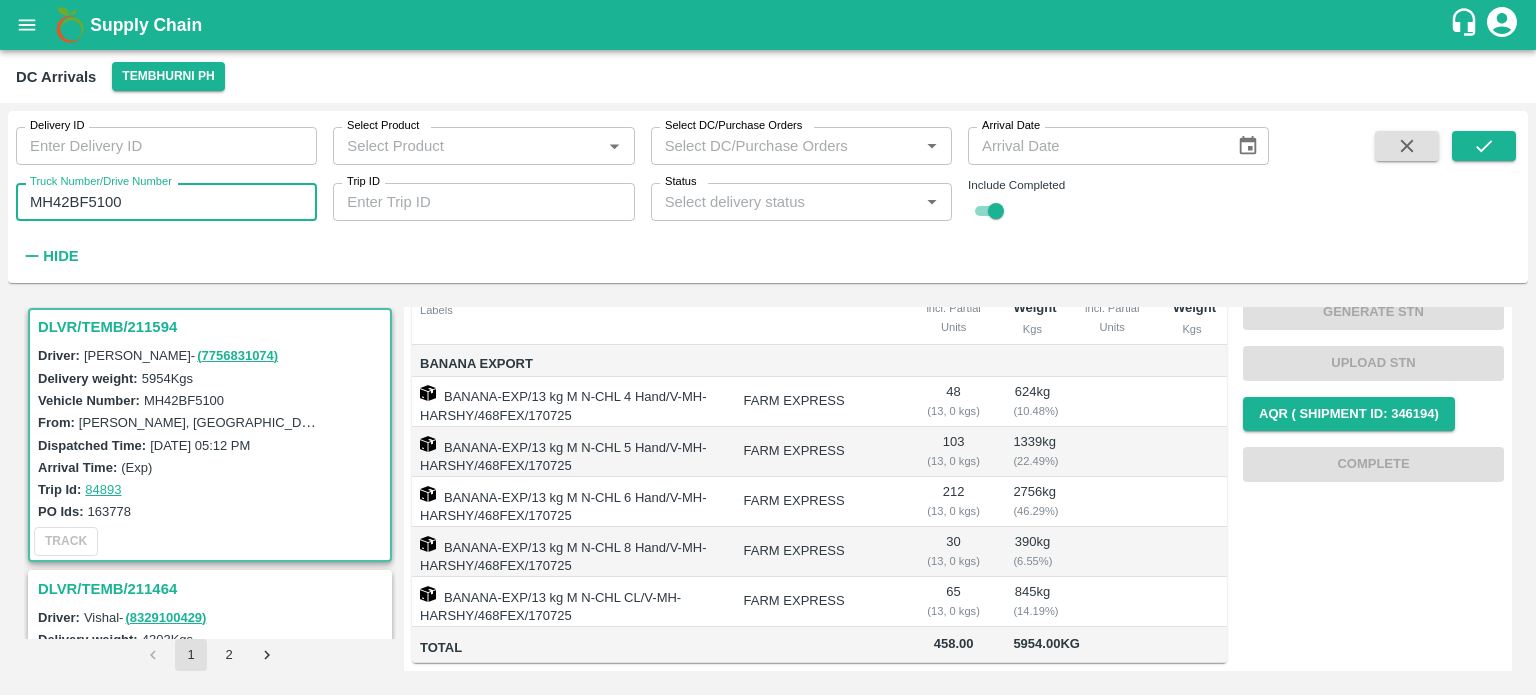 click on "MH42BF5100" at bounding box center [166, 202] 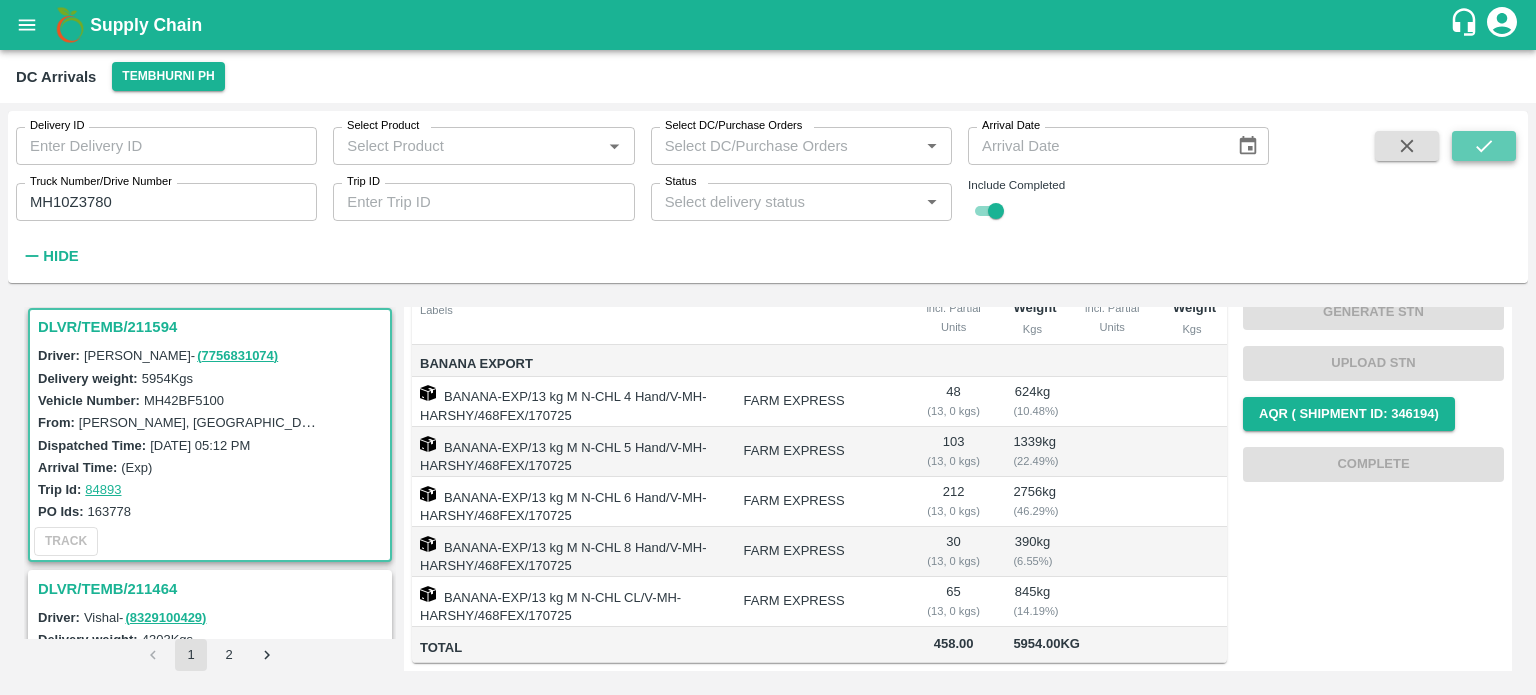 click 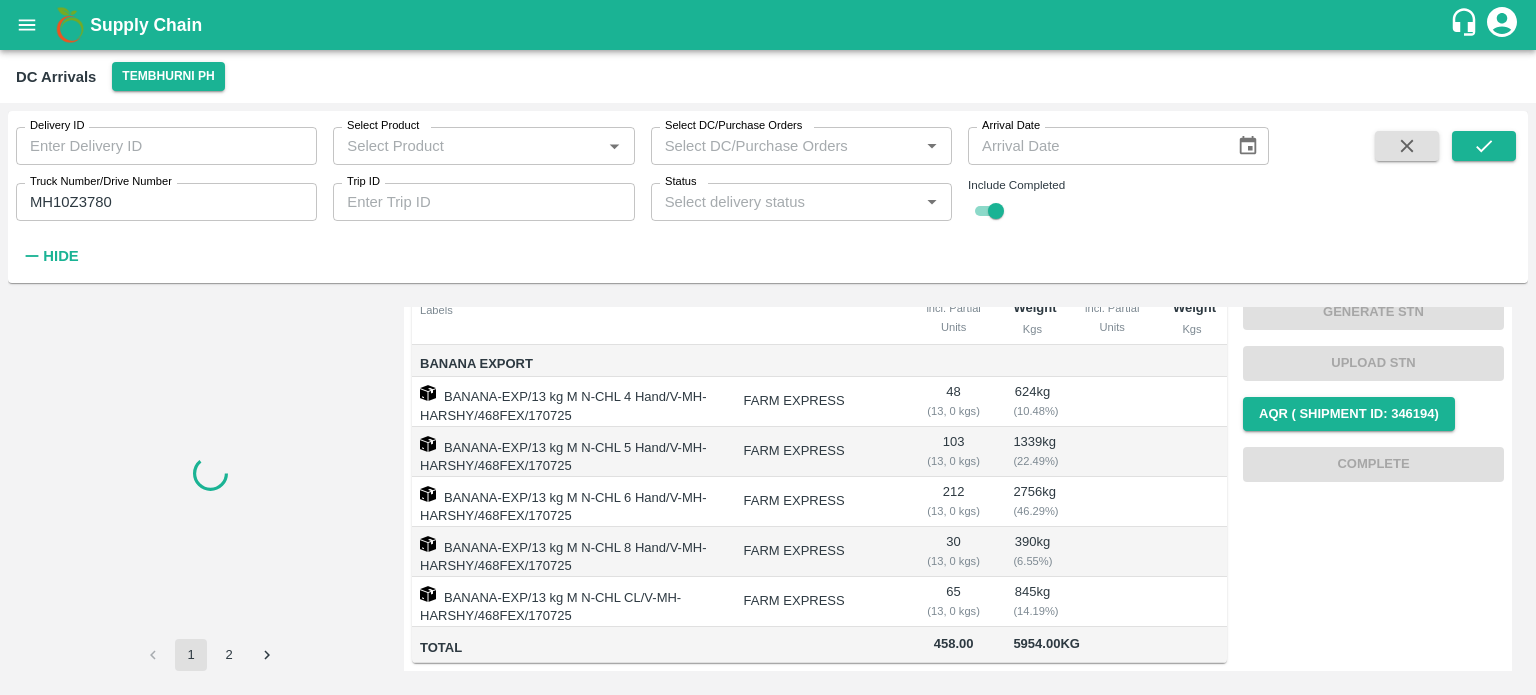 scroll, scrollTop: 0, scrollLeft: 0, axis: both 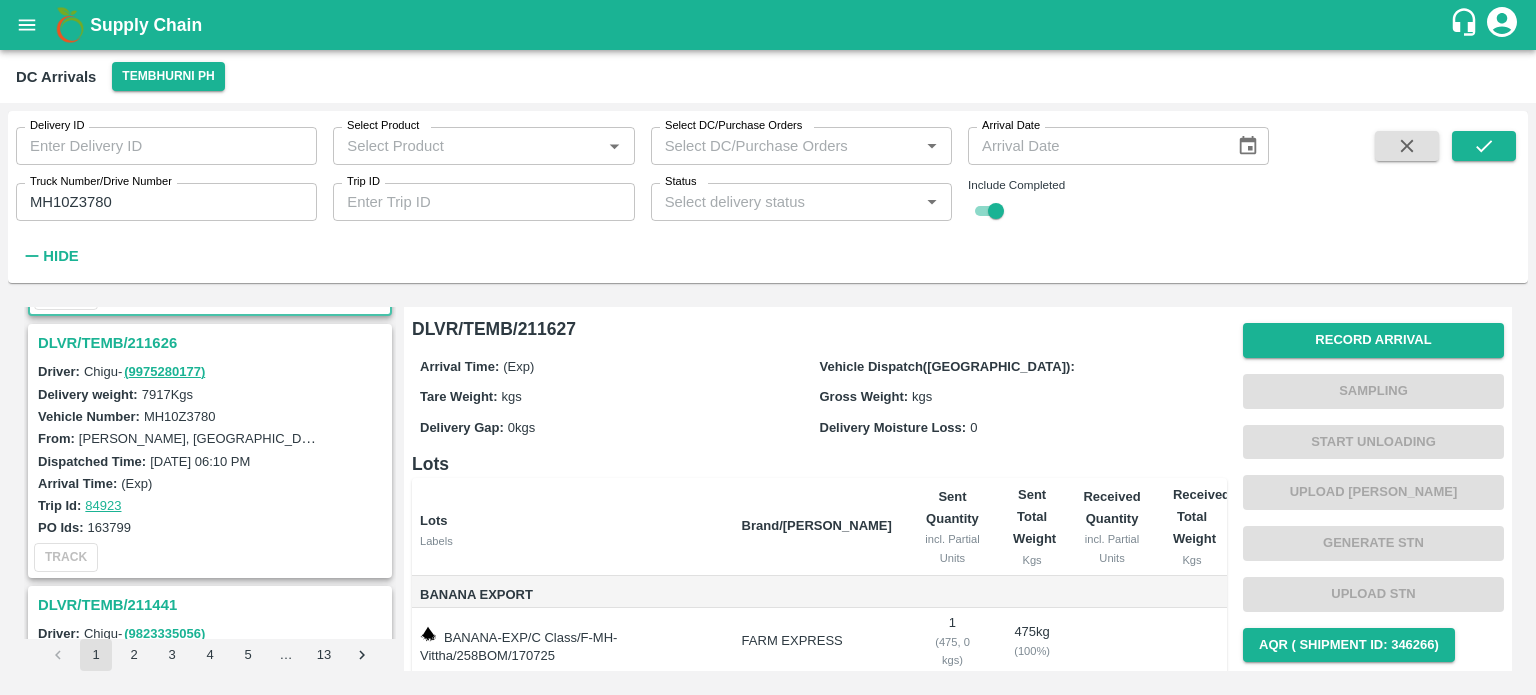 click on "MH10Z3780" at bounding box center (166, 202) 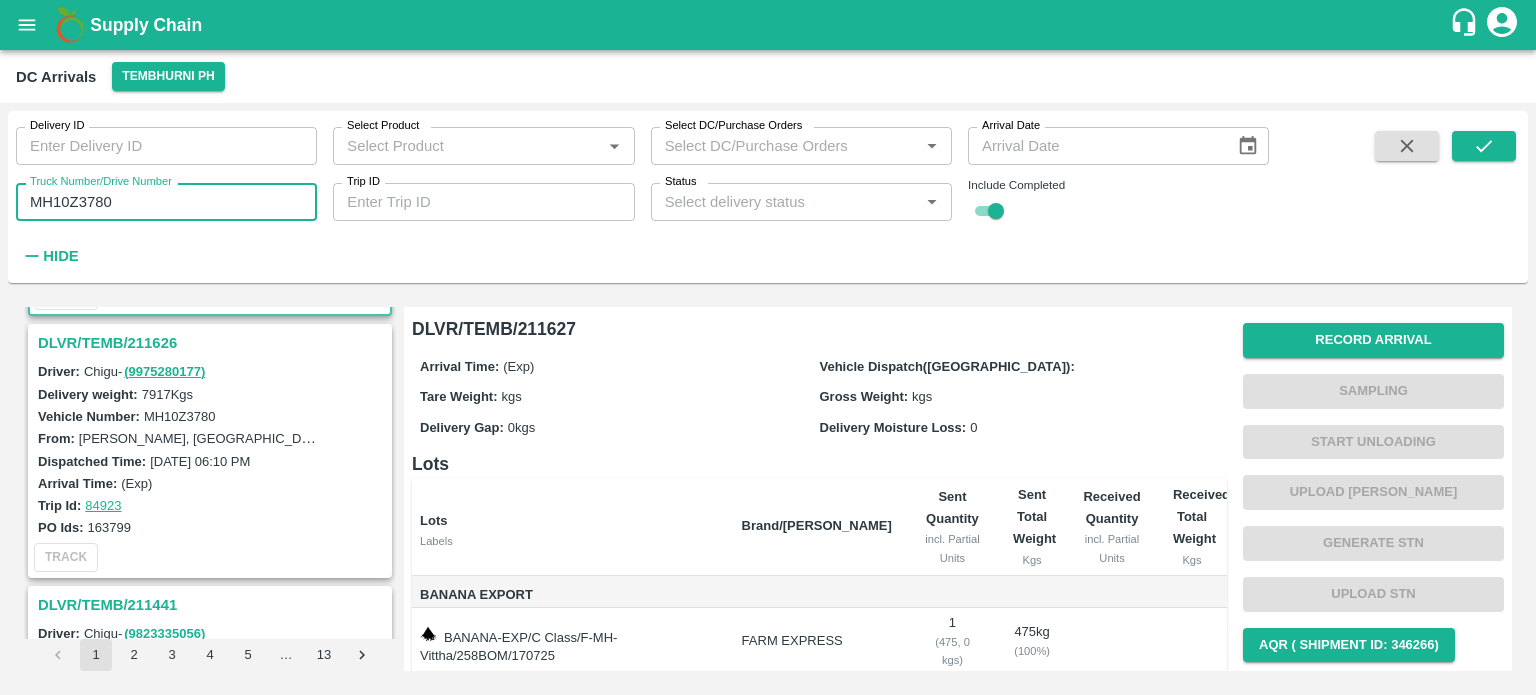 click on "MH10Z3780" at bounding box center [166, 202] 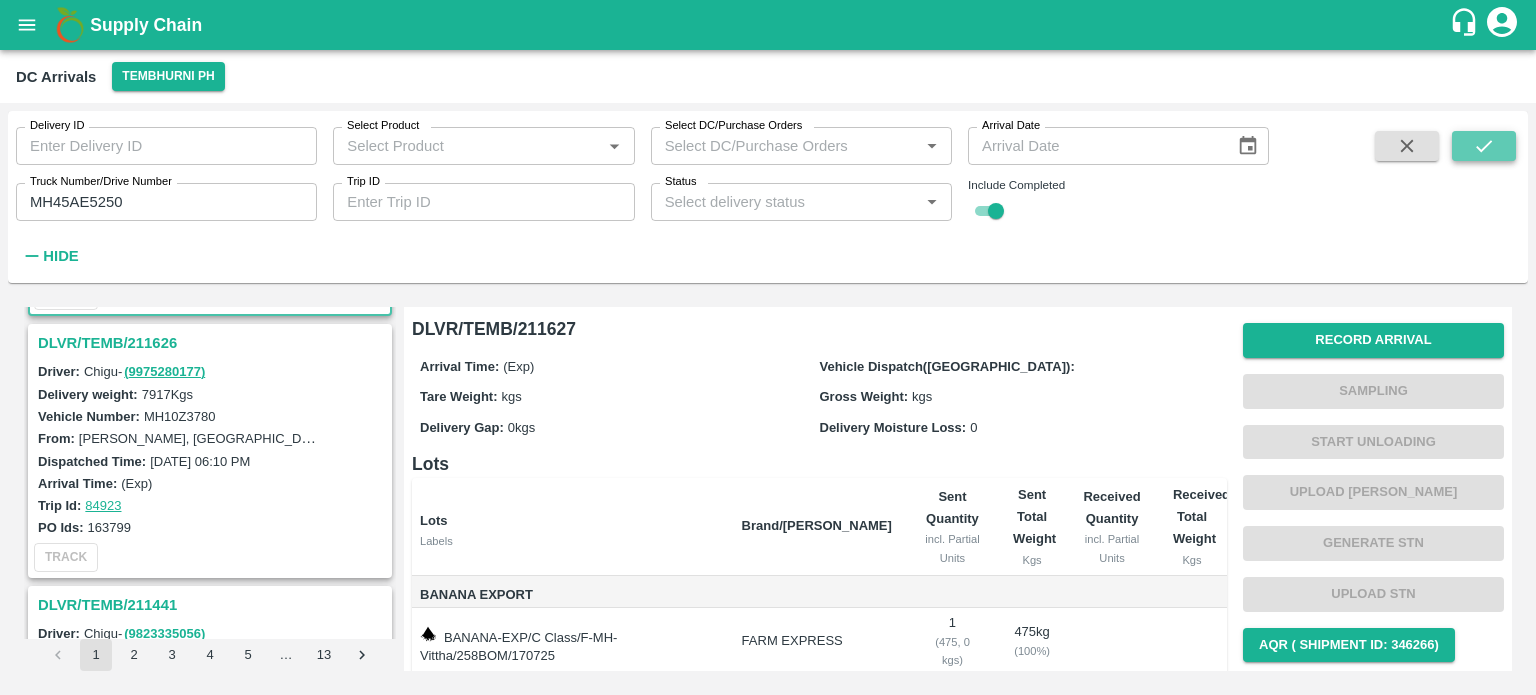 click 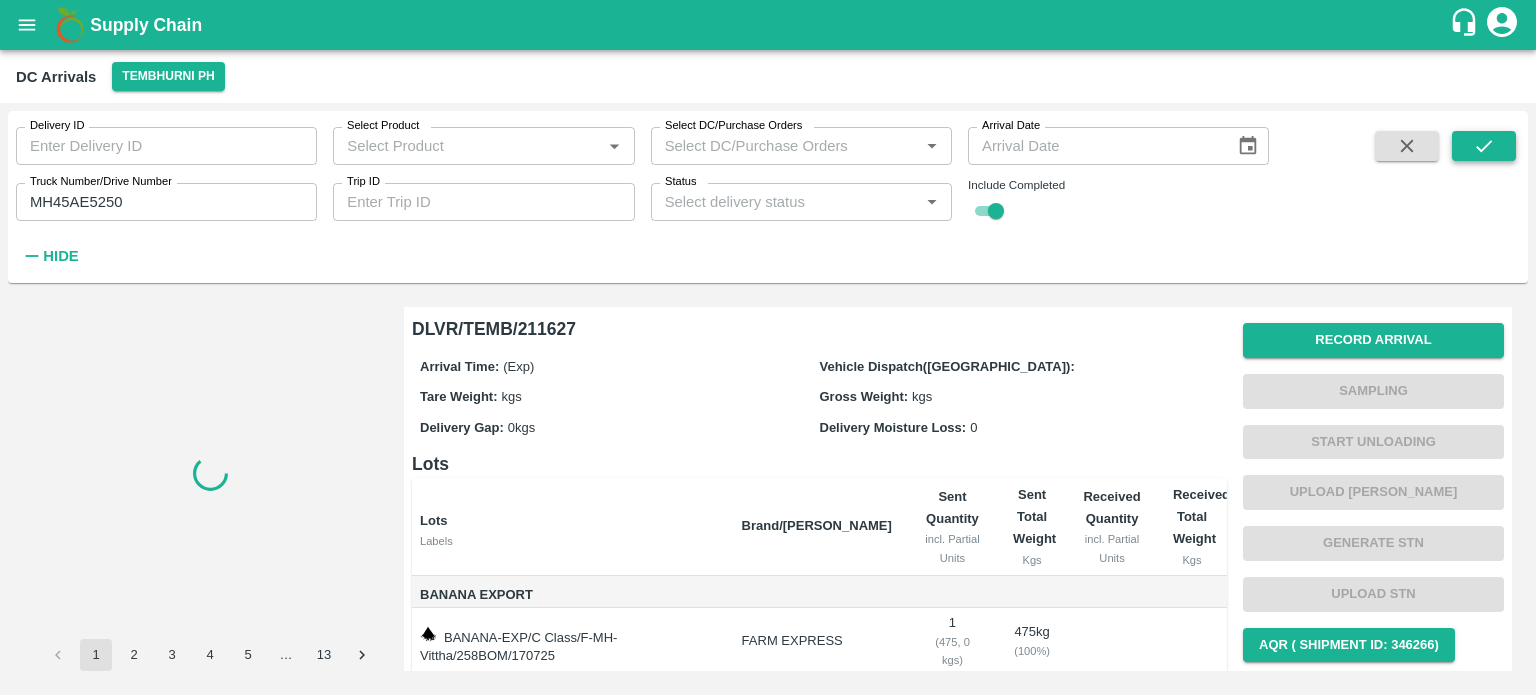 scroll, scrollTop: 0, scrollLeft: 0, axis: both 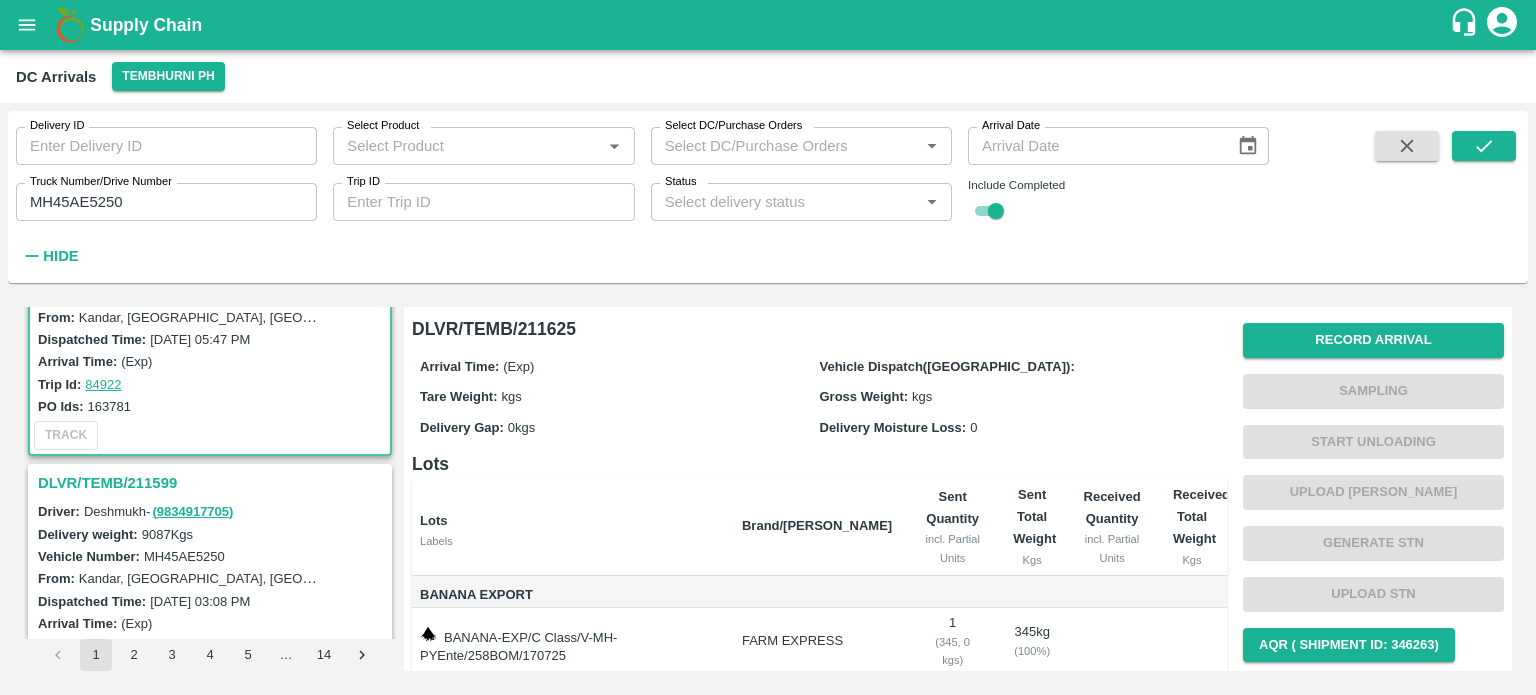 click on "MH45AE5250" at bounding box center (166, 202) 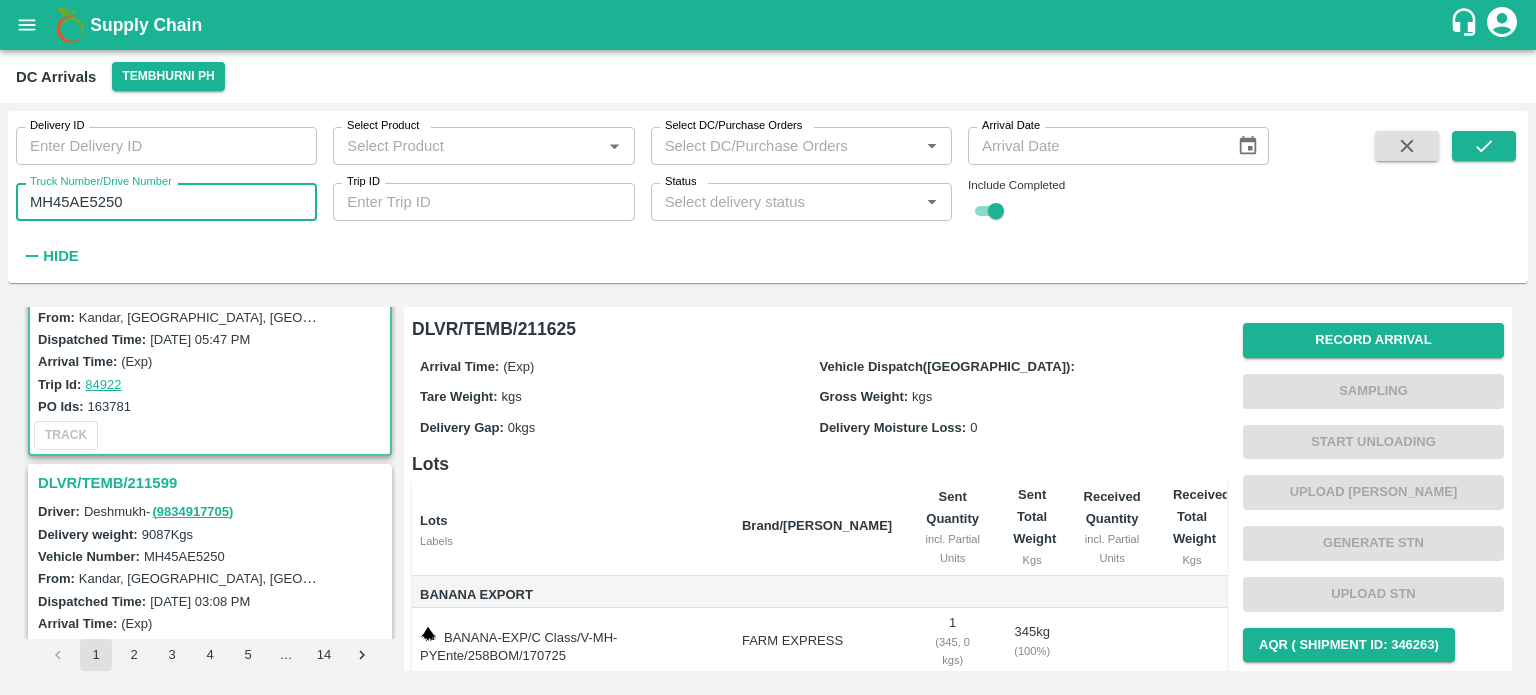 paste 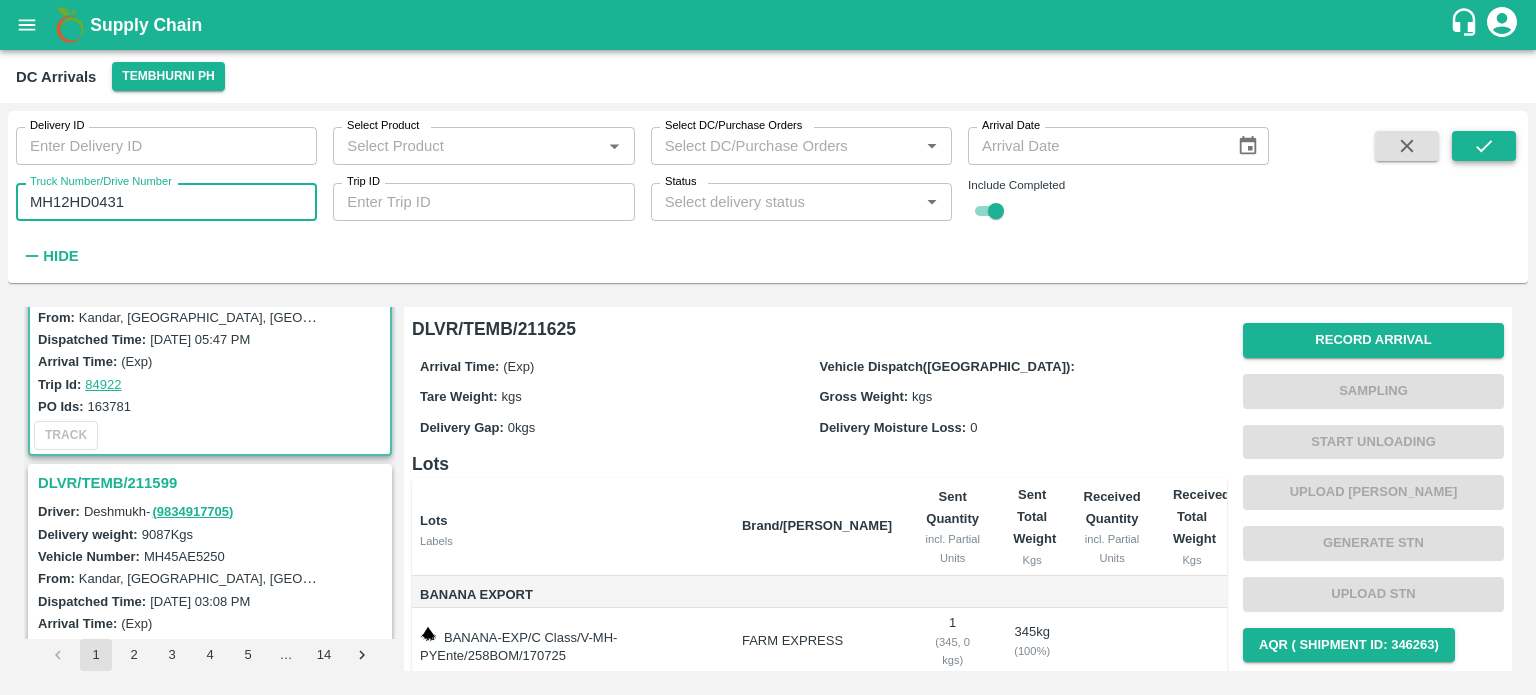 type on "MH12HD0431" 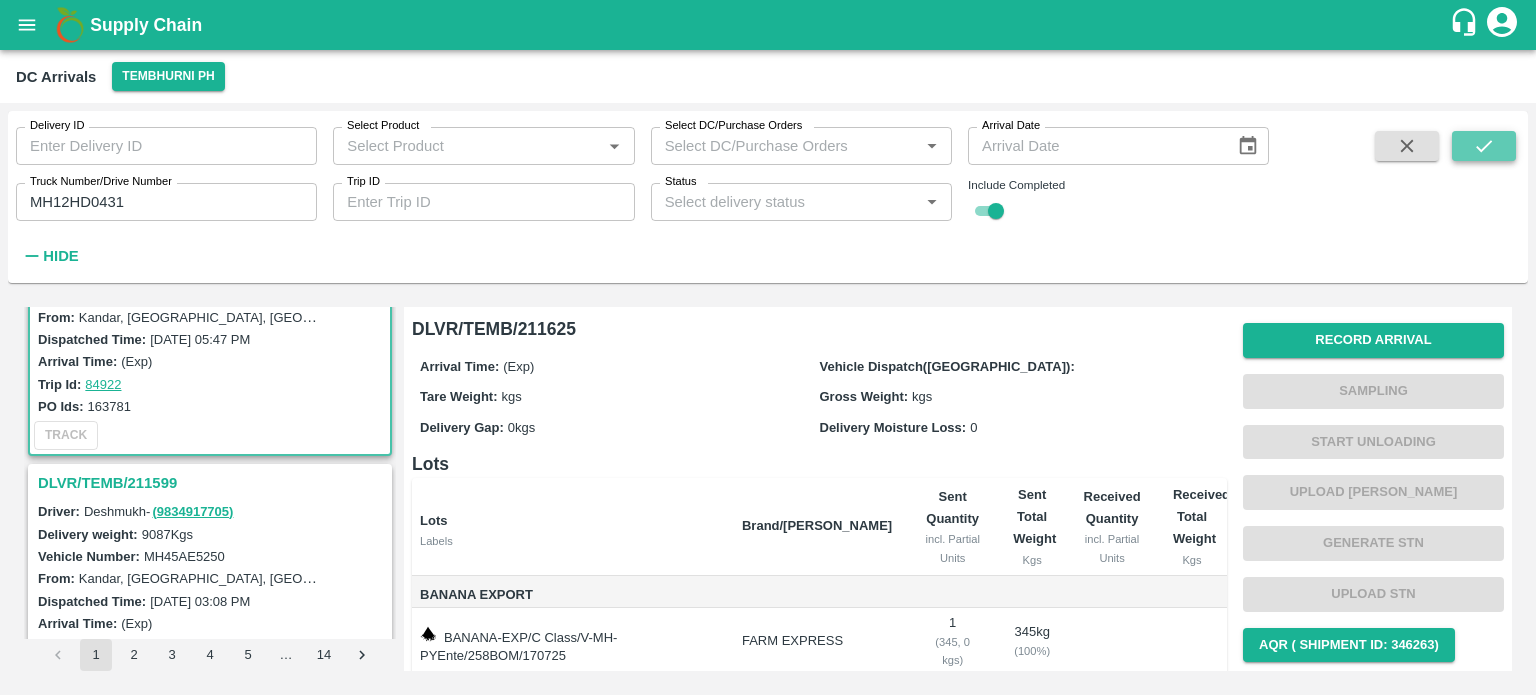 click 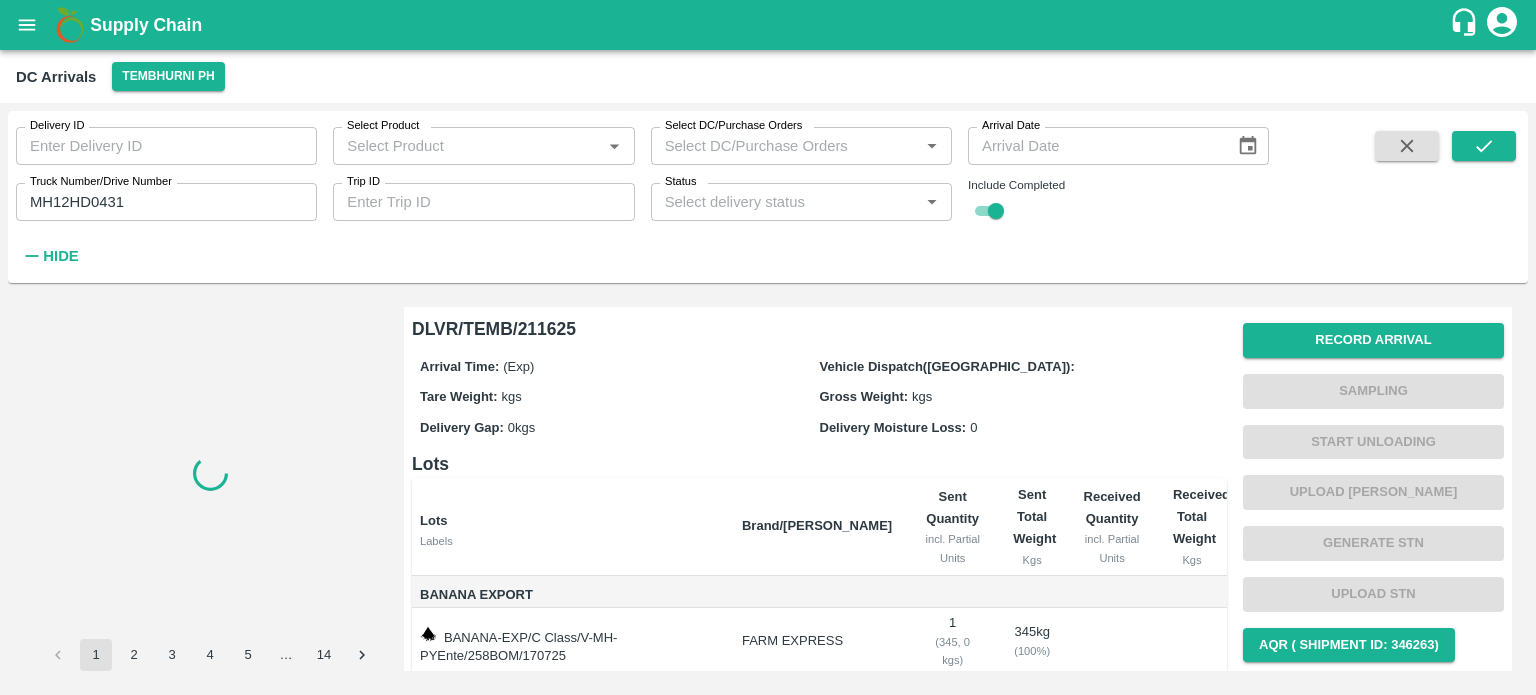 scroll, scrollTop: 0, scrollLeft: 0, axis: both 